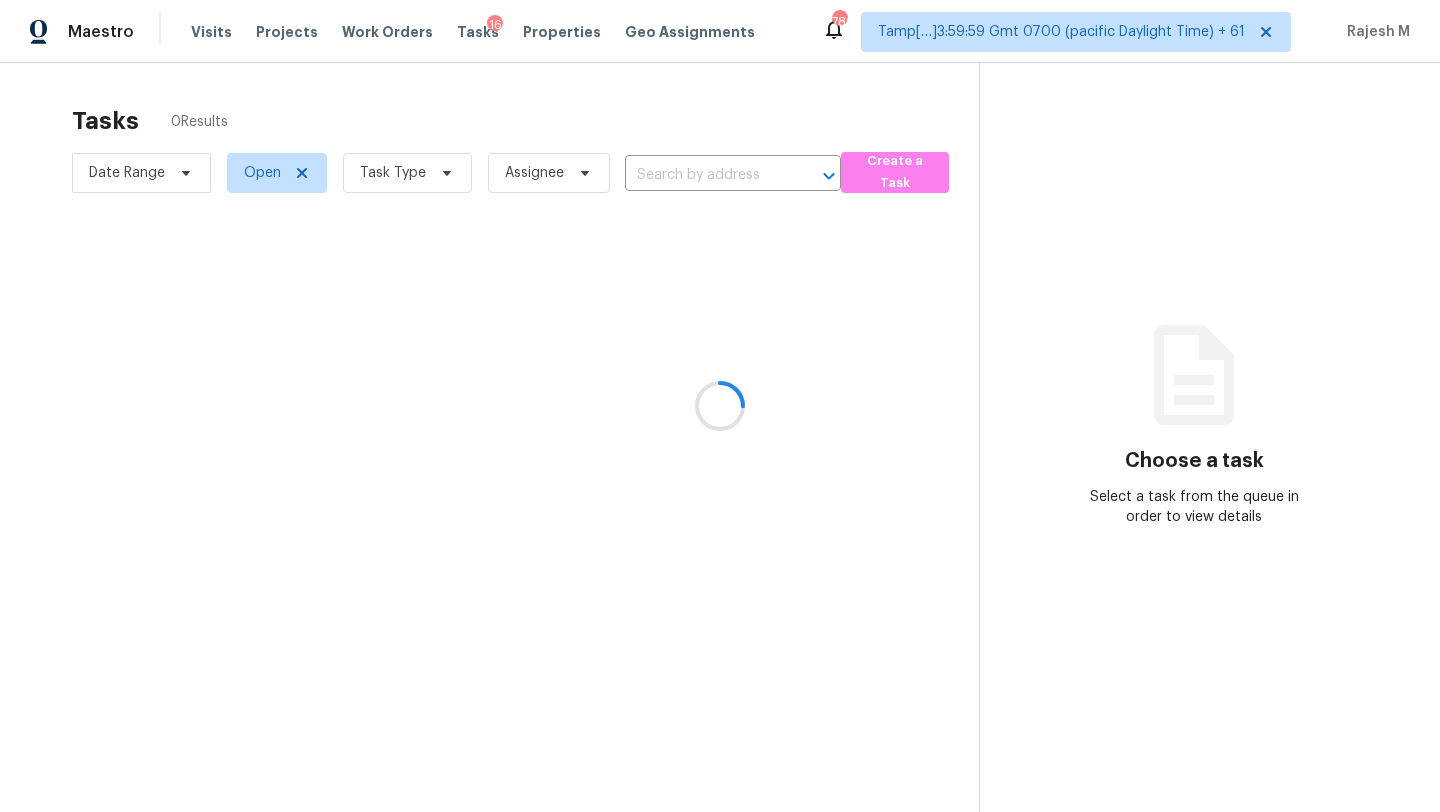 scroll, scrollTop: 0, scrollLeft: 0, axis: both 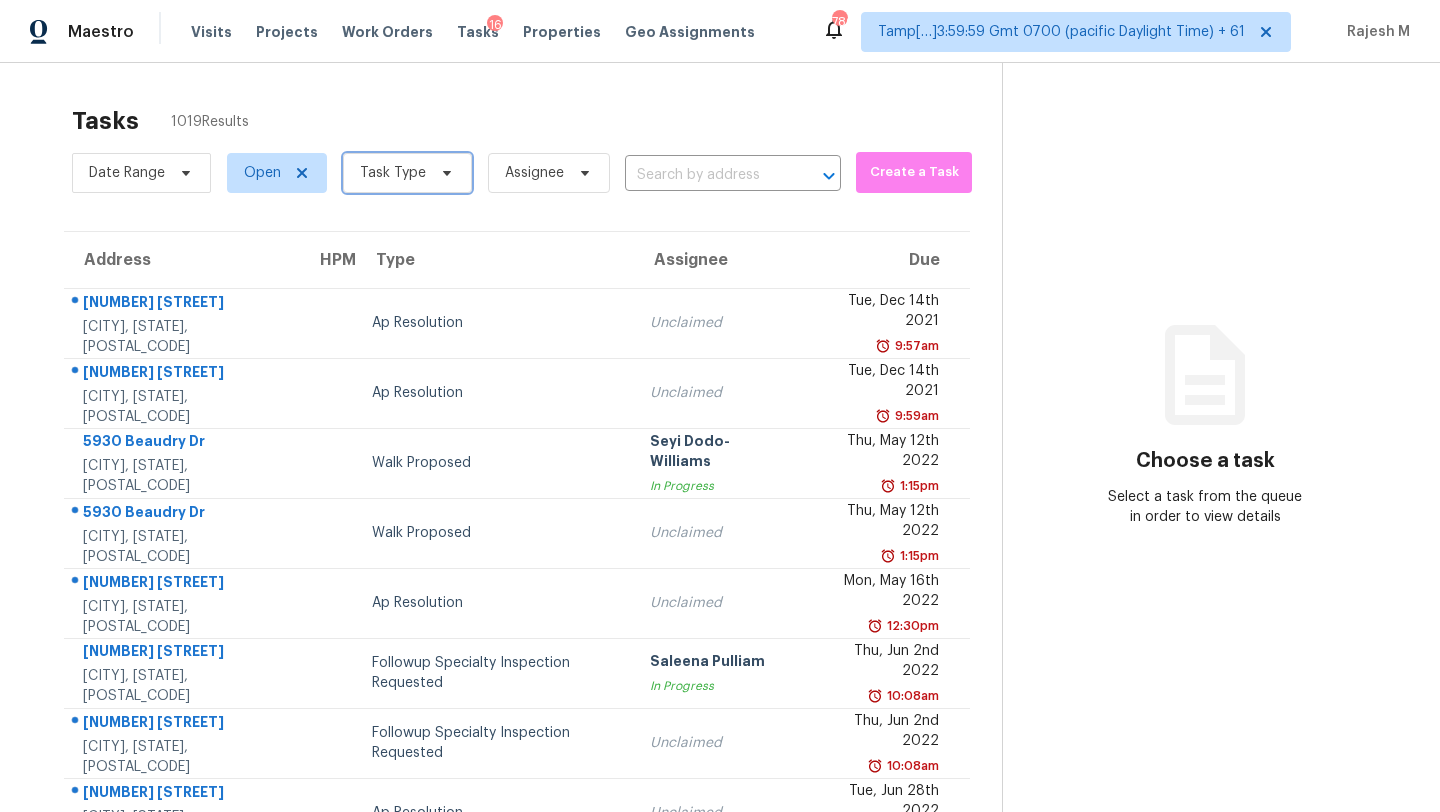 click on "Task Type" at bounding box center (393, 173) 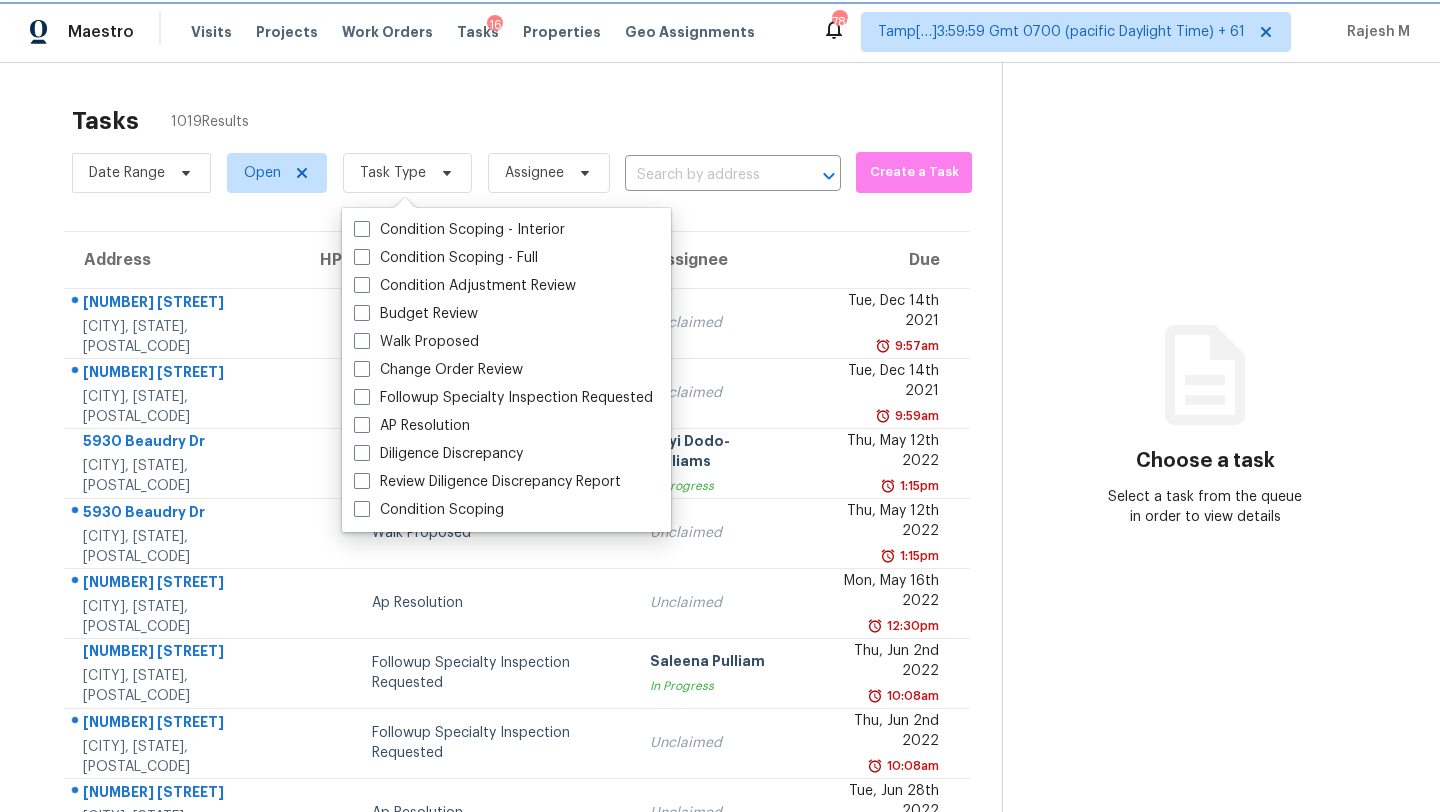 click on "Task Type" at bounding box center [407, 173] 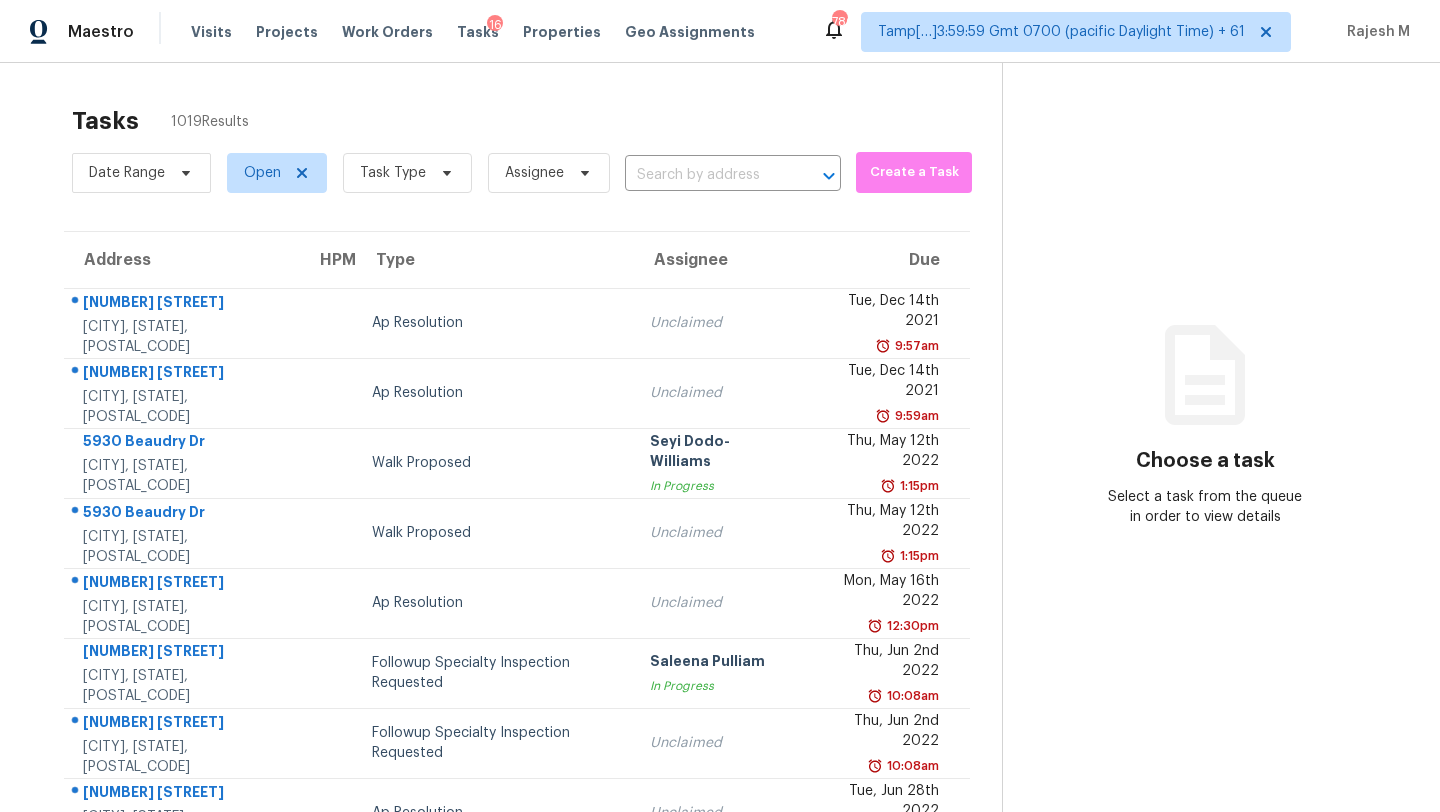 click on "Tasks 1019  Results" at bounding box center [537, 121] 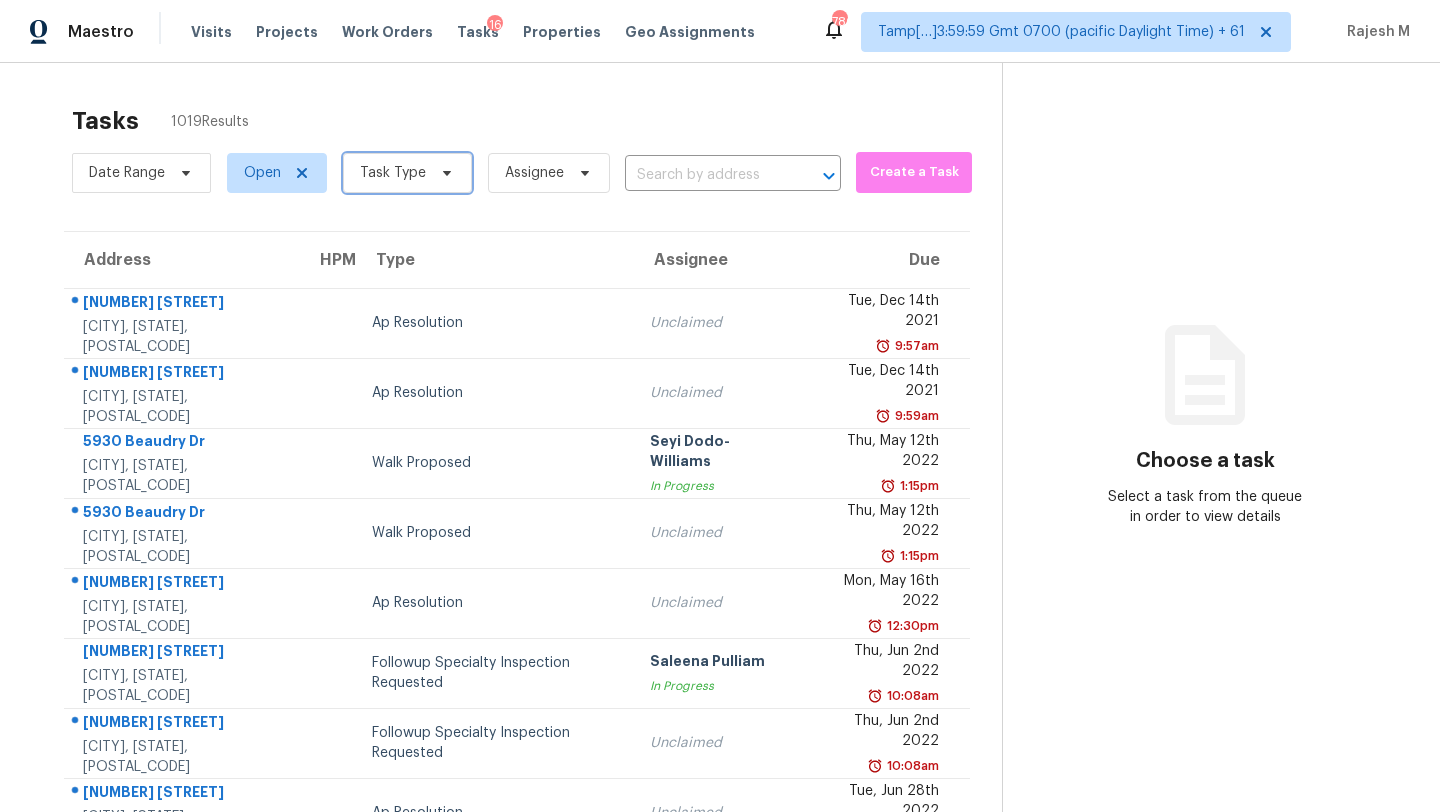 click on "Task Type" at bounding box center (393, 173) 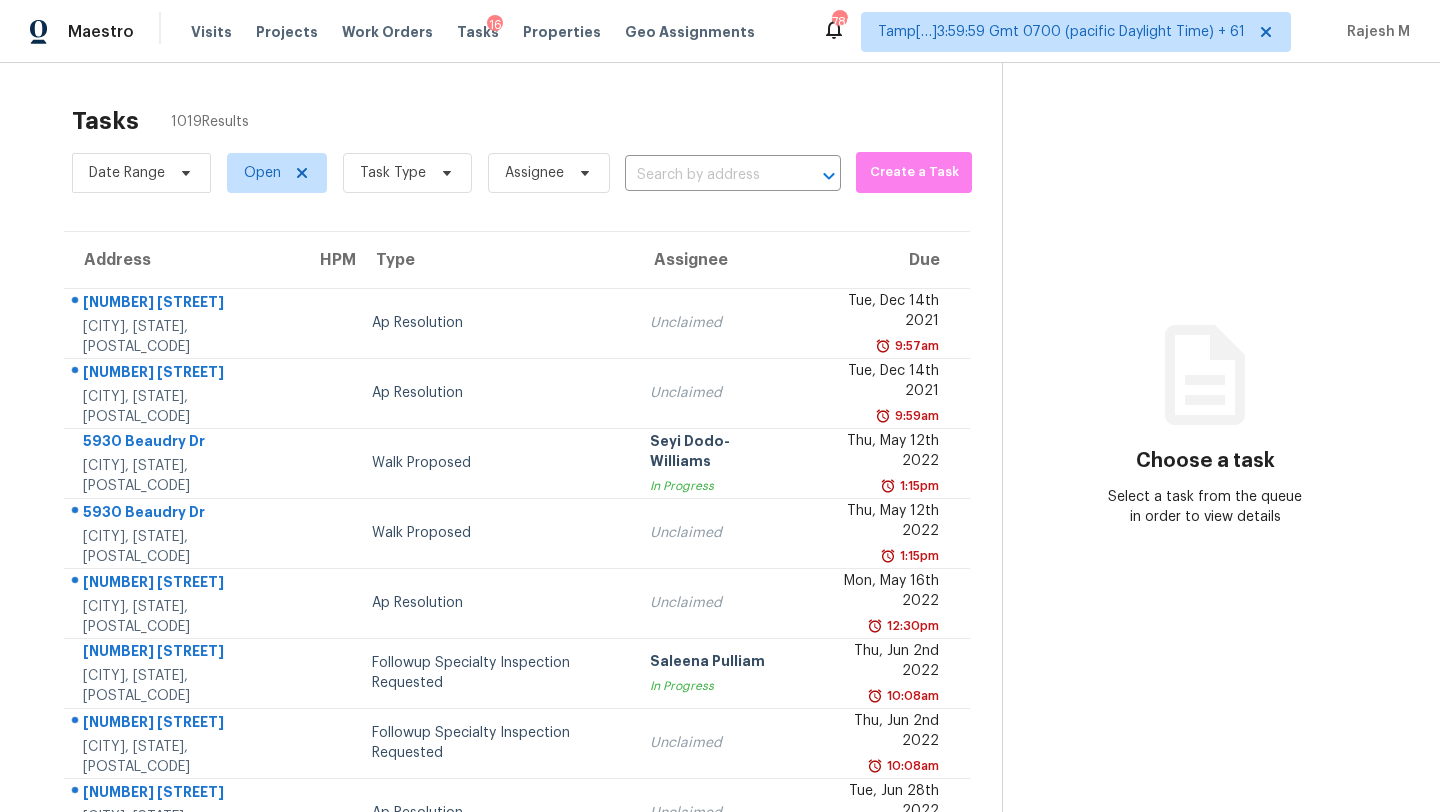 click on "Tasks 1019  Results Date Range Open Task Type Assignee ​ Create a Task Address HPM Type Assignee Due 3728 W Turtle Hill Dr   Anthem, AZ, 85086 Ap Resolution Unclaimed Tue, Dec 14th 2021 9:57am 1642 W Tuckey Ln   Phoenix, AZ, 85015 Ap Resolution Unclaimed Tue, Dec 14th 2021 9:59am 5930 Beaudry Dr   Houston, TX, 77035 Walk Proposed Seyi Dodo-Williams In Progress Thu, May 12th 2022 1:15pm 5930 Beaudry Dr   Houston, TX, 77035 Walk Proposed Unclaimed Thu, May 12th 2022 1:15pm 2021 W Natal Cir   Mesa, AZ, 85202 Ap Resolution Unclaimed Mon, May 16th 2022 12:30pm 4523 Tangle Creek Ln   Spring, TX, 77388 Followup Specialty Inspection Requested Saleena Pulliam In Progress Thu, Jun 2nd 2022 10:08am 4523 Tangle Creek Ln   Spring, TX, 77388 Followup Specialty Inspection Requested Unclaimed Thu, Jun 2nd 2022 10:08am 3218 Hawkins Glen Ln   Katy, TX, 77449 Ap Resolution Unclaimed Tue, Jun 28th 2022 2:53pm 5055 E Hannibal St   Mesa, AZ, 85205 Ap Resolution Unclaimed Mon, Jul 25th 2022 10:57am 14651 Via Del Norte Dr" at bounding box center [720, 552] 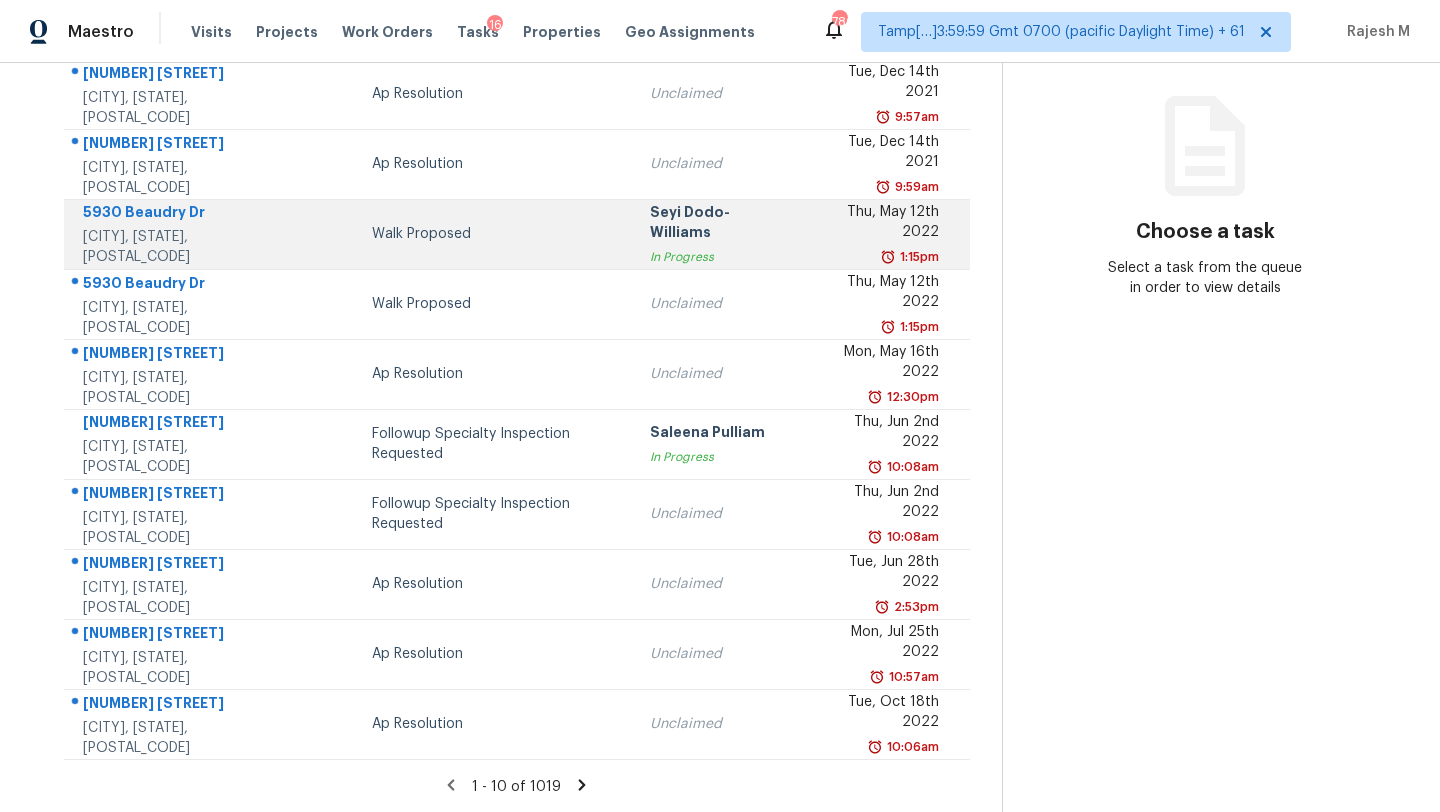 scroll, scrollTop: 0, scrollLeft: 0, axis: both 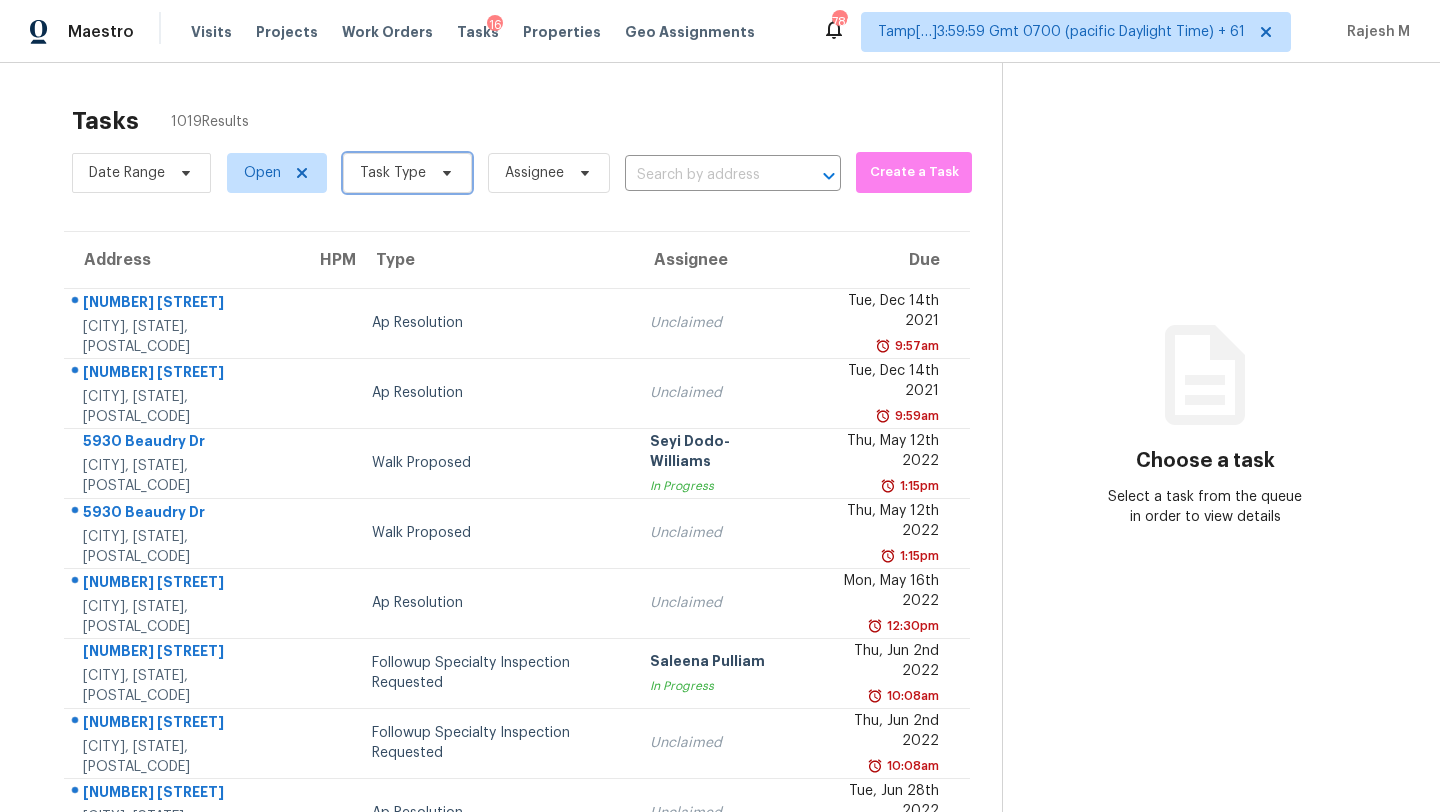 click on "Task Type" at bounding box center (393, 173) 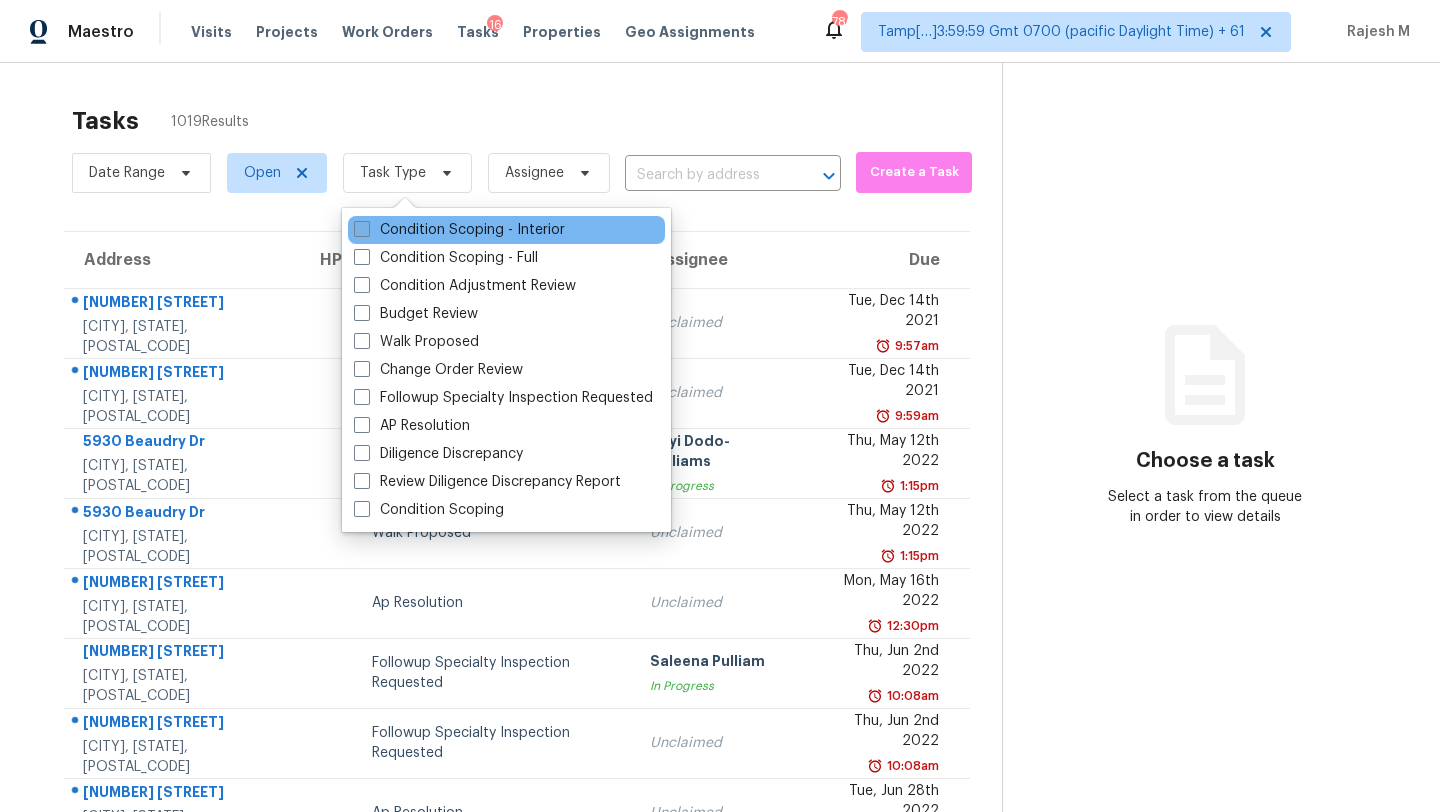 click on "Condition Scoping - Interior" at bounding box center (459, 230) 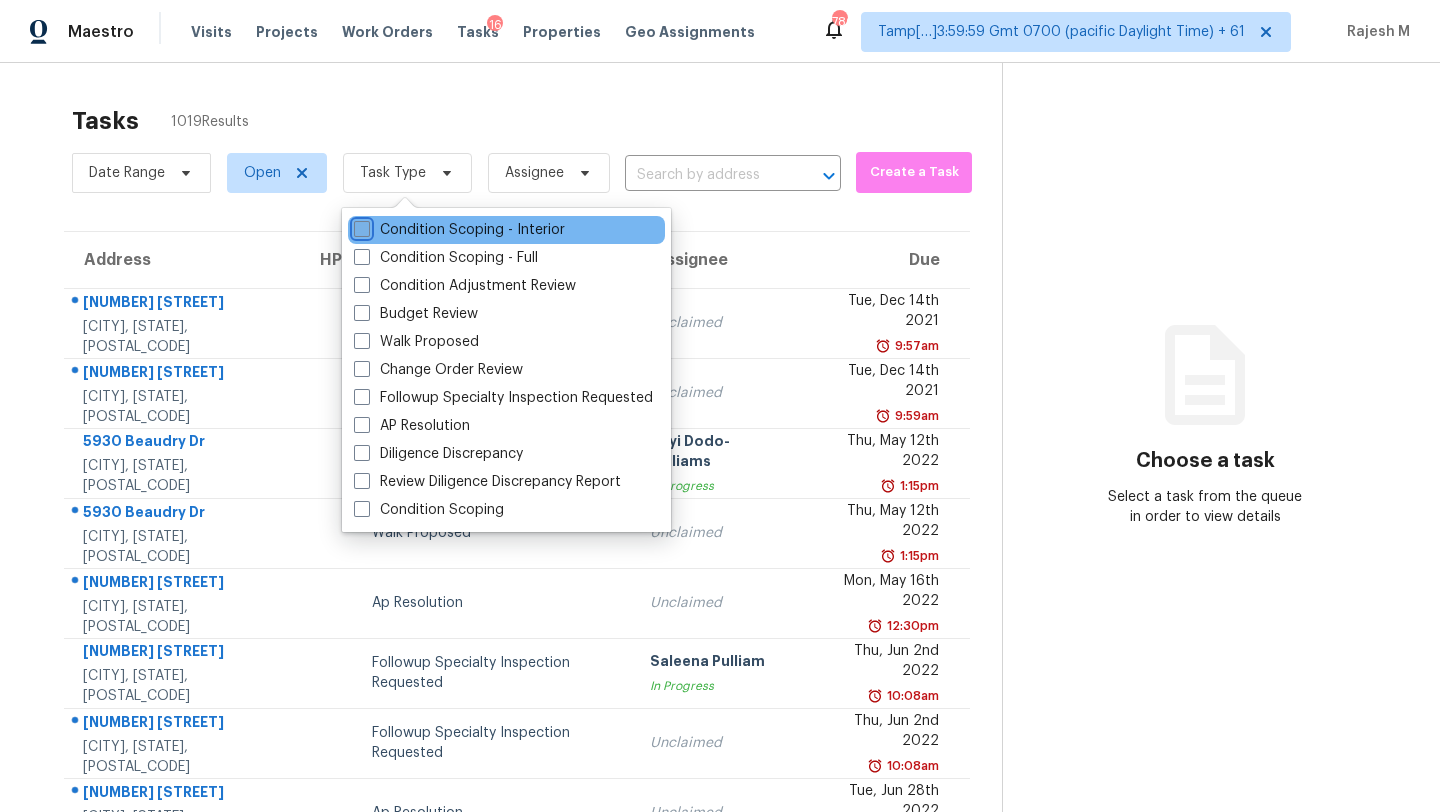 click on "Condition Scoping - Interior" at bounding box center (360, 226) 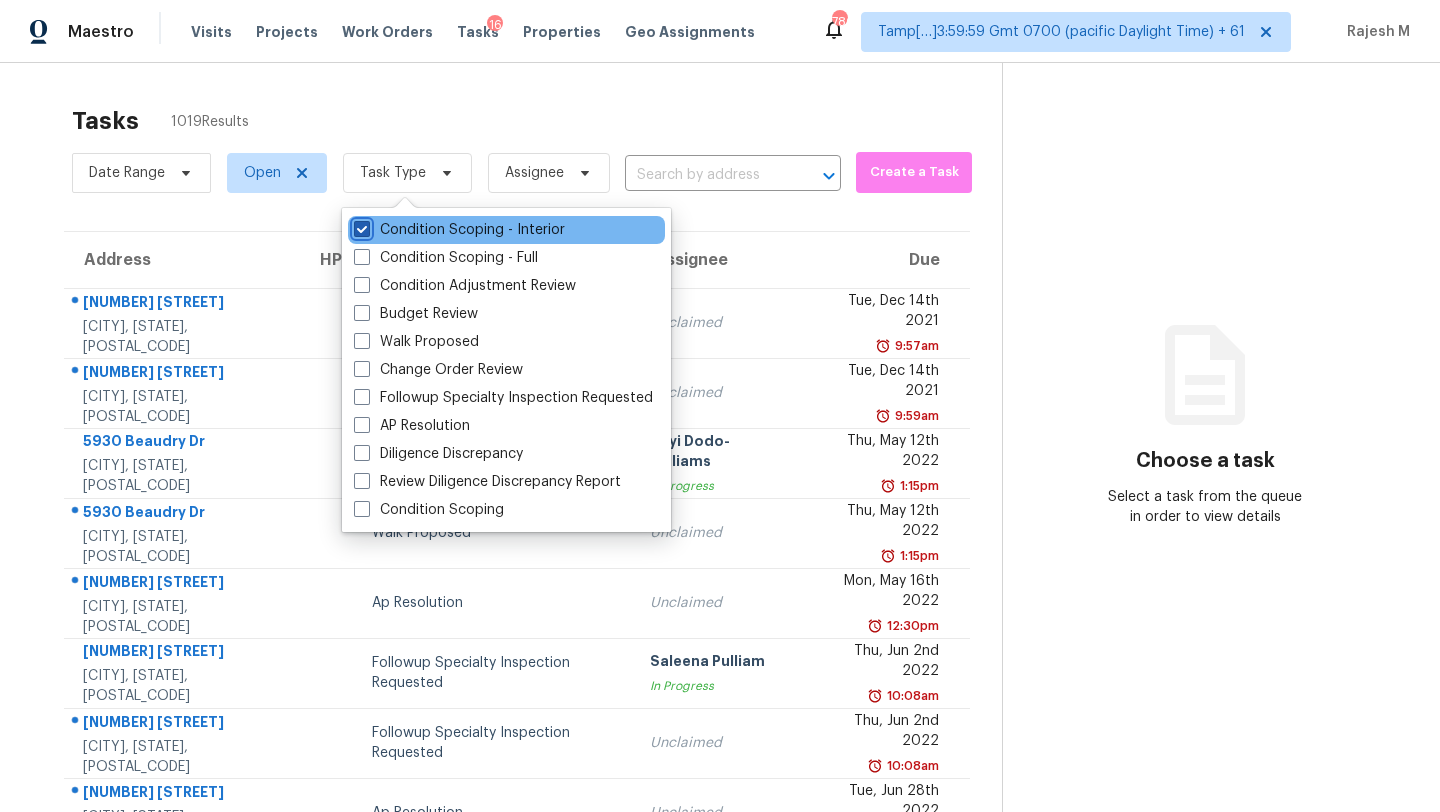 checkbox on "true" 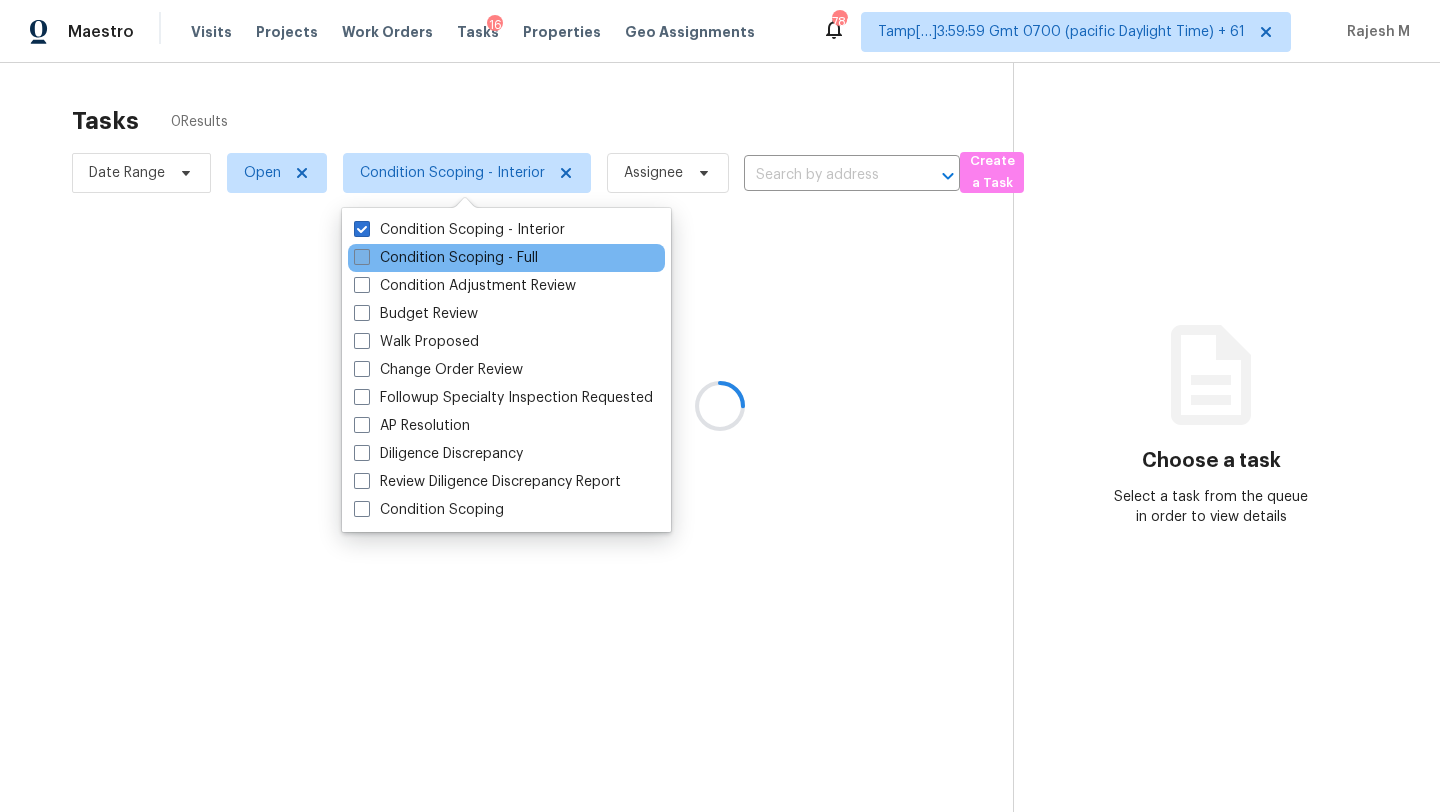 click on "Condition Scoping - Full" at bounding box center [446, 258] 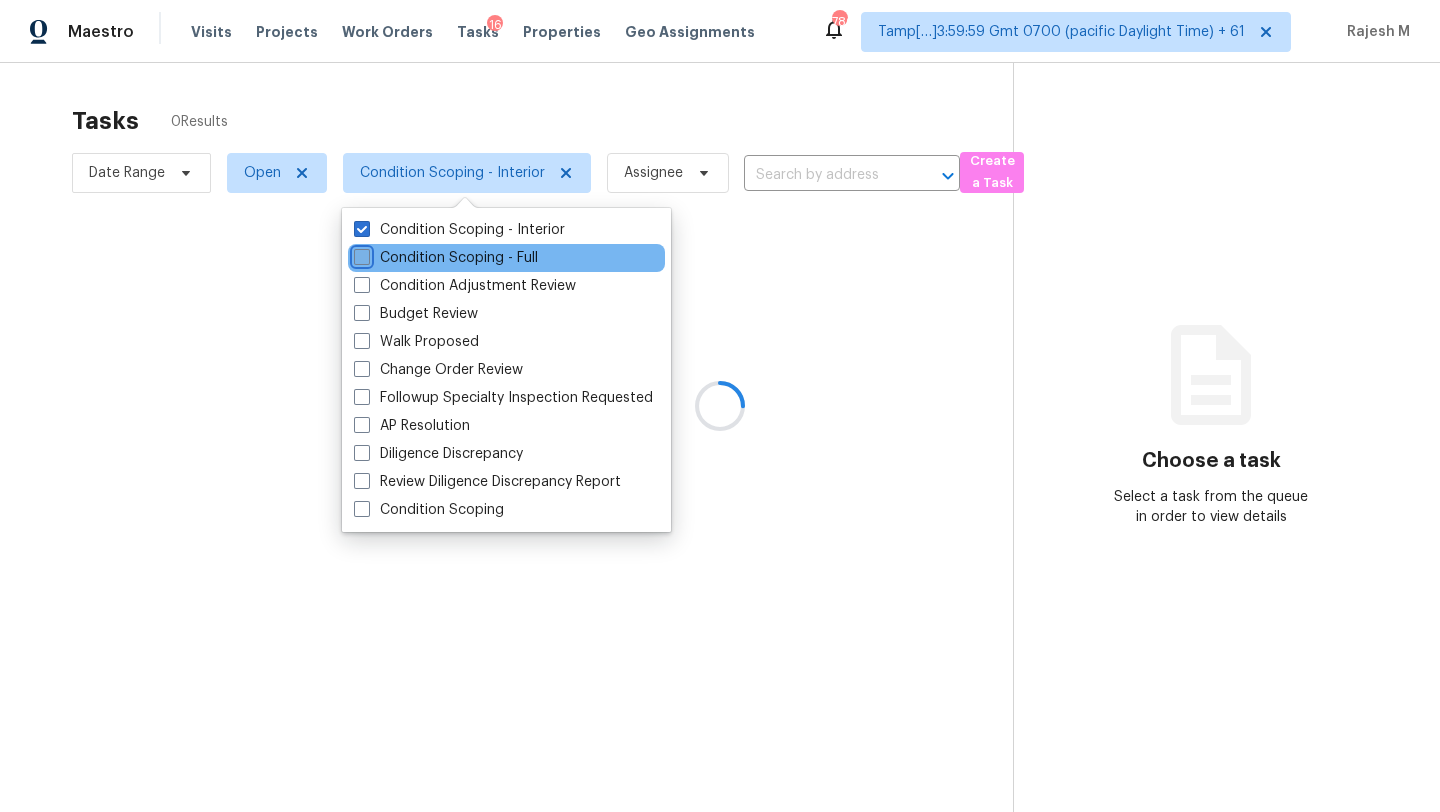 click on "Condition Scoping - Full" at bounding box center [360, 254] 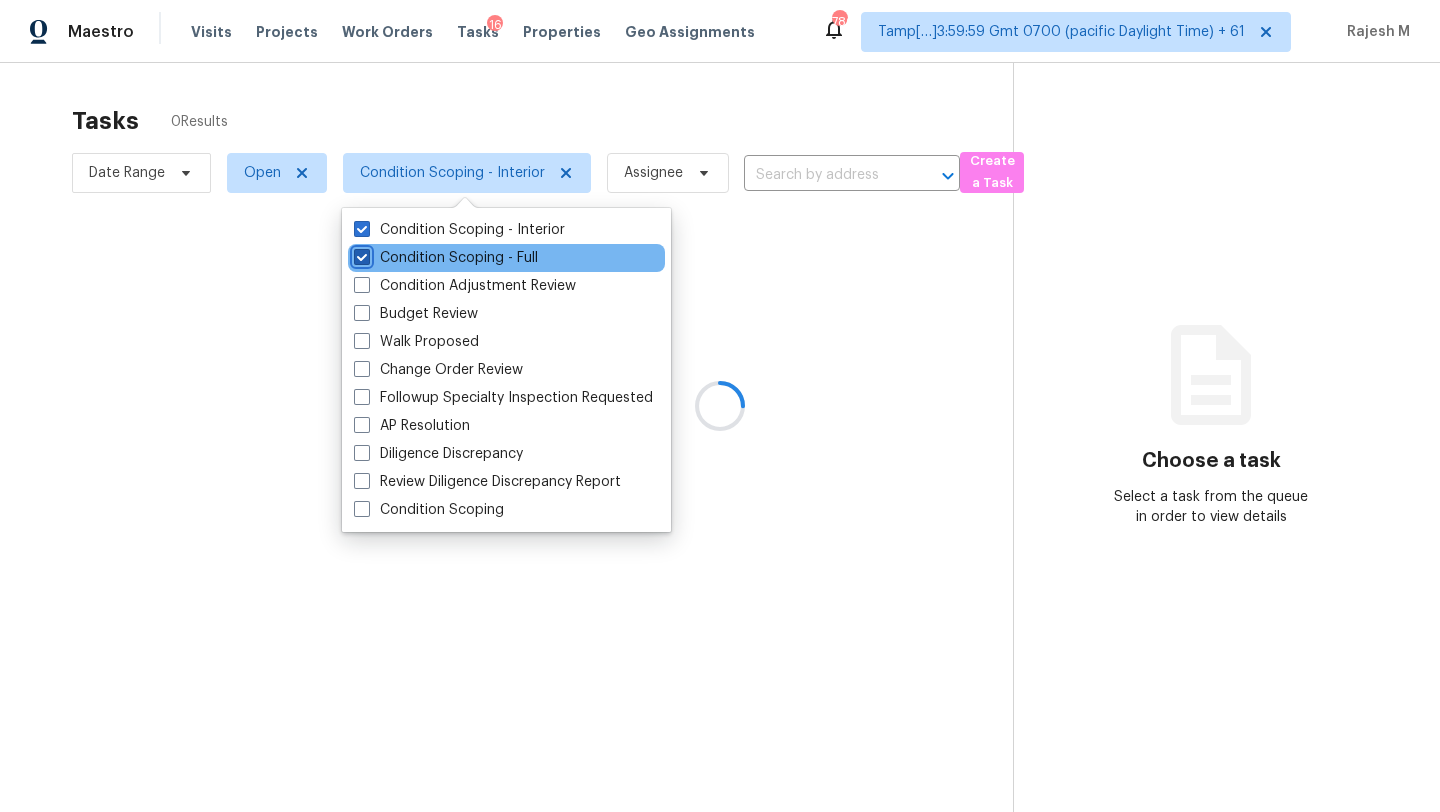 checkbox on "true" 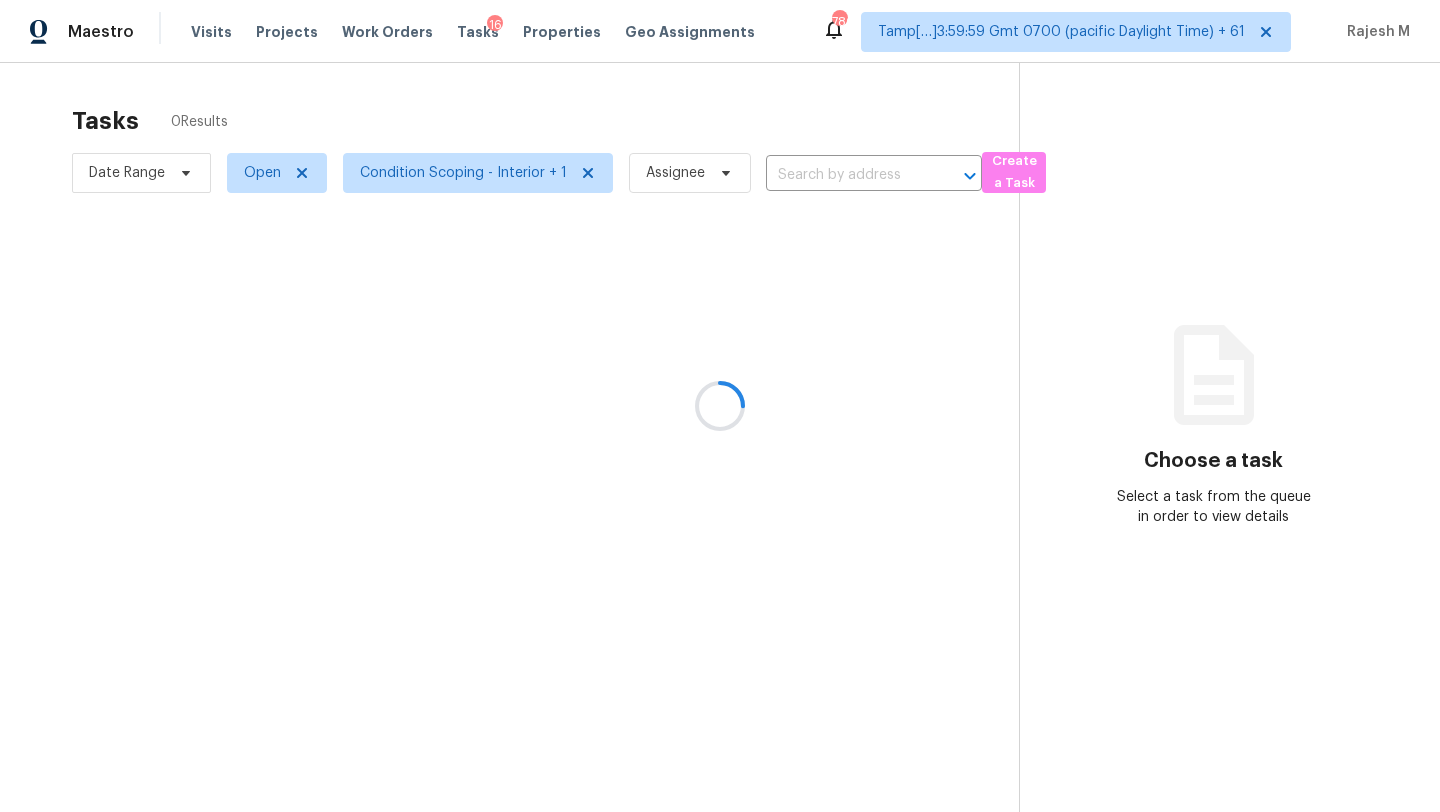 click at bounding box center [720, 406] 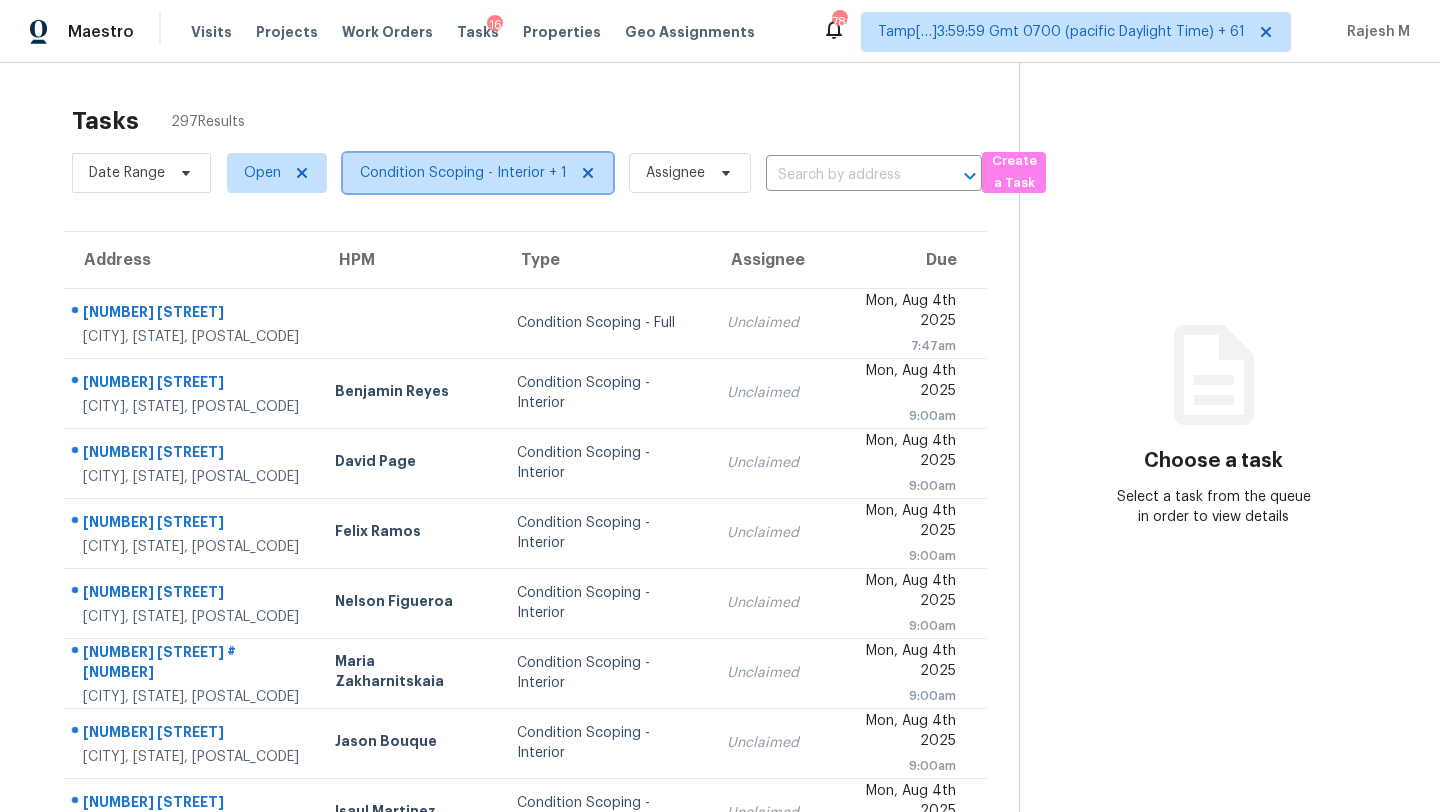 click on "Condition Scoping - Interior + 1" at bounding box center [463, 173] 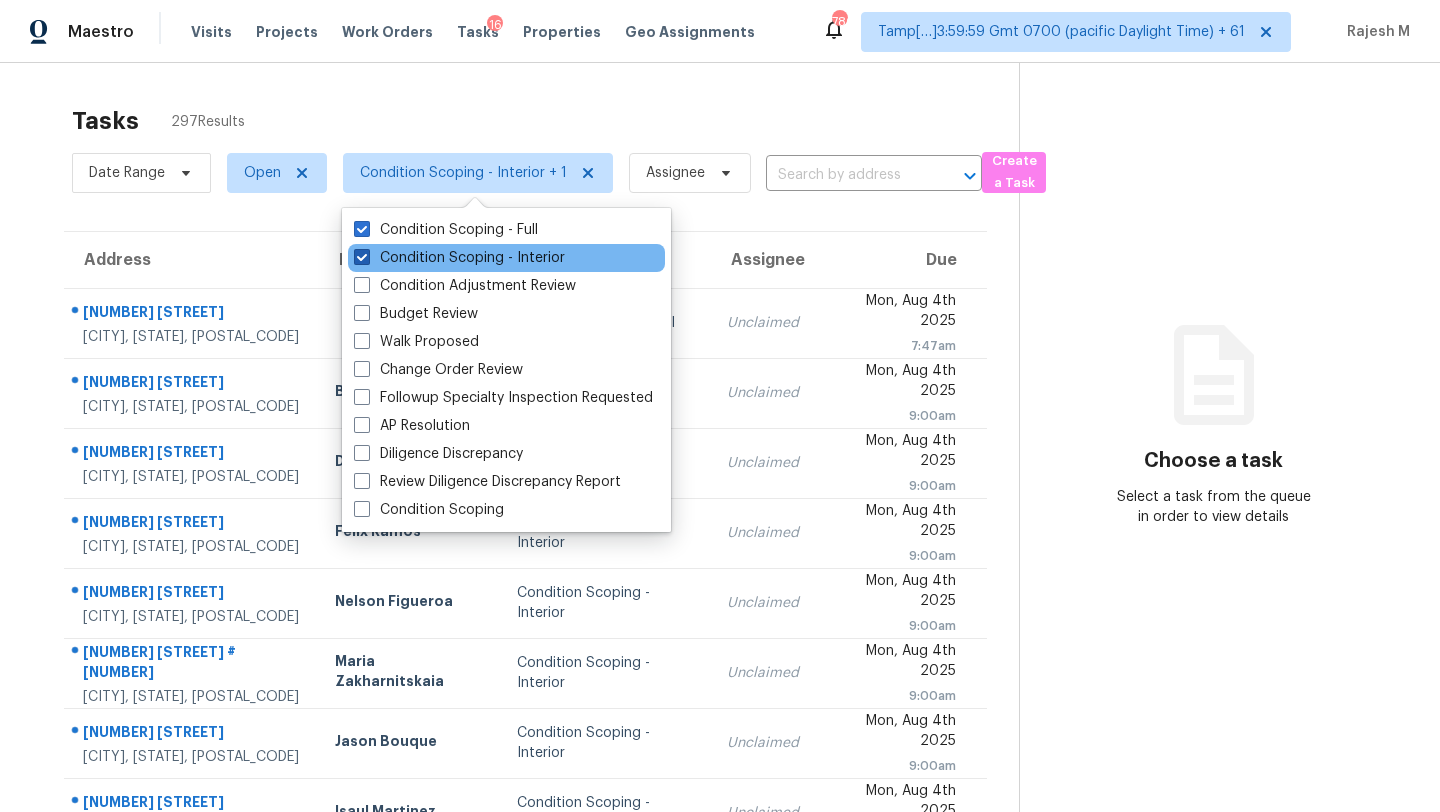 click on "Condition Scoping - Interior" at bounding box center (459, 258) 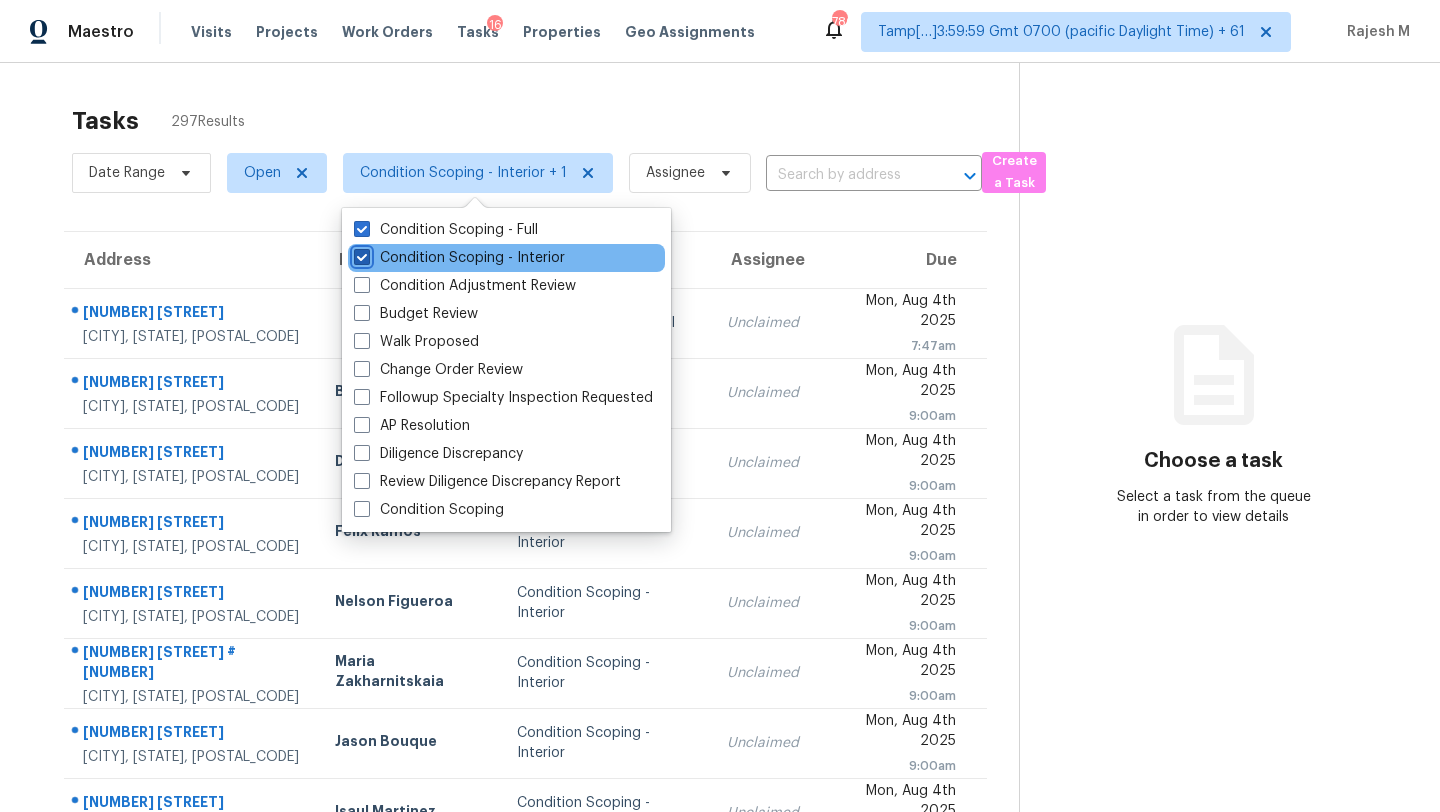 click on "Condition Scoping - Interior" at bounding box center (360, 254) 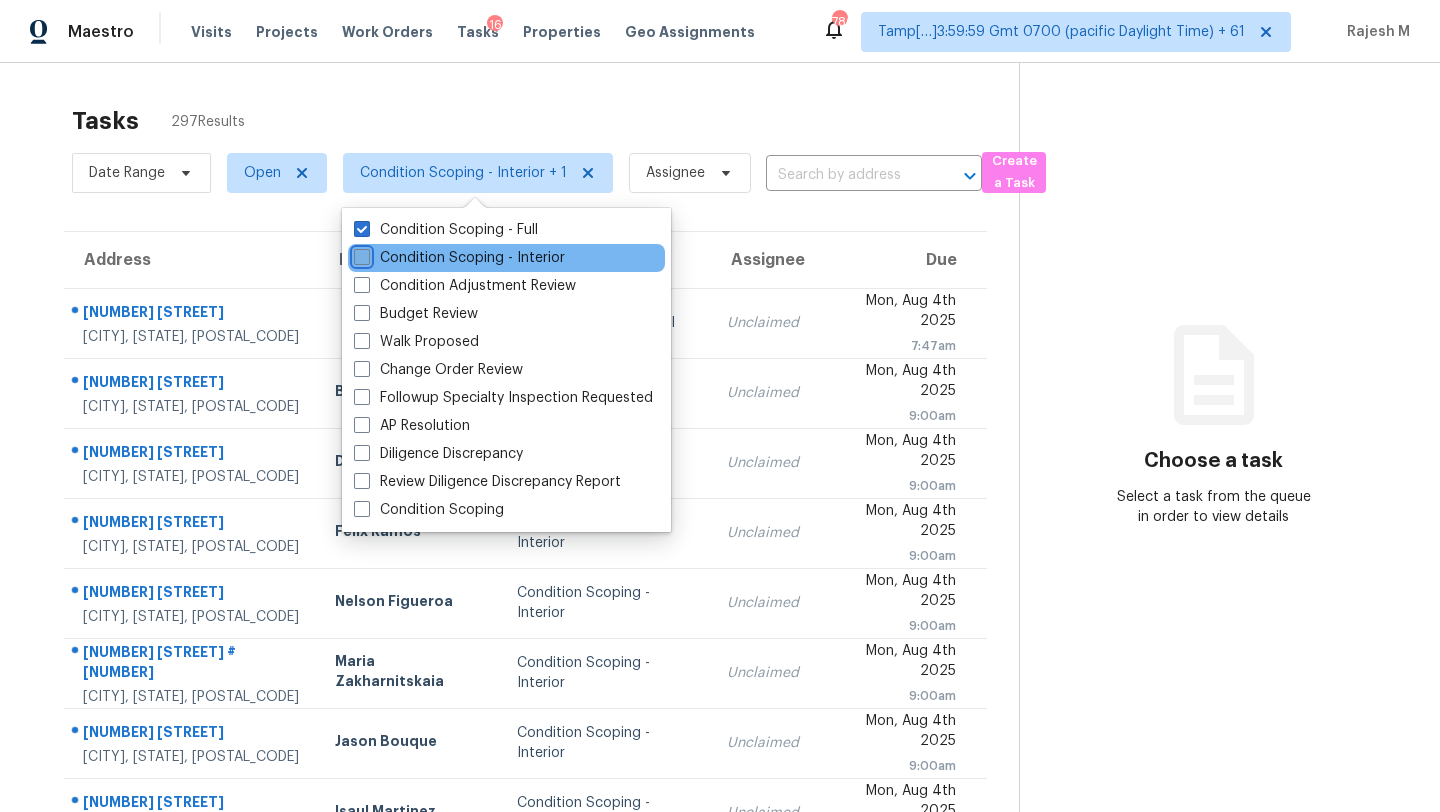 checkbox on "false" 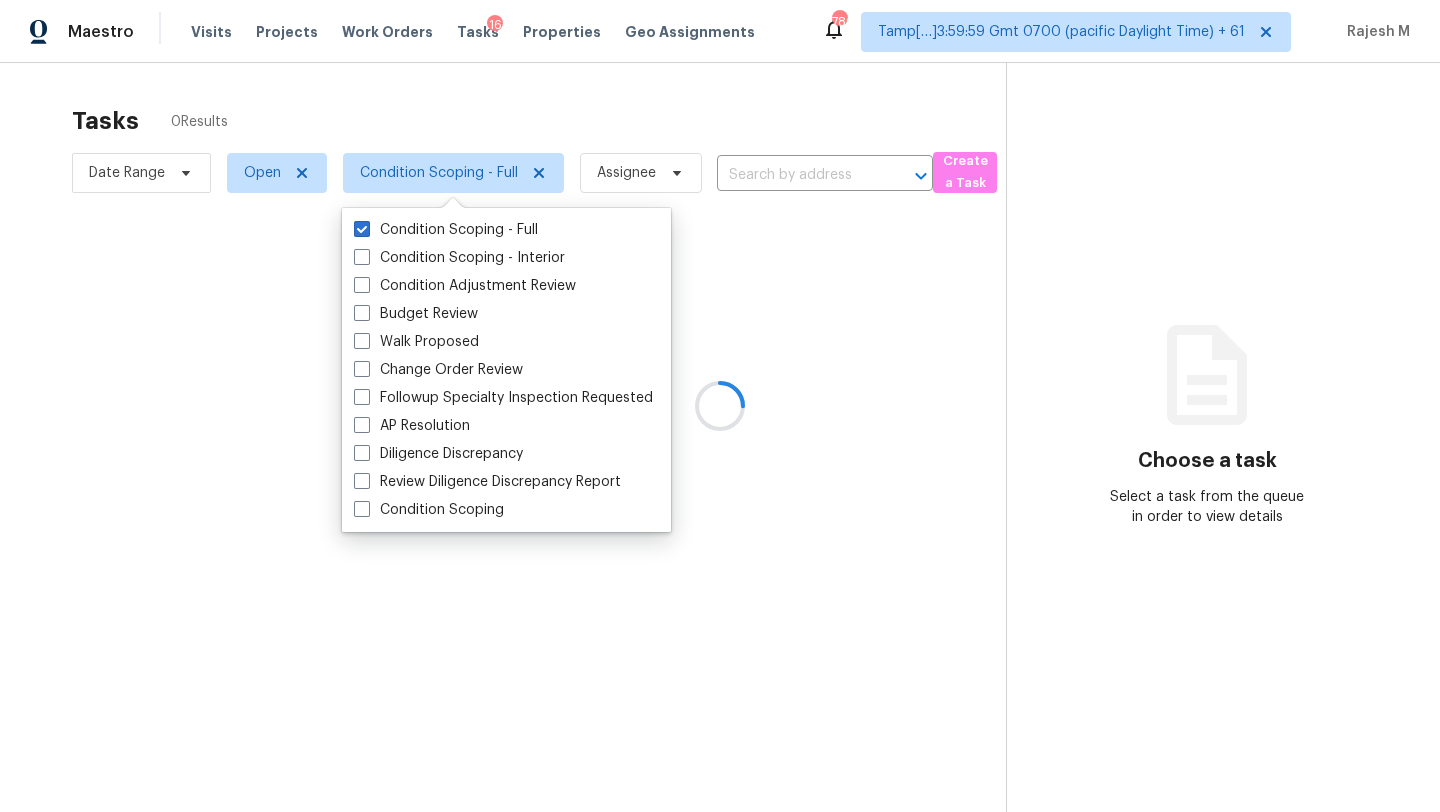 click at bounding box center (720, 406) 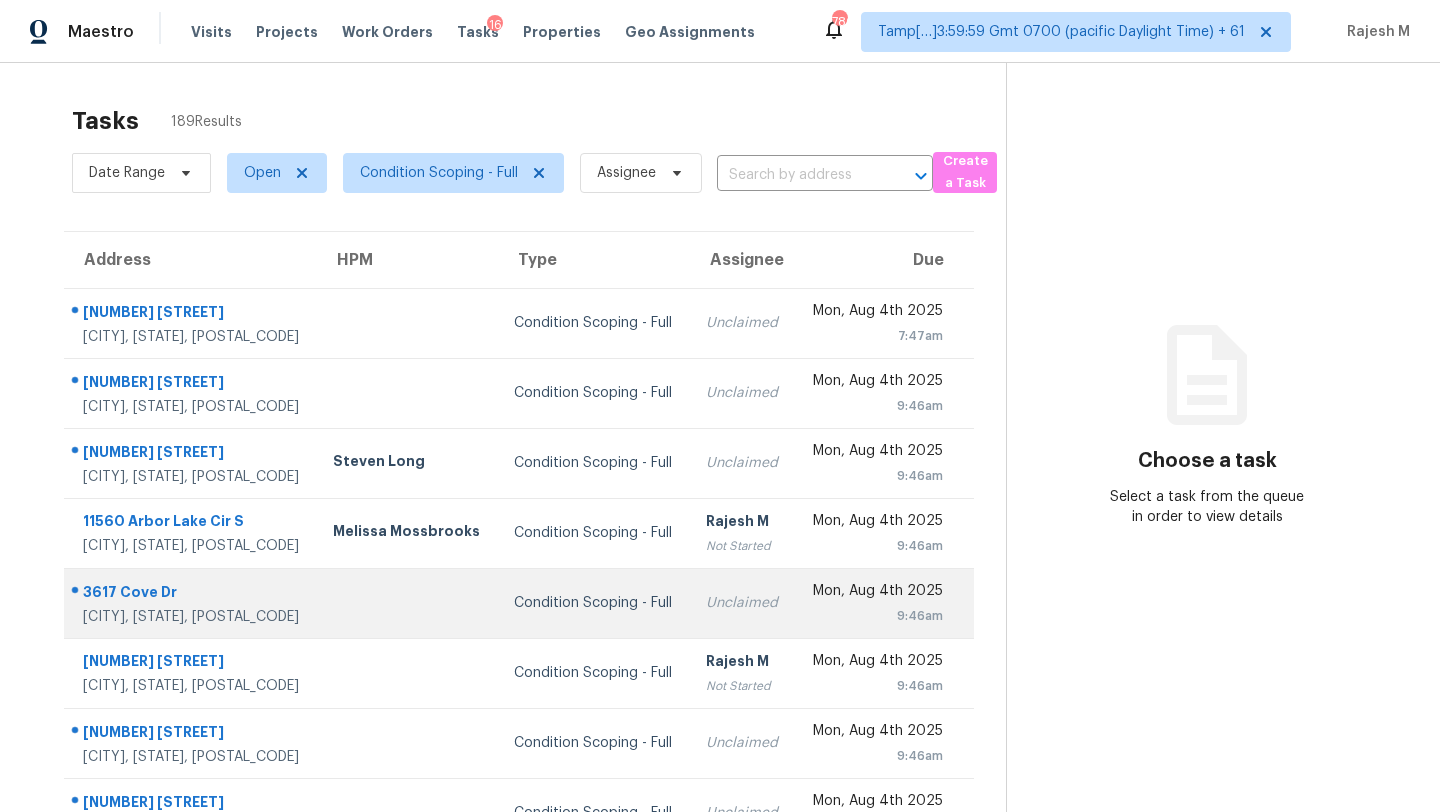 scroll, scrollTop: 229, scrollLeft: 0, axis: vertical 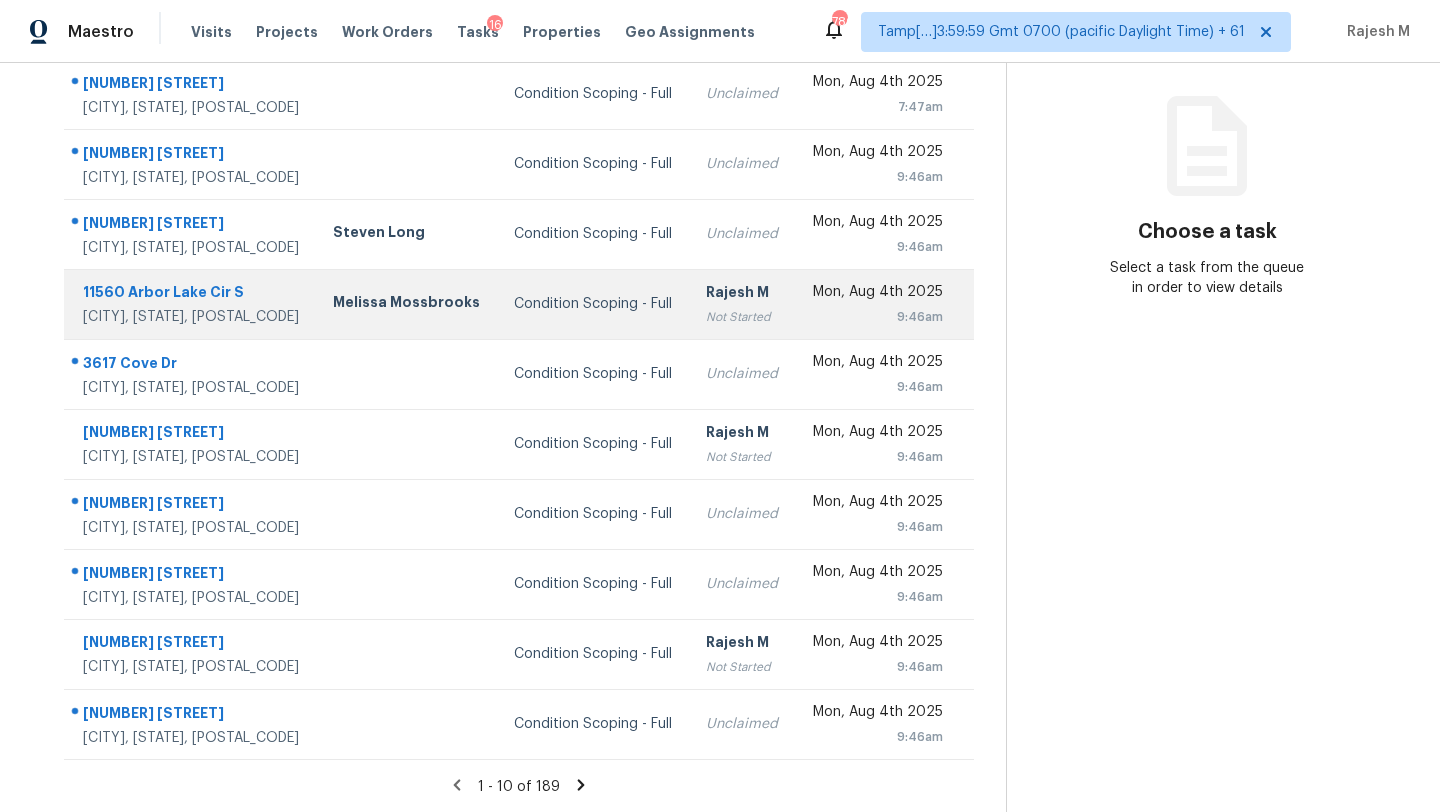 click on "Condition Scoping - Full" at bounding box center (594, 304) 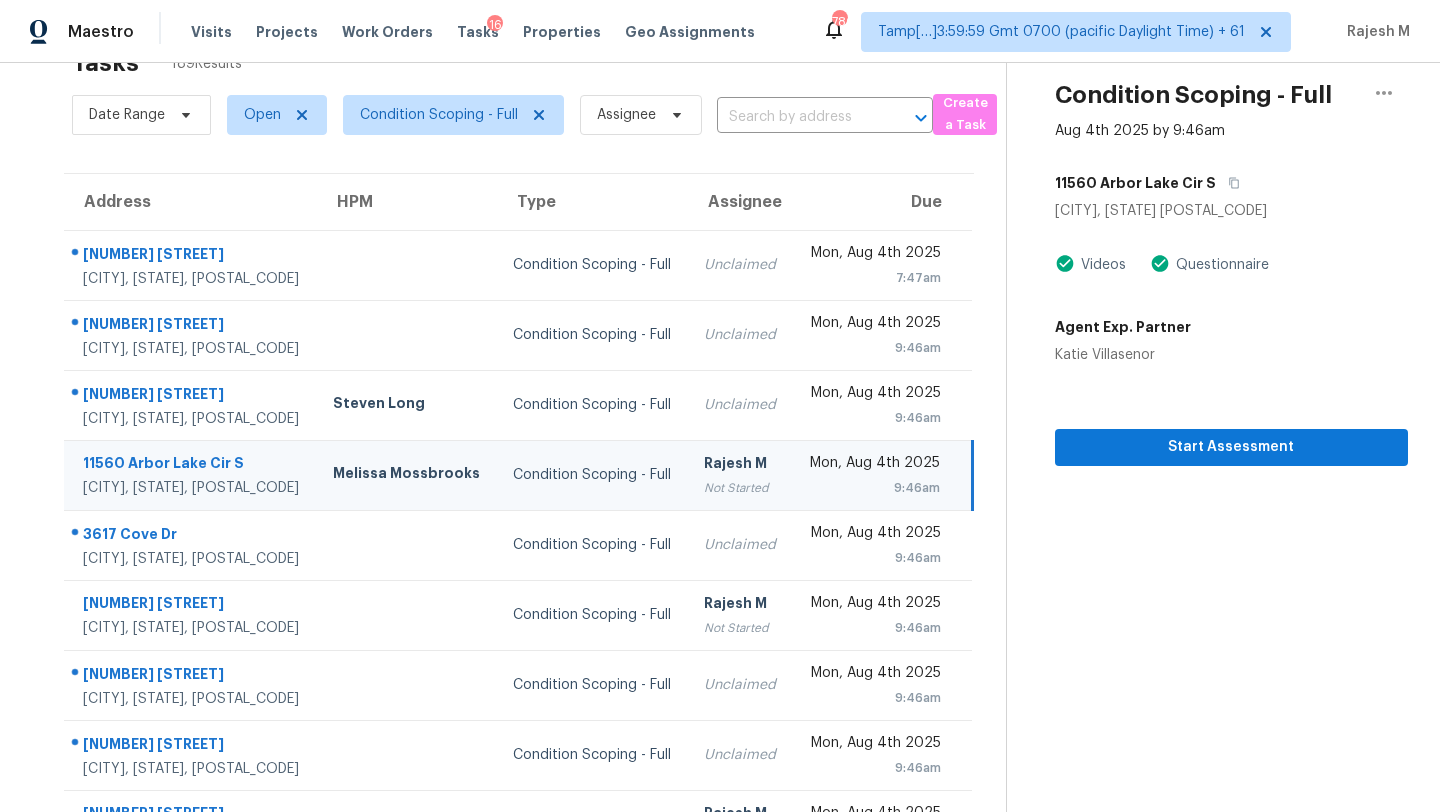 scroll, scrollTop: 50, scrollLeft: 0, axis: vertical 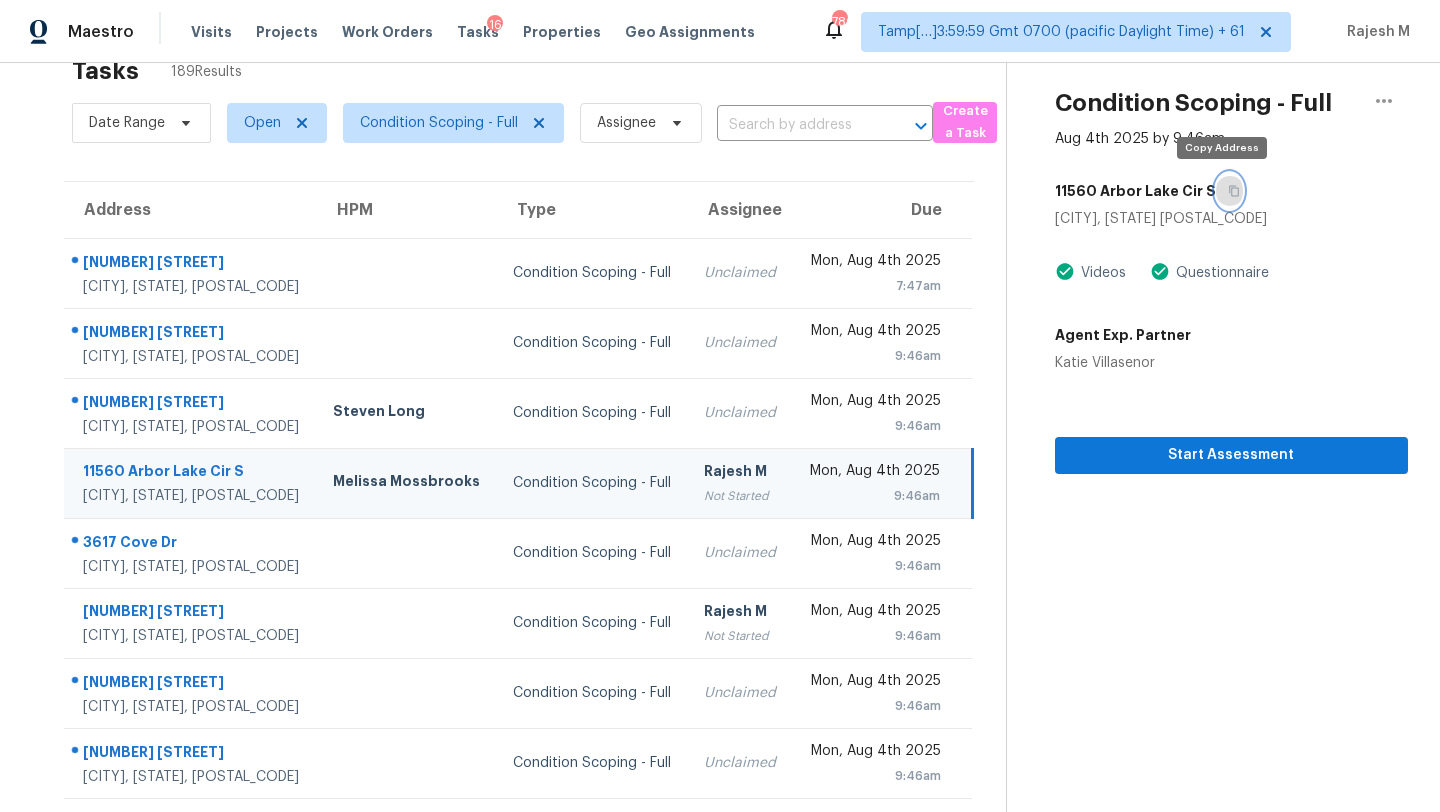 click at bounding box center [1229, 191] 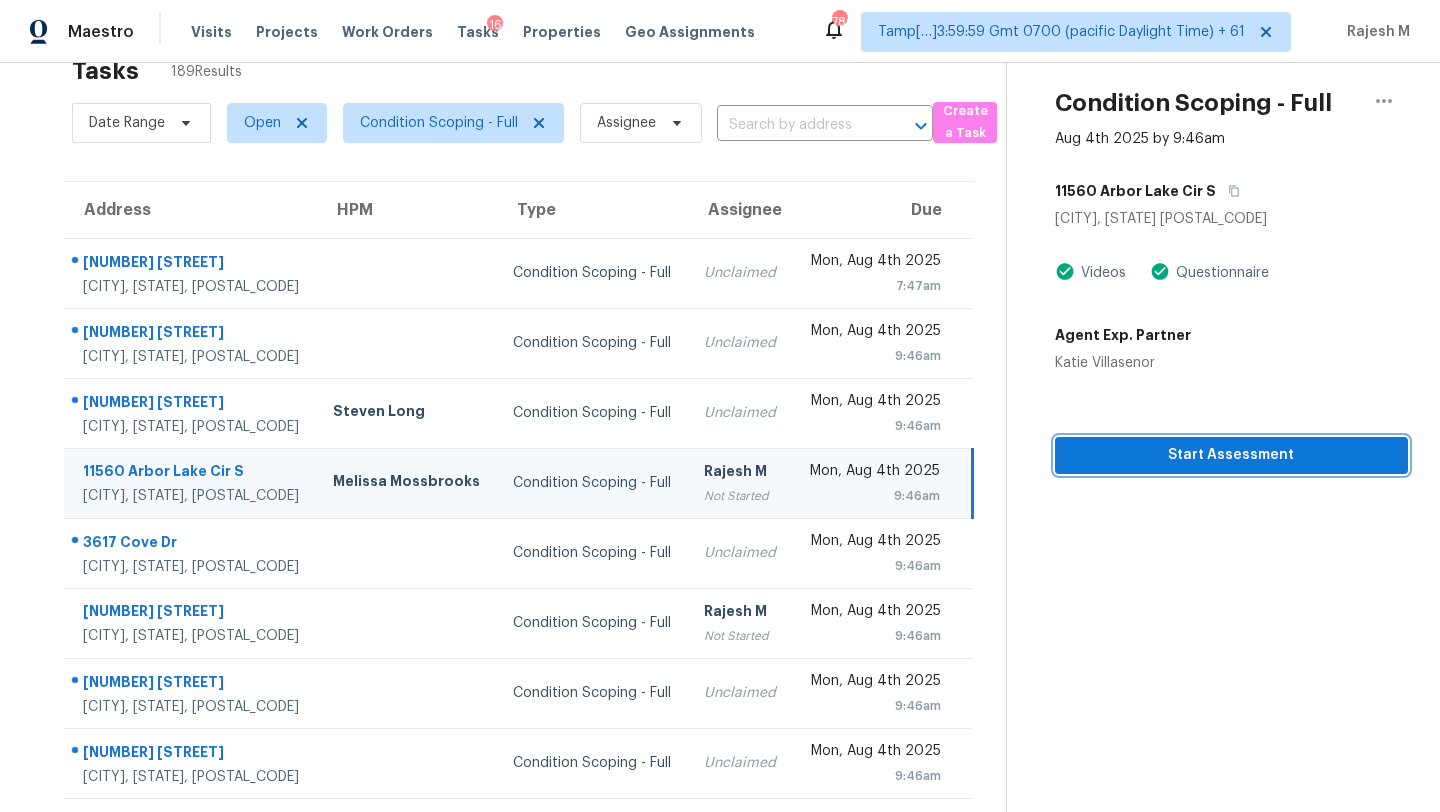 click on "Start Assessment" at bounding box center (1231, 455) 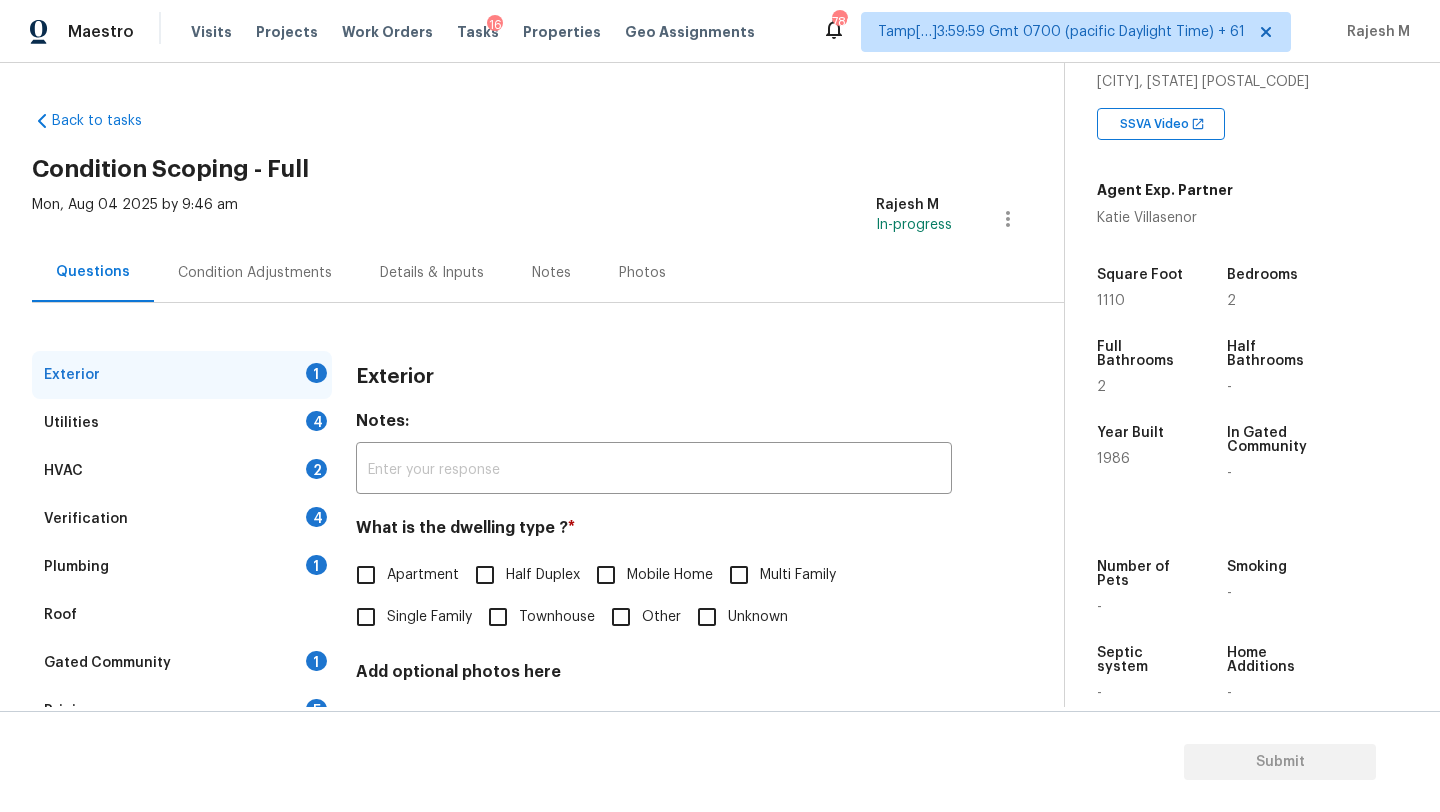 scroll, scrollTop: 392, scrollLeft: 0, axis: vertical 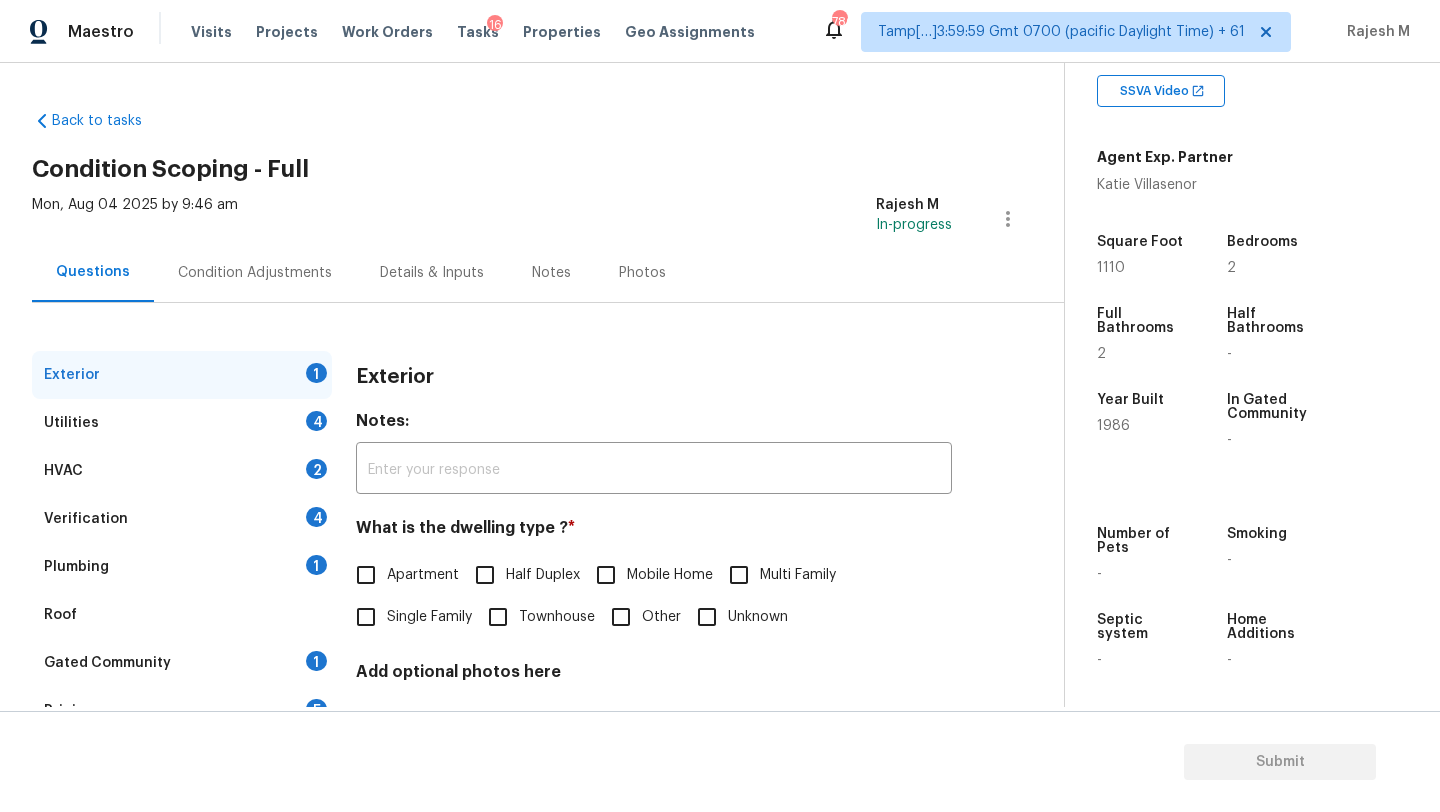 click on "Townhouse" at bounding box center (557, 617) 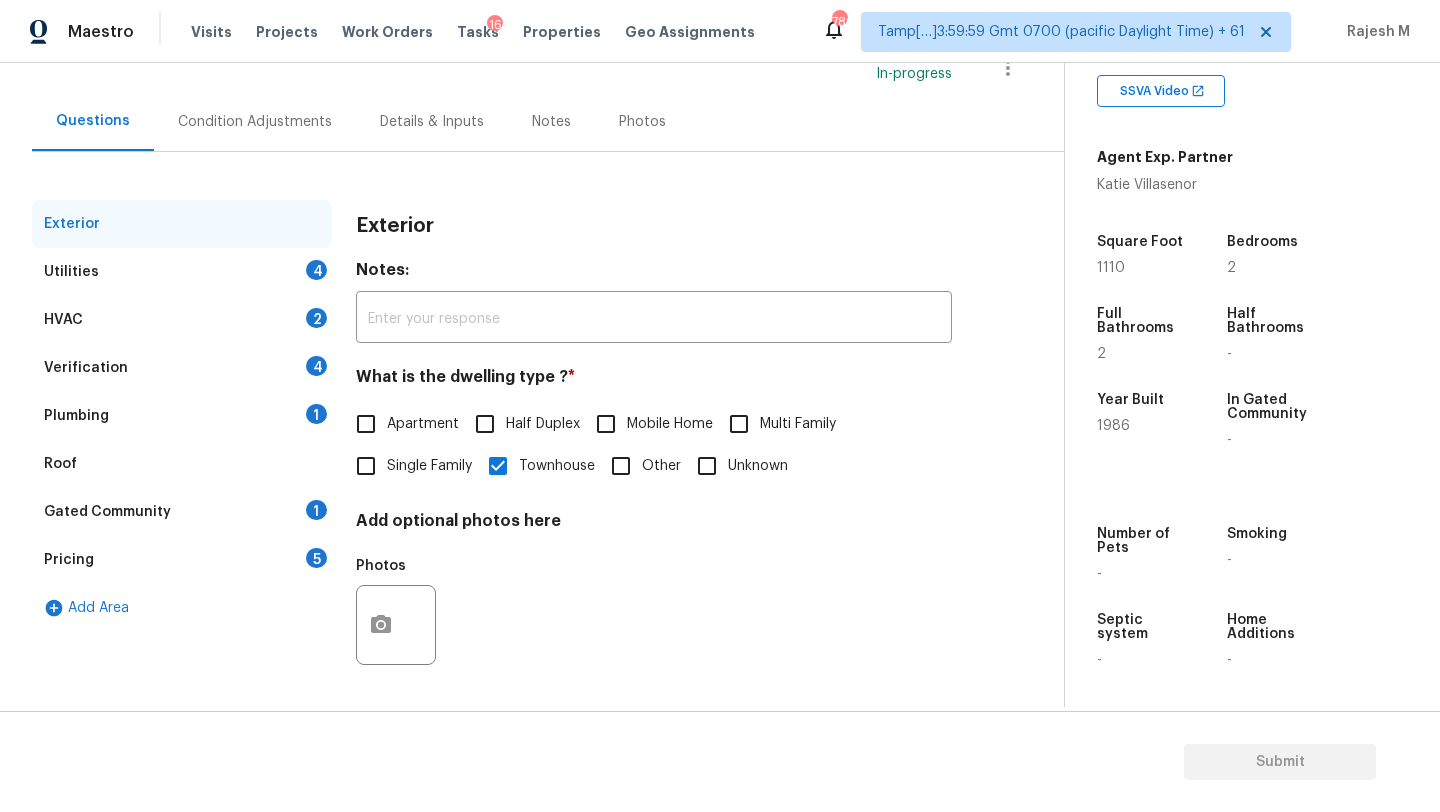click on "Gated Community" at bounding box center [107, 512] 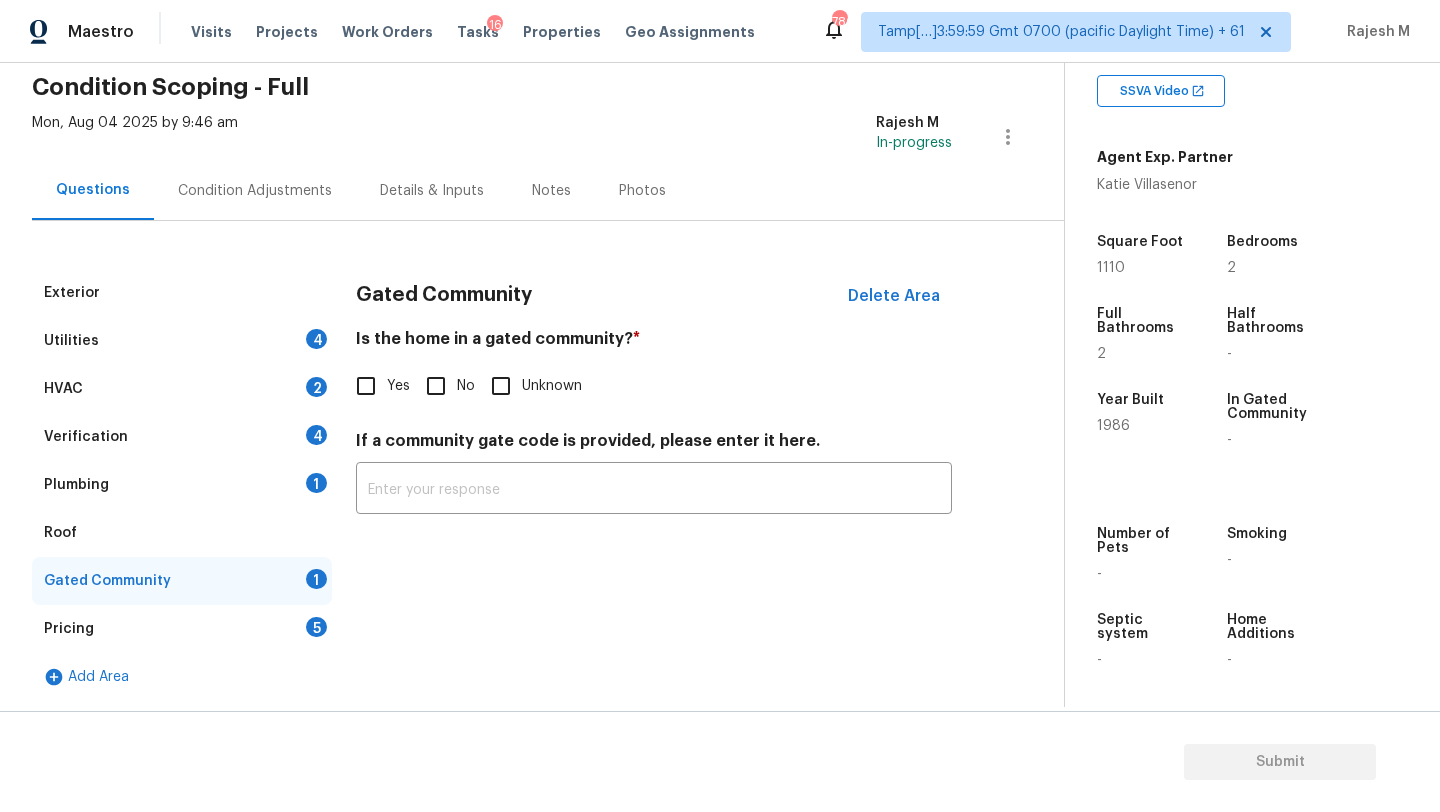 scroll, scrollTop: 82, scrollLeft: 0, axis: vertical 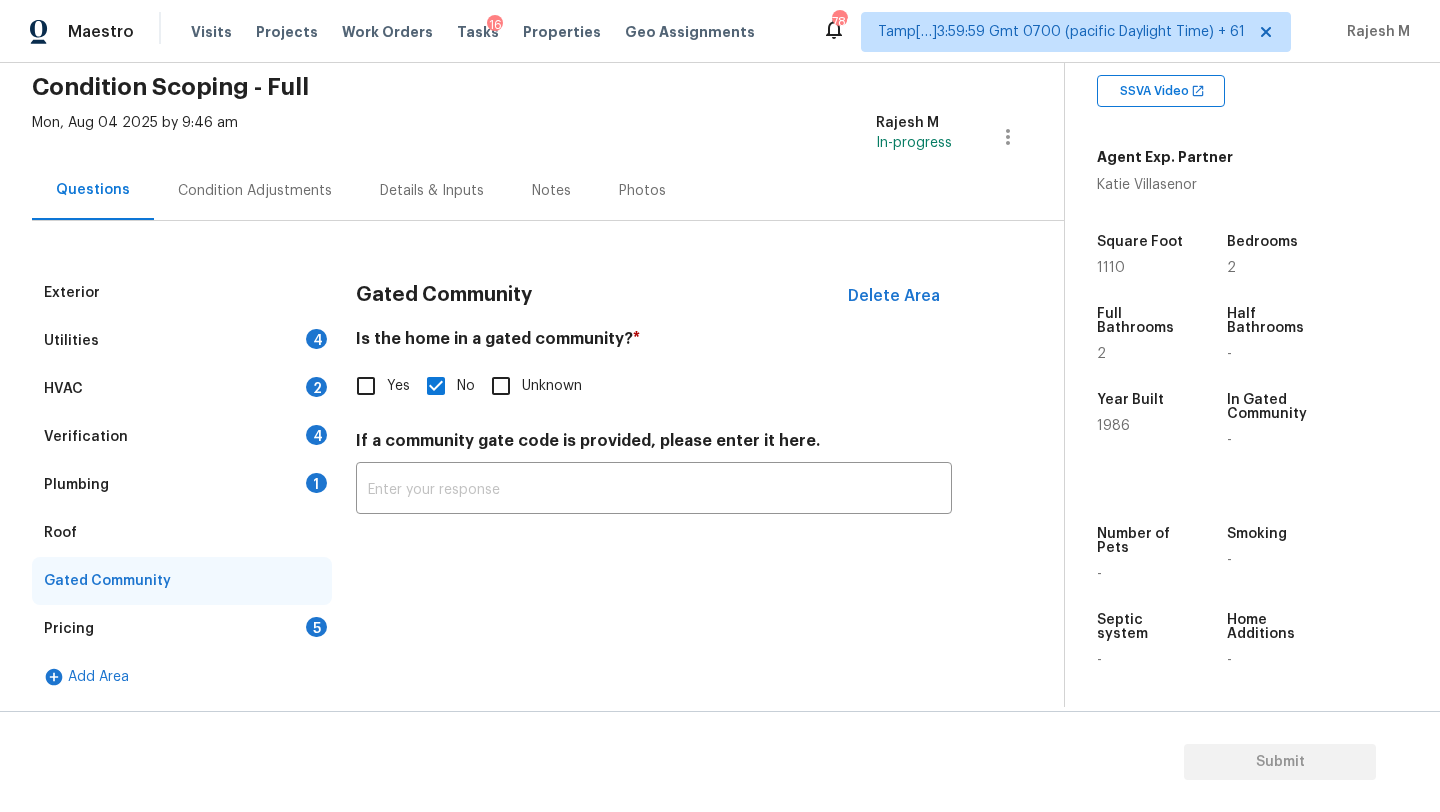 click on "Roof" at bounding box center (182, 533) 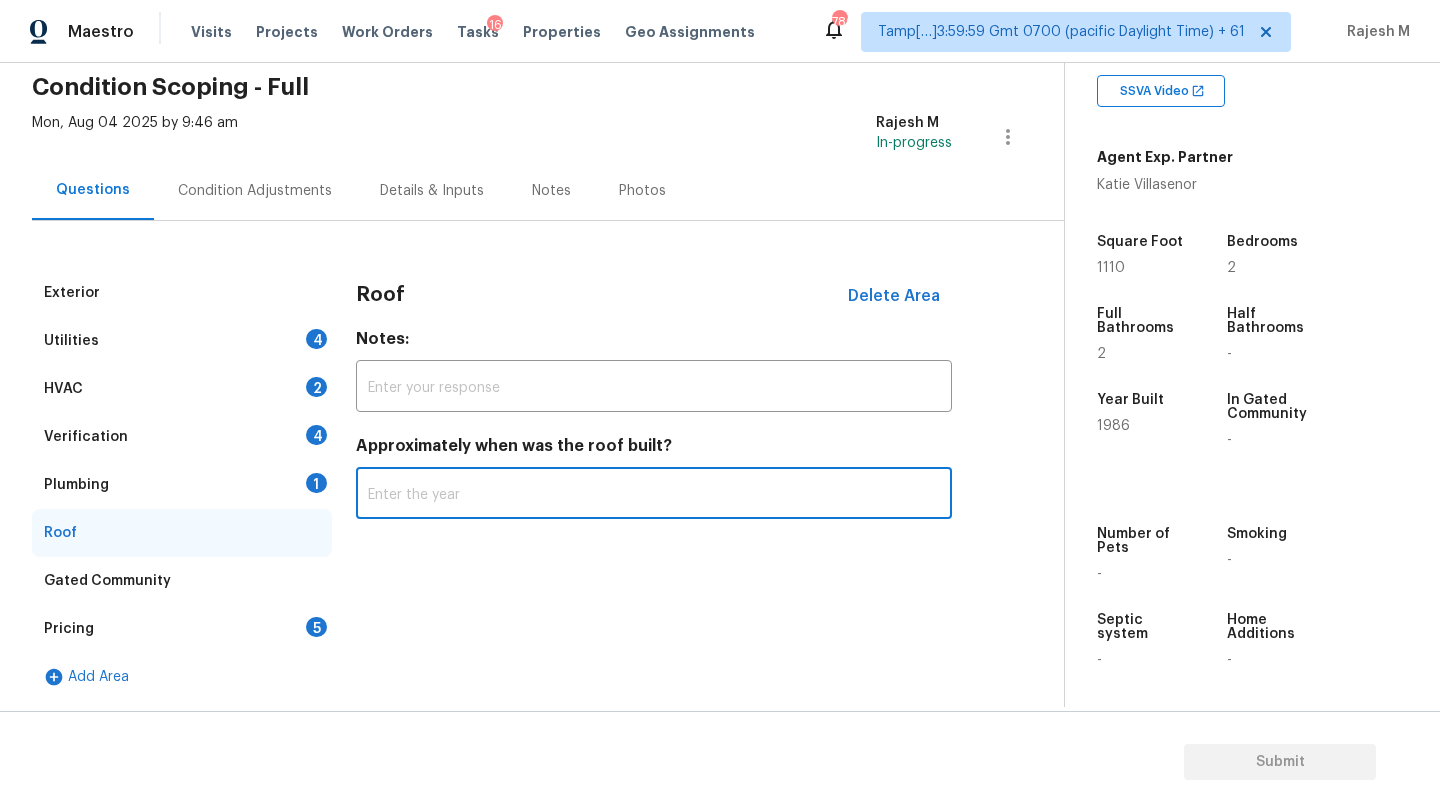 click at bounding box center [654, 495] 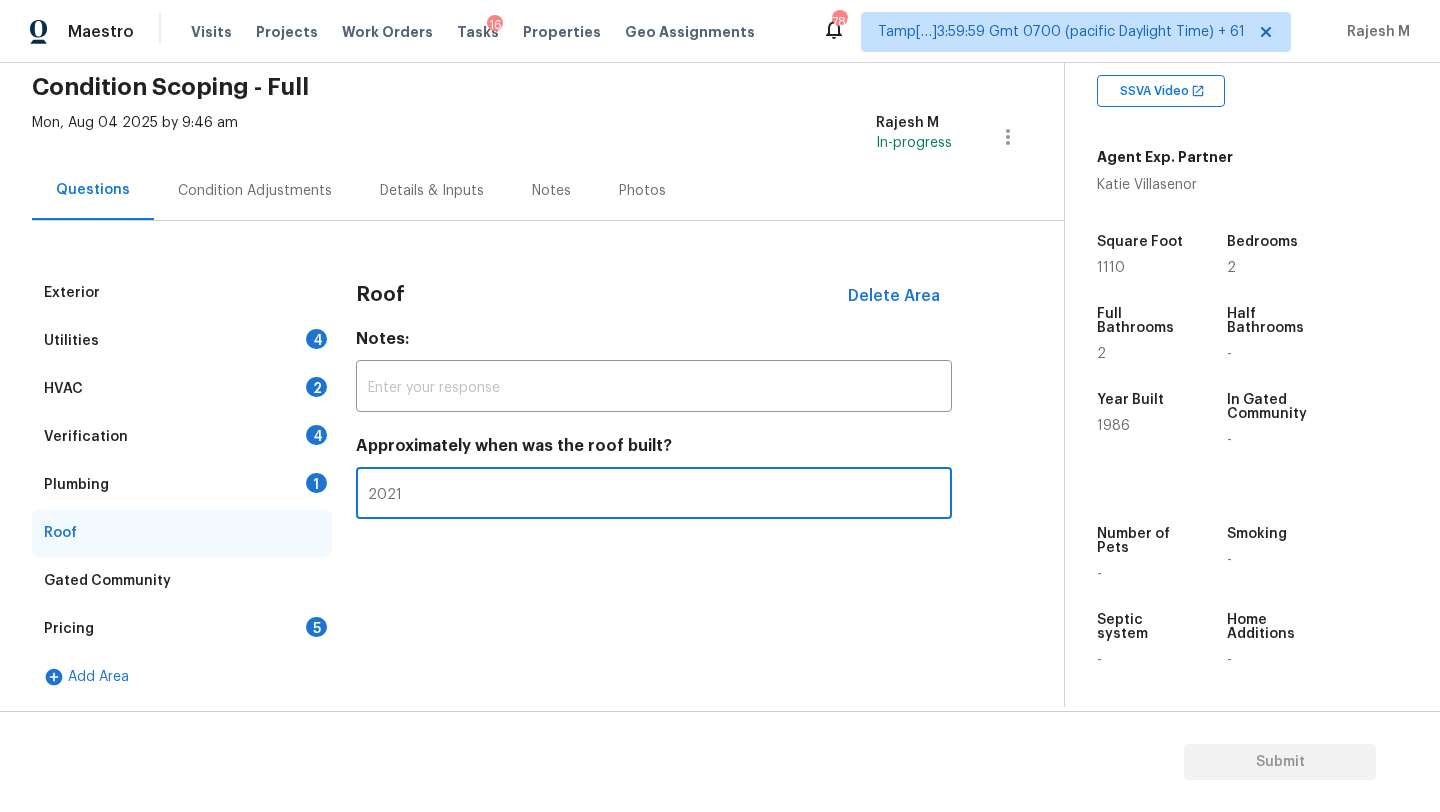 type on "2021" 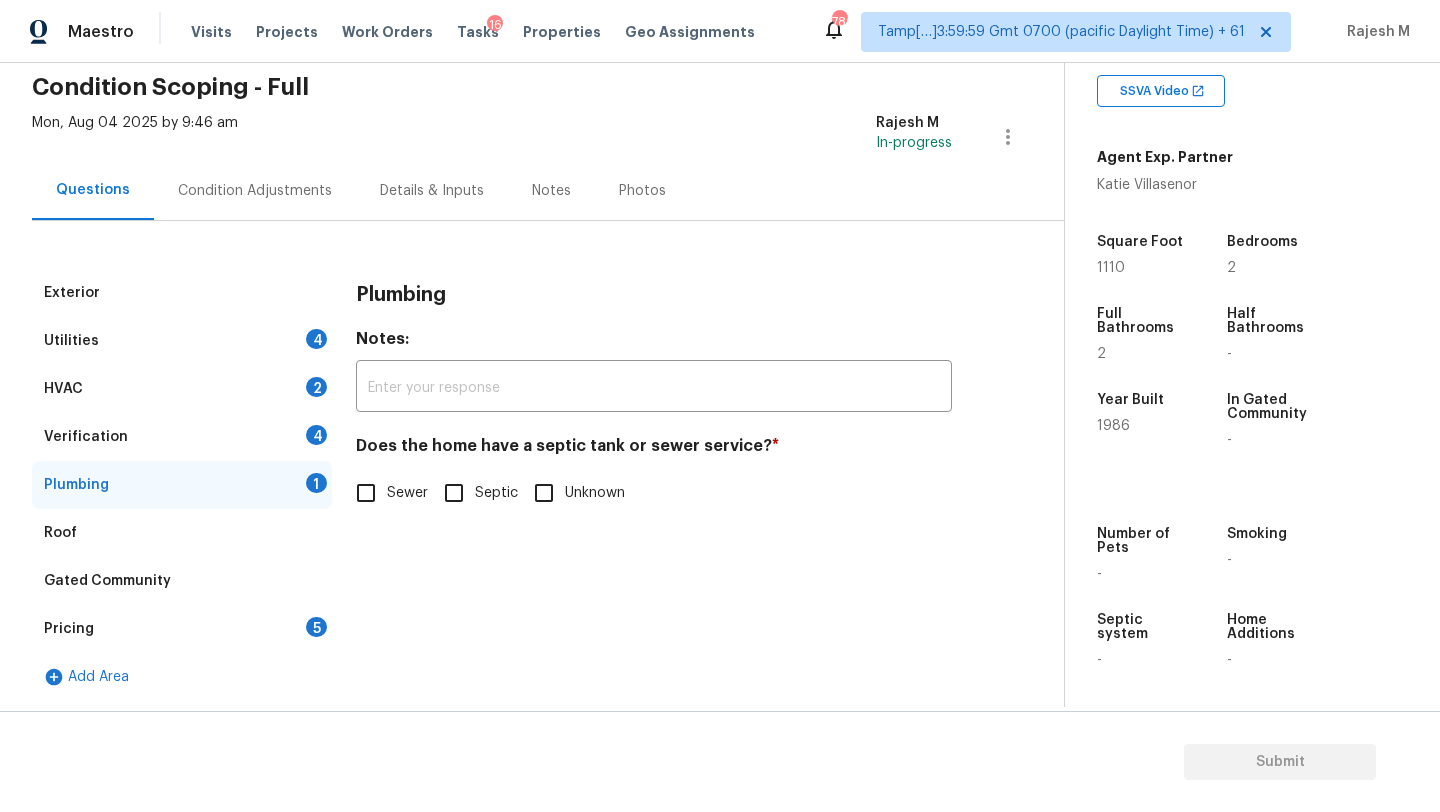 click on "Sewer" at bounding box center [366, 493] 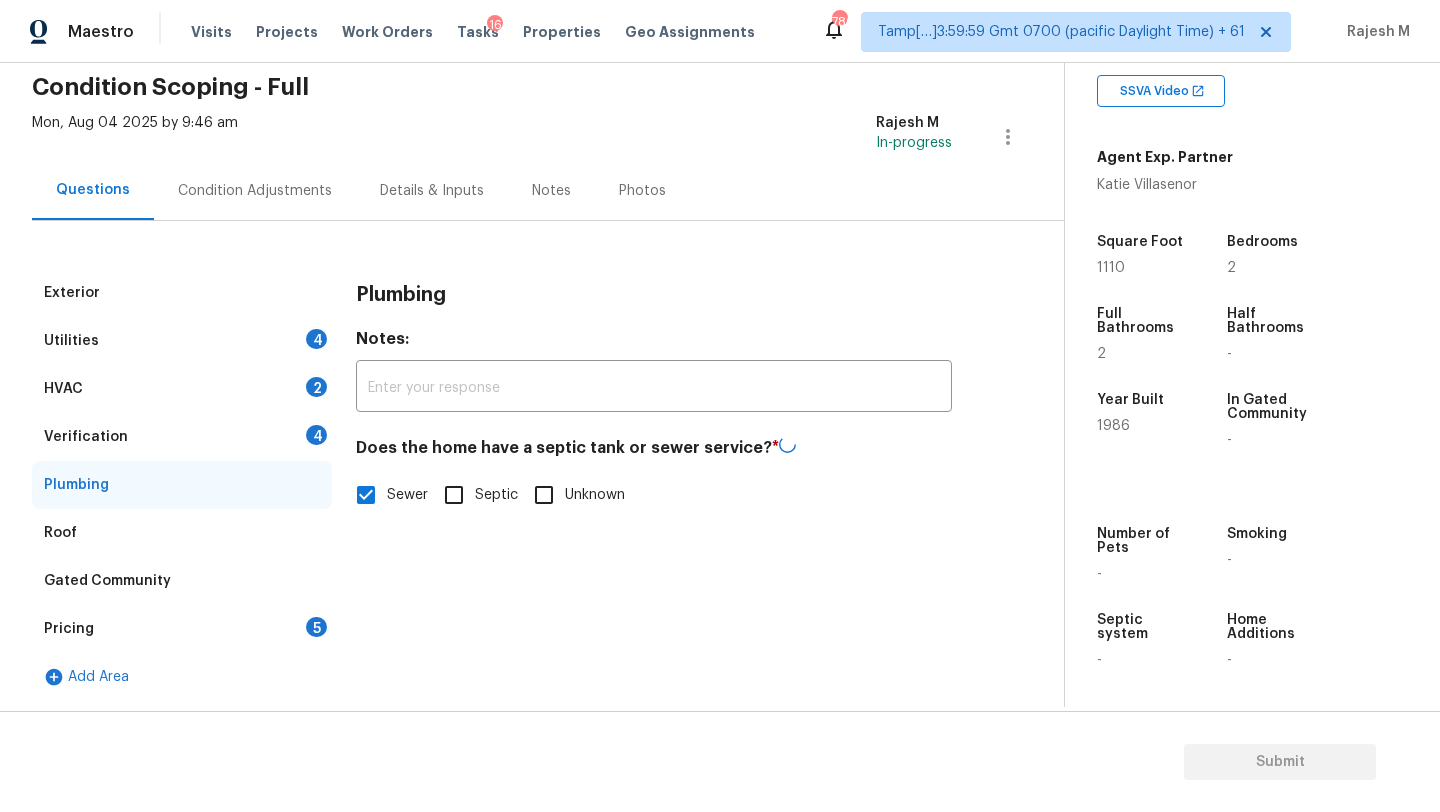 click on "Verification 4" at bounding box center [182, 437] 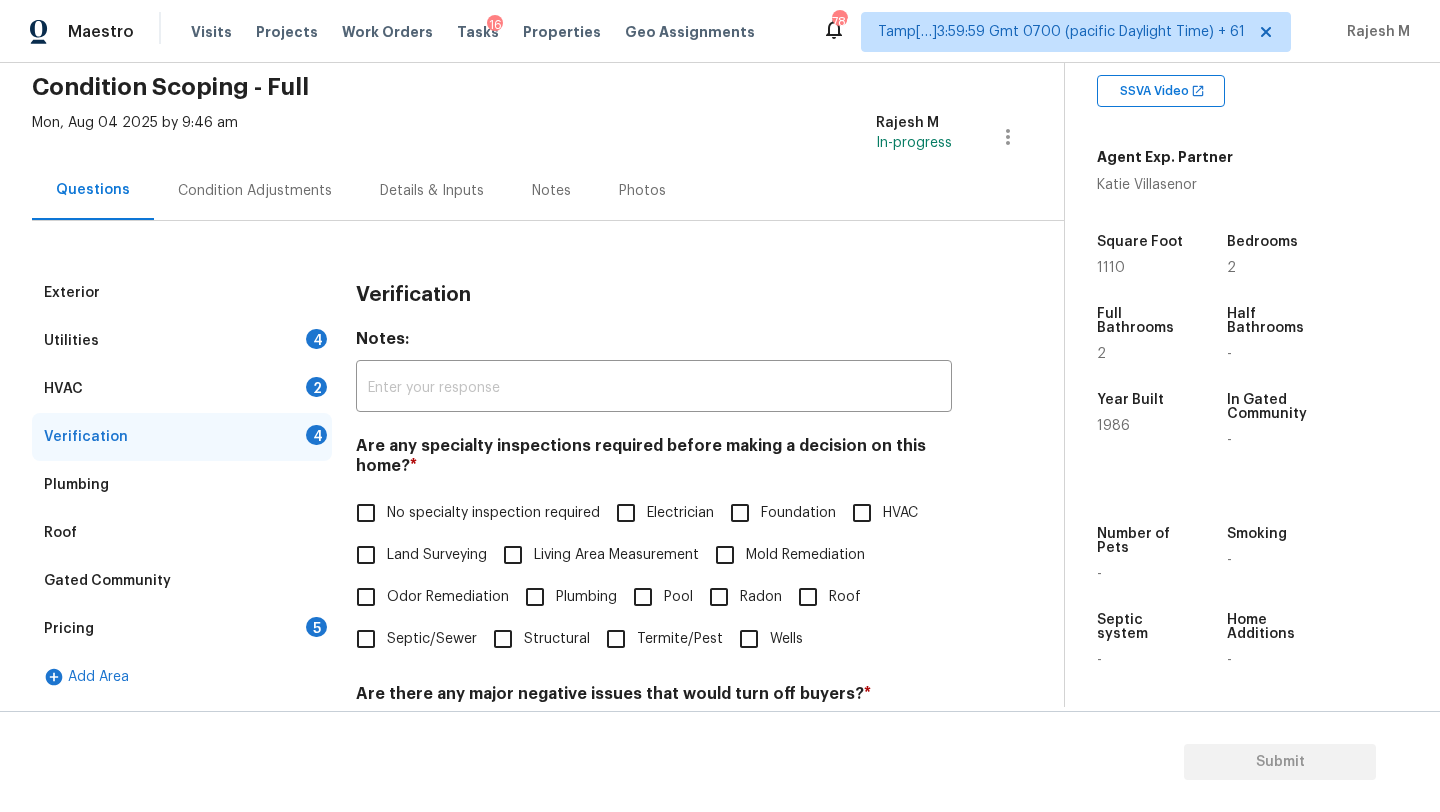 click on "No specialty inspection required" at bounding box center [472, 513] 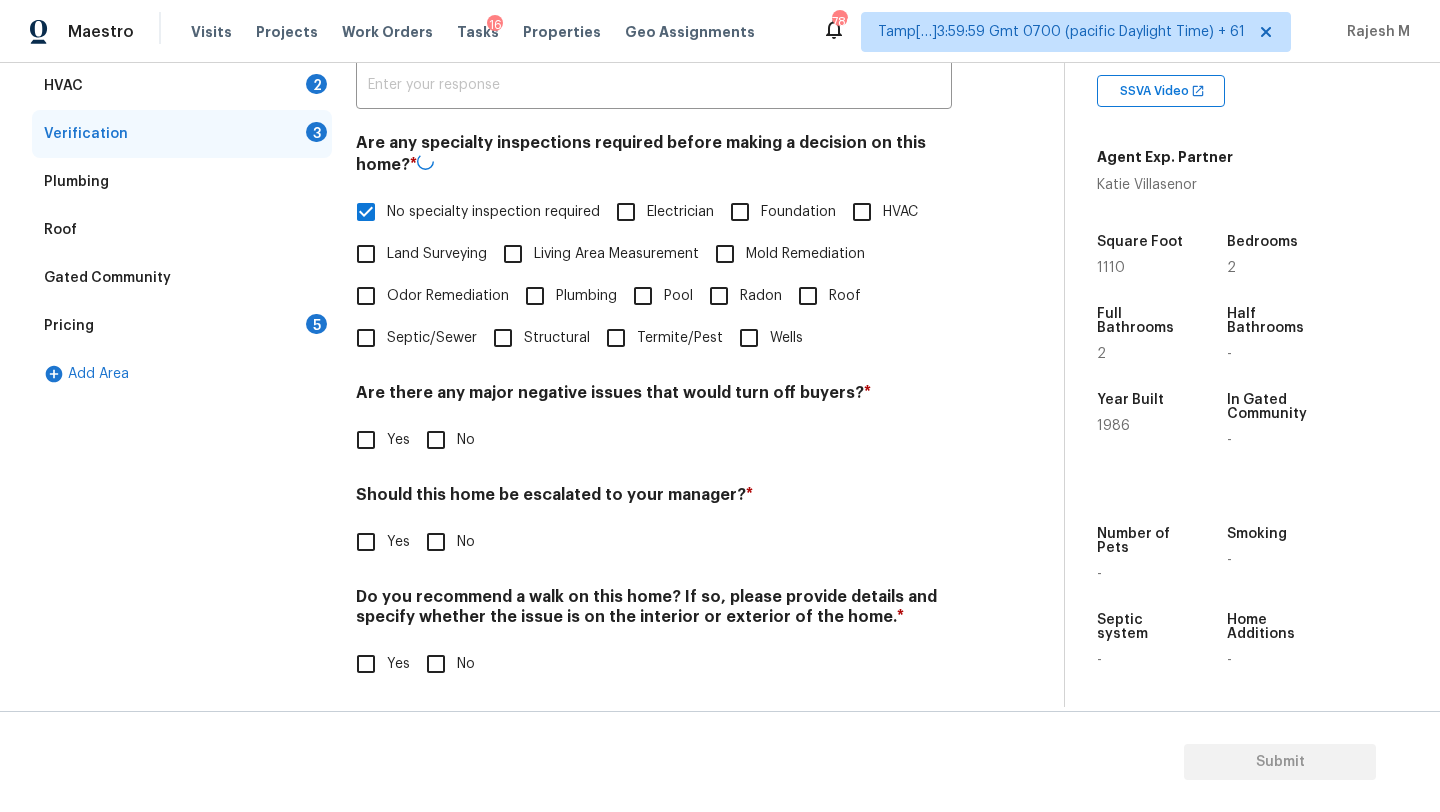 scroll, scrollTop: 391, scrollLeft: 0, axis: vertical 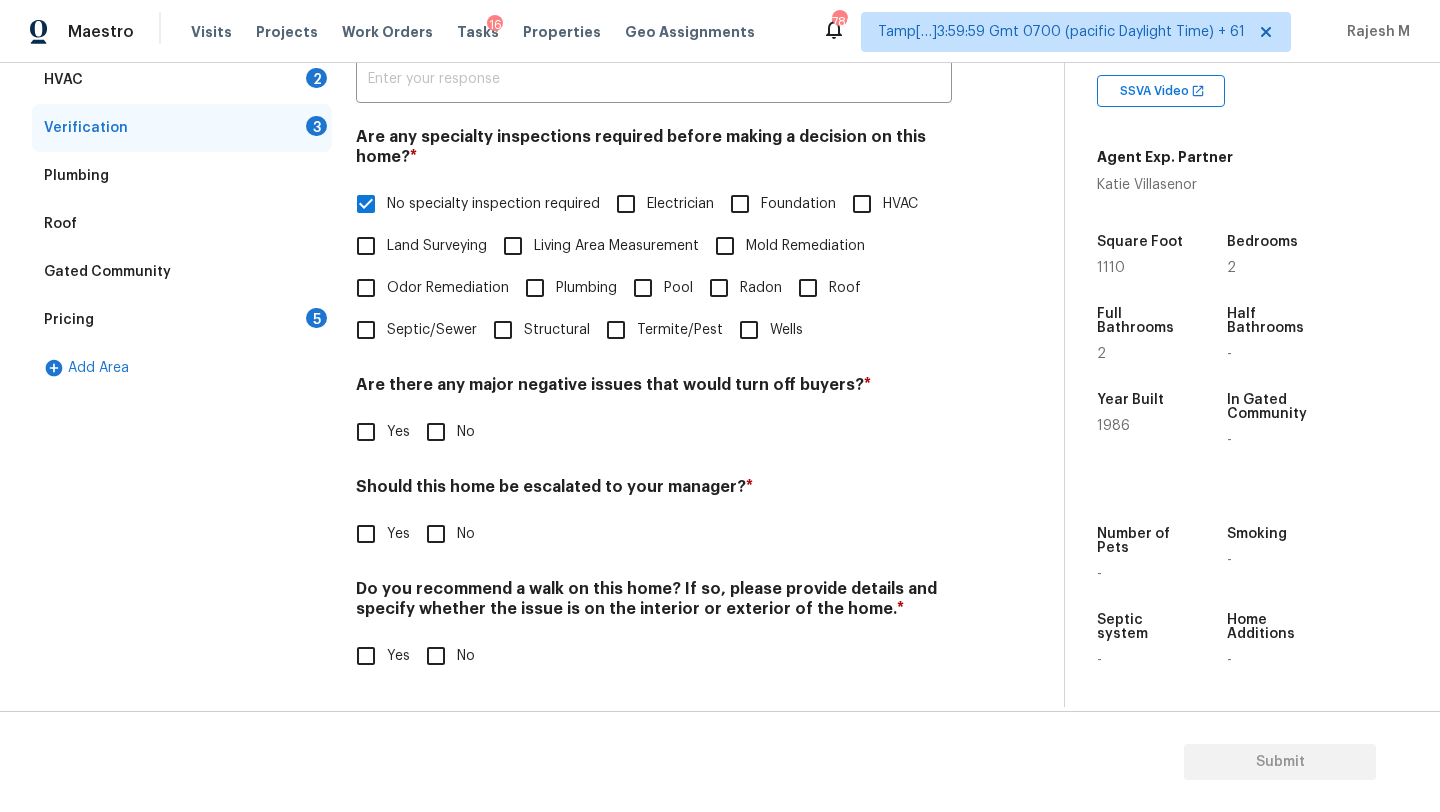 click on "No" at bounding box center (436, 432) 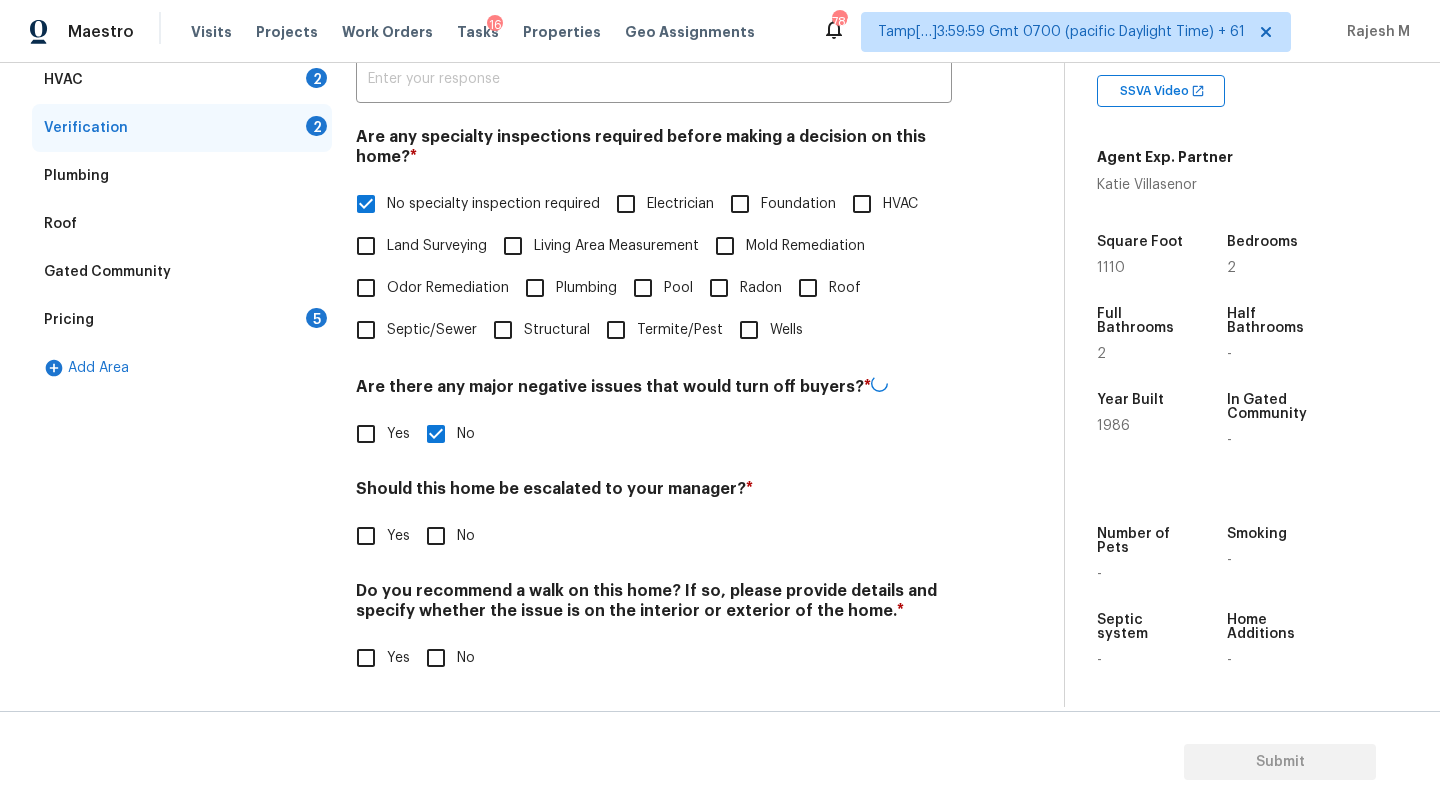 click on "No" at bounding box center (436, 658) 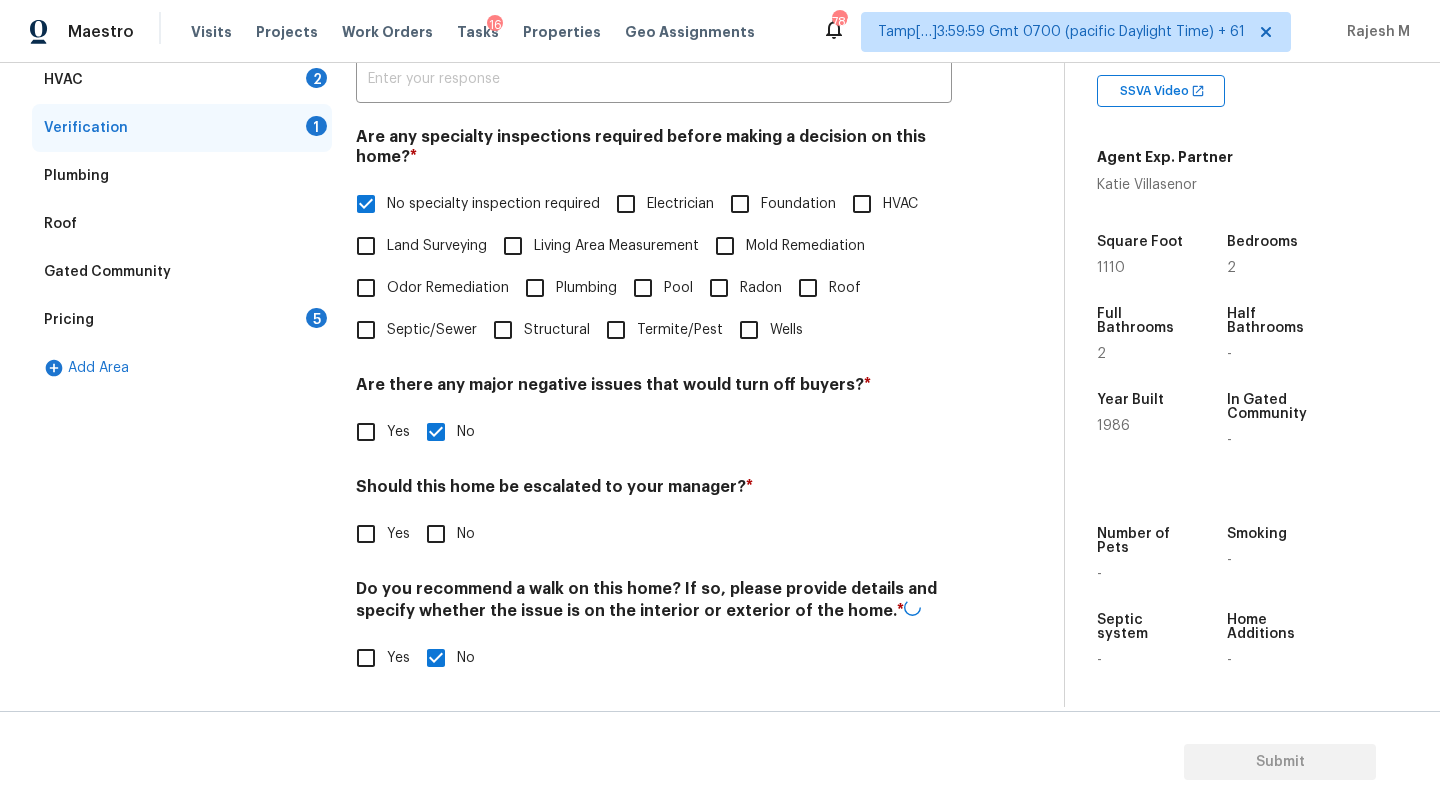 click on "Yes" at bounding box center [366, 534] 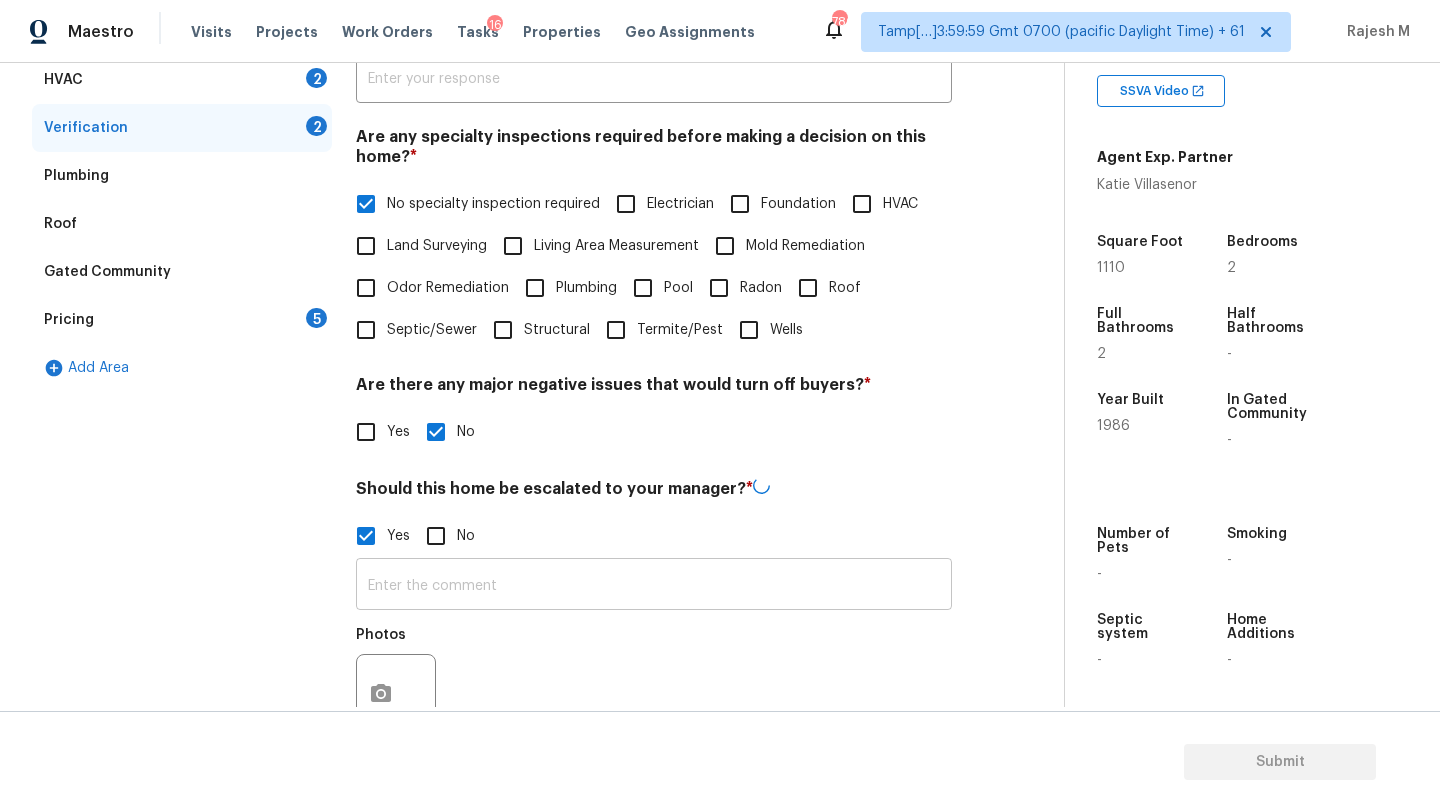 click at bounding box center (654, 586) 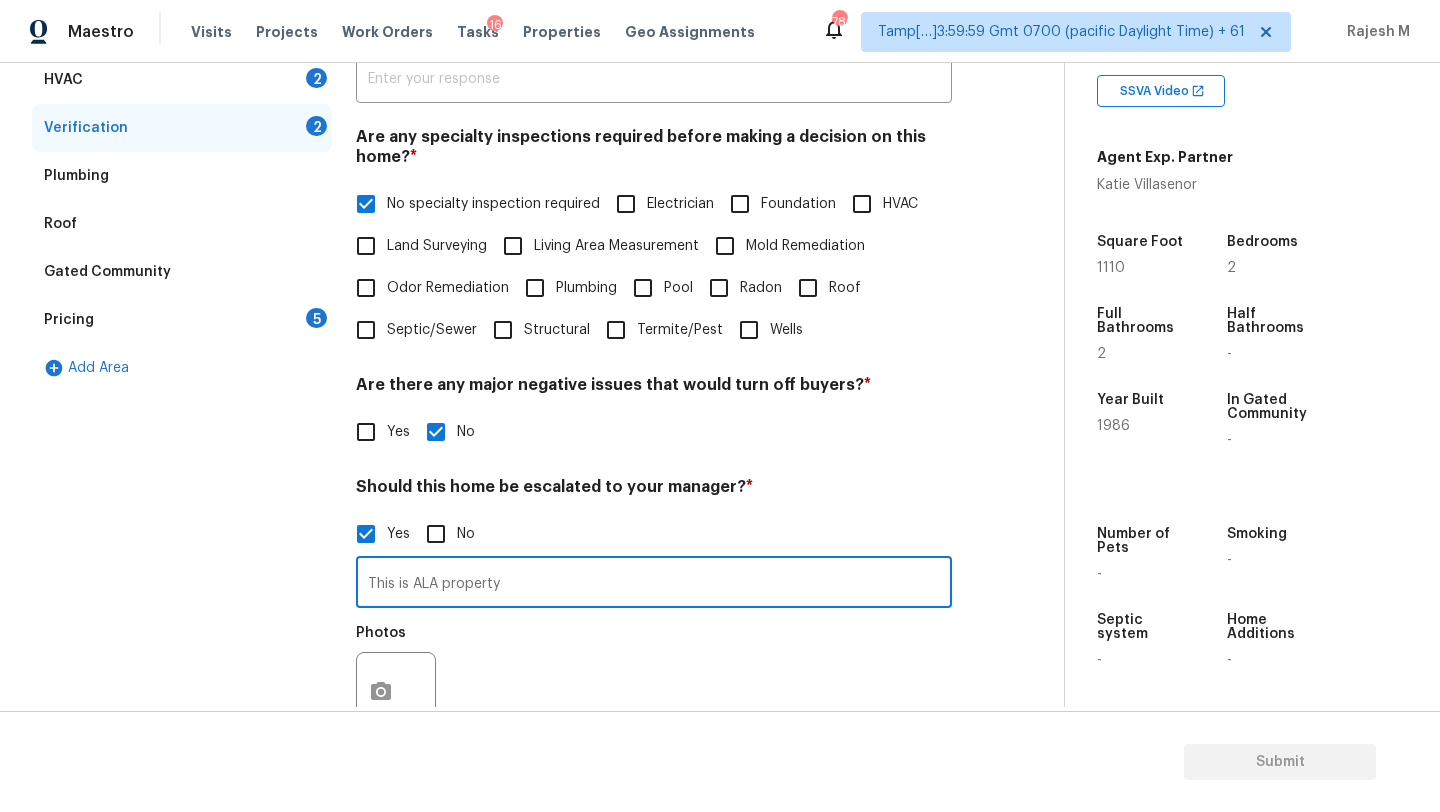 scroll, scrollTop: 449, scrollLeft: 0, axis: vertical 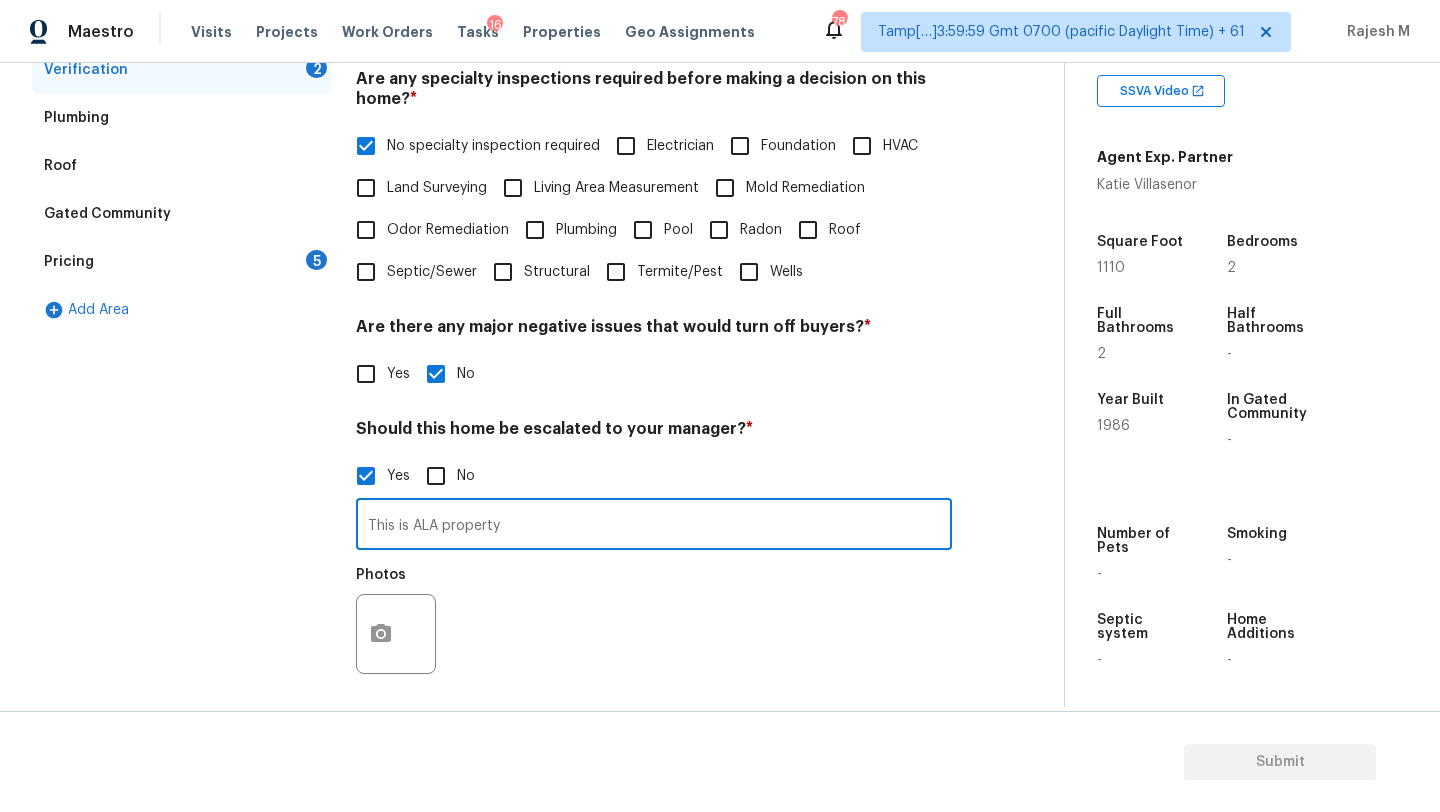 type on "This is ALA property" 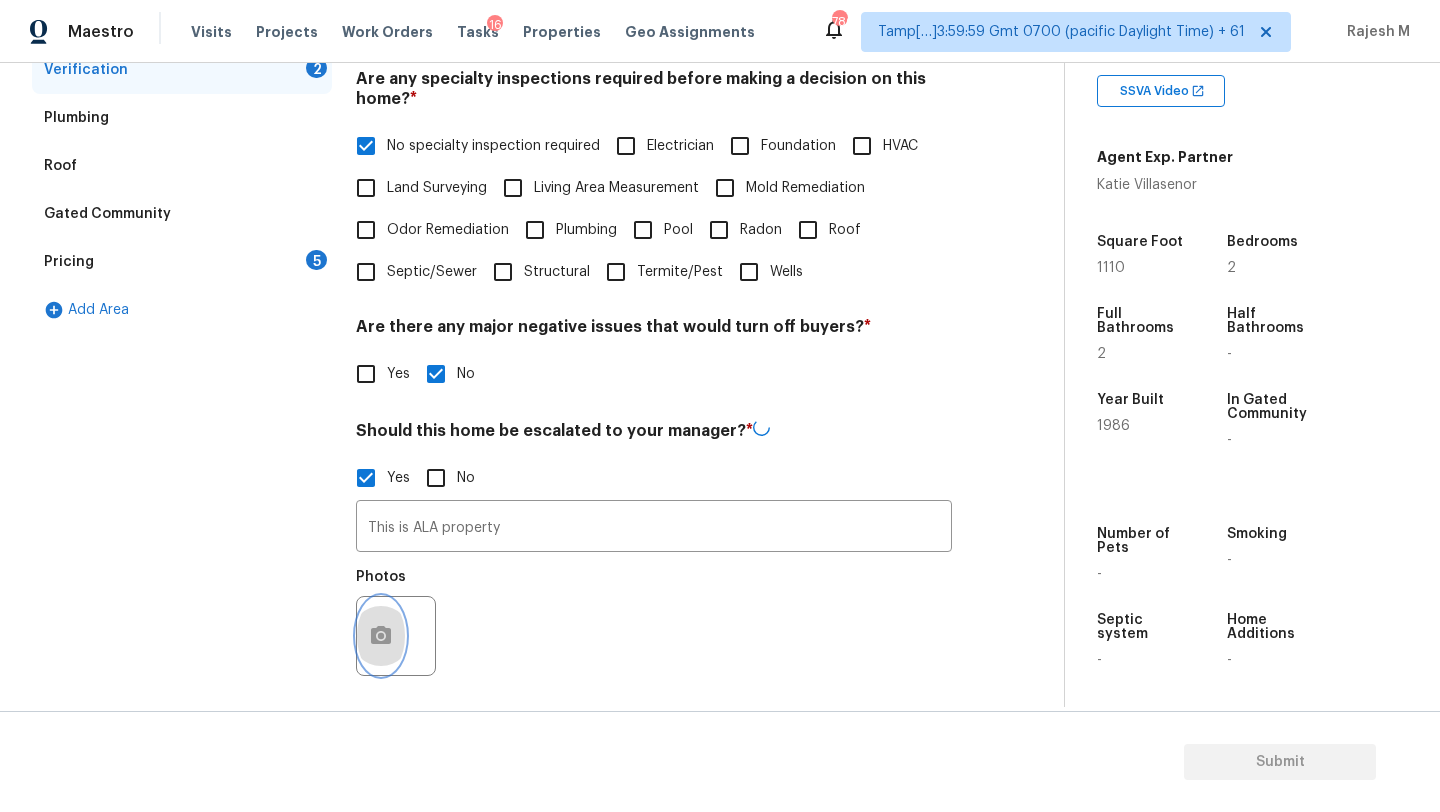click at bounding box center [381, 636] 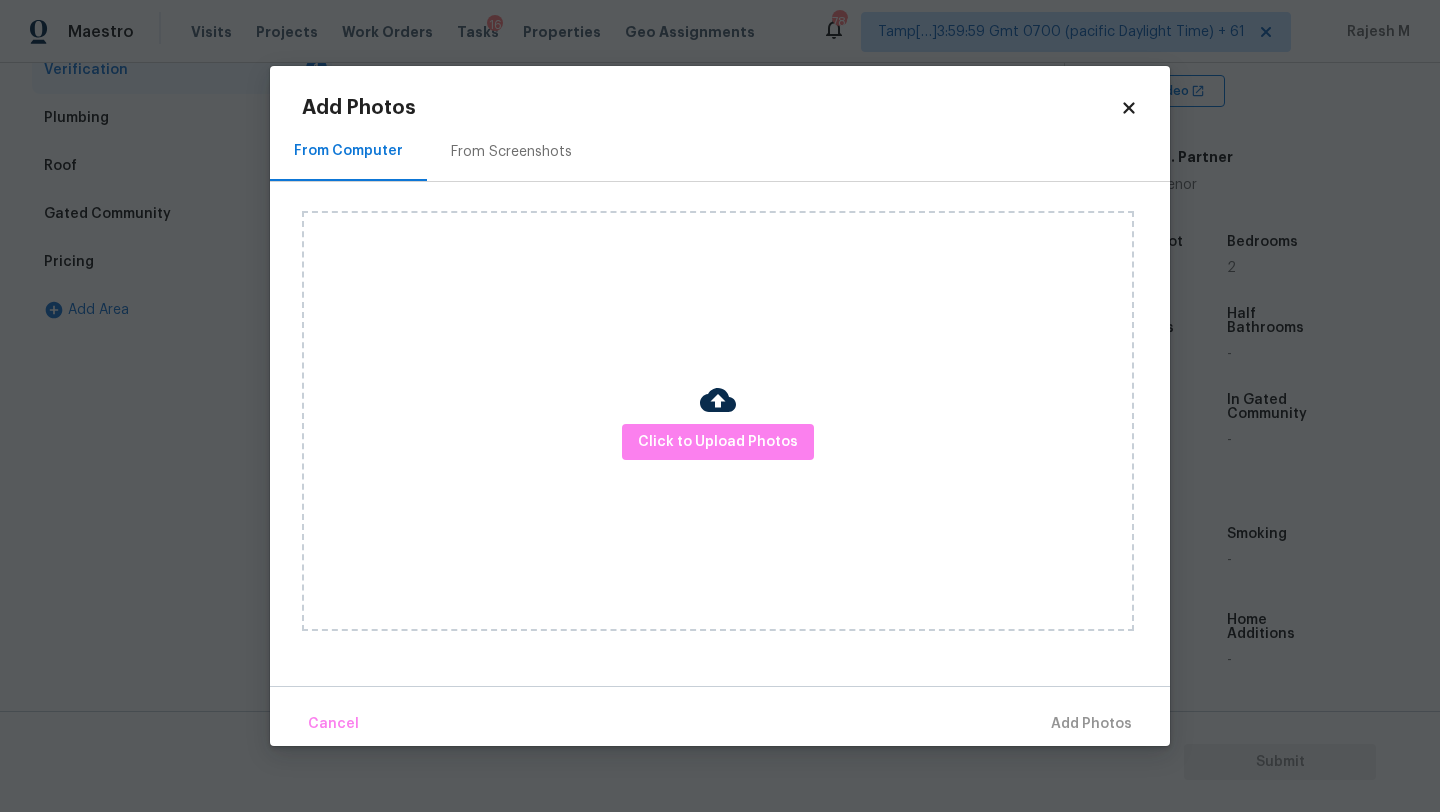 click on "From Screenshots" at bounding box center [511, 151] 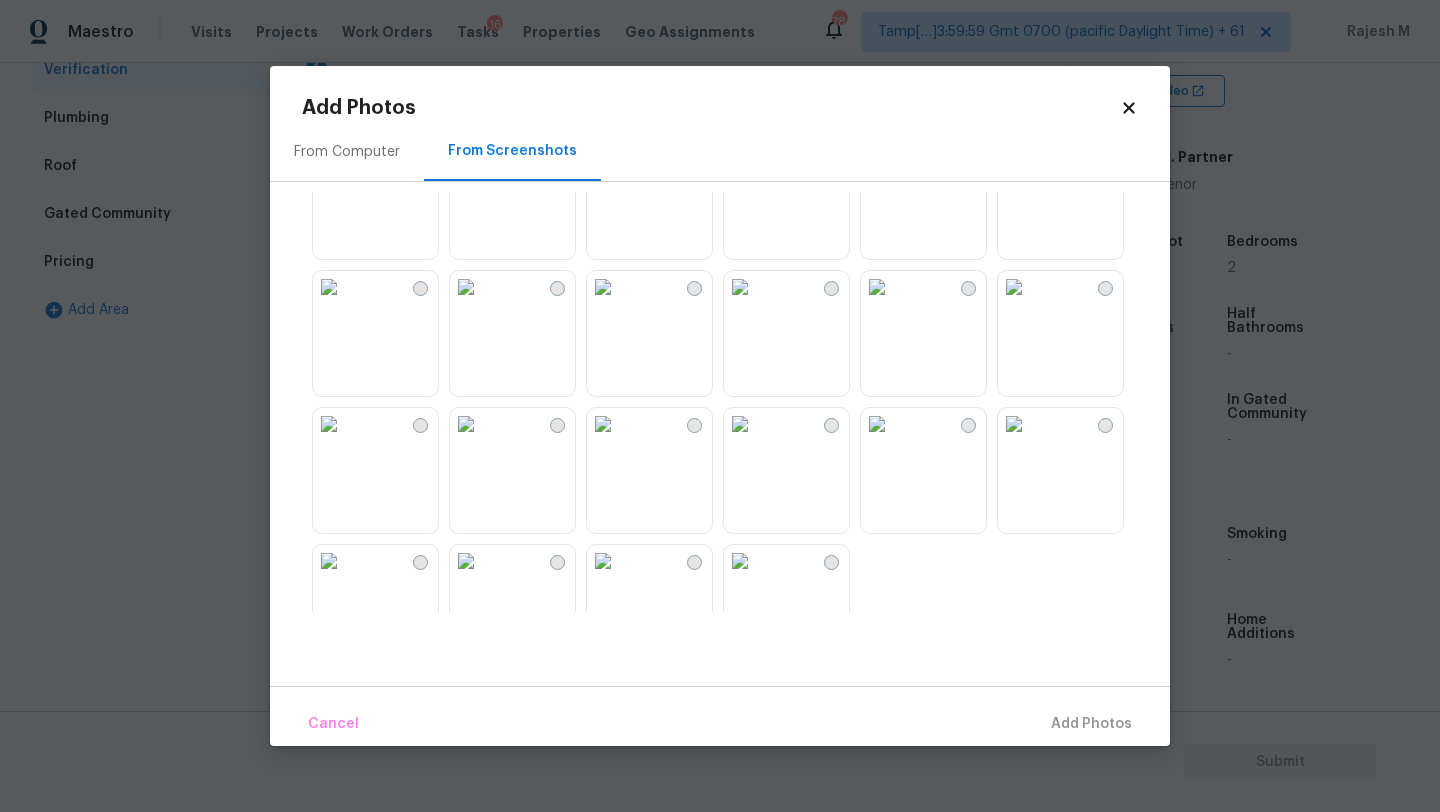 scroll, scrollTop: 1910, scrollLeft: 0, axis: vertical 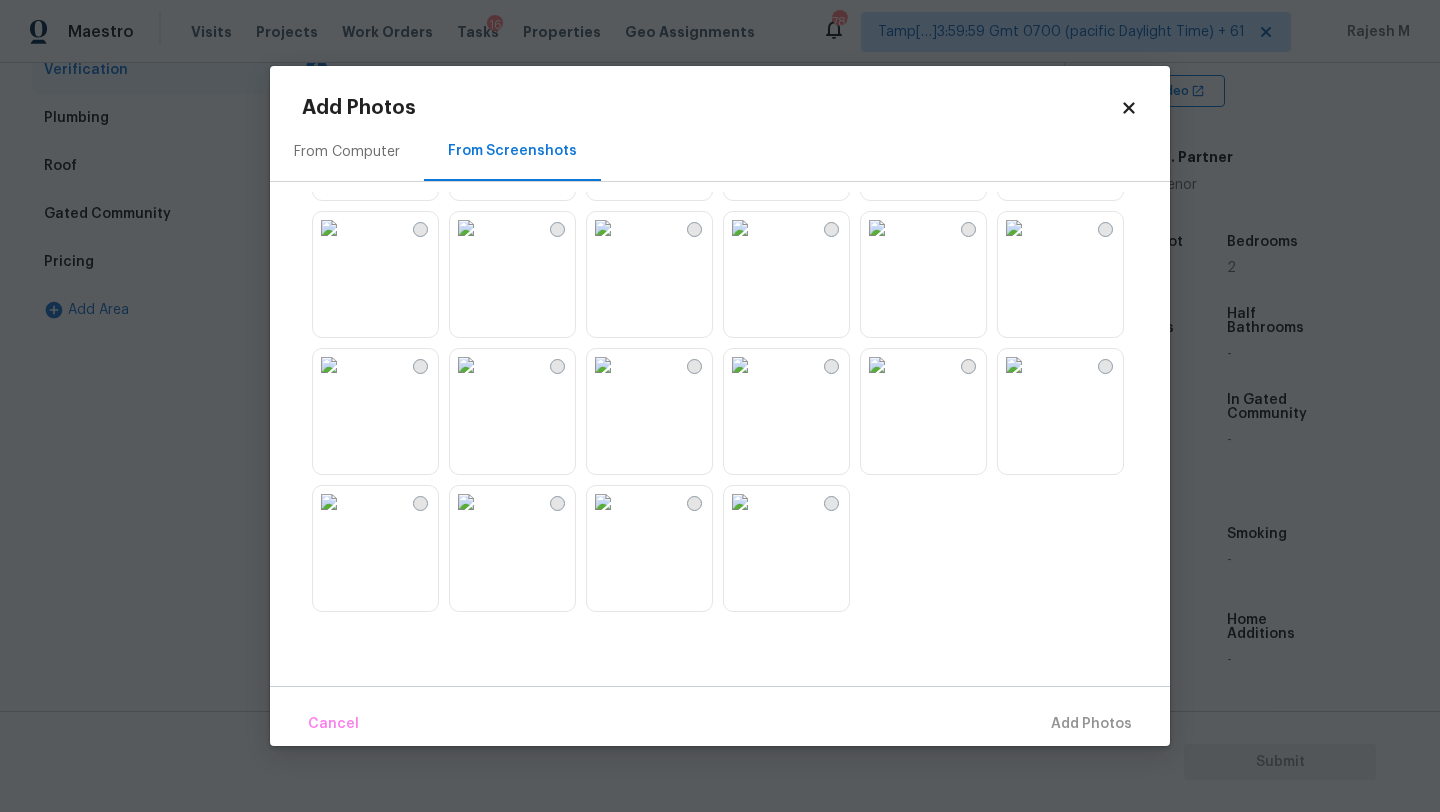 click at bounding box center [603, 365] 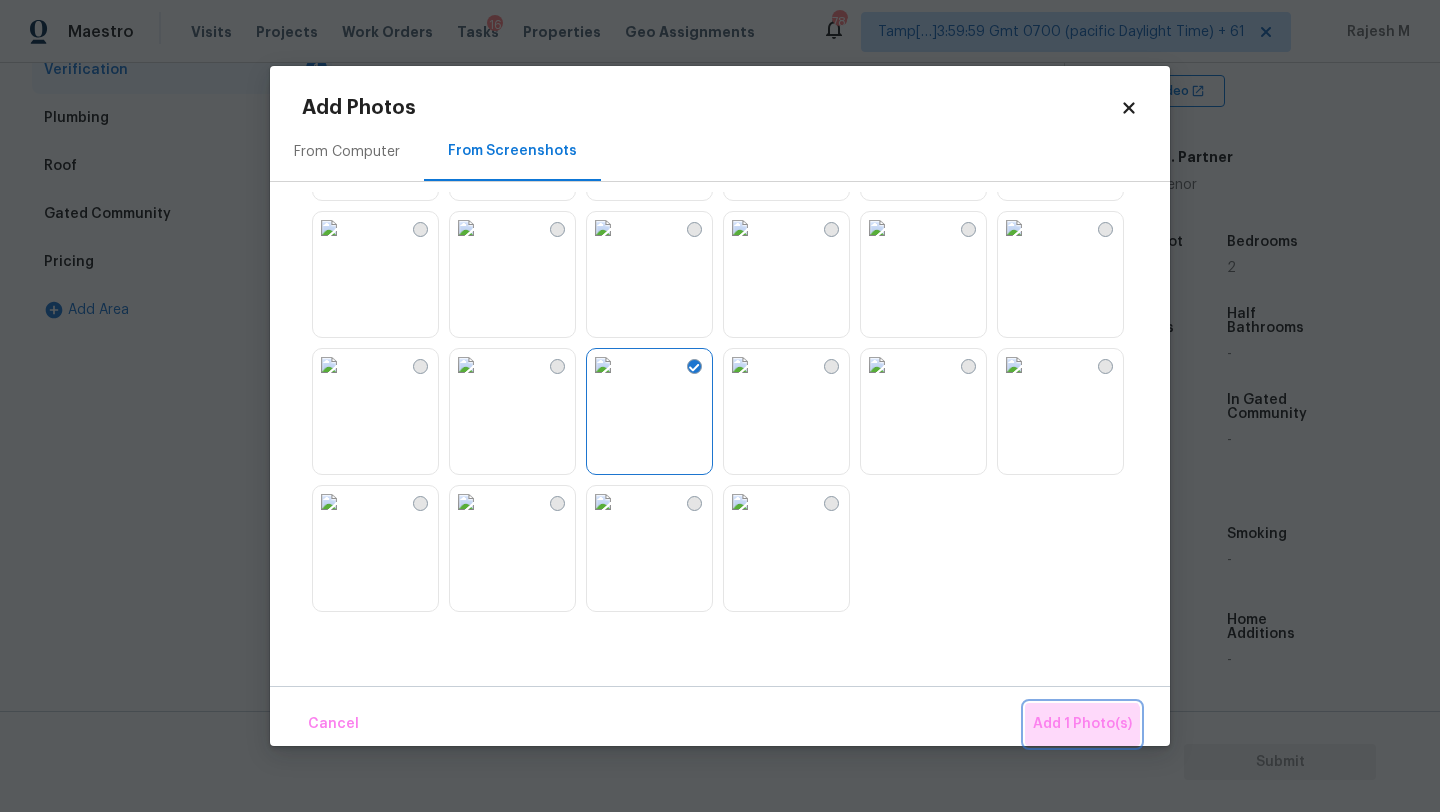 click on "Add 1 Photo(s)" at bounding box center (1082, 724) 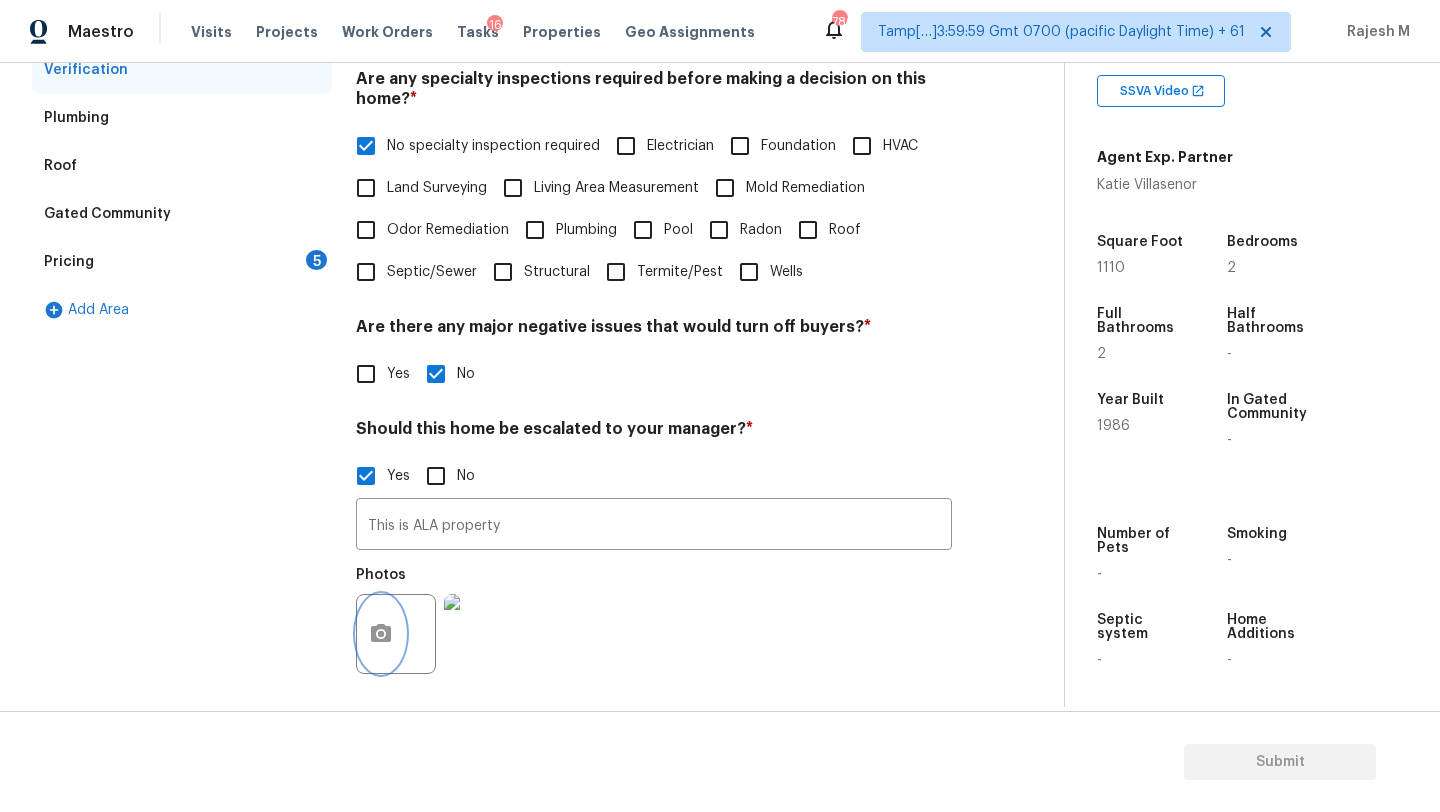 scroll, scrollTop: 0, scrollLeft: 0, axis: both 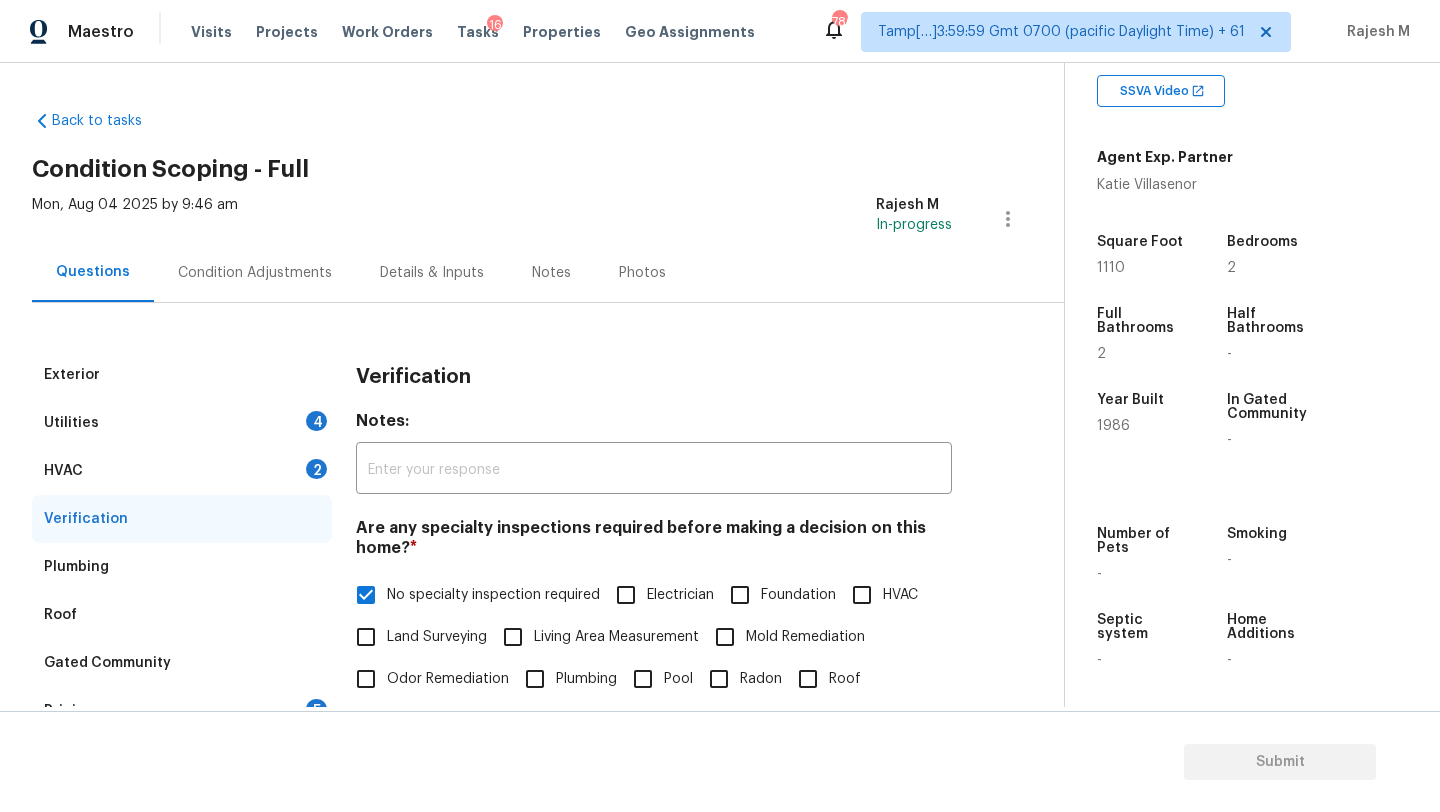 click on "HVAC 2" at bounding box center (182, 471) 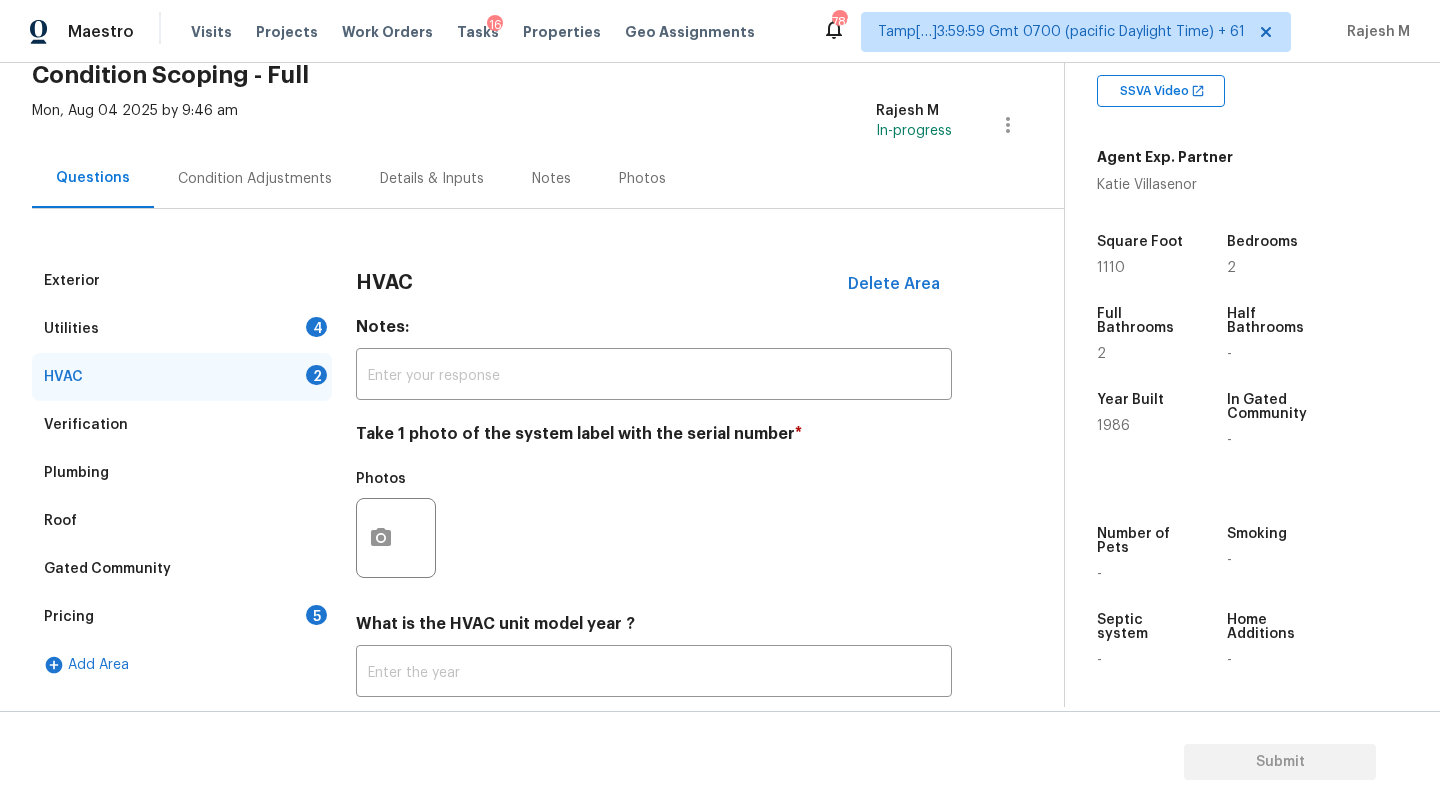 scroll, scrollTop: 217, scrollLeft: 0, axis: vertical 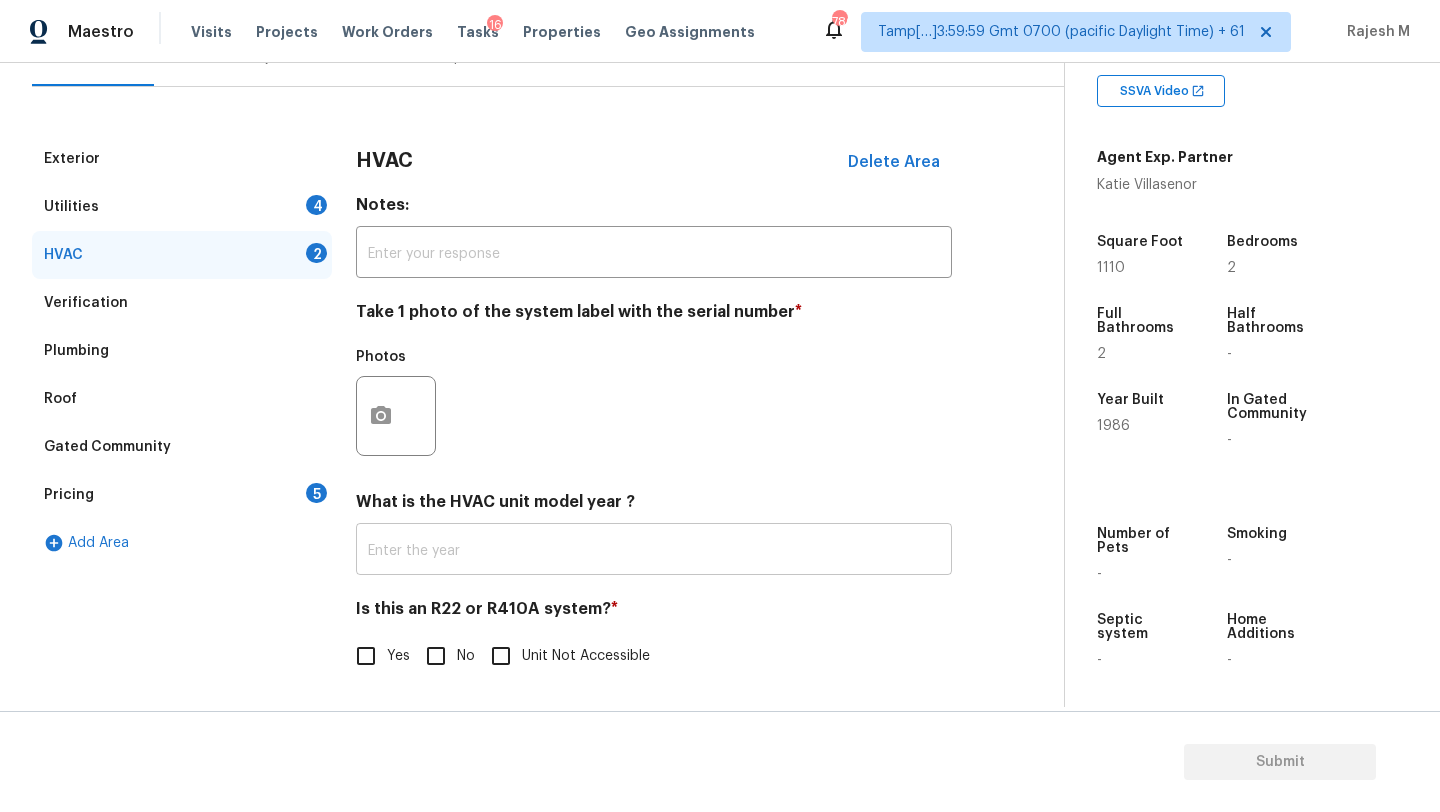 click at bounding box center (654, 551) 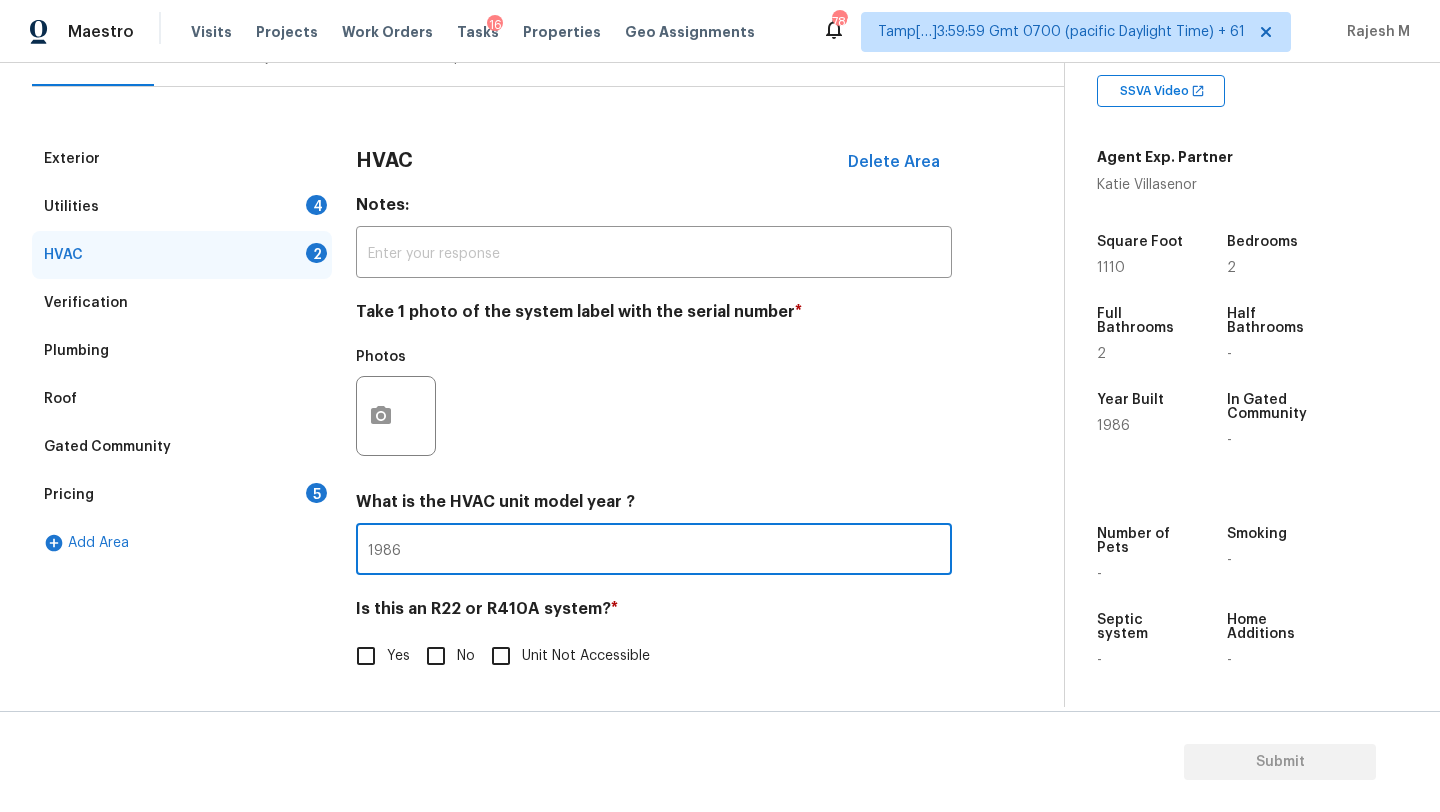 type on "1986" 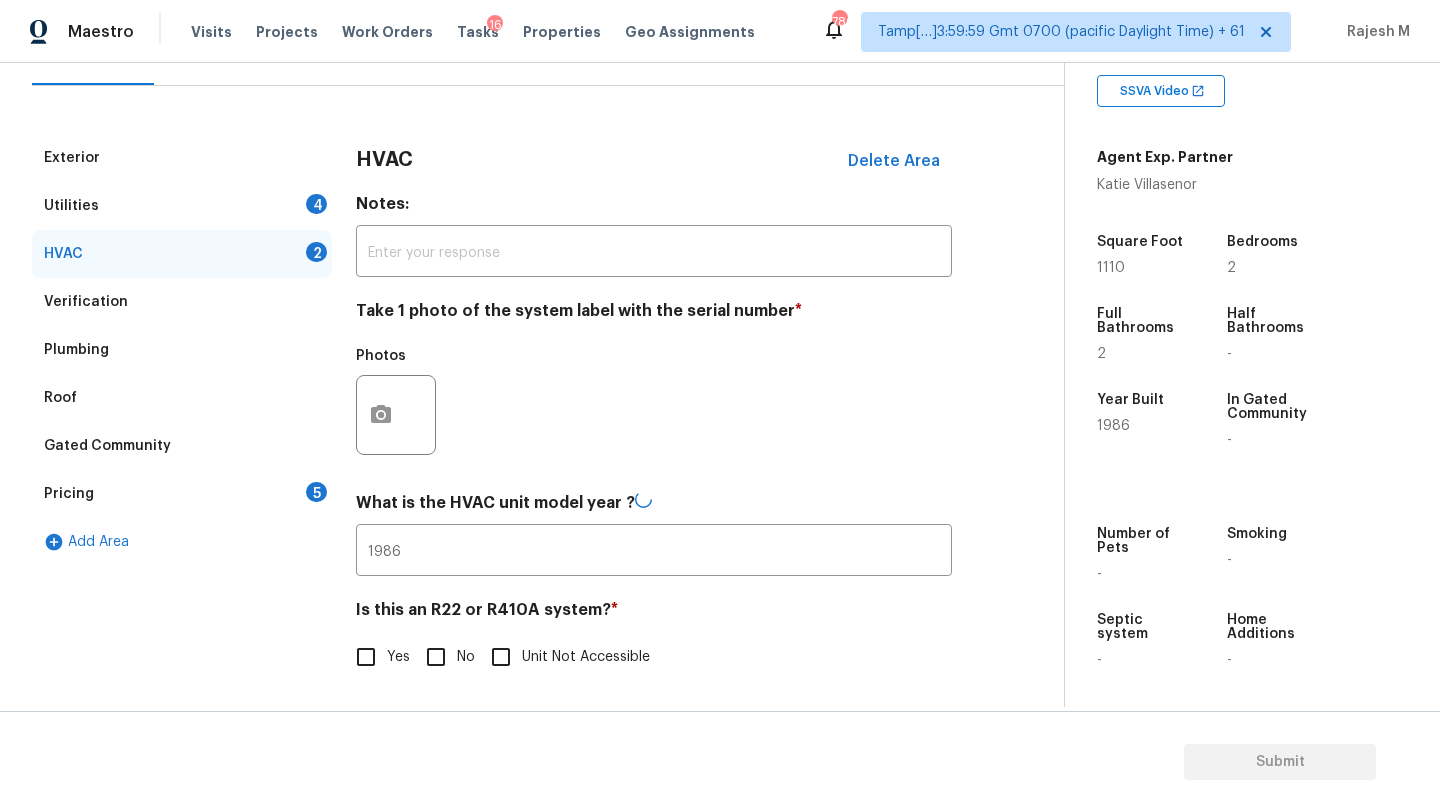 click on "No" at bounding box center (466, 657) 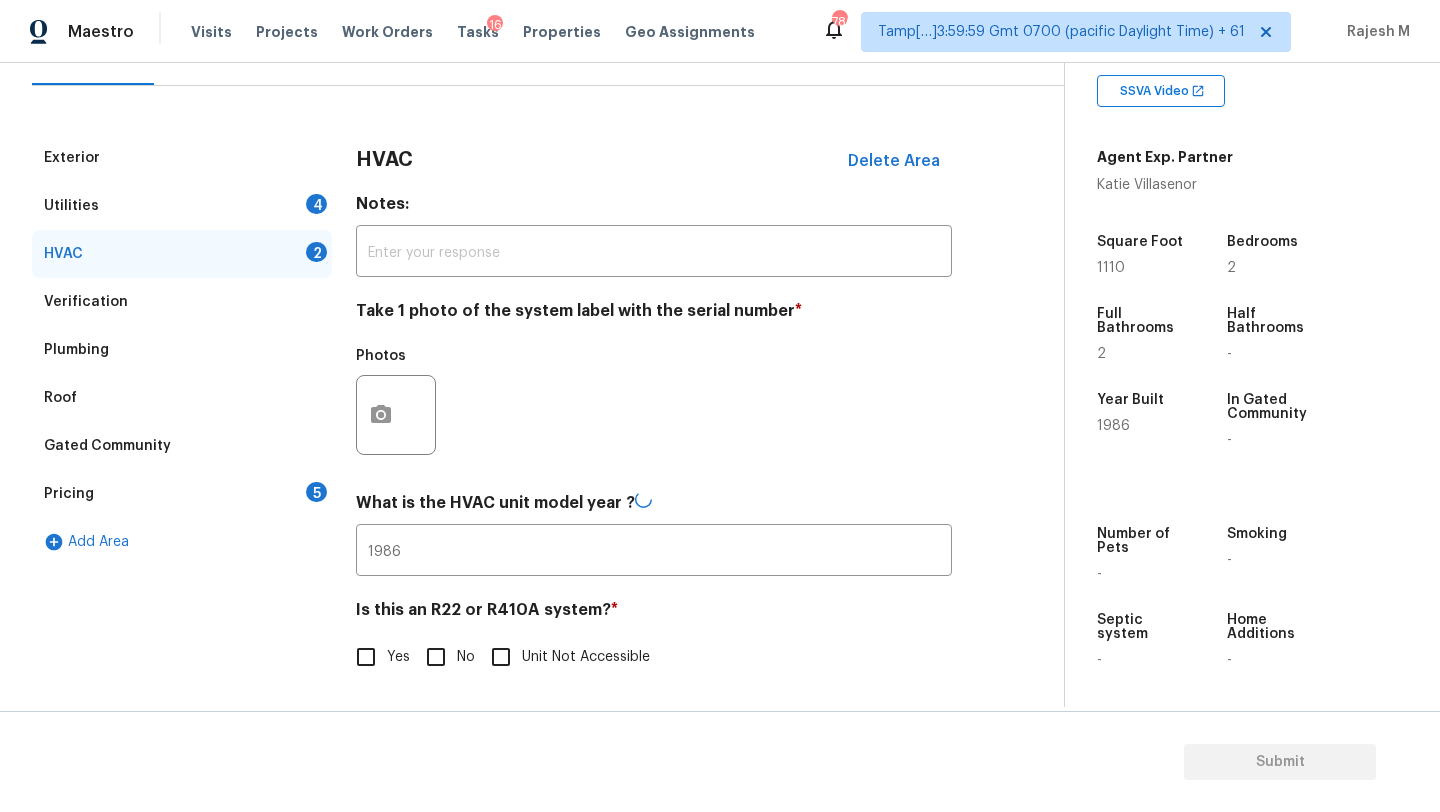 click on "No" at bounding box center (436, 657) 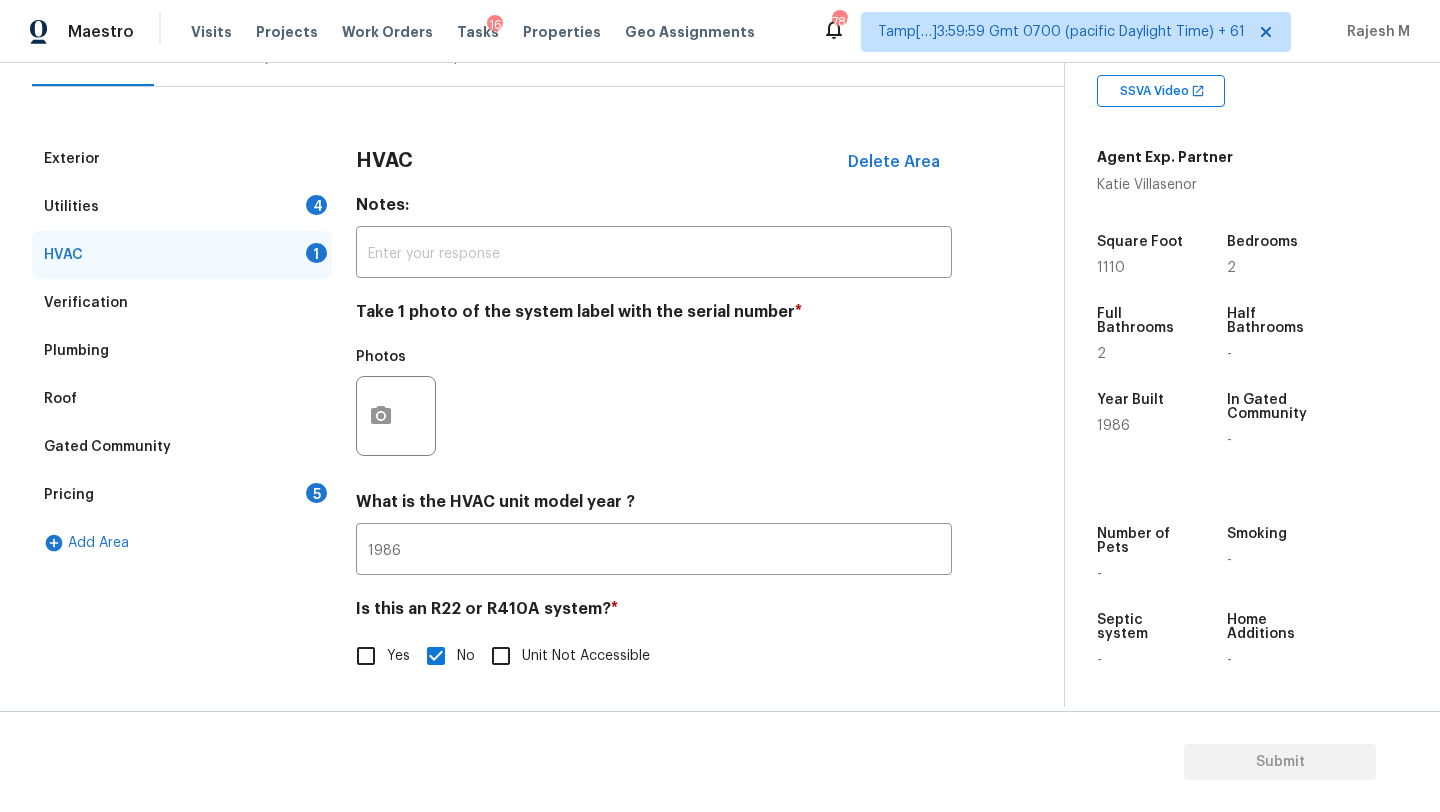 click on "Utilities 4" at bounding box center [182, 207] 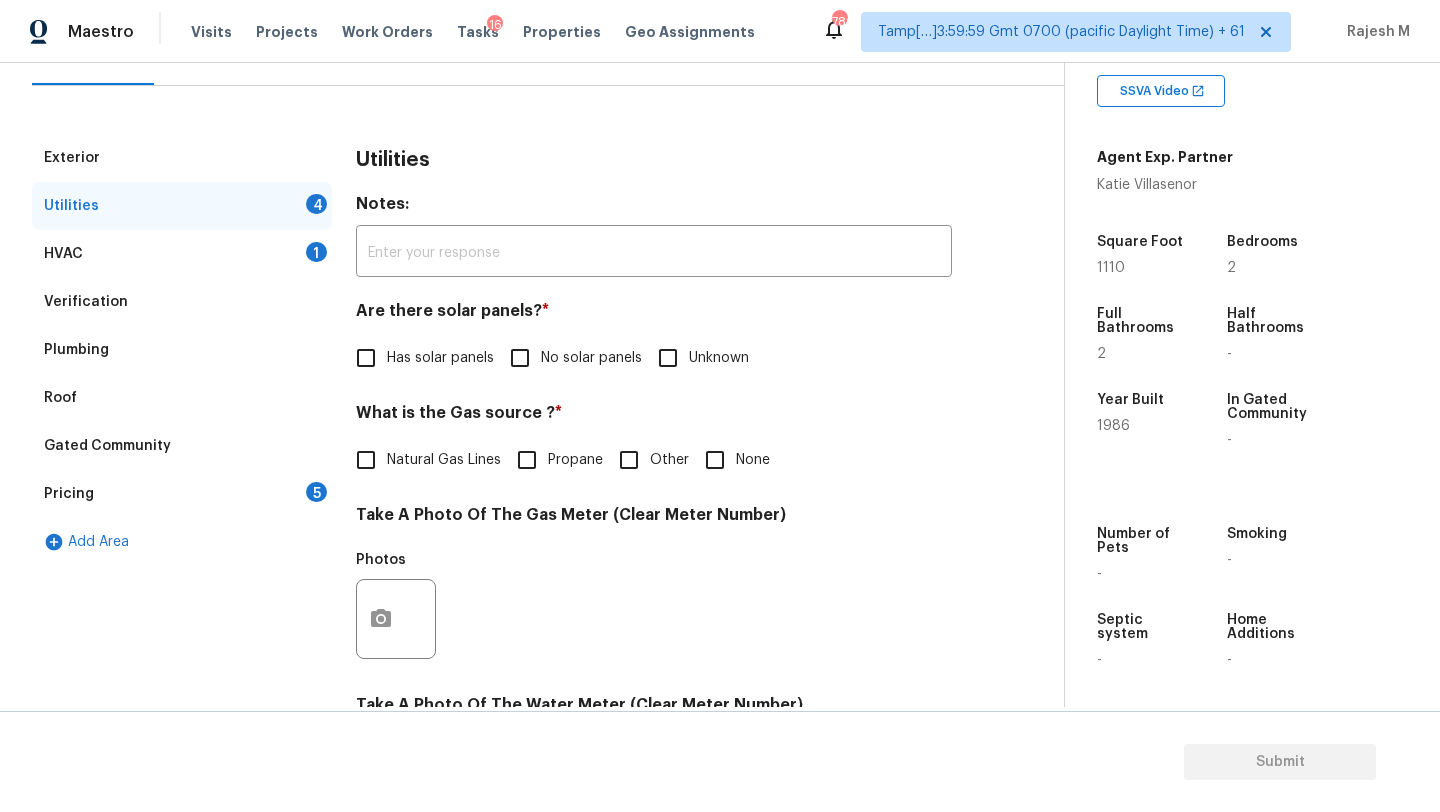 click on "No solar panels" at bounding box center (570, 358) 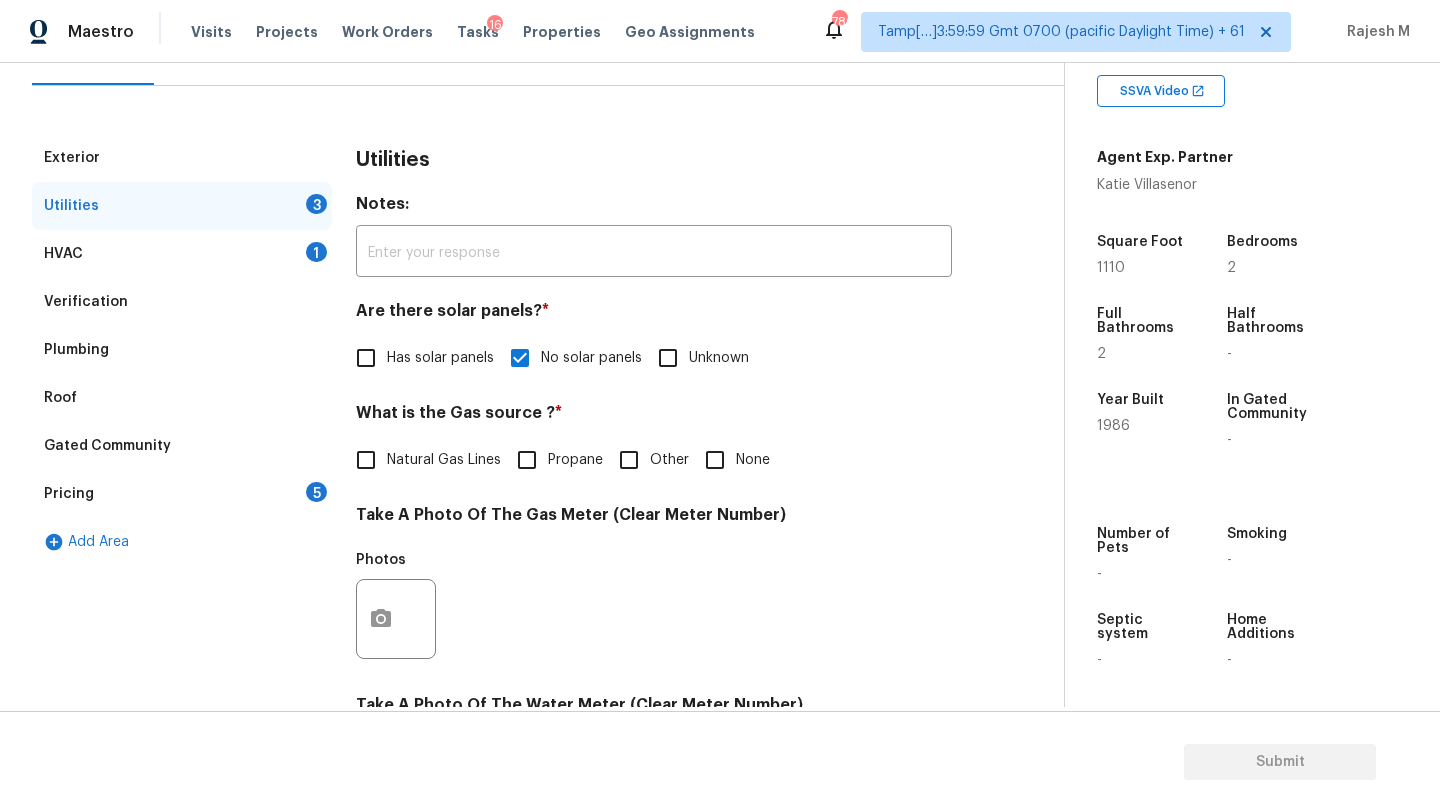 click on "Natural Gas Lines Propane Other None" at bounding box center [654, 460] 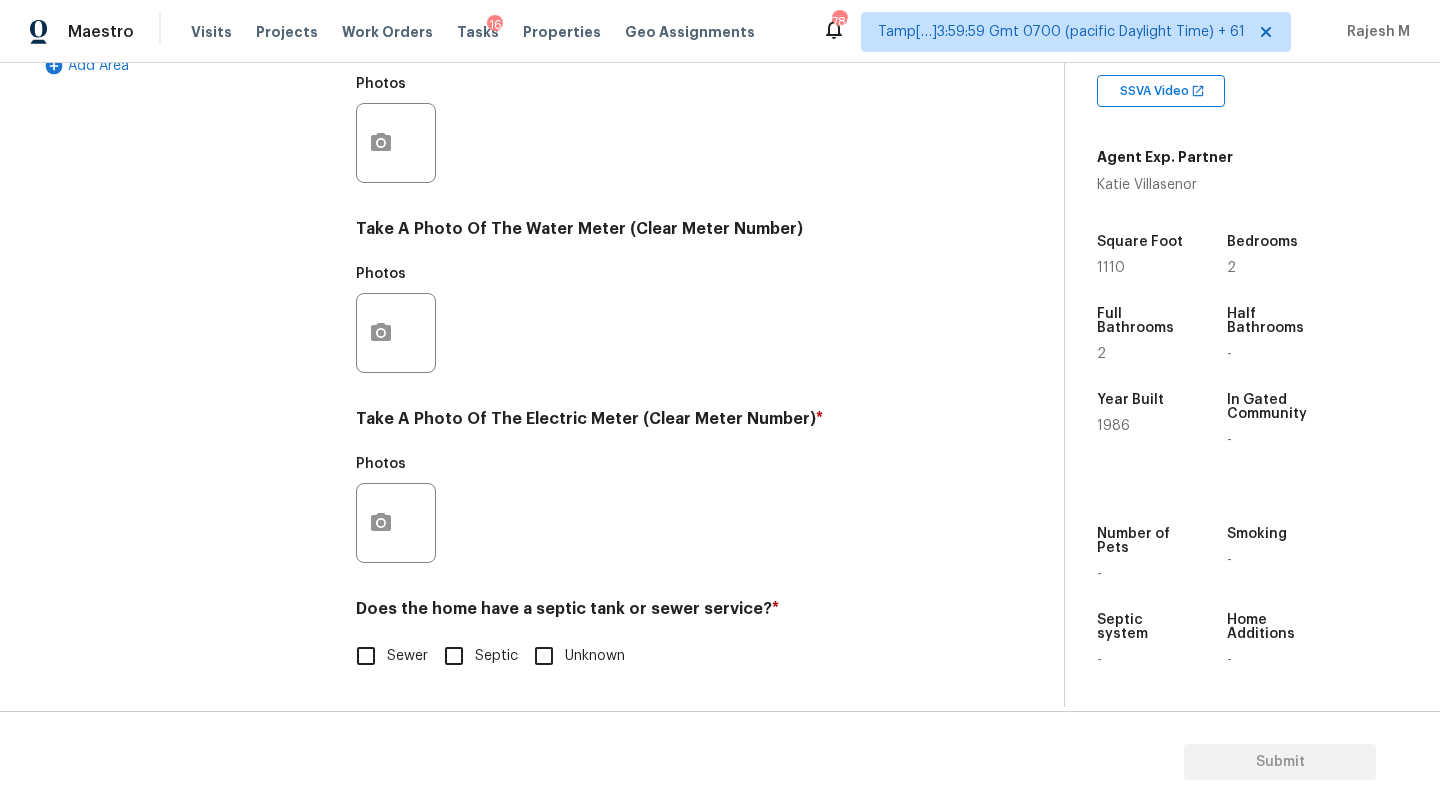 click on "Sewer" at bounding box center [407, 656] 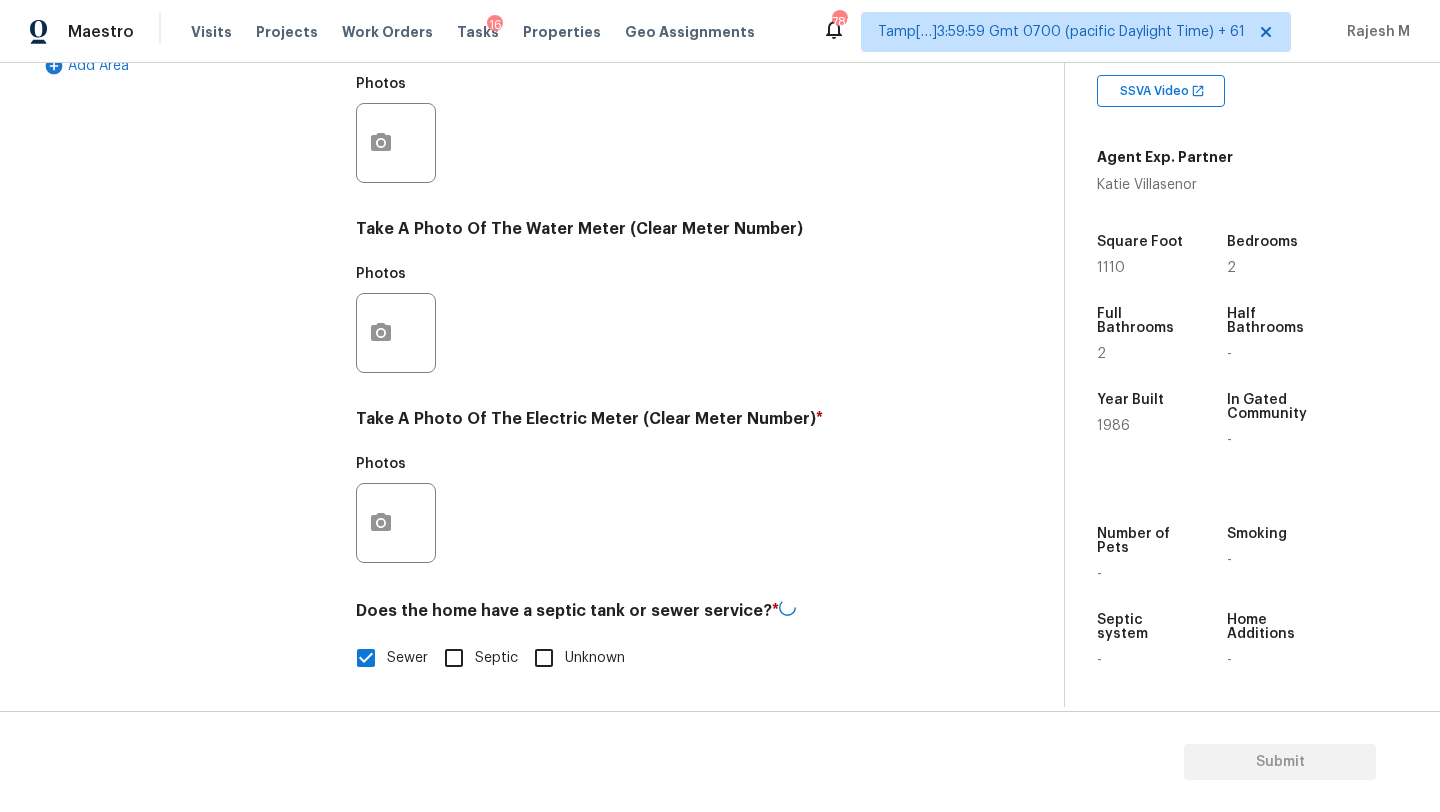 scroll, scrollTop: 281, scrollLeft: 0, axis: vertical 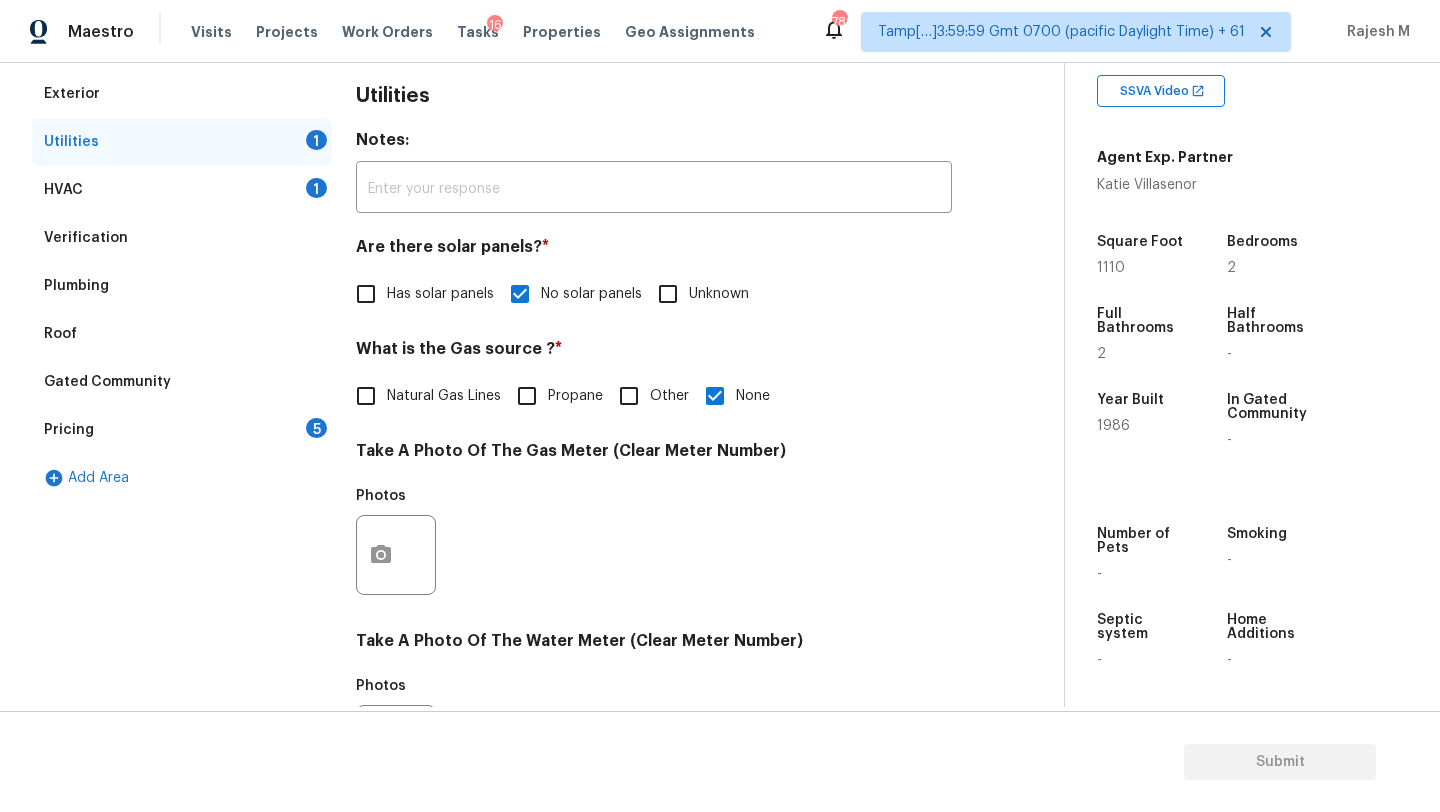 click on "Pricing 5" at bounding box center [182, 430] 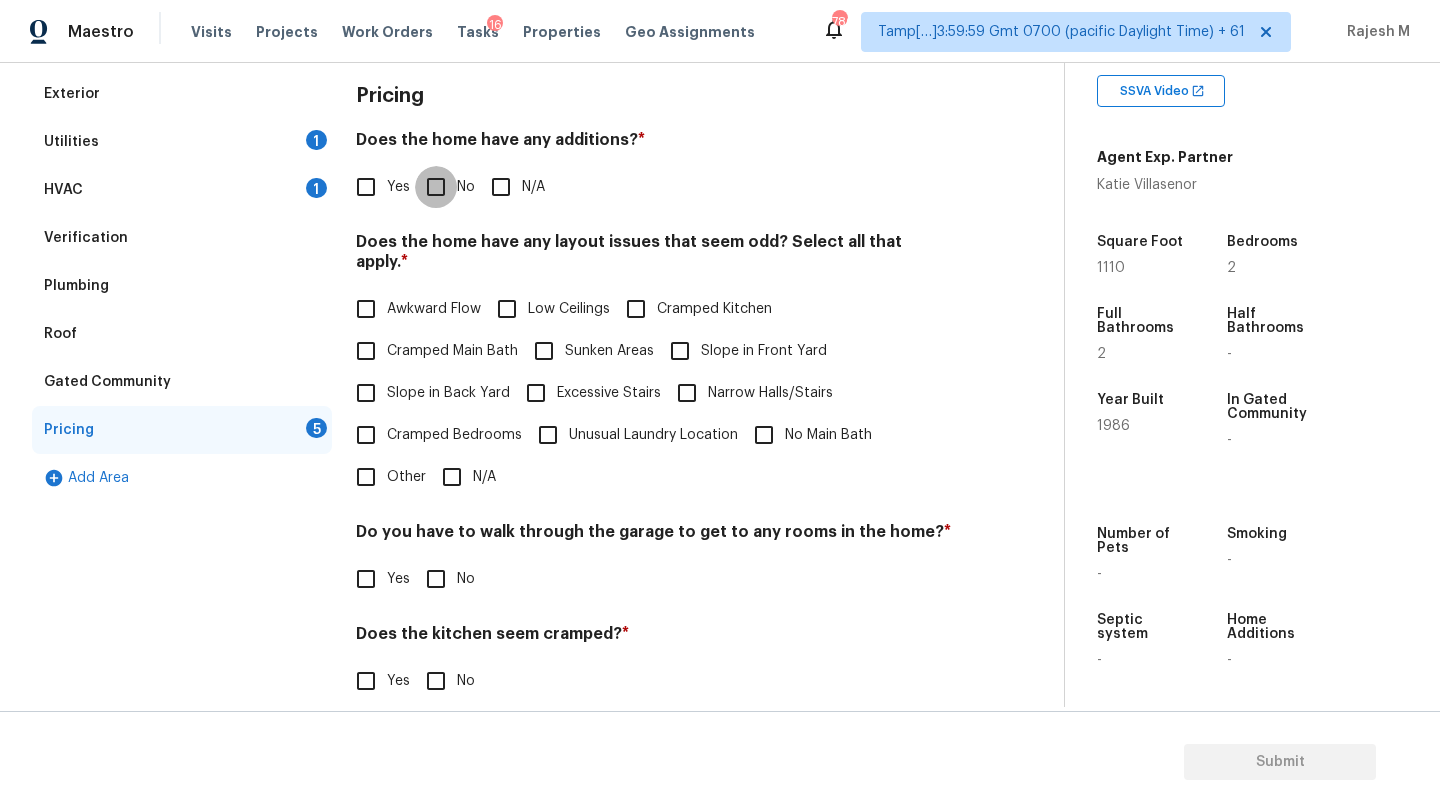 click on "No" at bounding box center (436, 187) 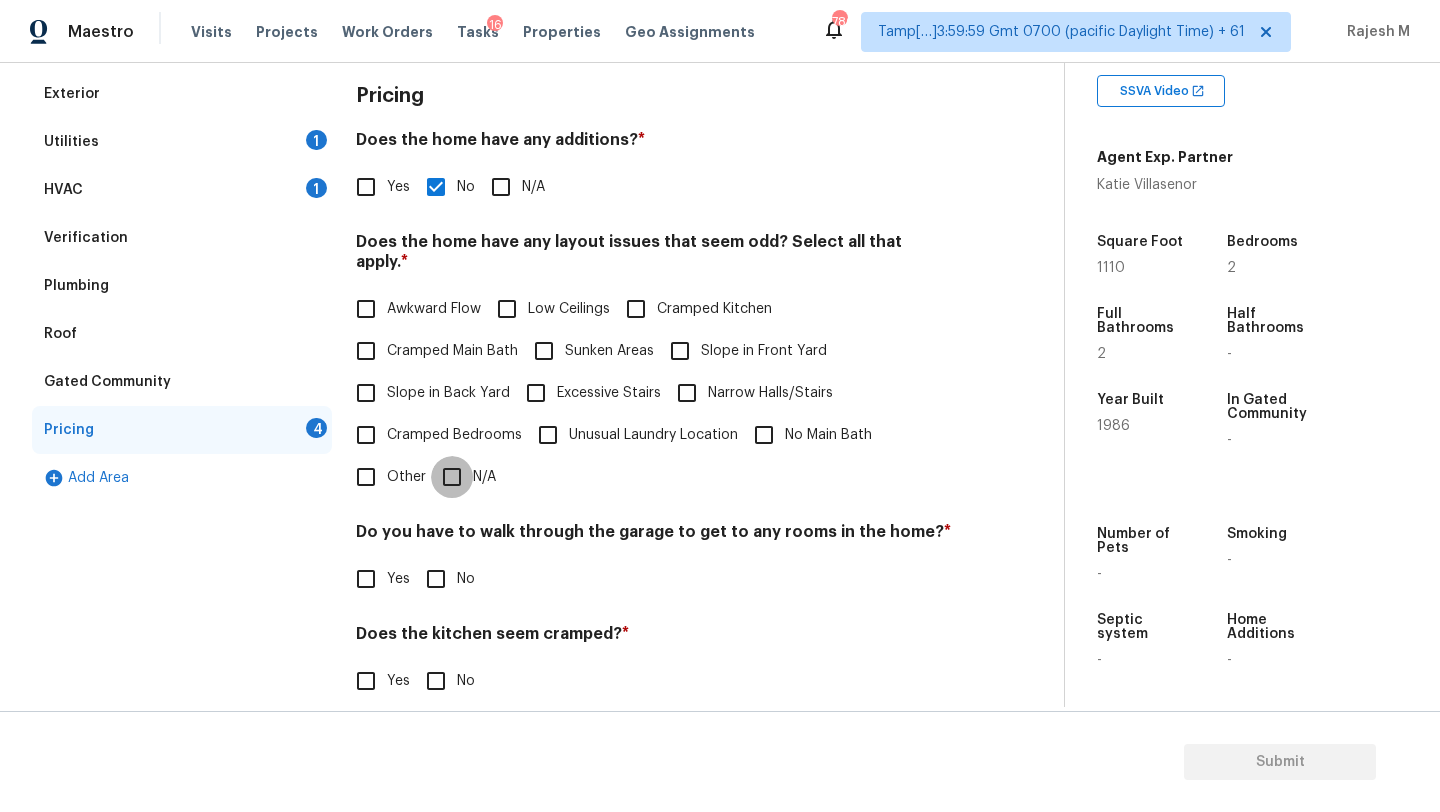 click on "N/A" at bounding box center [452, 477] 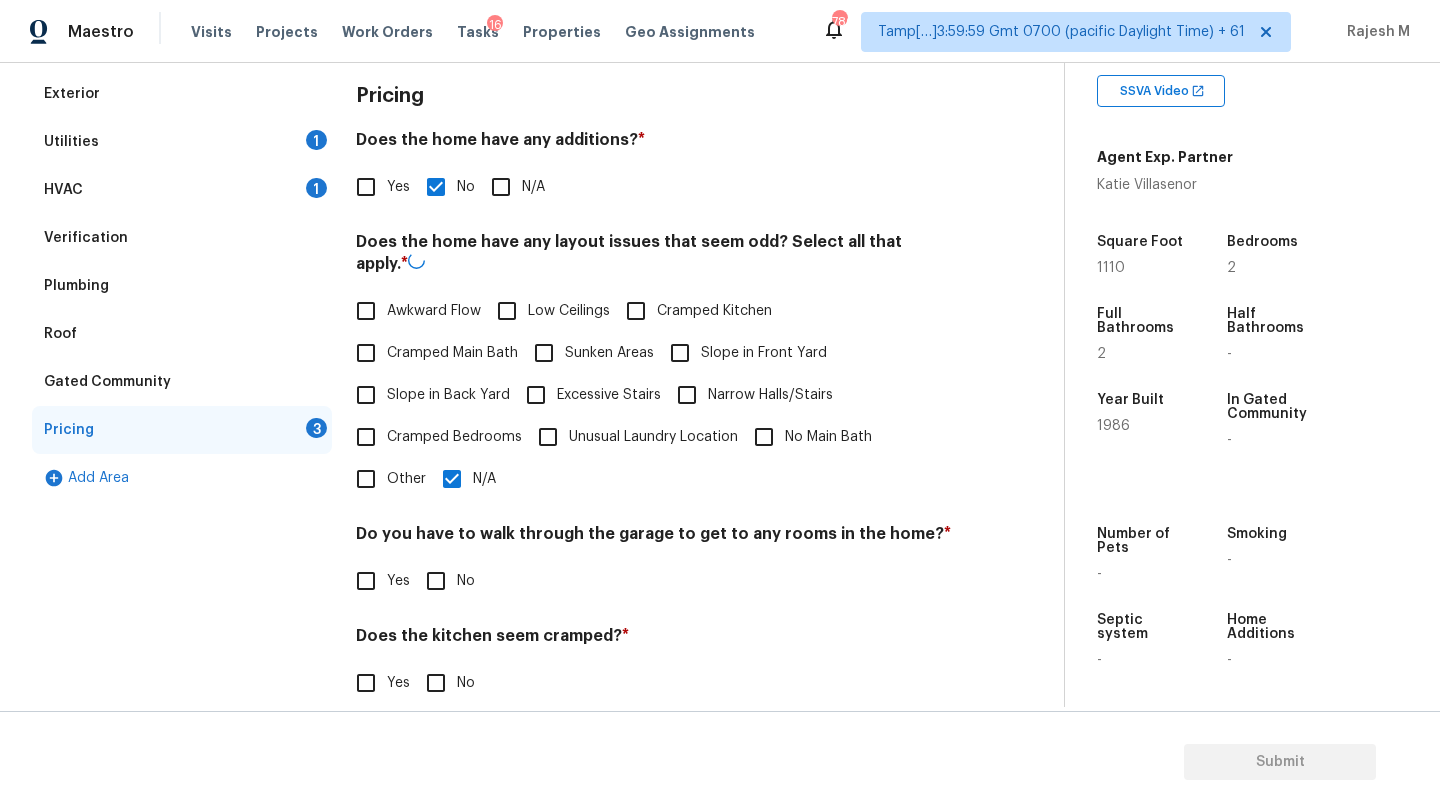 click on "Pricing Does the home have any additions?  * Yes No N/A Does the home have any layout issues that seem odd? Select all that apply.  * Awkward Flow Low Ceilings Cramped Kitchen Cramped Main Bath Sunken Areas Slope in Front Yard Slope in Back Yard Excessive Stairs Narrow Halls/Stairs Cramped Bedrooms Unusual Laundry Location No Main Bath Other N/A Do you have to walk through the garage to get to any rooms in the home?  * Yes No Does the kitchen seem cramped?  * Yes No Does the home appear to be very outdated?  * Yes No" at bounding box center [654, 450] 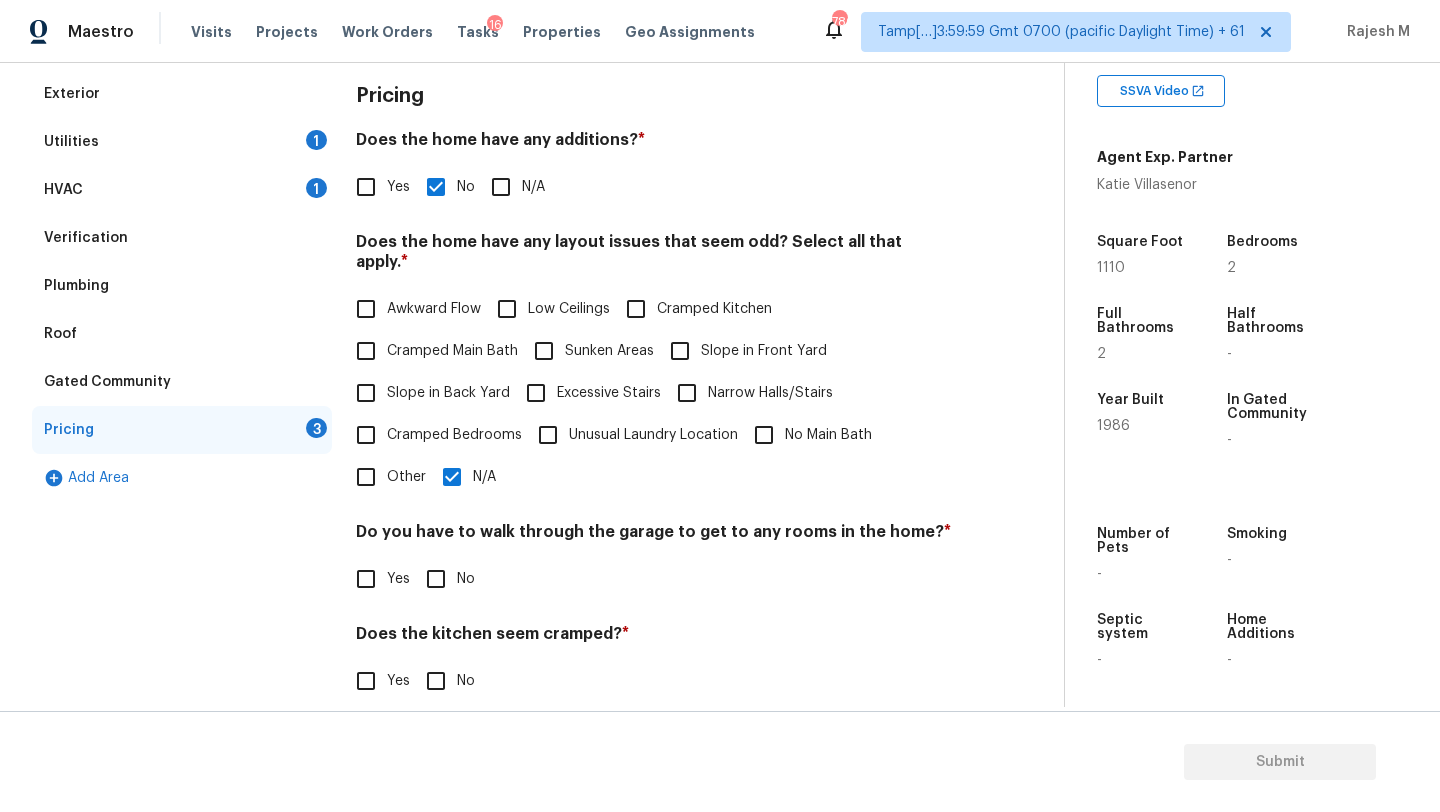 drag, startPoint x: 453, startPoint y: 552, endPoint x: 453, endPoint y: 594, distance: 42 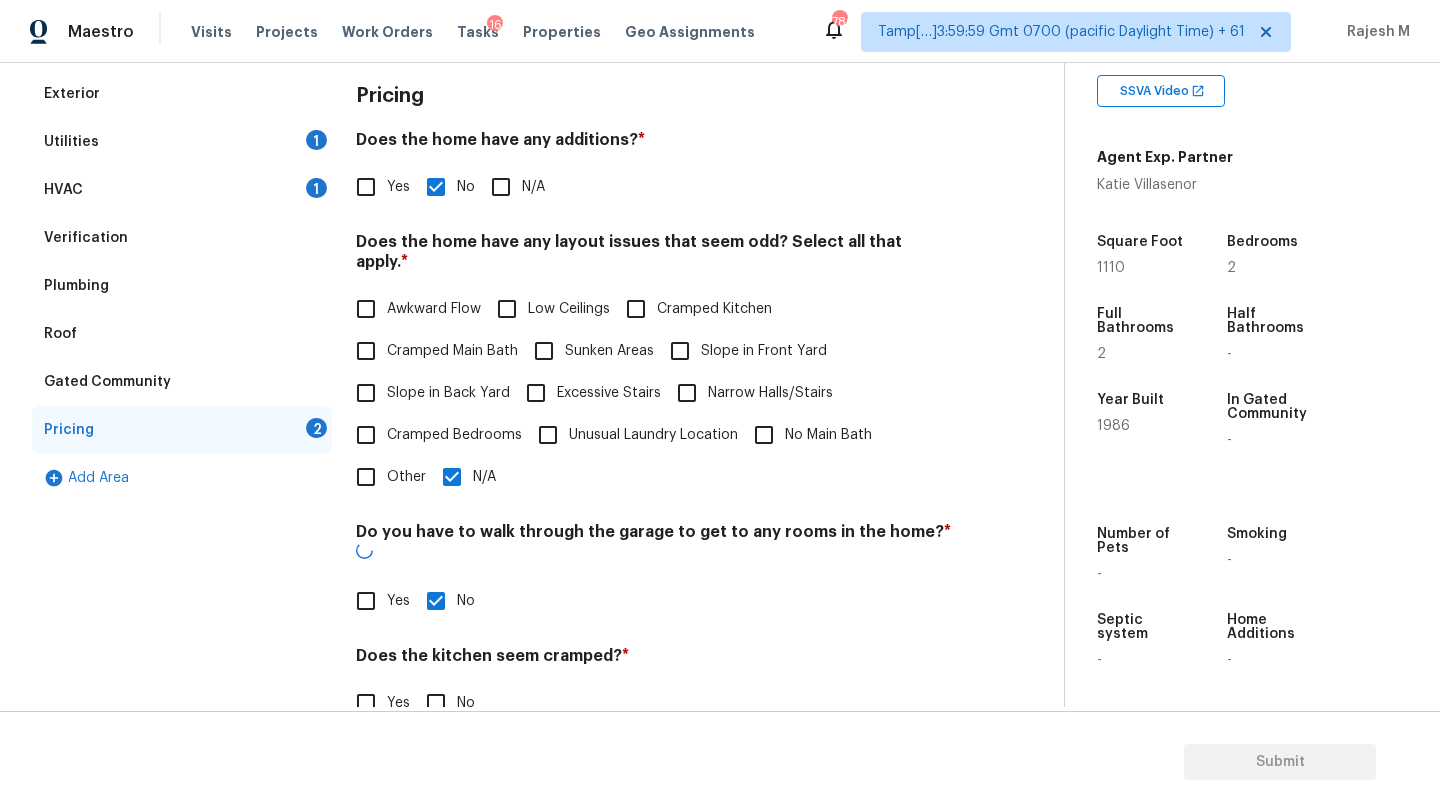 click on "No" at bounding box center [436, 703] 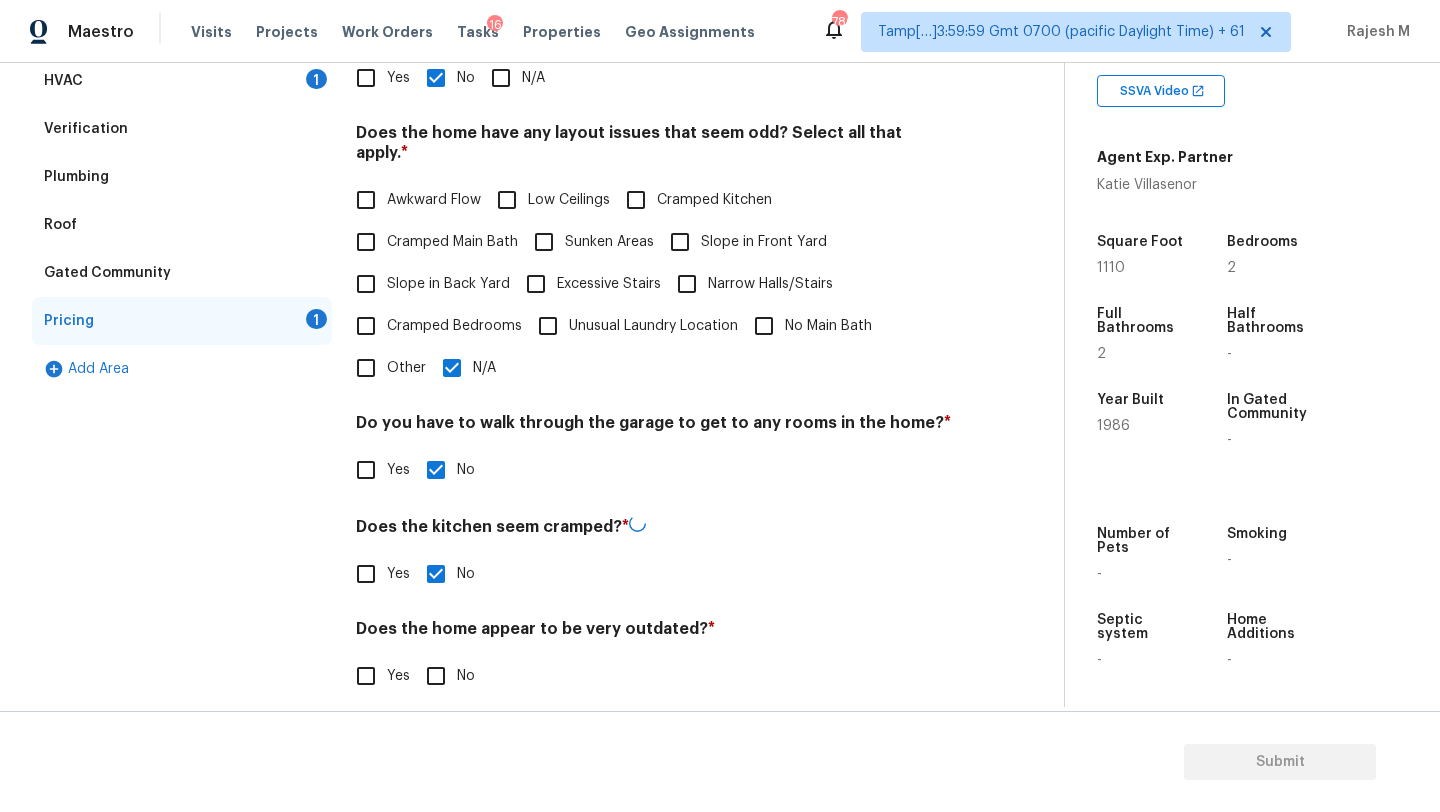 click on "Pricing Does the home have any additions?  * Yes No N/A Does the home have any layout issues that seem odd? Select all that apply.  * Awkward Flow Low Ceilings Cramped Kitchen Cramped Main Bath Sunken Areas Slope in Front Yard Slope in Back Yard Excessive Stairs Narrow Halls/Stairs Cramped Bedrooms Unusual Laundry Location No Main Bath Other N/A Do you have to walk through the garage to get to any rooms in the home?  * Yes No Does the kitchen seem cramped?  * Yes No Does the home appear to be very outdated?  * Yes No" at bounding box center (654, 341) 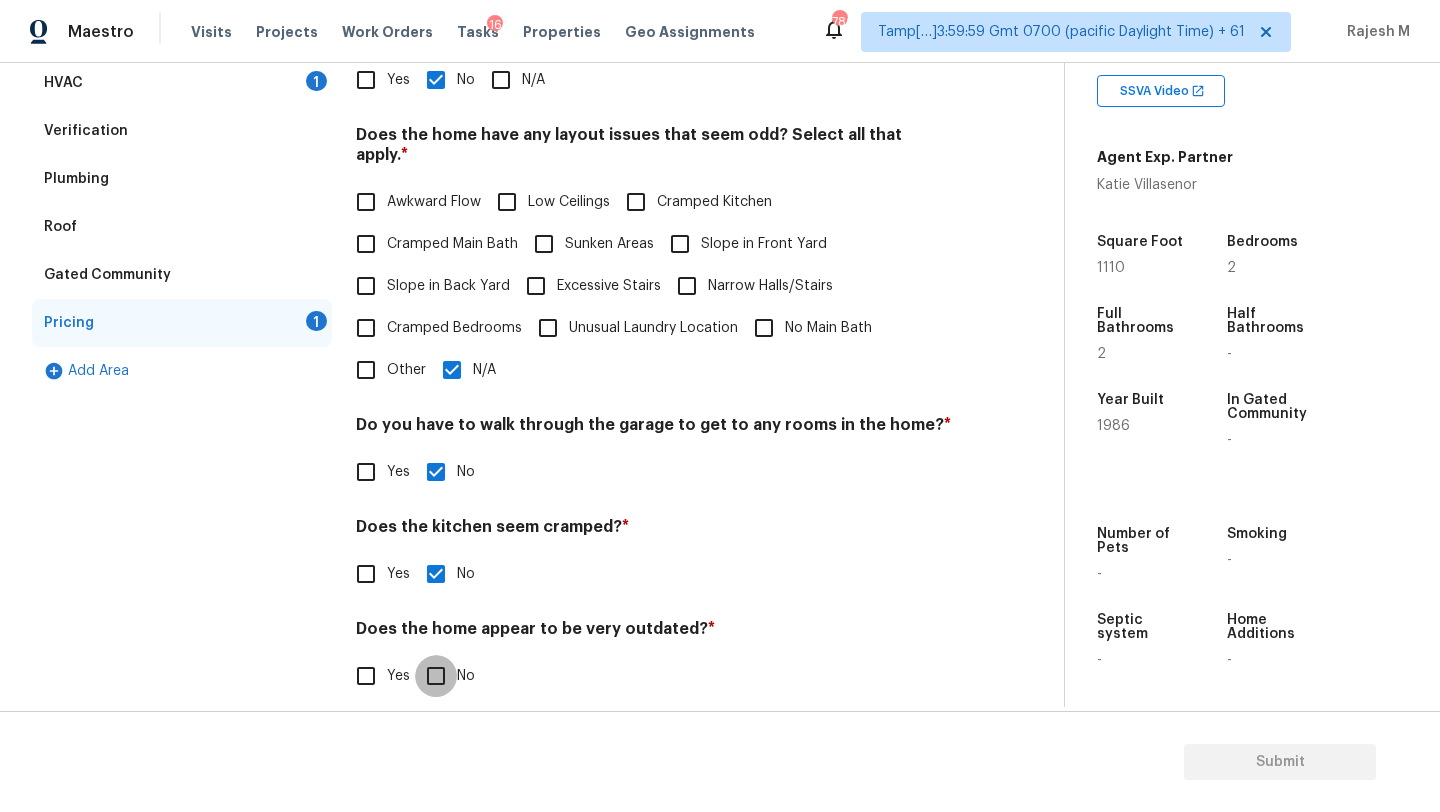 click on "No" at bounding box center (436, 676) 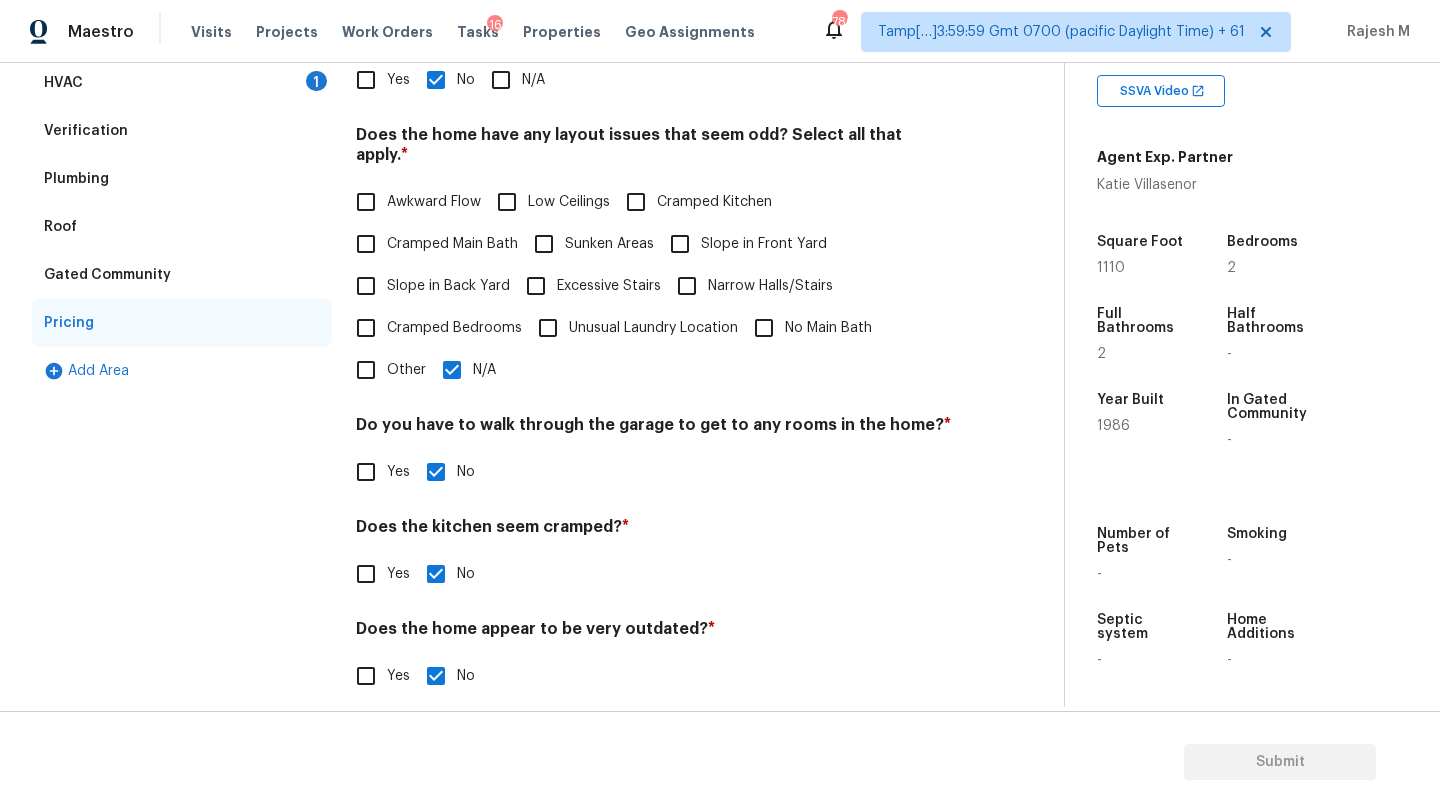 click on "Pricing Does the home have any additions?  * Yes No N/A Does the home have any layout issues that seem odd? Select all that apply.  * Awkward Flow Low Ceilings Cramped Kitchen Cramped Main Bath Sunken Areas Slope in Front Yard Slope in Back Yard Excessive Stairs Narrow Halls/Stairs Cramped Bedrooms Unusual Laundry Location No Main Bath Other N/A Do you have to walk through the garage to get to any rooms in the home?  * Yes No Does the kitchen seem cramped?  * Yes No Does the home appear to be very outdated?  * Yes No" at bounding box center (654, 342) 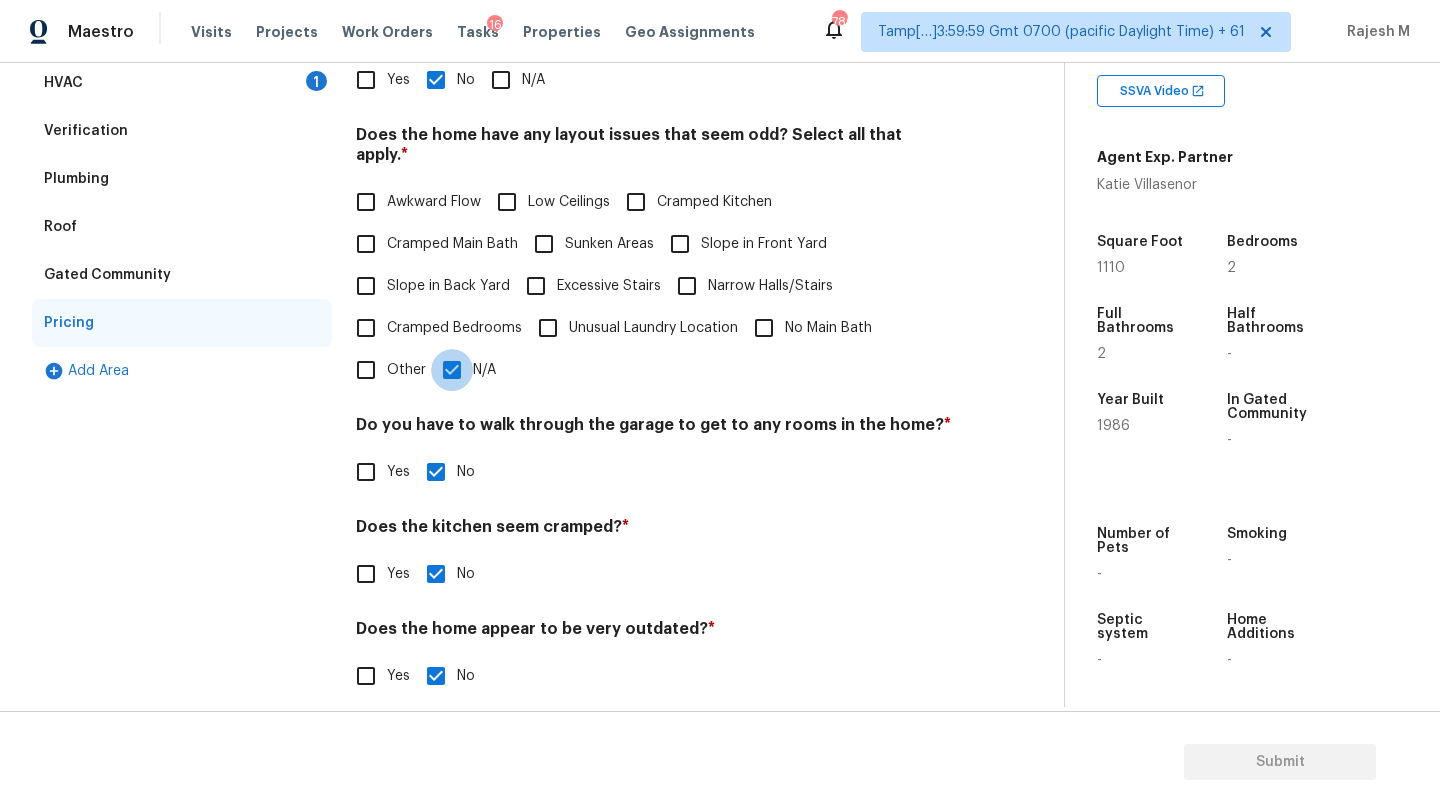 click on "N/A" at bounding box center (452, 370) 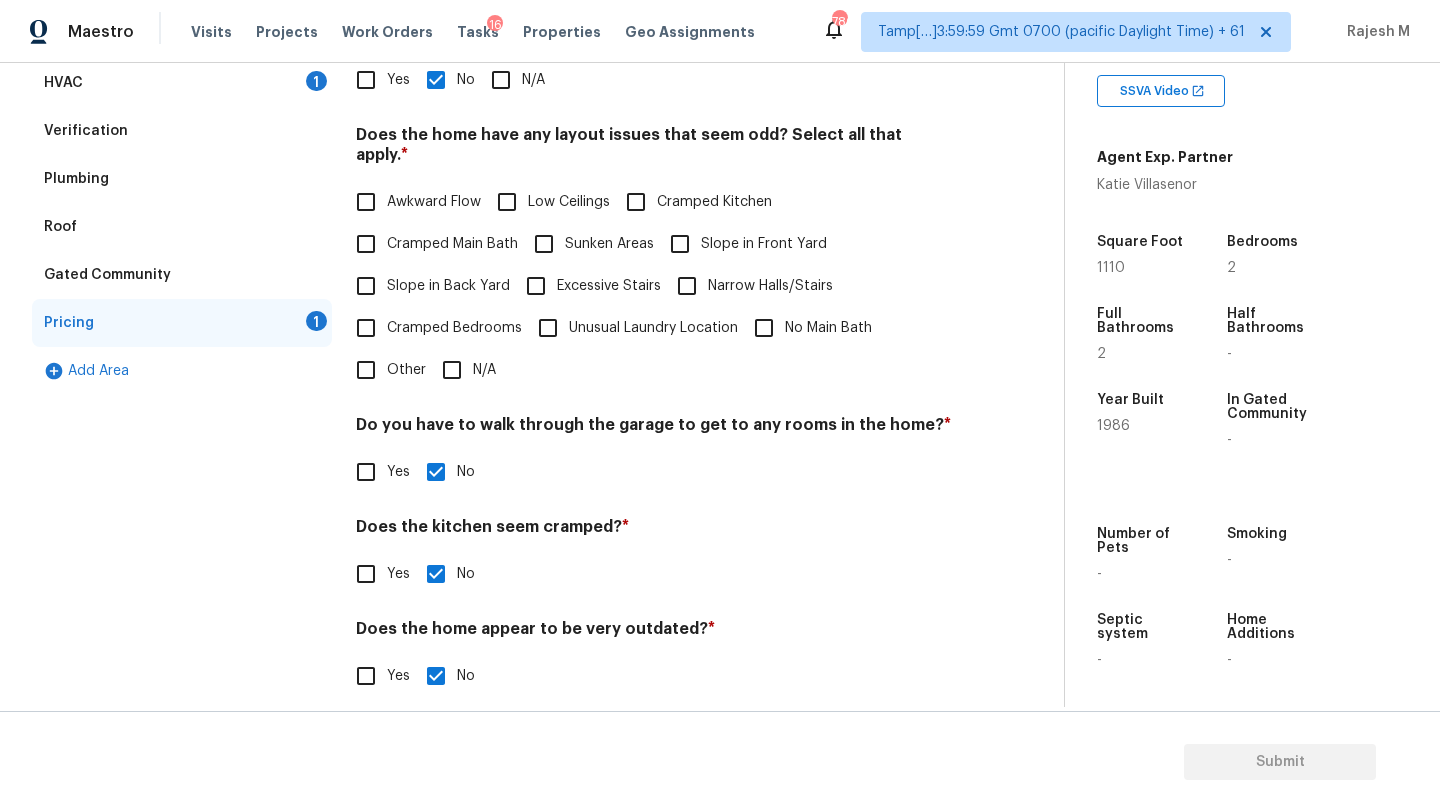 click on "Slope in Back Yard" at bounding box center [366, 286] 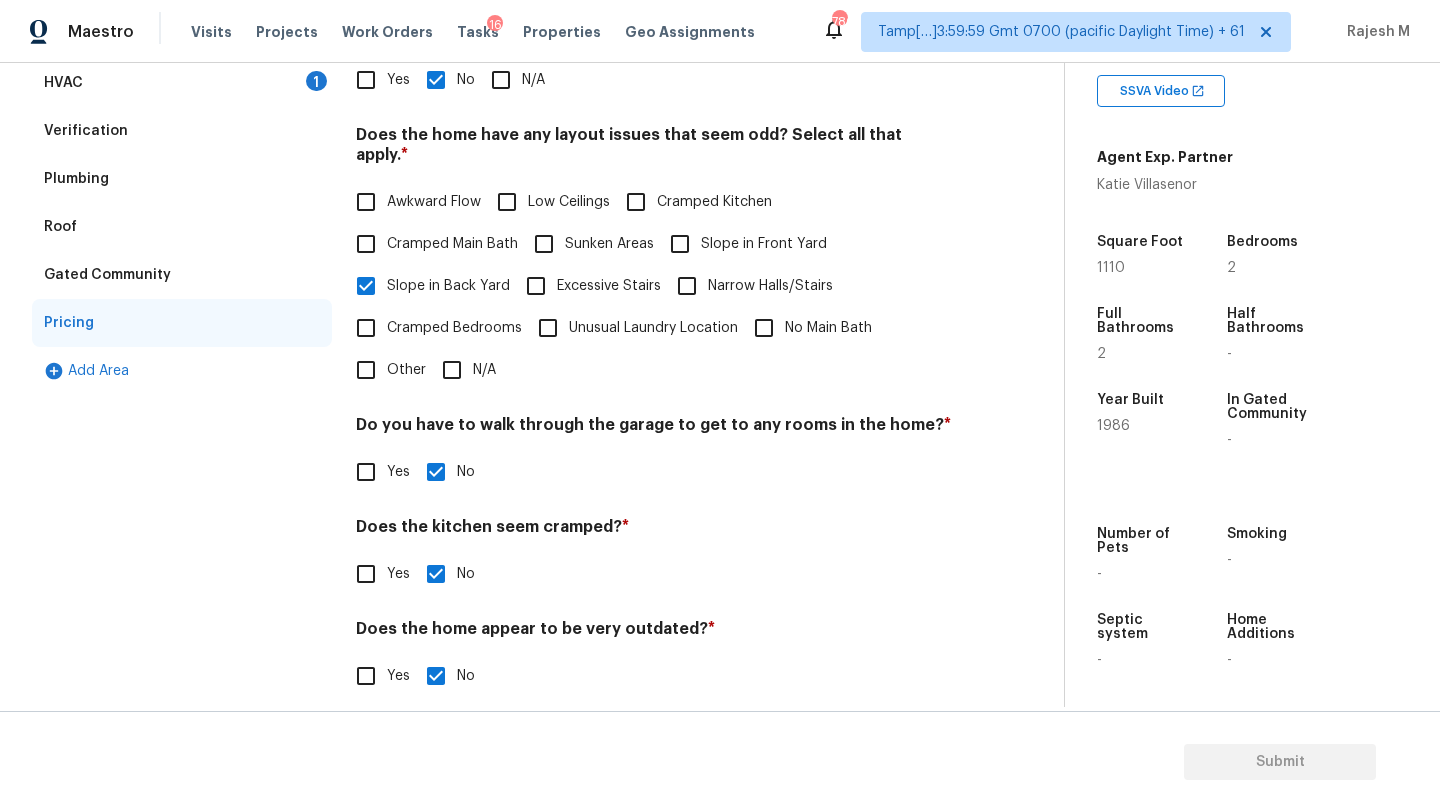 click on "Slope in Front Yard" at bounding box center [680, 244] 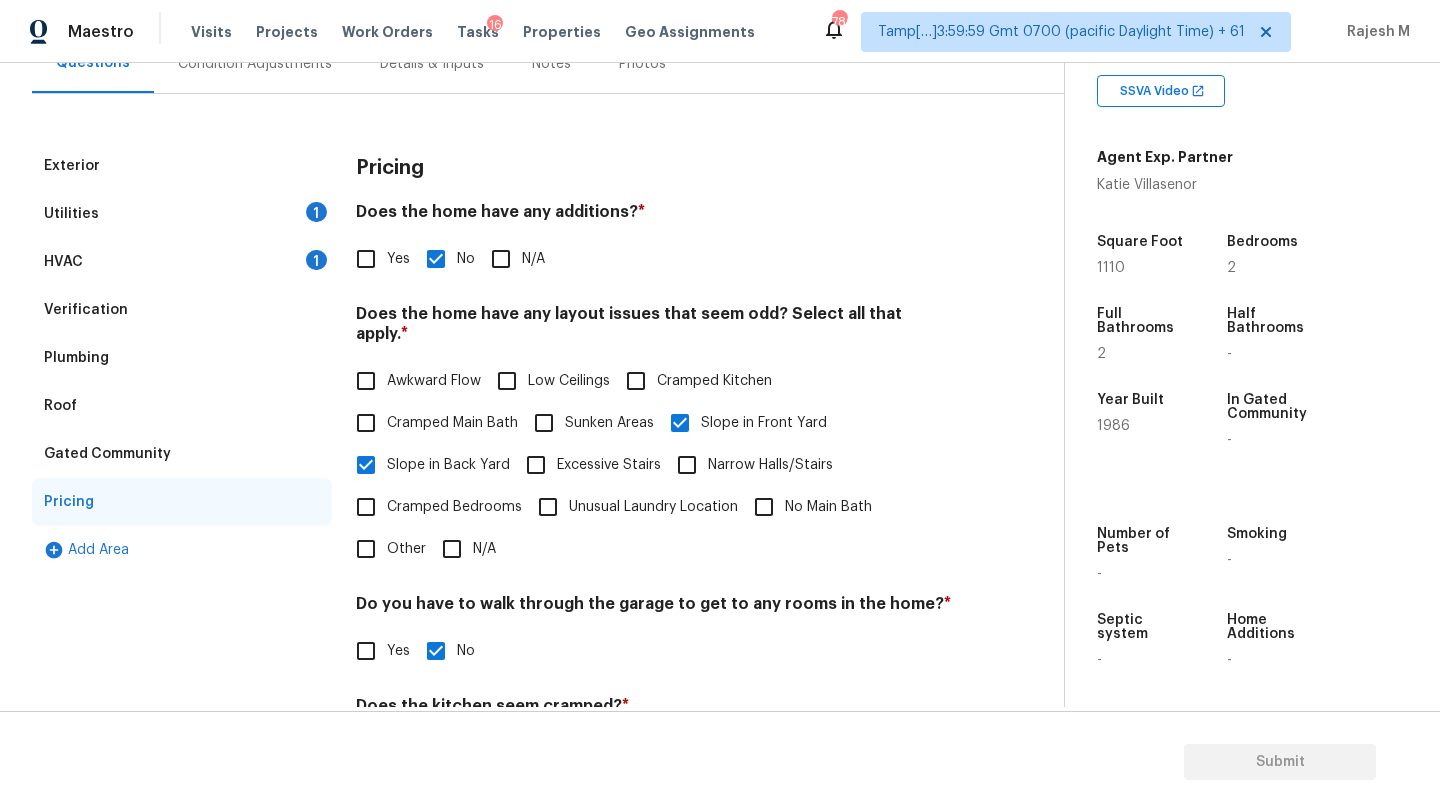 scroll, scrollTop: 0, scrollLeft: 0, axis: both 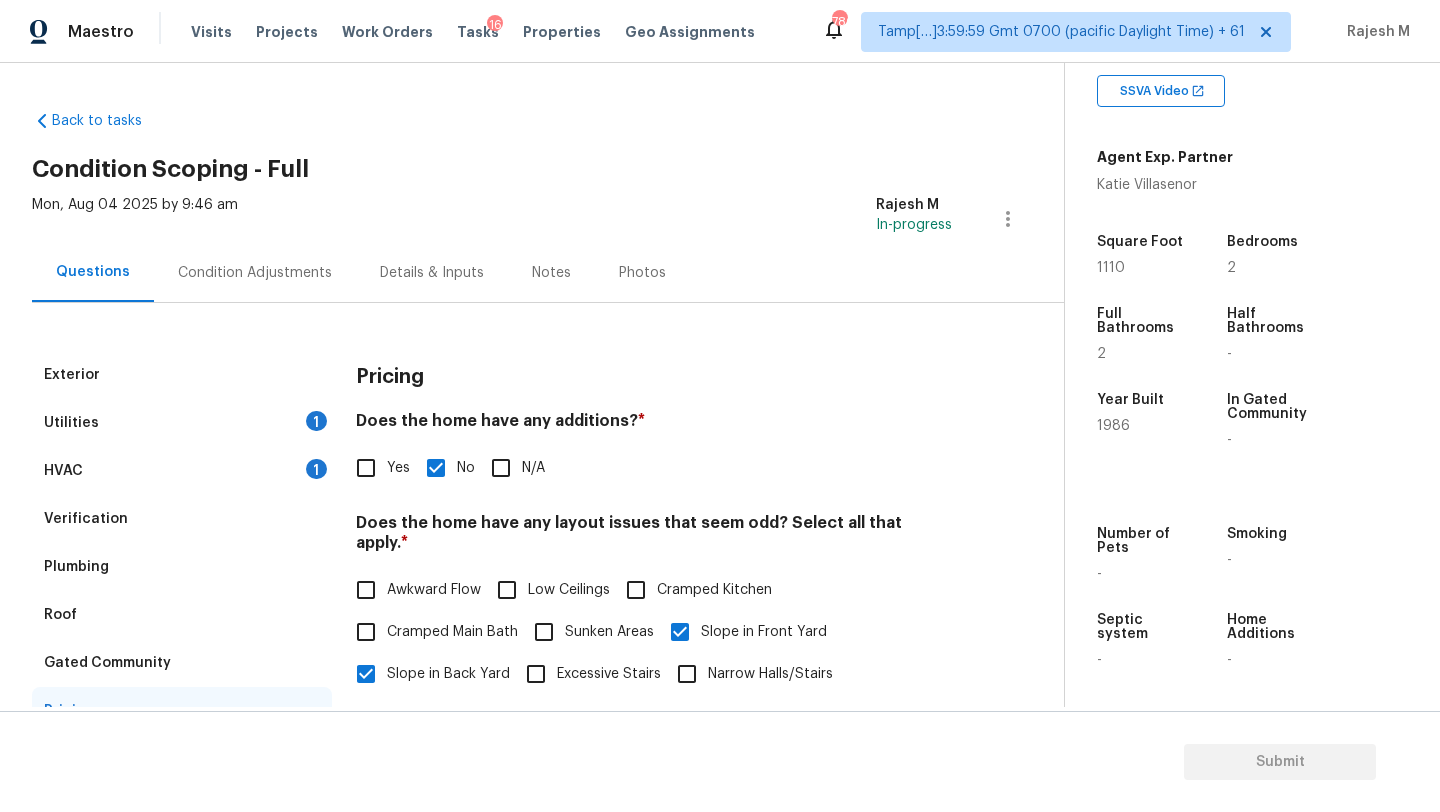 click on "Condition Adjustments" at bounding box center [255, 272] 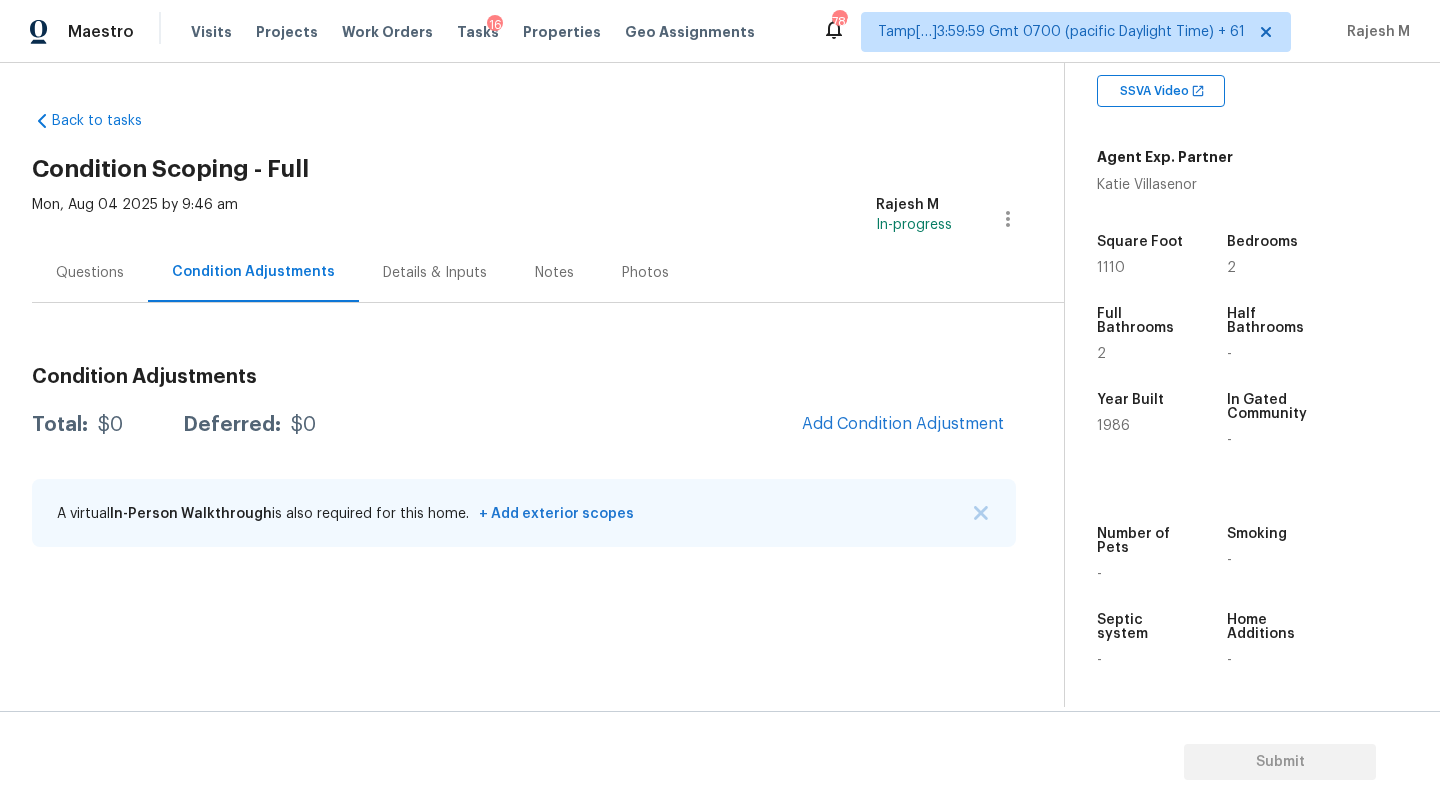 click on "Condition Adjustments Total:  $0 Deferred:  $0 Add Condition Adjustment A virtual  In-Person Walkthrough  is also required for this home.   + Add exterior scopes" at bounding box center (524, 458) 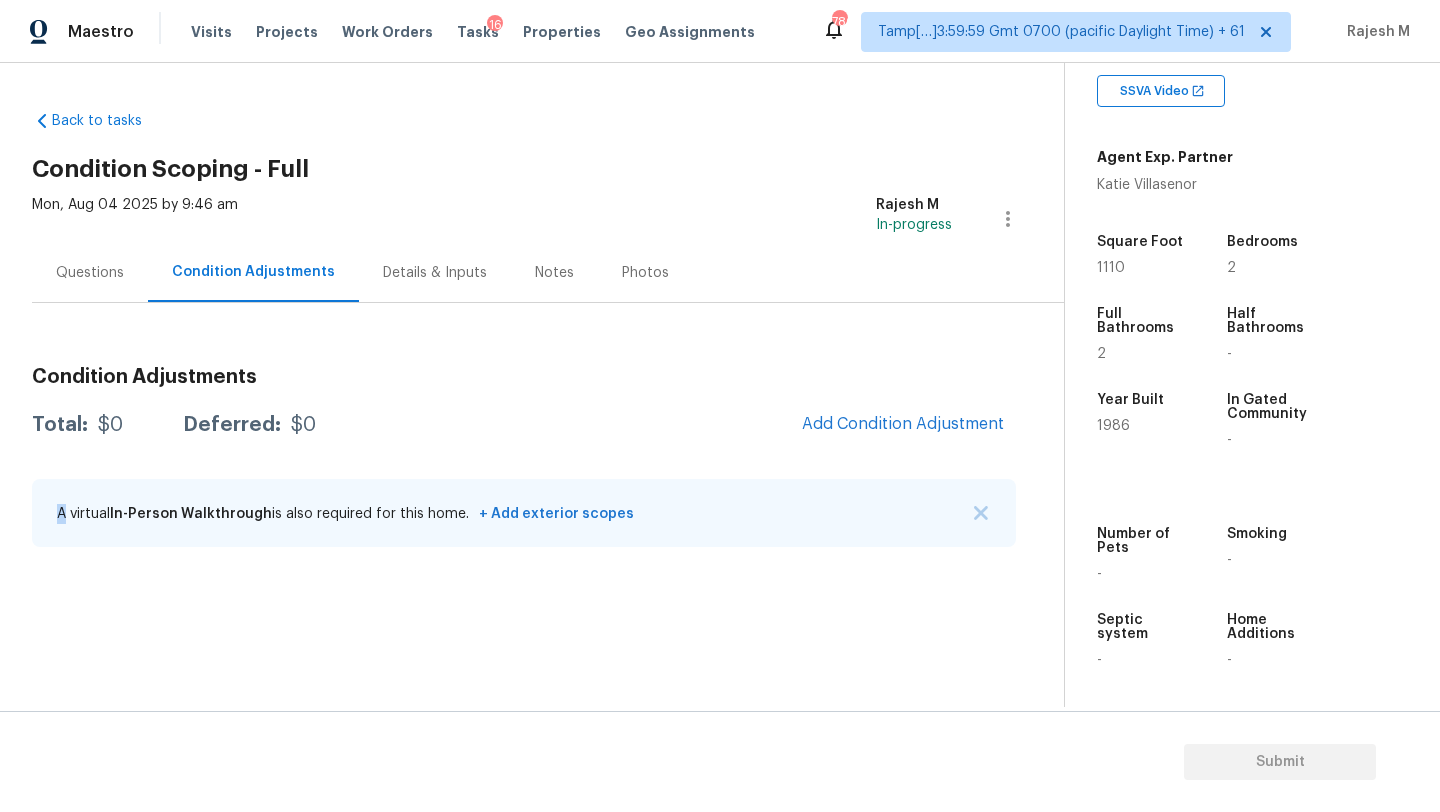 click on "Condition Adjustments Total:  $0 Deferred:  $0 Add Condition Adjustment A virtual  In-Person Walkthrough  is also required for this home.   + Add exterior scopes" at bounding box center (524, 458) 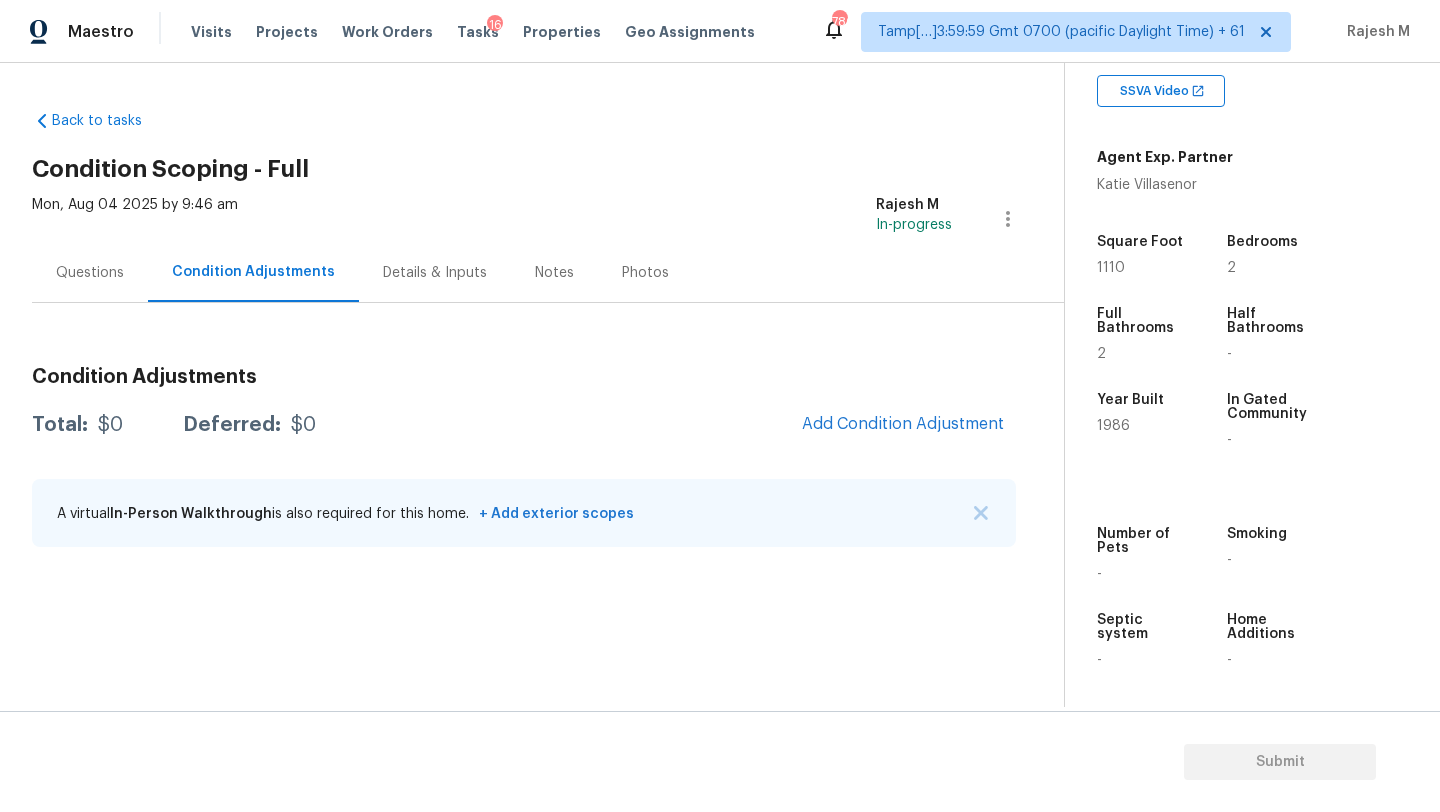 click on "Condition Adjustments Total:  $0 Deferred:  $0 Add Condition Adjustment A virtual  In-Person Walkthrough  is also required for this home.   + Add exterior scopes" at bounding box center (524, 458) 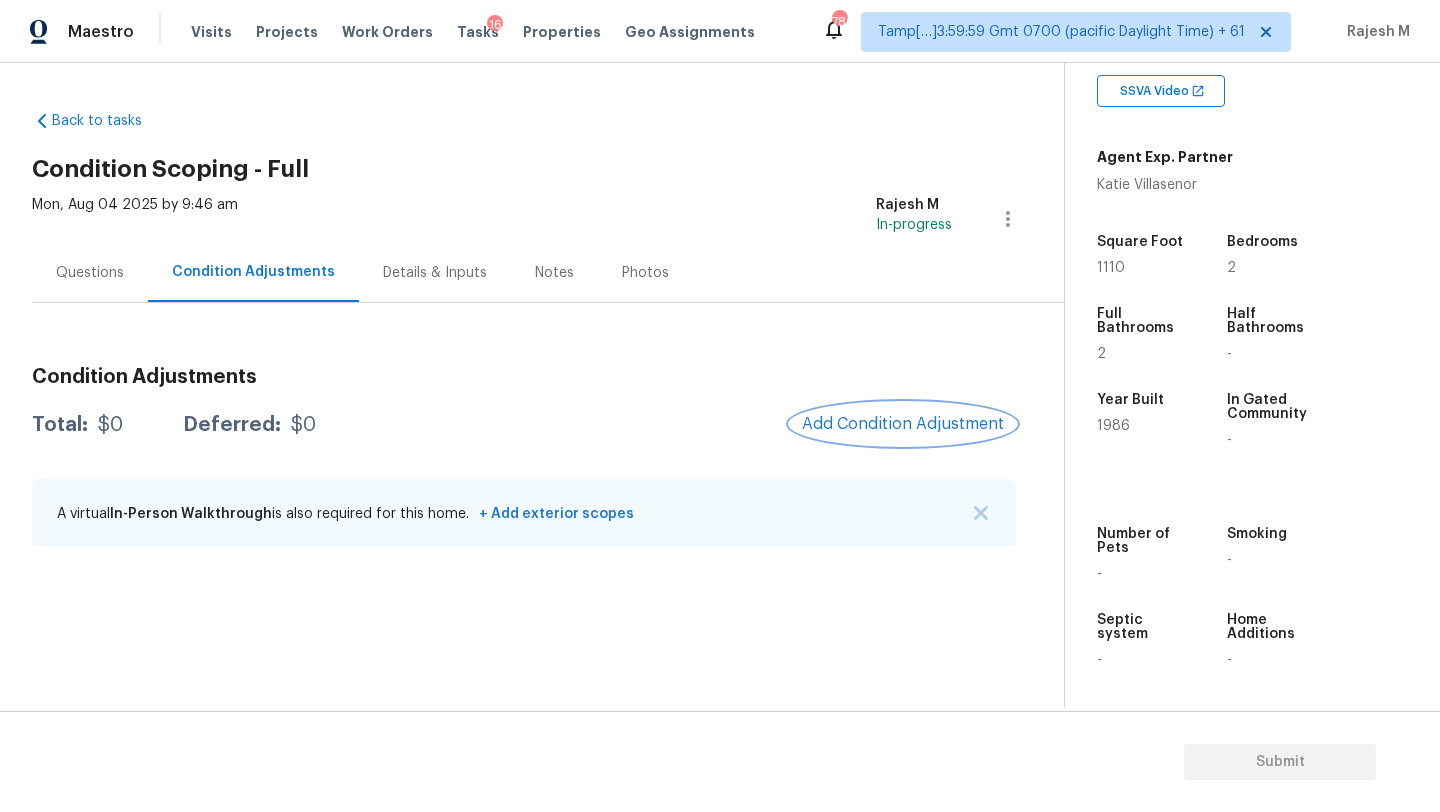 click on "Add Condition Adjustment" at bounding box center [903, 424] 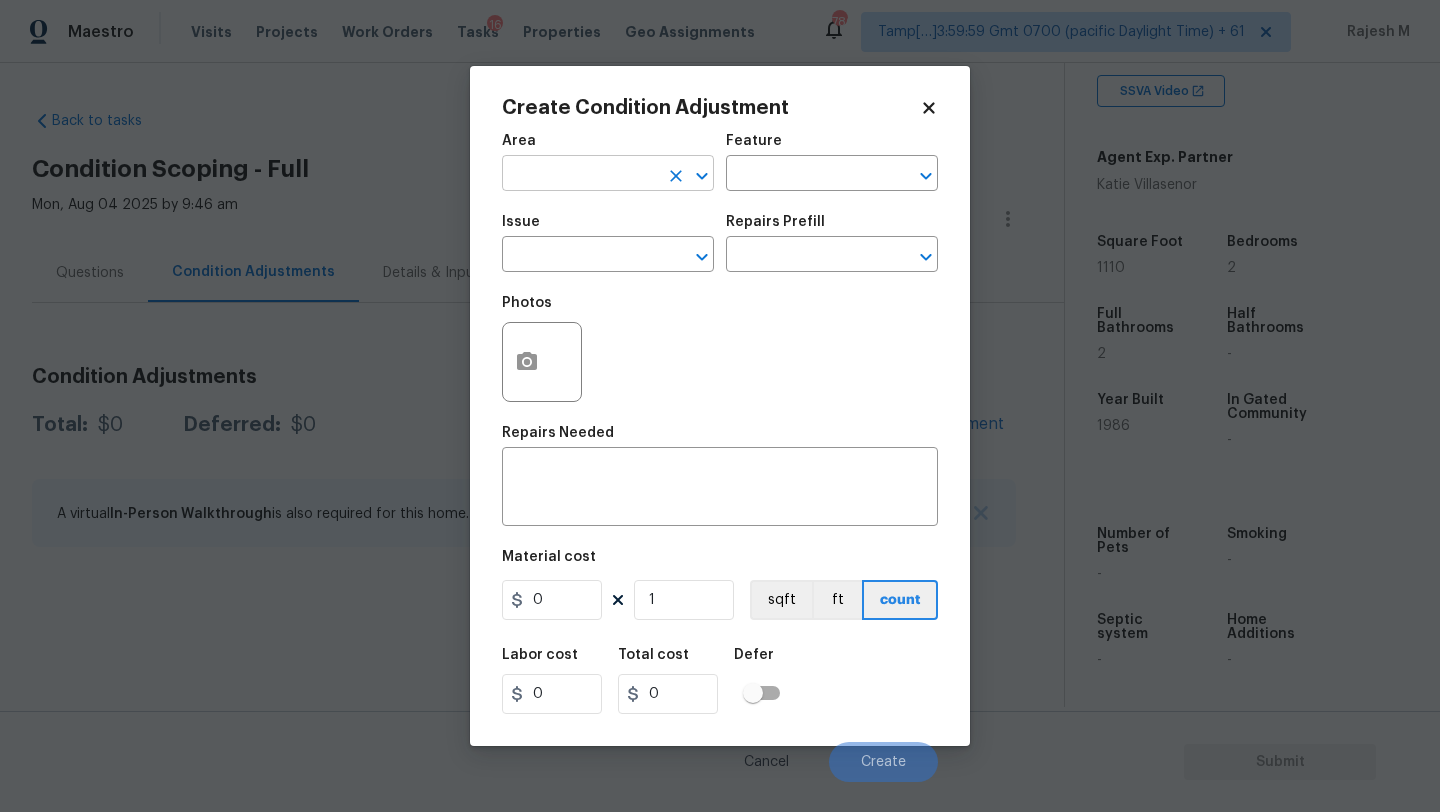 click at bounding box center (580, 175) 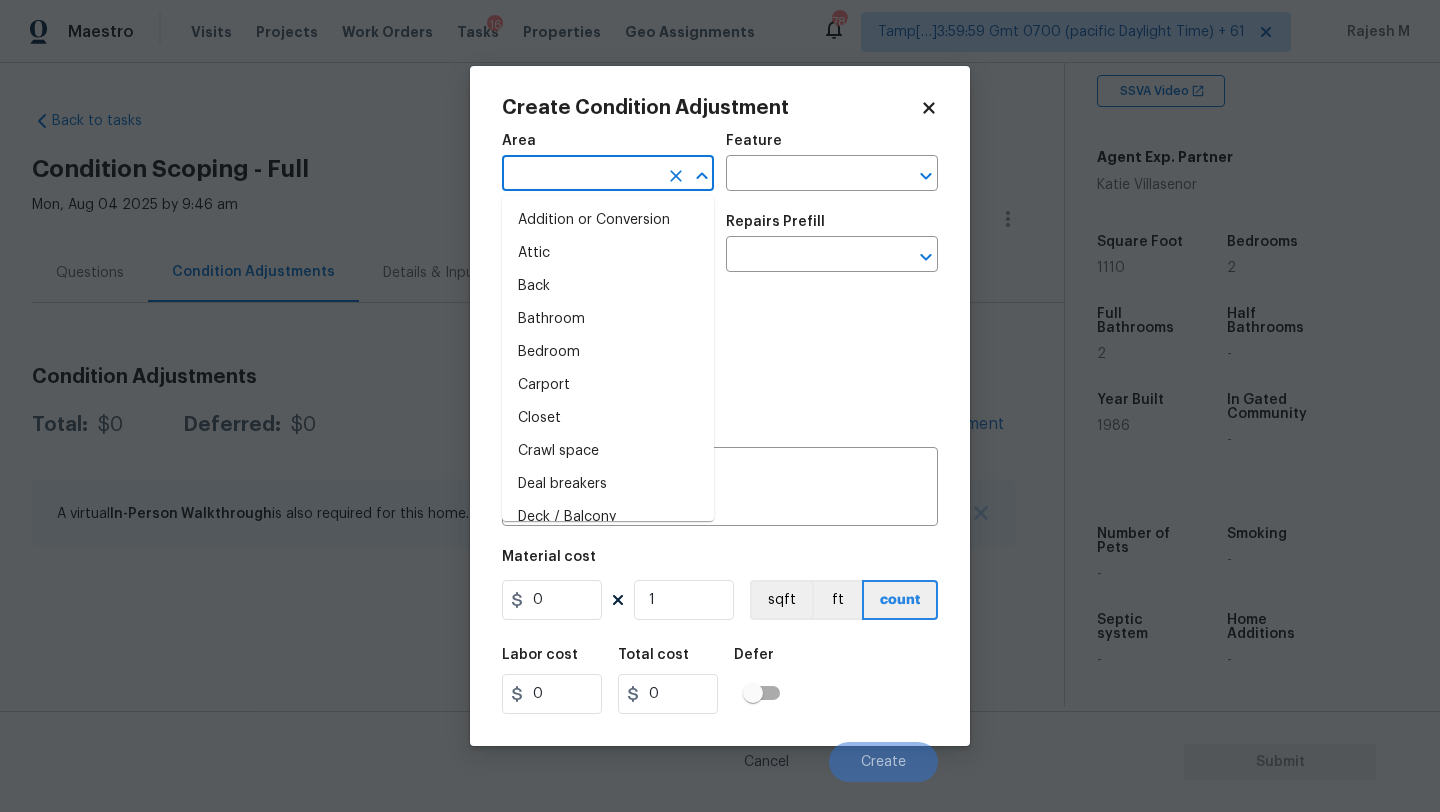 type on "e" 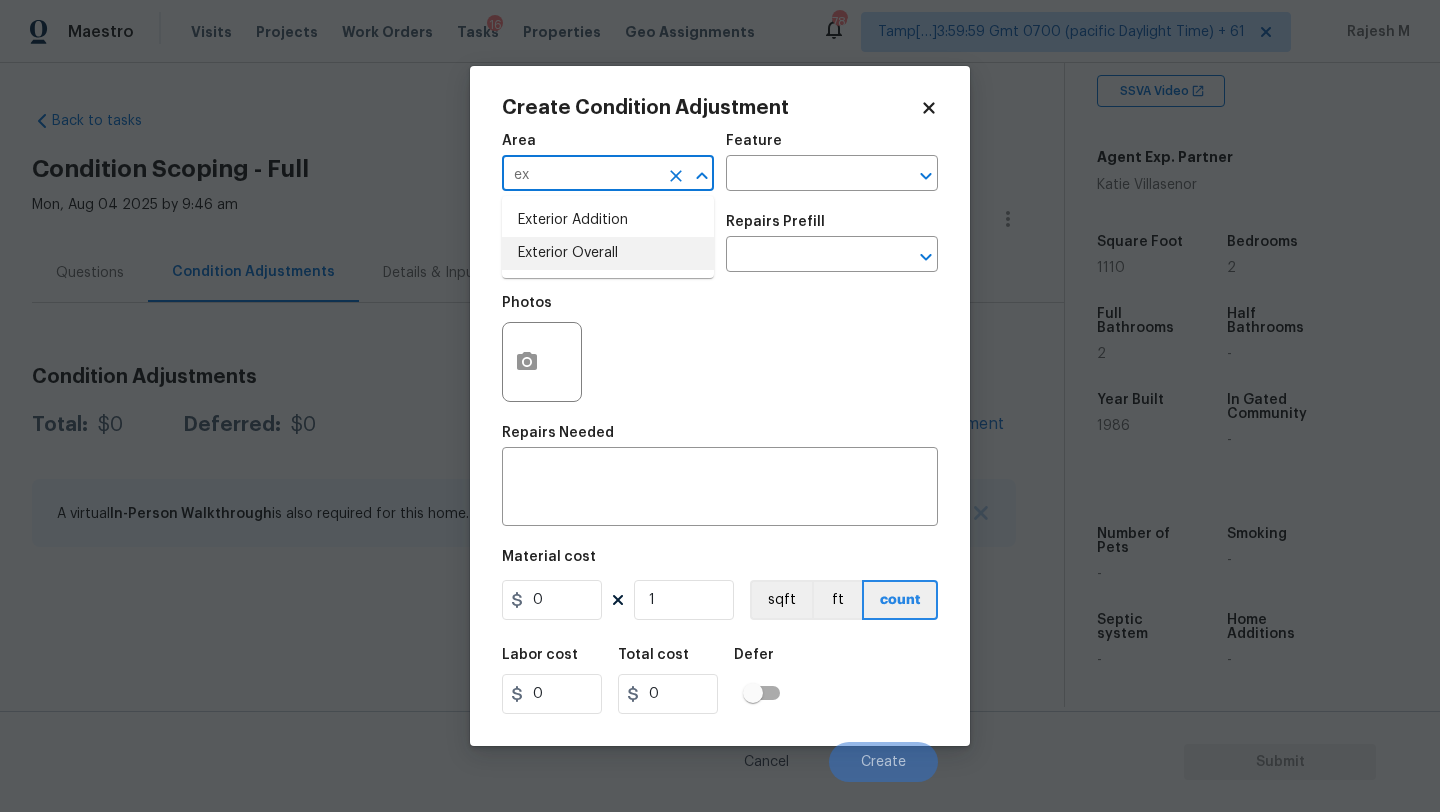 click on "Exterior Overall" at bounding box center [608, 253] 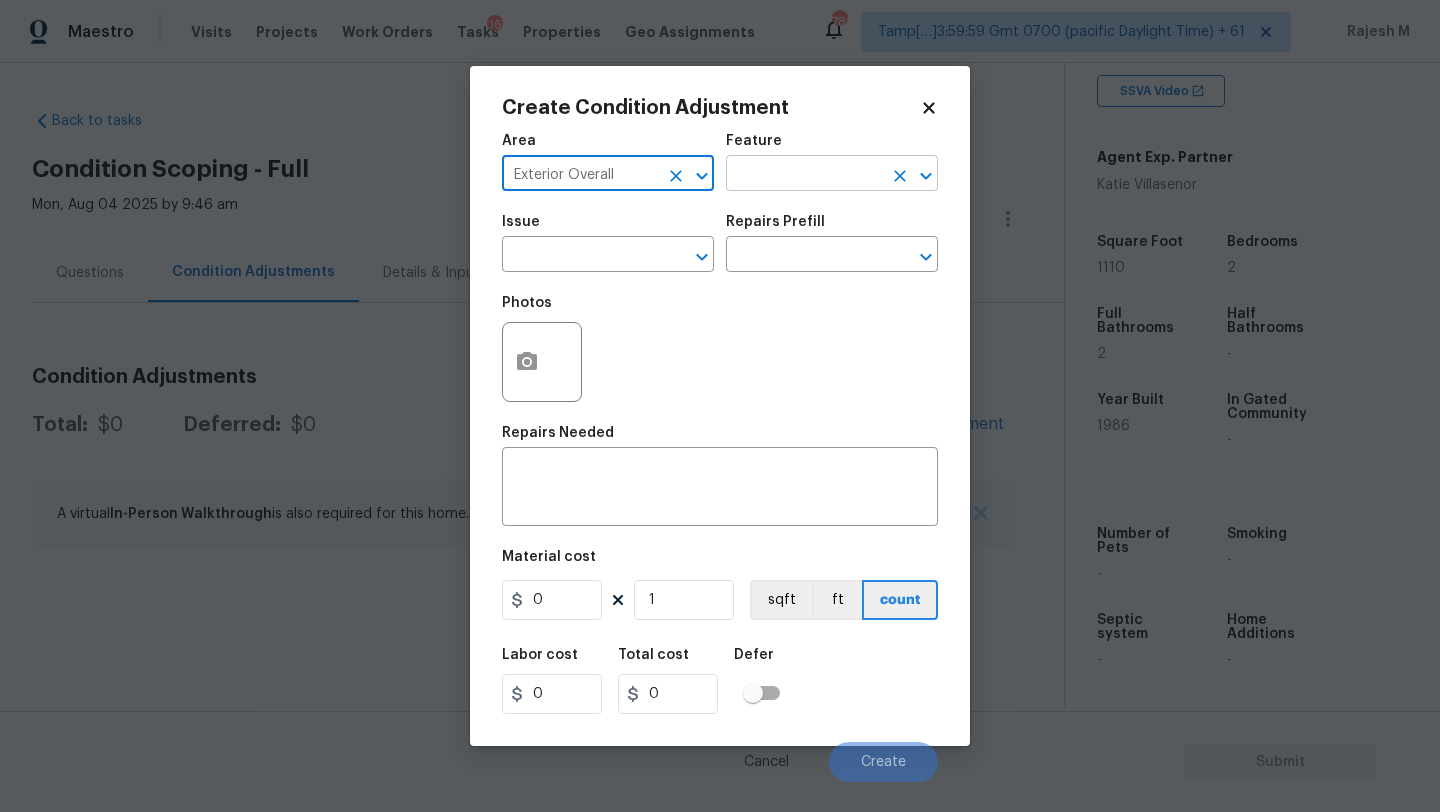 type on "Exterior Overall" 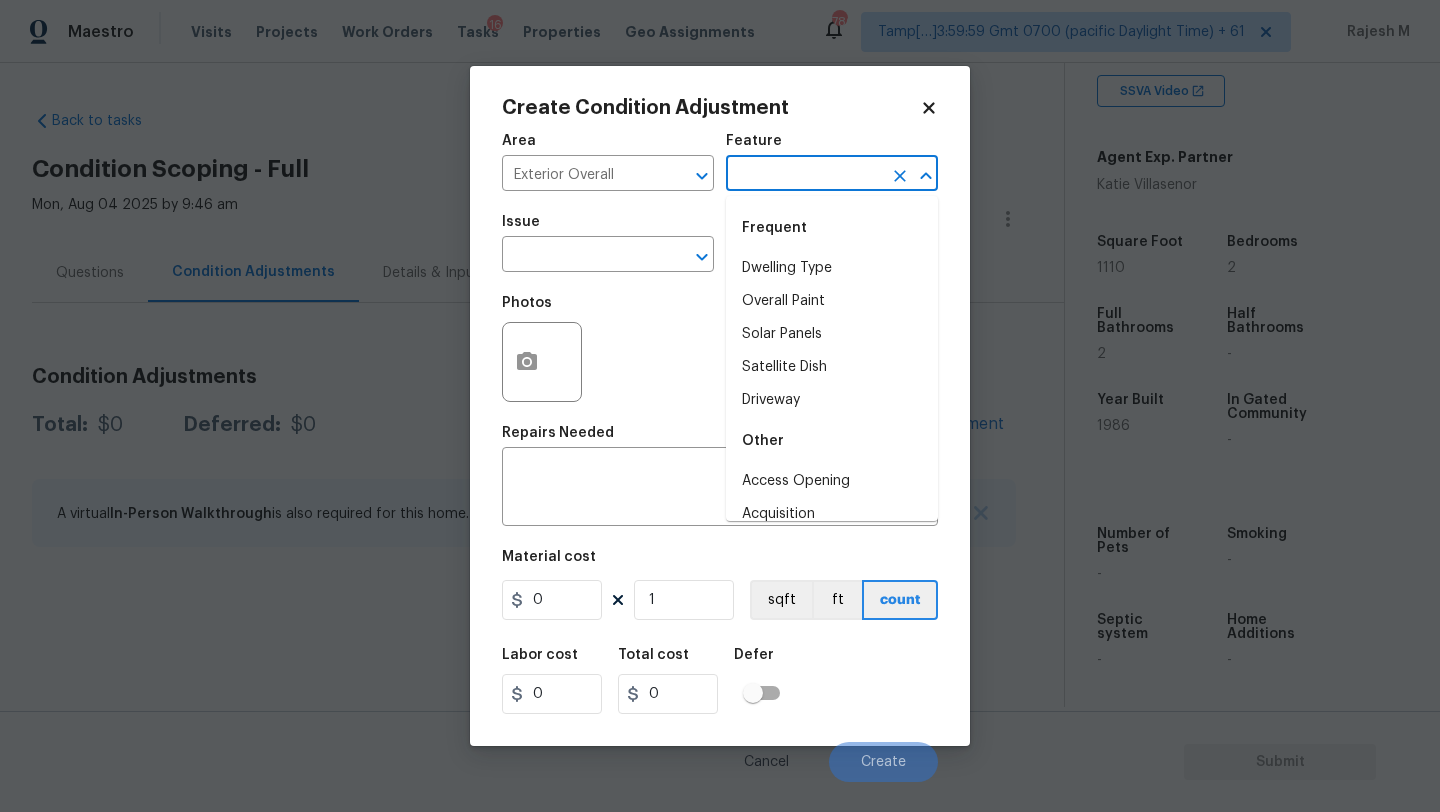 click at bounding box center (804, 175) 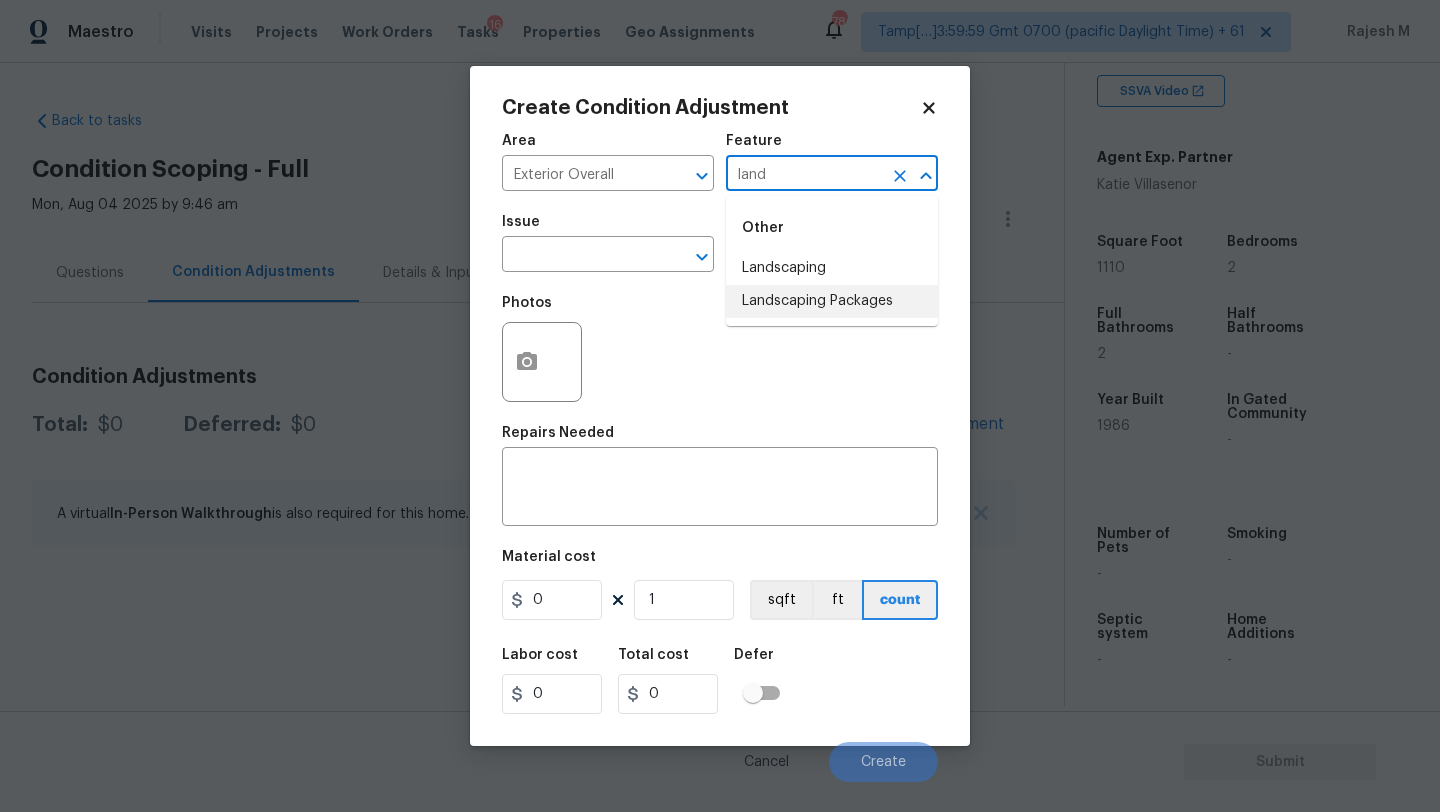 click on "Landscaping Packages" at bounding box center [832, 301] 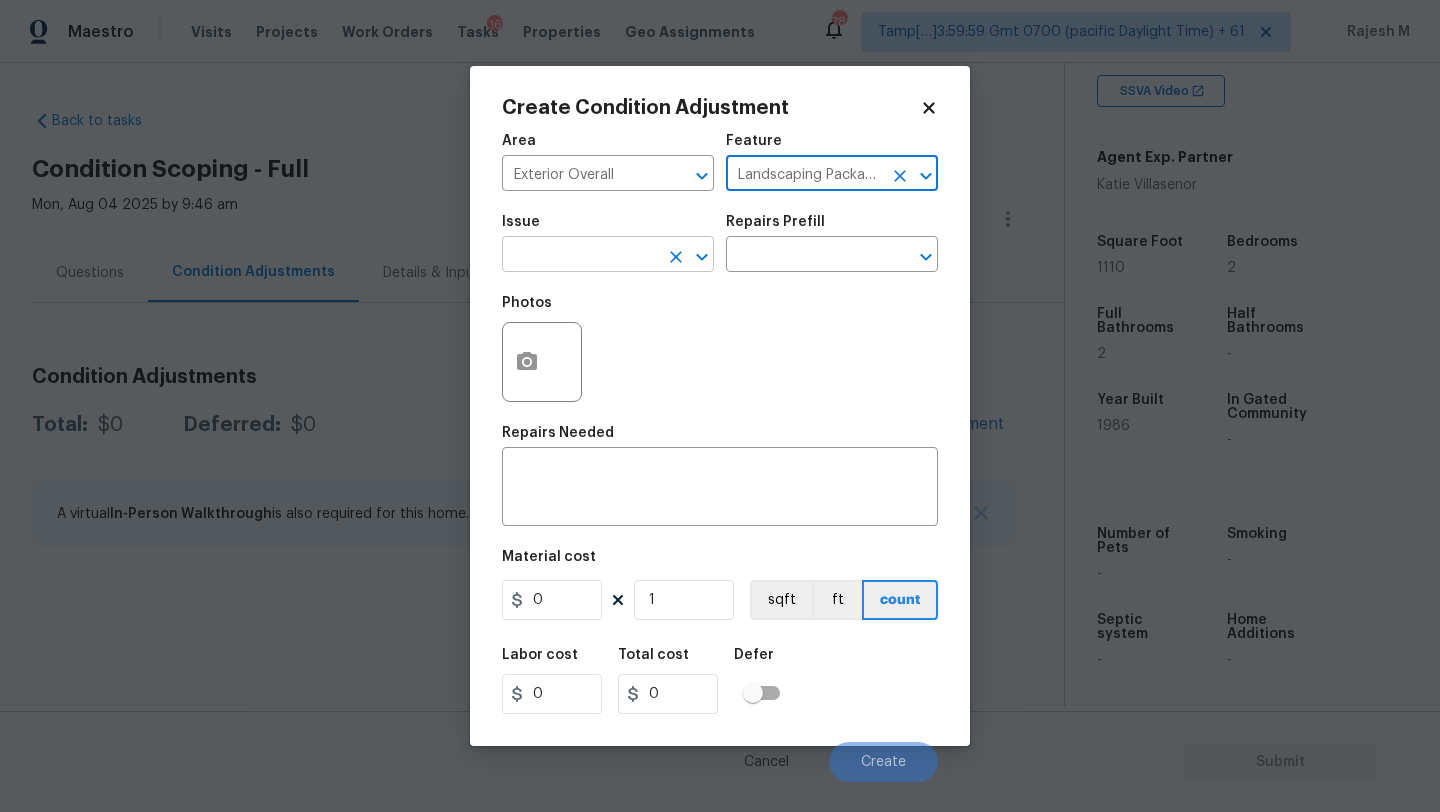 type on "Landscaping Packages" 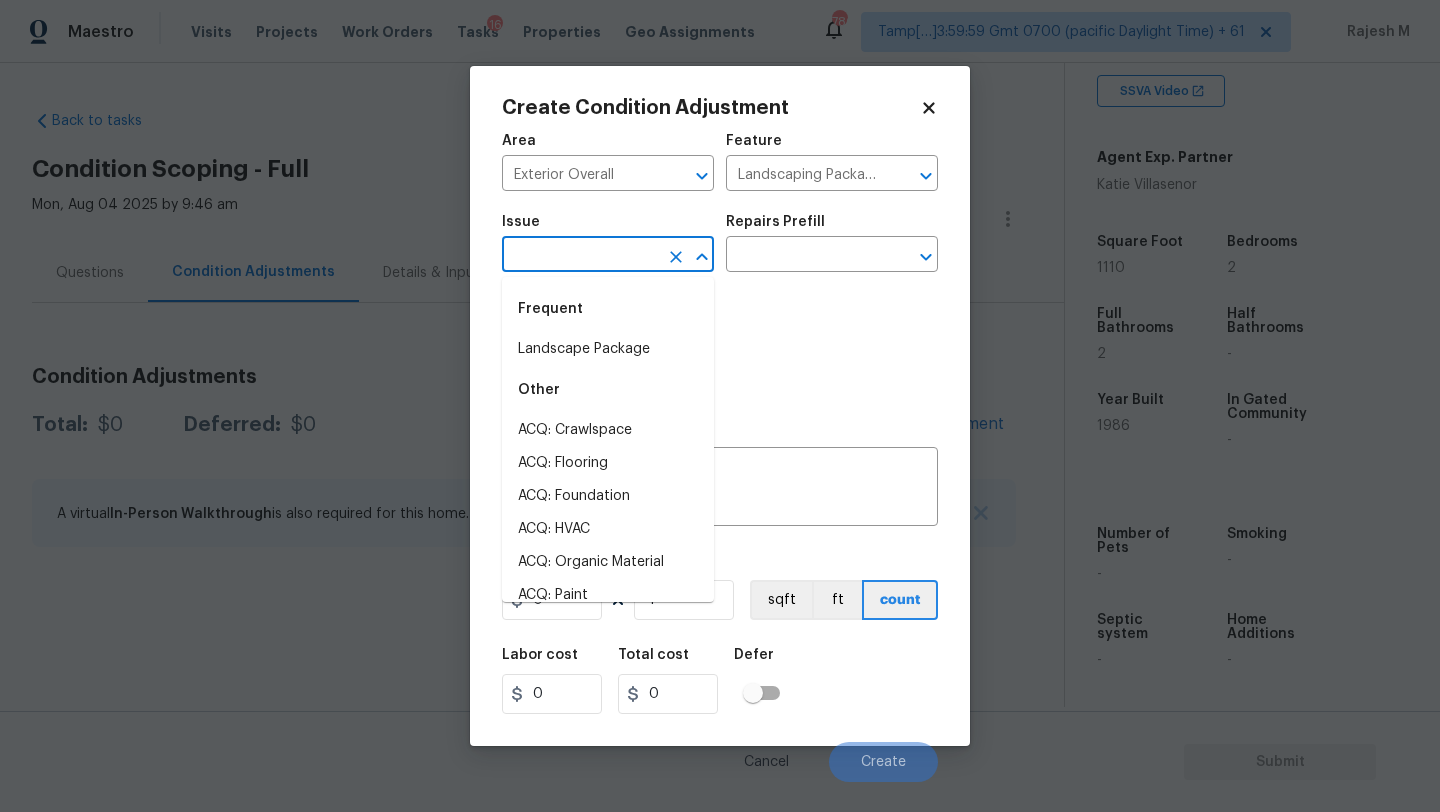 click at bounding box center (580, 256) 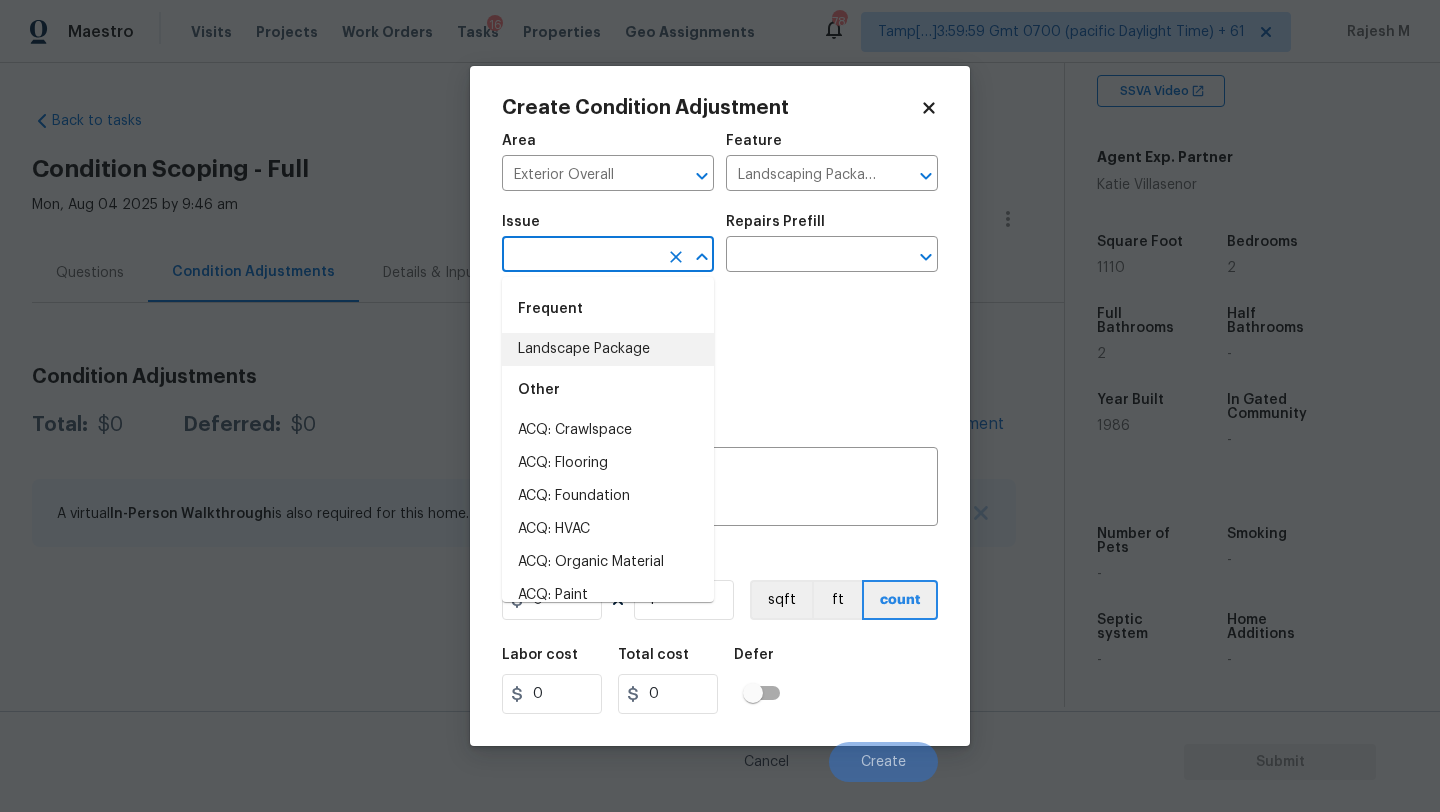 click on "Other" at bounding box center (608, 390) 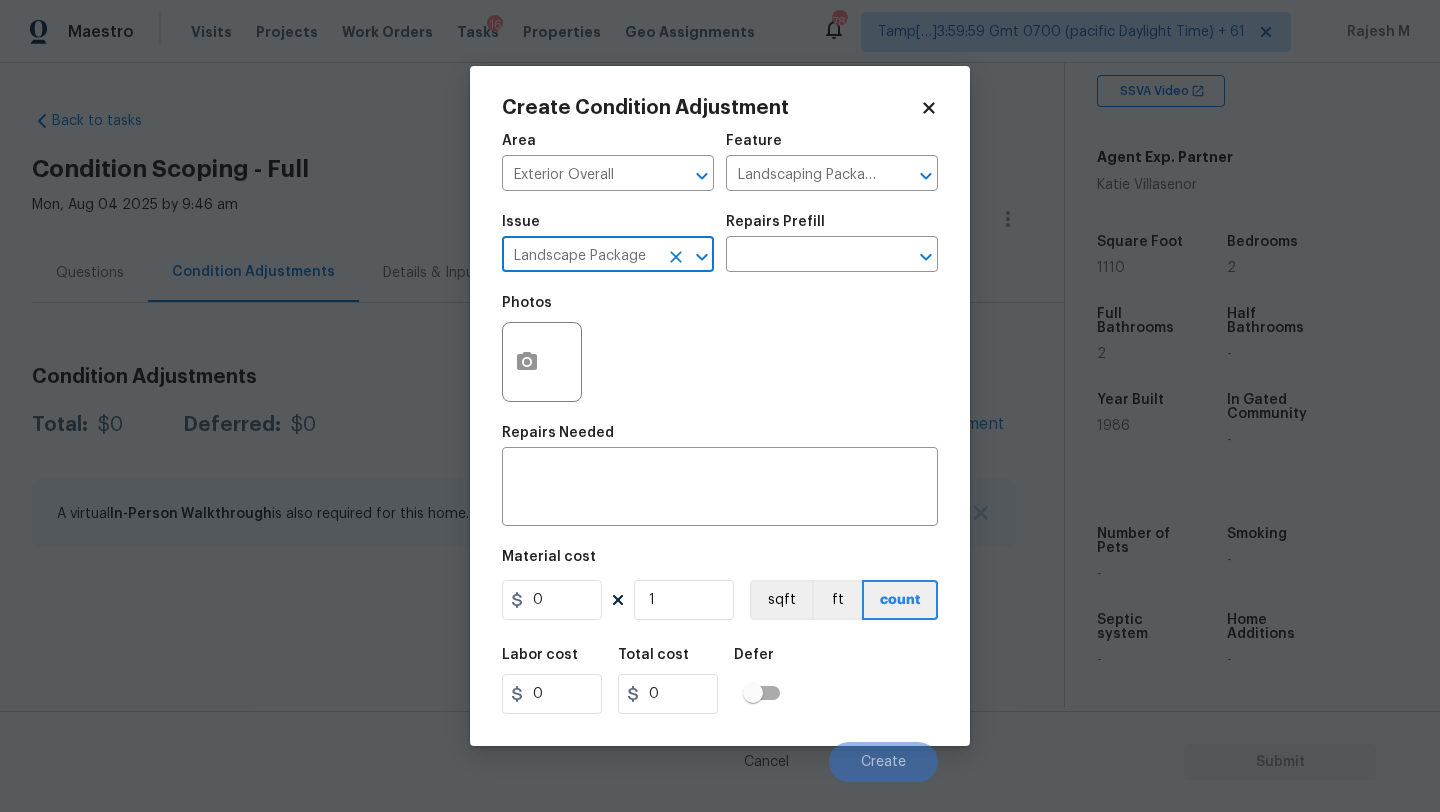 click on "Repairs Prefill" at bounding box center (832, 228) 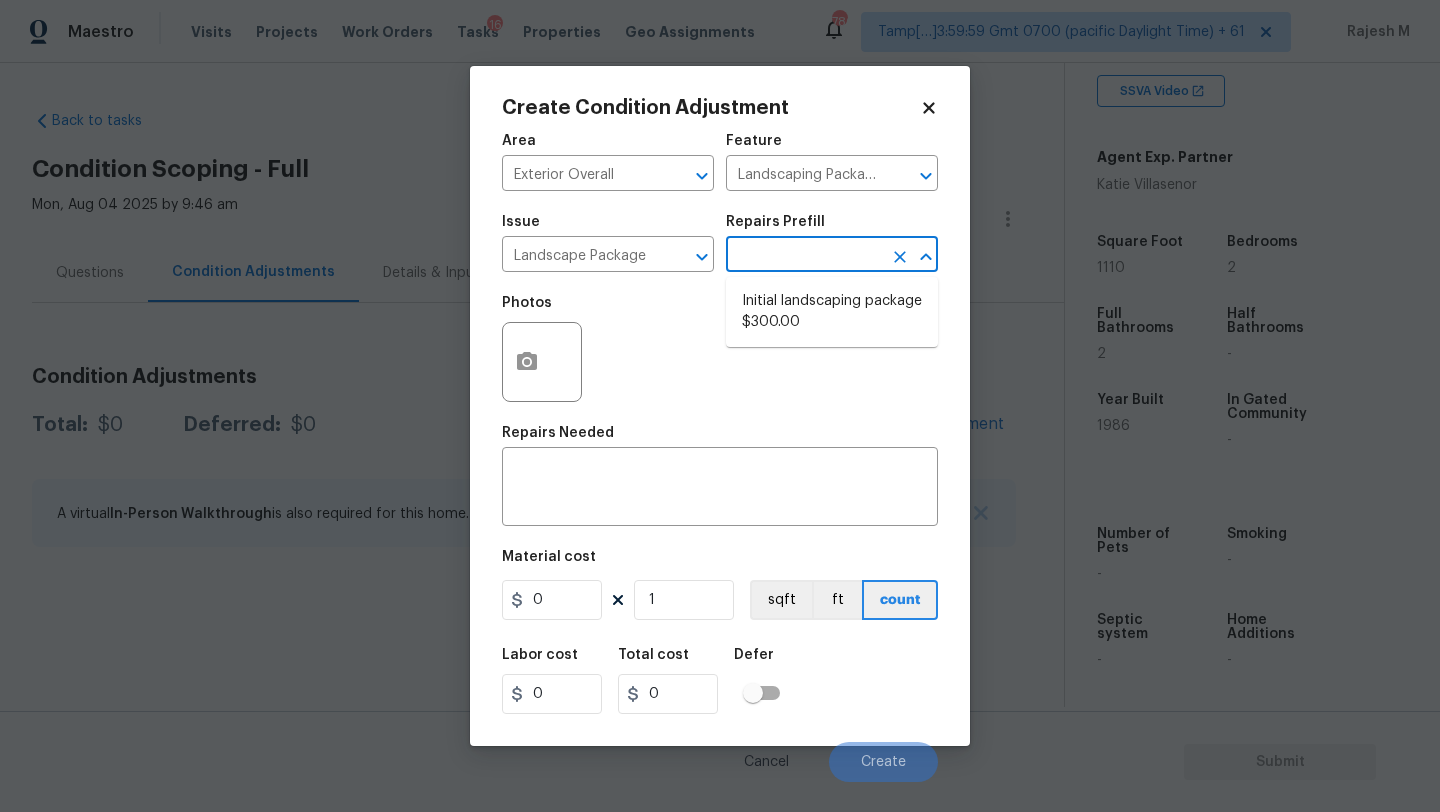 click at bounding box center [804, 256] 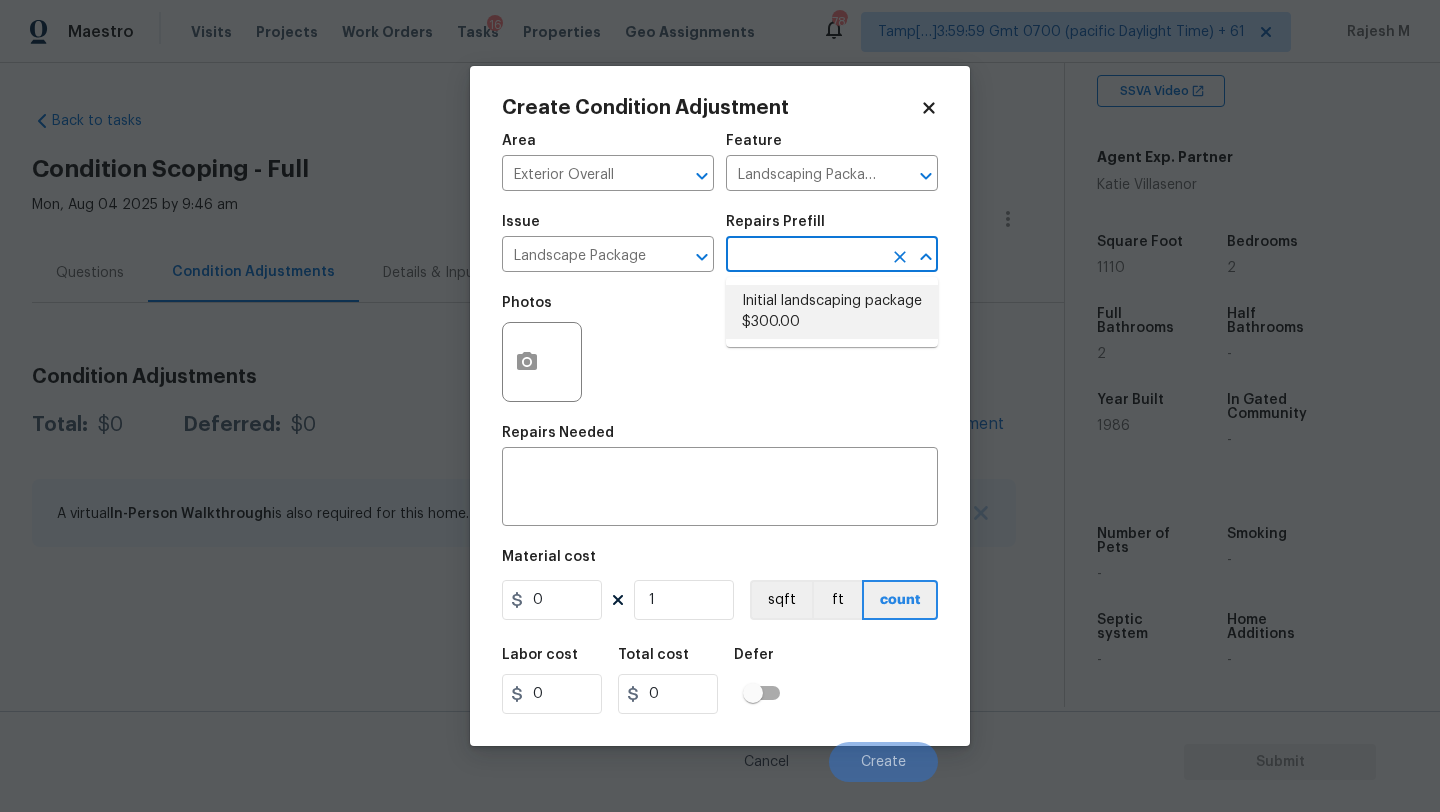 drag, startPoint x: 835, startPoint y: 304, endPoint x: 645, endPoint y: 307, distance: 190.02368 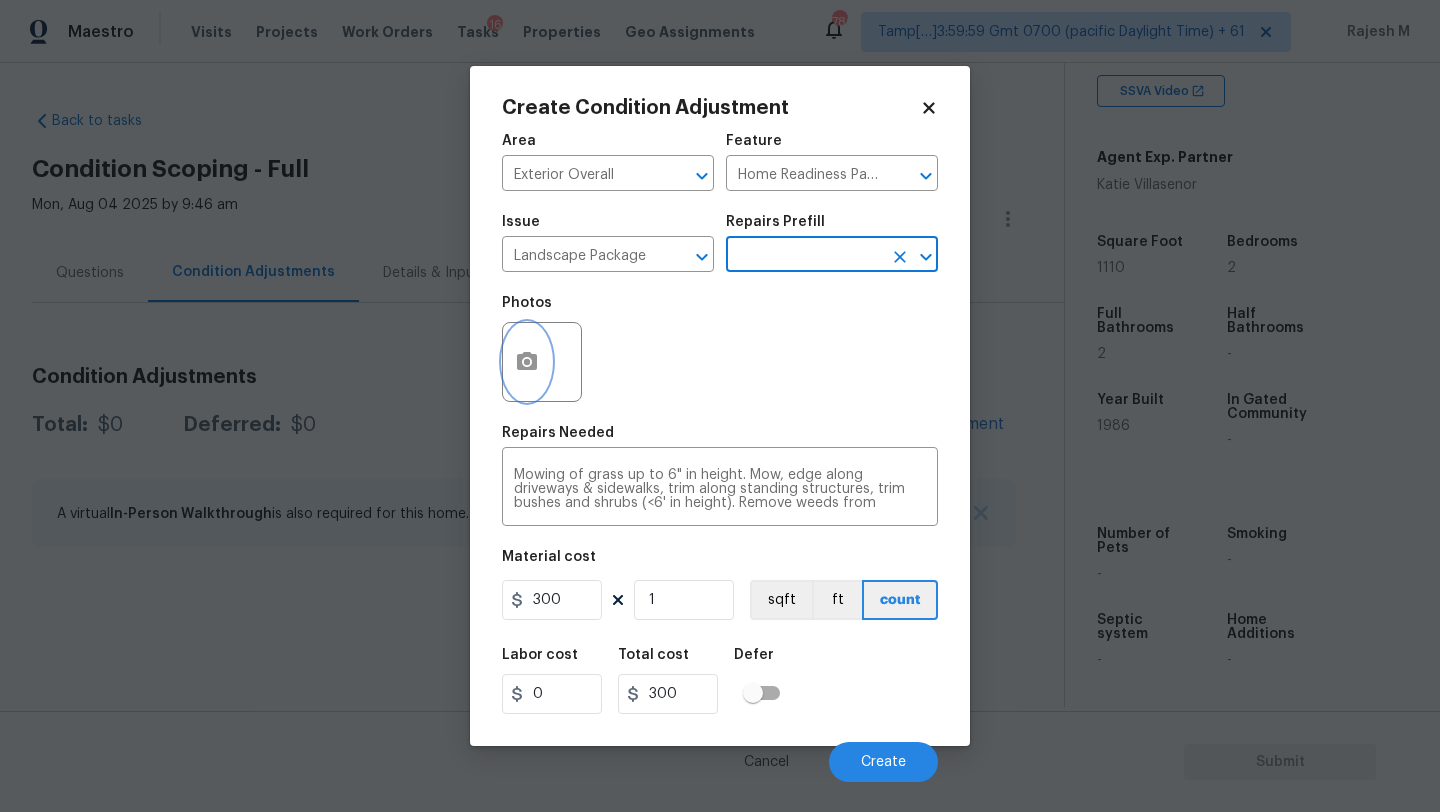 click at bounding box center (527, 362) 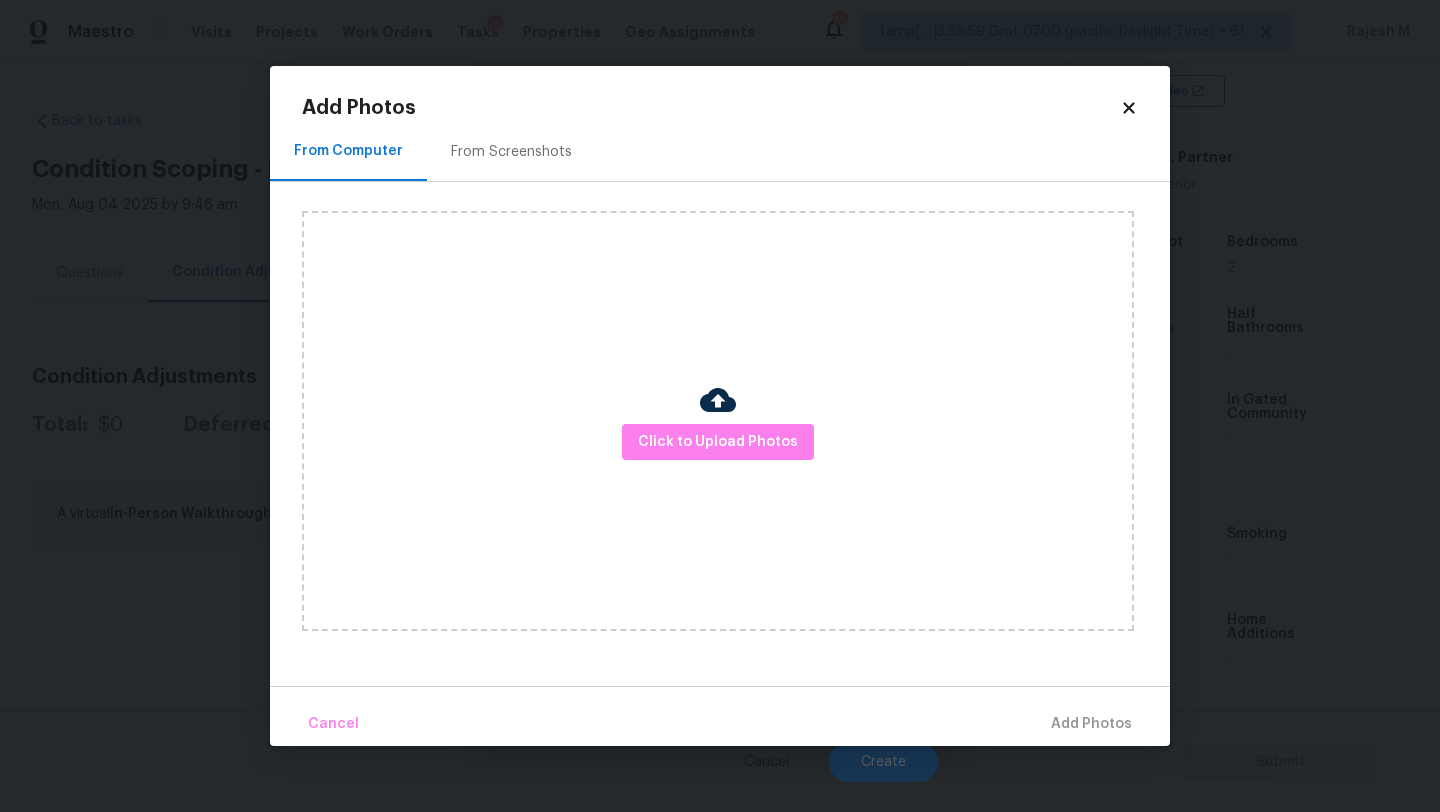 click on "From Screenshots" at bounding box center [511, 151] 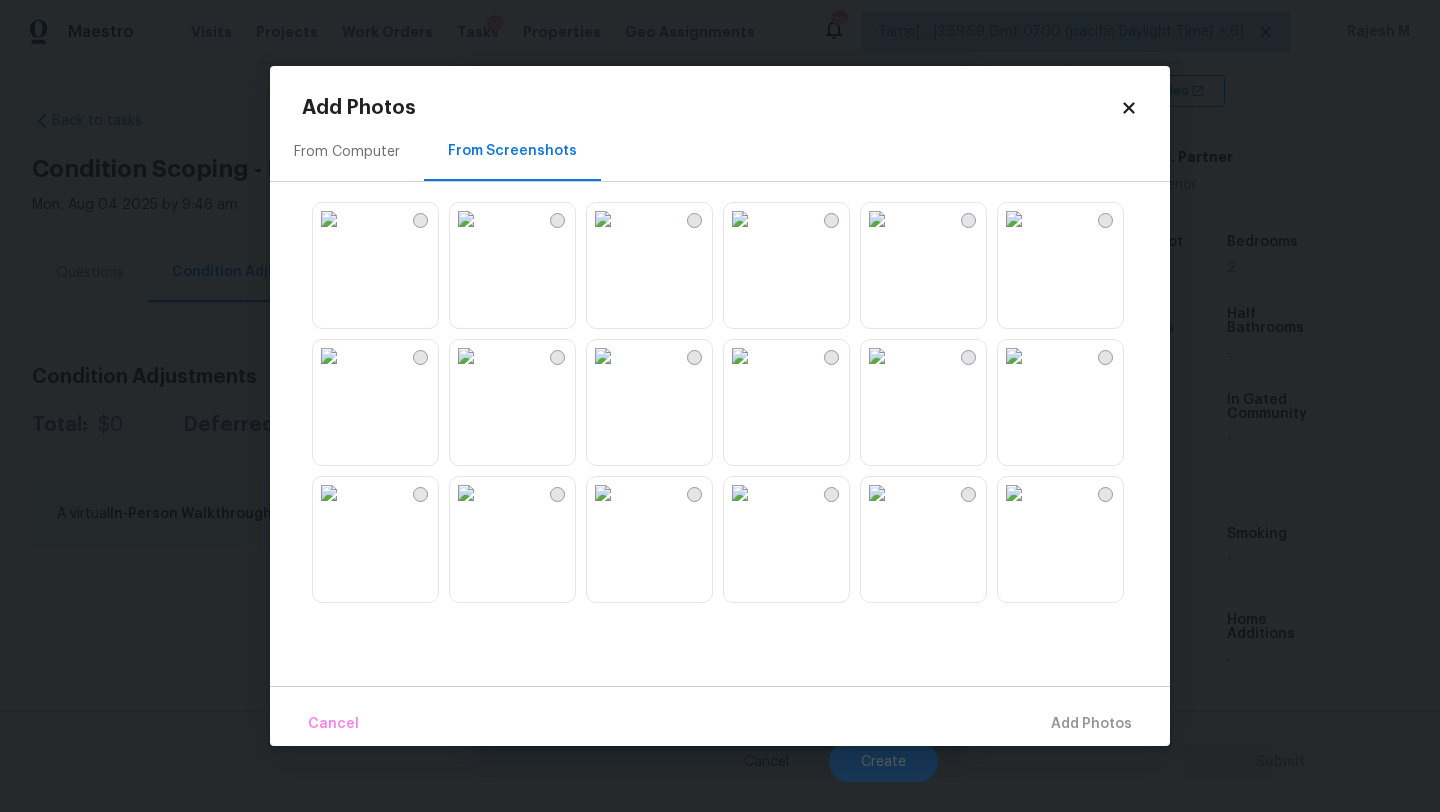 click at bounding box center (329, 219) 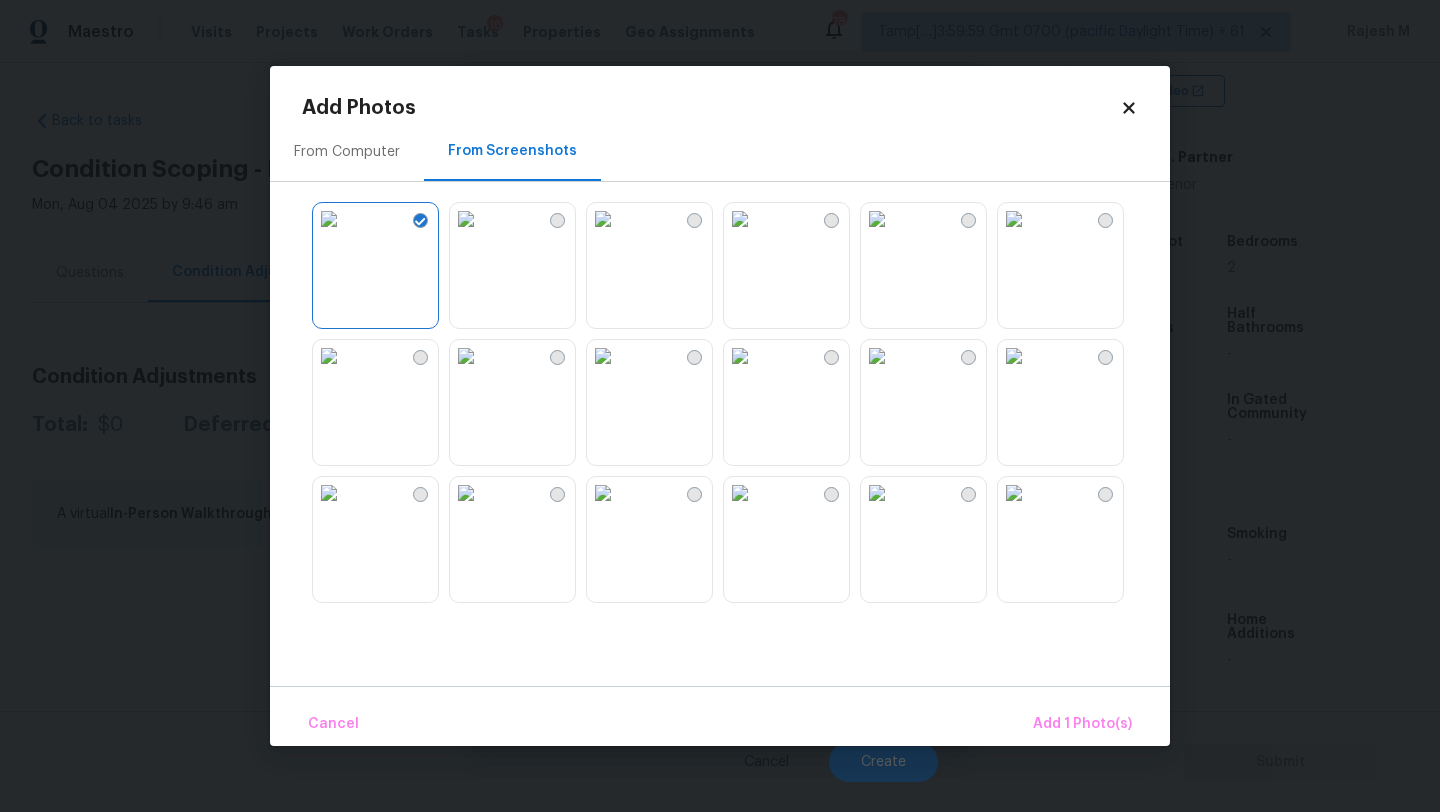 click at bounding box center (740, 356) 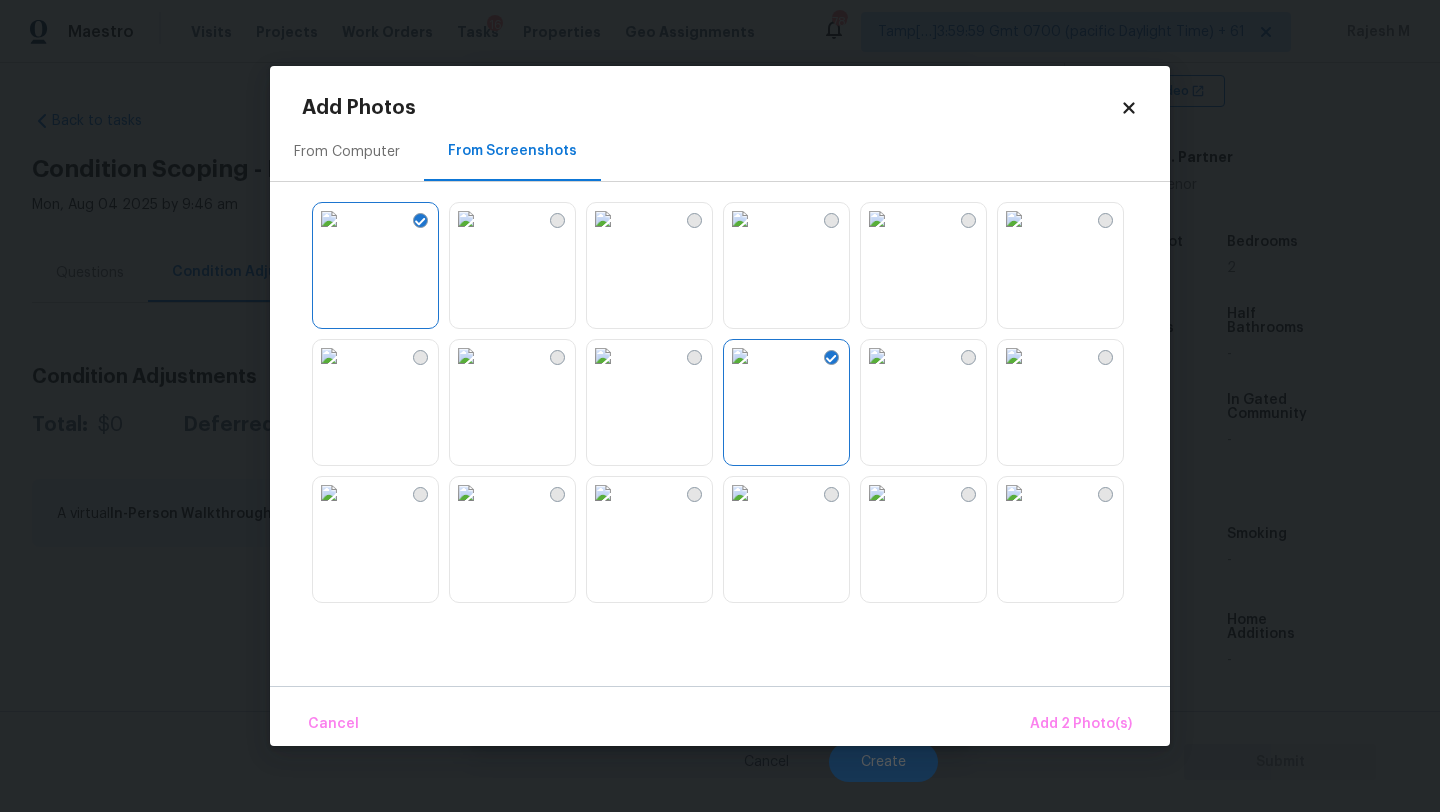 drag, startPoint x: 963, startPoint y: 567, endPoint x: 515, endPoint y: 567, distance: 448 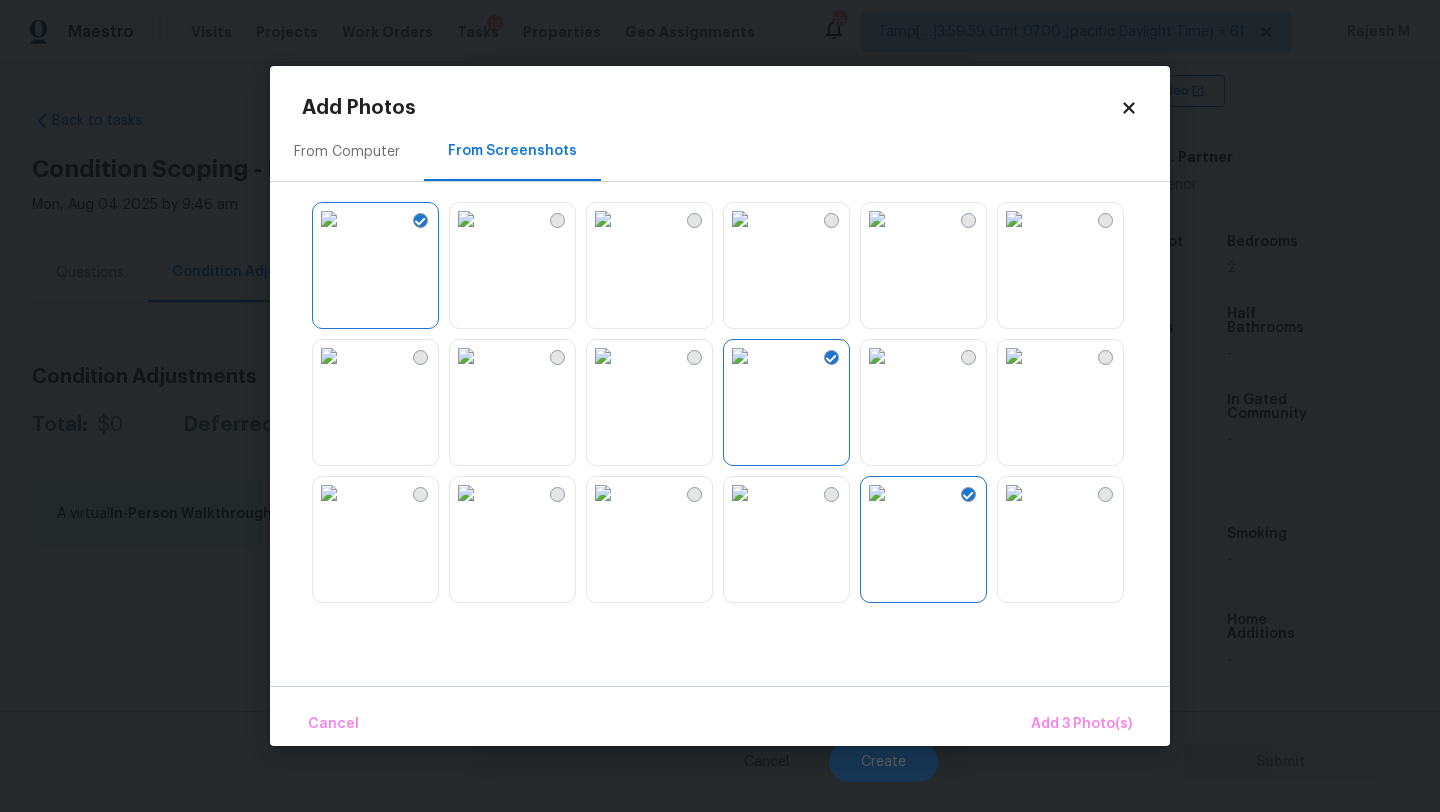 click at bounding box center (466, 493) 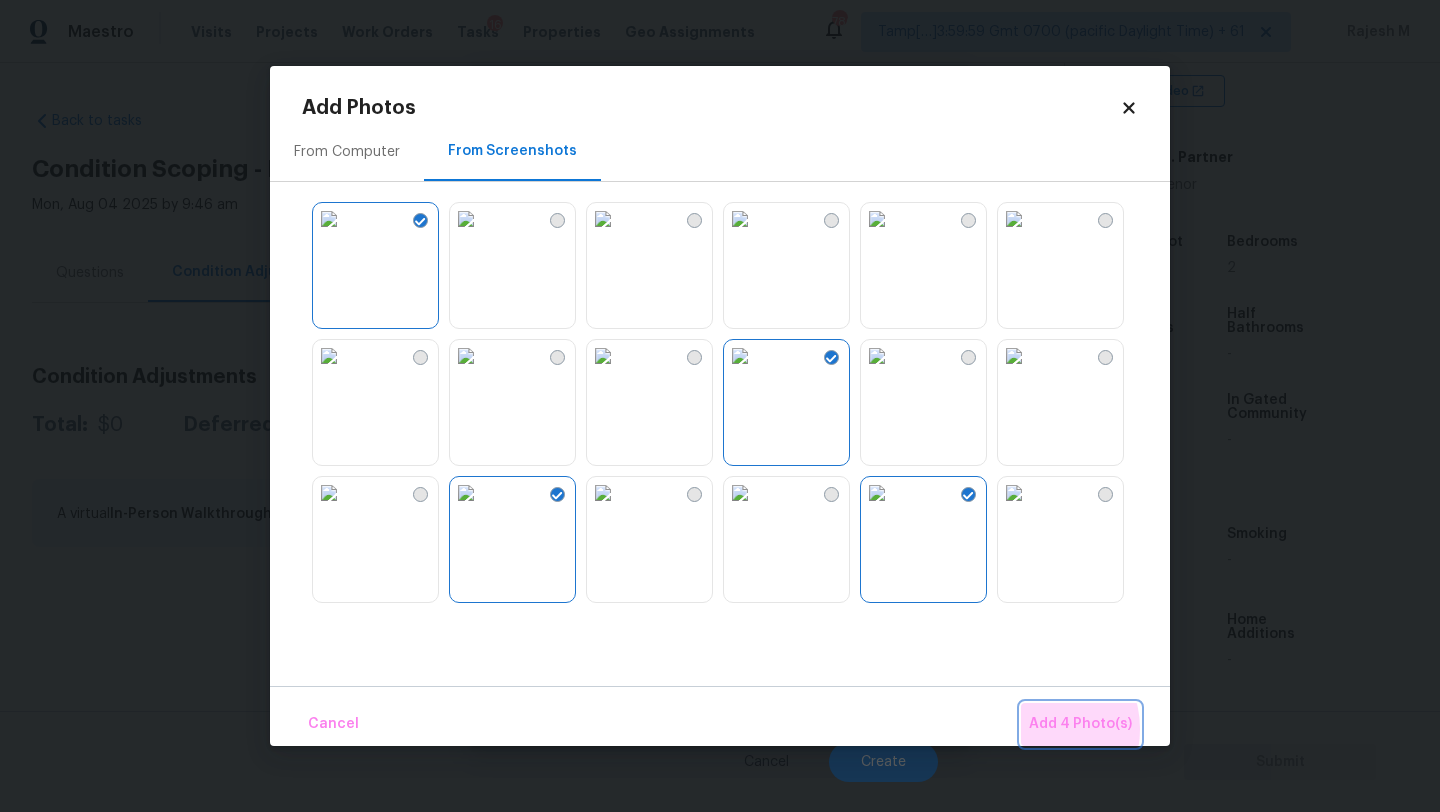 click on "Add 4 Photo(s)" at bounding box center (1080, 724) 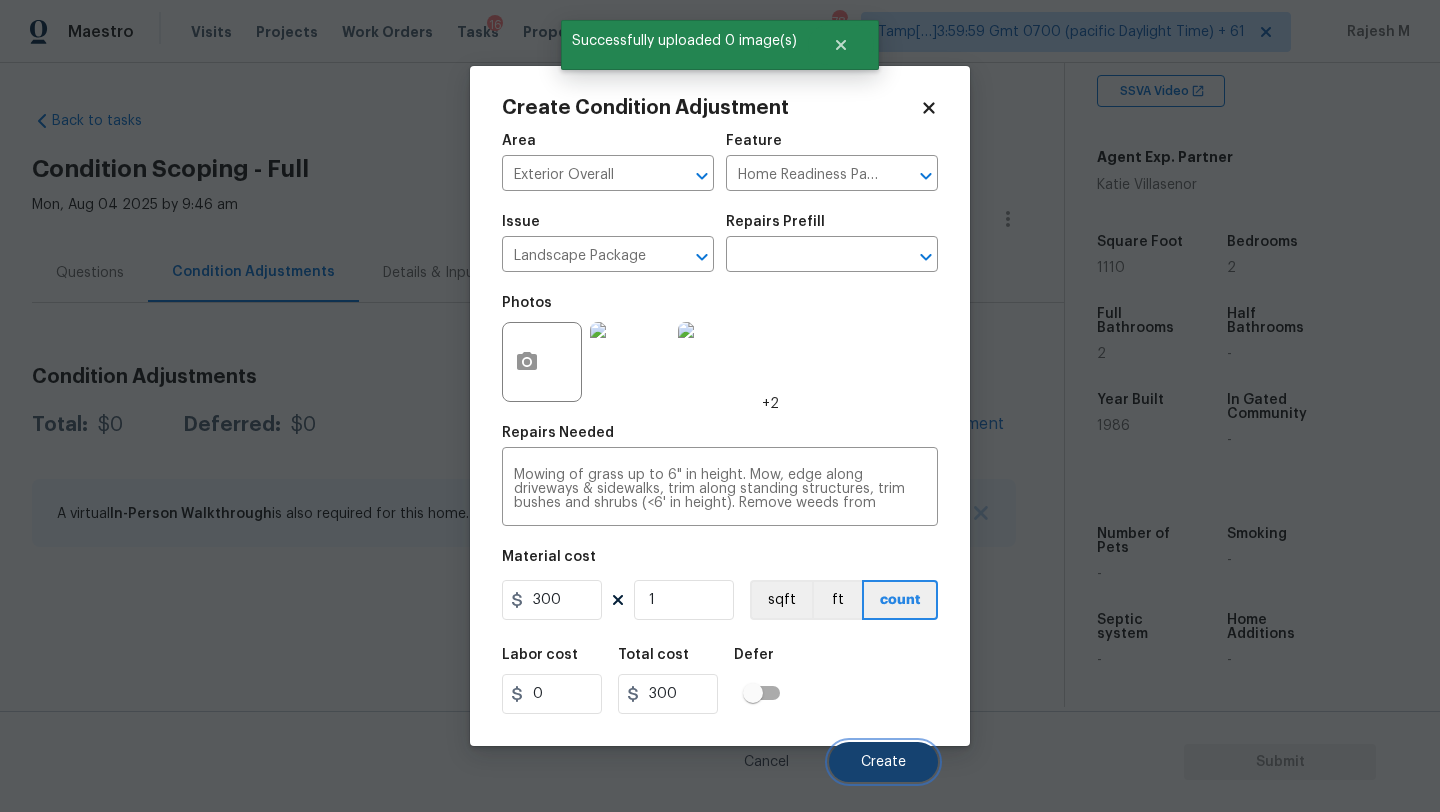click on "Create" at bounding box center [883, 762] 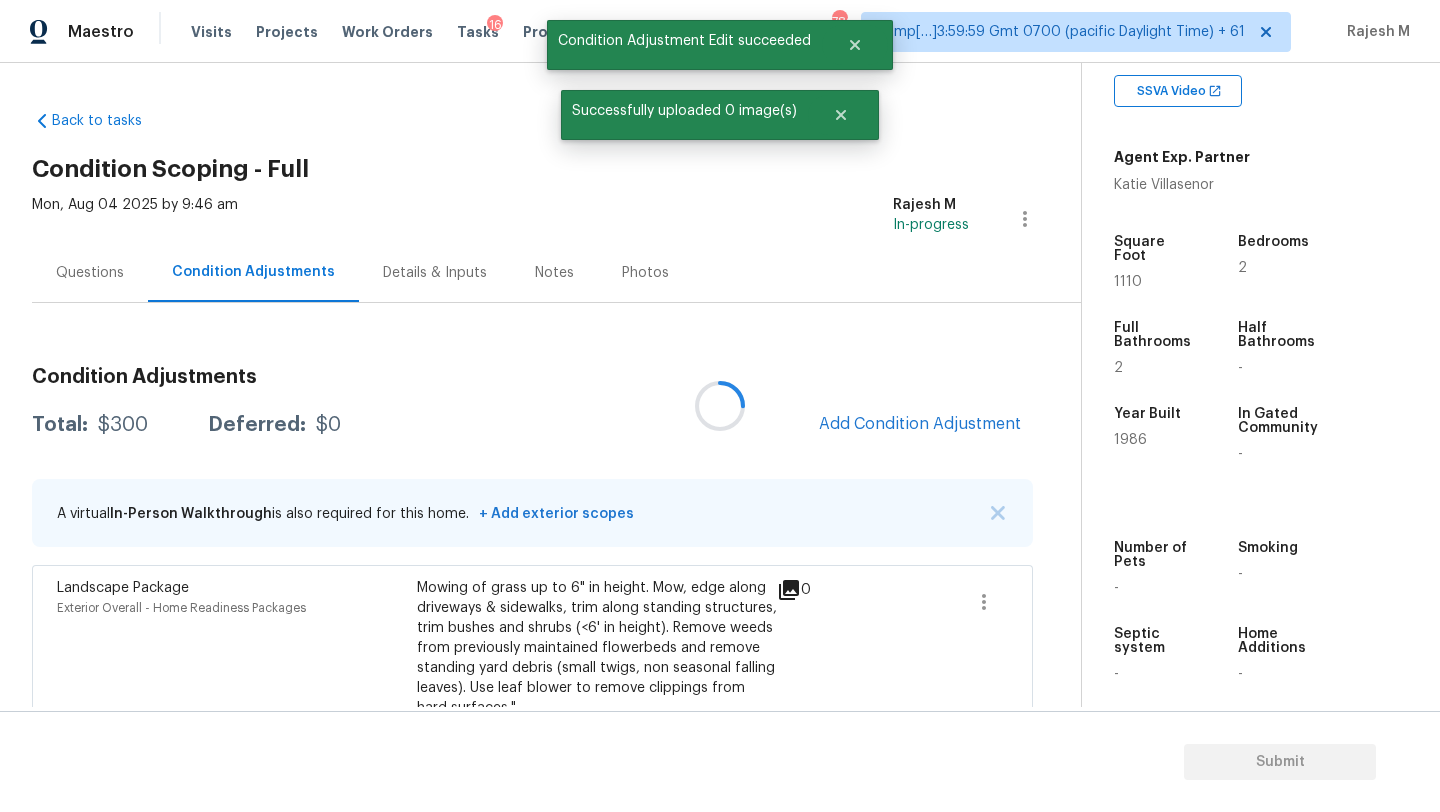 click at bounding box center (720, 406) 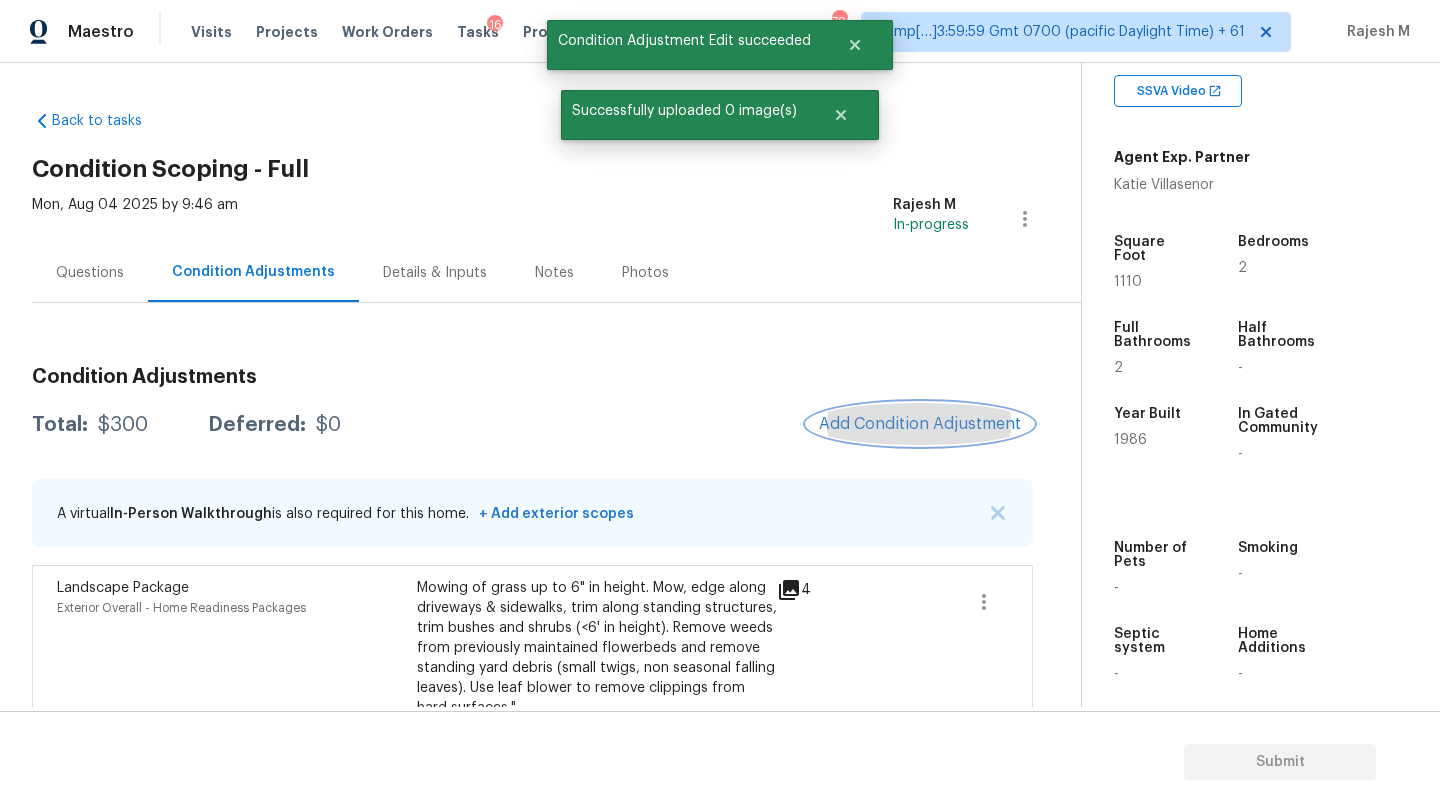 click on "Add Condition Adjustment" at bounding box center [920, 424] 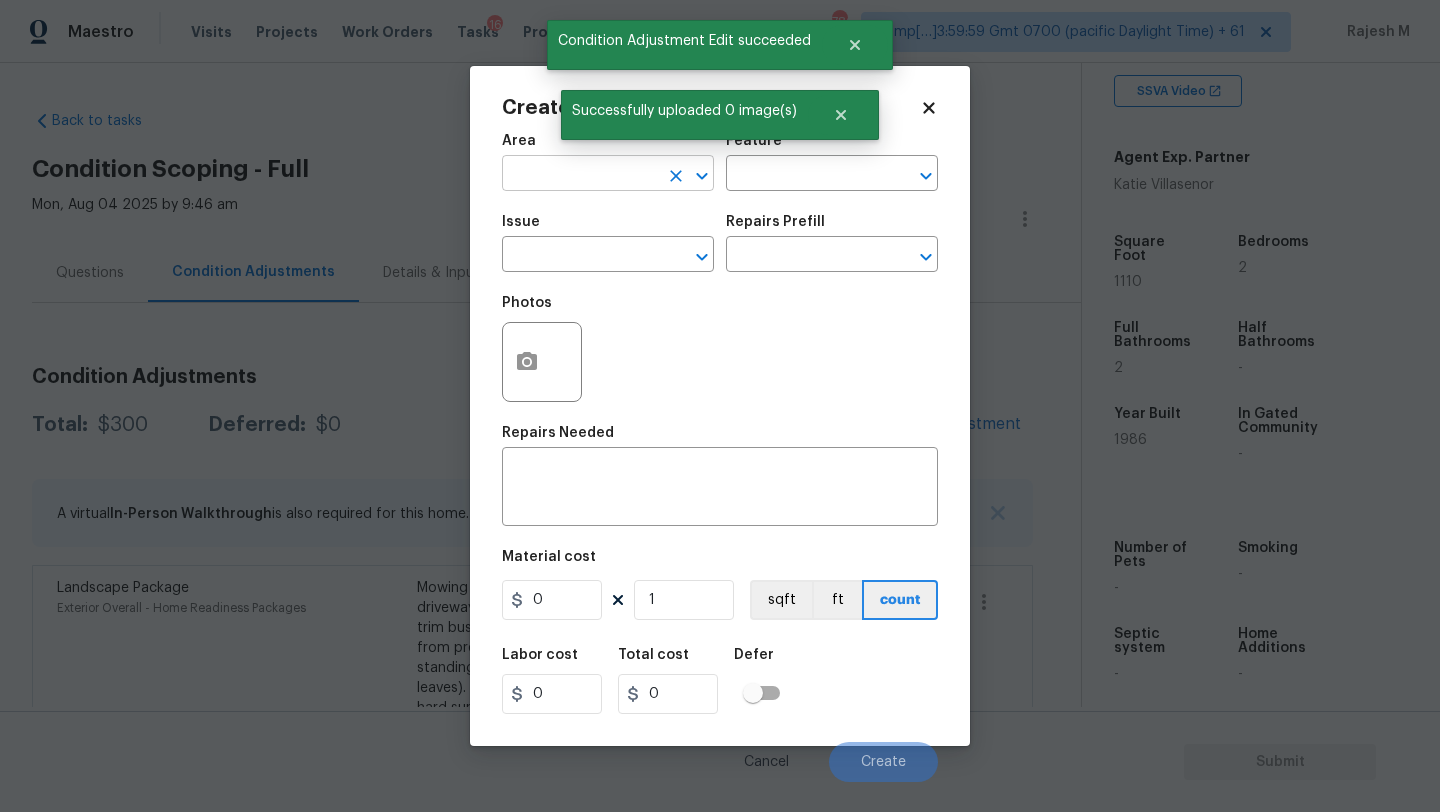 click at bounding box center (580, 175) 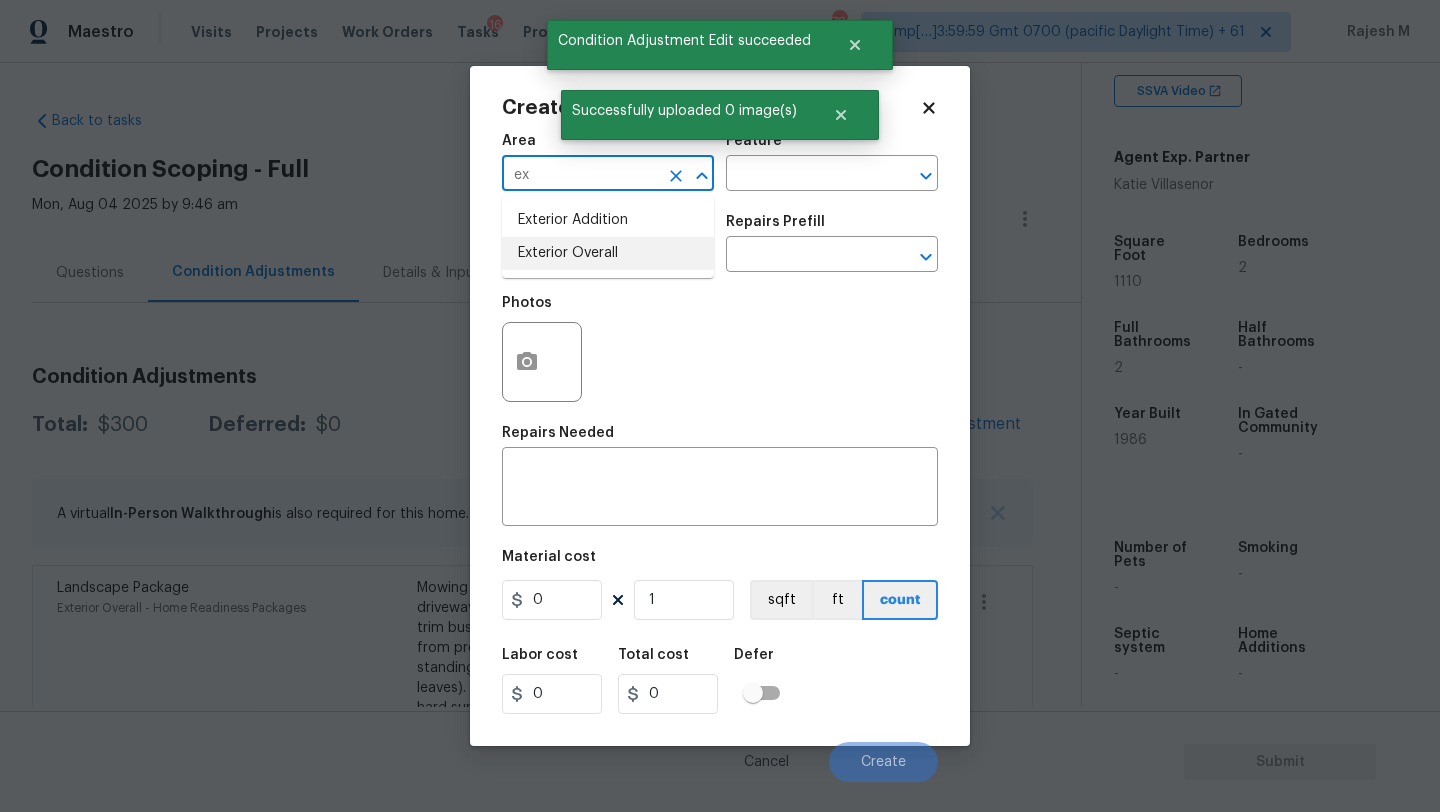 click on "Exterior Overall" at bounding box center (608, 253) 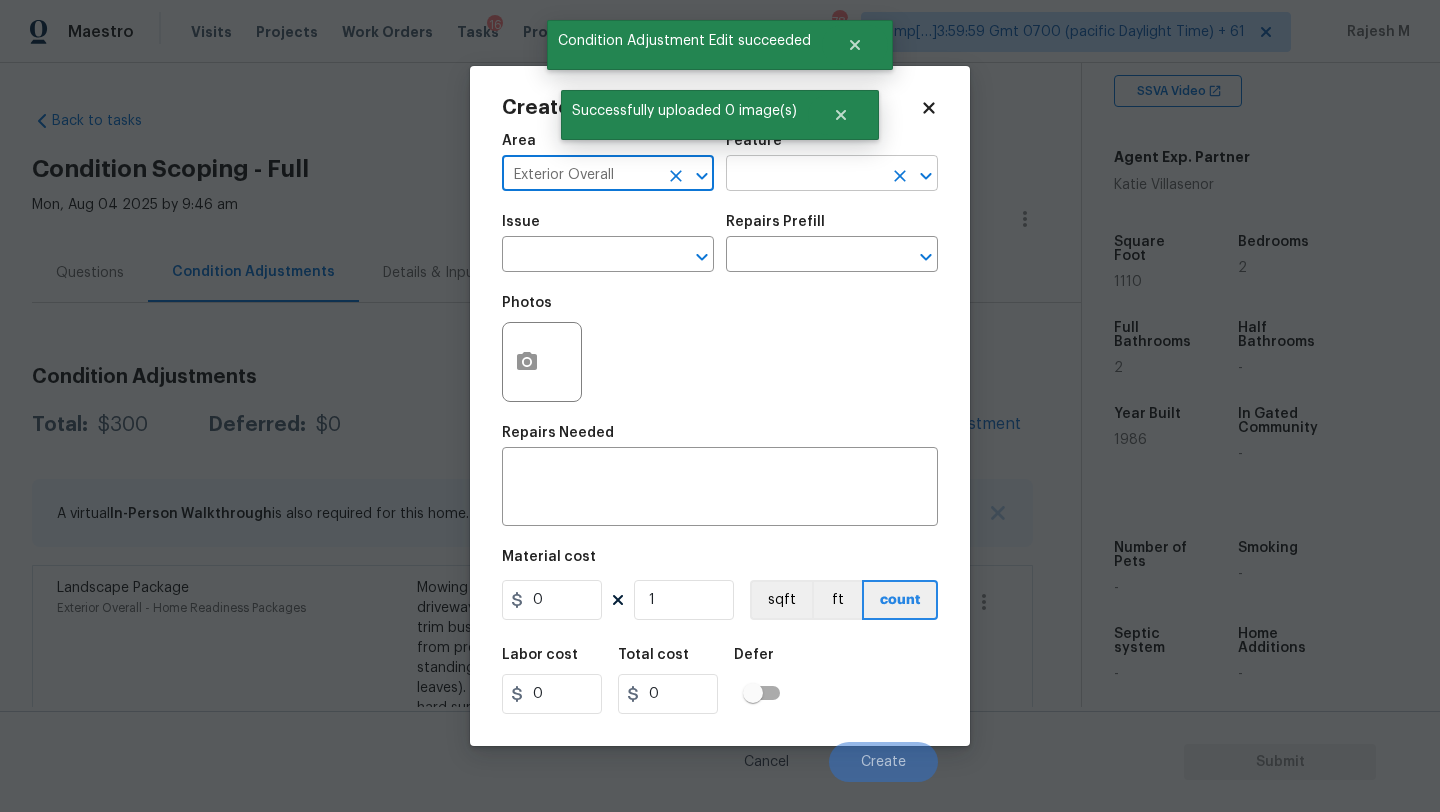 type on "Exterior Overall" 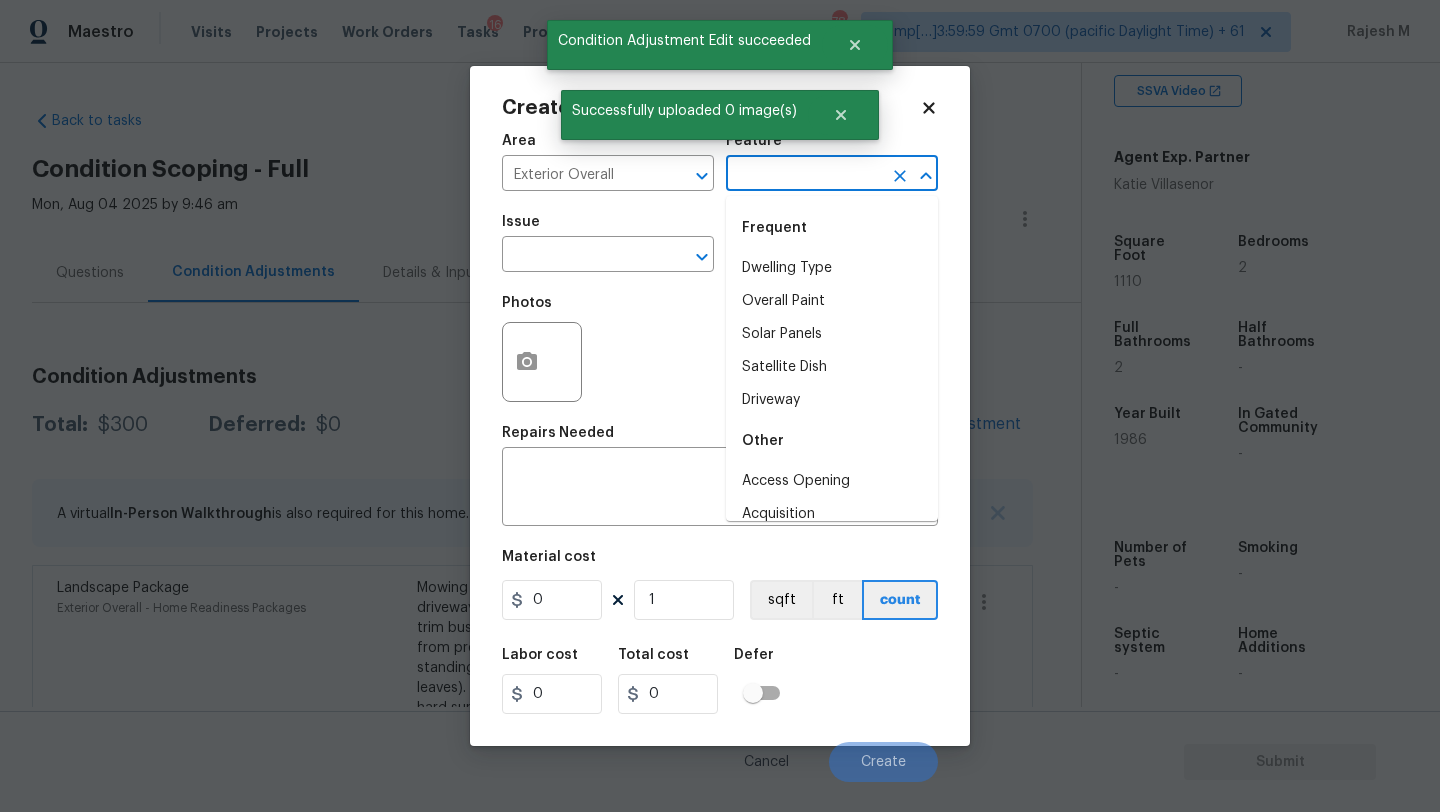 click at bounding box center (804, 175) 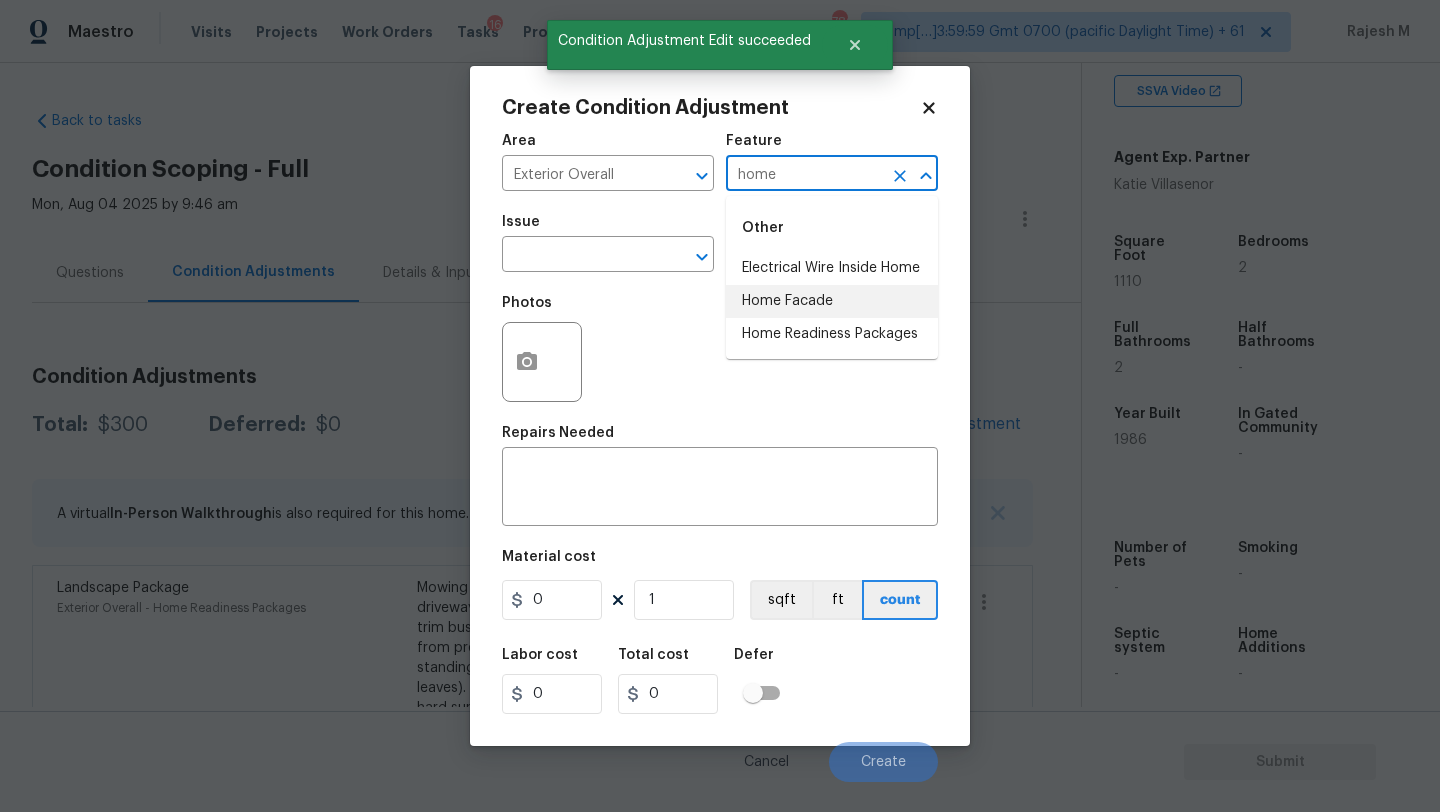 click on "Home Readiness Packages" at bounding box center (832, 334) 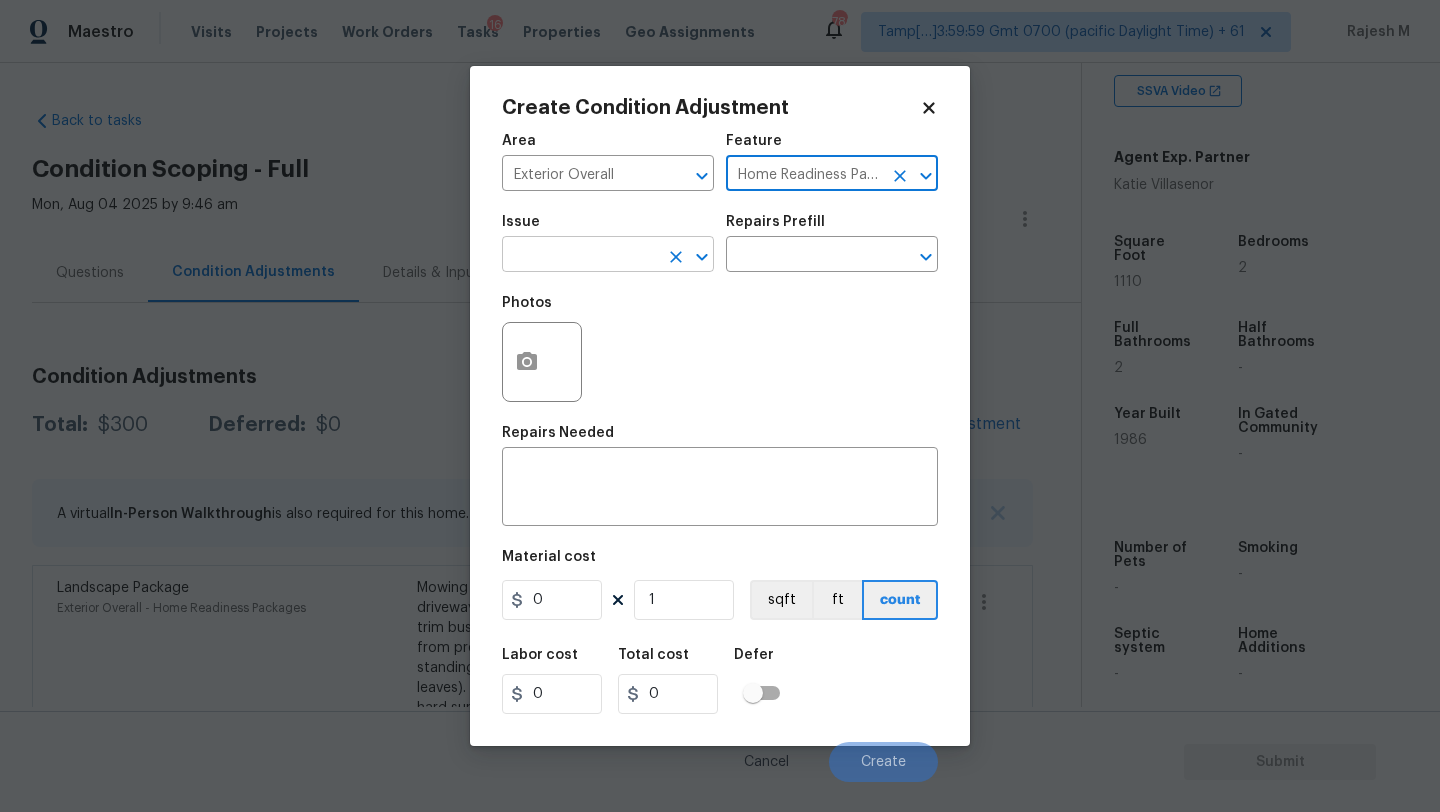 click on "​" at bounding box center (608, 256) 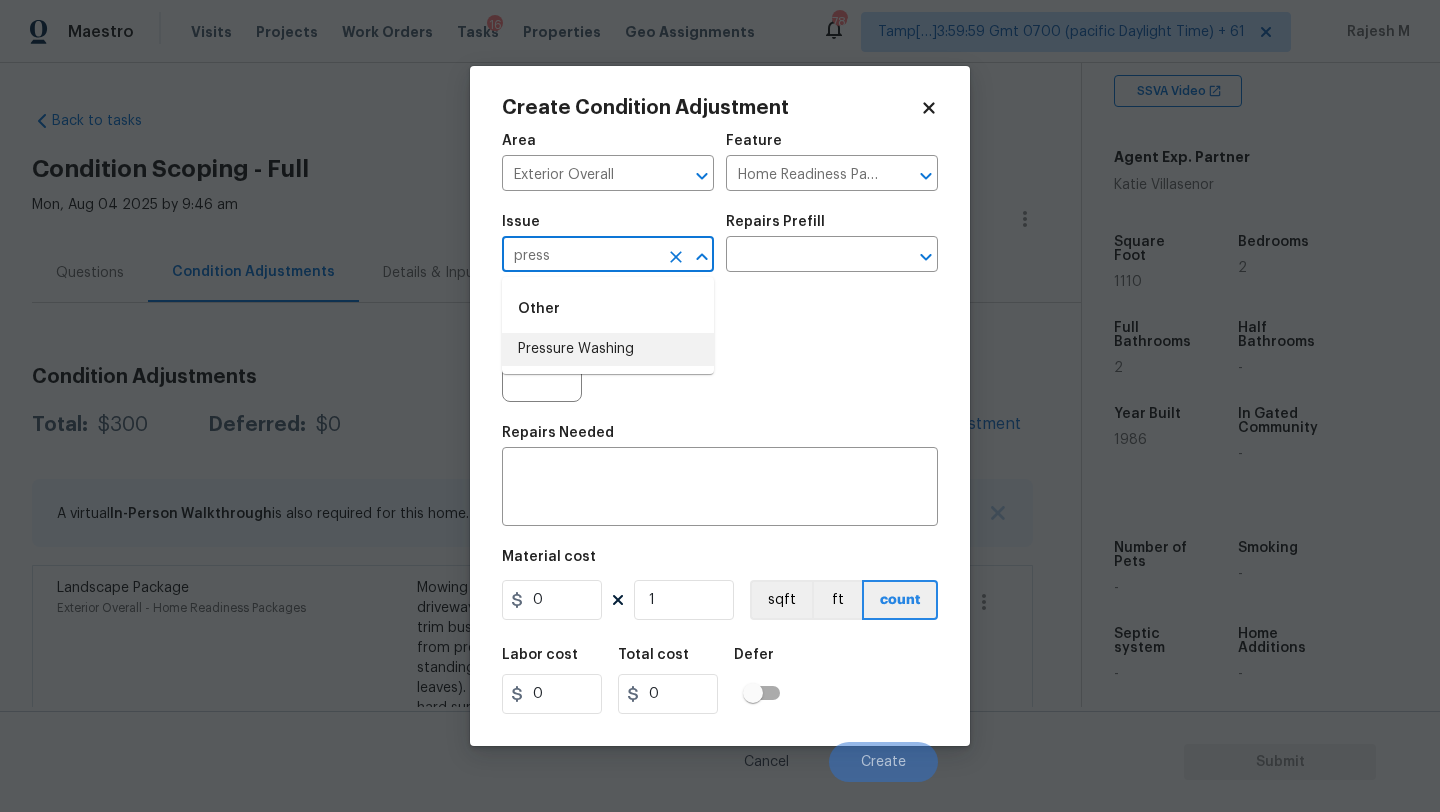 click on "Pressure Washing" at bounding box center (608, 349) 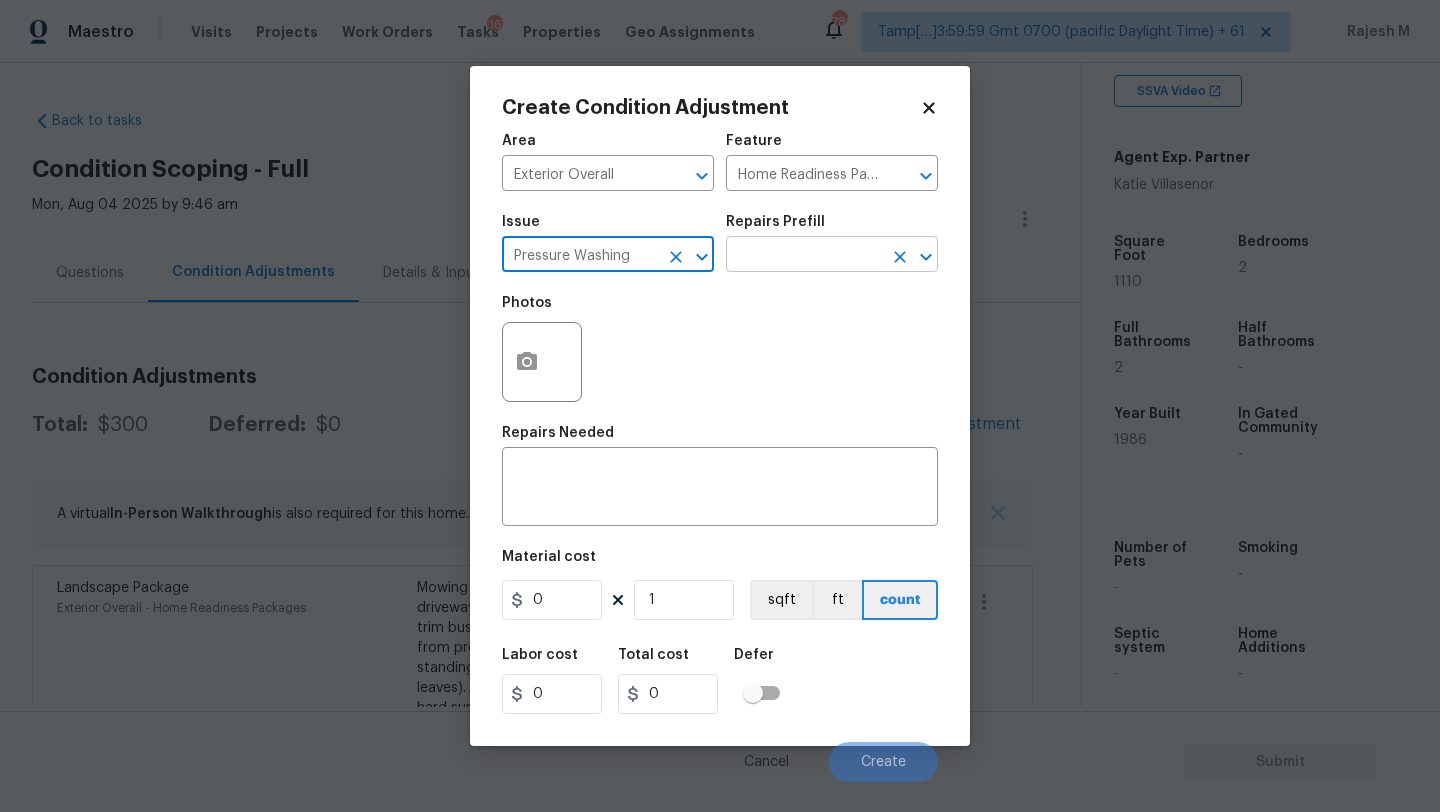 type on "Pressure Washing" 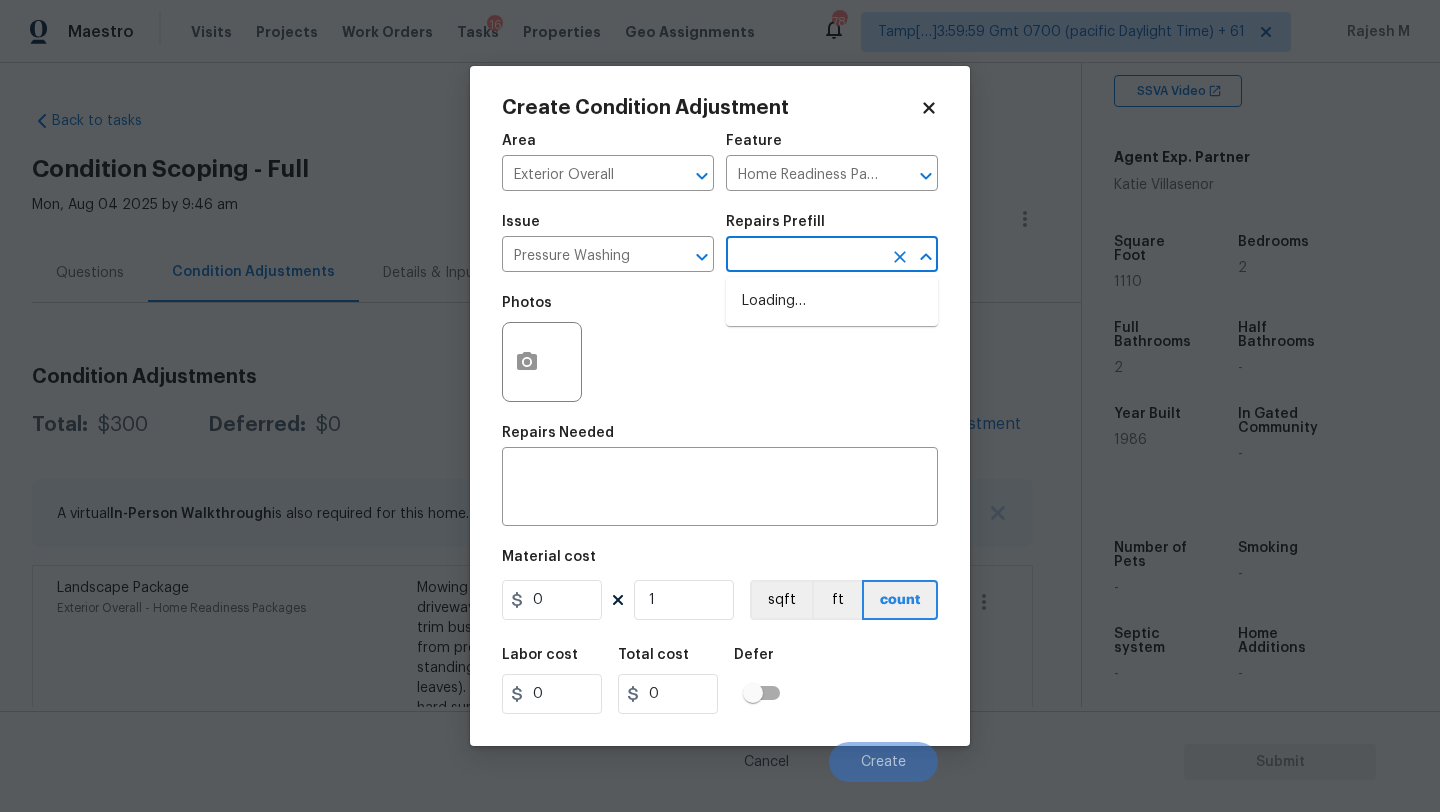 click at bounding box center (804, 256) 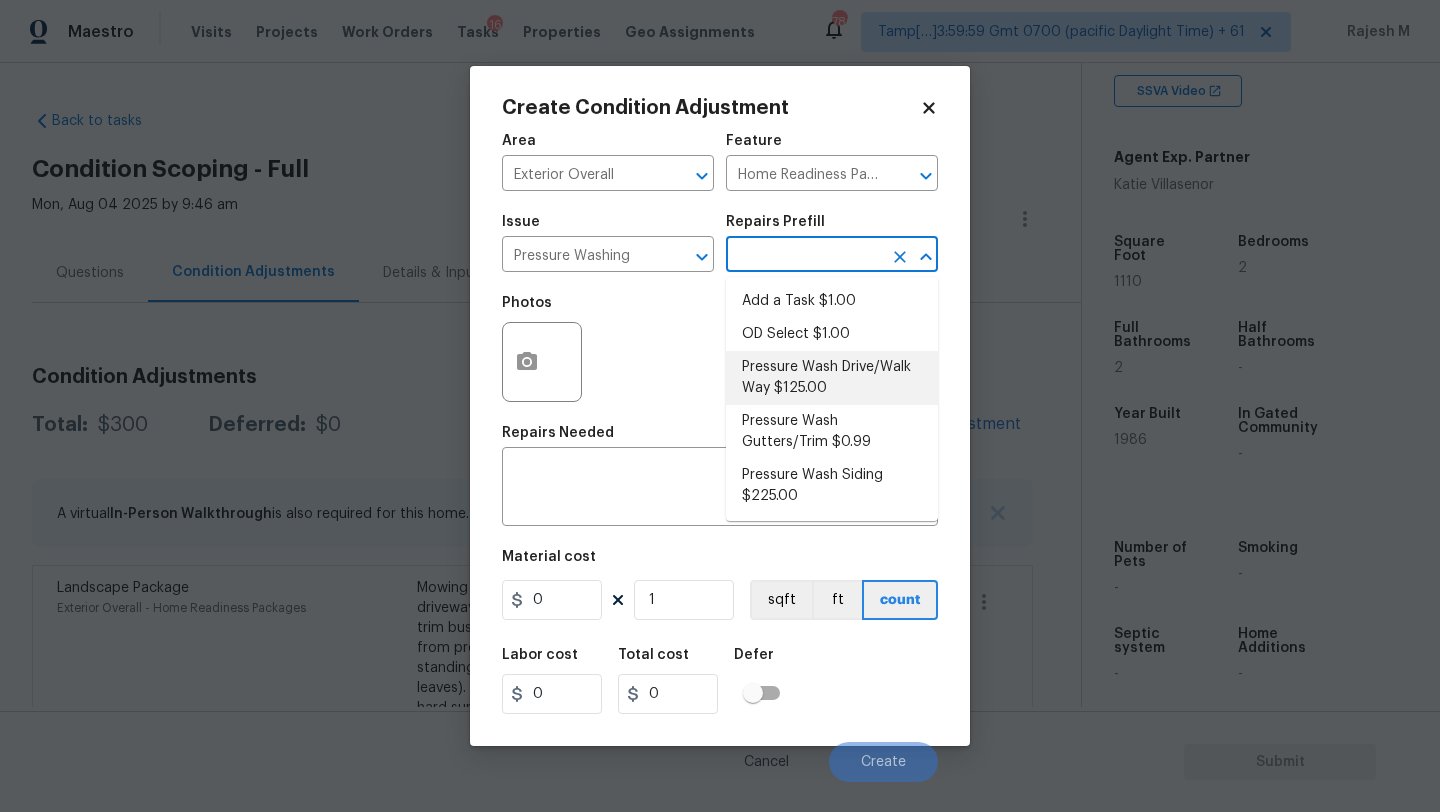 click on "Pressure Wash Drive/Walk Way $125.00" at bounding box center [832, 378] 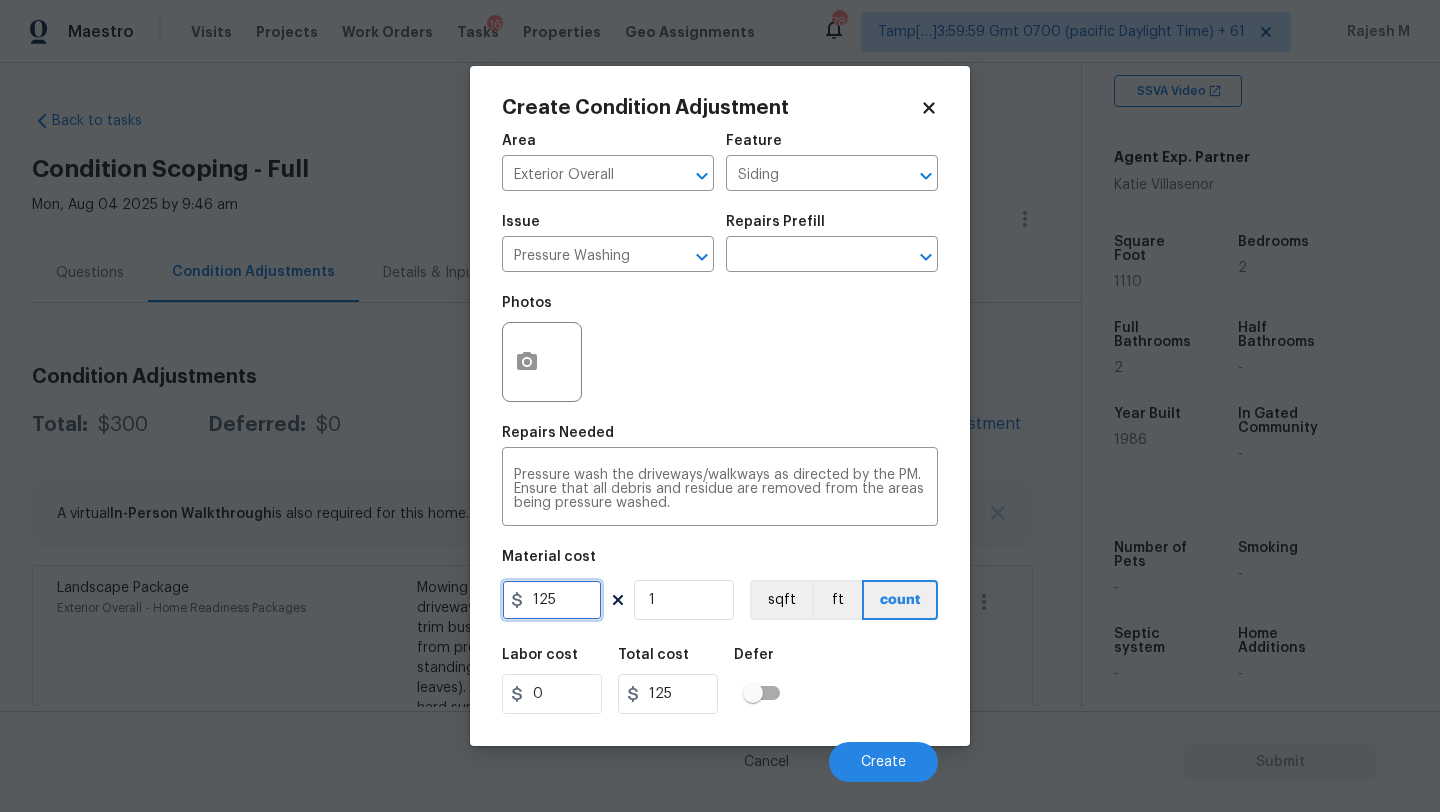 click on "125" at bounding box center [552, 600] 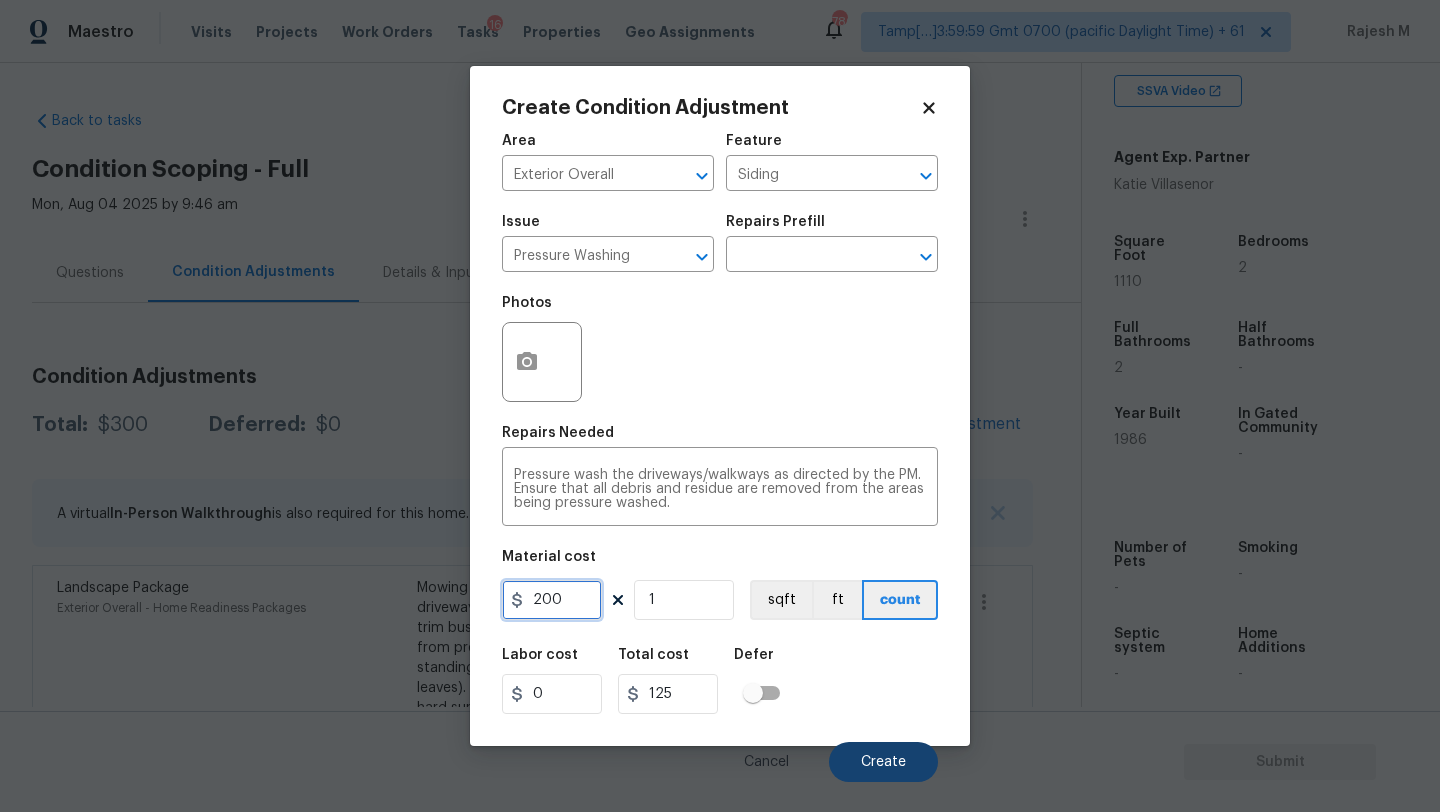 type on "200" 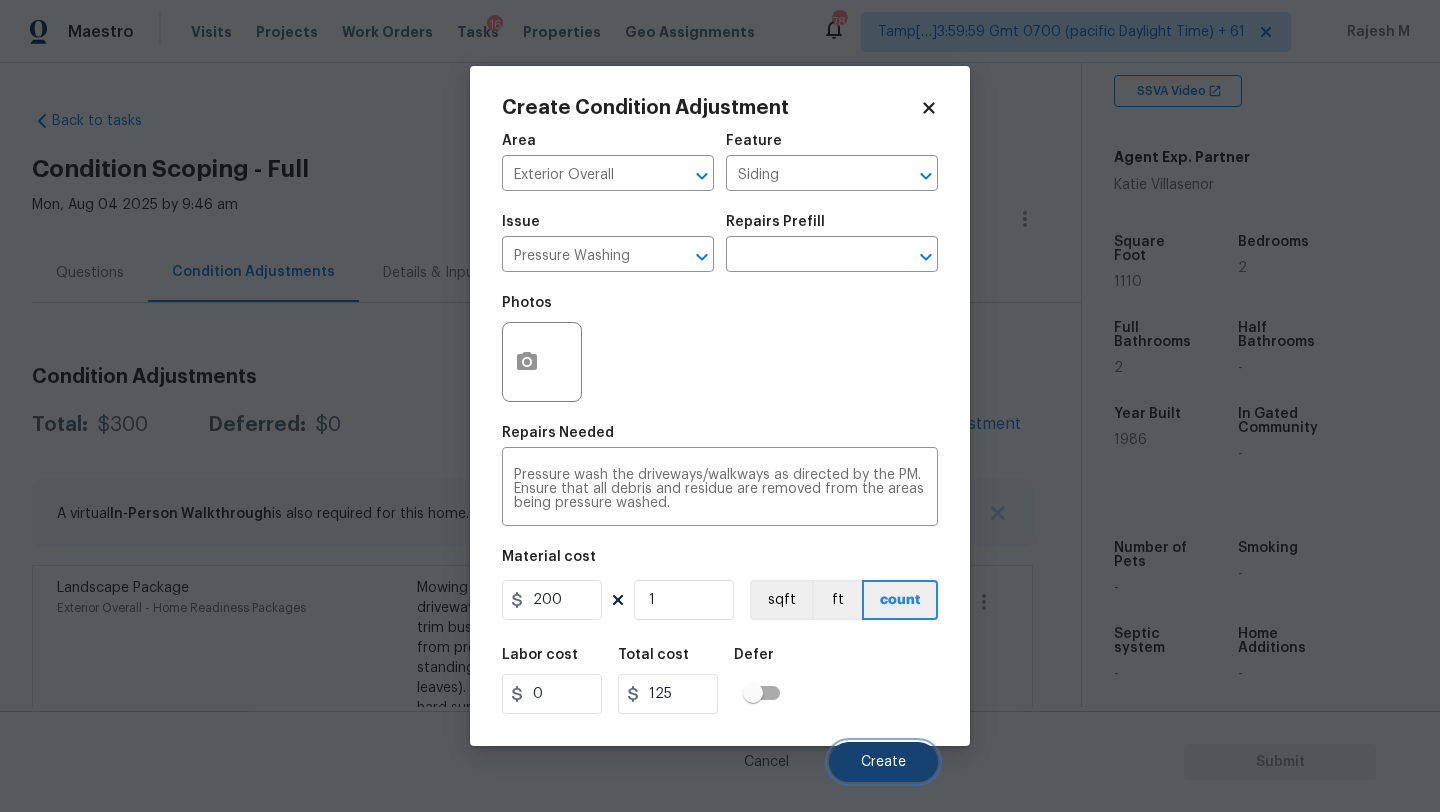 type on "200" 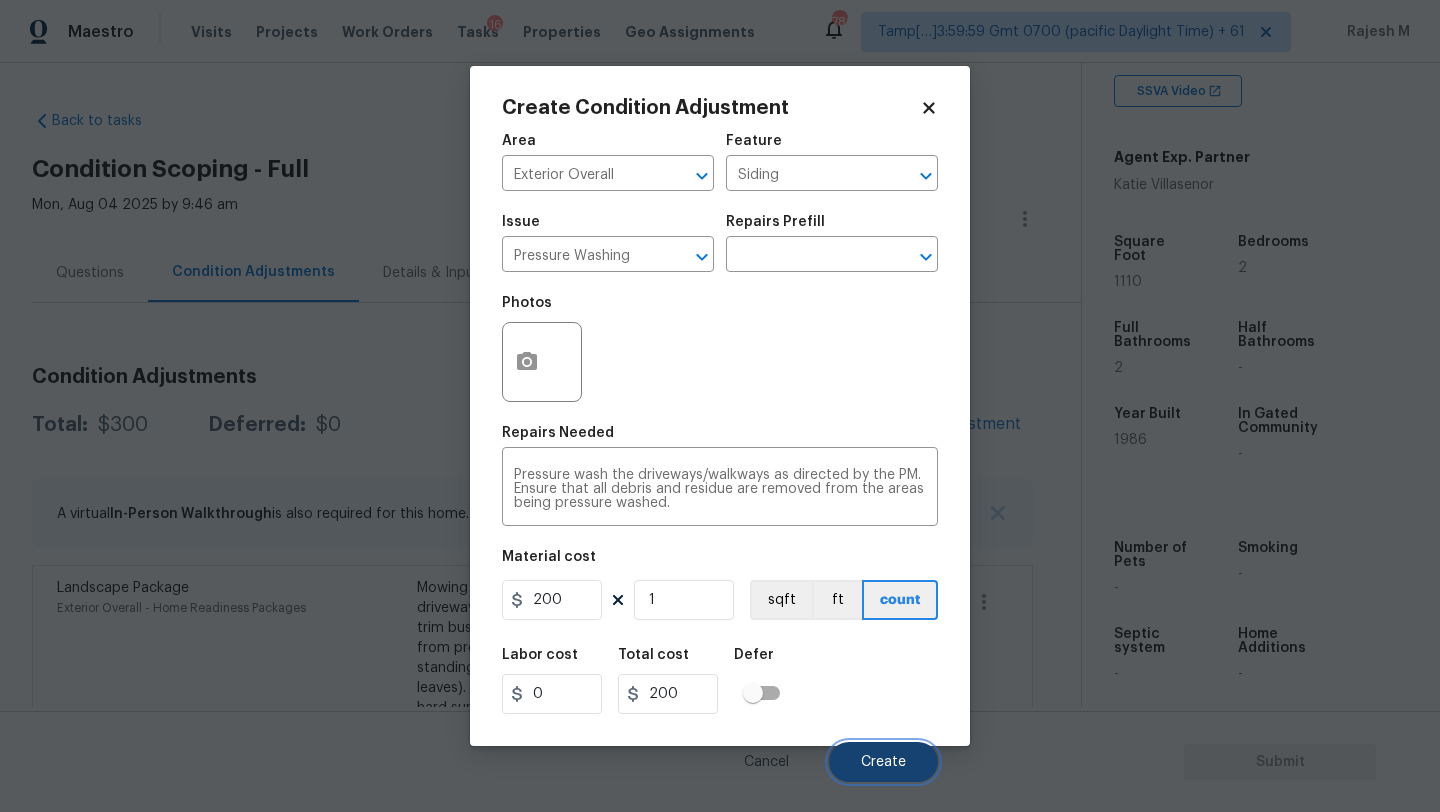 click on "Create" at bounding box center (883, 762) 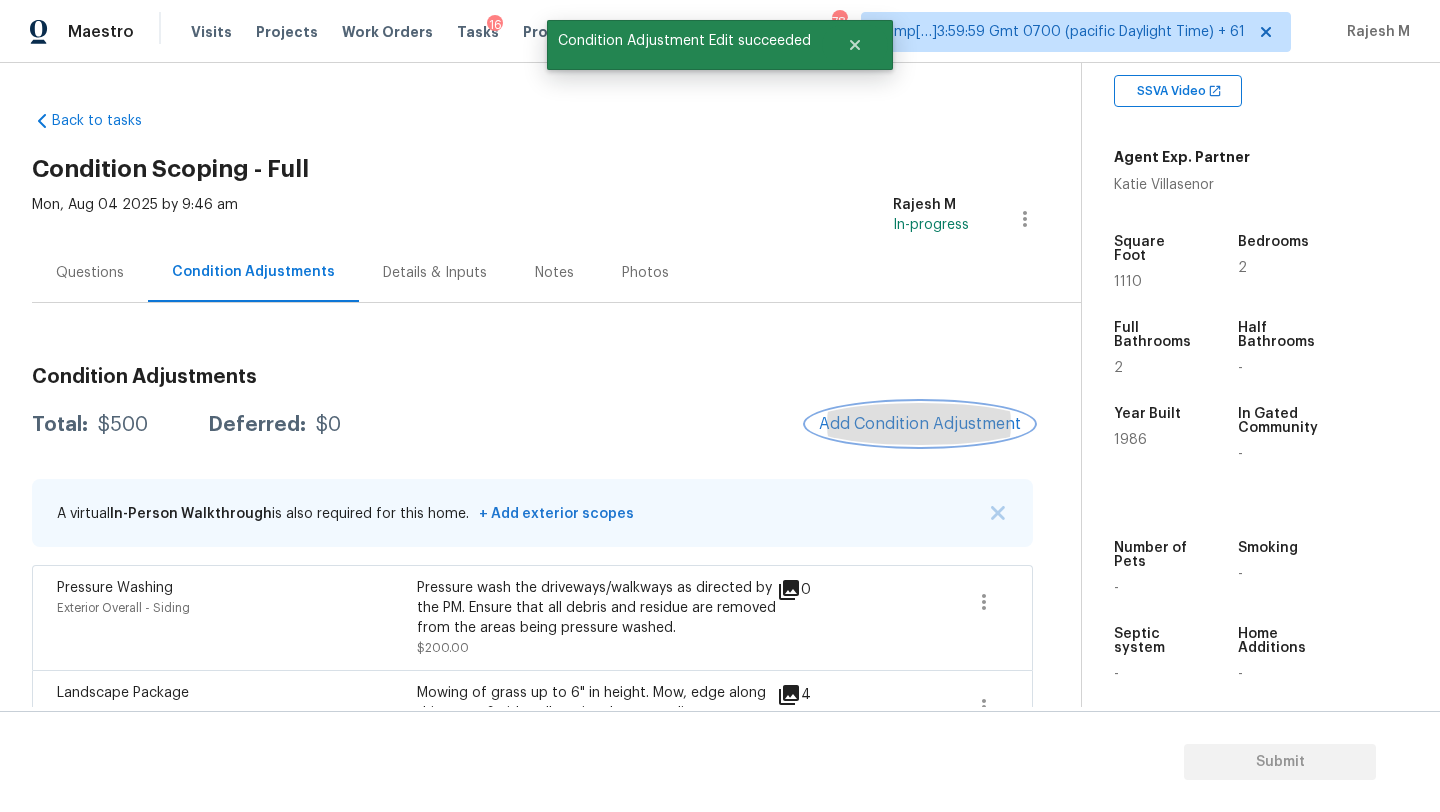 click on "Add Condition Adjustment" at bounding box center [920, 424] 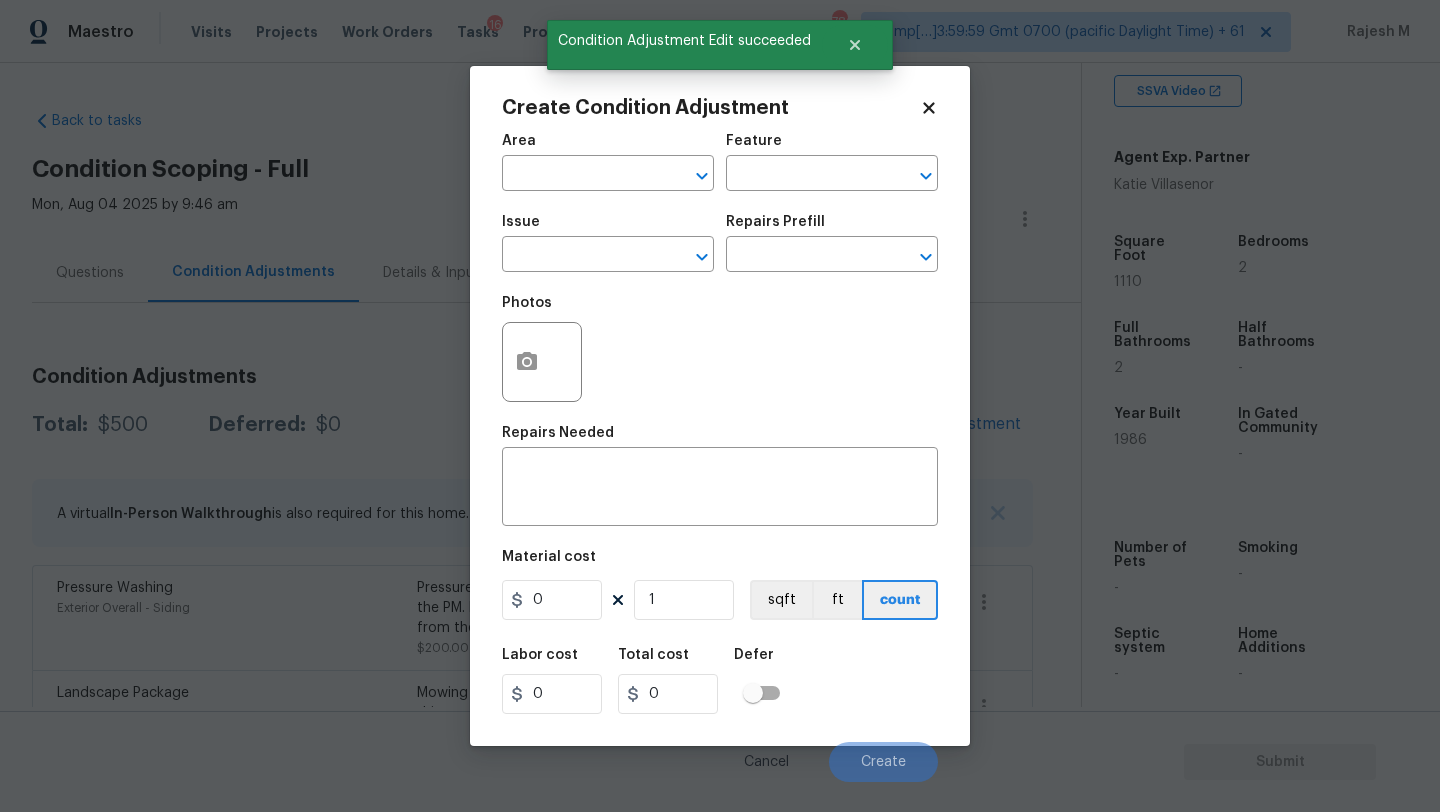 click on "Create Condition Adjustment Area ​ Feature ​ Issue ​ Repairs Prefill ​ Photos Repairs Needed x ​ Material cost 0 1 sqft ft count Labor cost 0 Total cost 0 Defer Cancel Create" at bounding box center (720, 406) 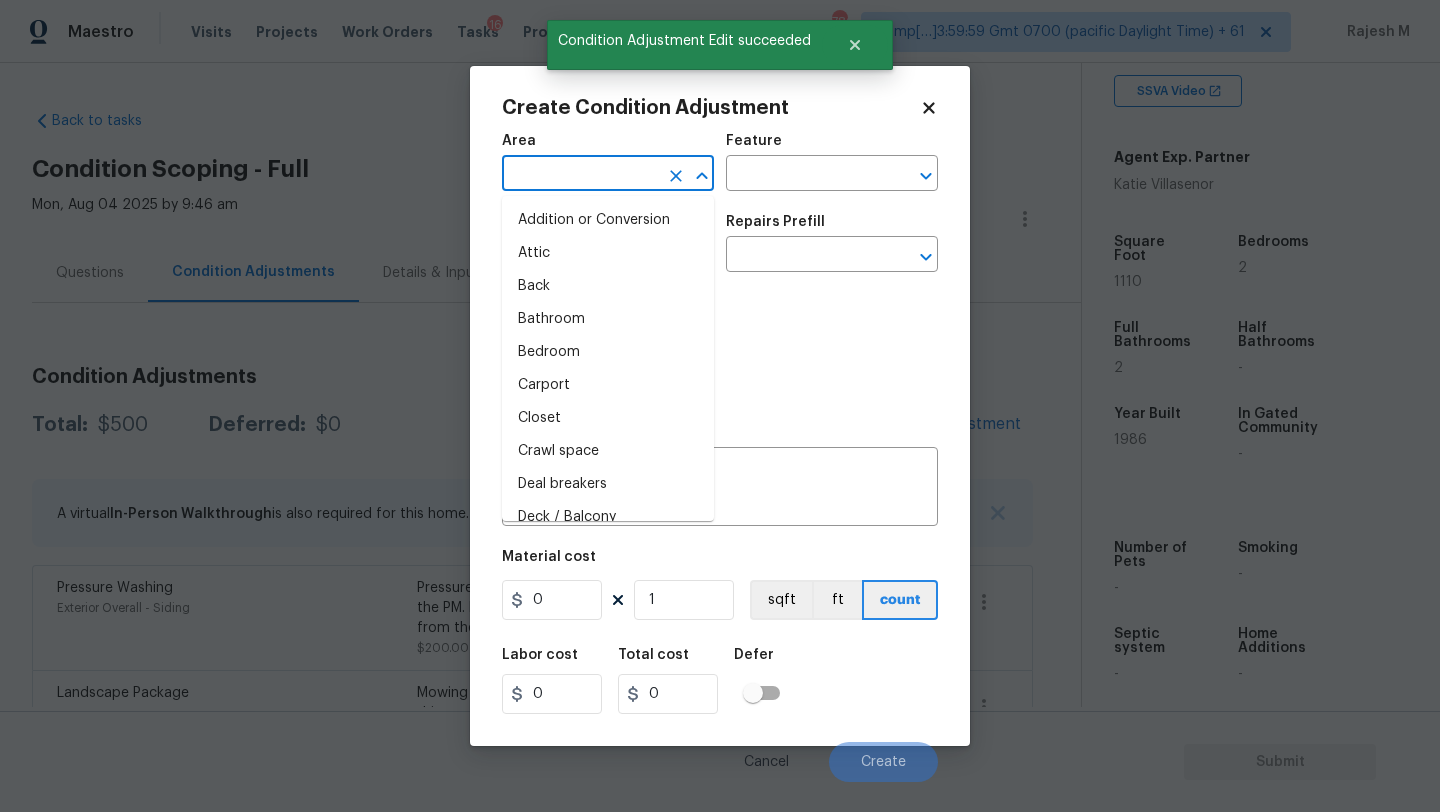 click at bounding box center [580, 175] 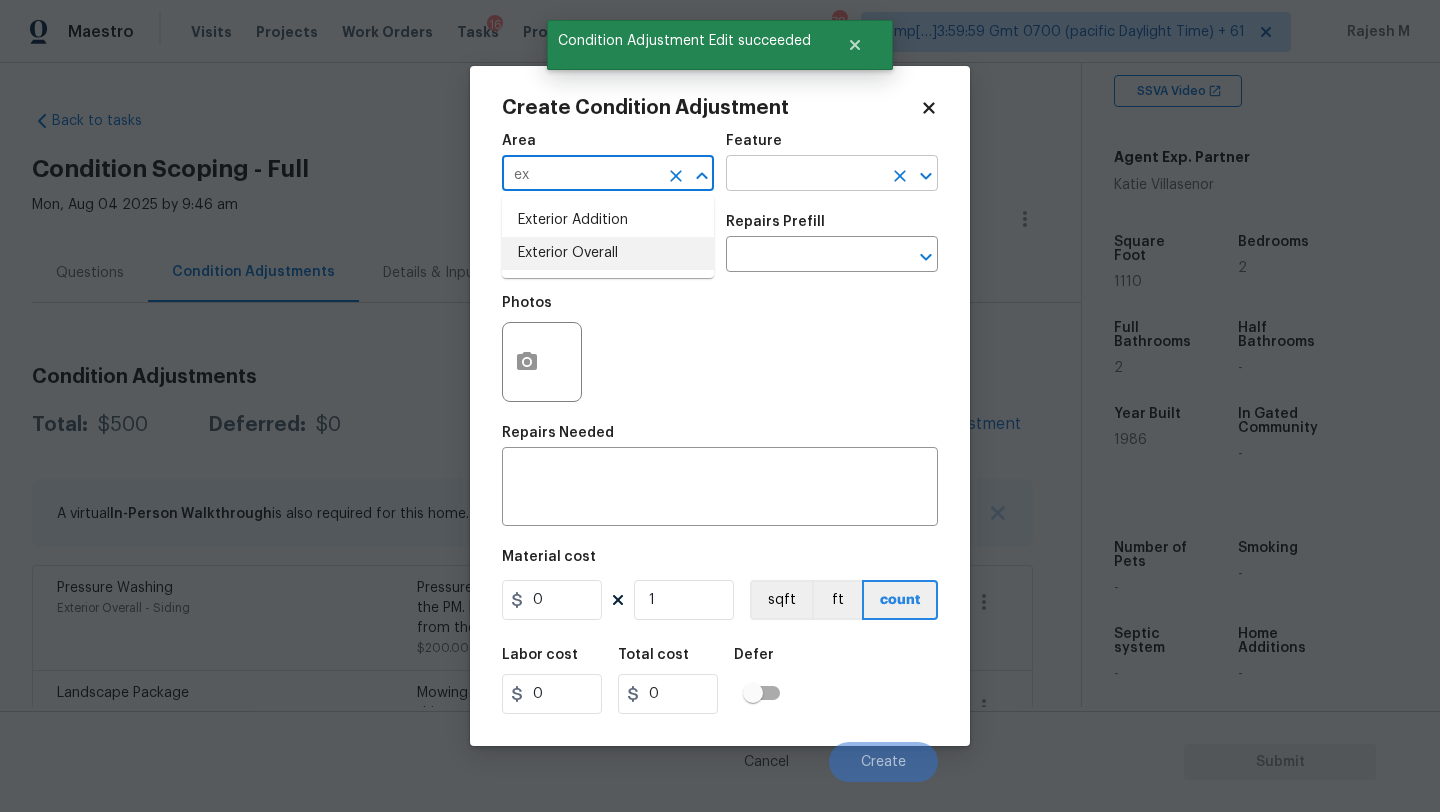 drag, startPoint x: 552, startPoint y: 247, endPoint x: 727, endPoint y: 187, distance: 185 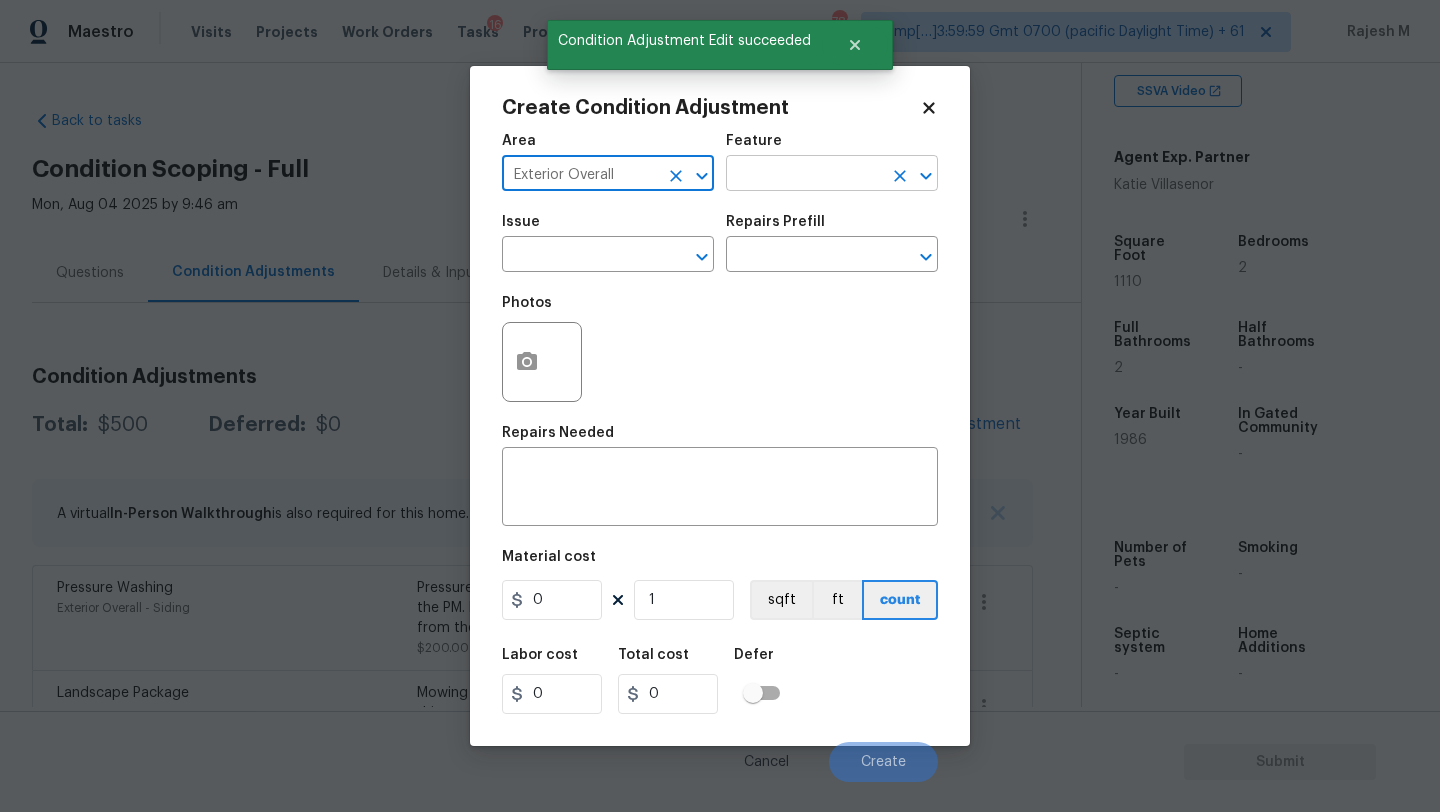 type on "Exterior Overall" 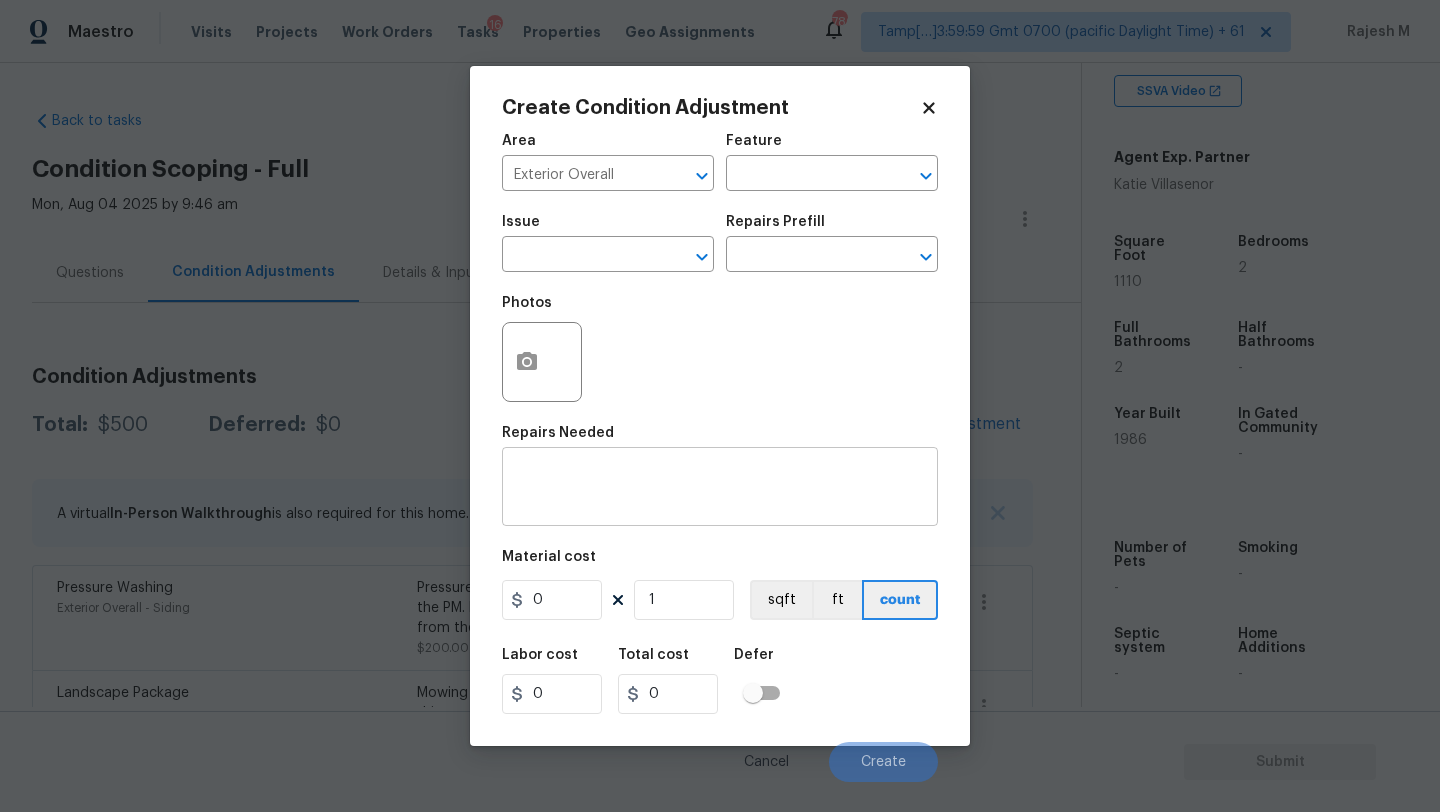 click on "x ​" at bounding box center (720, 489) 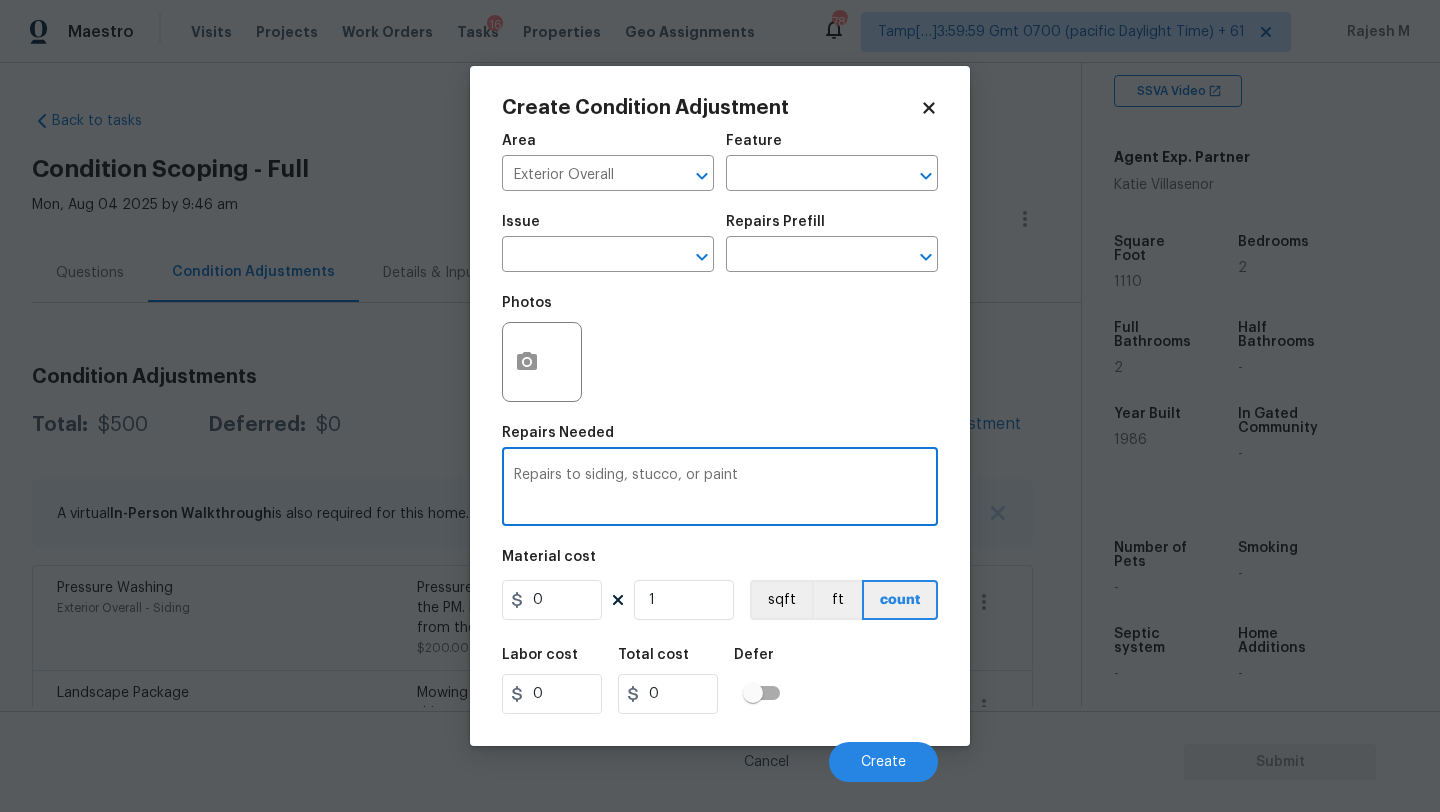 type on "Repairs to siding, stucco, or paint" 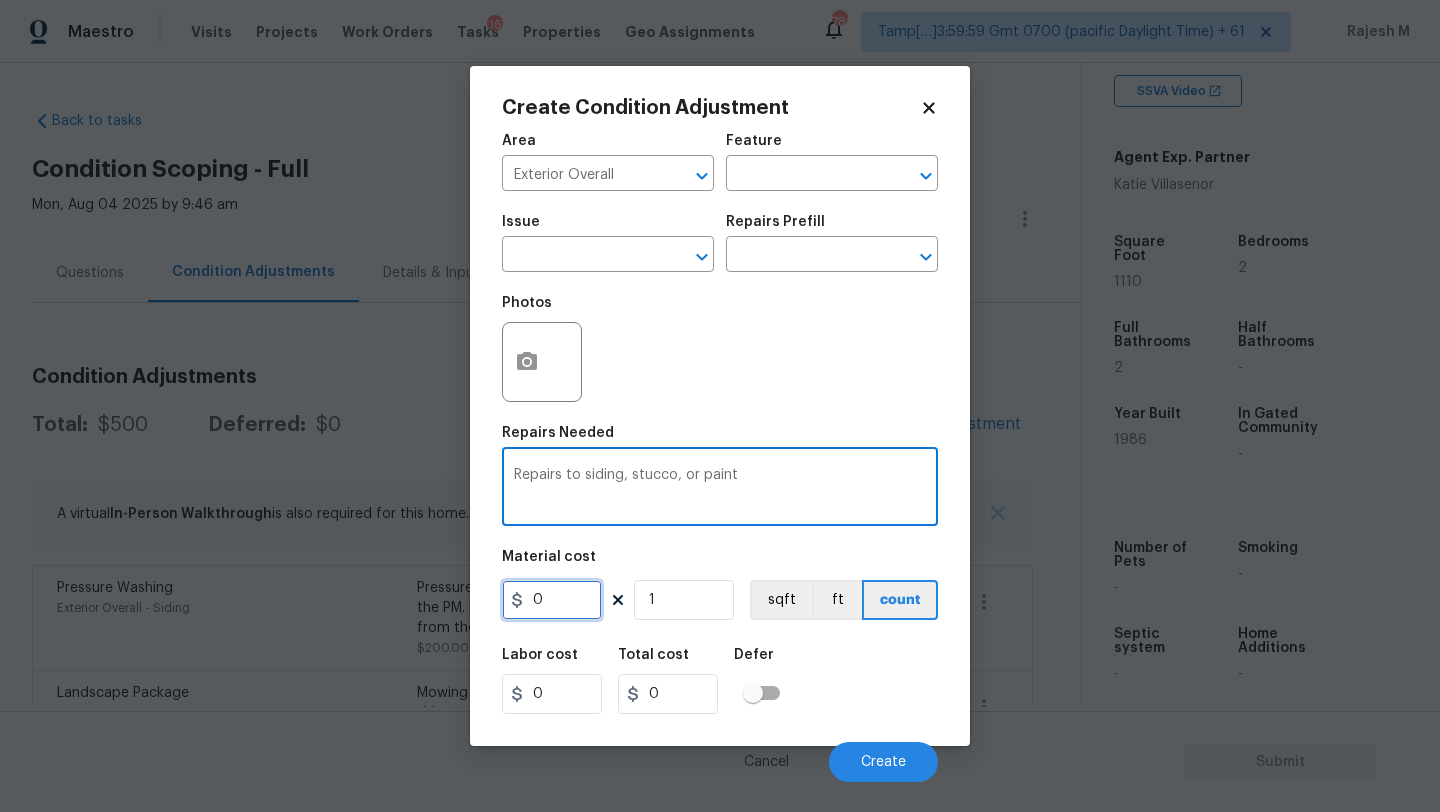 click on "0" at bounding box center [552, 600] 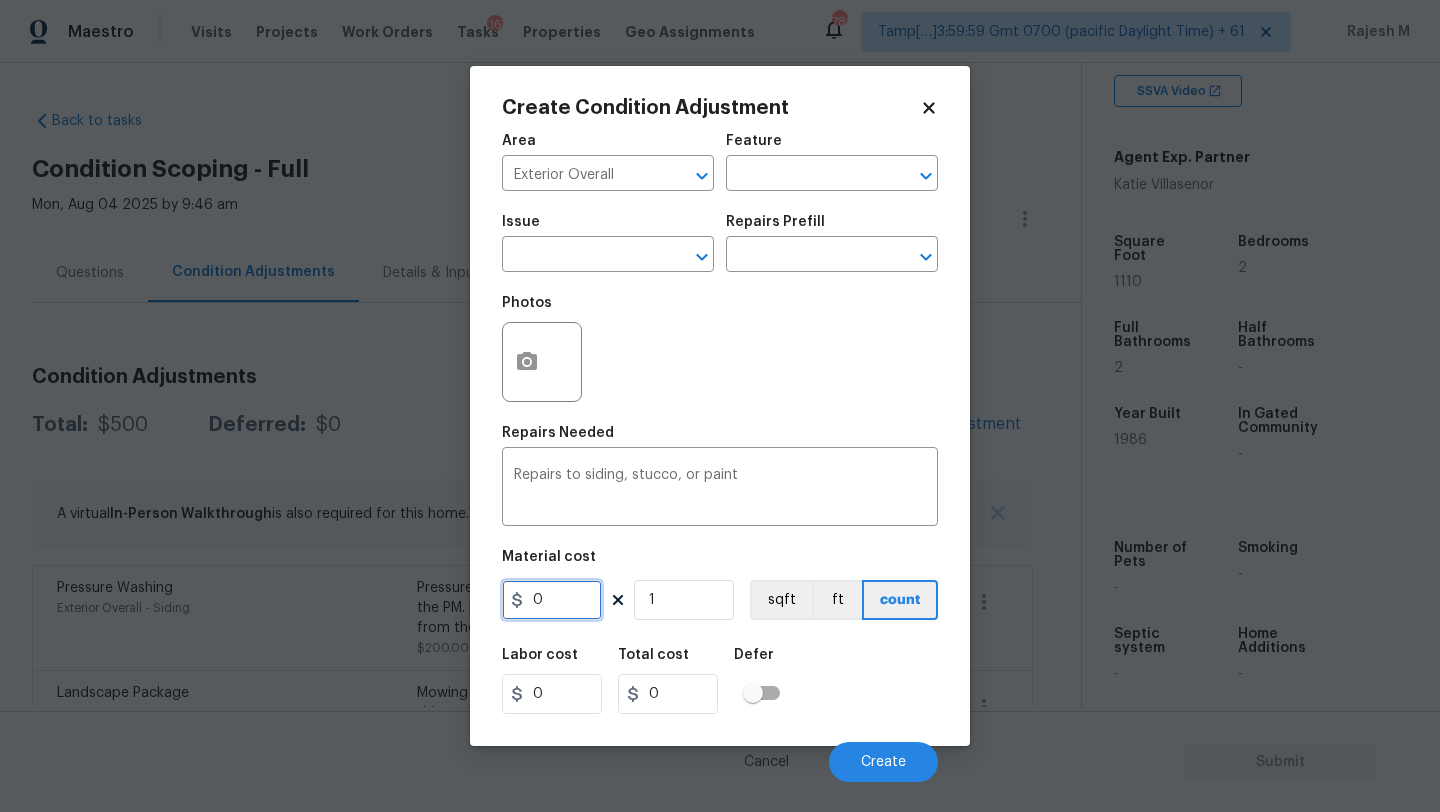 click on "0" at bounding box center [552, 600] 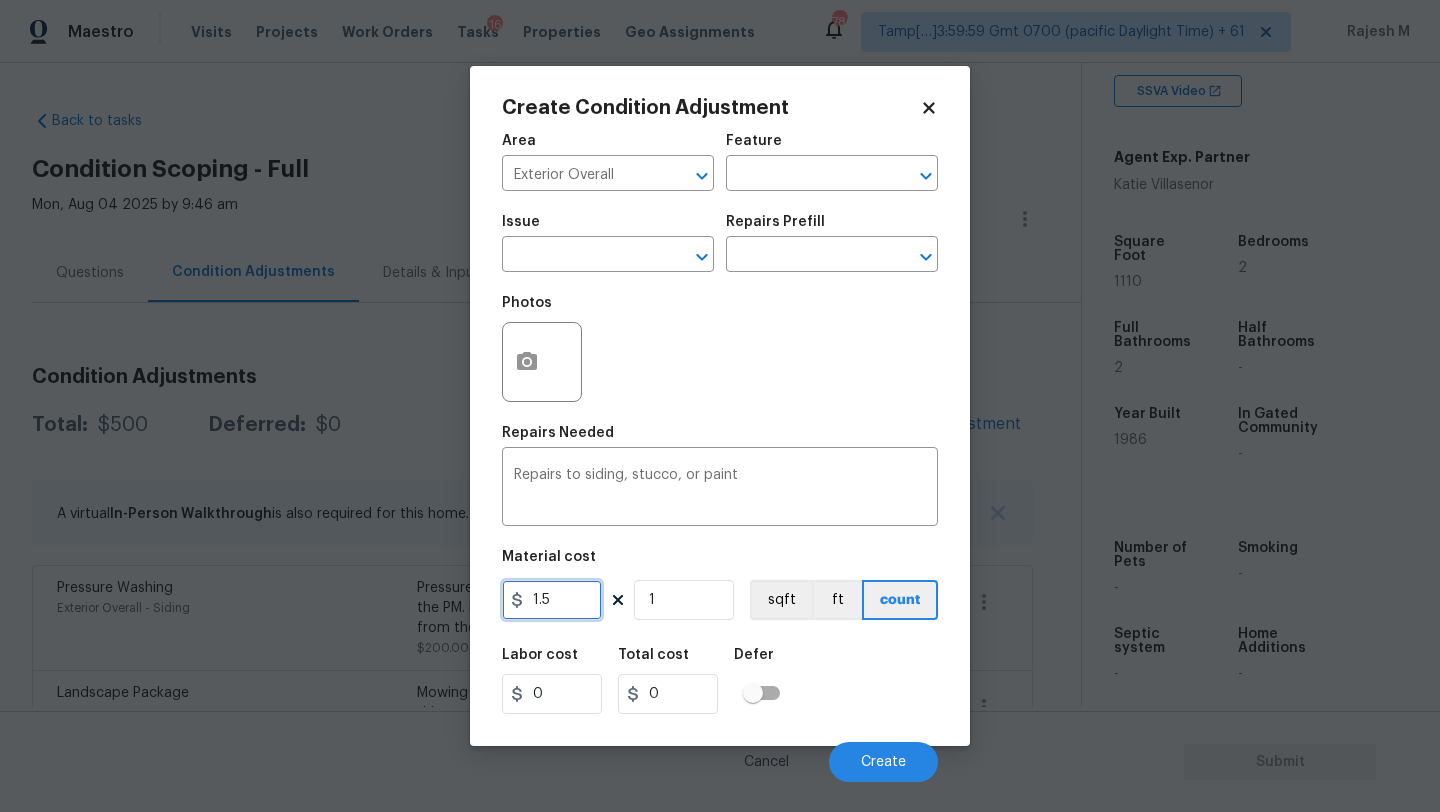 type on "1.5" 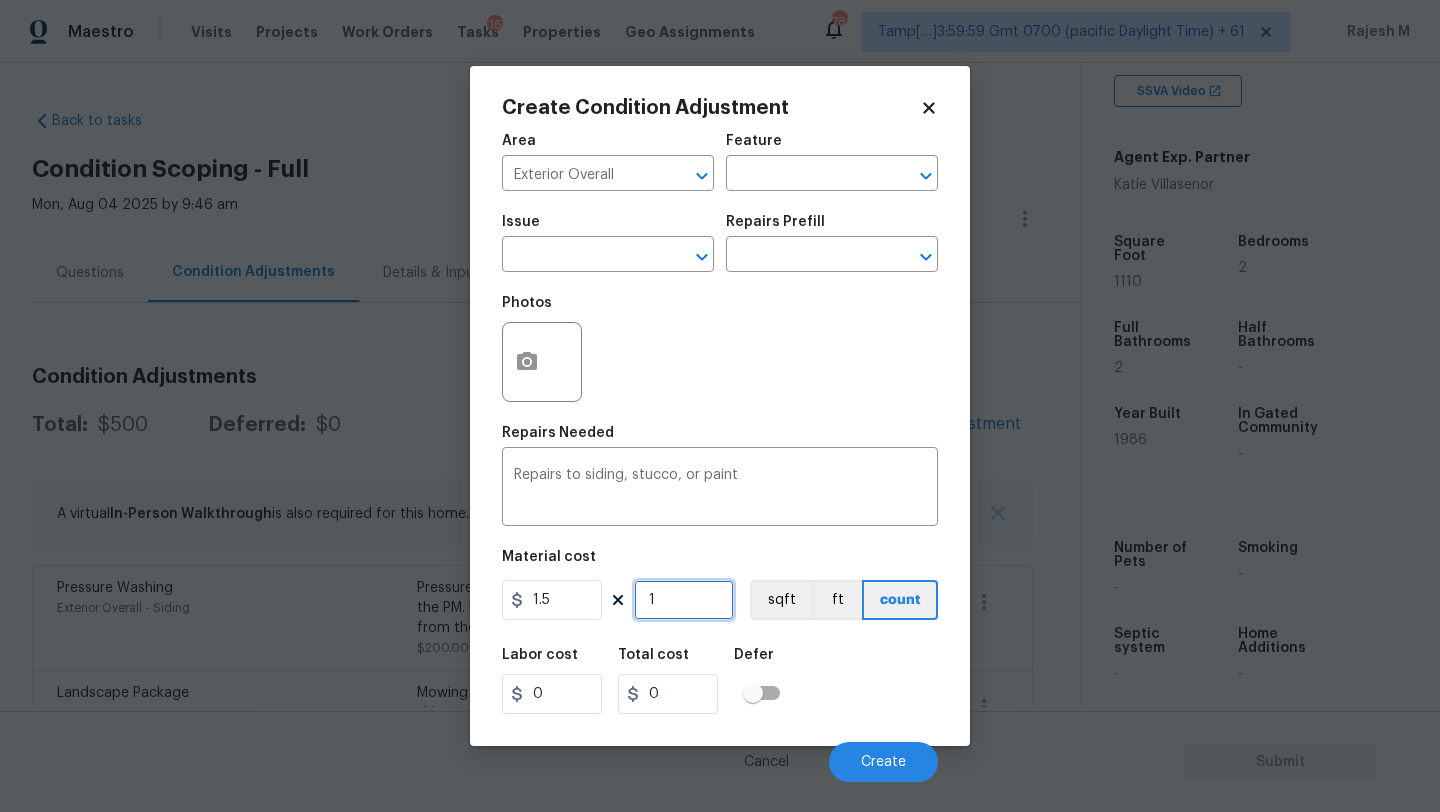 type on "1.5" 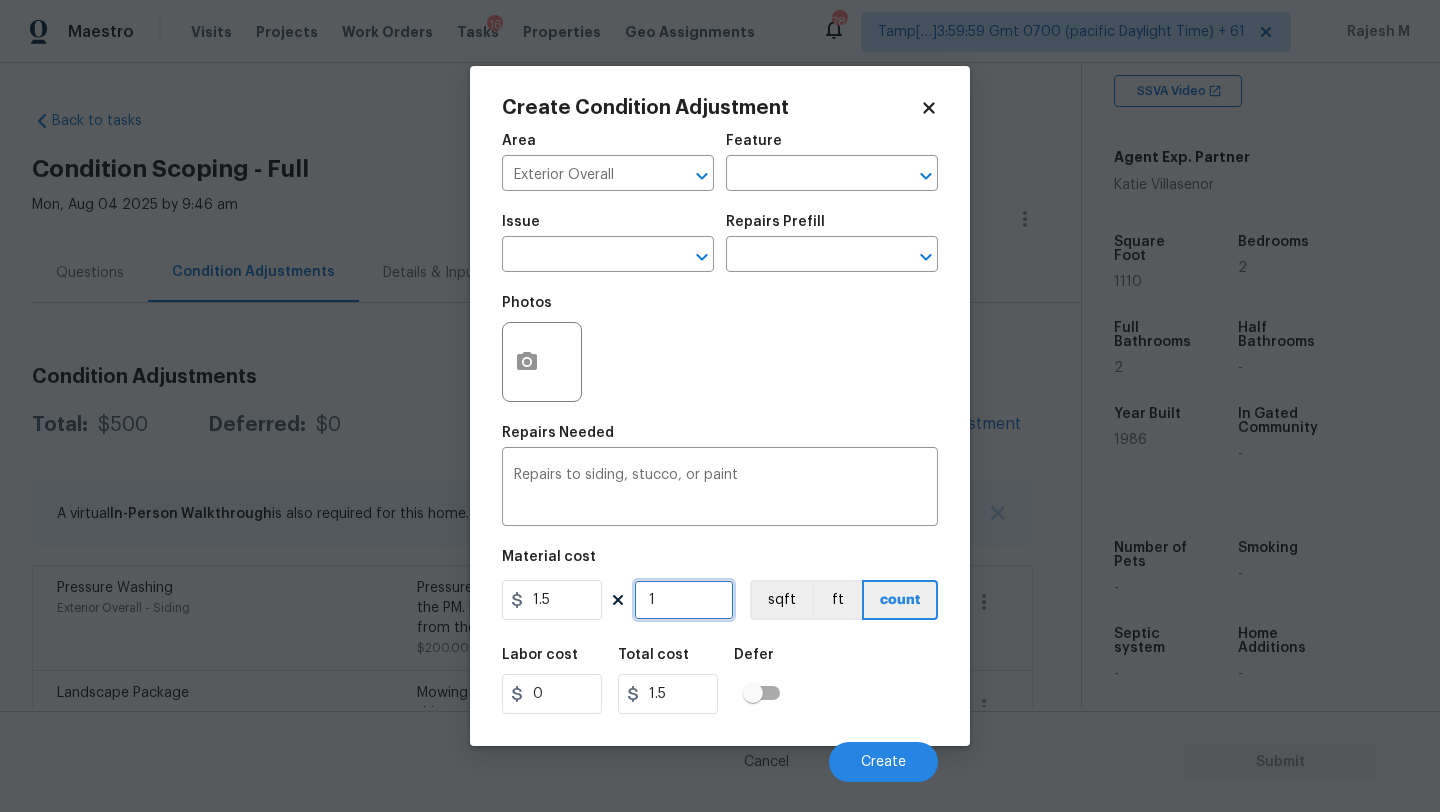 click on "1" at bounding box center (684, 600) 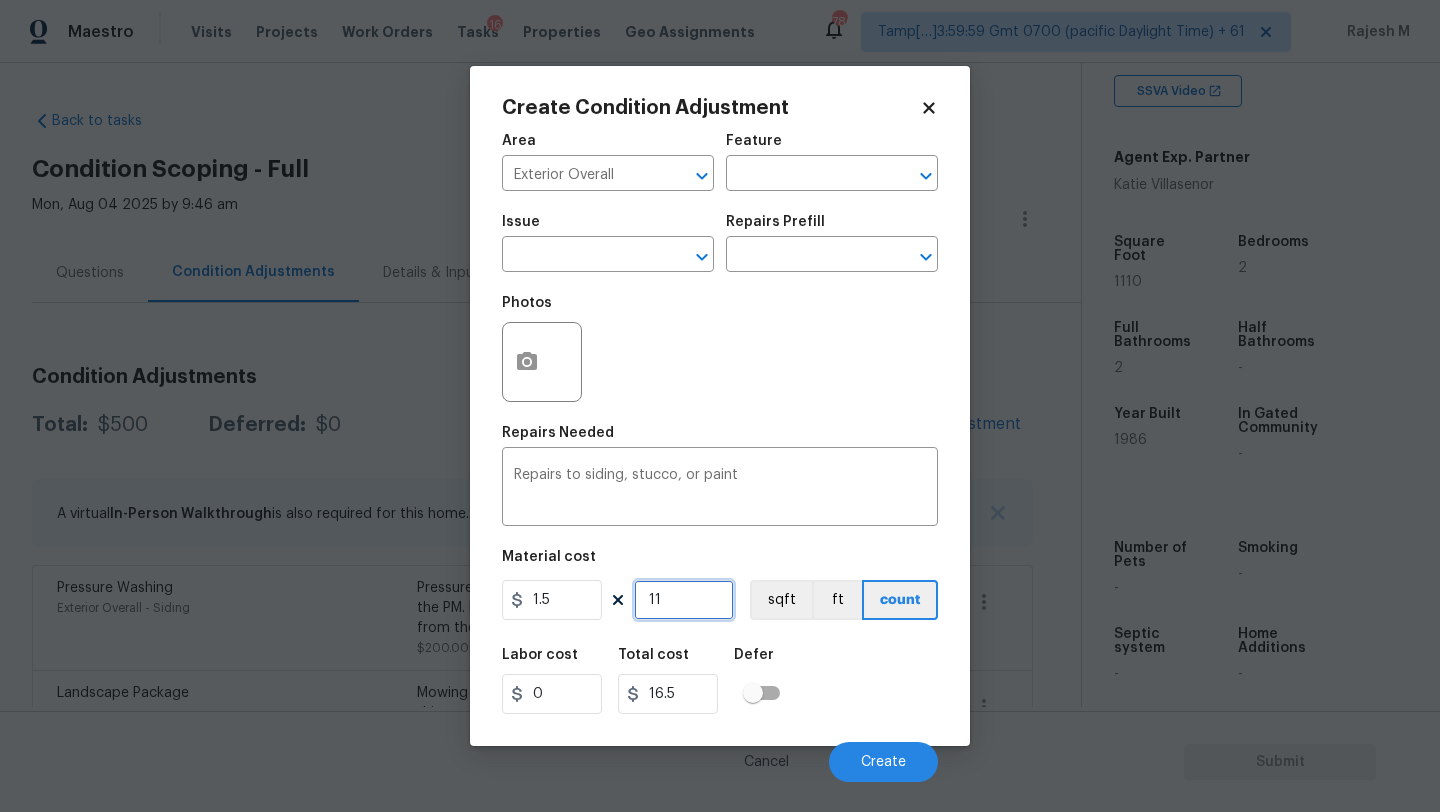type on "111" 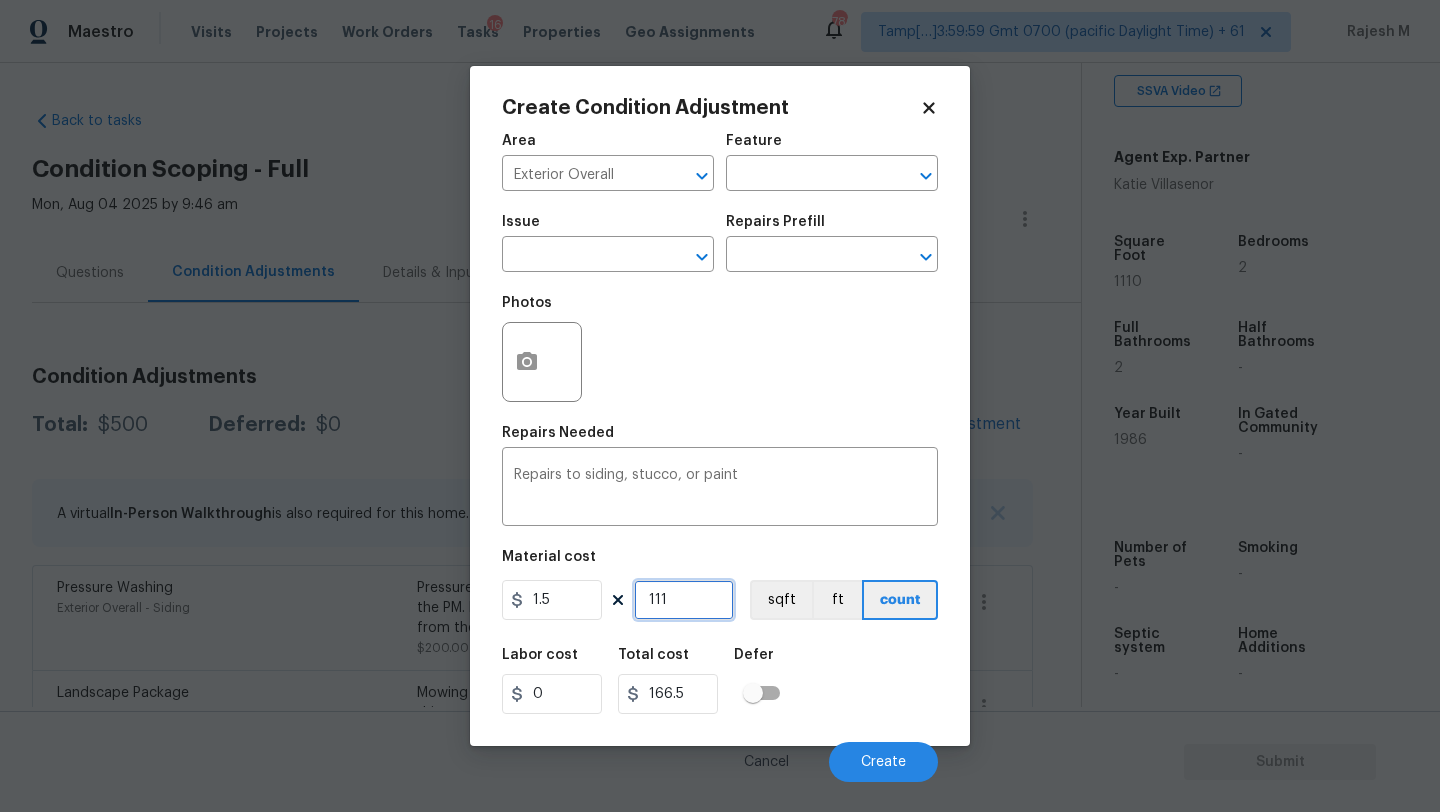 type on "1110" 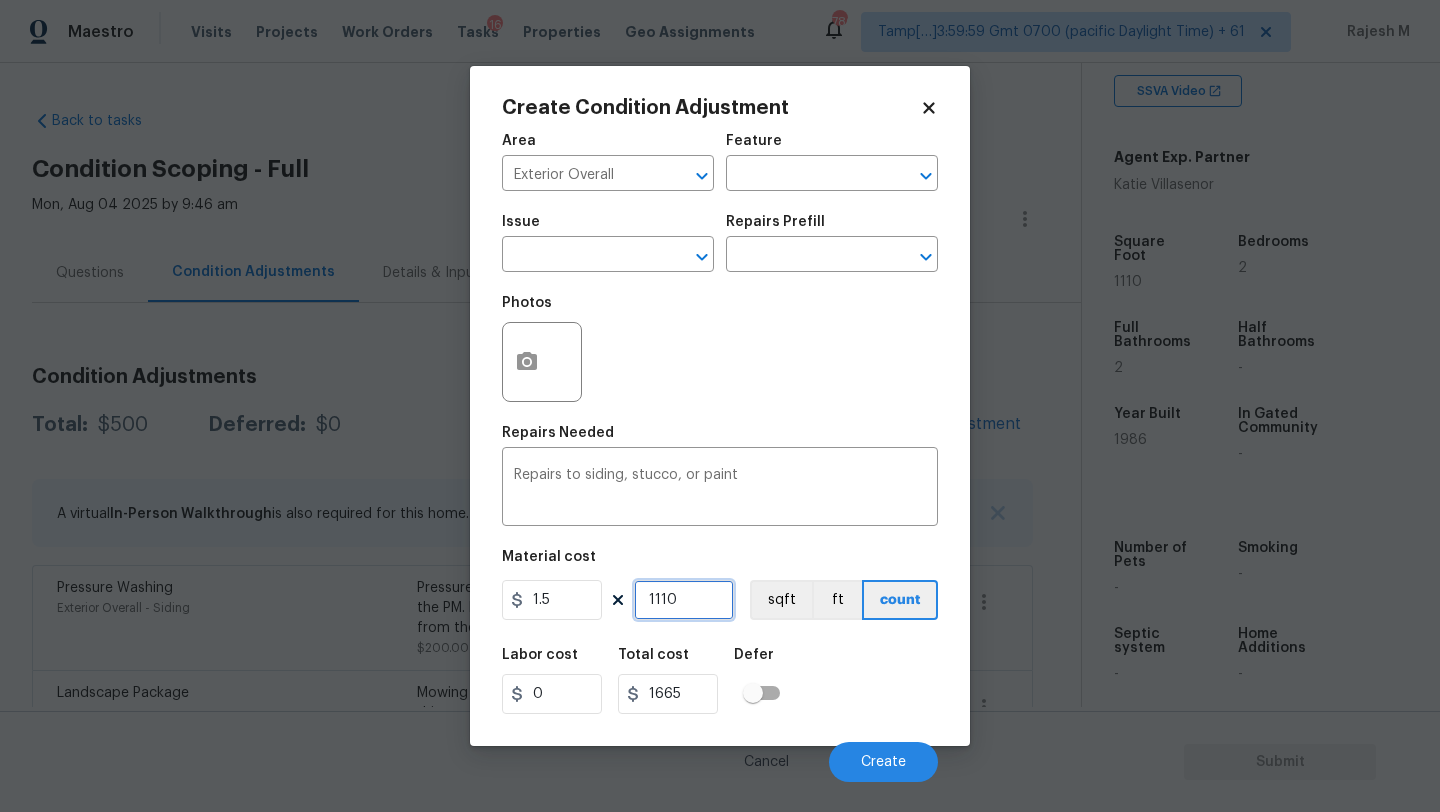 type on "1110" 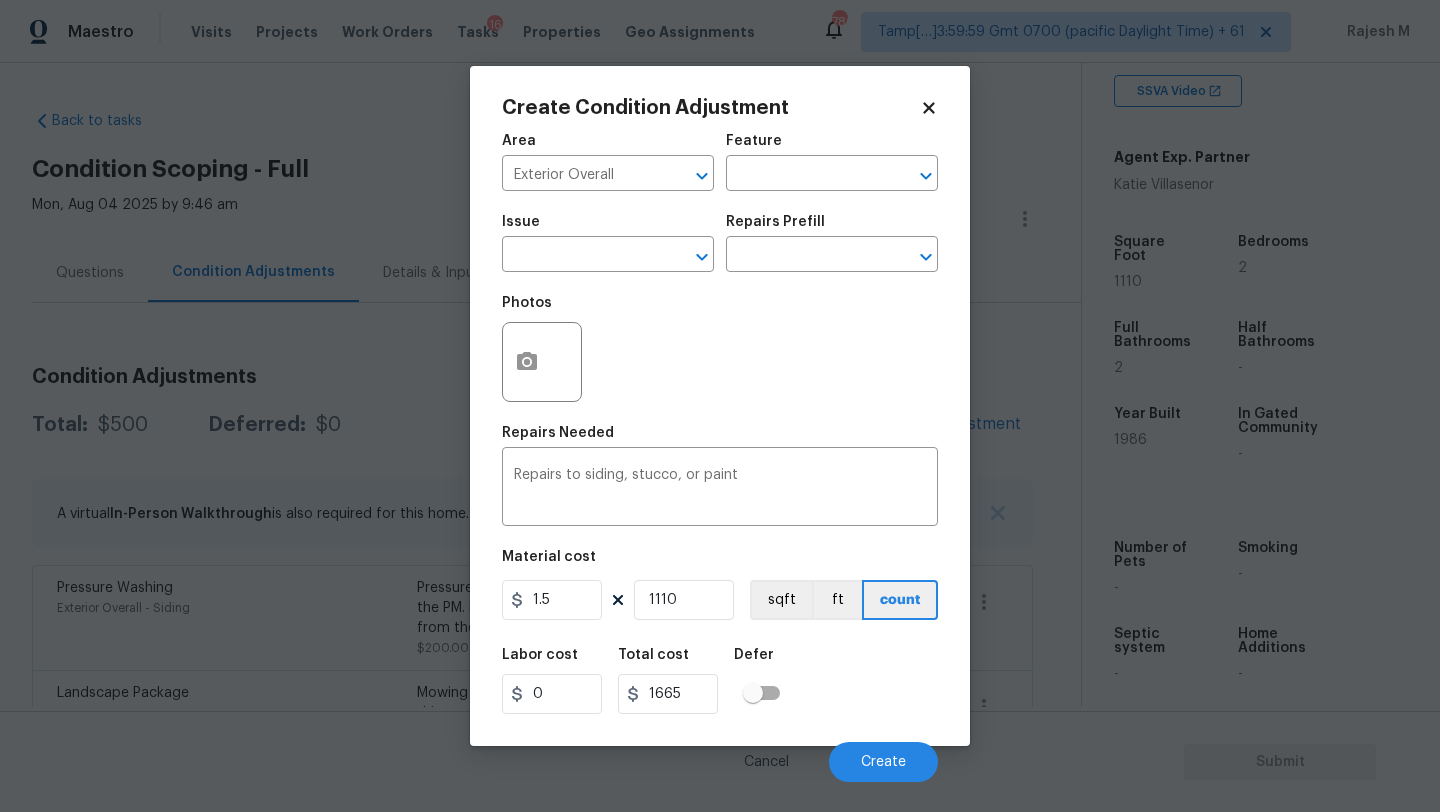 drag, startPoint x: 882, startPoint y: 725, endPoint x: 829, endPoint y: 679, distance: 70.178345 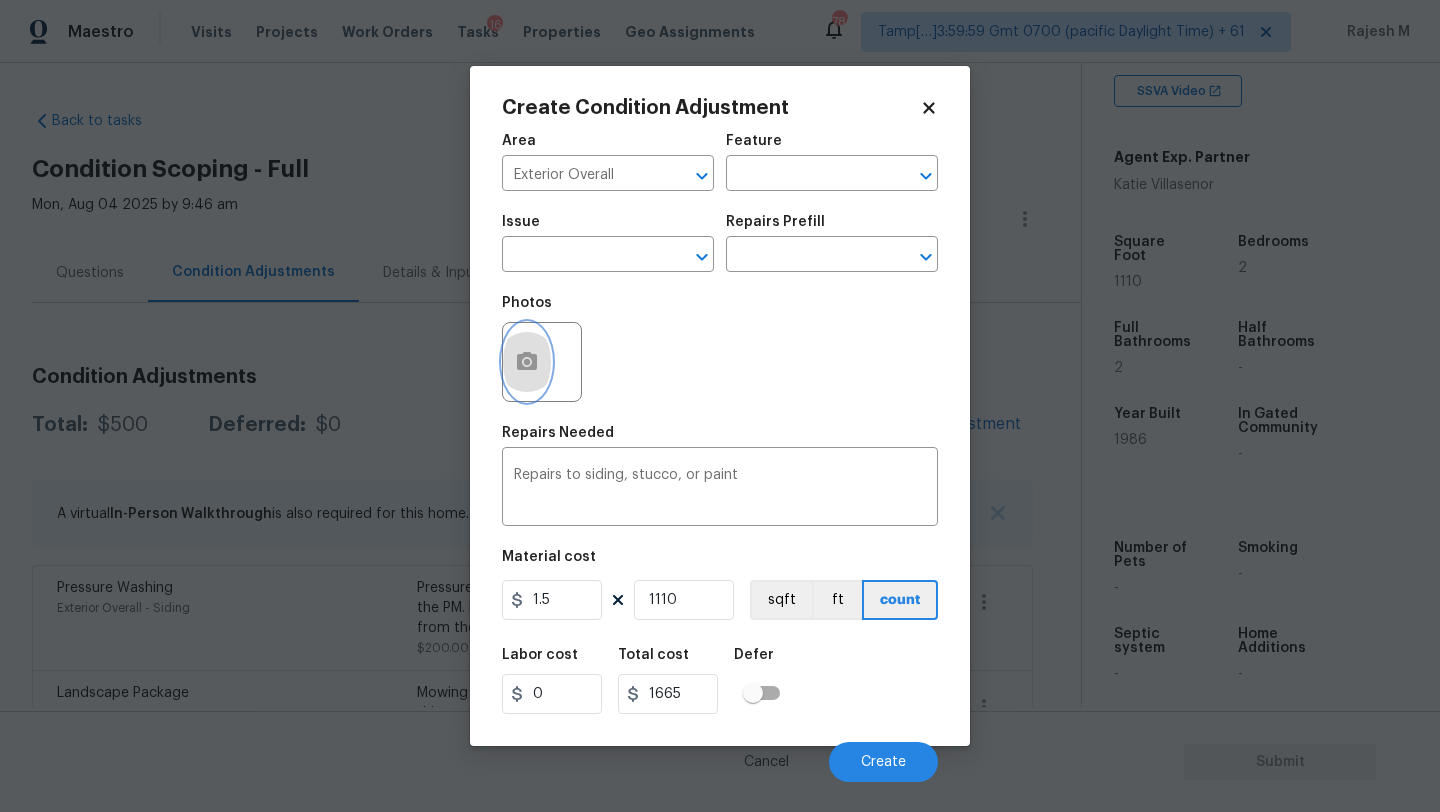 click at bounding box center [527, 362] 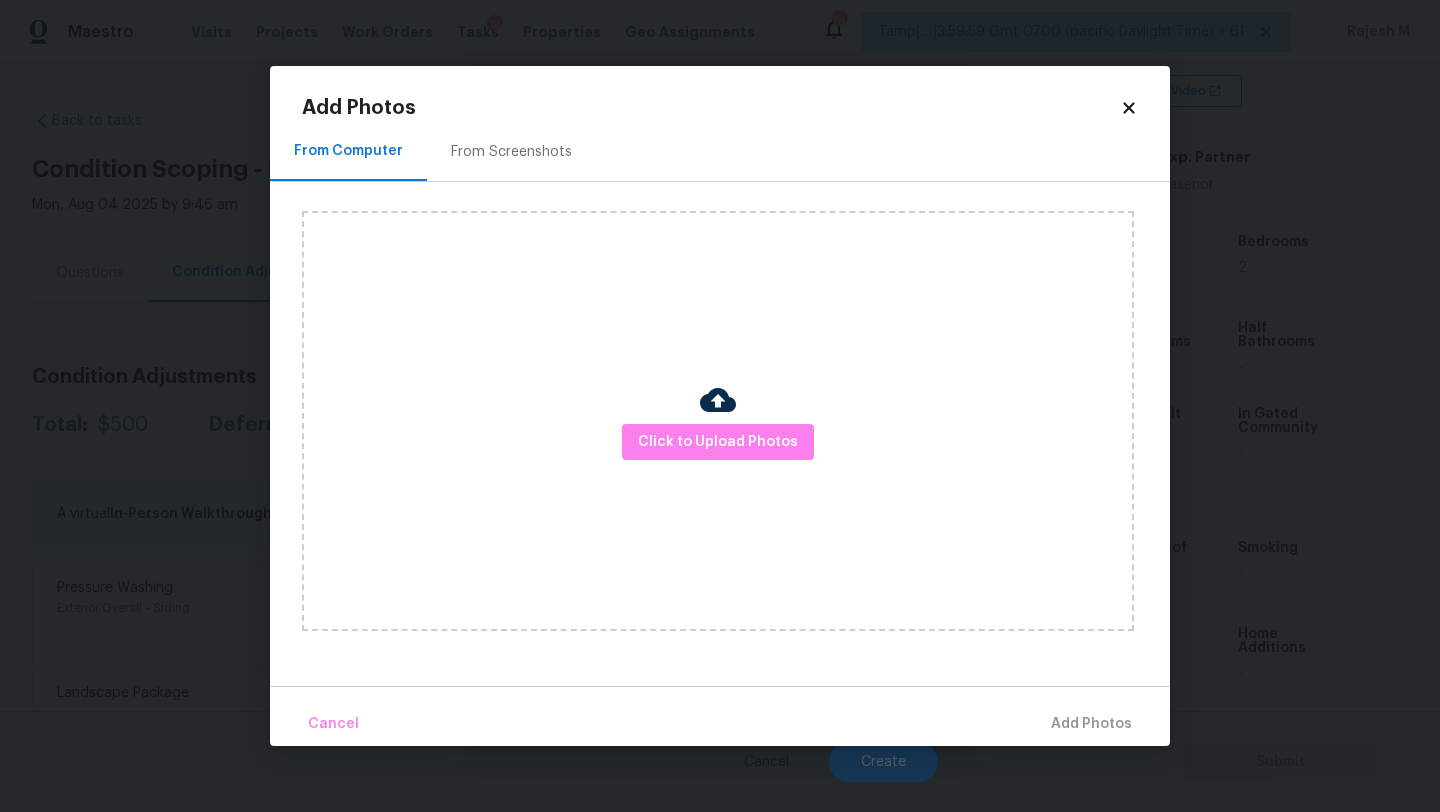 click on "Add Photos From Computer From Screenshots Click to Upload Photos Cancel Add Photos" at bounding box center [720, 406] 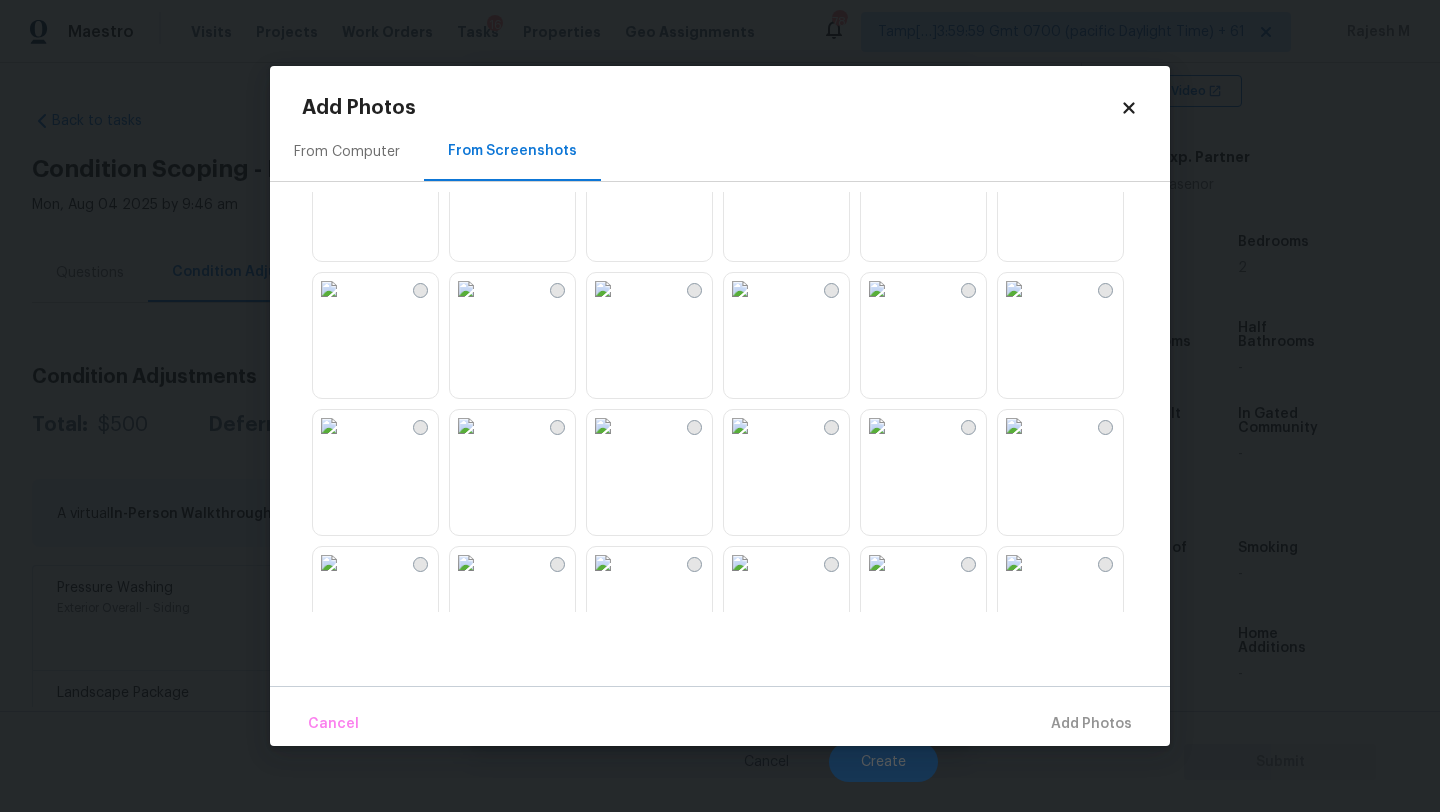 scroll, scrollTop: 172, scrollLeft: 0, axis: vertical 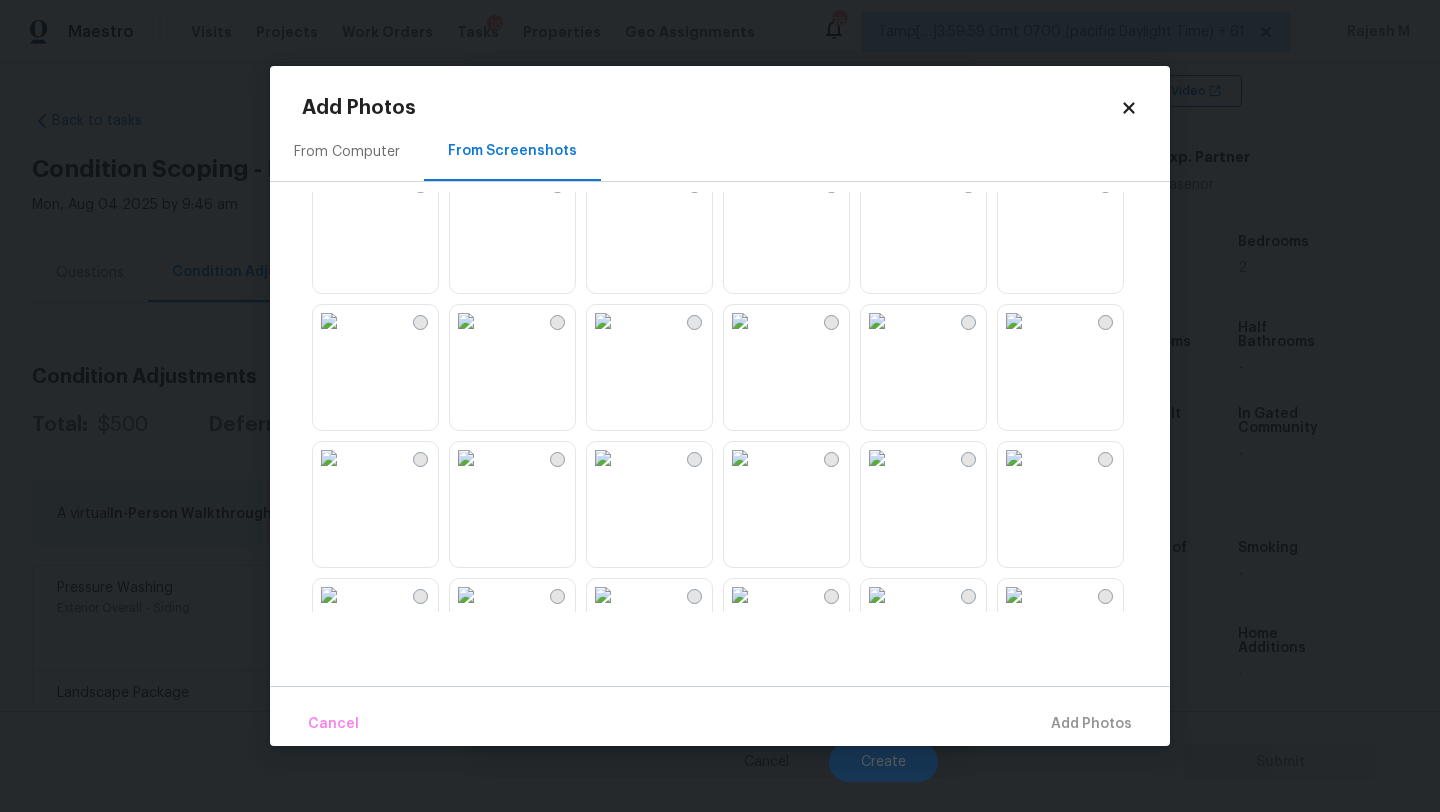 click at bounding box center (877, 321) 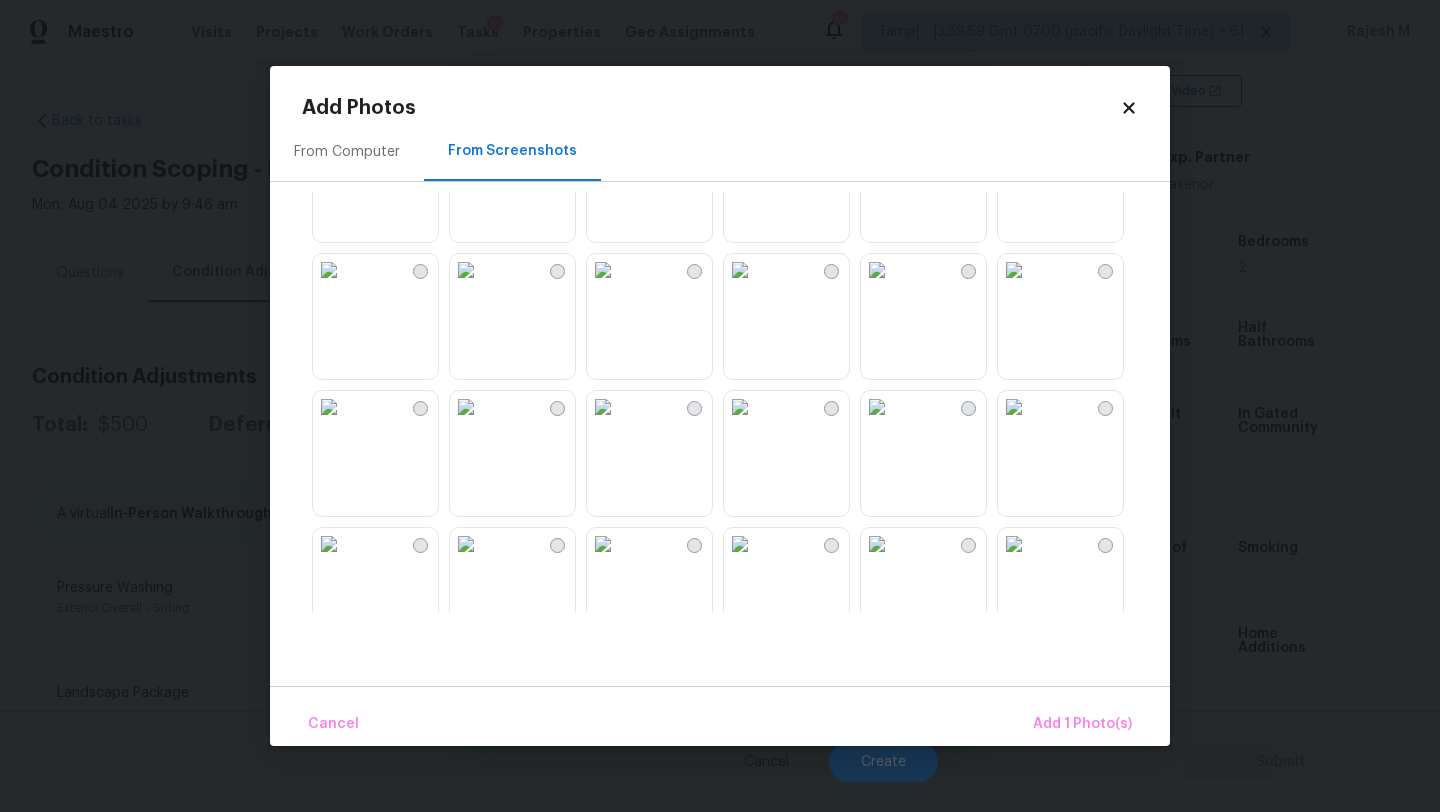 scroll, scrollTop: 685, scrollLeft: 0, axis: vertical 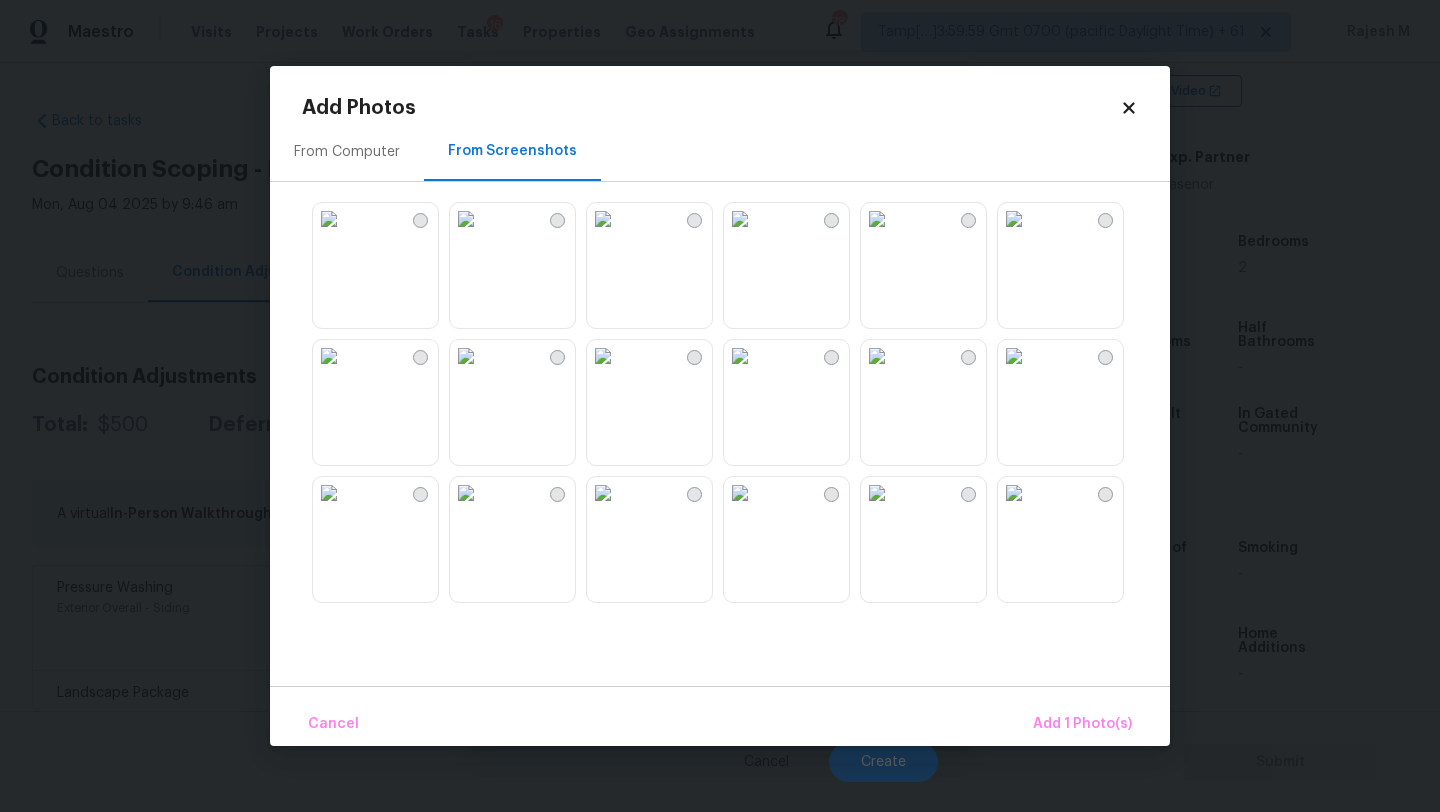 click at bounding box center [603, 219] 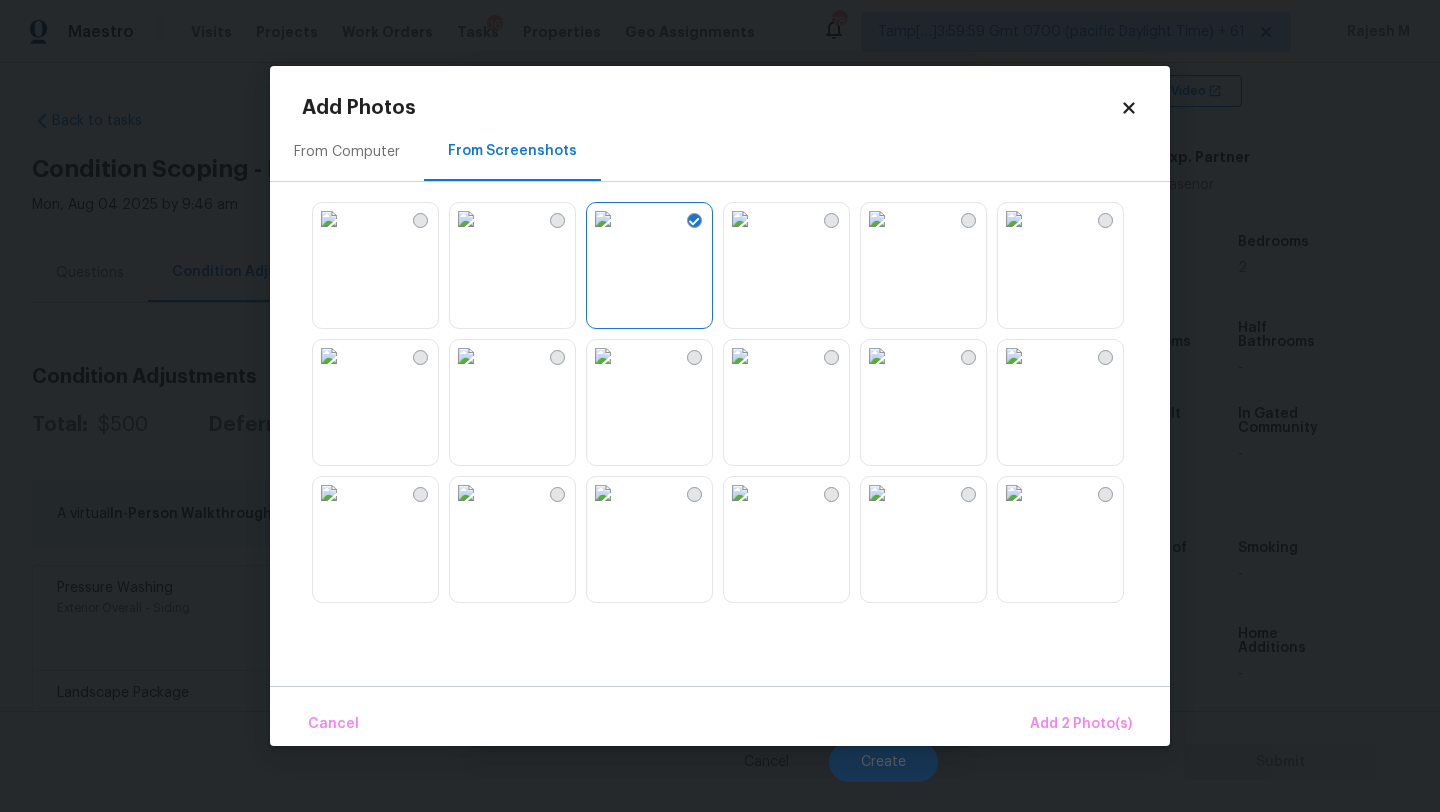 click at bounding box center [740, 356] 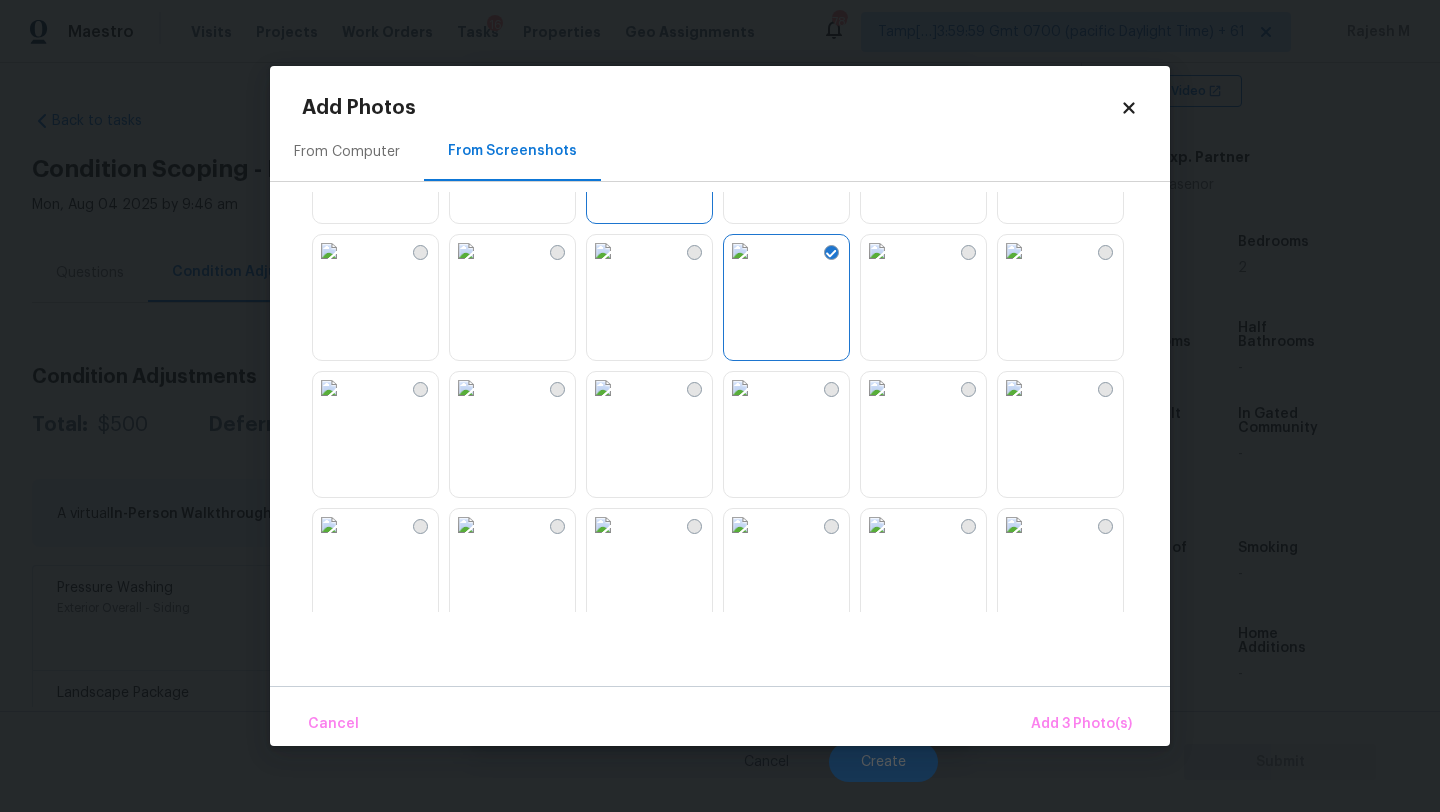 scroll, scrollTop: 791, scrollLeft: 0, axis: vertical 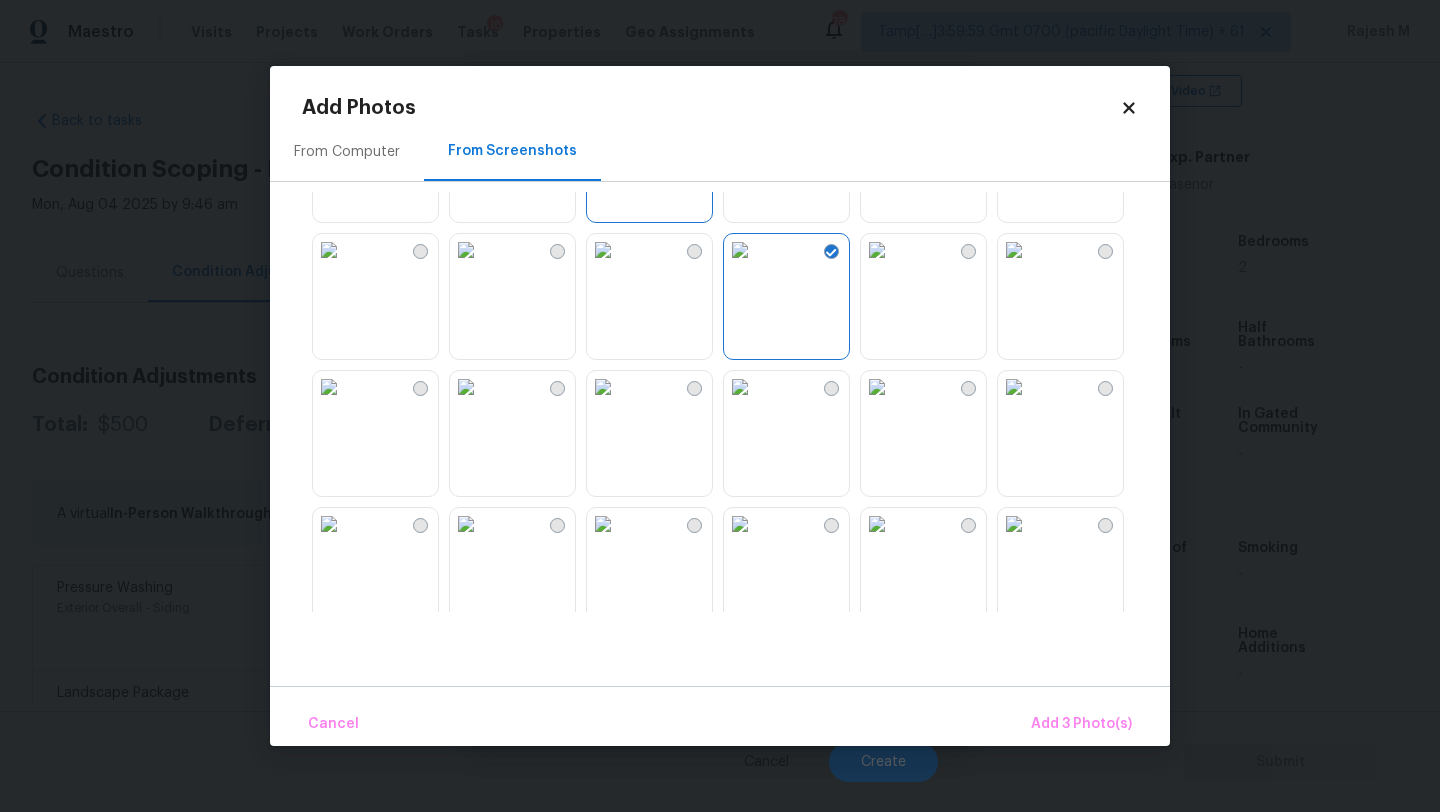 click at bounding box center [877, 387] 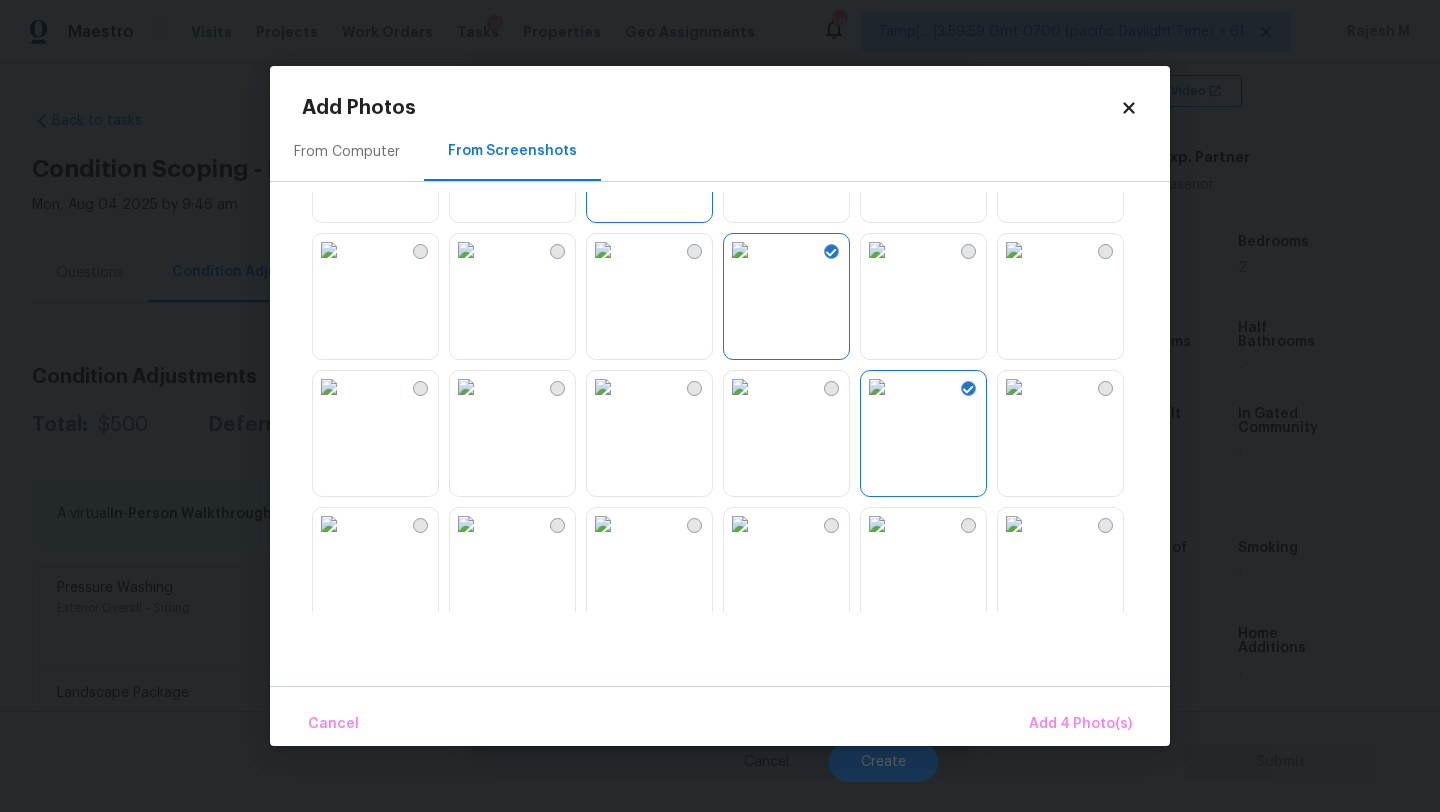 click at bounding box center [466, 387] 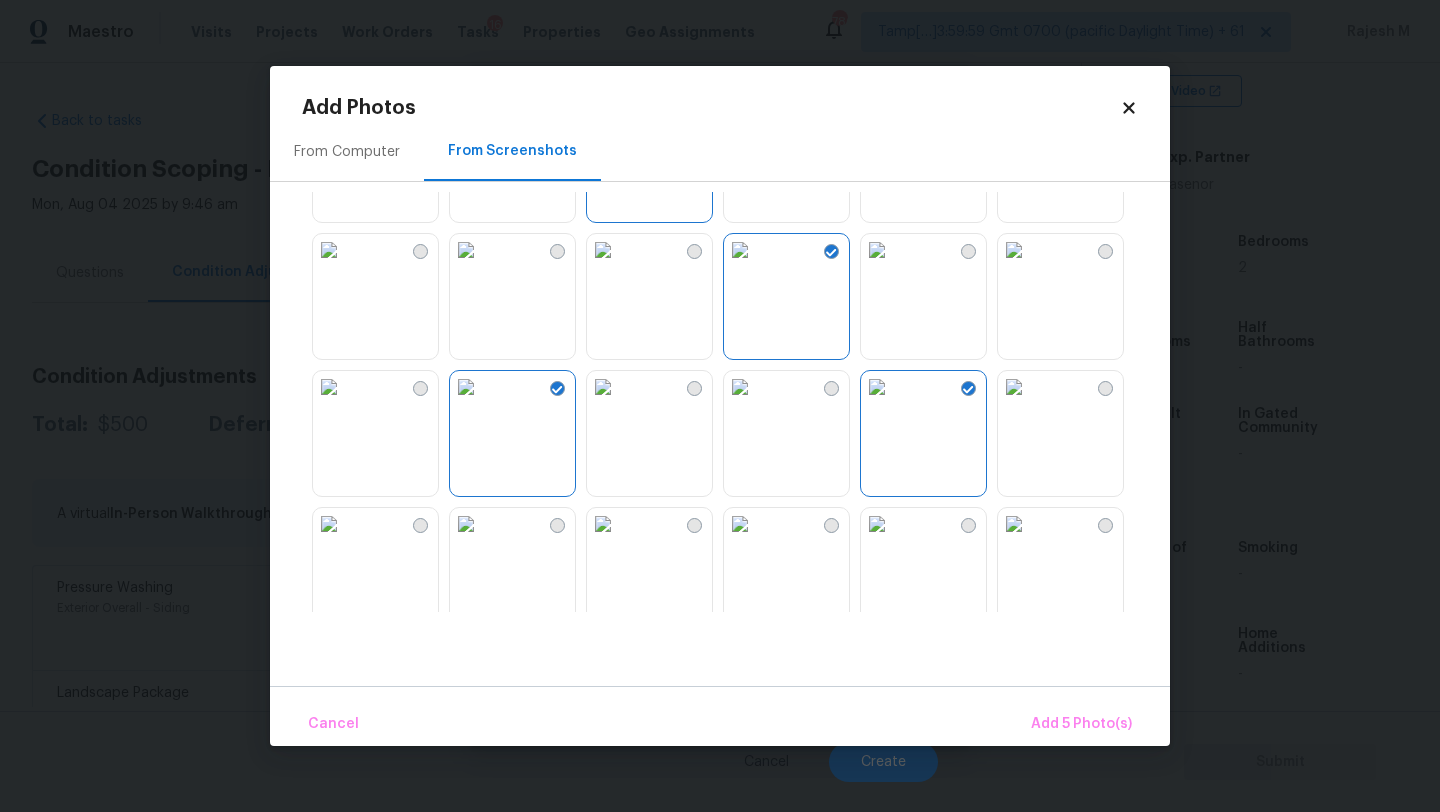 click at bounding box center (736, 402) 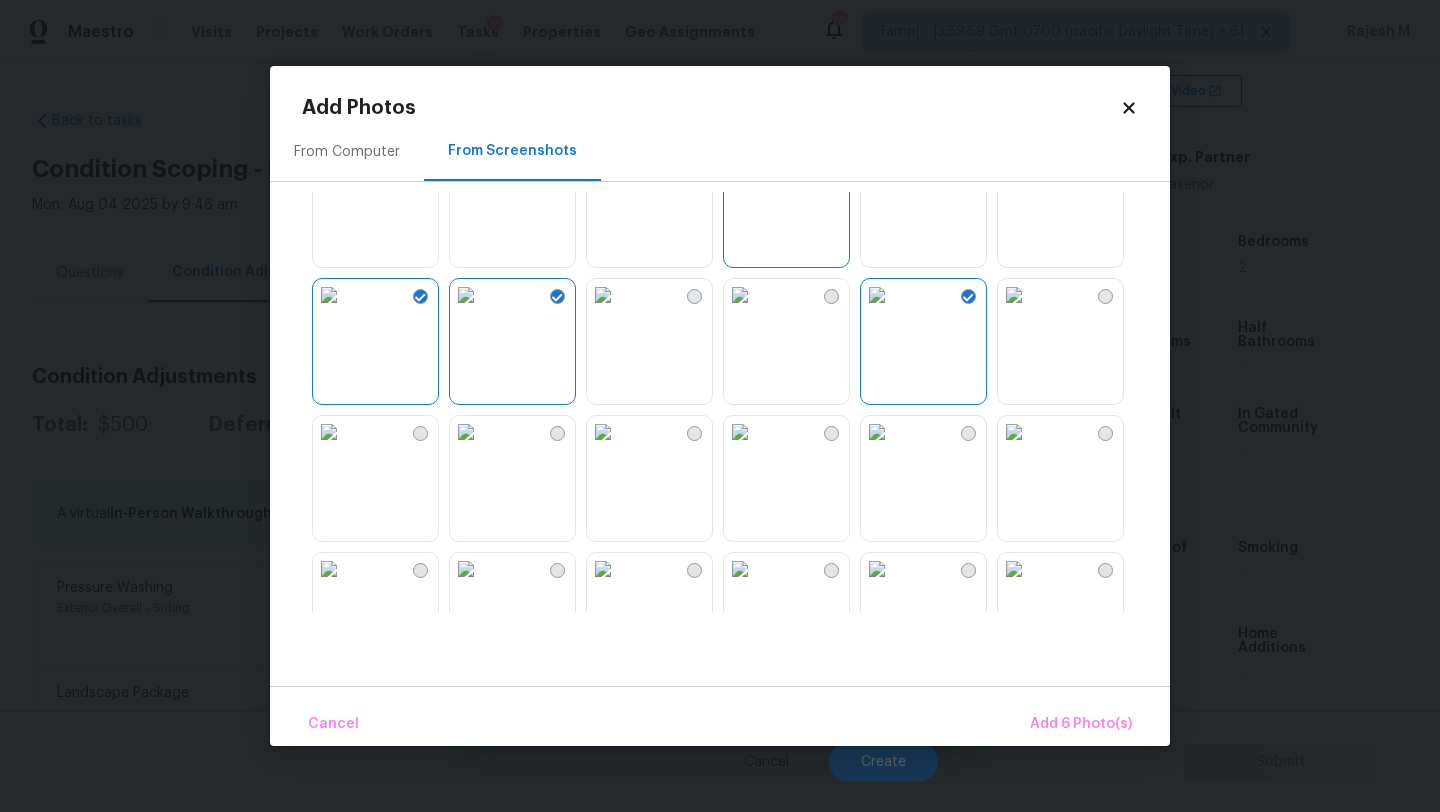 scroll, scrollTop: 986, scrollLeft: 0, axis: vertical 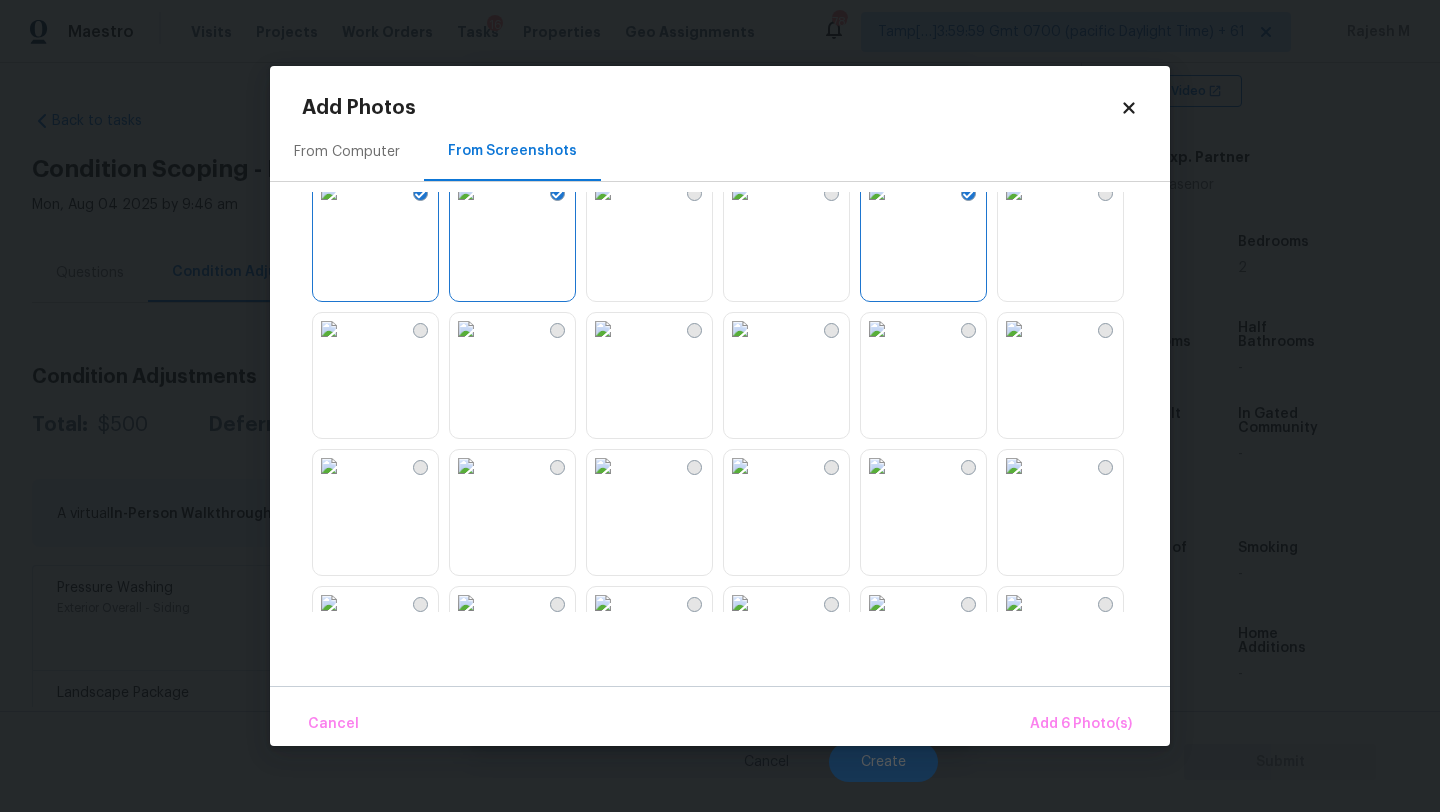 click at bounding box center (877, 329) 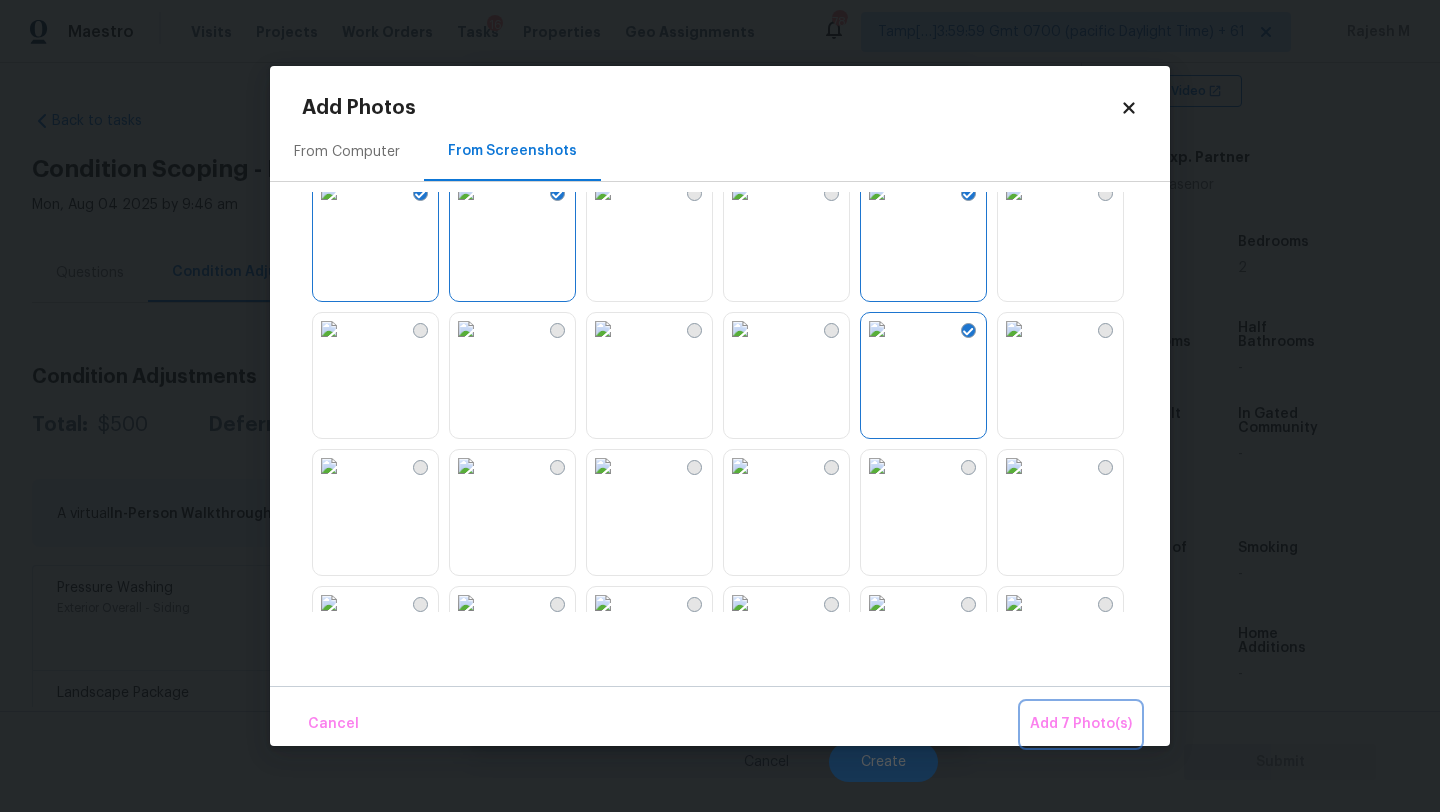 click on "Add 7 Photo(s)" at bounding box center (1081, 724) 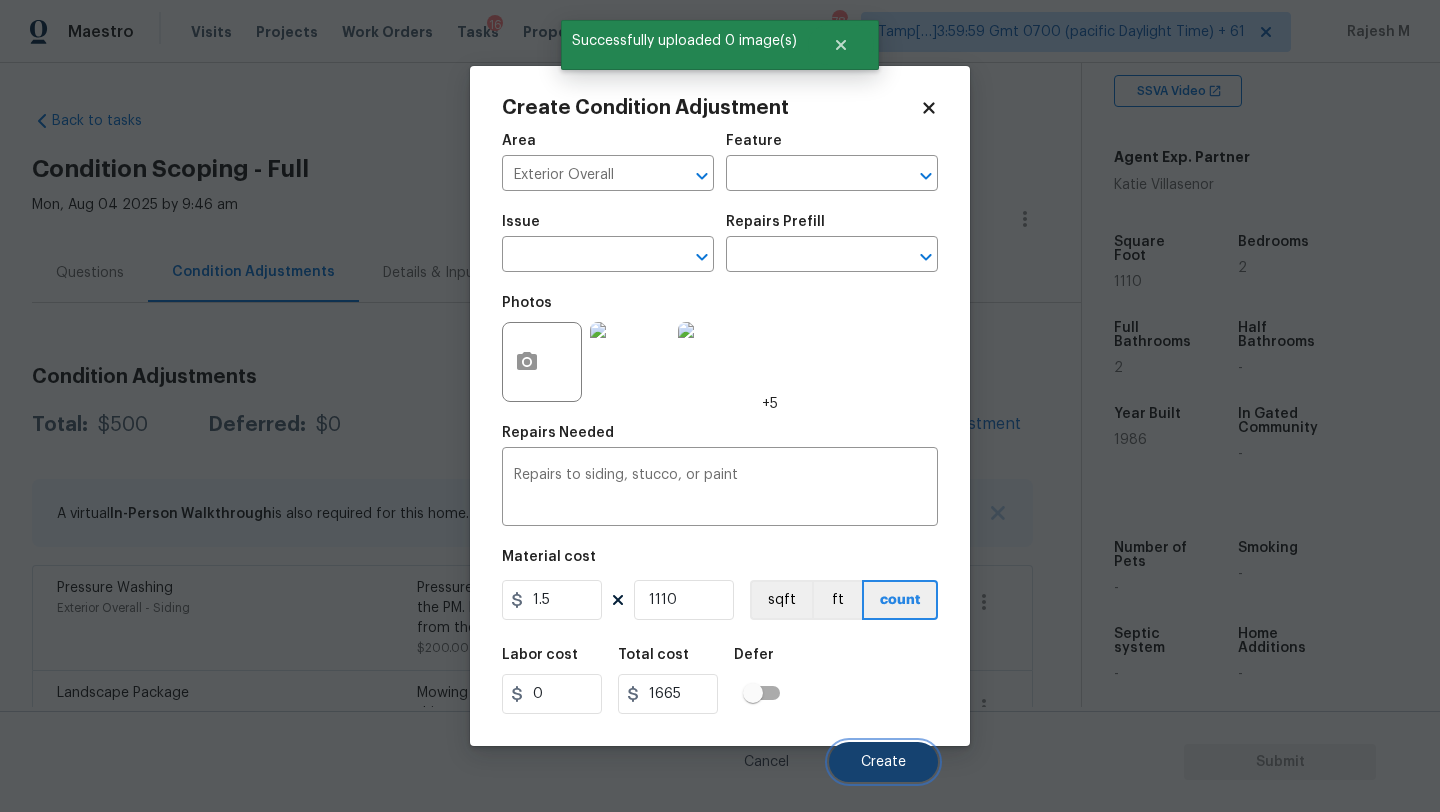 click on "Create" at bounding box center [883, 762] 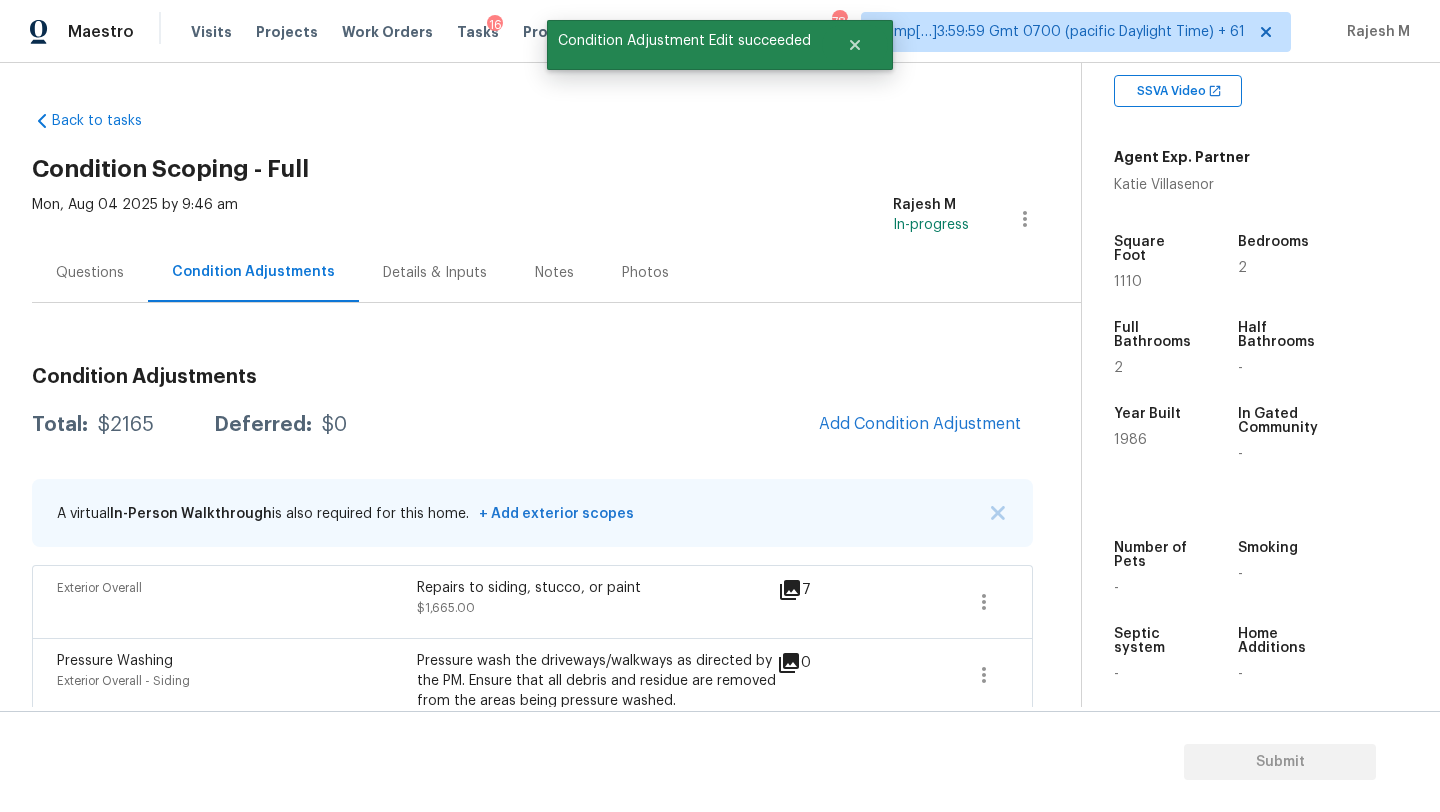 scroll, scrollTop: 100, scrollLeft: 0, axis: vertical 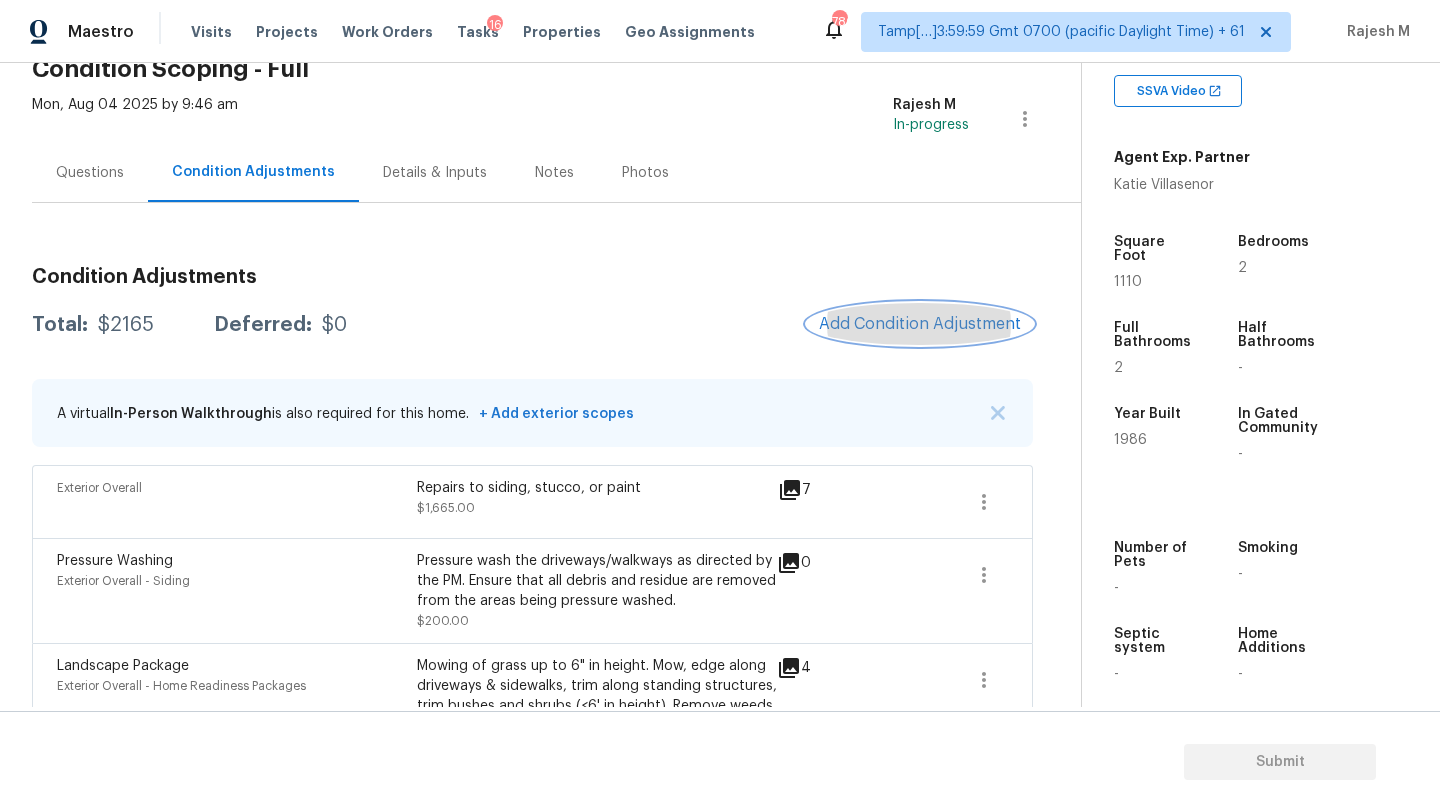 click on "Add Condition Adjustment" at bounding box center [920, 324] 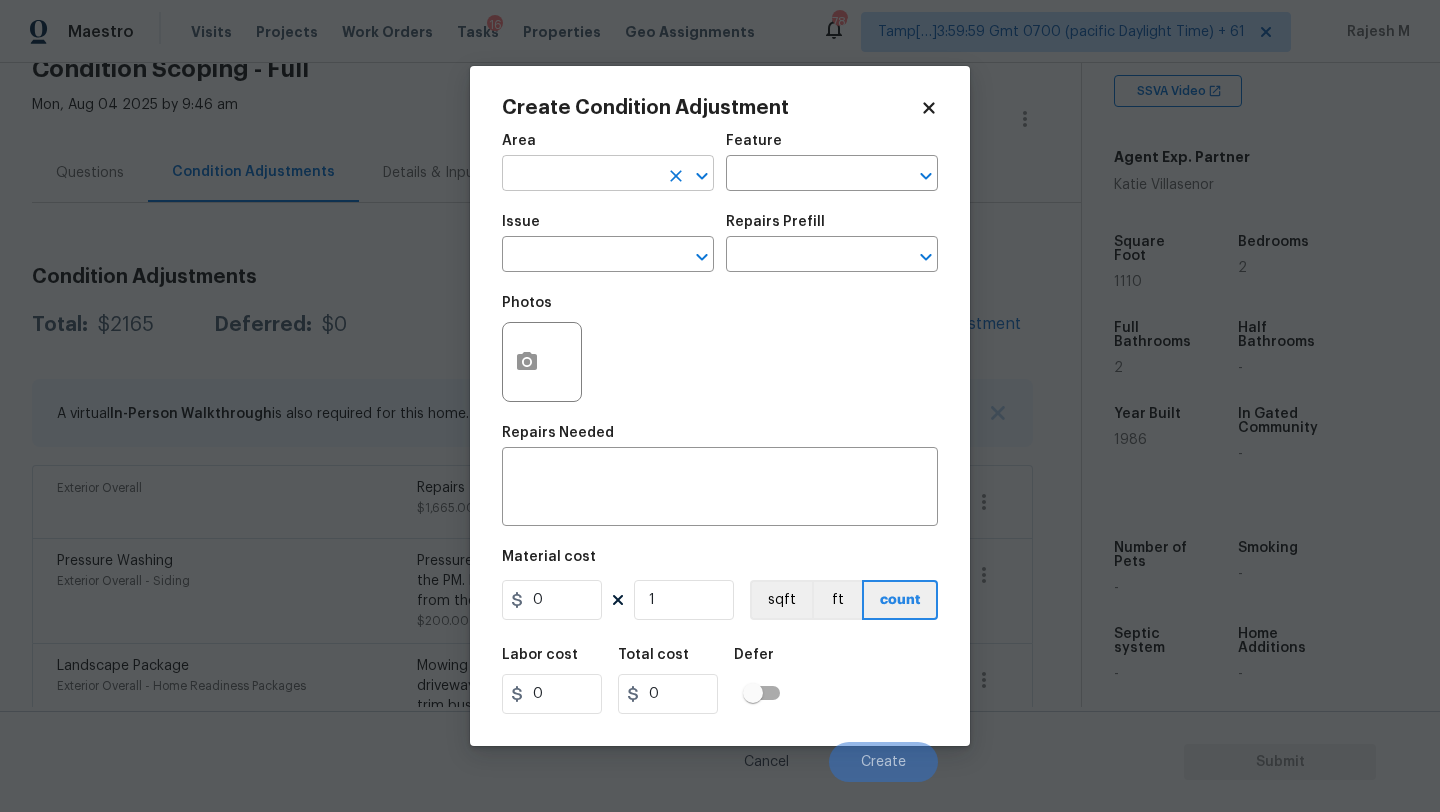 click at bounding box center [580, 175] 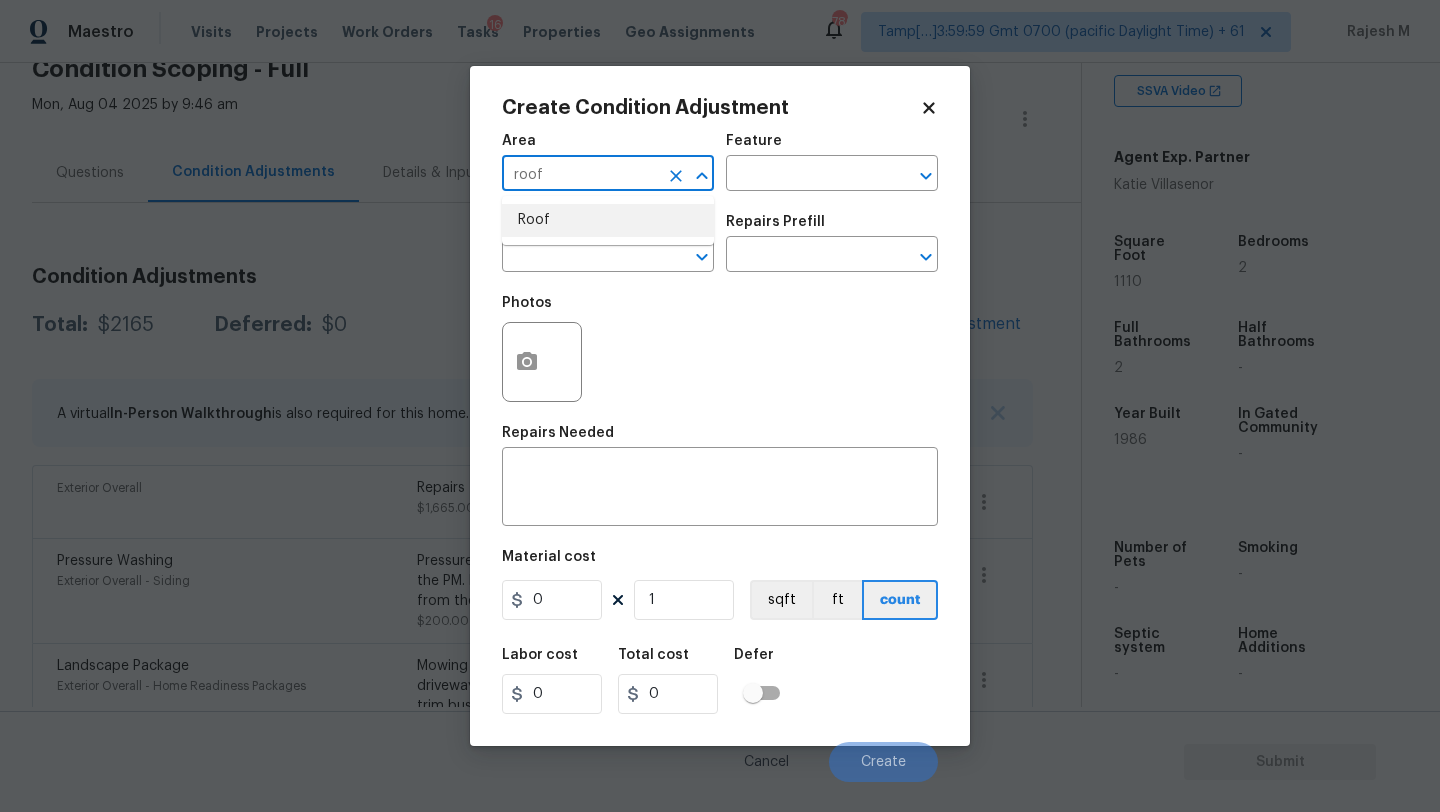 click on "Roof" at bounding box center (608, 220) 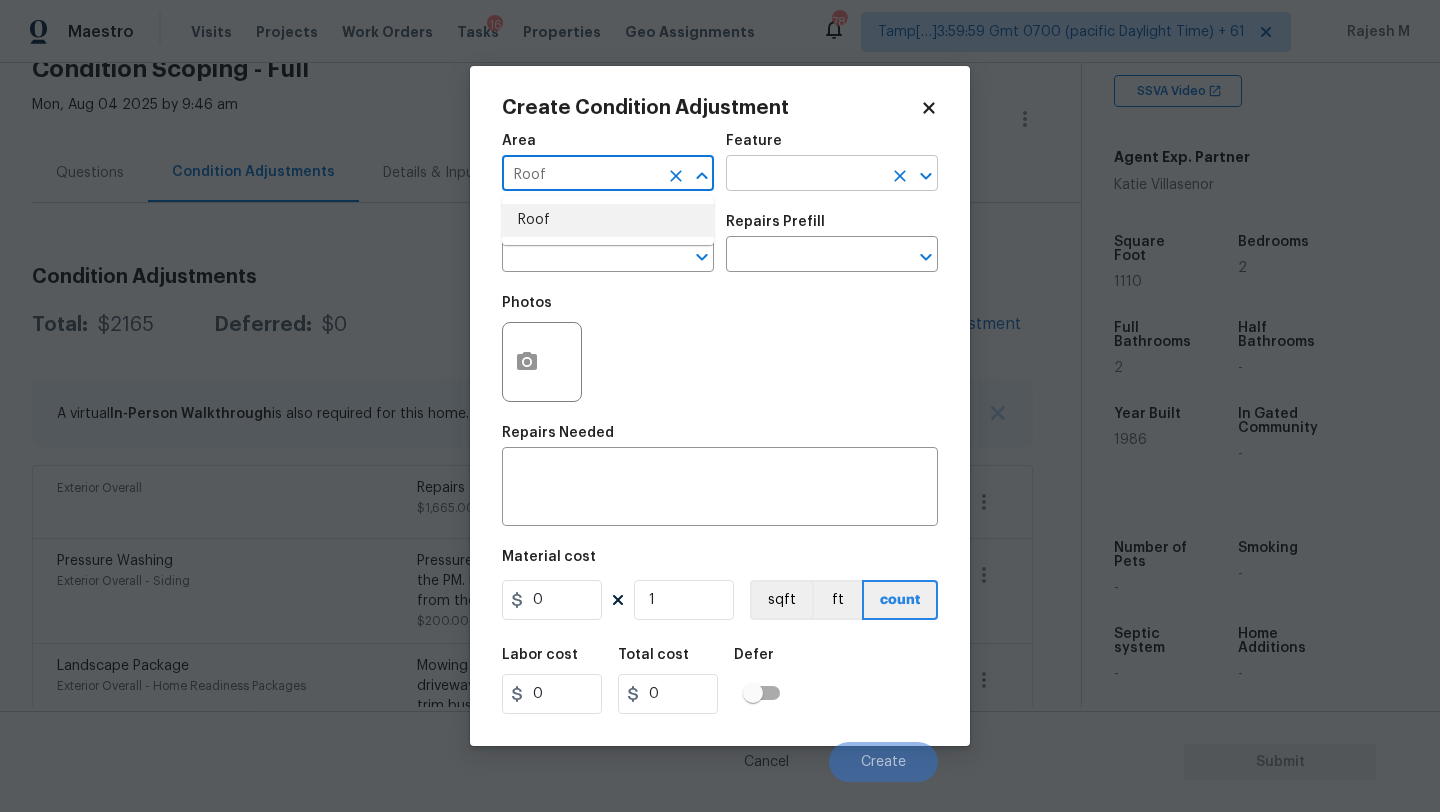 type on "Roof" 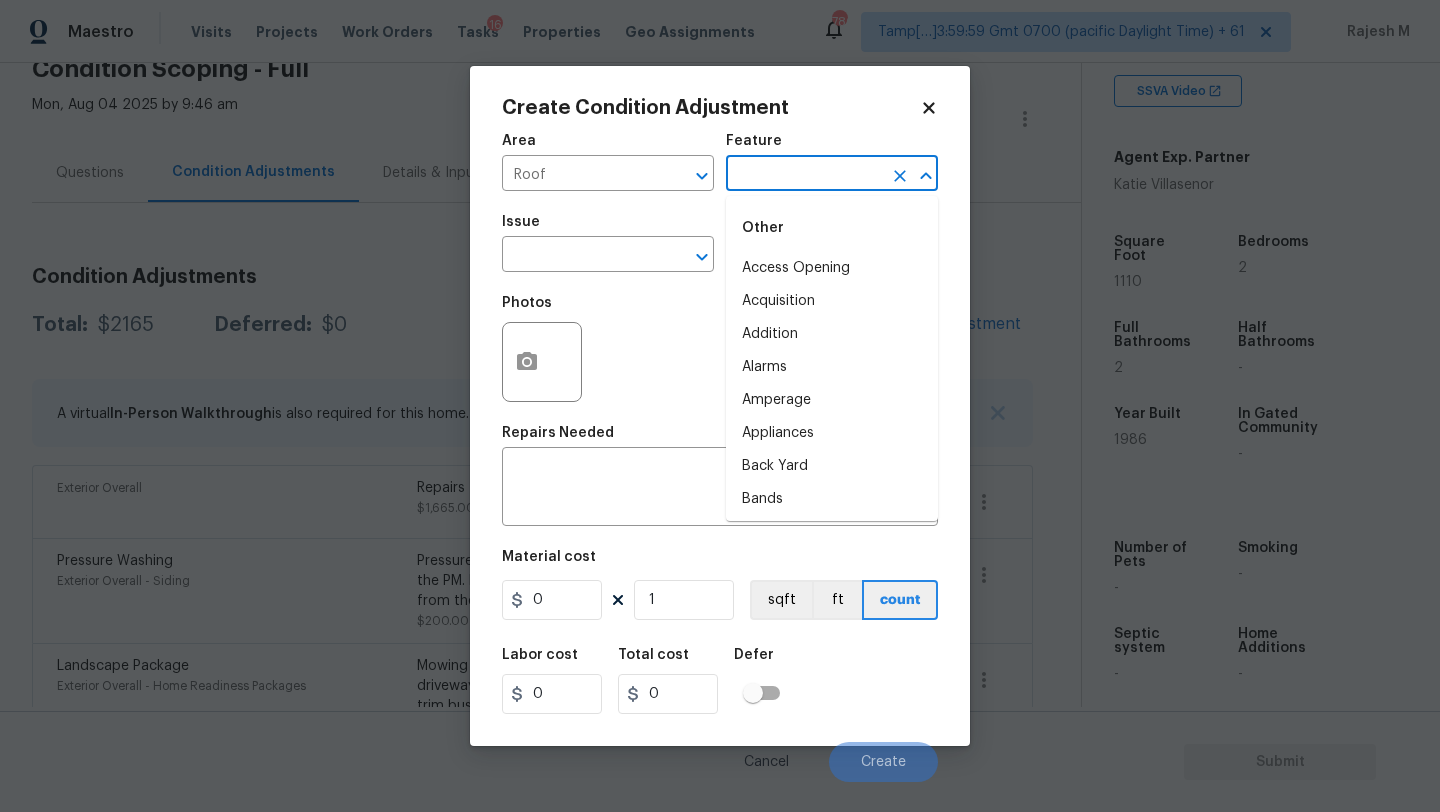 click at bounding box center [804, 175] 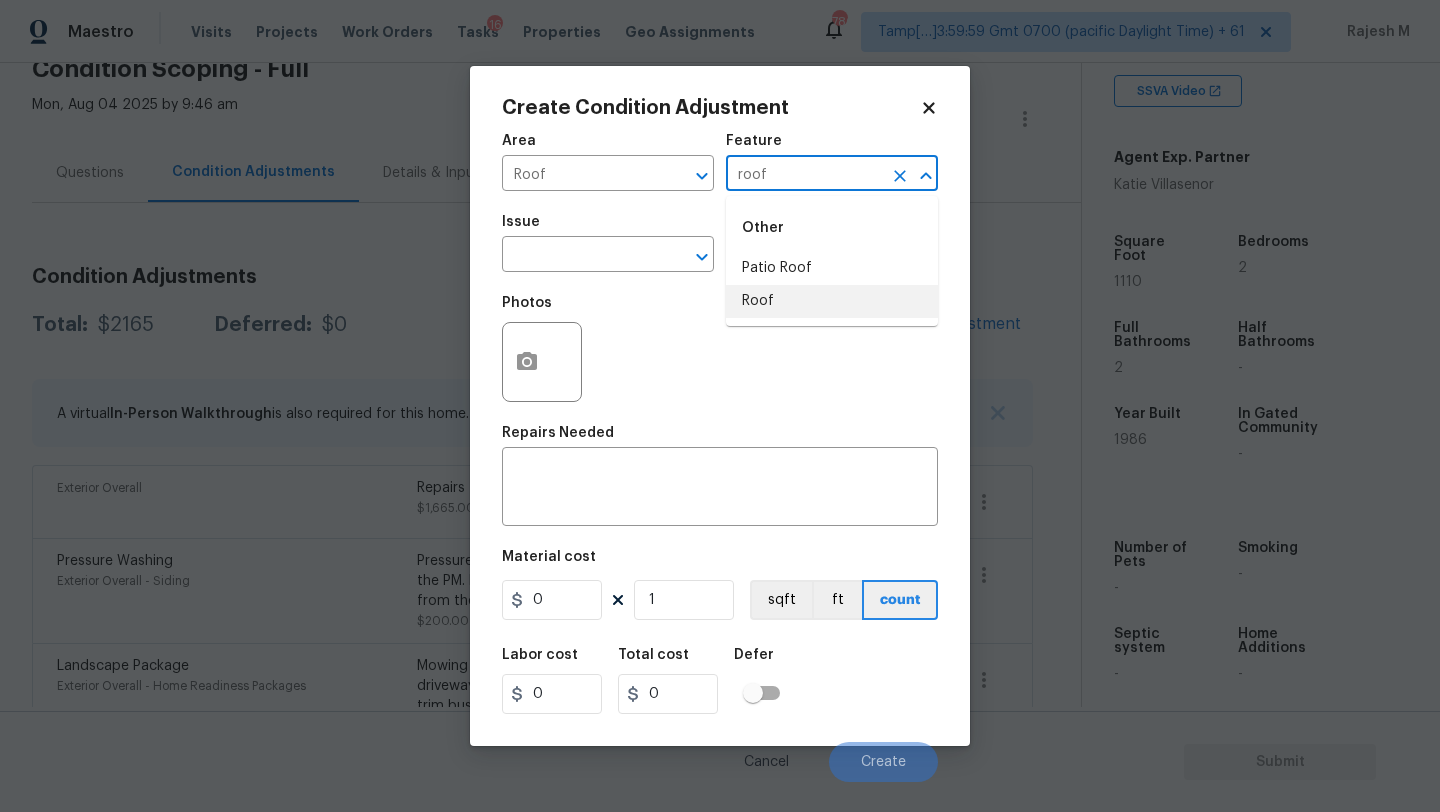 click on "Roof" at bounding box center [832, 301] 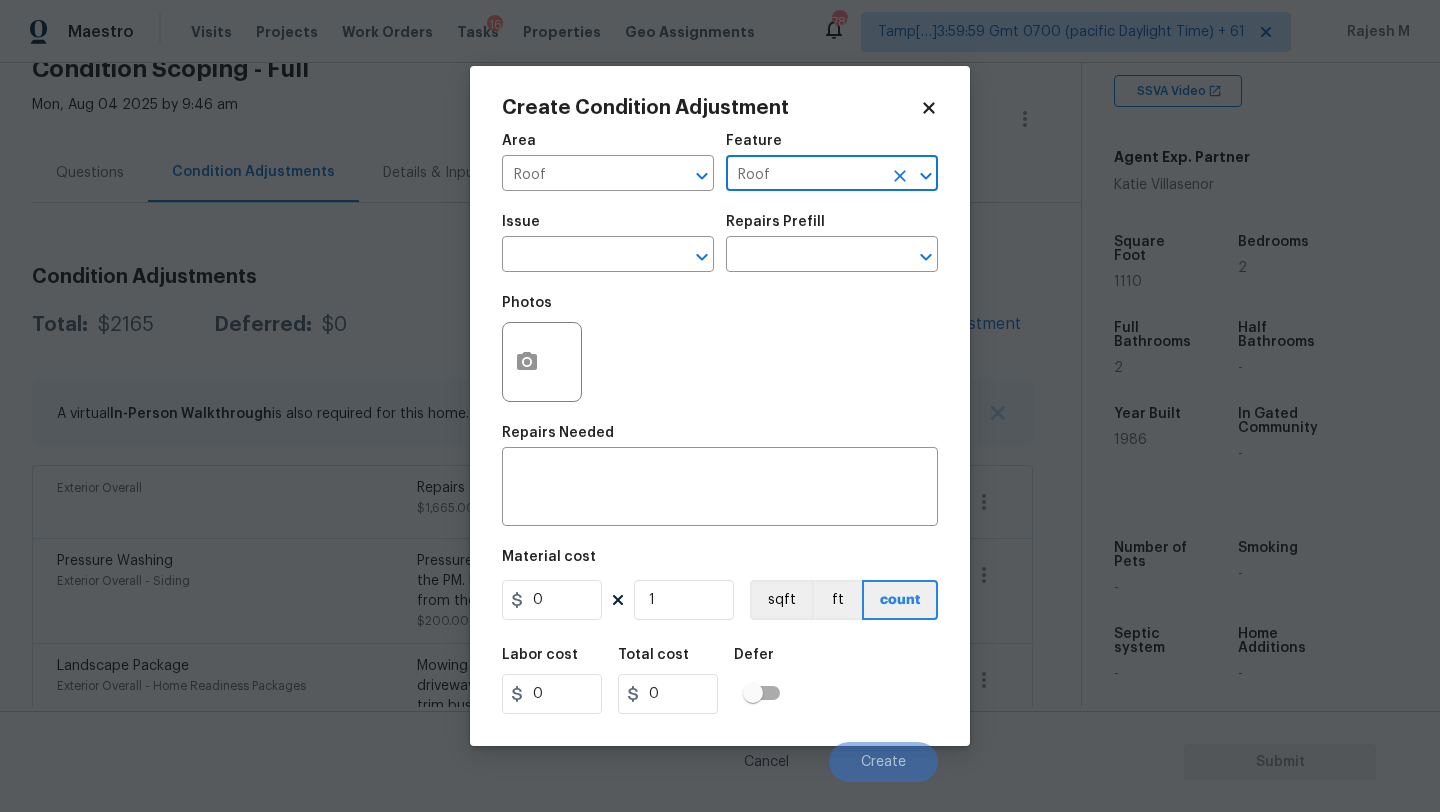 type on "Roof" 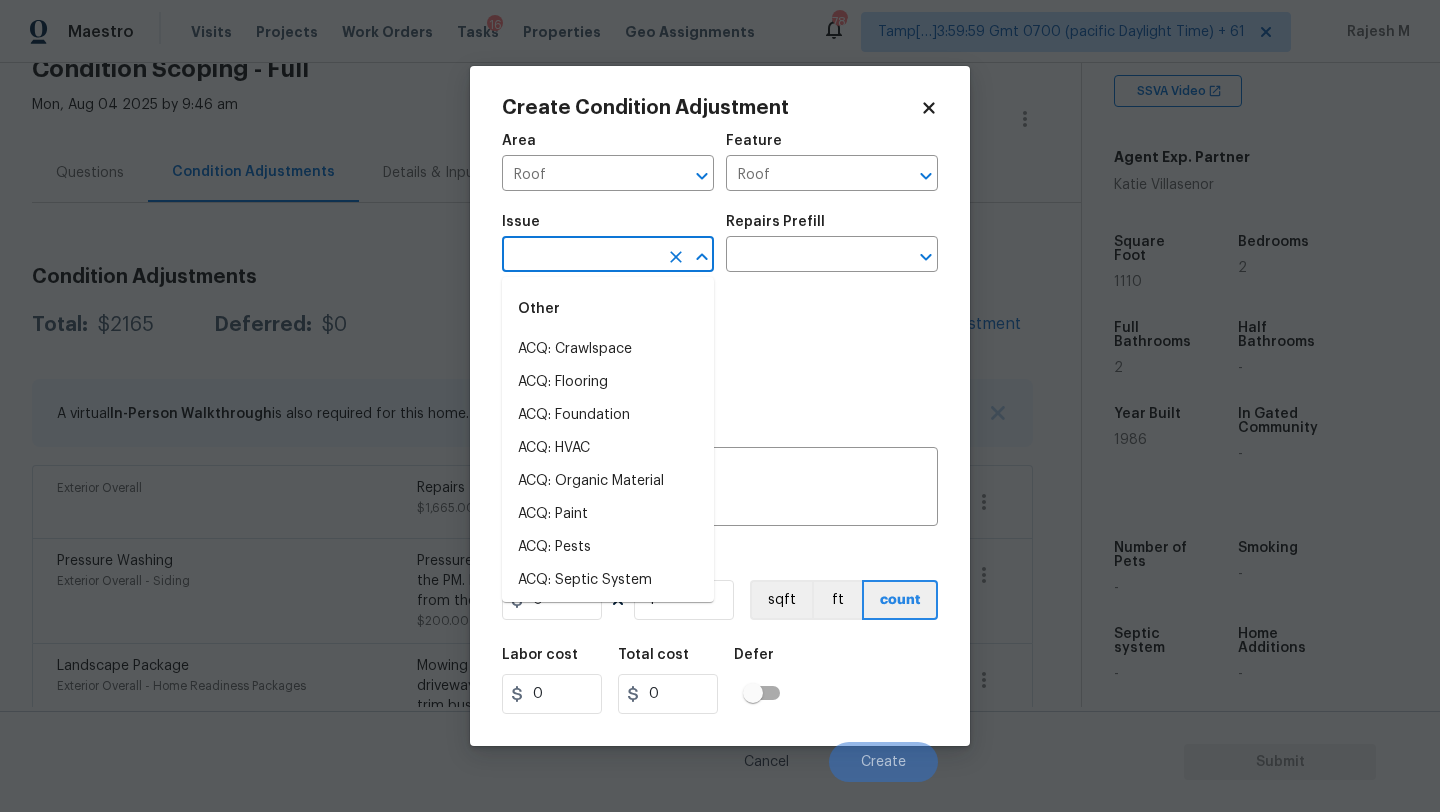 click at bounding box center (580, 256) 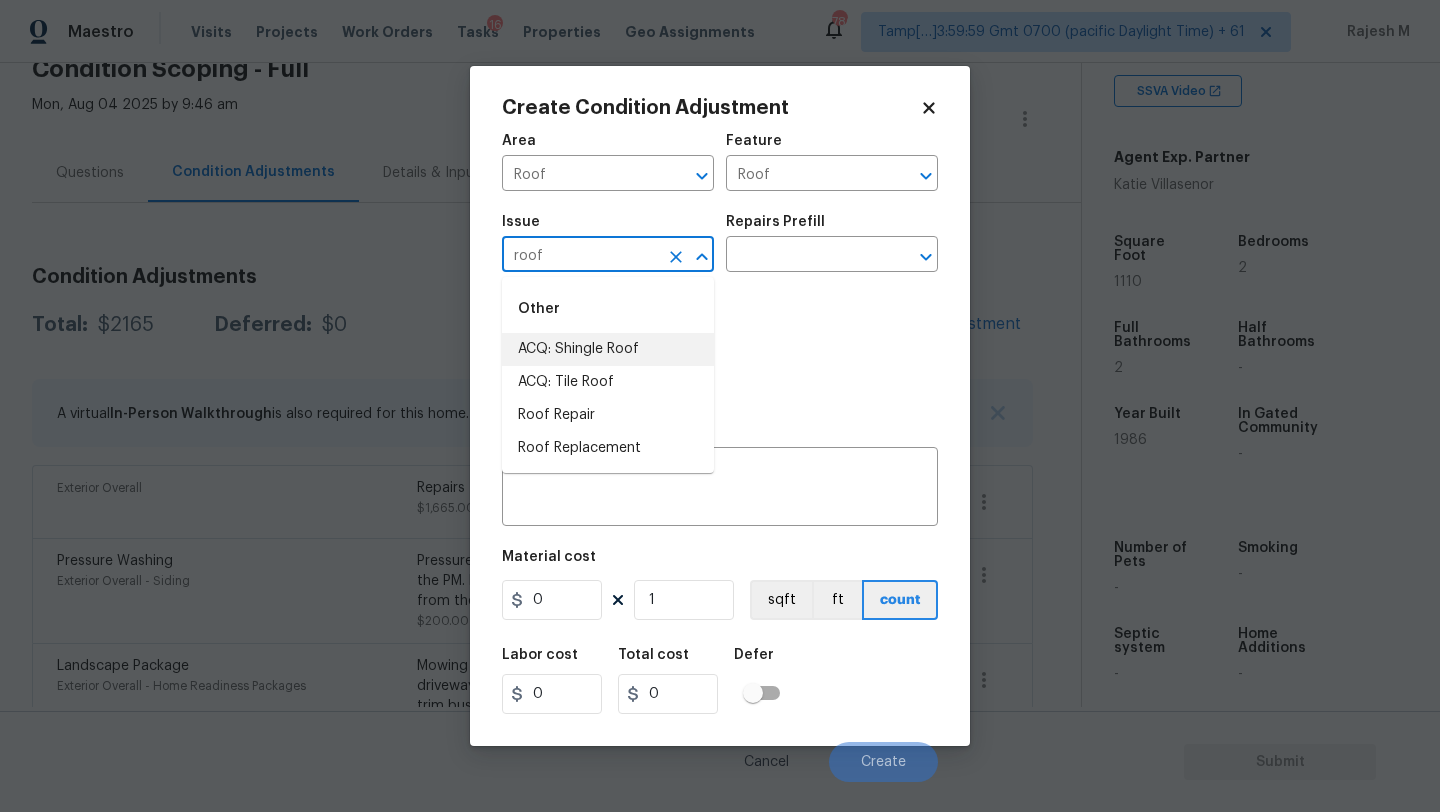 click on "ACQ: Shingle Roof" at bounding box center (608, 349) 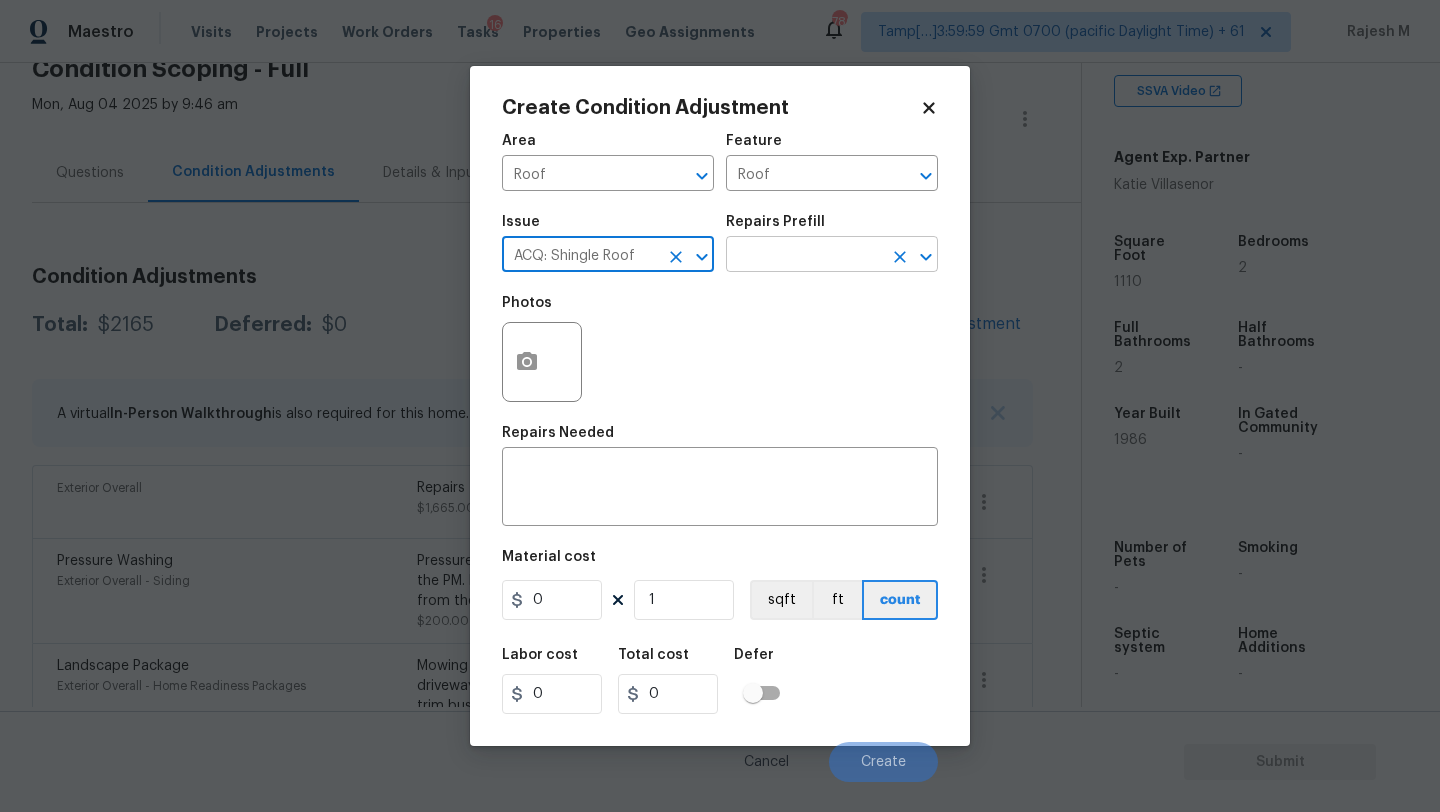 type on "ACQ: Shingle Roof" 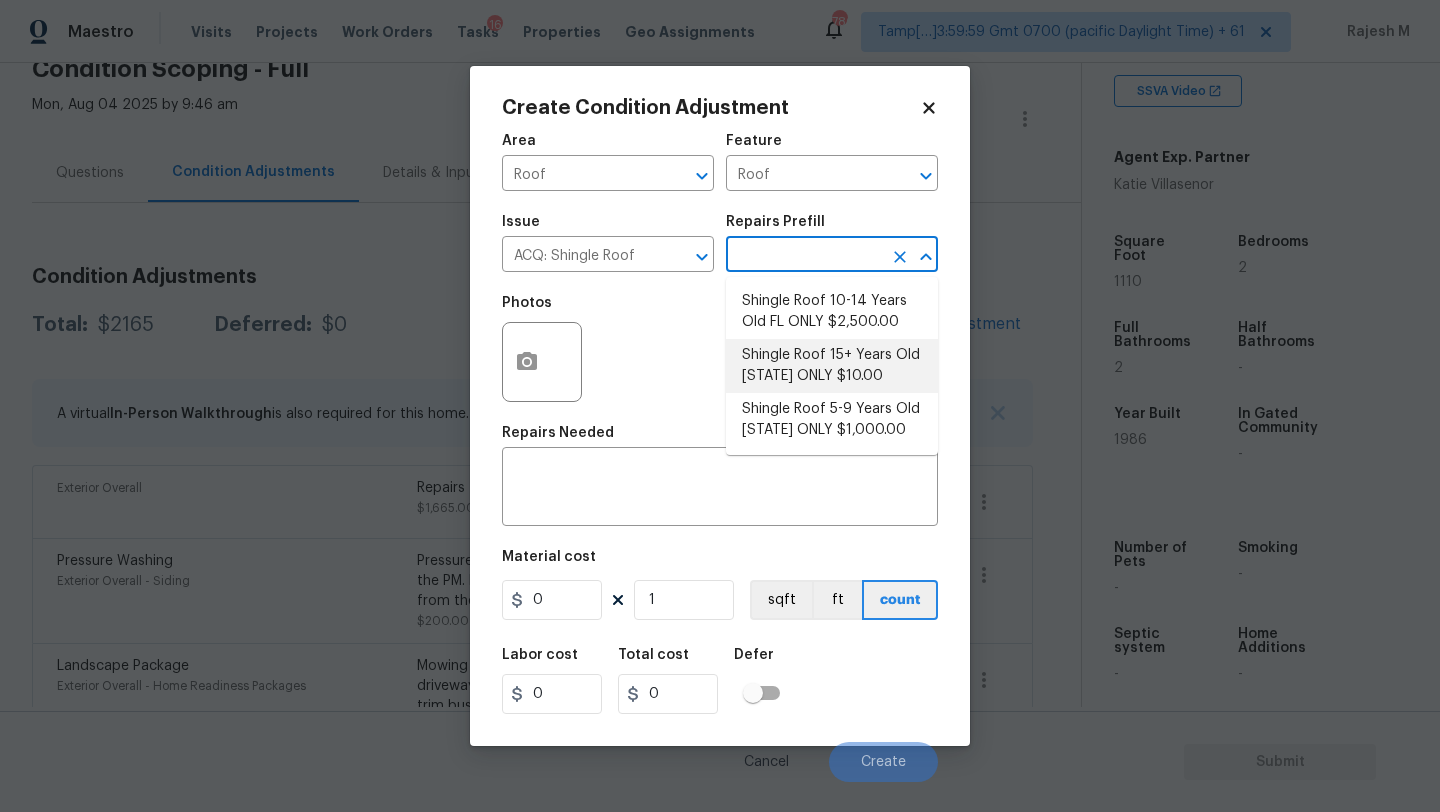 click on "Shingle Roof 5-9 Years Old FL ONLY $1,000.00" at bounding box center [832, 420] 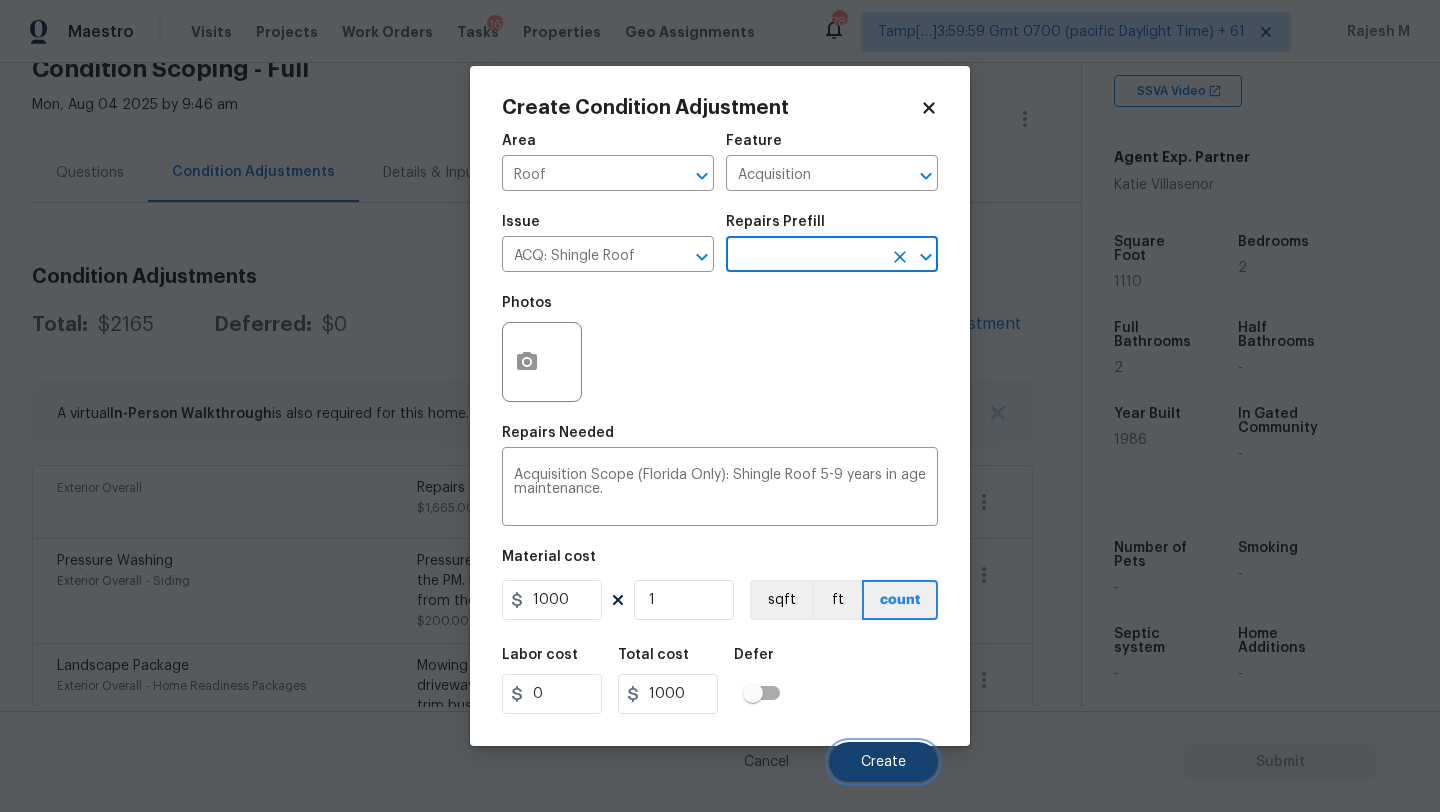click on "Create" at bounding box center [883, 762] 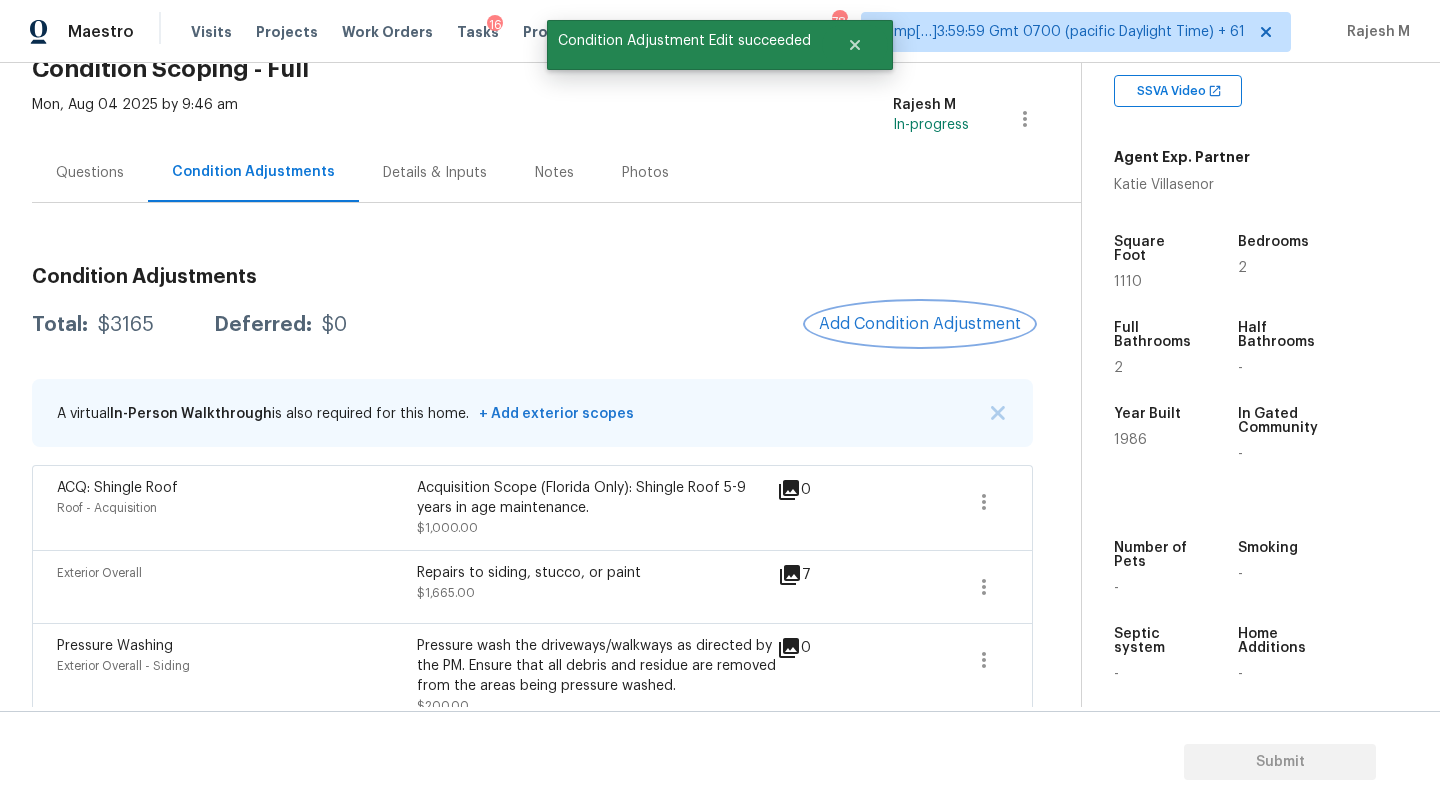 click on "Add Condition Adjustment" at bounding box center [920, 324] 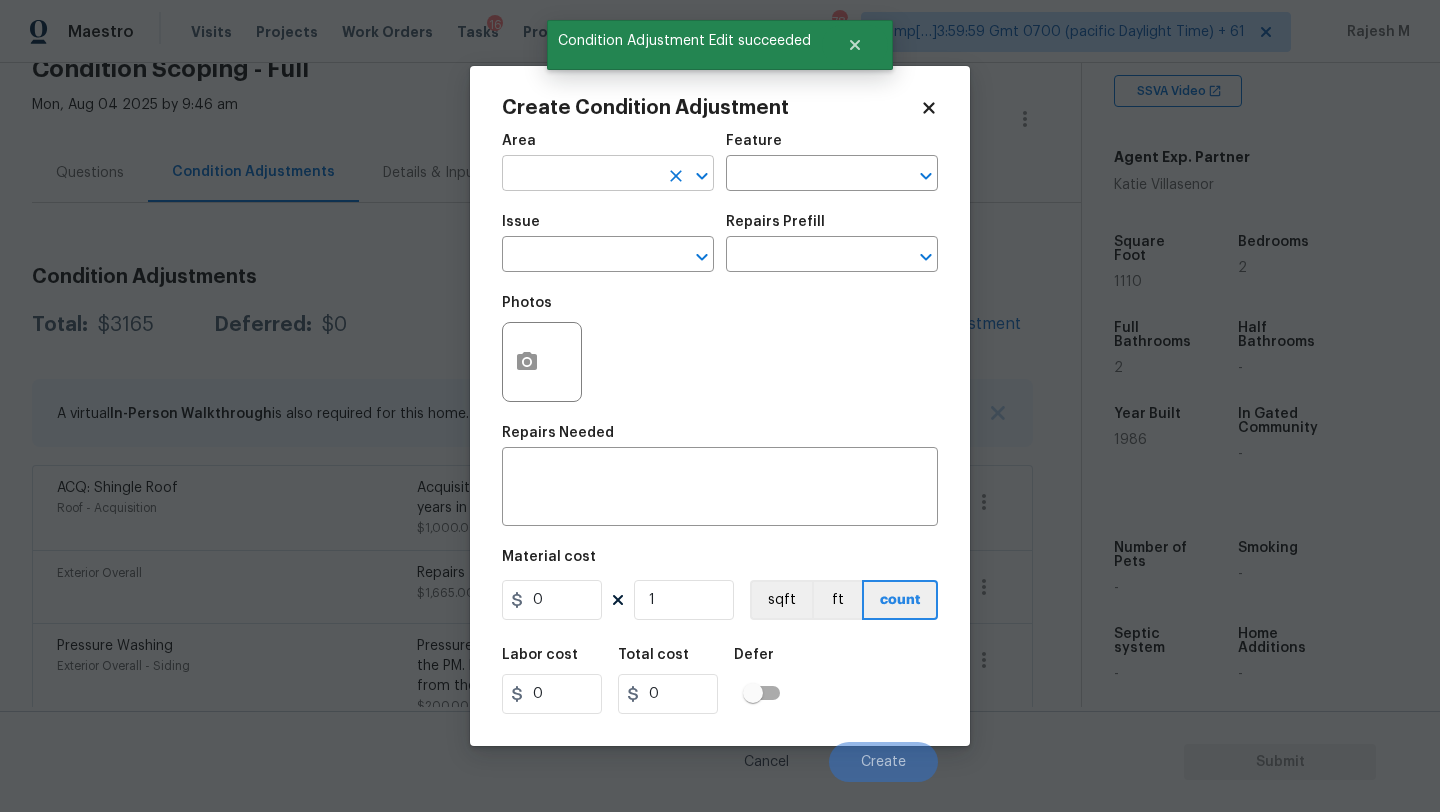 click at bounding box center [580, 175] 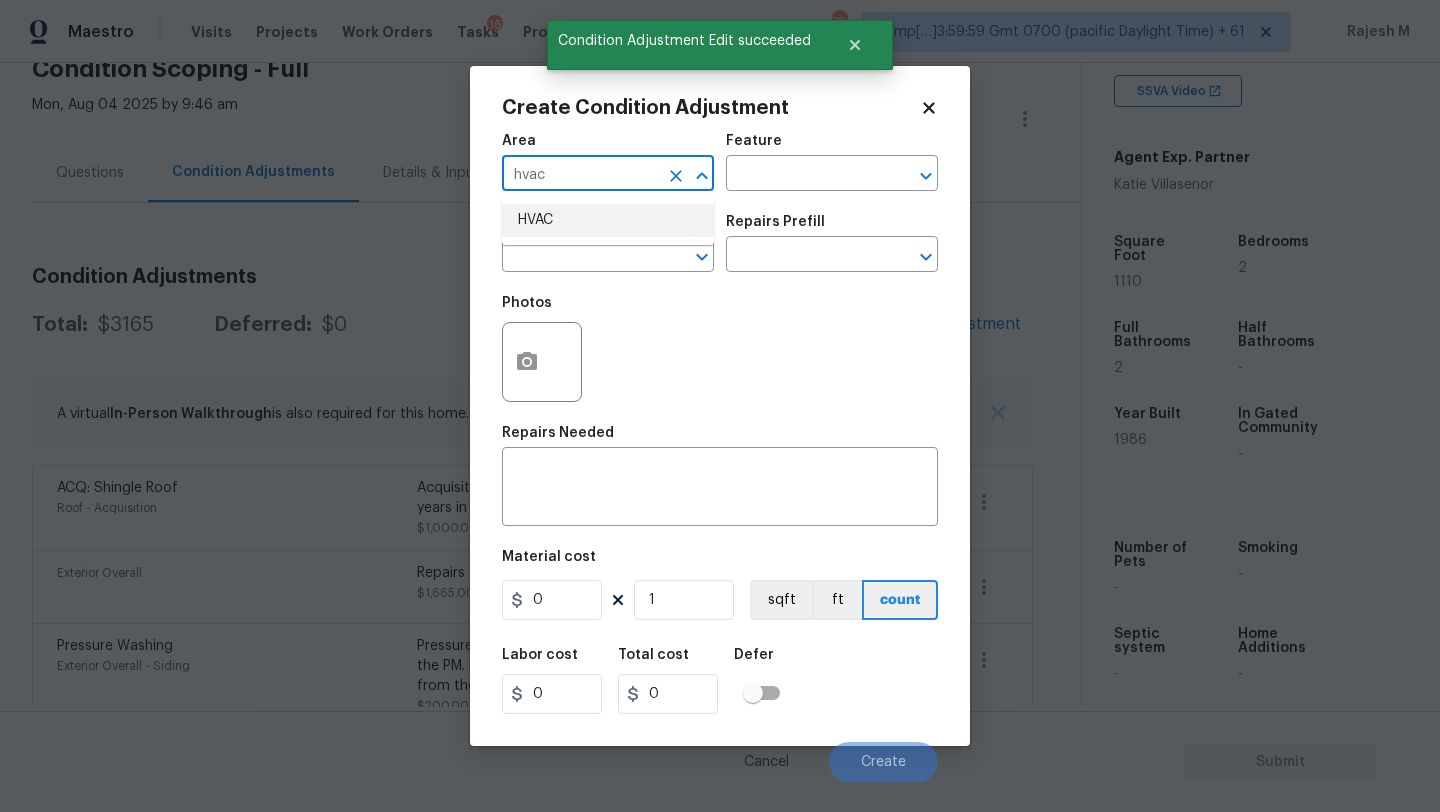 click on "HVAC" at bounding box center [608, 220] 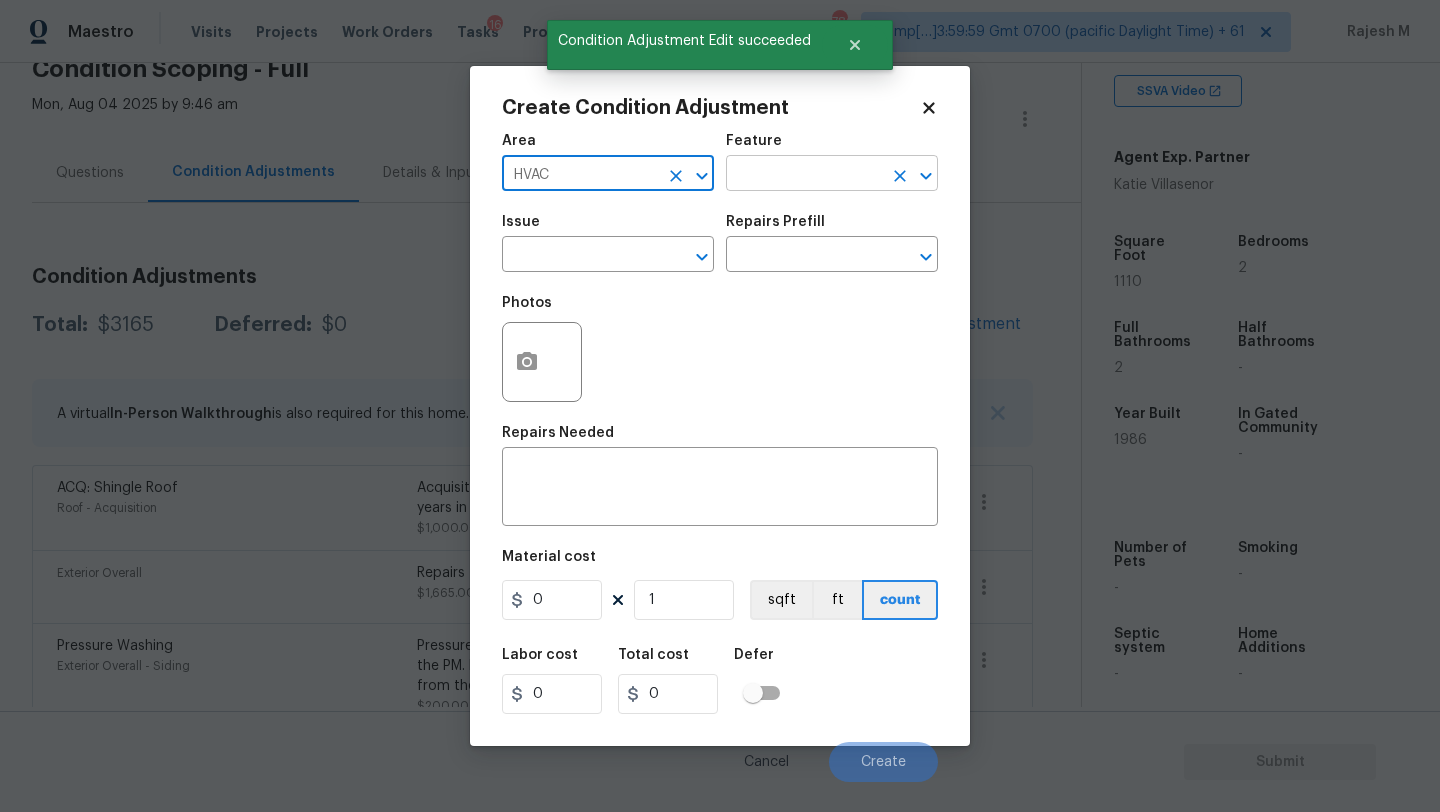 type on "HVAC" 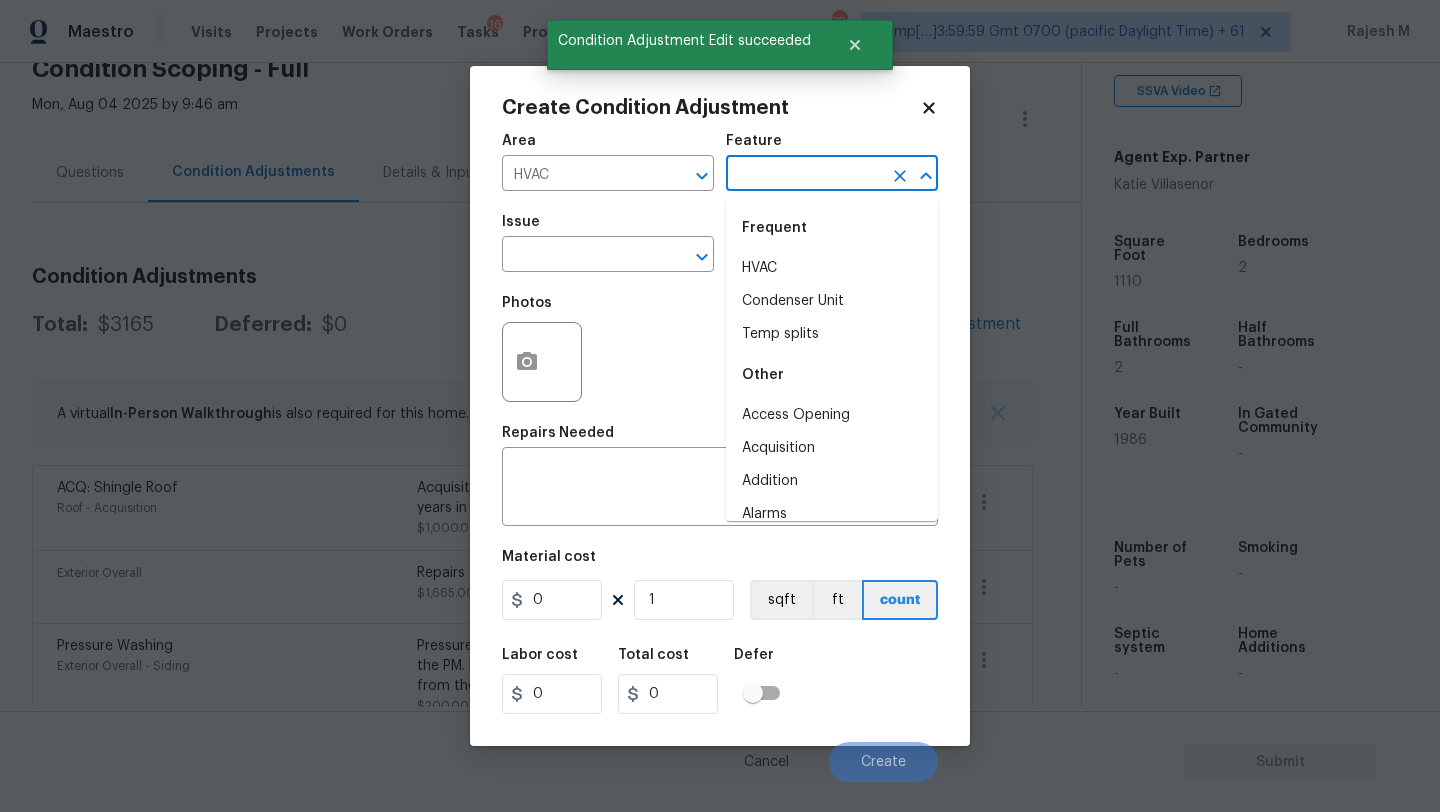 click at bounding box center [804, 175] 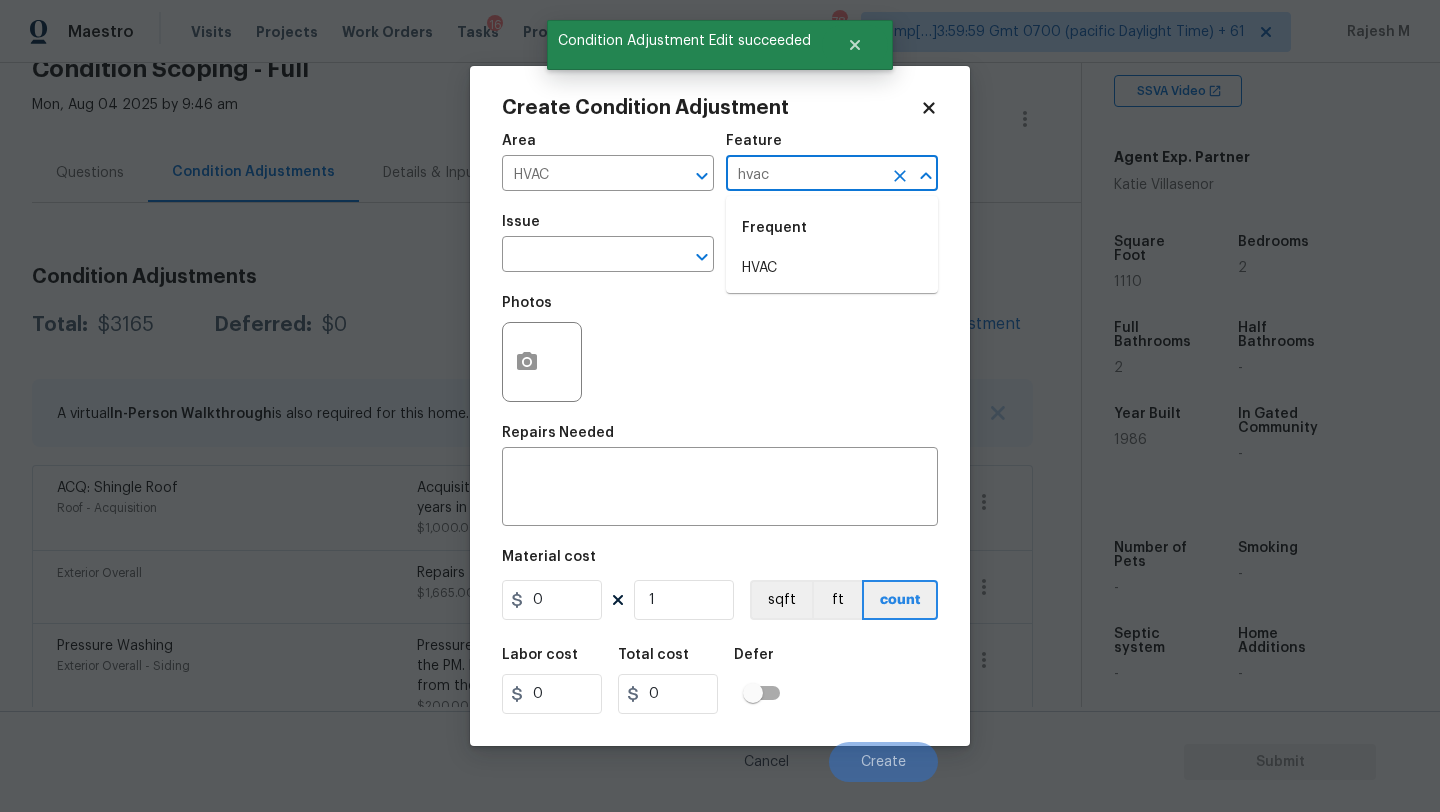 type on "hvac" 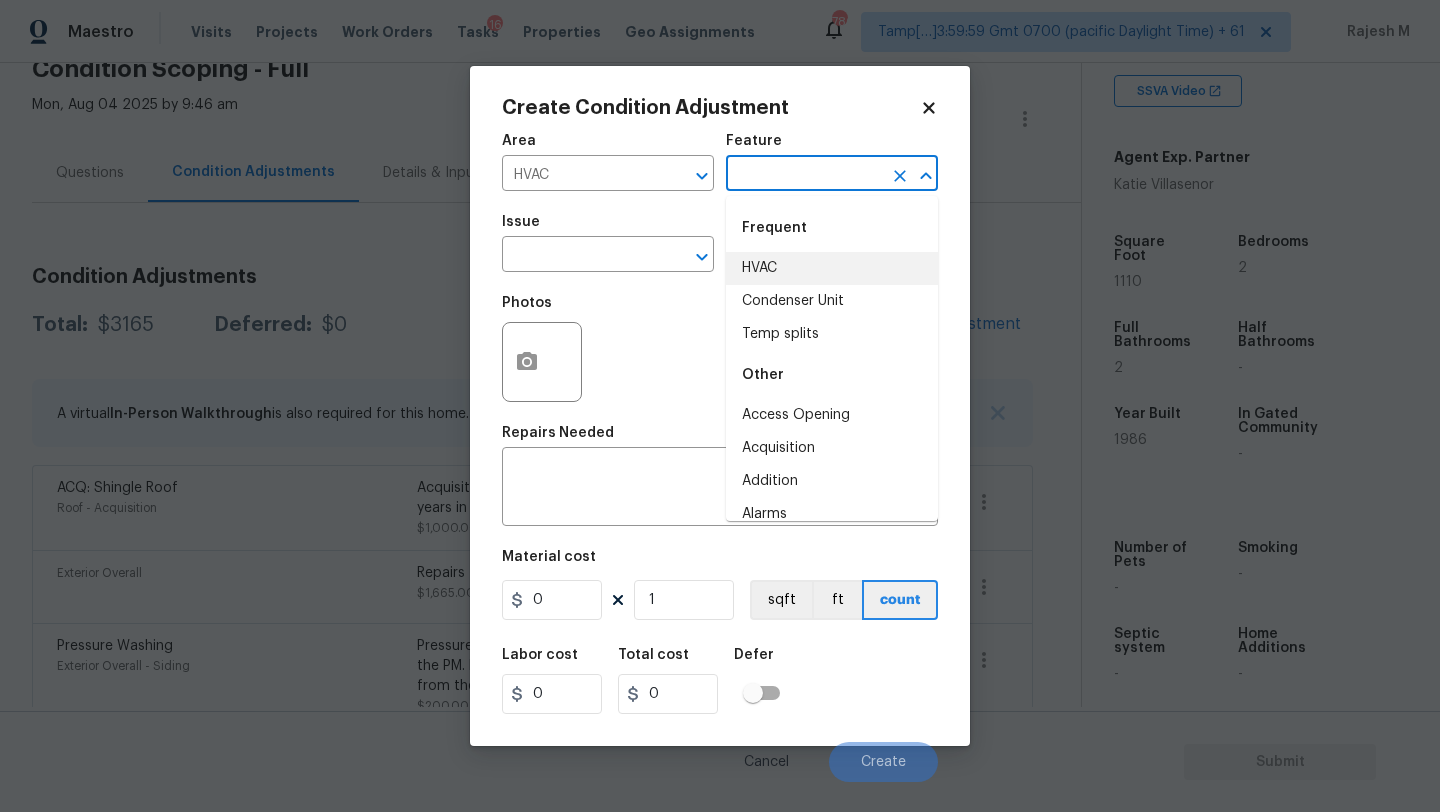 click at bounding box center (804, 175) 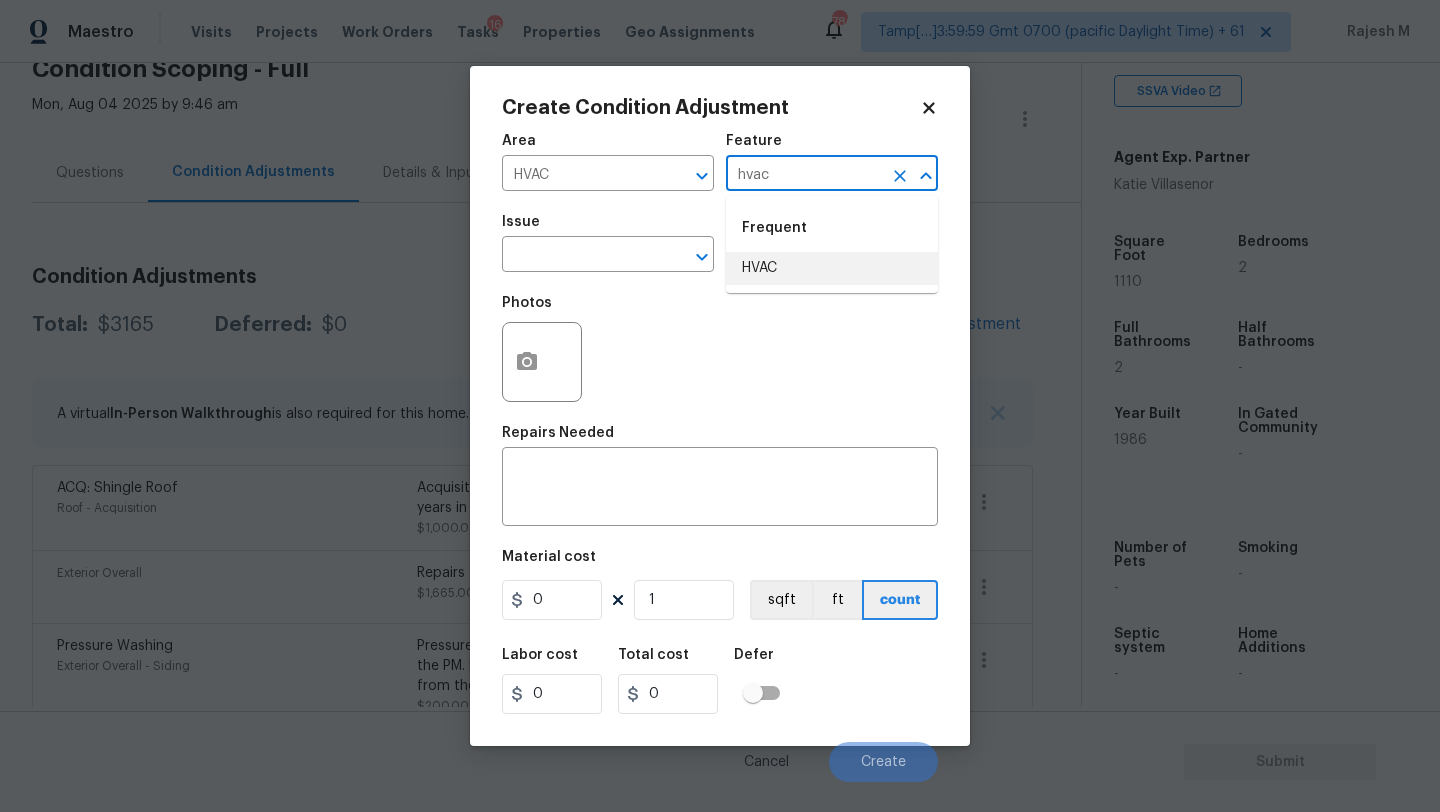 click on "HVAC" at bounding box center (832, 268) 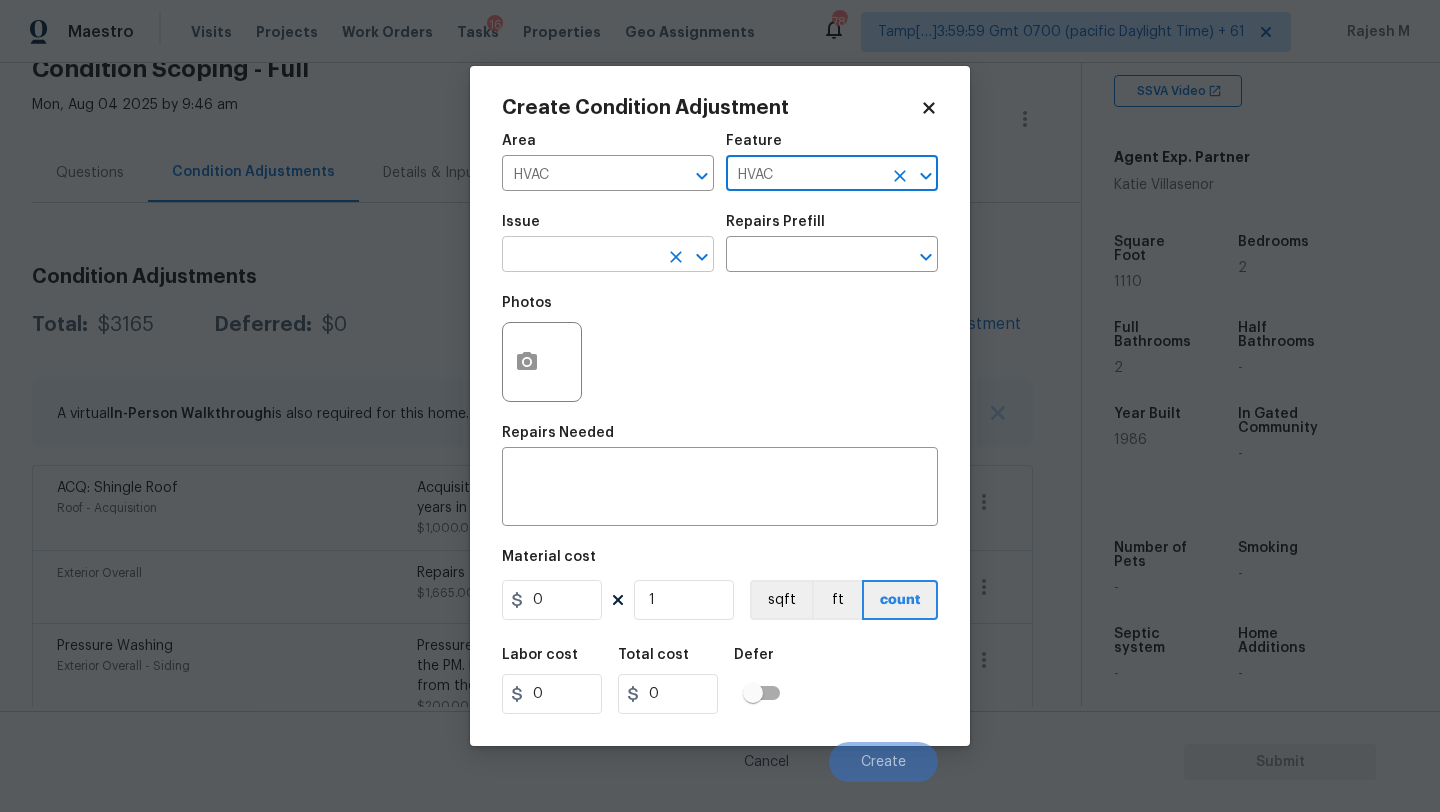 type on "HVAC" 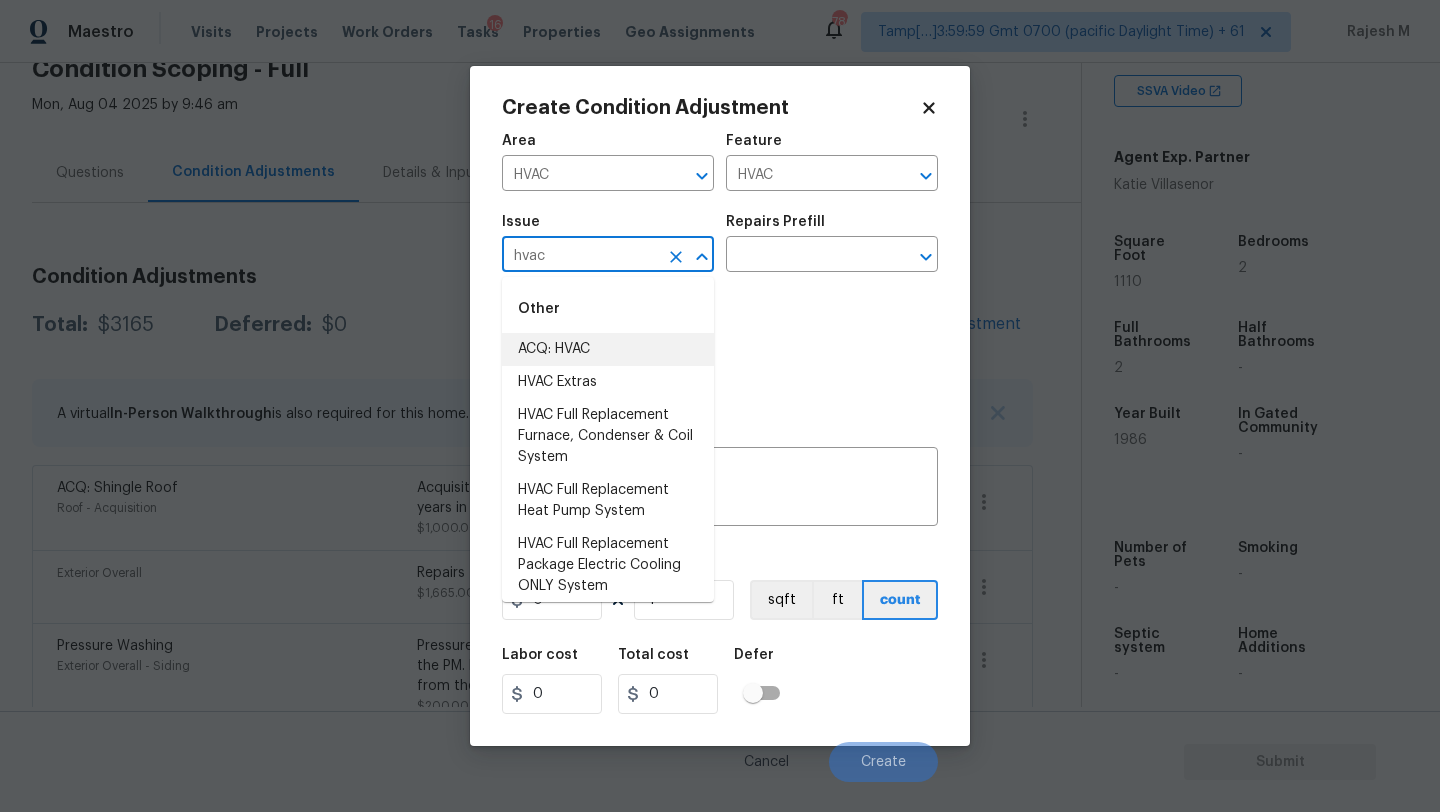 drag, startPoint x: 545, startPoint y: 366, endPoint x: 578, endPoint y: 344, distance: 39.661064 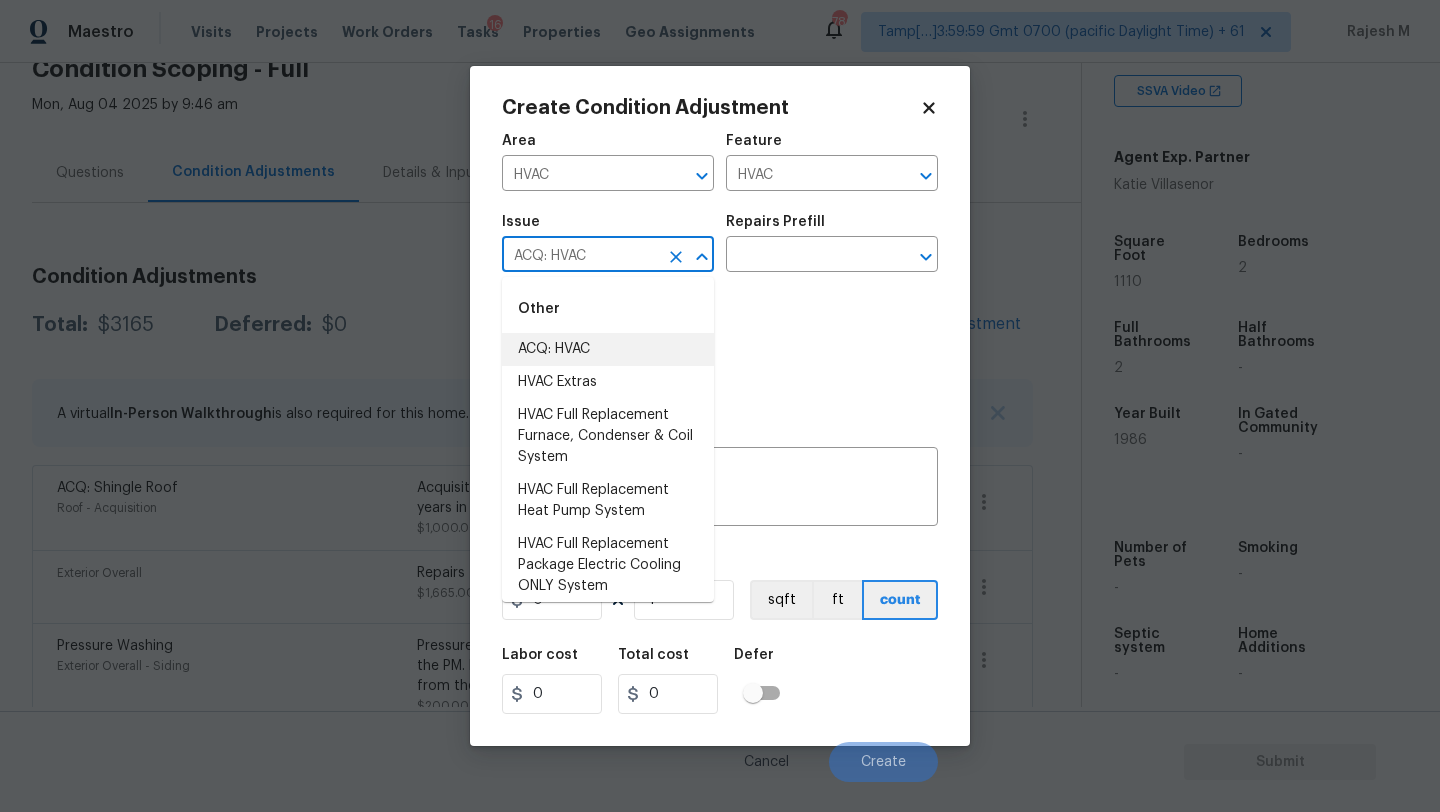 type on "ACQ: HVAC" 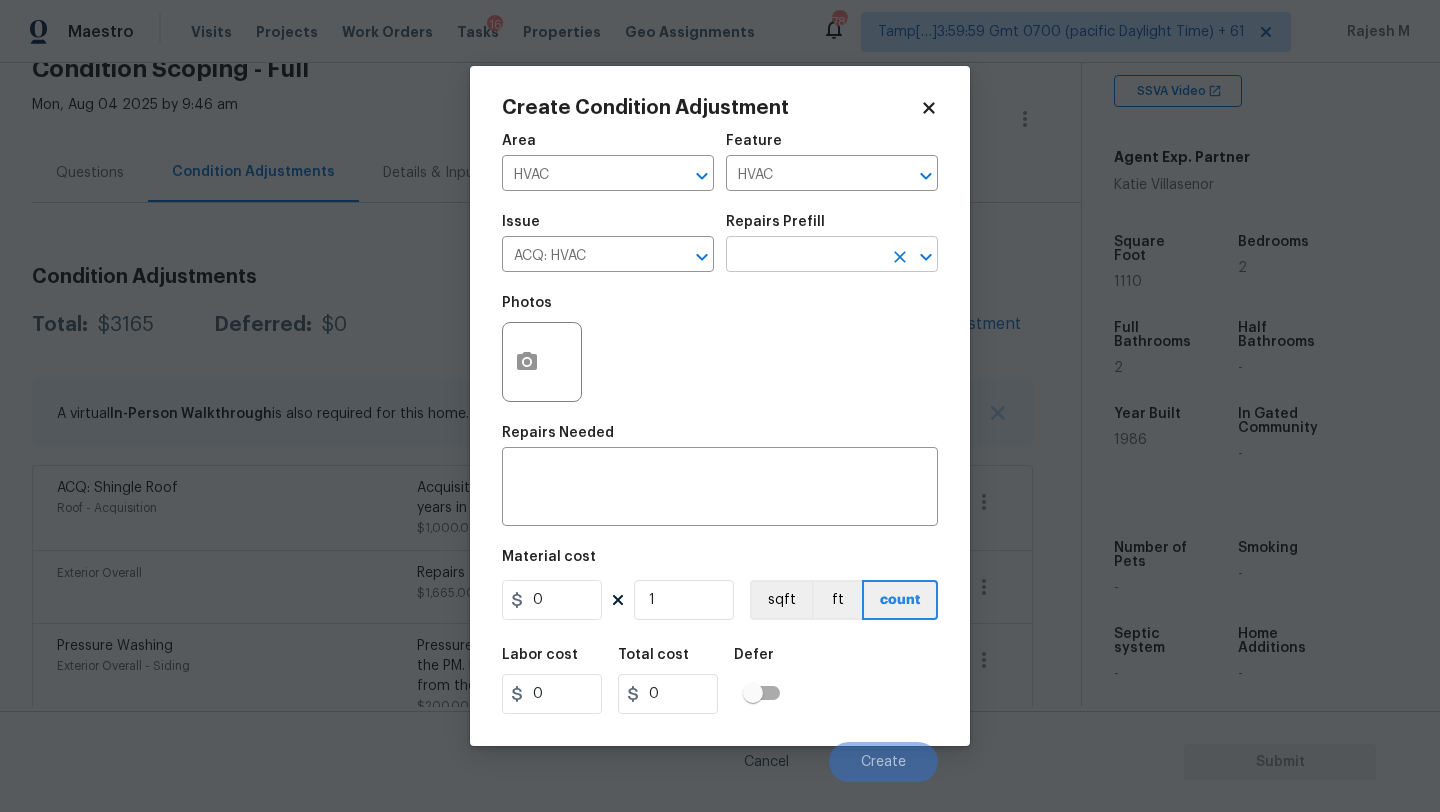 click at bounding box center (804, 256) 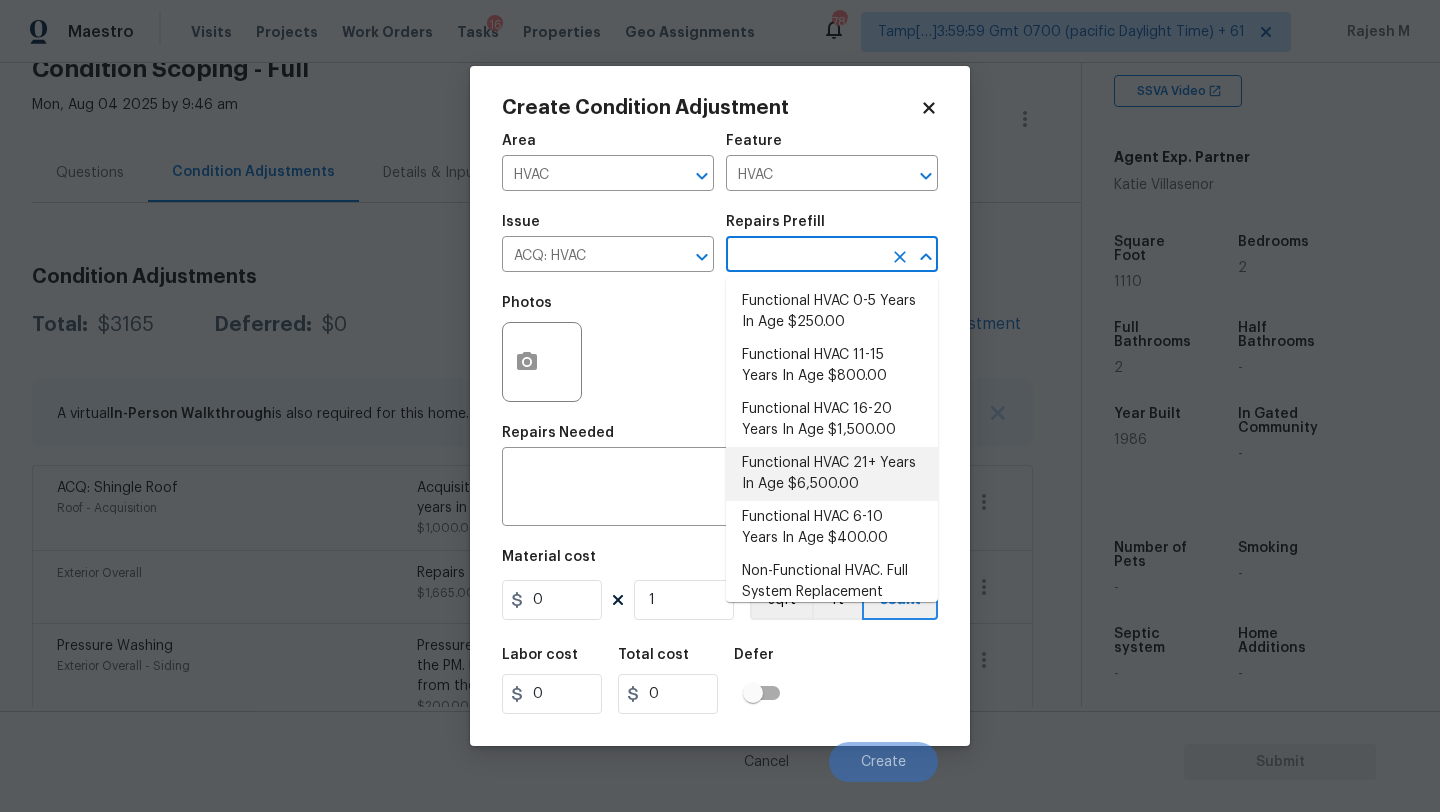 click on "Functional HVAC 21+ Years In Age $6,500.00" at bounding box center [832, 474] 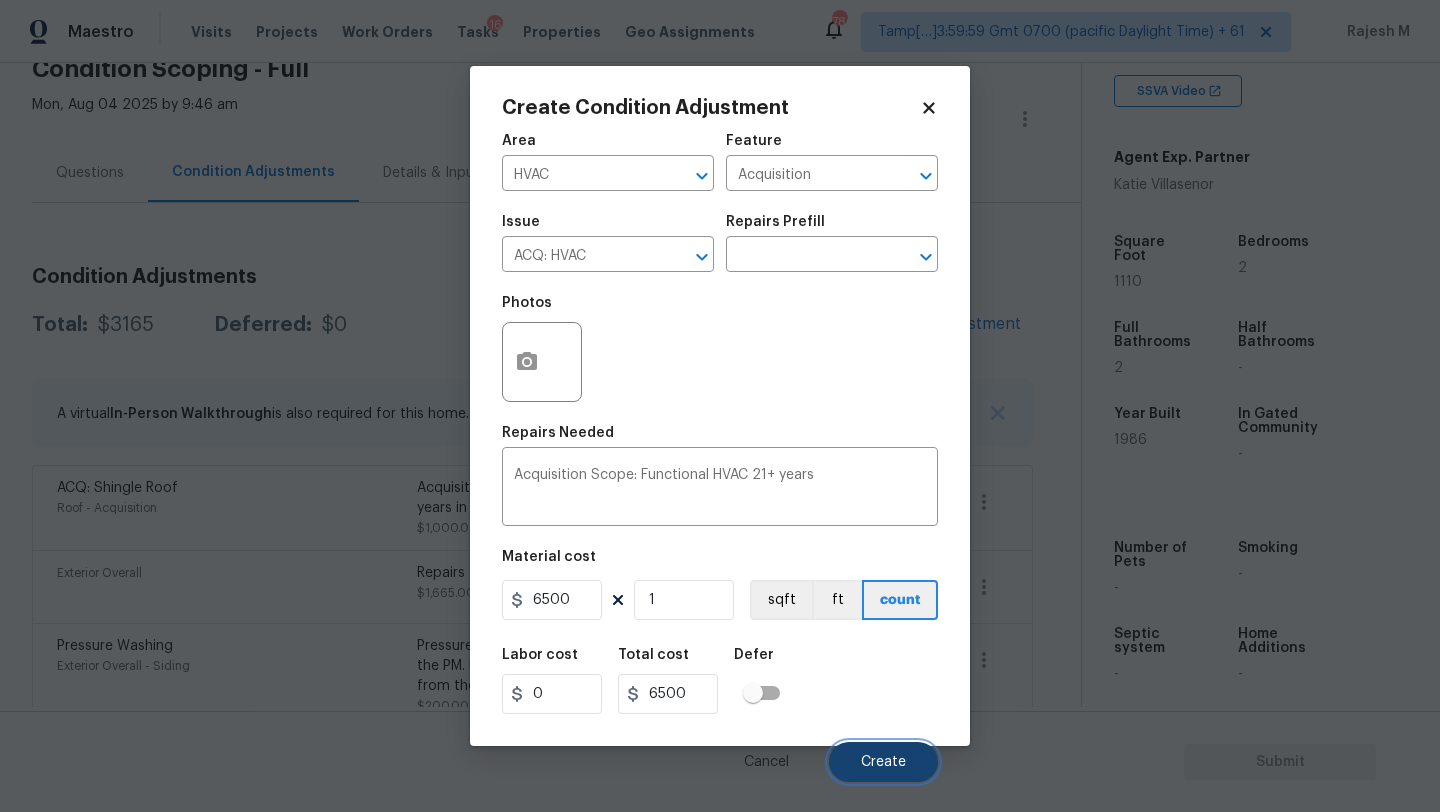 click on "Create" at bounding box center [883, 762] 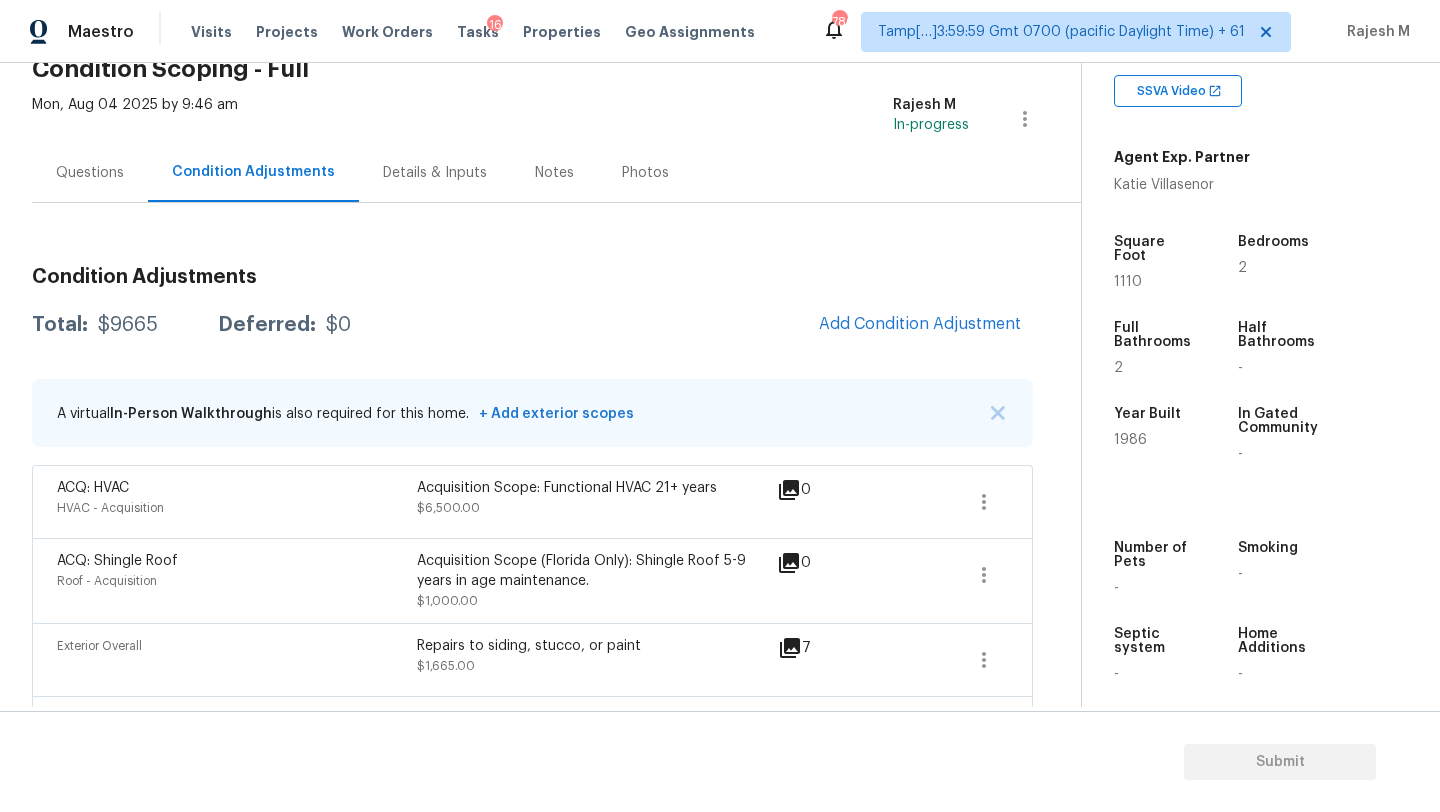 click on "Questions" at bounding box center [90, 173] 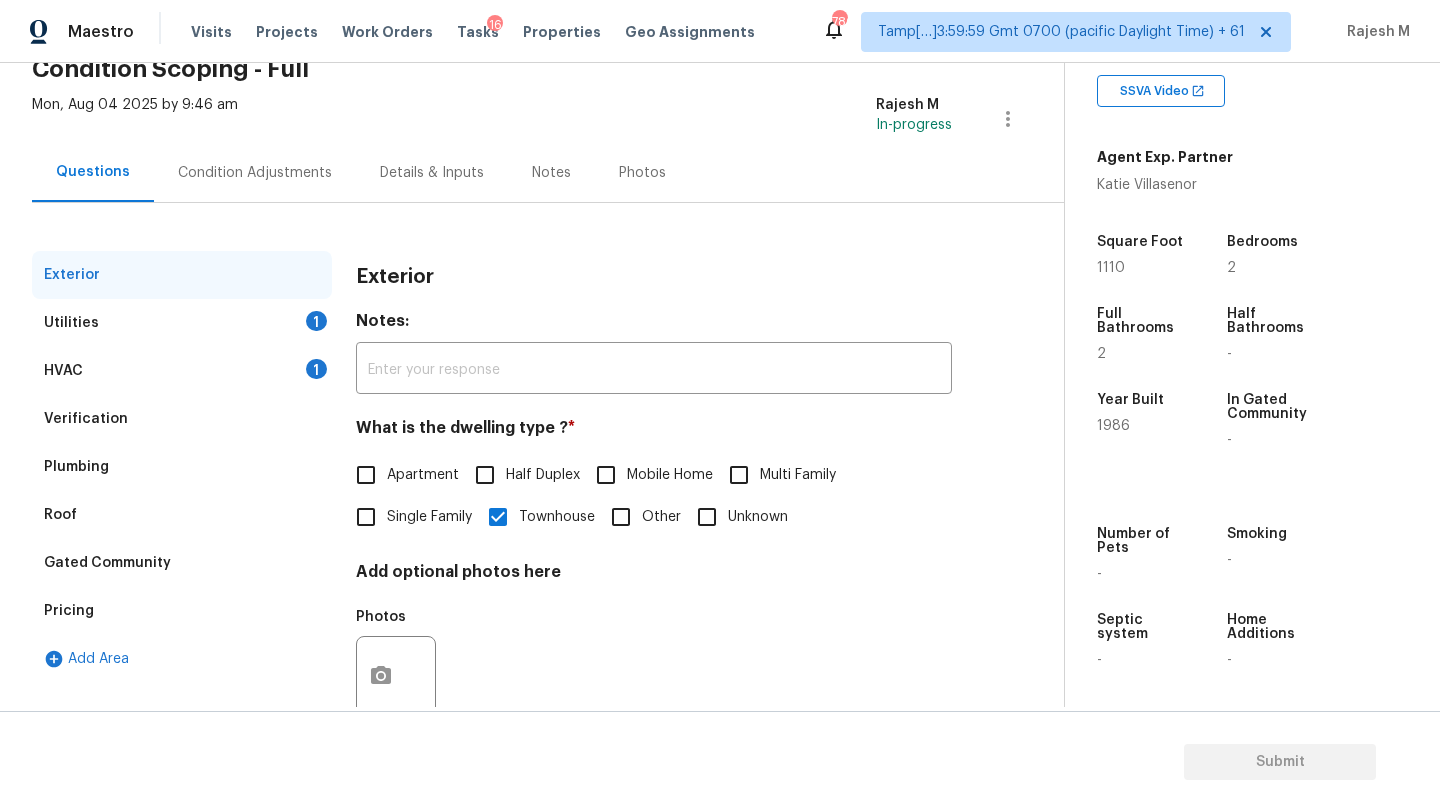 scroll, scrollTop: 151, scrollLeft: 0, axis: vertical 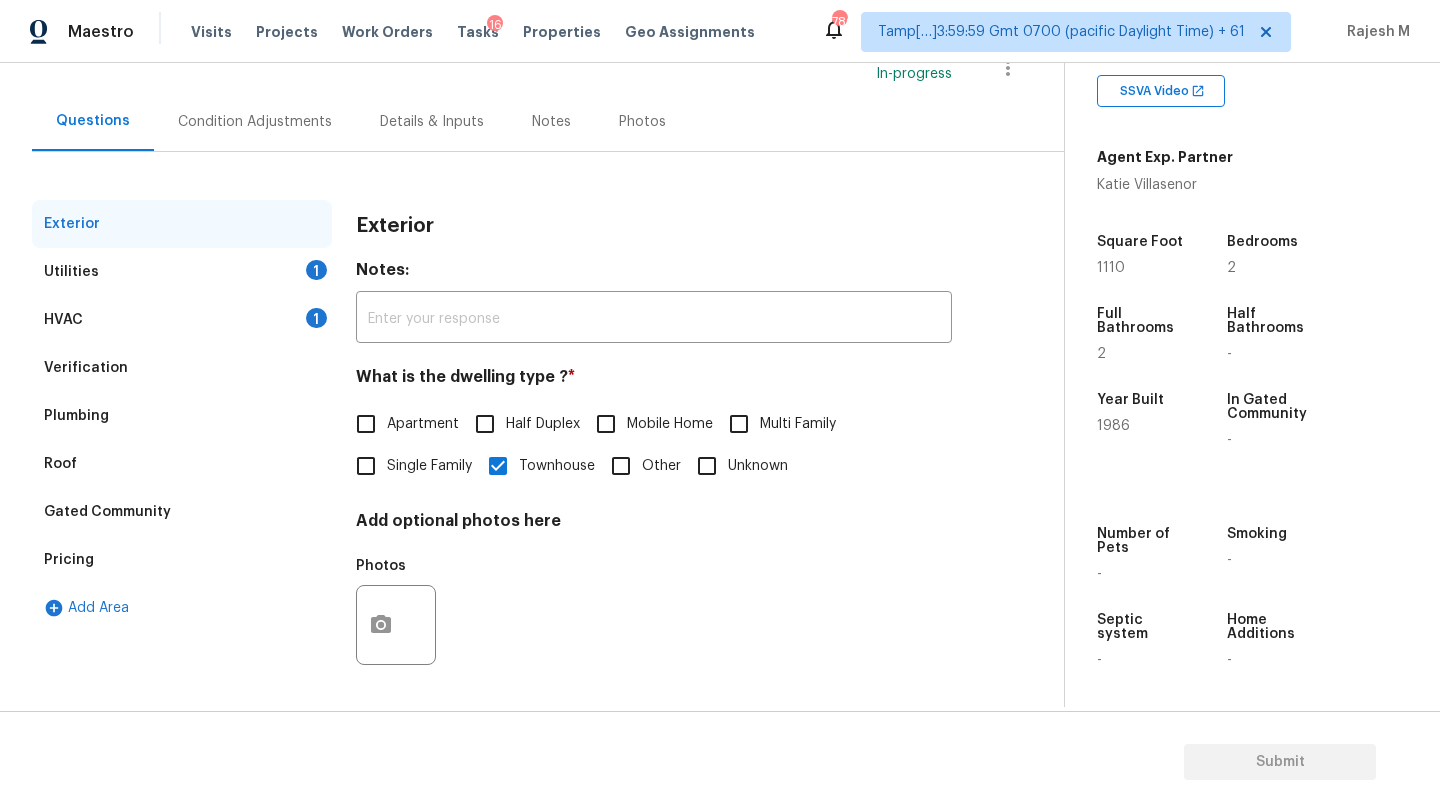 click on "Verification" at bounding box center [182, 368] 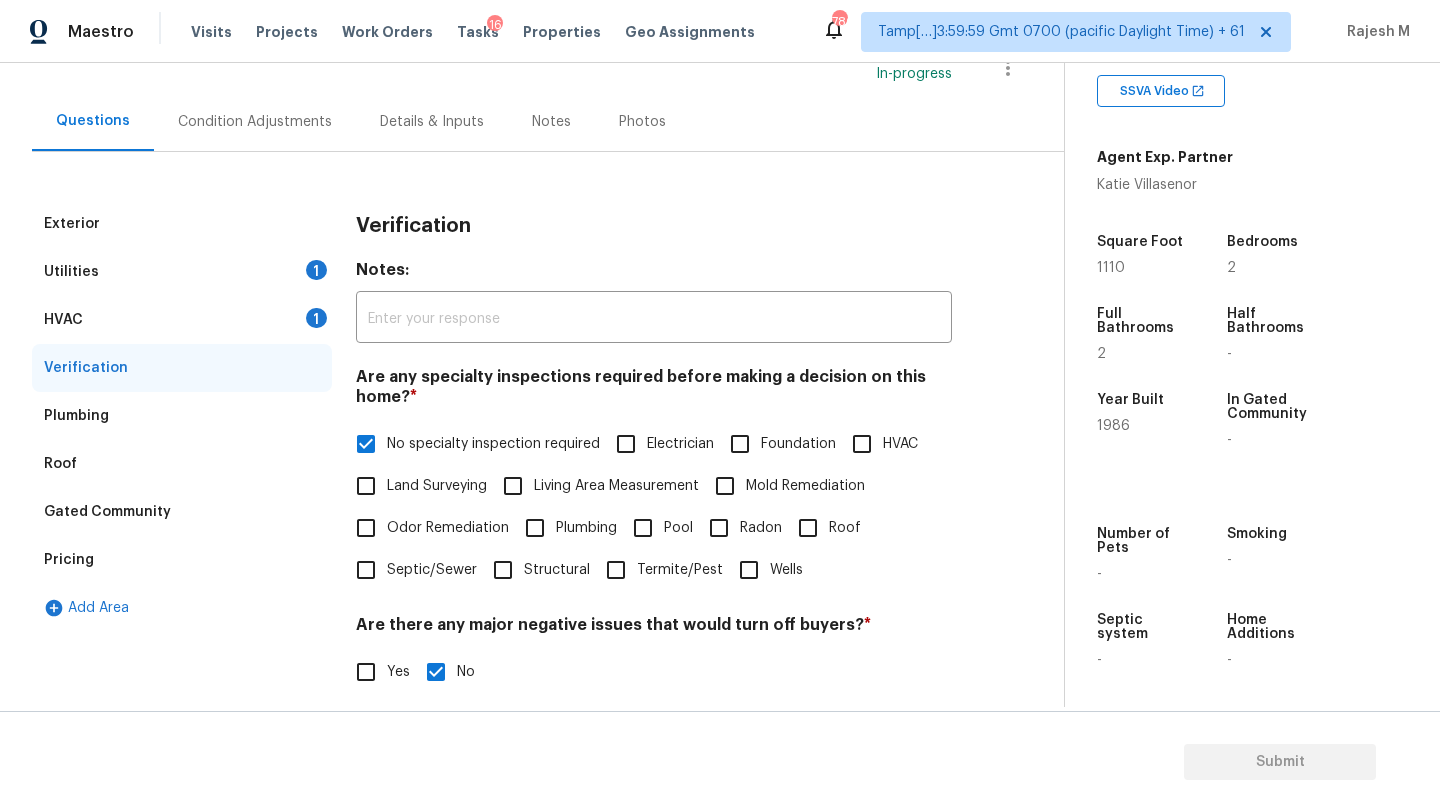 scroll, scrollTop: 338, scrollLeft: 0, axis: vertical 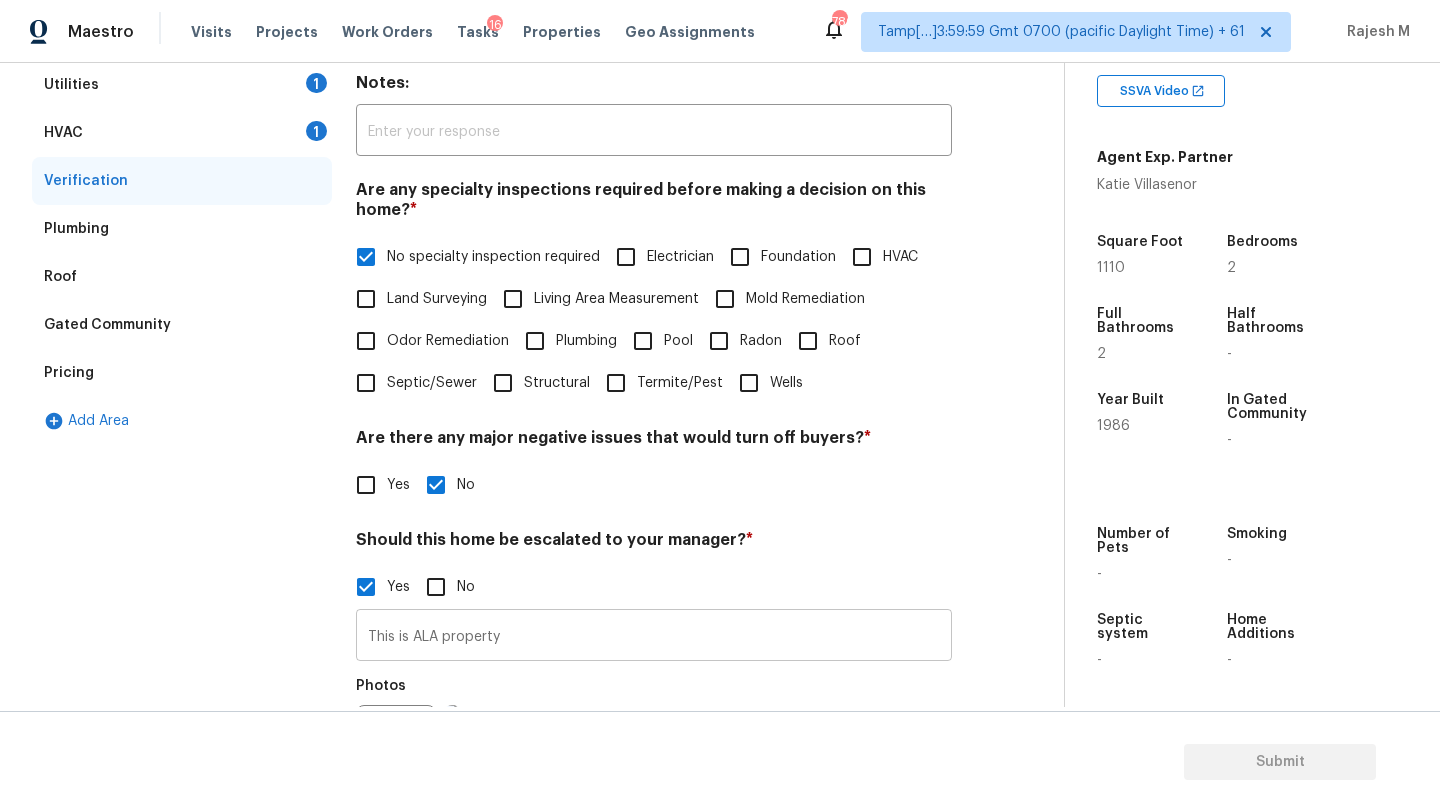 click on "This is ALA property" at bounding box center [654, 637] 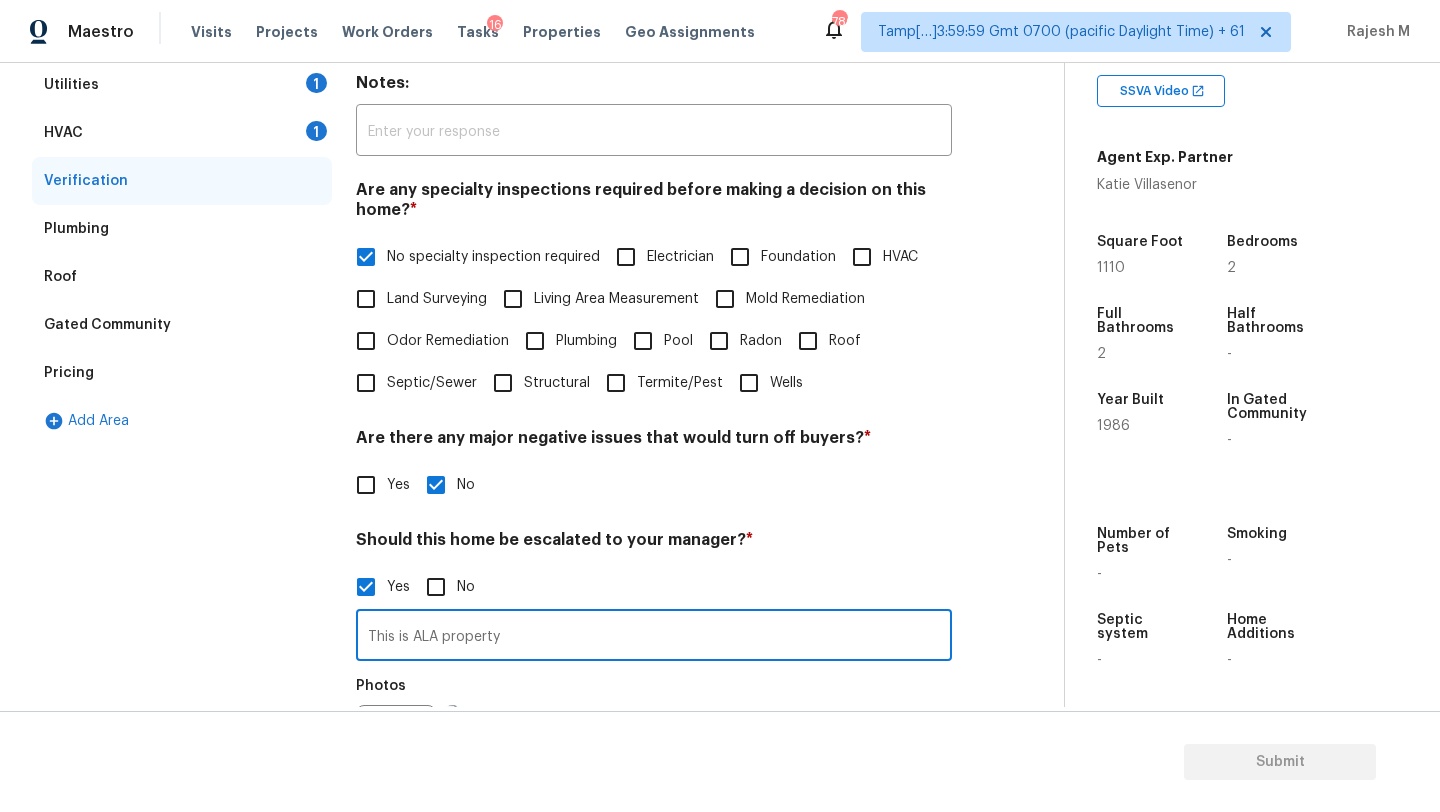 click on "This is ALA property" at bounding box center [654, 637] 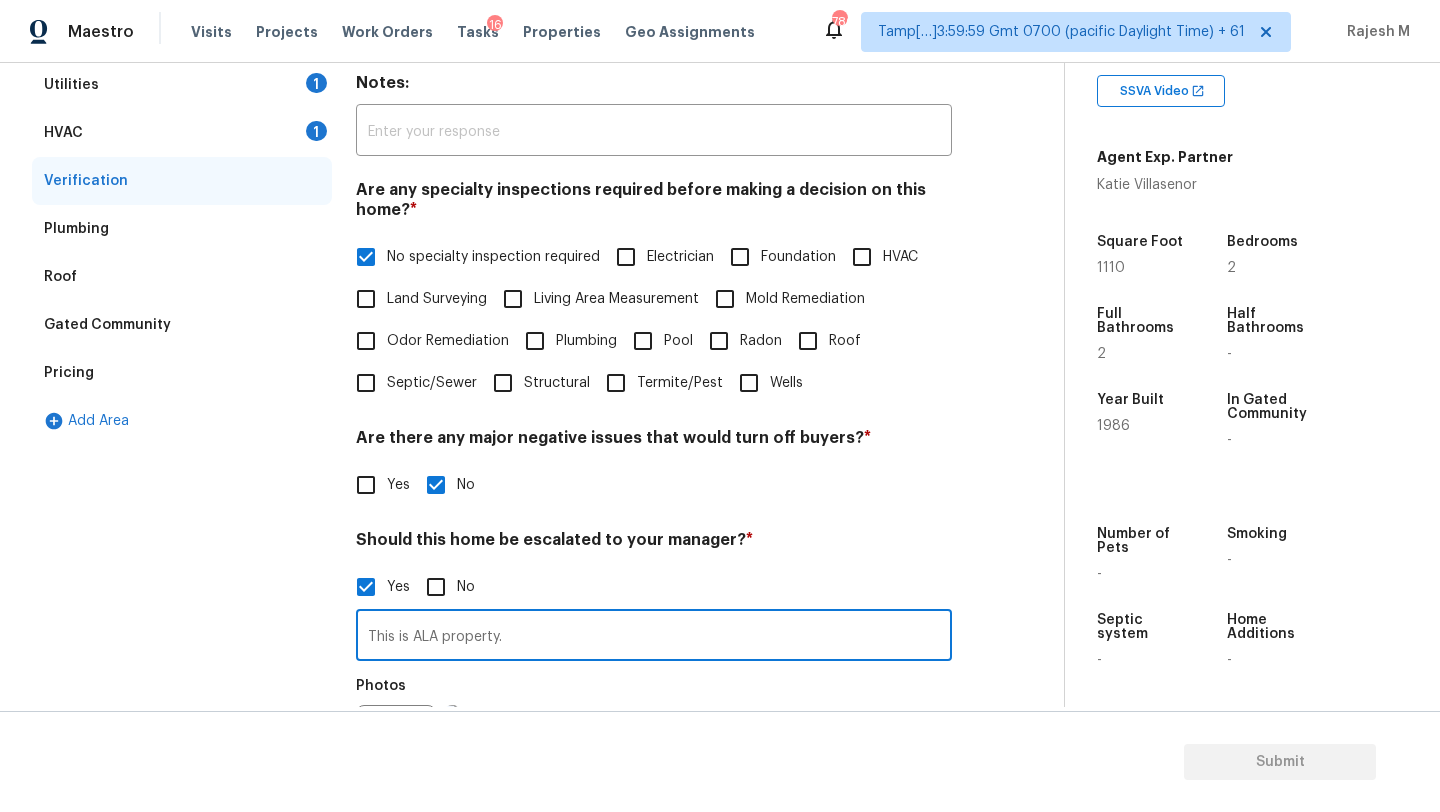 paste on "Deck is structurally compromised and may have broken boards," 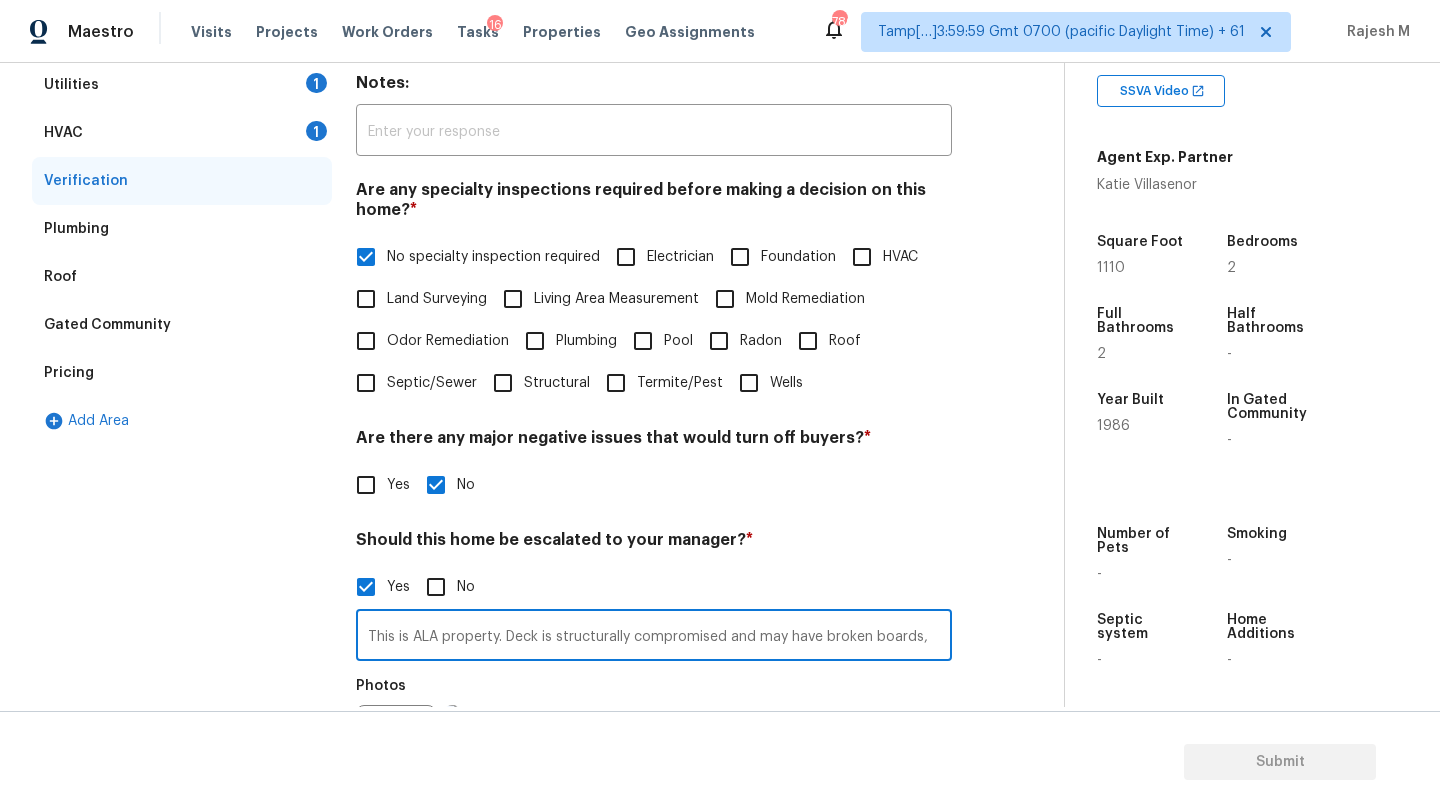type on "This is ALA property. Deck is structurally compromised and may have broken boards," 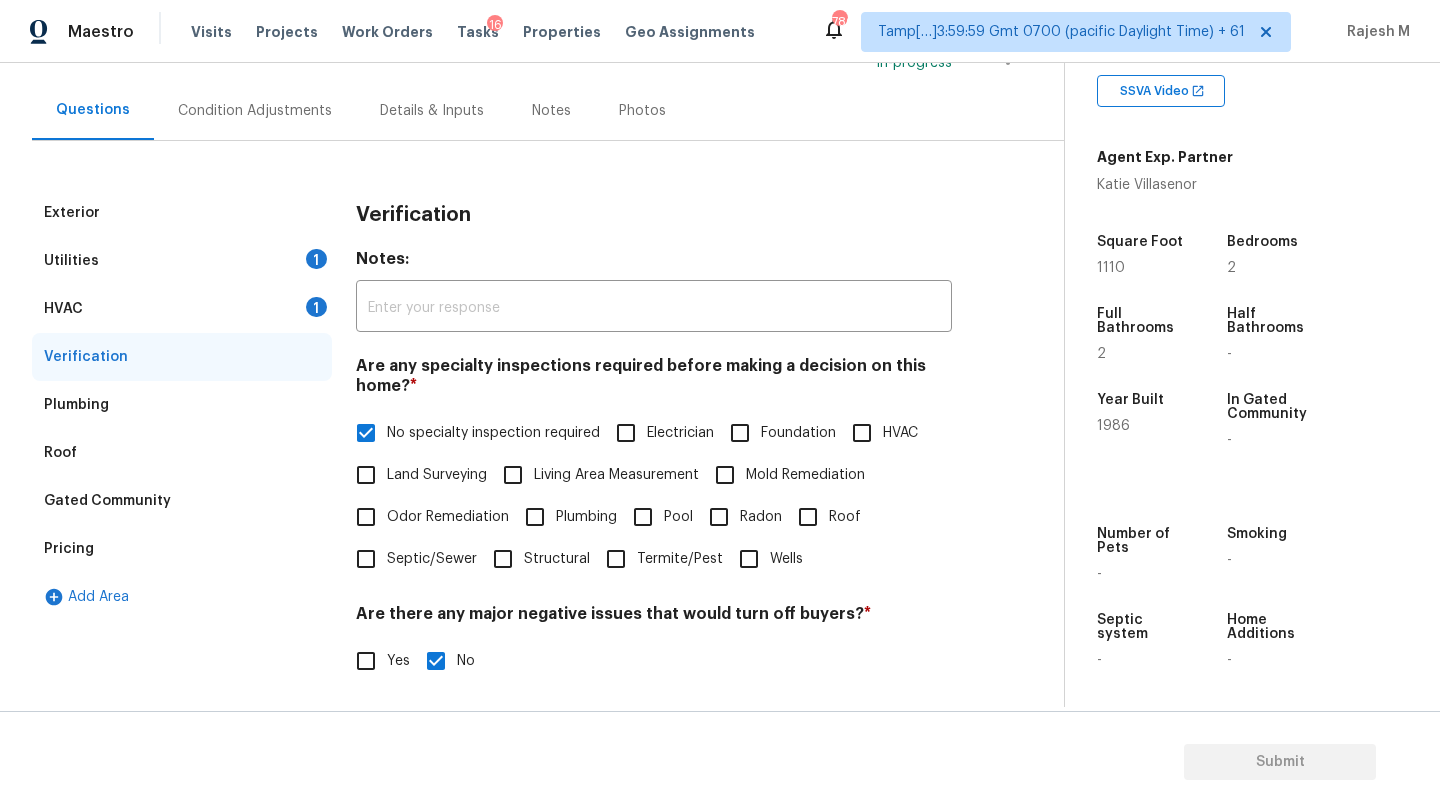 scroll, scrollTop: 132, scrollLeft: 0, axis: vertical 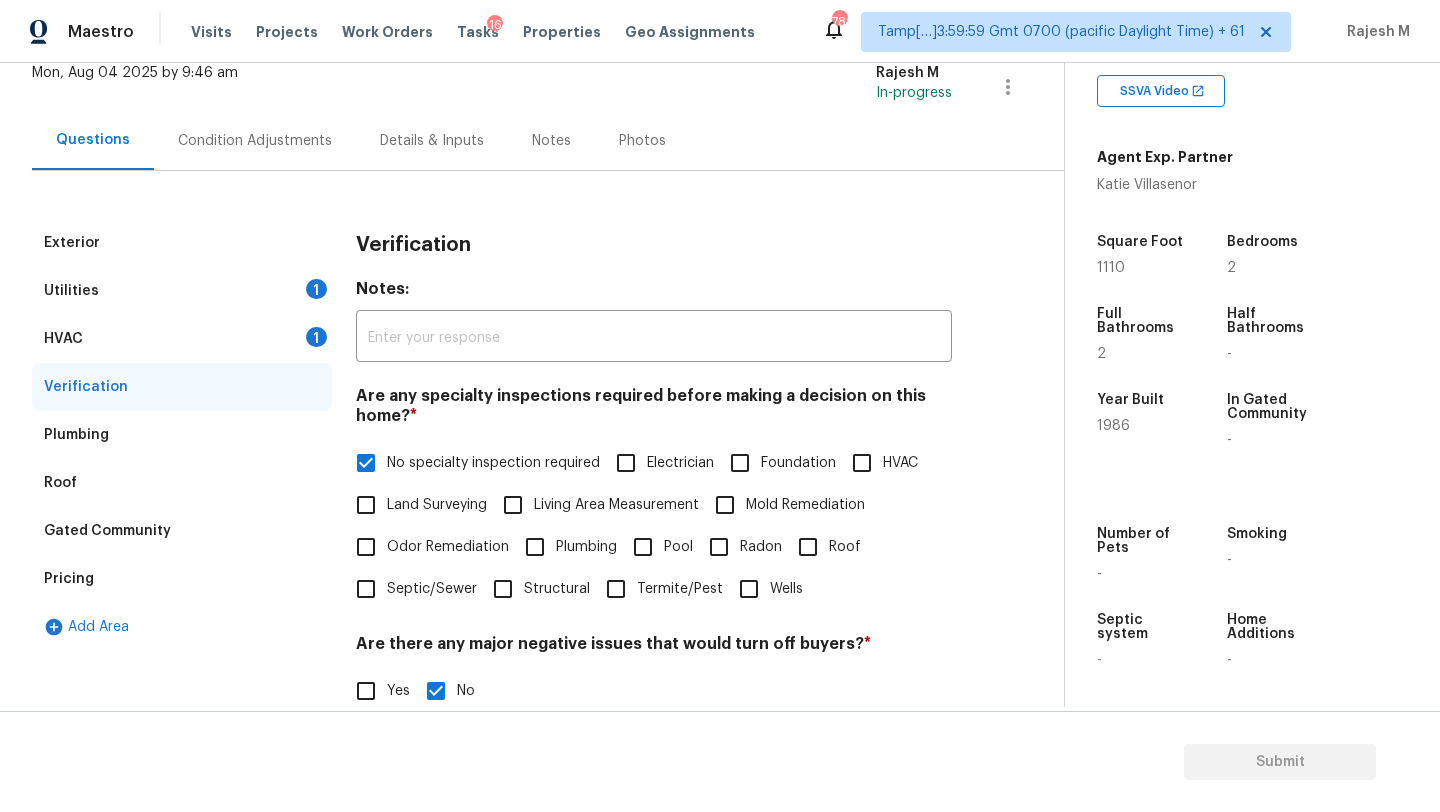 click on "Condition Adjustments" at bounding box center (255, 141) 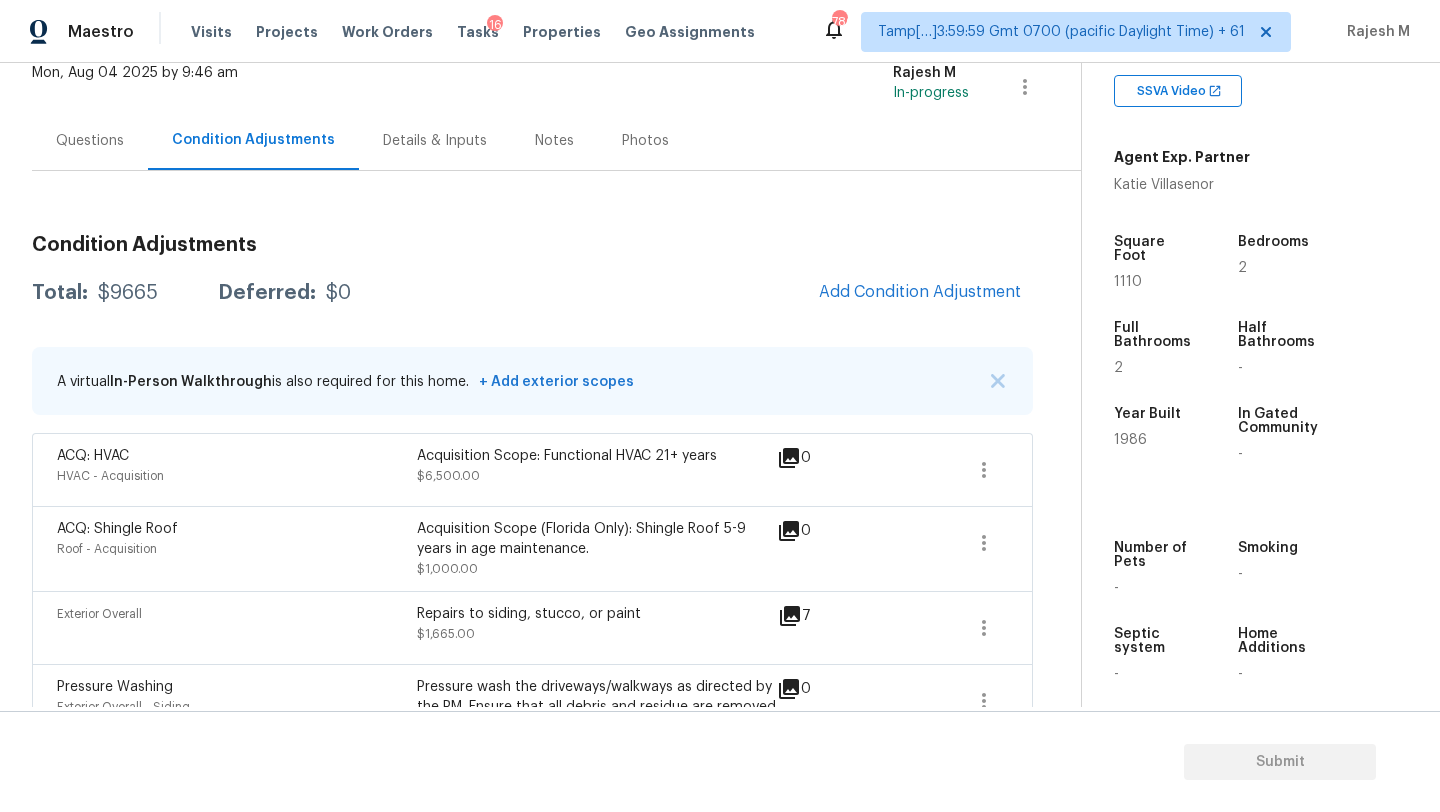 scroll, scrollTop: 387, scrollLeft: 0, axis: vertical 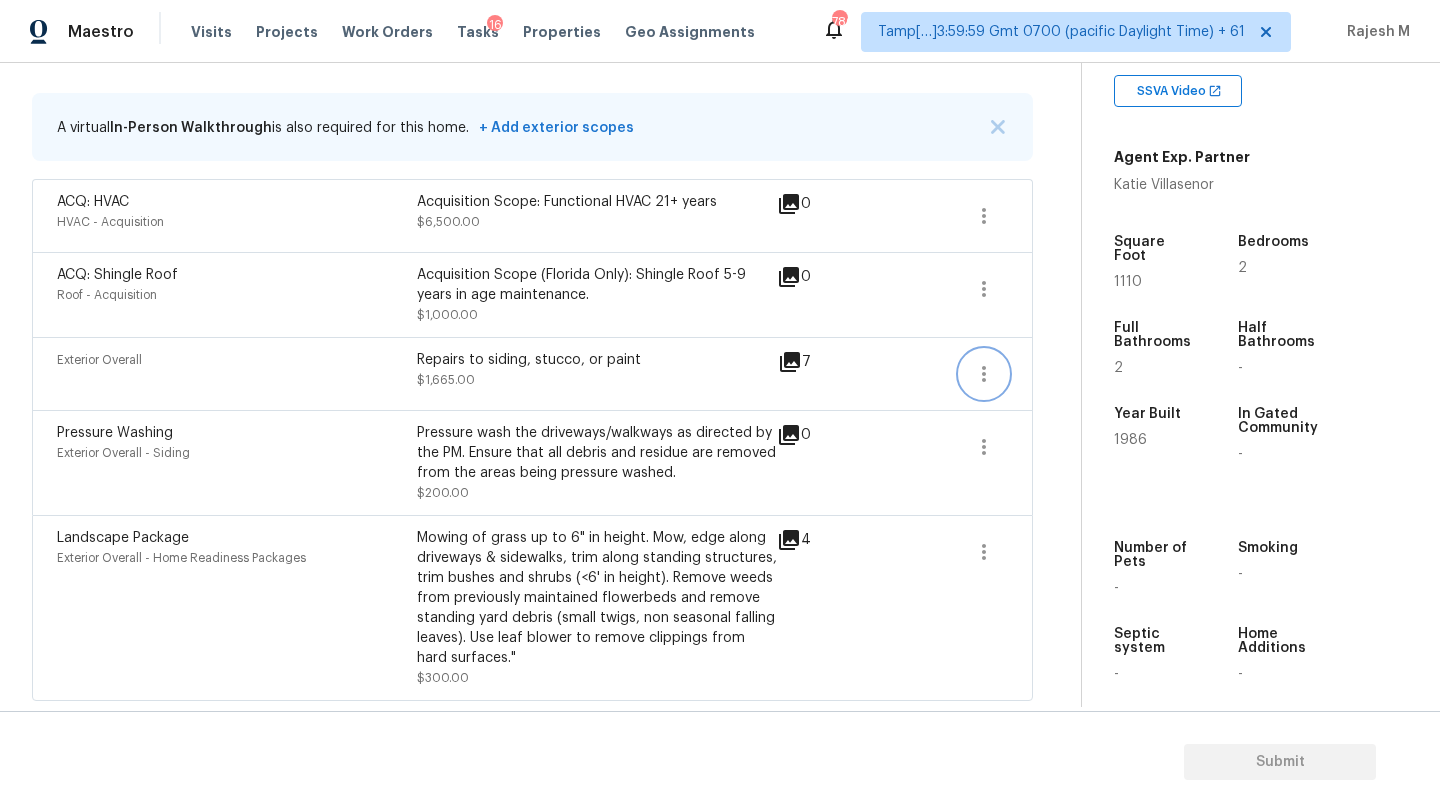 click 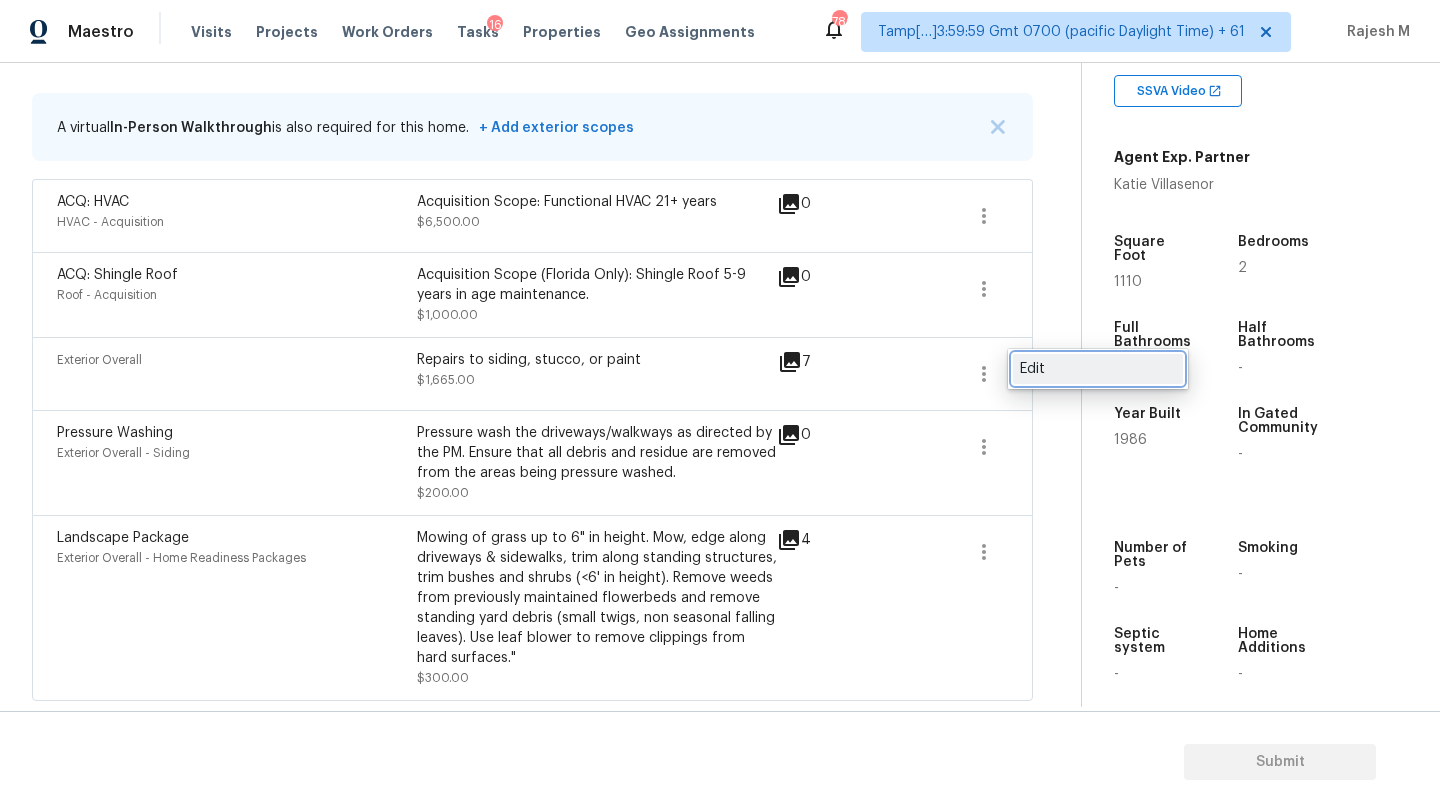 click on "Edit" at bounding box center (1098, 369) 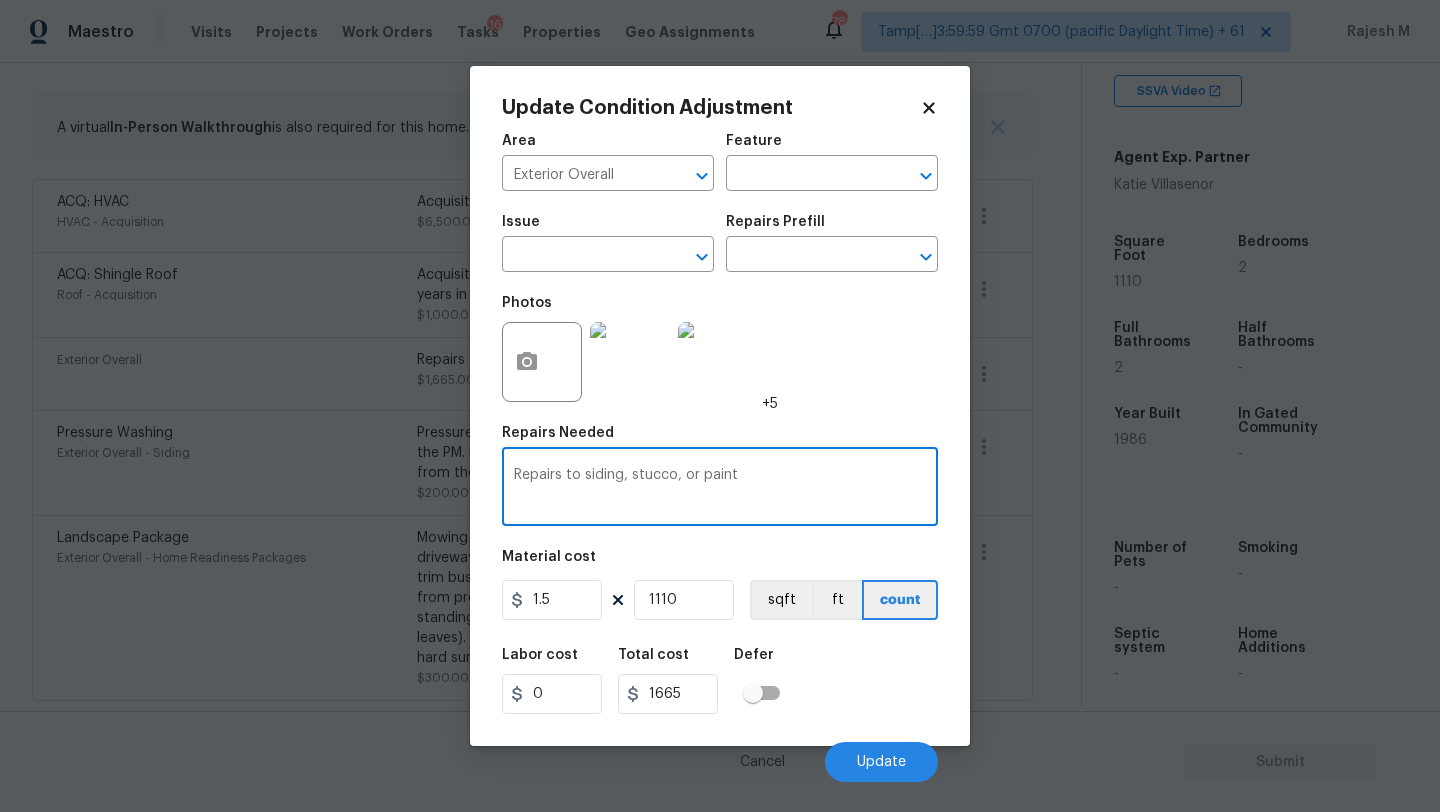 drag, startPoint x: 583, startPoint y: 480, endPoint x: 694, endPoint y: 481, distance: 111.0045 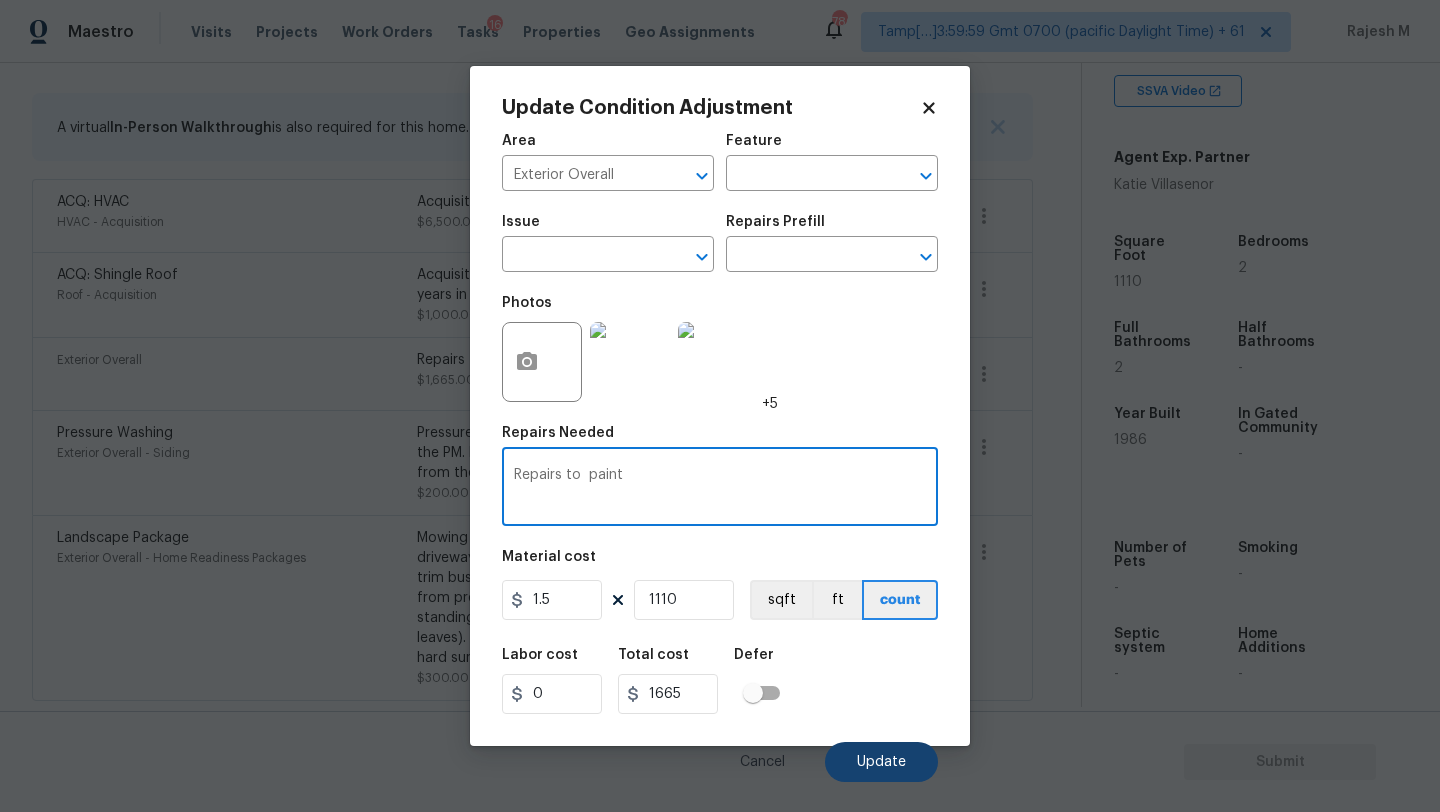 type on "Repairs to  paint" 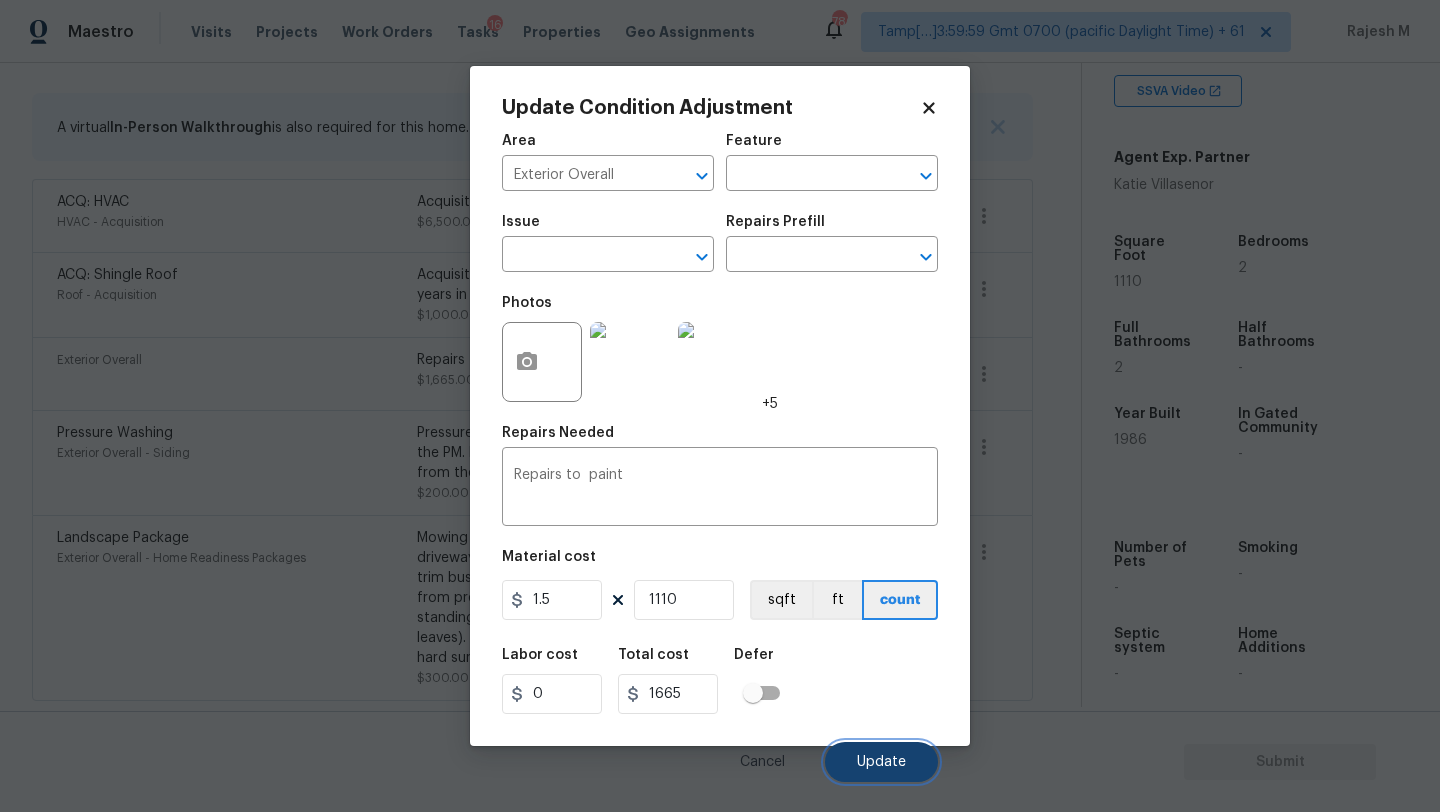 click on "Update" at bounding box center [881, 762] 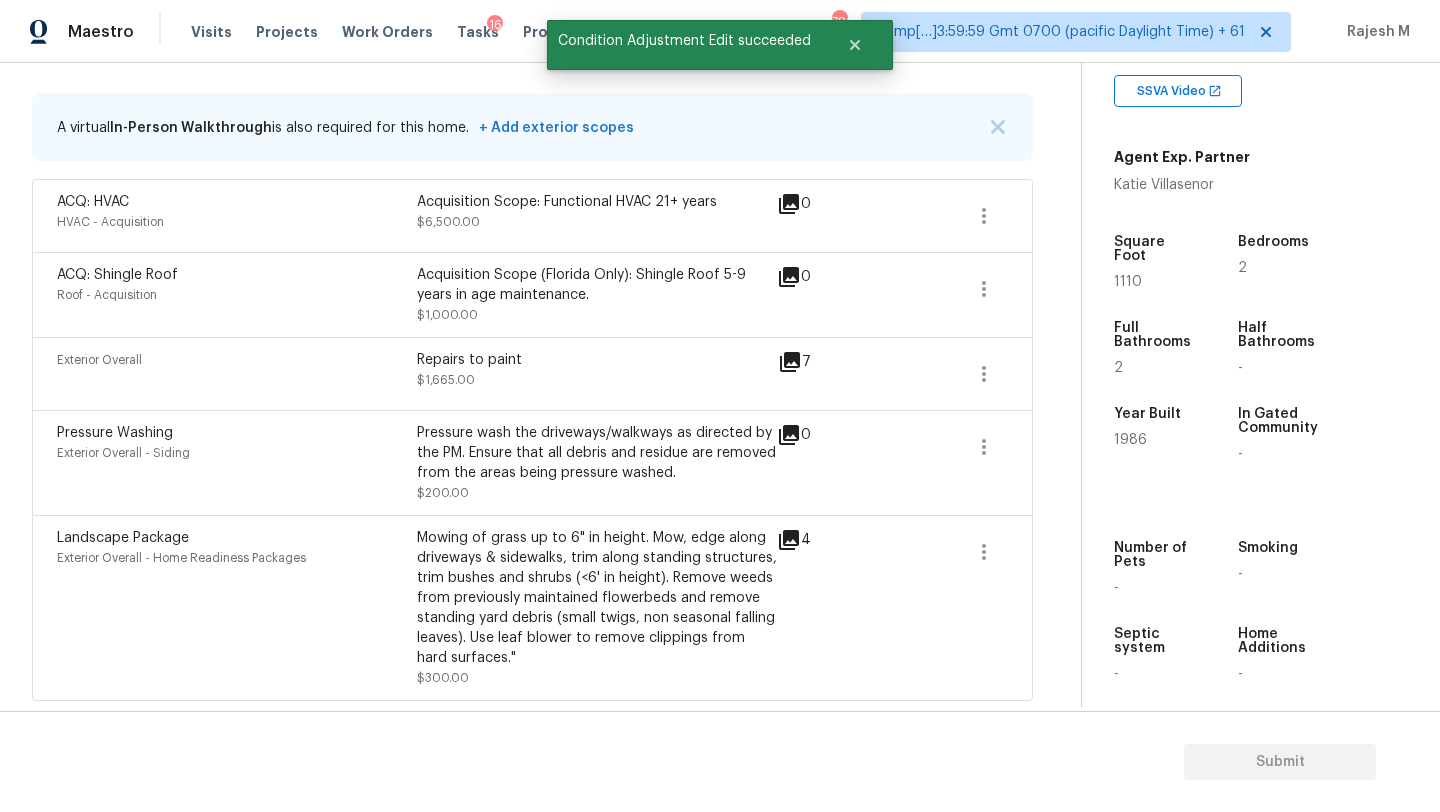 scroll, scrollTop: 296, scrollLeft: 0, axis: vertical 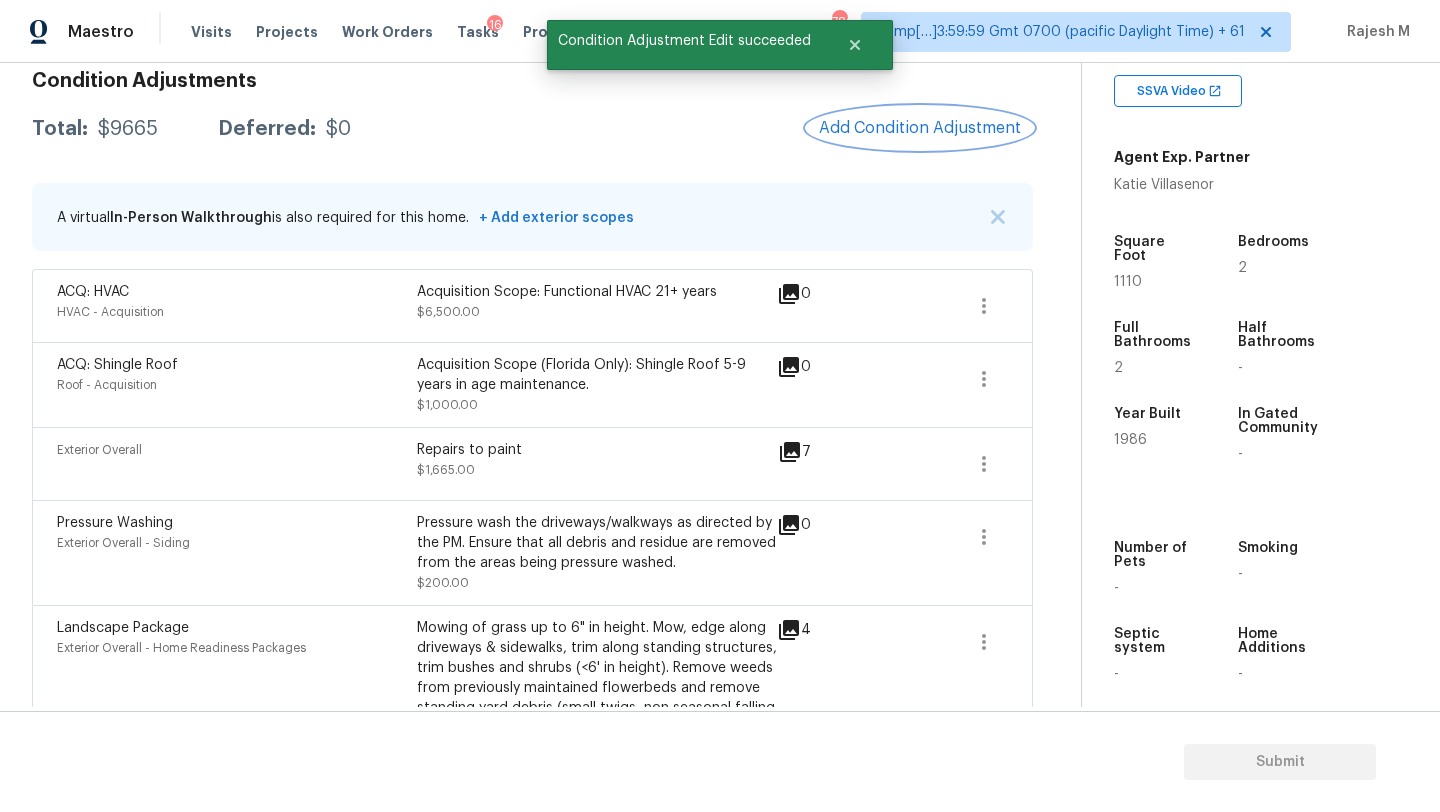 click on "Add Condition Adjustment" at bounding box center (920, 128) 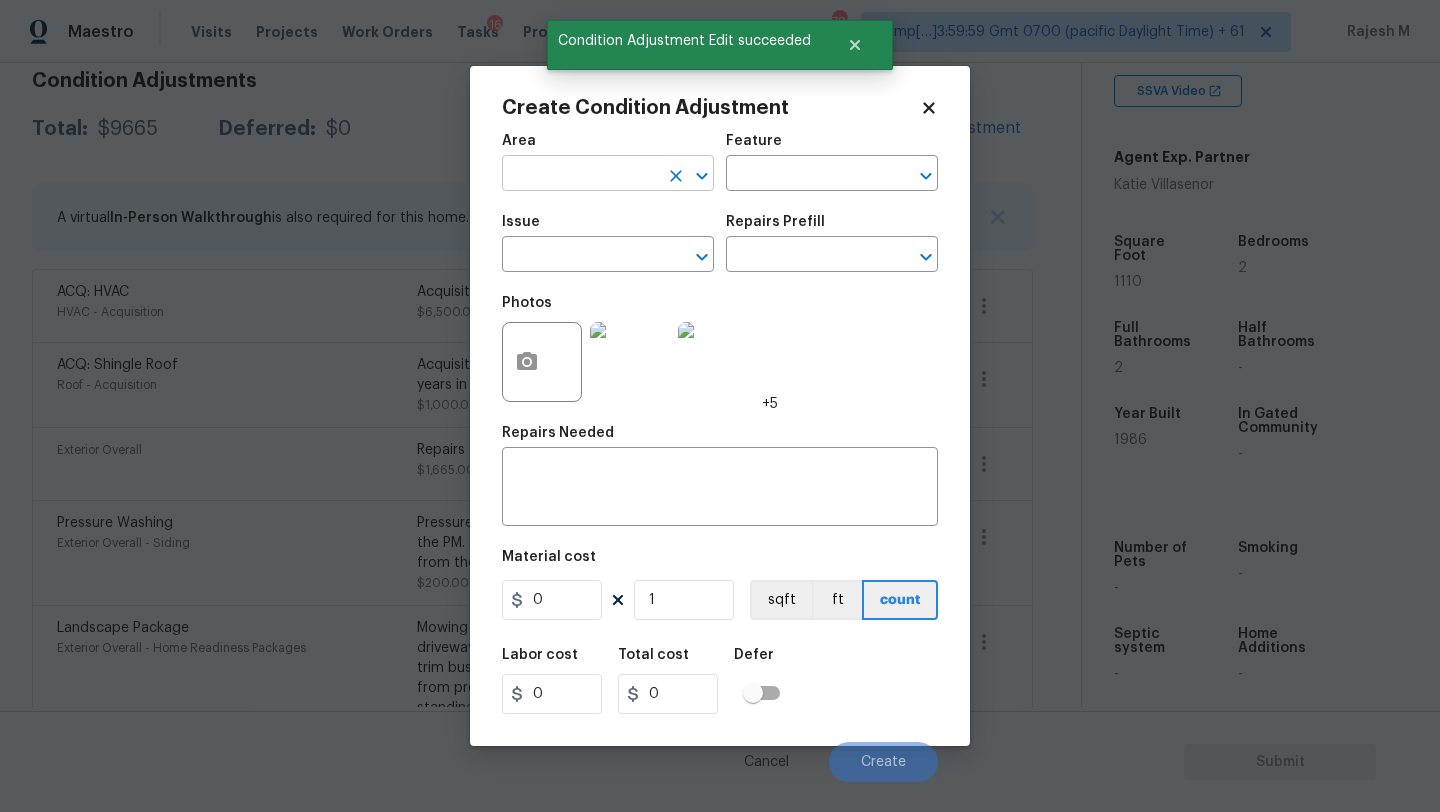 click at bounding box center [580, 175] 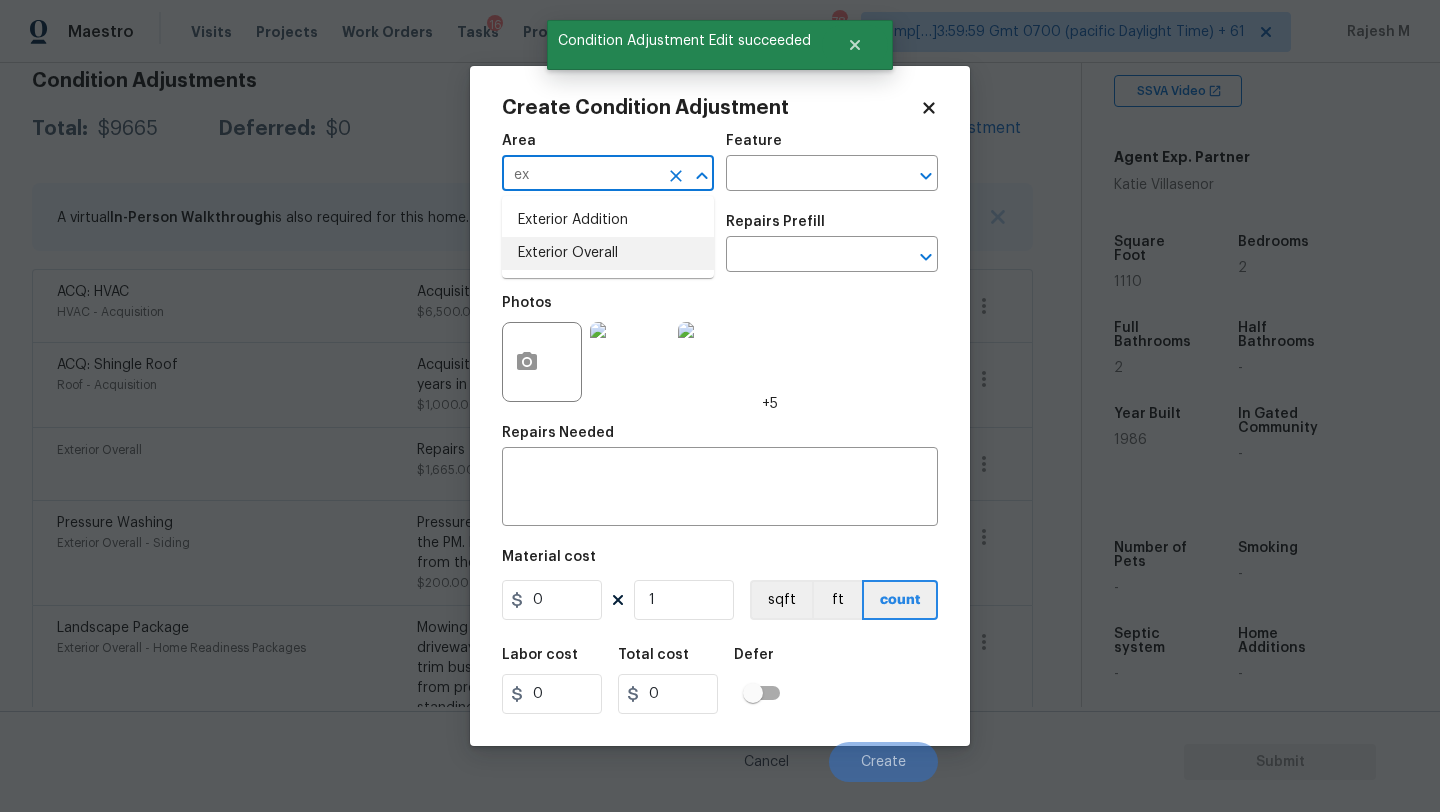 click on "Exterior Overall" at bounding box center (608, 253) 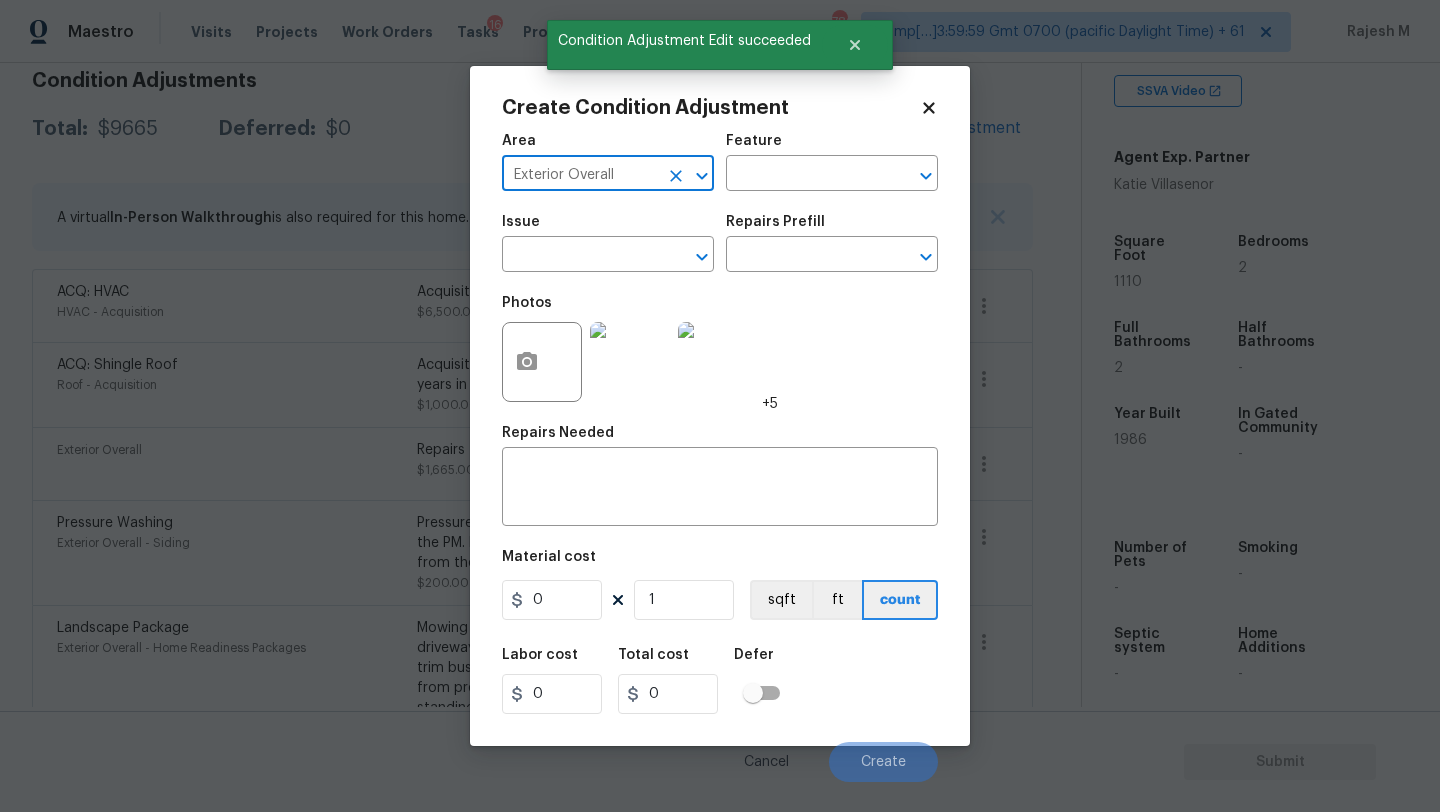 type on "Exterior Overall" 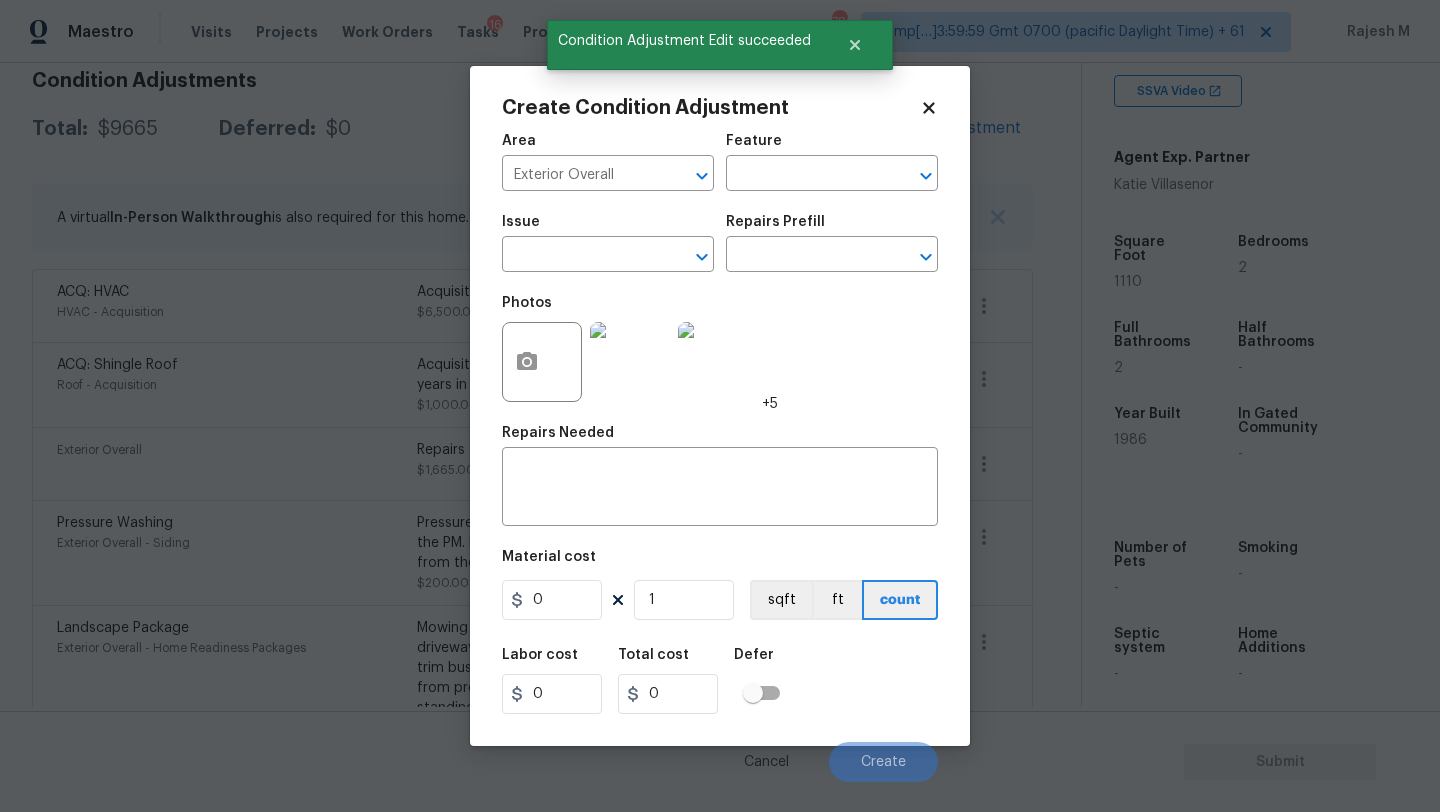click on "Feature" at bounding box center [832, 147] 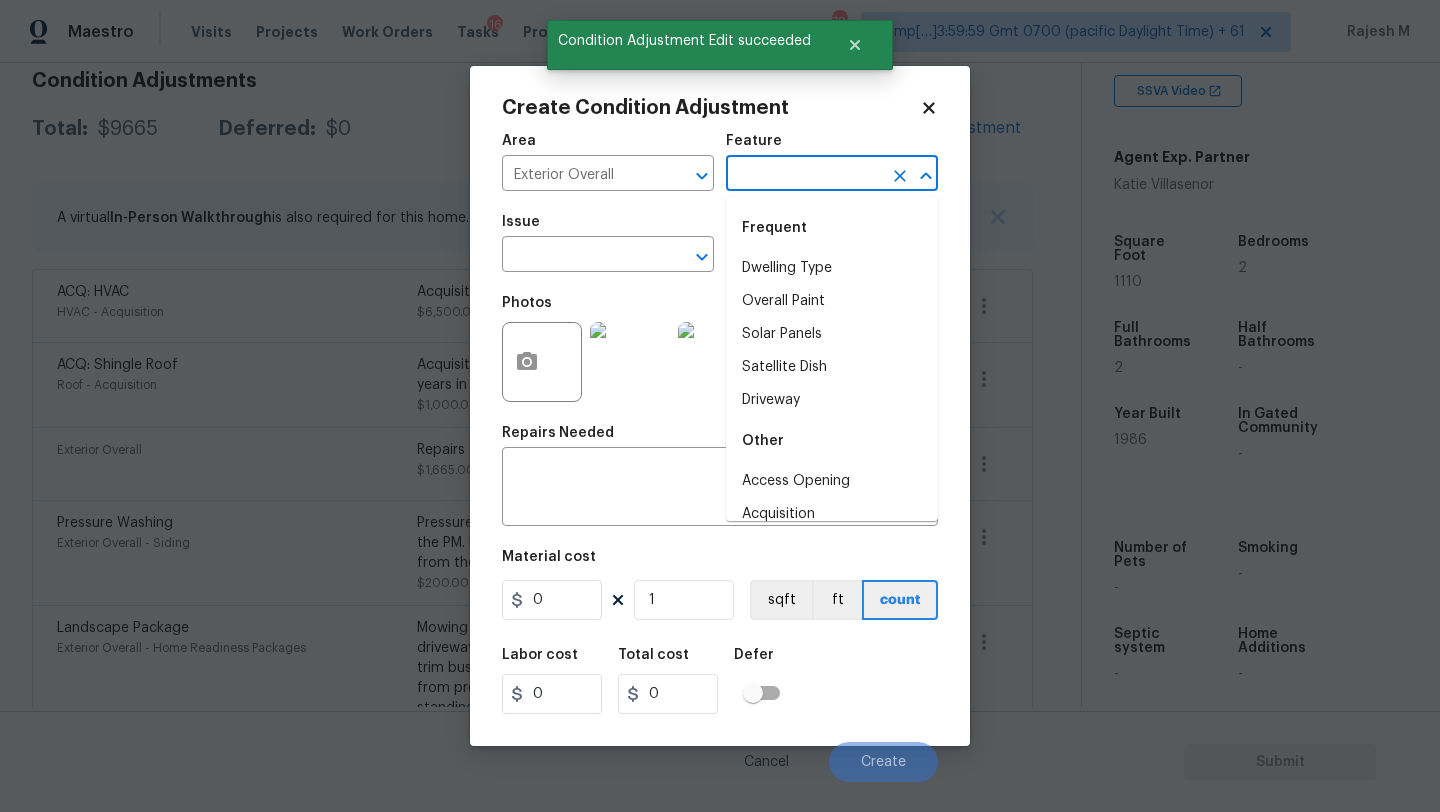 click at bounding box center [804, 175] 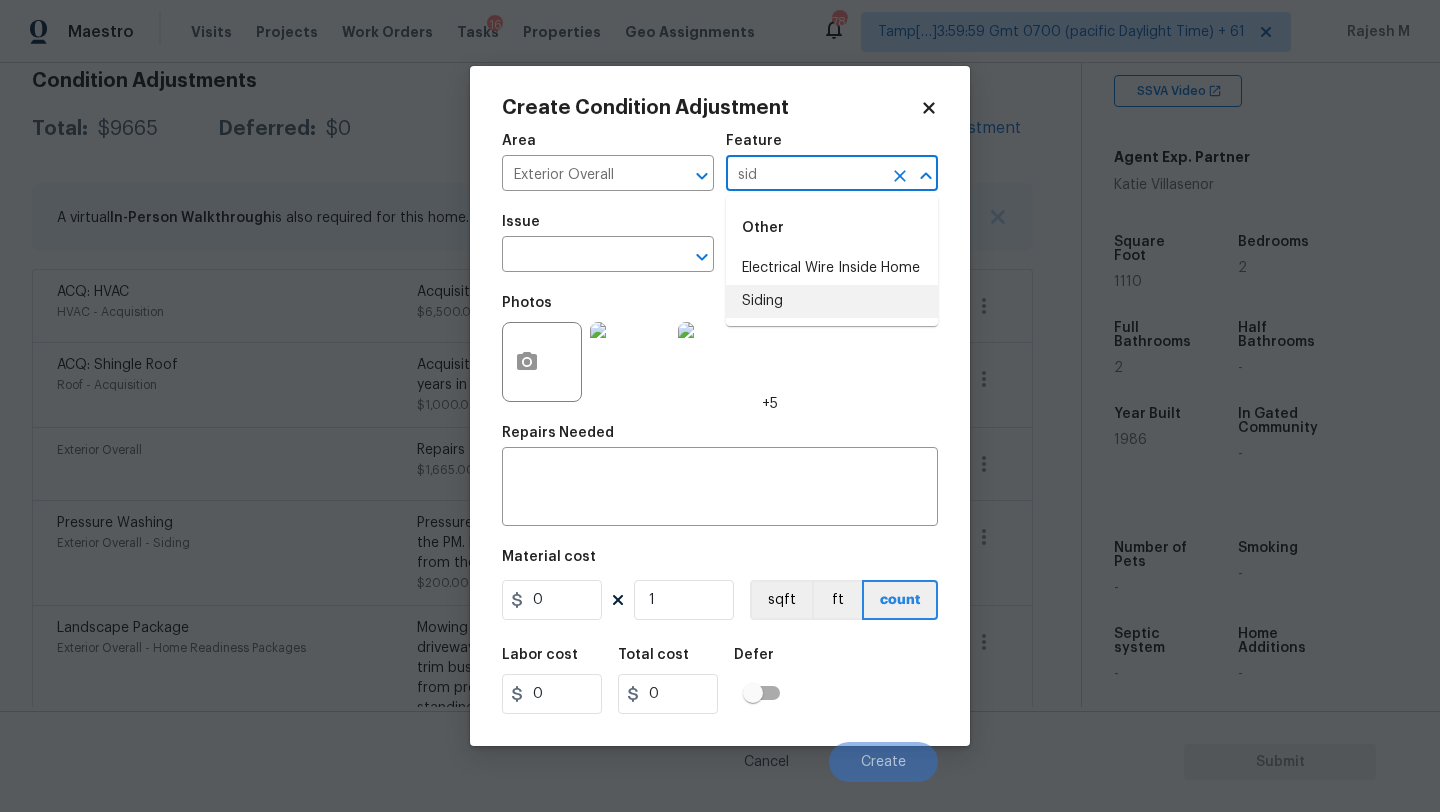 click on "Siding" at bounding box center [832, 301] 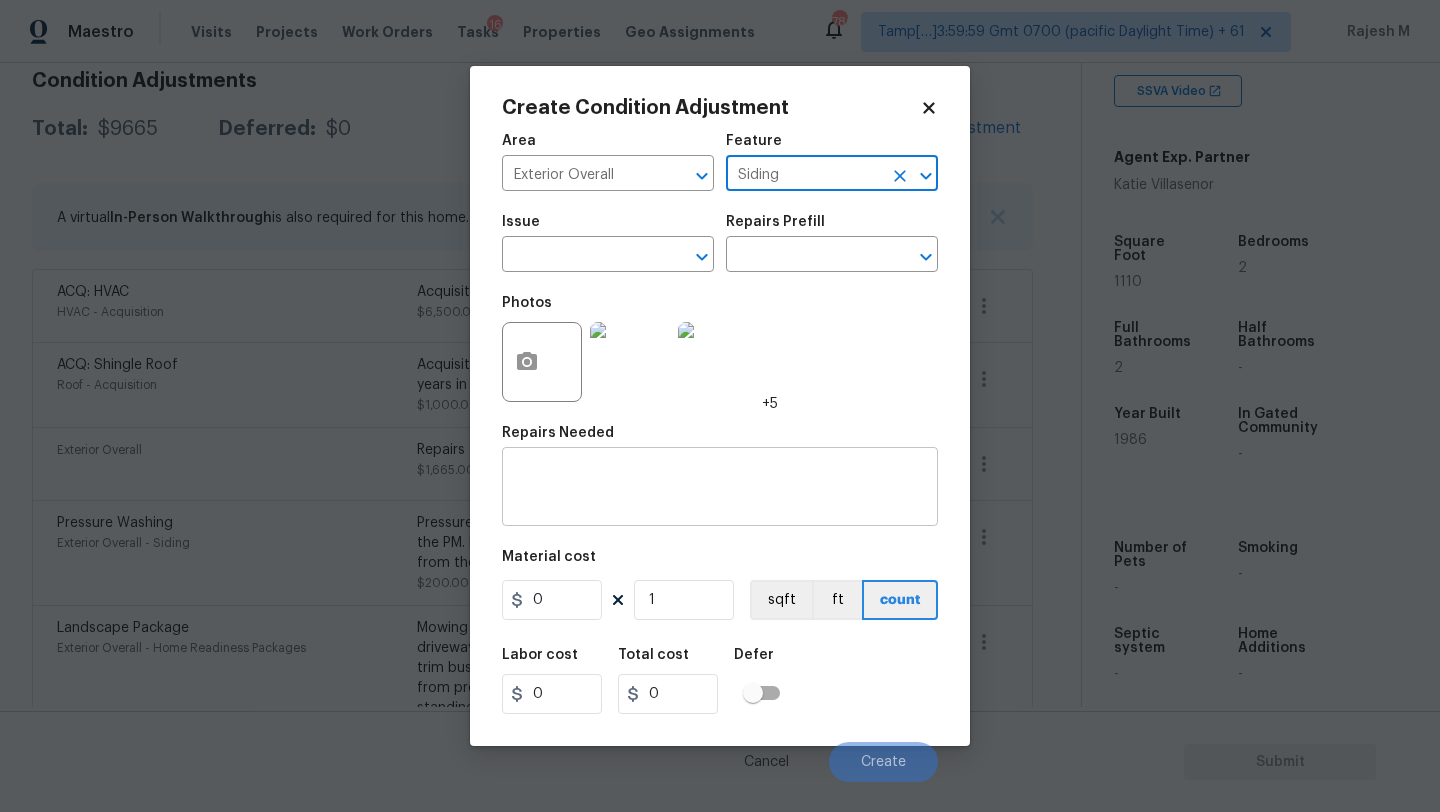 type on "Siding" 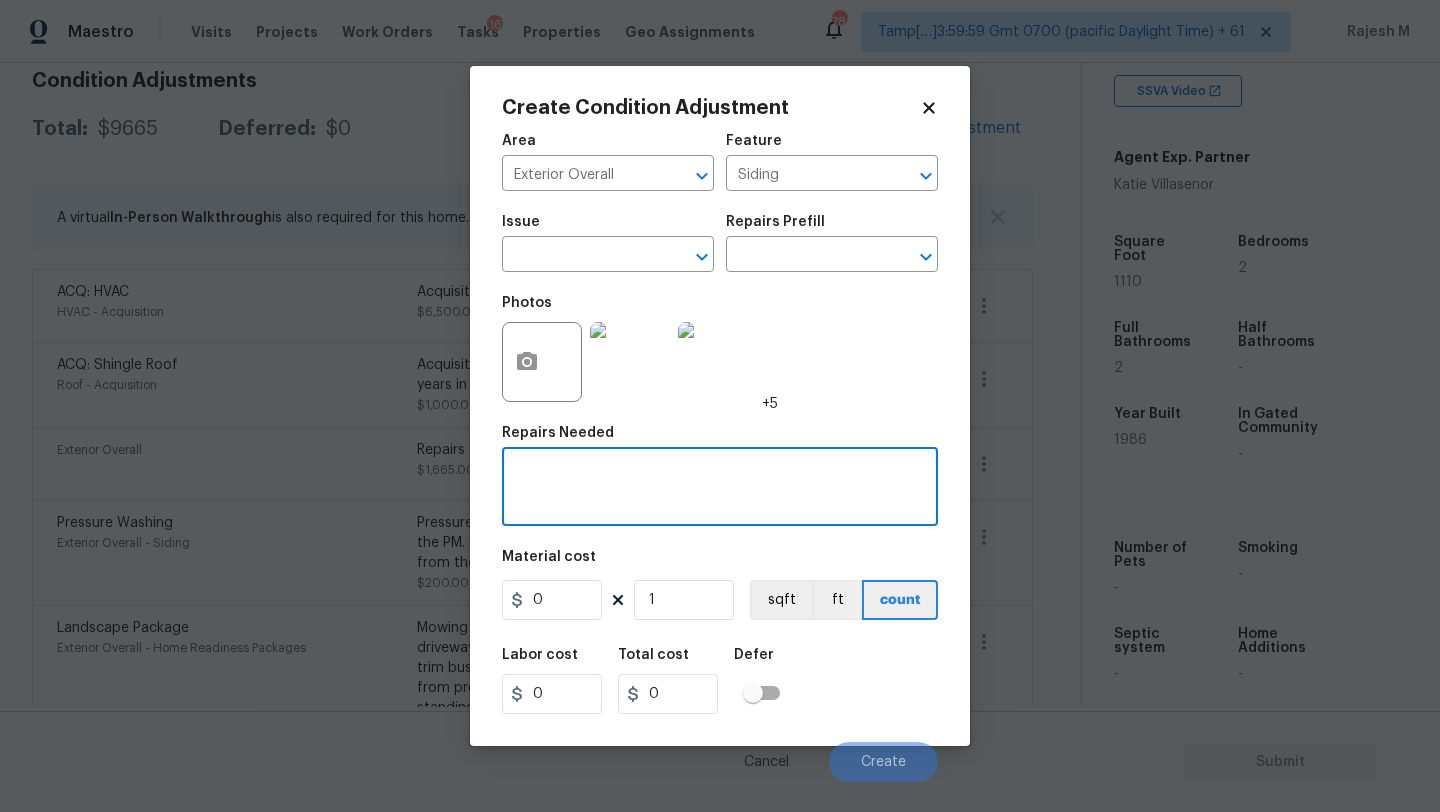 click at bounding box center (720, 489) 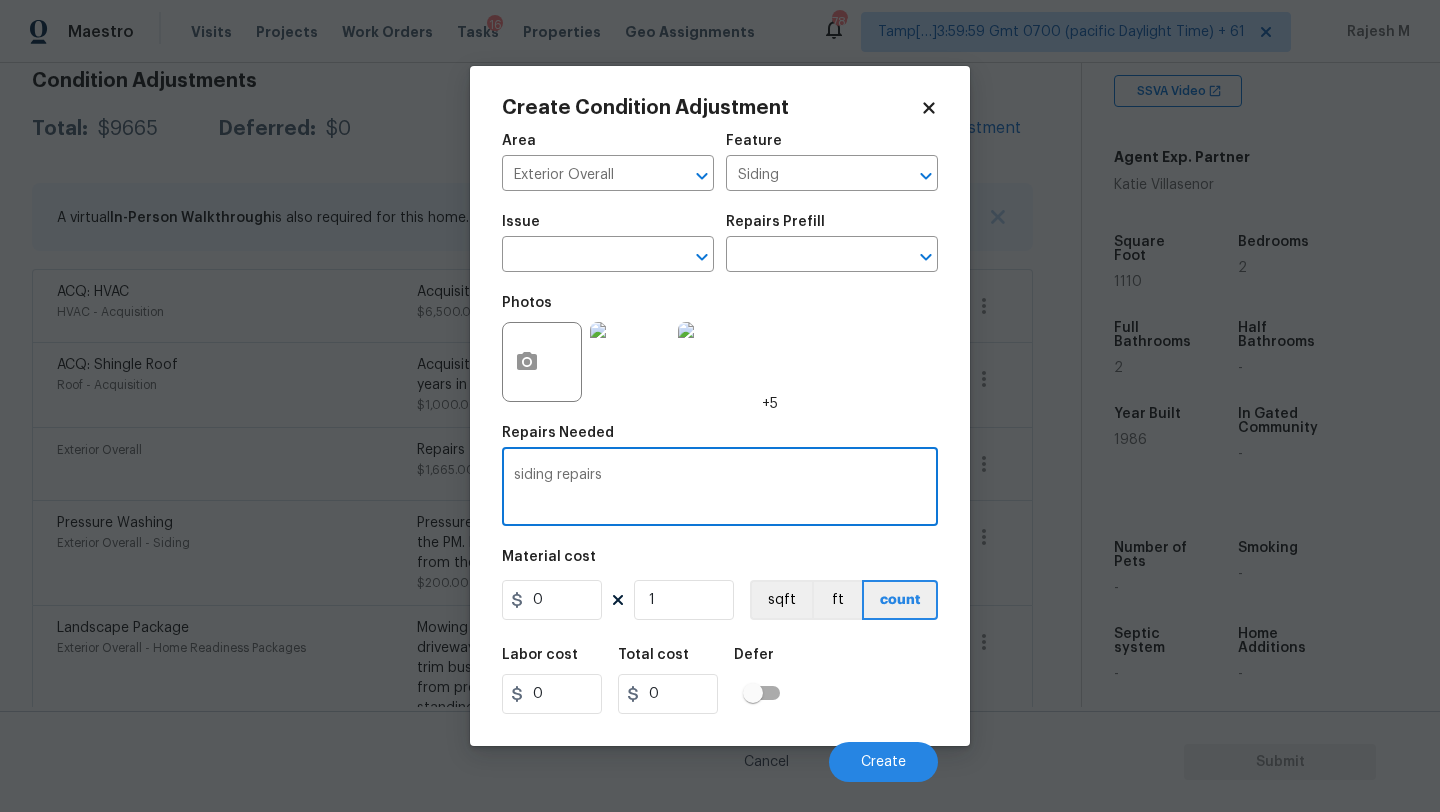 type on "siding repairs" 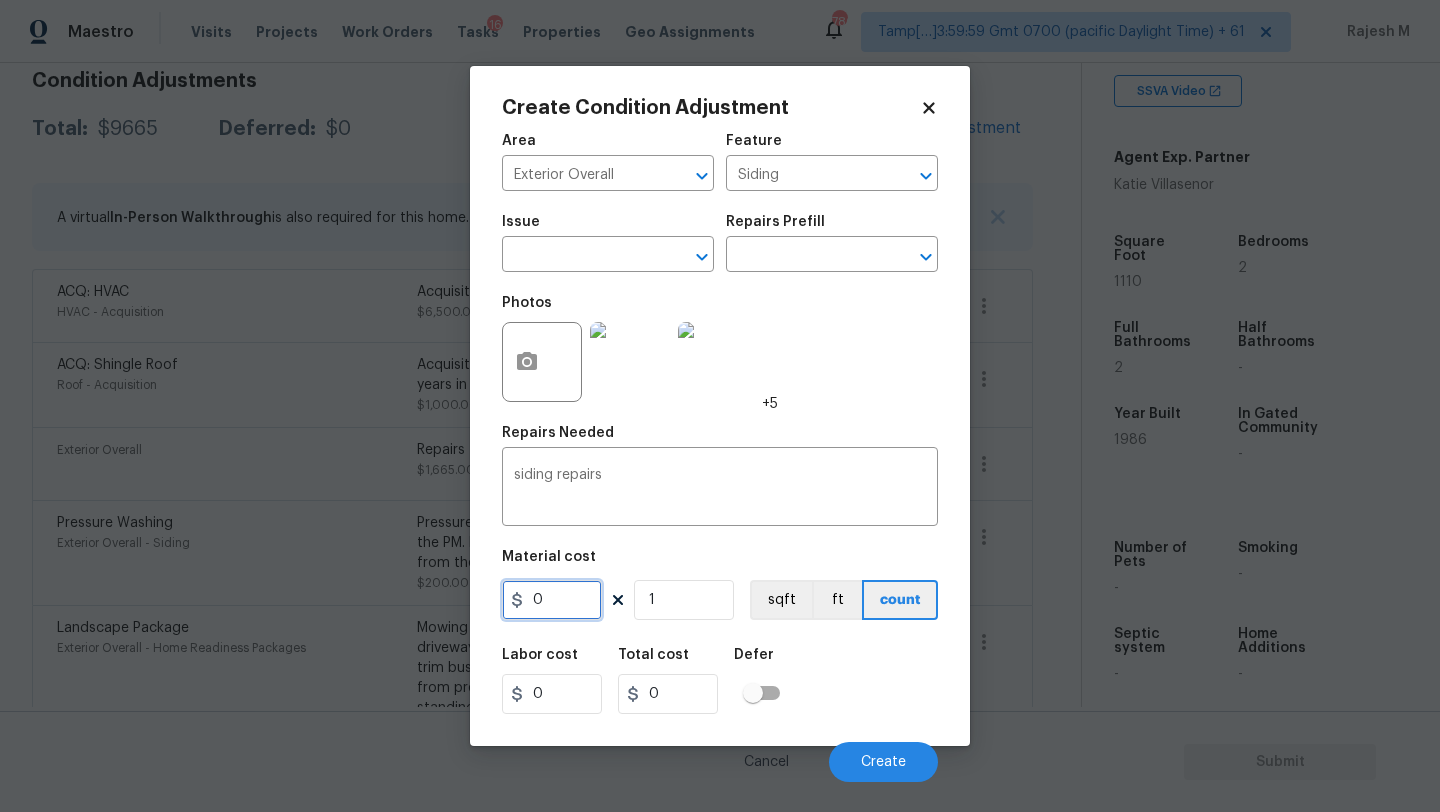 click on "0" at bounding box center [552, 600] 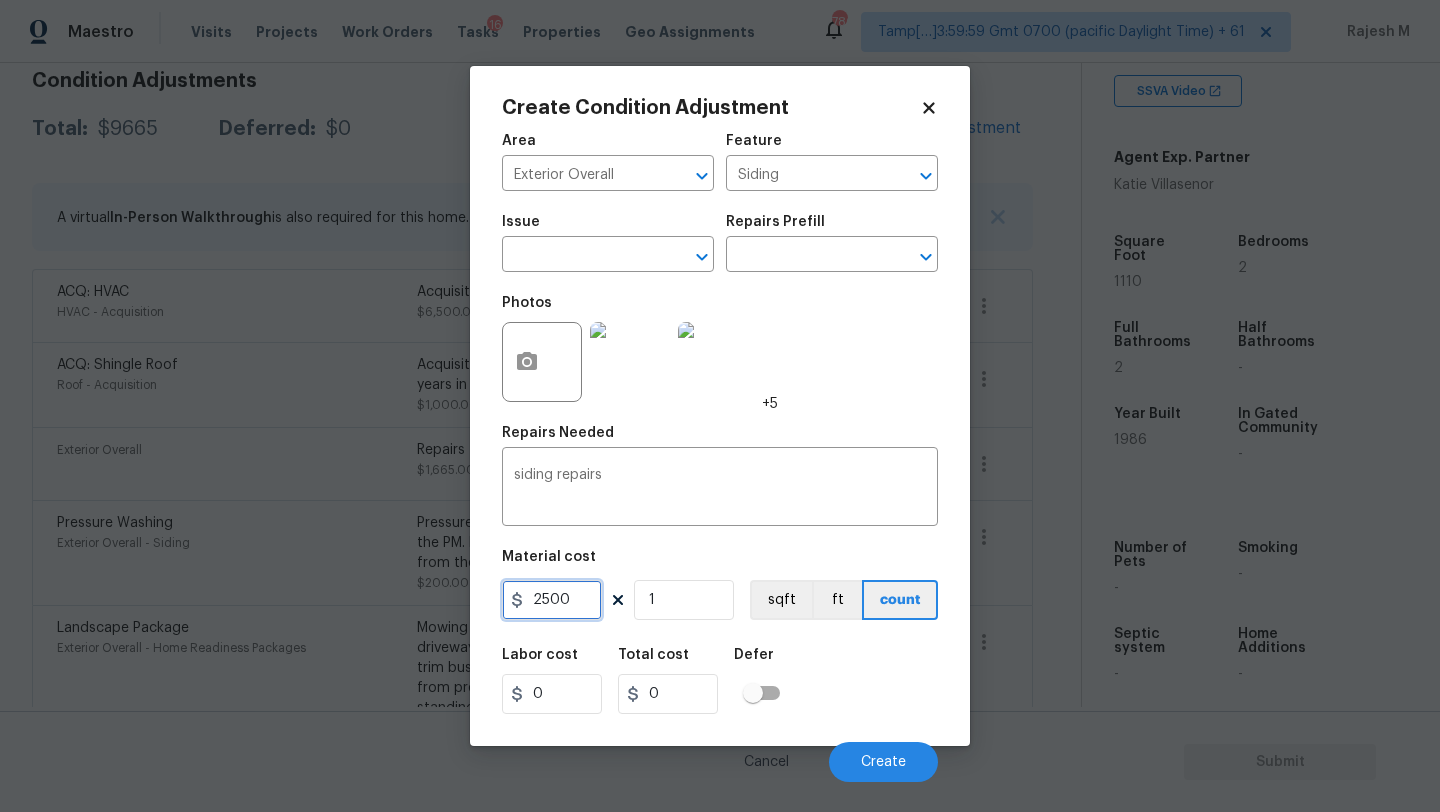 type on "2500" 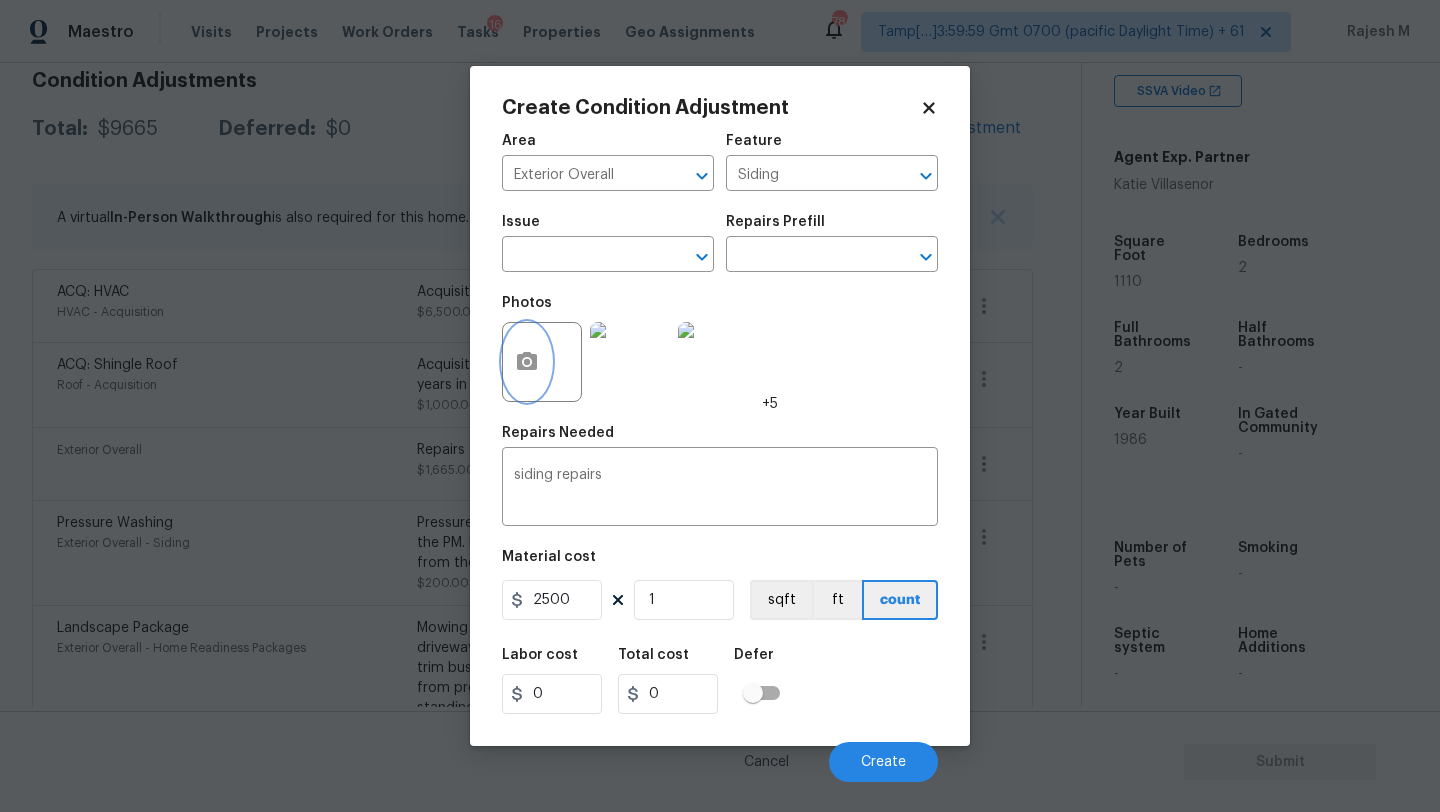 type on "2500" 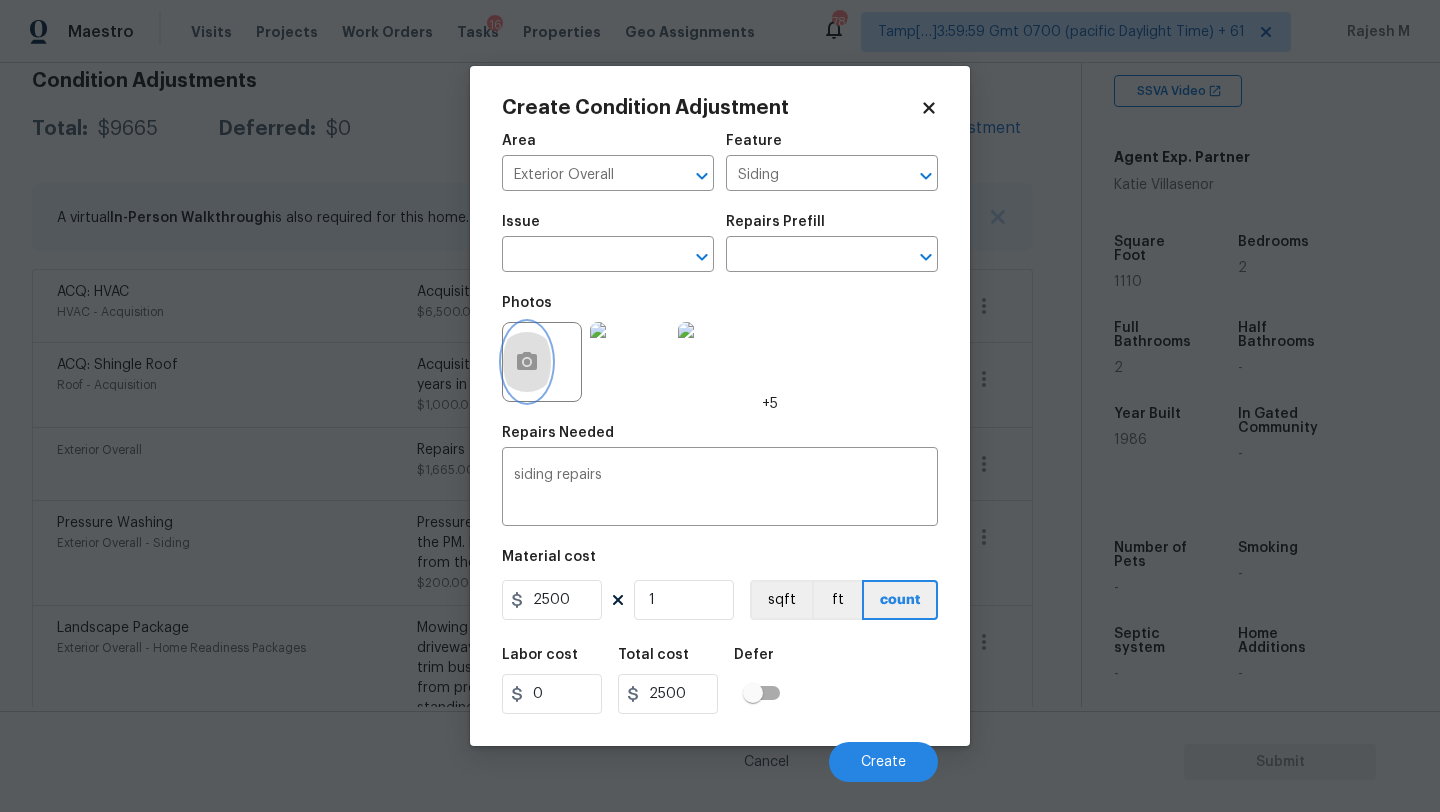 click at bounding box center [527, 362] 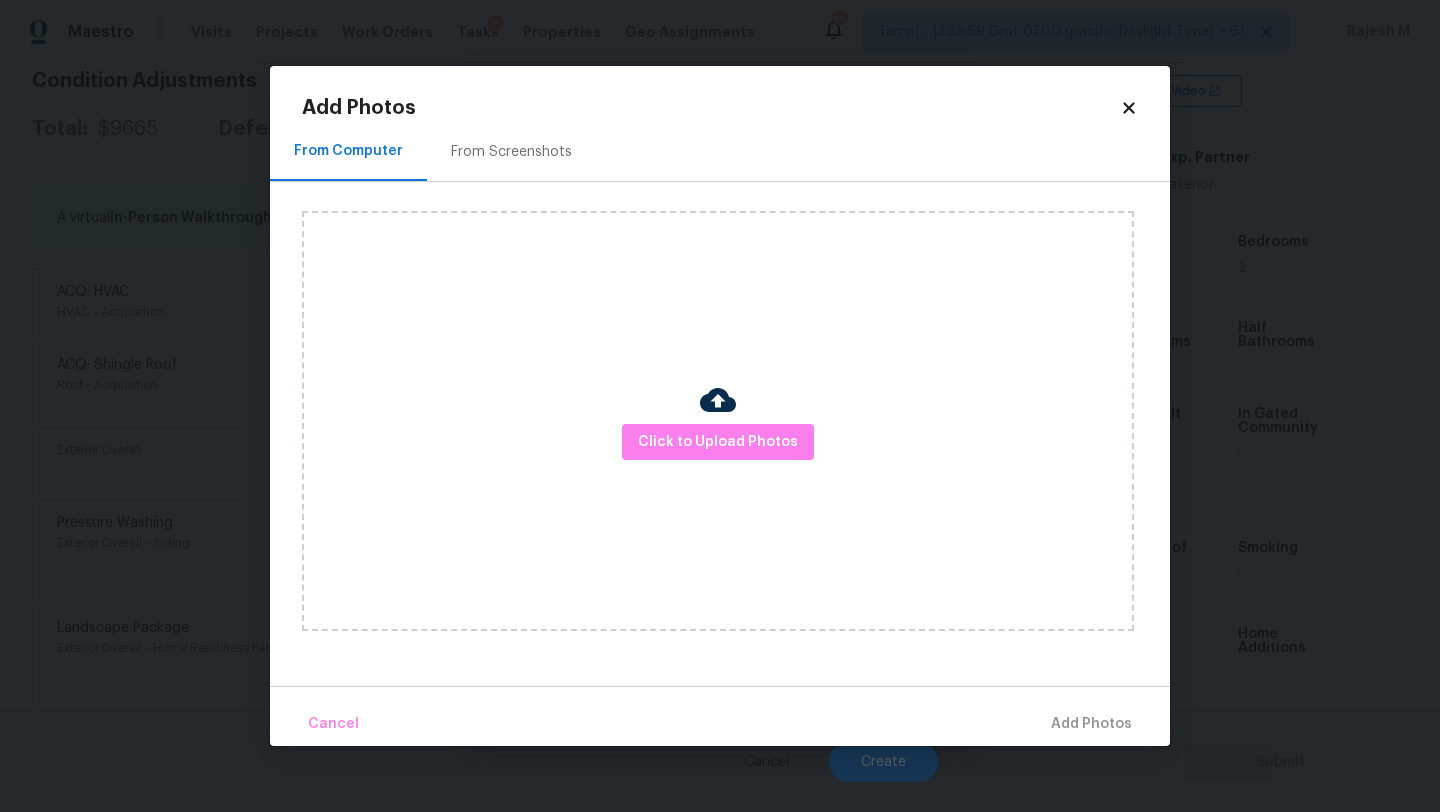 click on "From Screenshots" at bounding box center [511, 151] 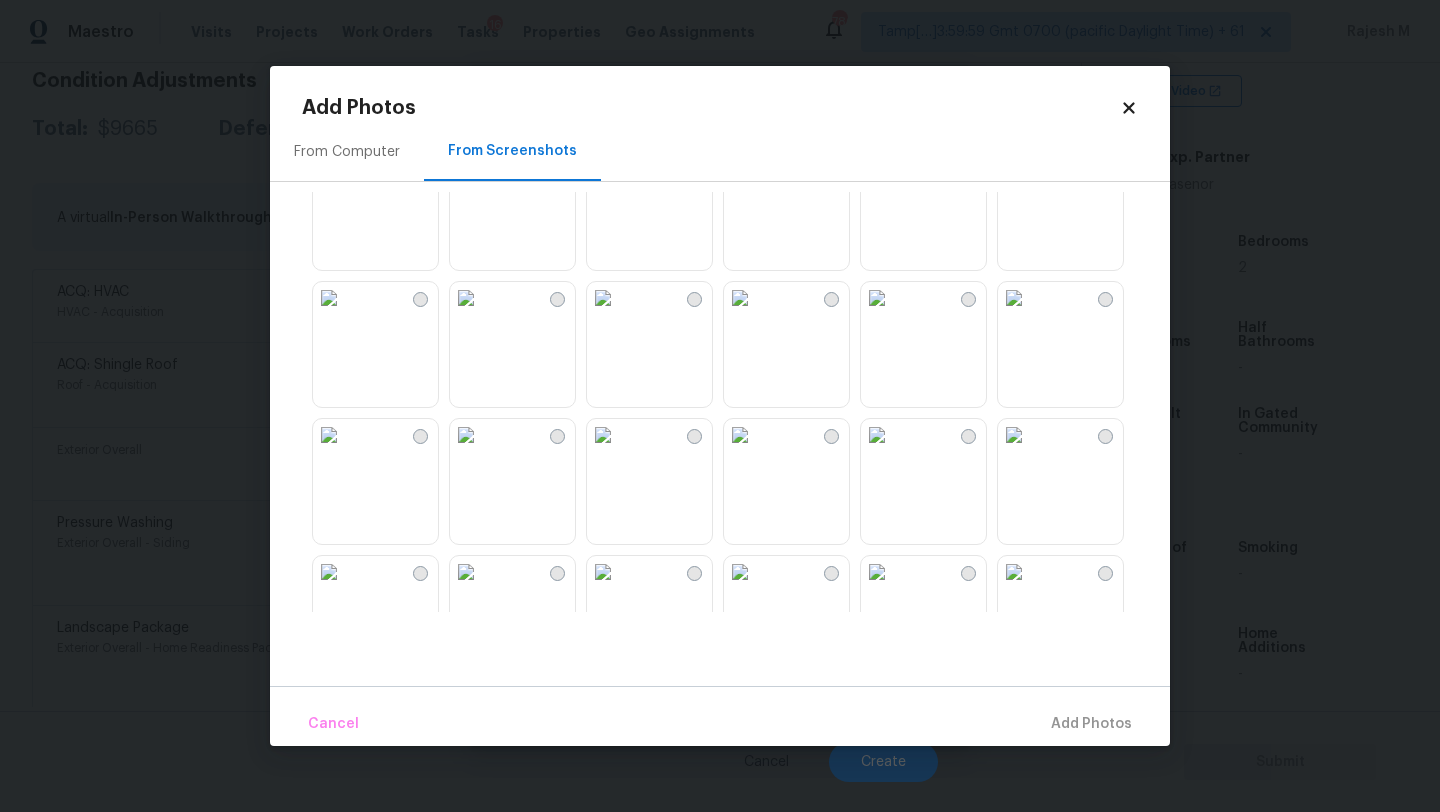 scroll, scrollTop: 472, scrollLeft: 0, axis: vertical 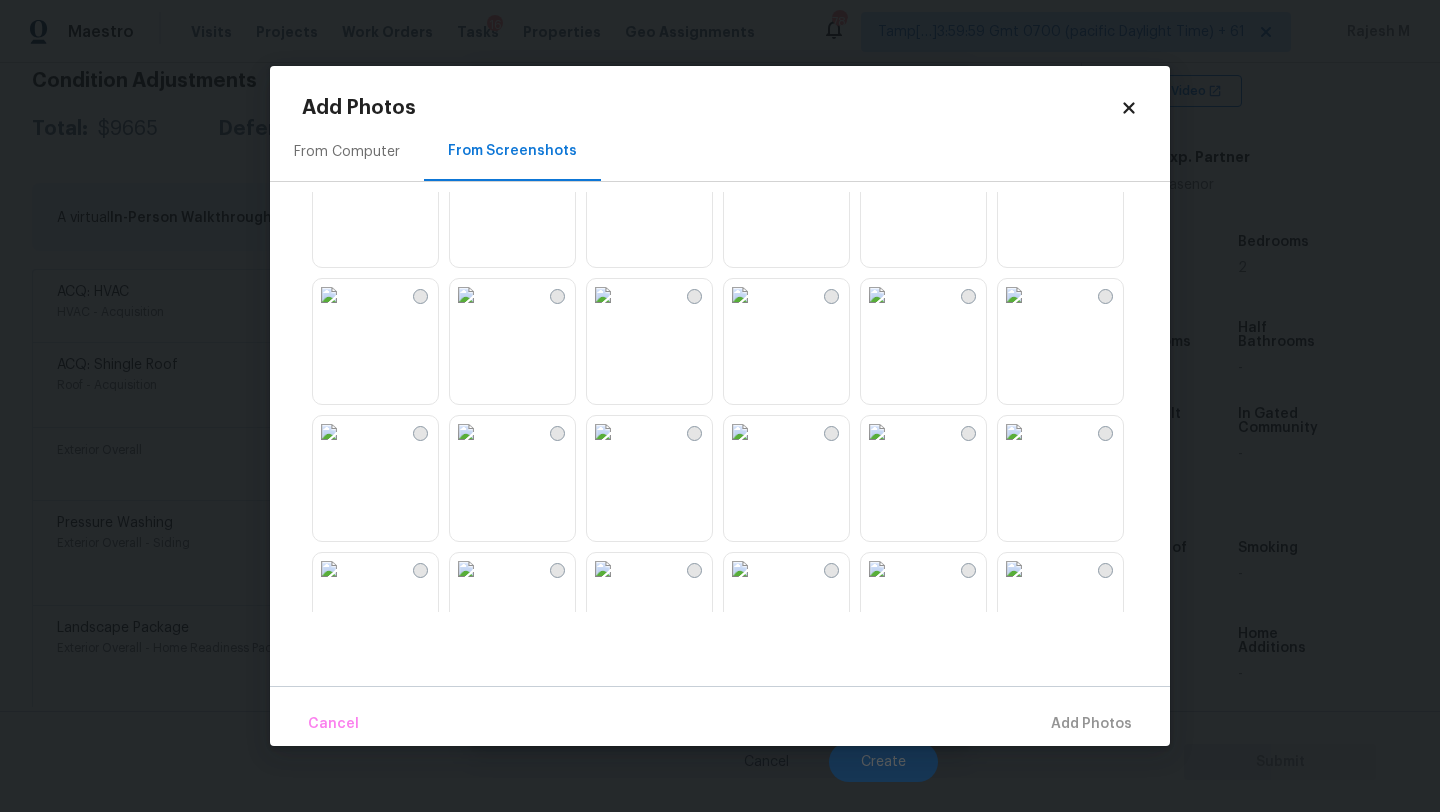 click at bounding box center [877, 295] 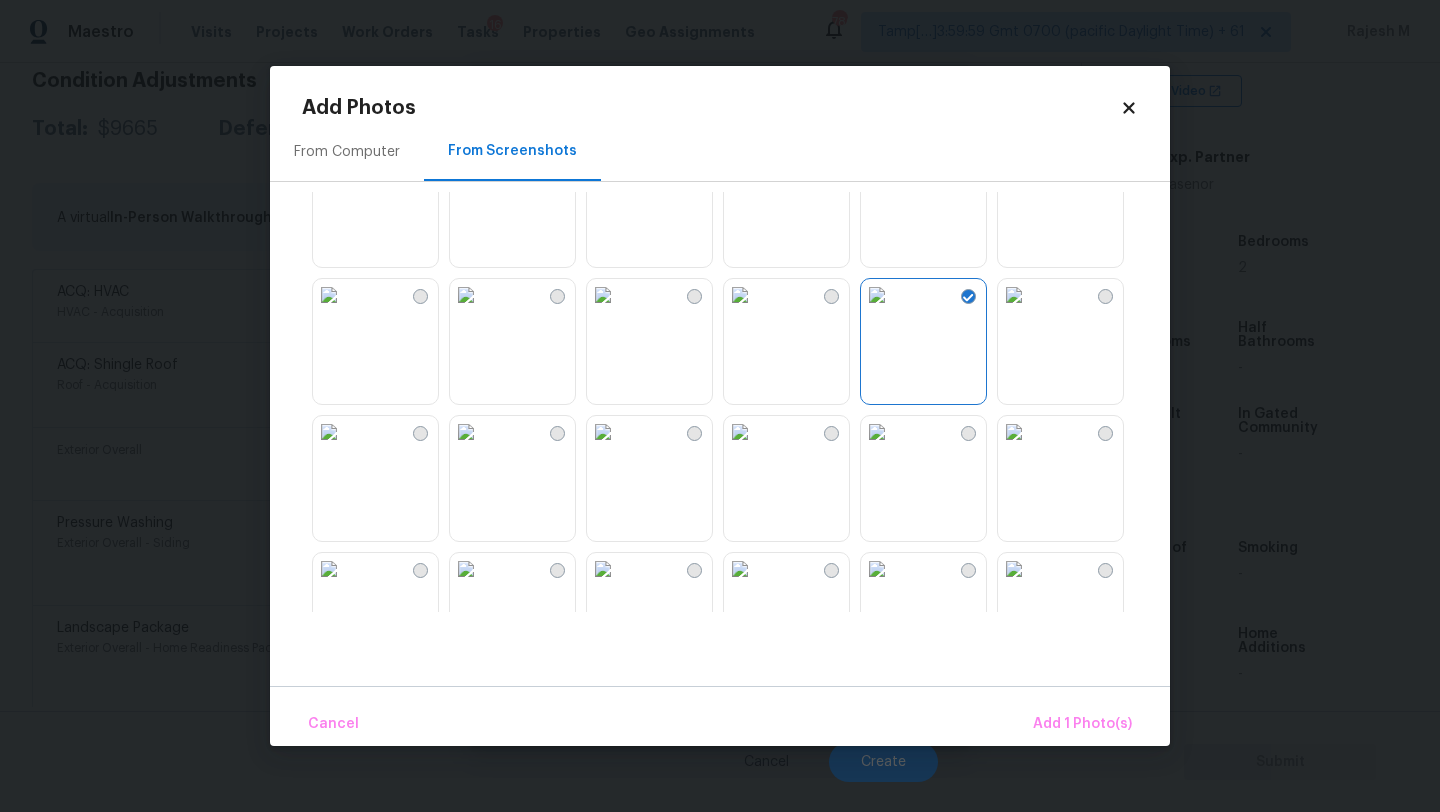 click at bounding box center (603, 432) 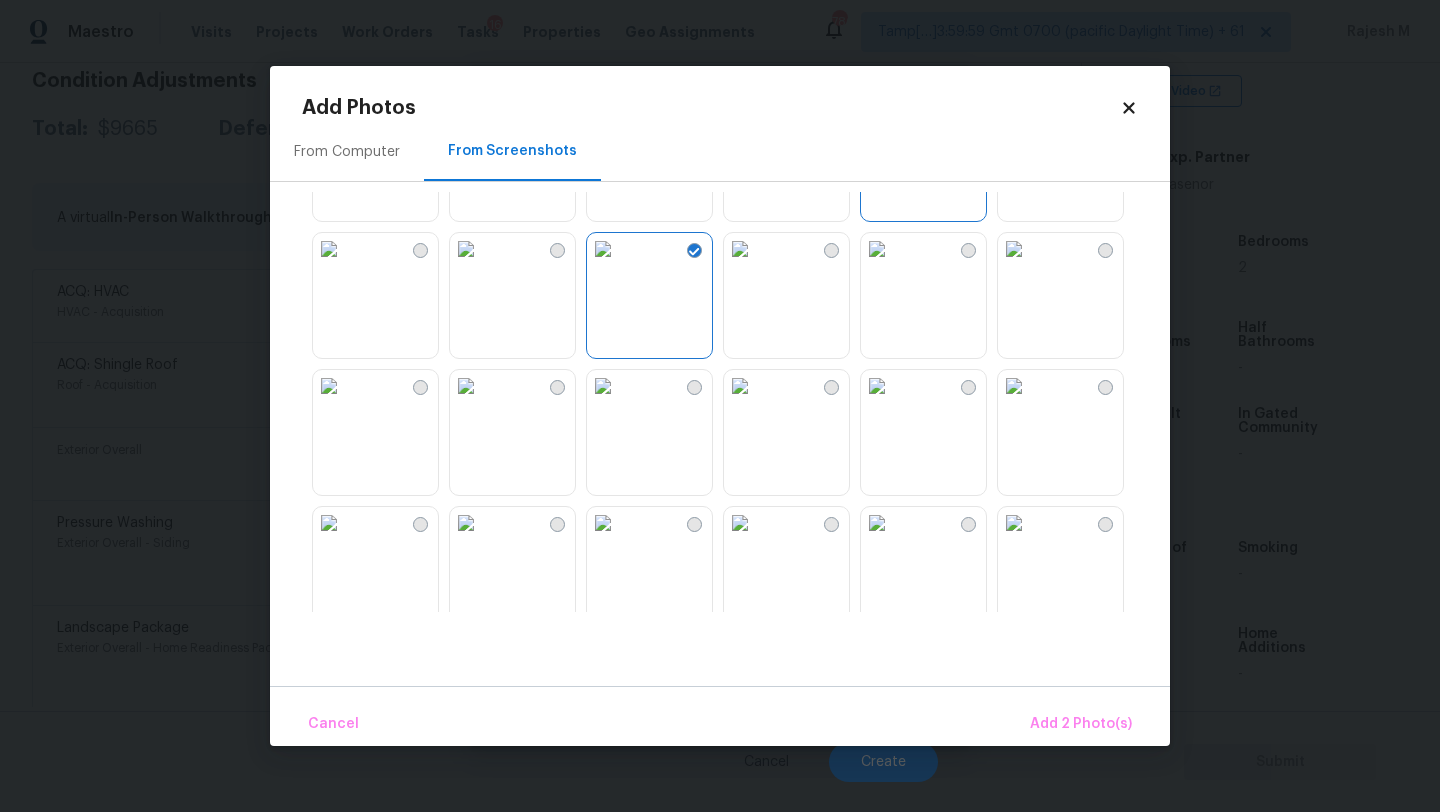 scroll, scrollTop: 712, scrollLeft: 0, axis: vertical 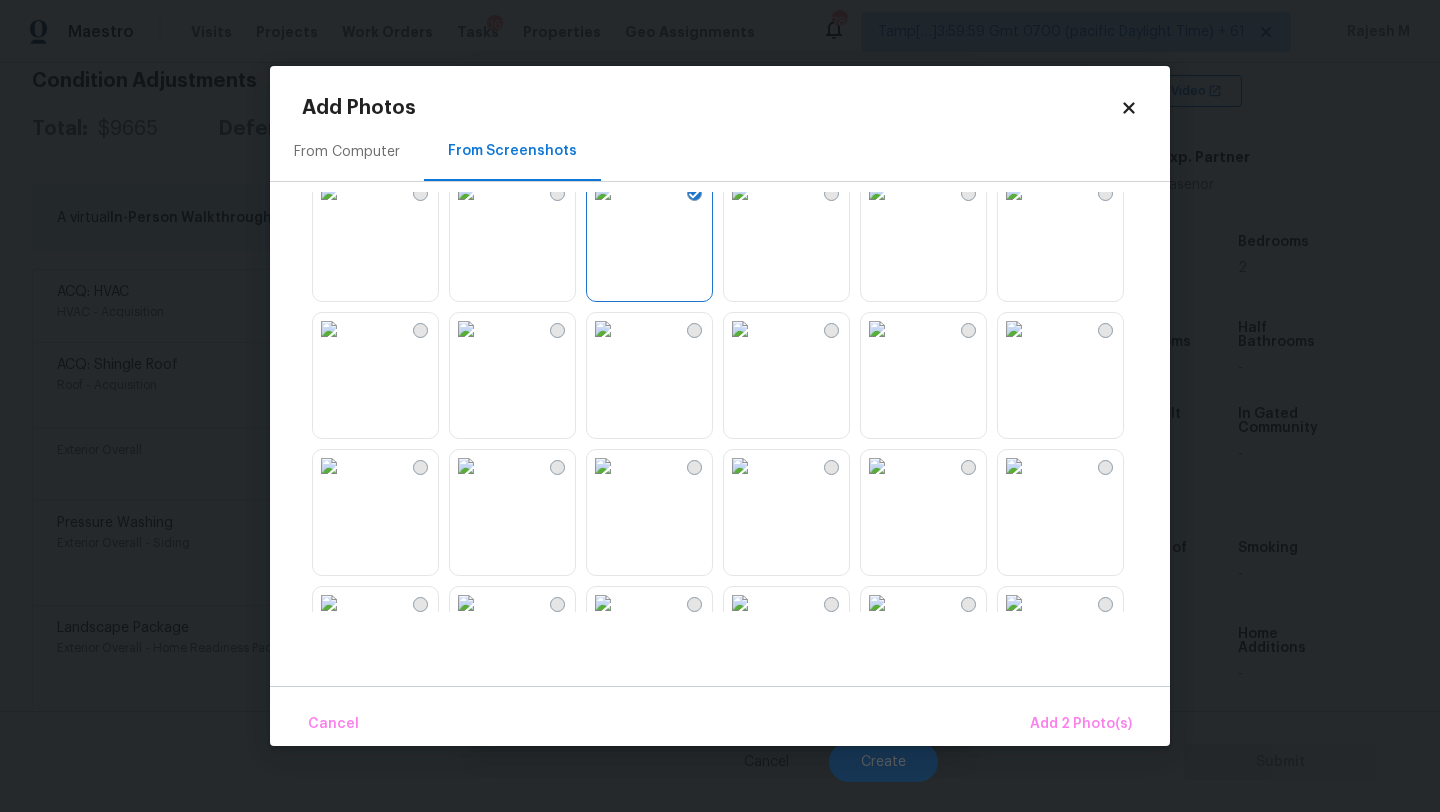 click at bounding box center (329, 192) 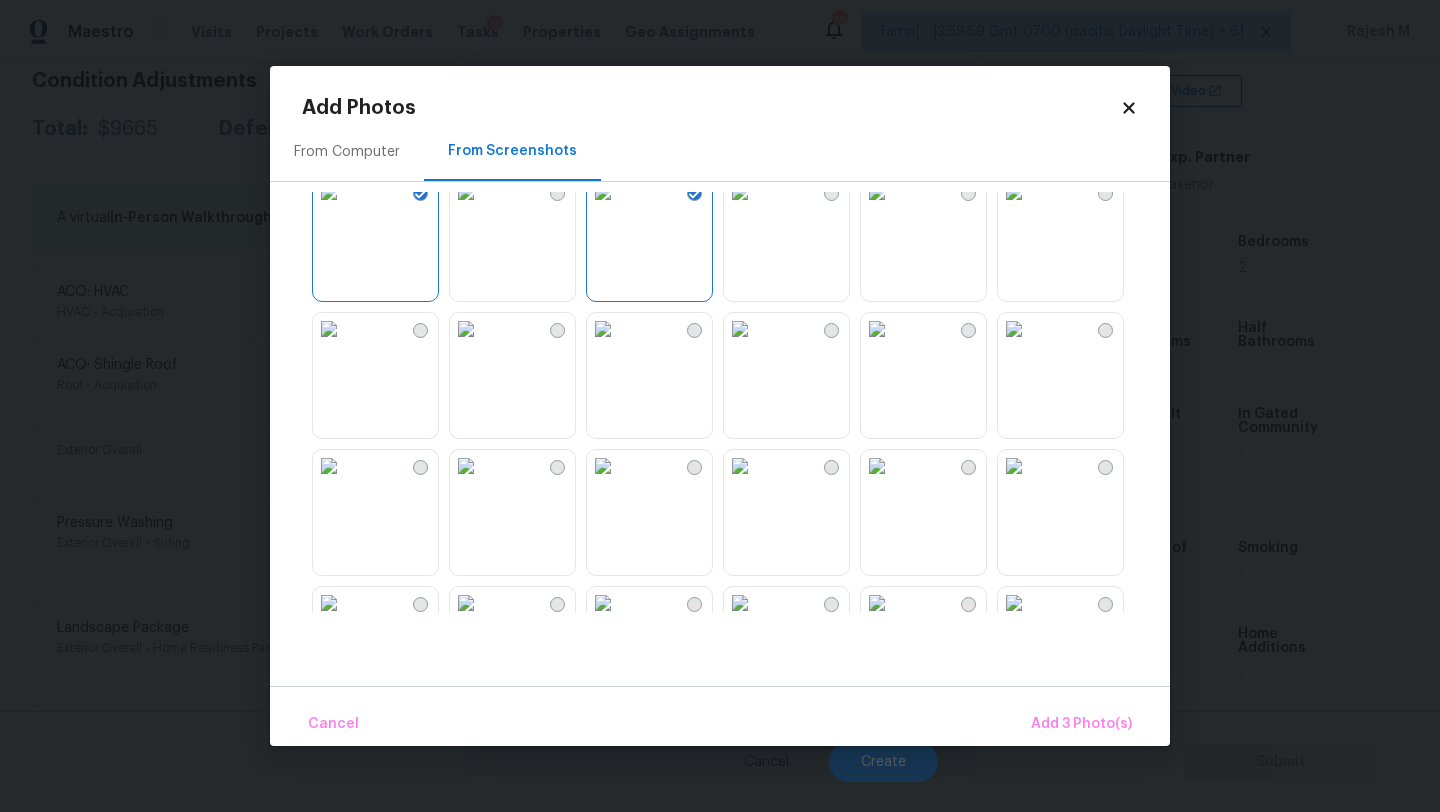 click at bounding box center [740, 329] 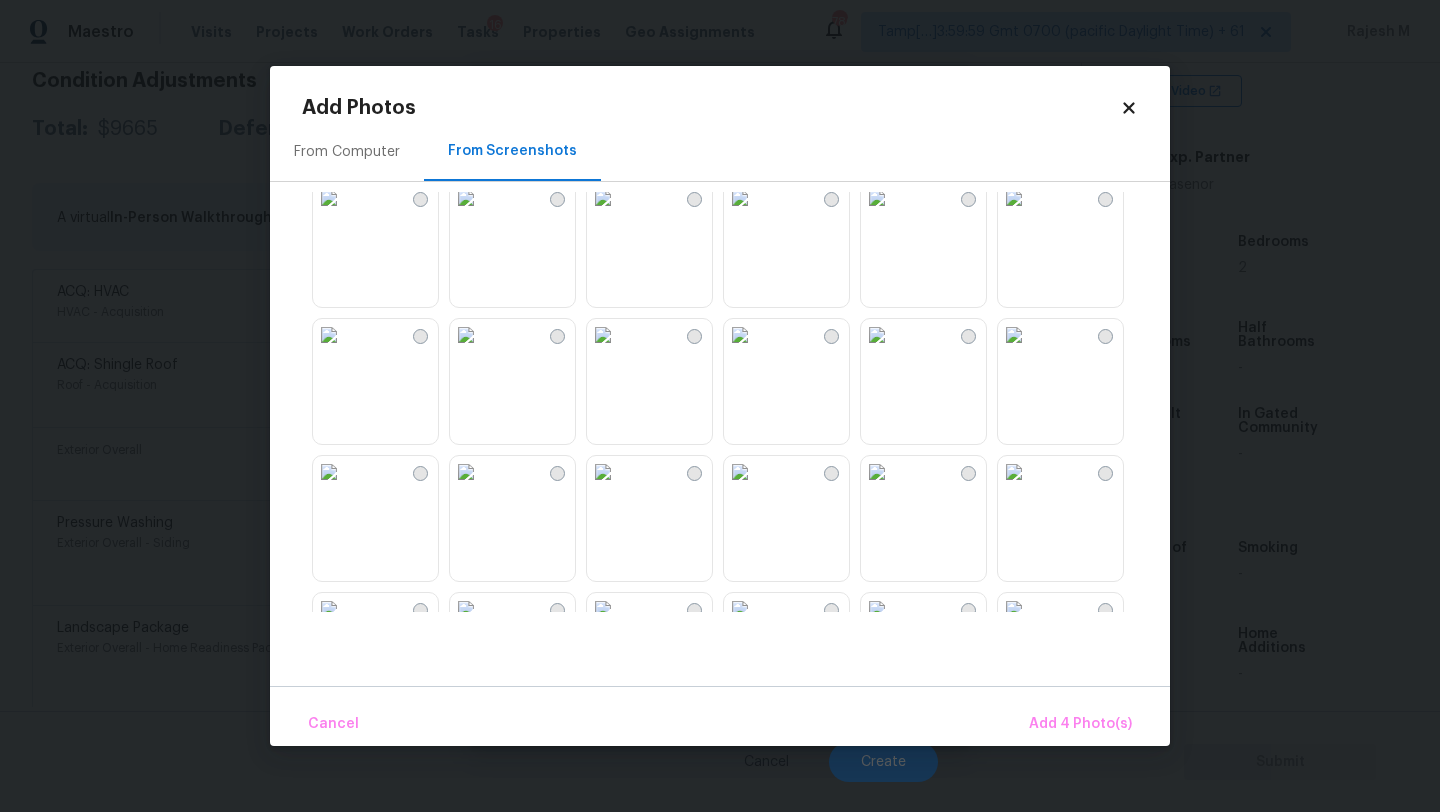 scroll, scrollTop: 1910, scrollLeft: 0, axis: vertical 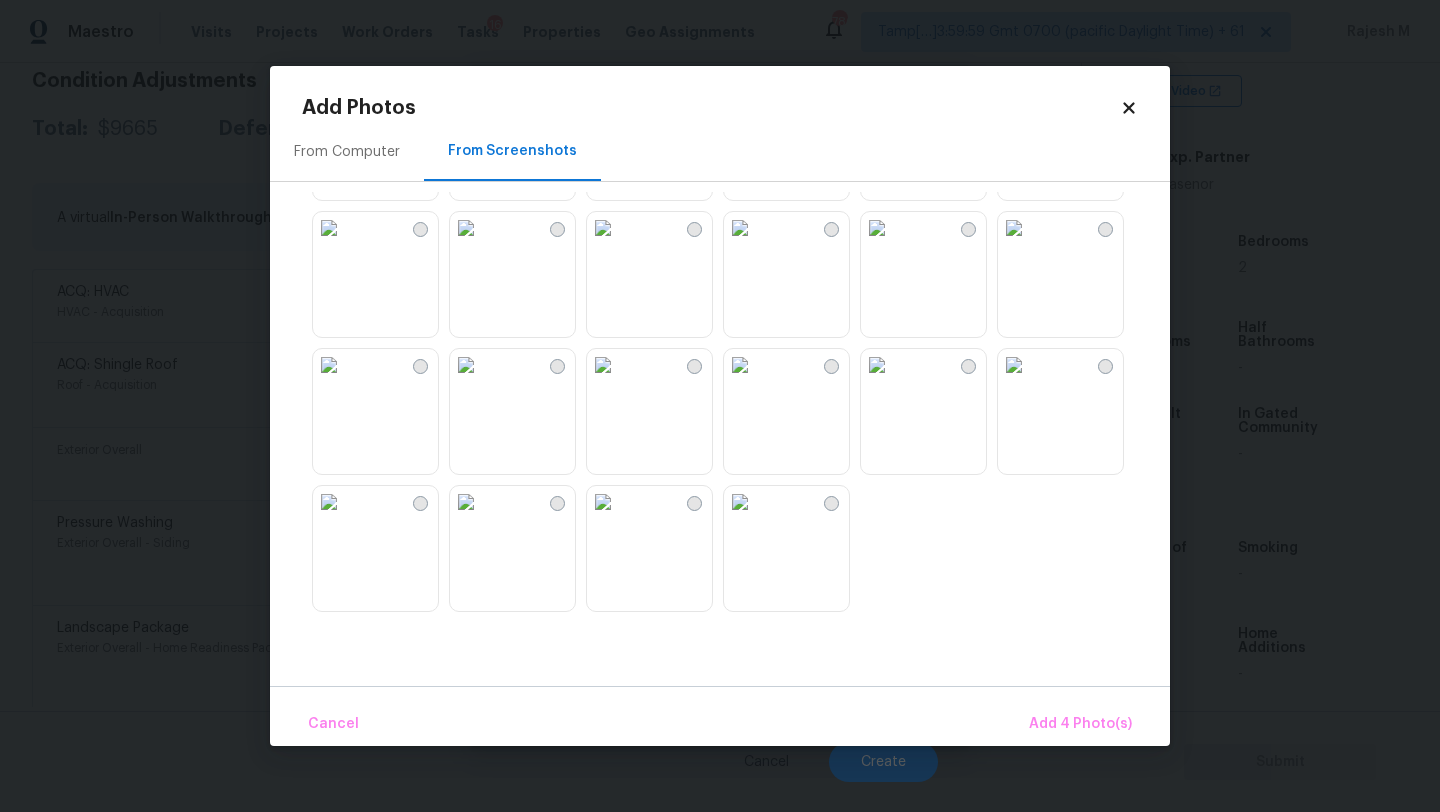 click at bounding box center (740, 365) 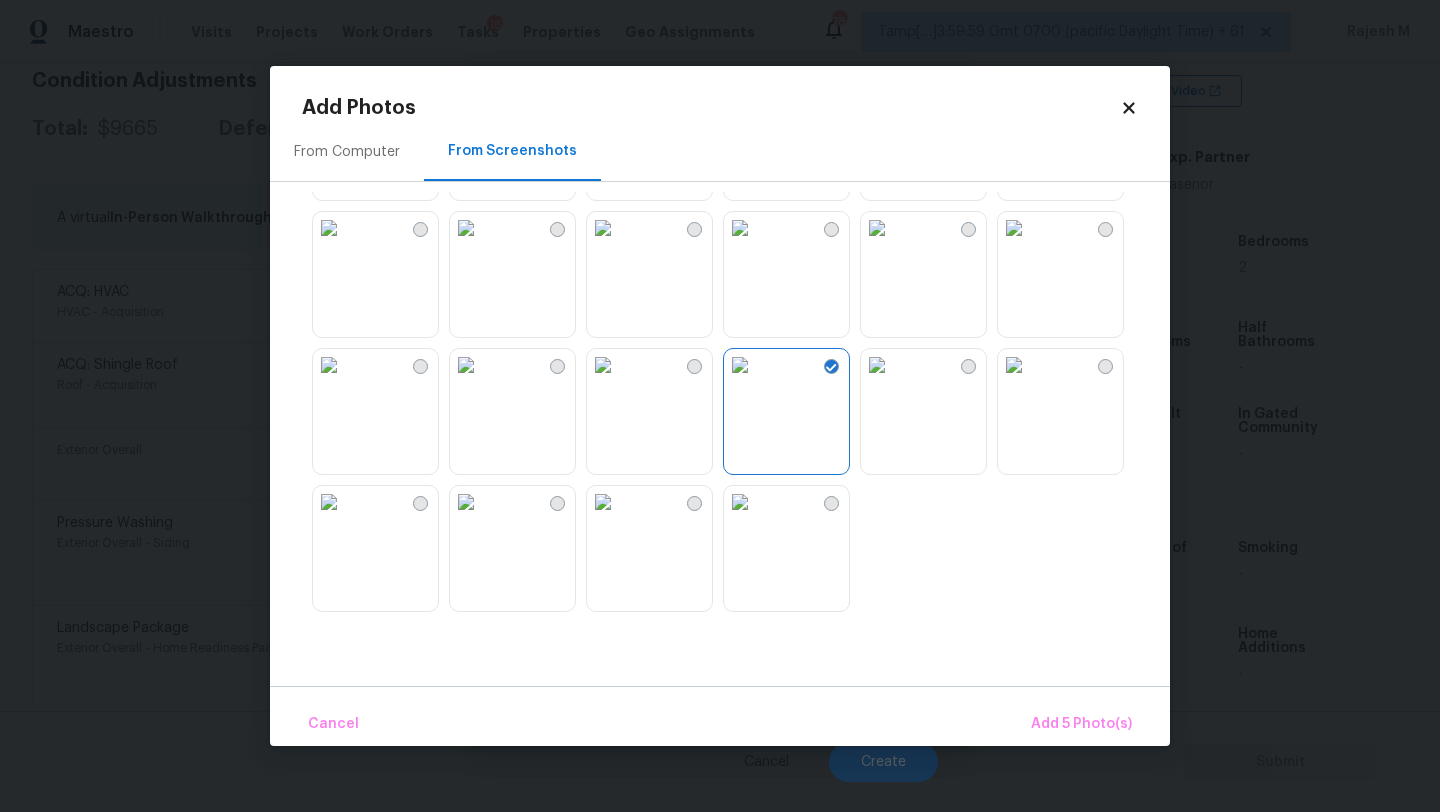 click at bounding box center (740, 365) 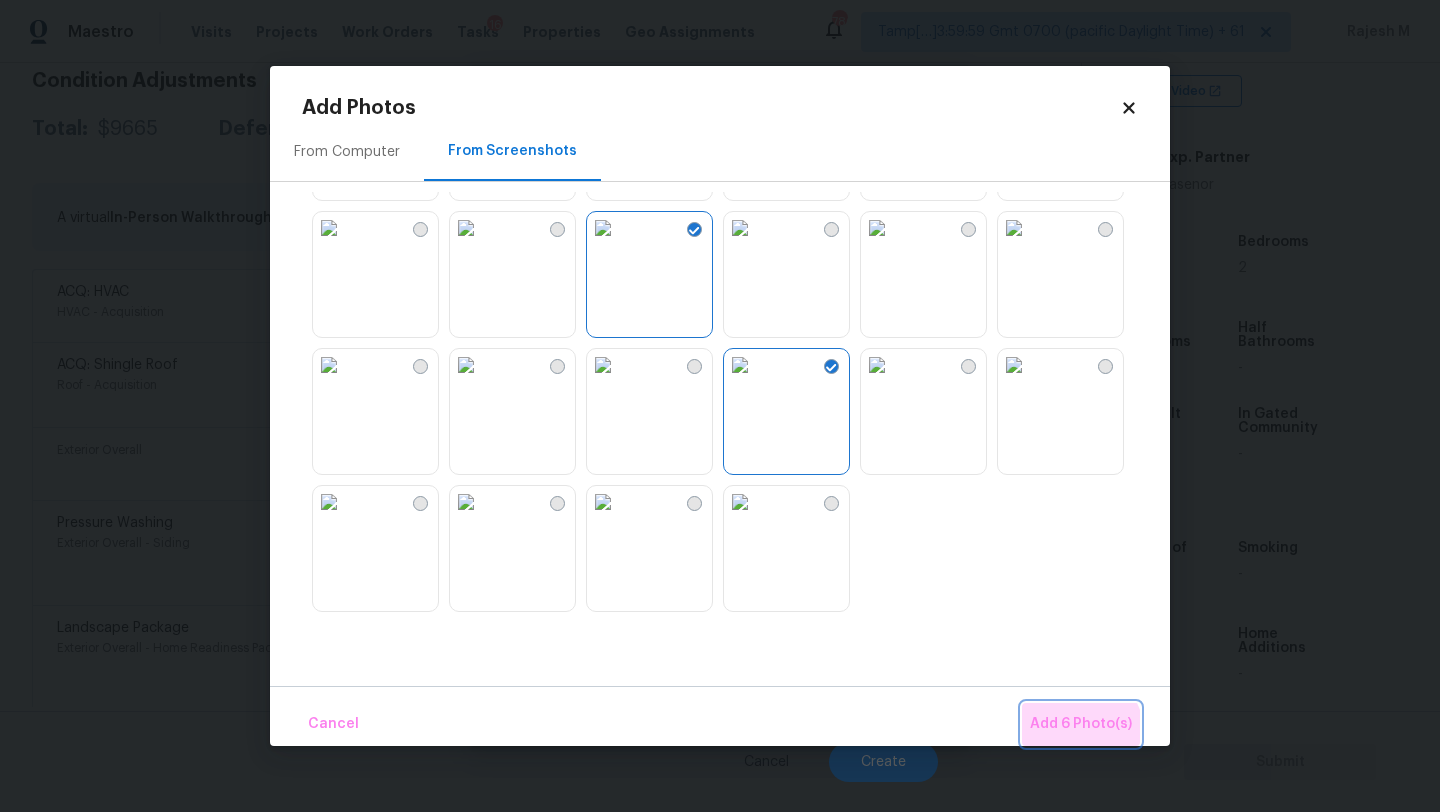 click on "Add 6 Photo(s)" at bounding box center [1081, 724] 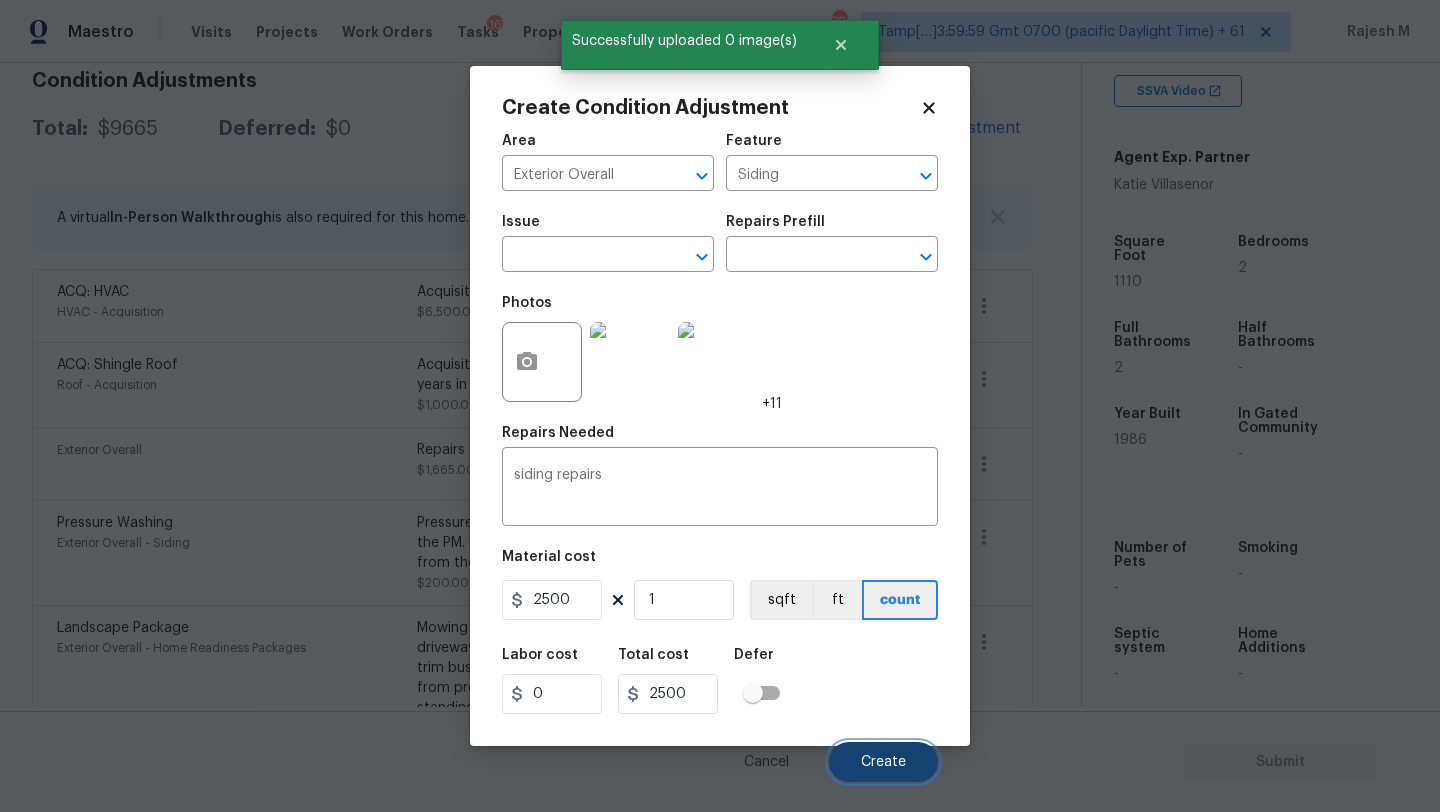 click on "Create" at bounding box center [883, 762] 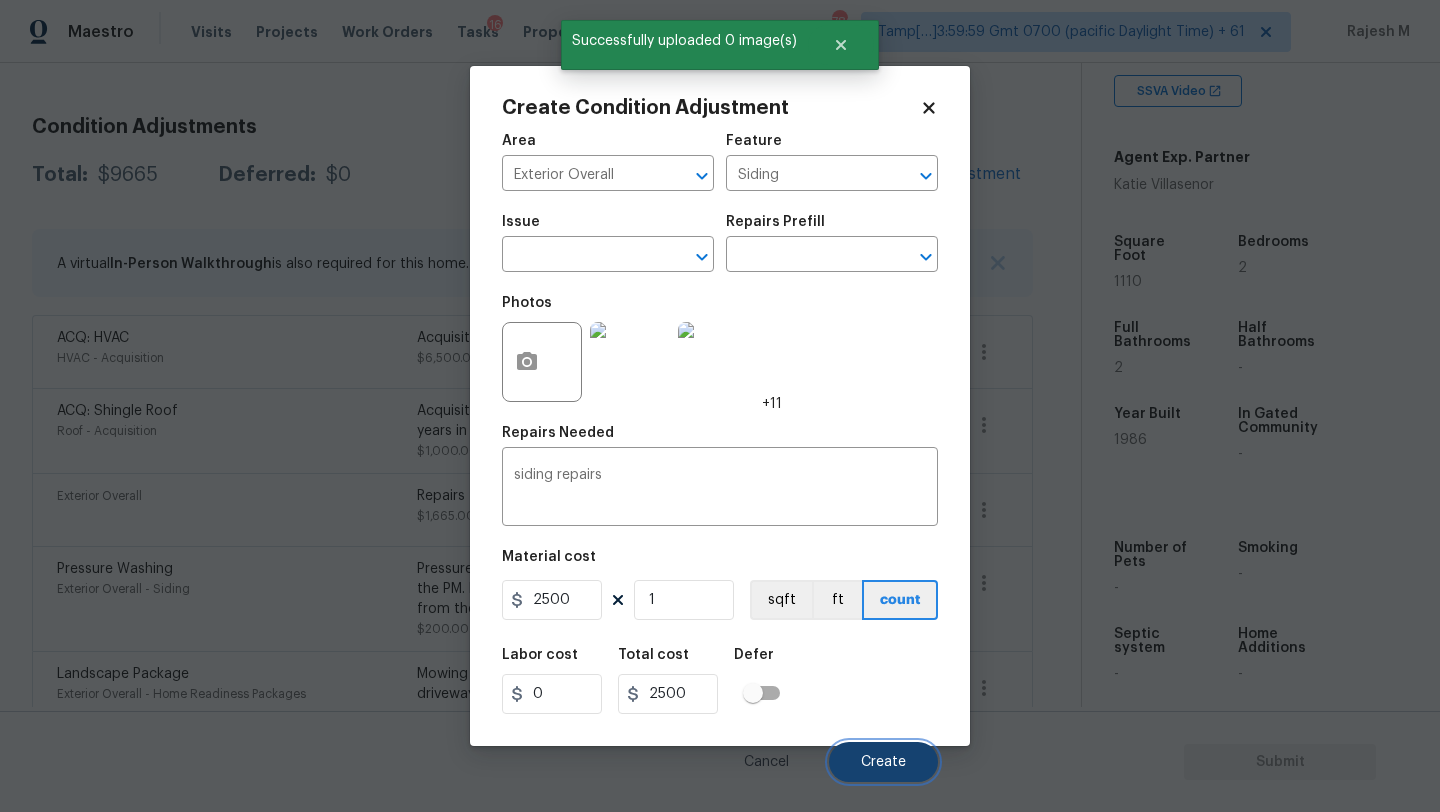 scroll, scrollTop: 342, scrollLeft: 0, axis: vertical 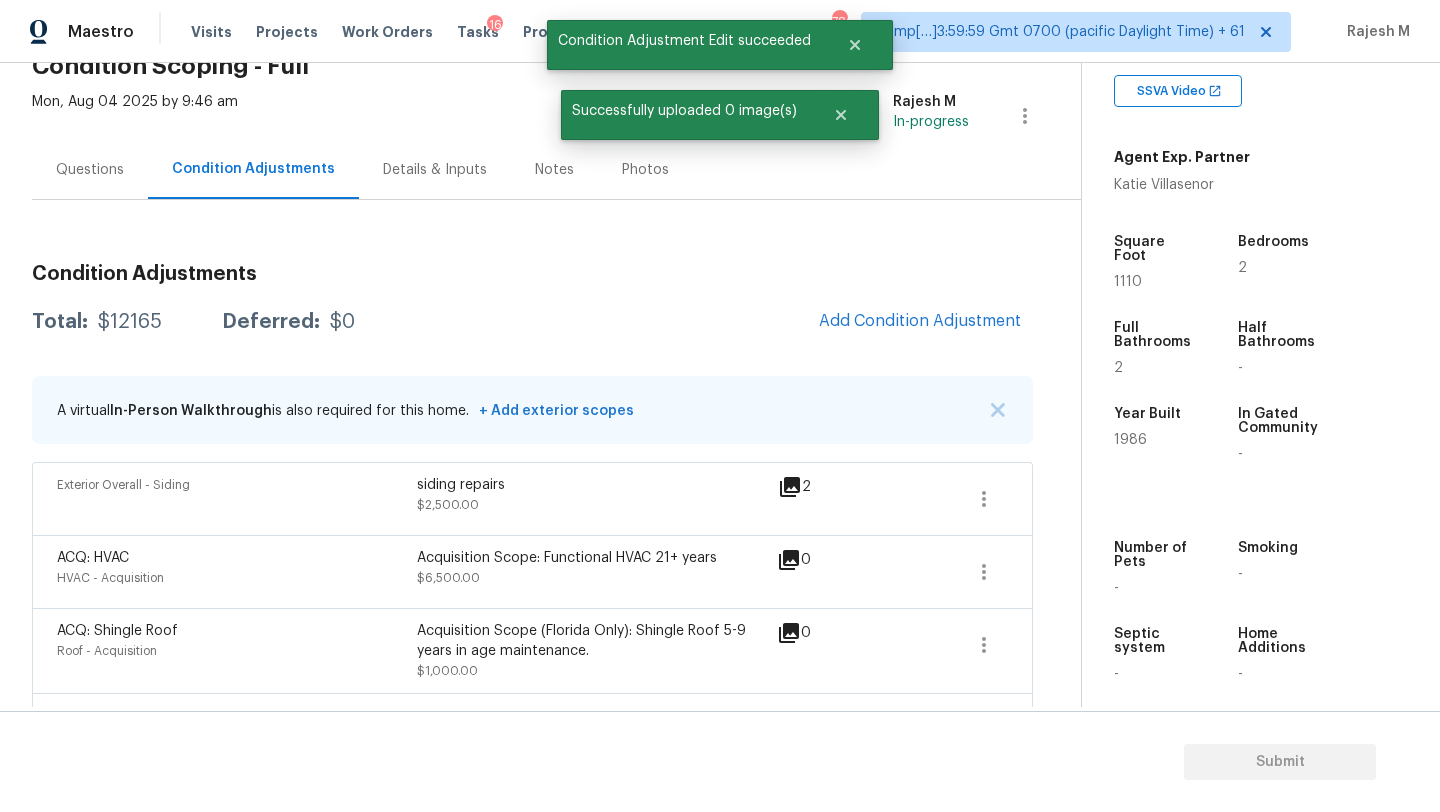 click on "Questions" at bounding box center [90, 170] 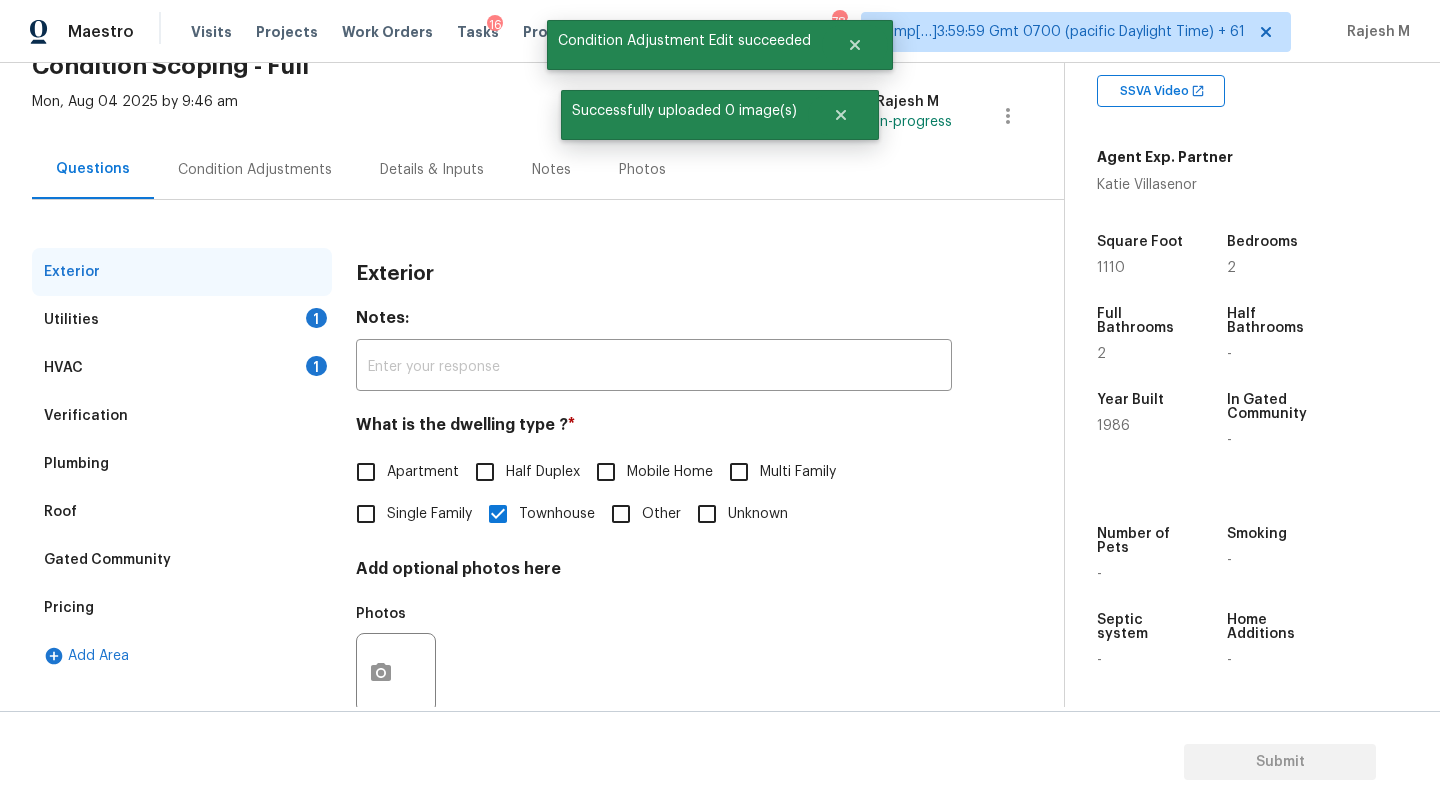 scroll, scrollTop: 151, scrollLeft: 0, axis: vertical 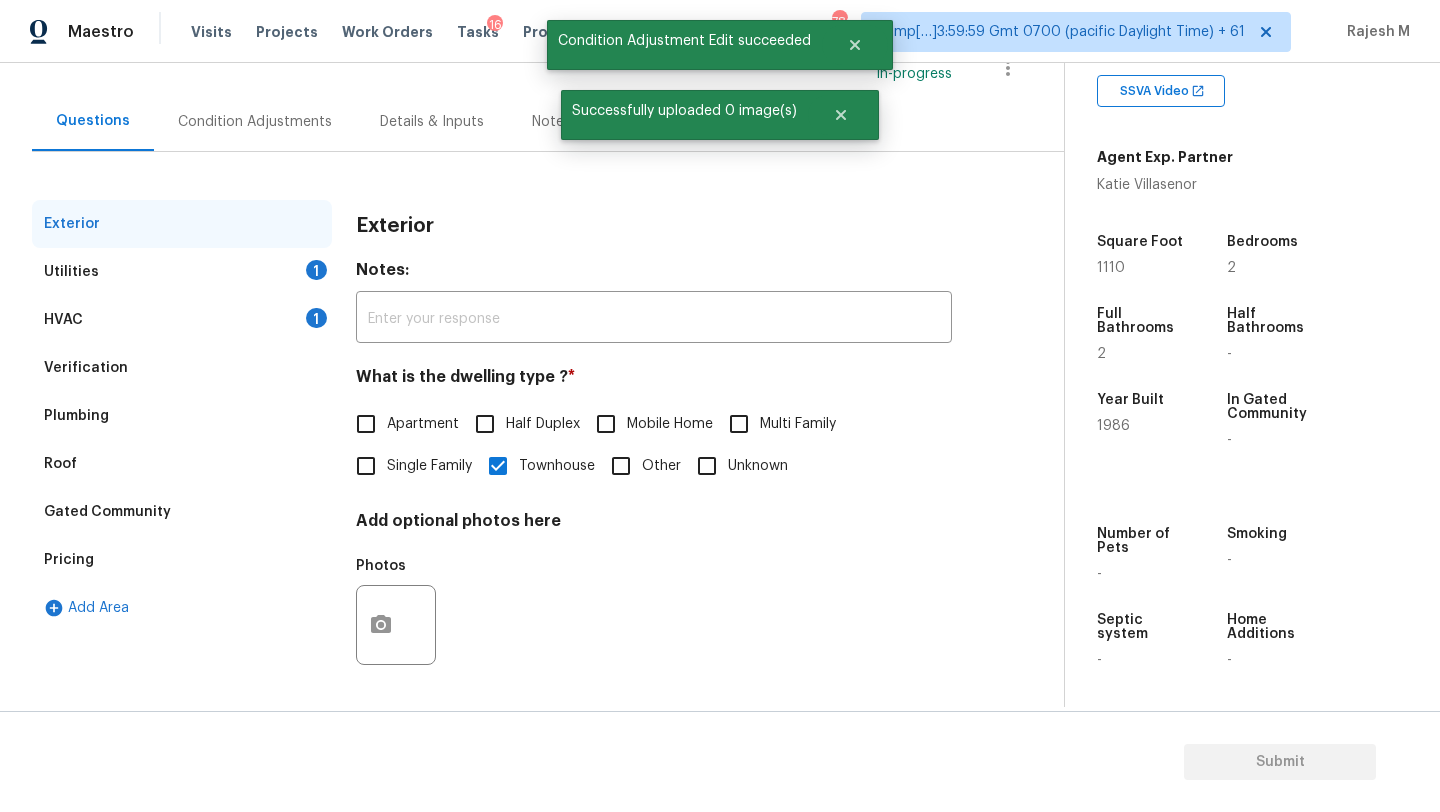 click on "Verification" at bounding box center (182, 368) 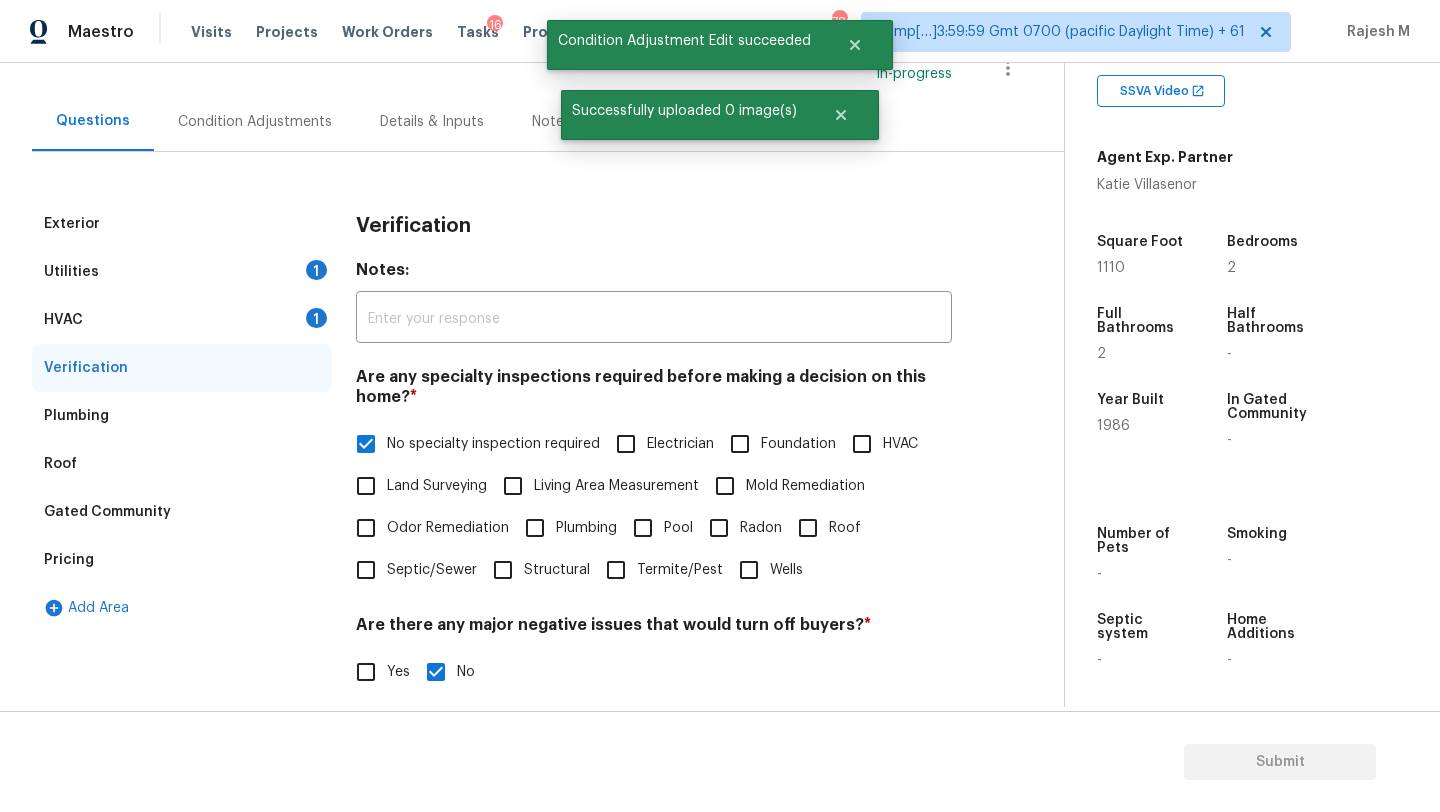 scroll, scrollTop: 574, scrollLeft: 0, axis: vertical 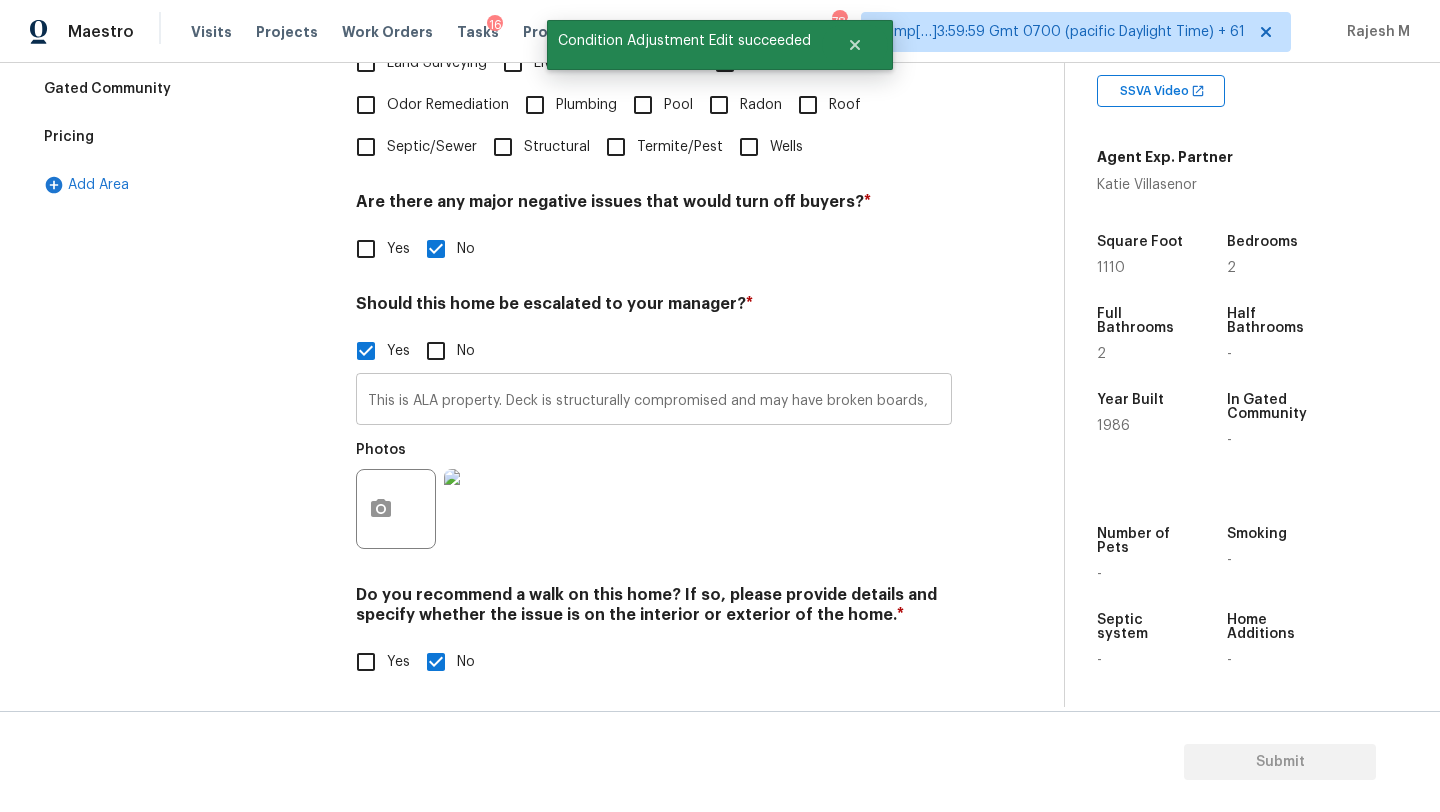 click on "This is ALA property. Deck is structurally compromised and may have broken boards," at bounding box center (654, 401) 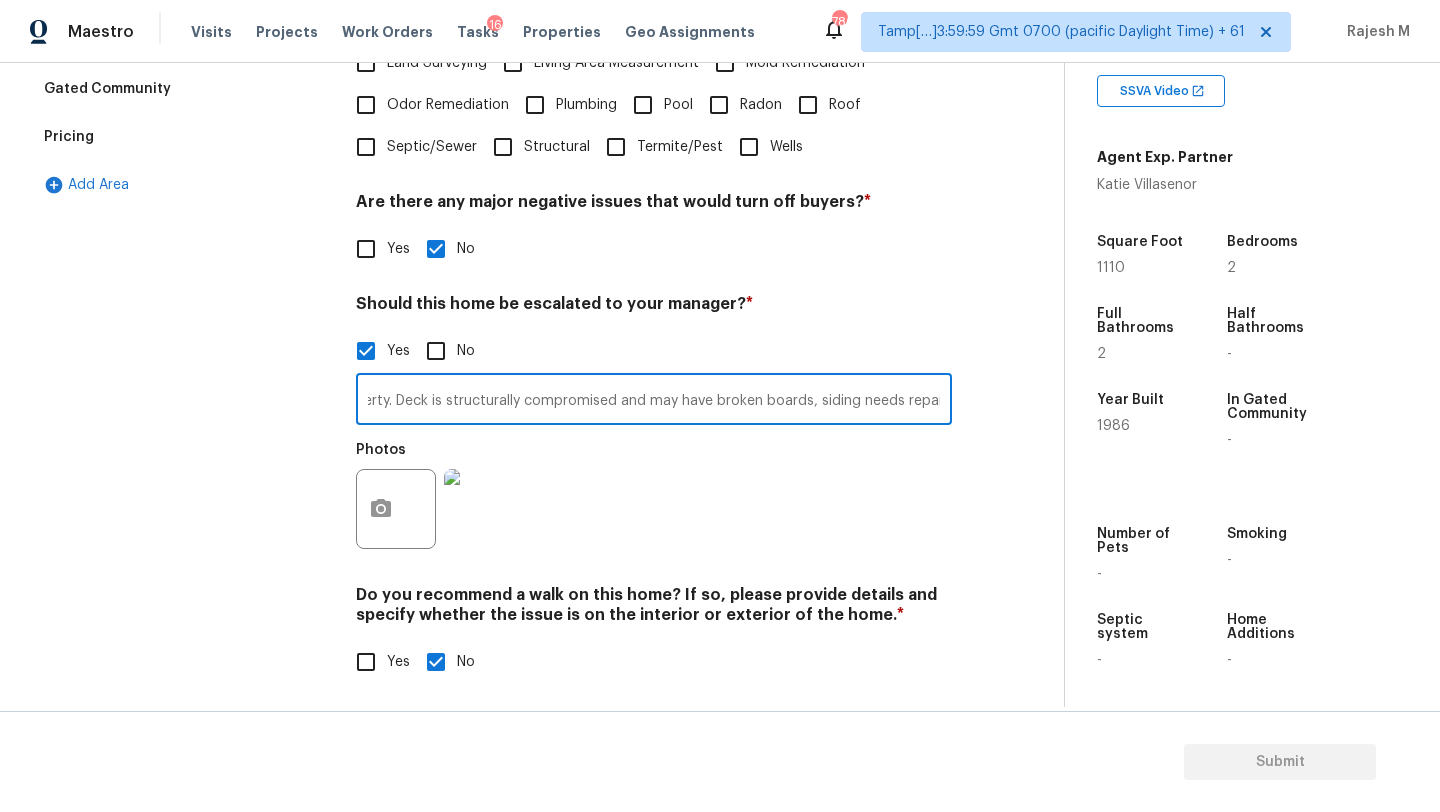 scroll, scrollTop: 0, scrollLeft: 117, axis: horizontal 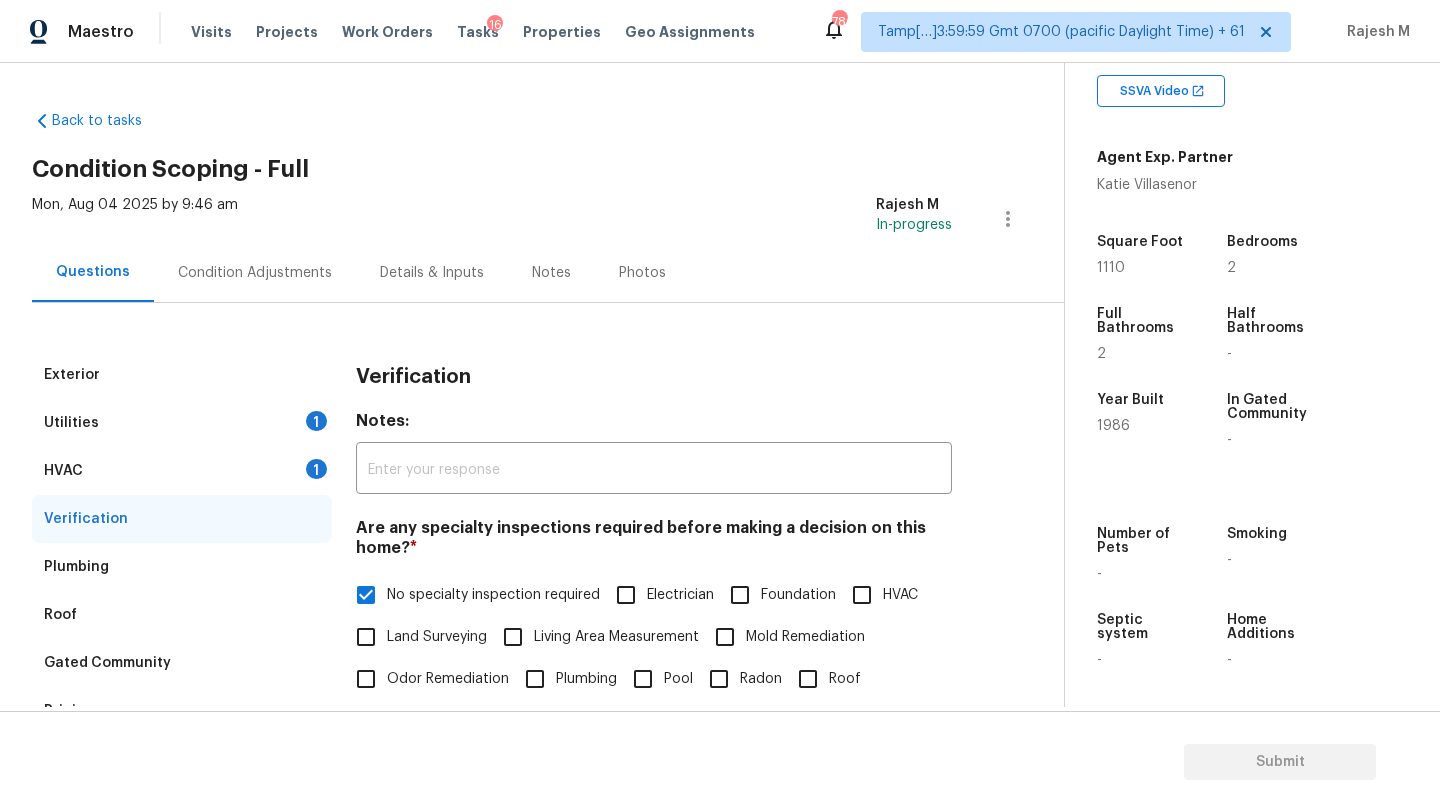 type on "This is ALA property. Deck is structurally compromised and may have broken boards, siding needs repairs" 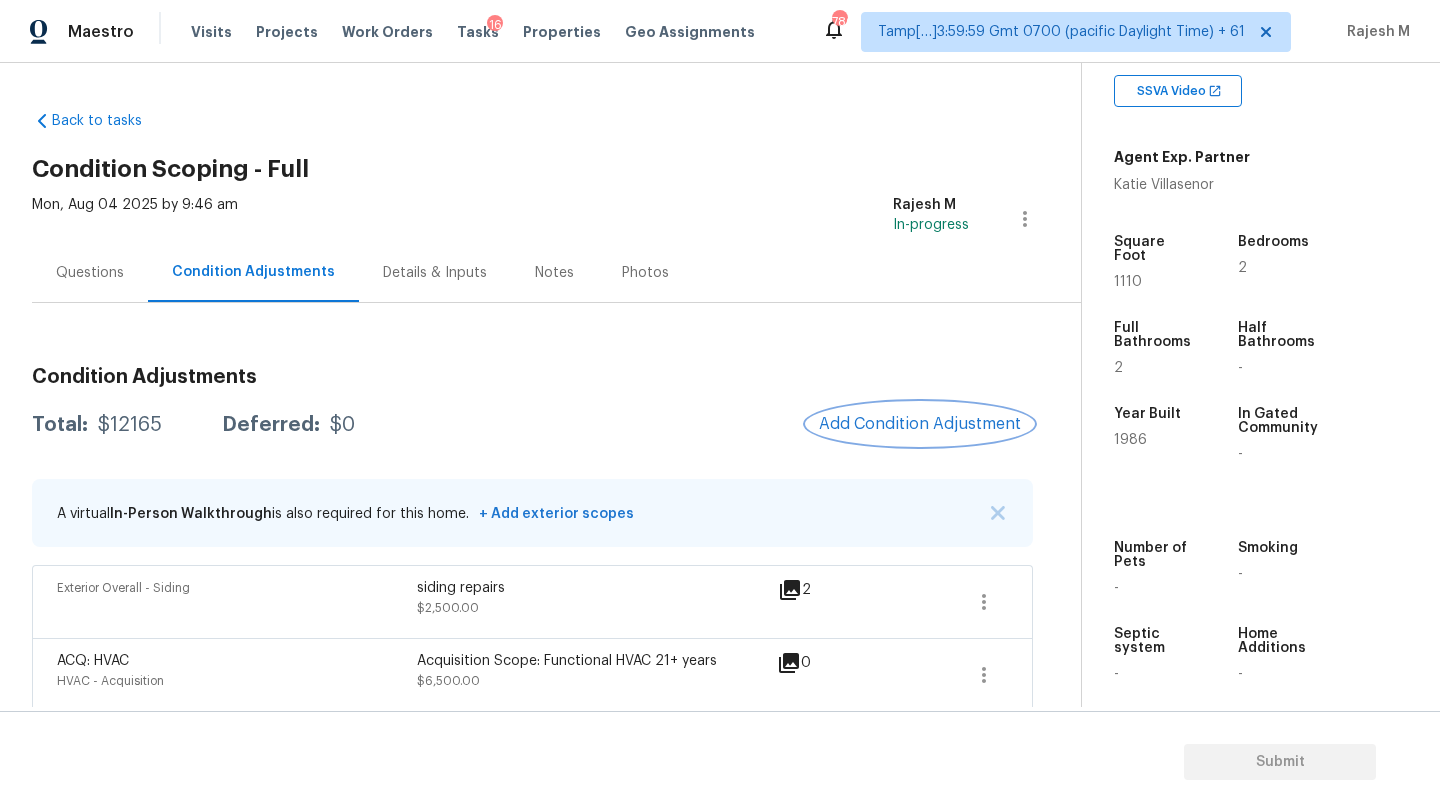 click on "Add Condition Adjustment" at bounding box center [920, 424] 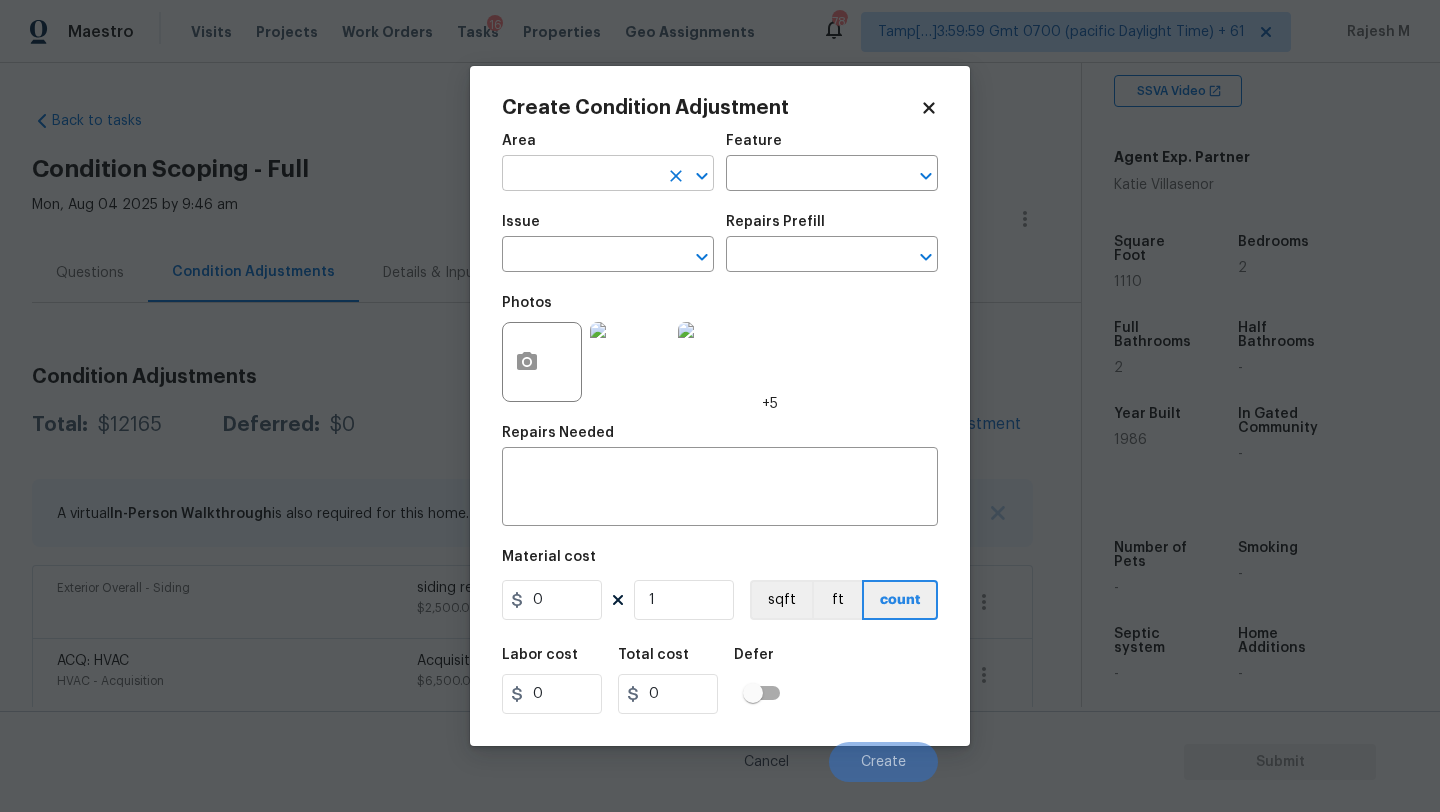 click at bounding box center (580, 175) 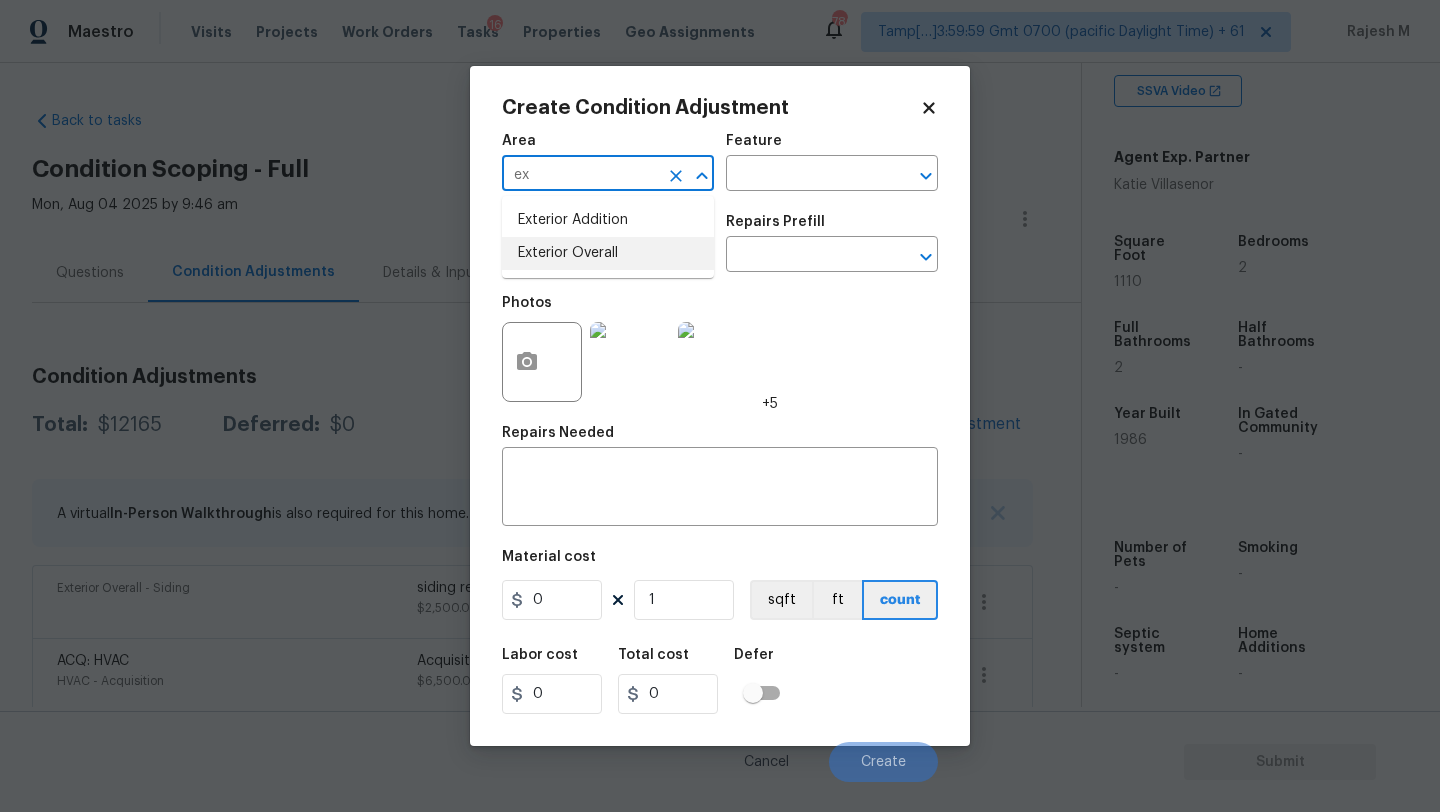 click on "Exterior Overall" at bounding box center [608, 253] 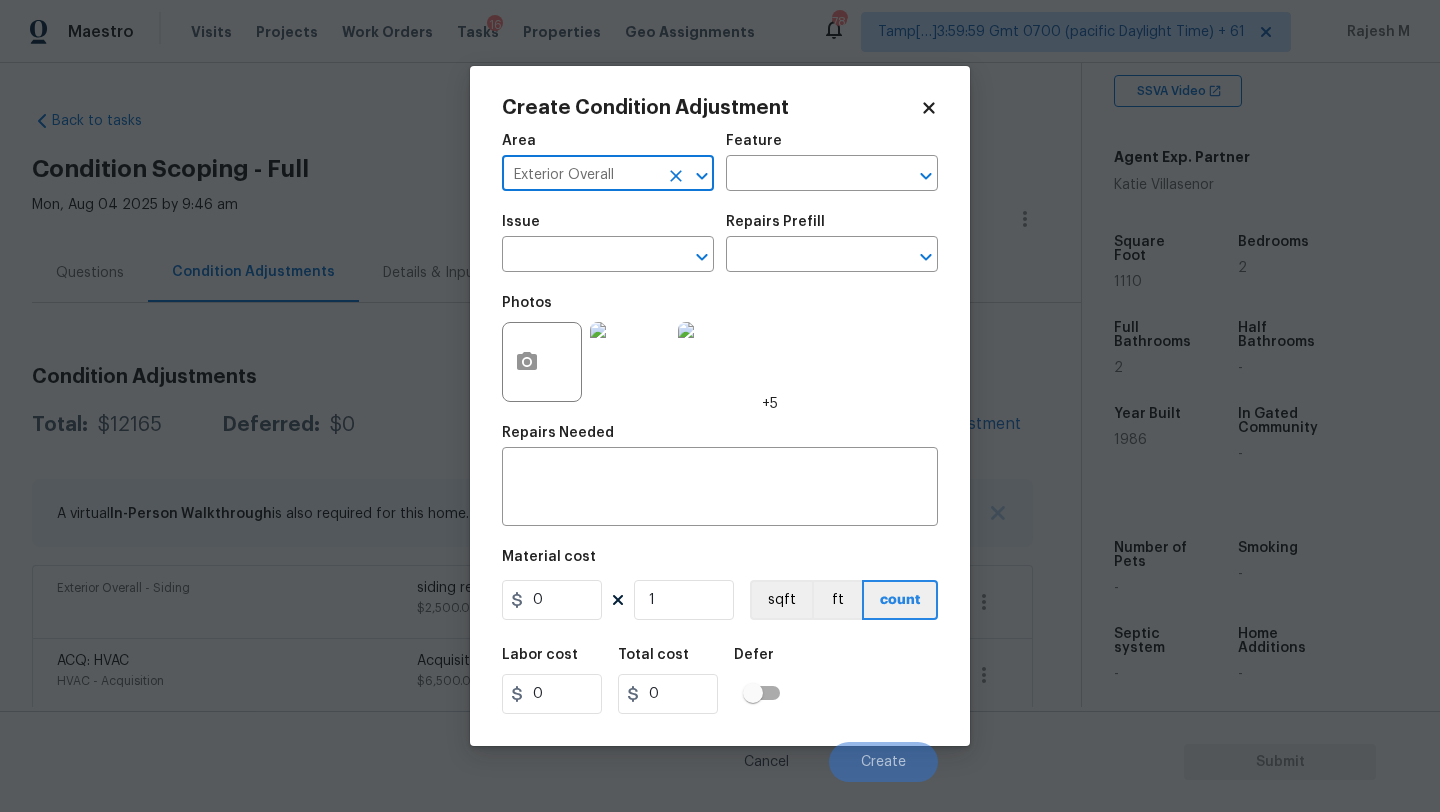 type on "Exterior Overall" 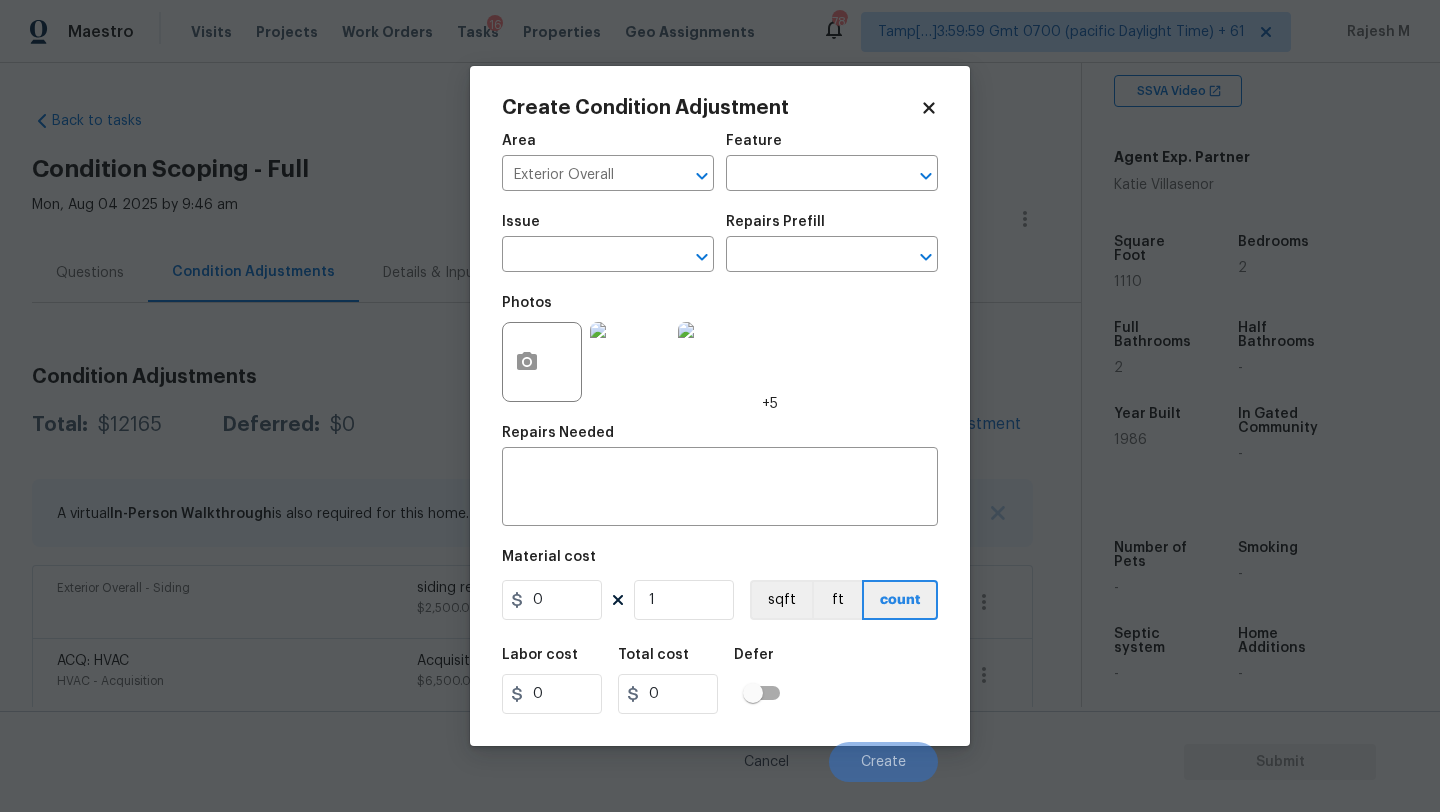 click on "Feature" at bounding box center (832, 147) 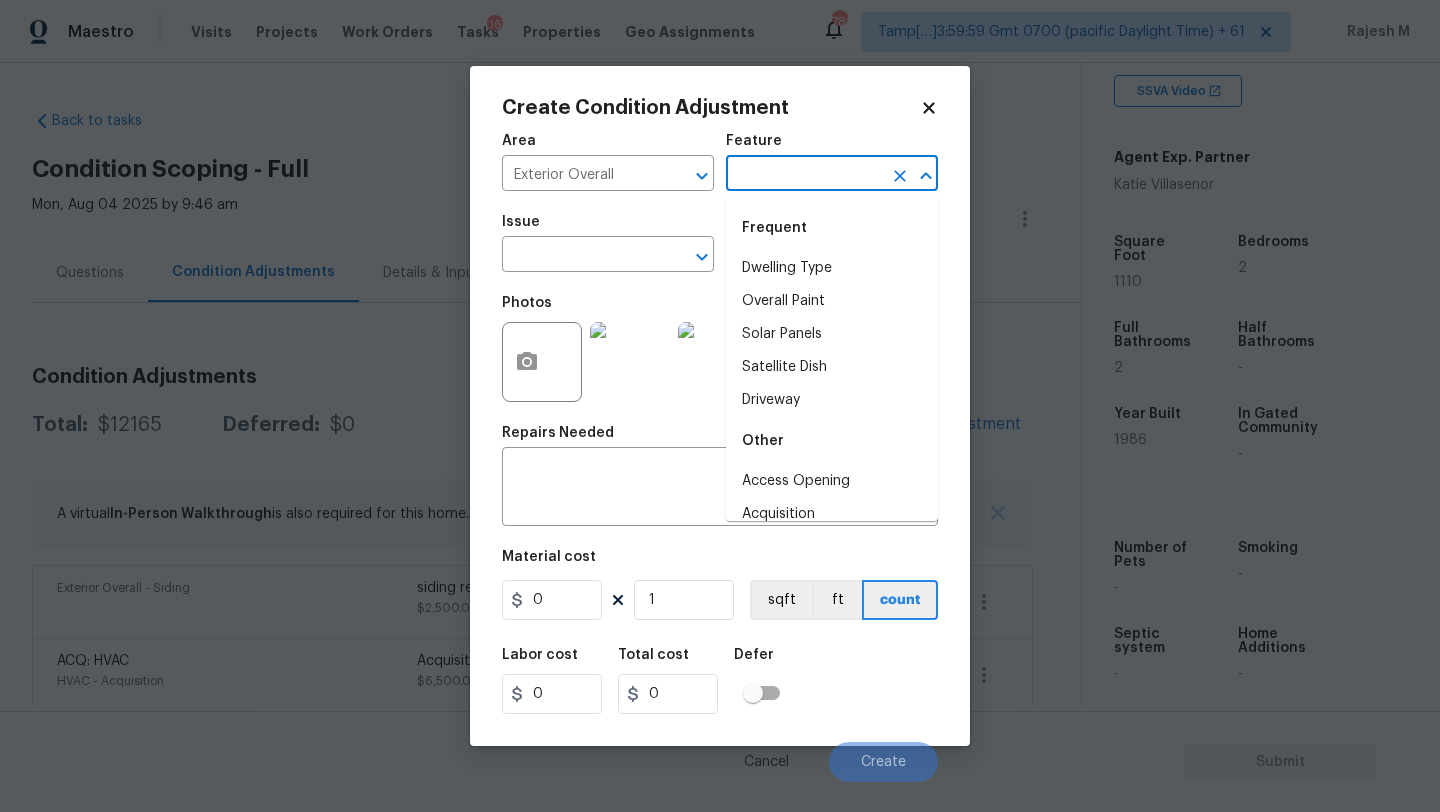 click at bounding box center (804, 175) 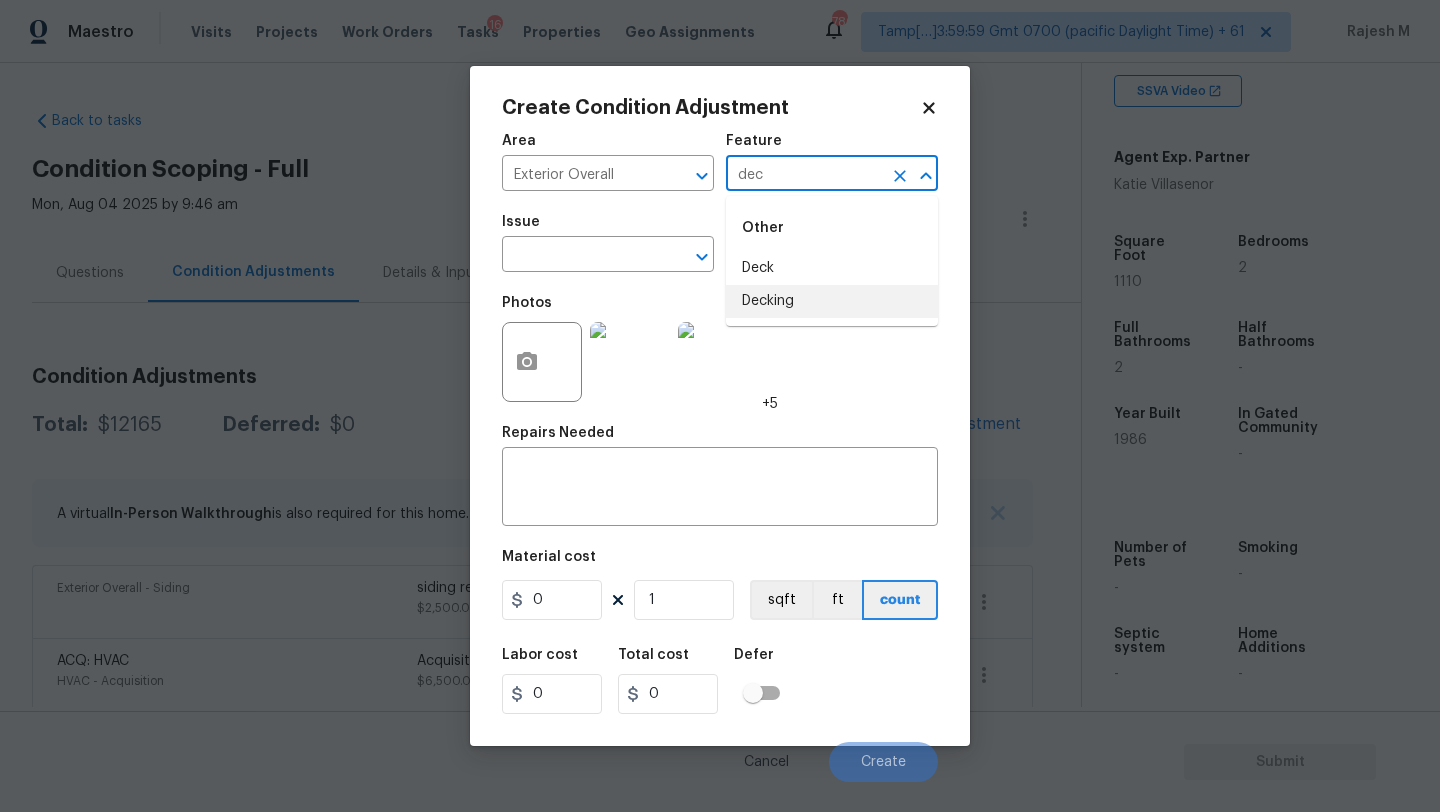 click on "Decking" at bounding box center [832, 301] 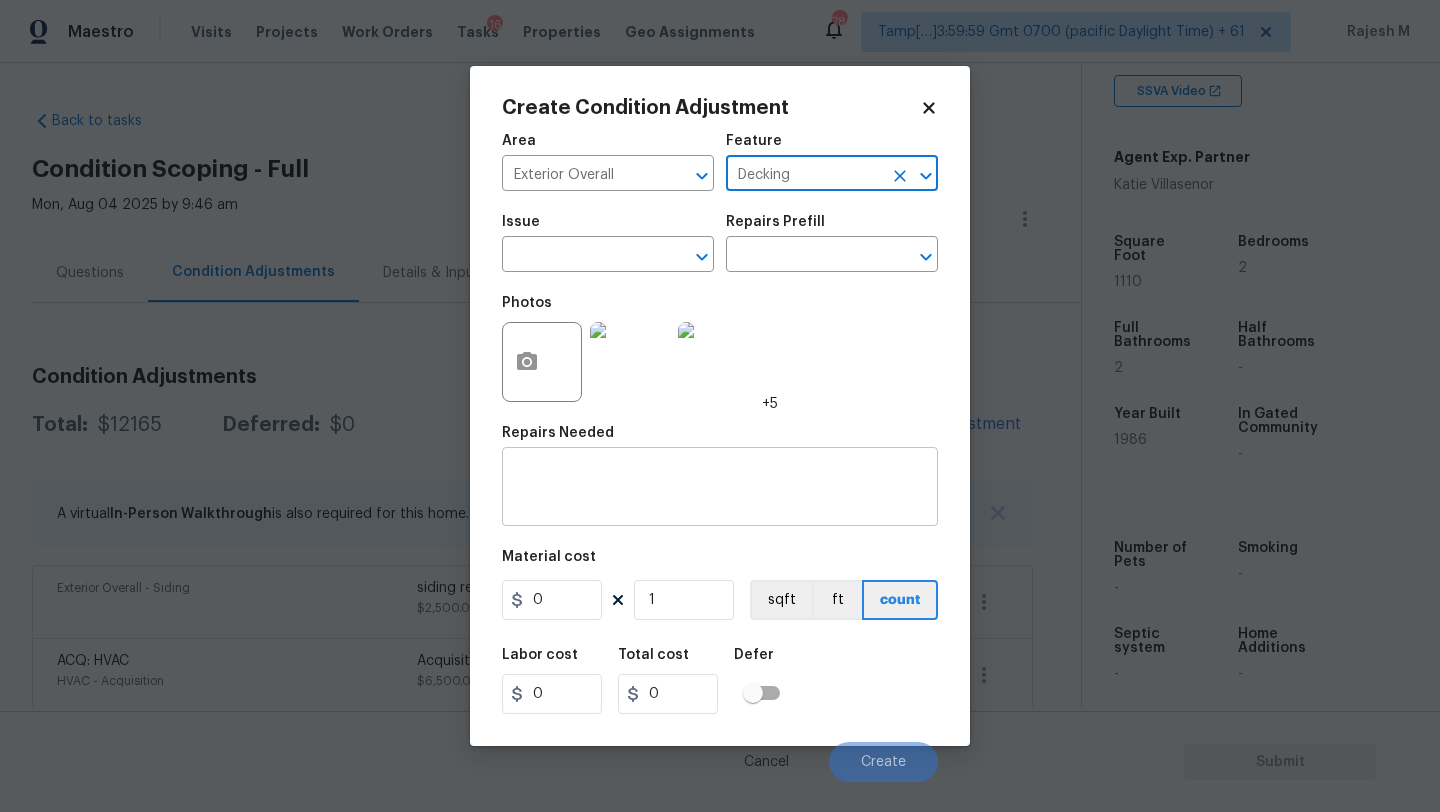 type on "Decking" 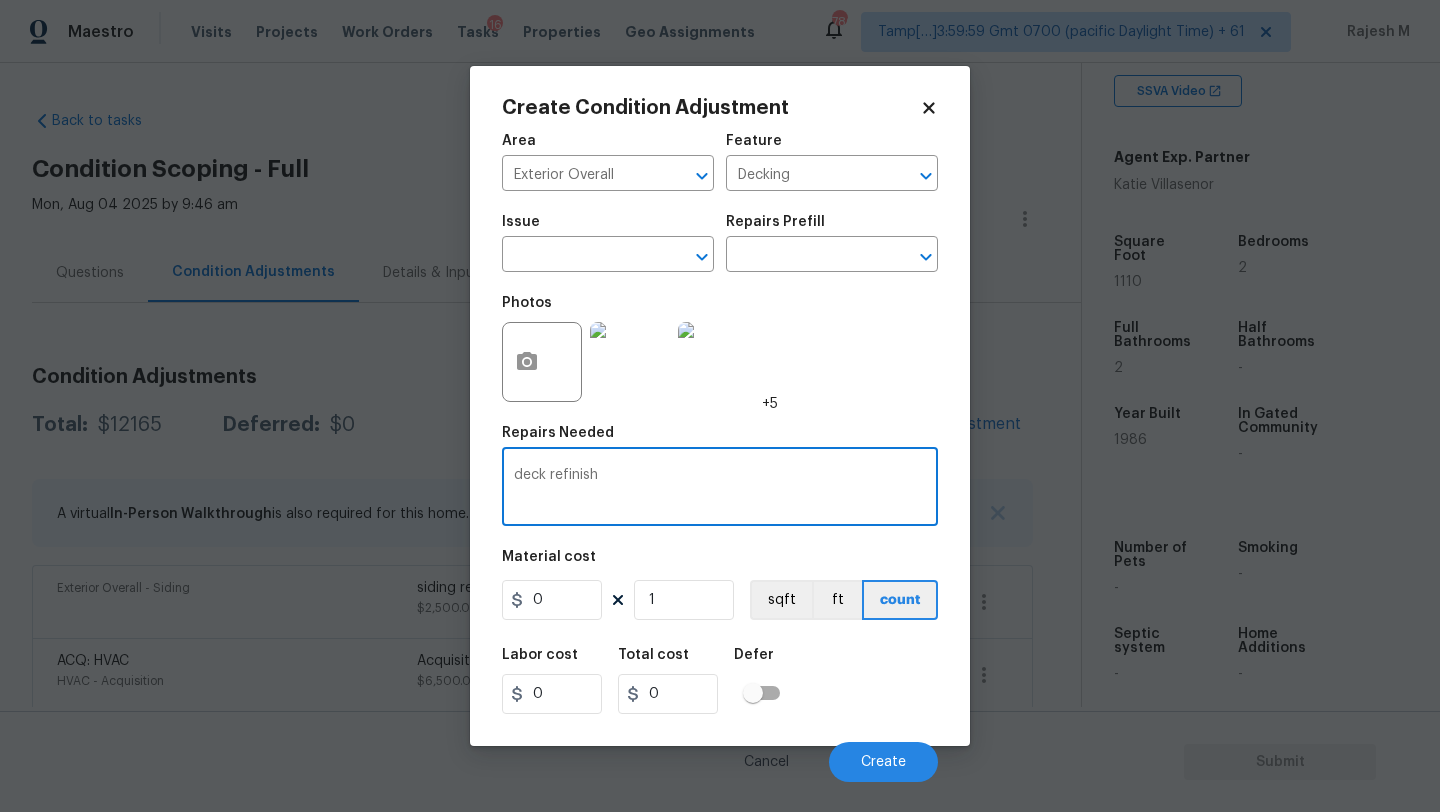 type on "deck refinish" 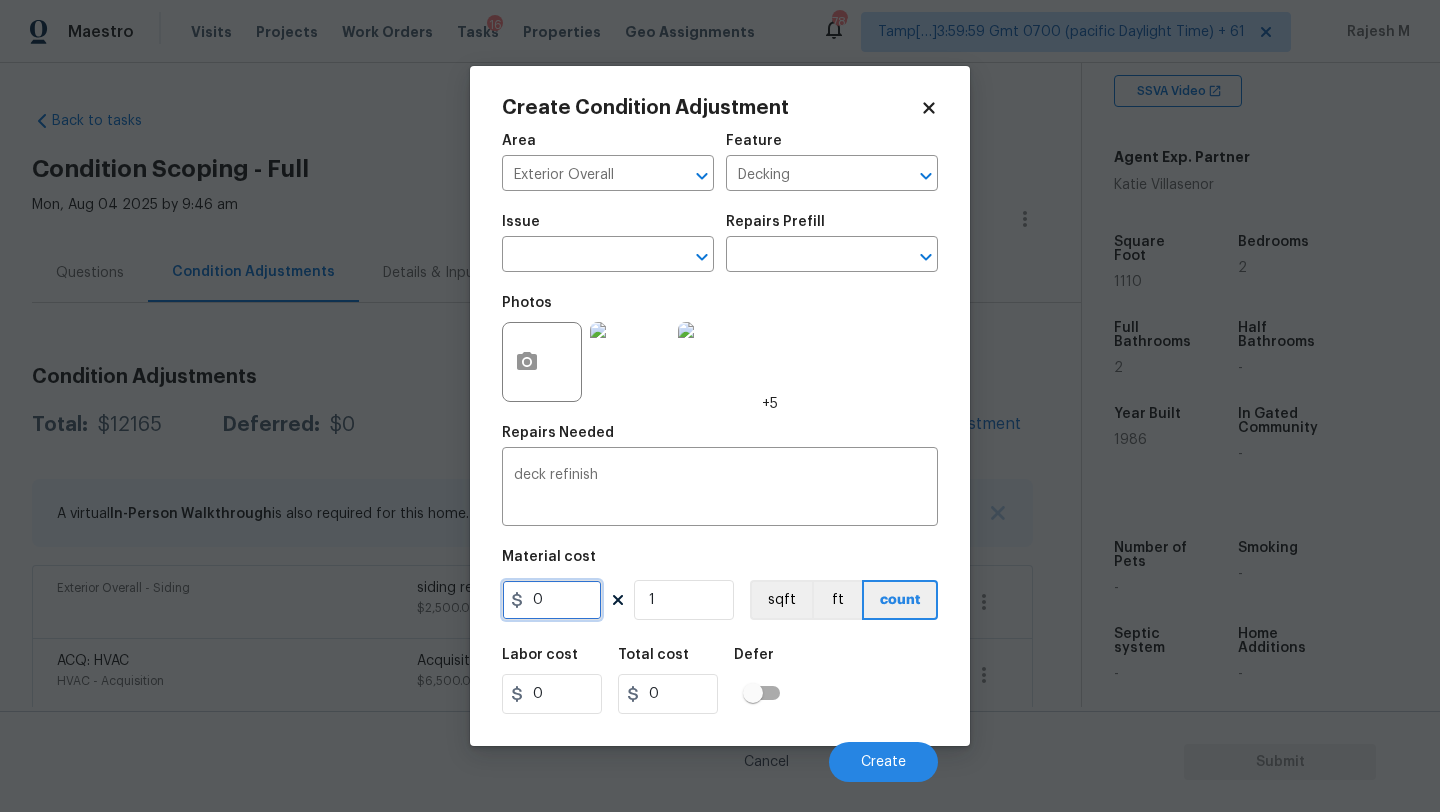 click on "0" at bounding box center (552, 600) 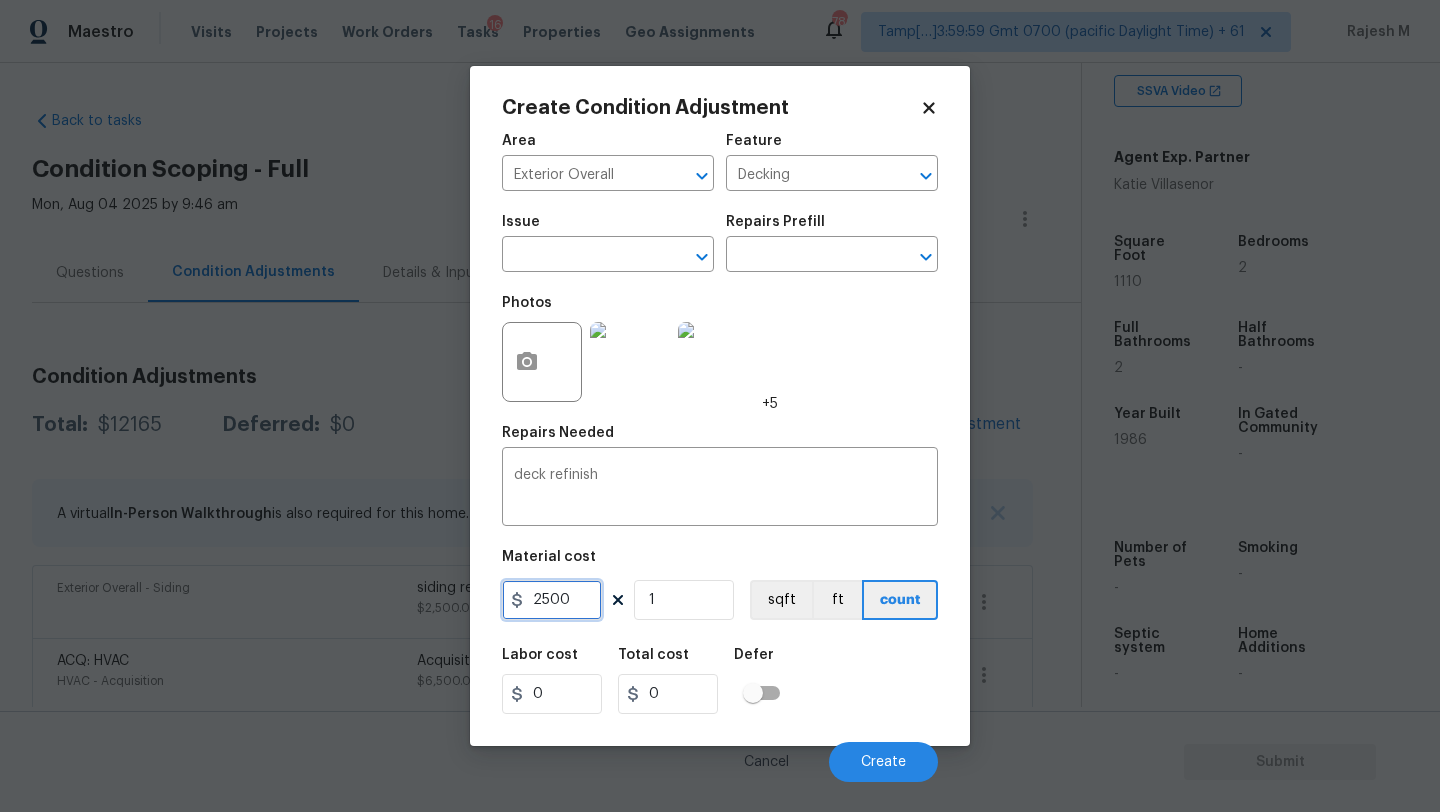 type on "2500" 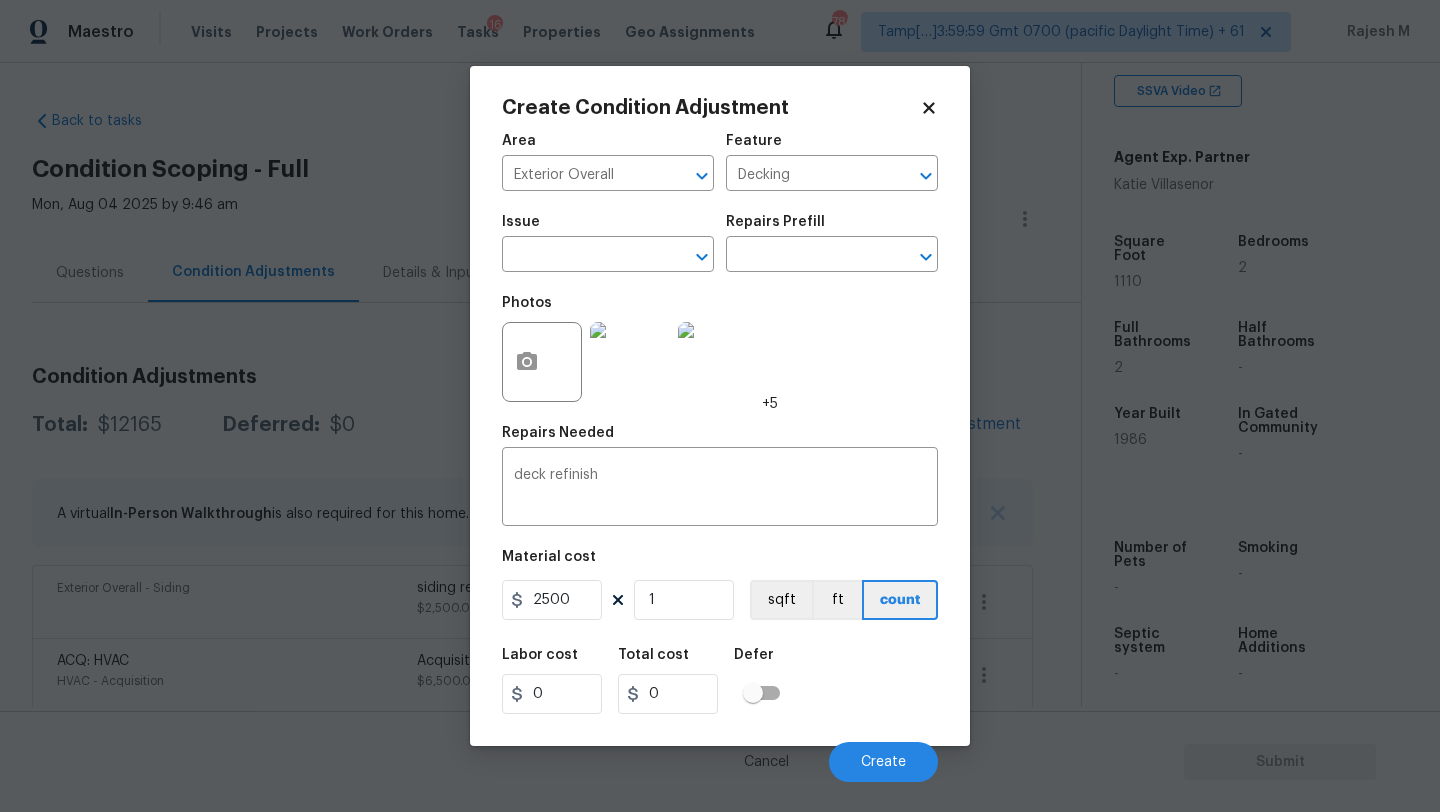 type on "2500" 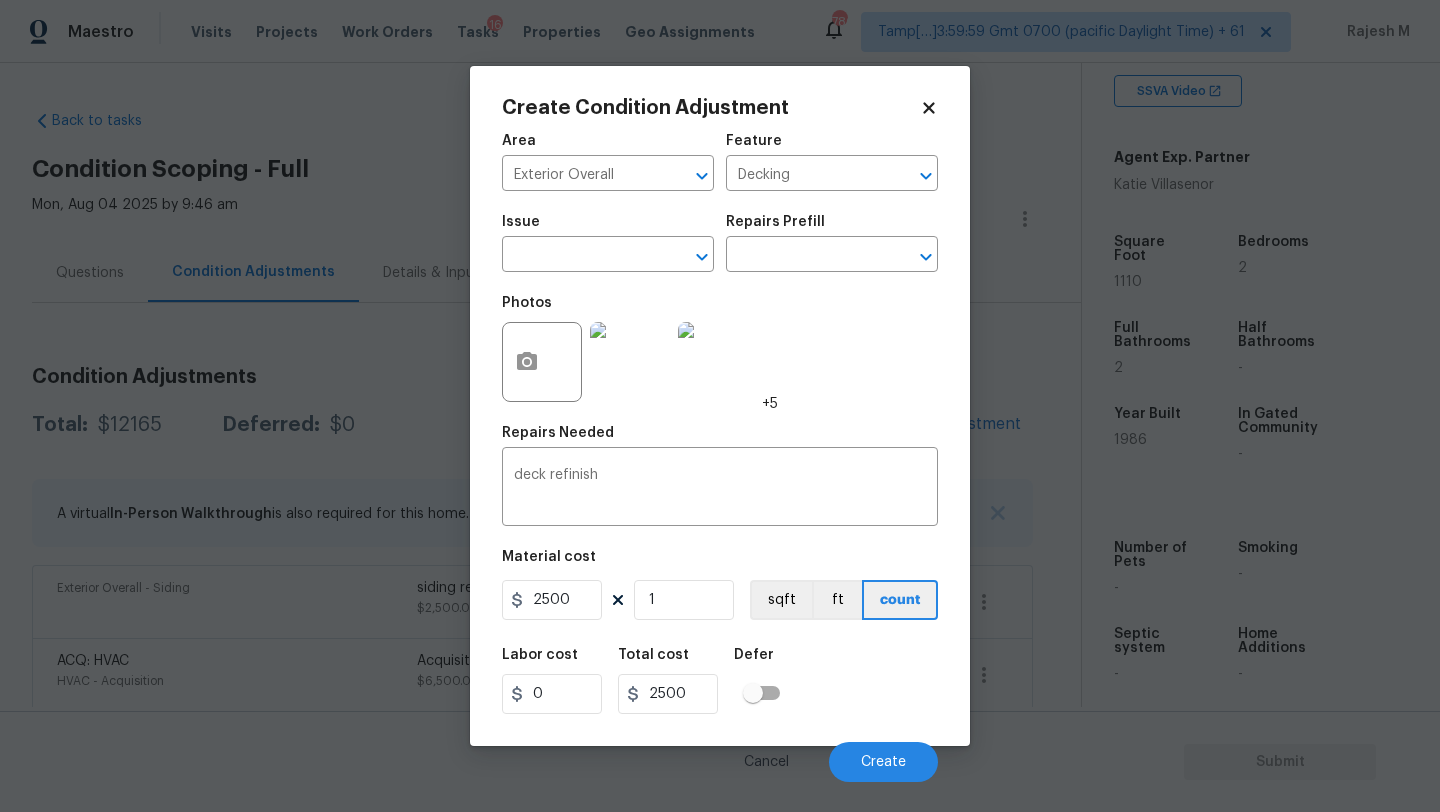 click on "Labor cost 0 Total cost 2500 Defer" at bounding box center [720, 681] 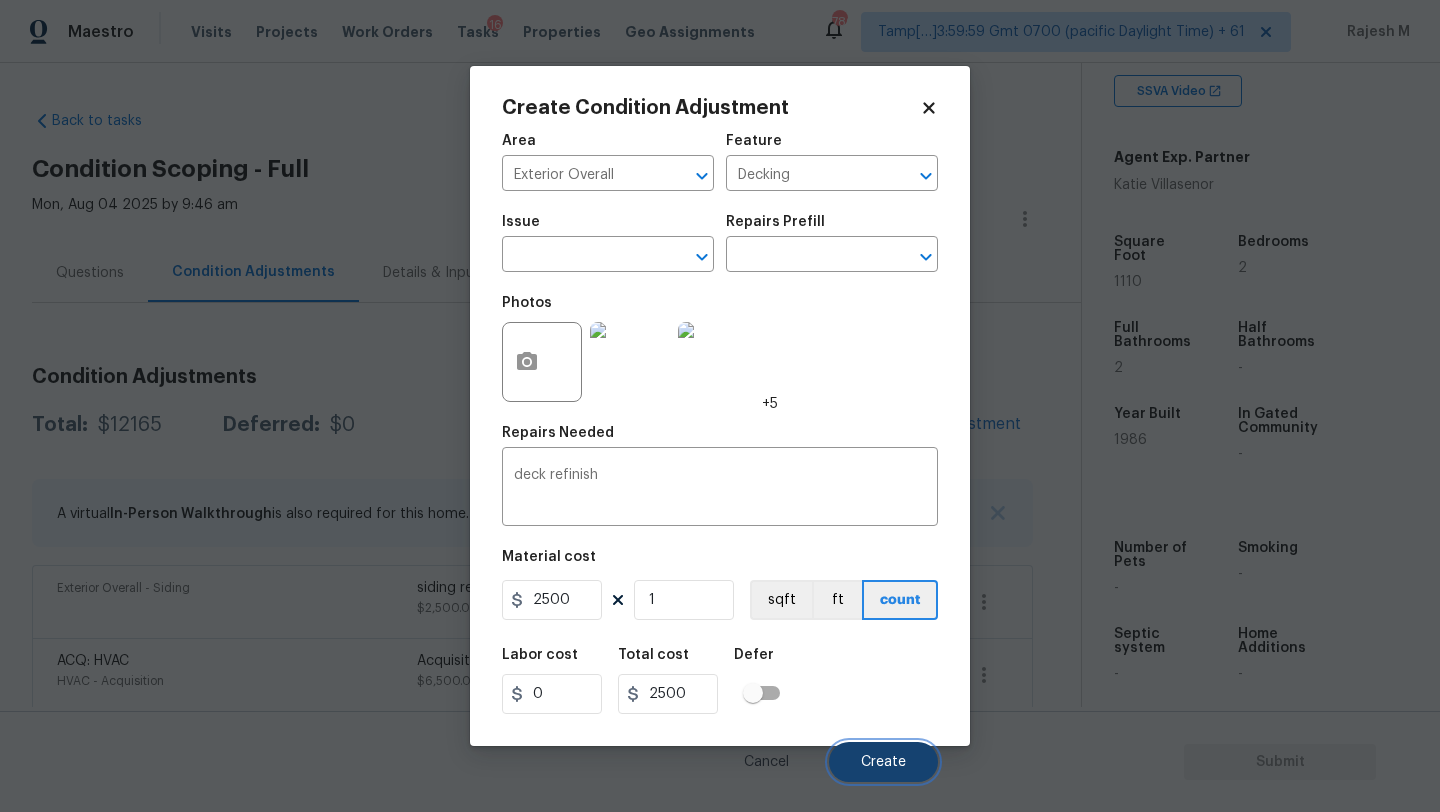 click on "Create" at bounding box center [883, 762] 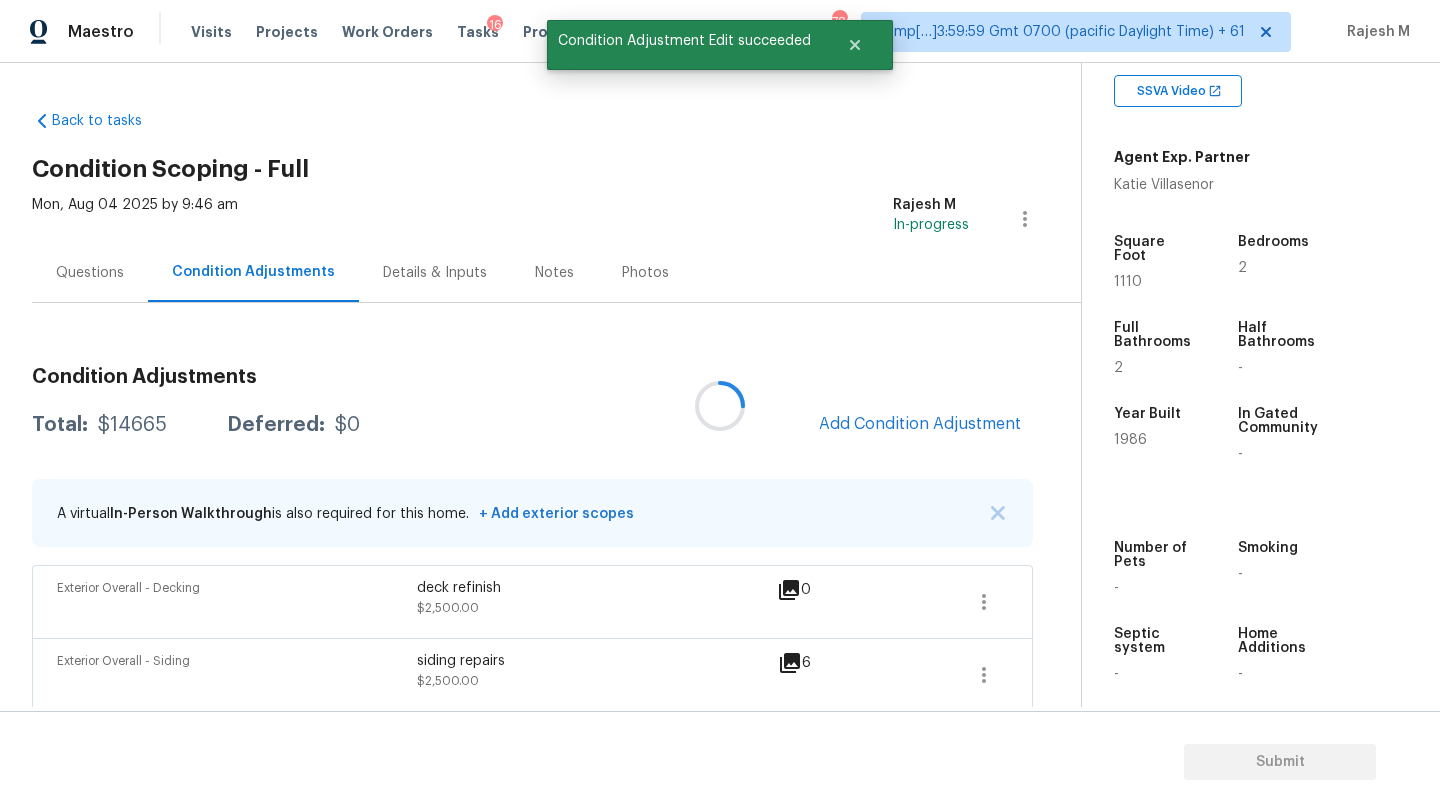 click on "Submit" at bounding box center [720, 762] 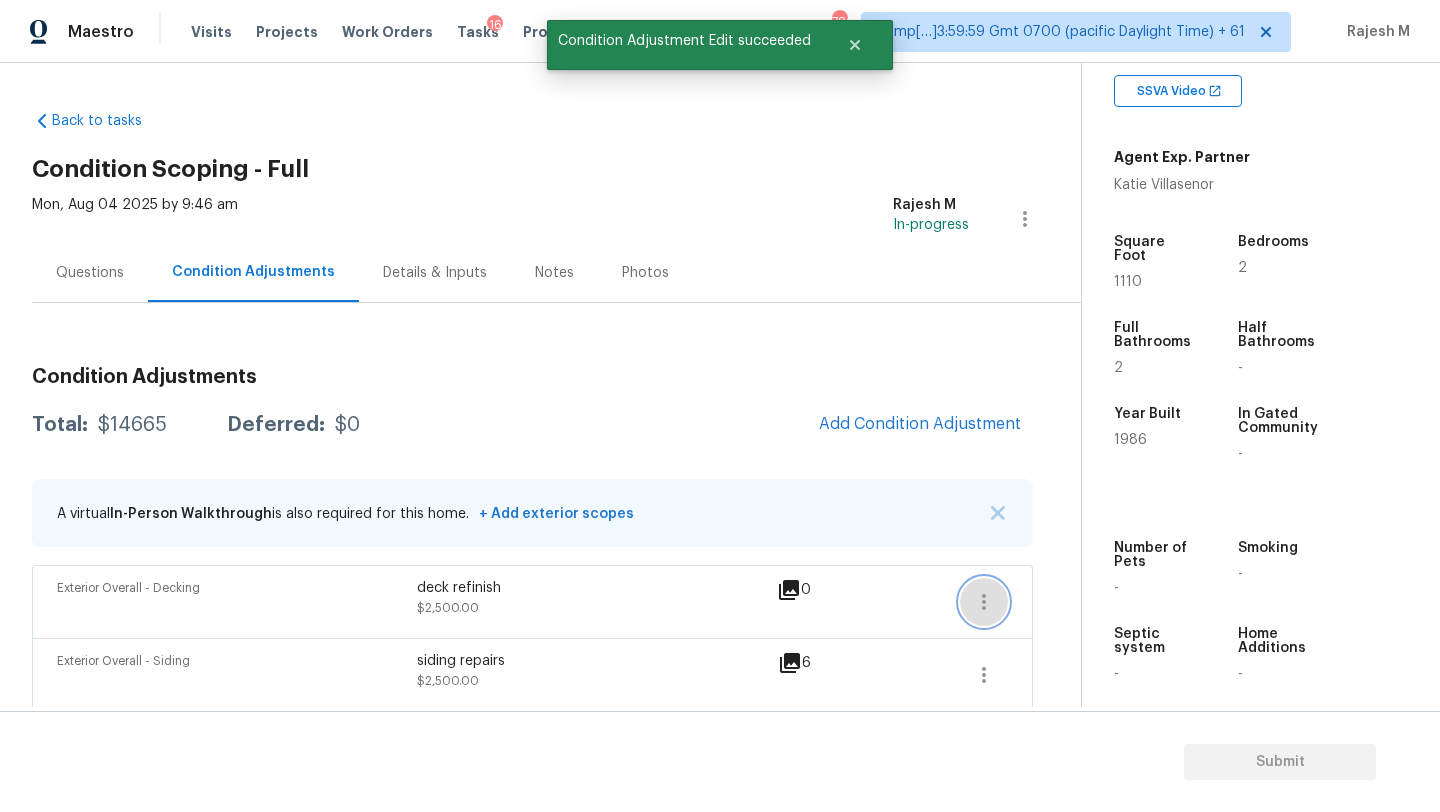 click at bounding box center (984, 602) 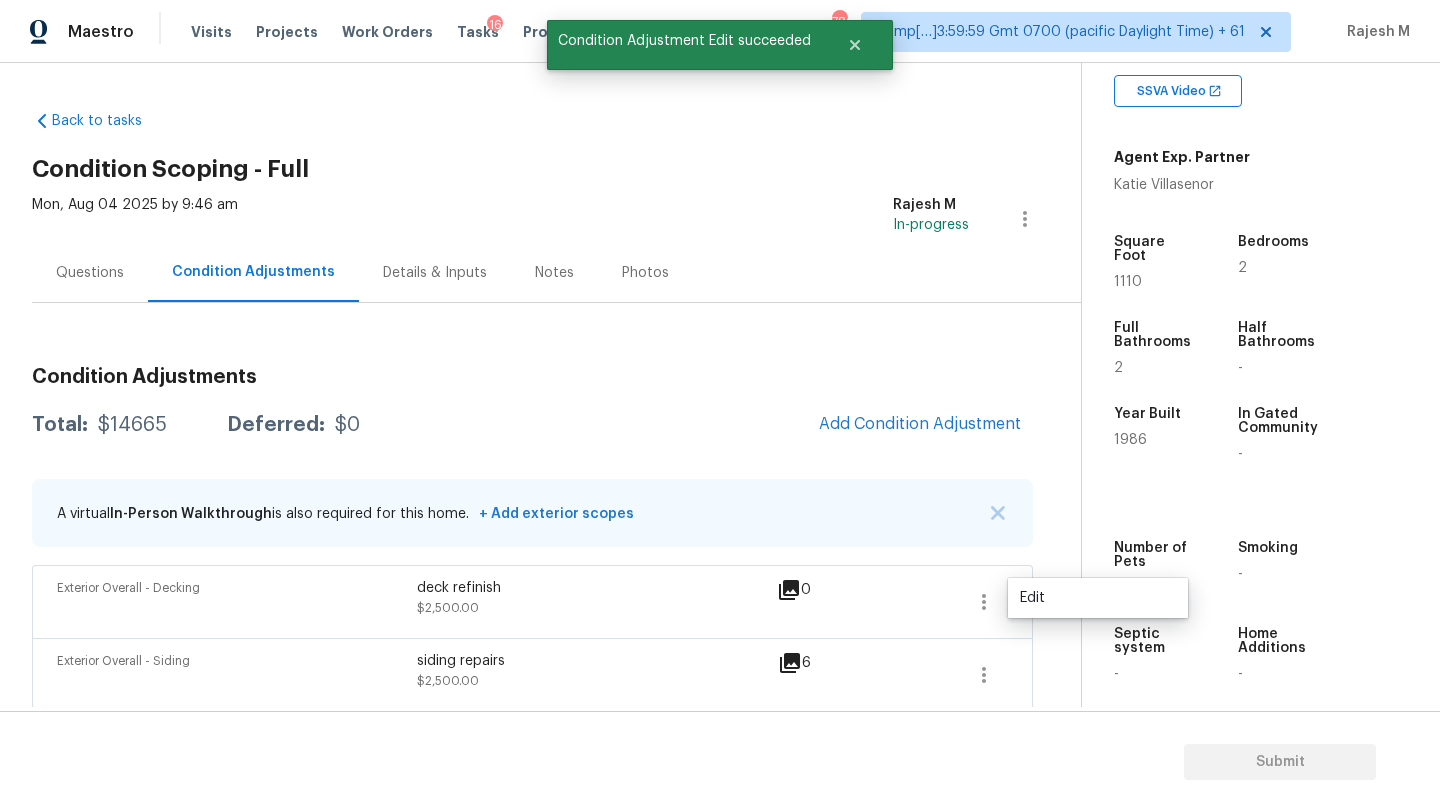 click on "Edit" at bounding box center (1098, 598) 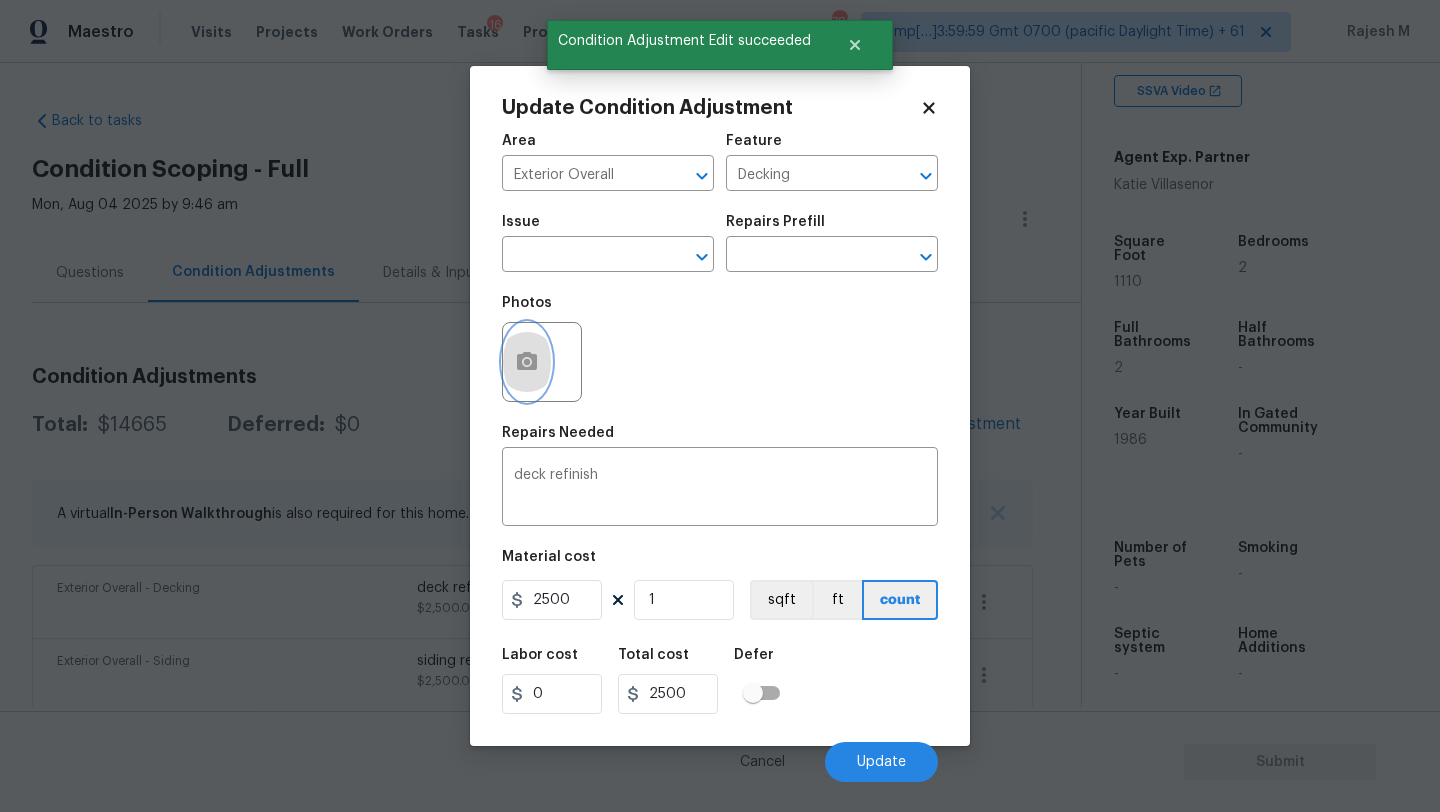 click at bounding box center (527, 362) 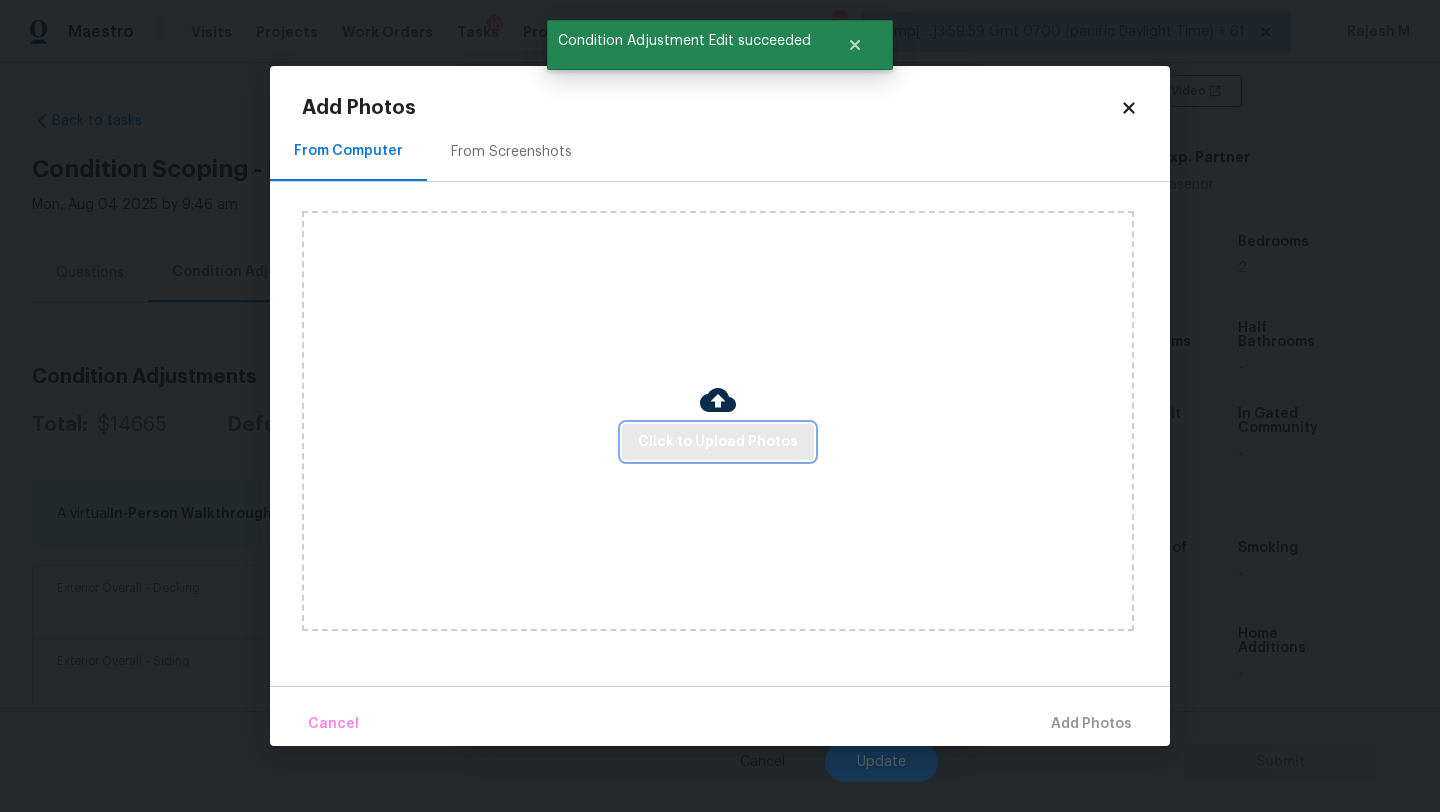 click on "Click to Upload Photos" at bounding box center [718, 442] 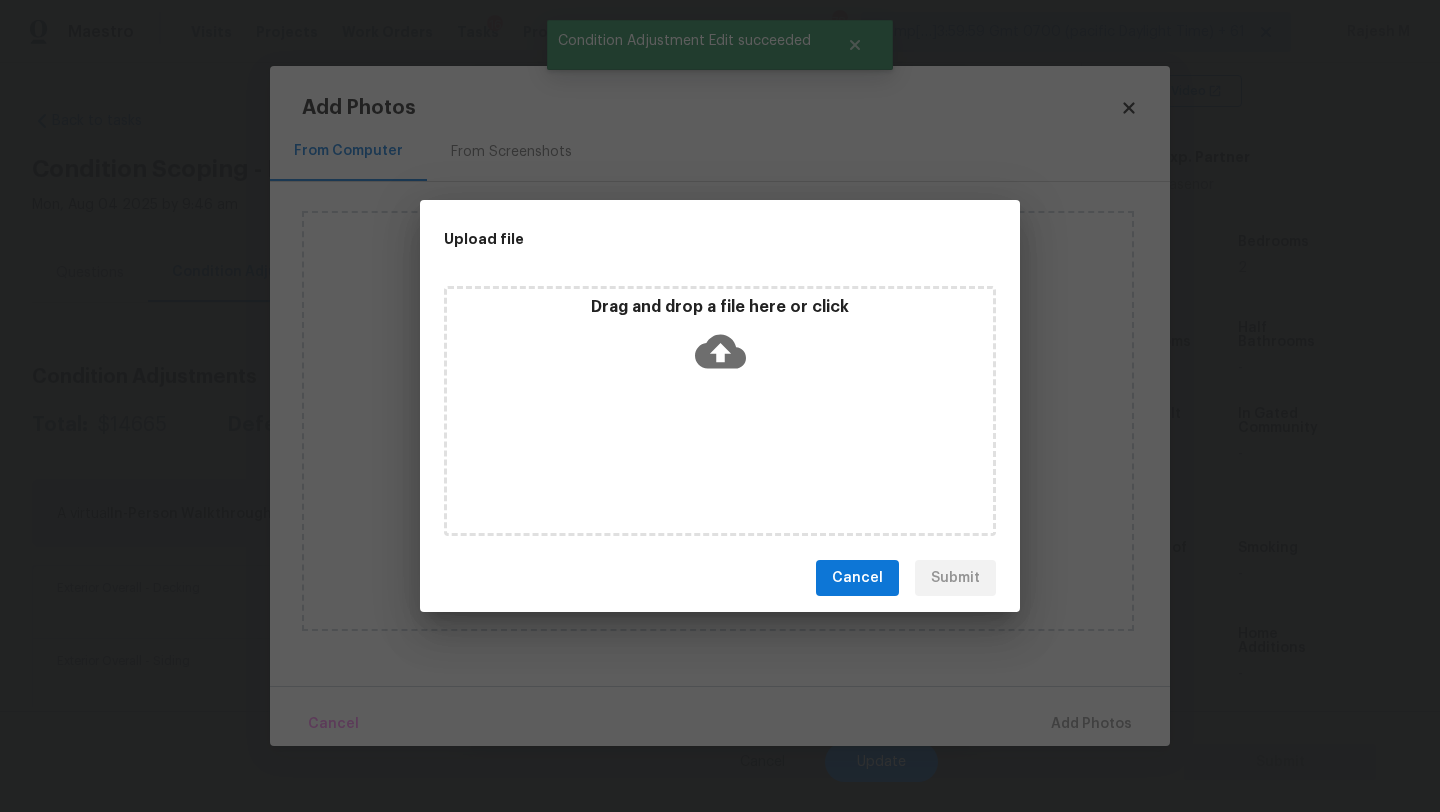 click on "Drag and drop a file here or click" at bounding box center (720, 411) 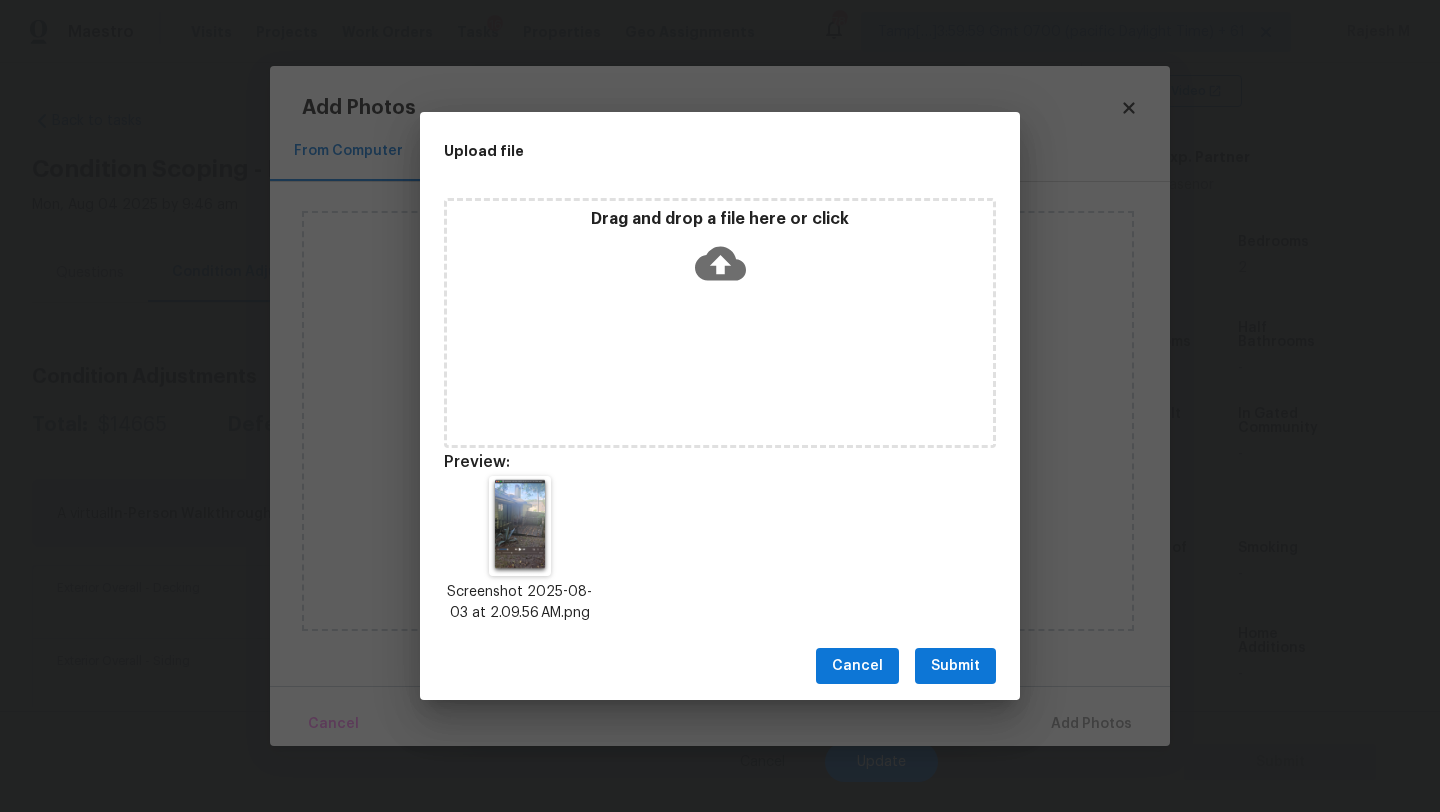 click on "Submit" at bounding box center (955, 666) 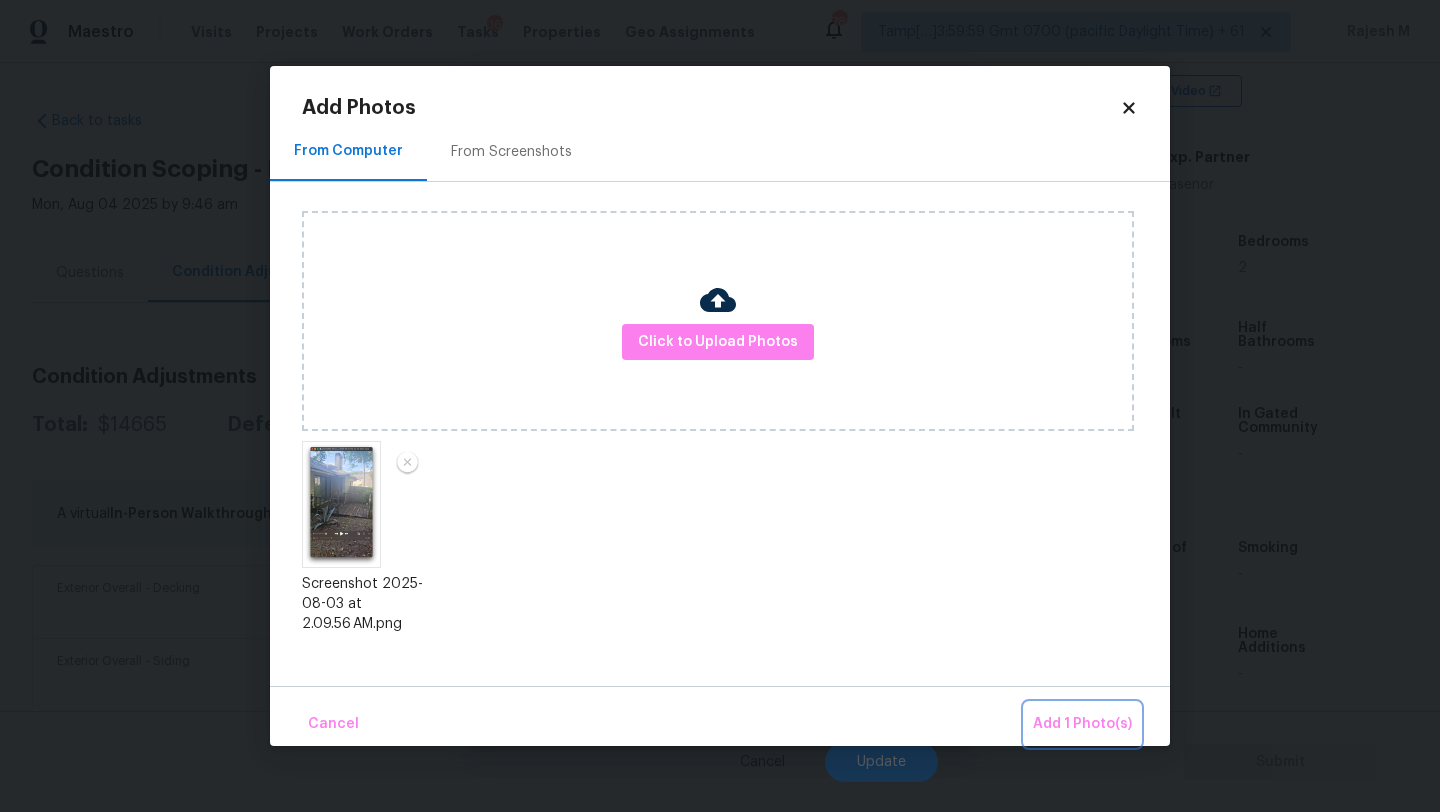 click on "Add 1 Photo(s)" at bounding box center (1082, 724) 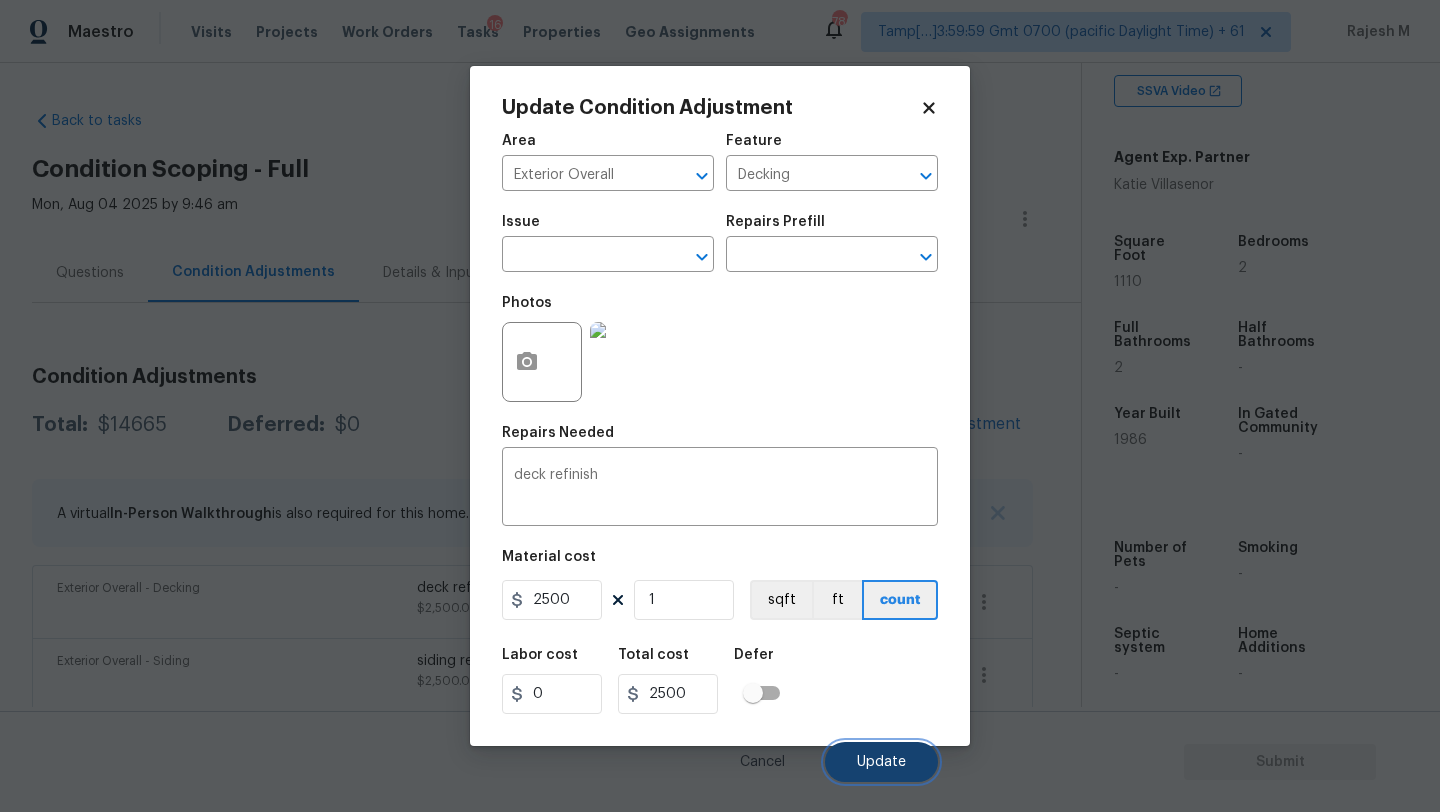 click on "Update" at bounding box center (881, 762) 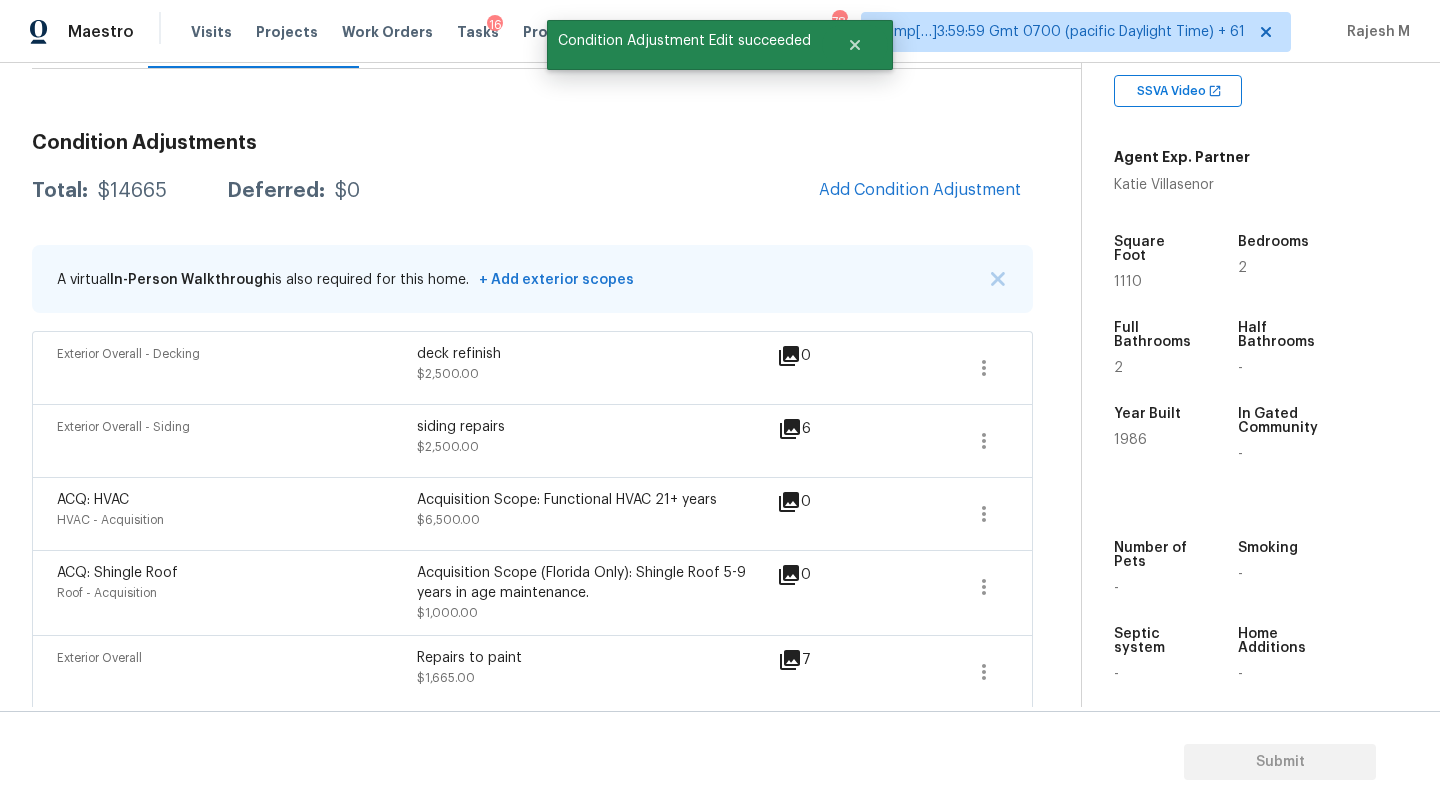 scroll, scrollTop: 533, scrollLeft: 0, axis: vertical 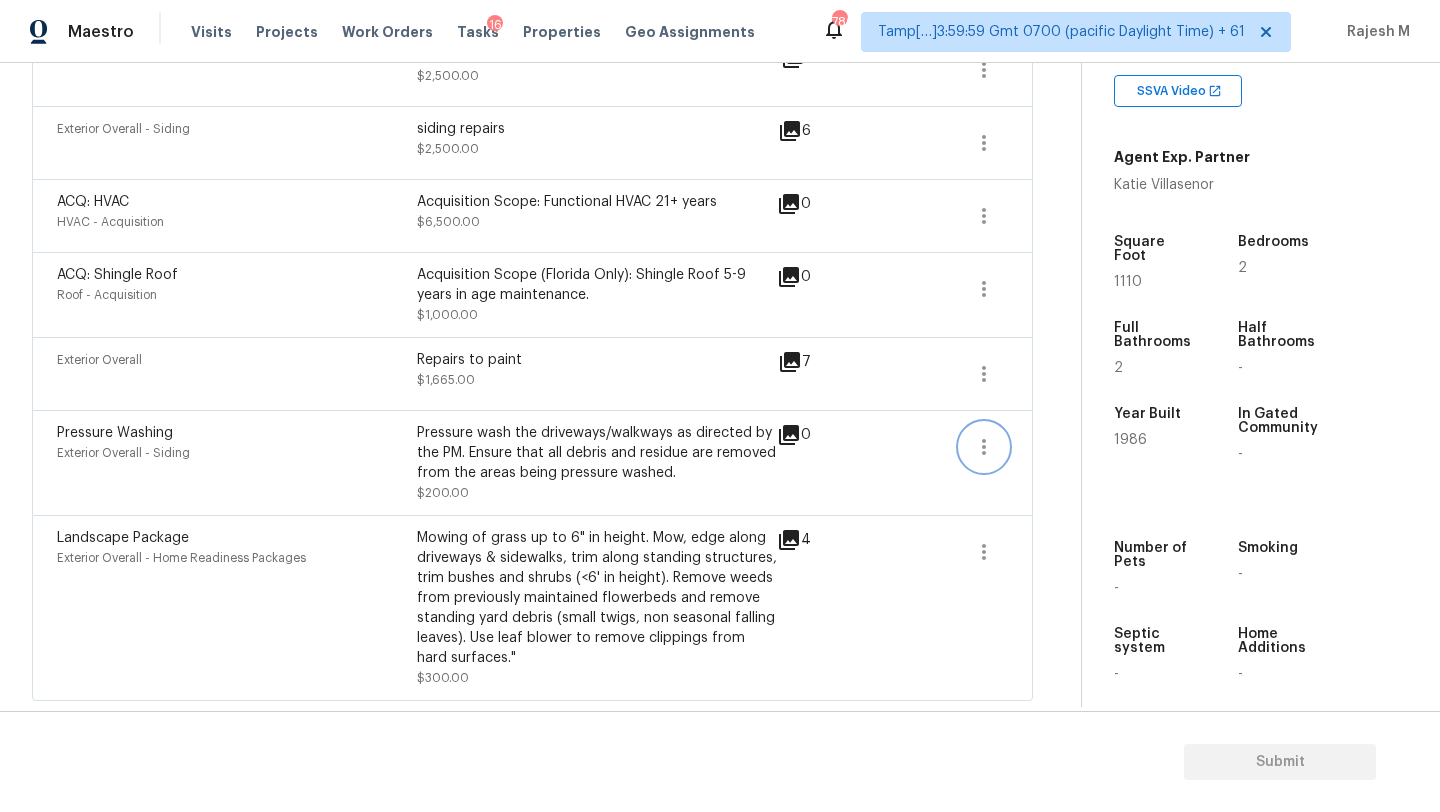 click 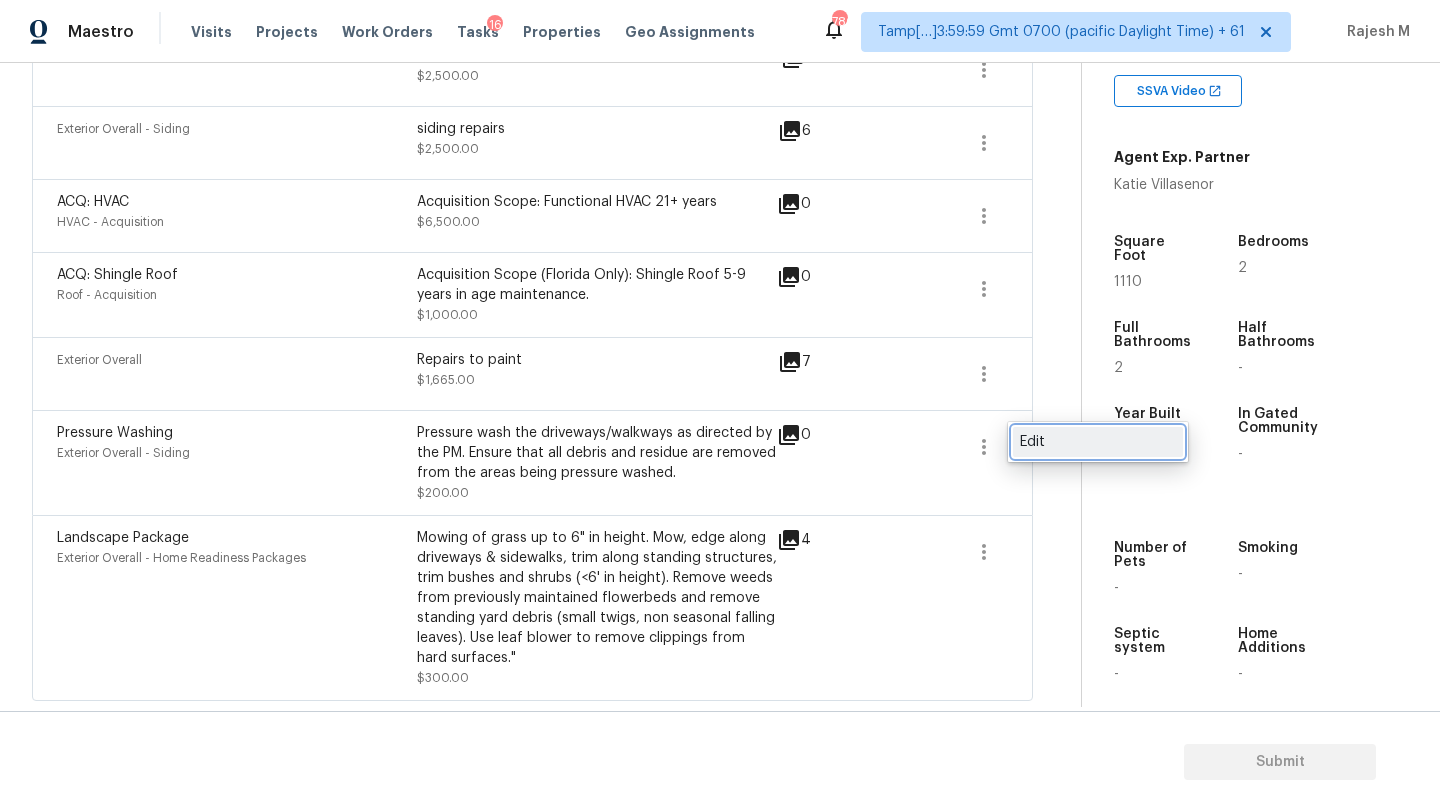 click on "Edit" at bounding box center [1098, 442] 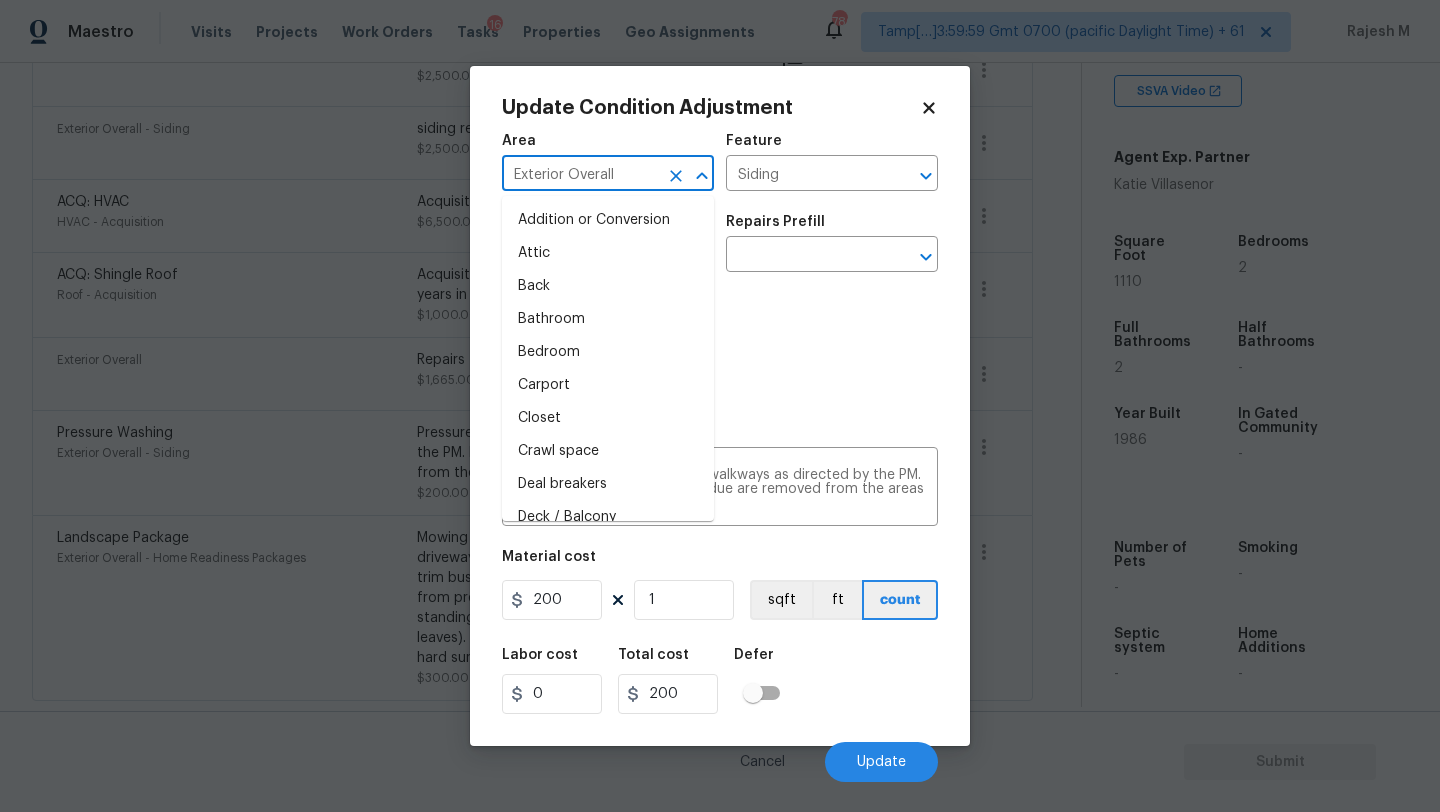 click on "Exterior Overall" at bounding box center (580, 175) 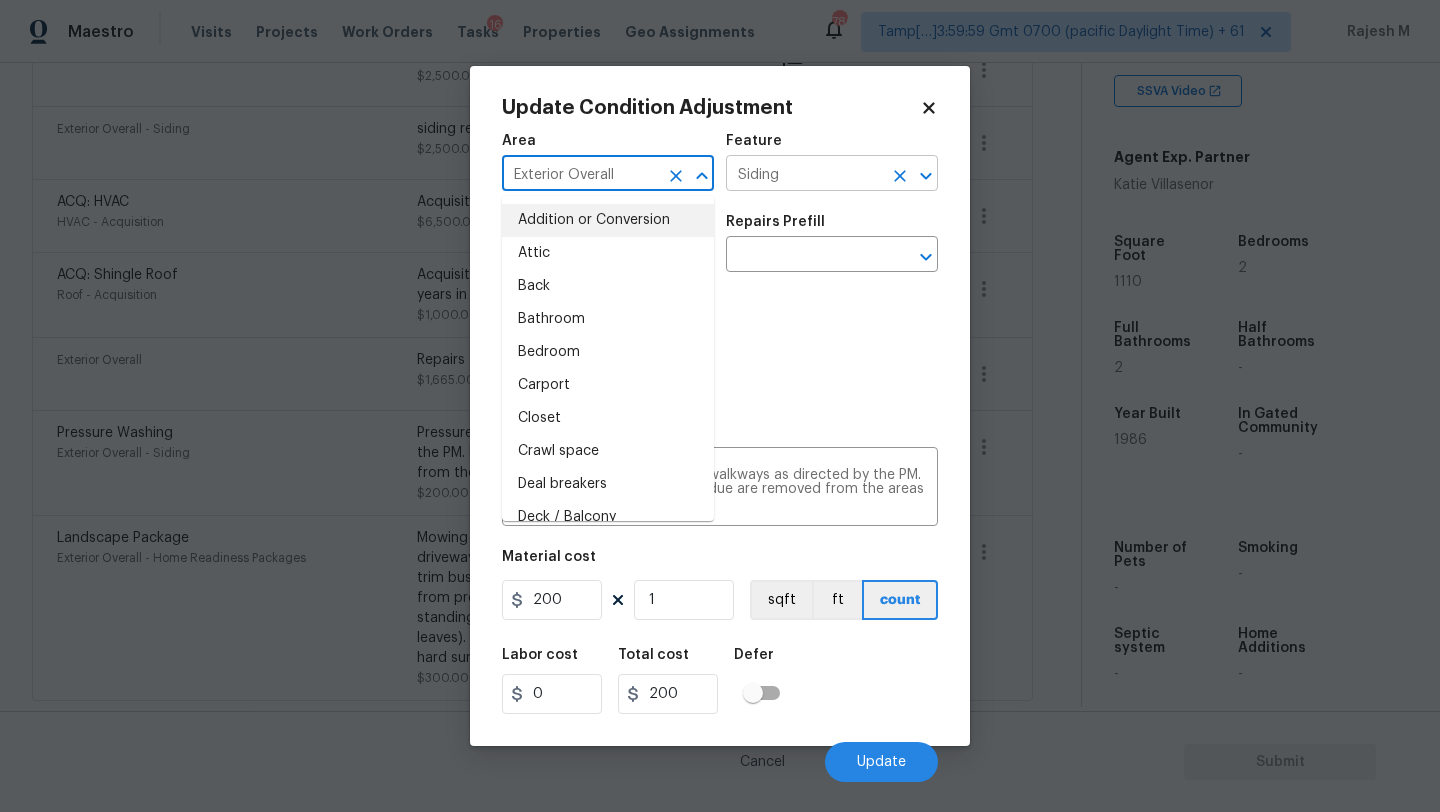 click on "Siding" at bounding box center [804, 175] 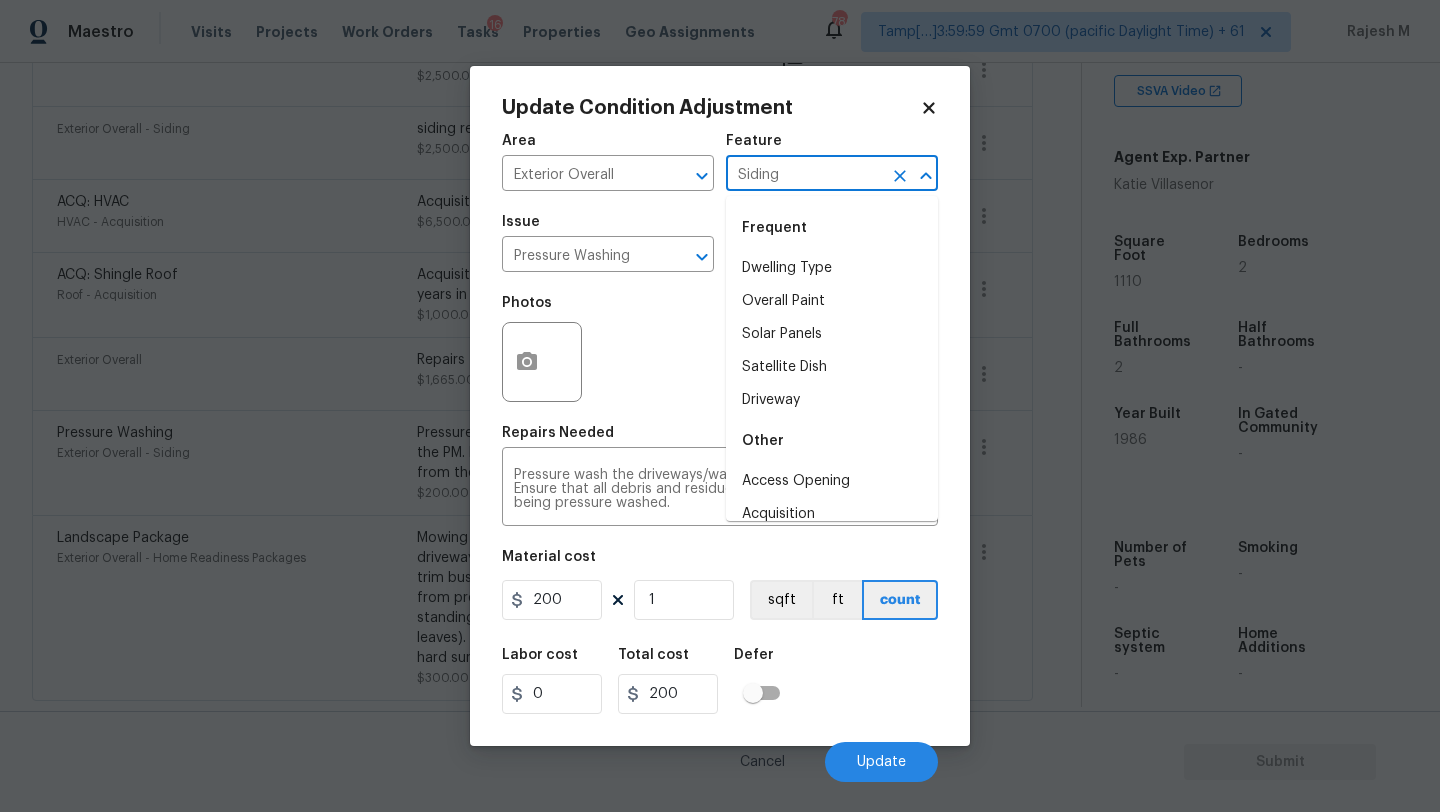 click on "Siding" at bounding box center [804, 175] 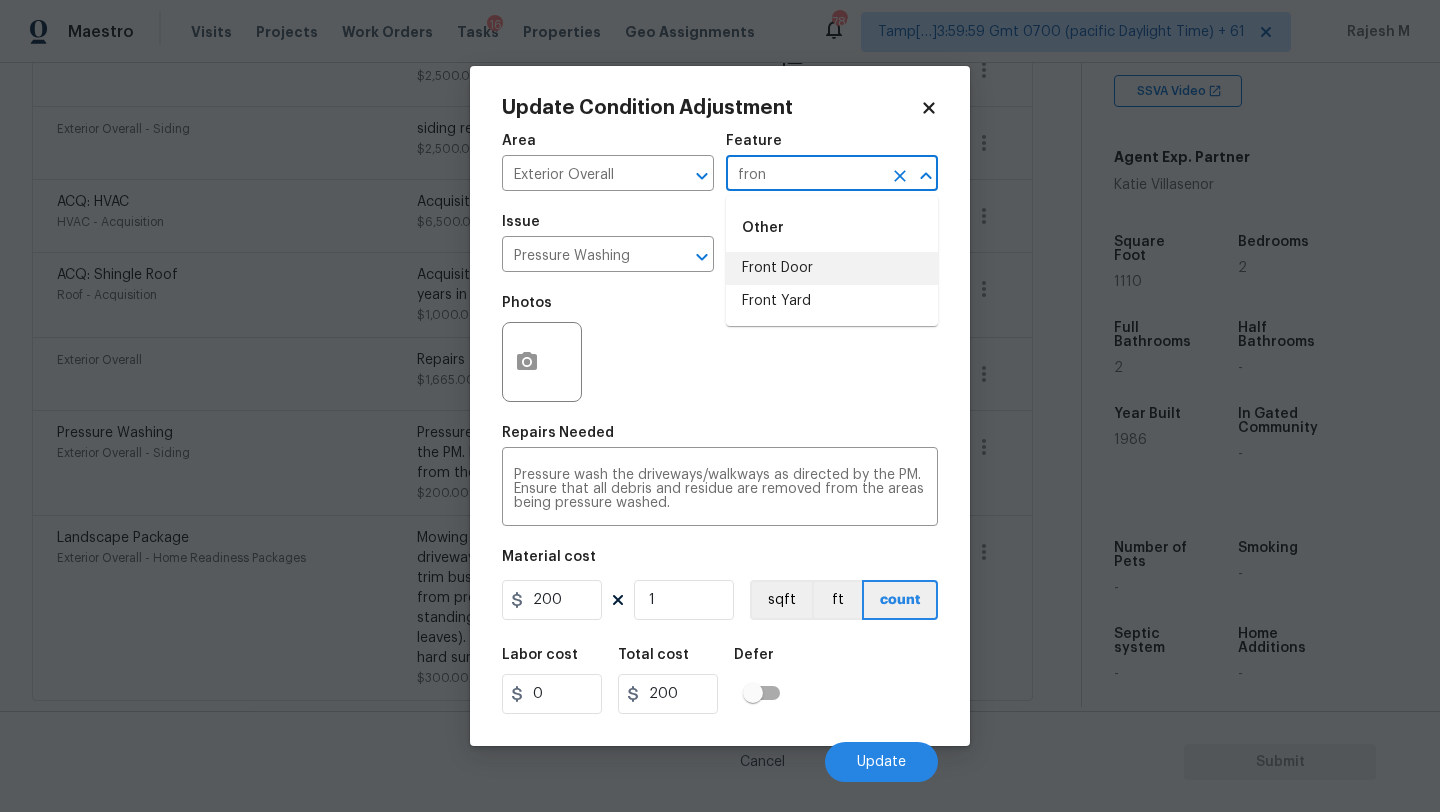 click on "Front Door" at bounding box center [832, 268] 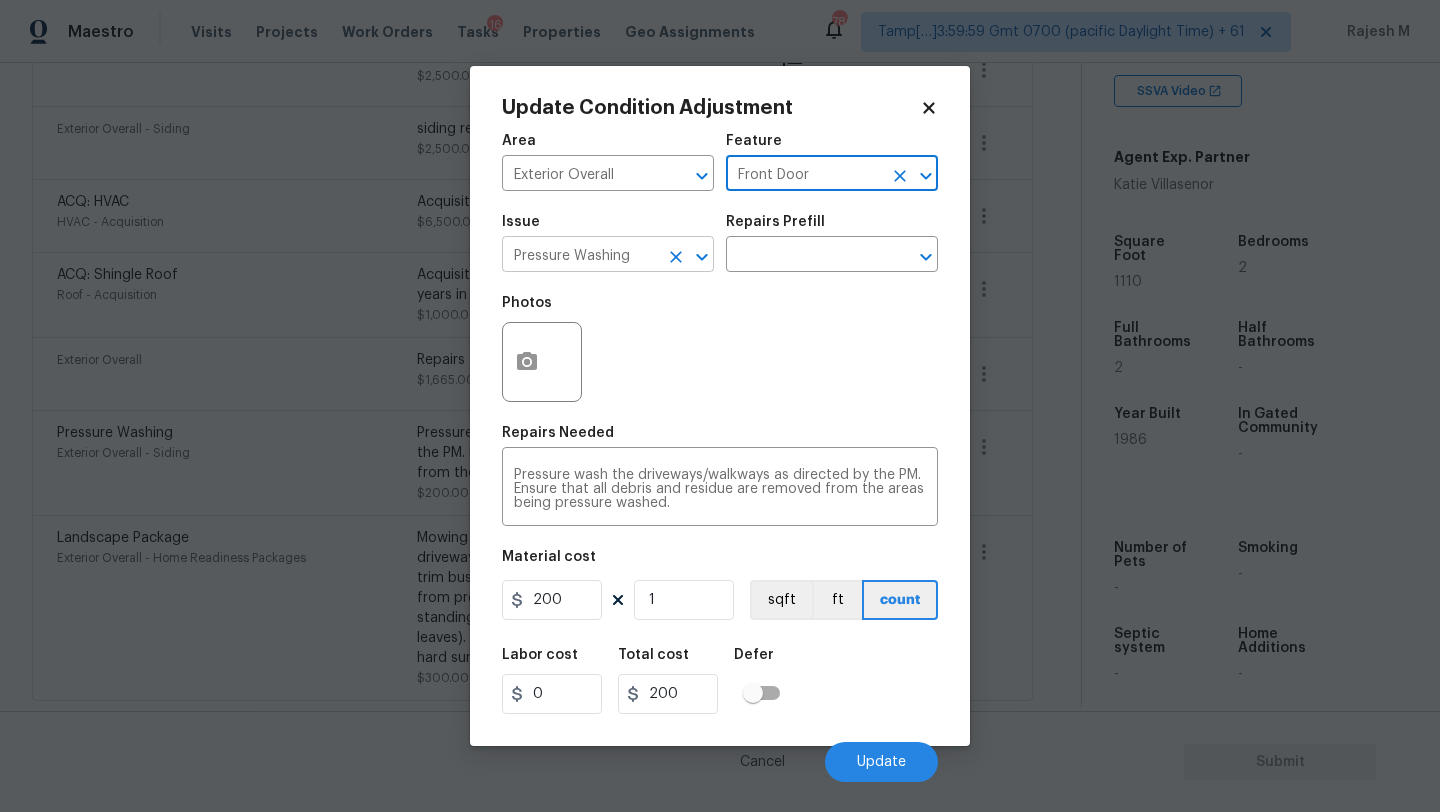 click 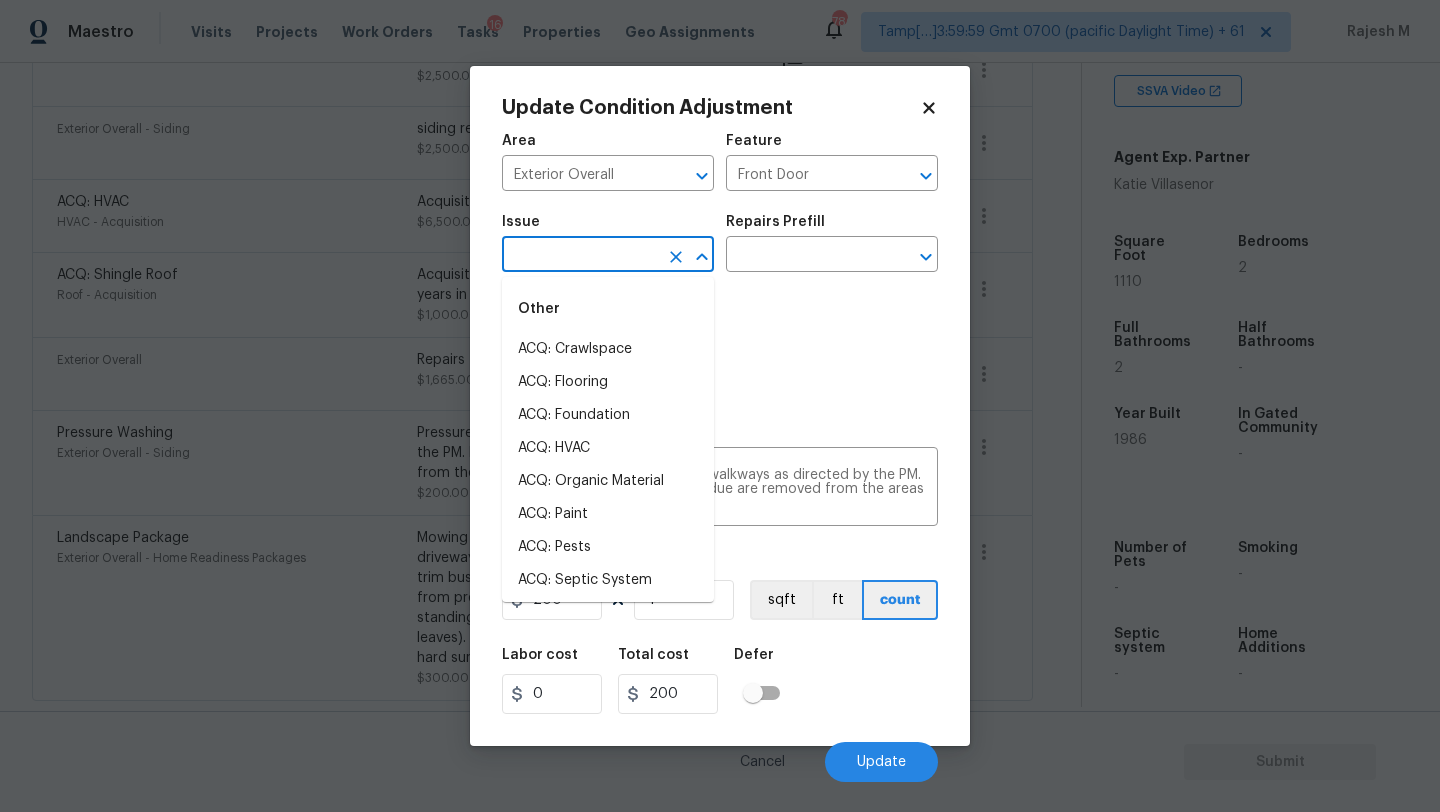 click at bounding box center [580, 256] 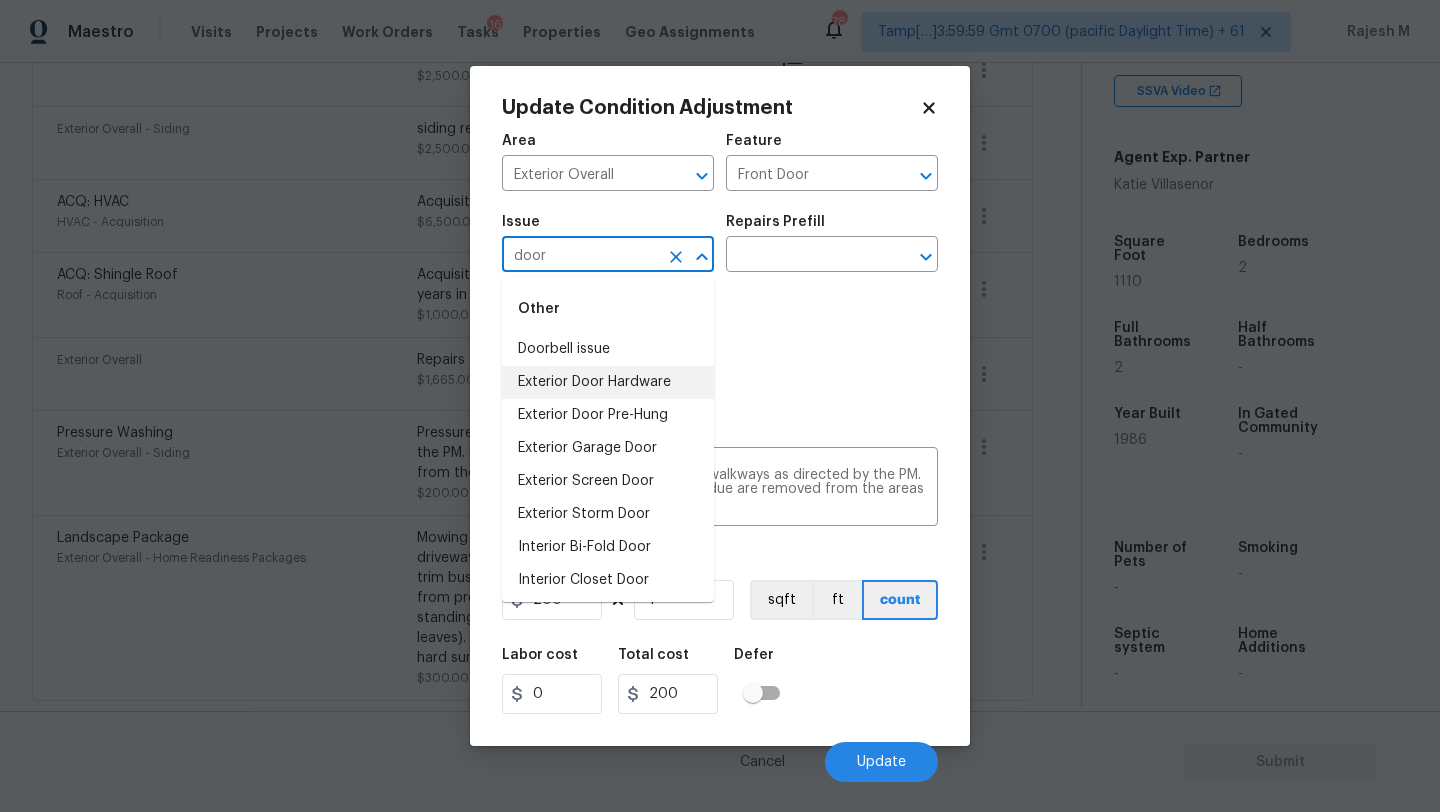 click on "Exterior Door Hardware" at bounding box center (608, 382) 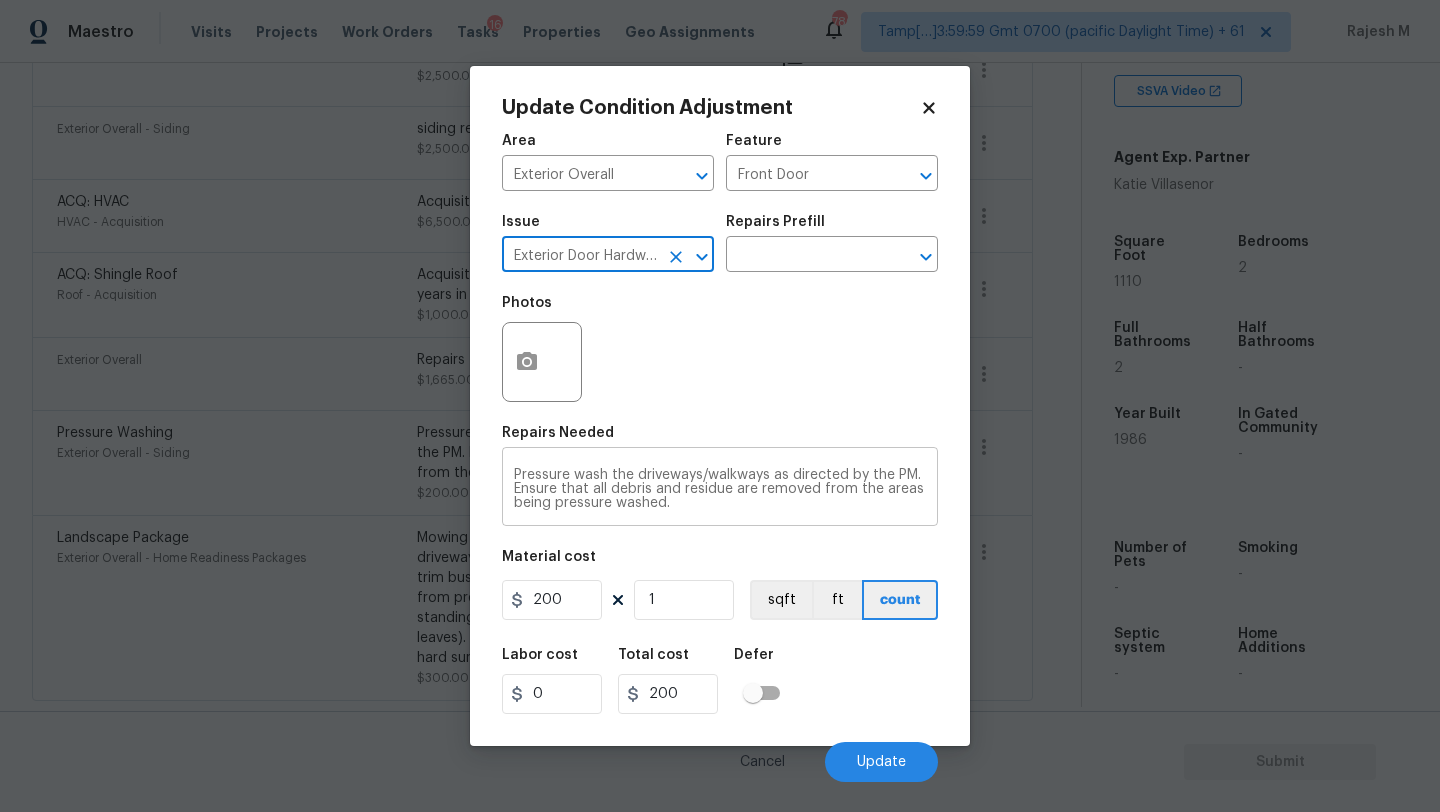 type on "Exterior Door Hardware" 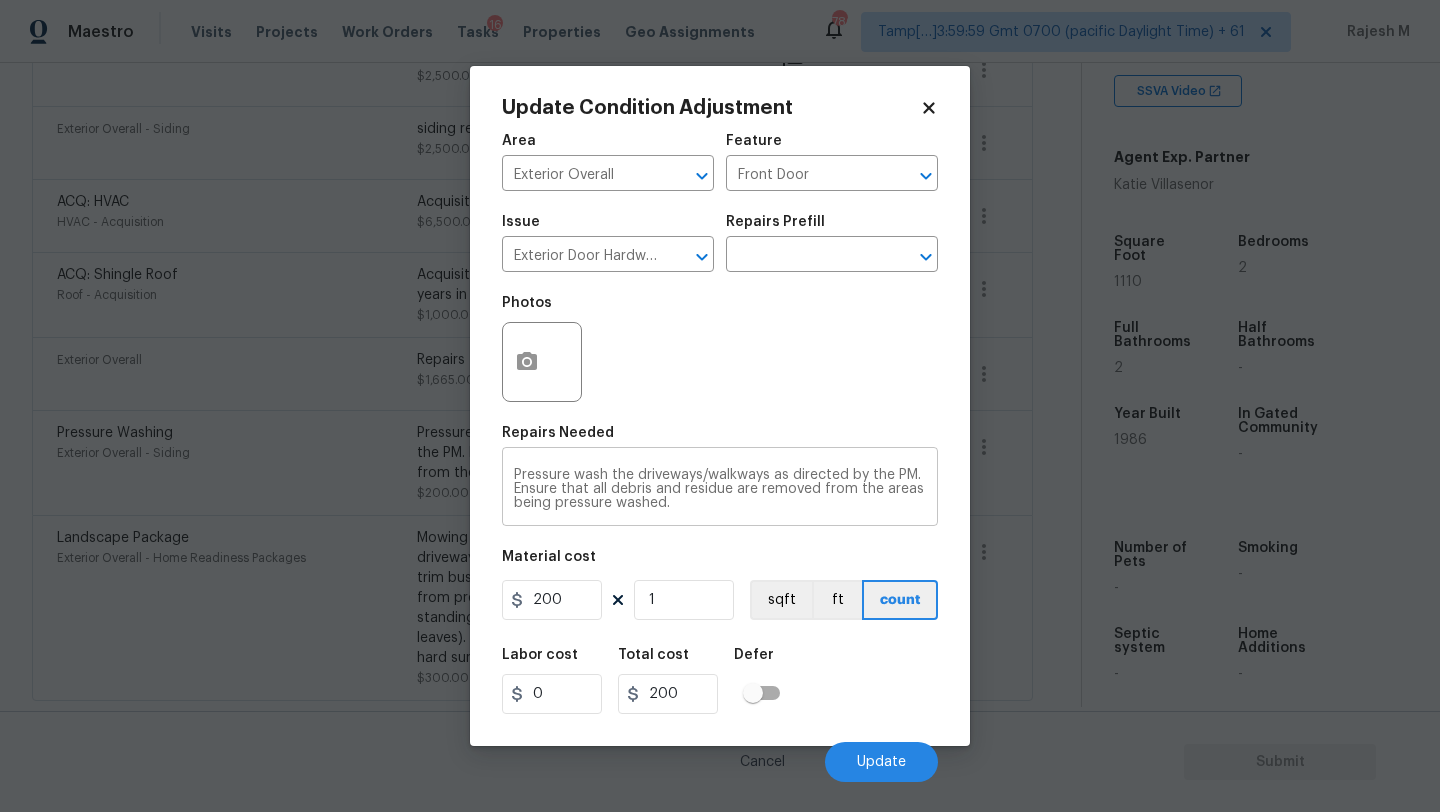 click on "Pressure wash the driveways/walkways as directed by the PM. Ensure that all debris and residue are removed from the areas being pressure washed. x ​" at bounding box center (720, 489) 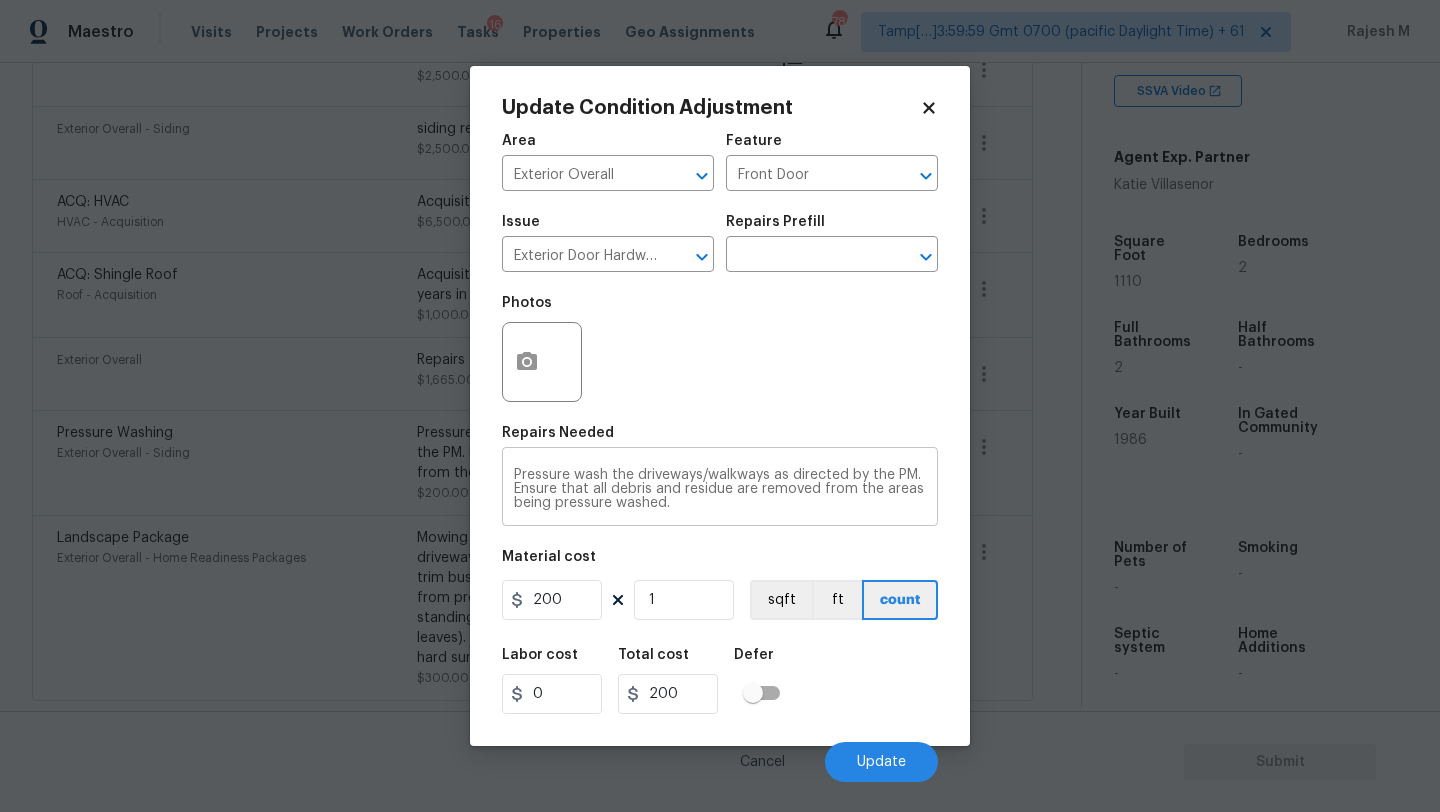 click on "Pressure wash the driveways/walkways as directed by the PM. Ensure that all debris and residue are removed from the areas being pressure washed. x ​" at bounding box center (720, 489) 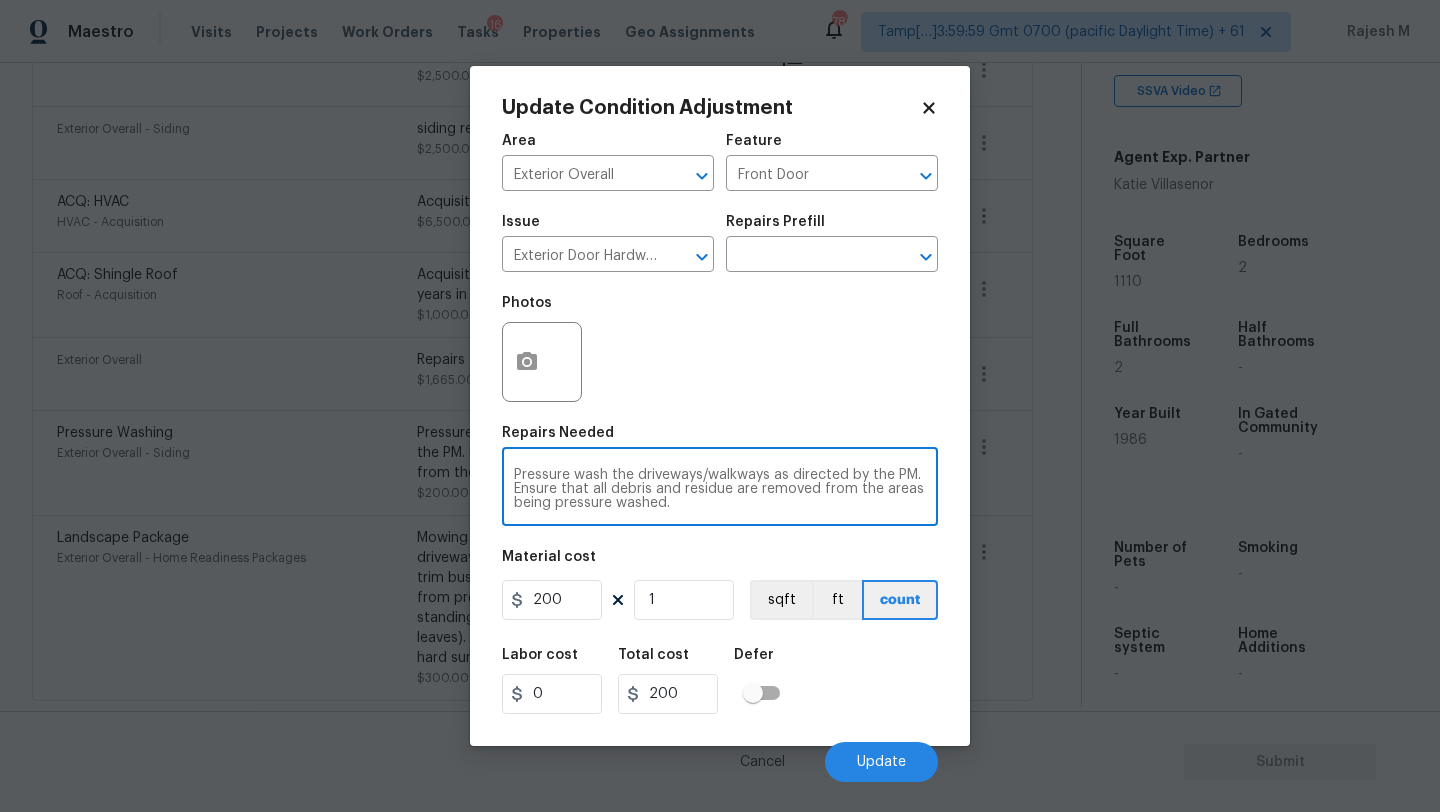 click on "Pressure wash the driveways/walkways as directed by the PM. Ensure that all debris and residue are removed from the areas being pressure washed." at bounding box center [720, 489] 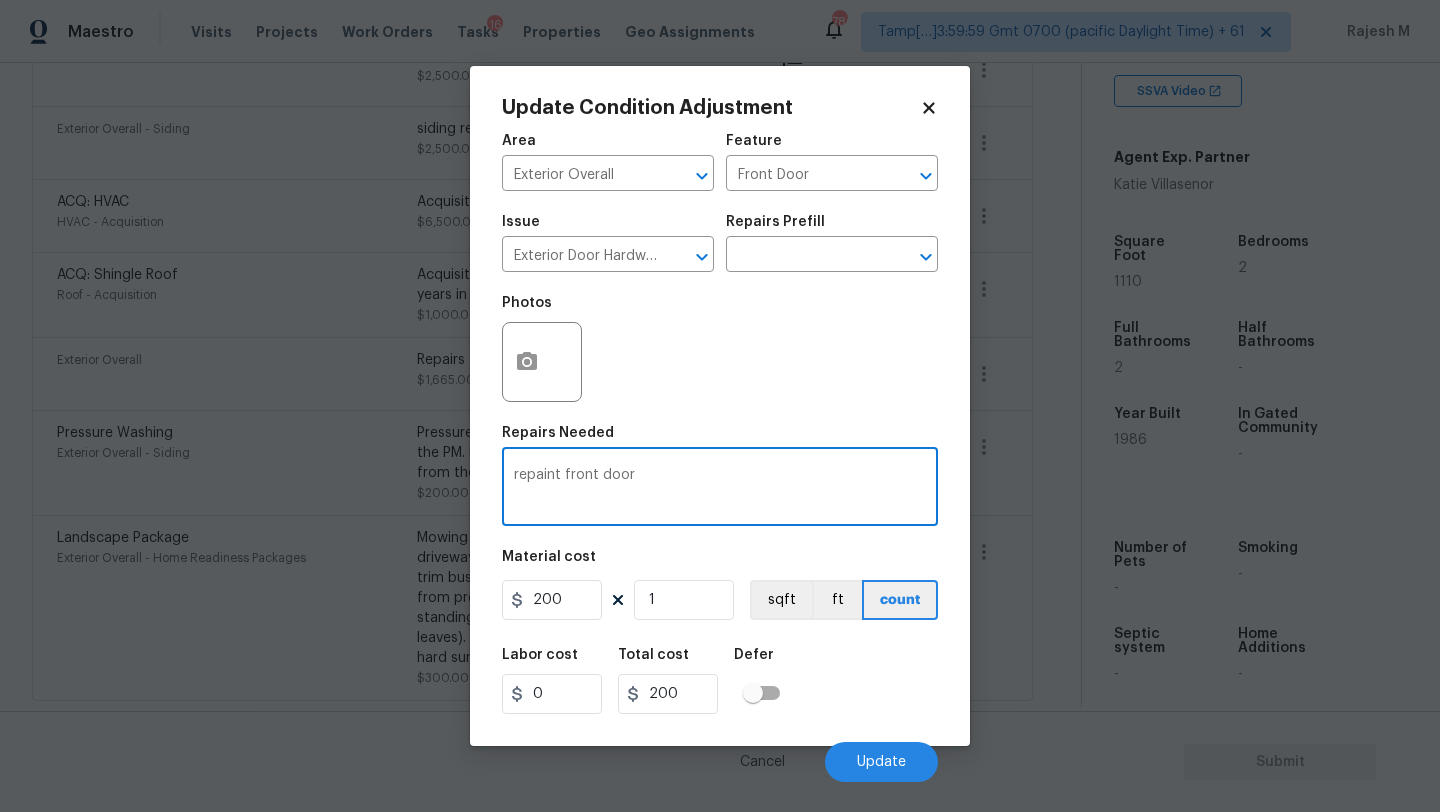 type on "repaint front door" 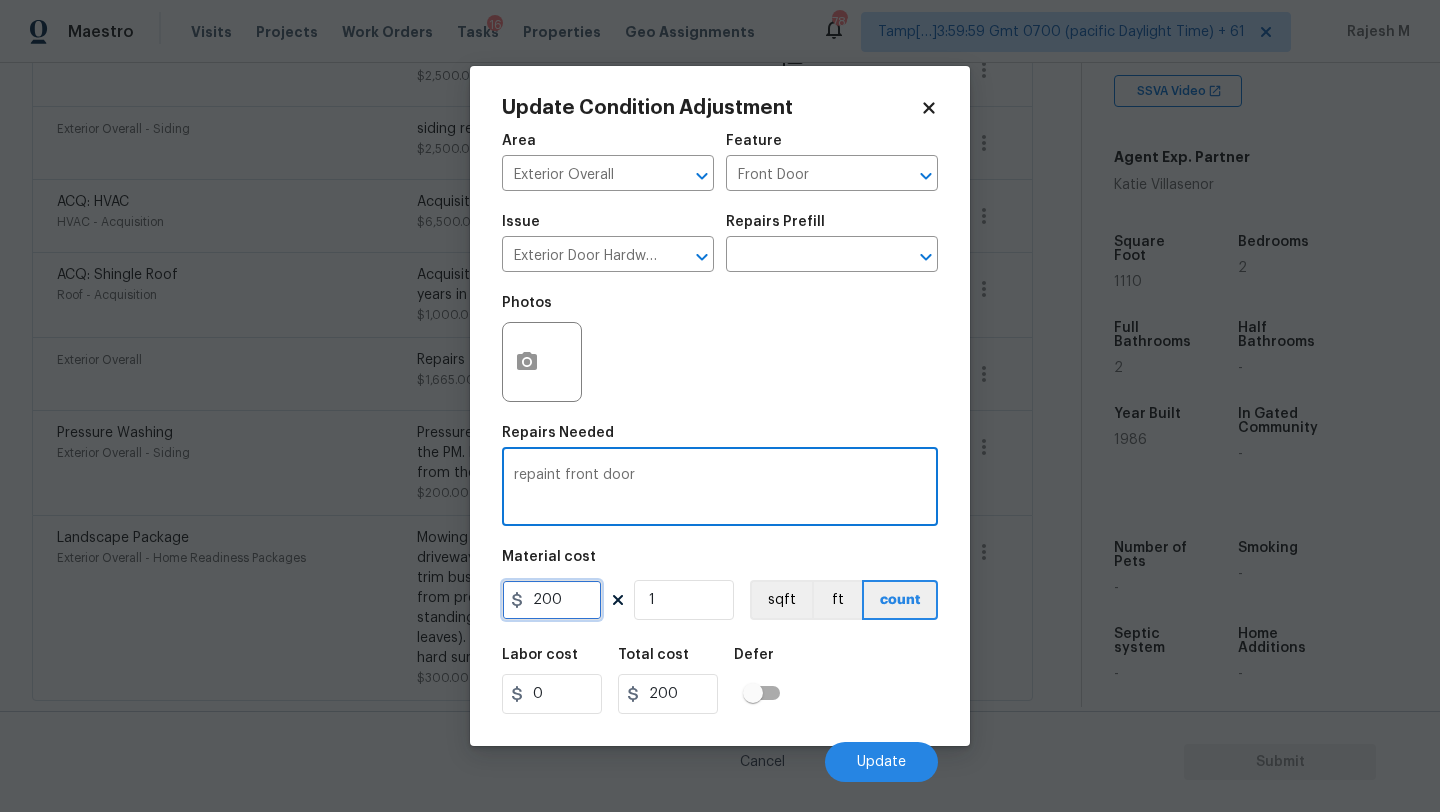 click on "200" at bounding box center (552, 600) 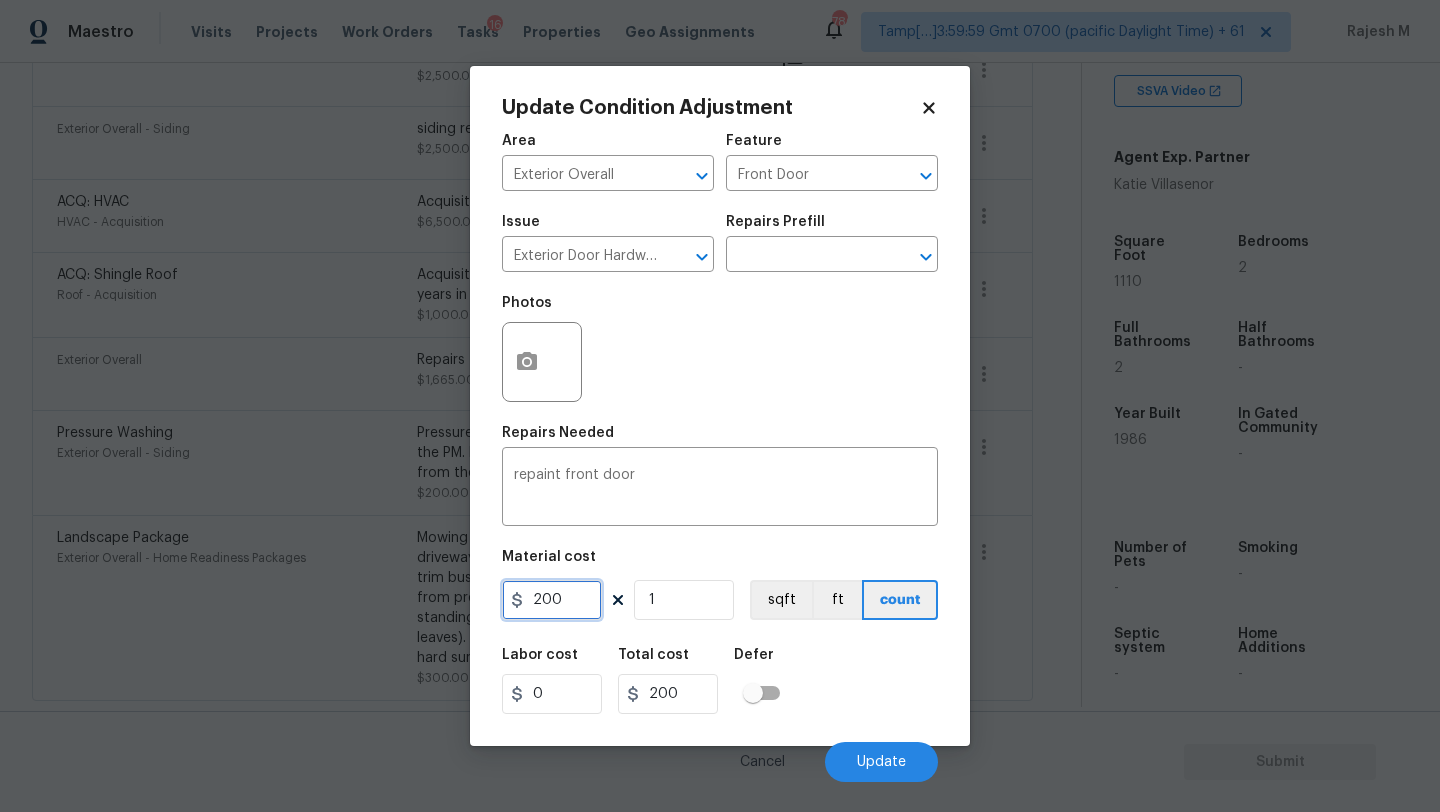 click on "200" at bounding box center [552, 600] 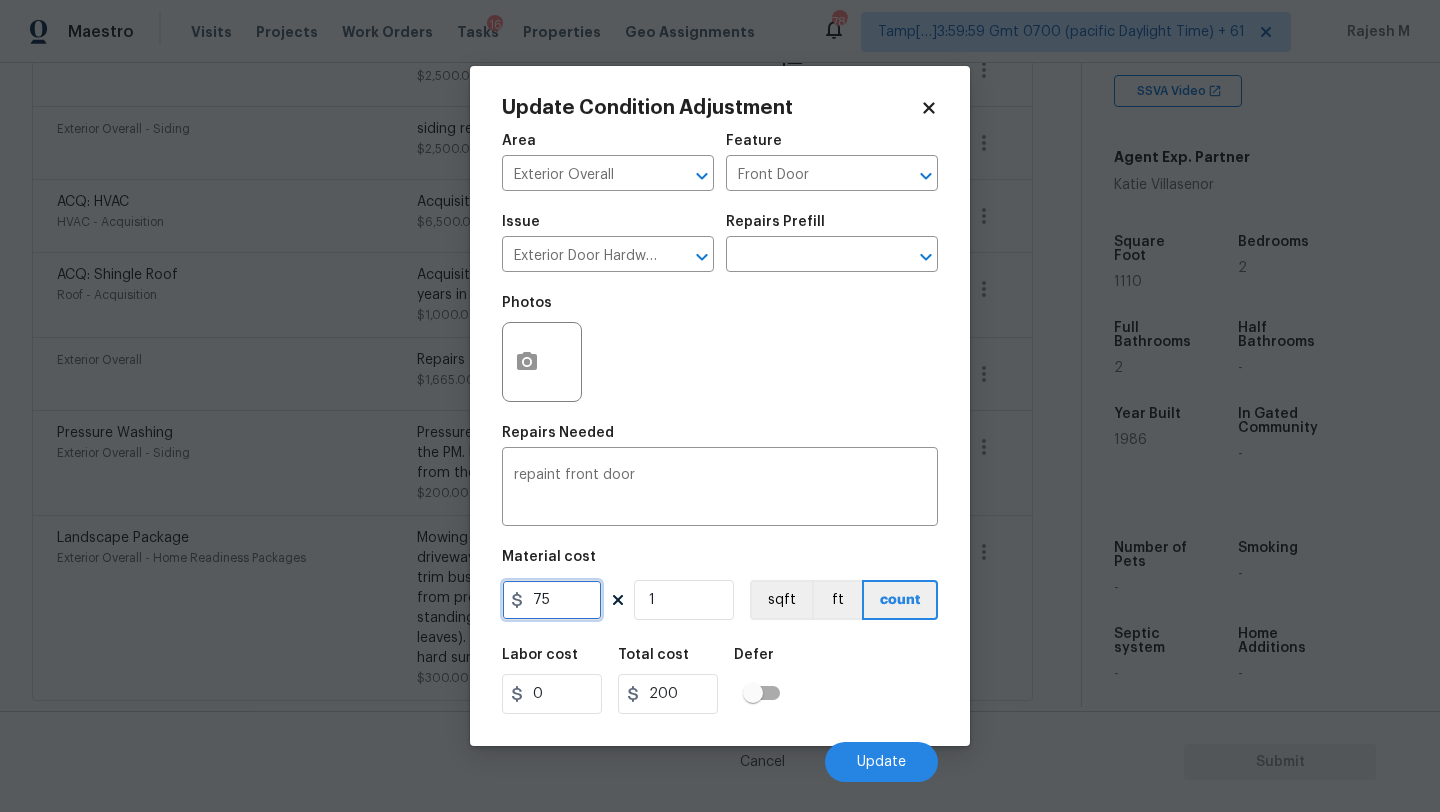 type on "75" 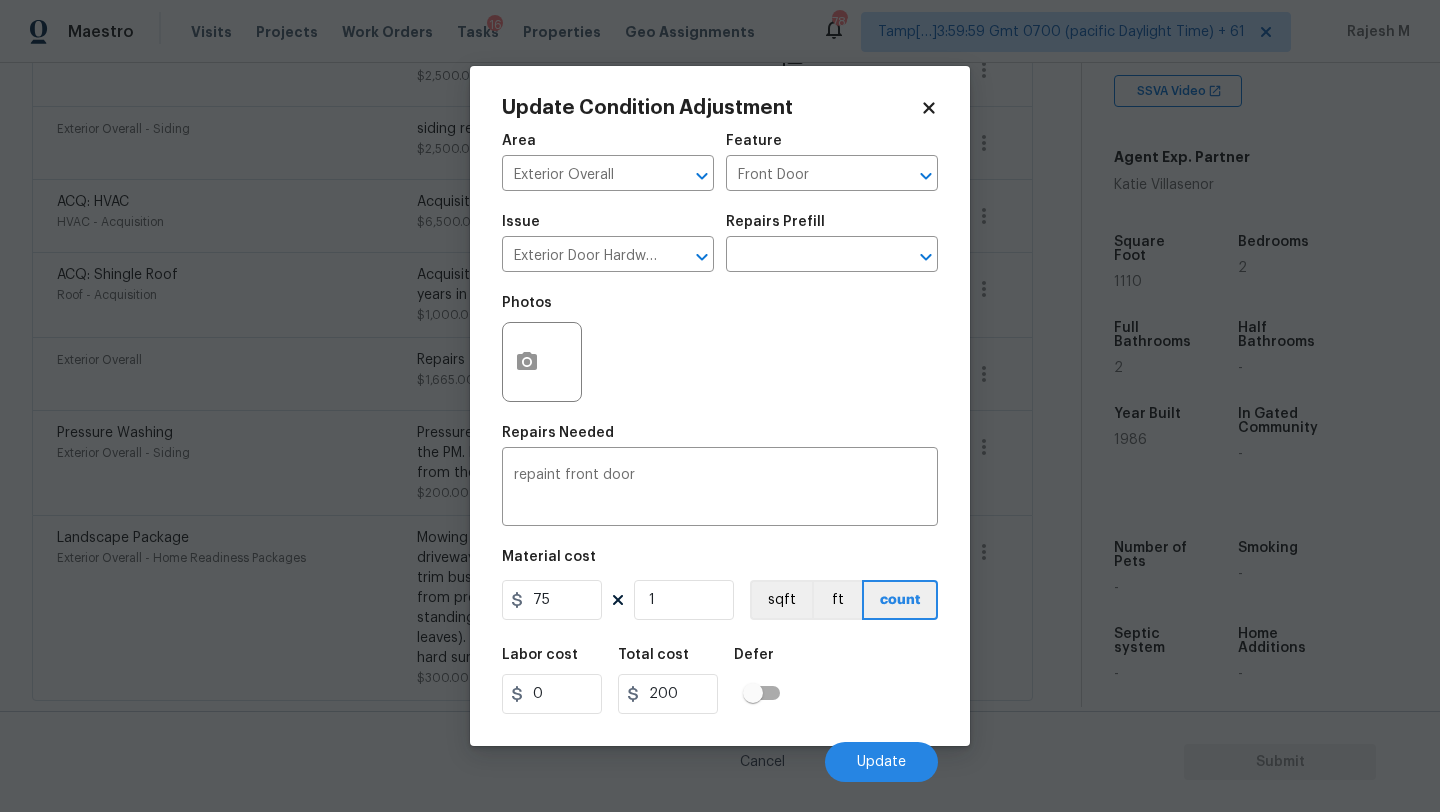 type on "75" 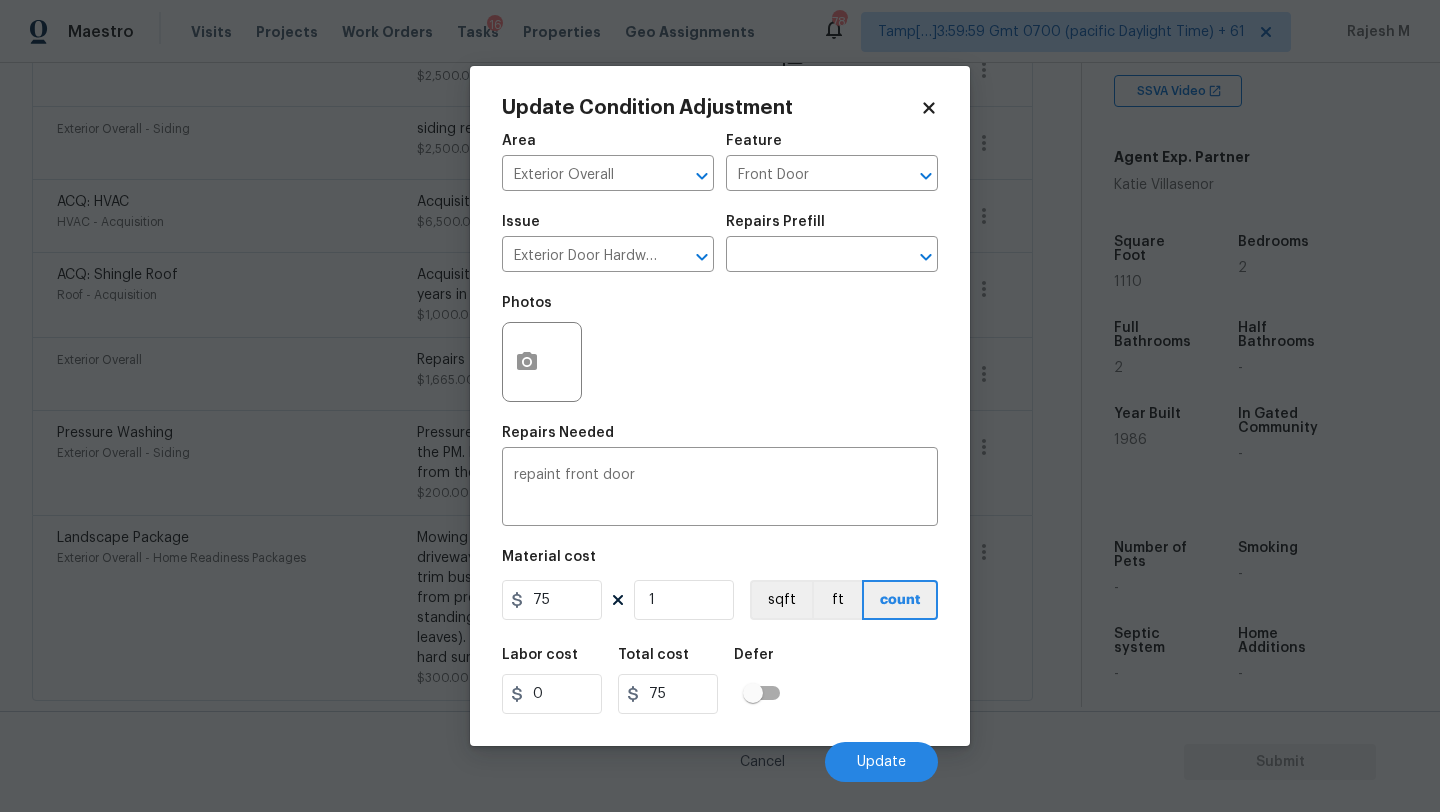 click on "Labor cost 0 Total cost 75 Defer" at bounding box center [720, 681] 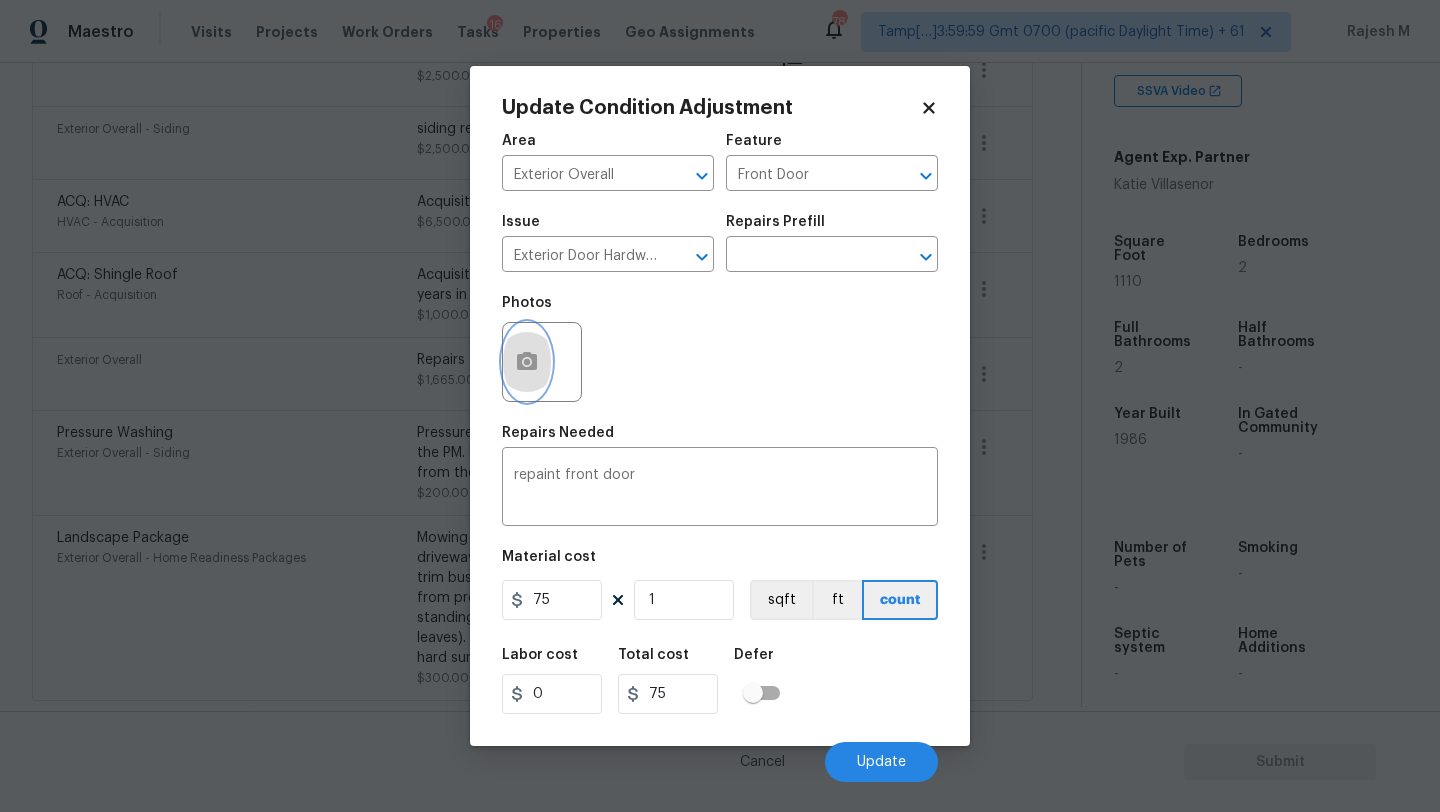 click 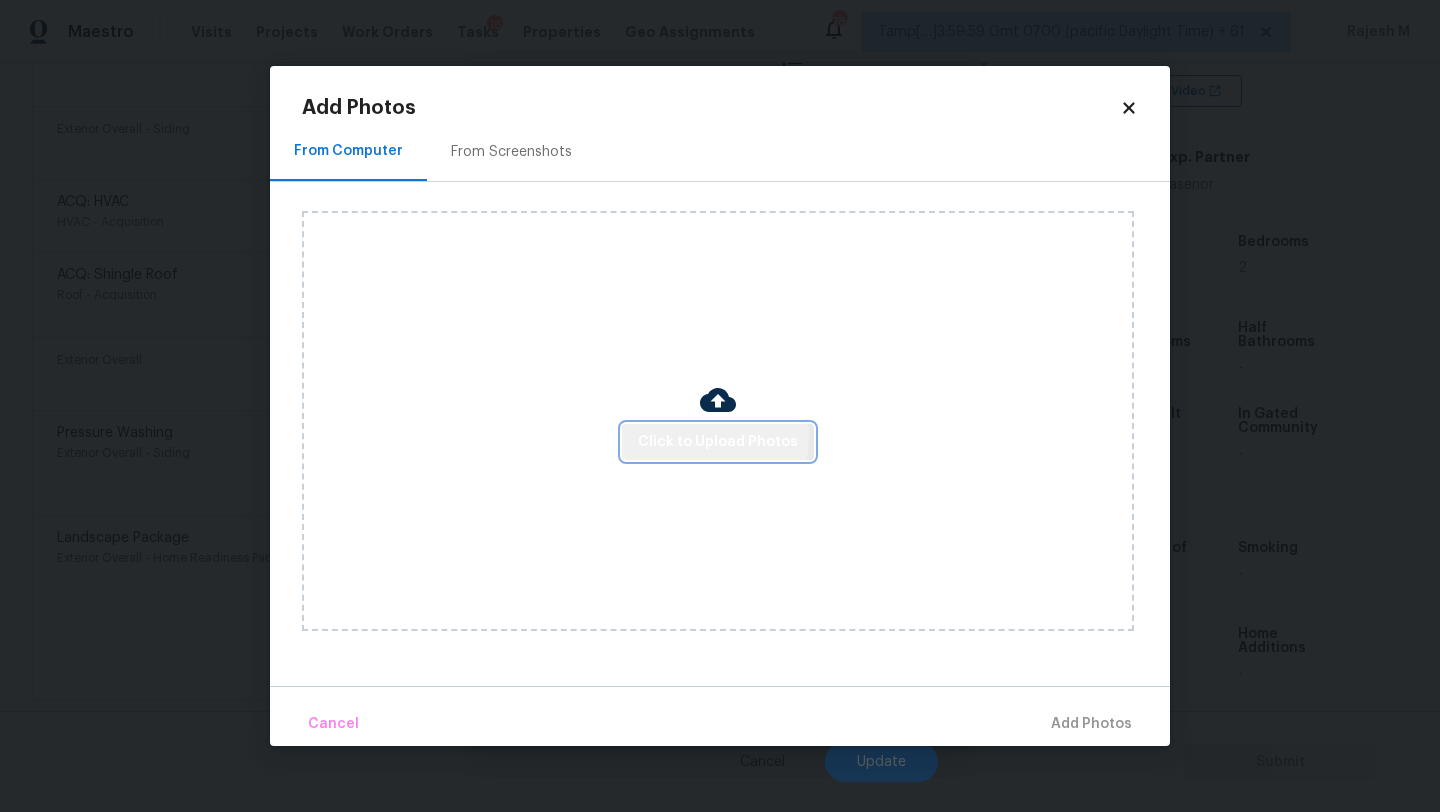 click on "Click to Upload Photos" at bounding box center (718, 442) 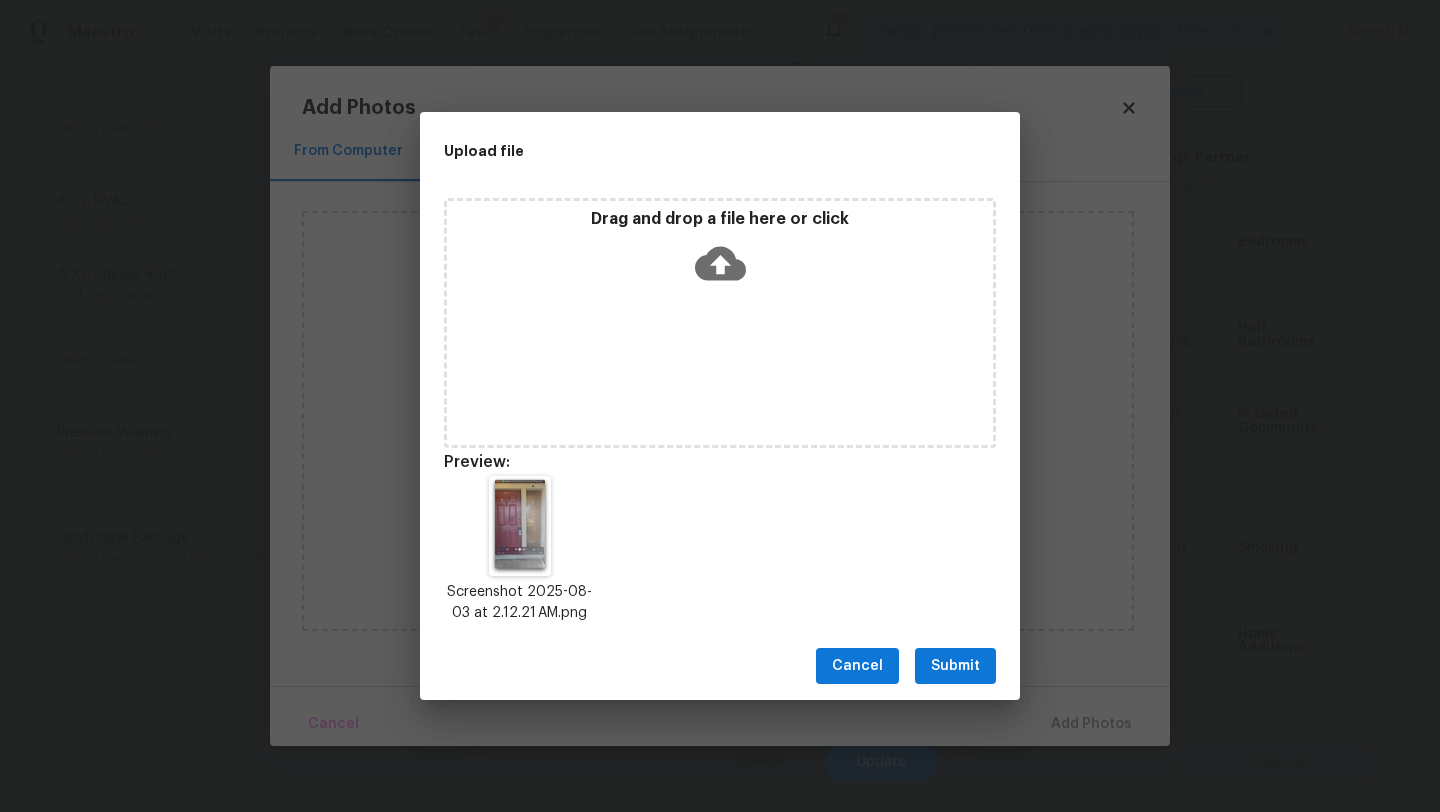 click on "Submit" at bounding box center (955, 666) 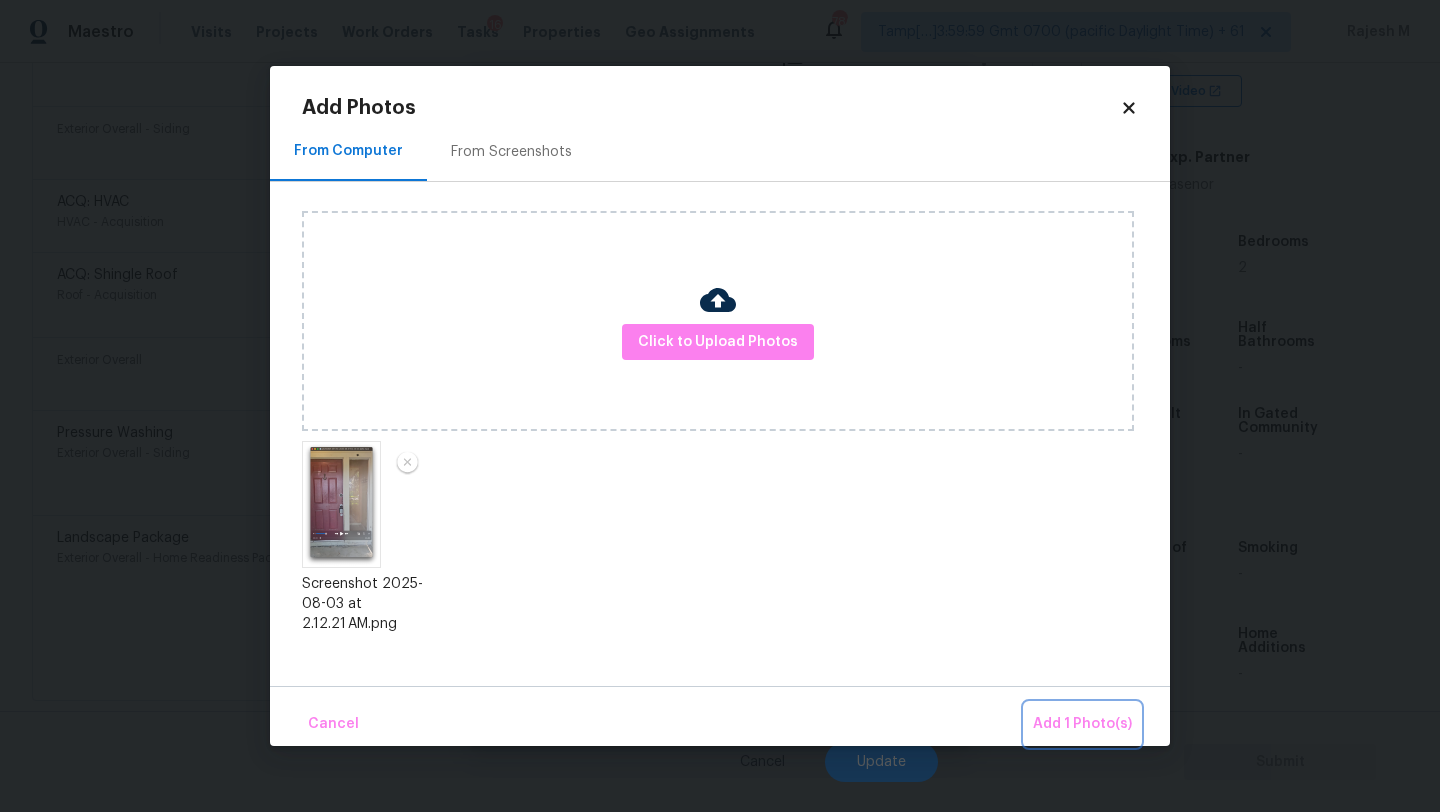 click on "Add 1 Photo(s)" at bounding box center [1082, 724] 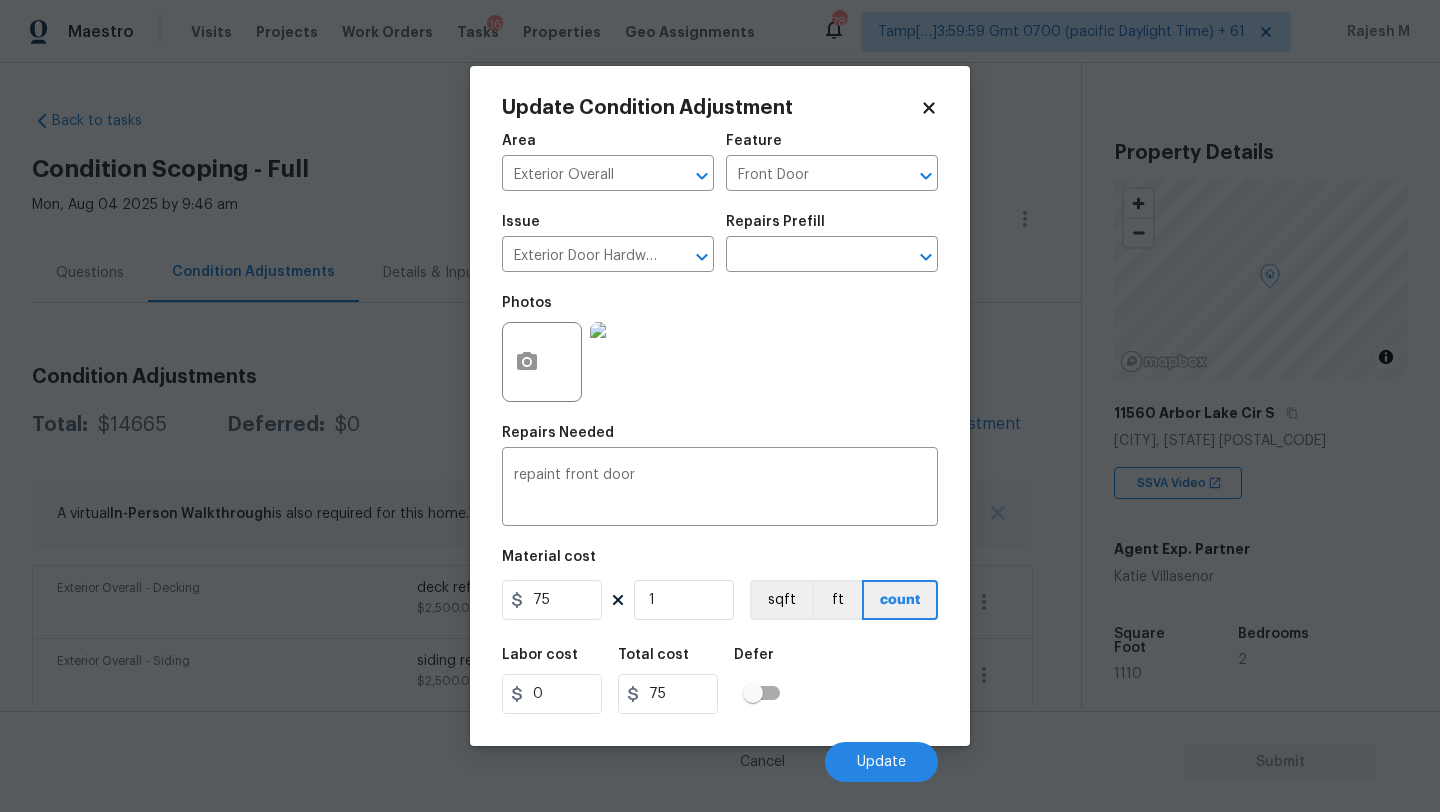 scroll, scrollTop: 0, scrollLeft: 0, axis: both 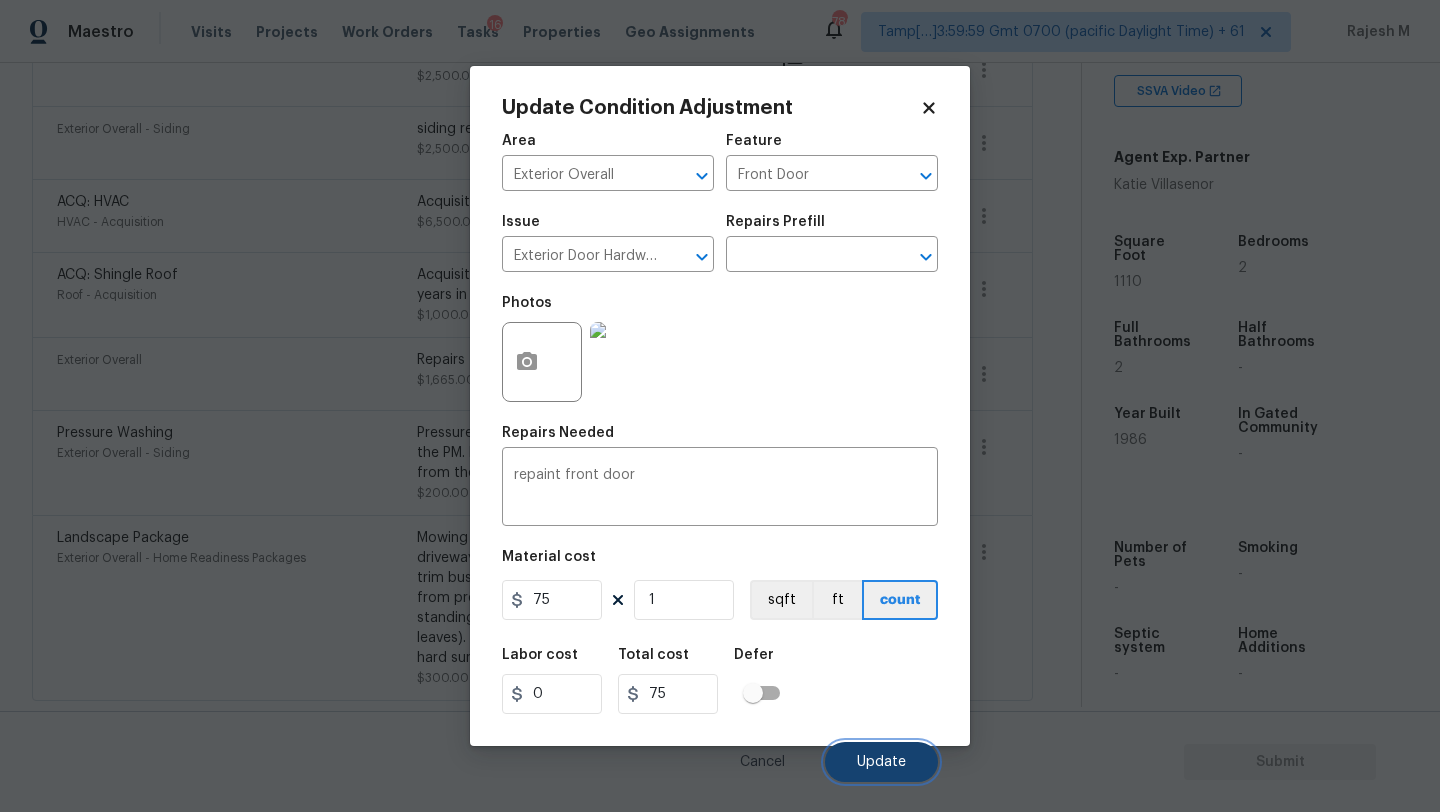 click on "Update" at bounding box center (881, 762) 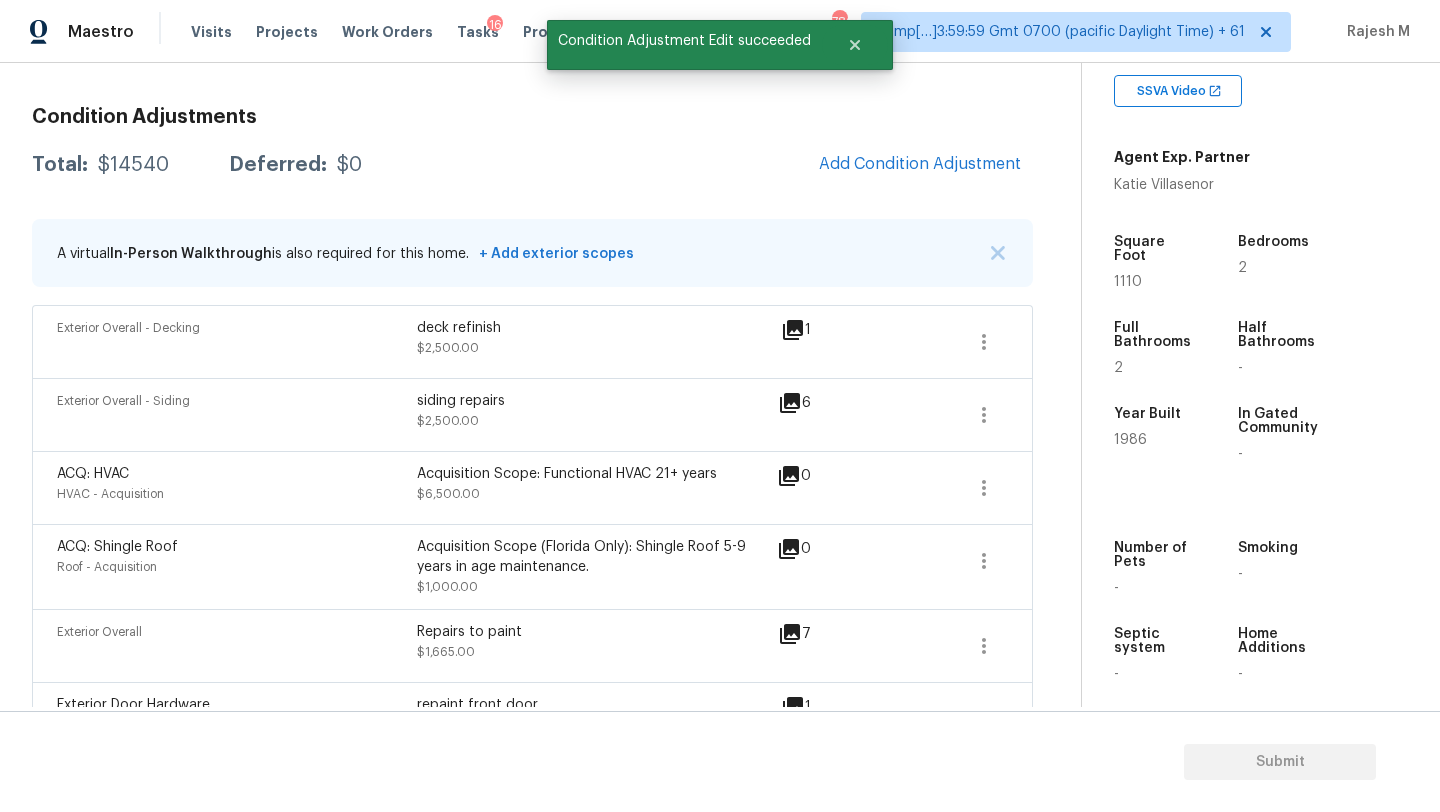 scroll, scrollTop: 0, scrollLeft: 0, axis: both 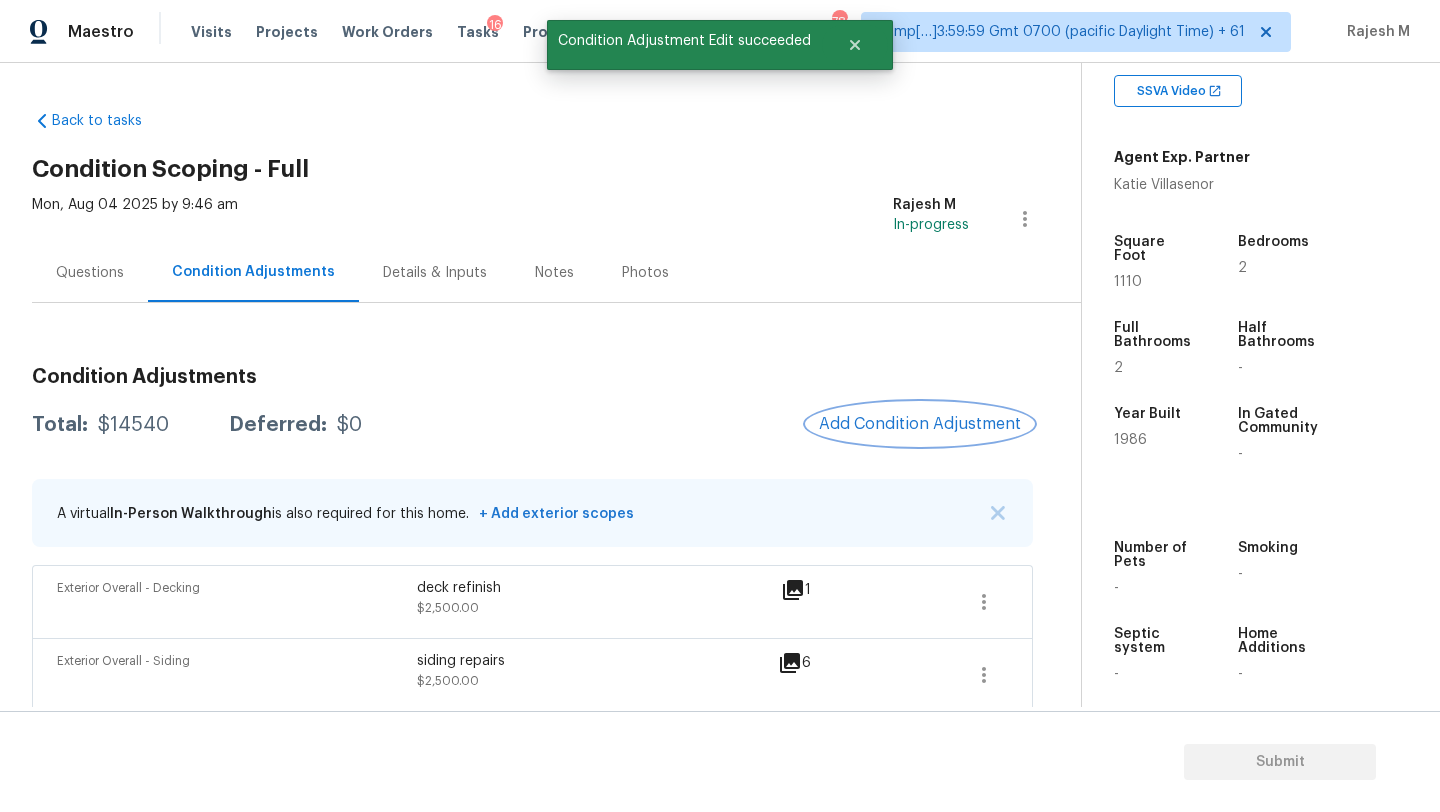 click on "Add Condition Adjustment" at bounding box center (920, 424) 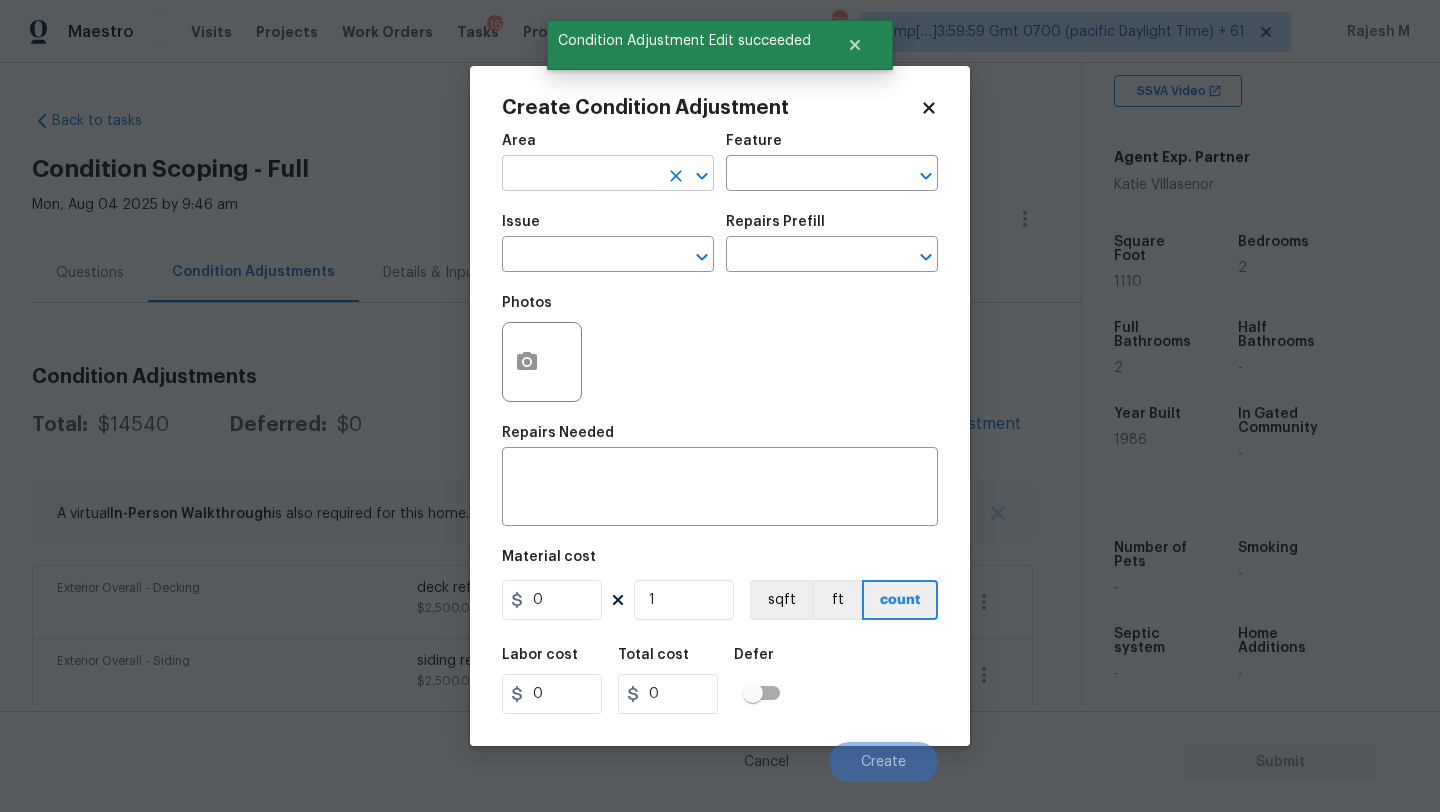 click at bounding box center (580, 175) 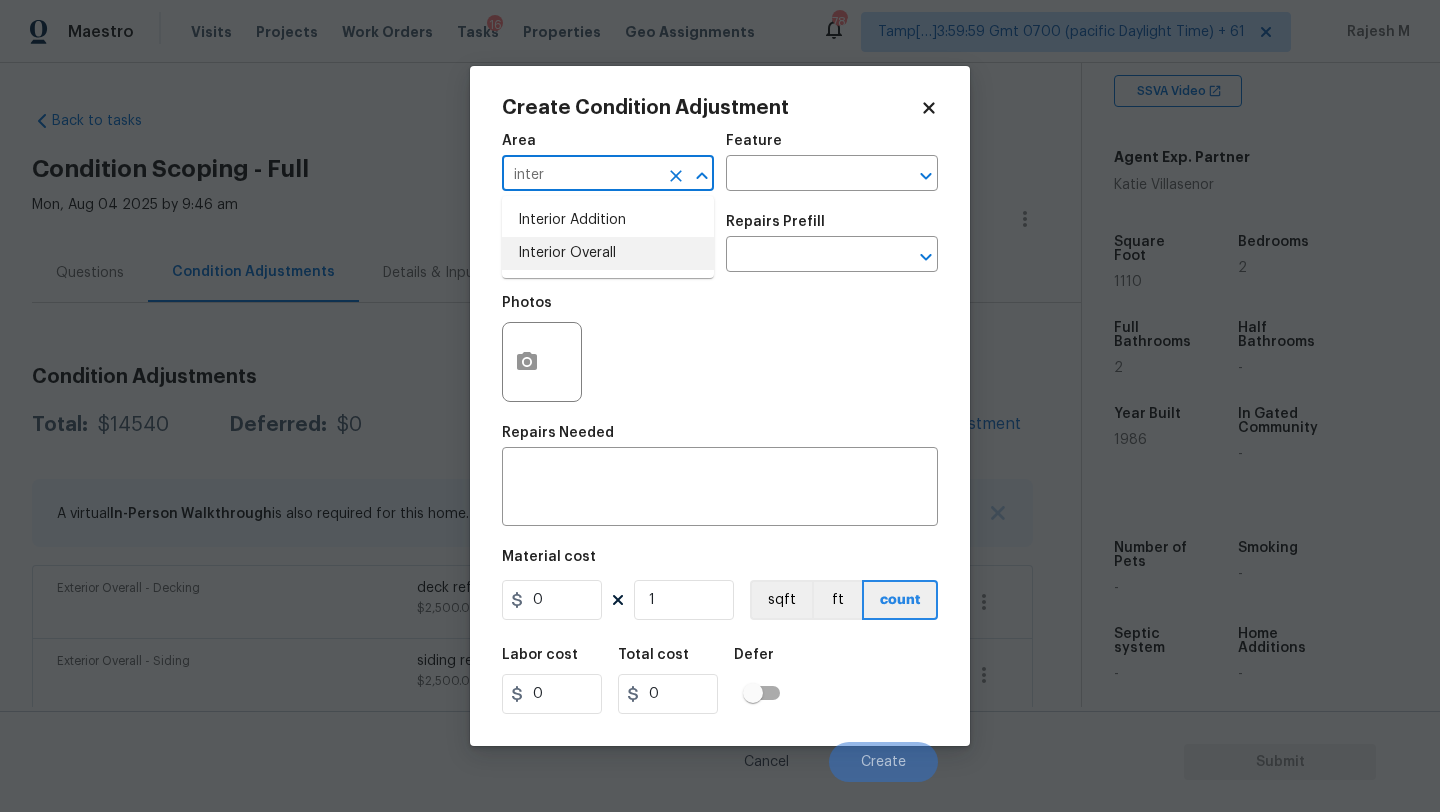 click on "Interior Overall" at bounding box center (608, 253) 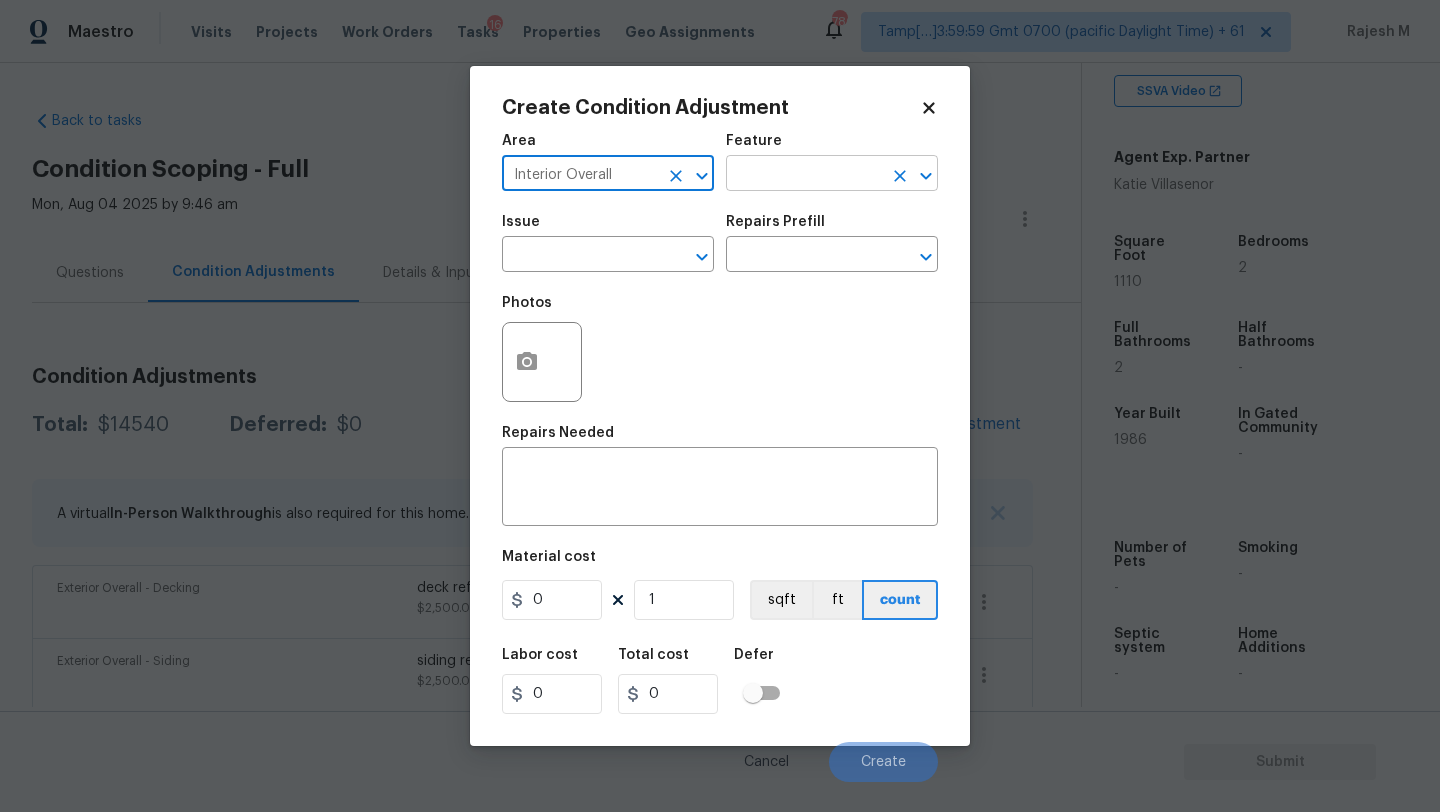 type on "Interior Overall" 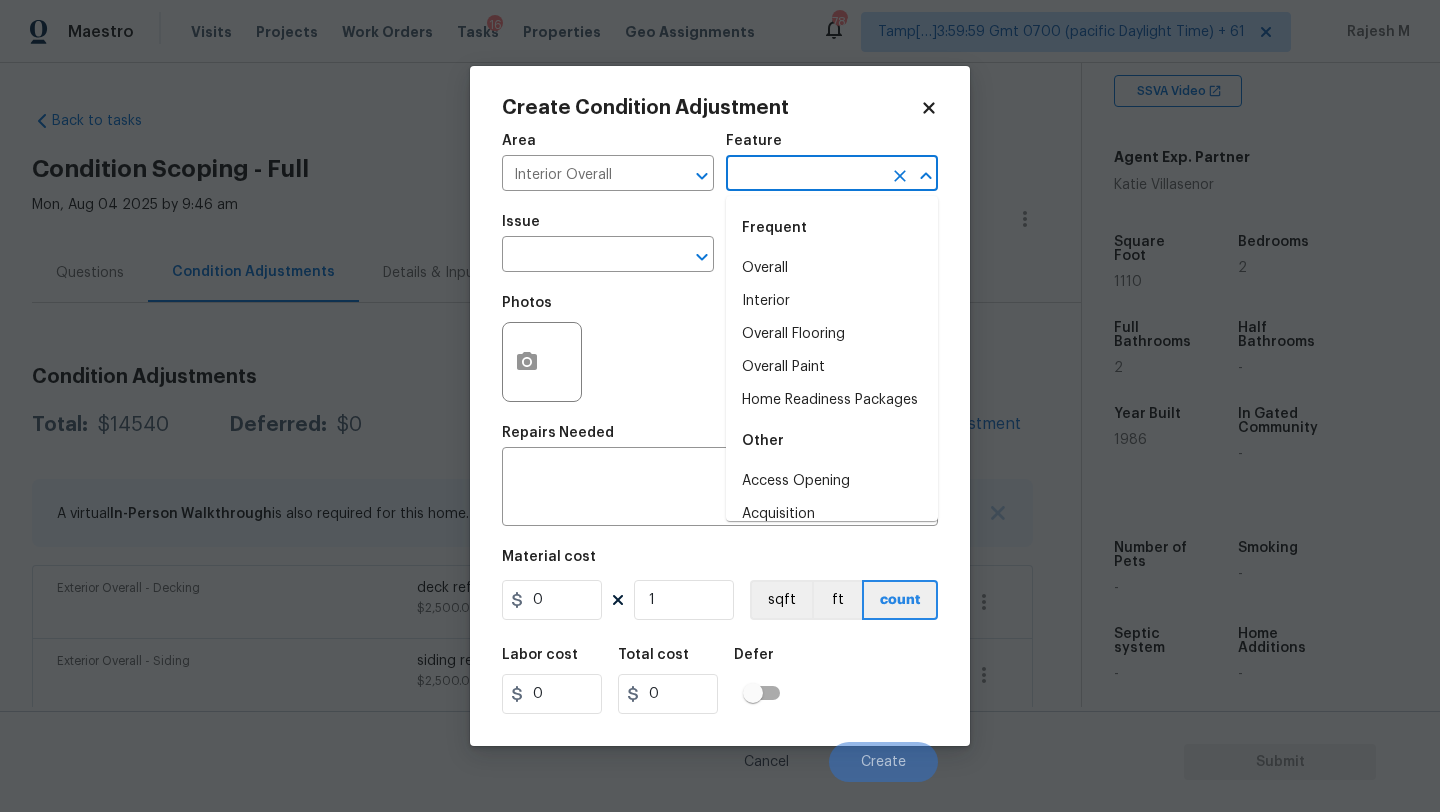 click at bounding box center (804, 175) 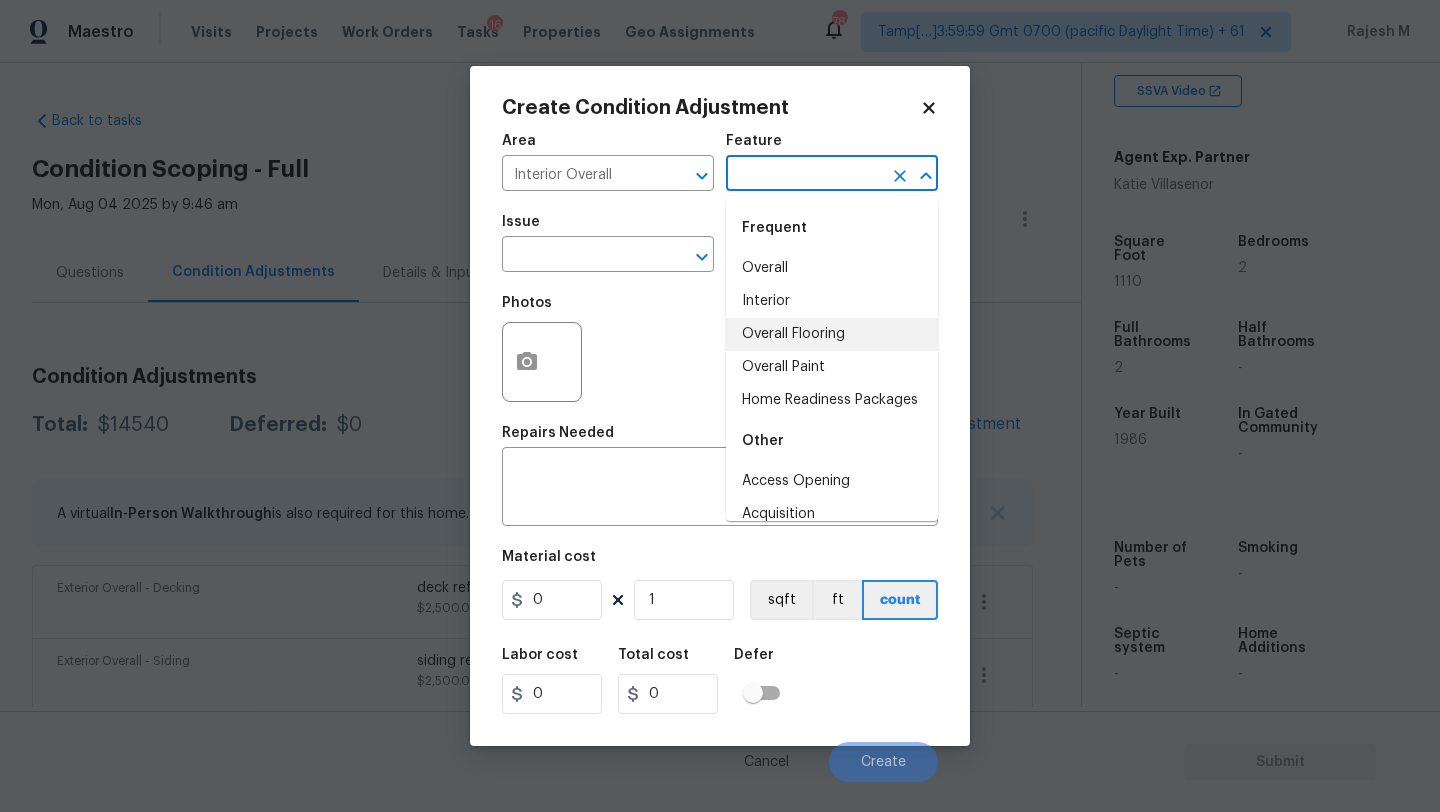 click on "Overall Flooring" at bounding box center (832, 334) 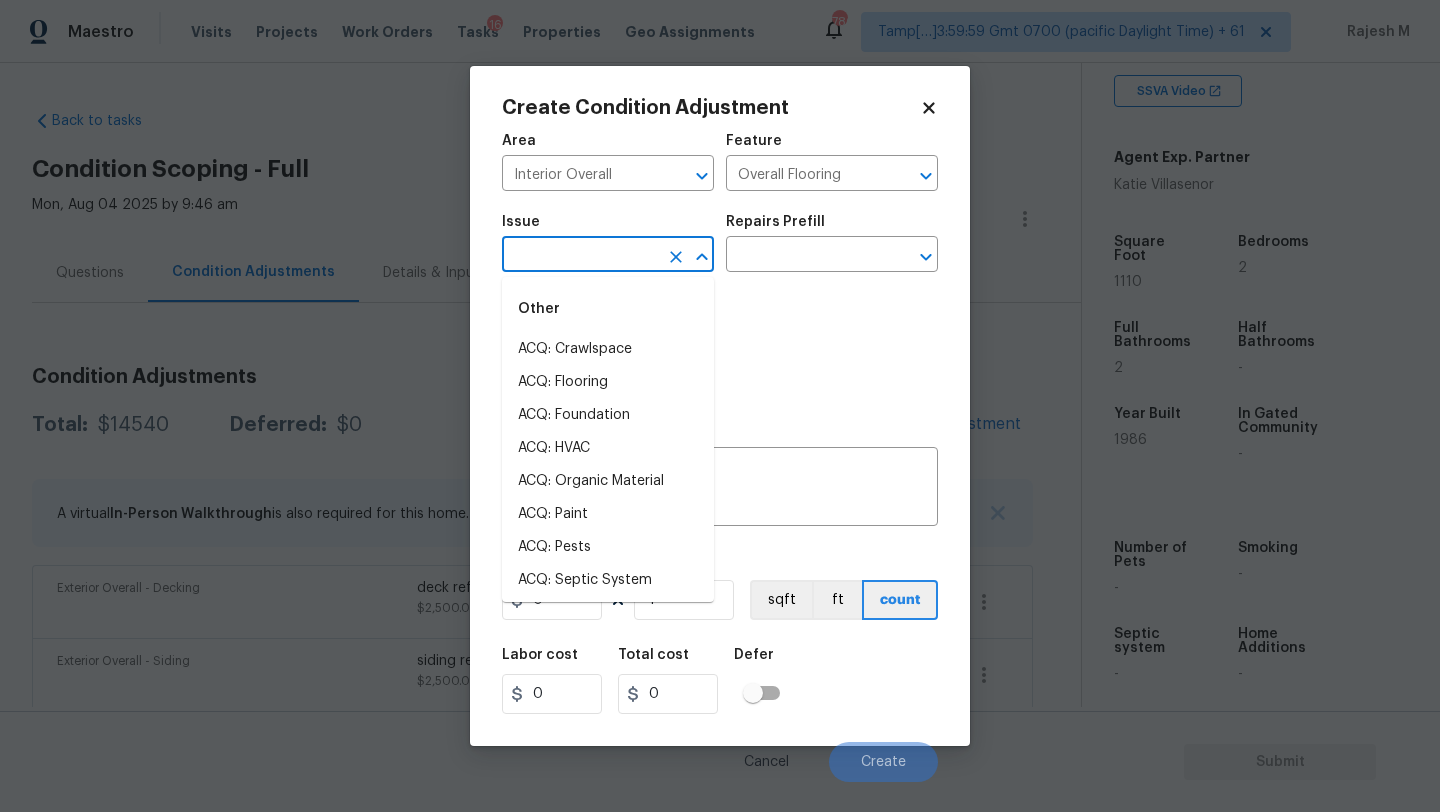 click at bounding box center (580, 256) 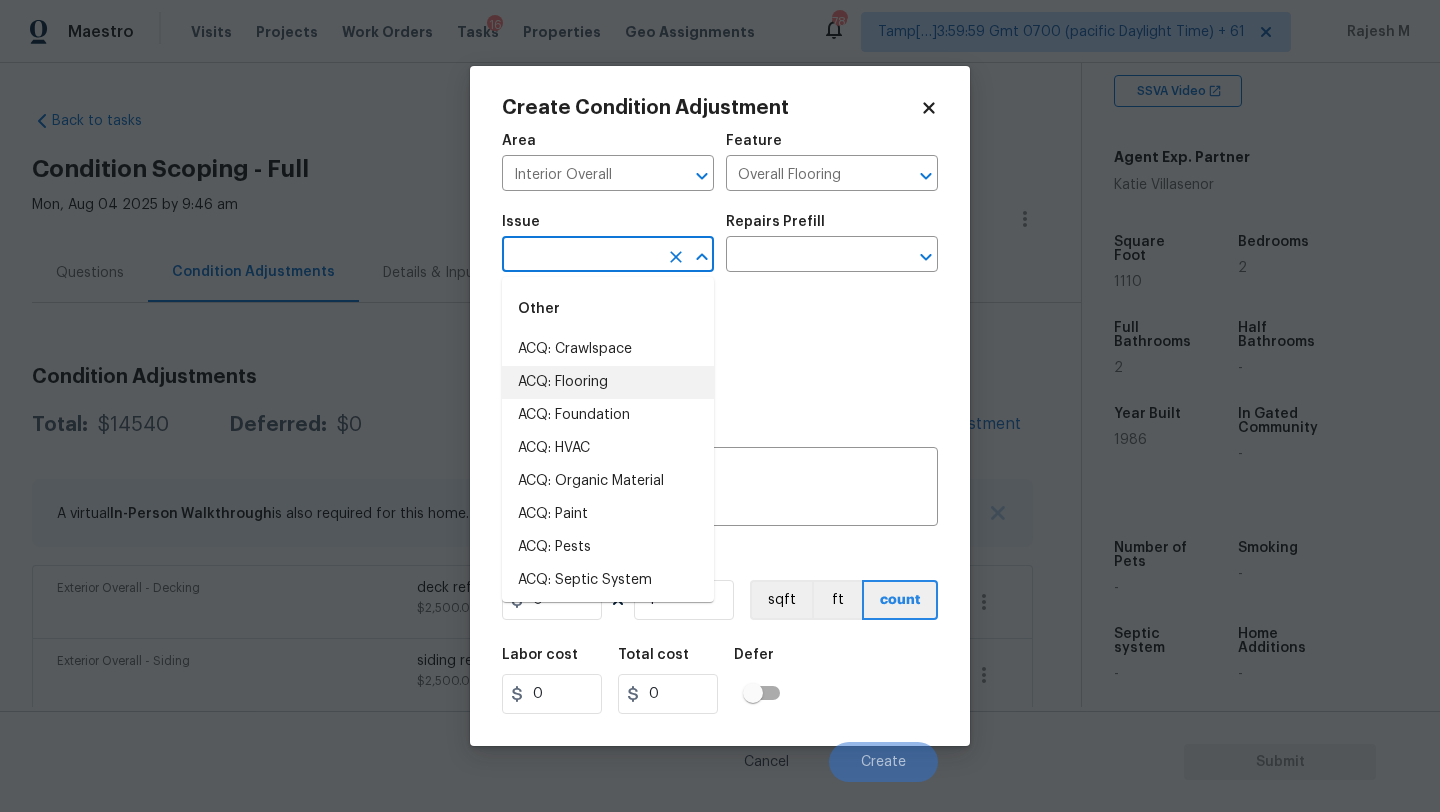 click on "ACQ: Flooring" at bounding box center [608, 382] 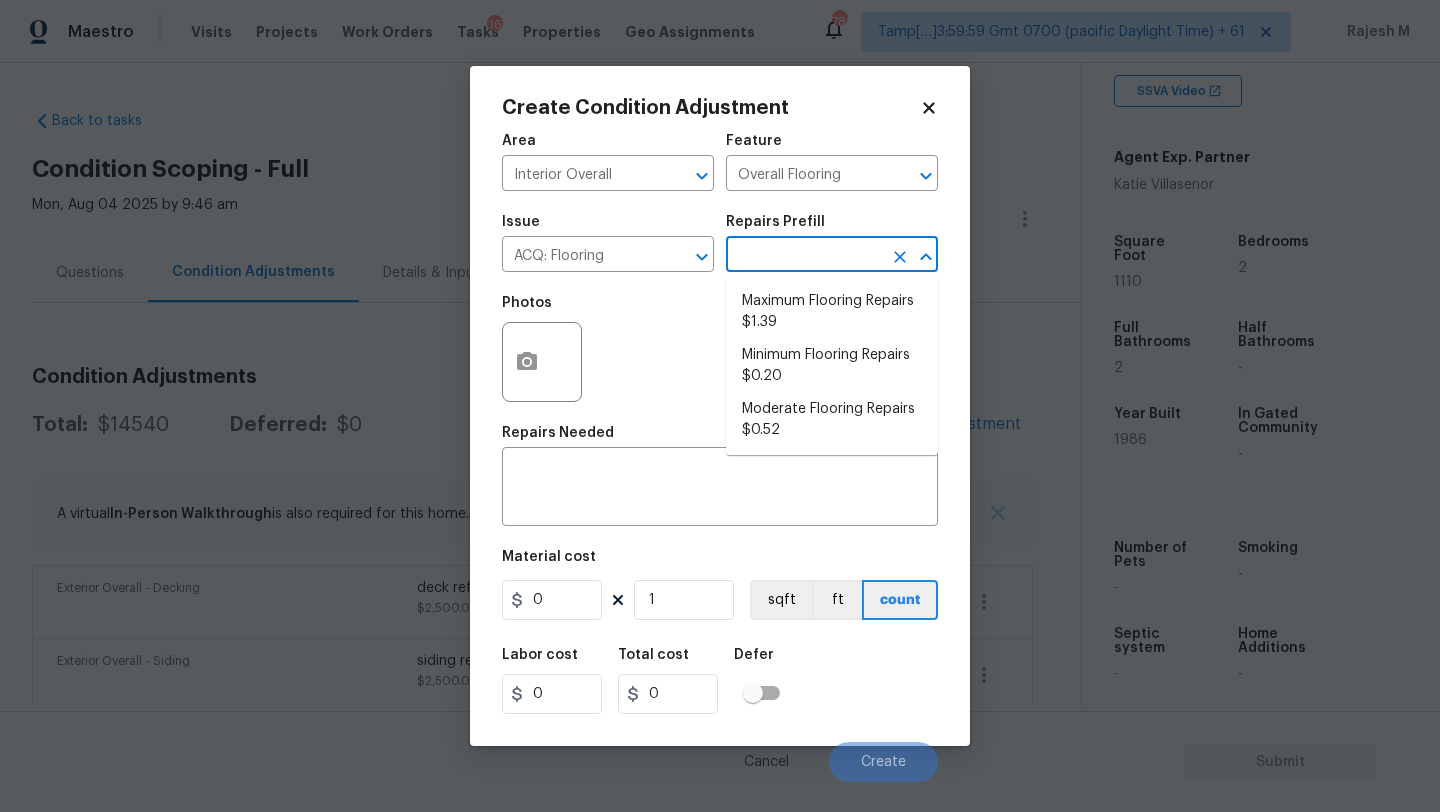 click at bounding box center (804, 256) 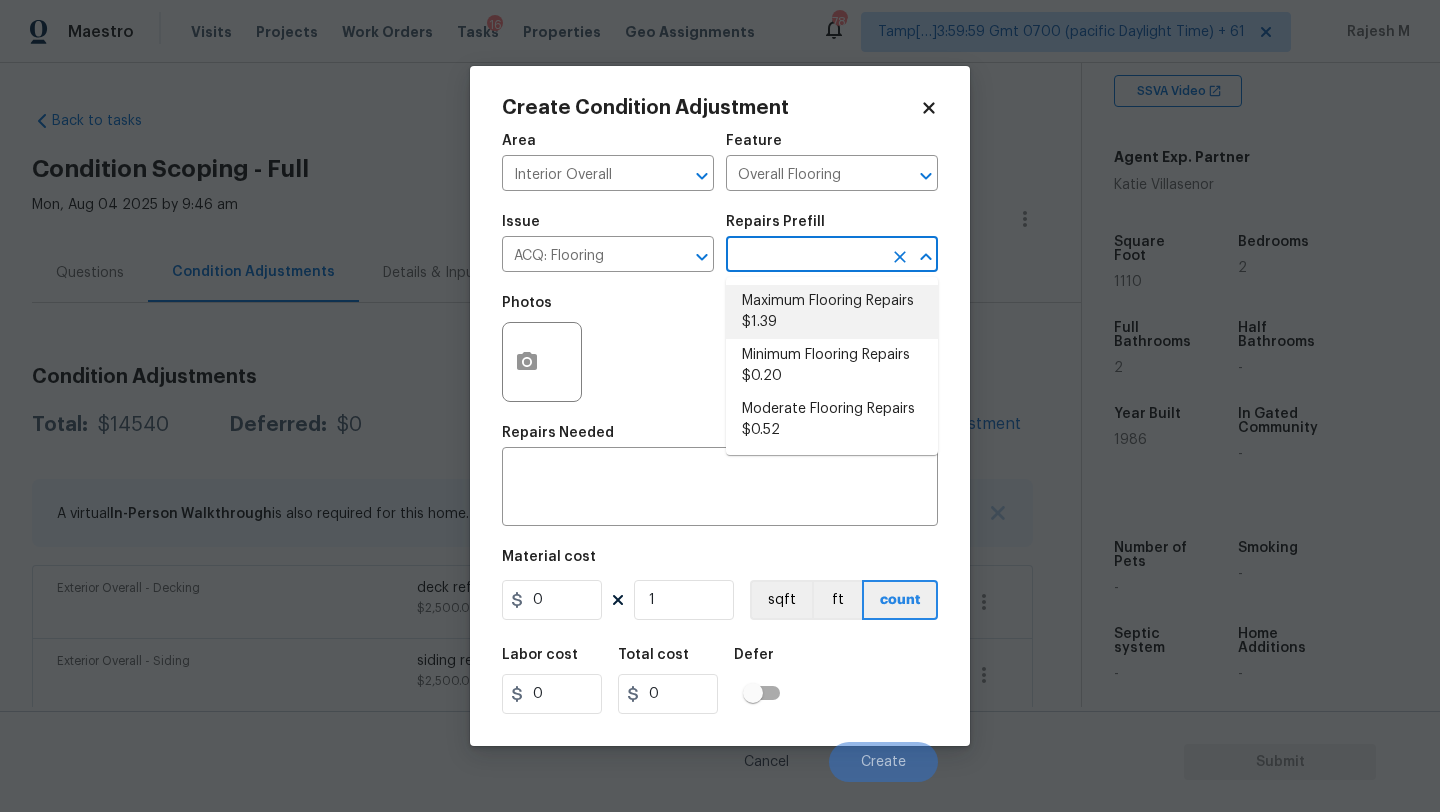 click on "Maximum Flooring Repairs $1.39" at bounding box center [832, 312] 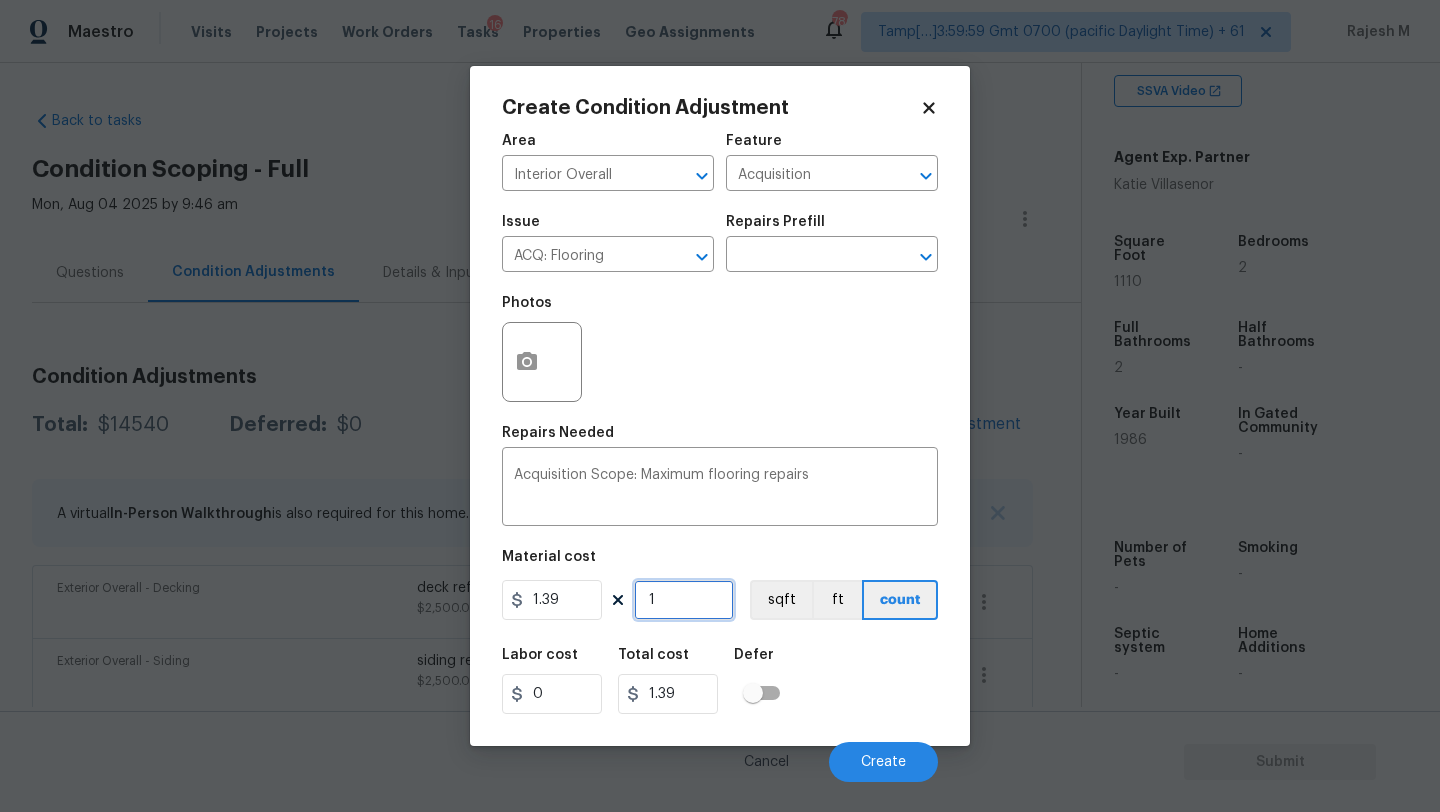 click on "1" at bounding box center [684, 600] 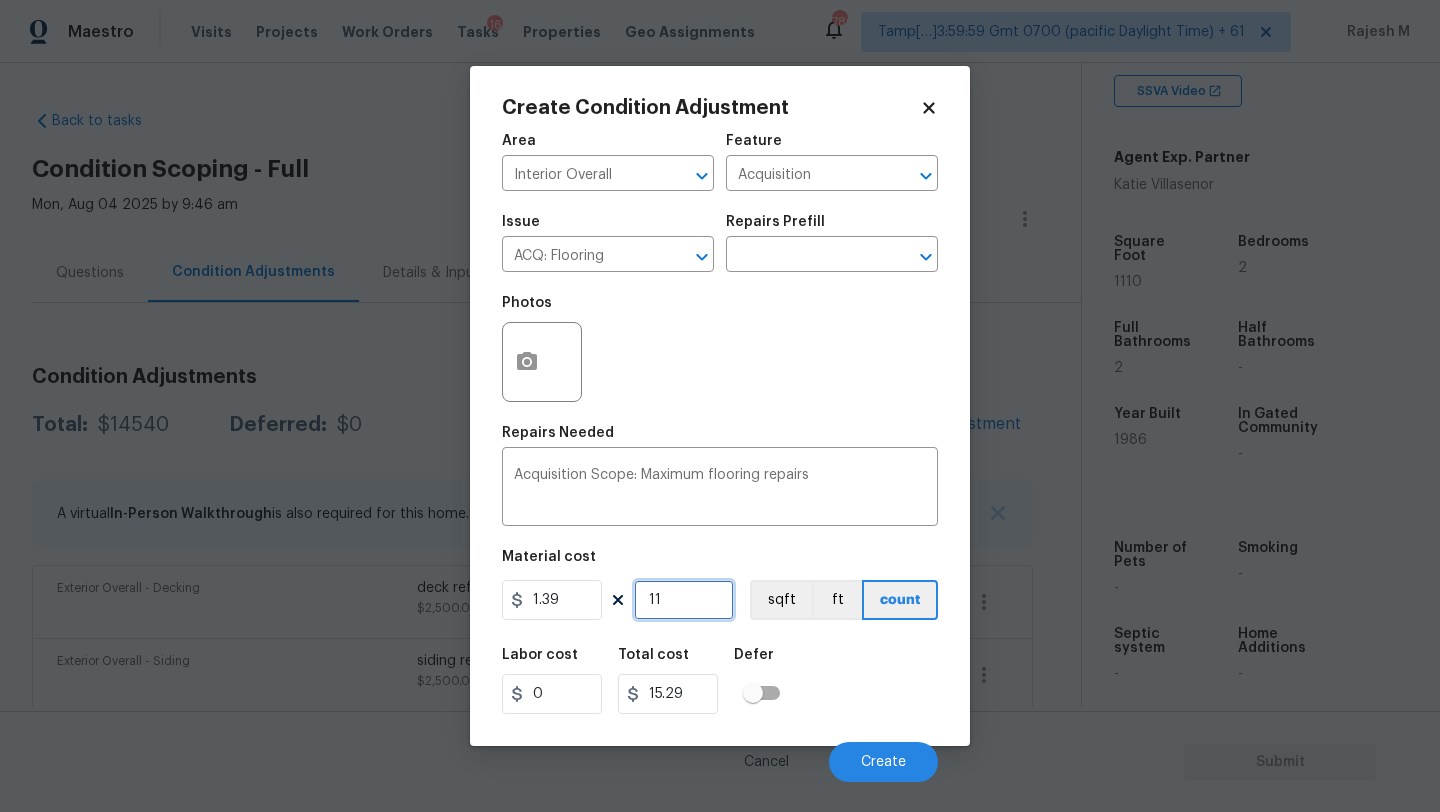 type on "111" 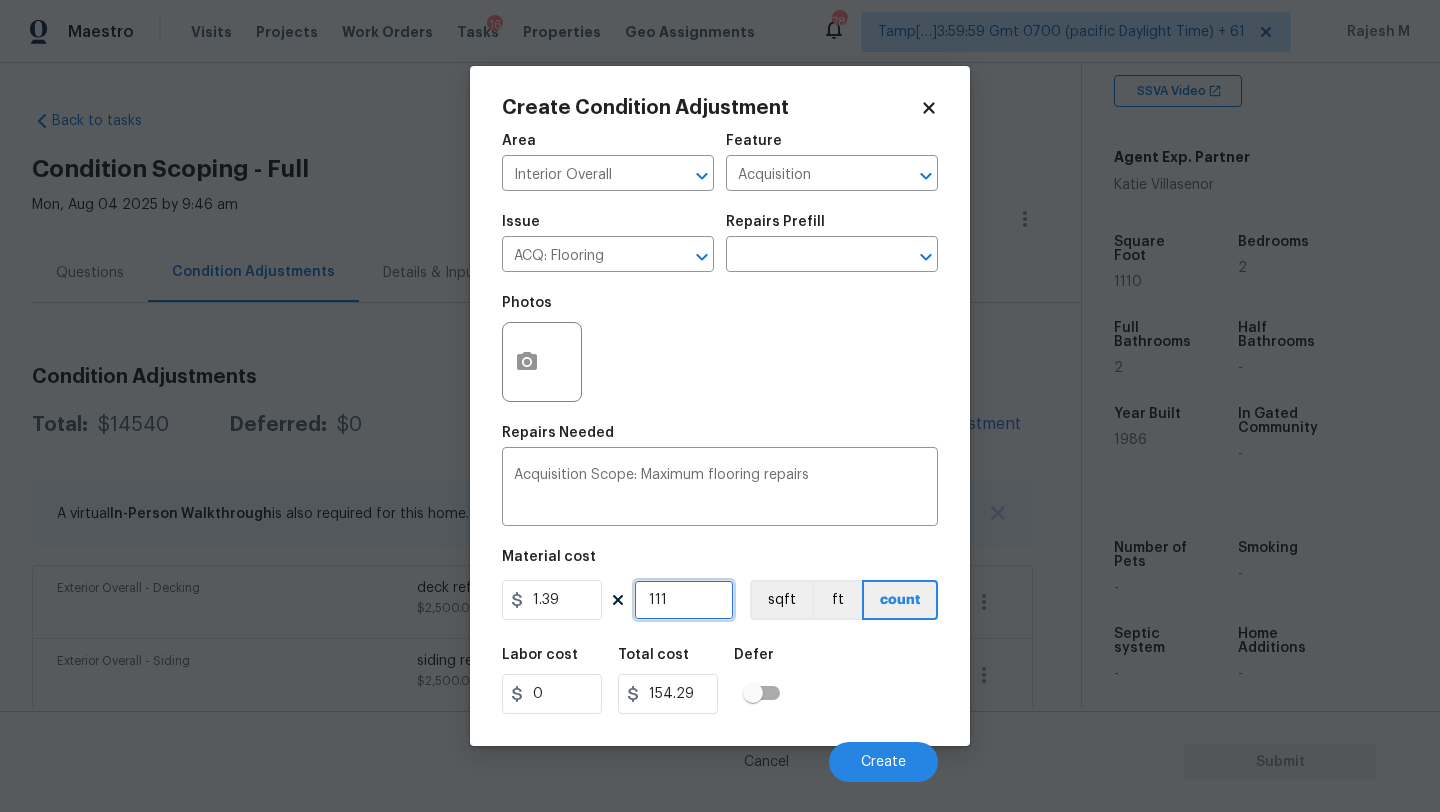 type on "1110" 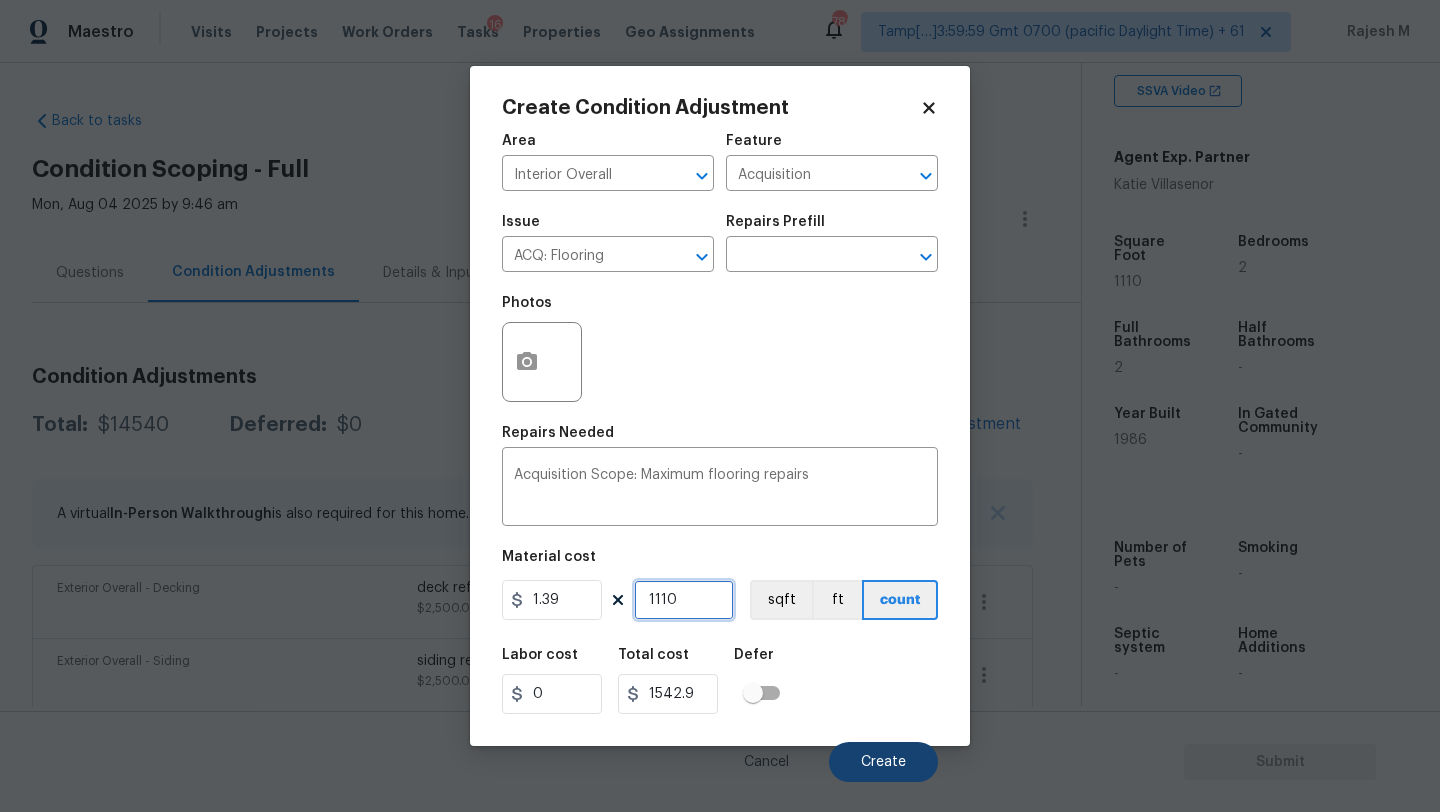 type on "1110" 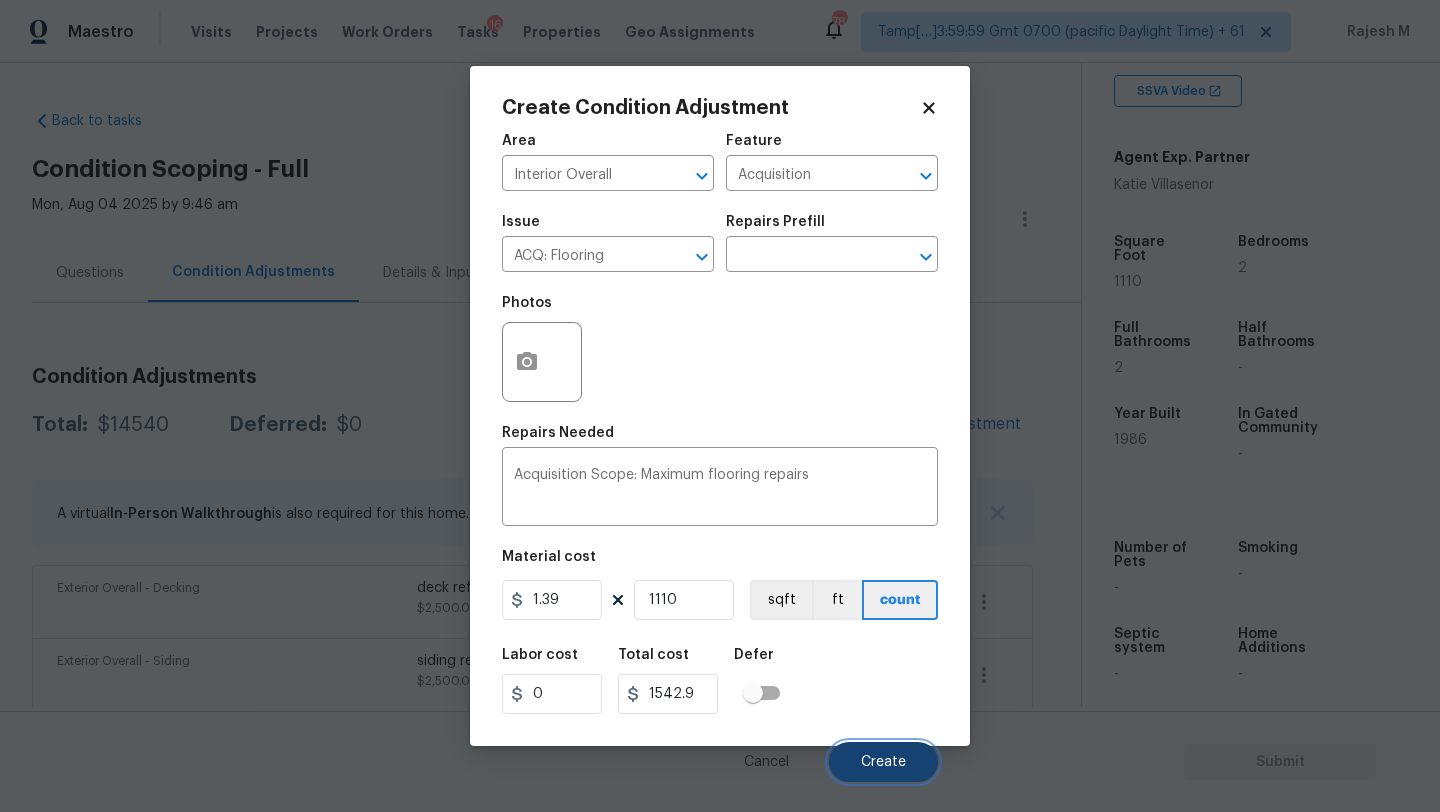 click on "Create" at bounding box center (883, 762) 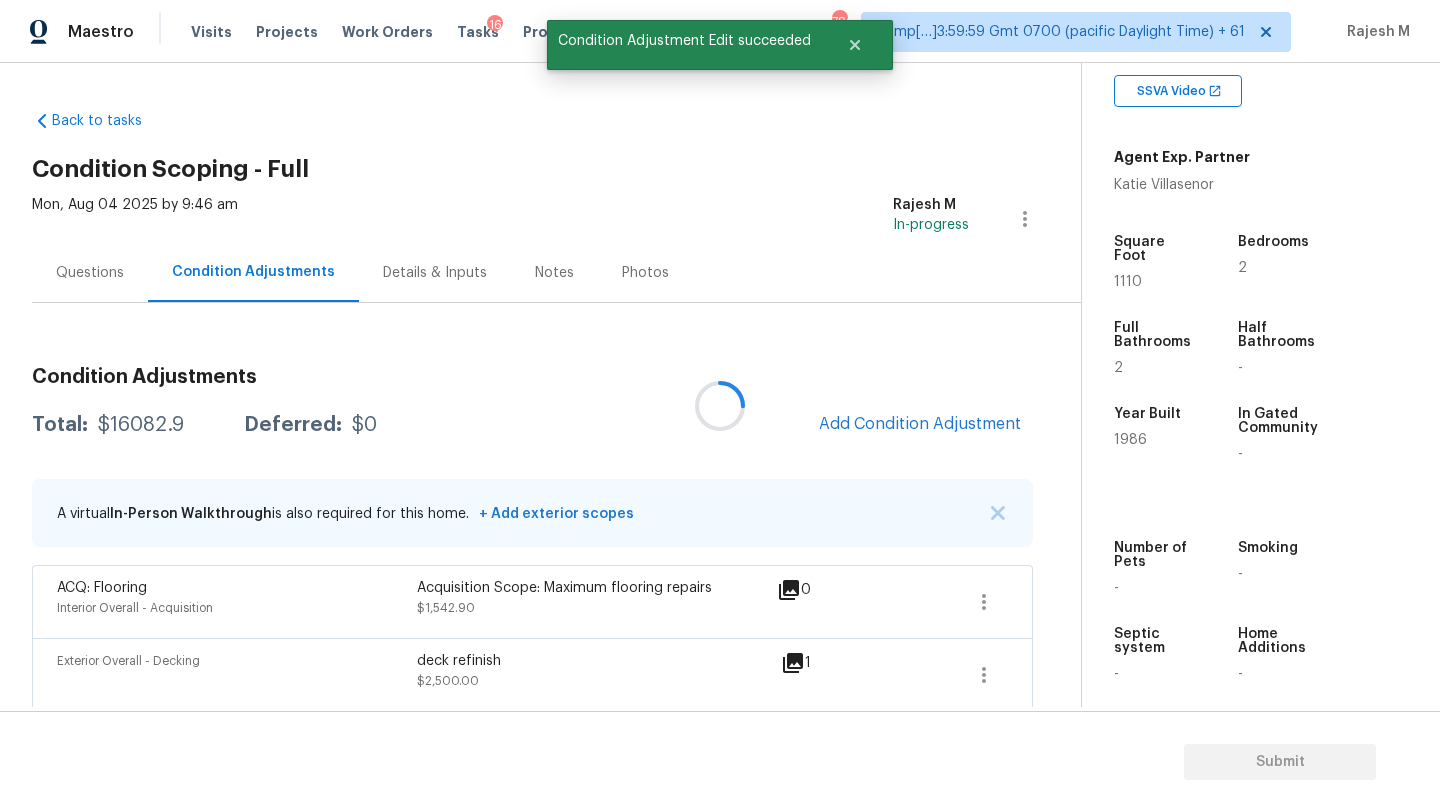 click at bounding box center (720, 406) 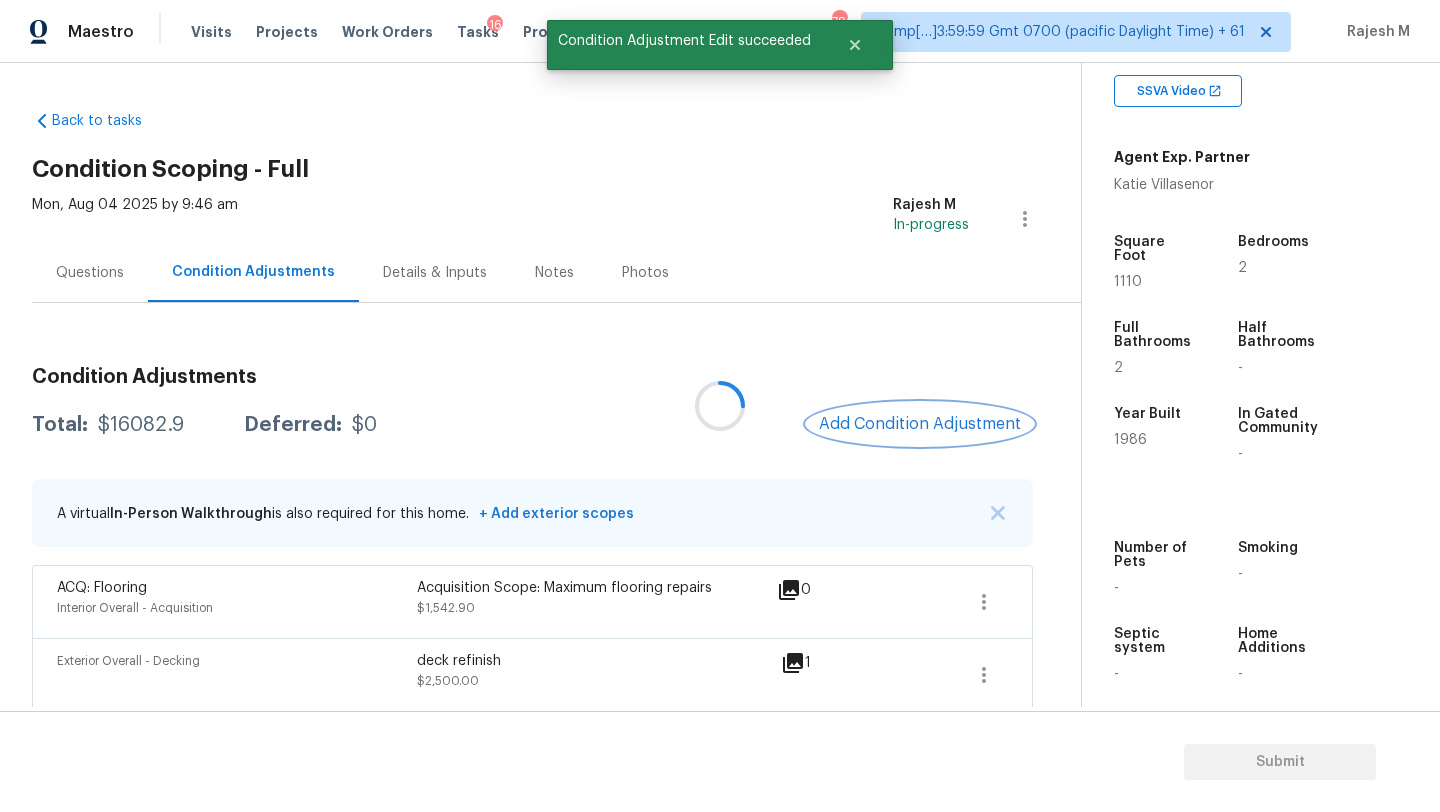 click on "Add Condition Adjustment" at bounding box center [920, 424] 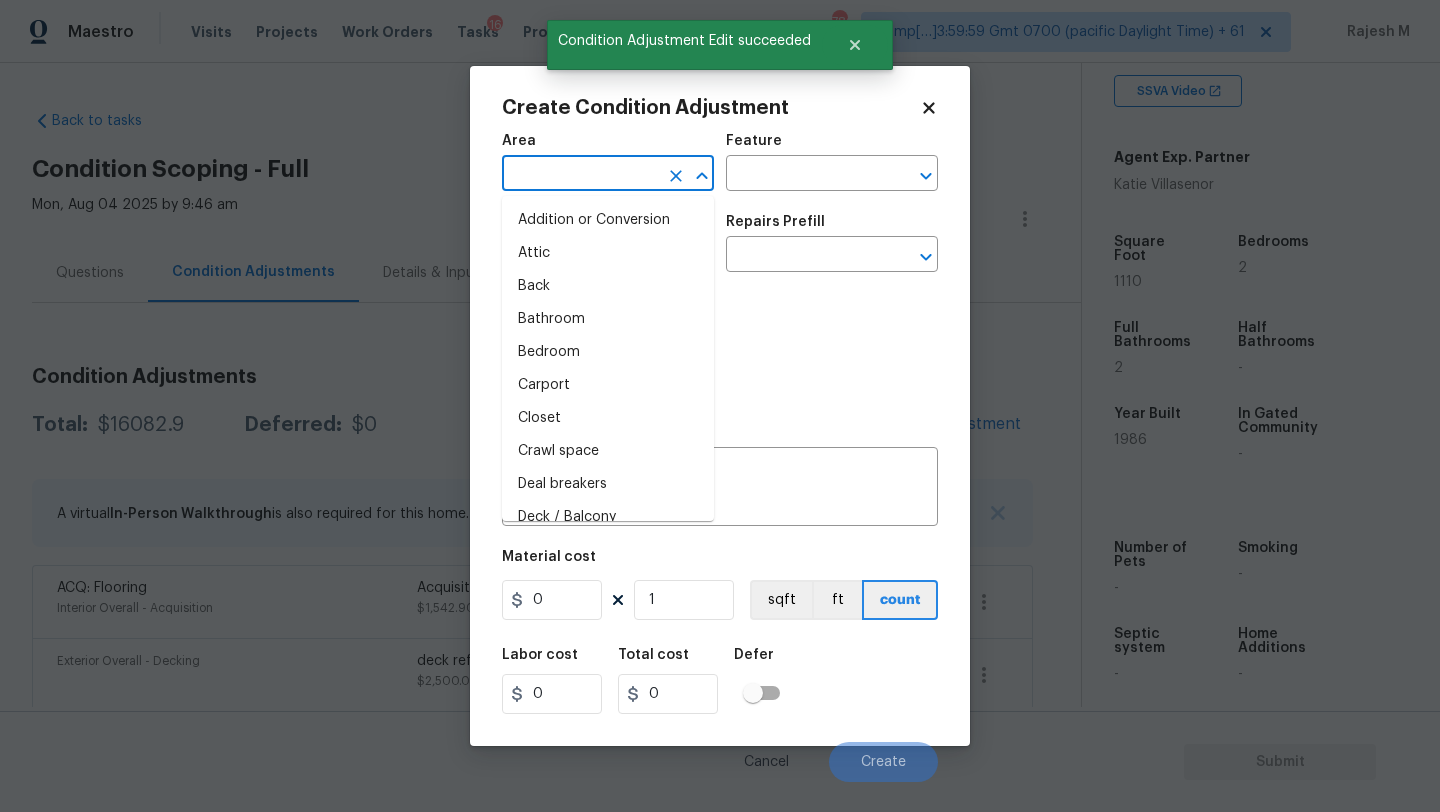 click at bounding box center (580, 175) 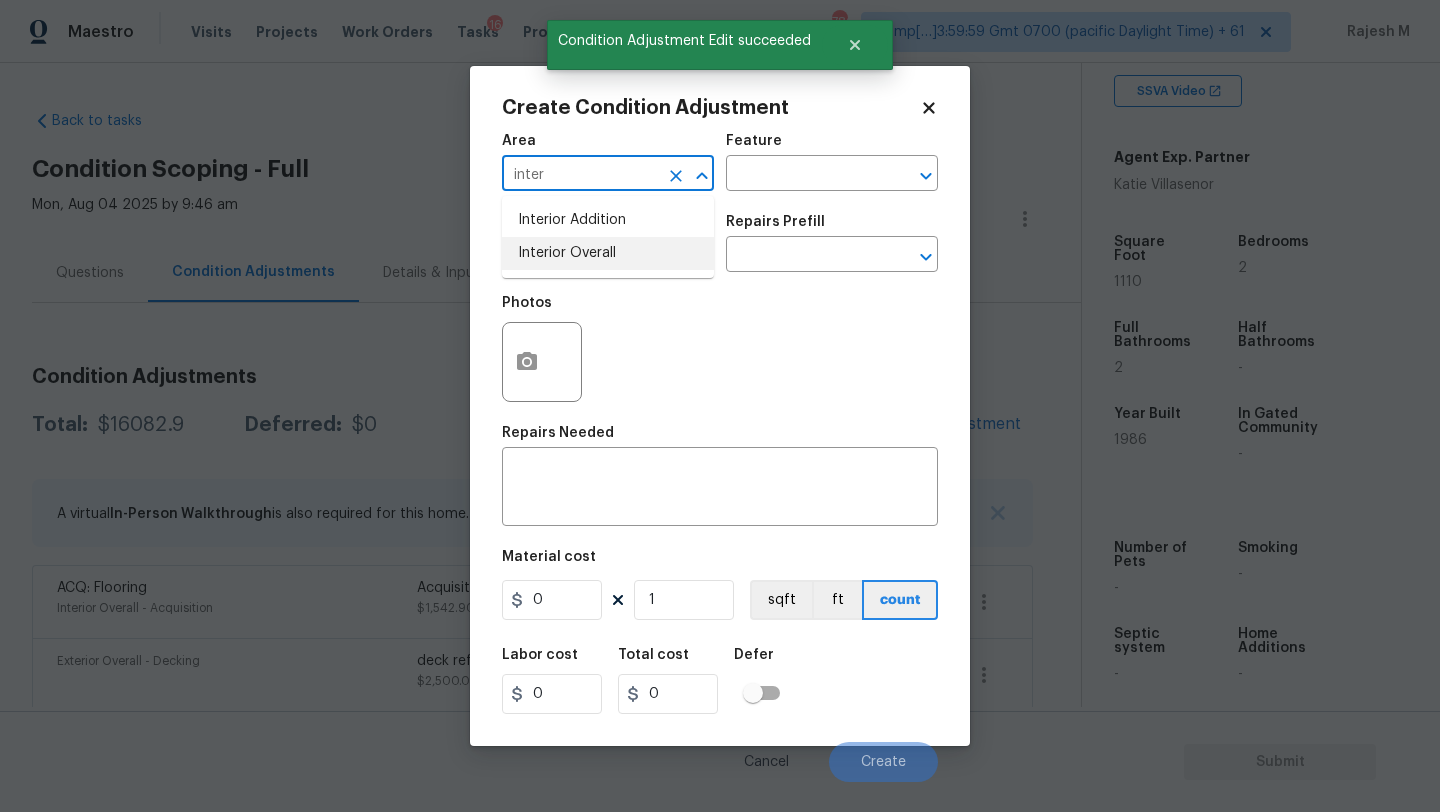 click on "Interior Overall" at bounding box center (608, 253) 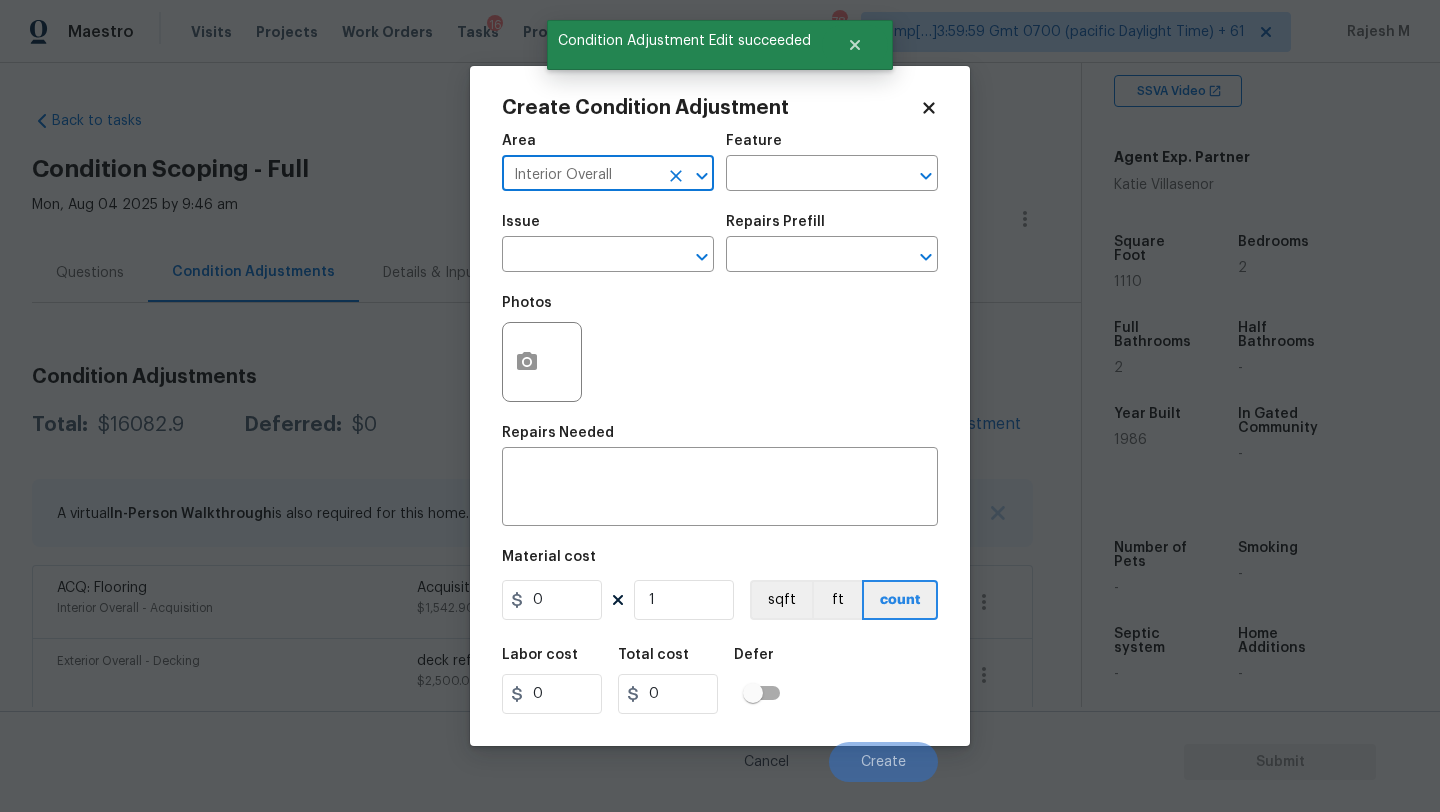 type on "Interior Overall" 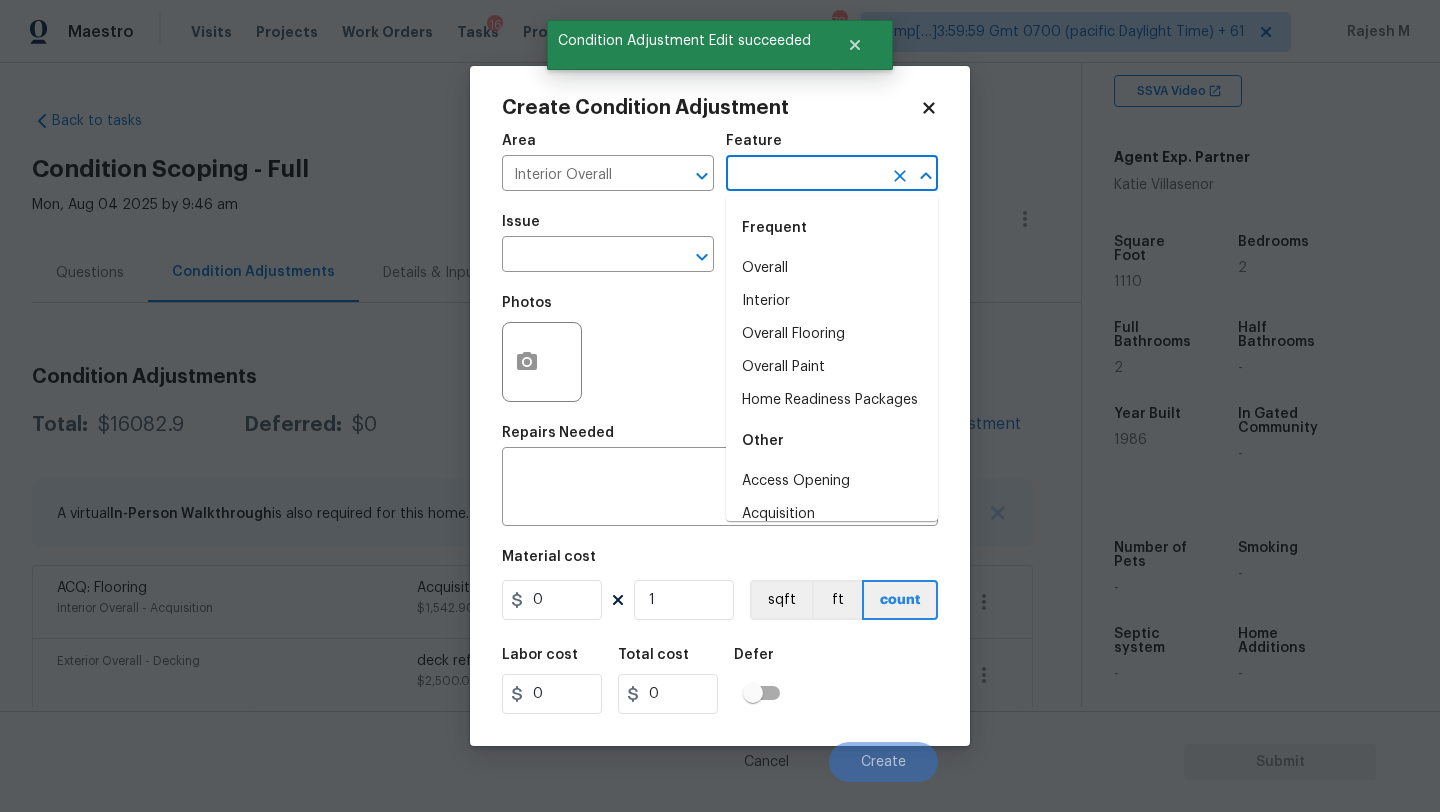 click at bounding box center (804, 175) 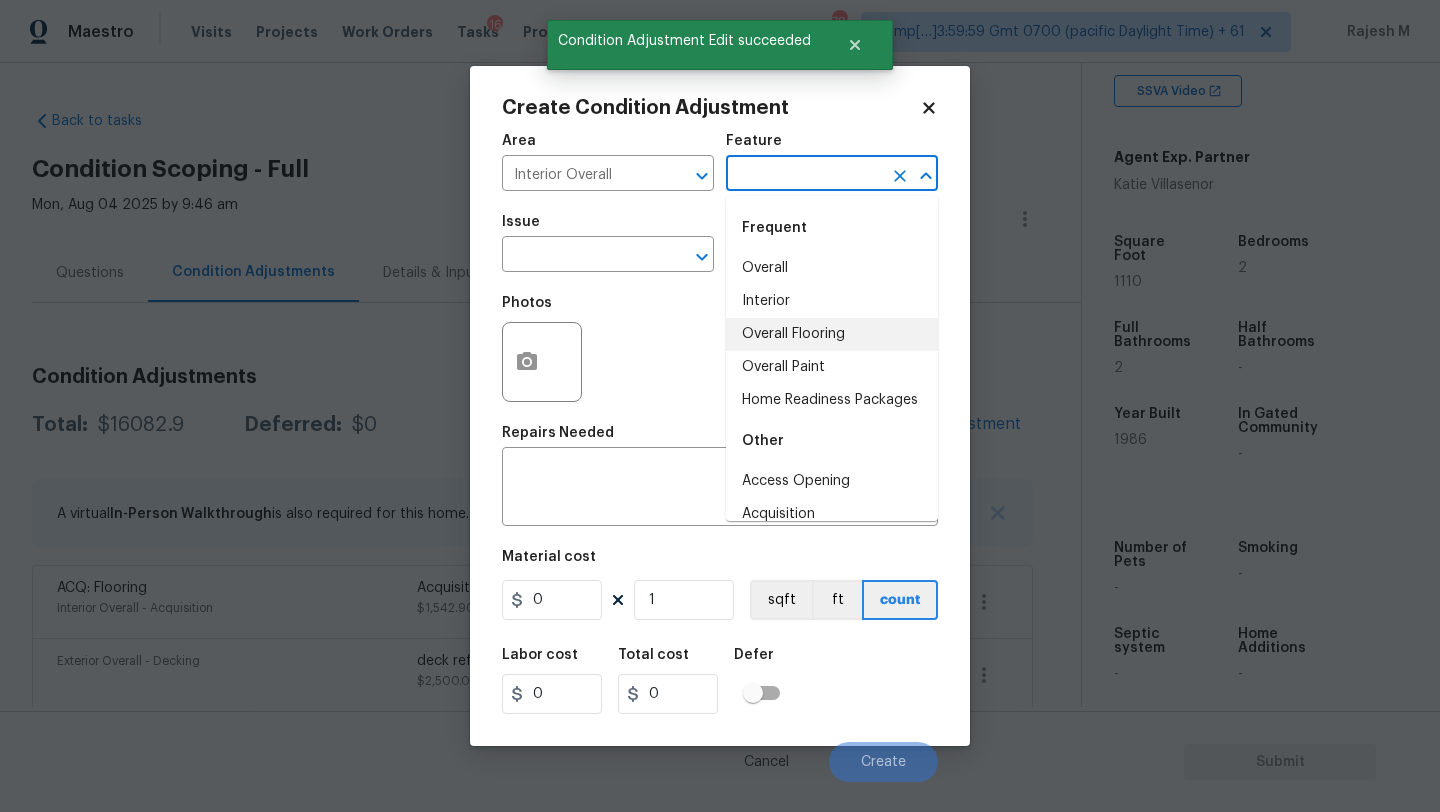 click on "Overall Paint" at bounding box center (832, 367) 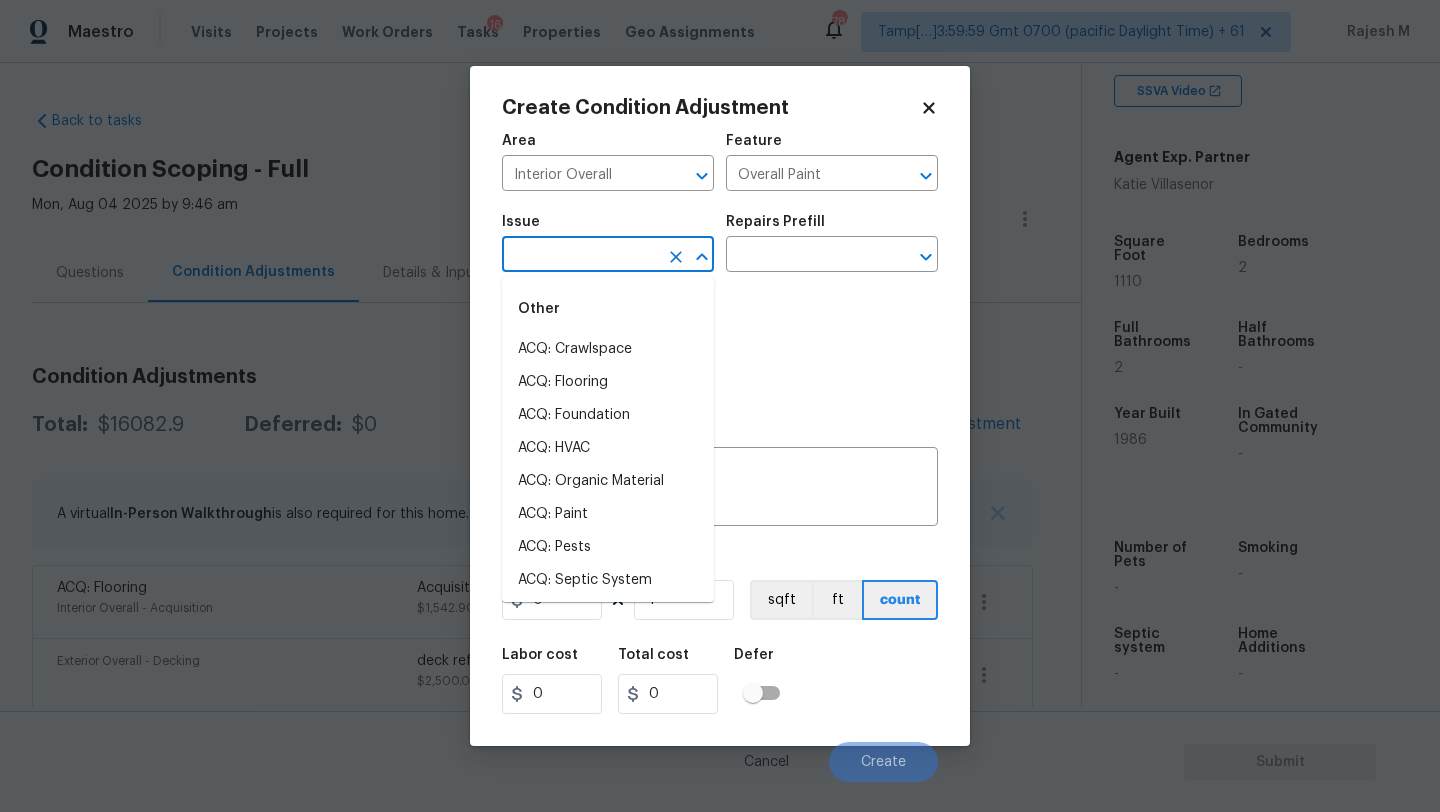 click at bounding box center (580, 256) 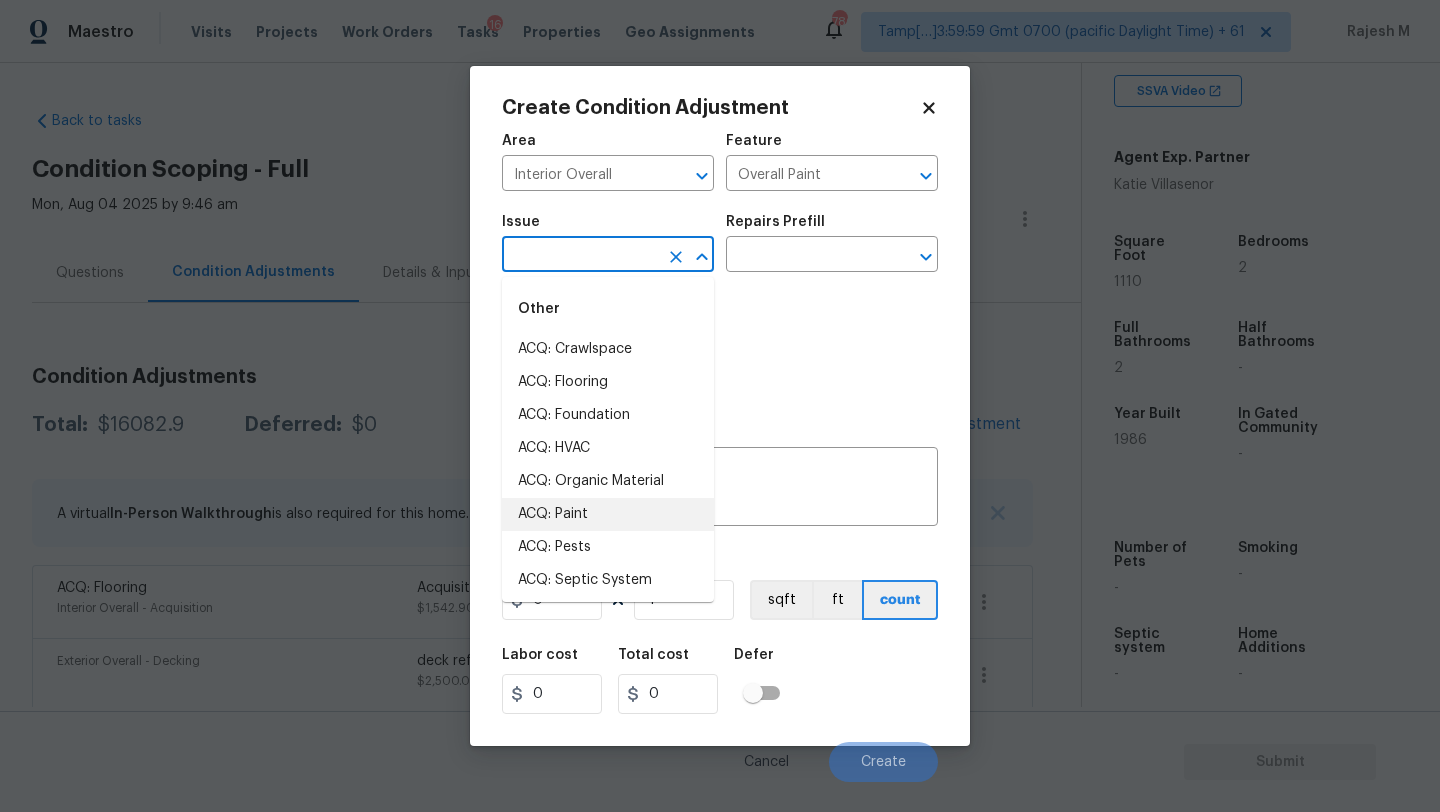 click on "ACQ: Paint" at bounding box center (608, 514) 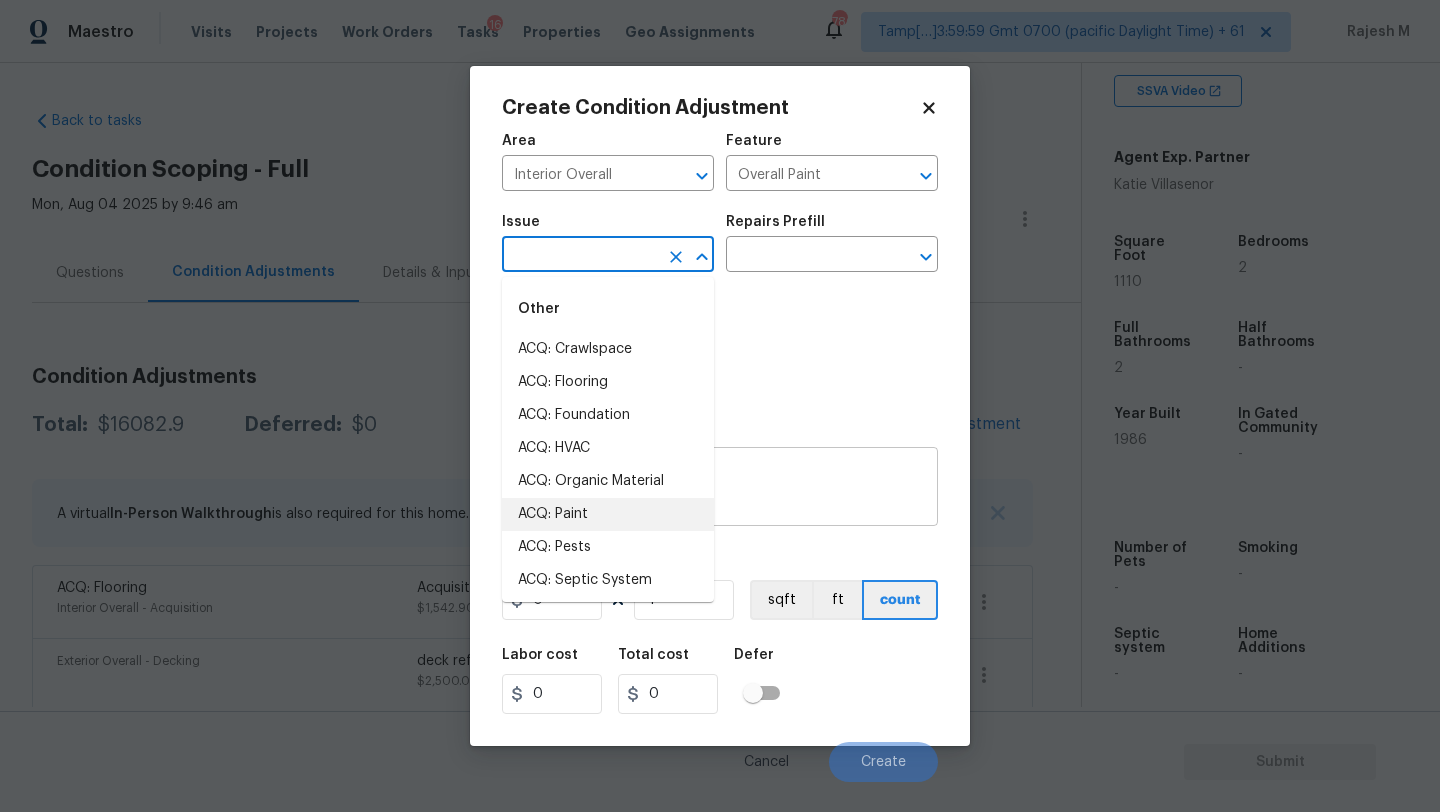 type on "ACQ: Paint" 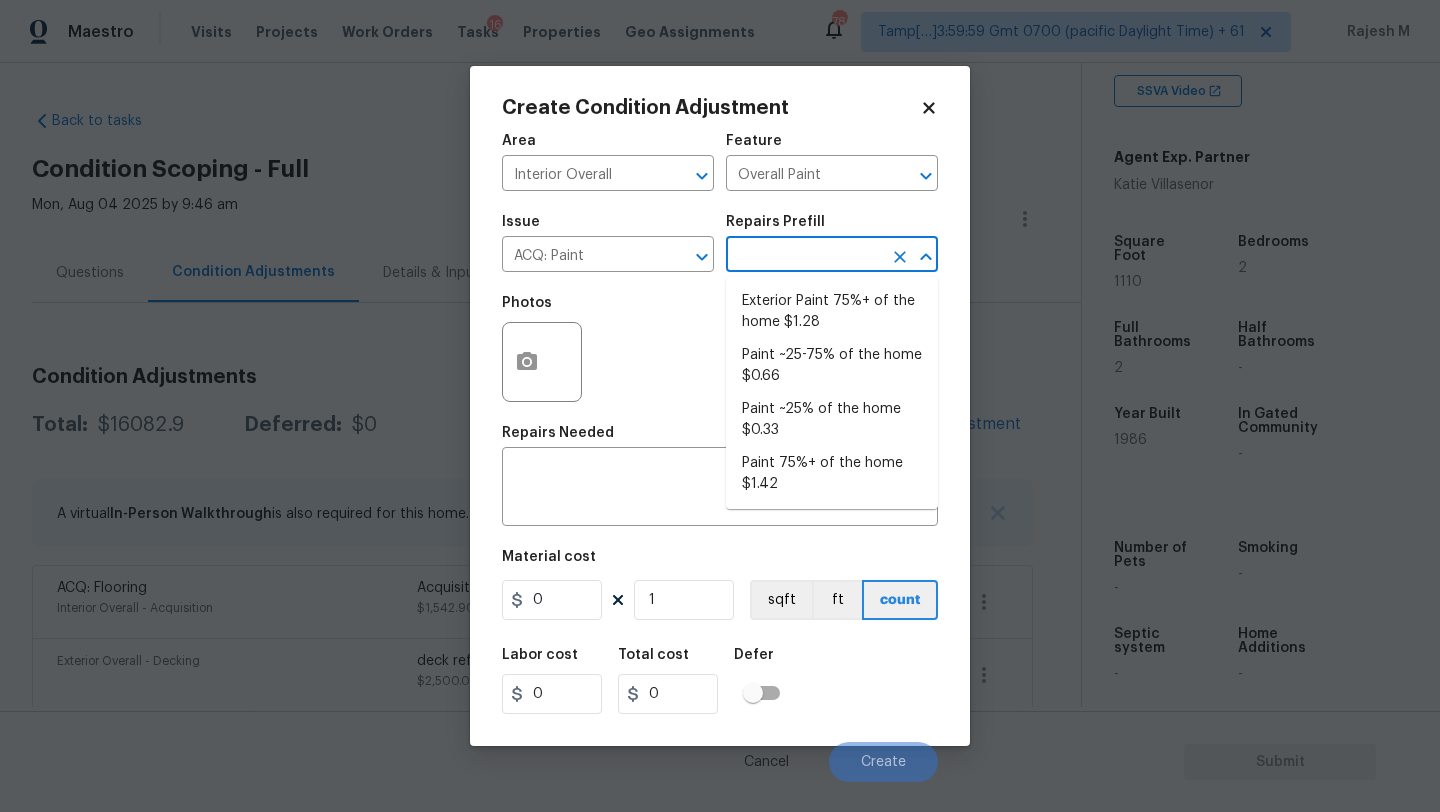click at bounding box center (804, 256) 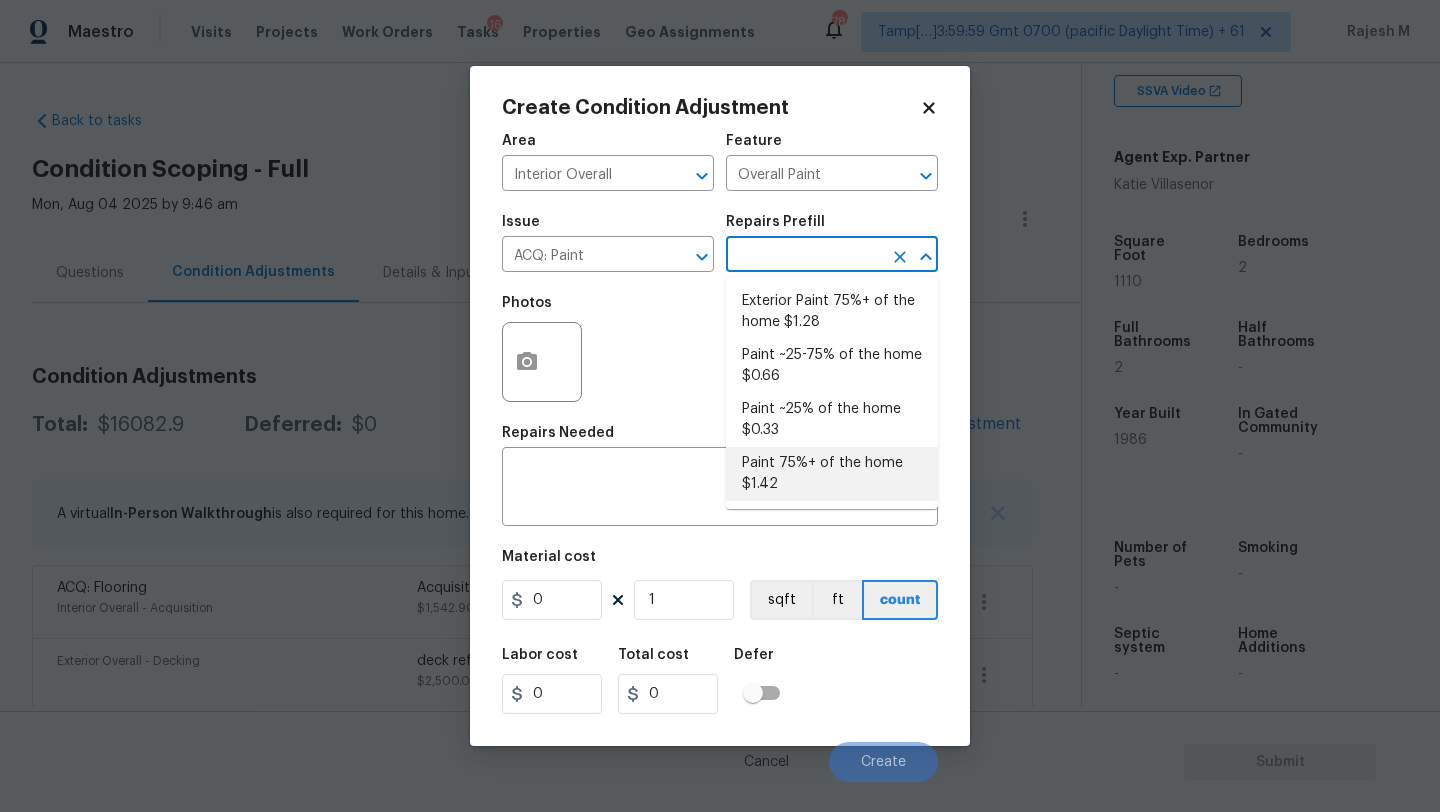 click on "Paint 75%+ of the home $1.42" at bounding box center [832, 474] 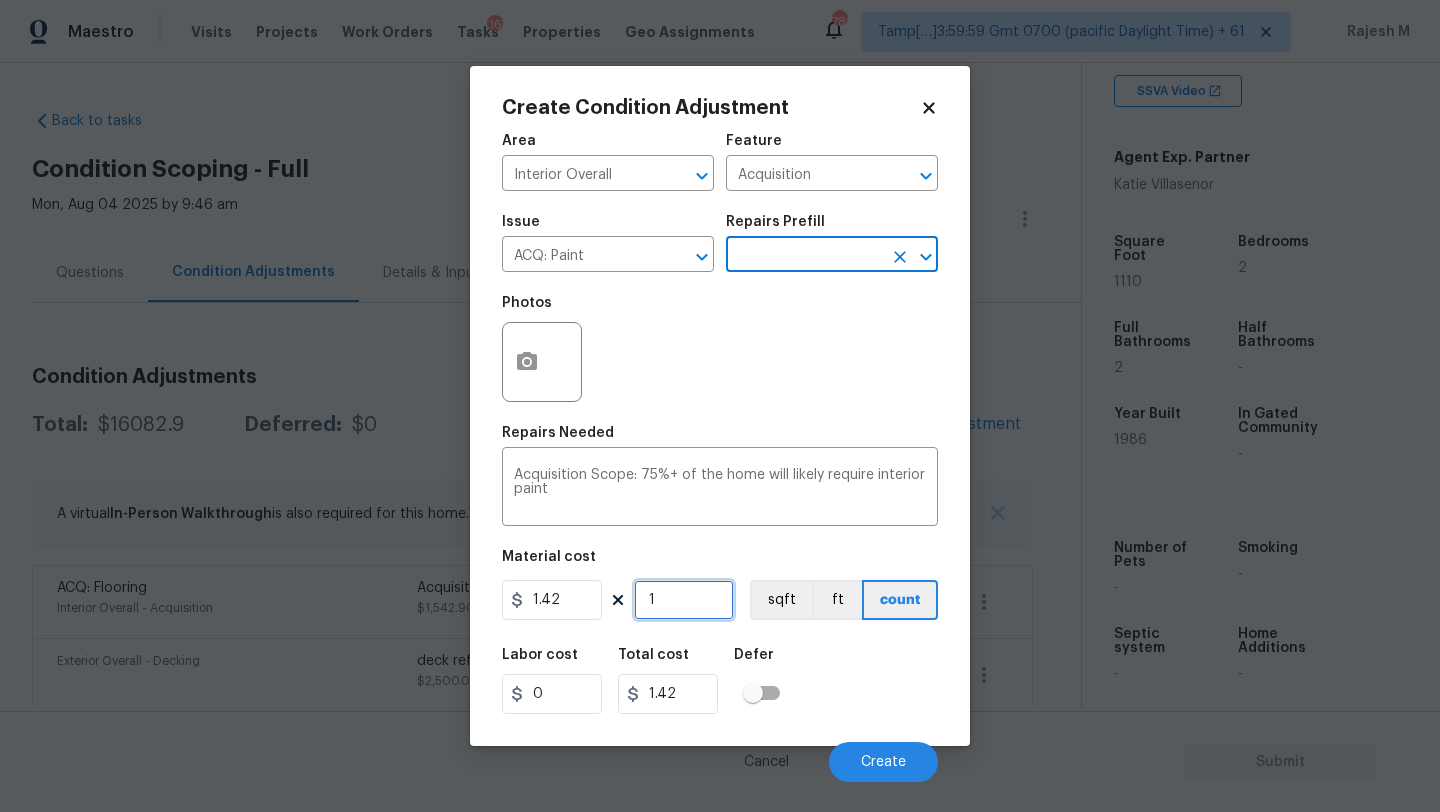 click on "1" at bounding box center (684, 600) 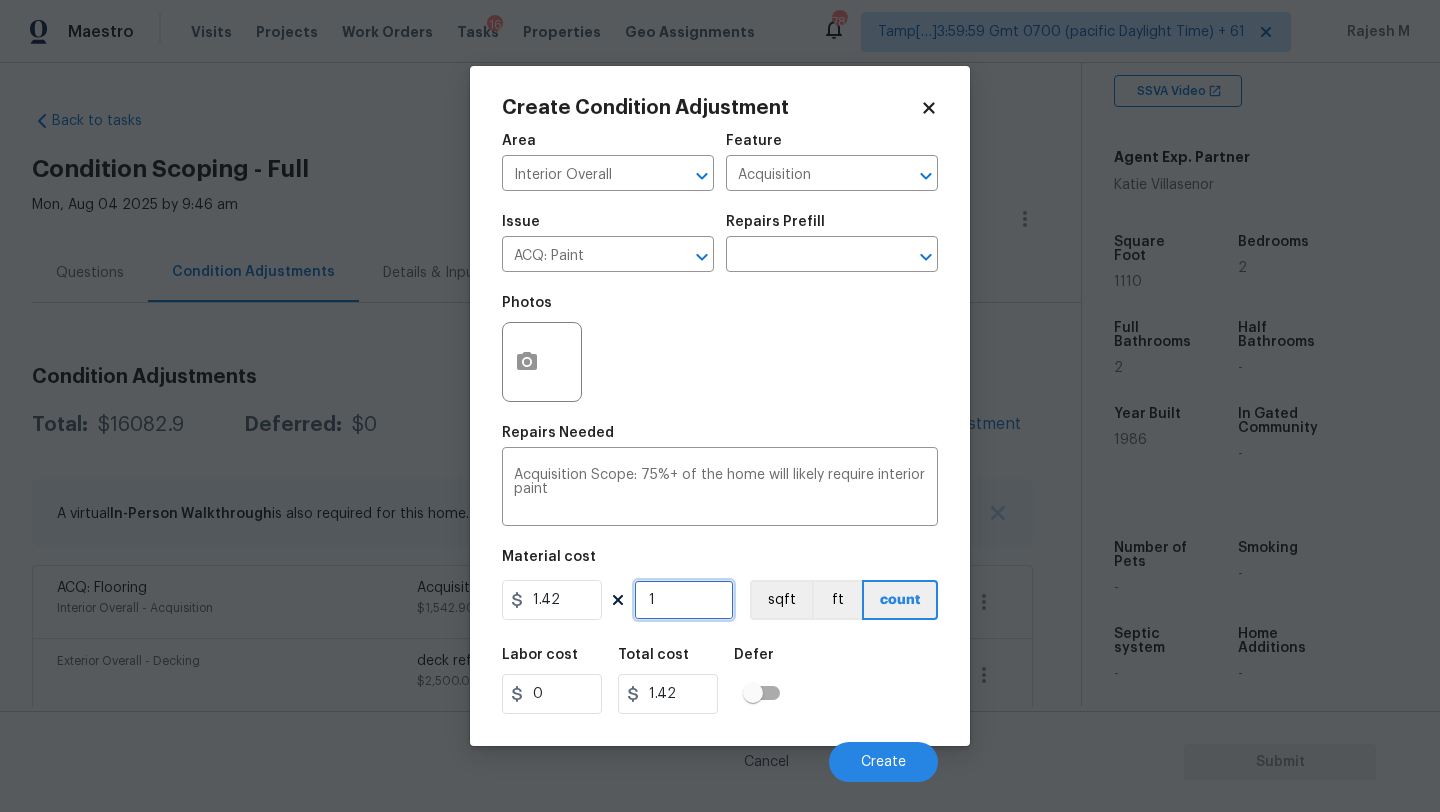 type on "11" 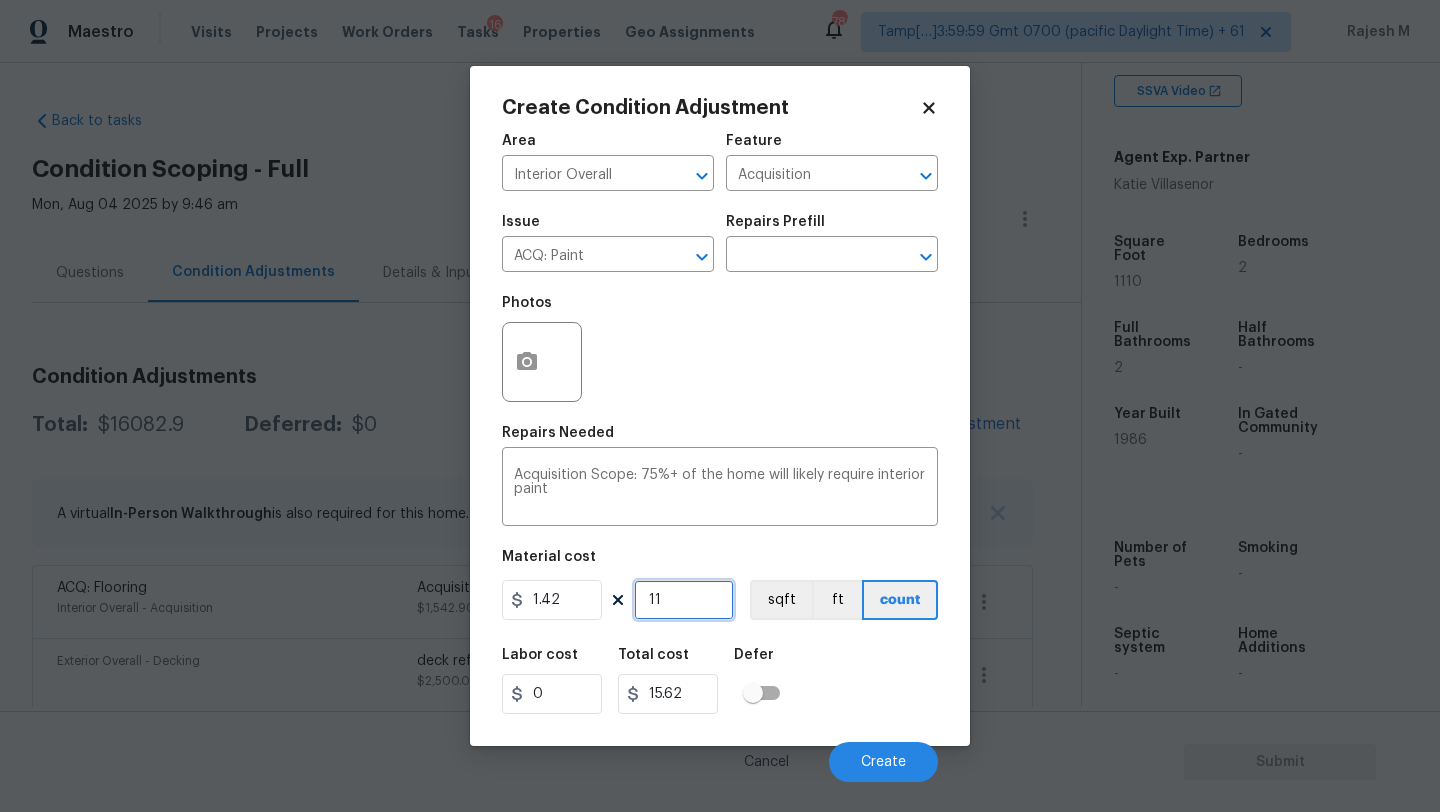 type on "111" 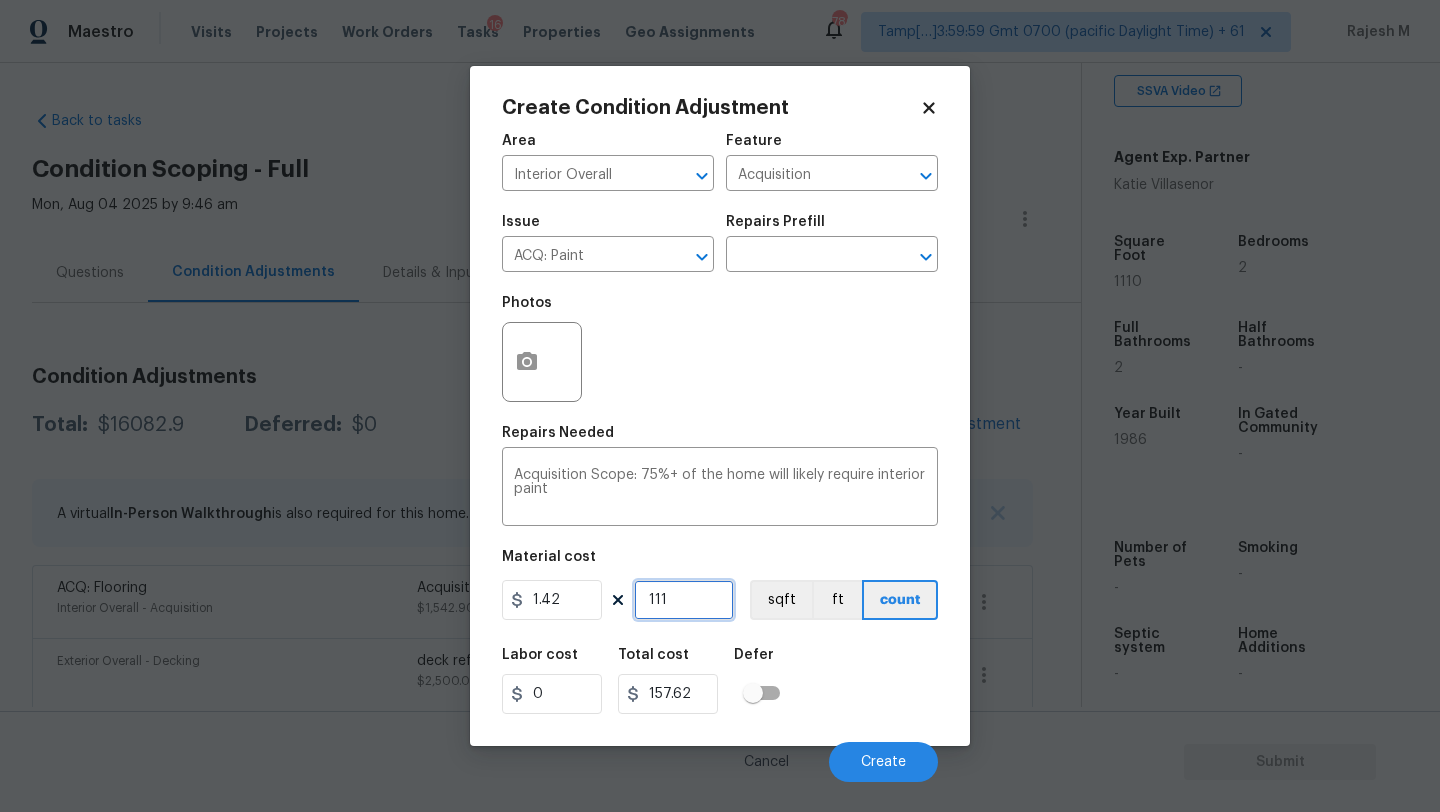 type on "1110" 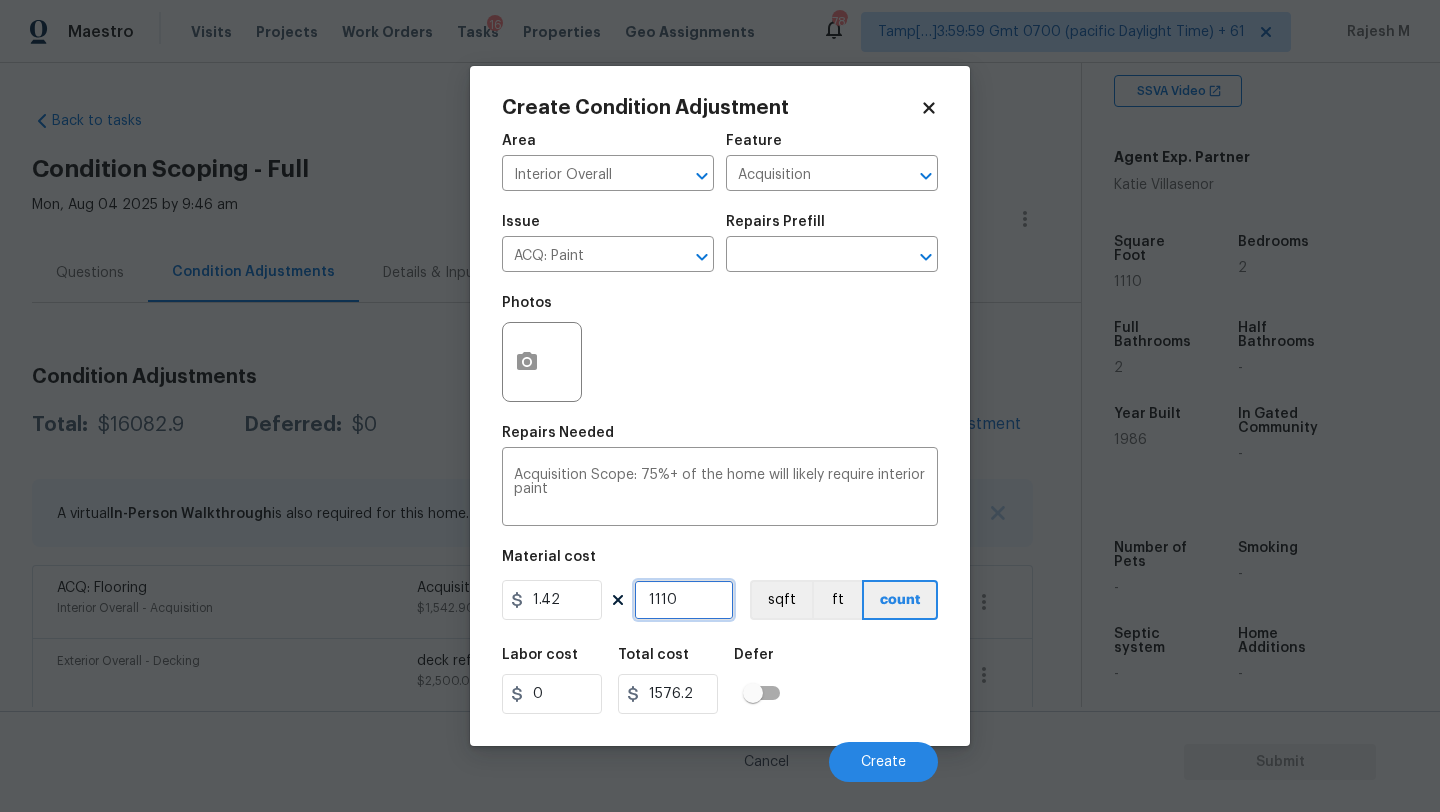 type on "1110" 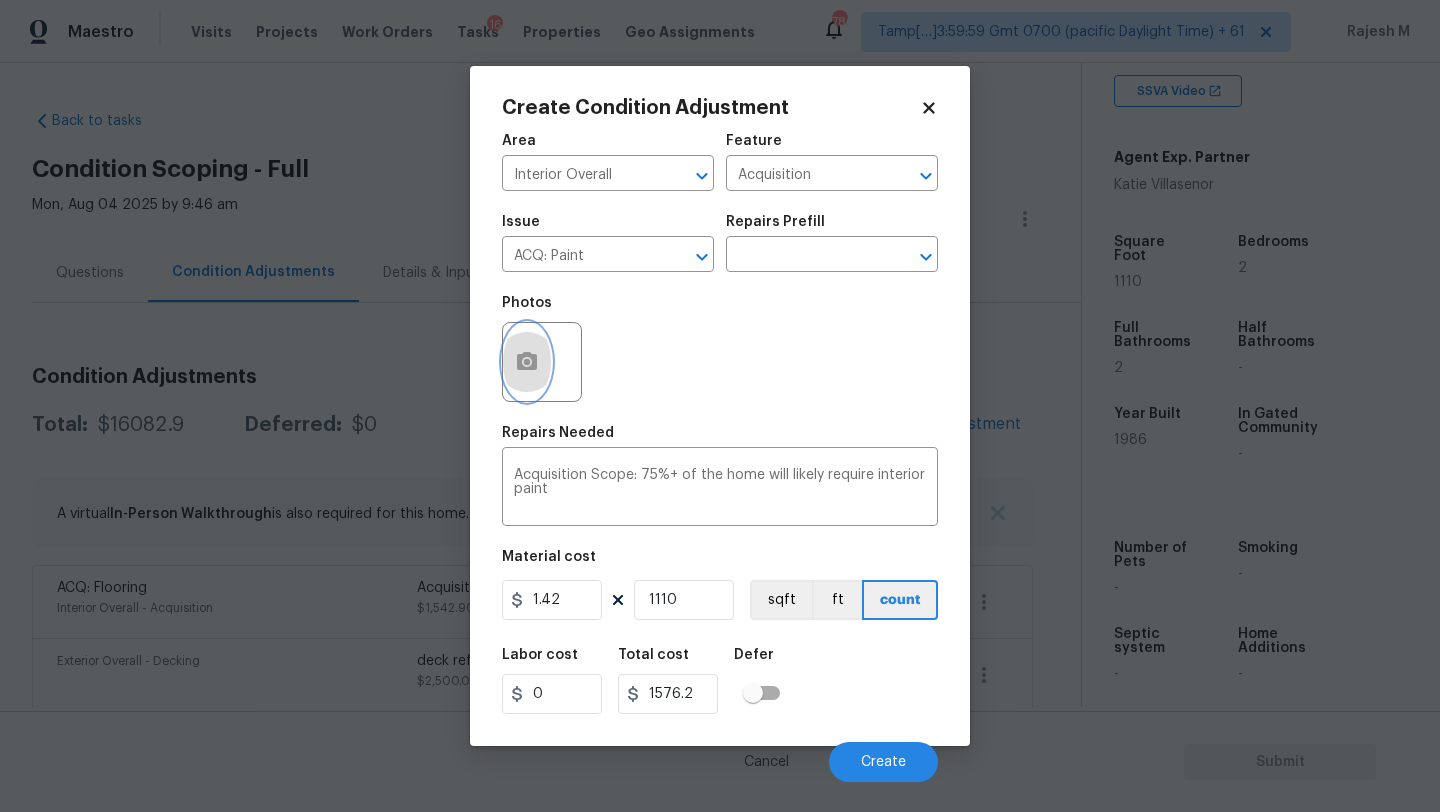click 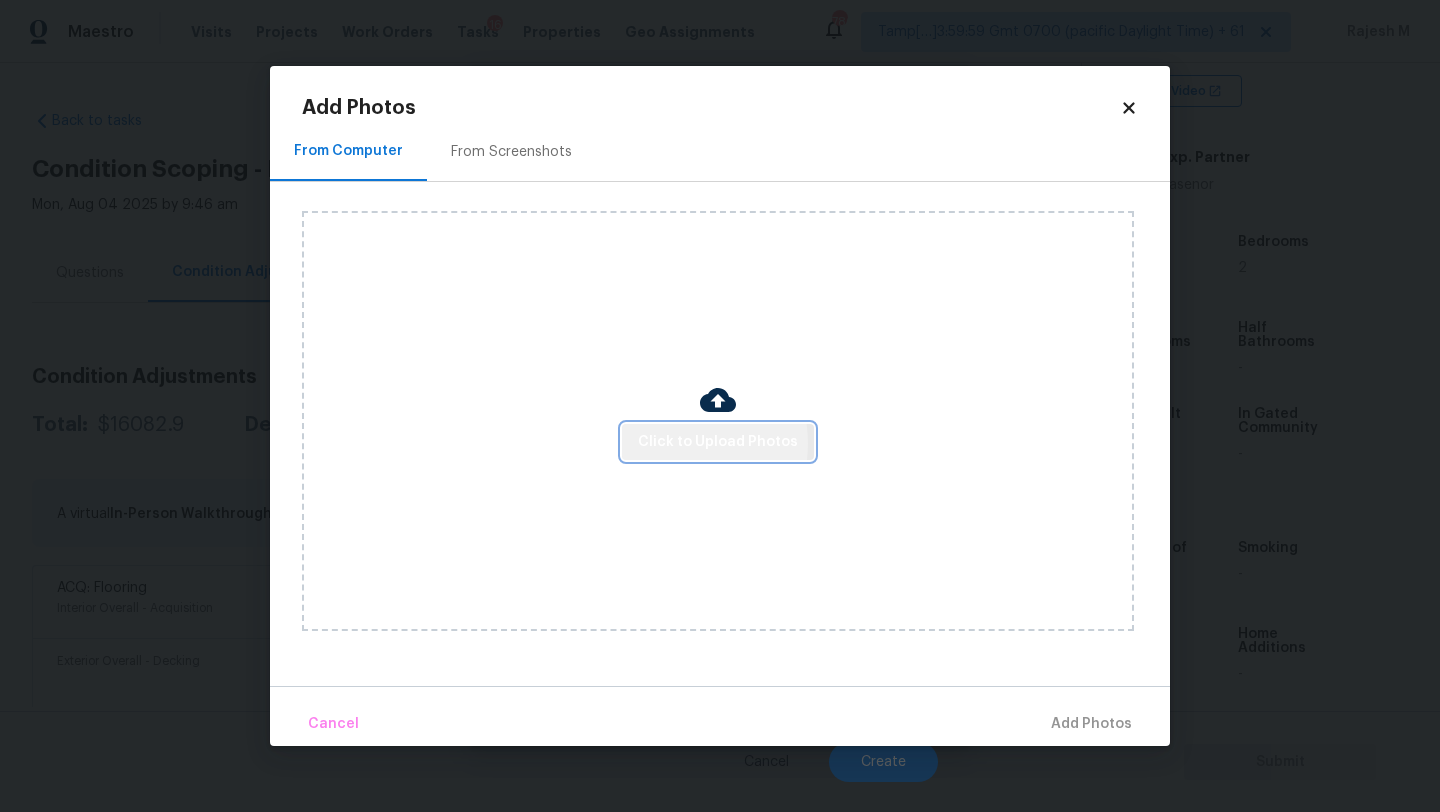 click on "Click to Upload Photos" at bounding box center [718, 442] 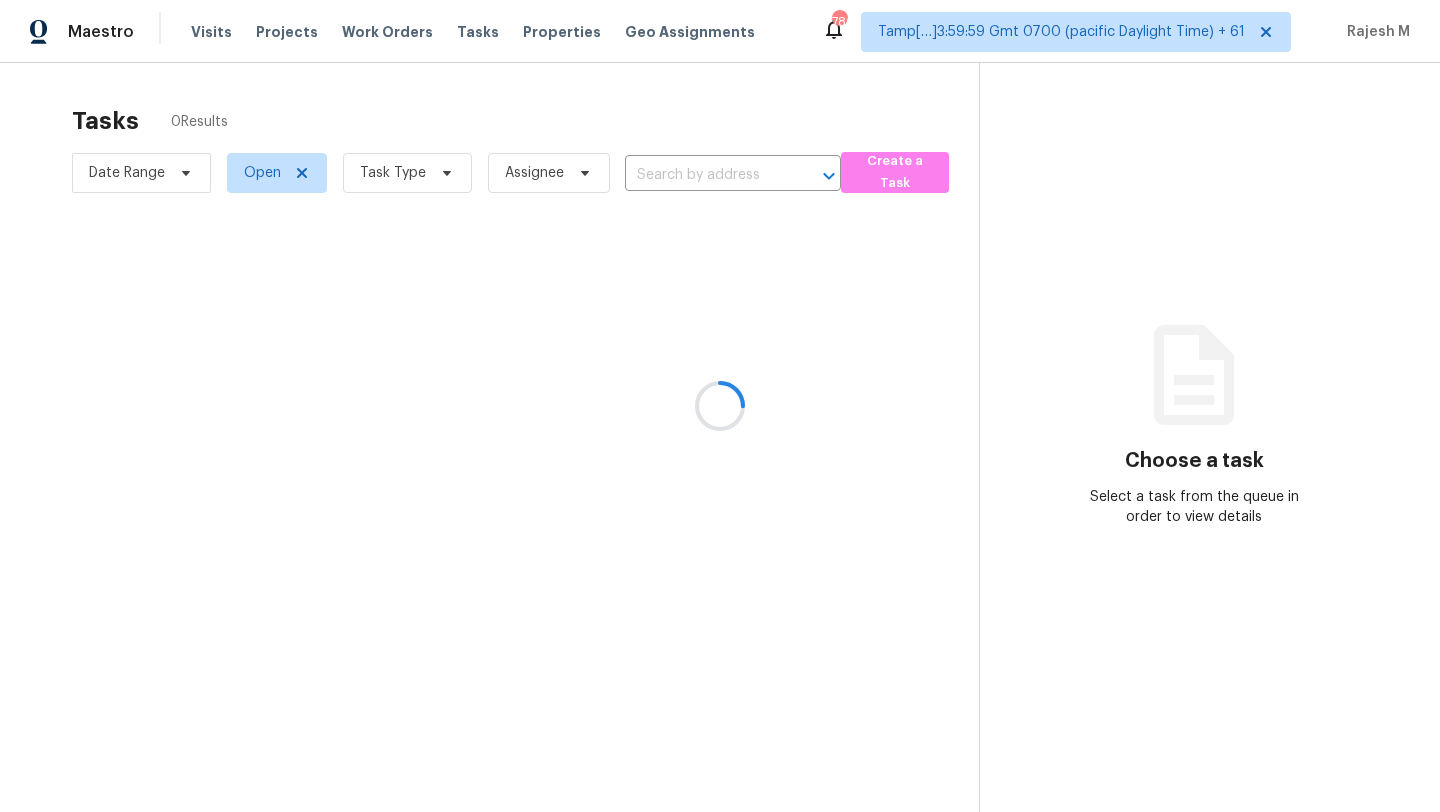 scroll, scrollTop: 0, scrollLeft: 0, axis: both 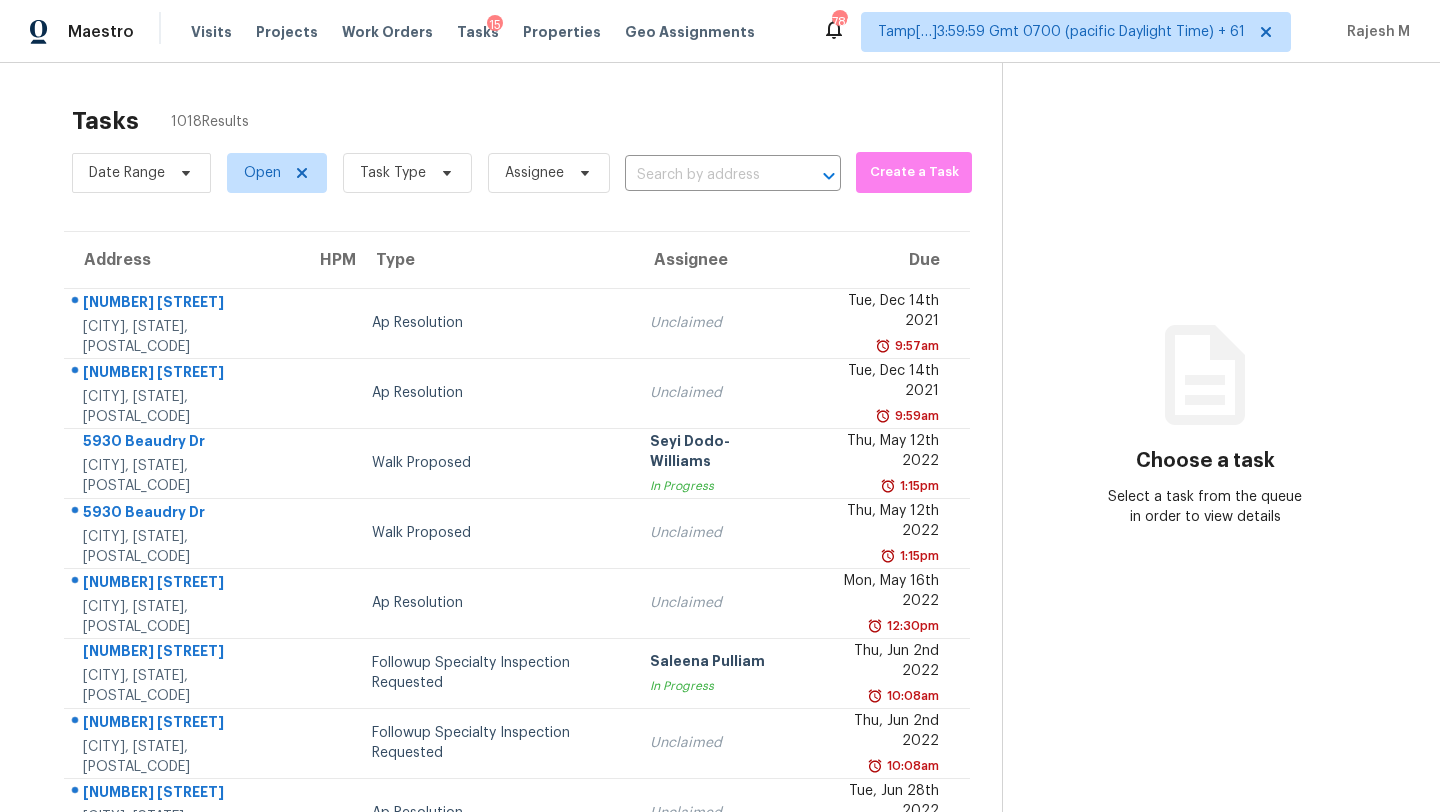 click on "Task Type" at bounding box center (399, 173) 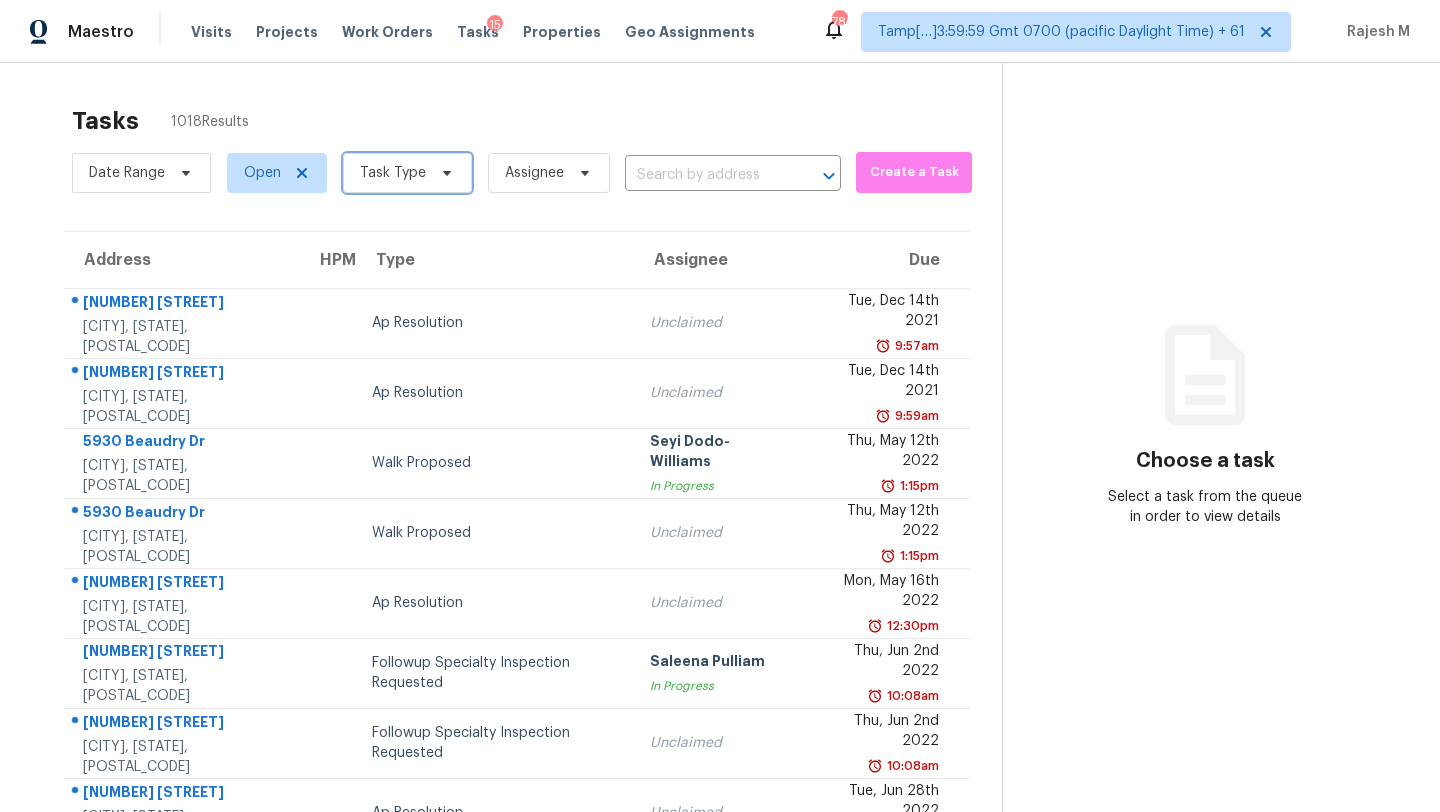 click on "Task Type" at bounding box center (393, 173) 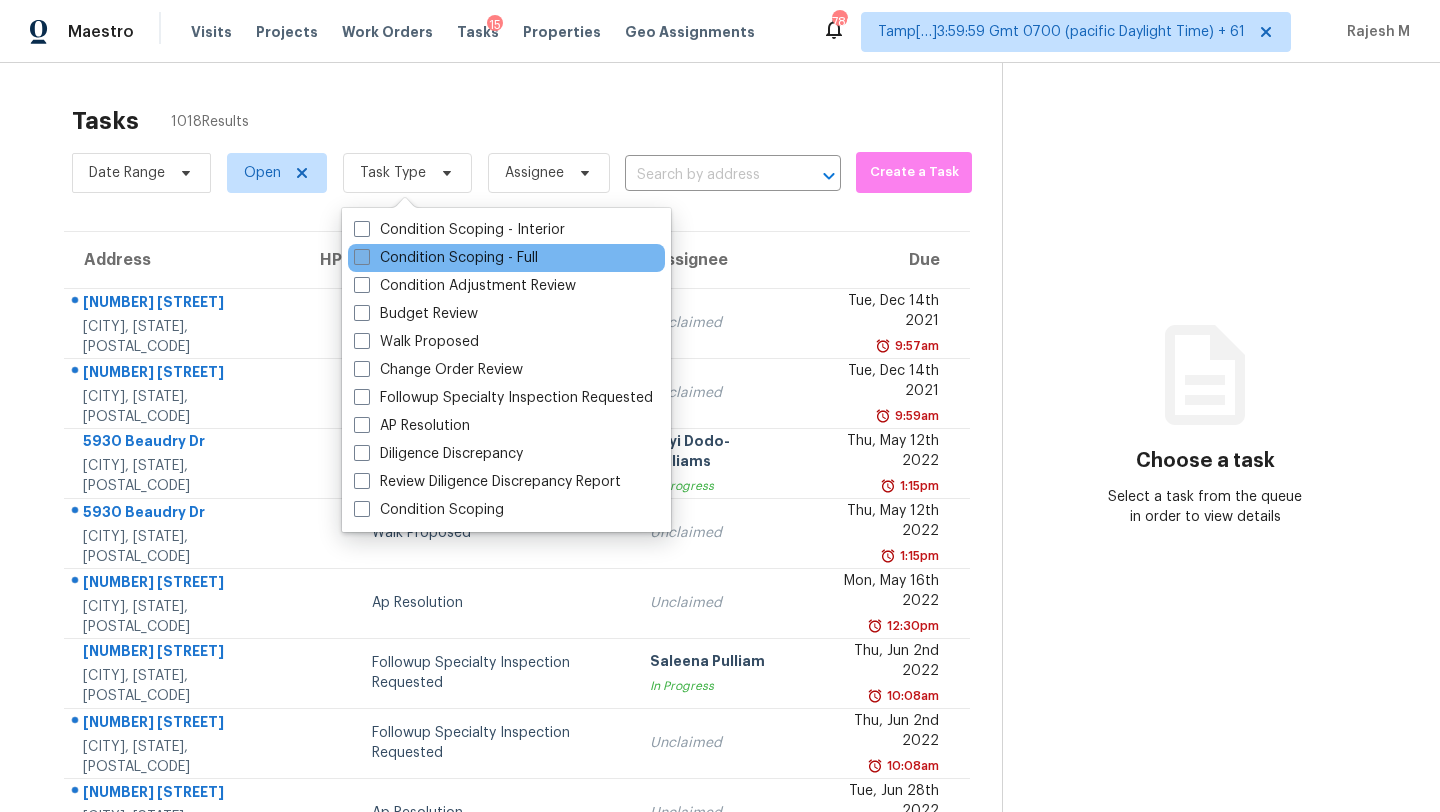 click on "Condition Scoping - Full" at bounding box center [446, 258] 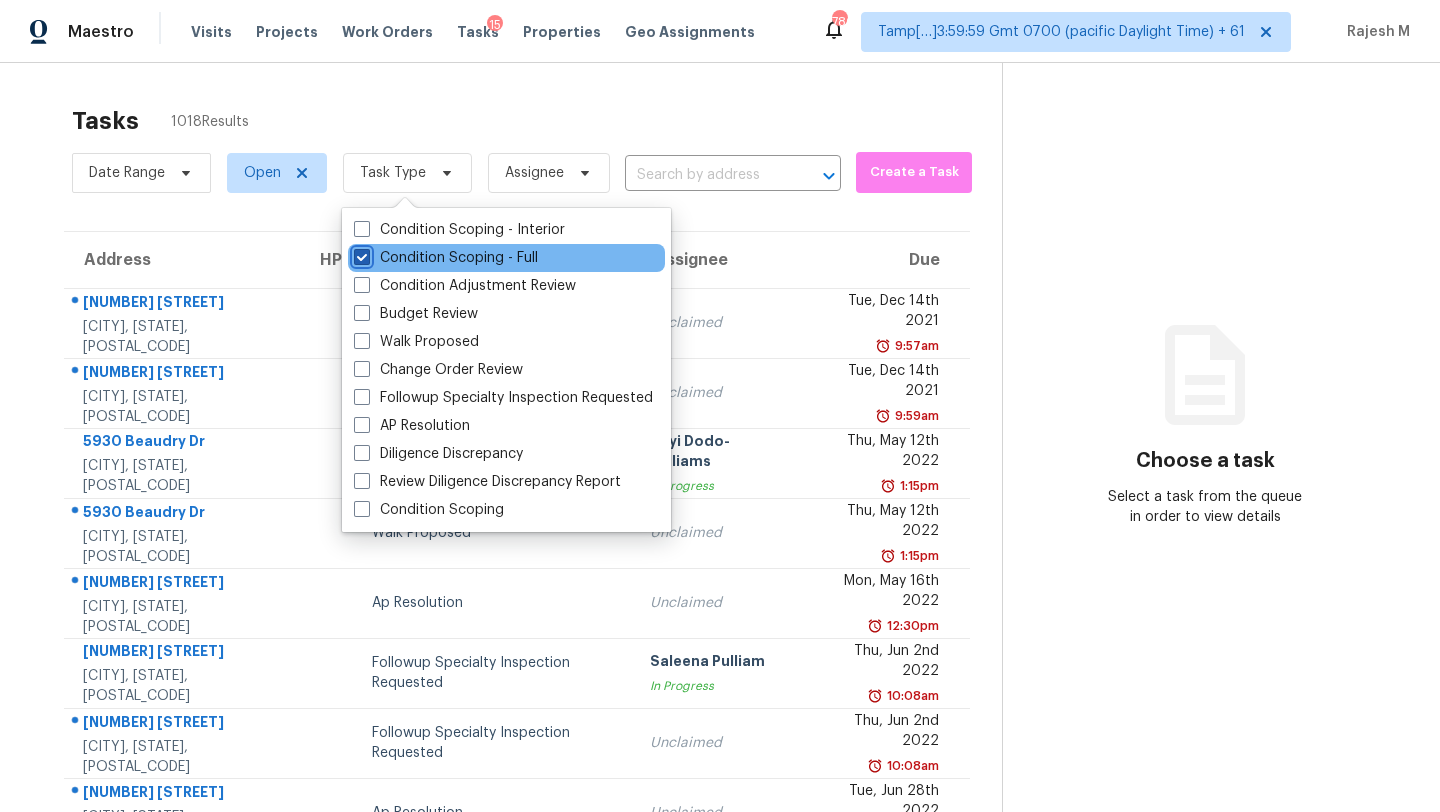 checkbox on "true" 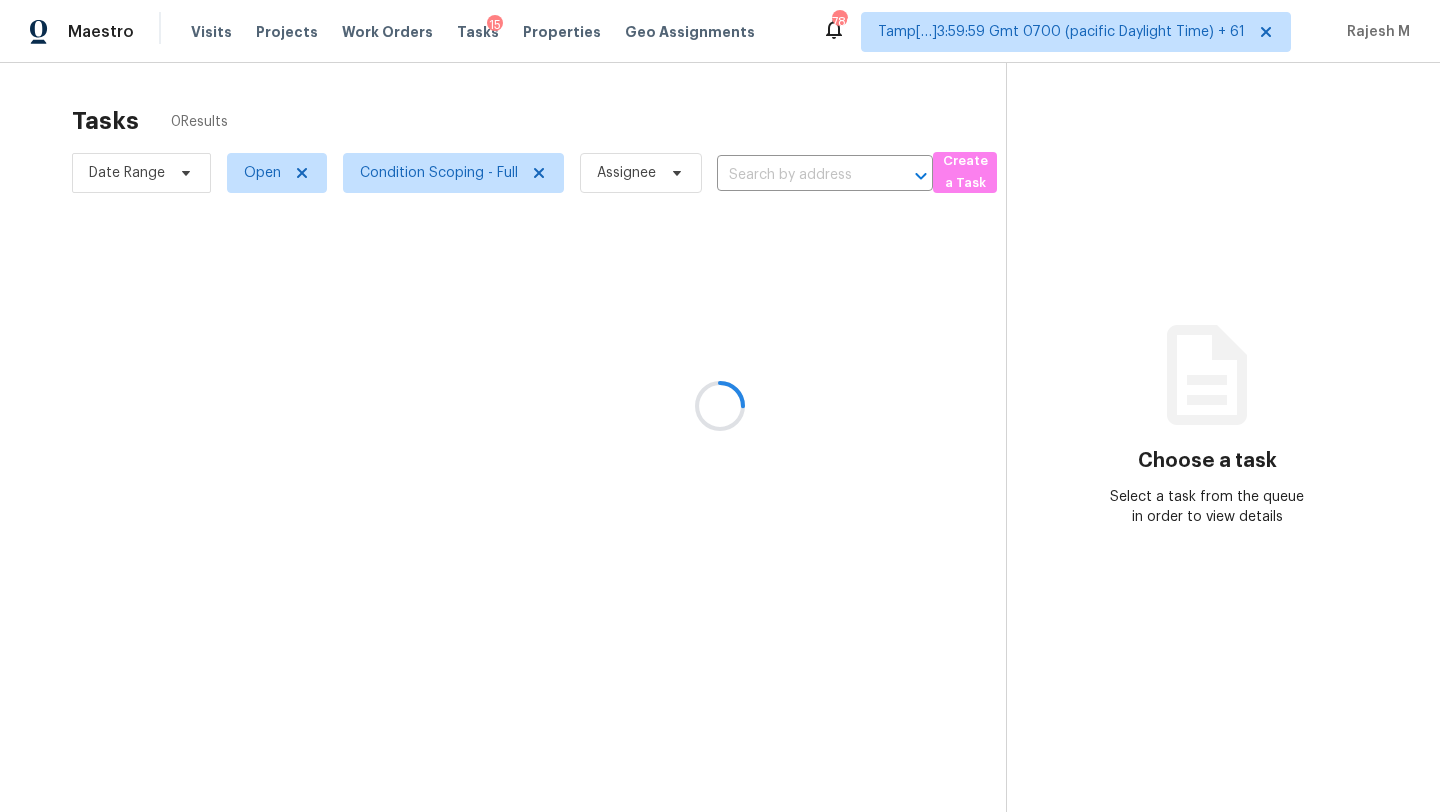 click at bounding box center [720, 406] 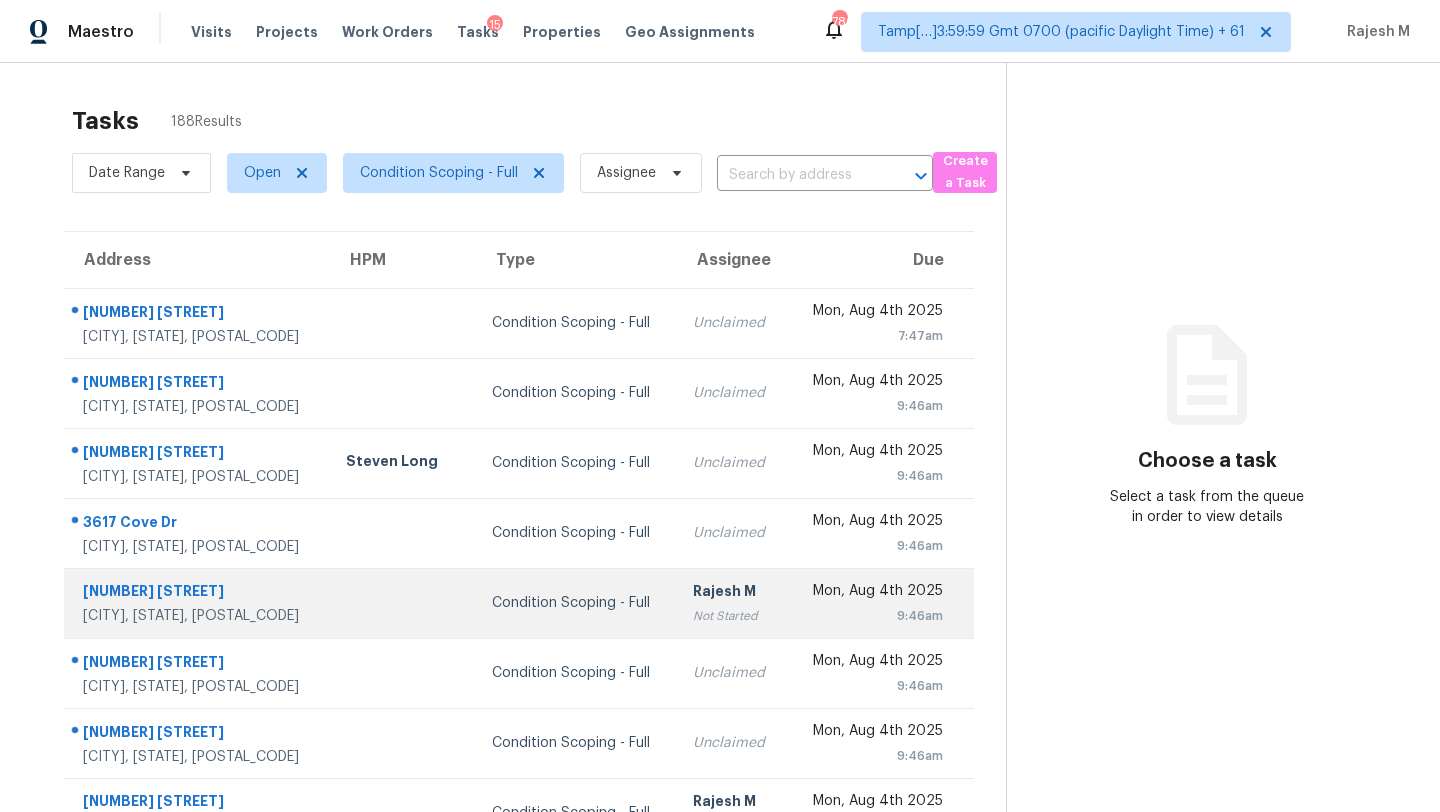 click on "Rajesh M" at bounding box center [732, 593] 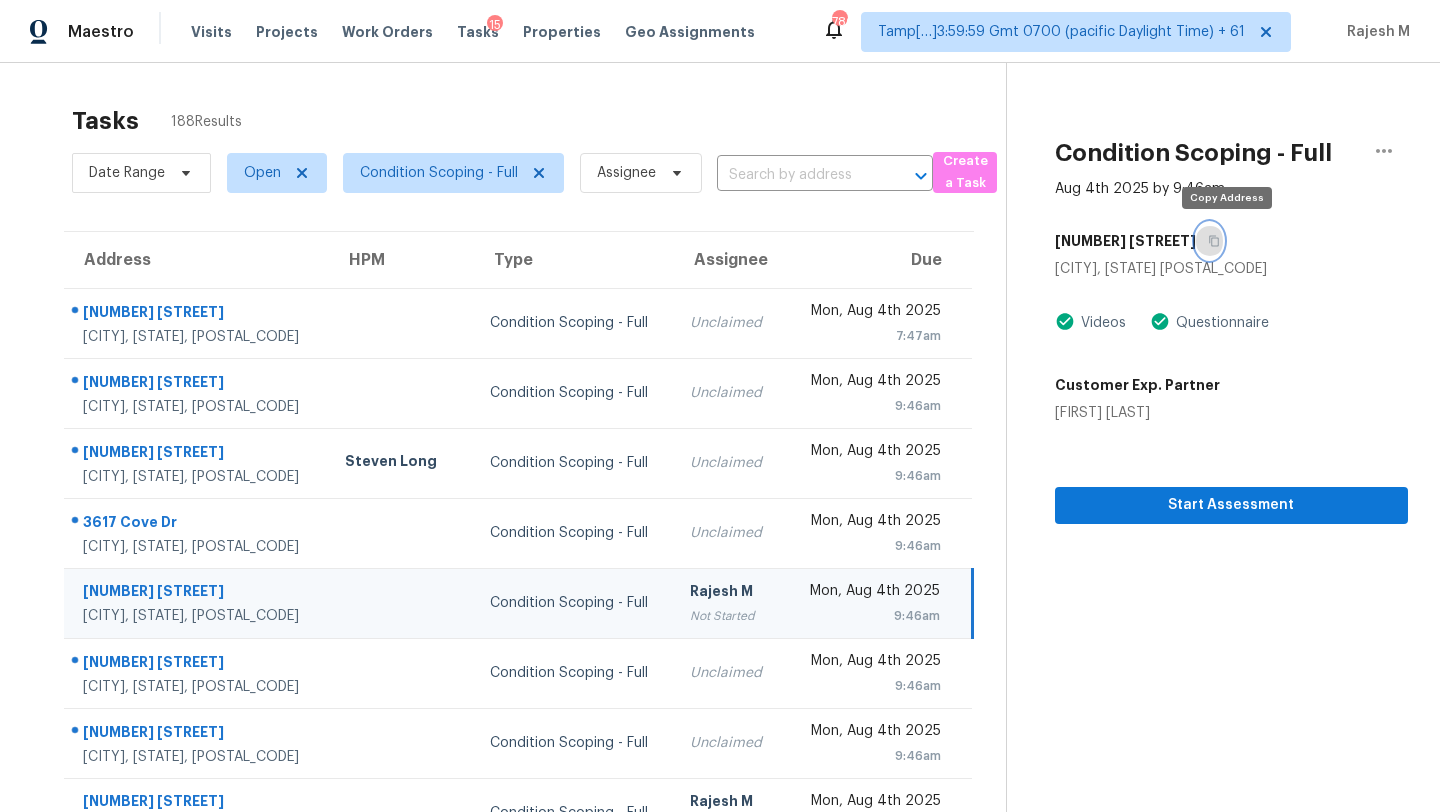 click 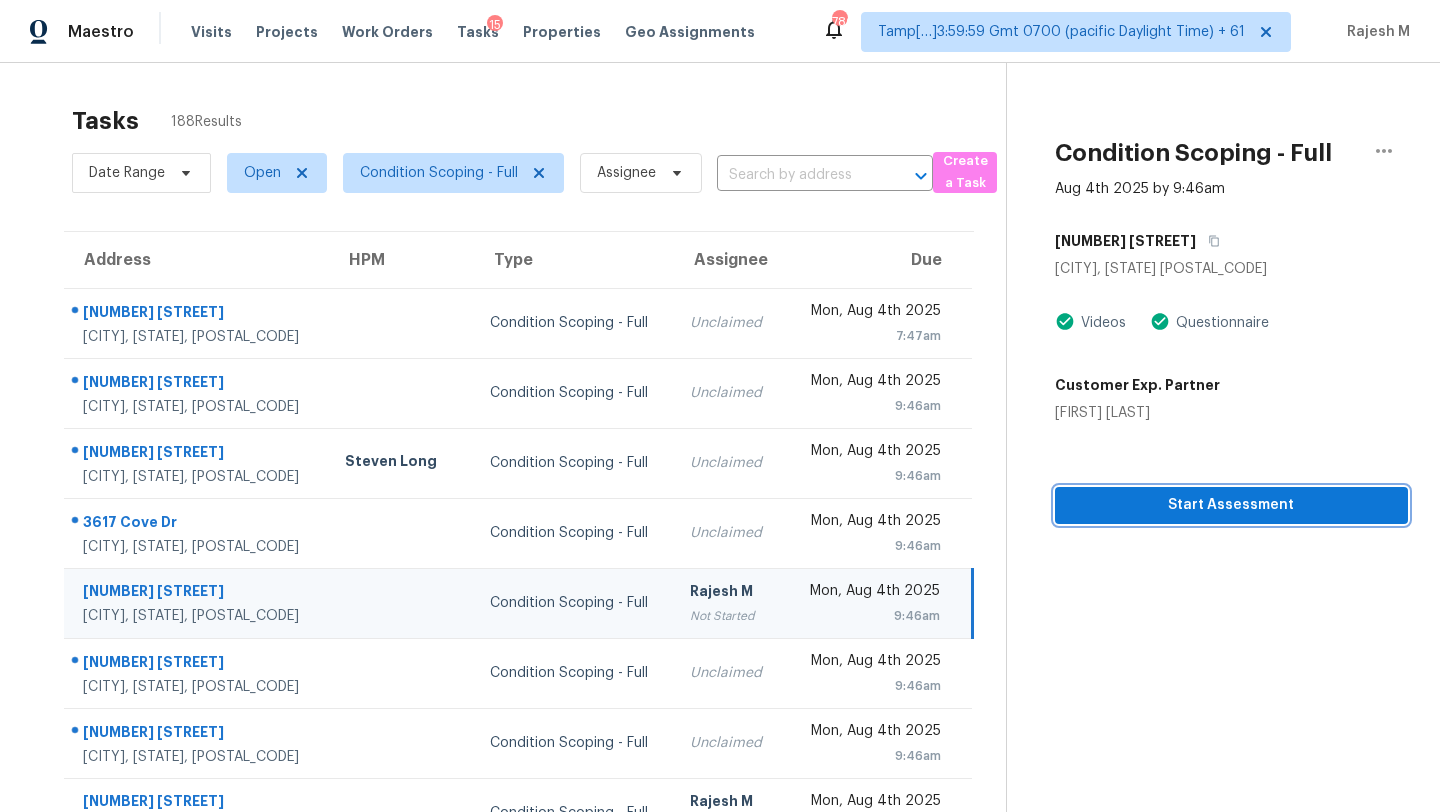 click on "Start Assessment" at bounding box center (1231, 505) 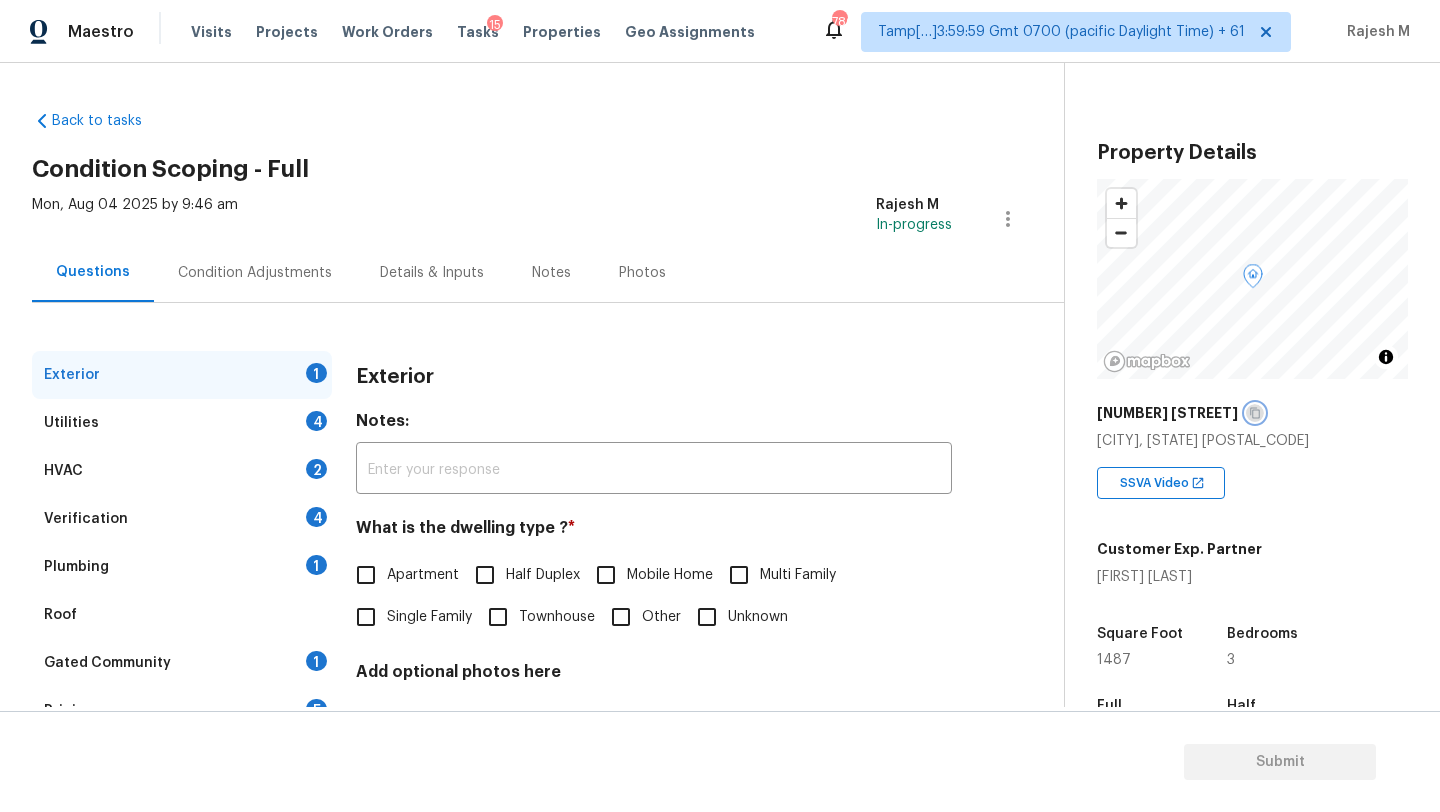click 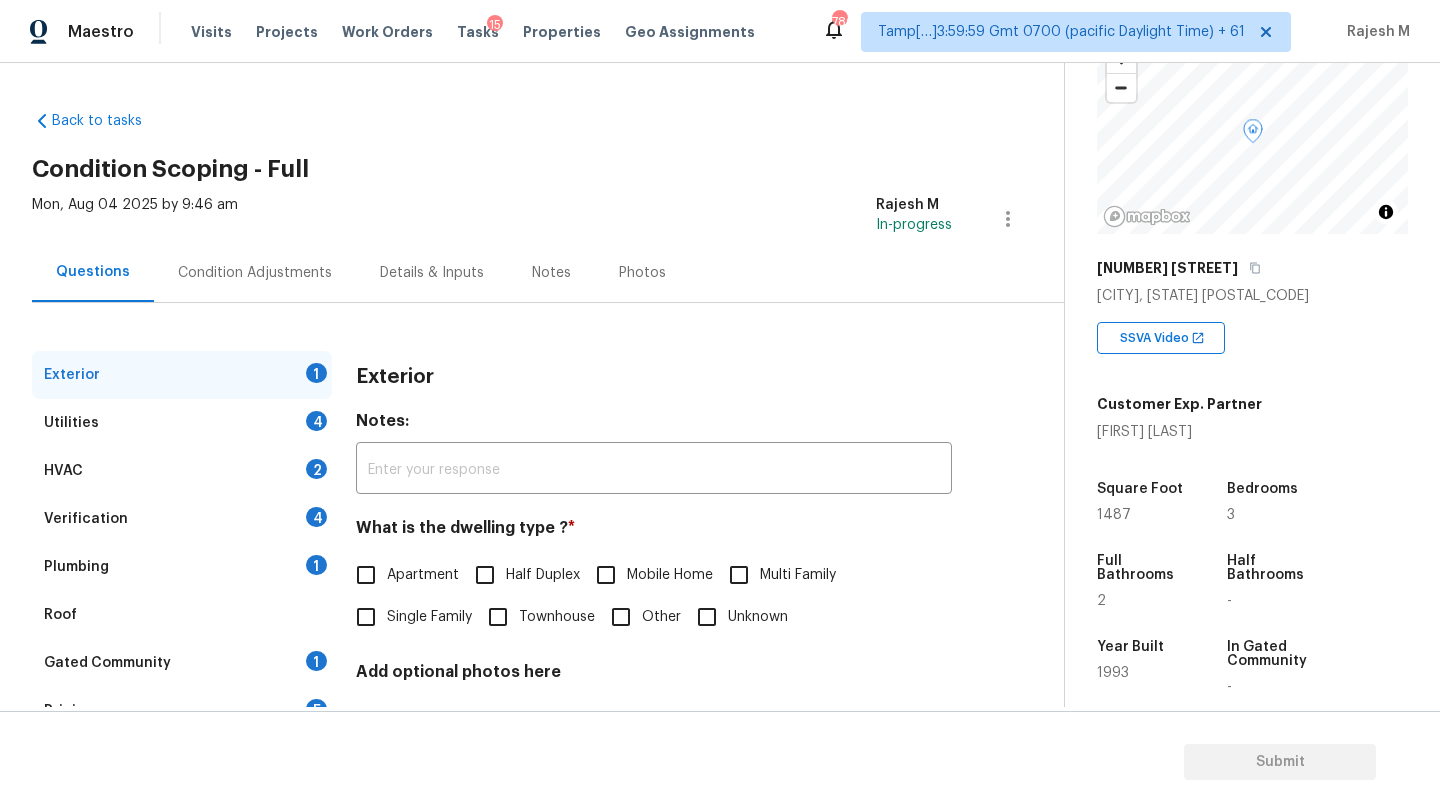 scroll, scrollTop: 392, scrollLeft: 0, axis: vertical 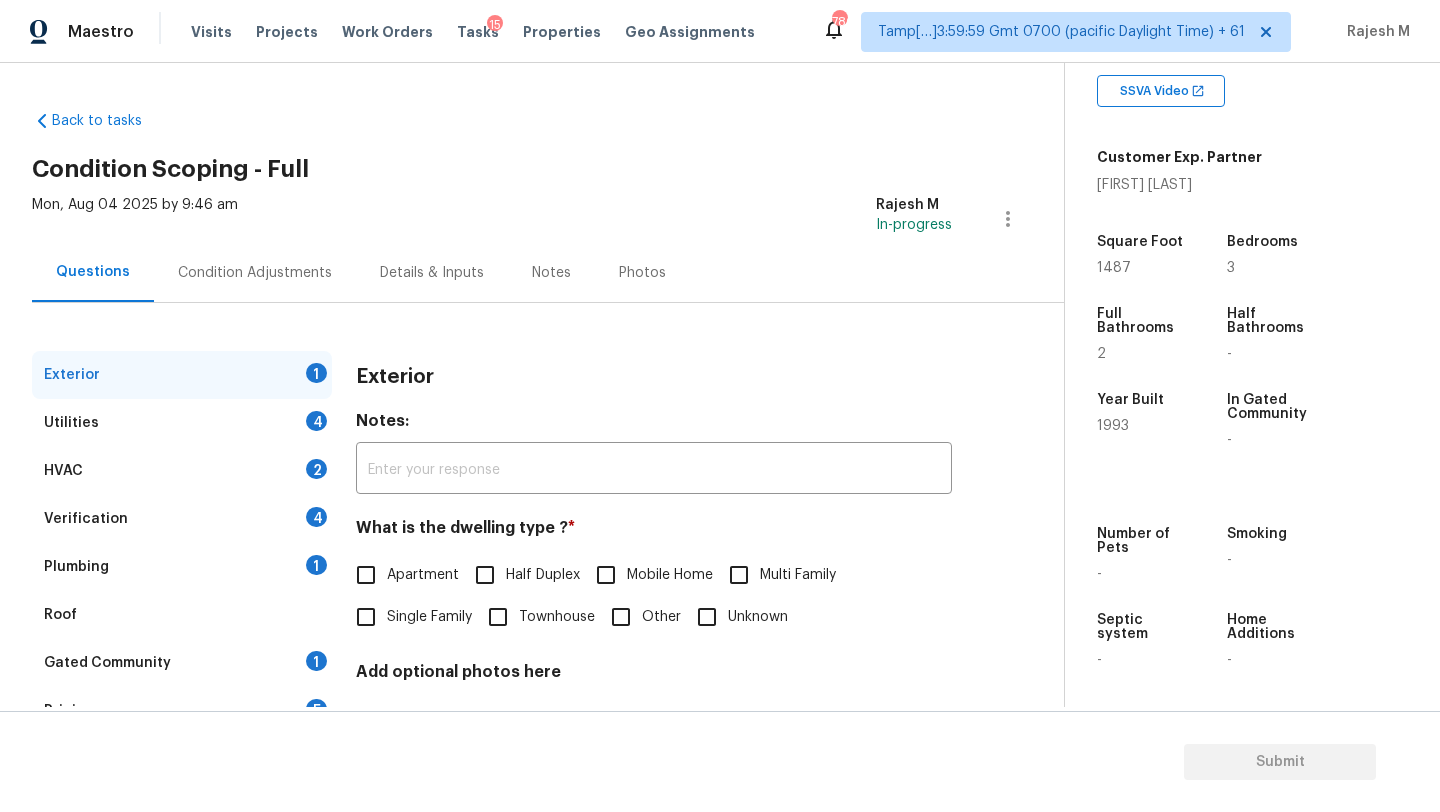 click on "Gated Community" at bounding box center (107, 663) 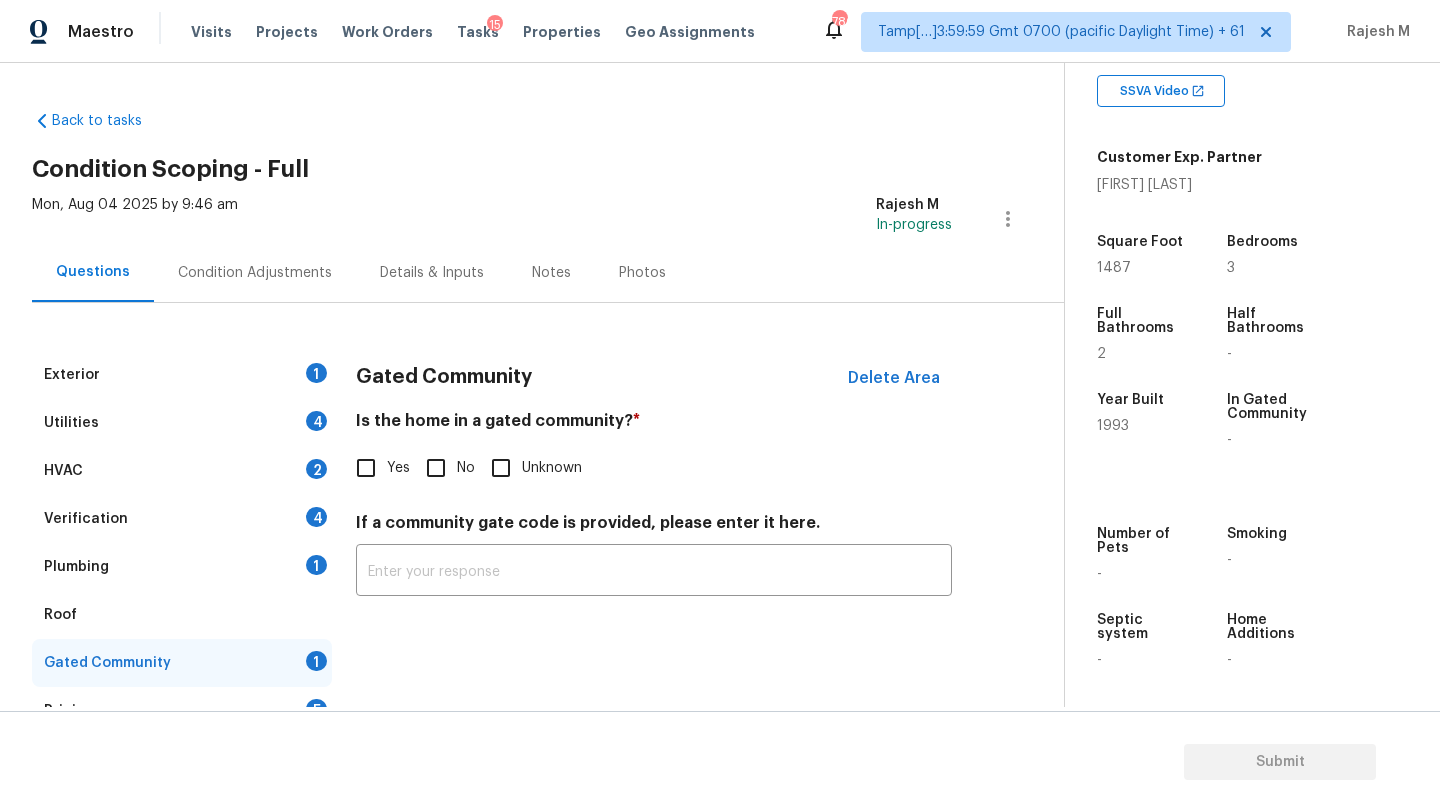 drag, startPoint x: 450, startPoint y: 470, endPoint x: 341, endPoint y: 506, distance: 114.791115 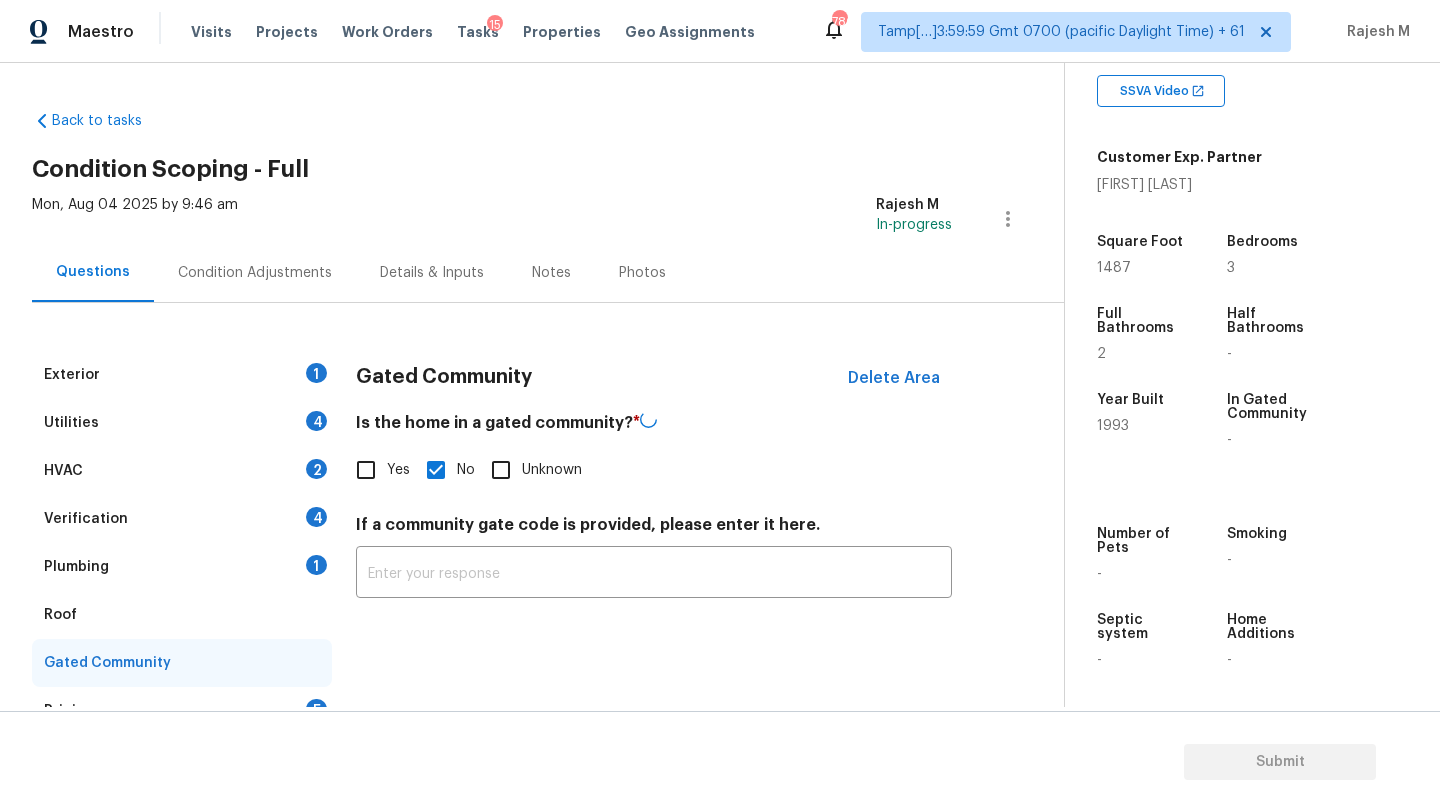 click on "Roof" at bounding box center [182, 615] 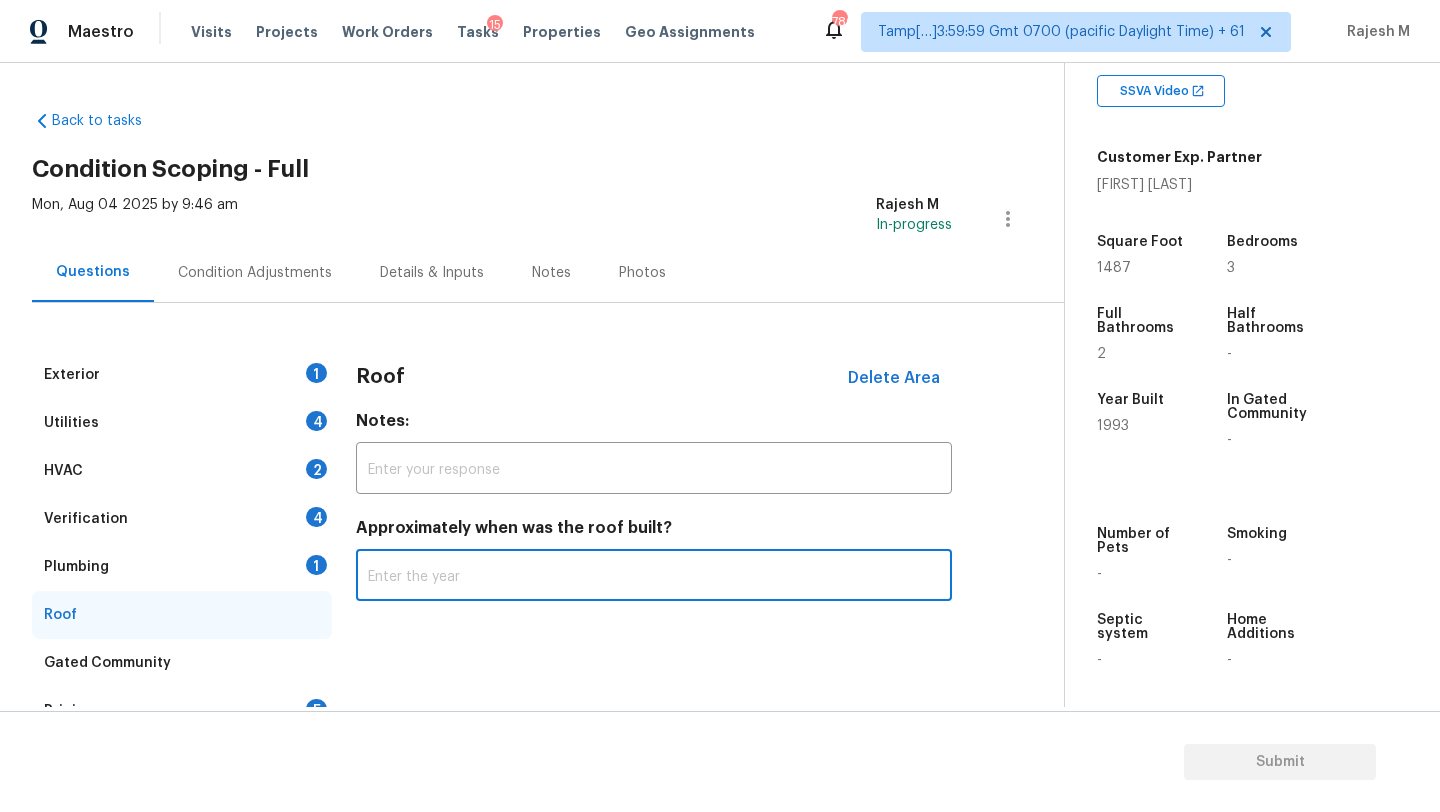 click at bounding box center (654, 577) 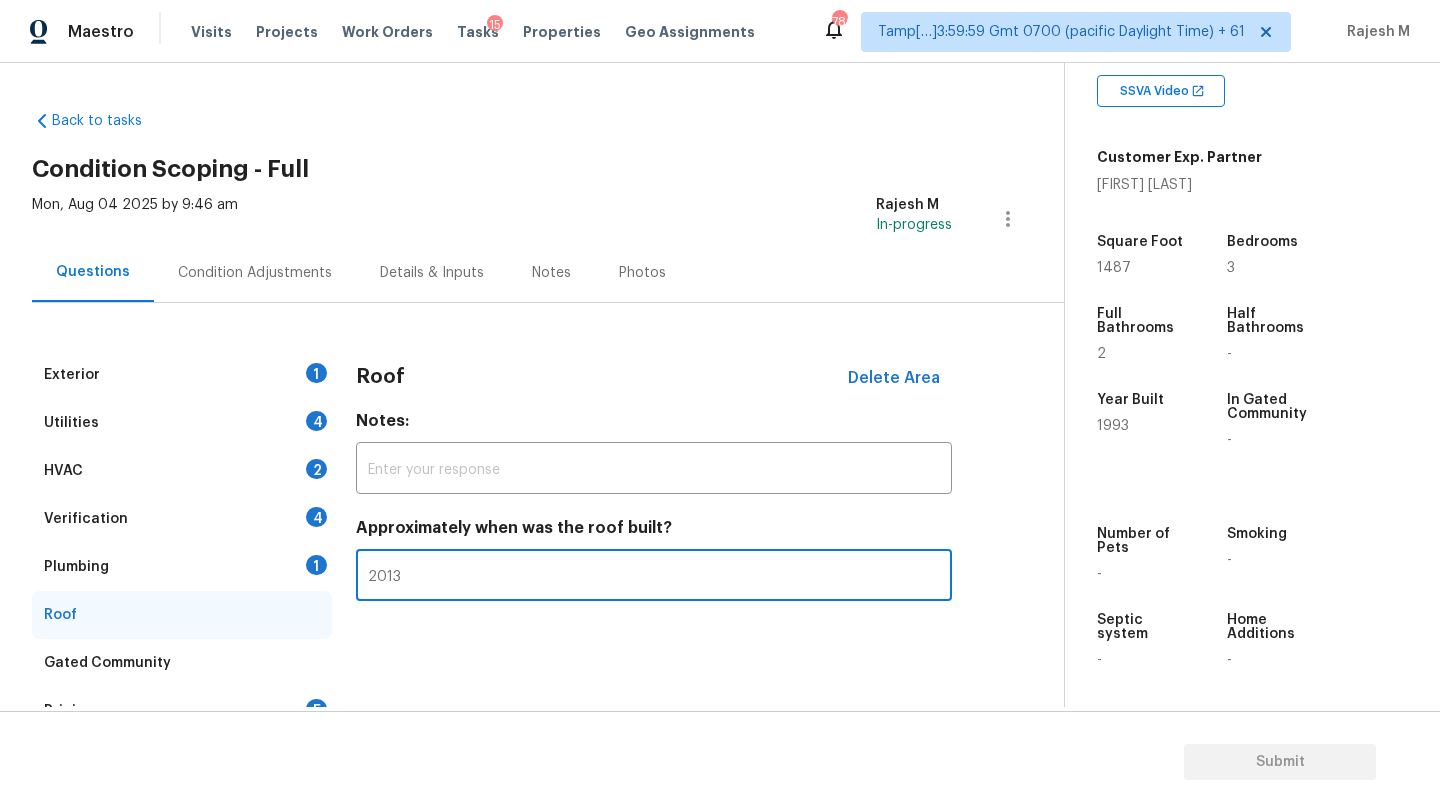type on "2013" 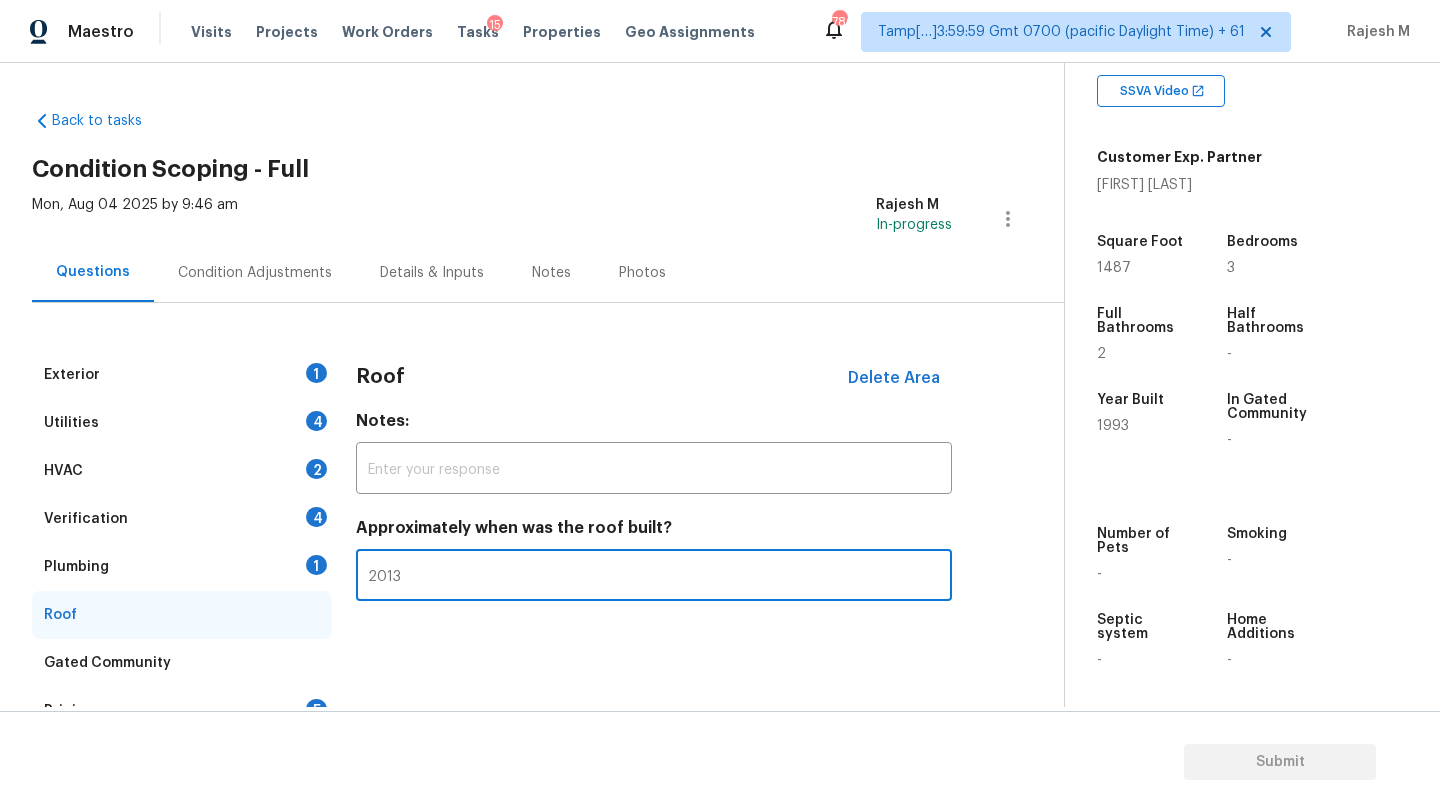 type 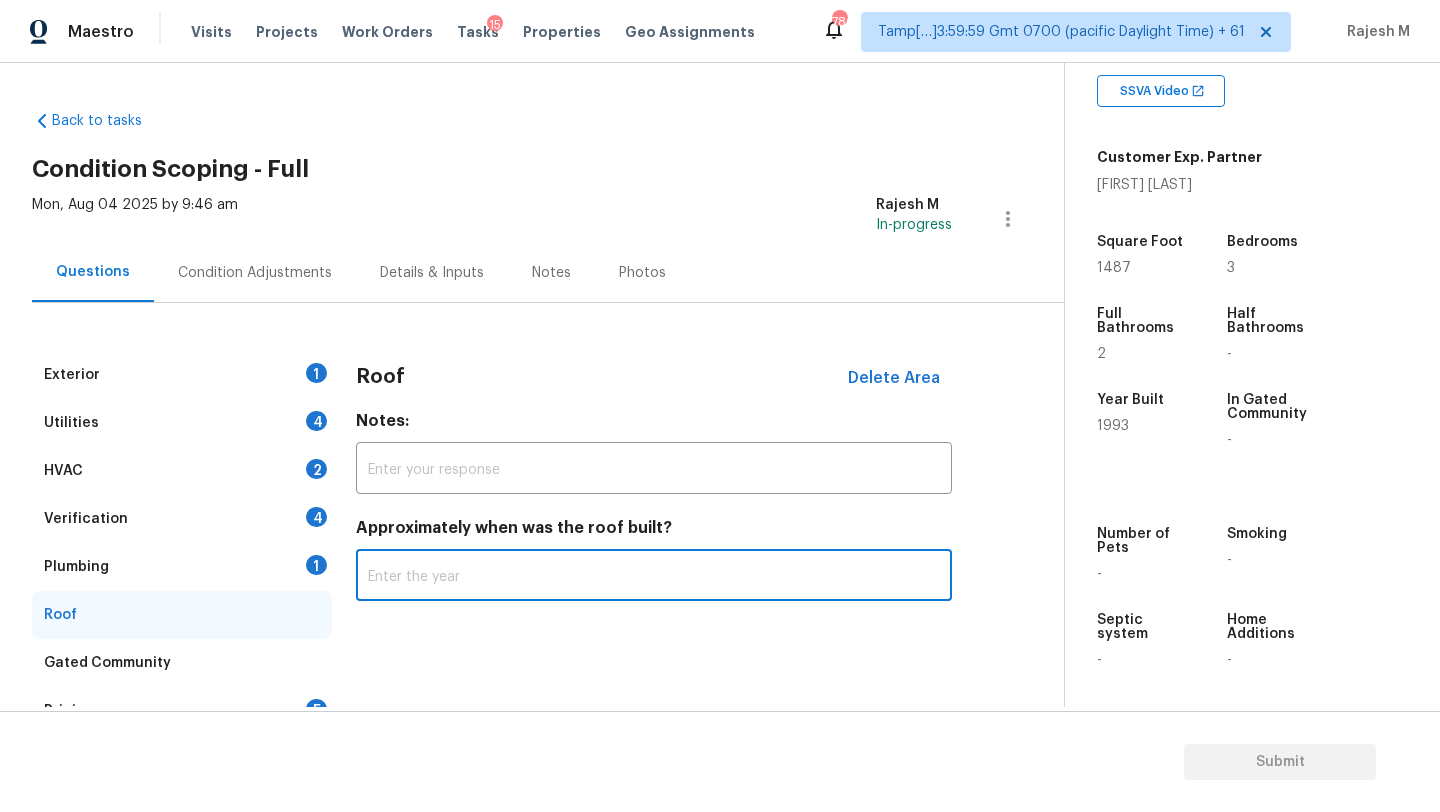 click on "Plumbing 1" at bounding box center (182, 567) 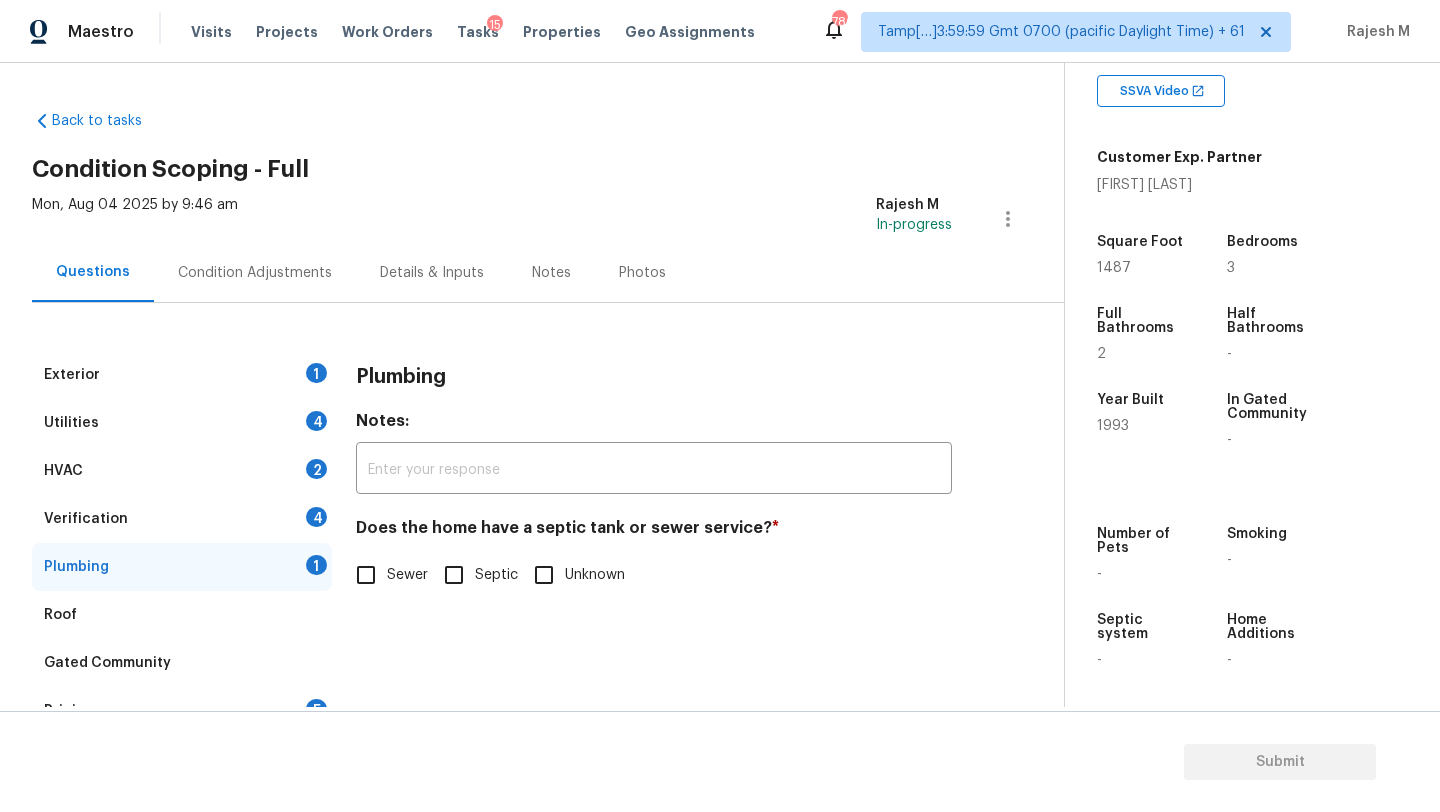 click on "Sewer" at bounding box center (407, 575) 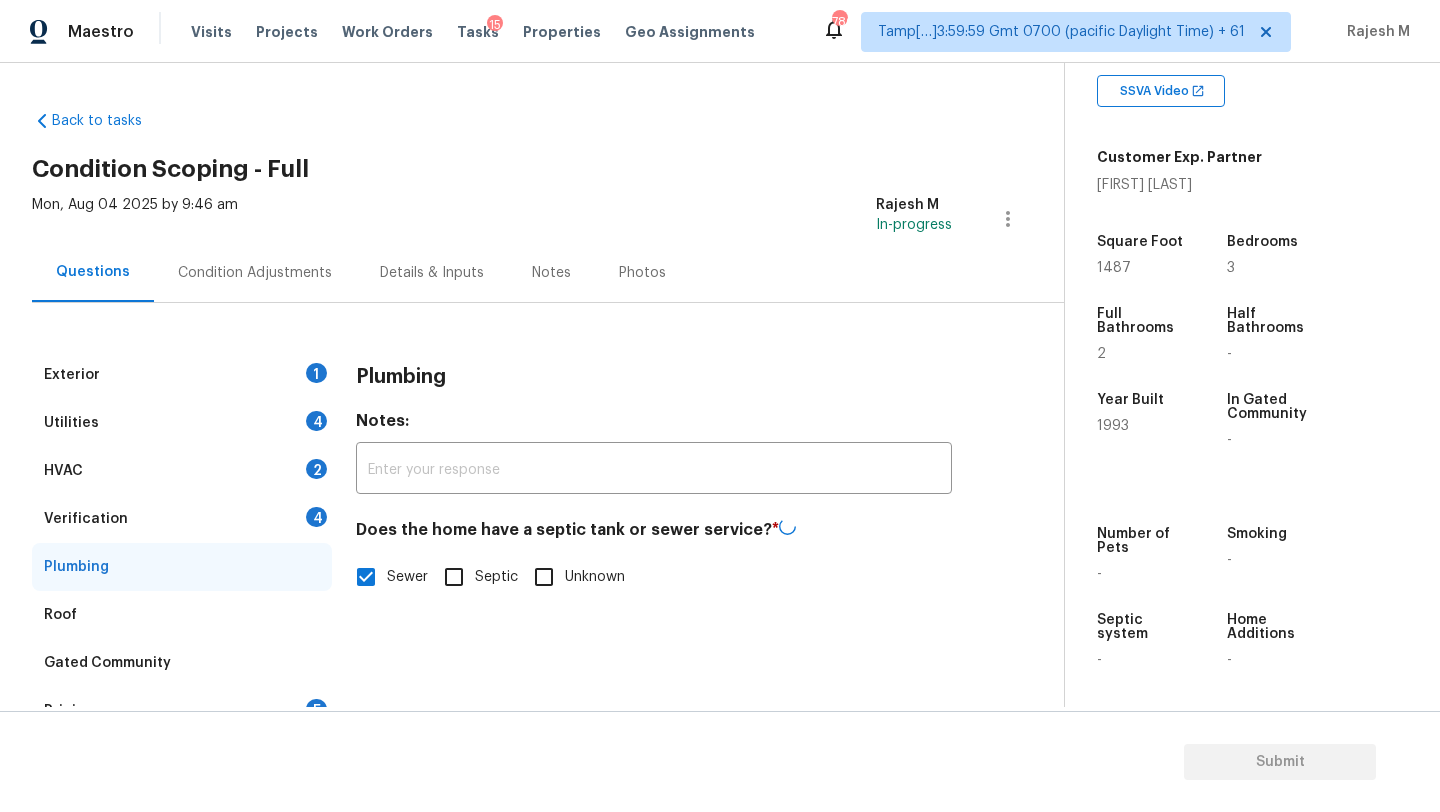 click on "Verification 4" at bounding box center [182, 519] 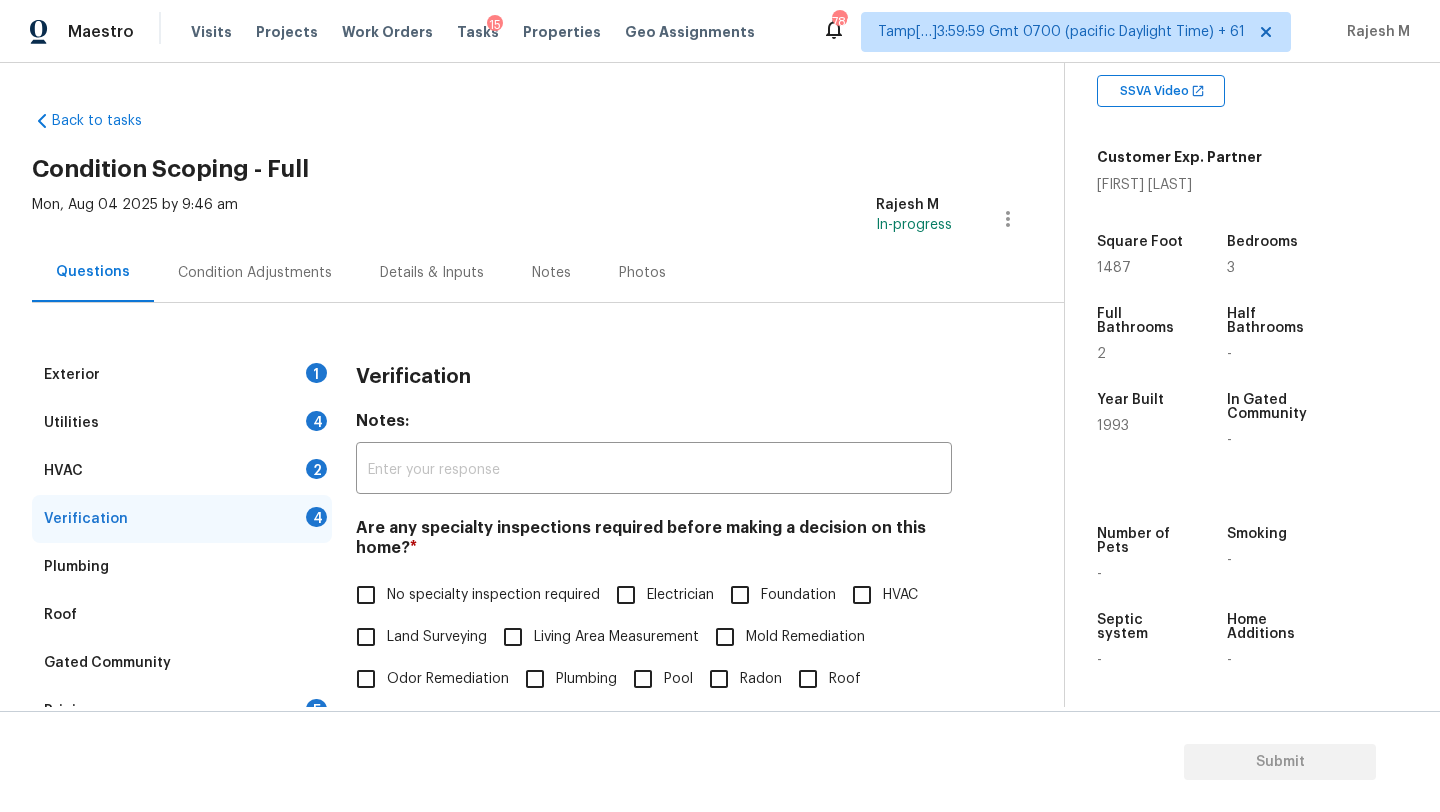 click on "No specialty inspection required" at bounding box center [493, 595] 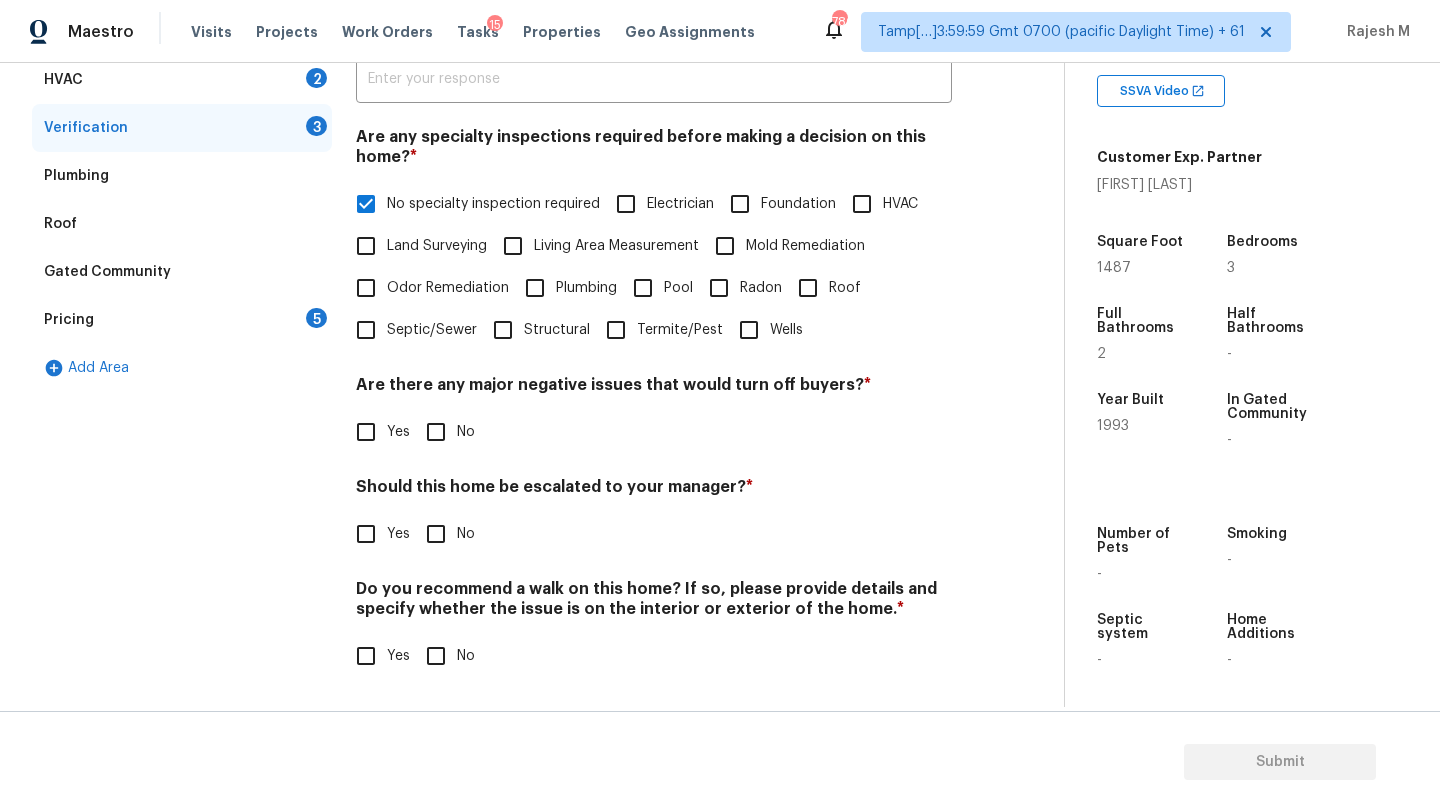 scroll, scrollTop: 391, scrollLeft: 0, axis: vertical 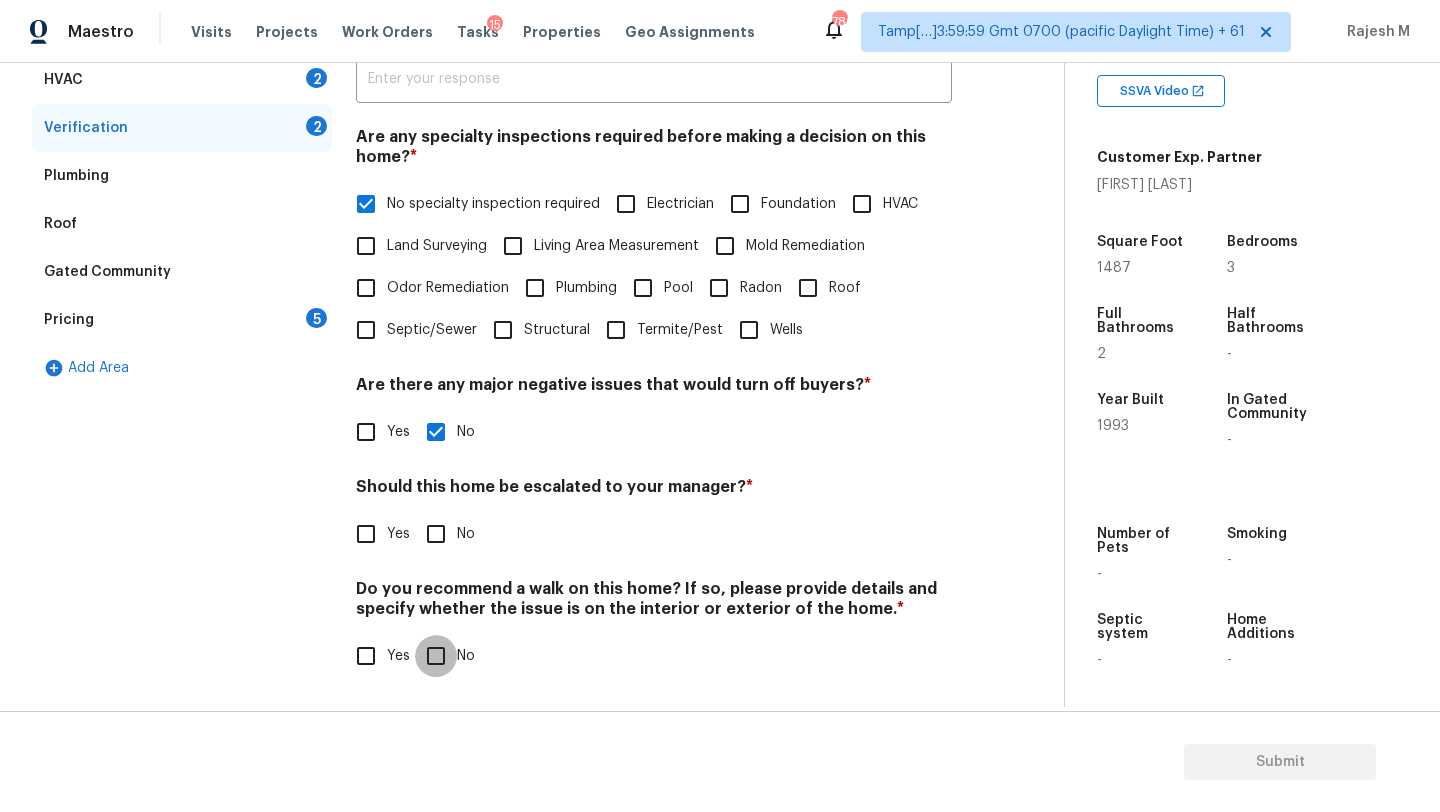 click on "No" at bounding box center [436, 656] 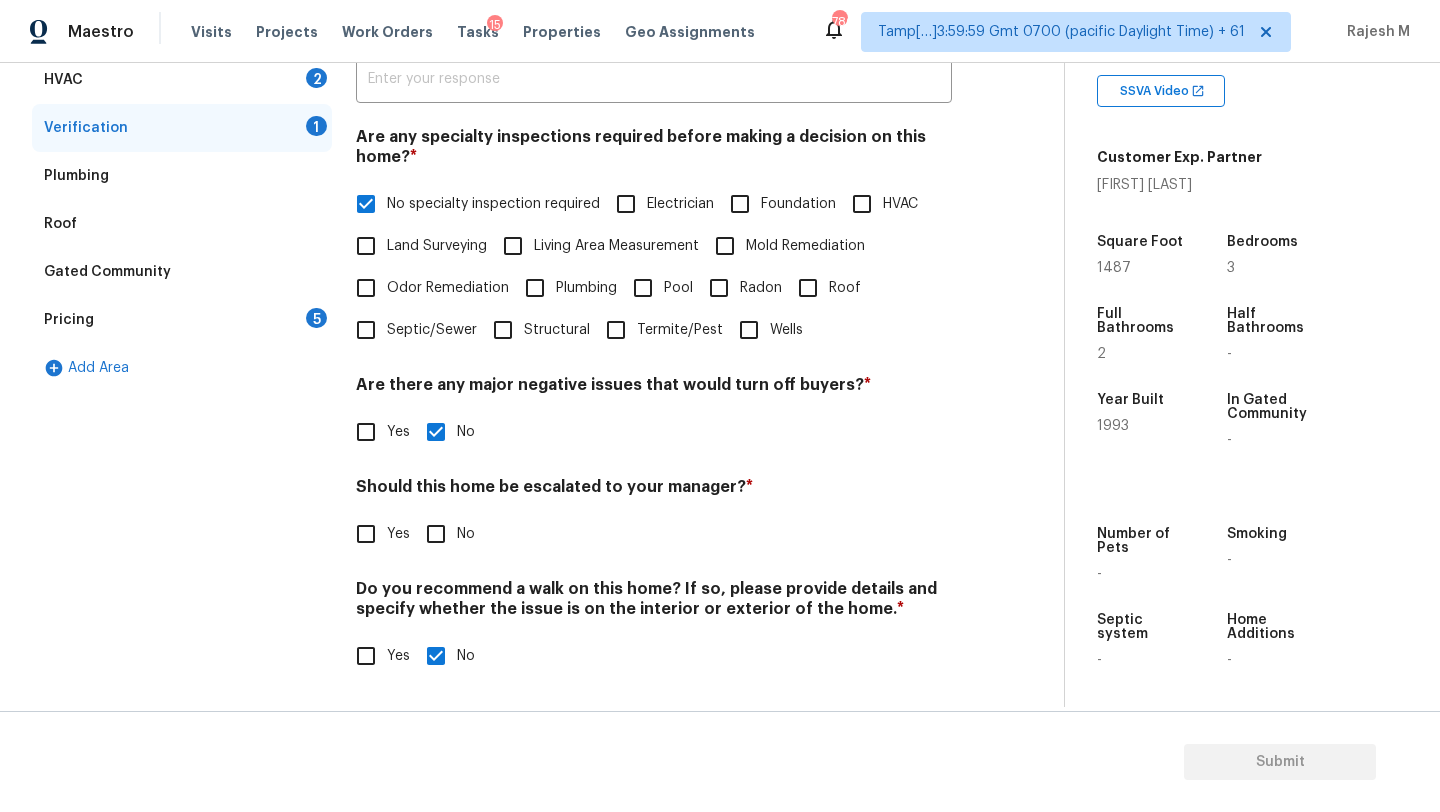 click on "Yes" at bounding box center [366, 534] 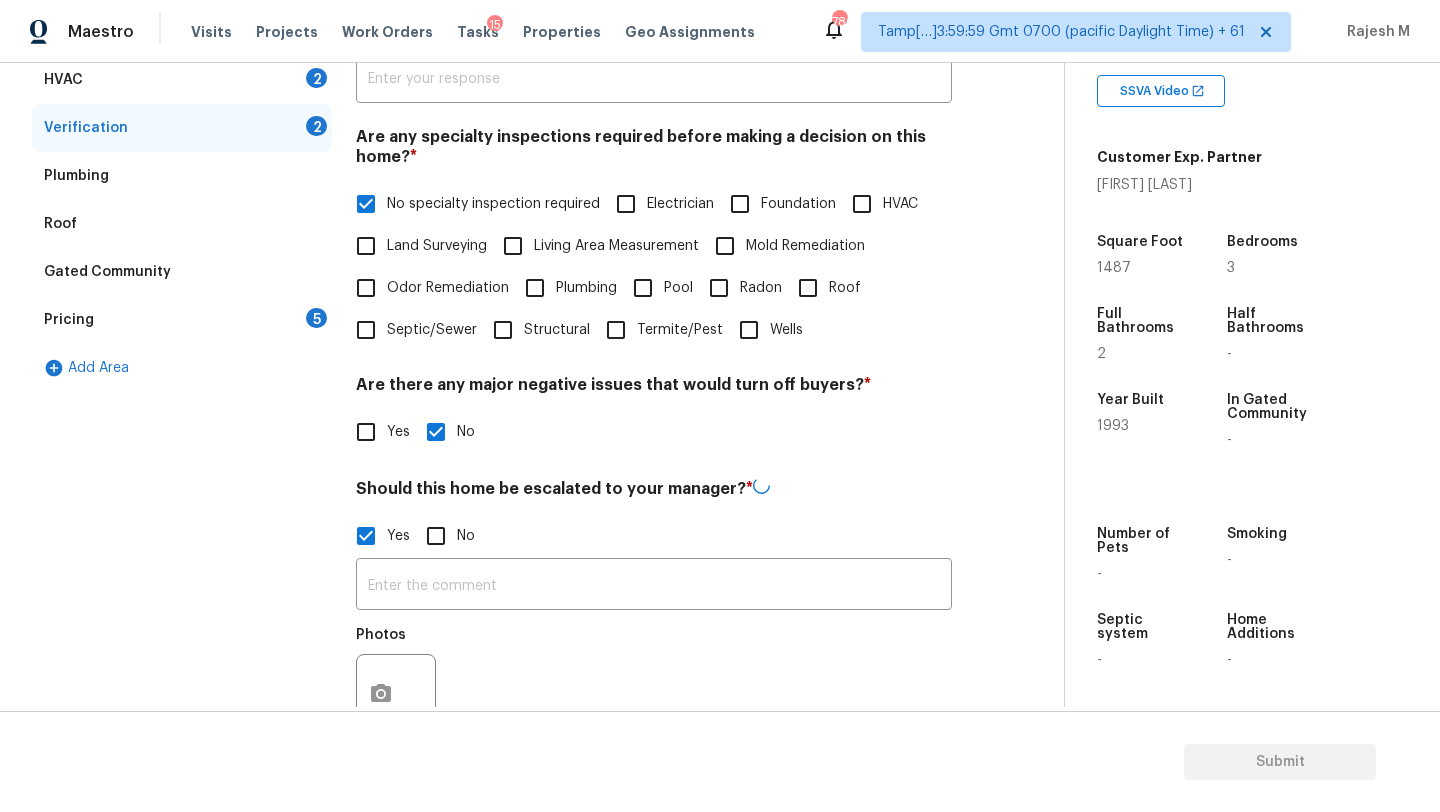 click on "Photos" at bounding box center (654, 681) 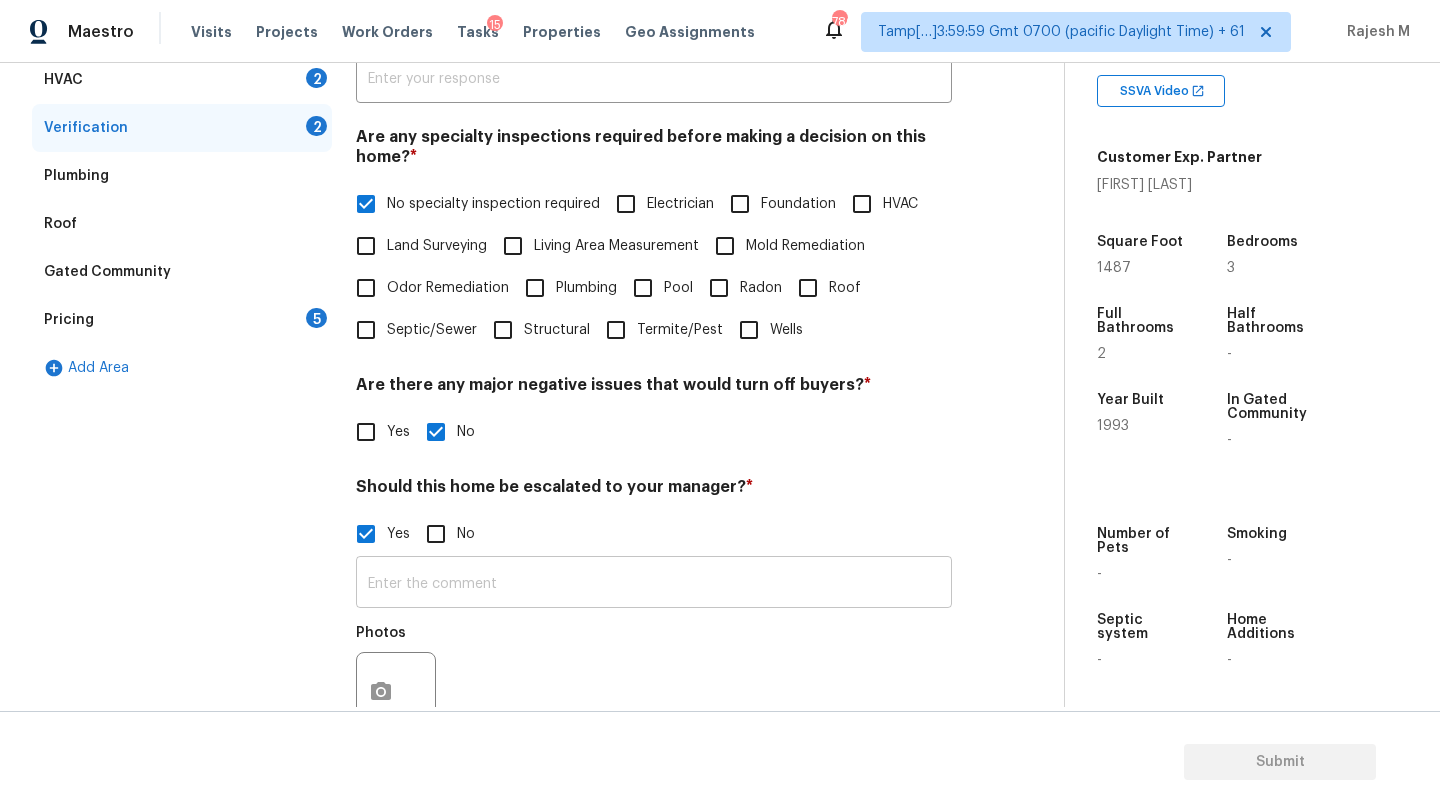 click at bounding box center [654, 584] 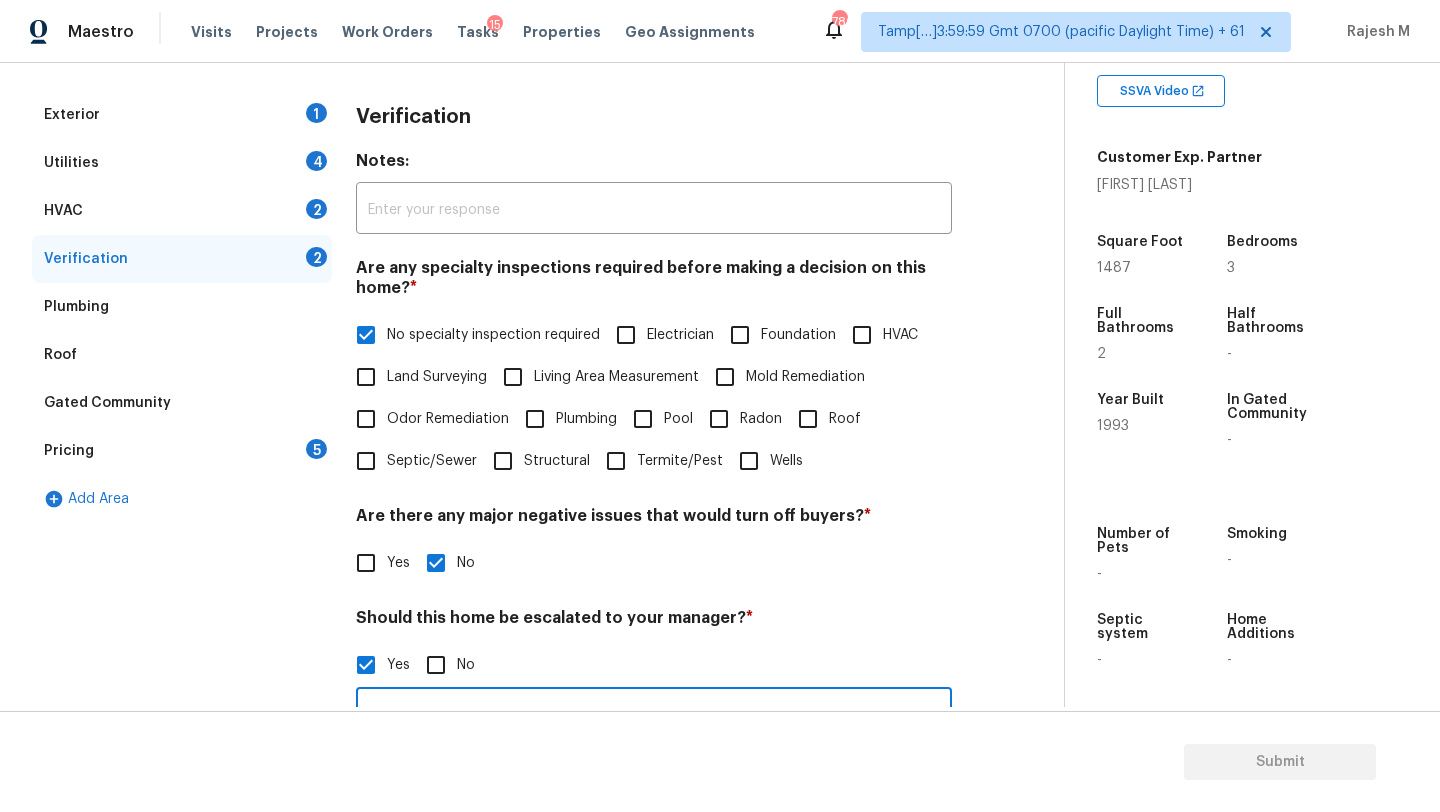 scroll, scrollTop: 482, scrollLeft: 0, axis: vertical 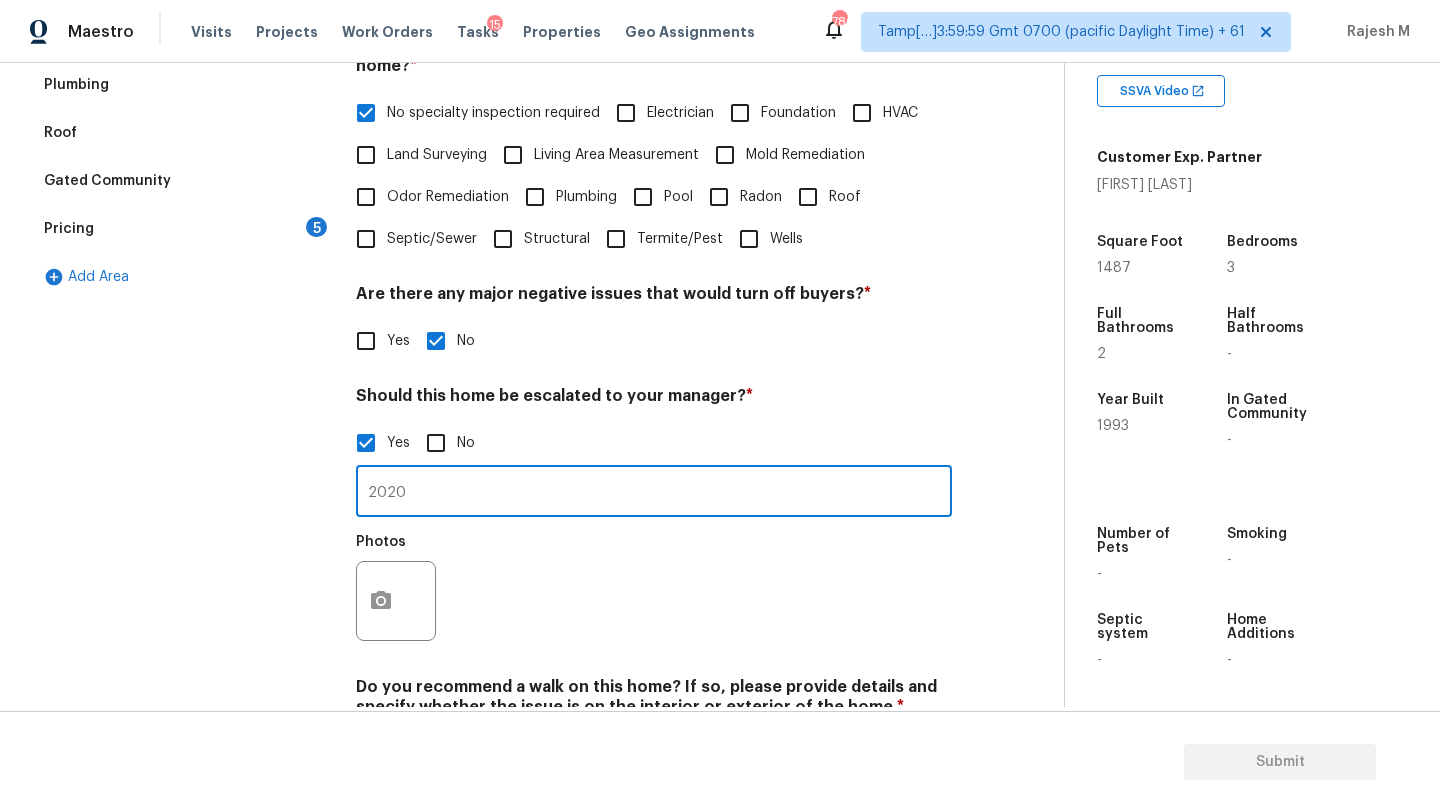click on "2020" at bounding box center [654, 493] 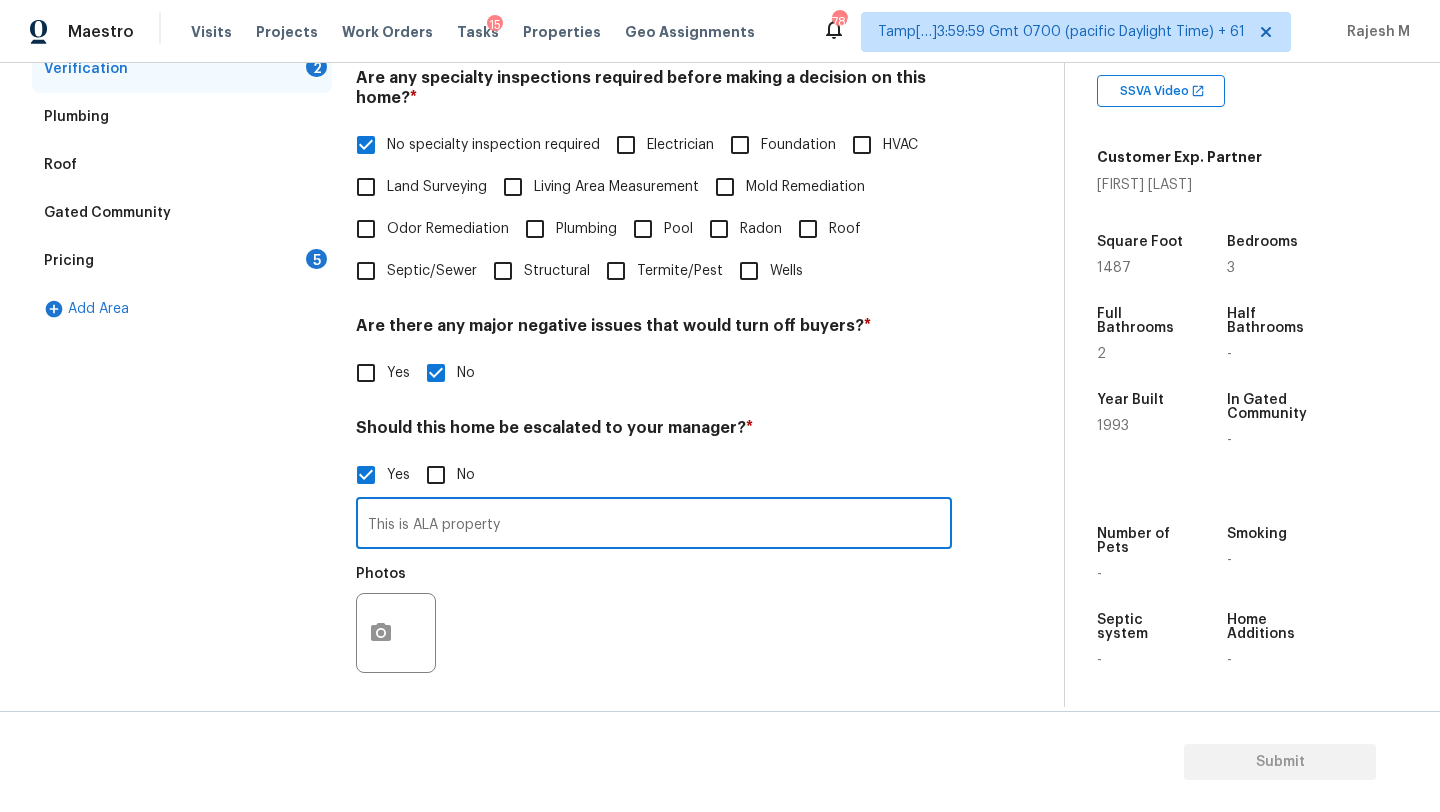 scroll, scrollTop: 500, scrollLeft: 0, axis: vertical 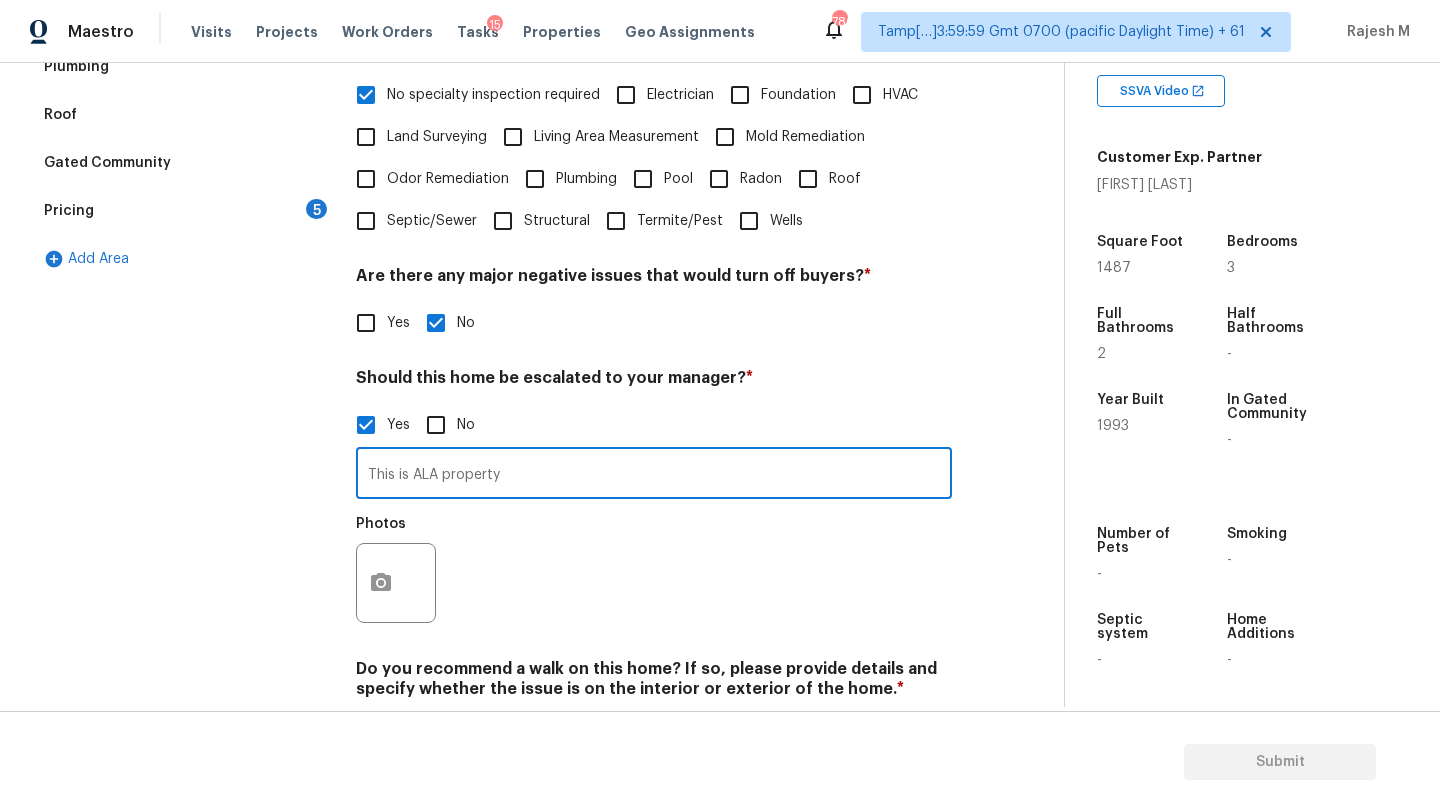 type on "This is ALA property" 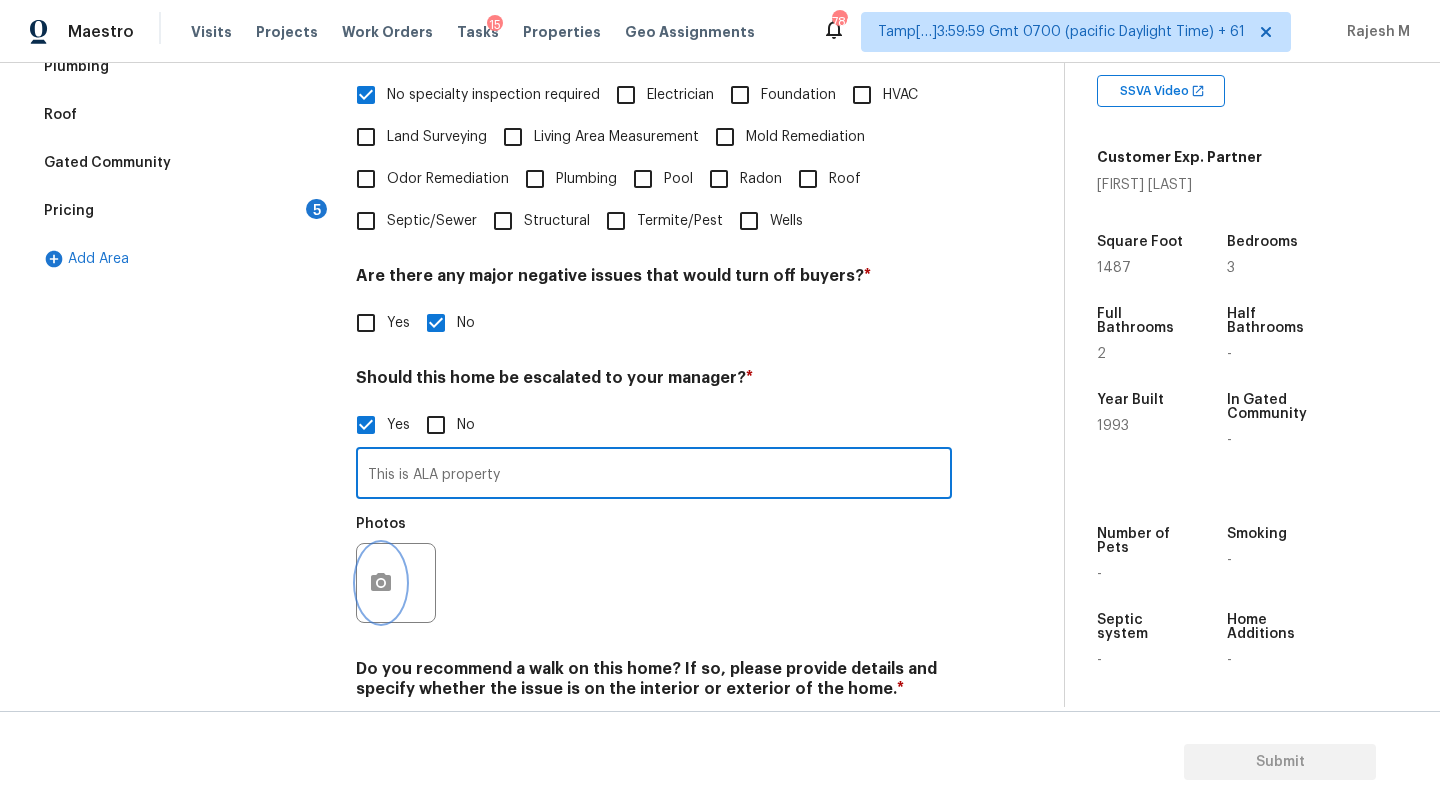 click at bounding box center [381, 583] 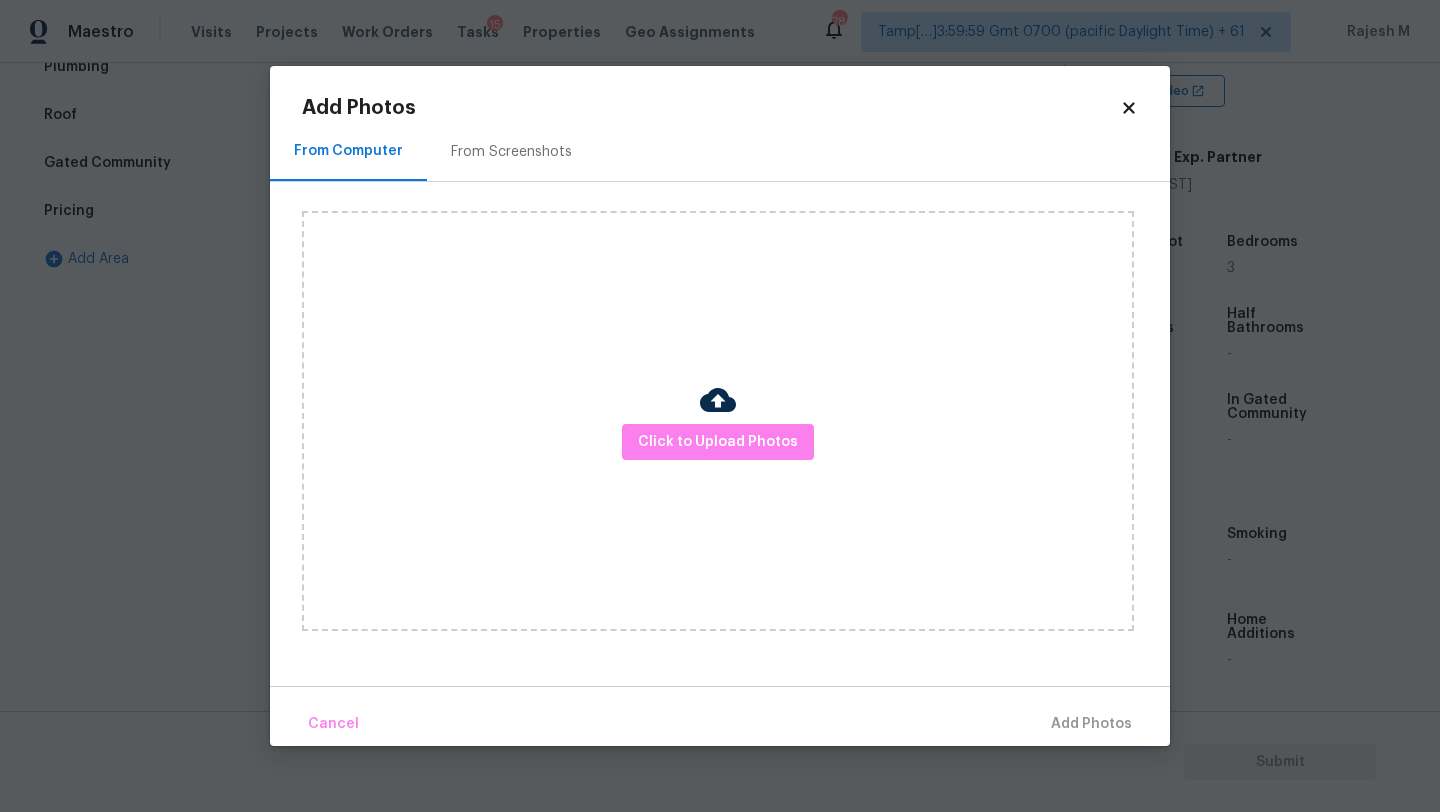 click on "Click to Upload Photos" at bounding box center (736, 421) 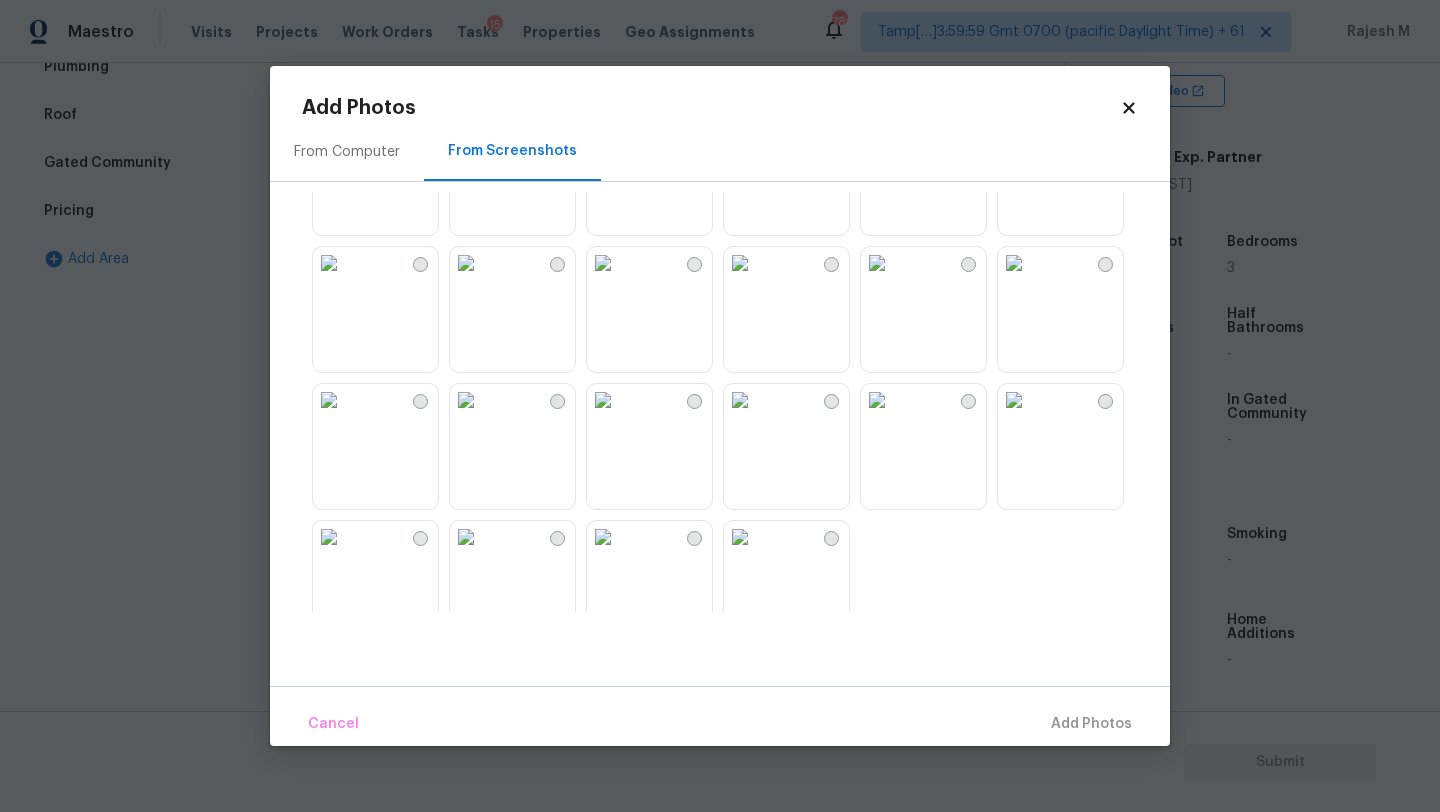 scroll, scrollTop: 1869, scrollLeft: 0, axis: vertical 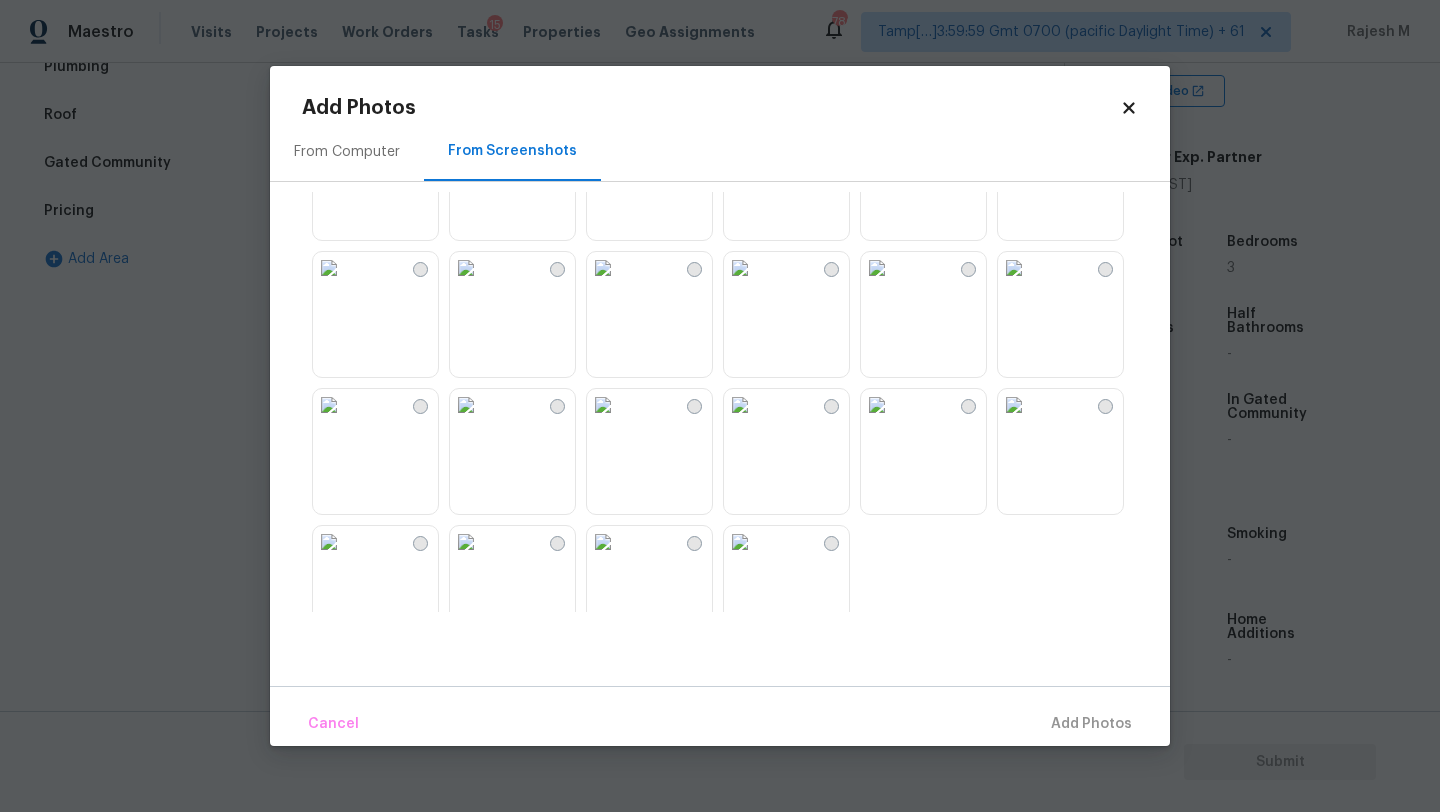 click at bounding box center [740, 405] 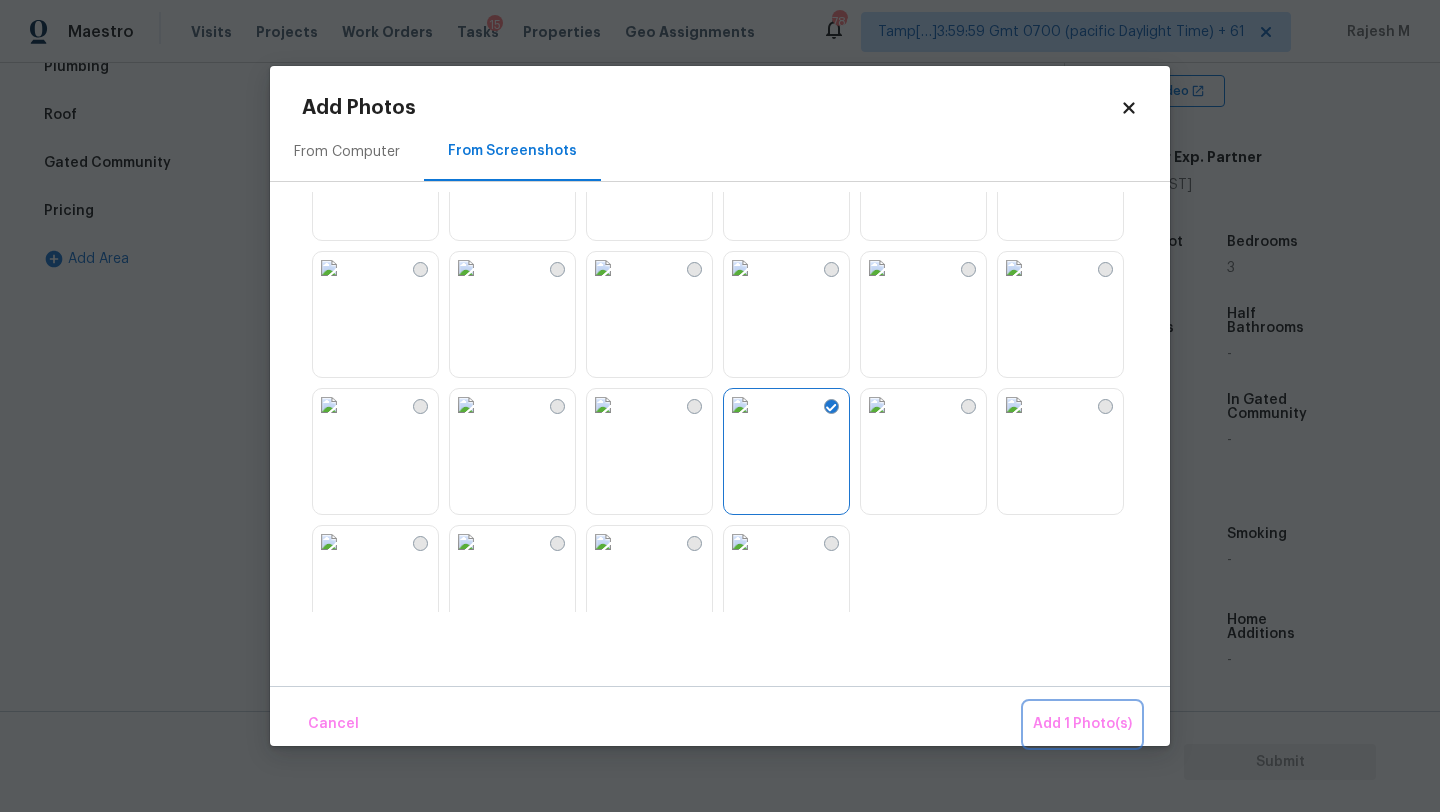 click on "Add 1 Photo(s)" at bounding box center [1082, 724] 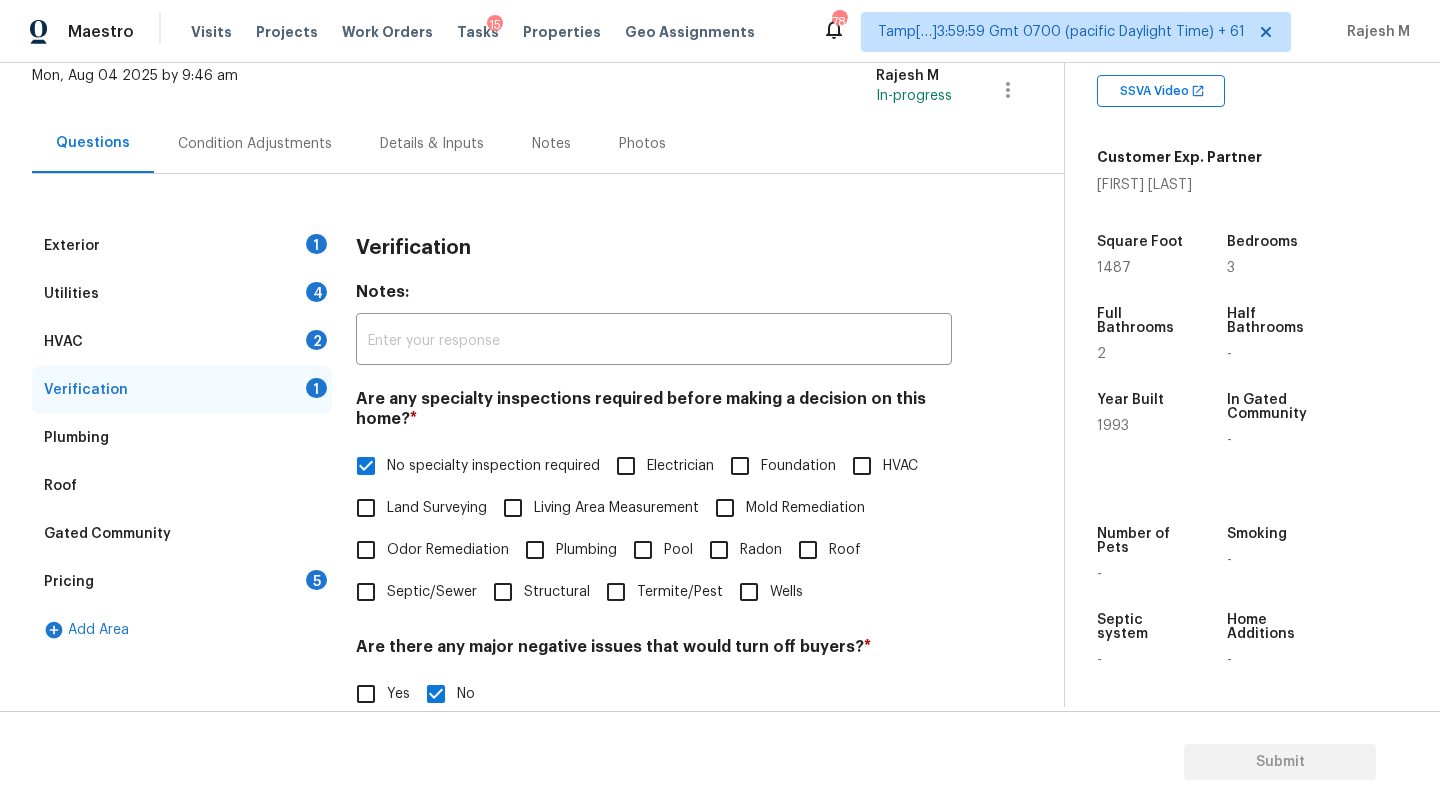 scroll, scrollTop: 53, scrollLeft: 0, axis: vertical 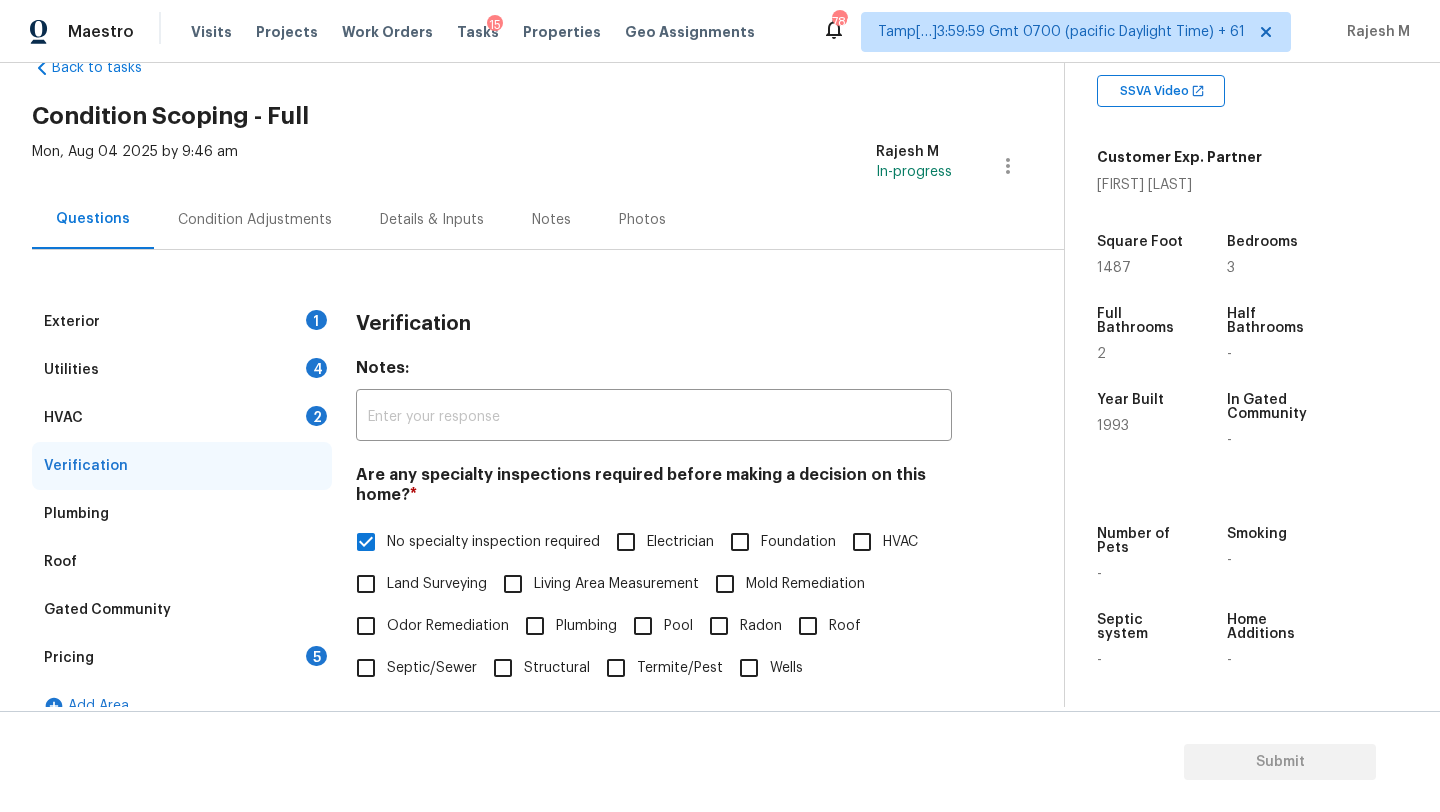 click on "HVAC 2" at bounding box center [182, 418] 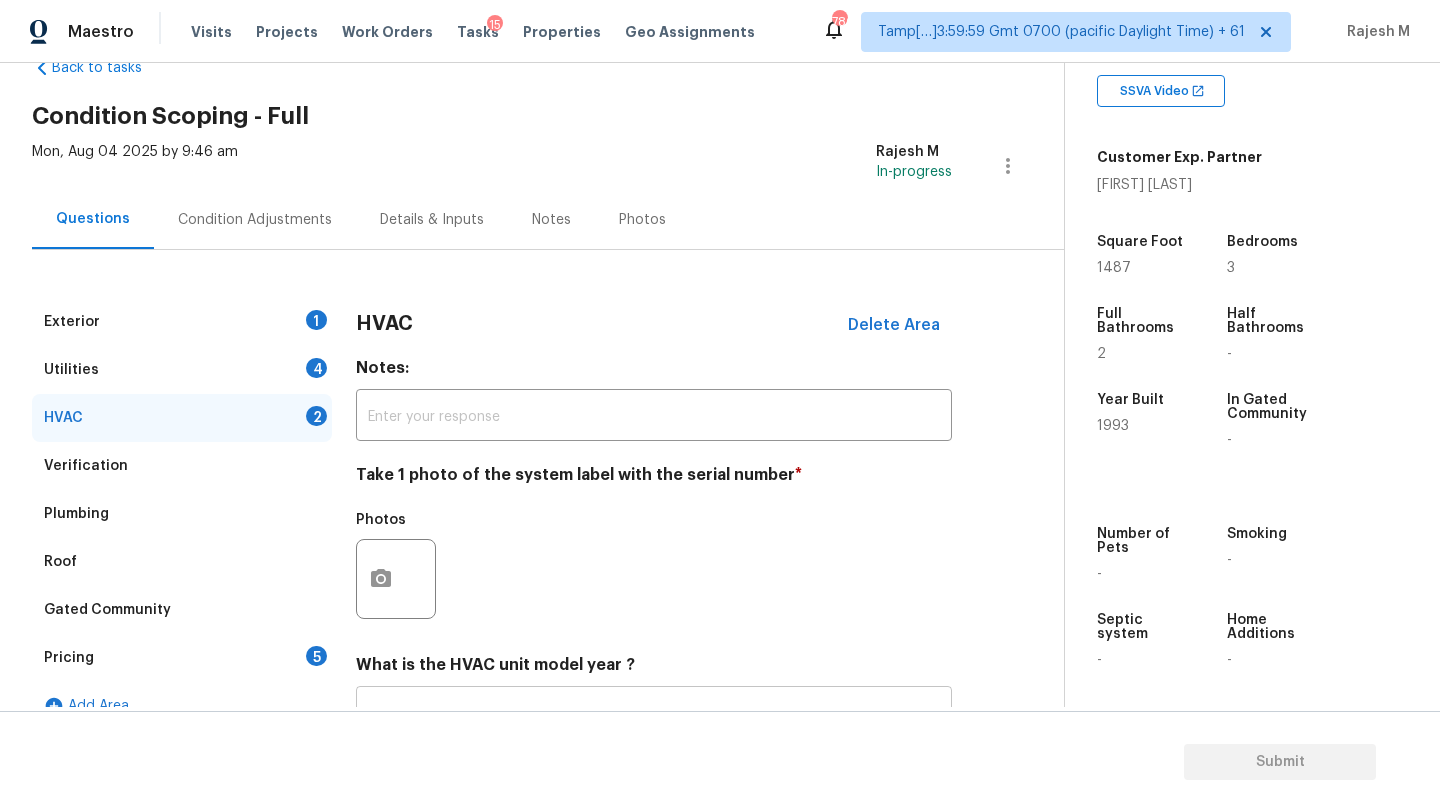 click at bounding box center [654, 714] 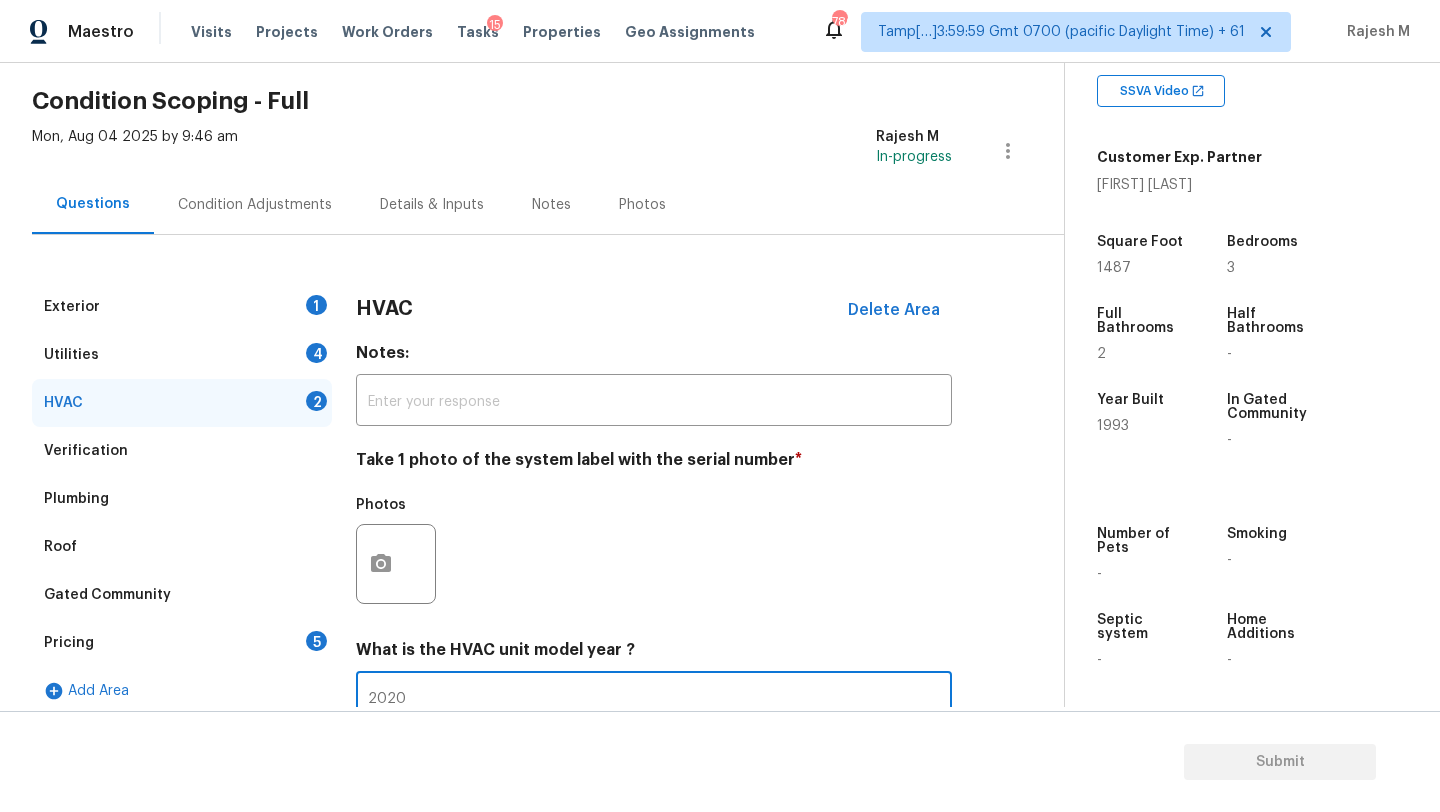 scroll, scrollTop: 217, scrollLeft: 0, axis: vertical 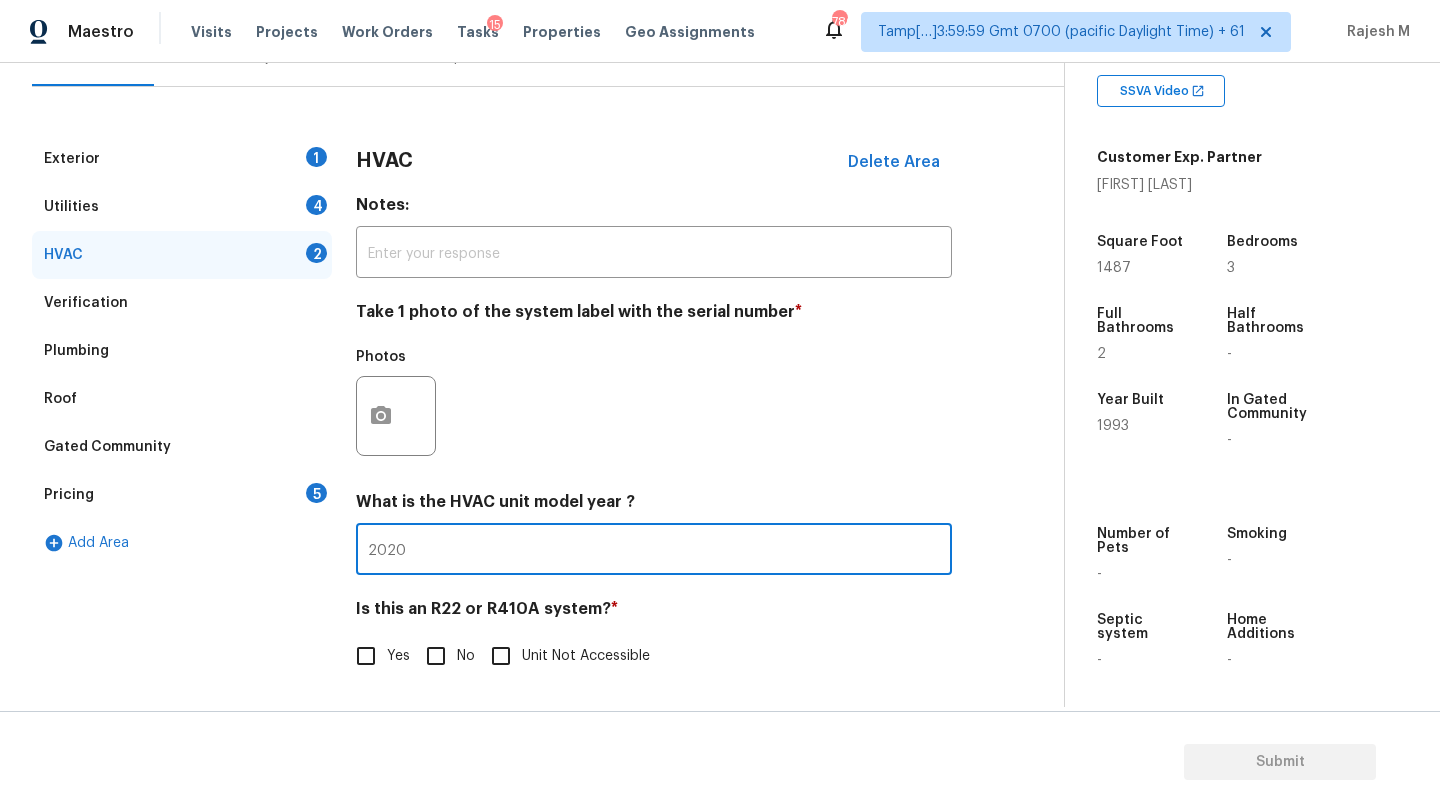 type on "2020" 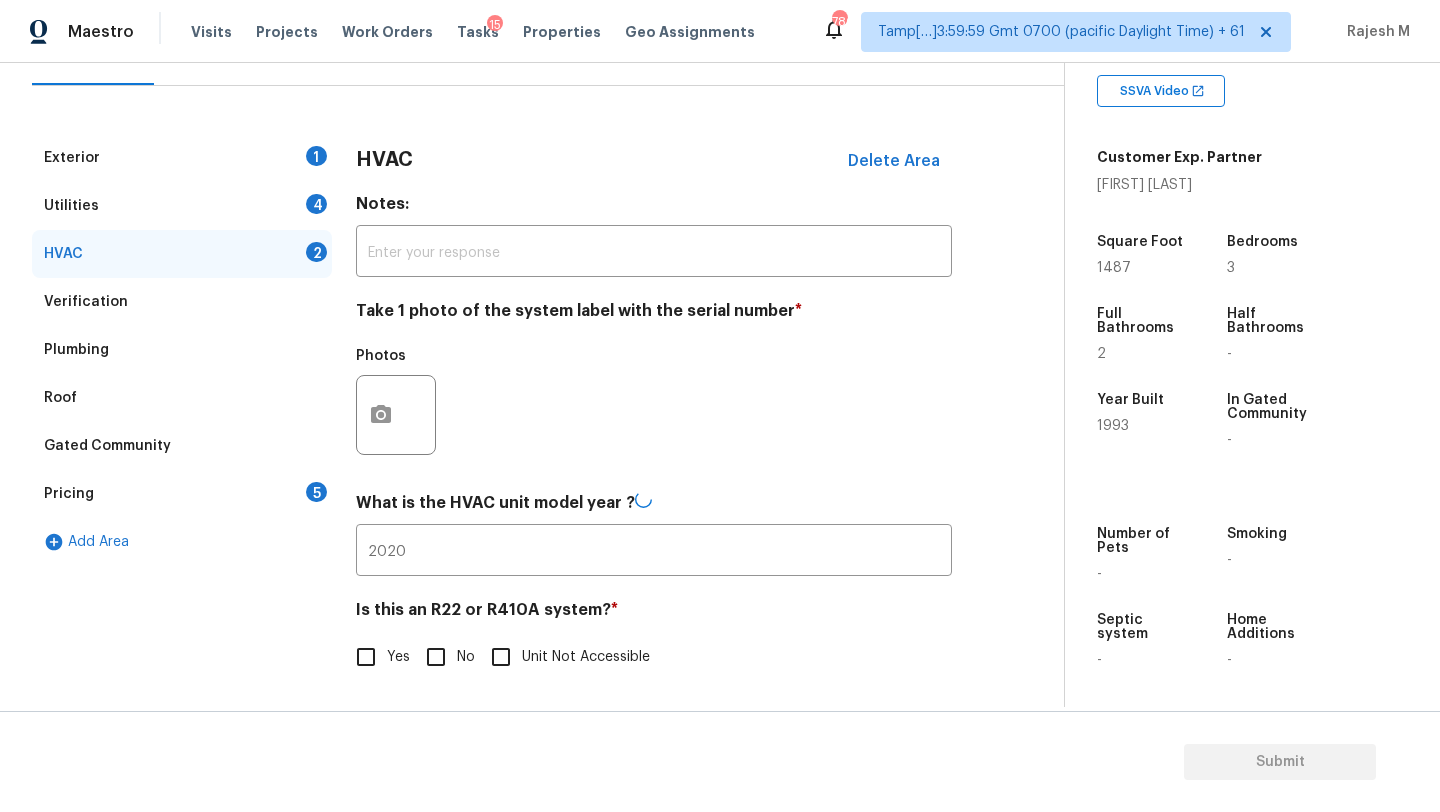 click on "No" at bounding box center (436, 657) 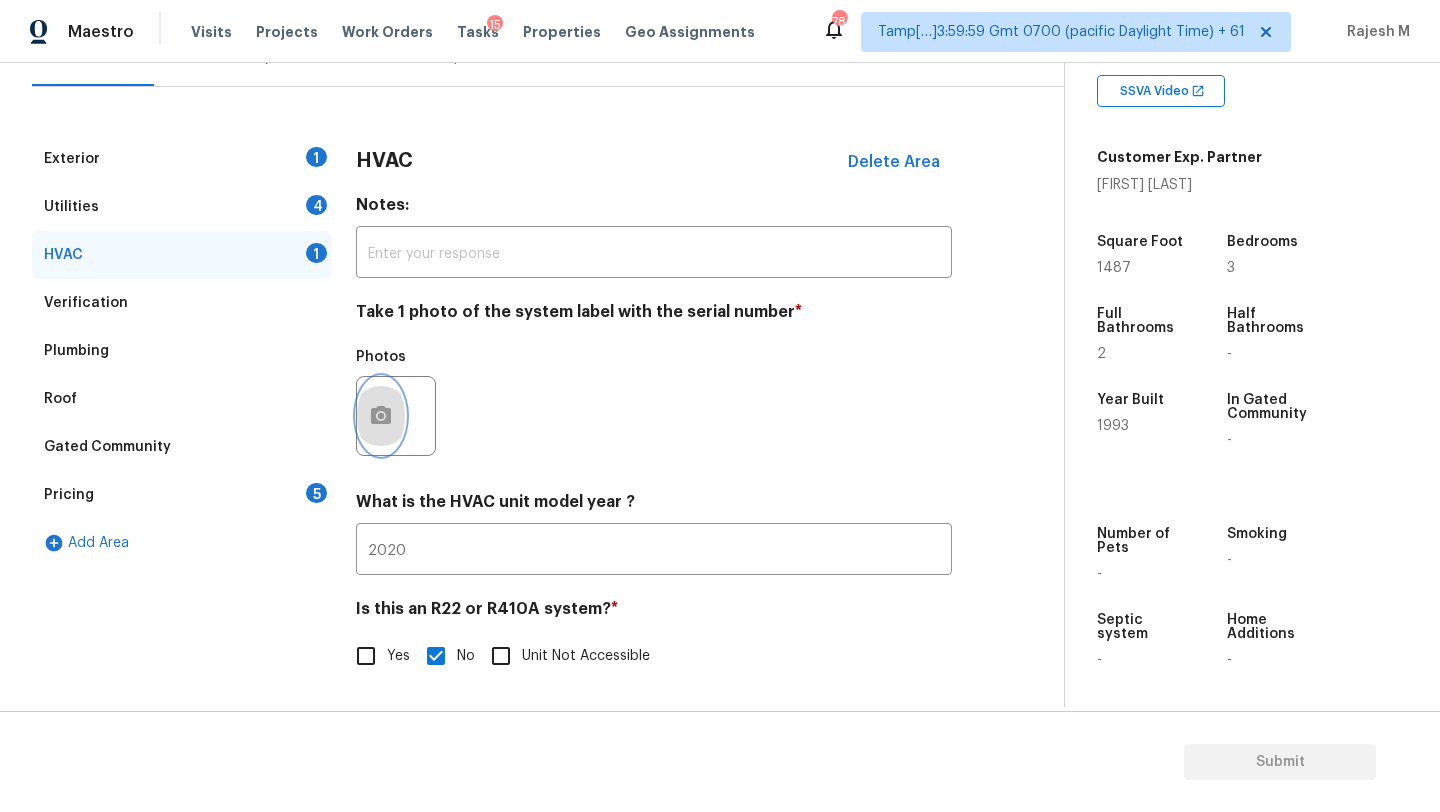 click 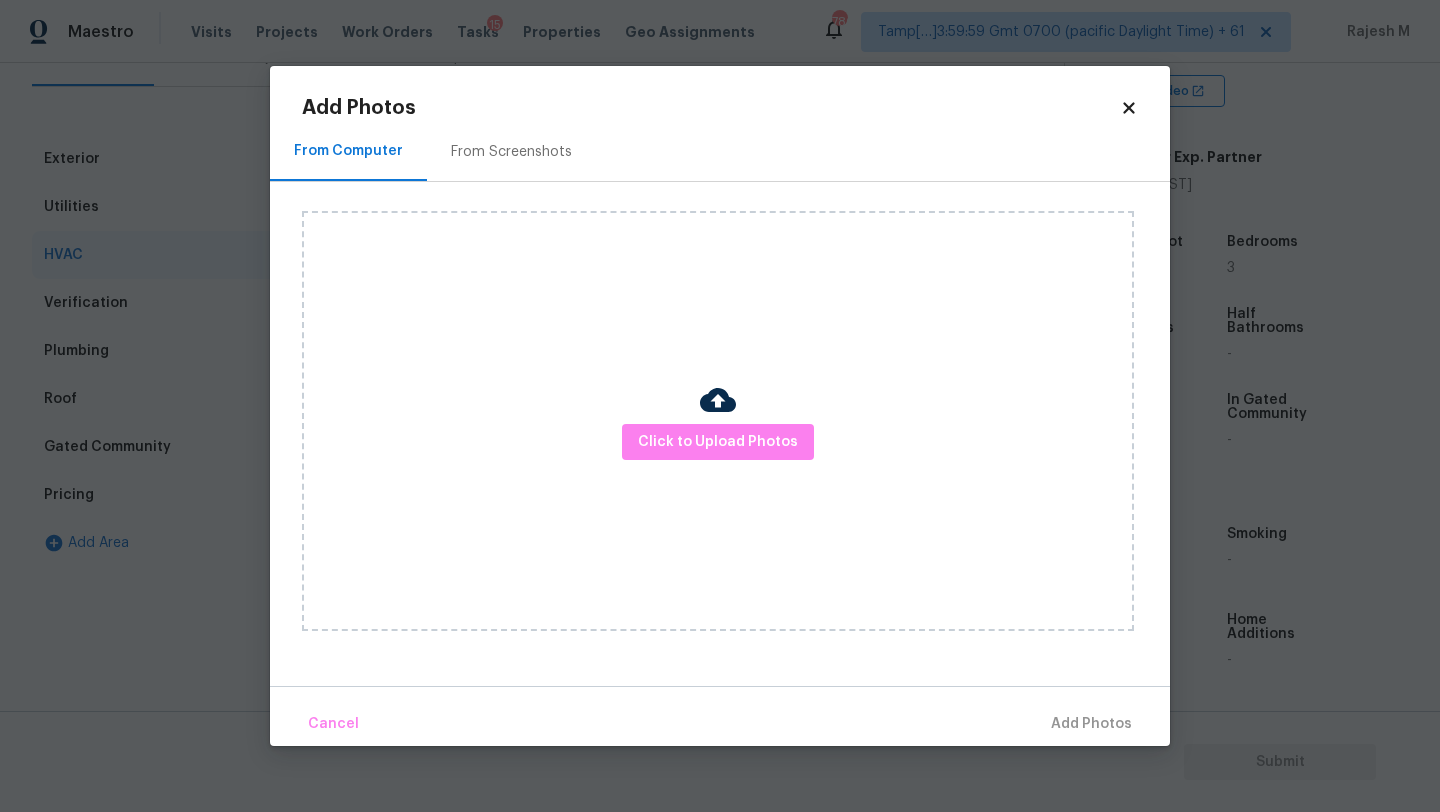 click on "From Screenshots" at bounding box center (511, 151) 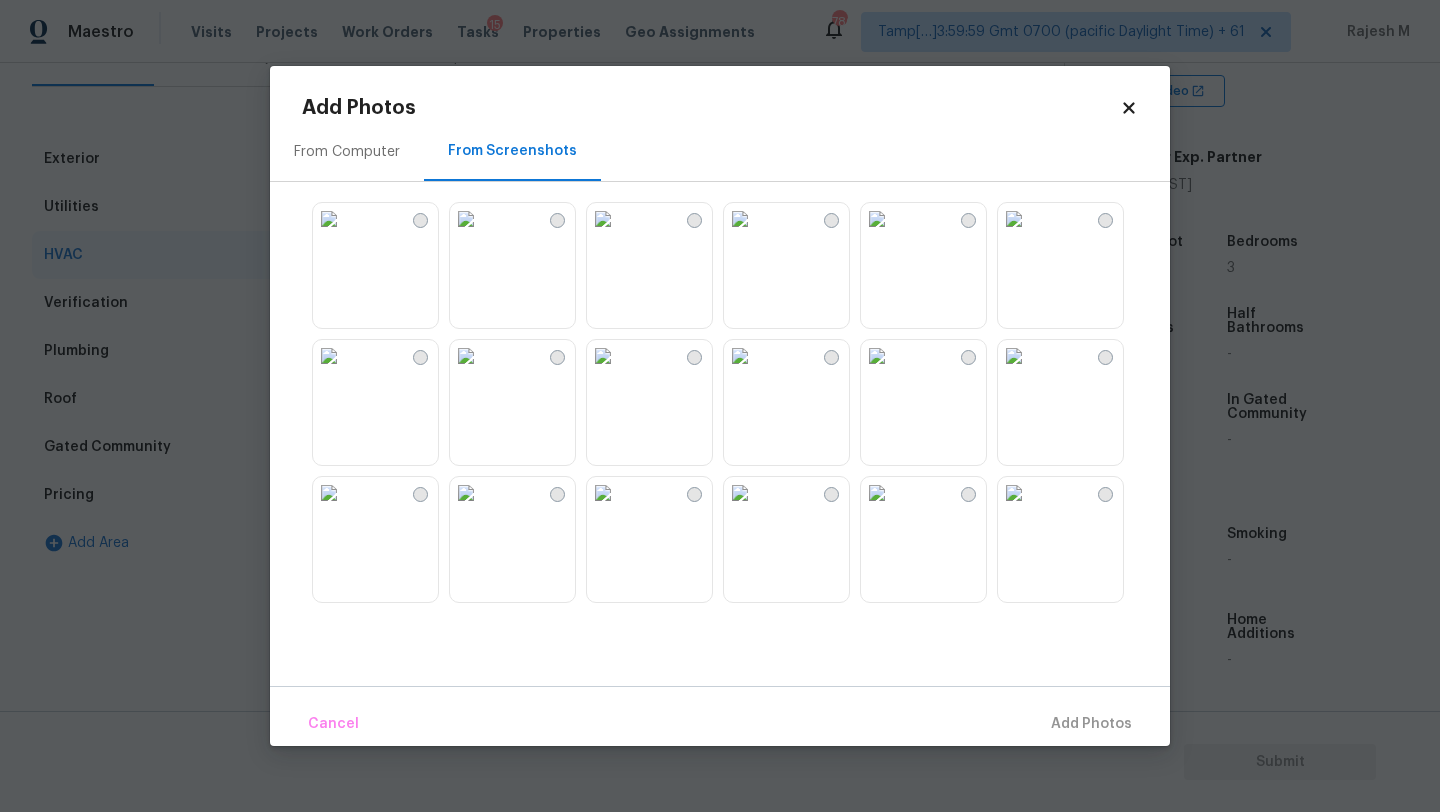 click at bounding box center [877, 219] 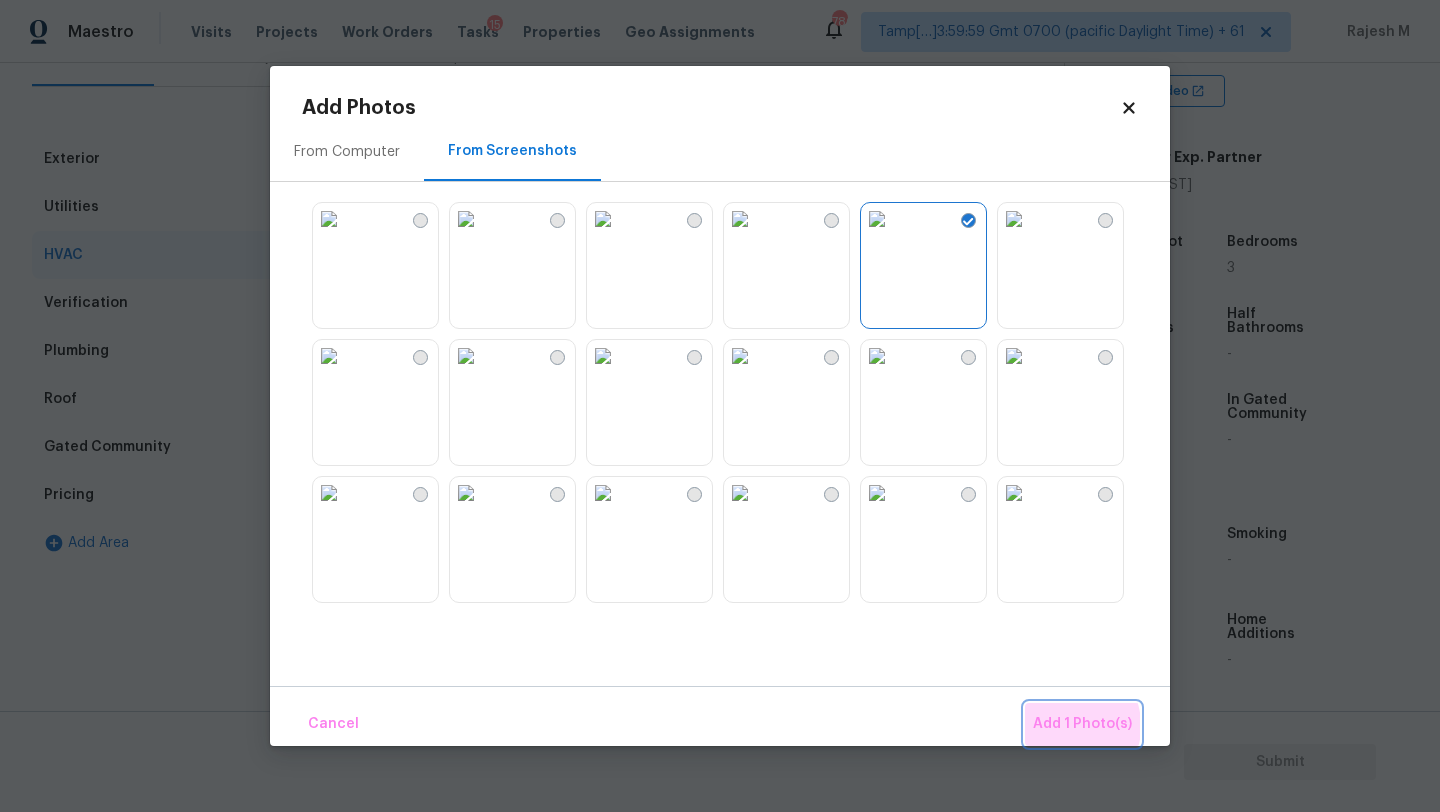 click on "Add 1 Photo(s)" at bounding box center [1082, 724] 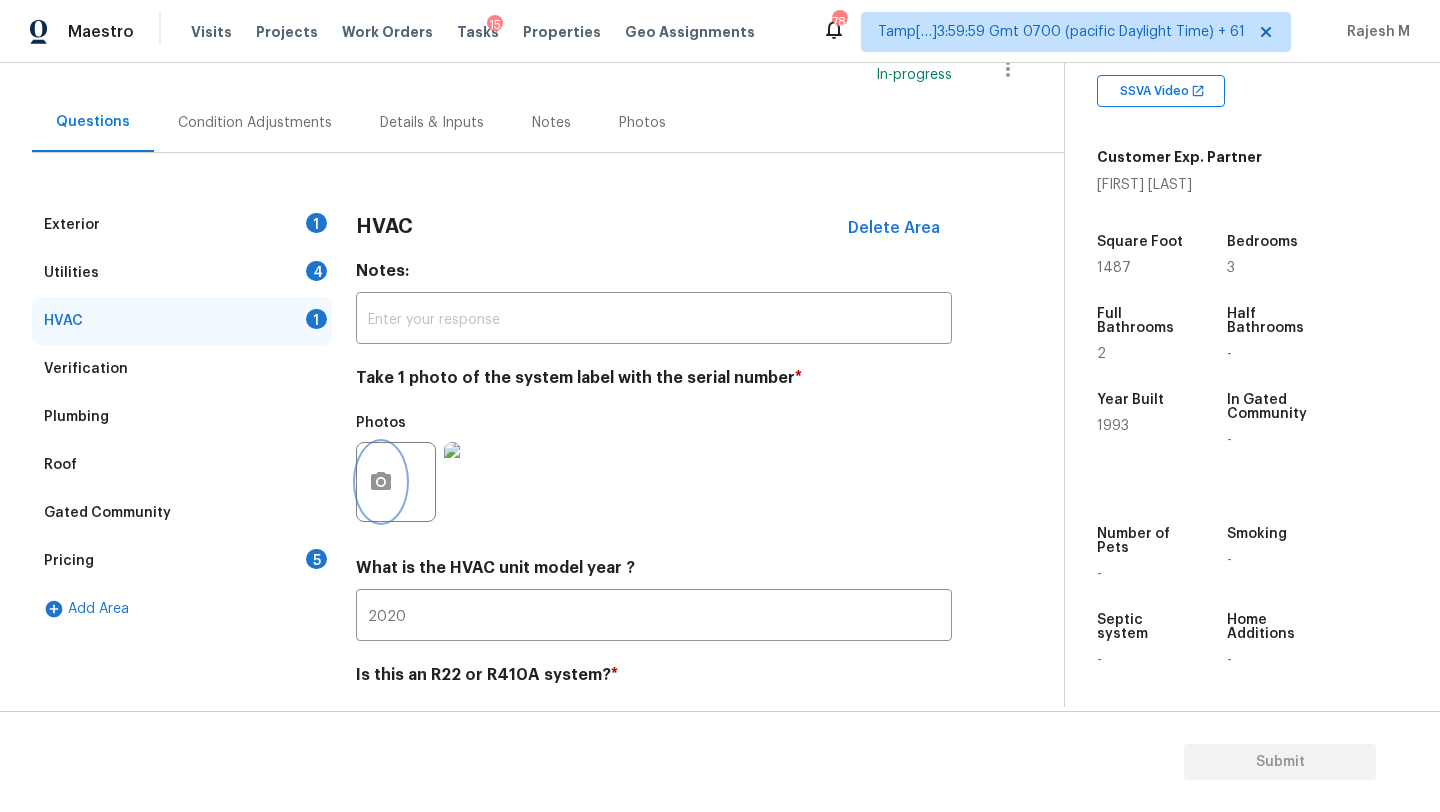 scroll, scrollTop: 101, scrollLeft: 0, axis: vertical 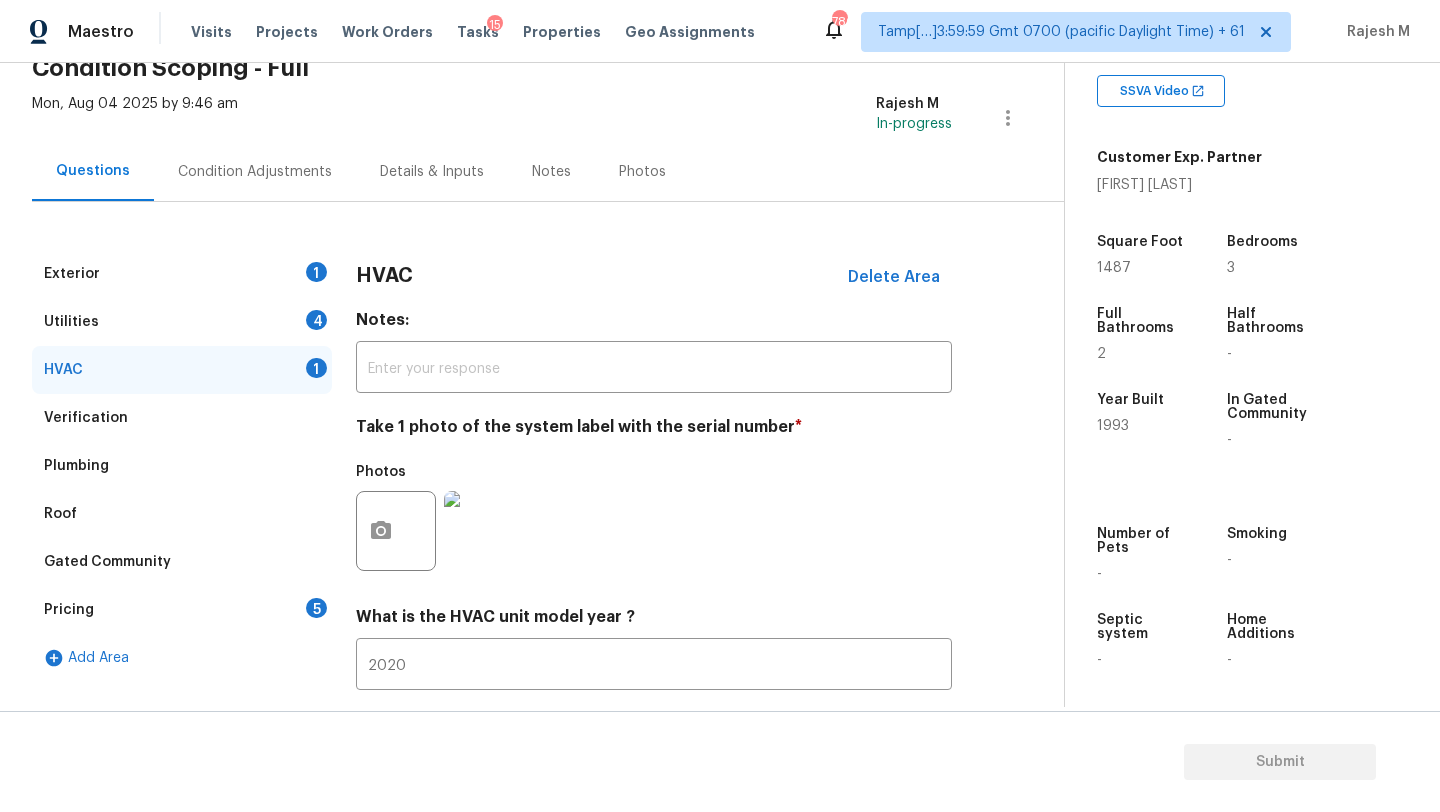 click on "Utilities 4" at bounding box center [182, 322] 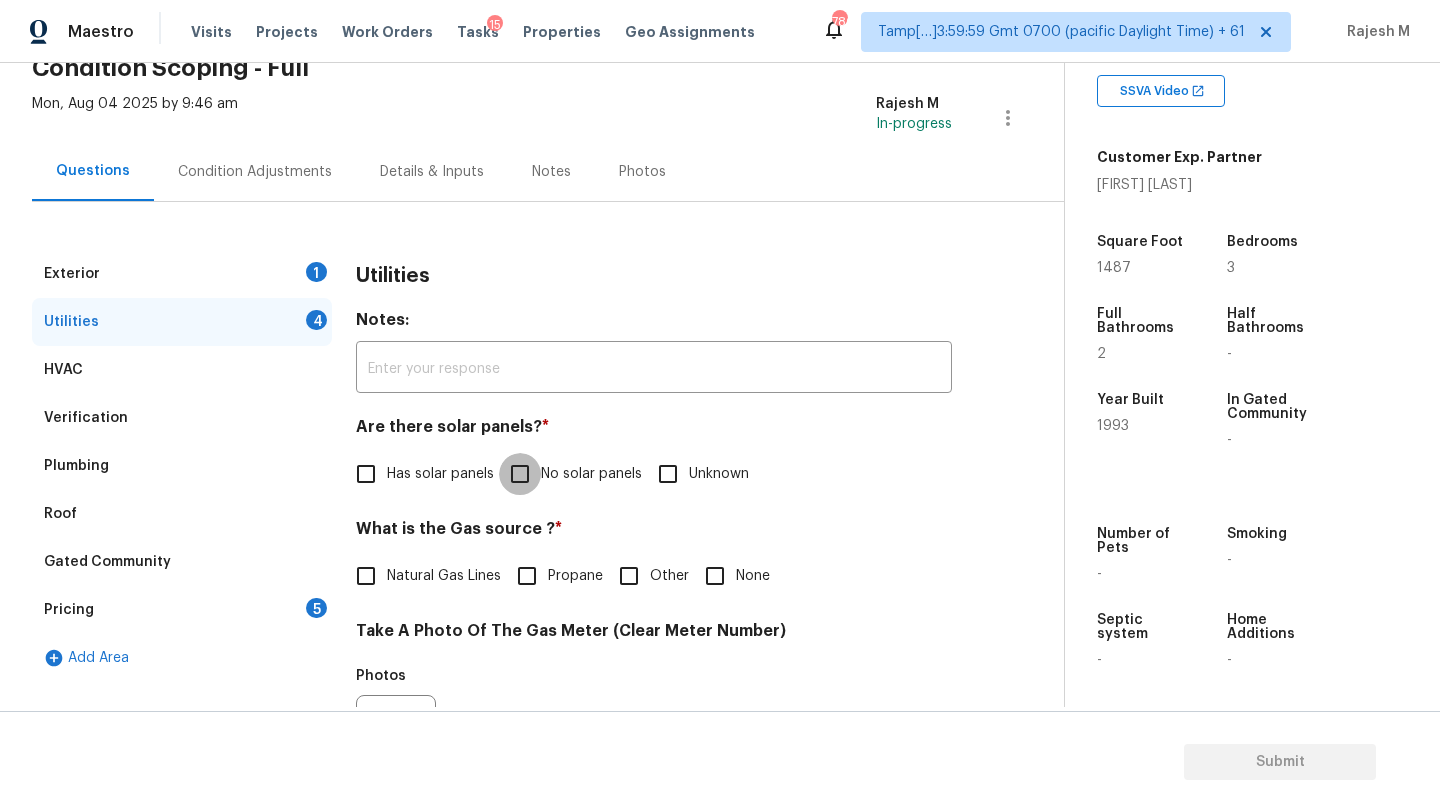 click on "No solar panels" at bounding box center [520, 474] 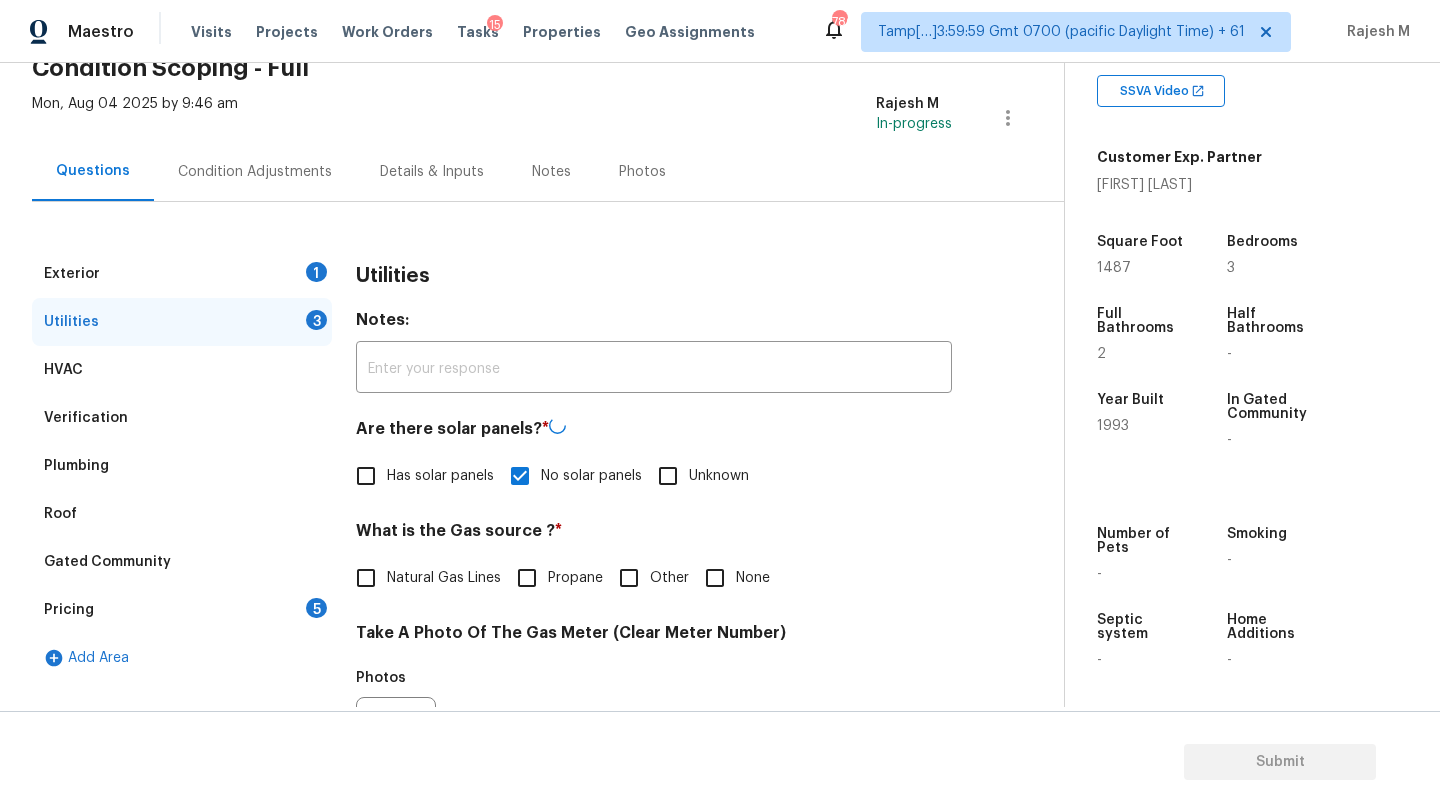 click on "Natural Gas Lines" at bounding box center [444, 578] 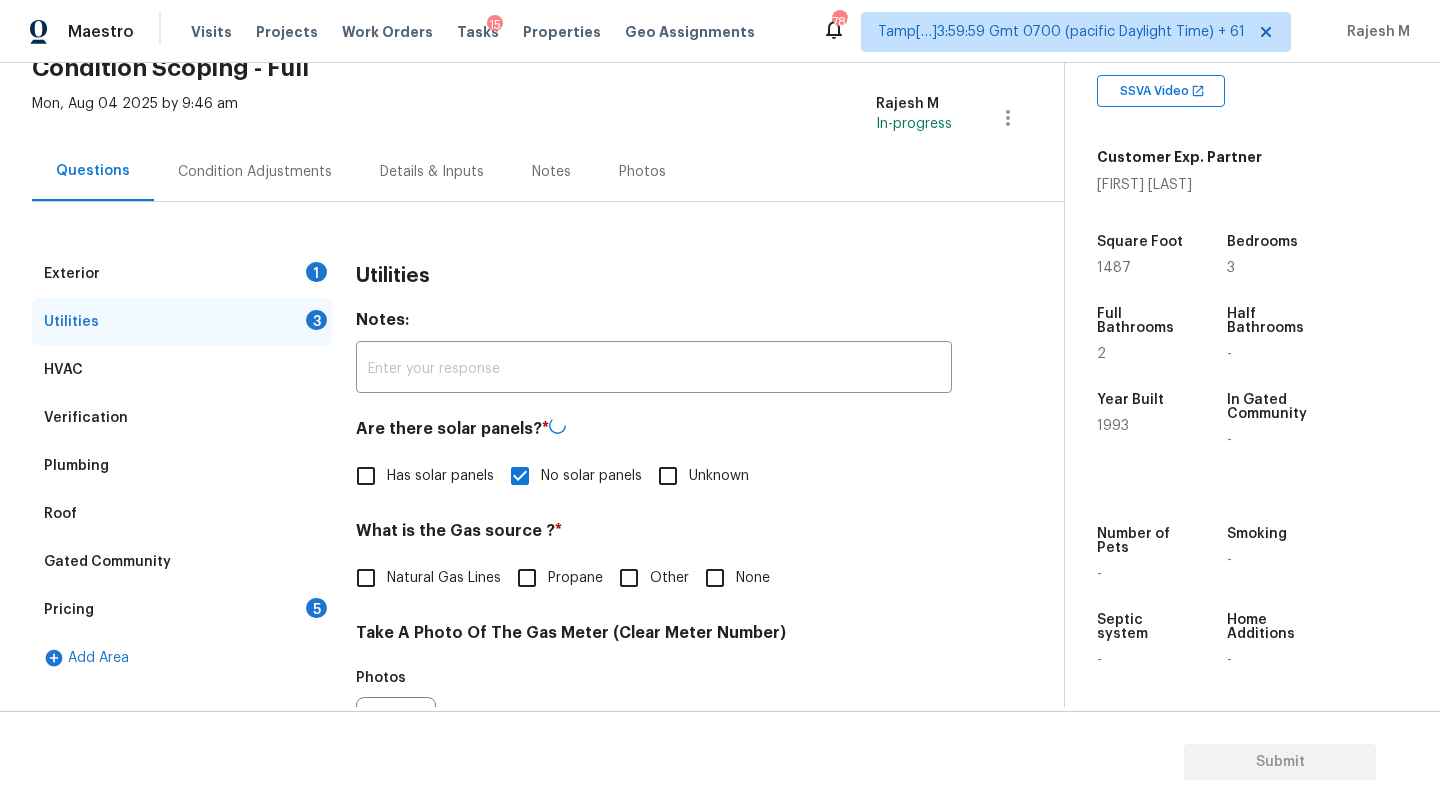 click on "Natural Gas Lines" at bounding box center (366, 578) 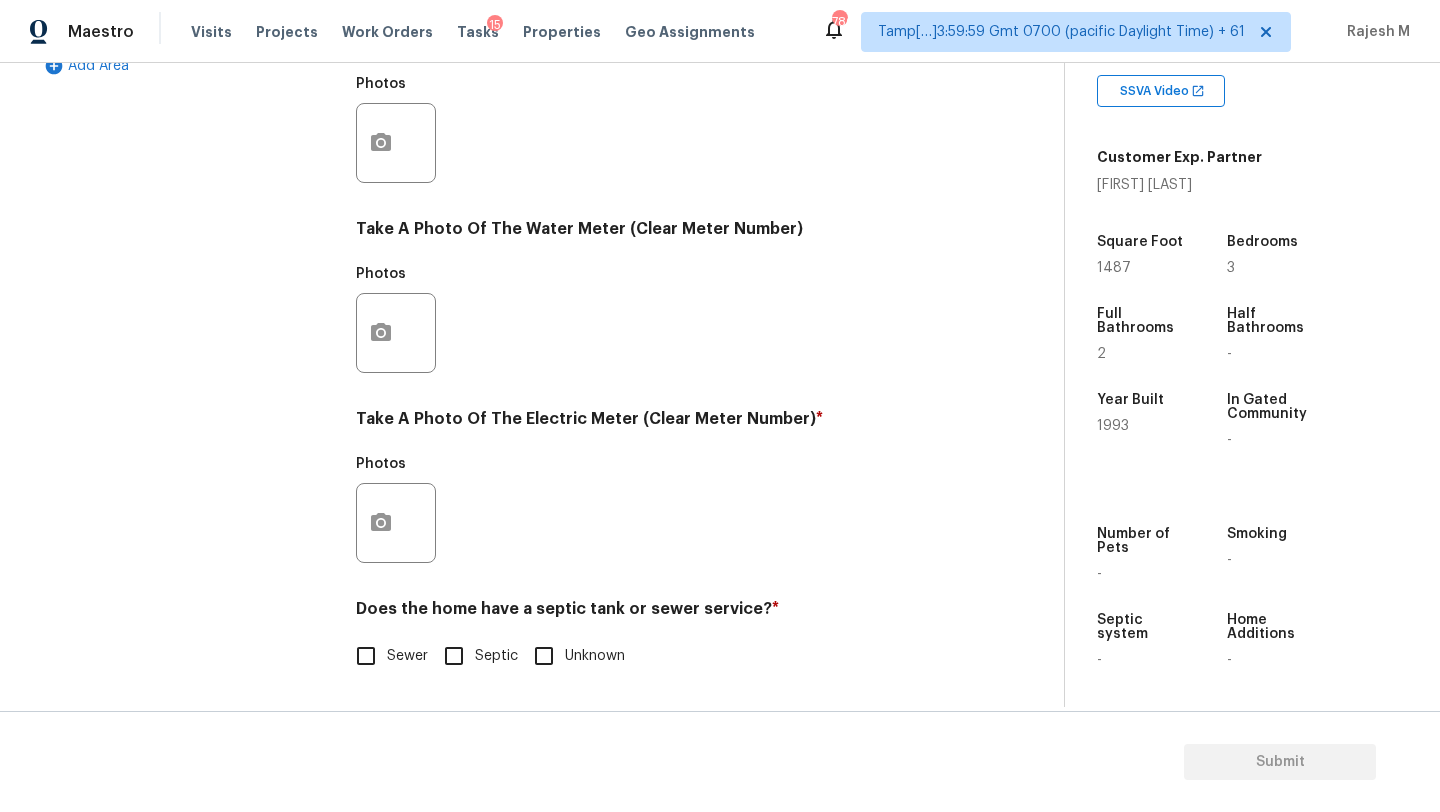 click on "Sewer" at bounding box center [366, 656] 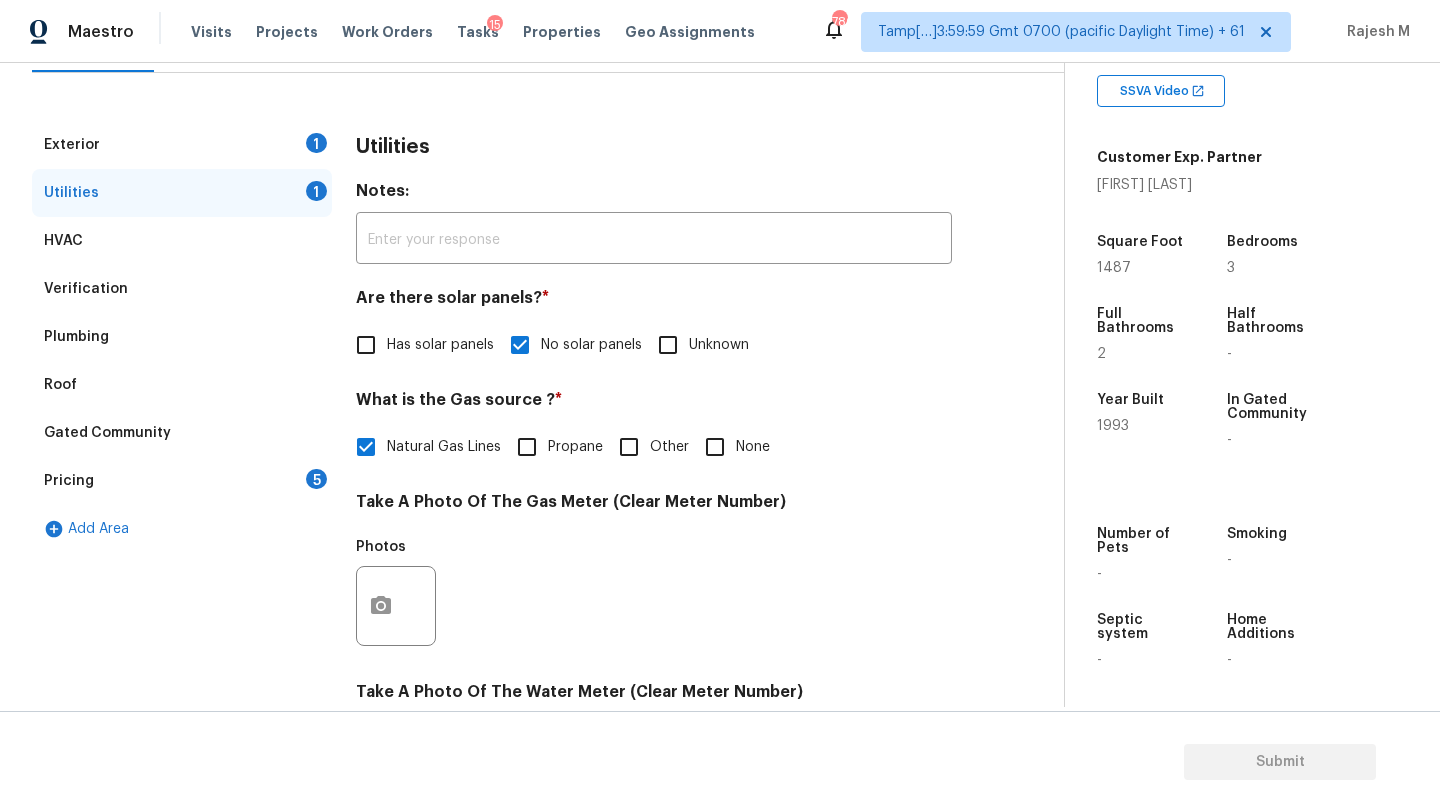 scroll, scrollTop: 175, scrollLeft: 0, axis: vertical 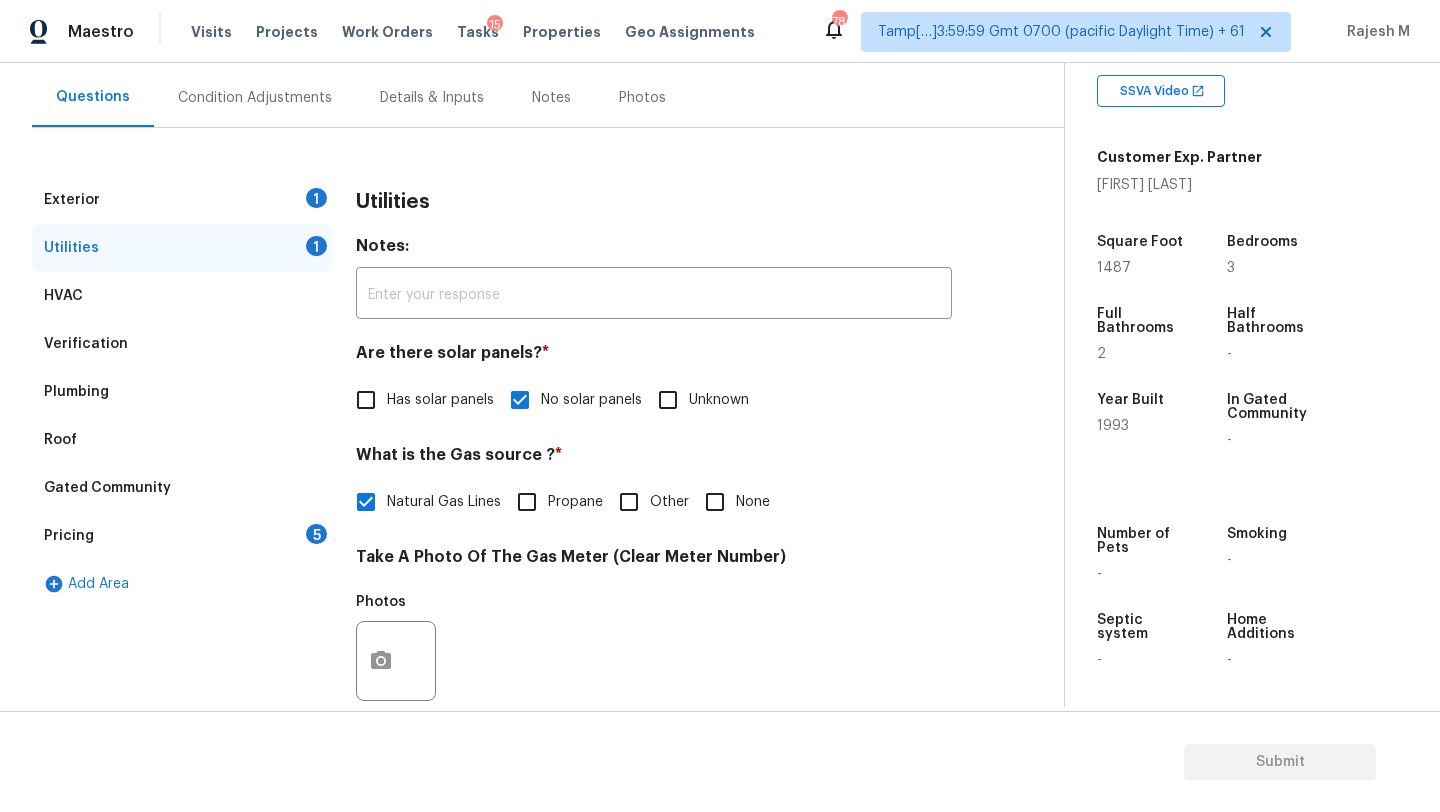 click on "Exterior 1" at bounding box center (182, 200) 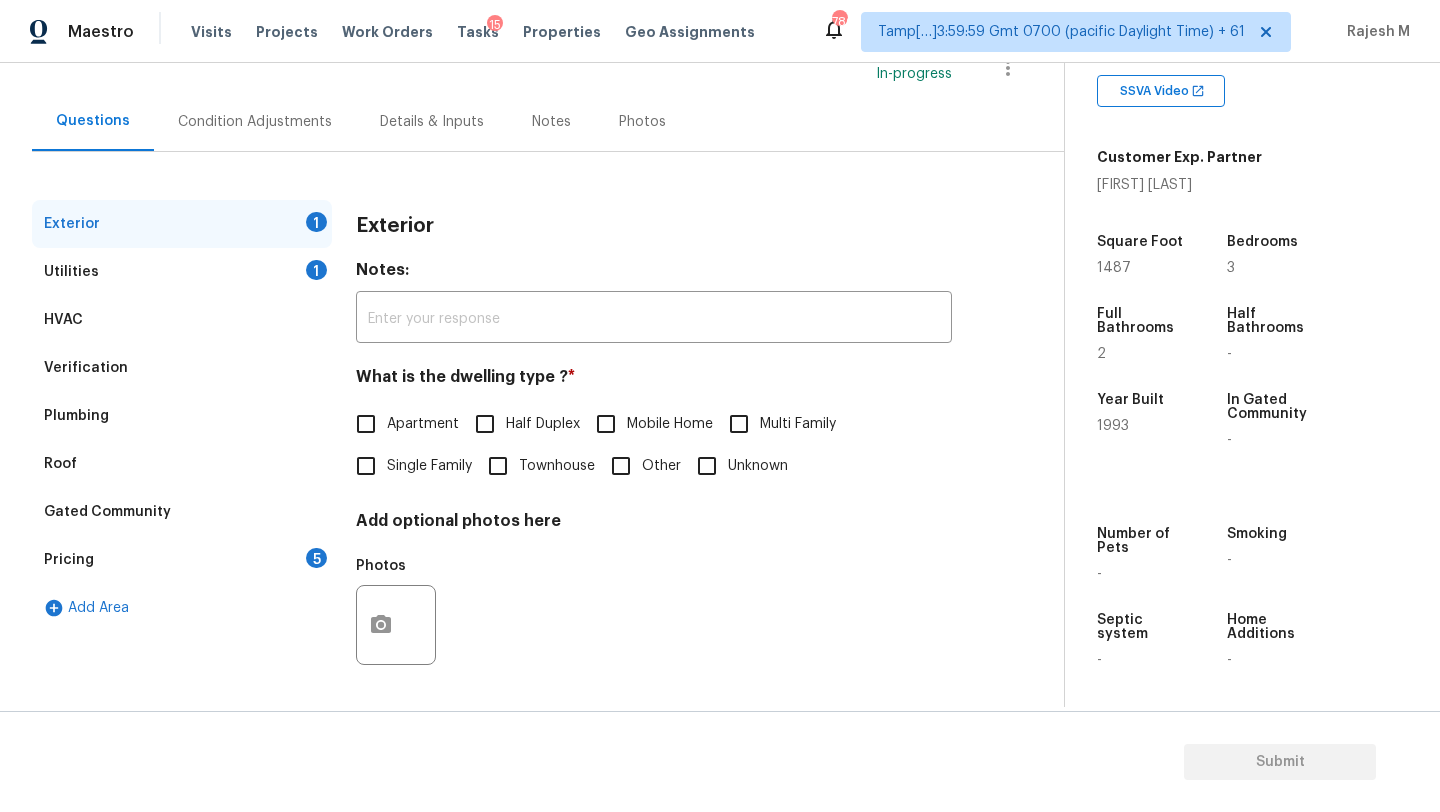 scroll, scrollTop: 151, scrollLeft: 0, axis: vertical 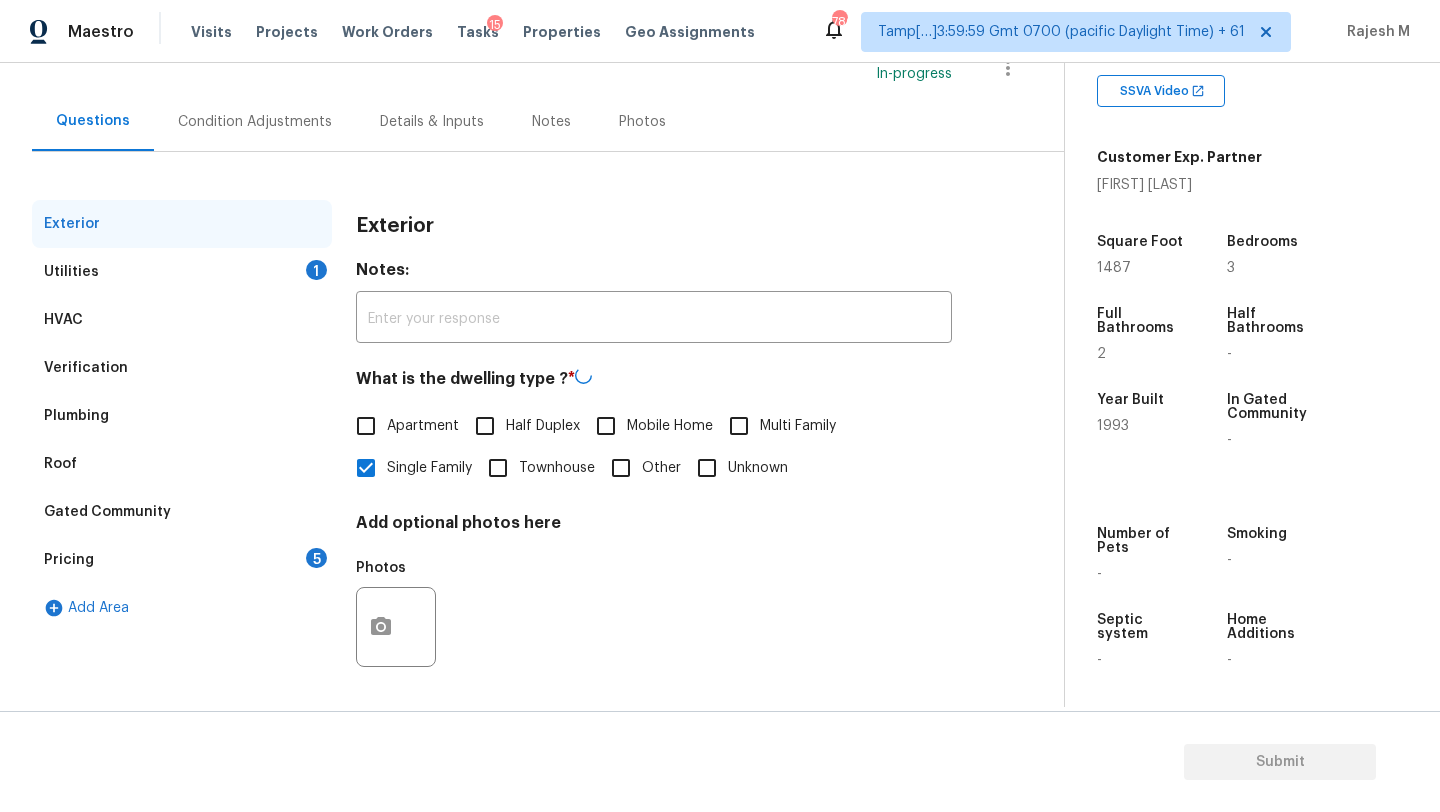click on "Pricing 5" at bounding box center [182, 560] 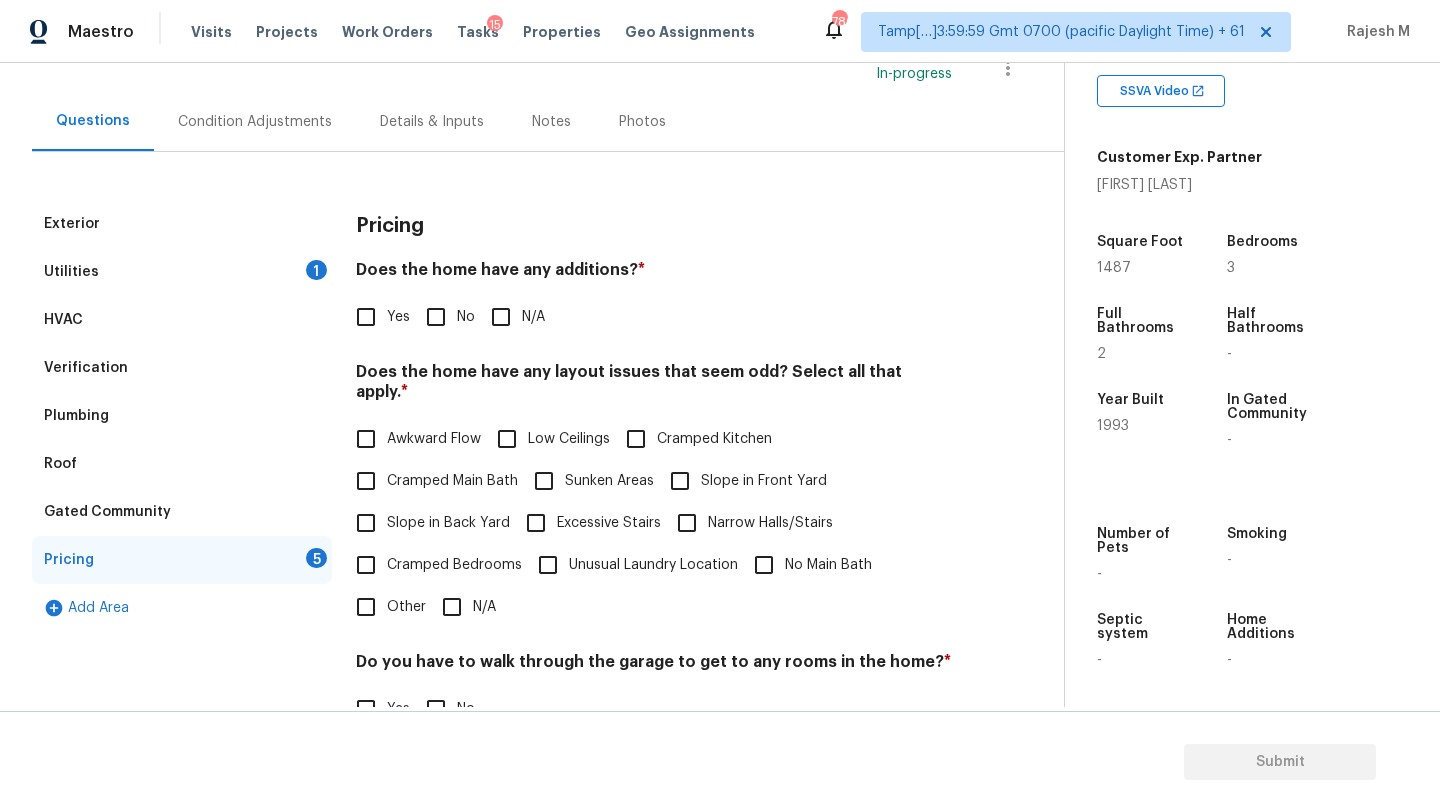 click on "Does the home have any additions?  *" at bounding box center (654, 274) 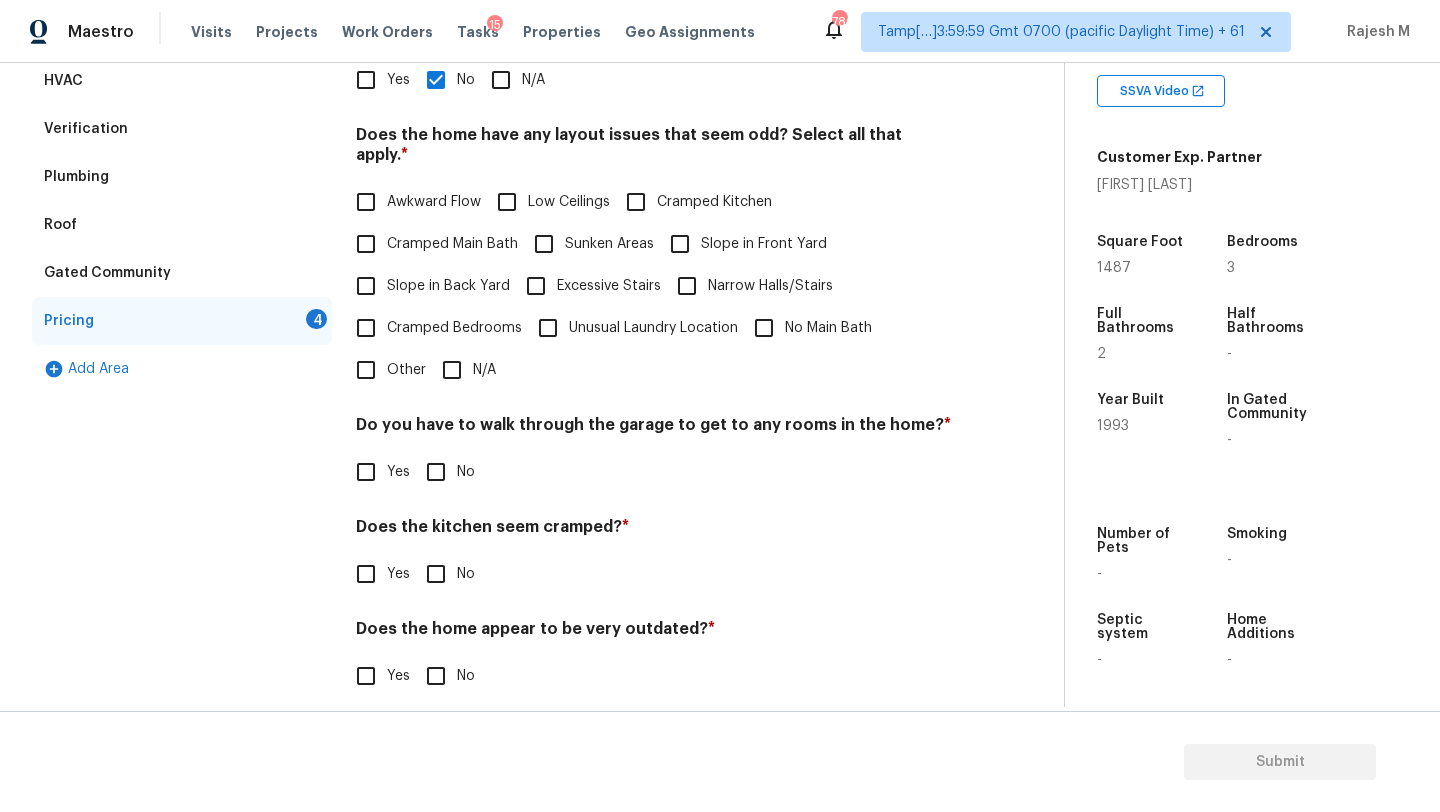 scroll, scrollTop: 388, scrollLeft: 0, axis: vertical 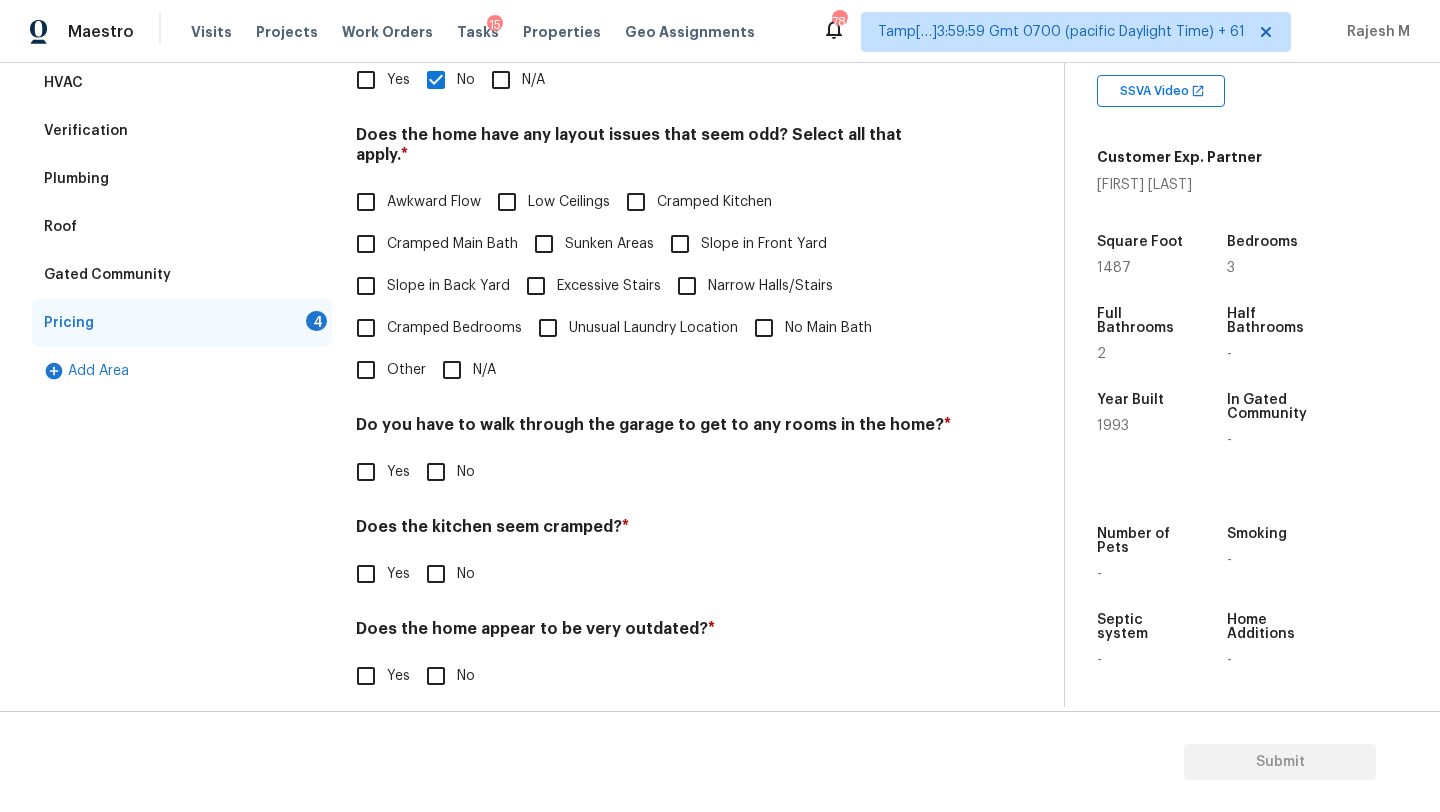 click on "Cramped Bedrooms" at bounding box center (433, 328) 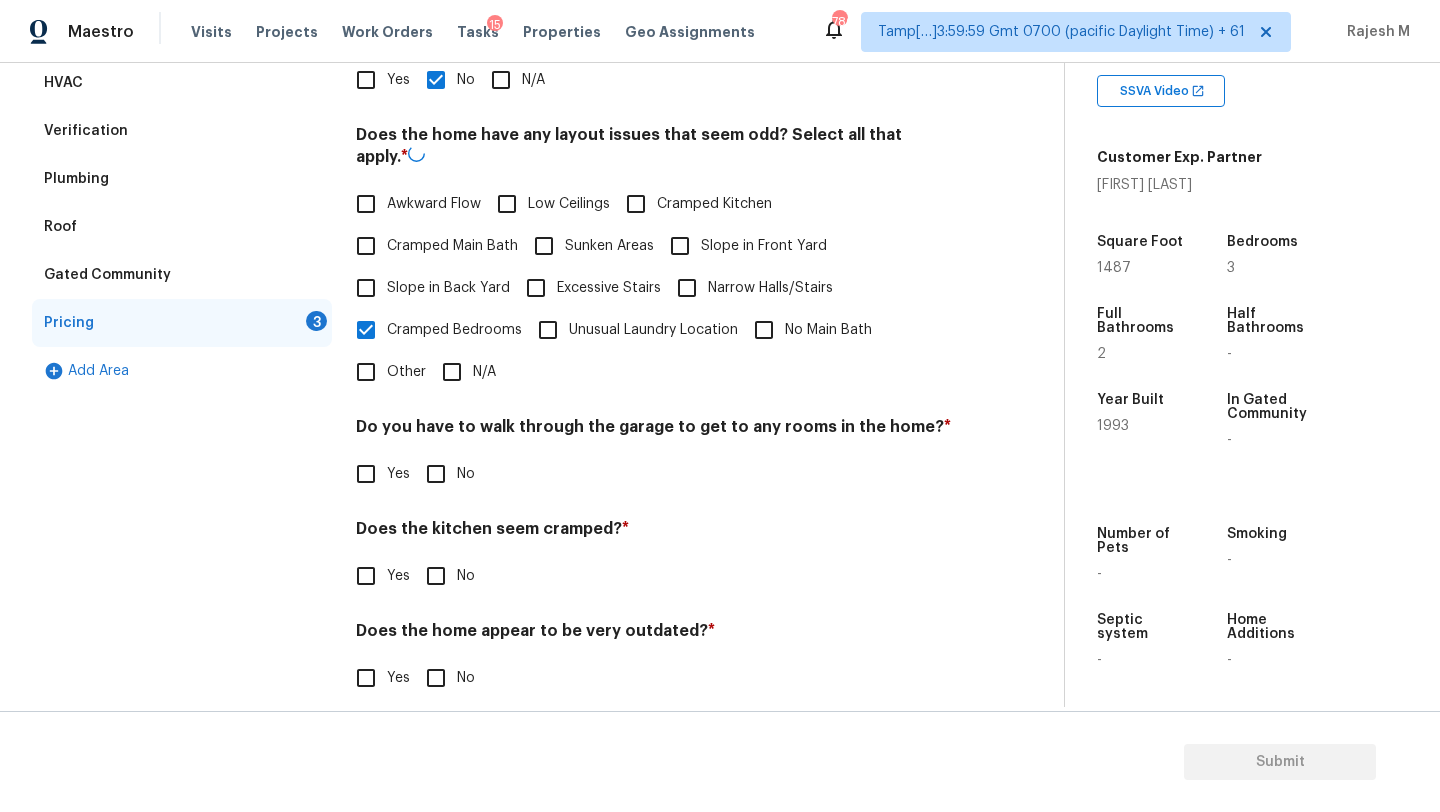 click on "Cramped Bedrooms" at bounding box center (454, 330) 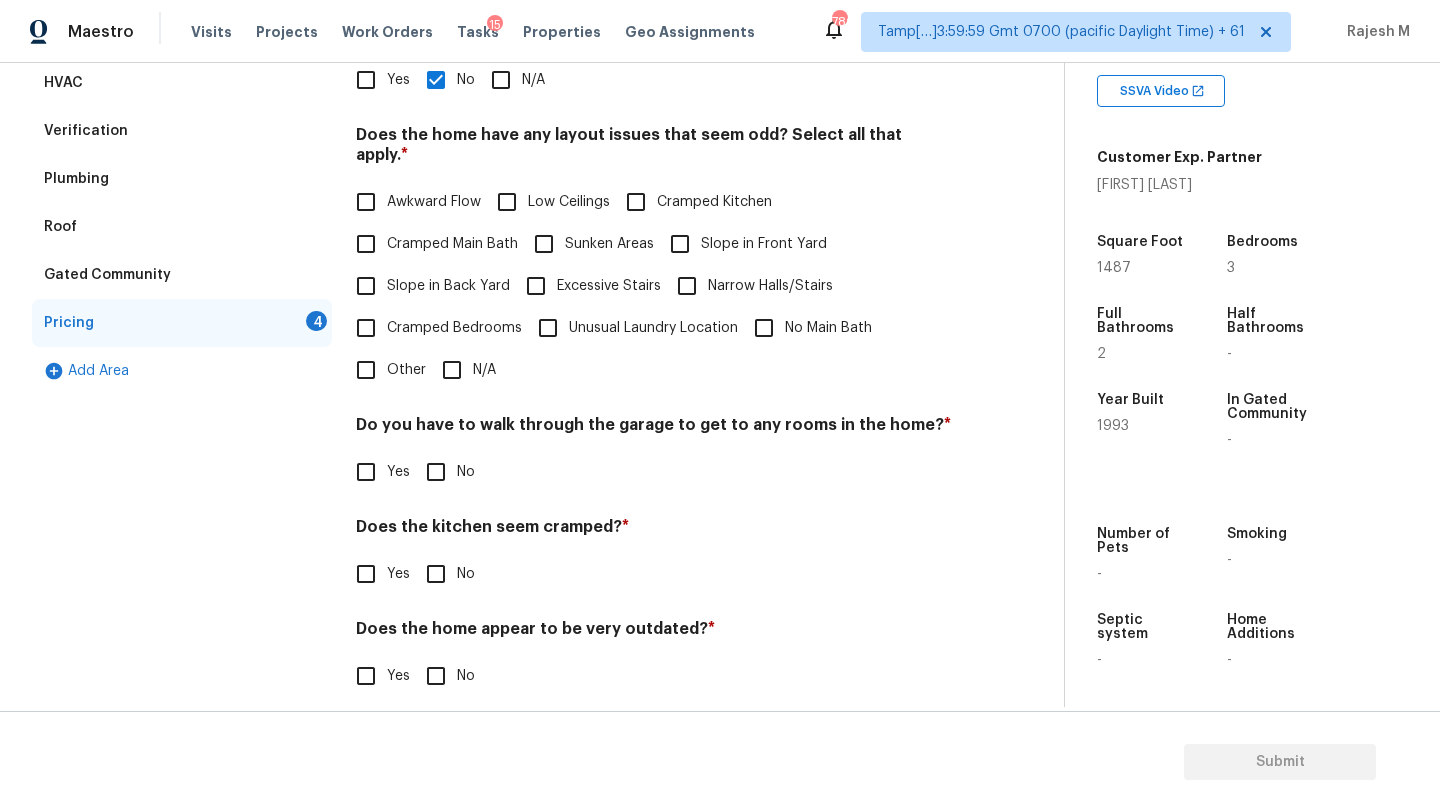 click on "N/A" at bounding box center [452, 370] 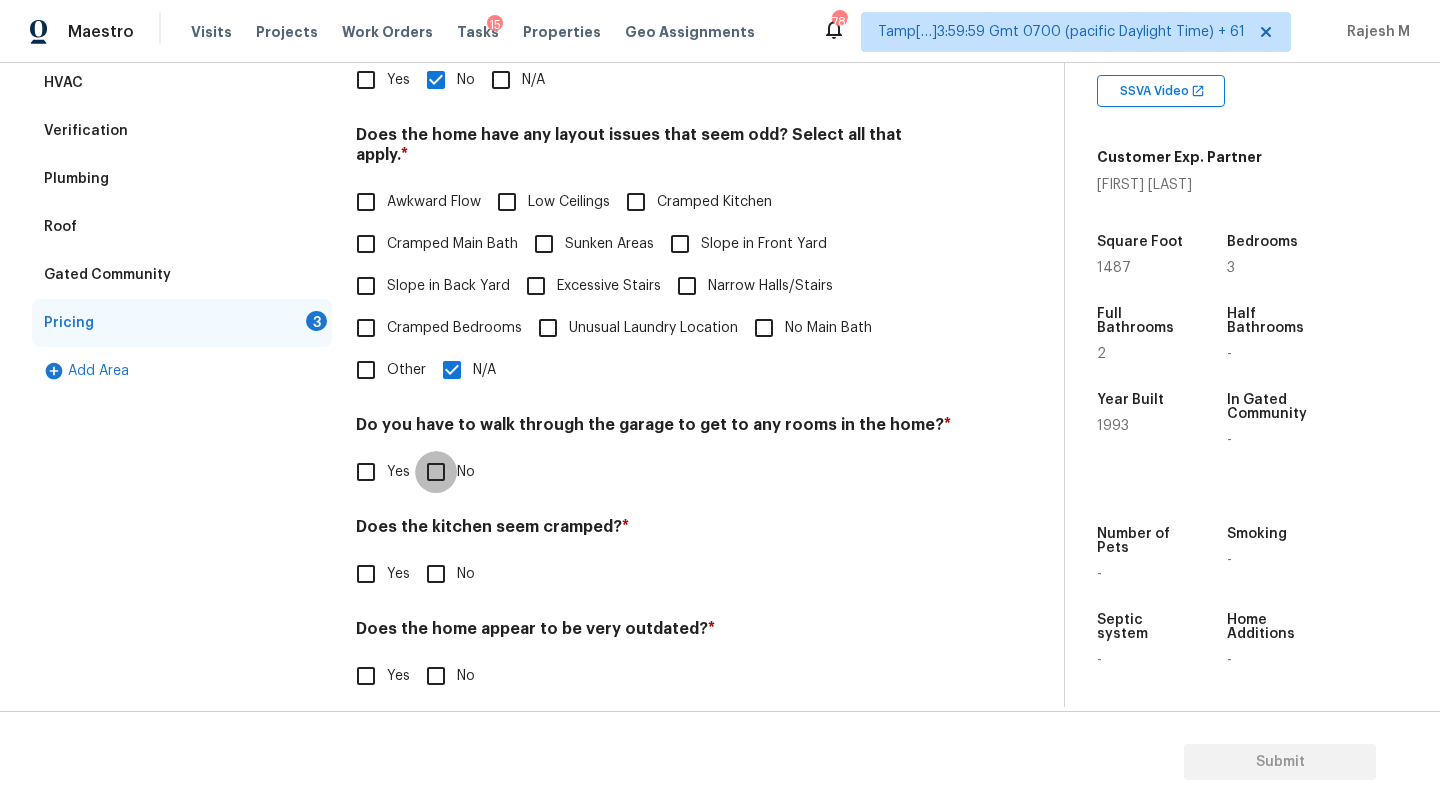 click on "No" at bounding box center (436, 472) 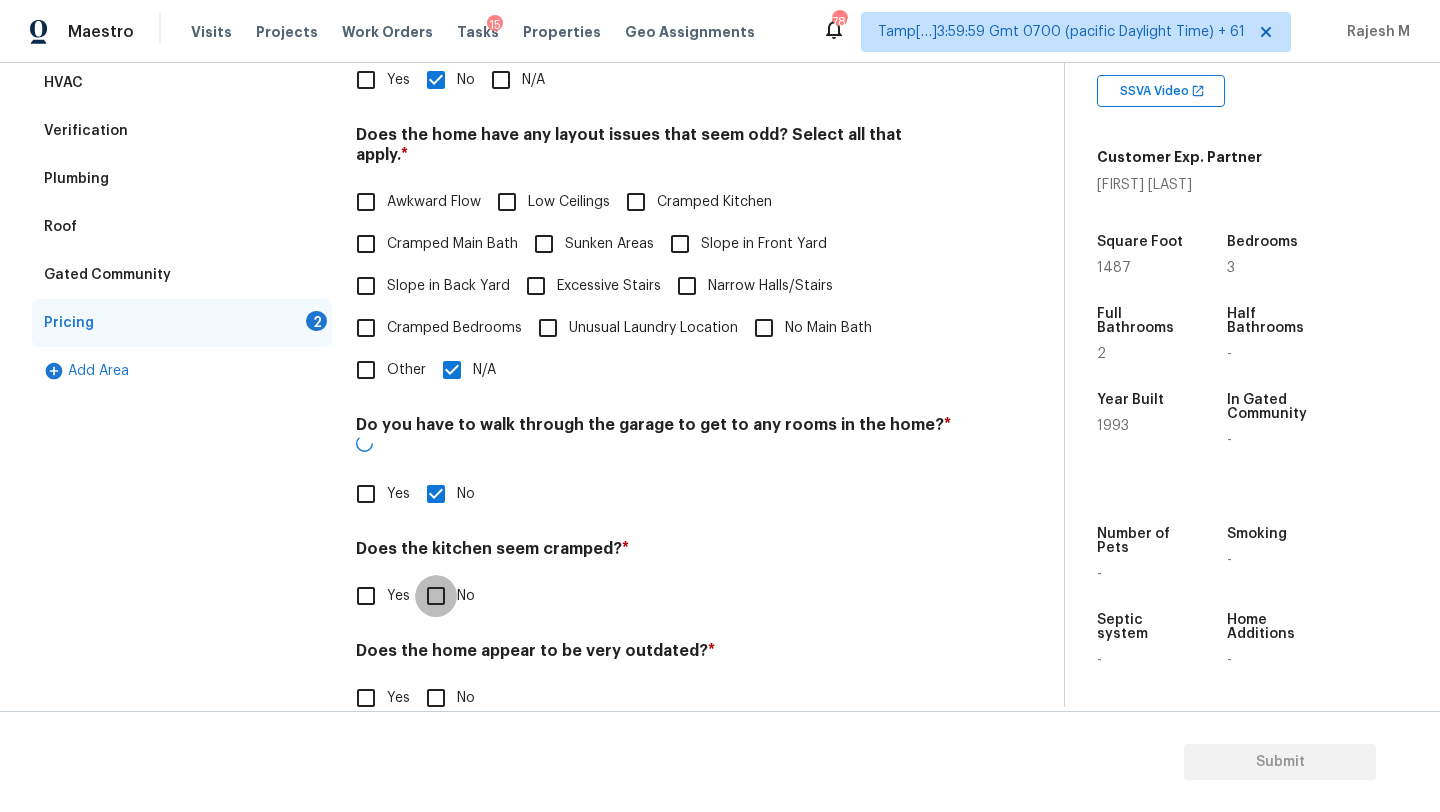 click on "No" at bounding box center [436, 596] 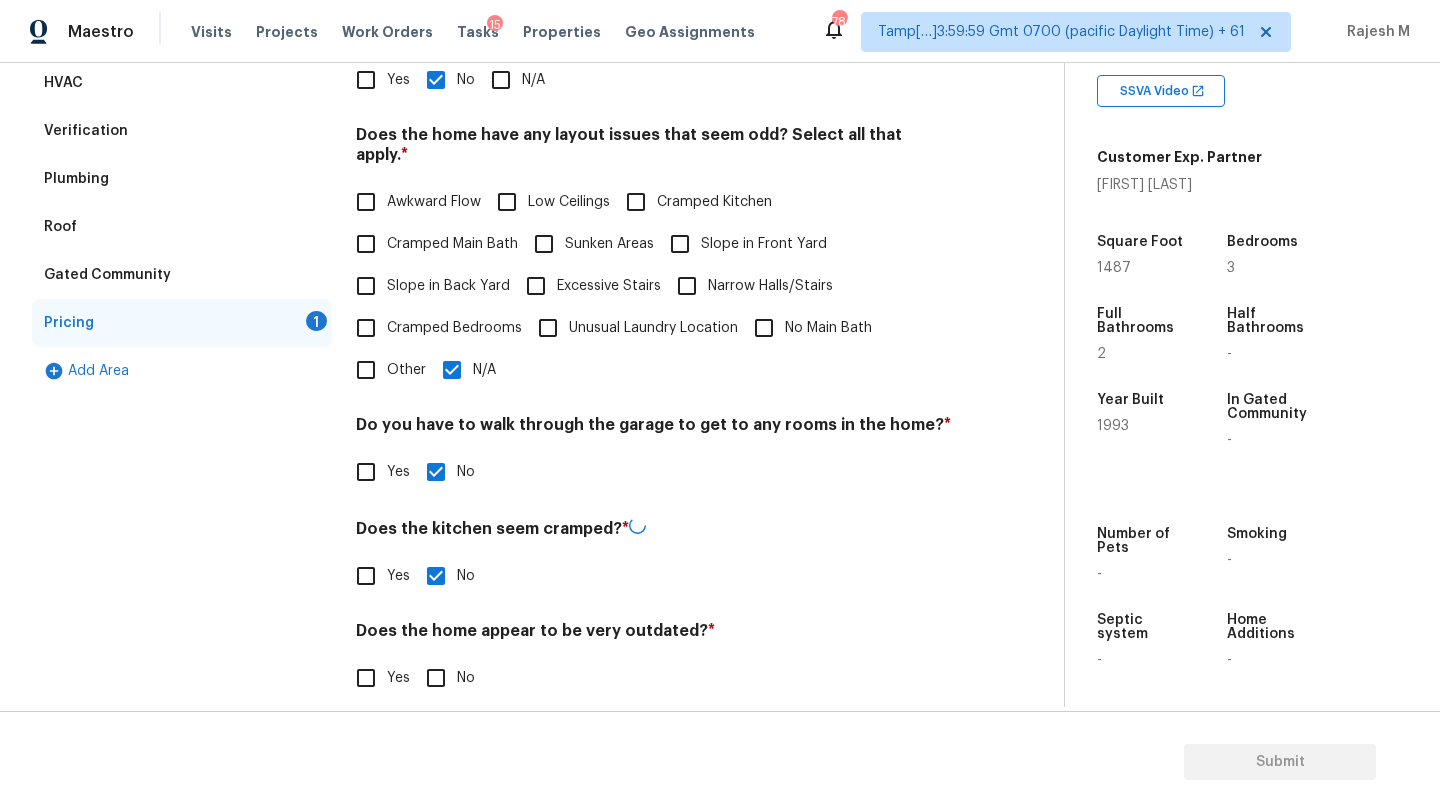 click on "Does the home appear to be very outdated?  * Yes No" at bounding box center (654, 660) 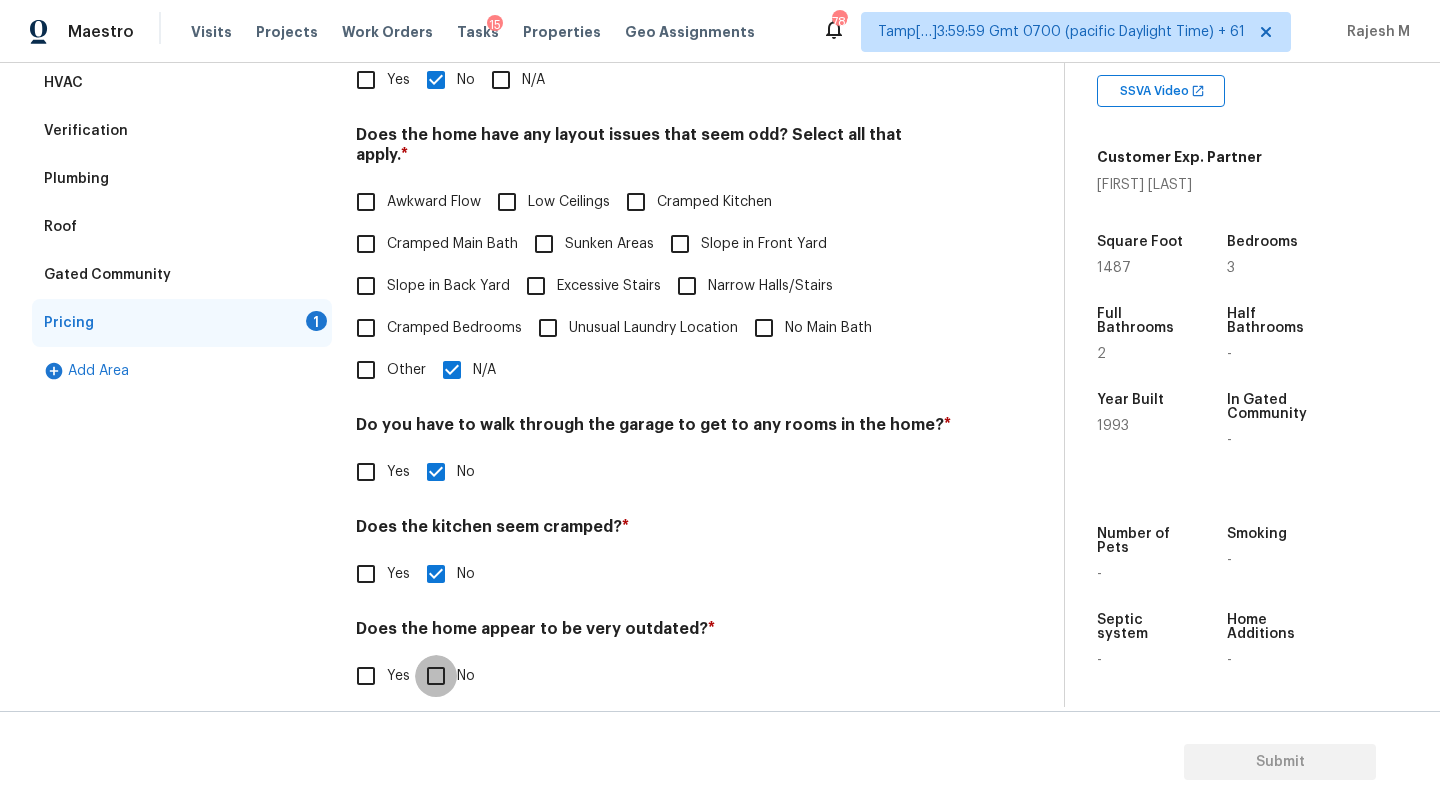 click on "No" at bounding box center [436, 676] 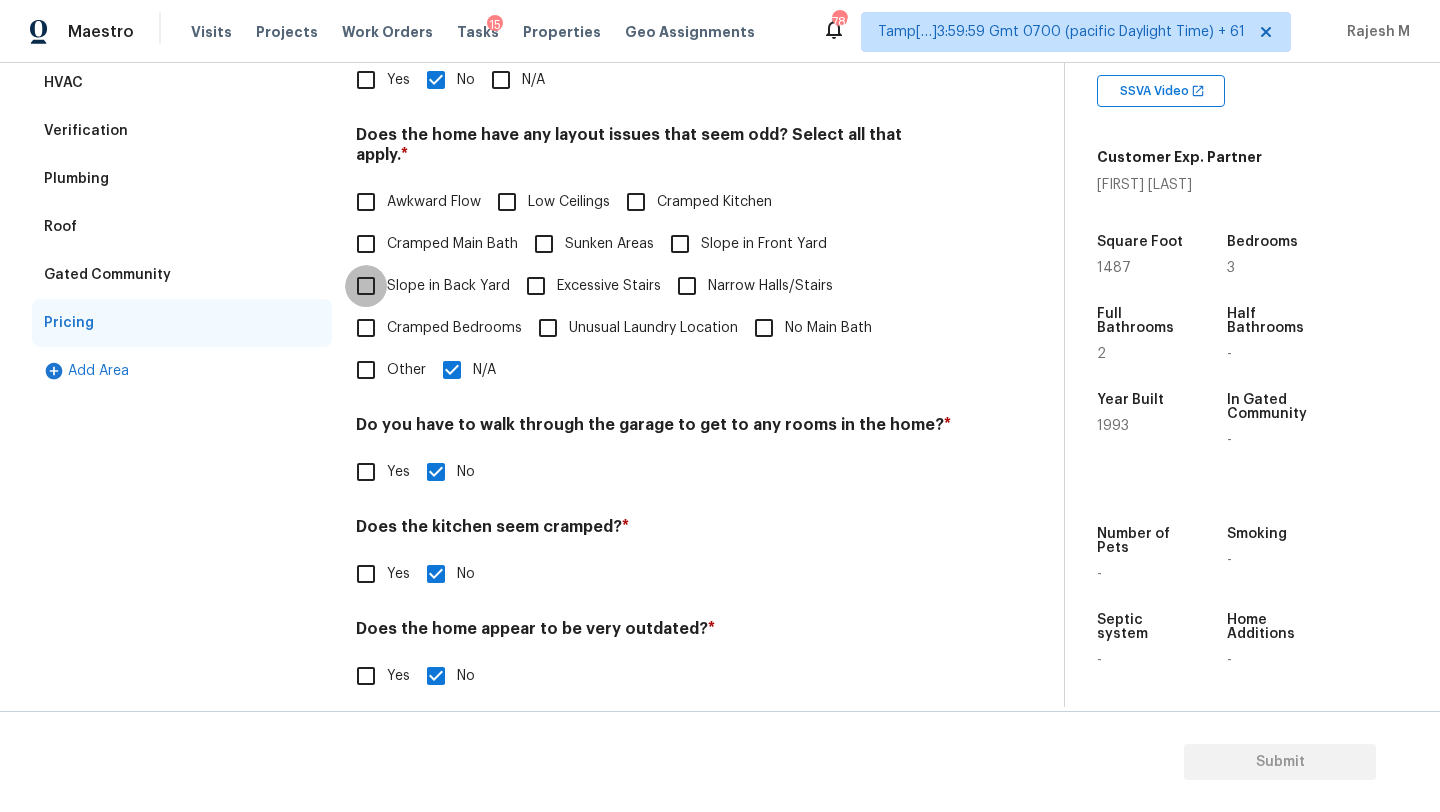 click on "Slope in Back Yard" at bounding box center (366, 286) 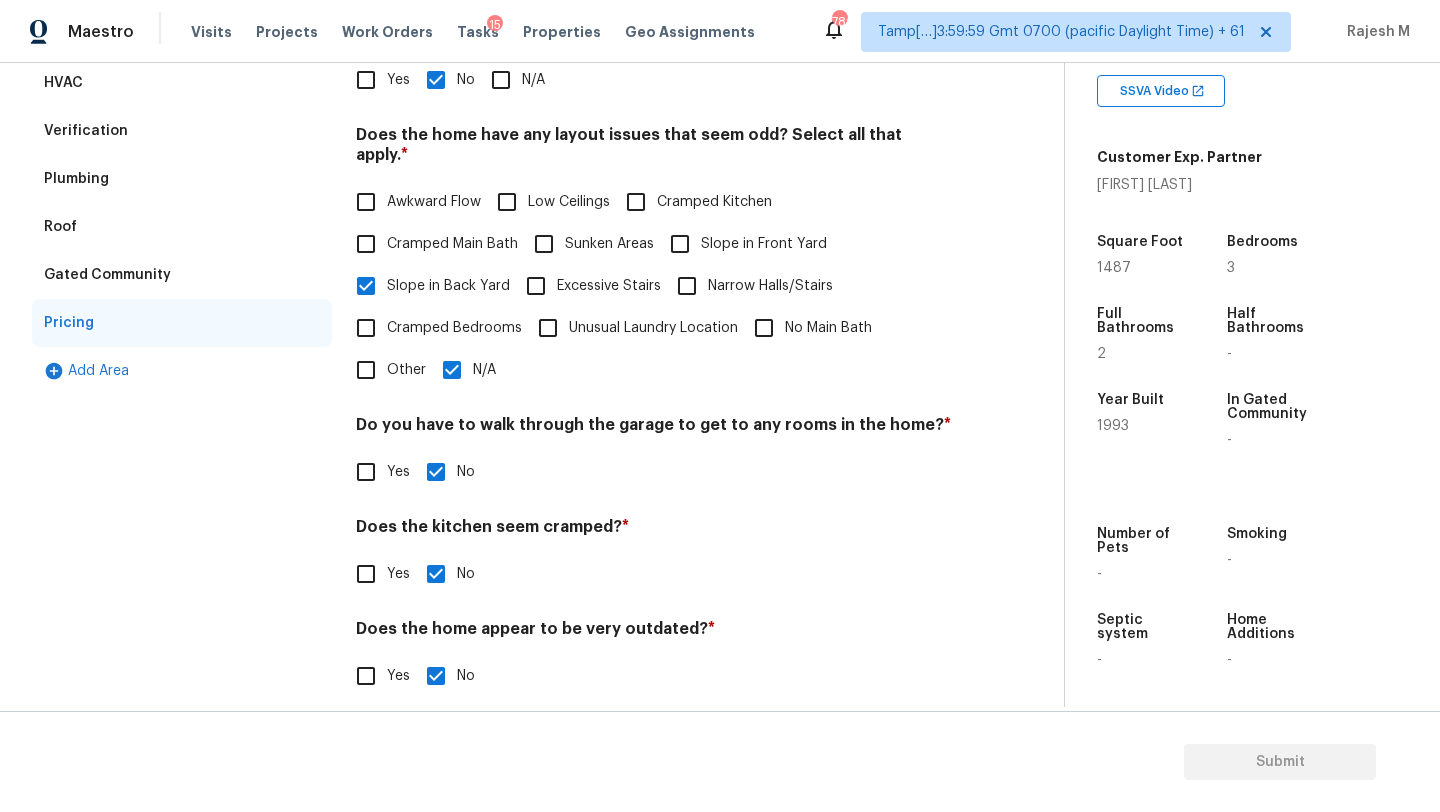 click on "N/A" at bounding box center [452, 370] 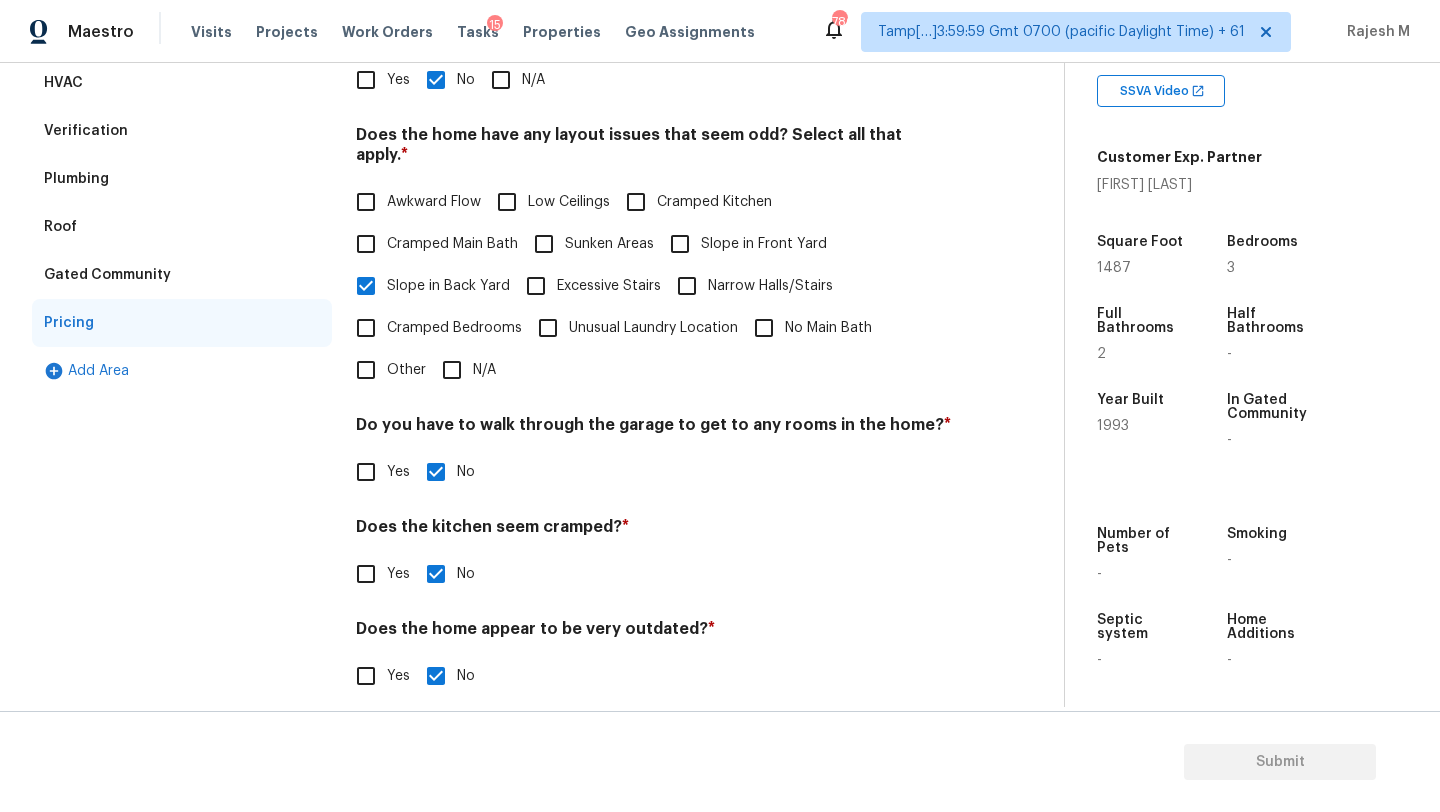click on "Slope in Front Yard" at bounding box center [764, 244] 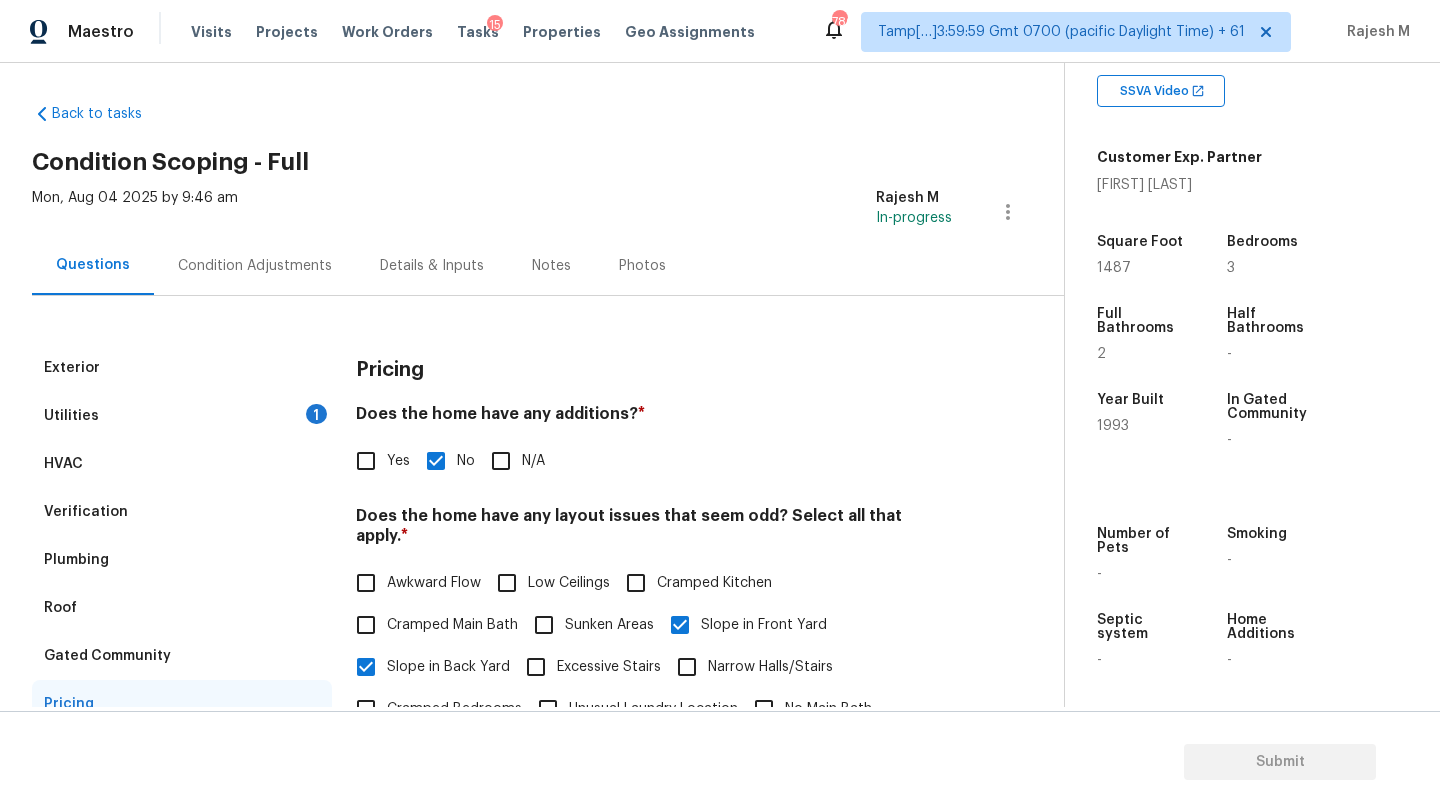 scroll, scrollTop: 0, scrollLeft: 0, axis: both 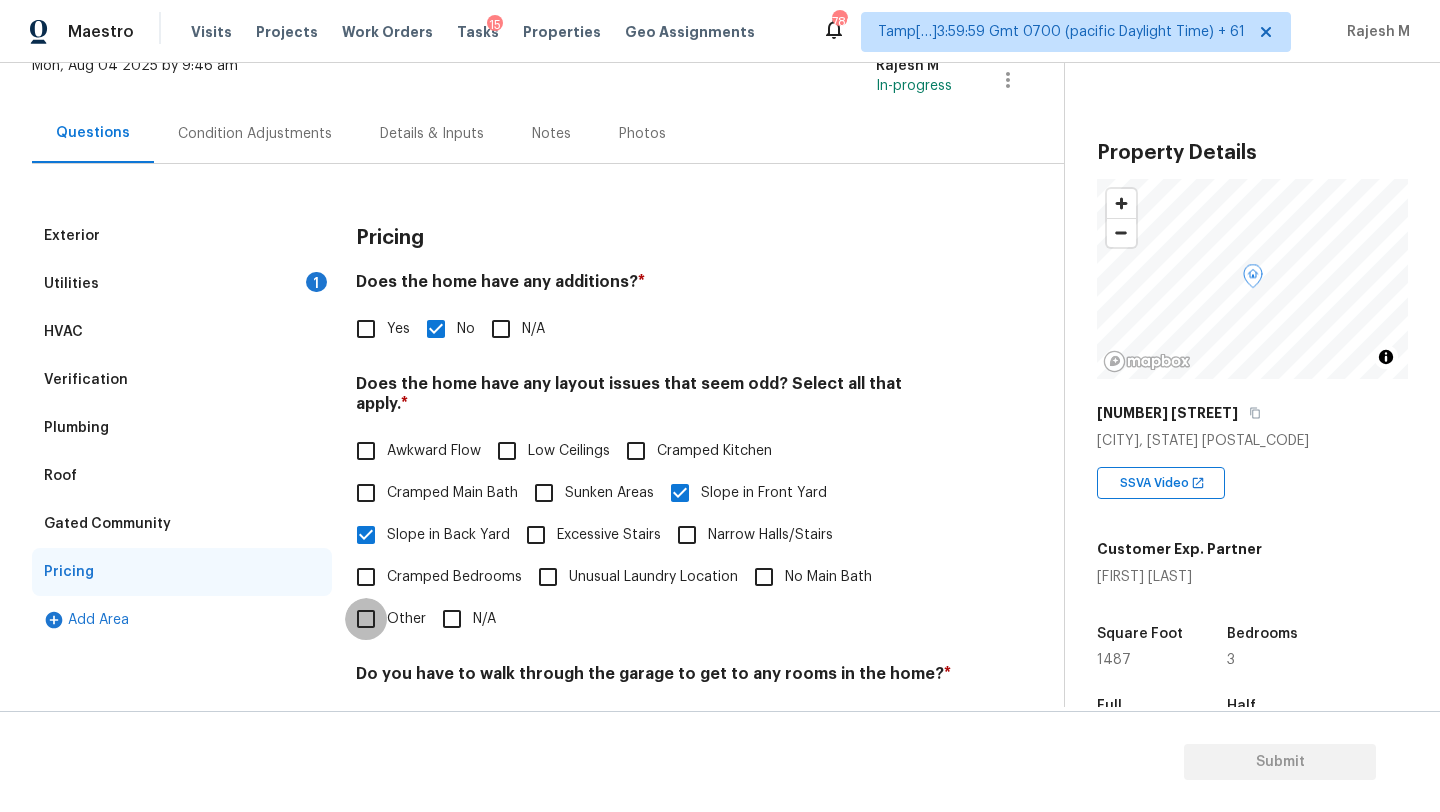 click on "Other" at bounding box center [366, 619] 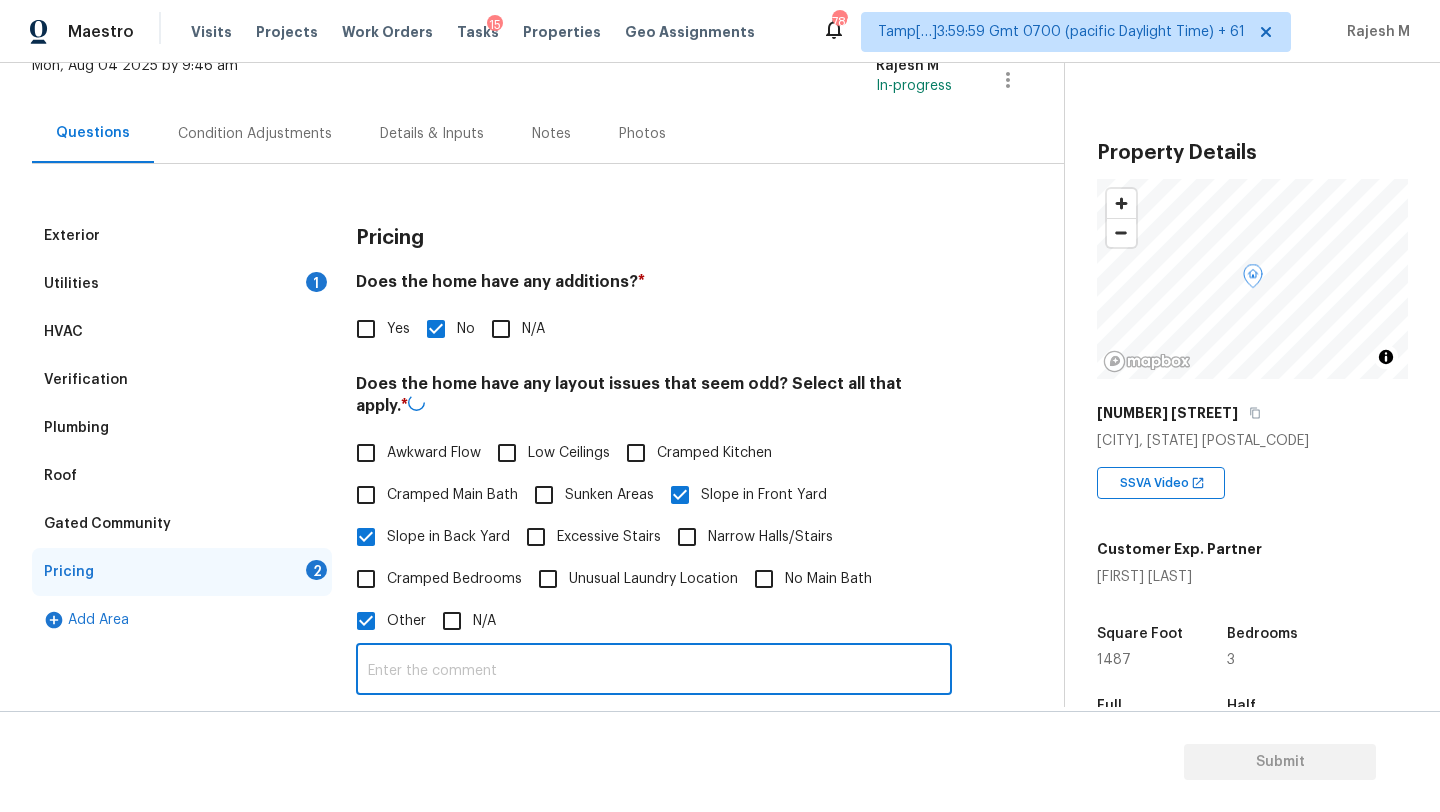 click at bounding box center [654, 671] 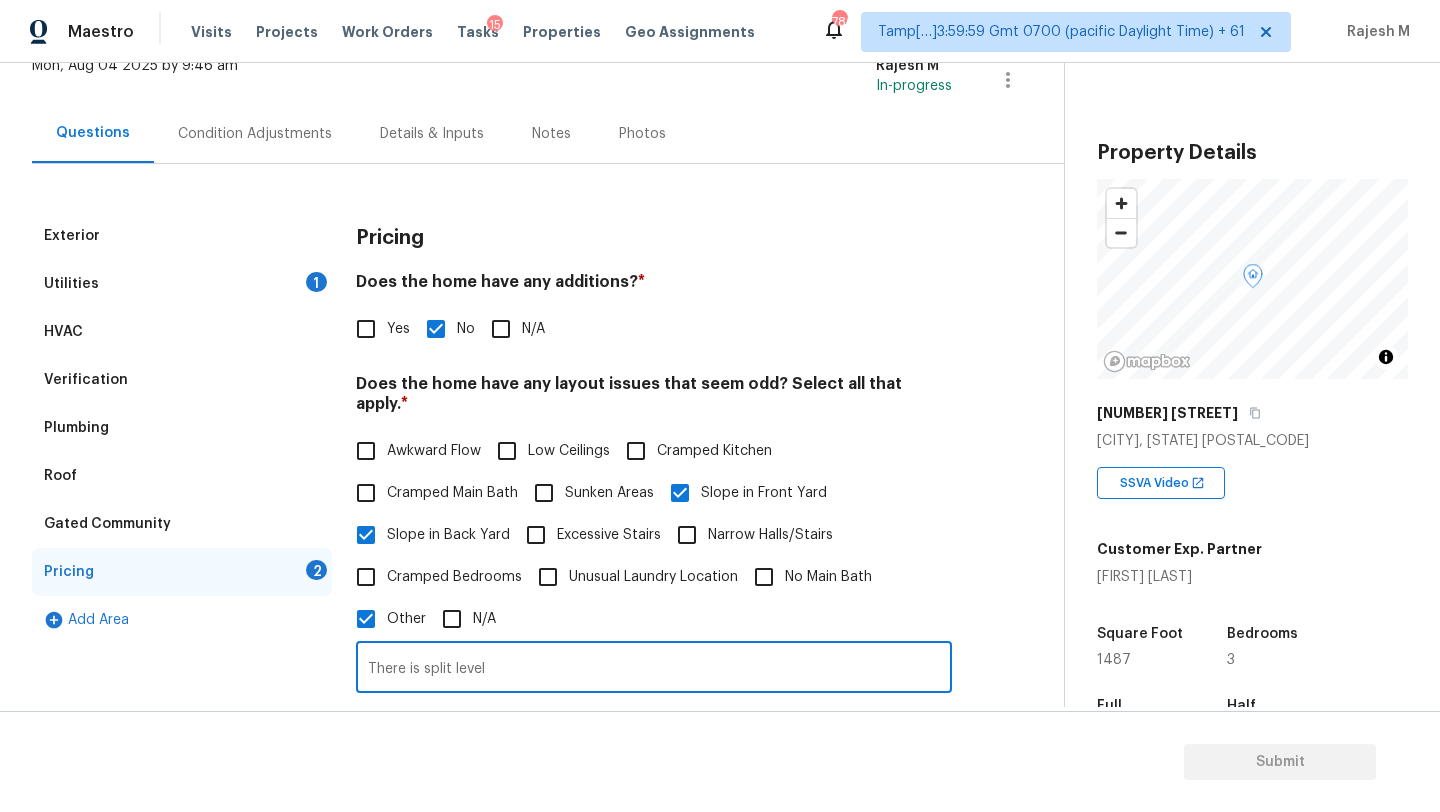 scroll, scrollTop: 340, scrollLeft: 0, axis: vertical 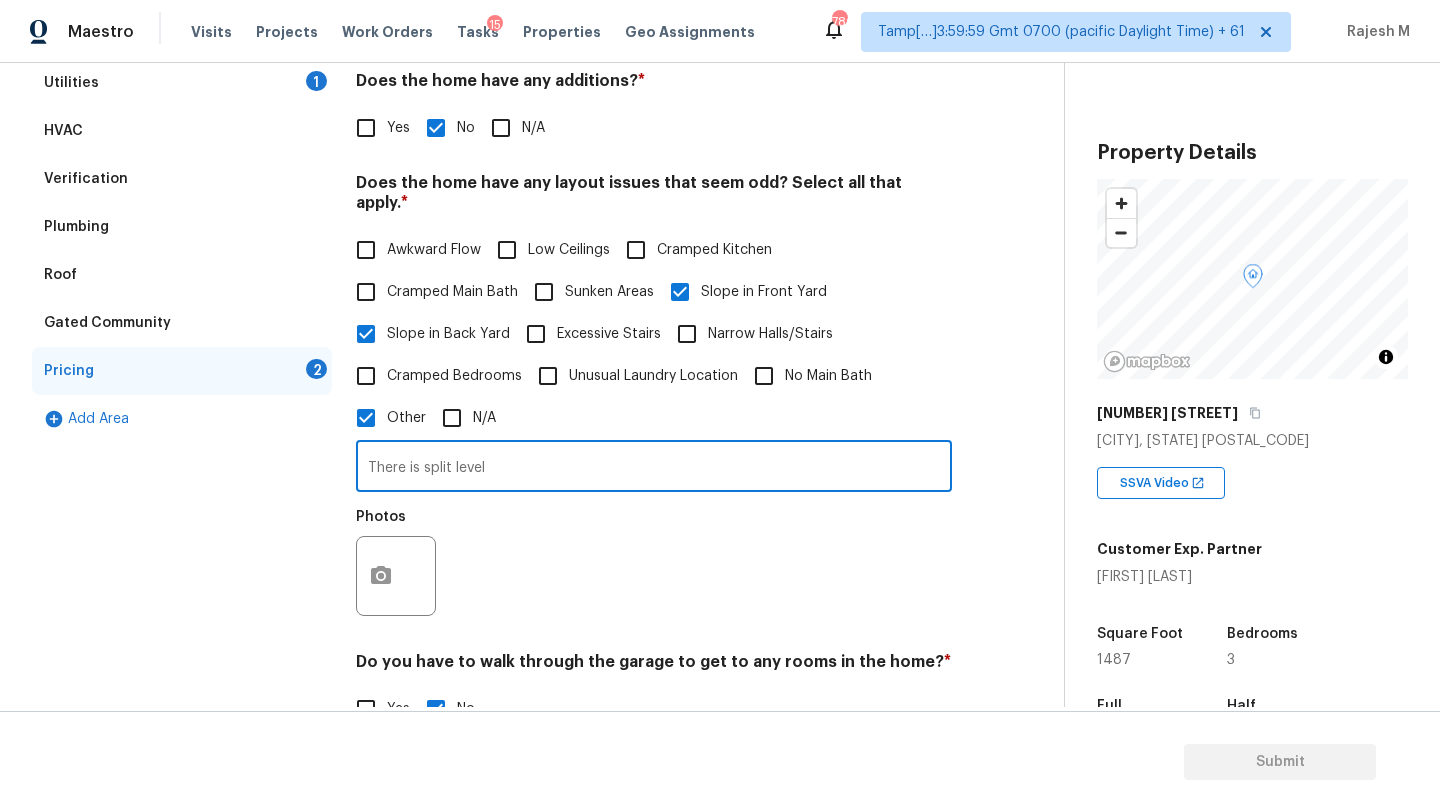 type on "There is split level" 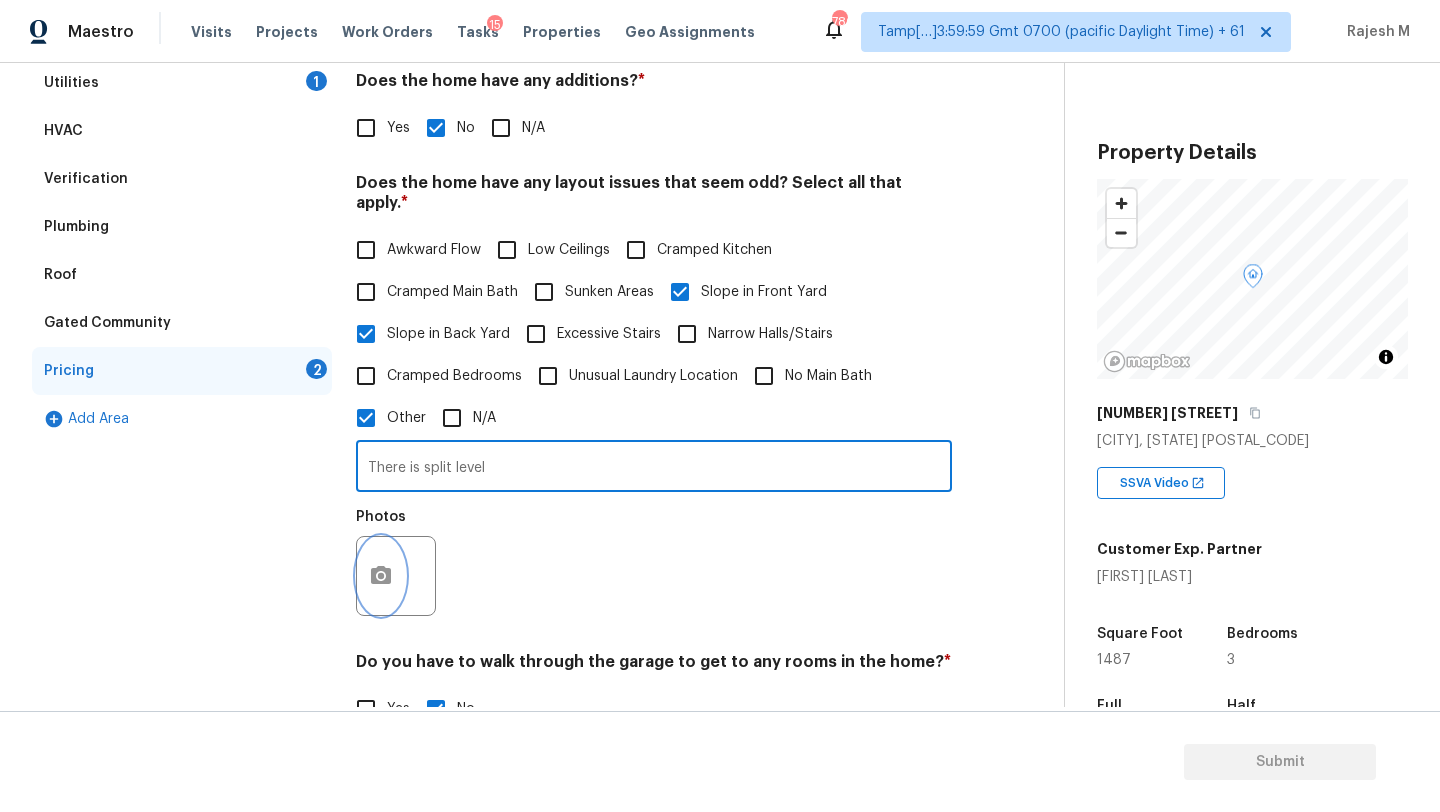 click at bounding box center (381, 576) 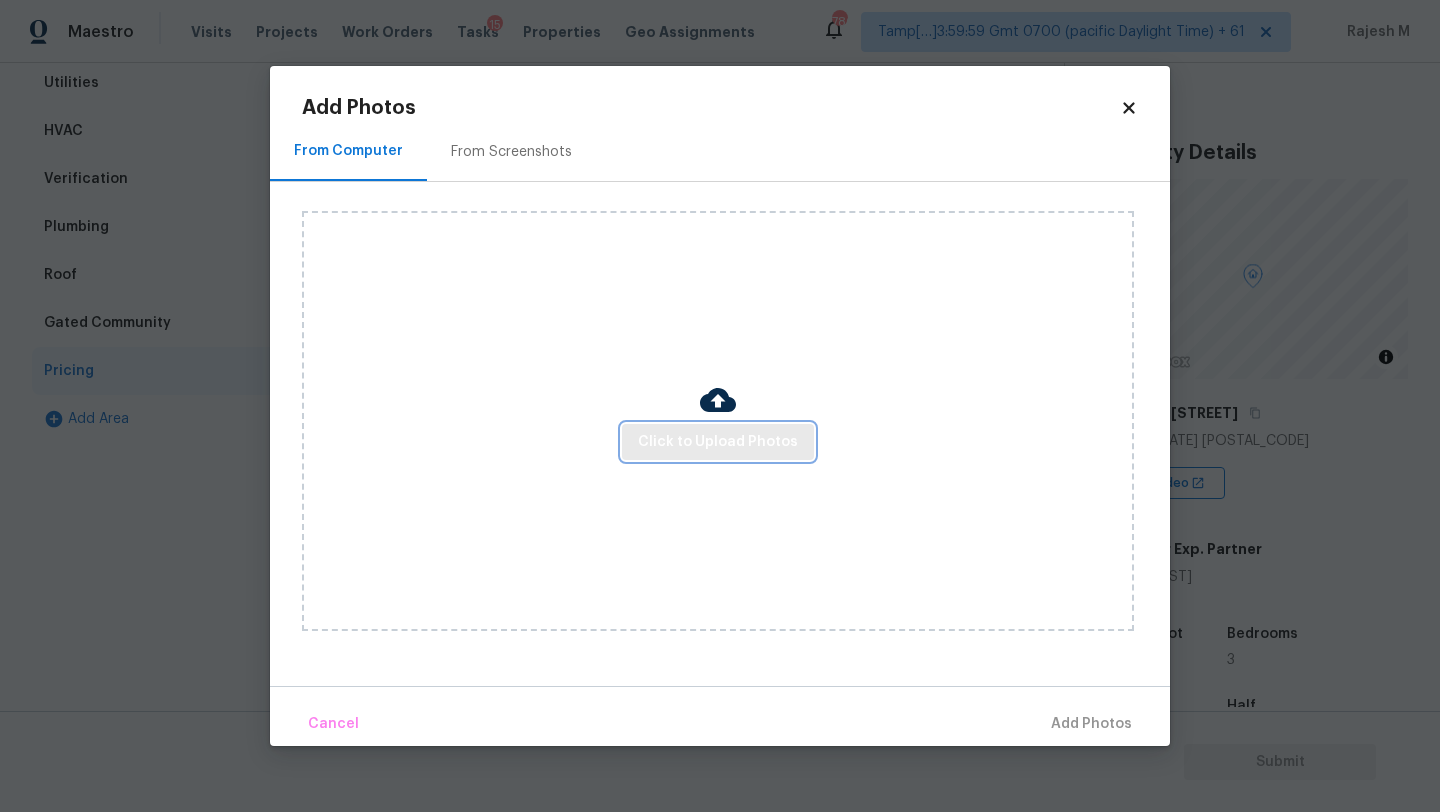 click on "Click to Upload Photos" at bounding box center [718, 442] 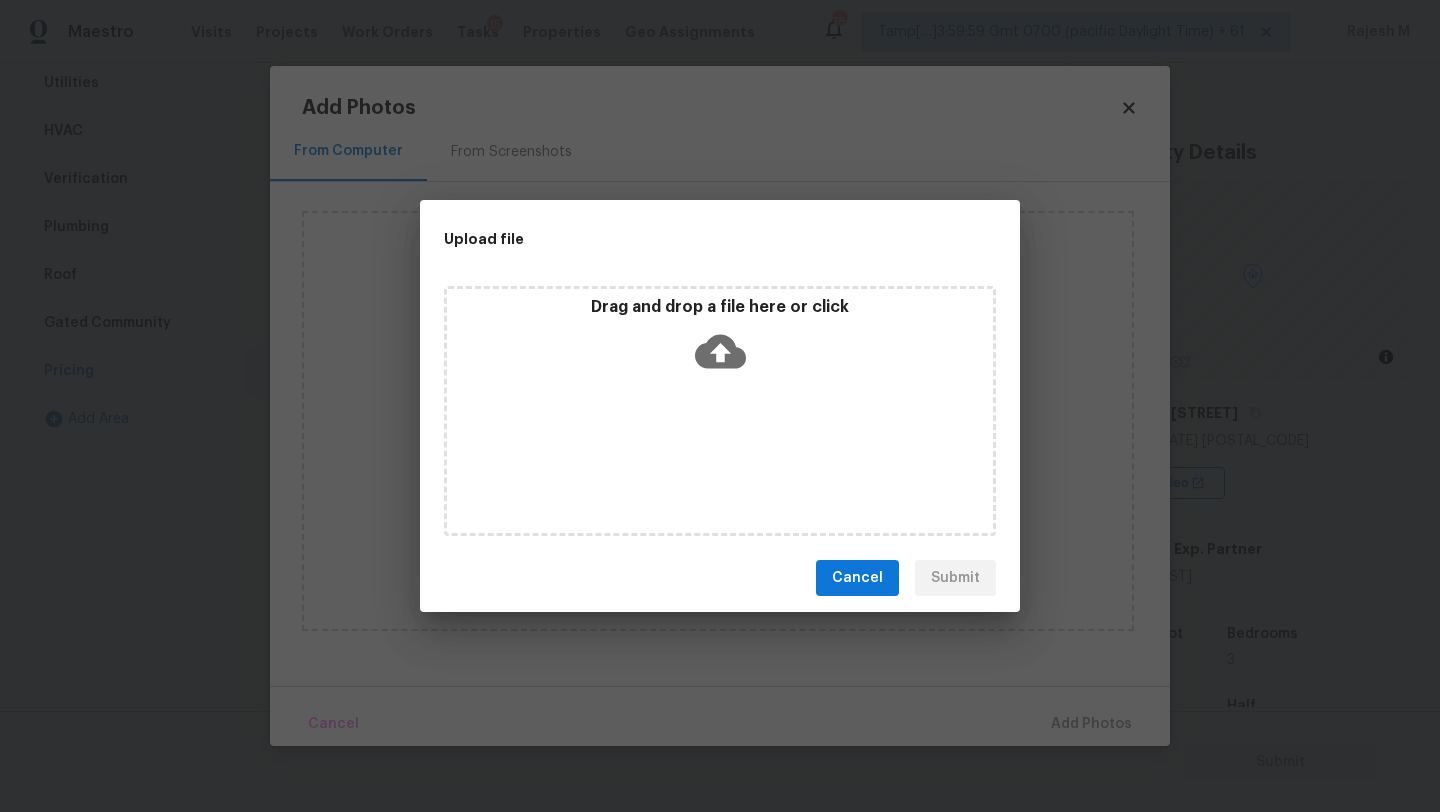 click on "Drag and drop a file here or click" at bounding box center (720, 411) 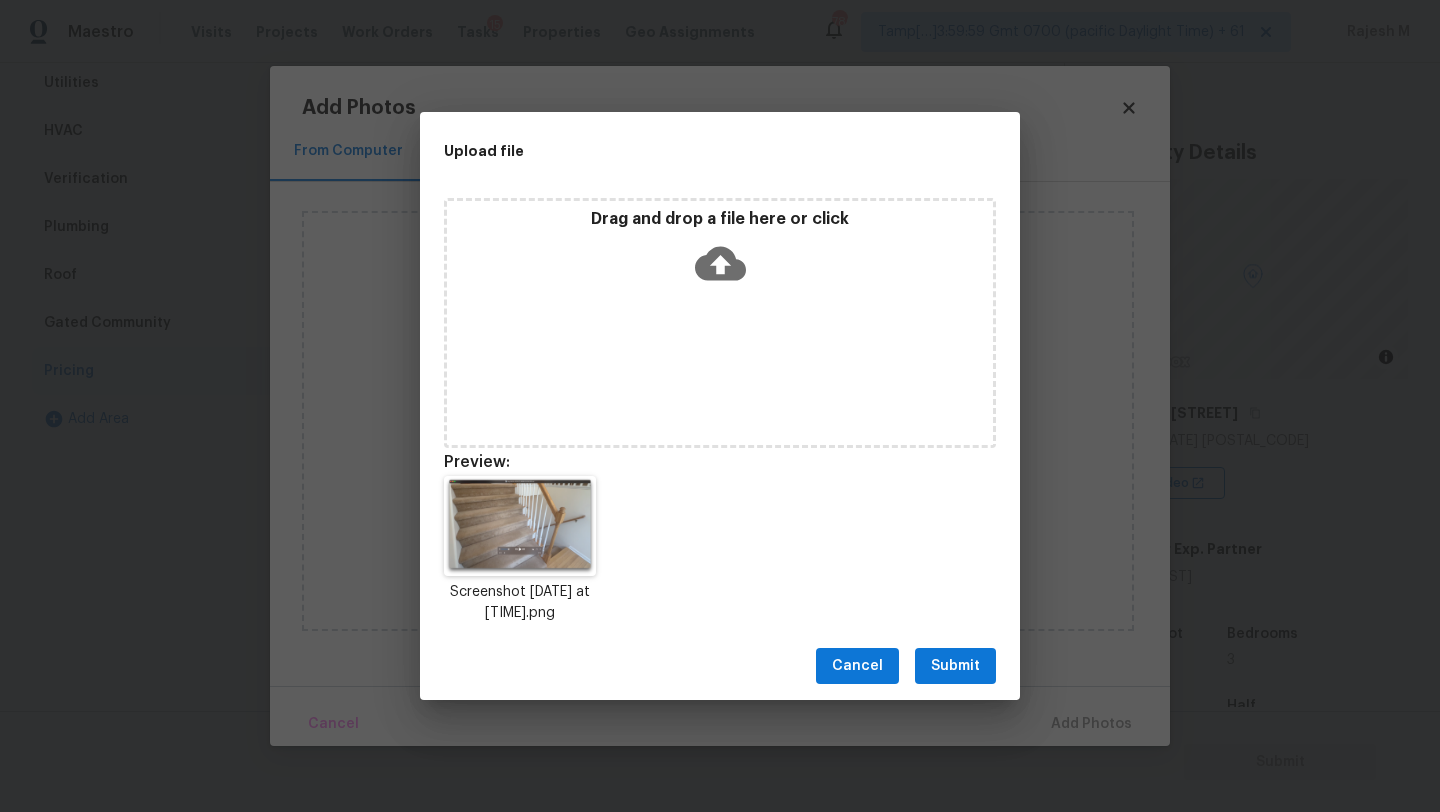 click on "Submit" at bounding box center [955, 666] 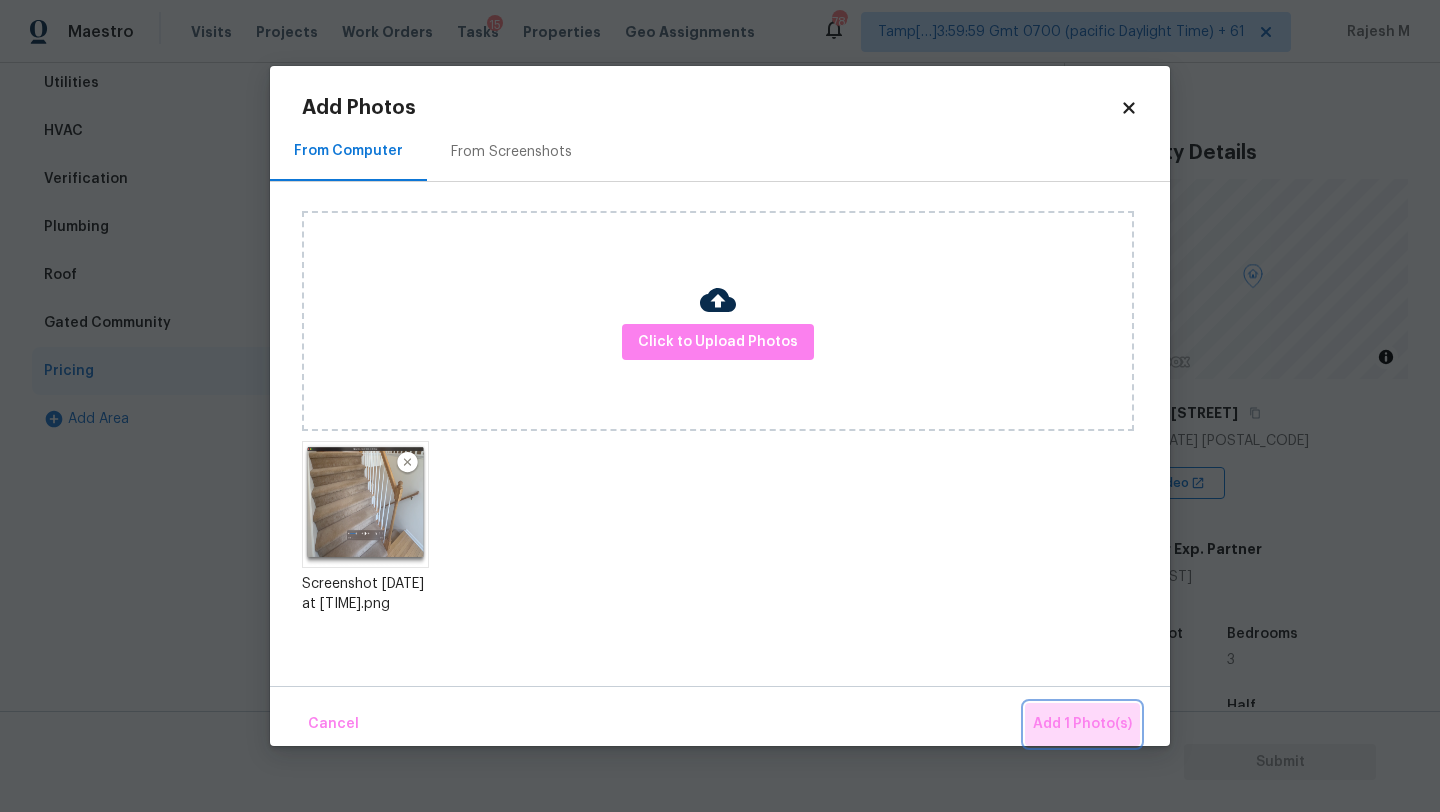 click on "Add 1 Photo(s)" at bounding box center (1082, 724) 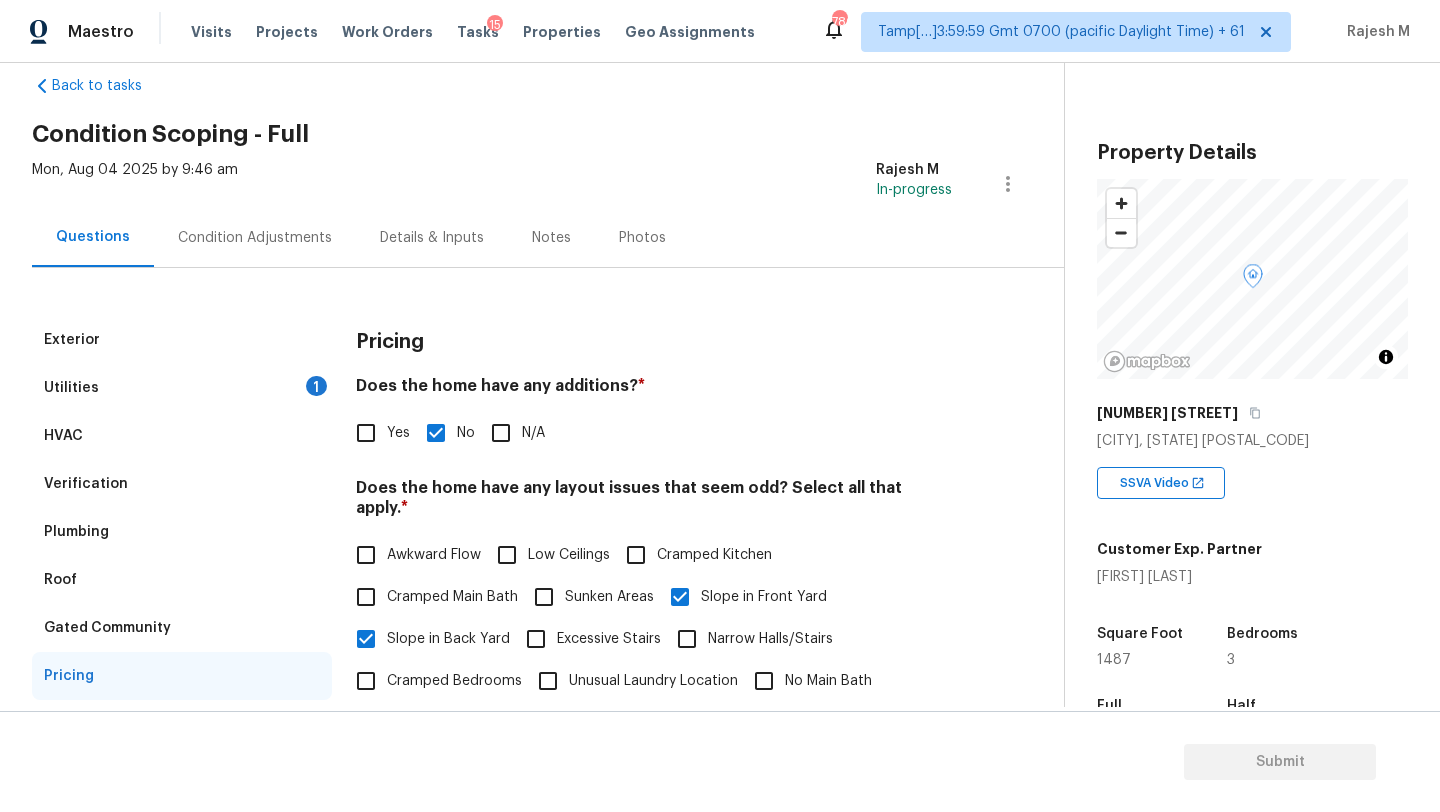 scroll, scrollTop: 8, scrollLeft: 0, axis: vertical 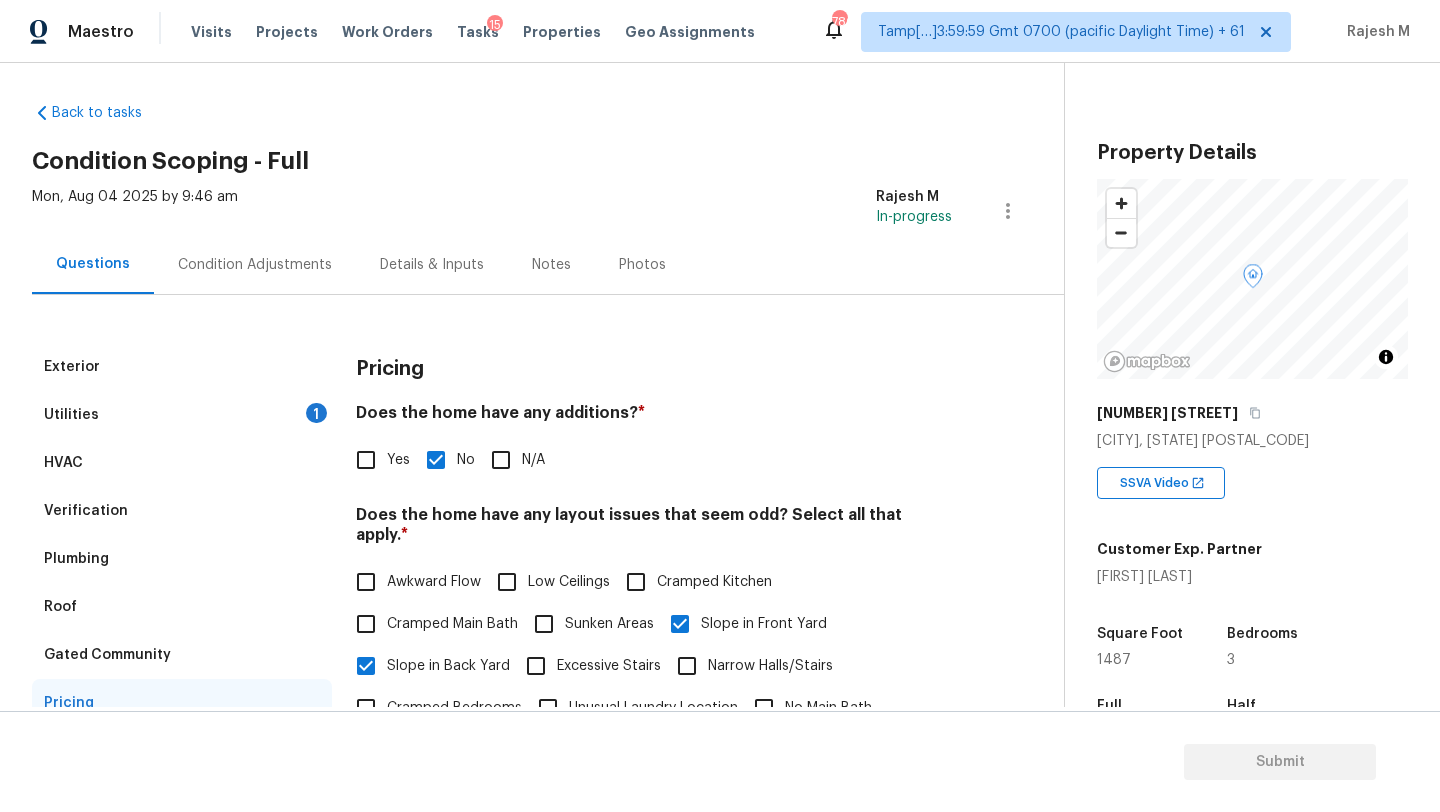 click on "Utilities 1" at bounding box center (182, 415) 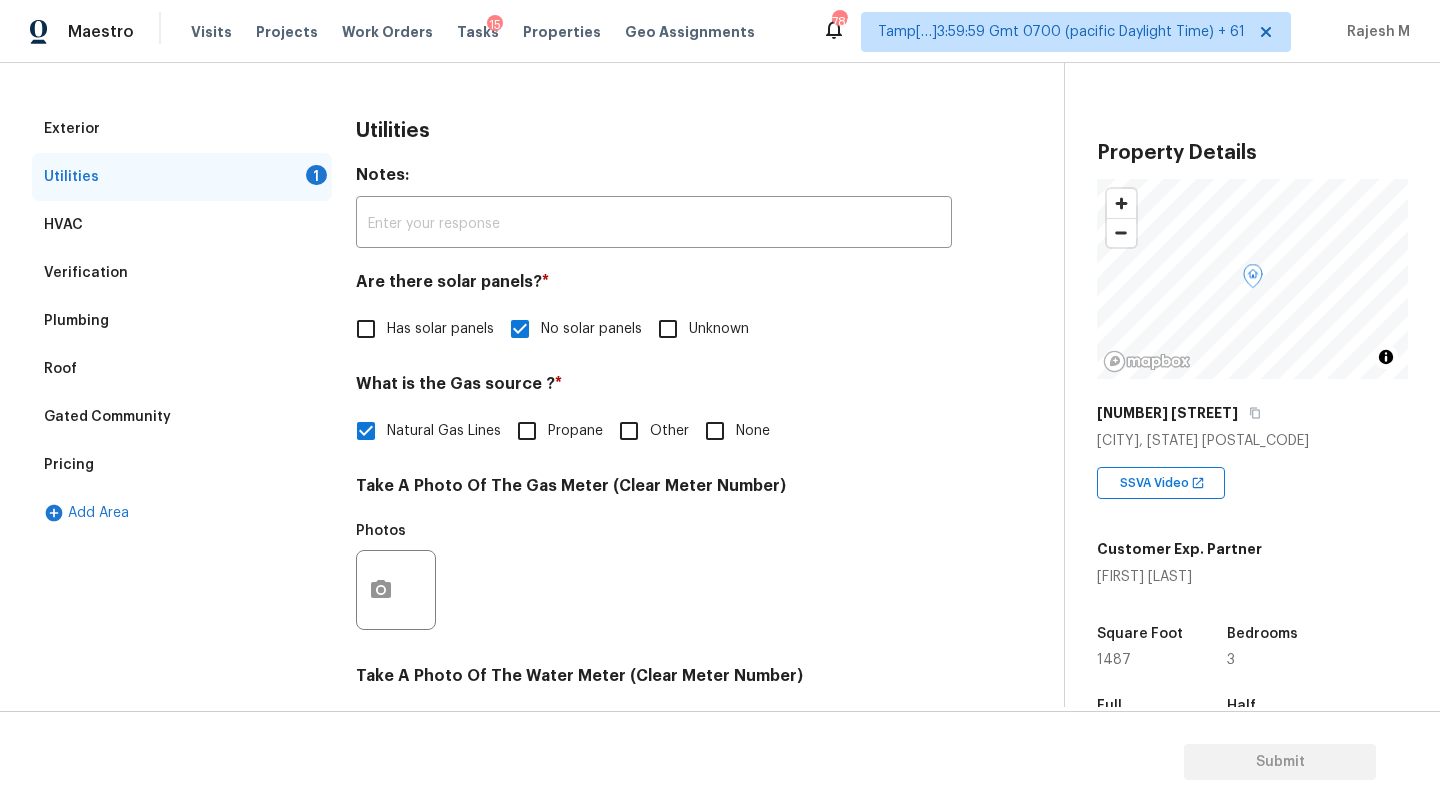 scroll, scrollTop: 569, scrollLeft: 0, axis: vertical 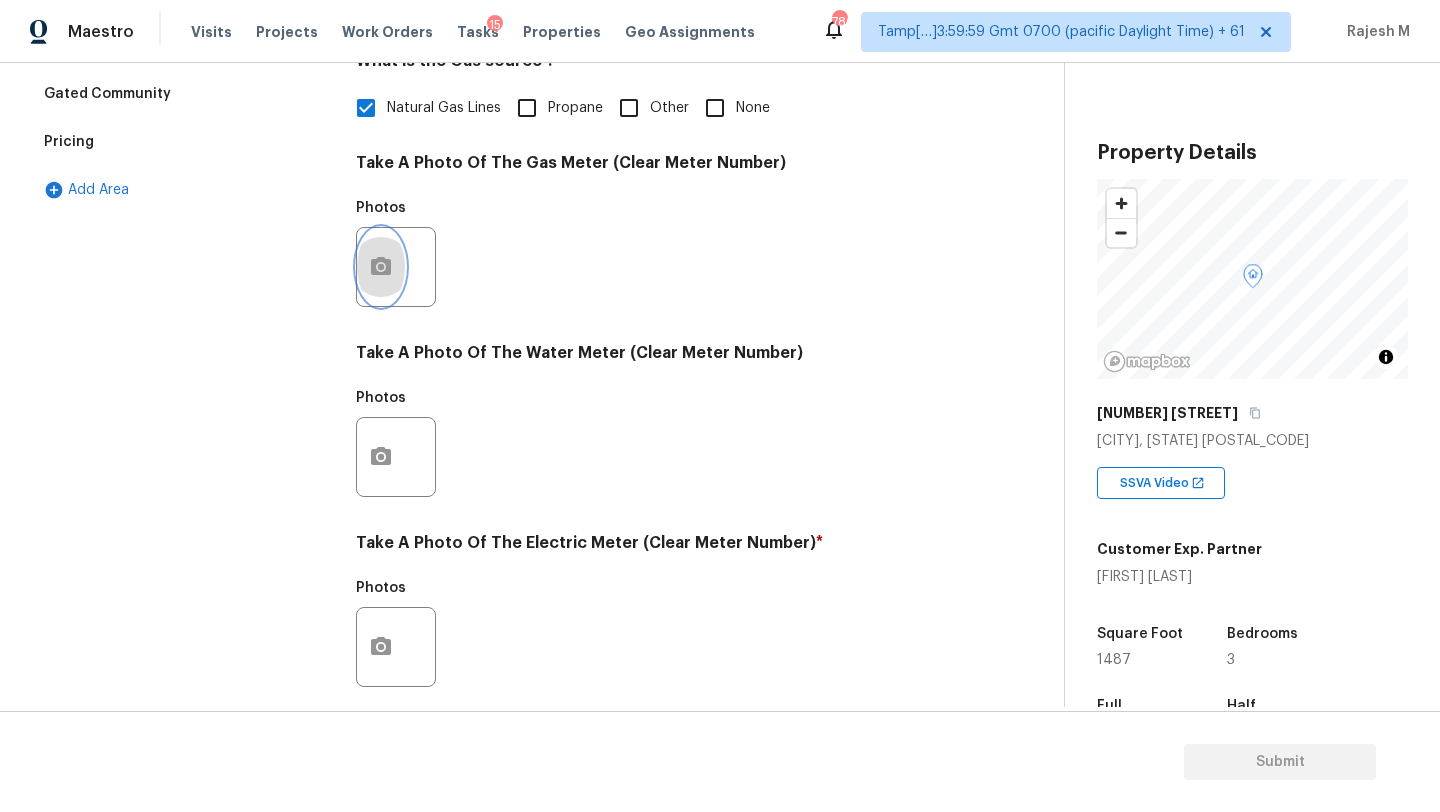 click at bounding box center (381, 267) 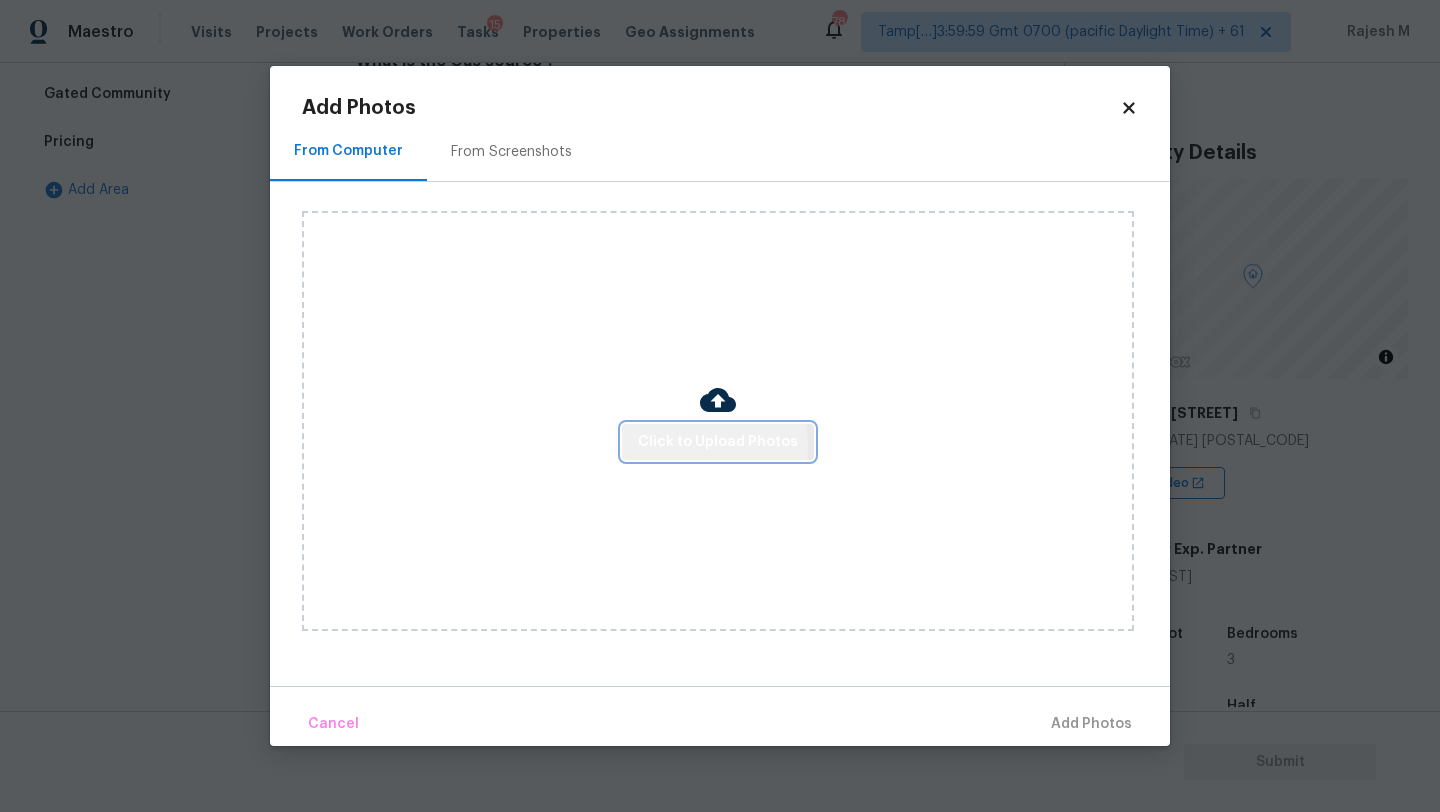 click on "Click to Upload Photos" at bounding box center [718, 442] 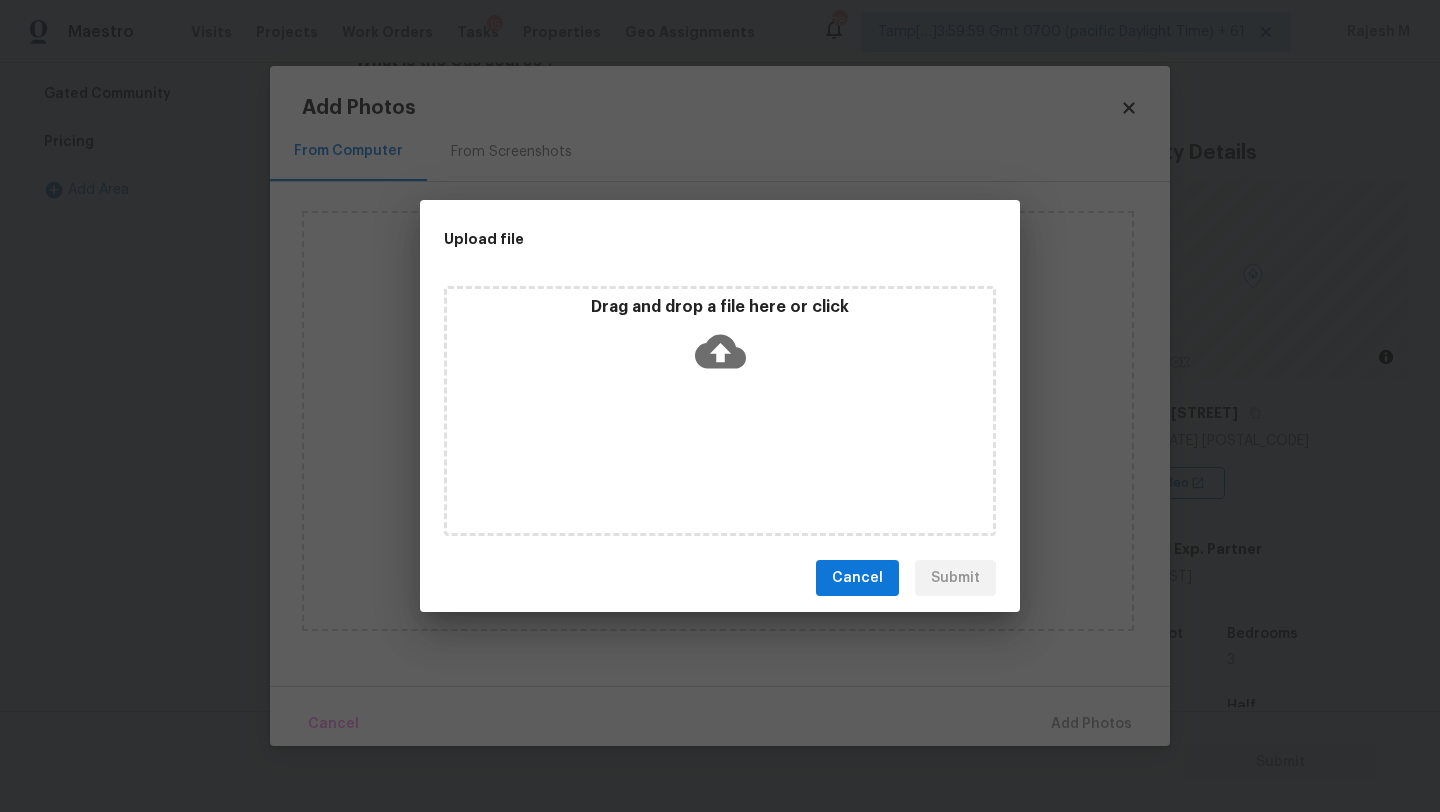 click on "Drag and drop a file here or click" at bounding box center (720, 411) 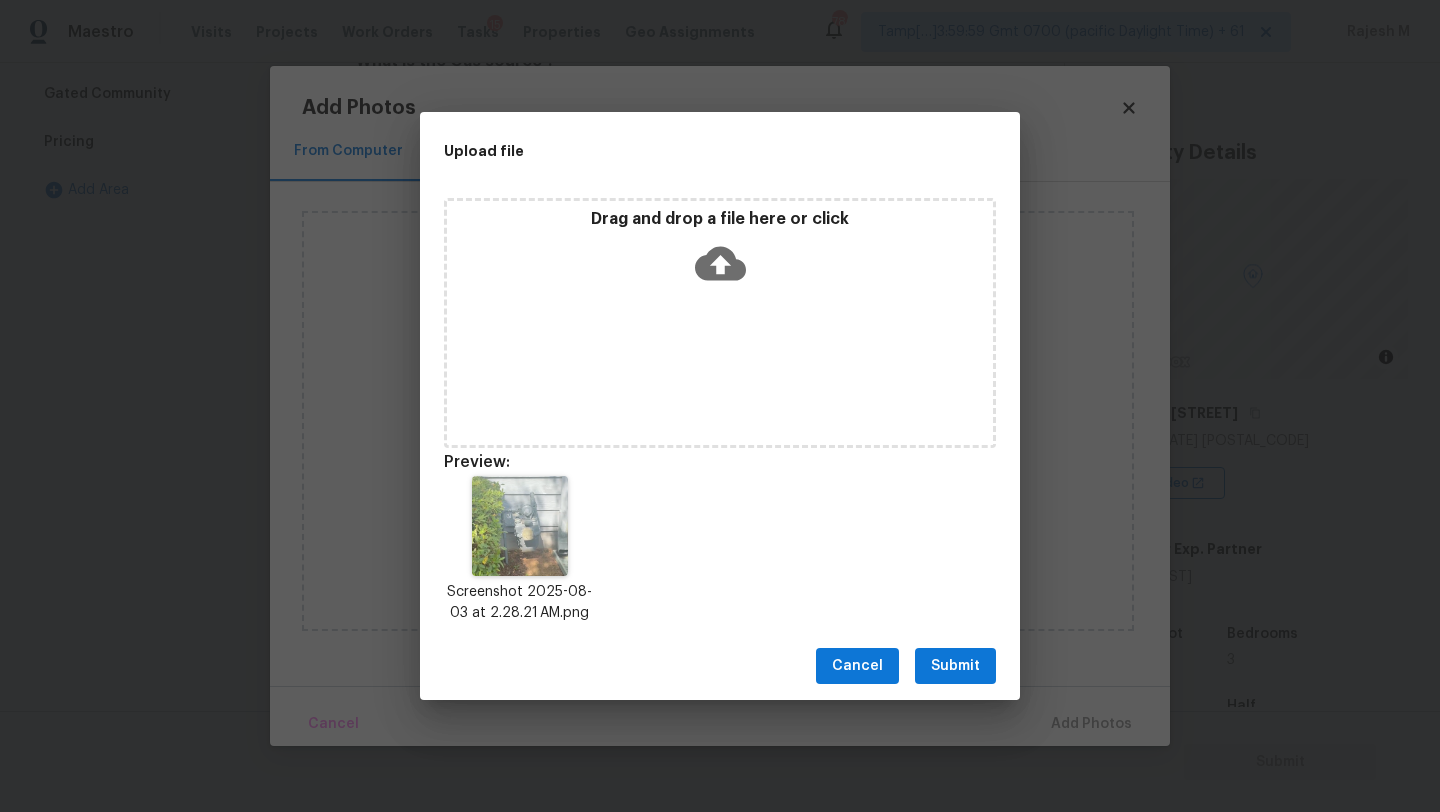 click on "Submit" at bounding box center [955, 666] 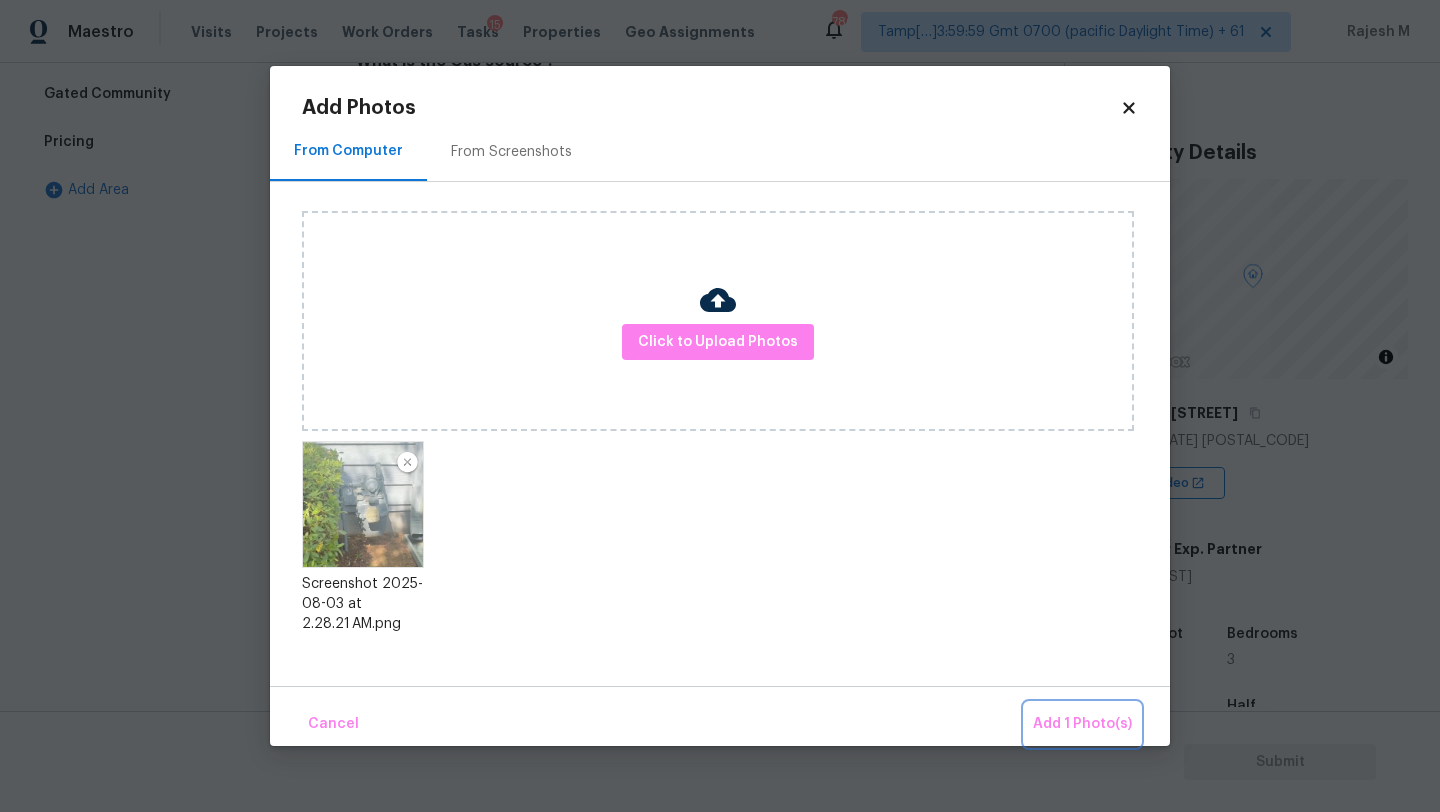 click on "Add 1 Photo(s)" at bounding box center (1082, 724) 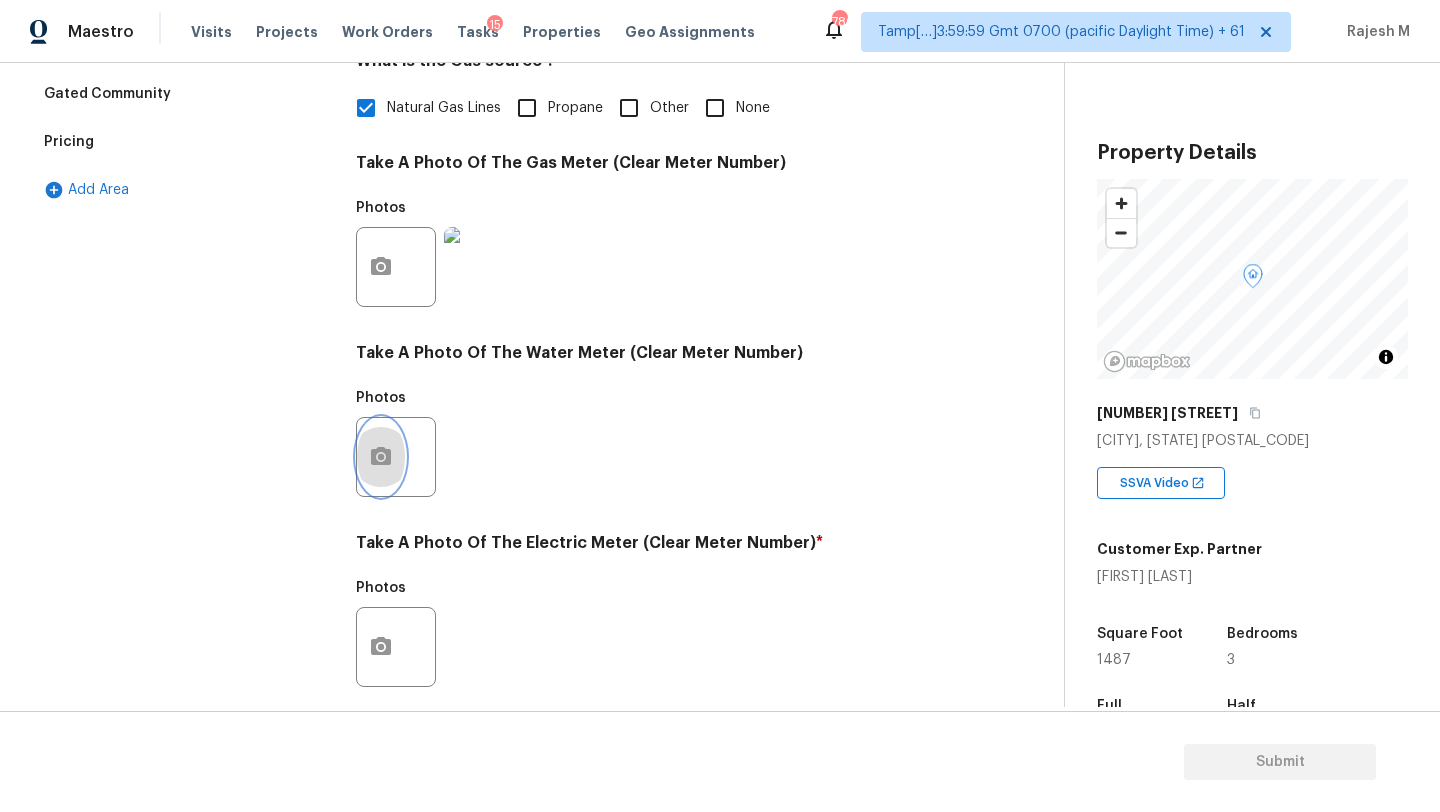 click at bounding box center [381, 457] 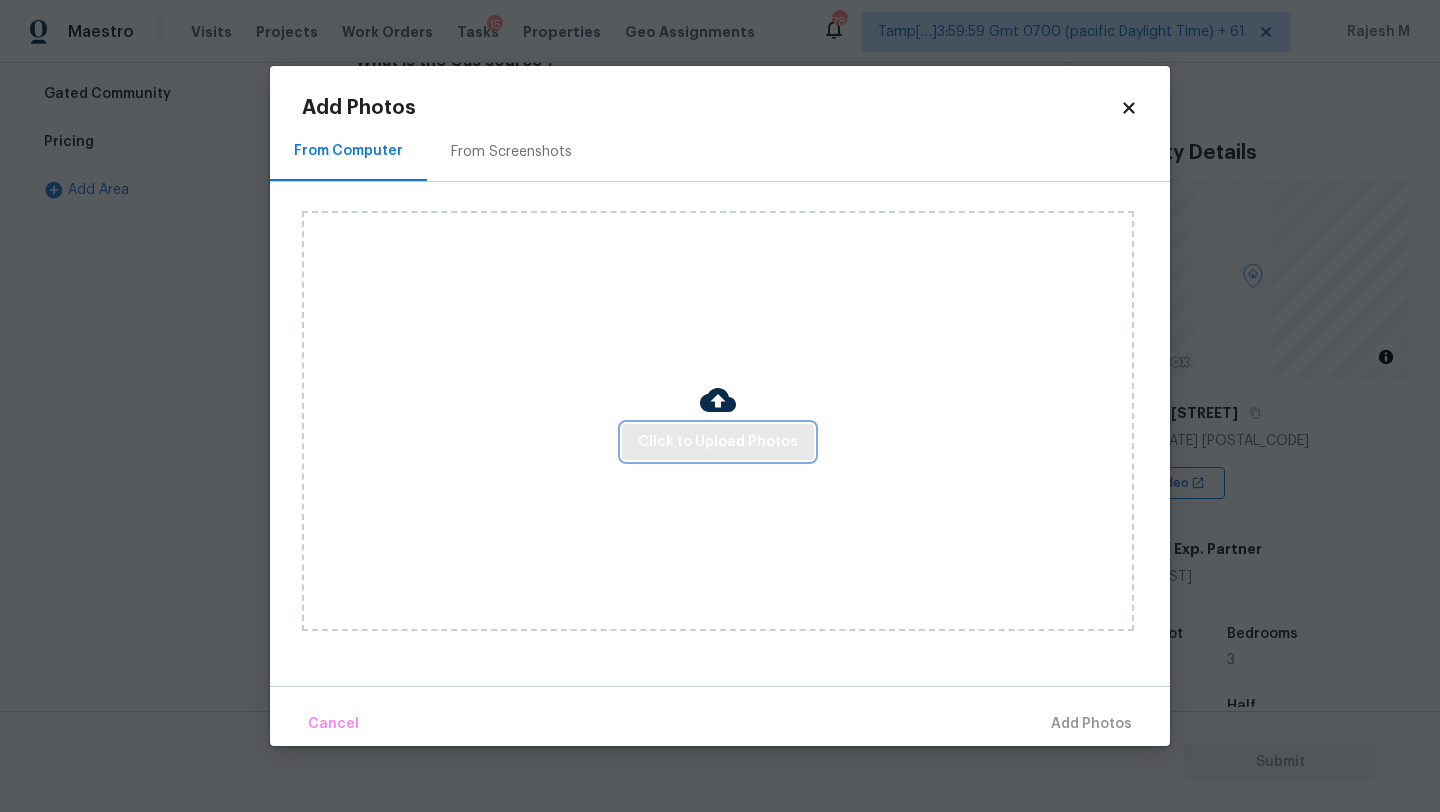 click on "Click to Upload Photos" at bounding box center [718, 442] 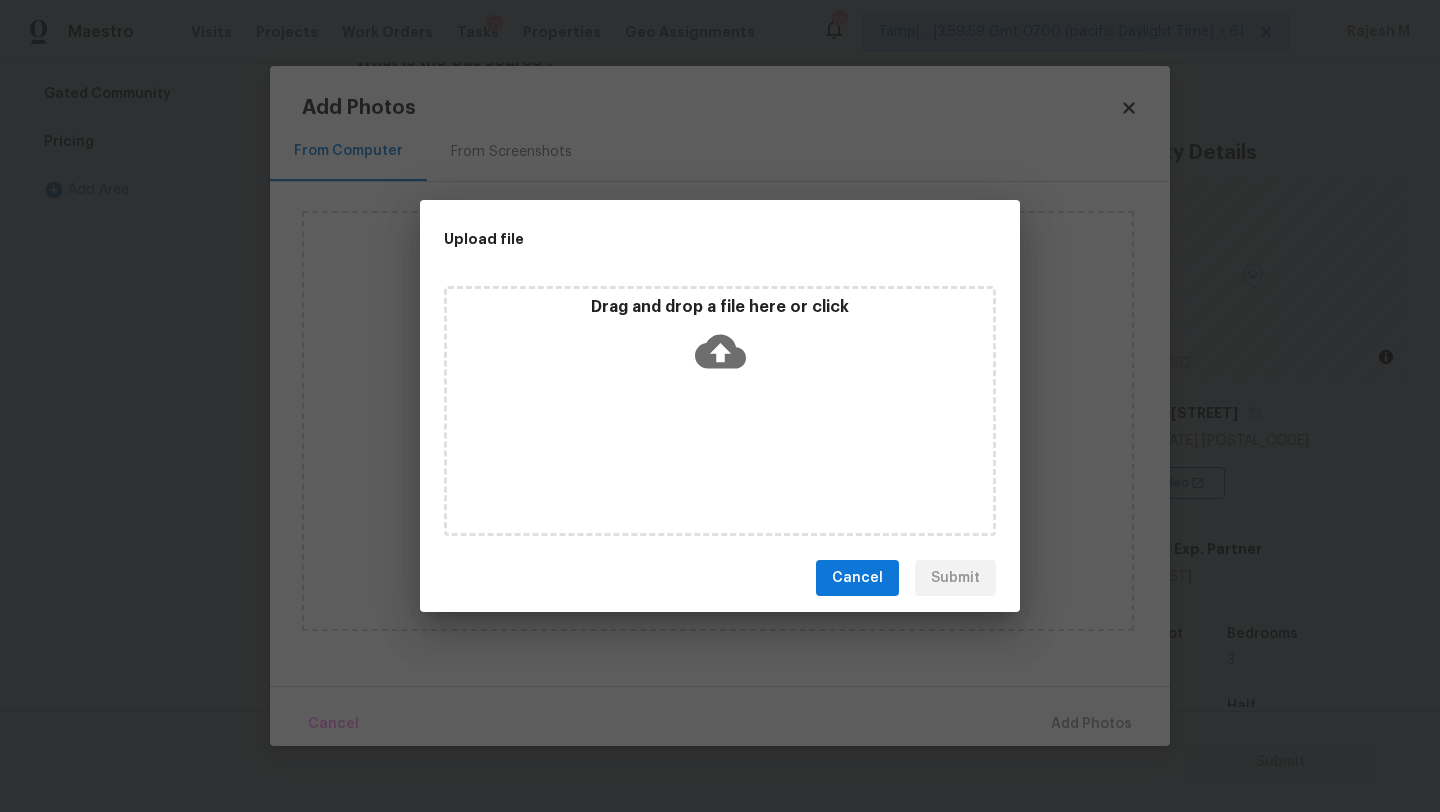 click on "Drag and drop a file here or click" at bounding box center (720, 411) 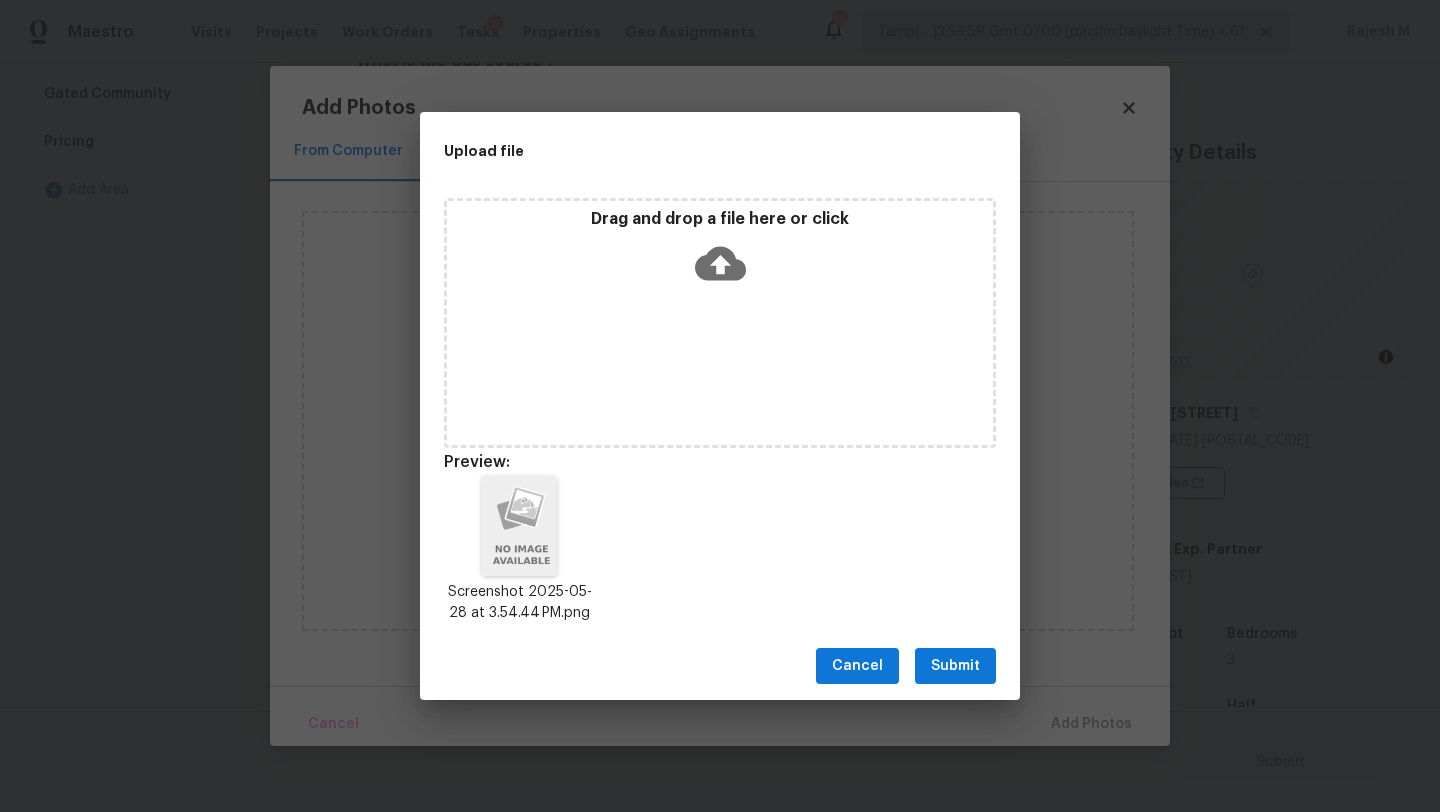 click on "Submit" at bounding box center [955, 666] 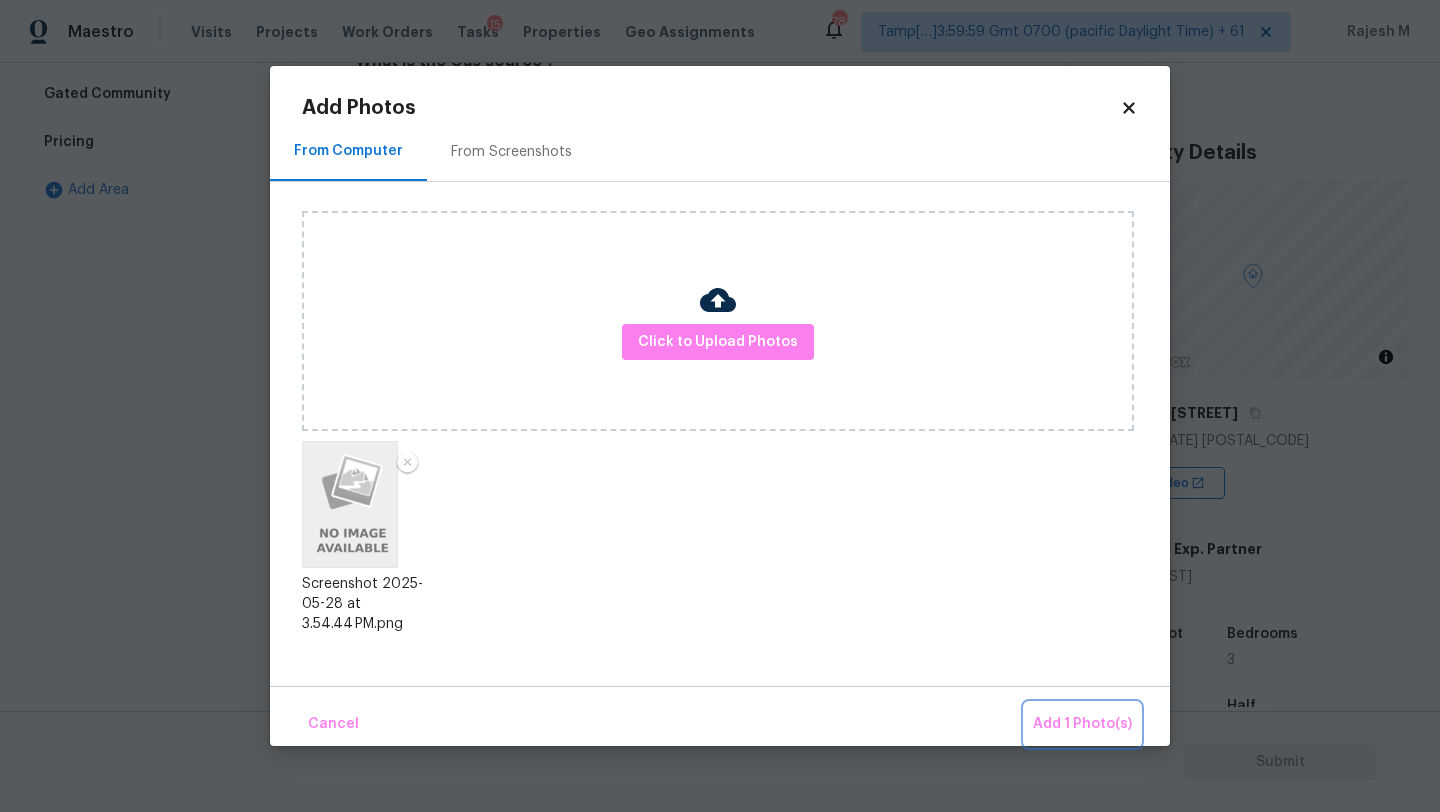 click on "Add 1 Photo(s)" at bounding box center [1082, 724] 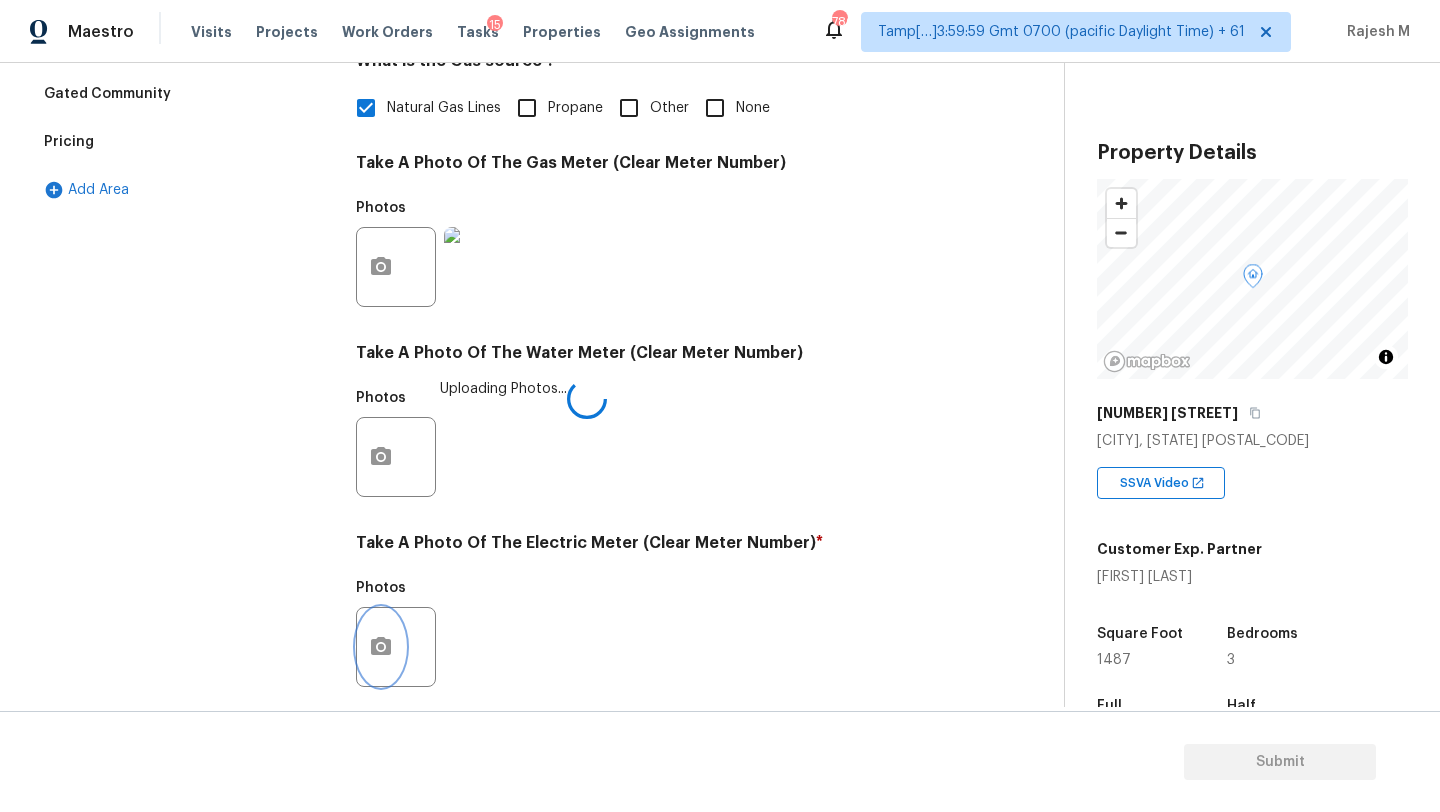 click 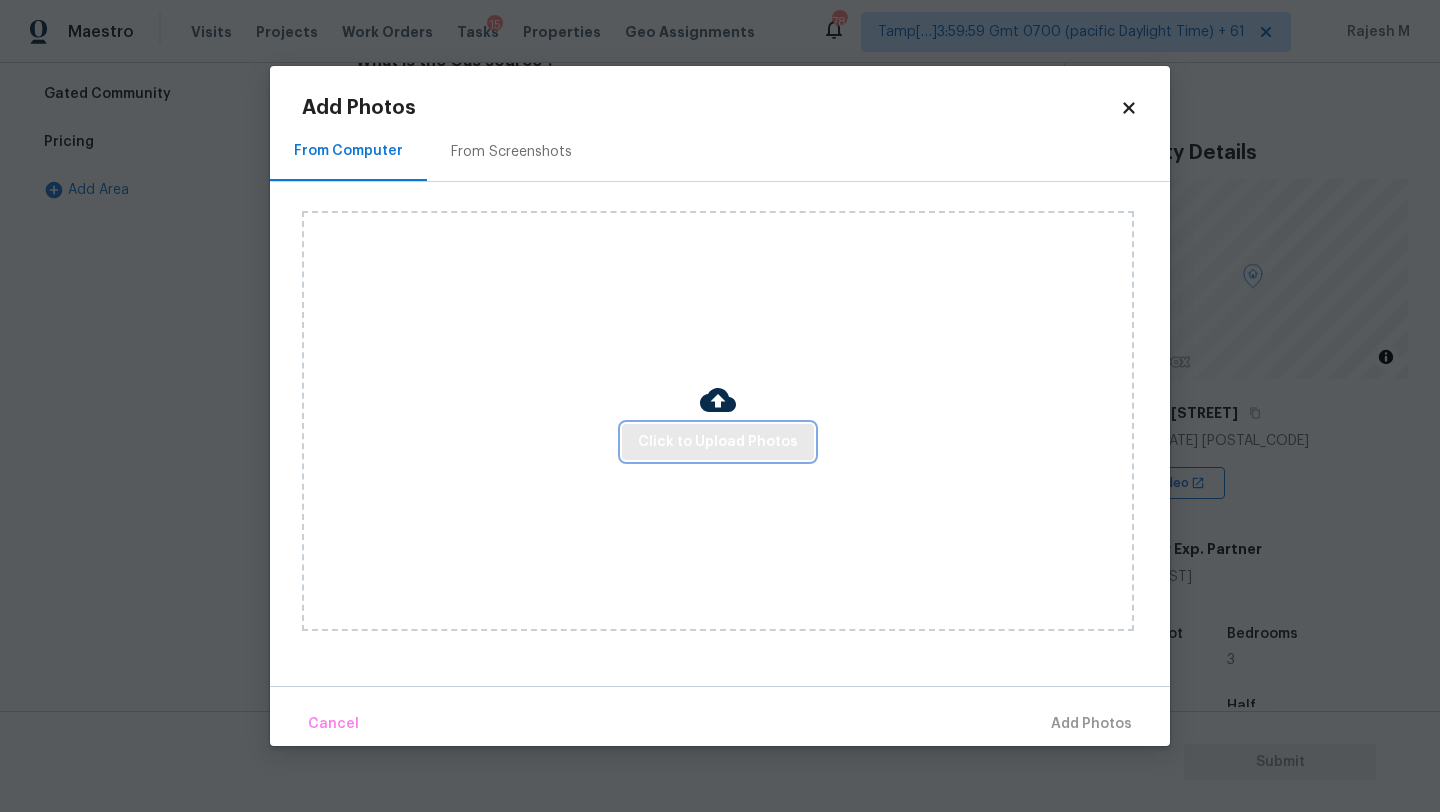 click on "Click to Upload Photos" at bounding box center (718, 442) 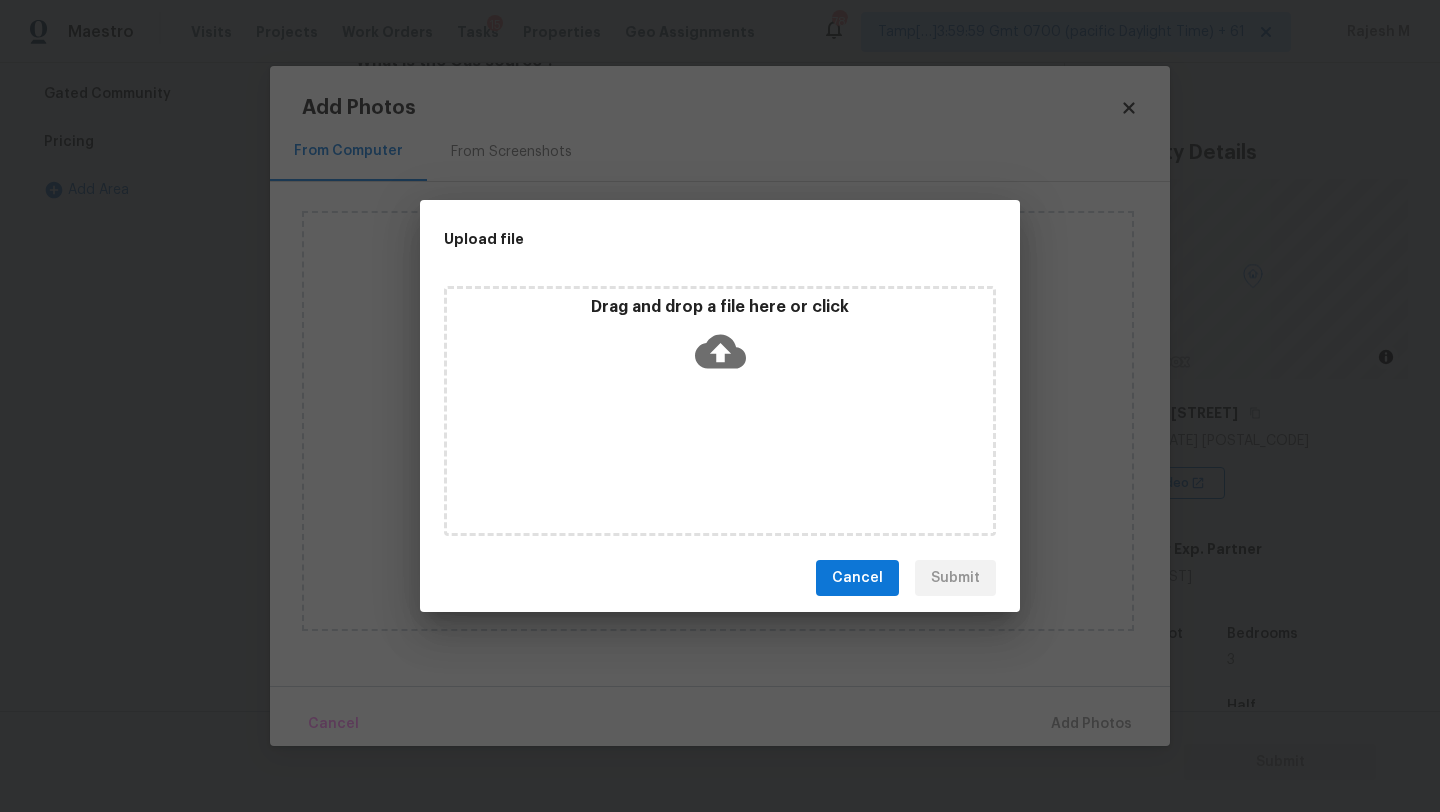 click on "Drag and drop a file here or click" at bounding box center (720, 411) 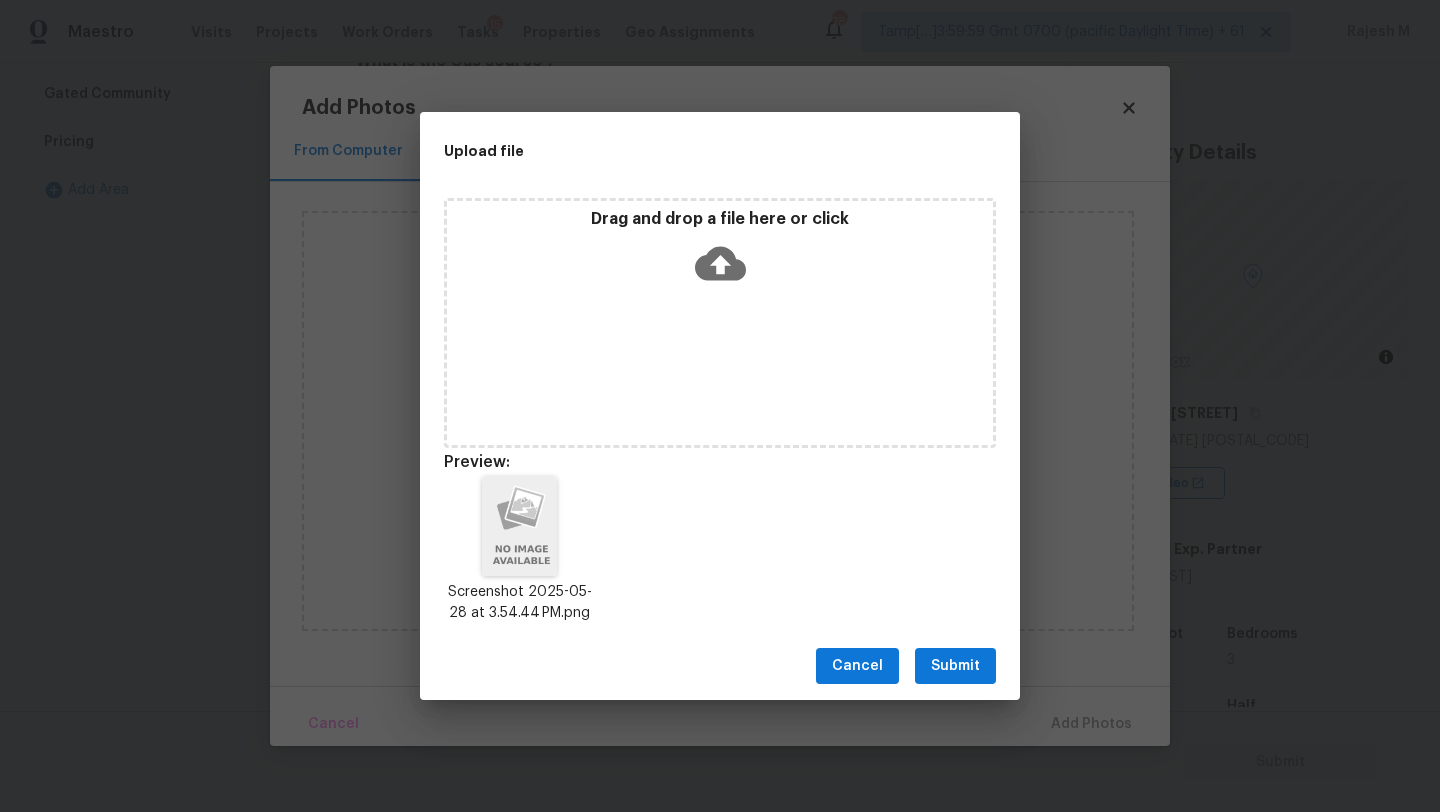 click on "Cancel Submit" at bounding box center [720, 666] 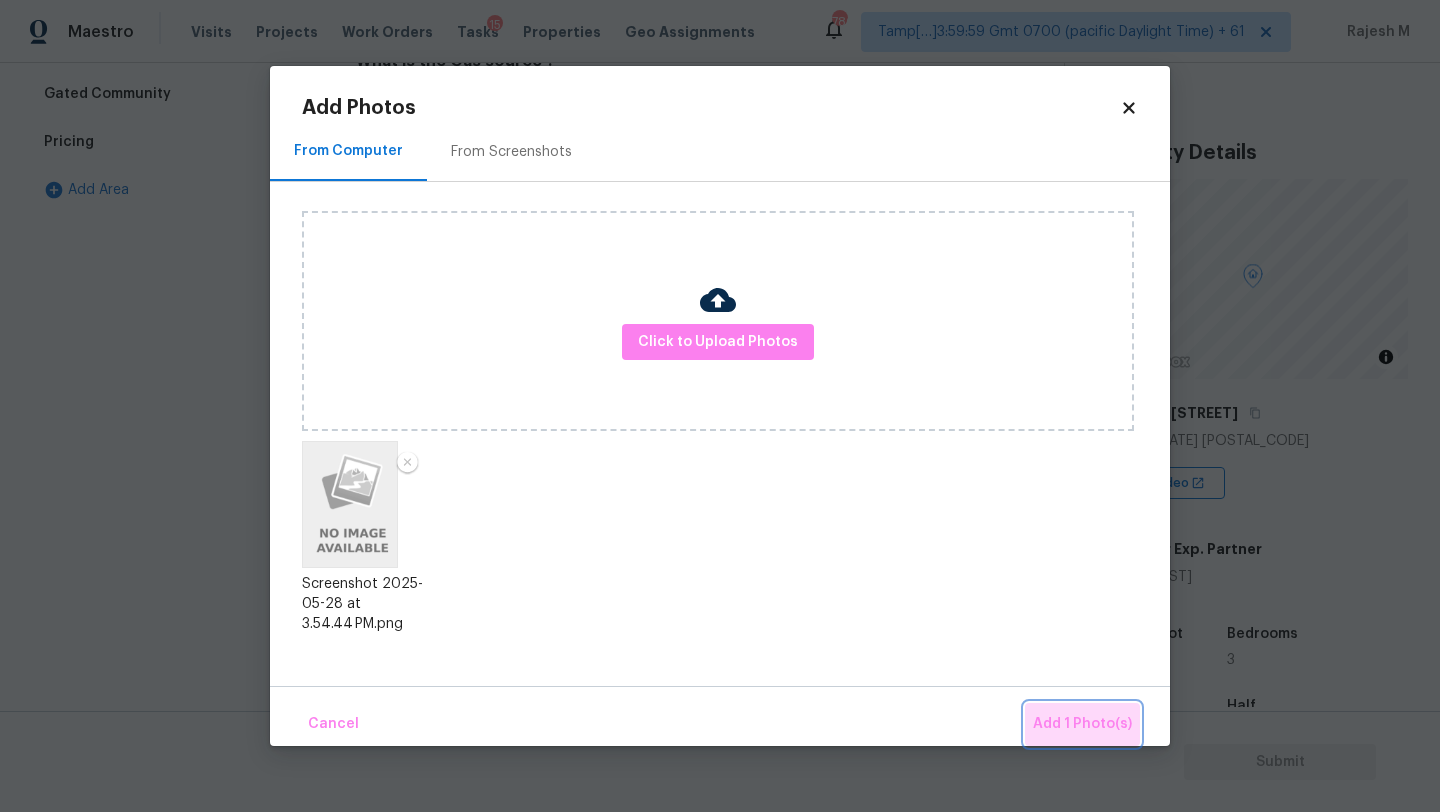 click on "Add 1 Photo(s)" at bounding box center [1082, 724] 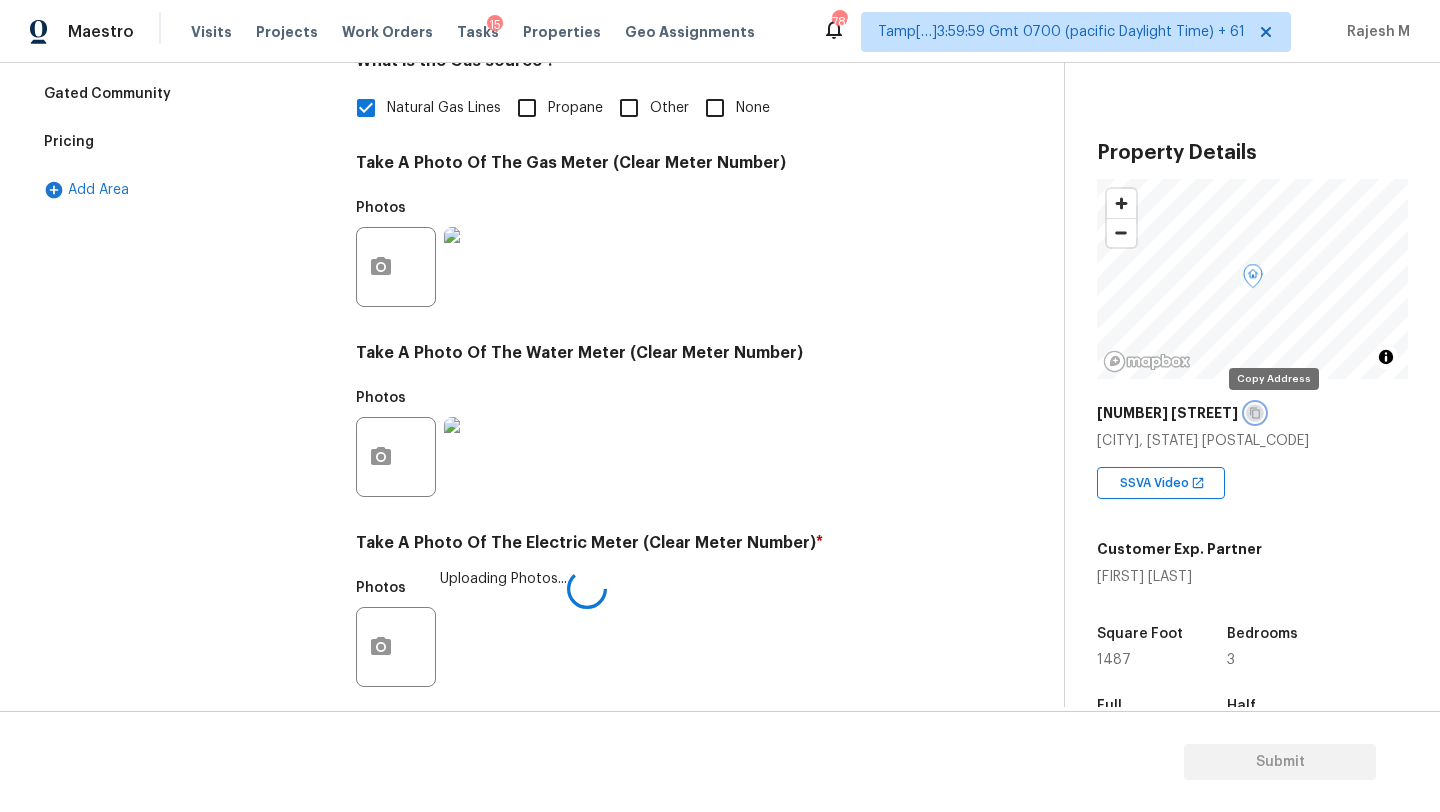 click 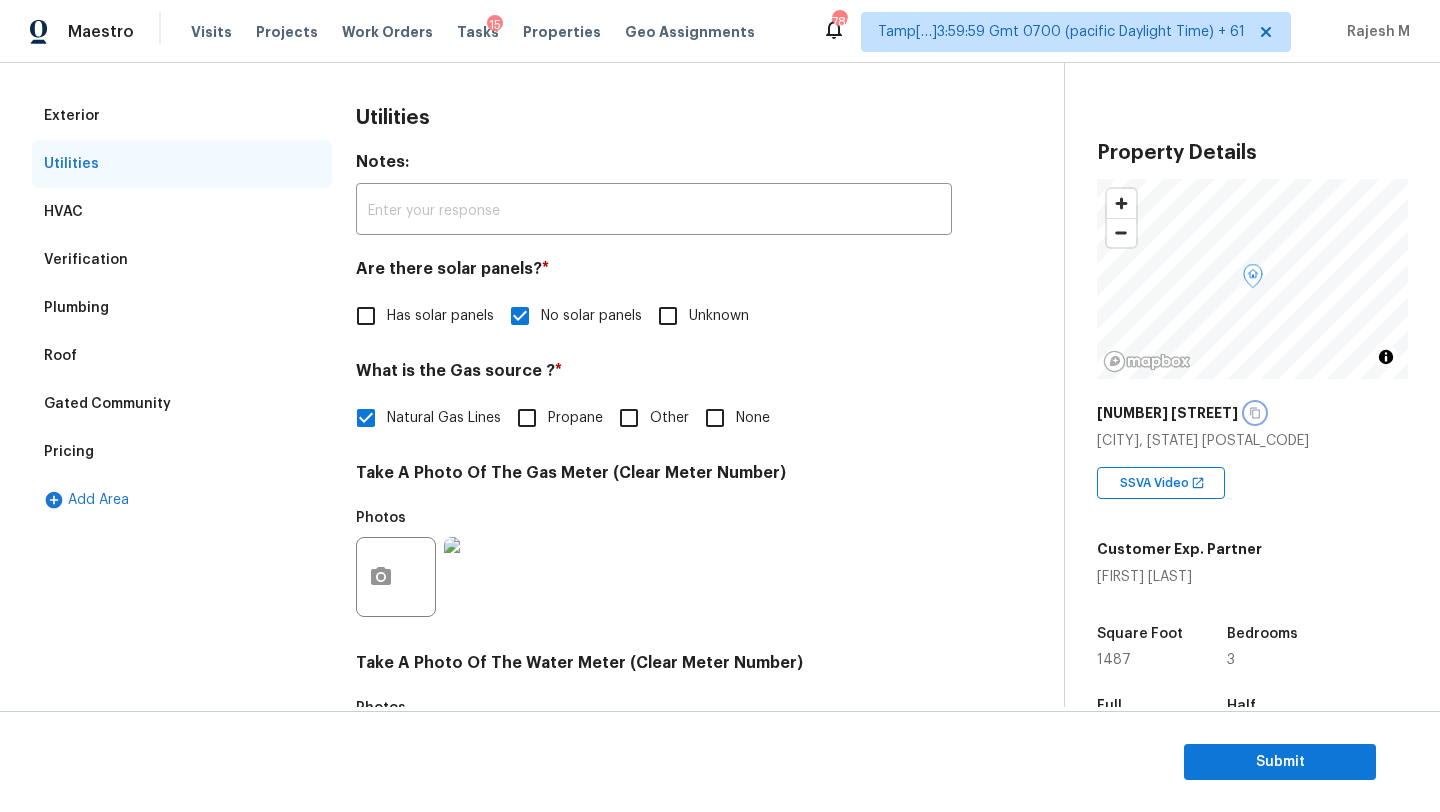 scroll, scrollTop: 0, scrollLeft: 0, axis: both 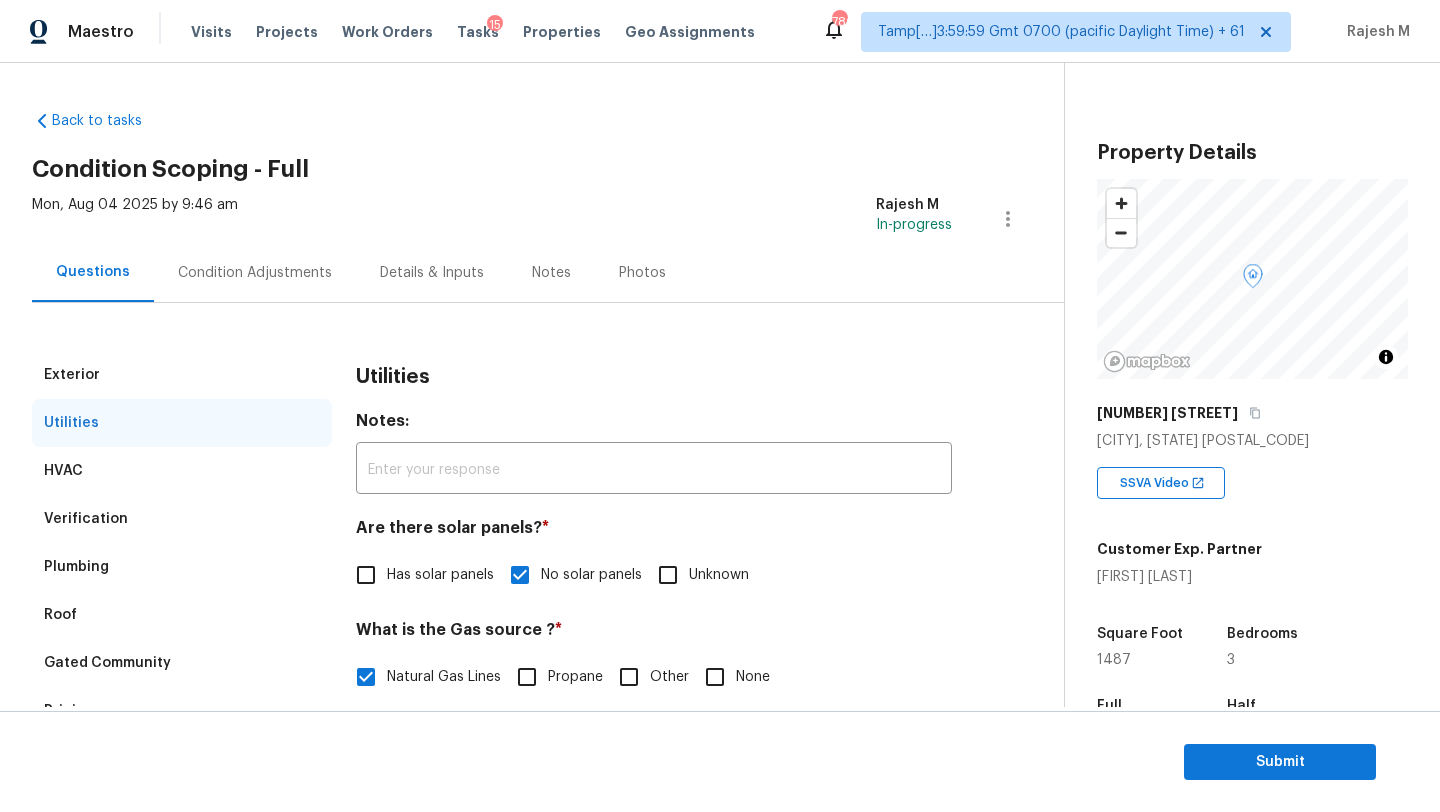 click on "Condition Adjustments" at bounding box center (255, 273) 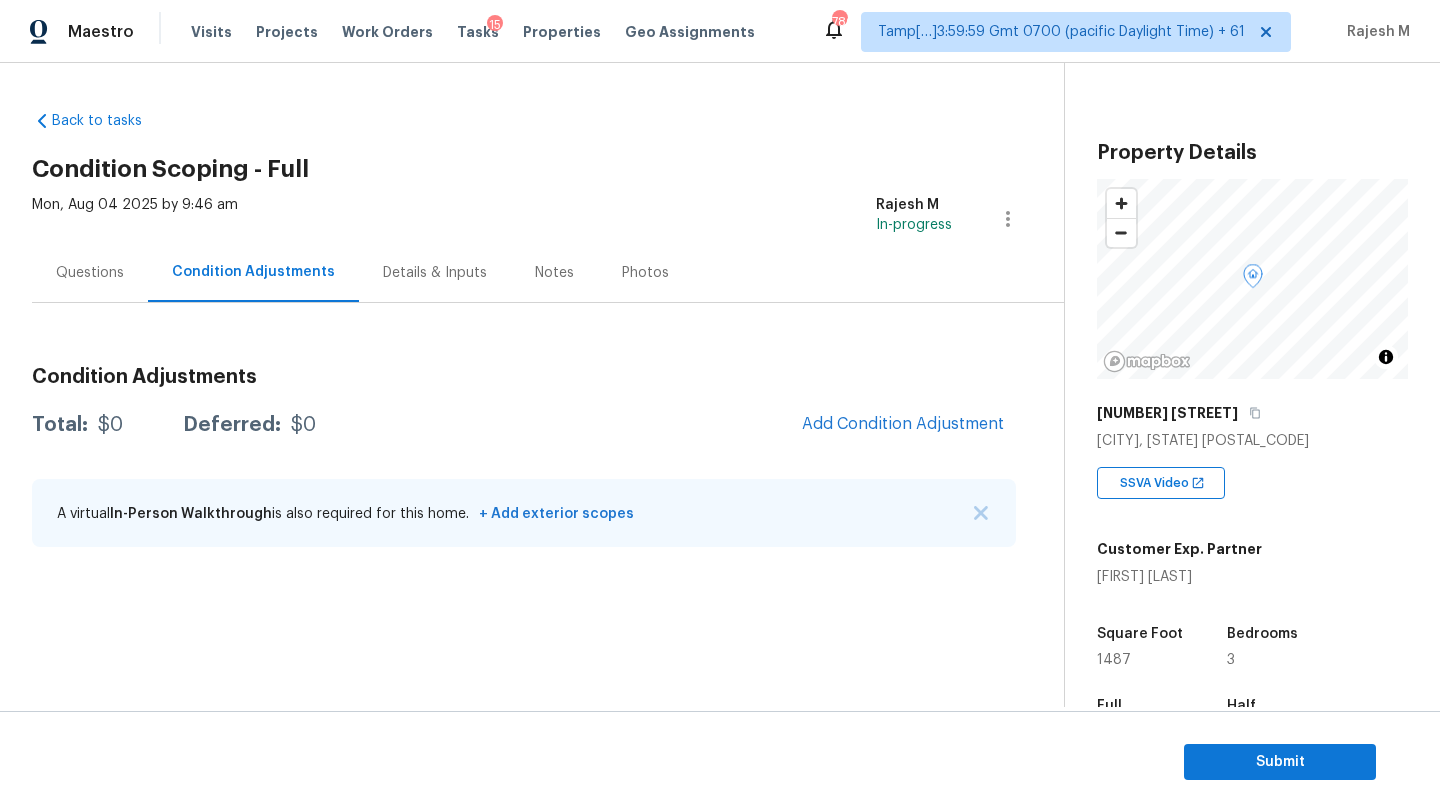 click on "Condition Adjustments Total:  $0 Deferred:  $0 Add Condition Adjustment A virtual  In-Person Walkthrough  is also required for this home.   + Add exterior scopes" at bounding box center (524, 458) 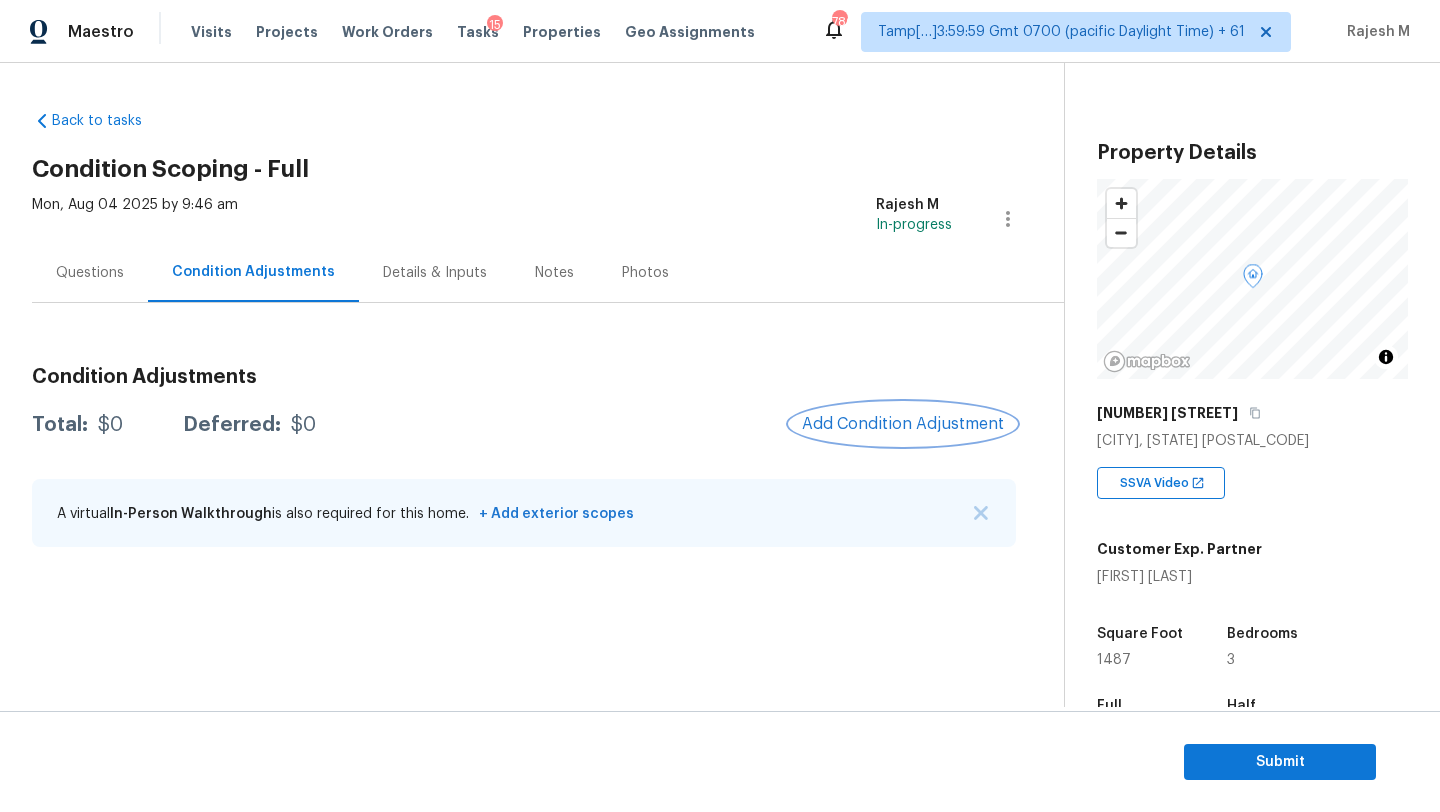 click on "Add Condition Adjustment" at bounding box center [903, 424] 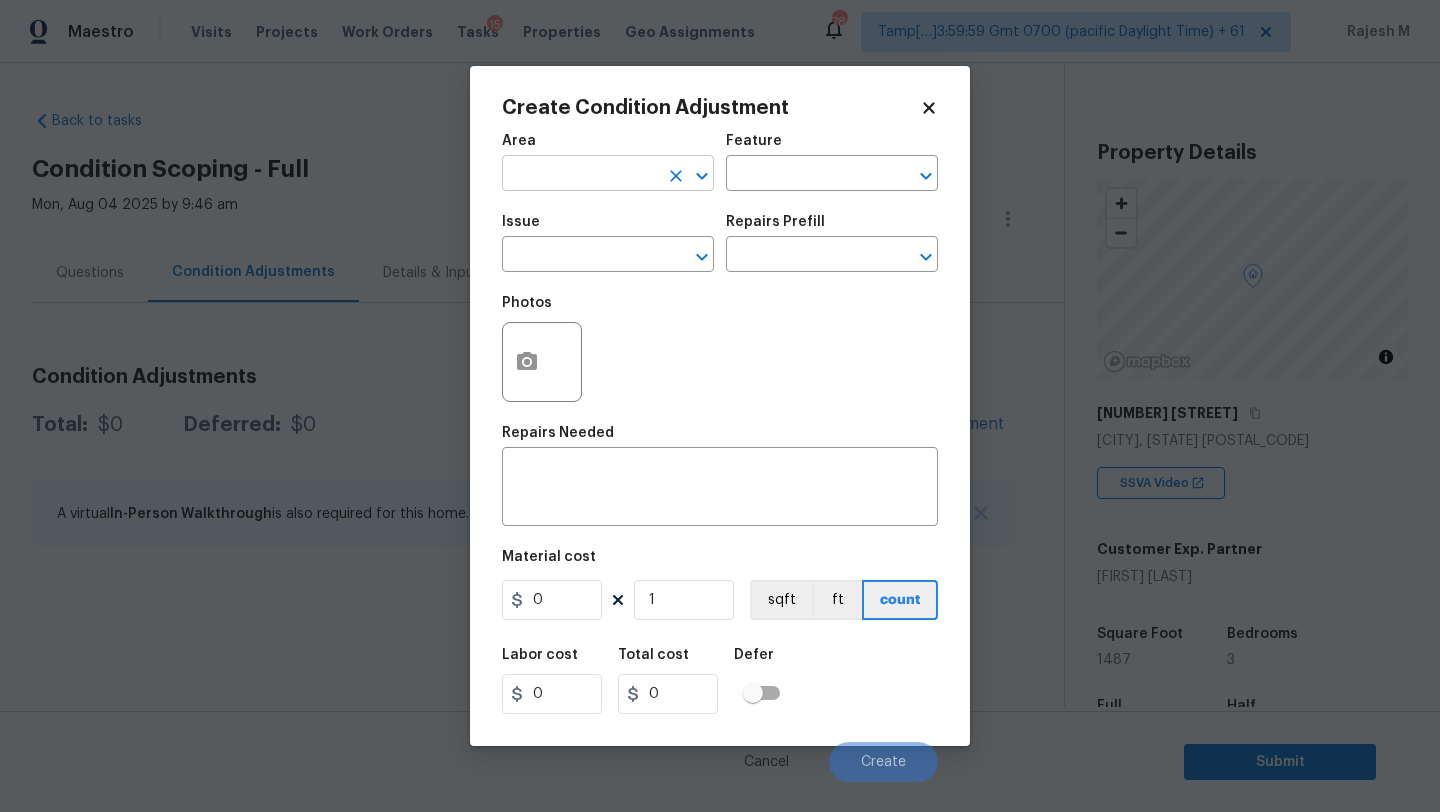 click at bounding box center [580, 175] 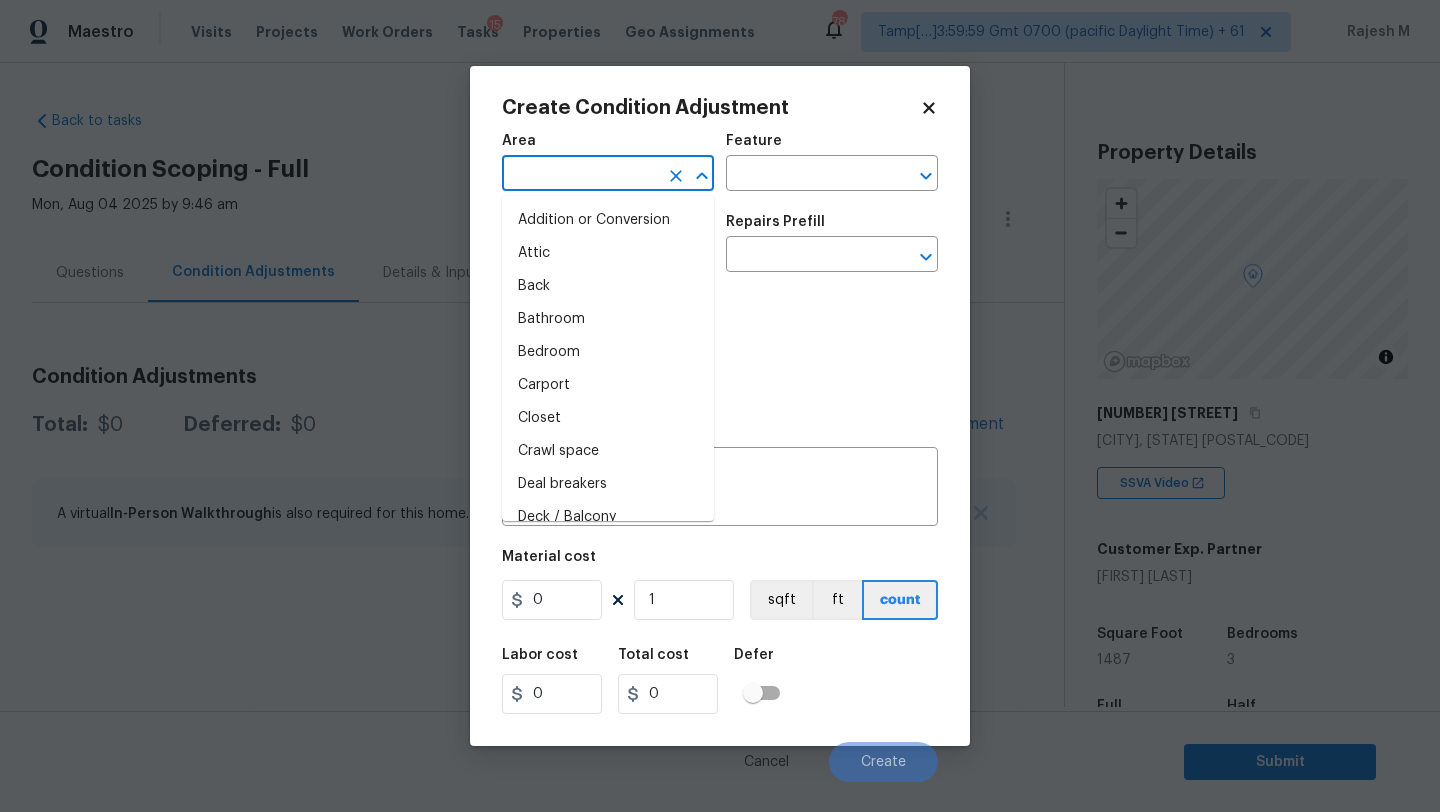 type on "e" 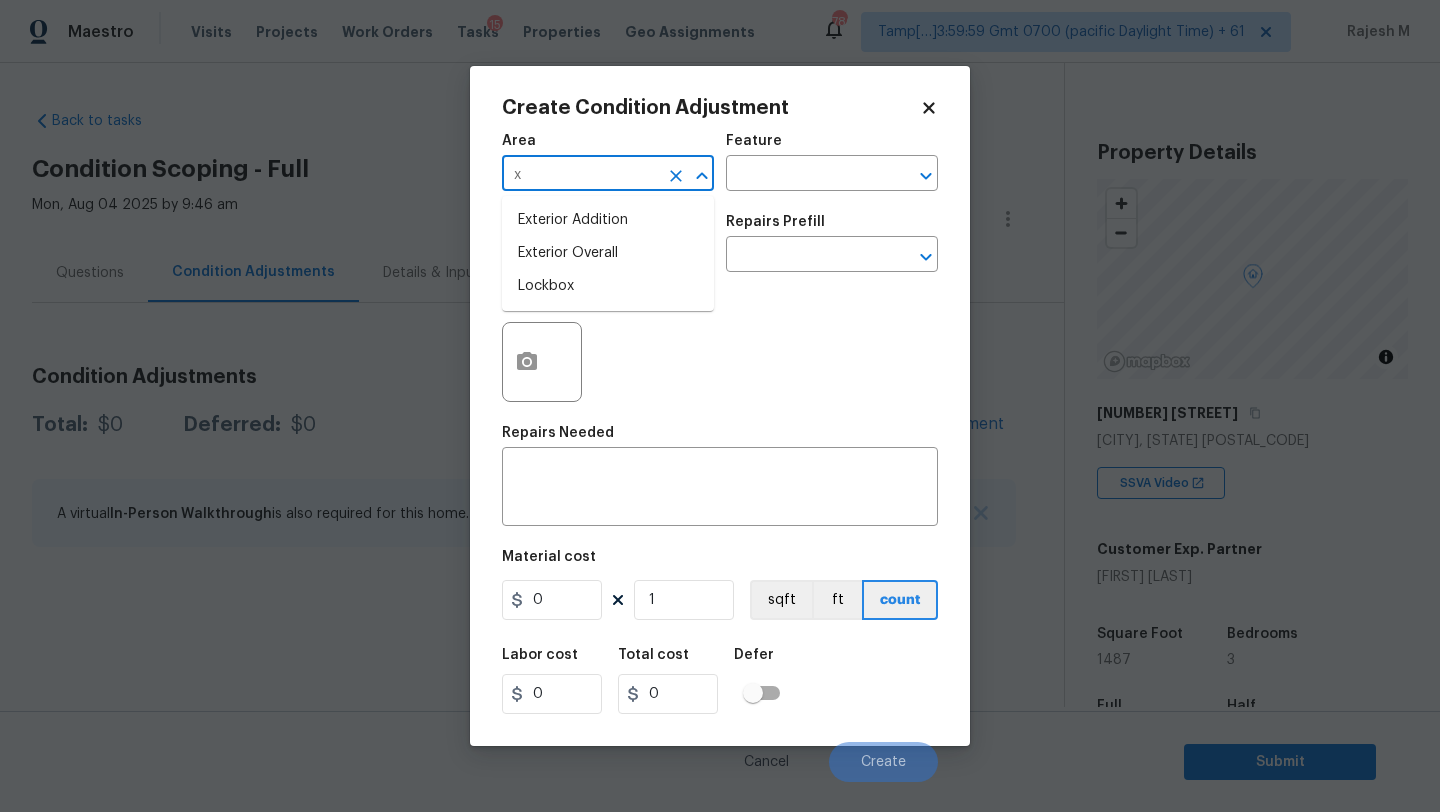 click on "Exterior Overall" at bounding box center [608, 253] 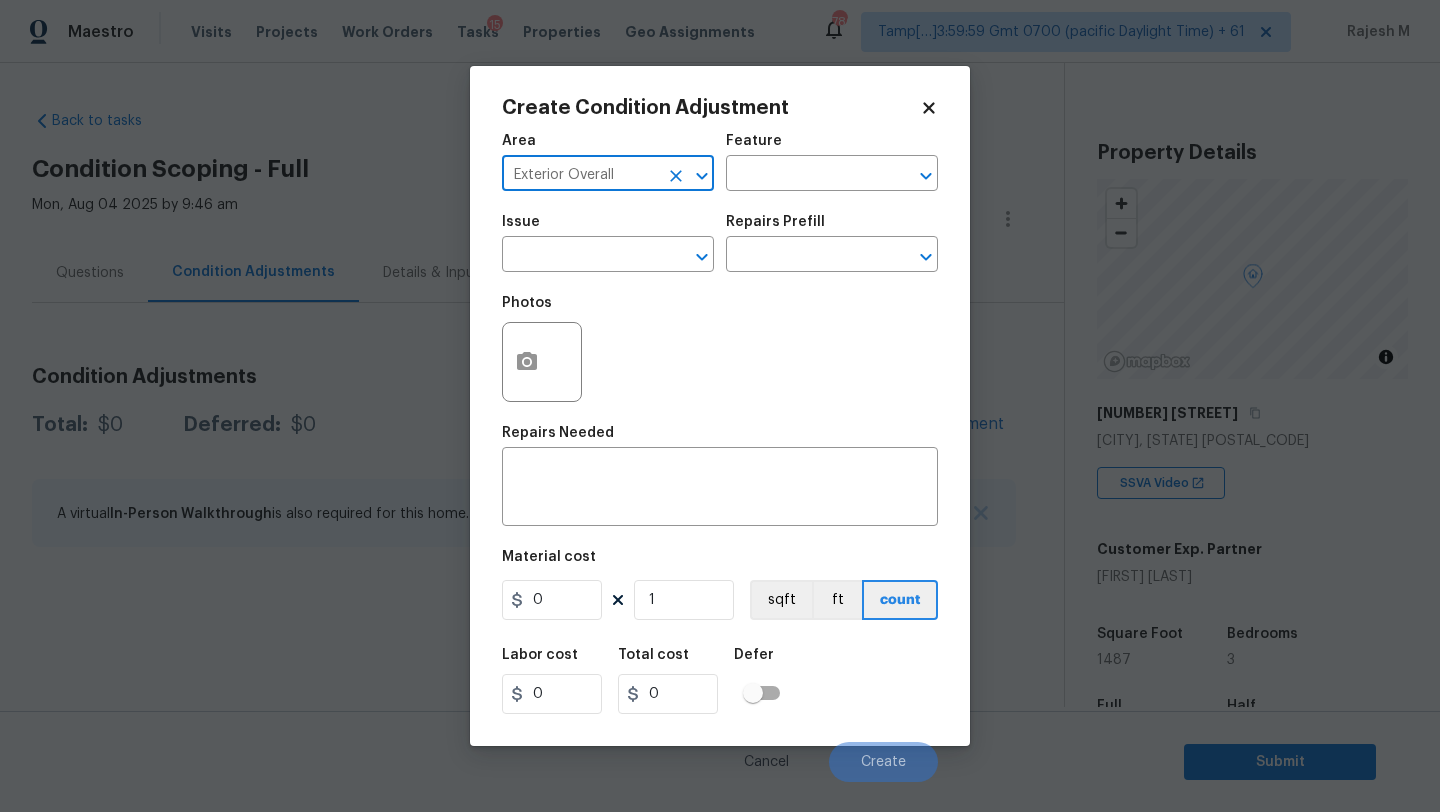 type on "Exterior Overall" 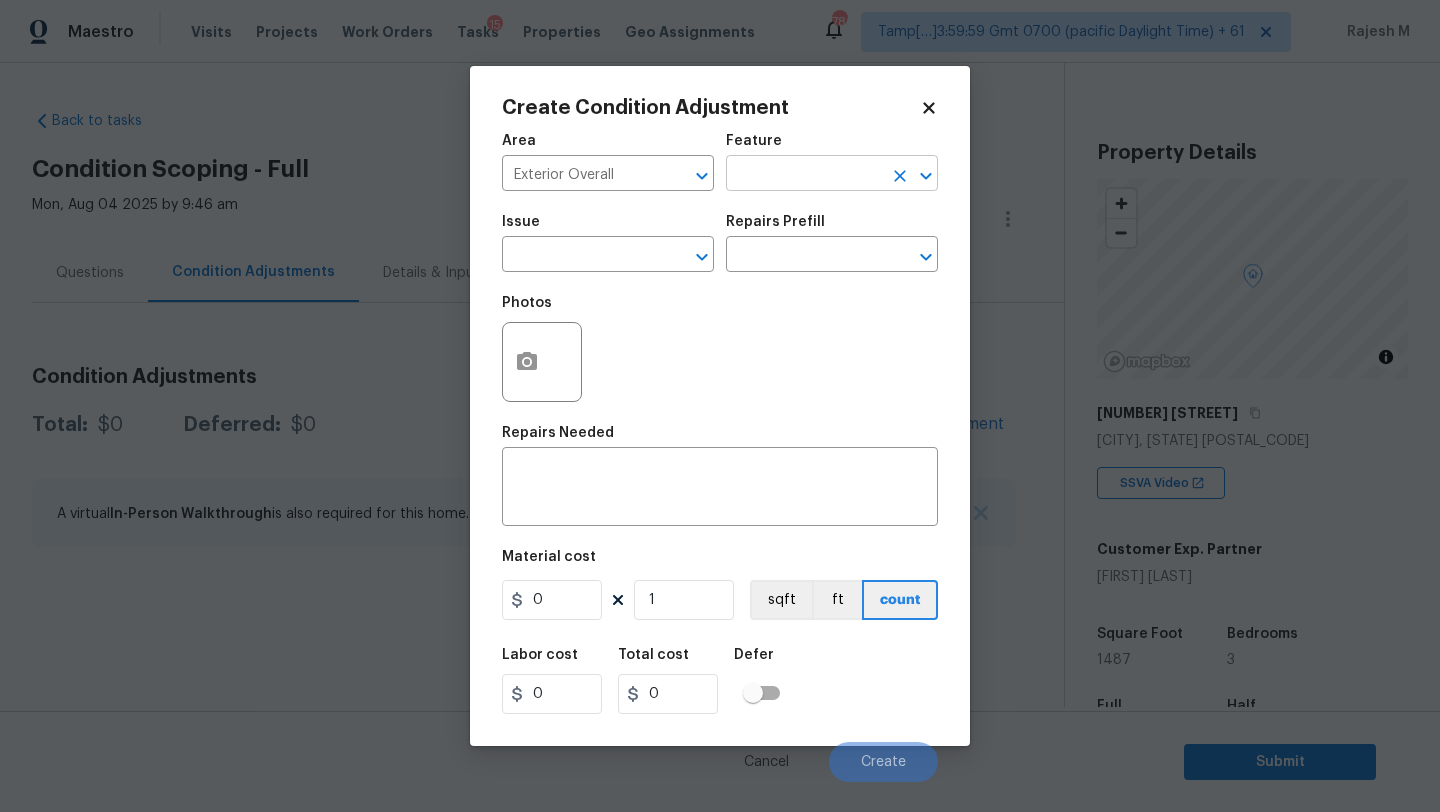 click at bounding box center (804, 175) 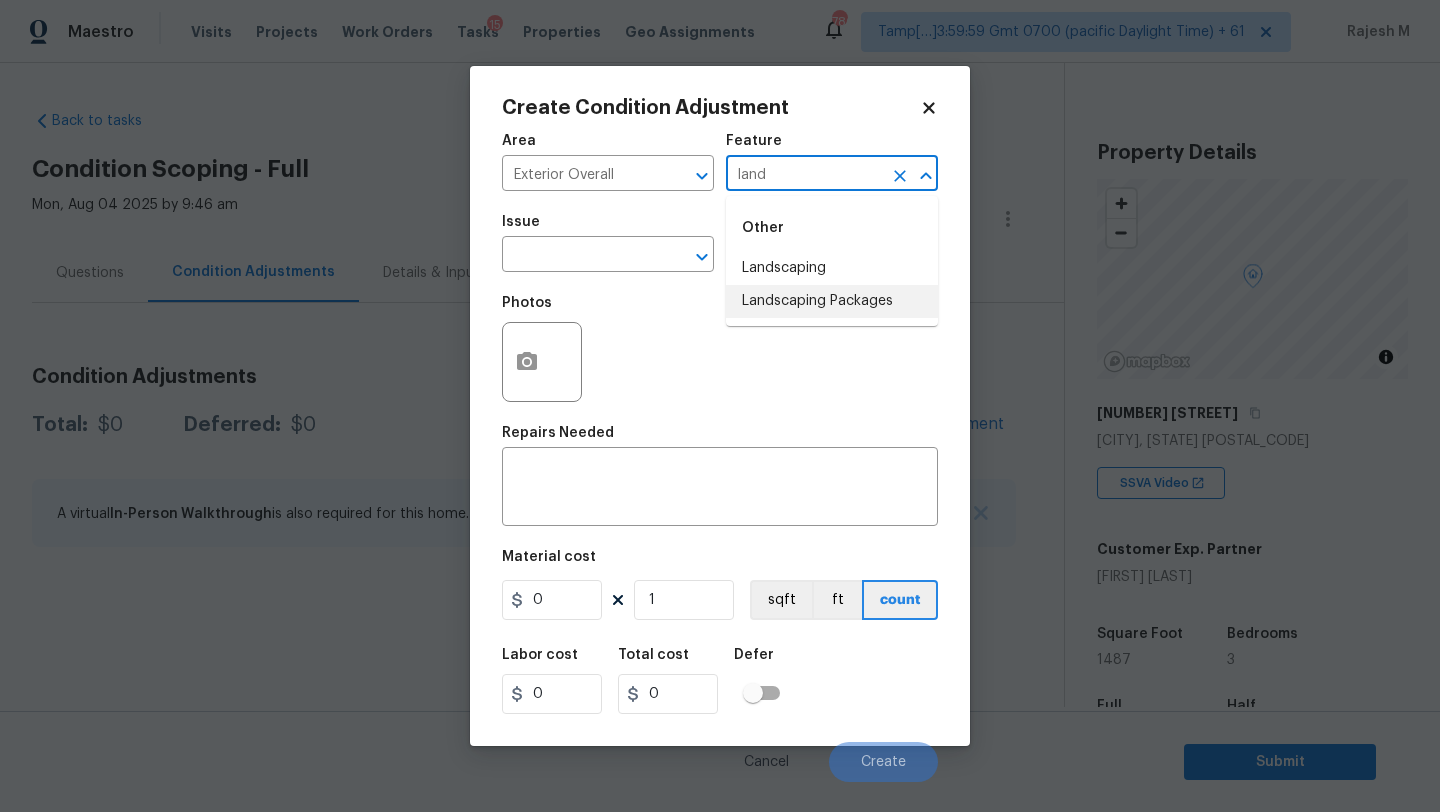 click on "Landscaping Packages" at bounding box center [832, 301] 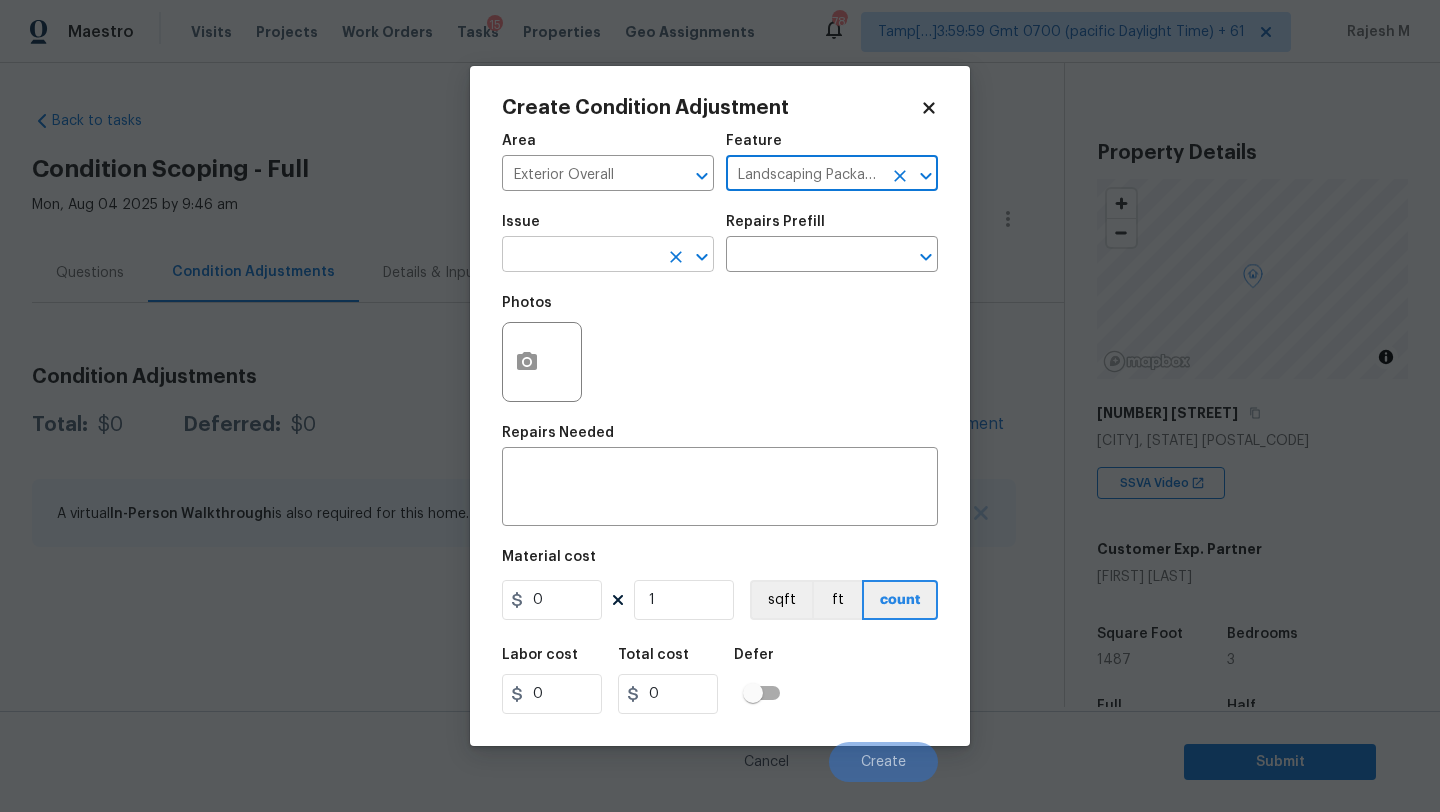 type on "Landscaping Packages" 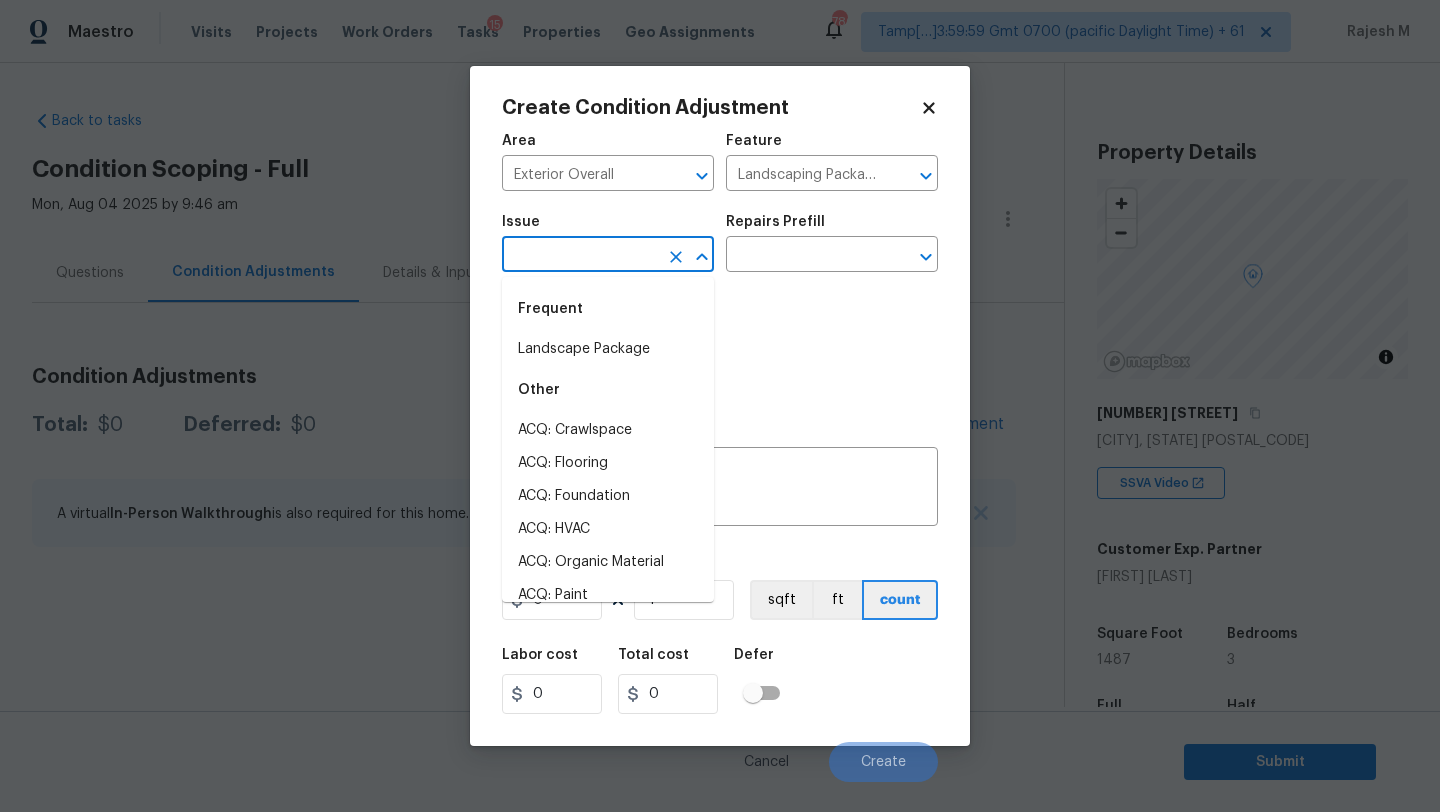 click at bounding box center (580, 256) 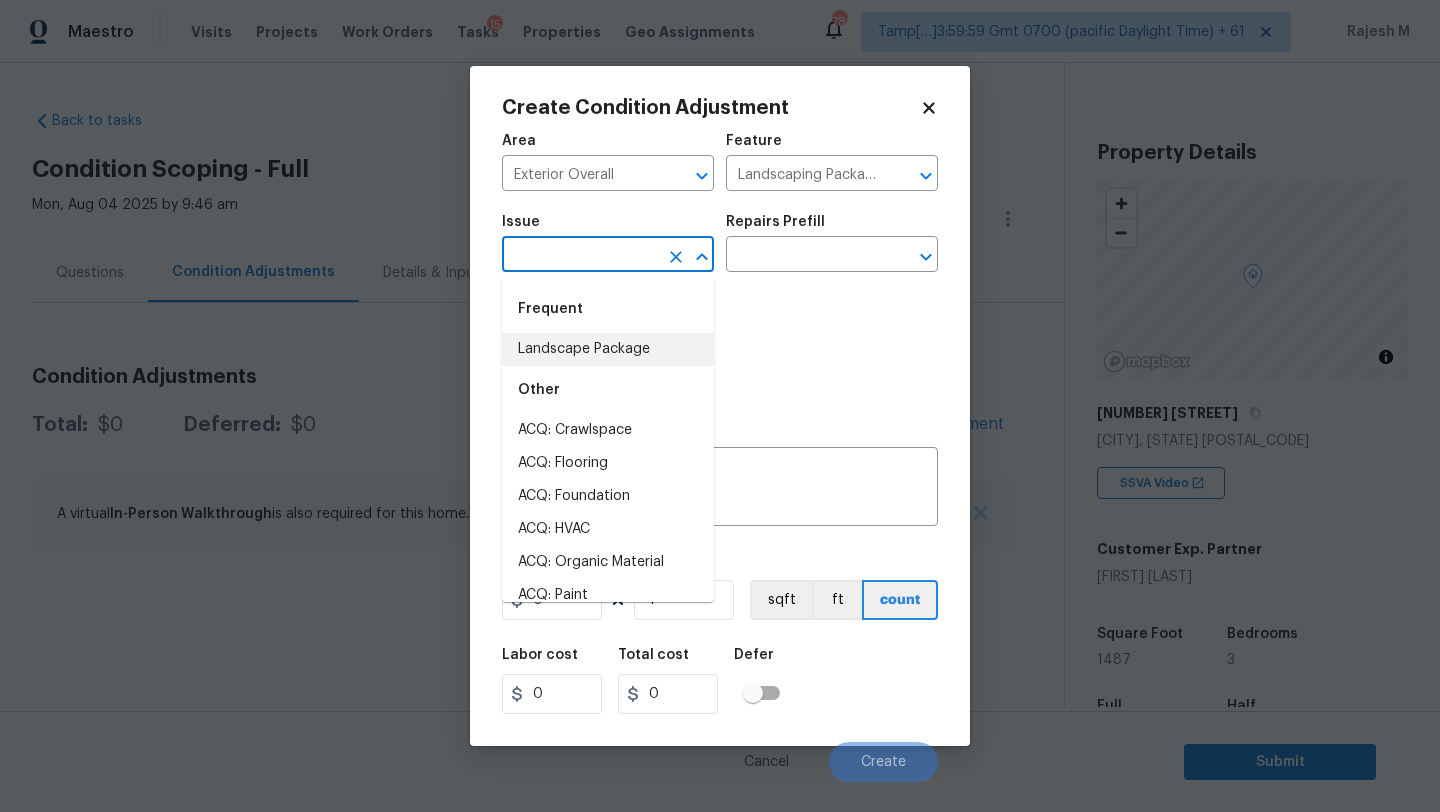 click on "Landscape Package" at bounding box center (608, 349) 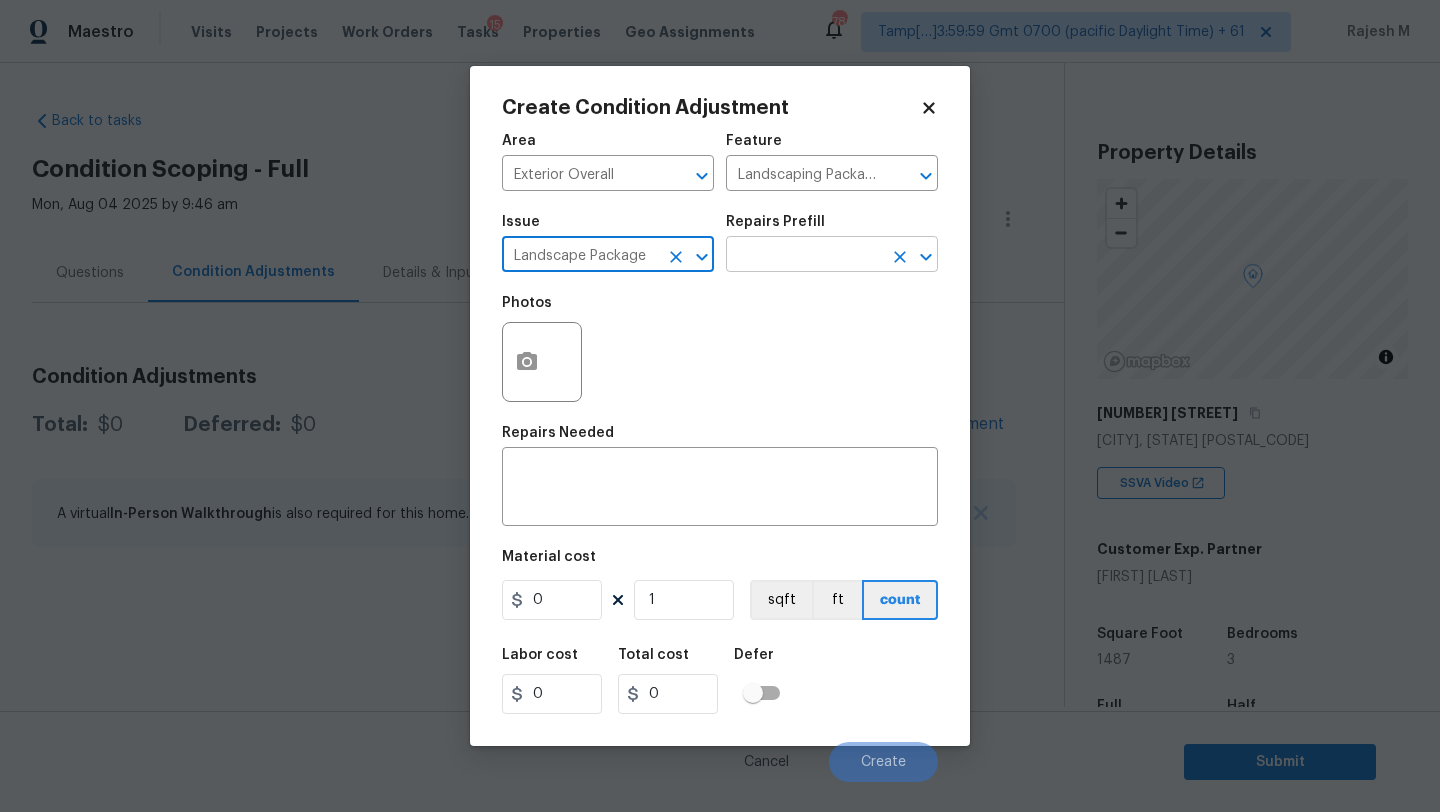 click at bounding box center [804, 256] 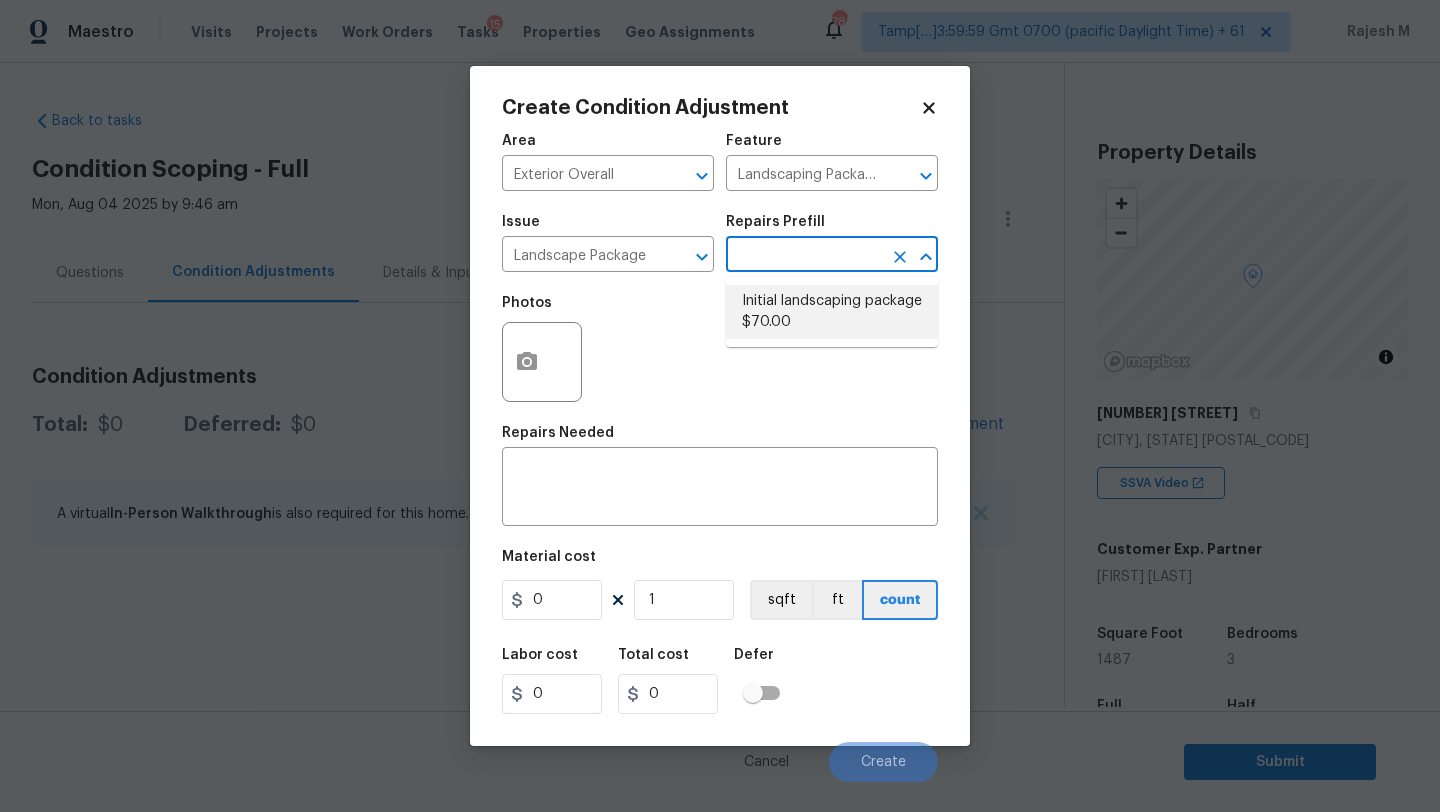 click on "Initial landscaping package $70.00" at bounding box center (832, 312) 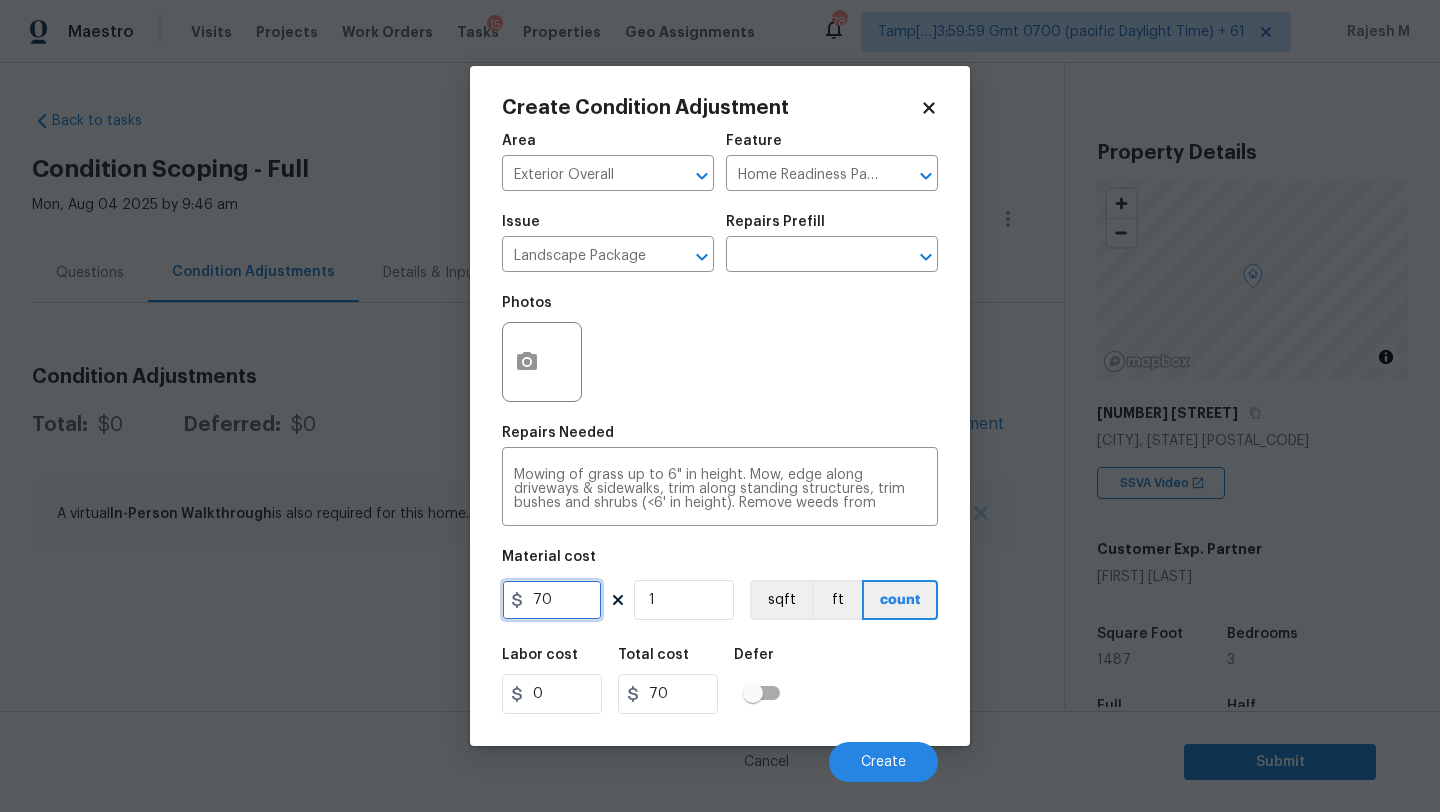 click on "70" at bounding box center (552, 600) 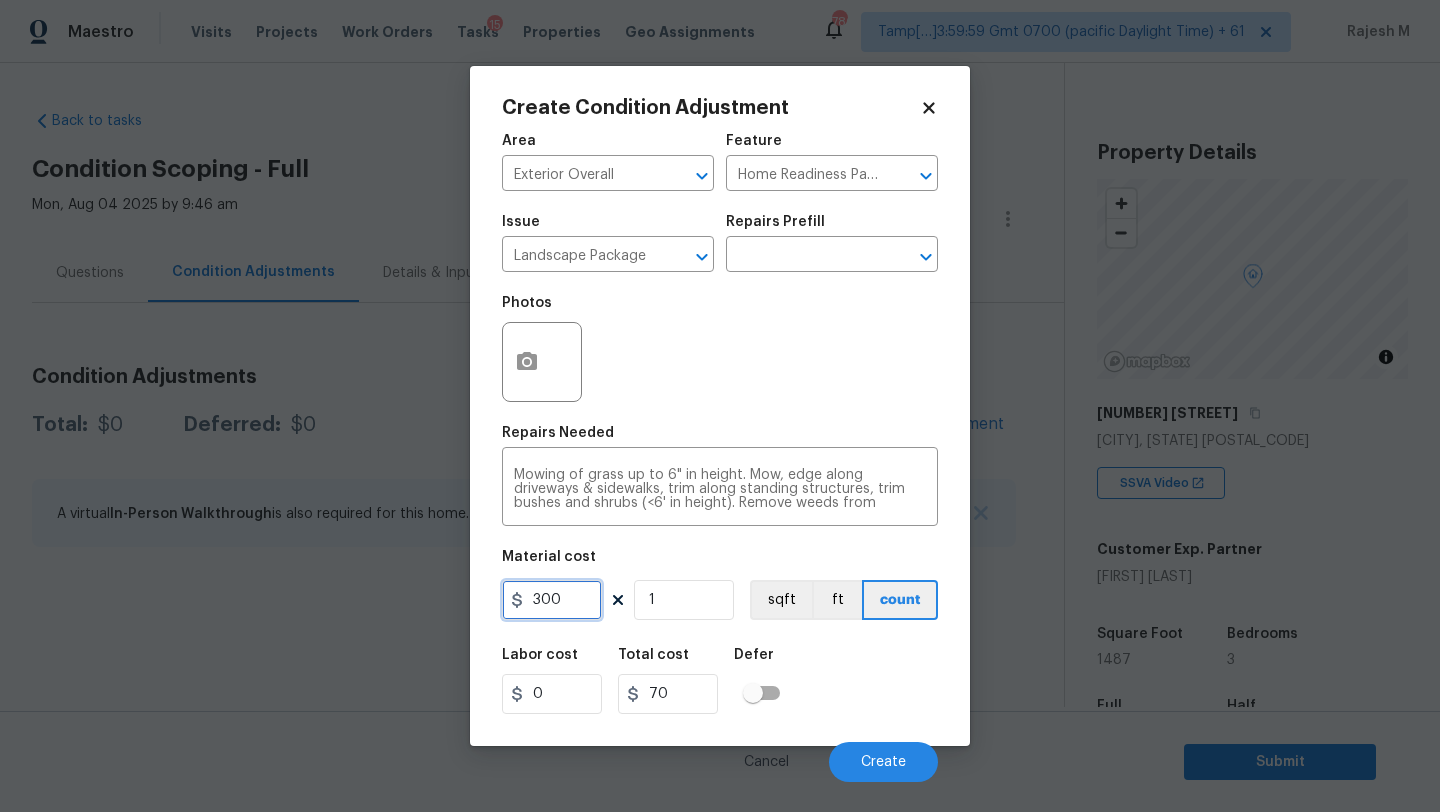 type on "300" 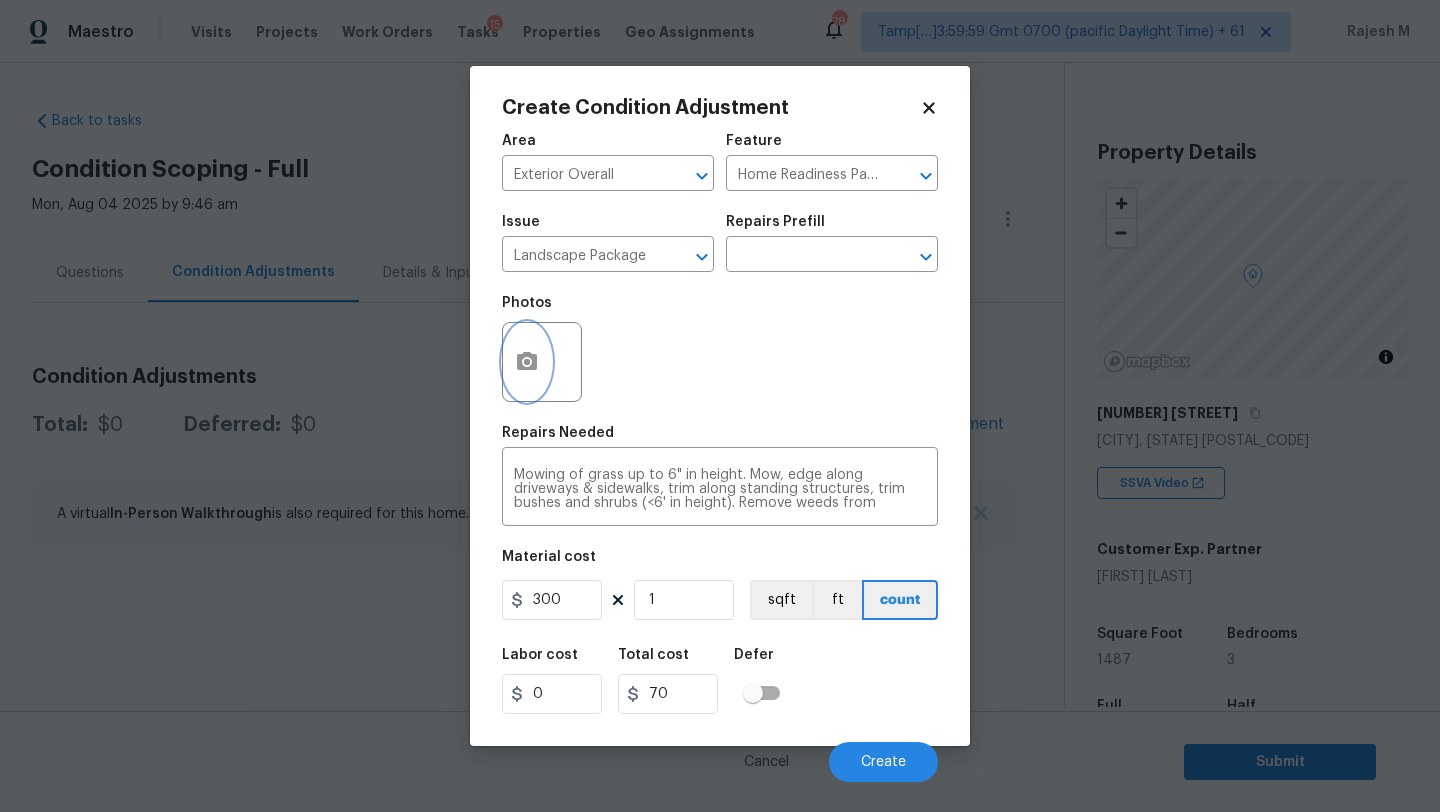 type on "300" 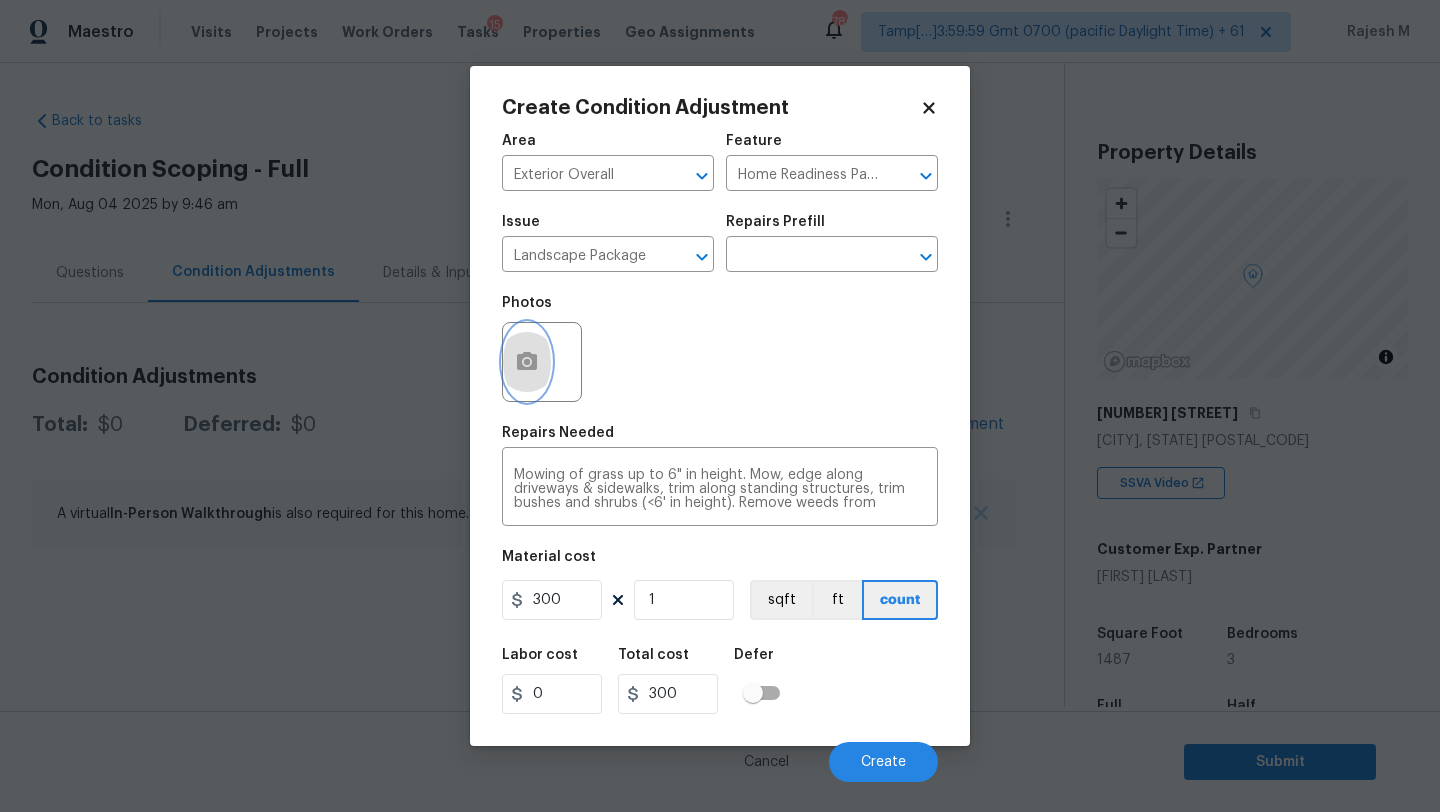 click at bounding box center [527, 362] 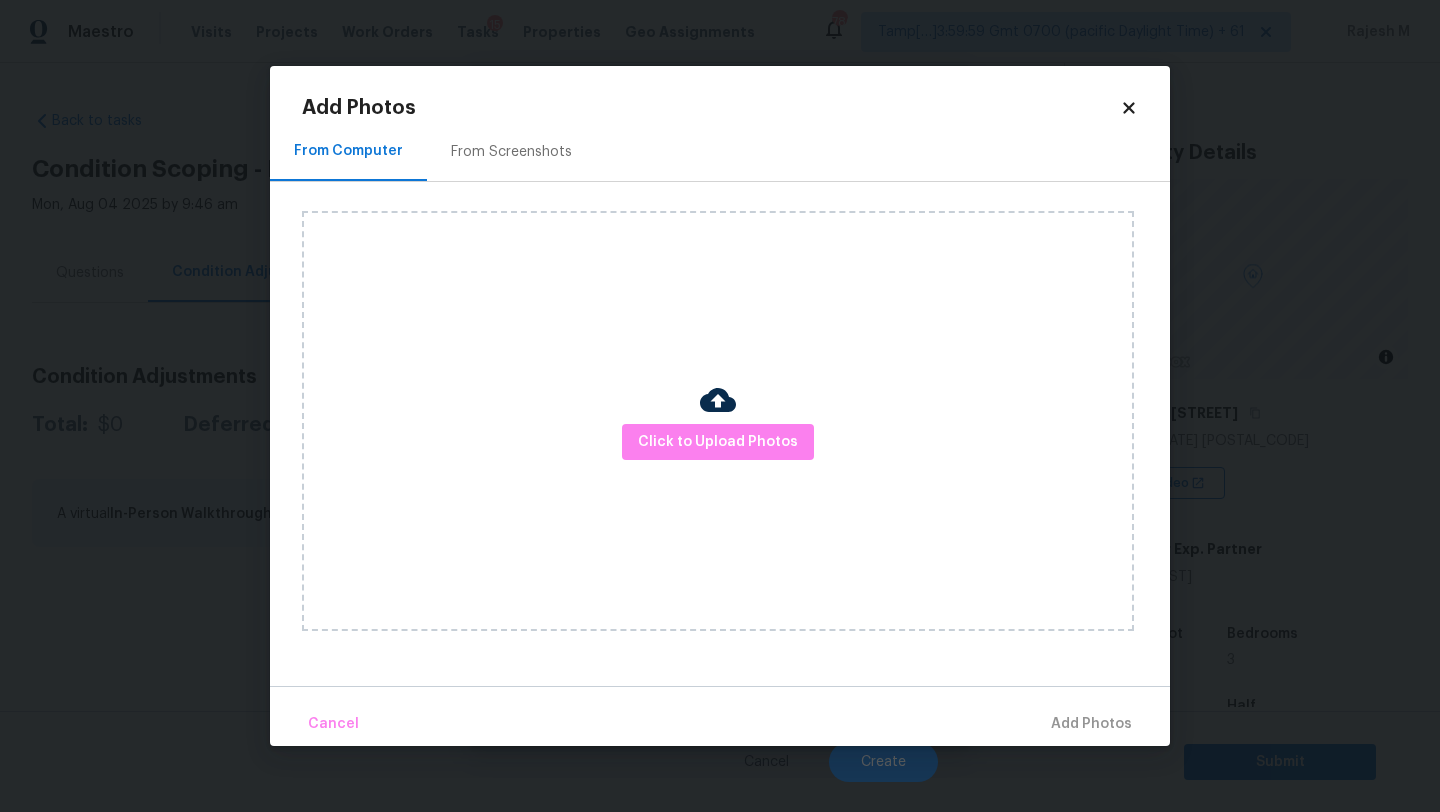 click on "From Screenshots" at bounding box center (511, 151) 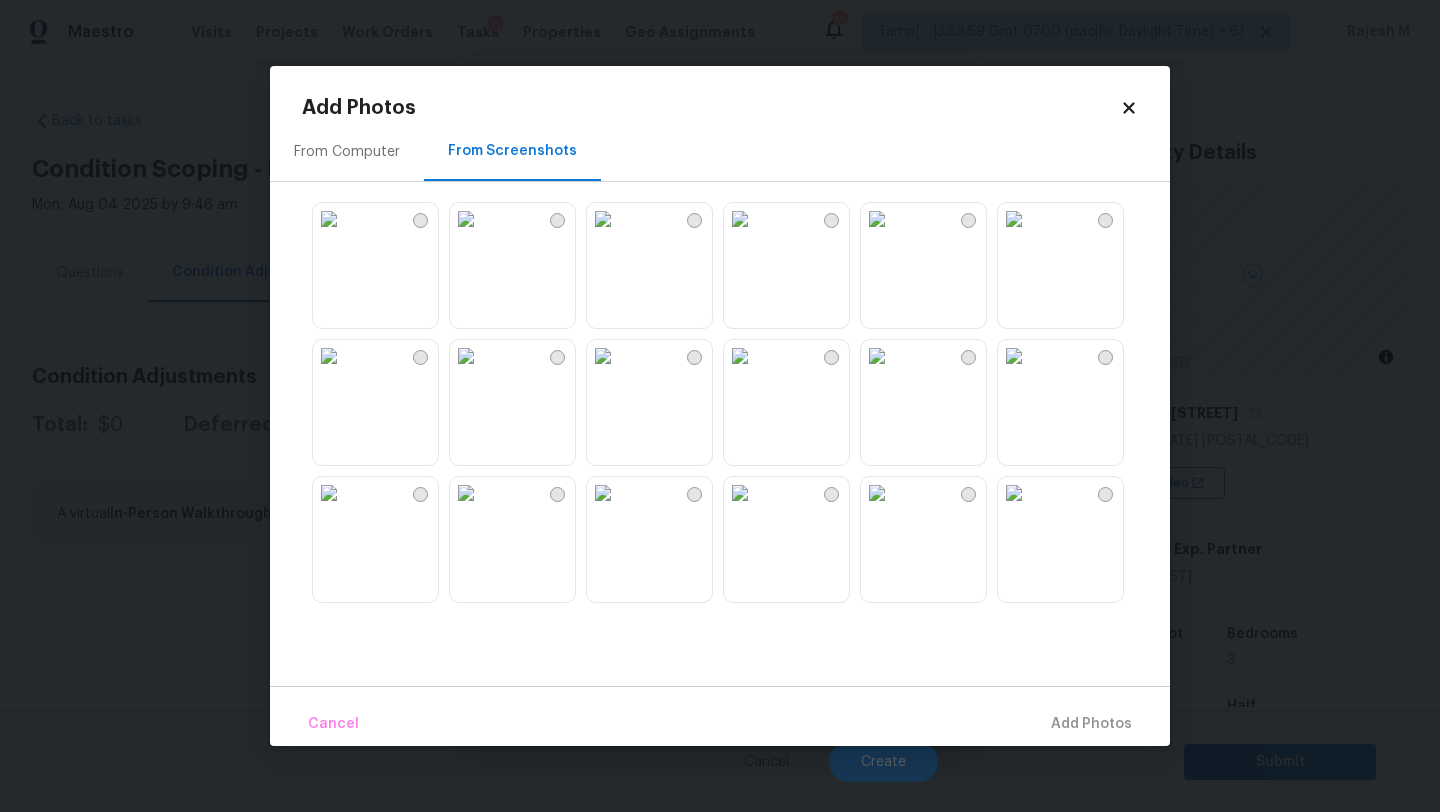 click at bounding box center (603, 219) 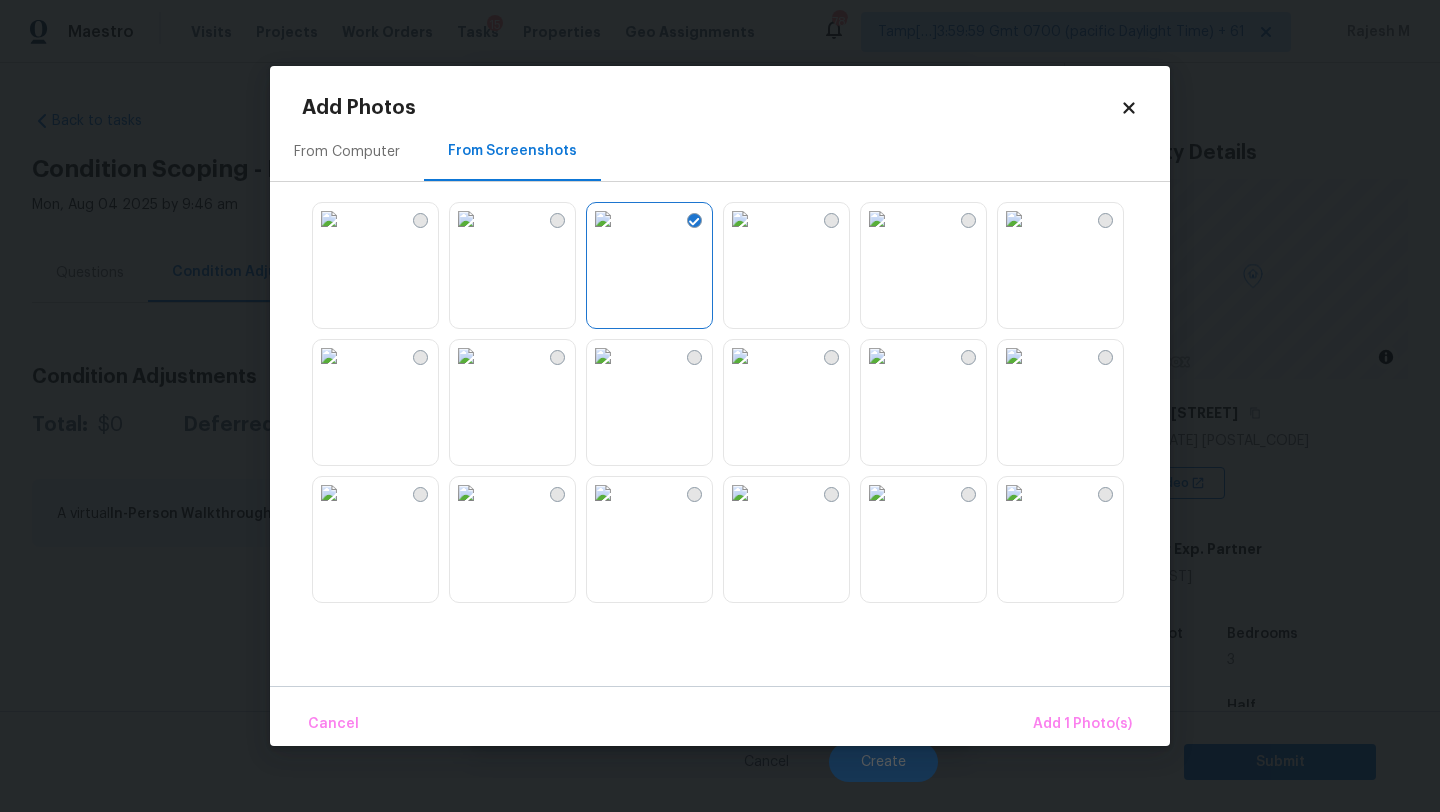 click at bounding box center (603, 356) 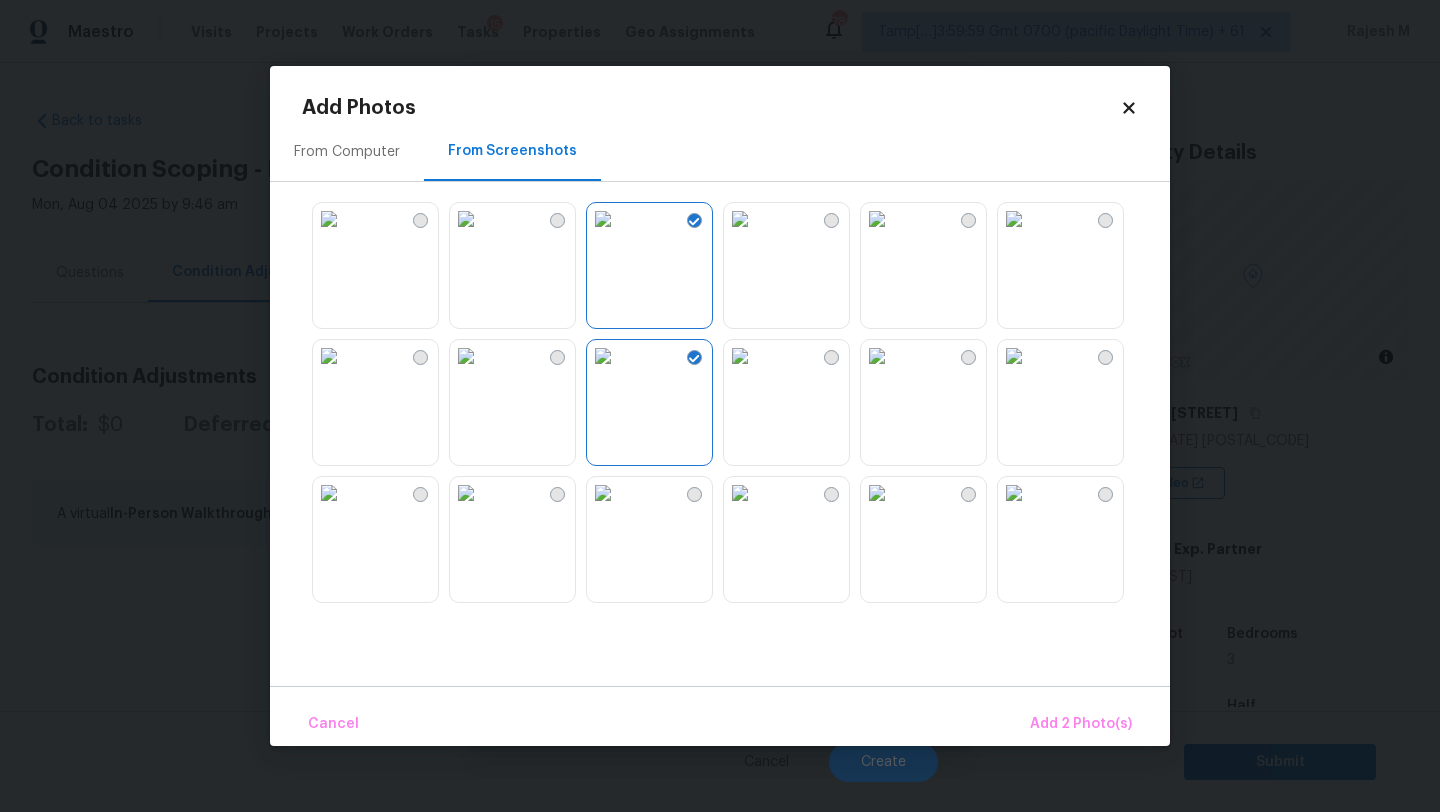 click at bounding box center (603, 219) 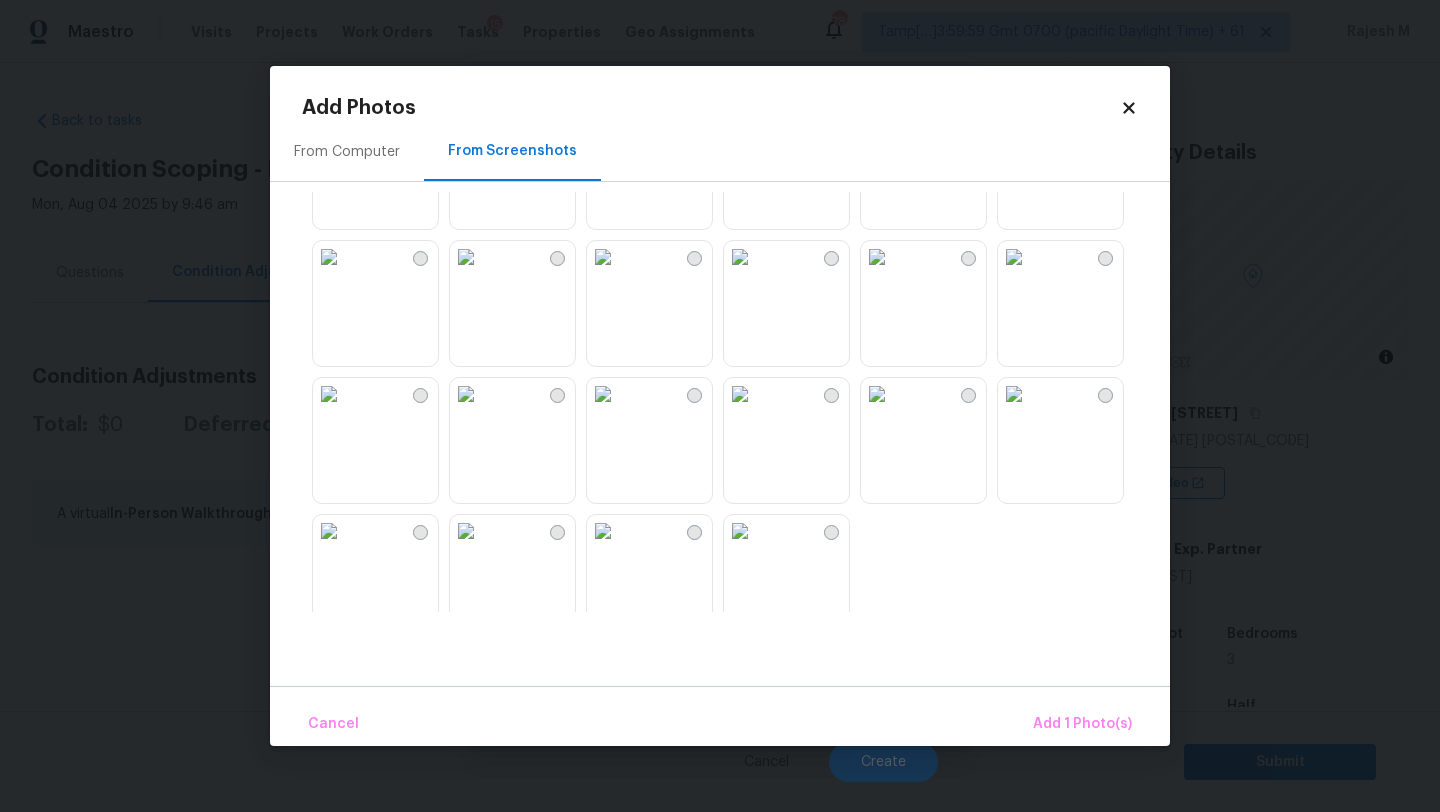scroll, scrollTop: 1910, scrollLeft: 0, axis: vertical 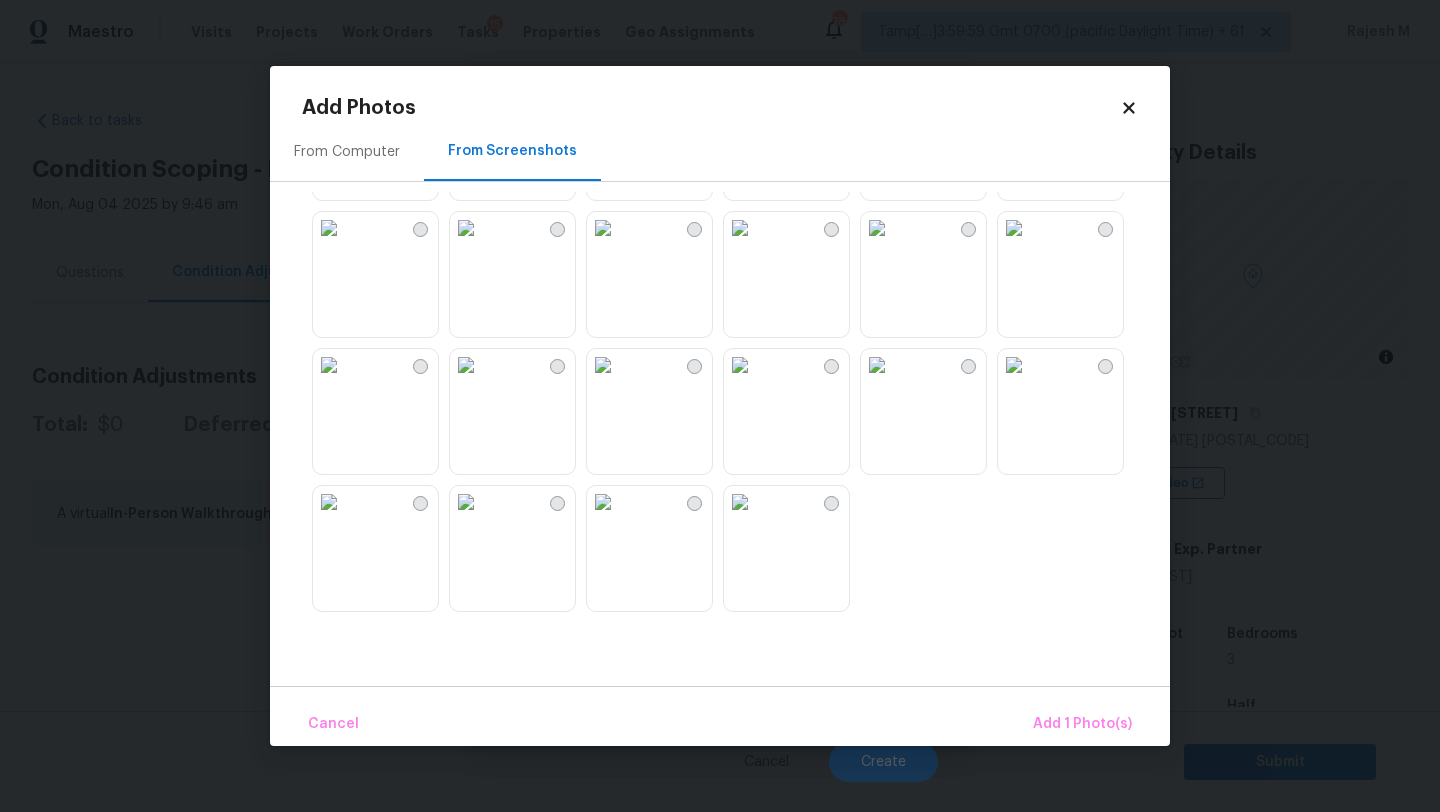 click at bounding box center [740, 502] 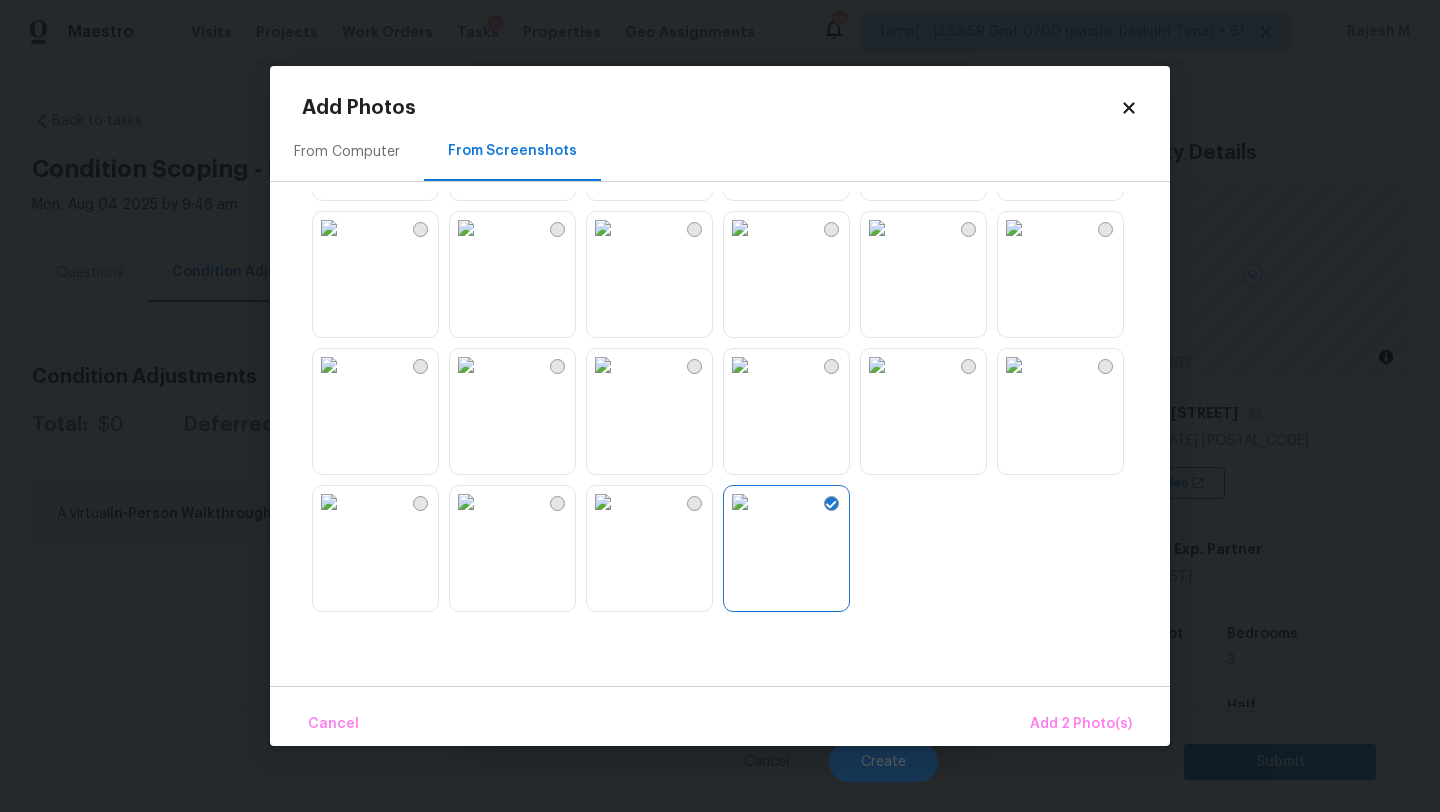 click at bounding box center [740, 502] 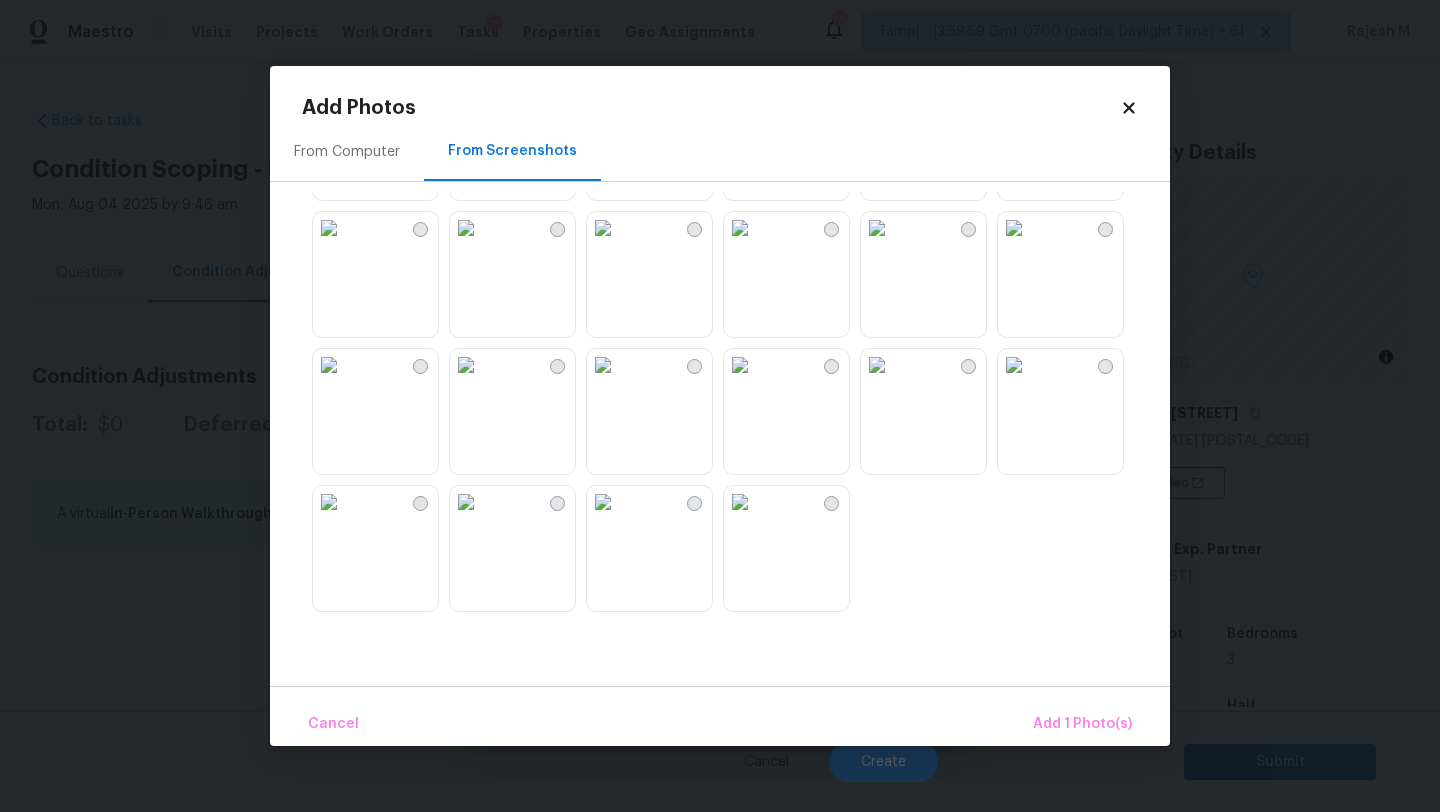 click at bounding box center (466, 502) 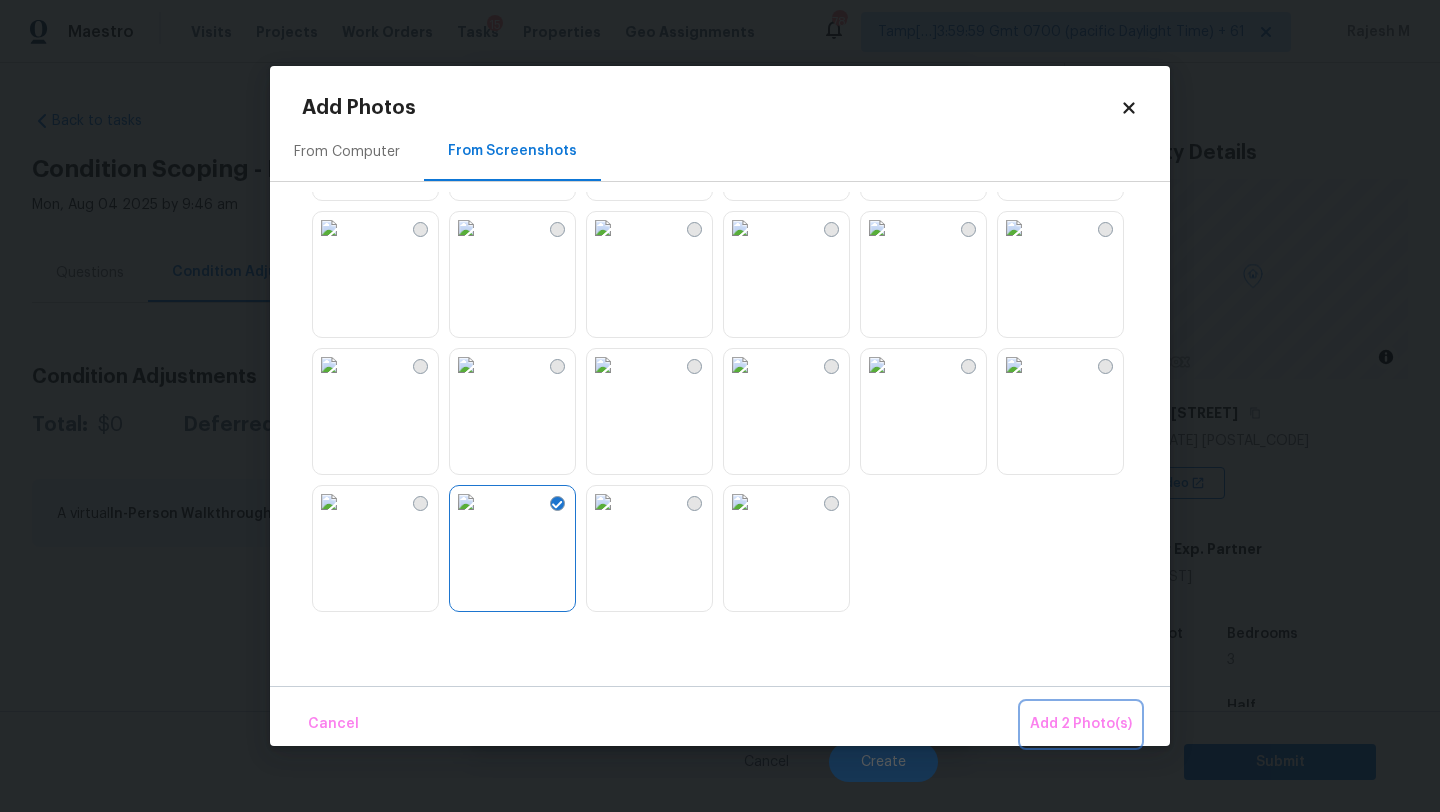 click on "Add 2 Photo(s)" at bounding box center (1081, 724) 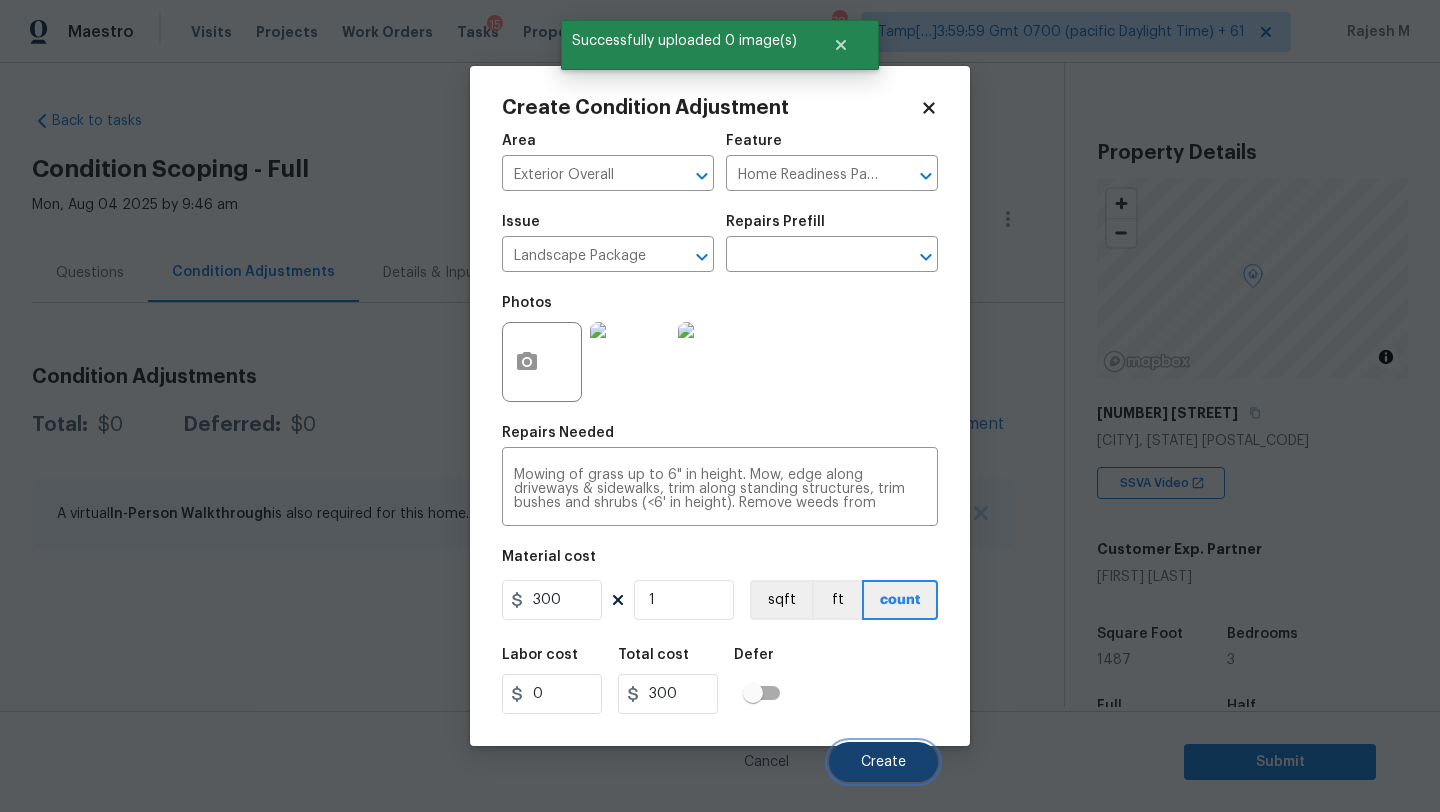 click on "Create" at bounding box center (883, 762) 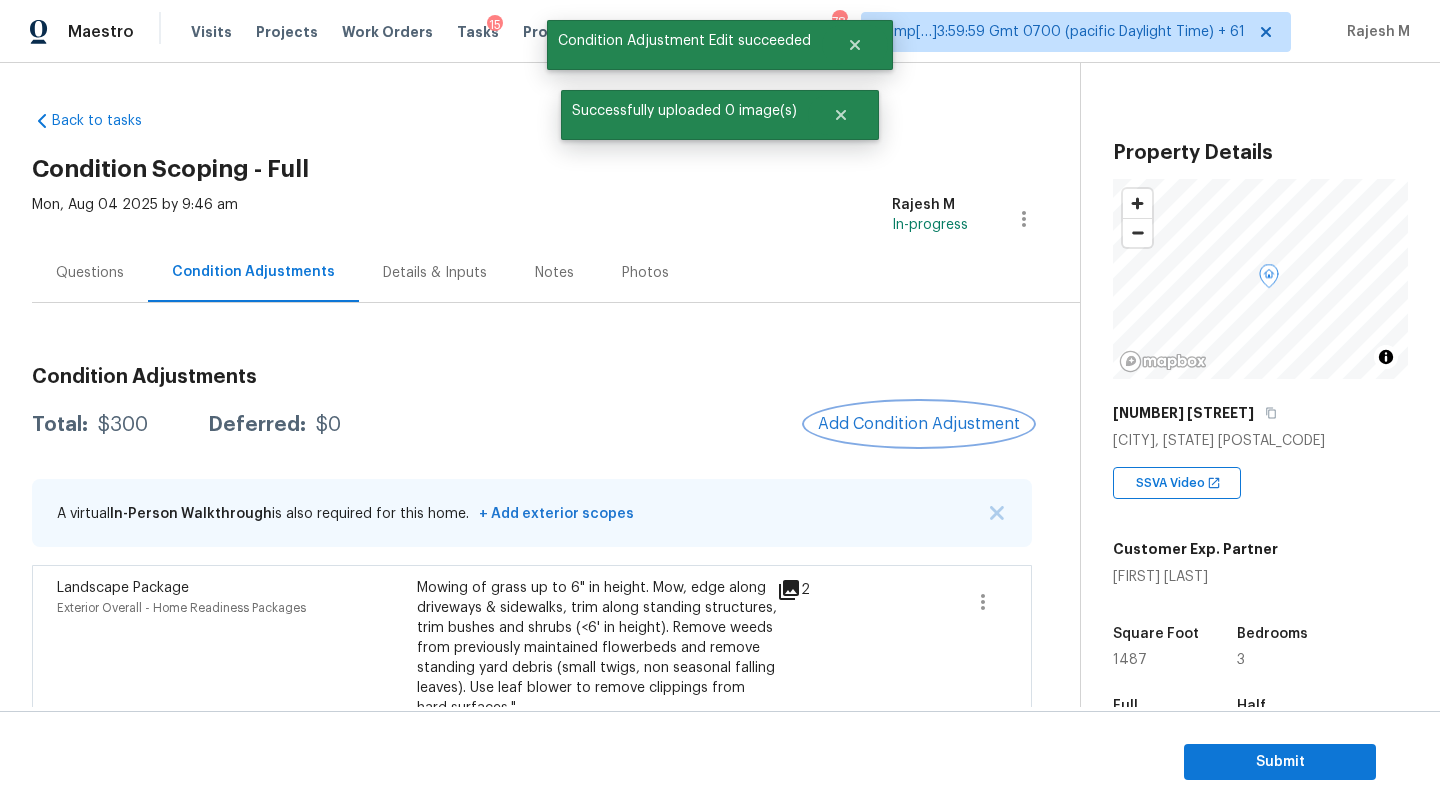click on "Add Condition Adjustment" at bounding box center [919, 424] 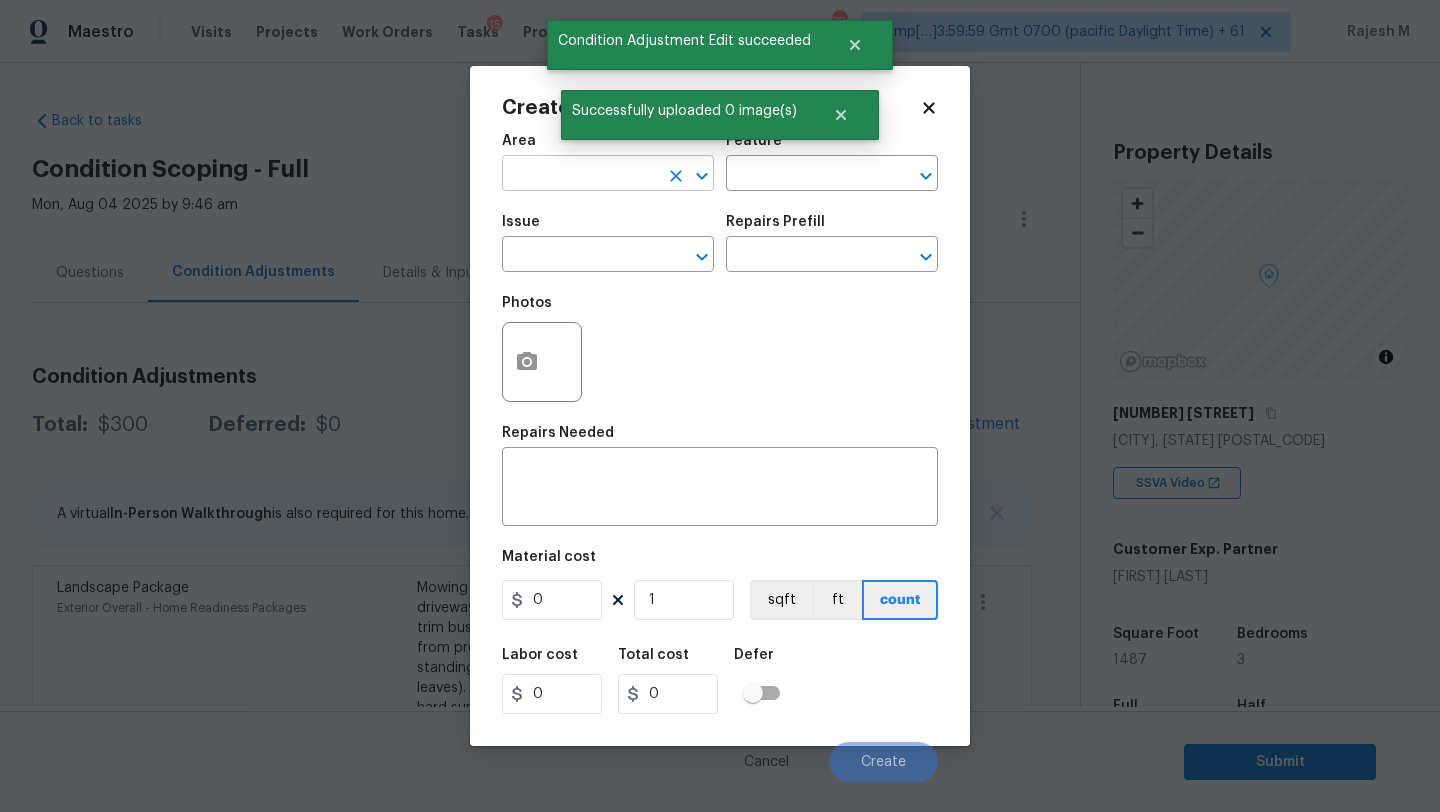 click at bounding box center (580, 175) 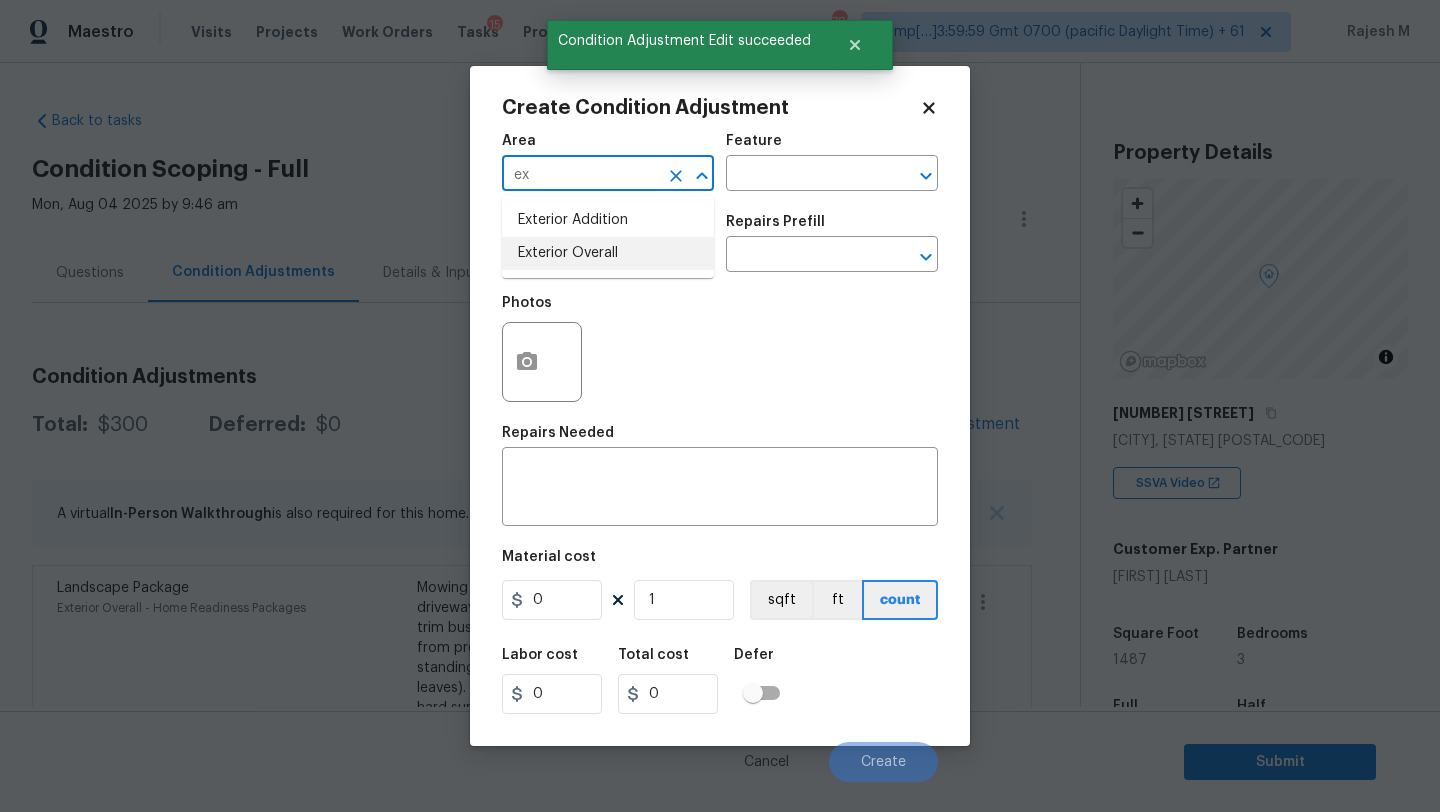 click on "Exterior Overall" at bounding box center [608, 253] 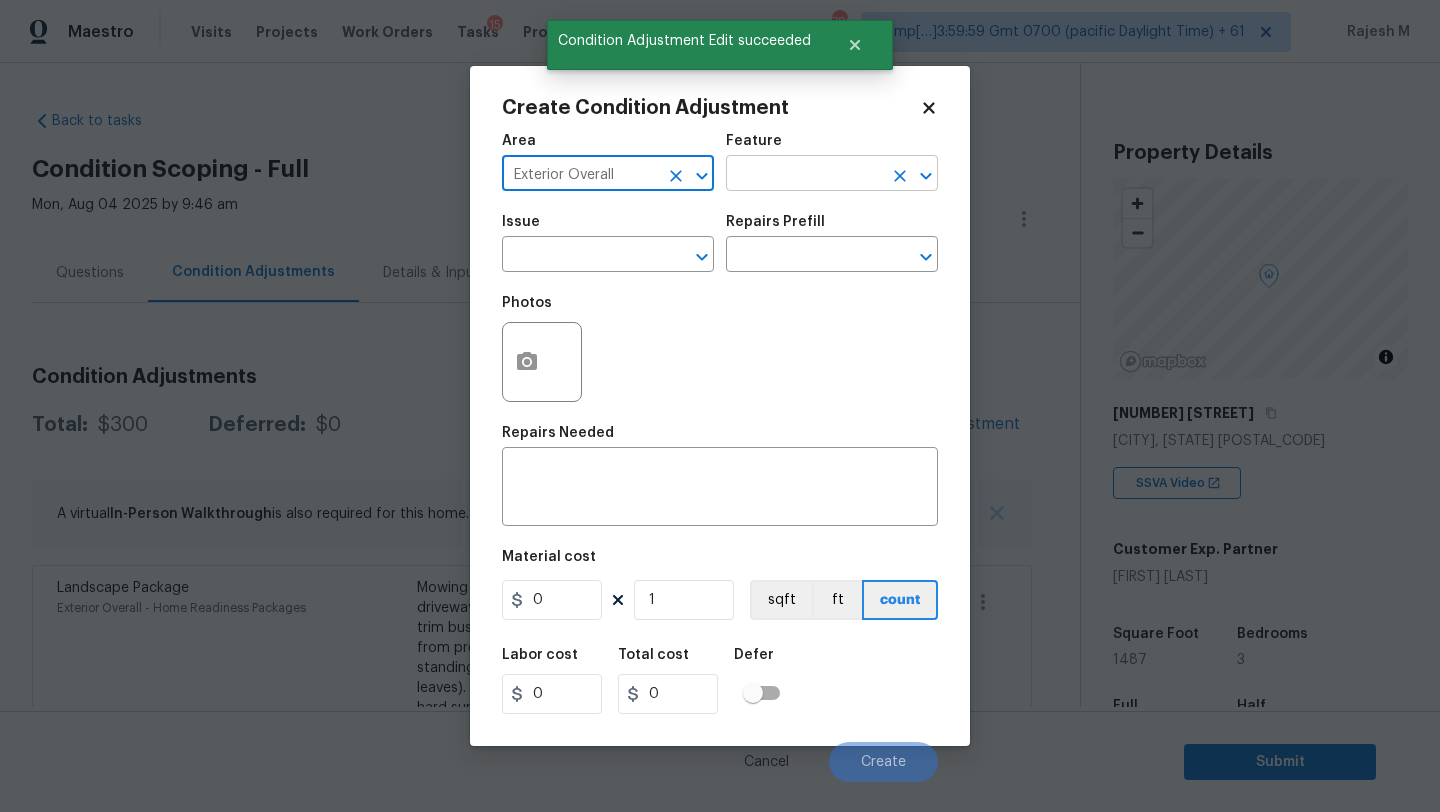 type on "Exterior Overall" 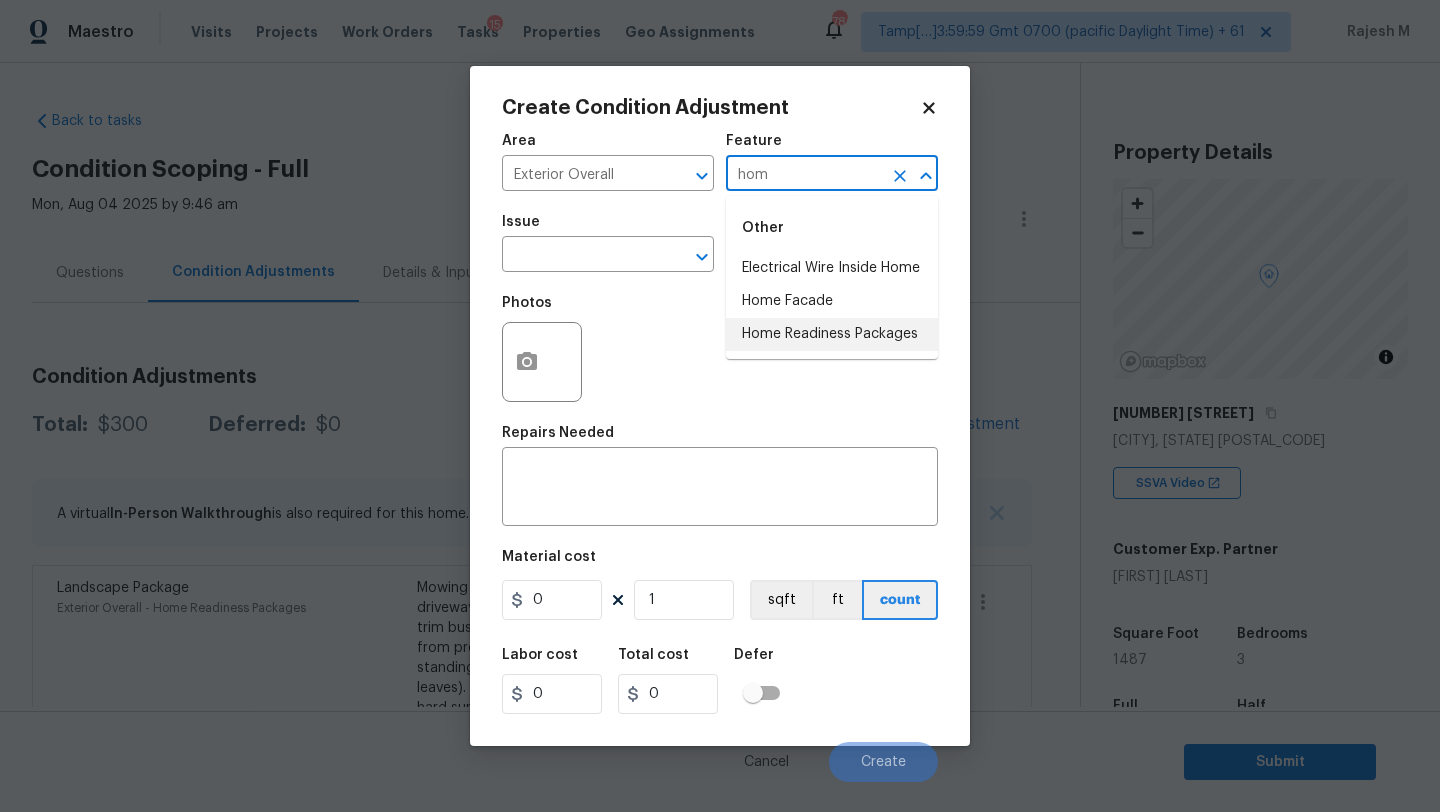 click on "Home Readiness Packages" at bounding box center (832, 334) 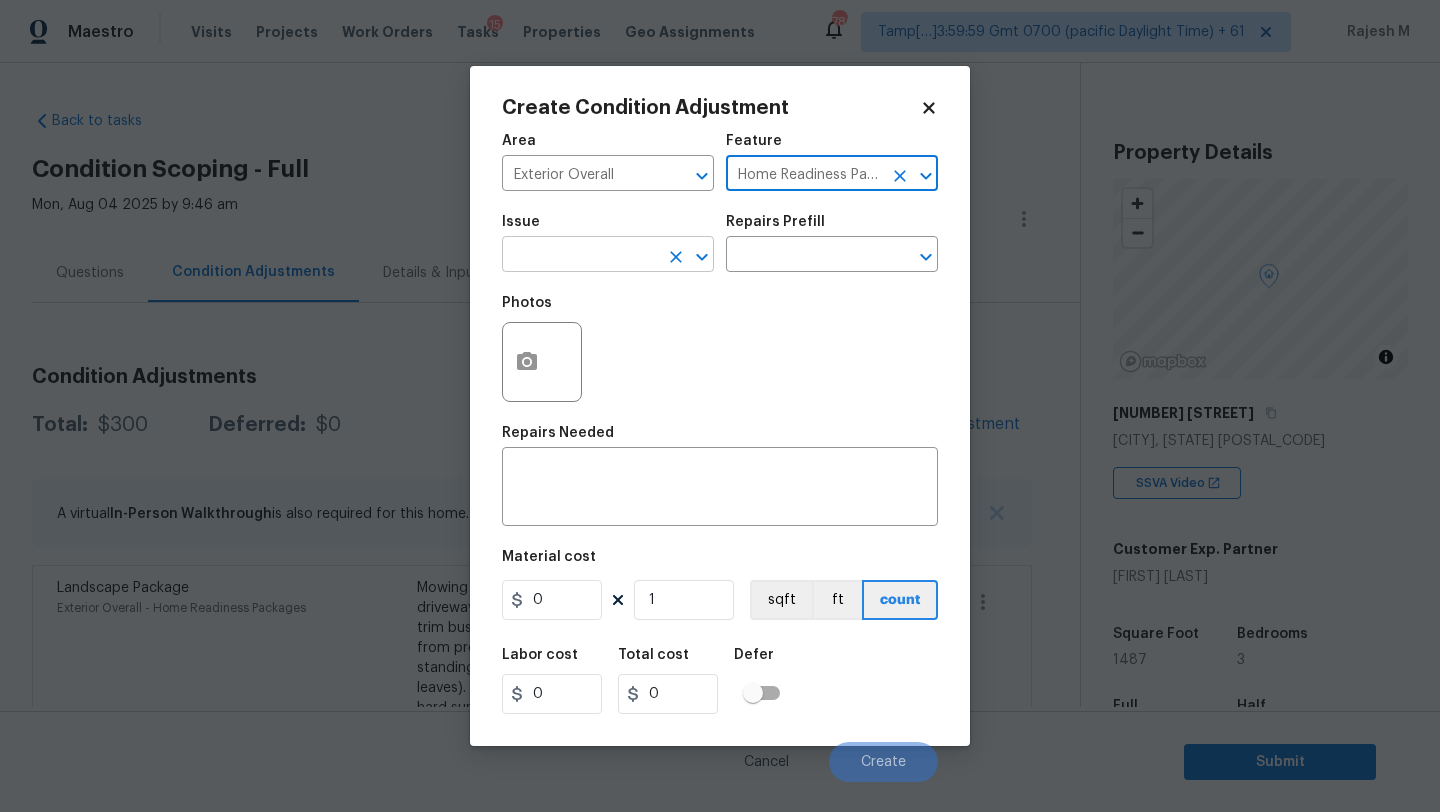 type on "Home Readiness Packages" 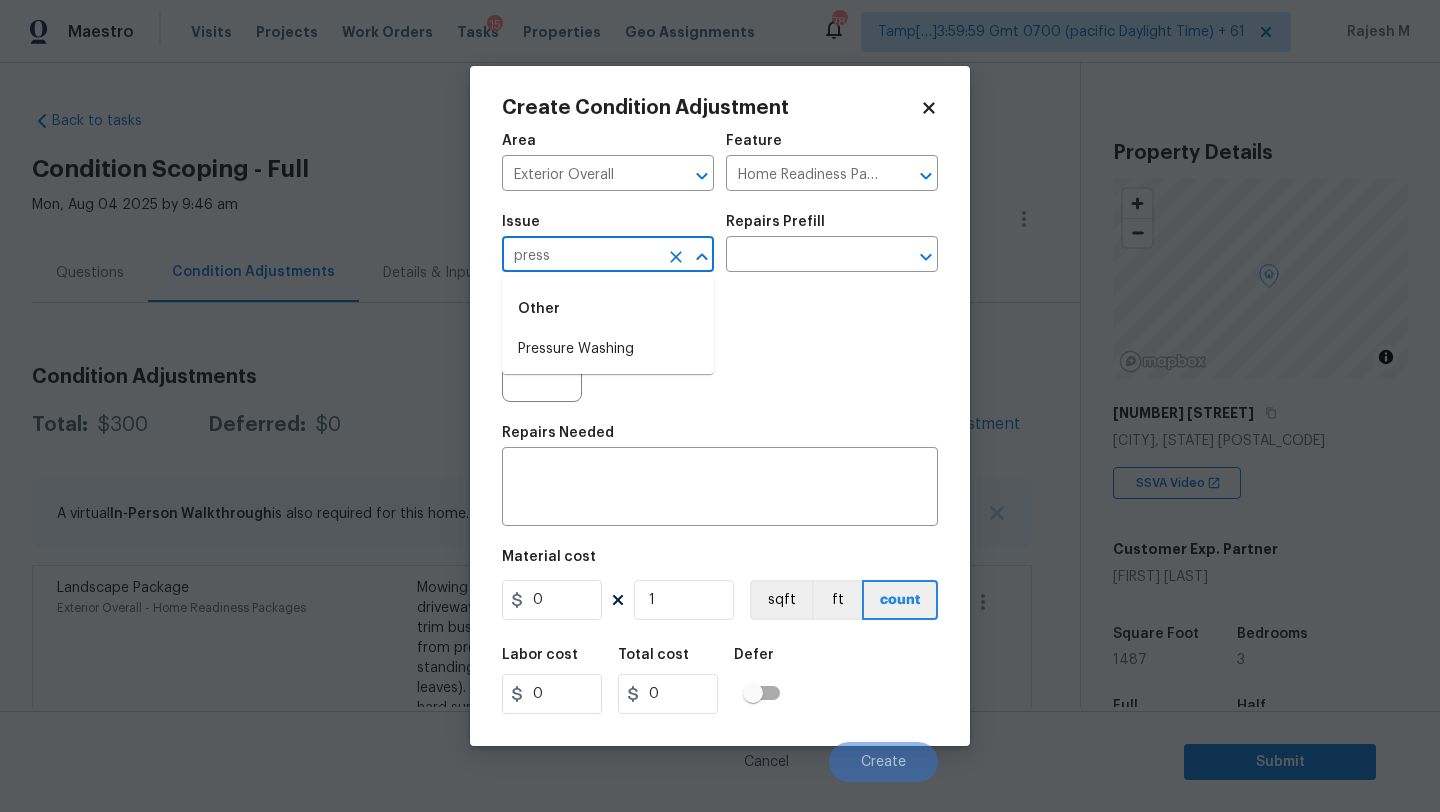 click on "Pressure Washing" at bounding box center (608, 349) 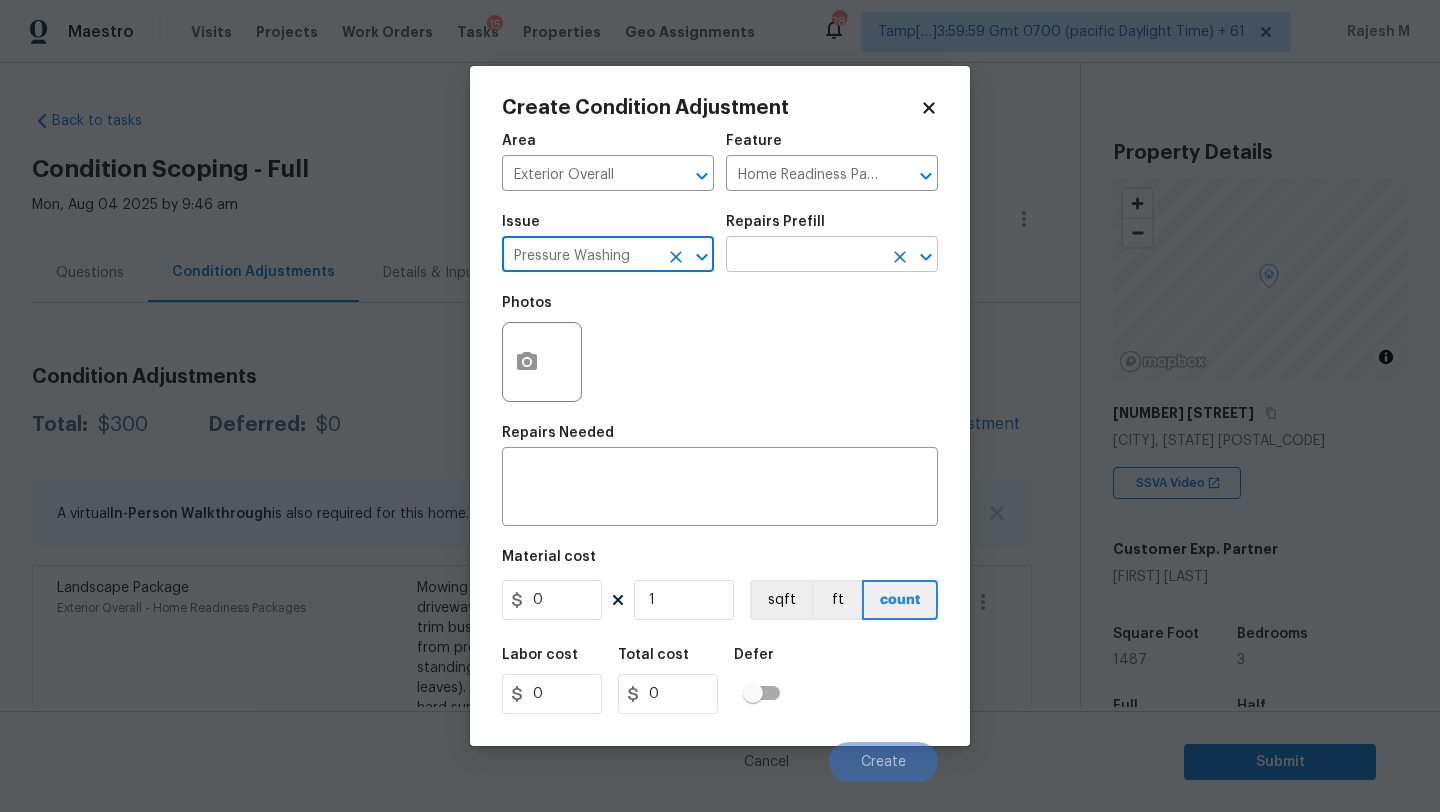 type on "Pressure Washing" 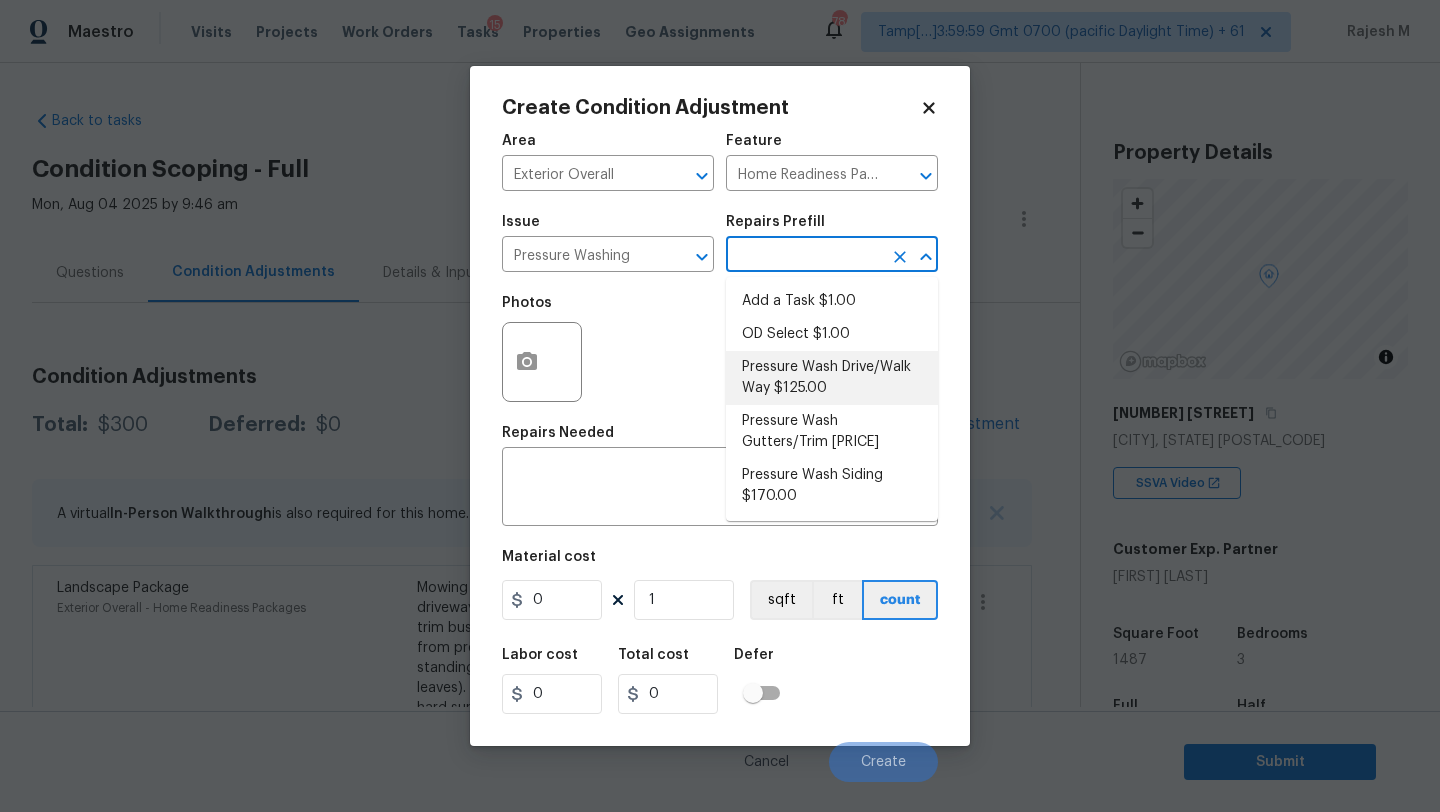 click on "Pressure Wash Drive/Walk Way $125.00" at bounding box center (832, 378) 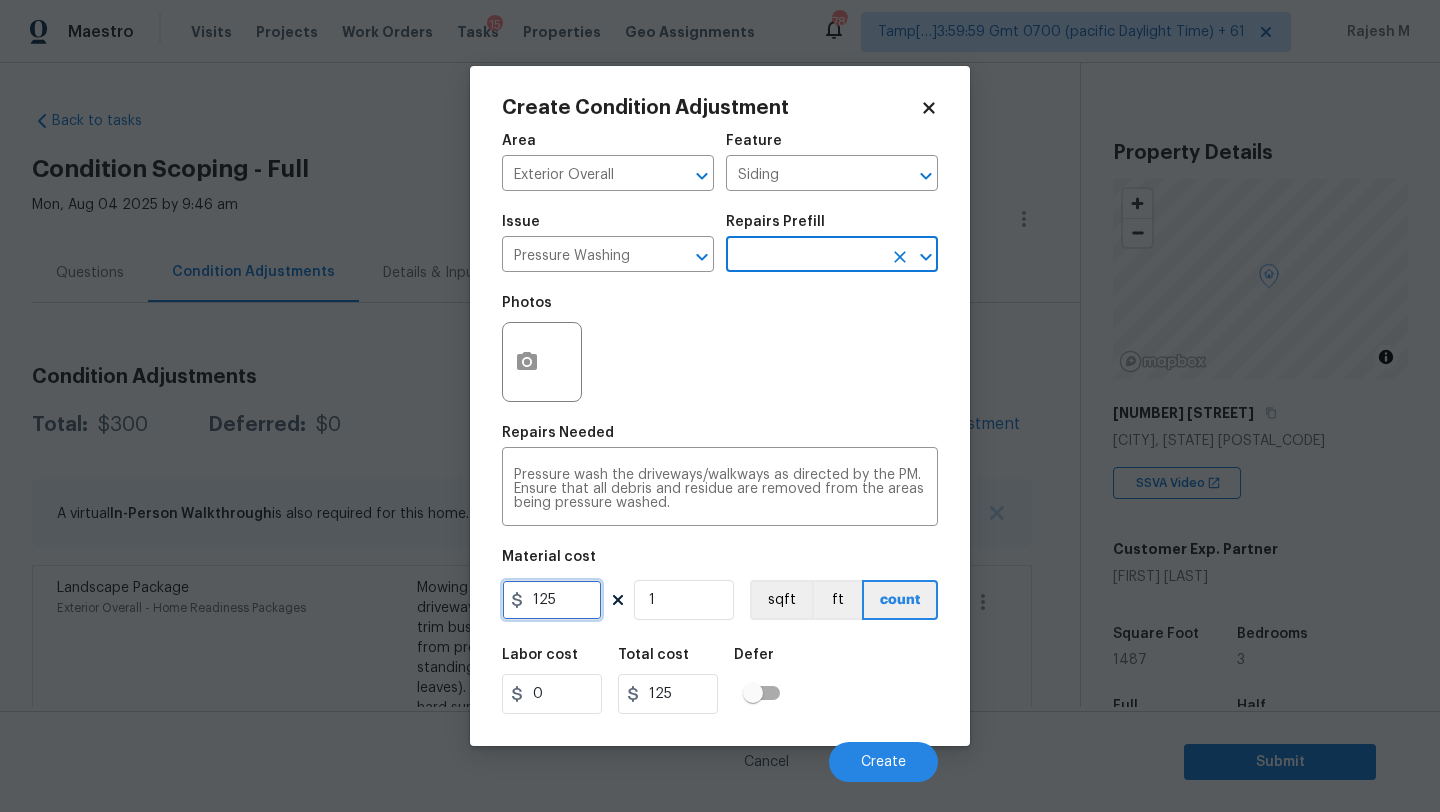 click on "125" at bounding box center (552, 600) 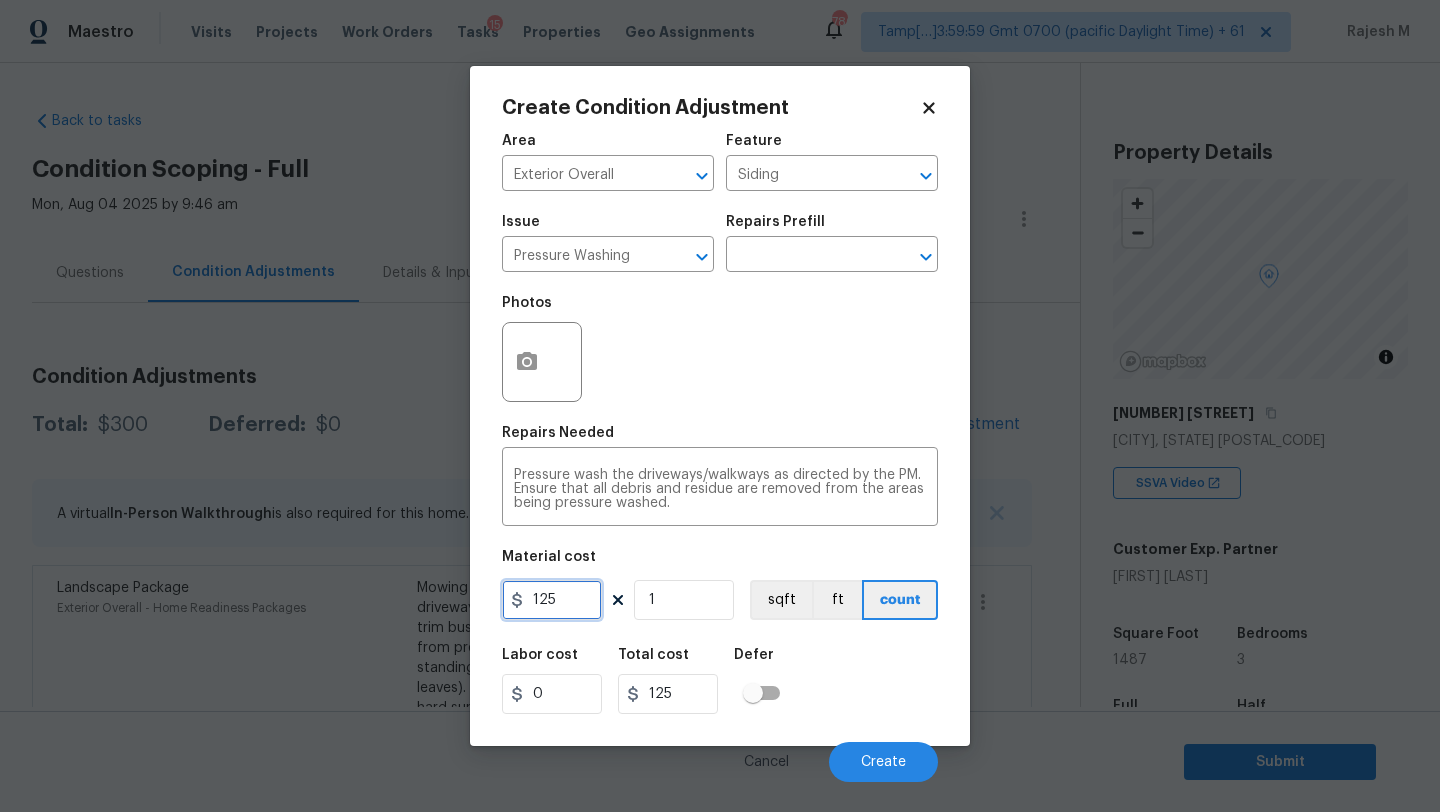 click on "125" at bounding box center (552, 600) 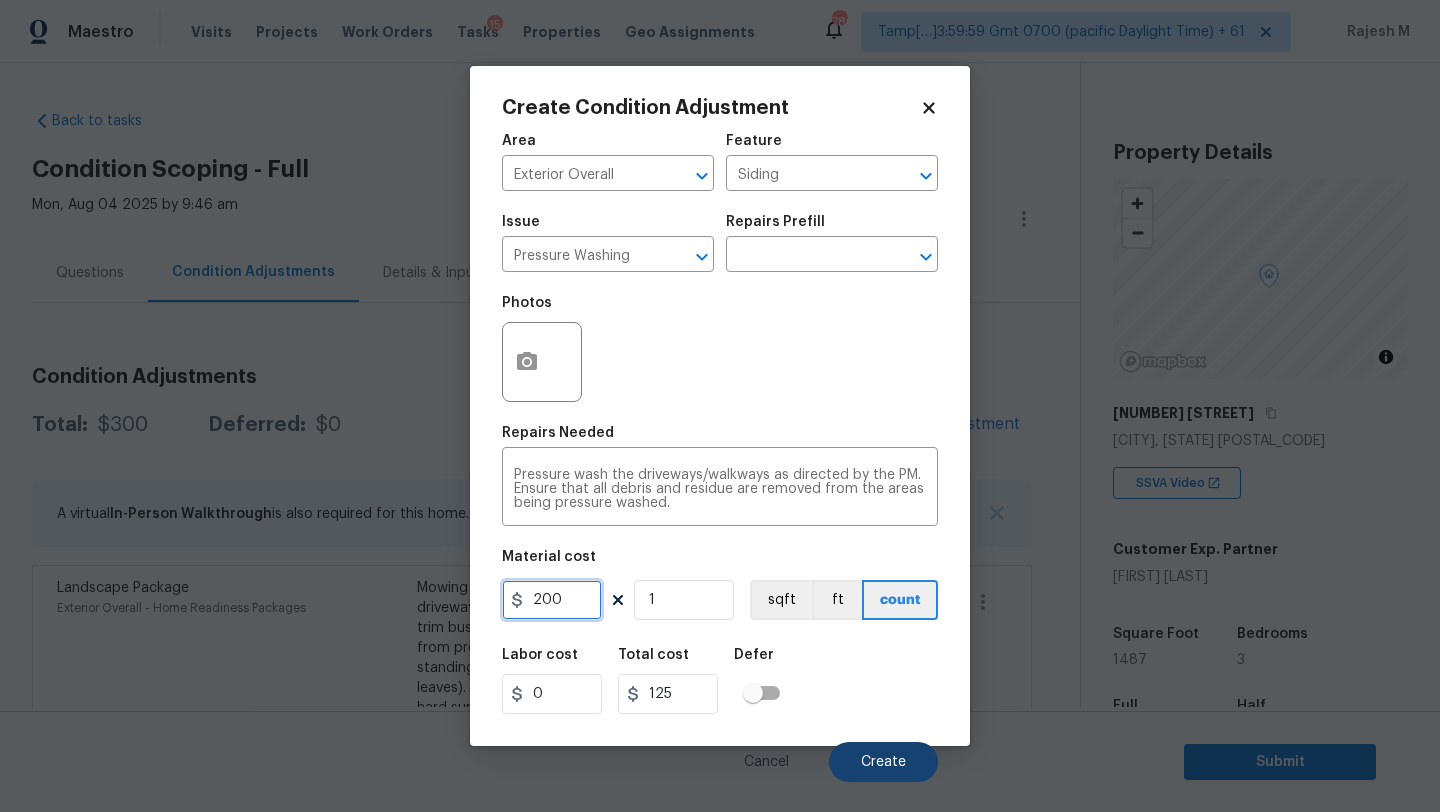type on "200" 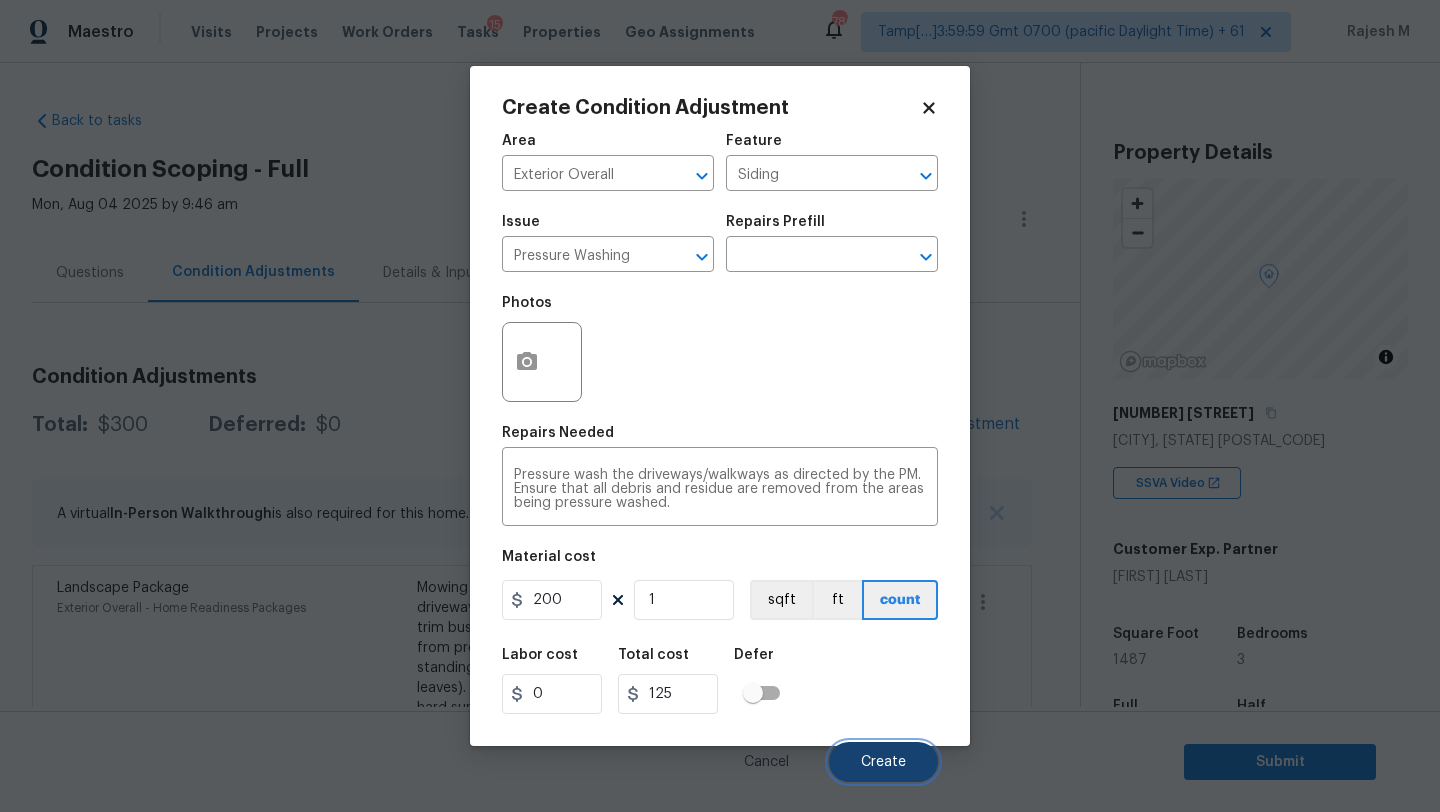 type on "200" 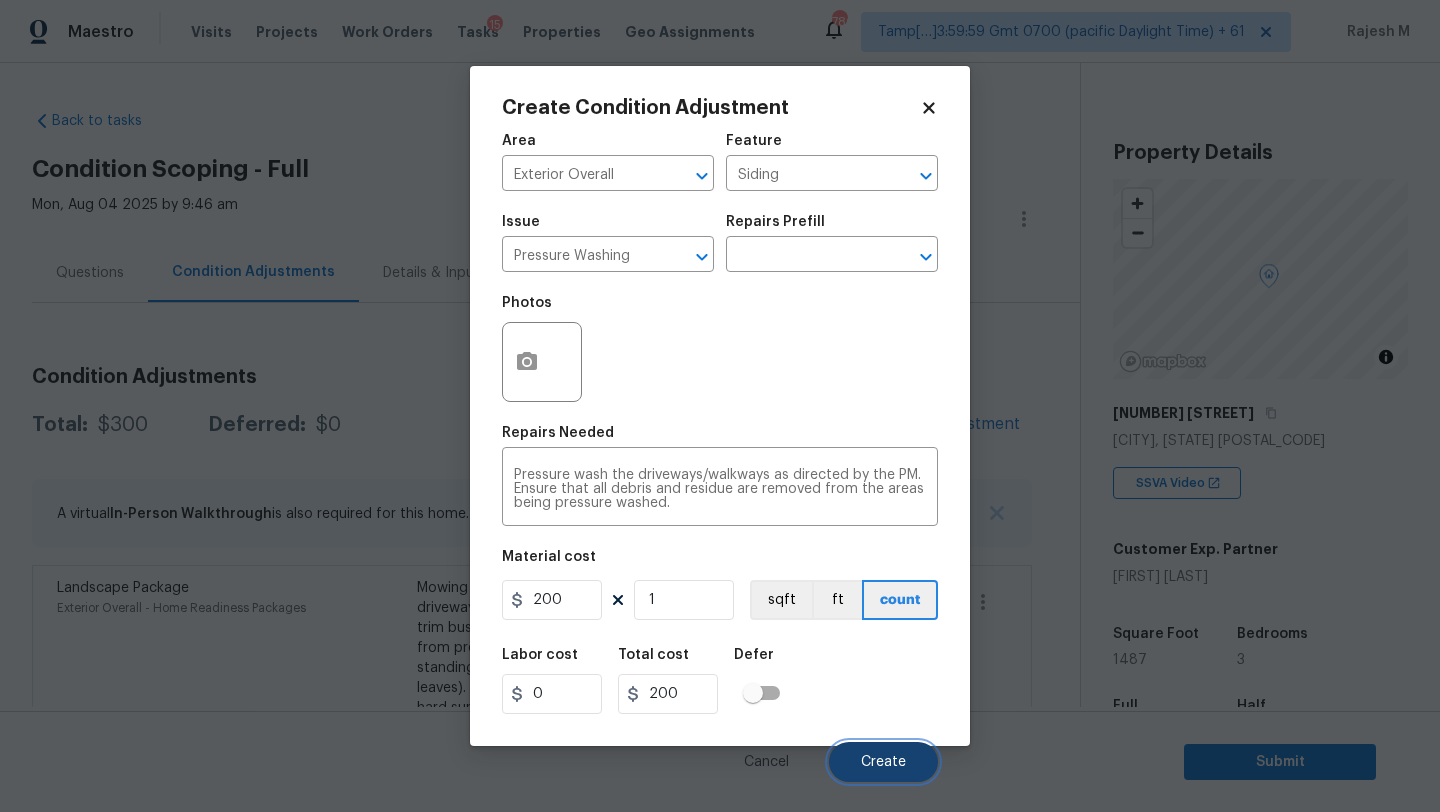 click on "Create" at bounding box center [883, 762] 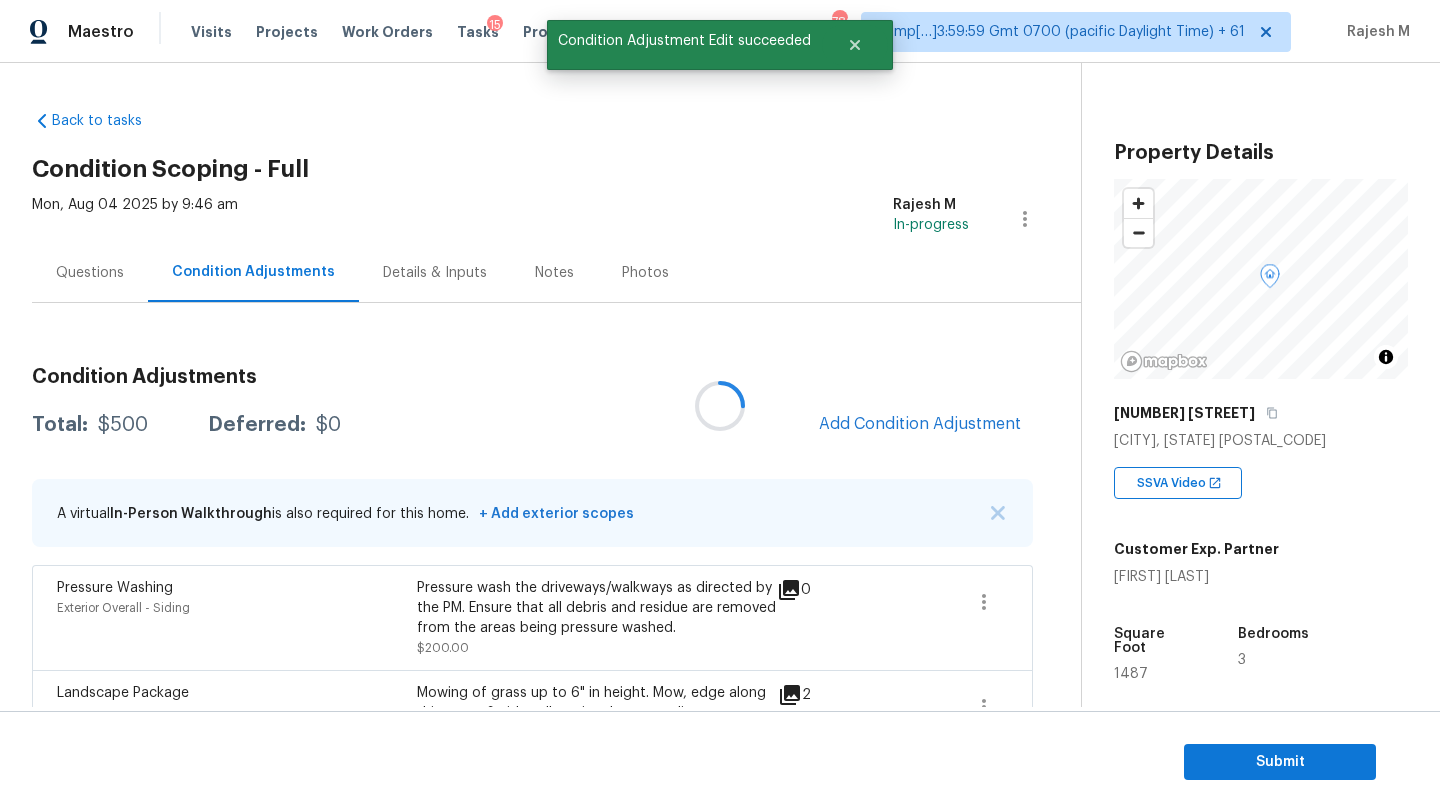 click at bounding box center [720, 406] 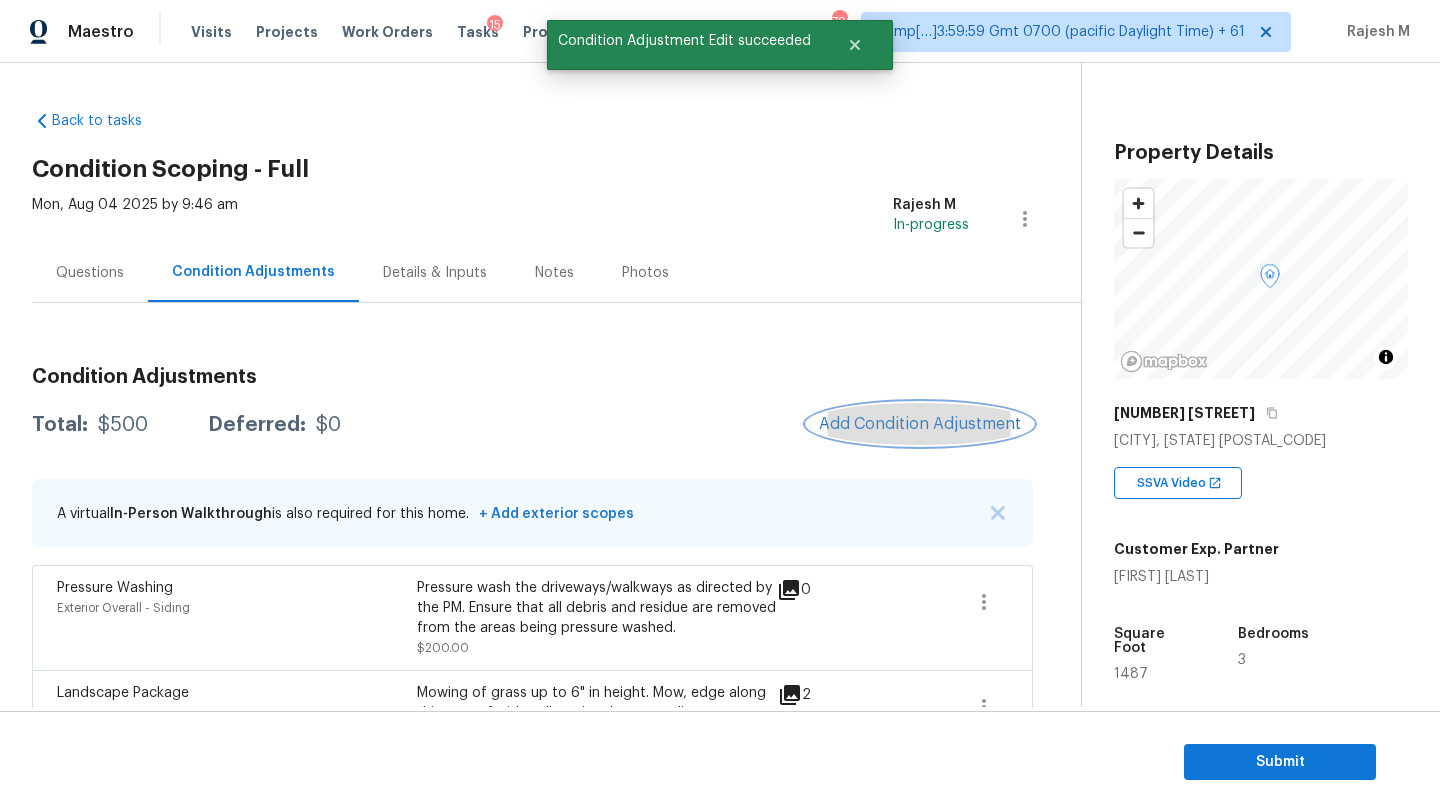 click on "Add Condition Adjustment" at bounding box center (920, 424) 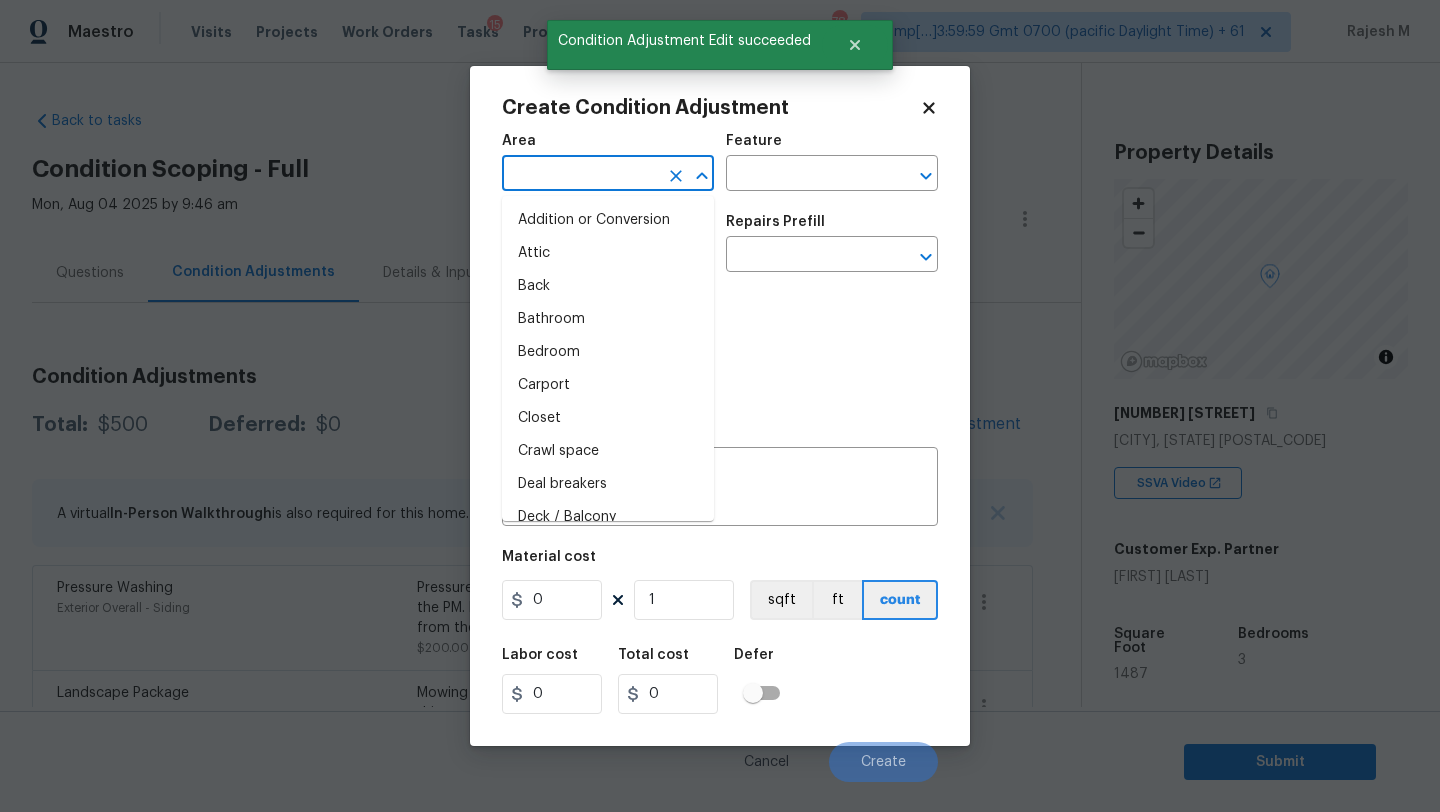 click at bounding box center [580, 175] 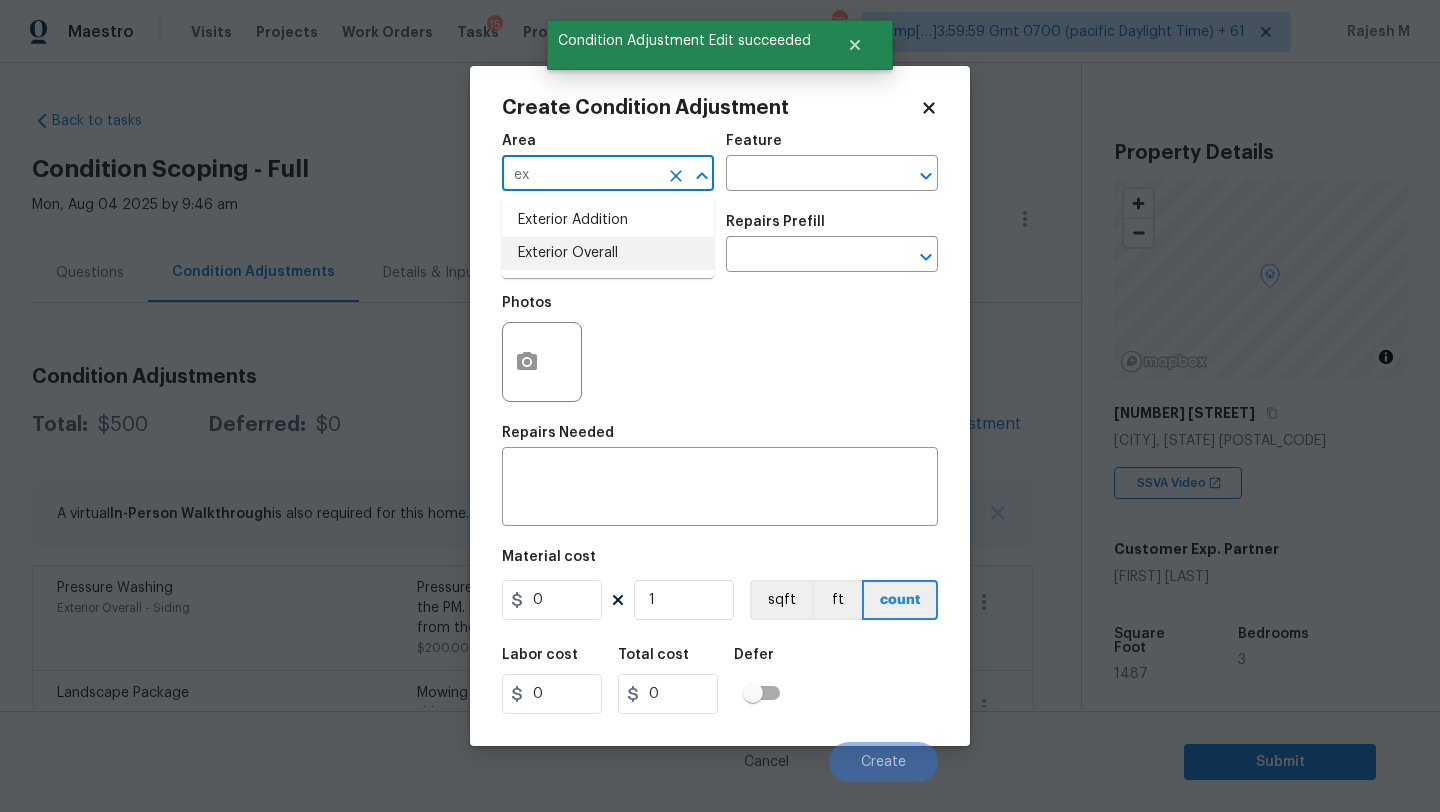 click on "Exterior Addition Exterior Overall" at bounding box center (608, 237) 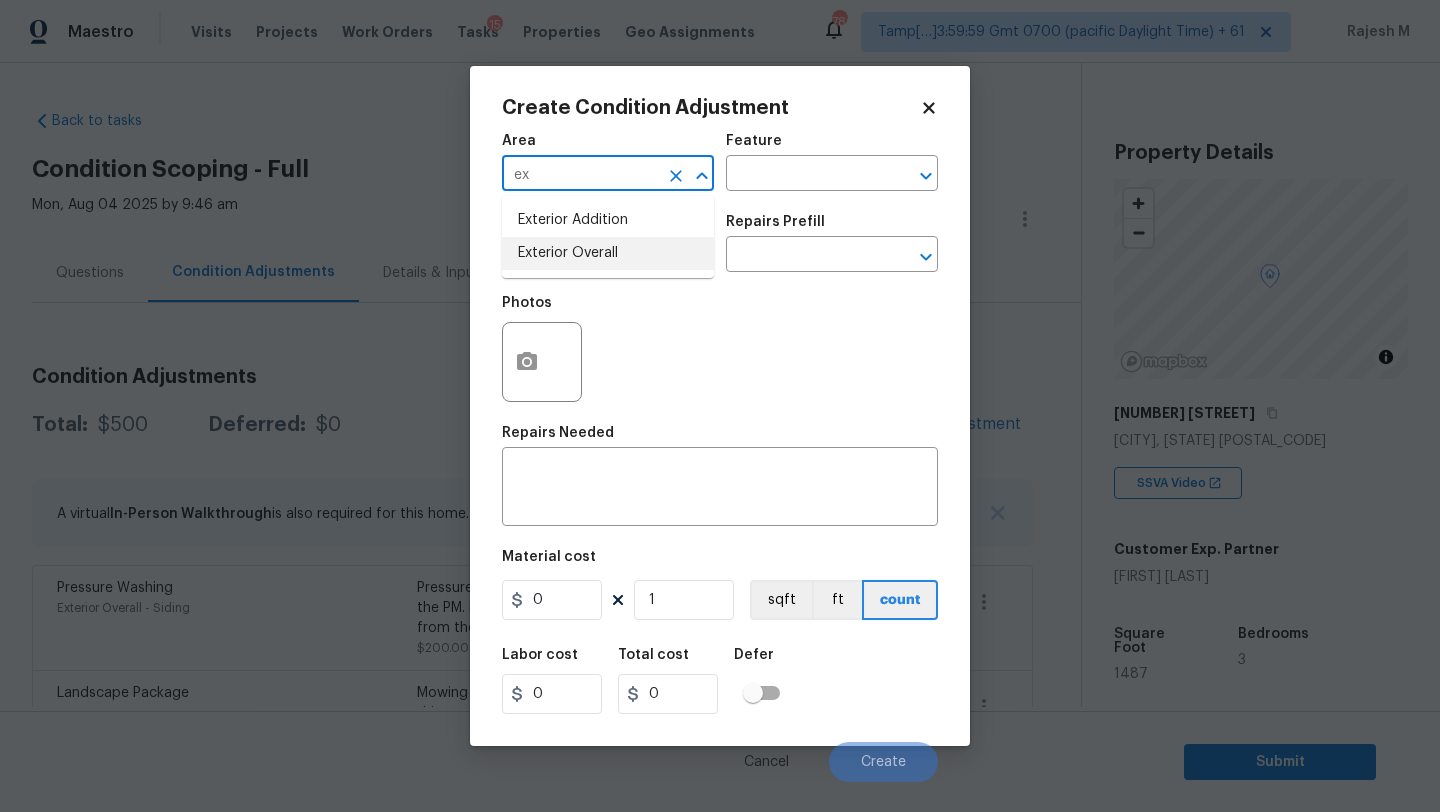 click on "Exterior Overall" at bounding box center (608, 253) 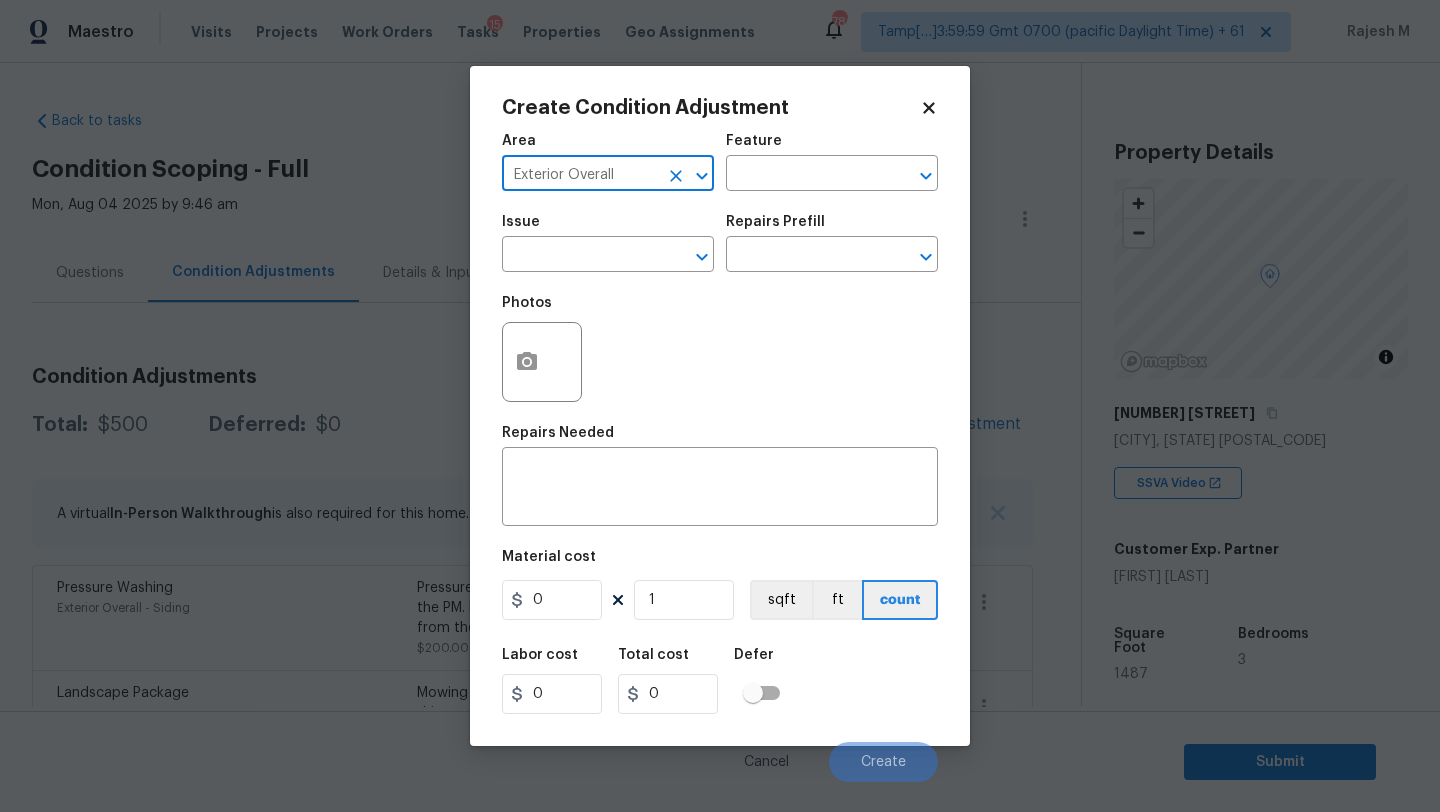 type on "Exterior Overall" 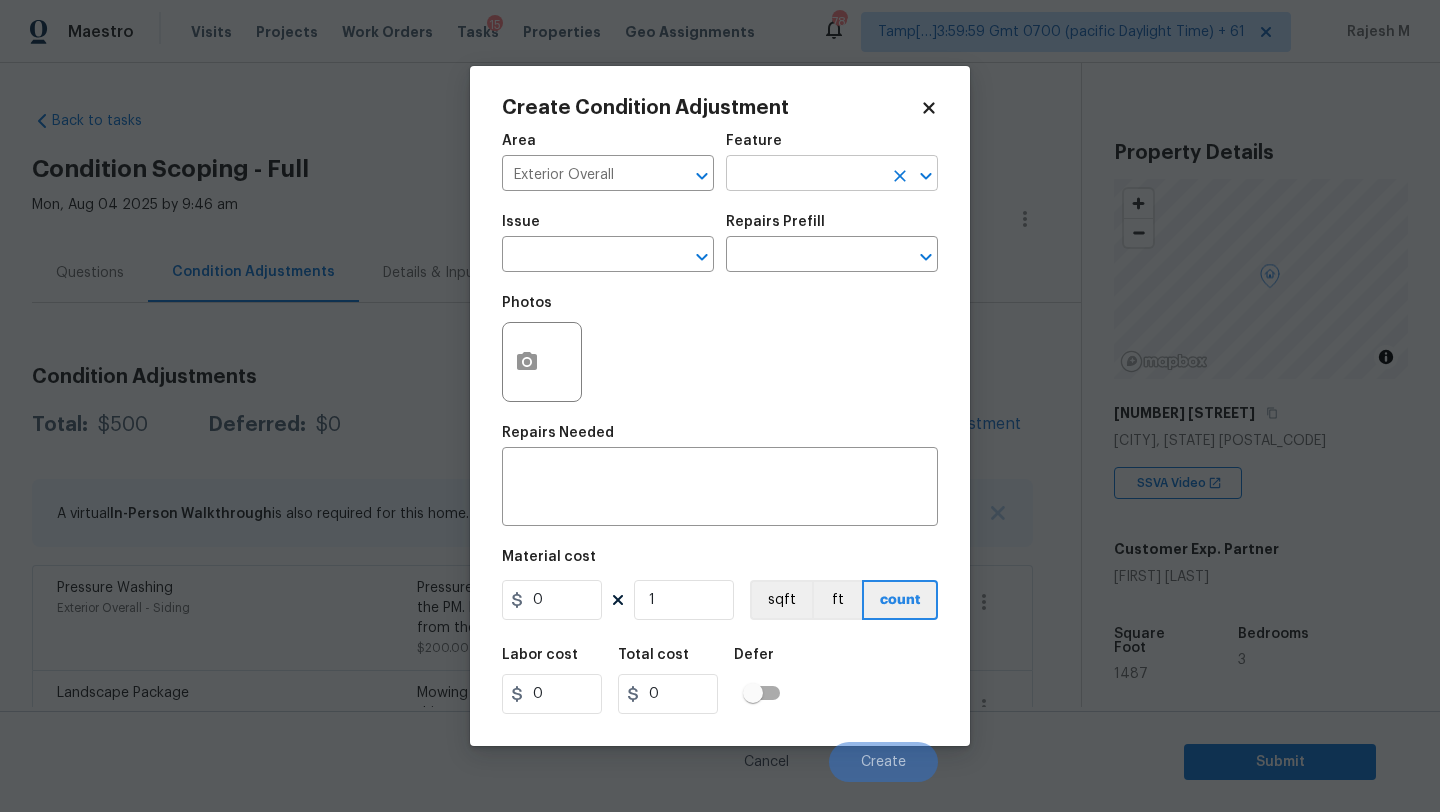 click at bounding box center [804, 175] 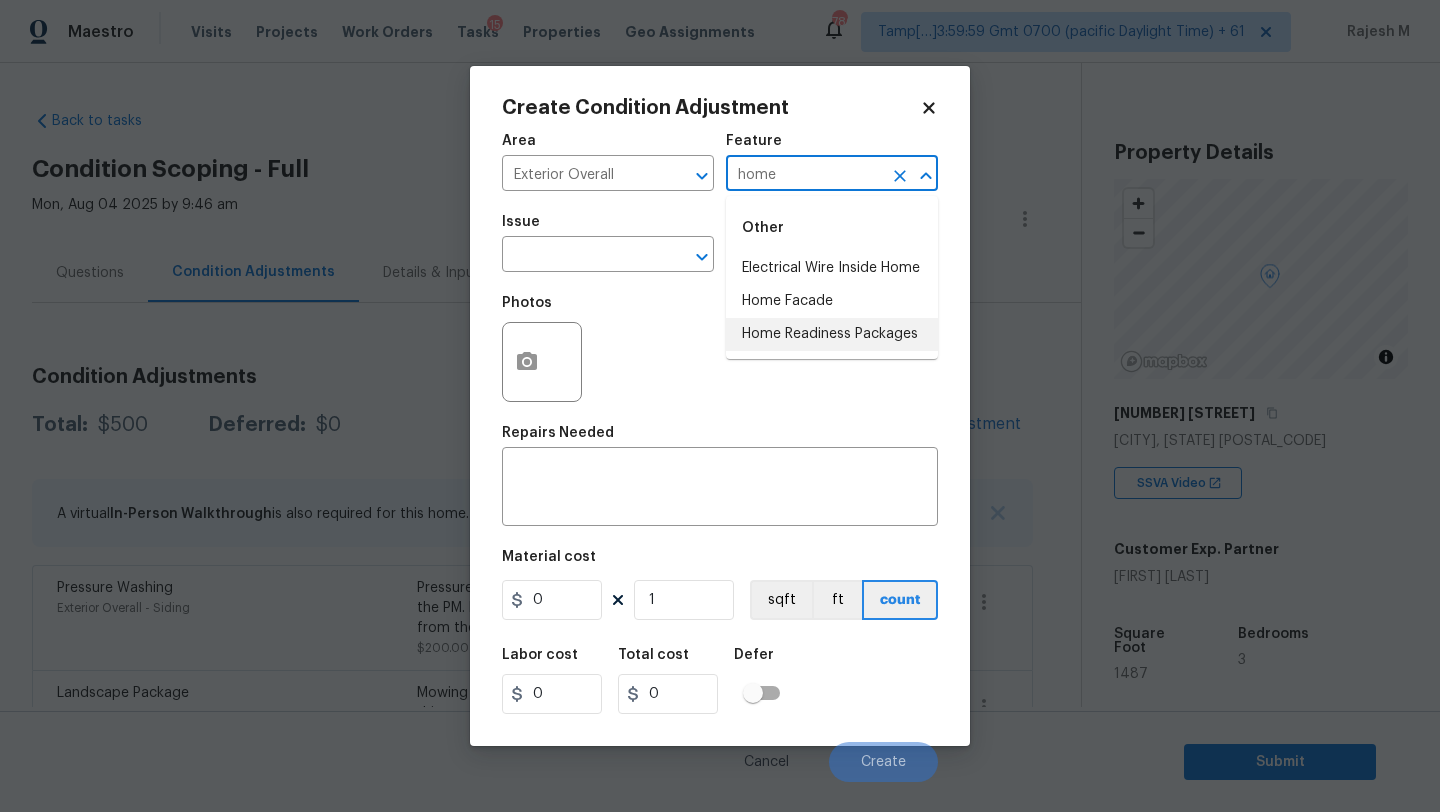 click on "Home Readiness Packages" at bounding box center (832, 334) 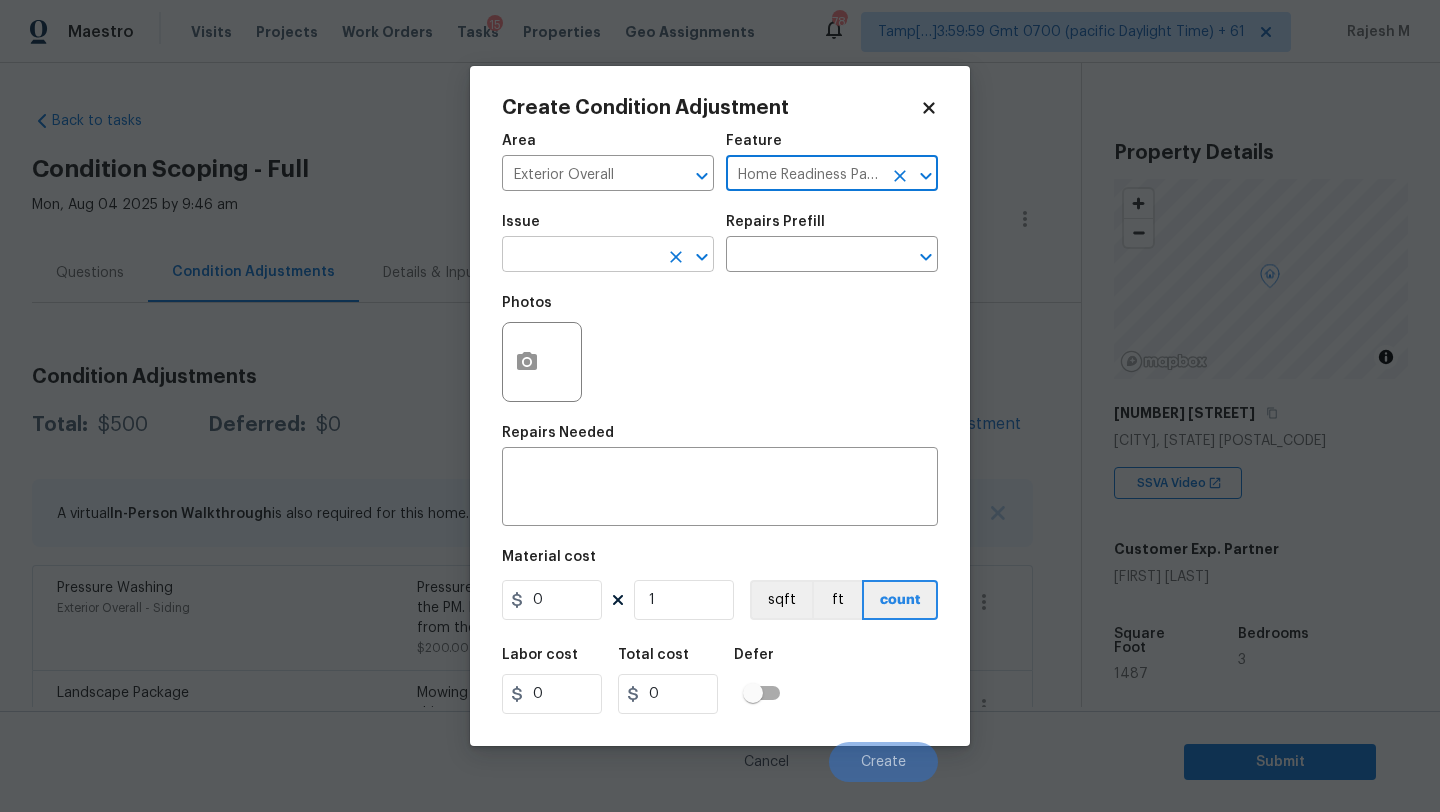 type on "Home Readiness Packages" 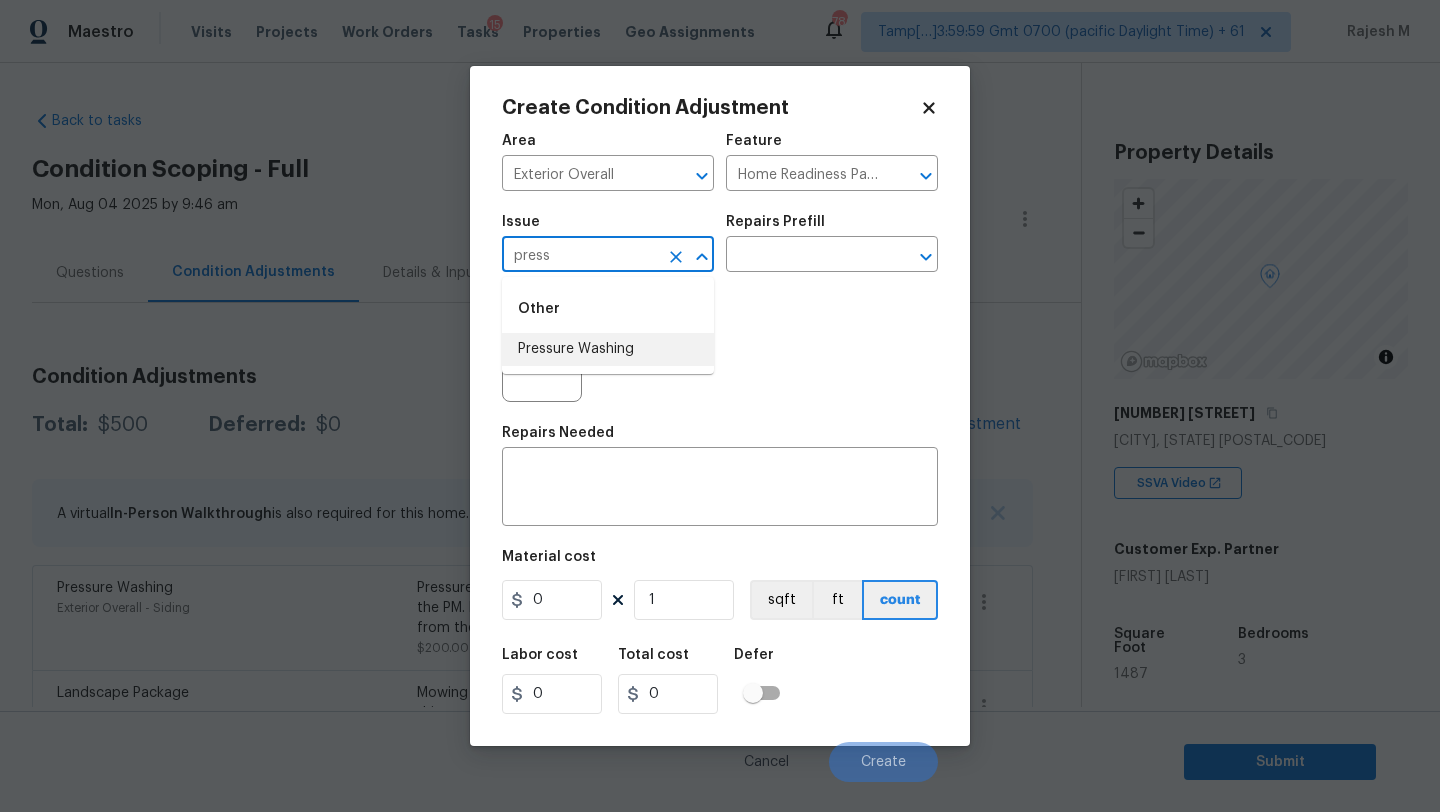 click on "Pressure Washing" at bounding box center (608, 349) 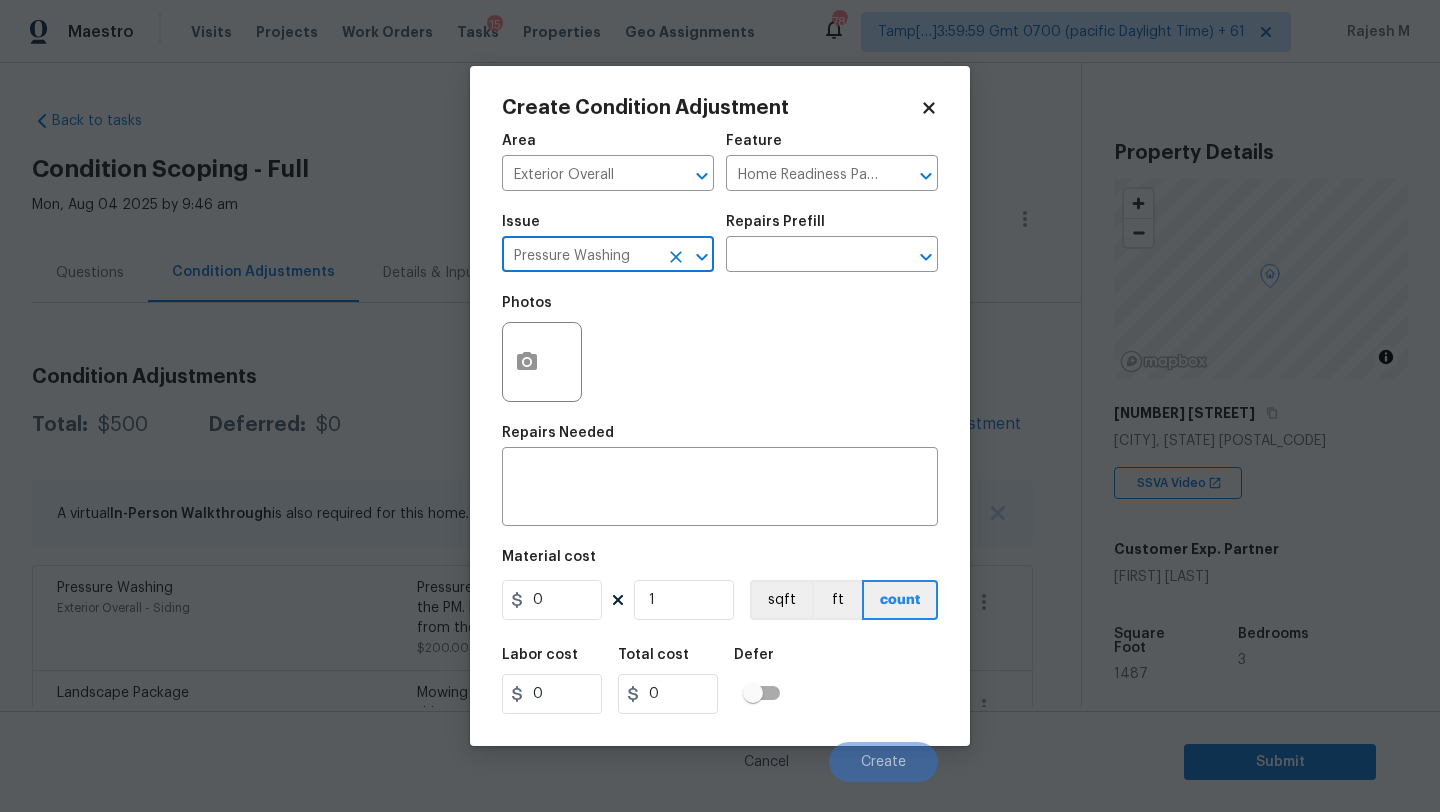 type on "Pressure Washing" 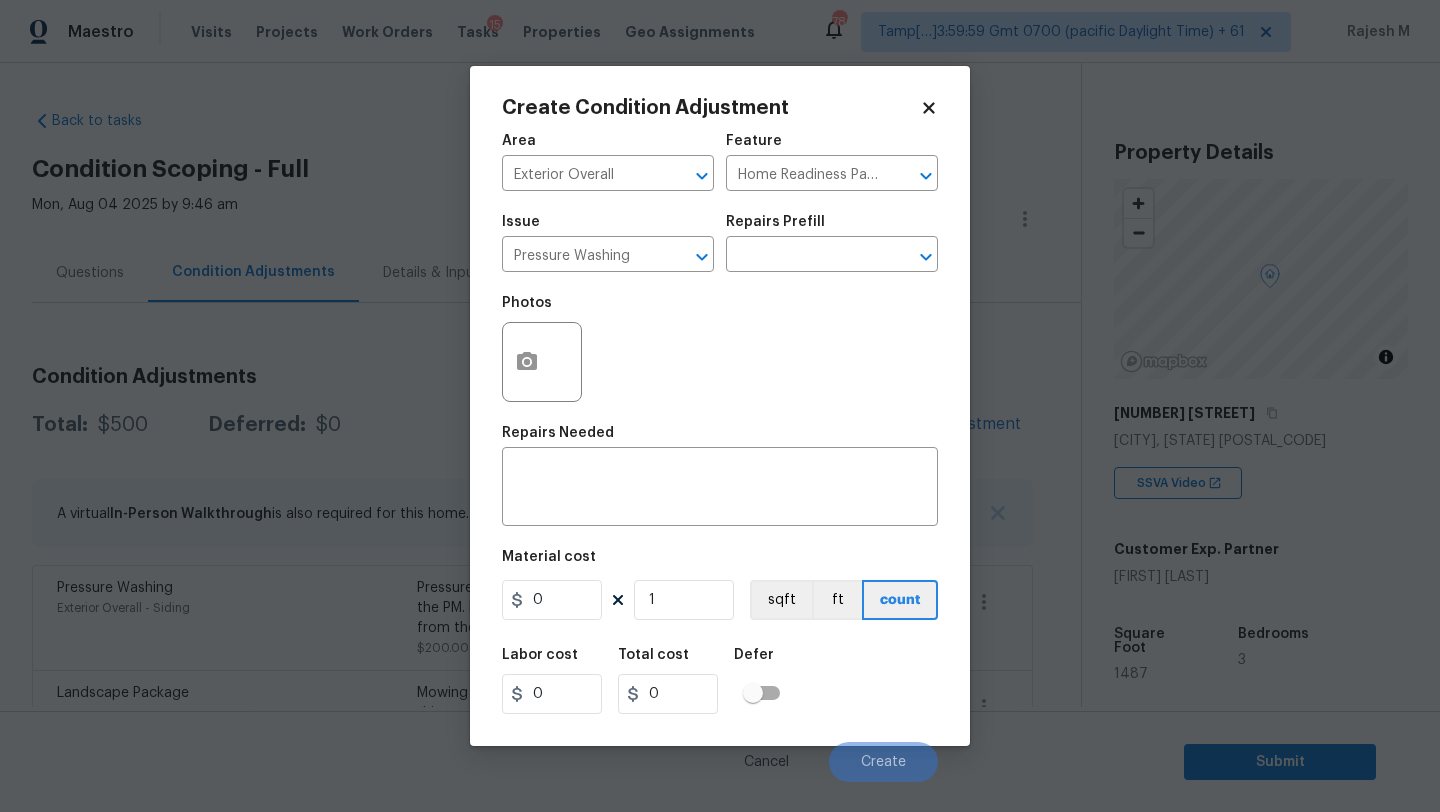 click on "Repairs Prefill" at bounding box center (775, 222) 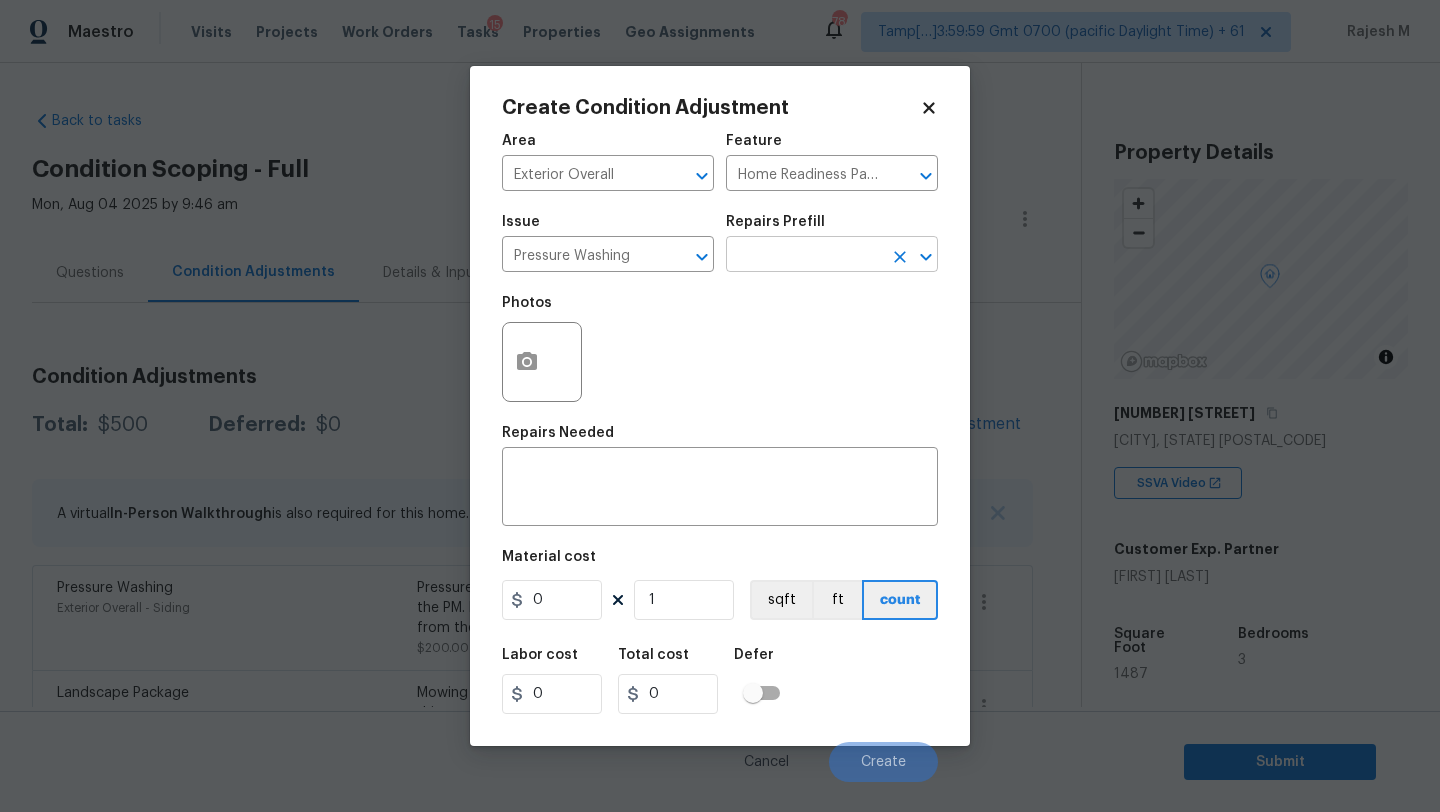 click at bounding box center (804, 256) 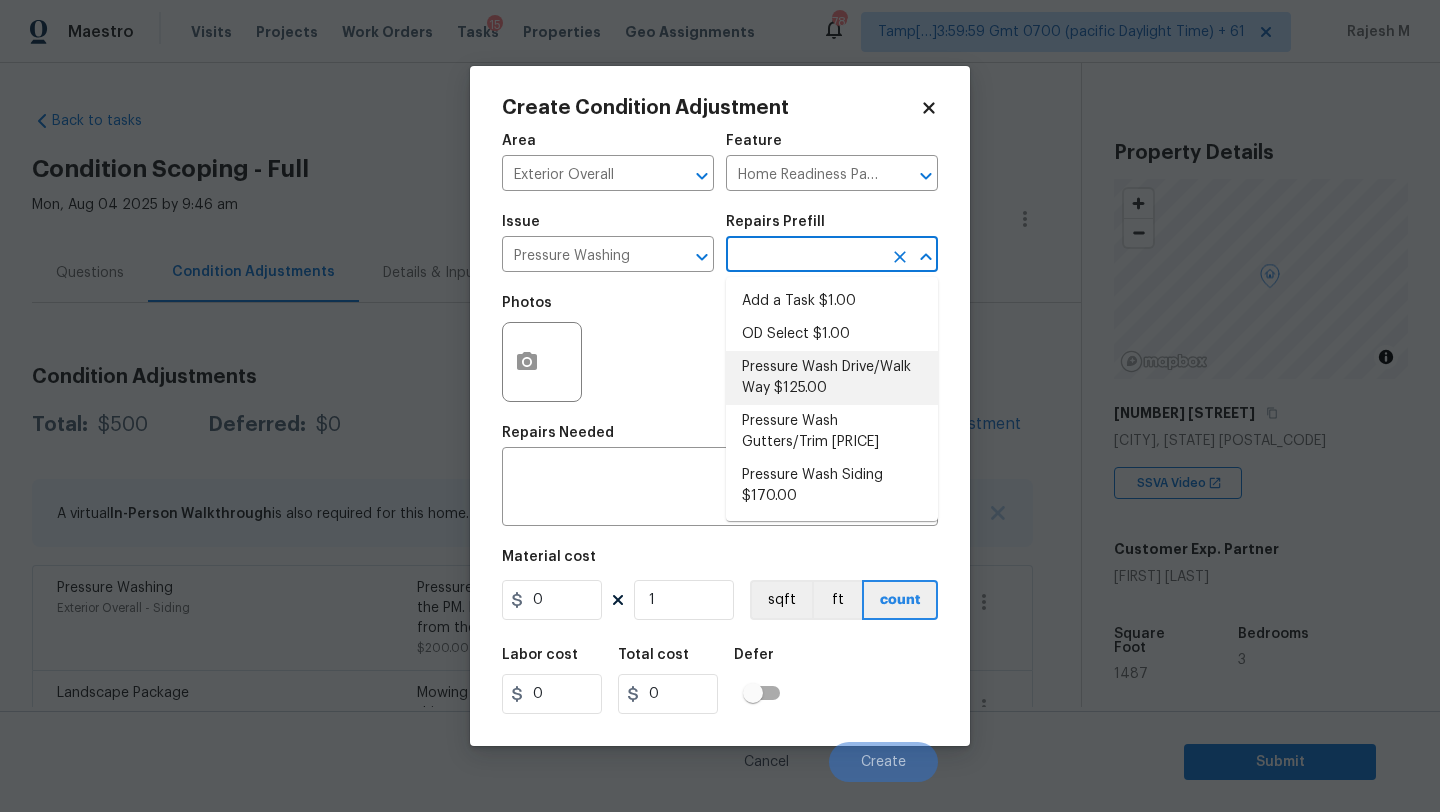 click on "Pressure Wash Drive/Walk Way $125.00" at bounding box center (832, 378) 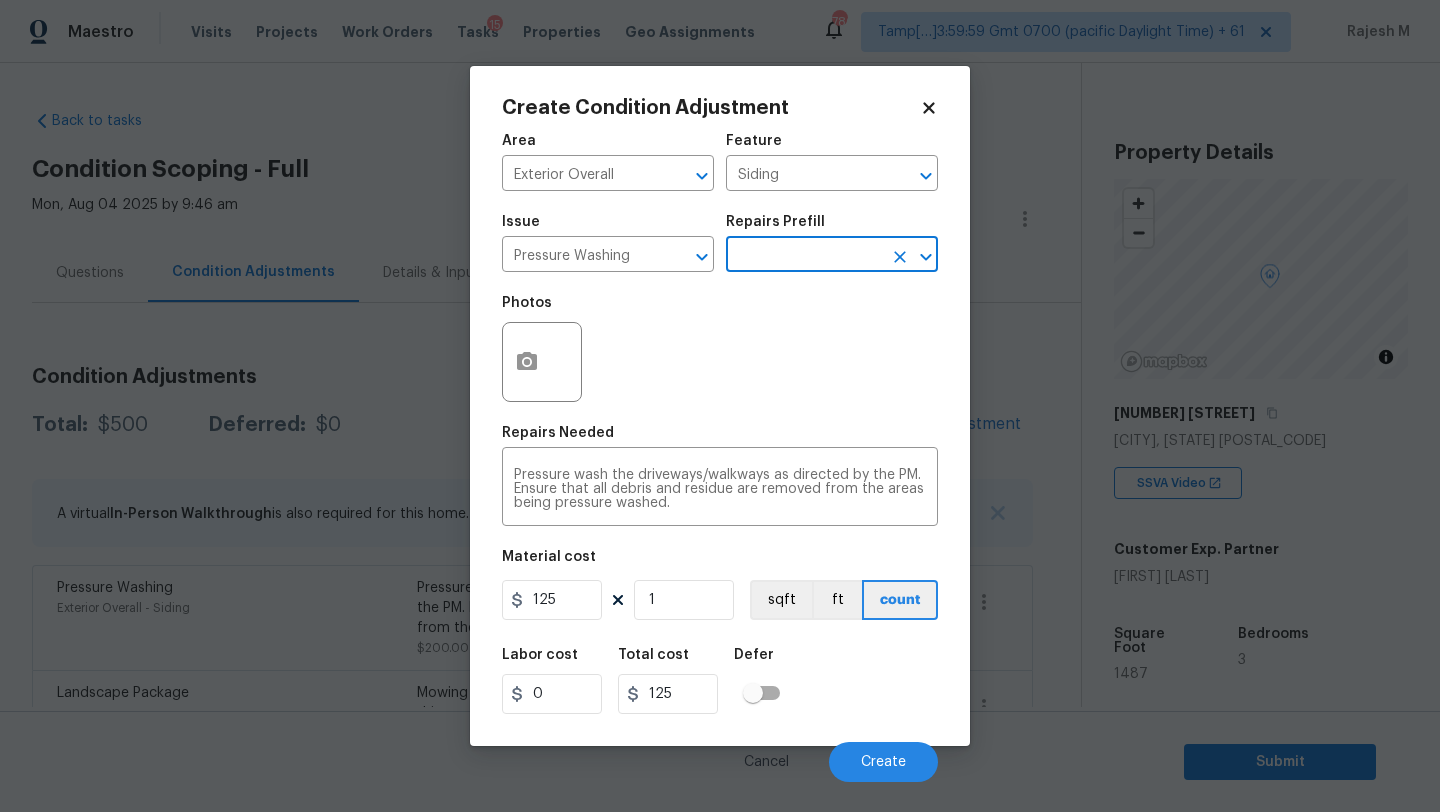 click on "Material cost 125 1 sqft ft count" at bounding box center [720, 587] 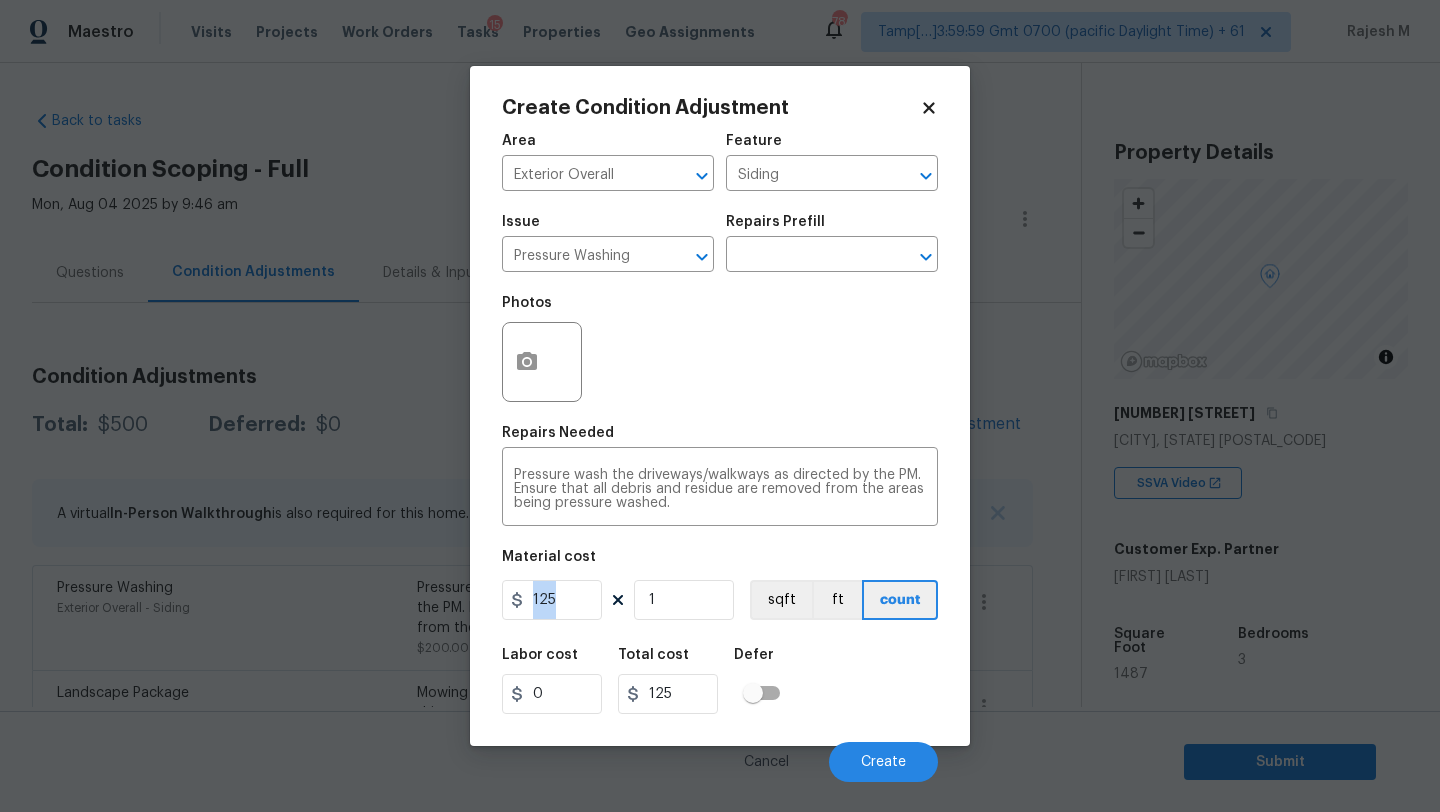 click on "Material cost 125 1 sqft ft count" at bounding box center [720, 587] 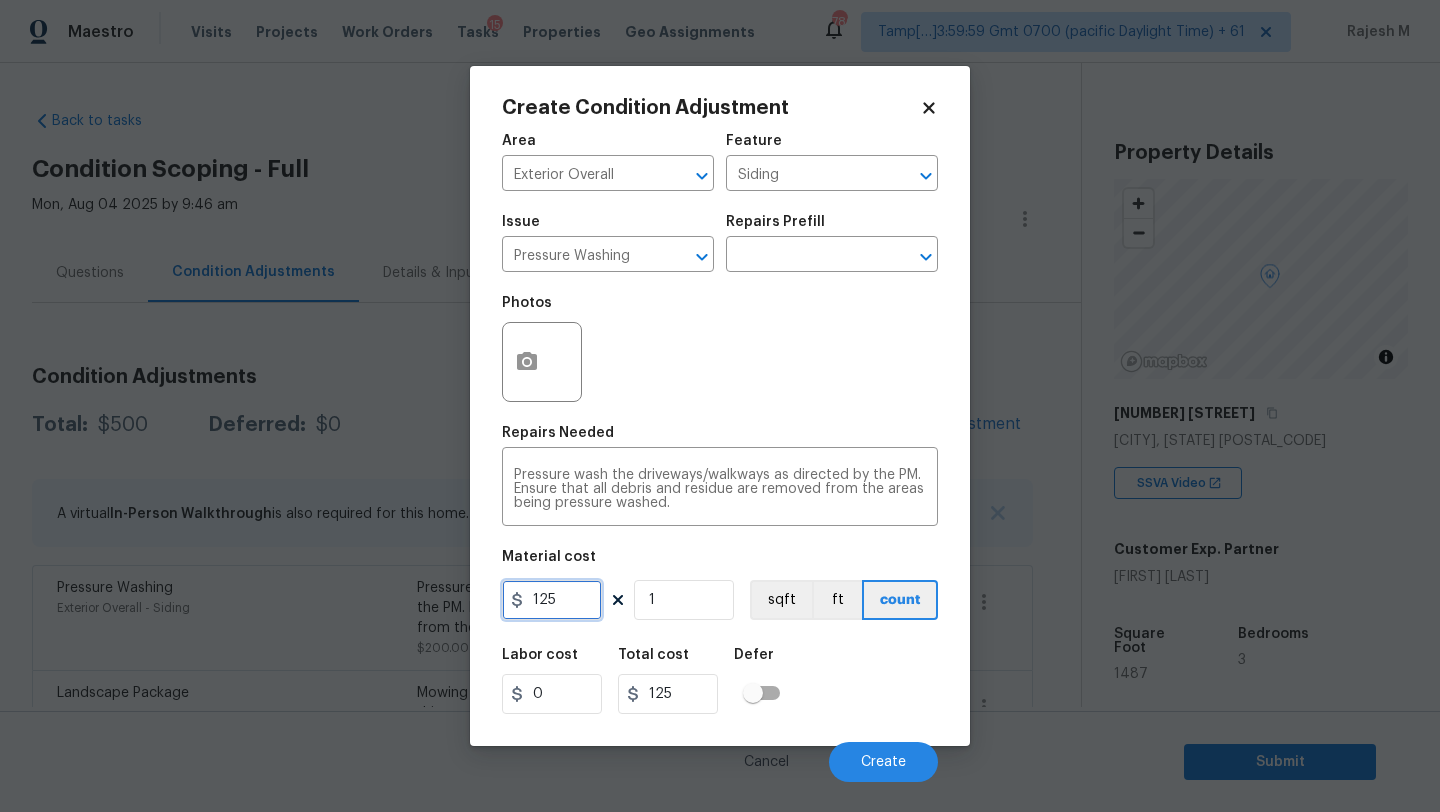 click on "125" at bounding box center [552, 600] 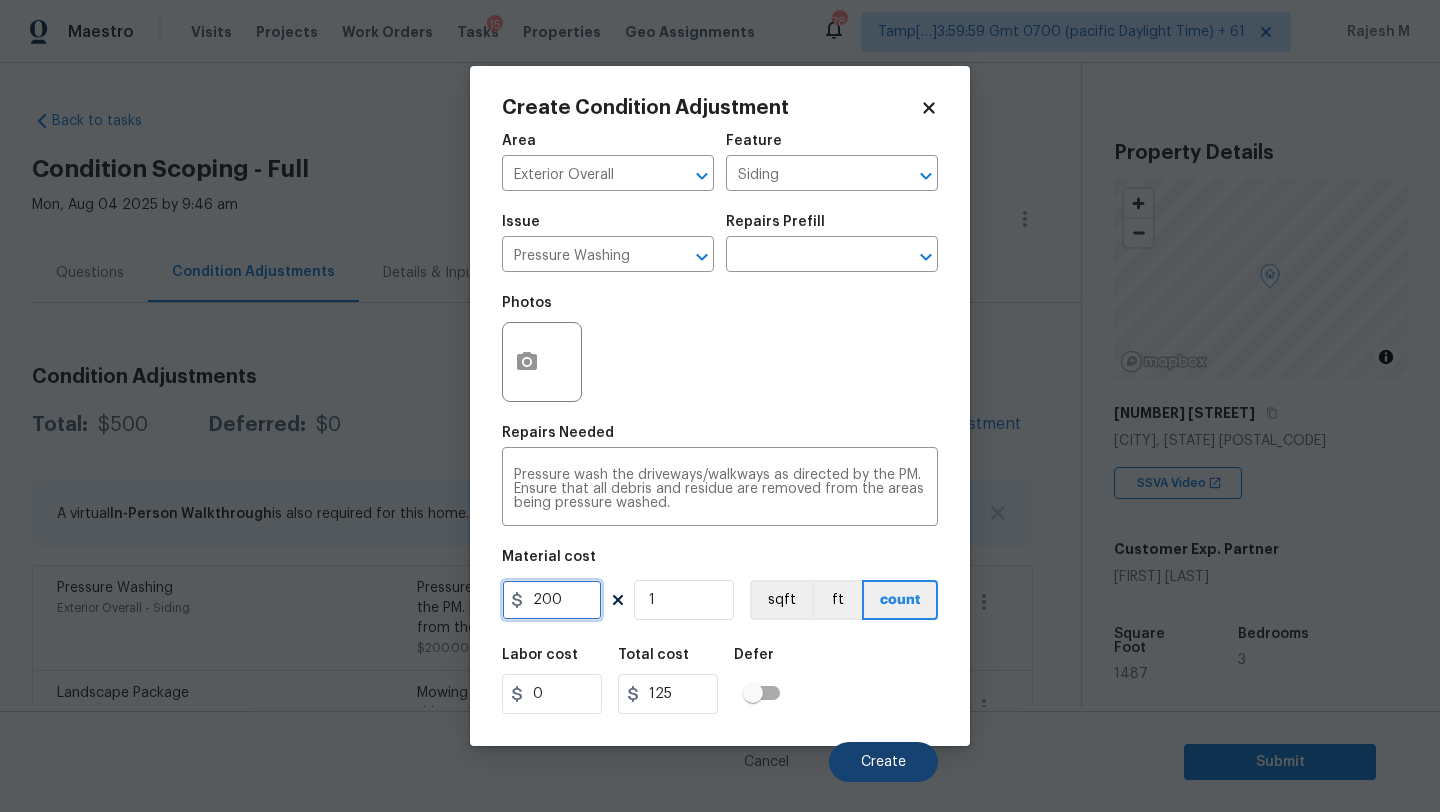 type on "200" 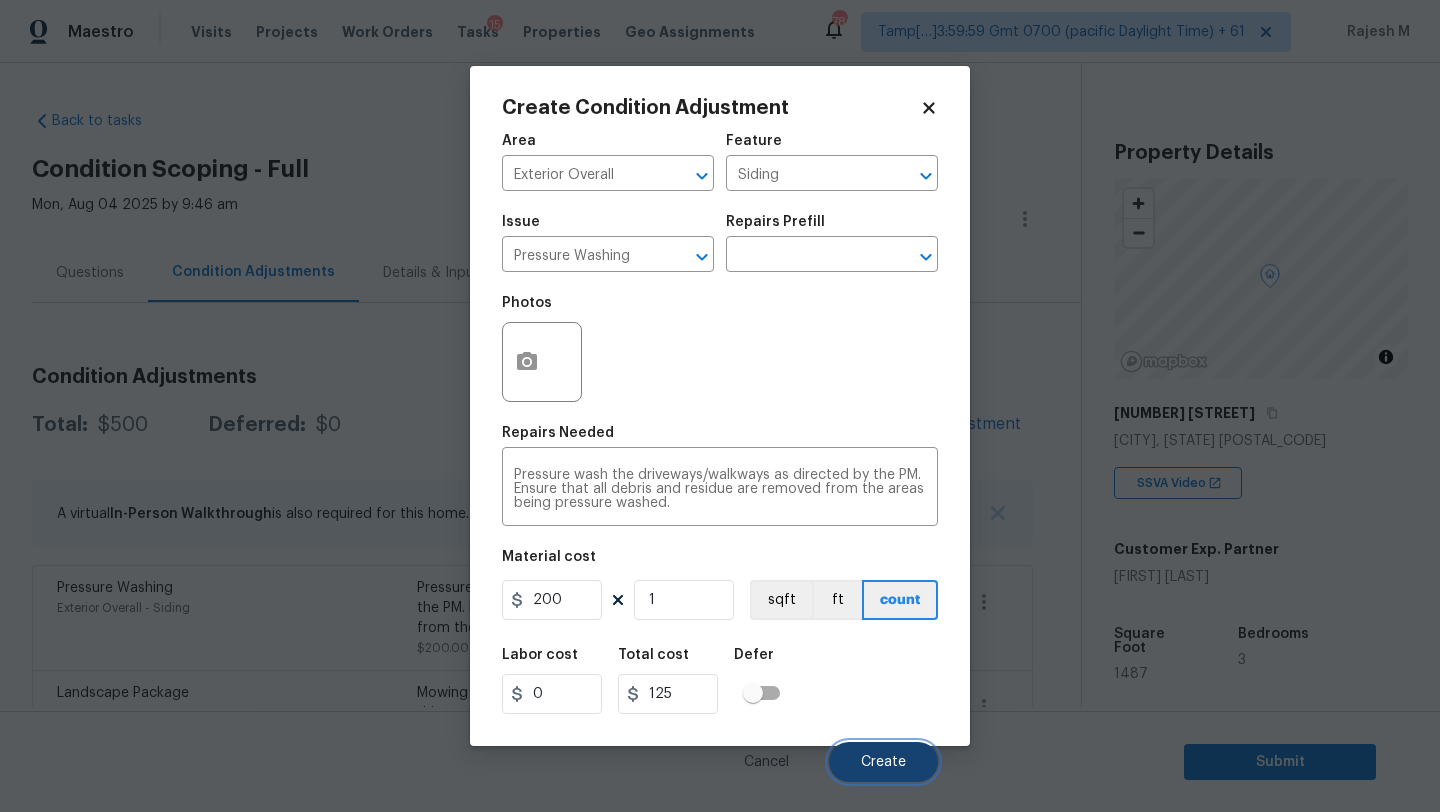 type on "200" 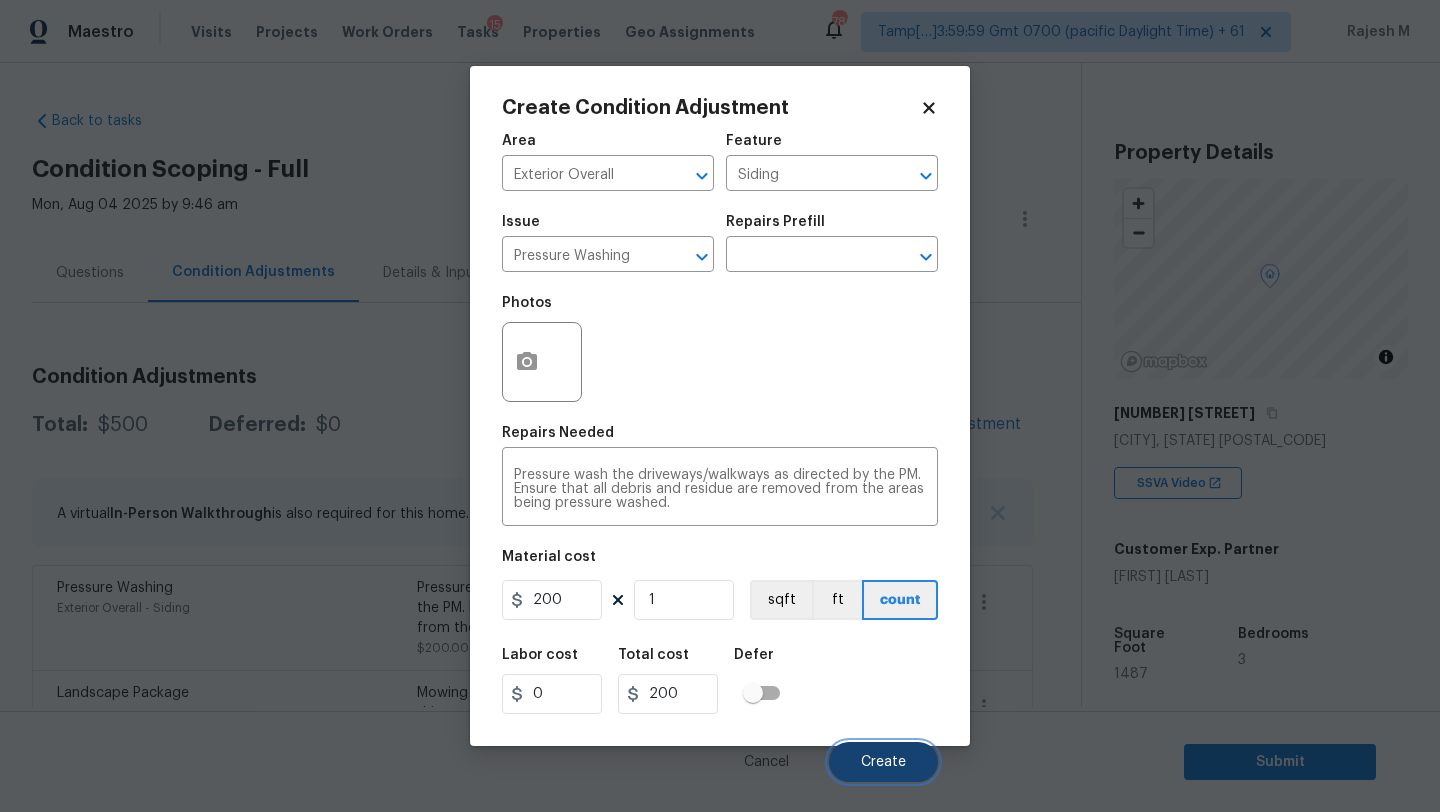 click on "Create" at bounding box center (883, 762) 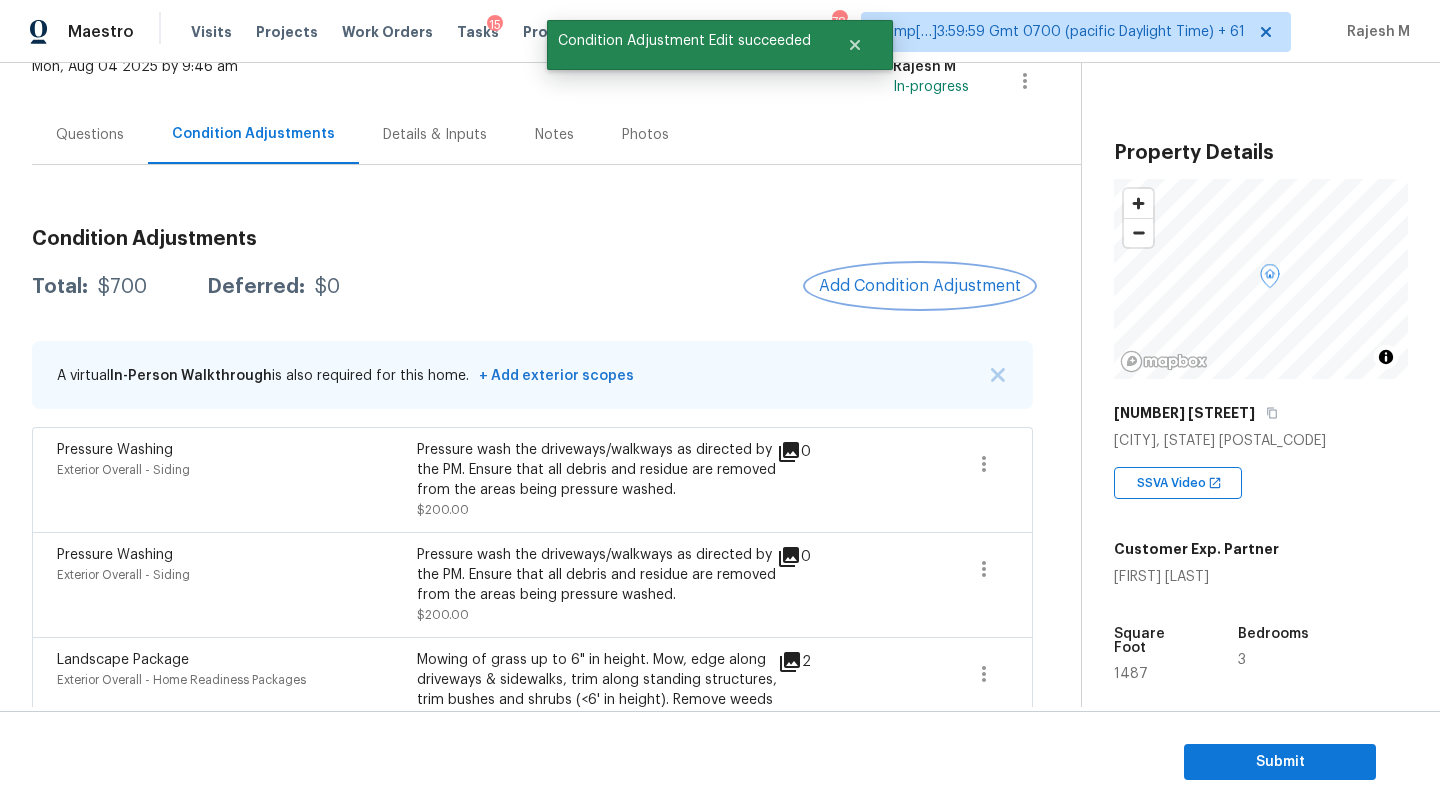 scroll, scrollTop: 150, scrollLeft: 0, axis: vertical 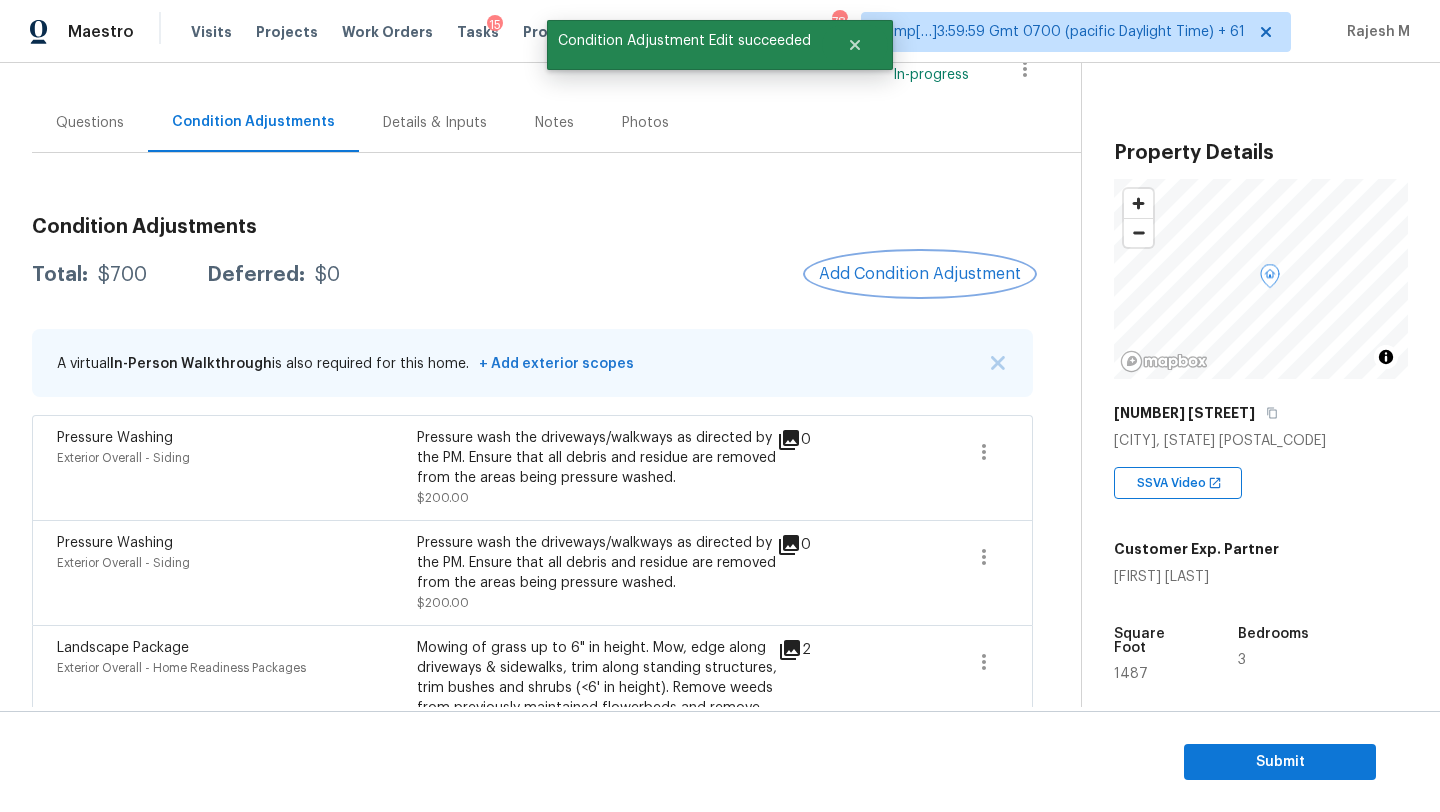 click on "Add Condition Adjustment" at bounding box center [920, 274] 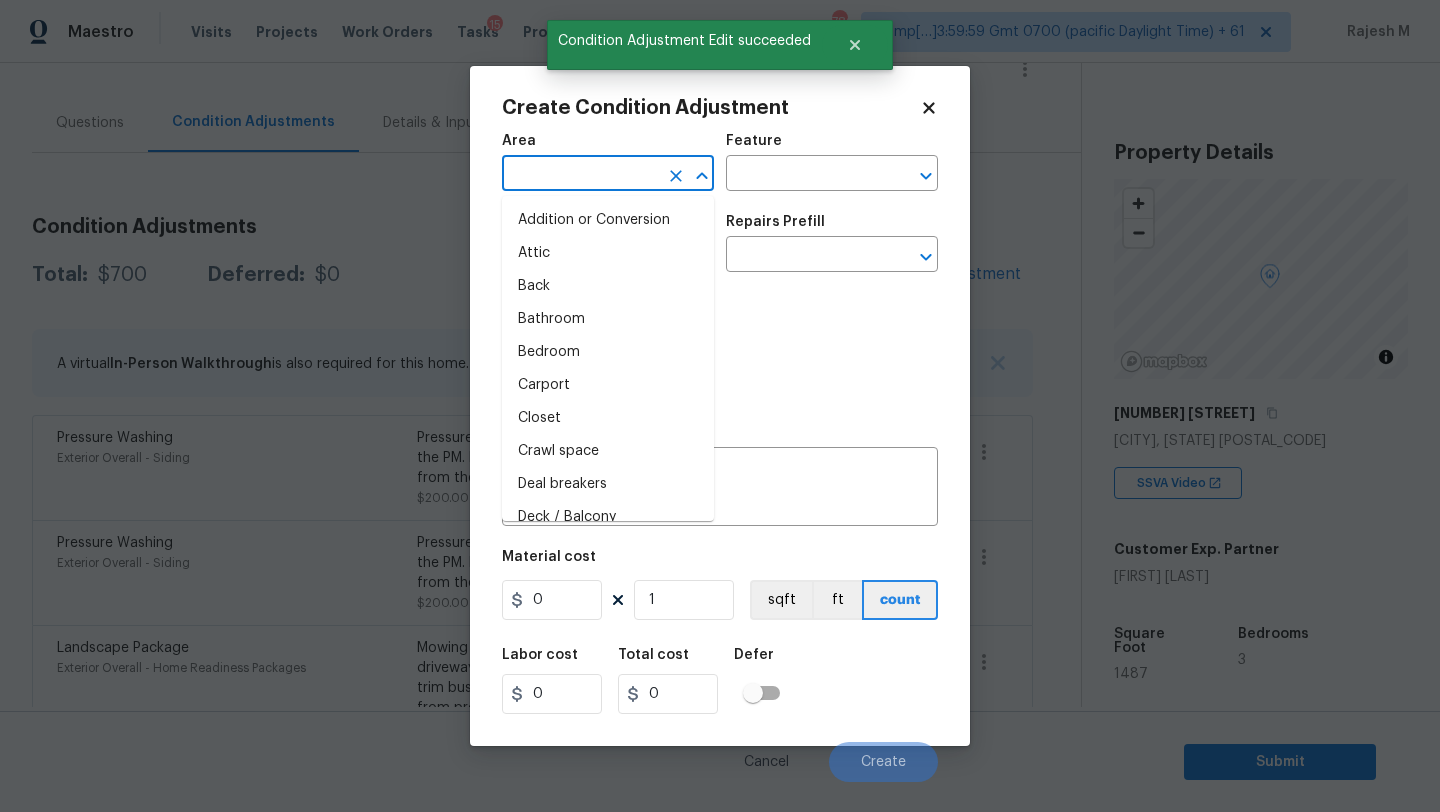 click at bounding box center (580, 175) 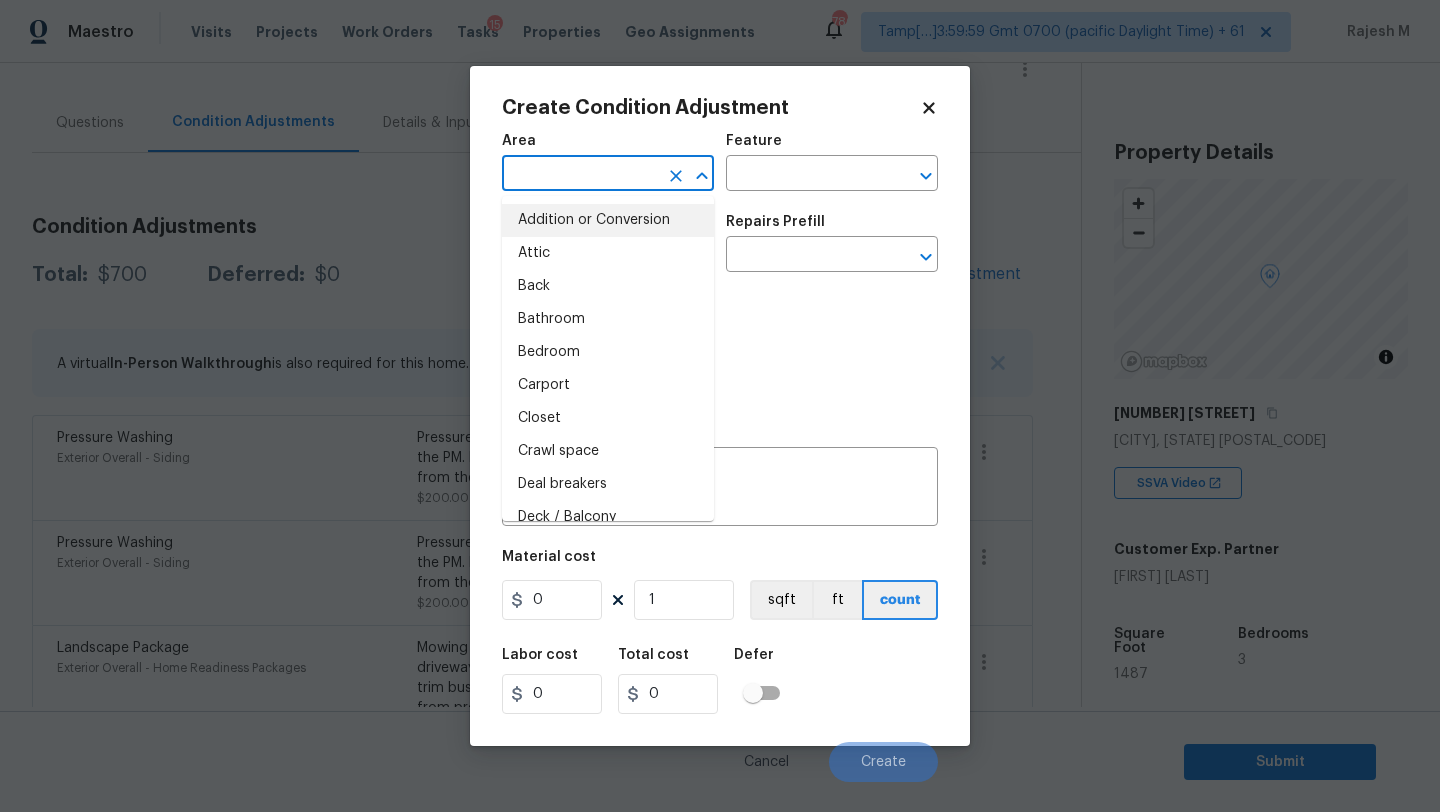 click at bounding box center [580, 175] 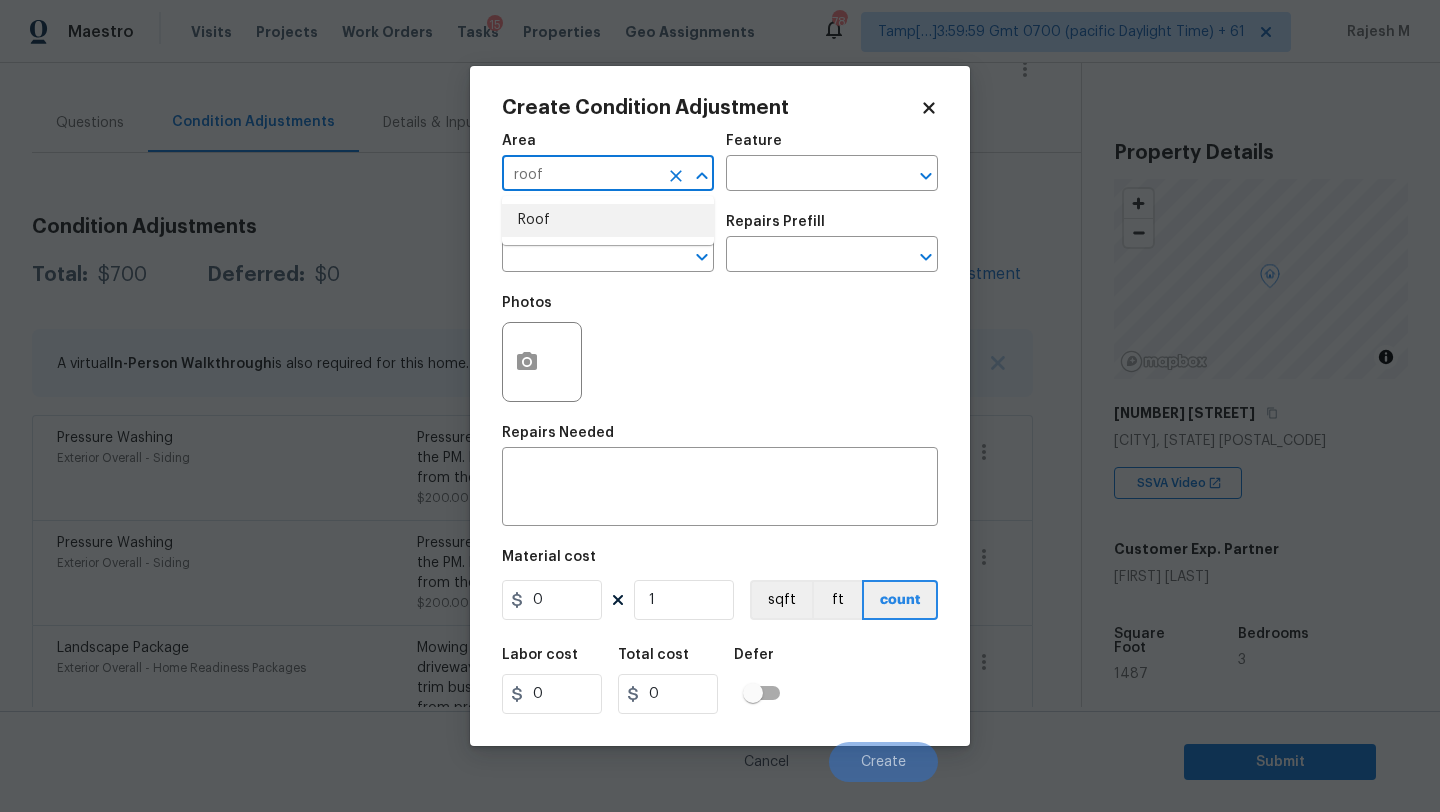 drag, startPoint x: 564, startPoint y: 232, endPoint x: 574, endPoint y: 228, distance: 10.770329 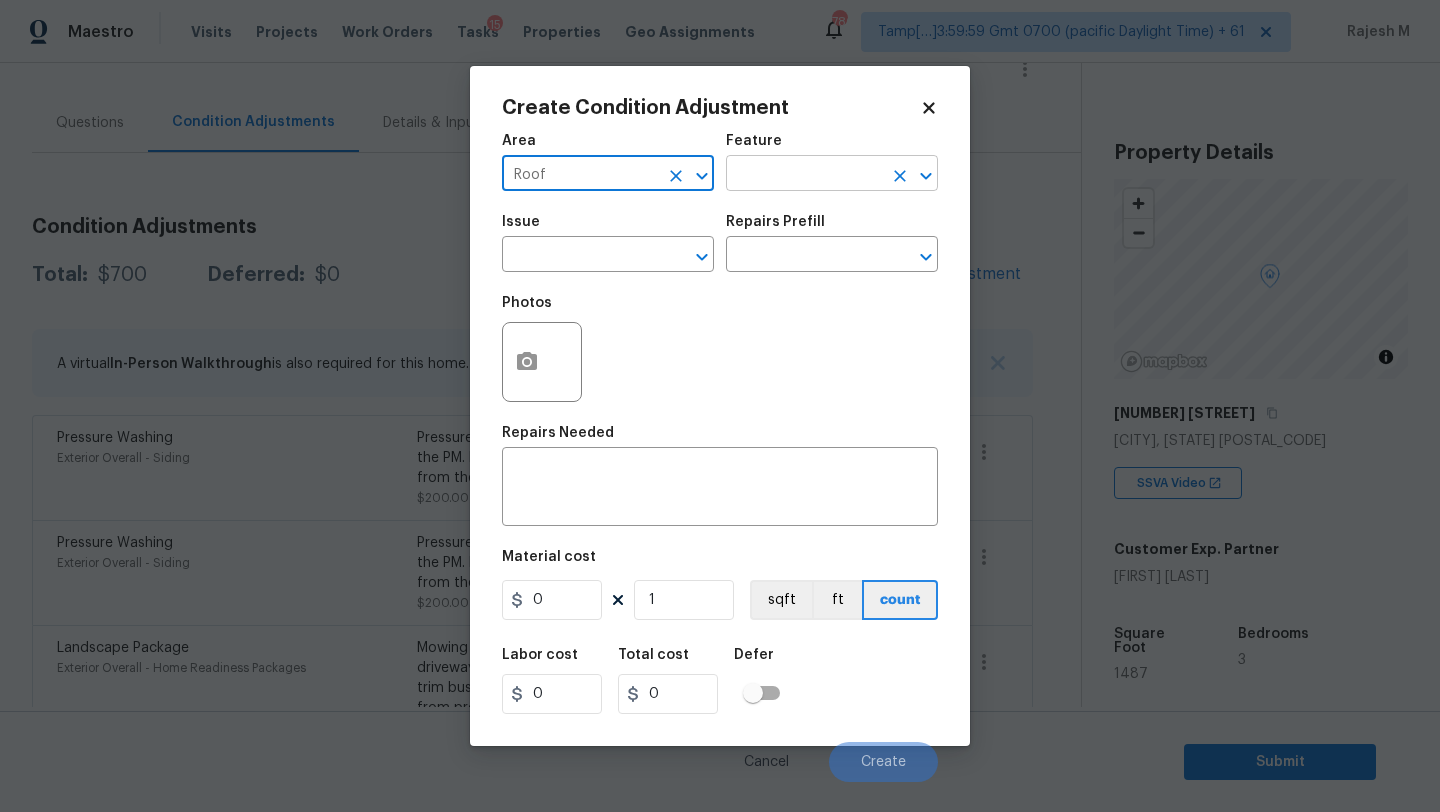 type on "Roof" 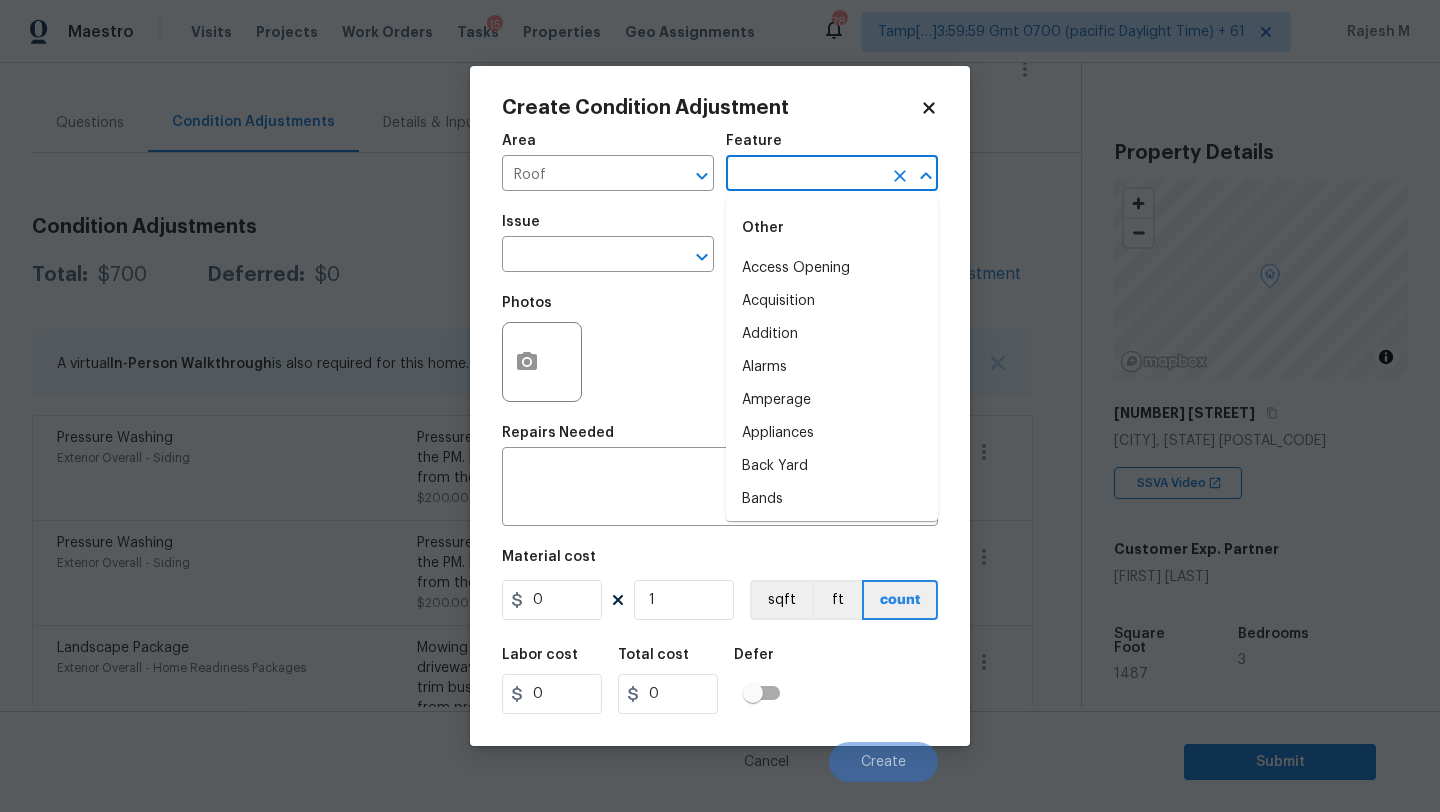 click at bounding box center [804, 175] 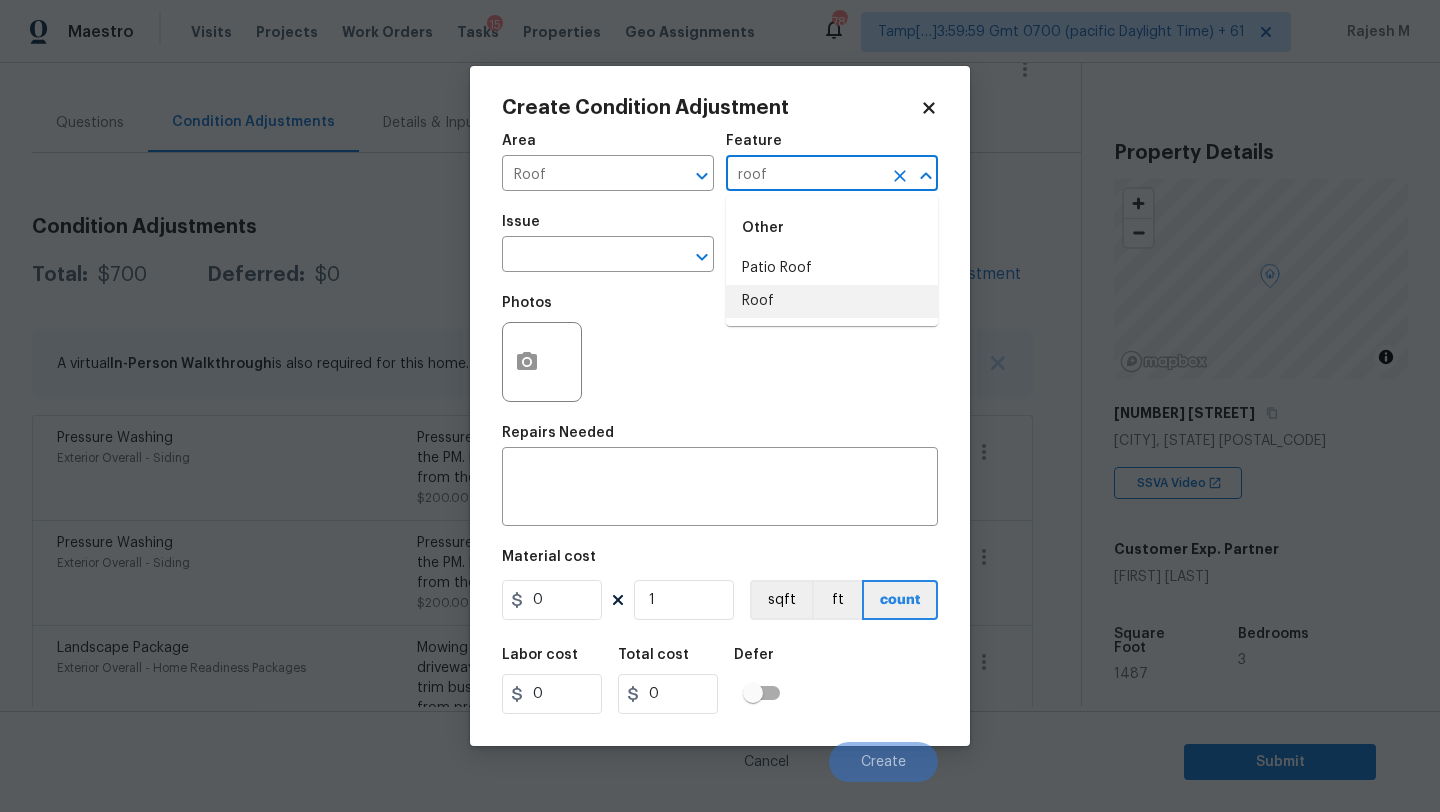 click on "Roof" at bounding box center (832, 301) 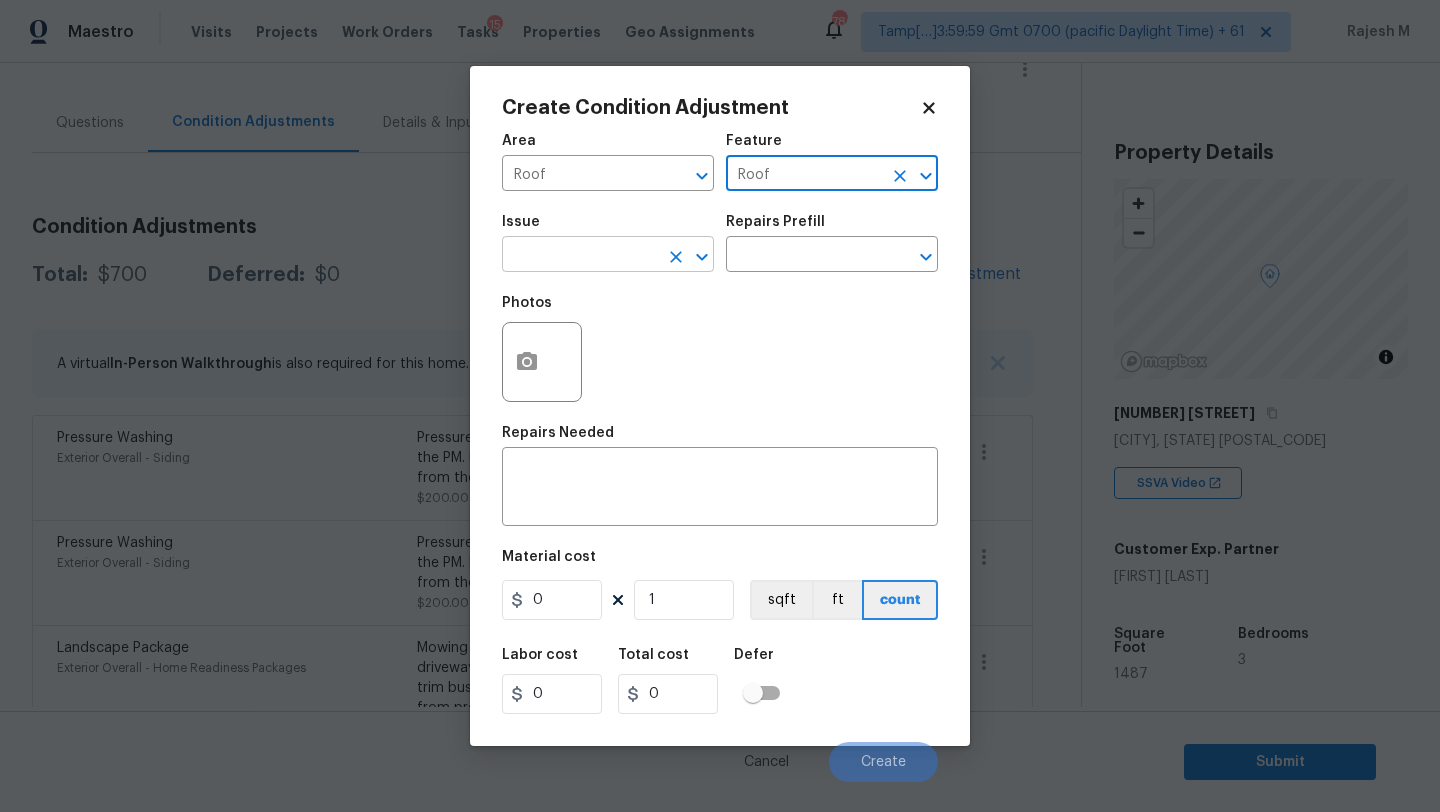 type on "Roof" 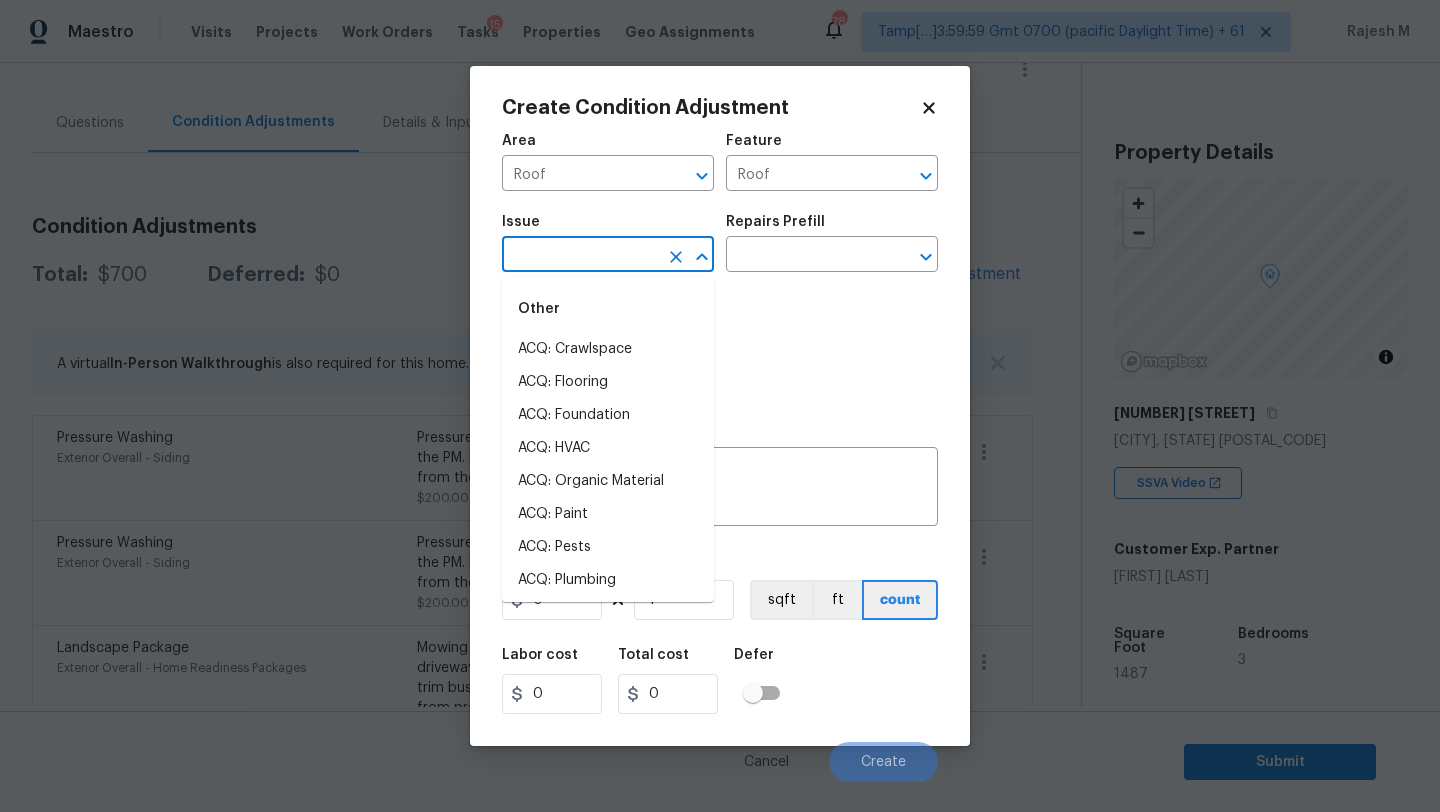 click at bounding box center (580, 256) 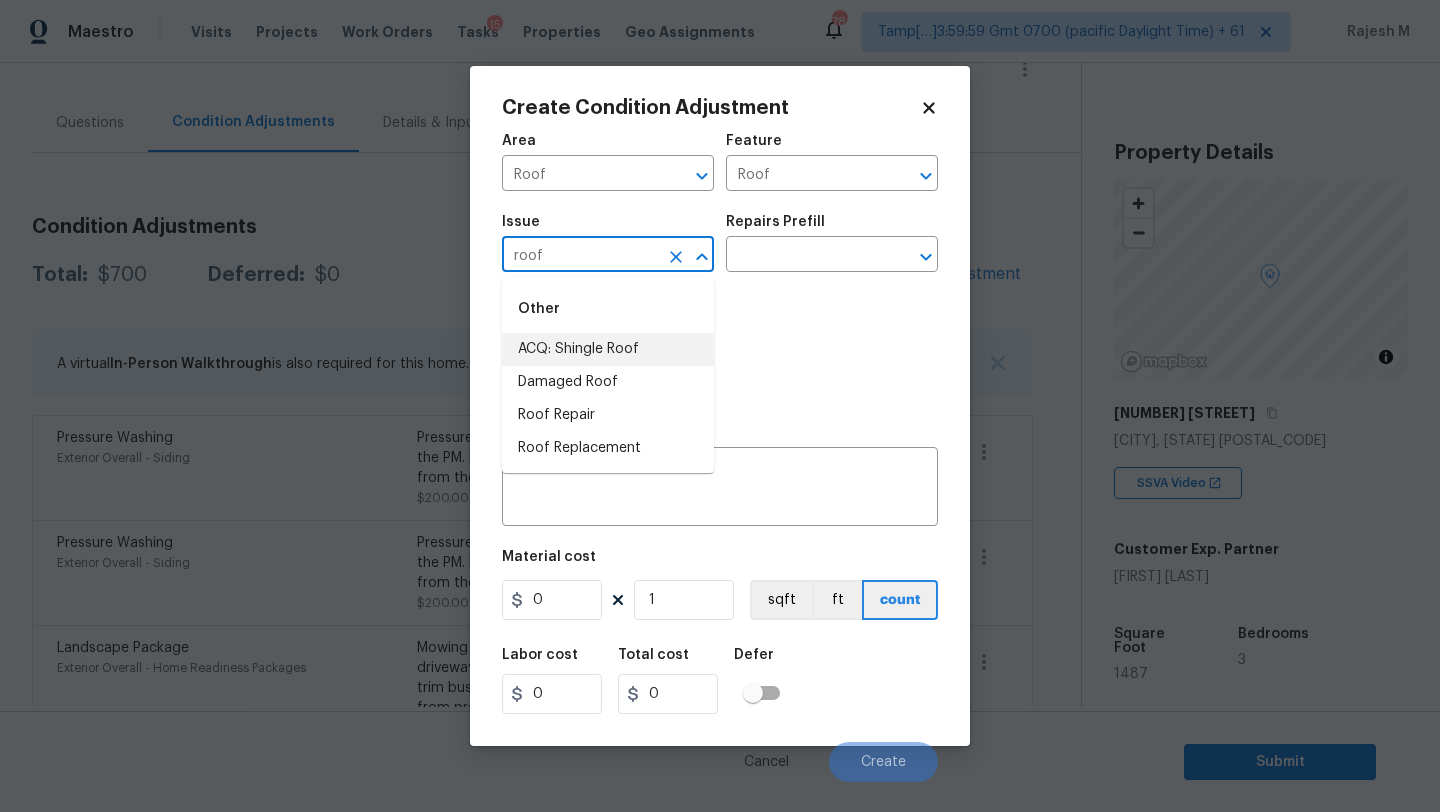 drag, startPoint x: 591, startPoint y: 353, endPoint x: 725, endPoint y: 209, distance: 196.70282 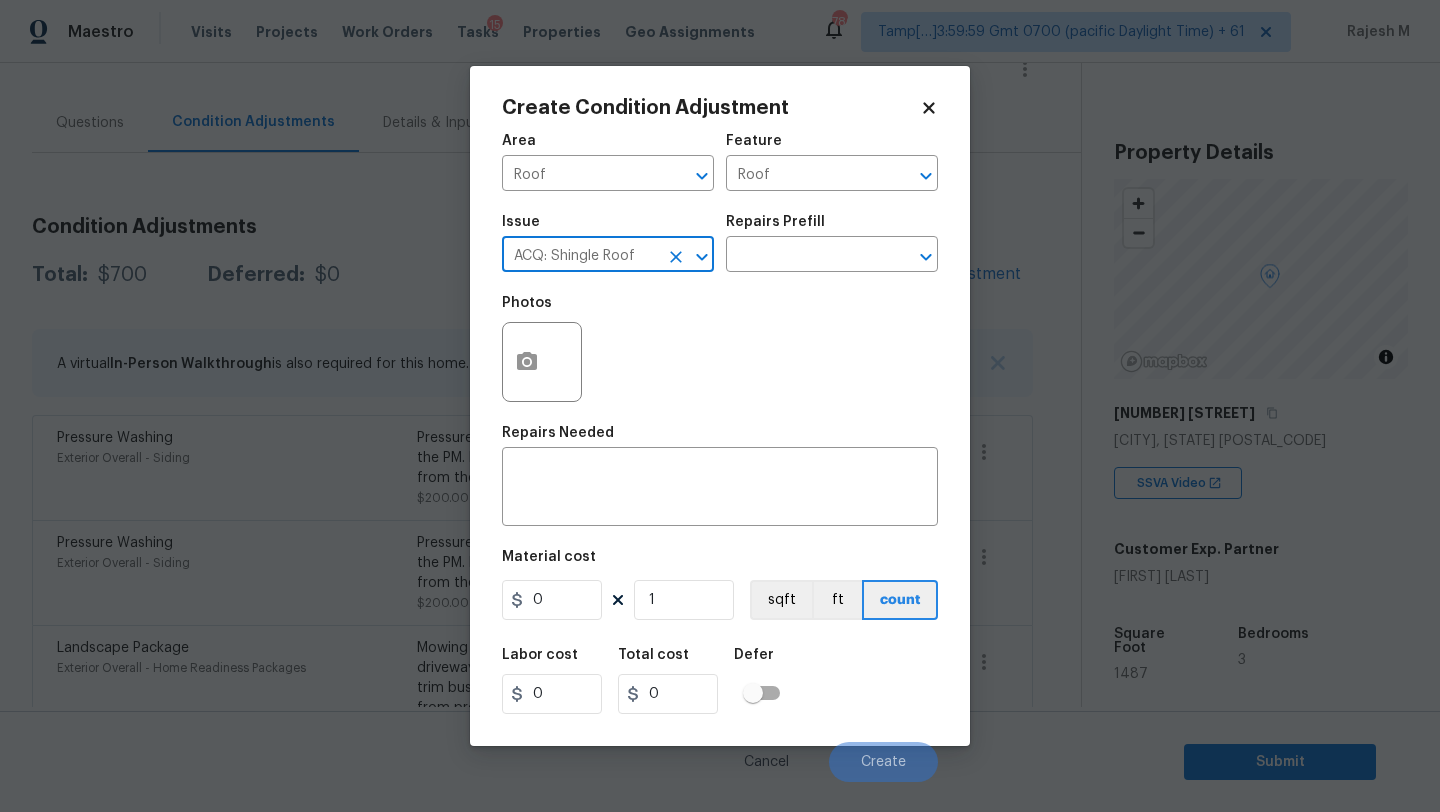 type on "ACQ: Shingle Roof" 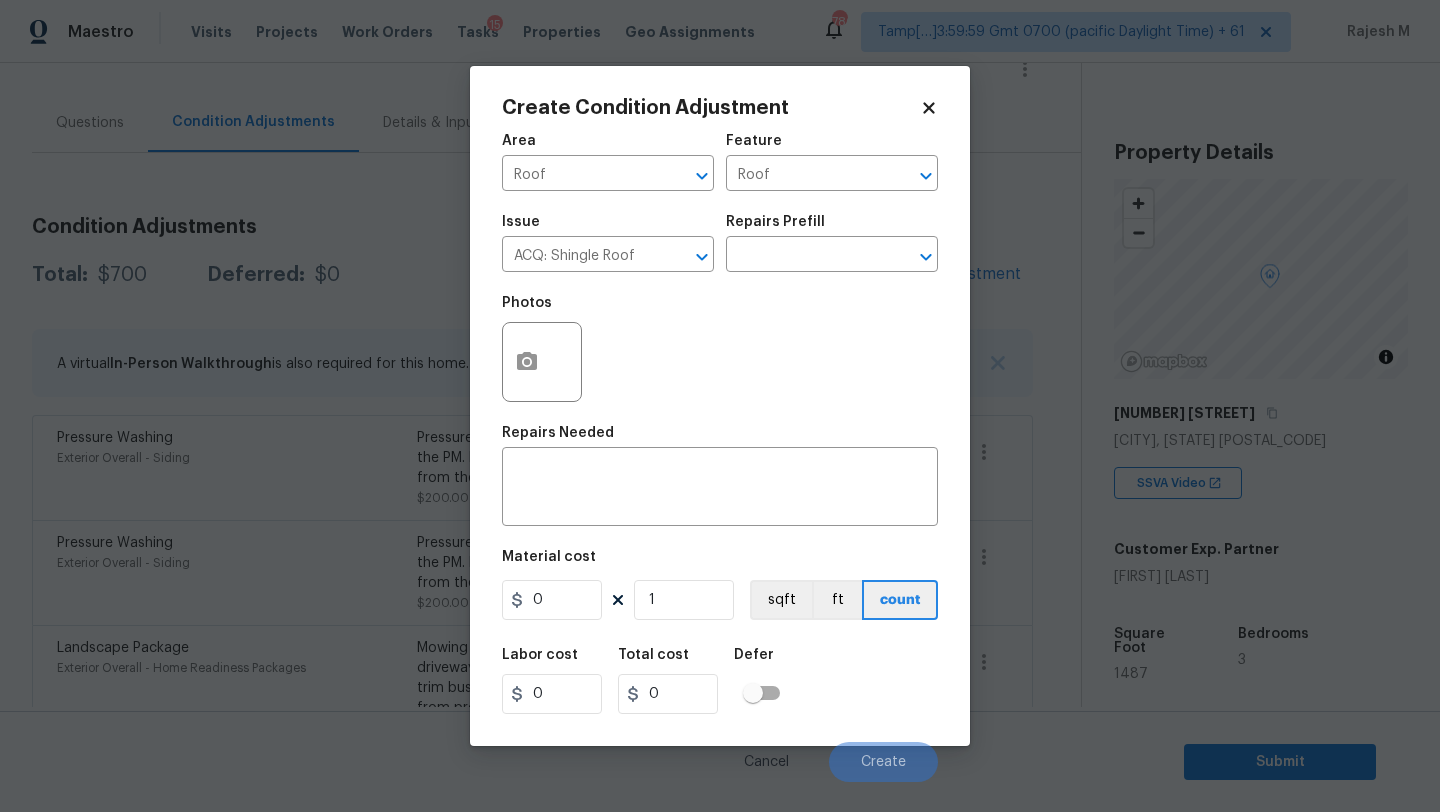 click on "Issue ACQ: Shingle Roof ​ Repairs Prefill ​" at bounding box center [720, 243] 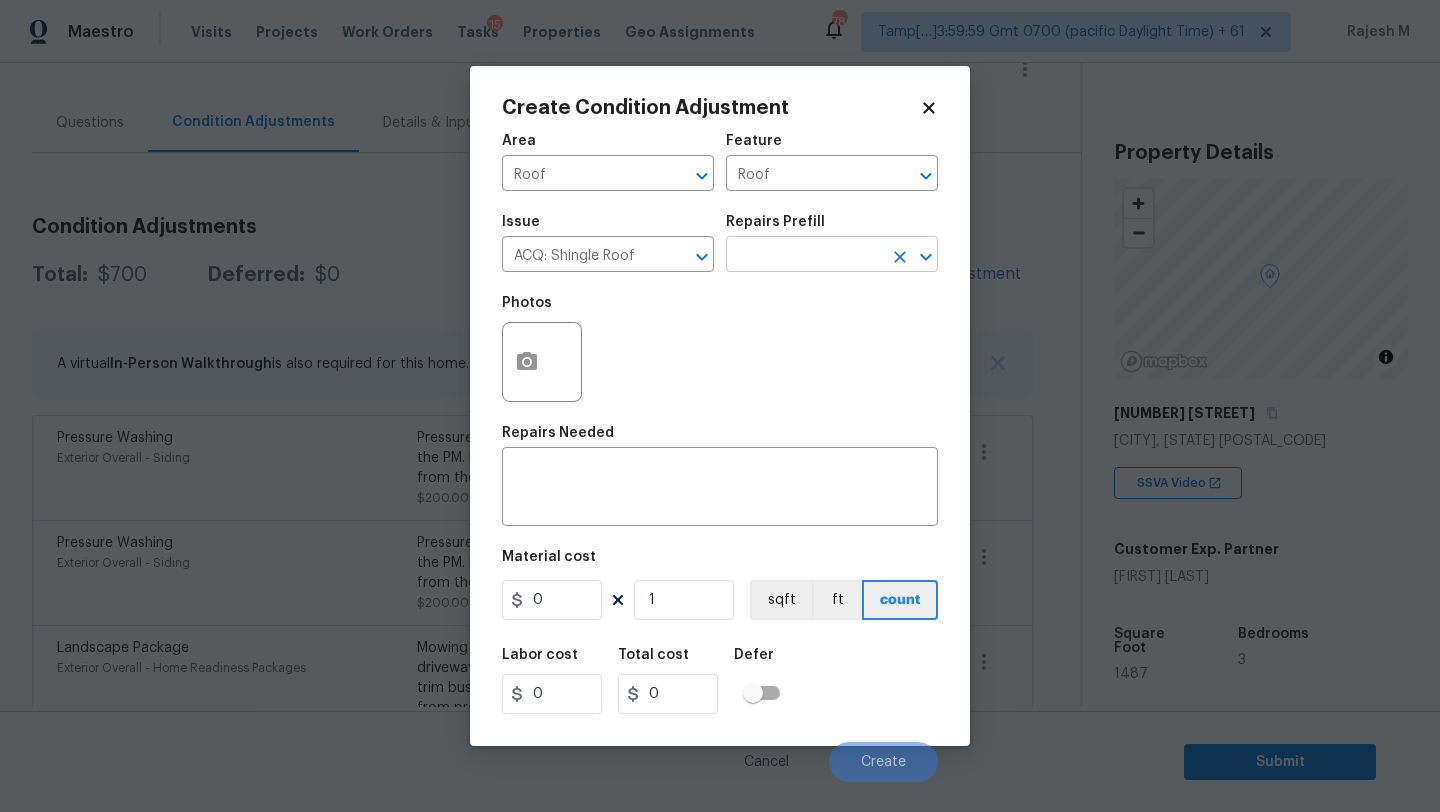 click at bounding box center [804, 256] 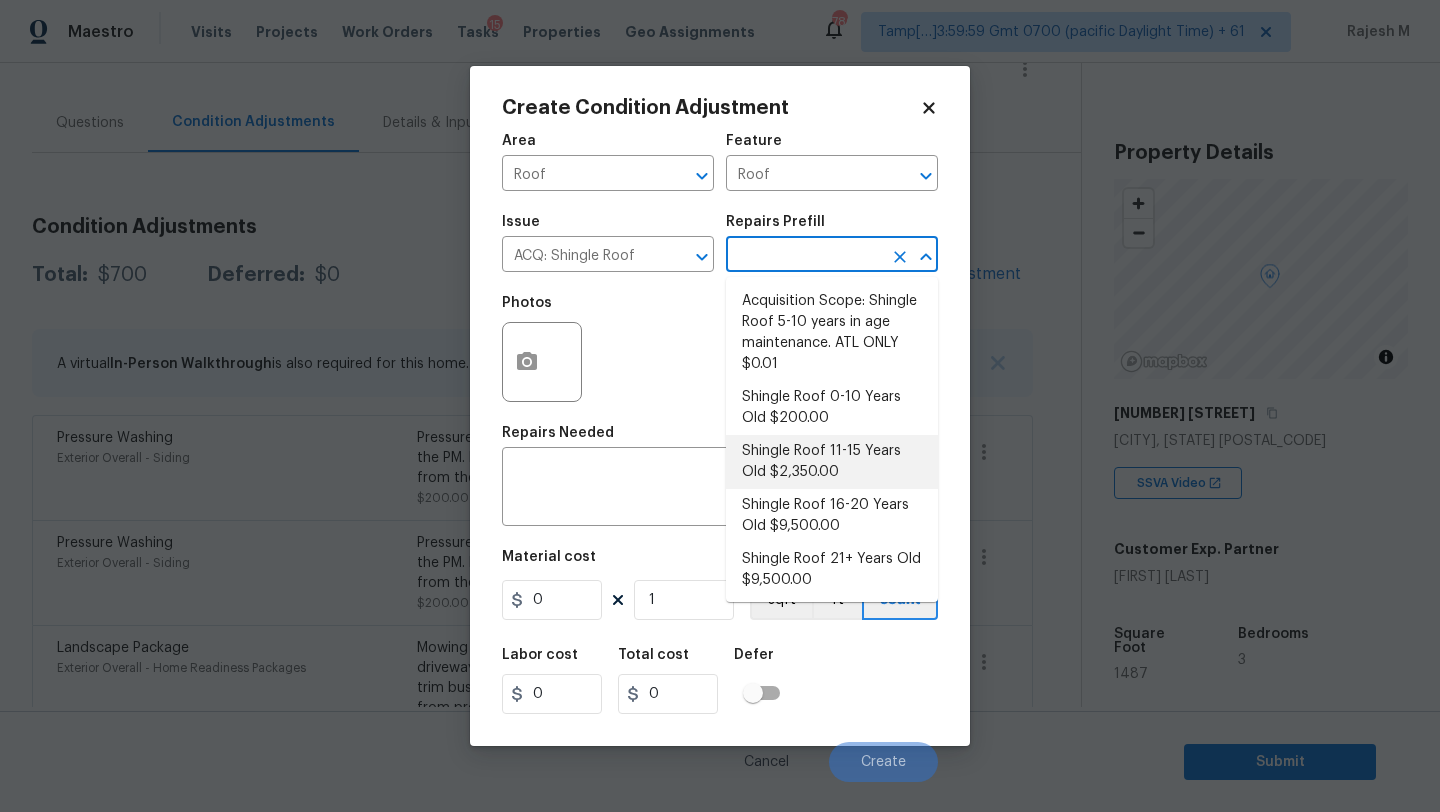 click on "Shingle Roof 11-15 Years Old $2,350.00" at bounding box center (832, 462) 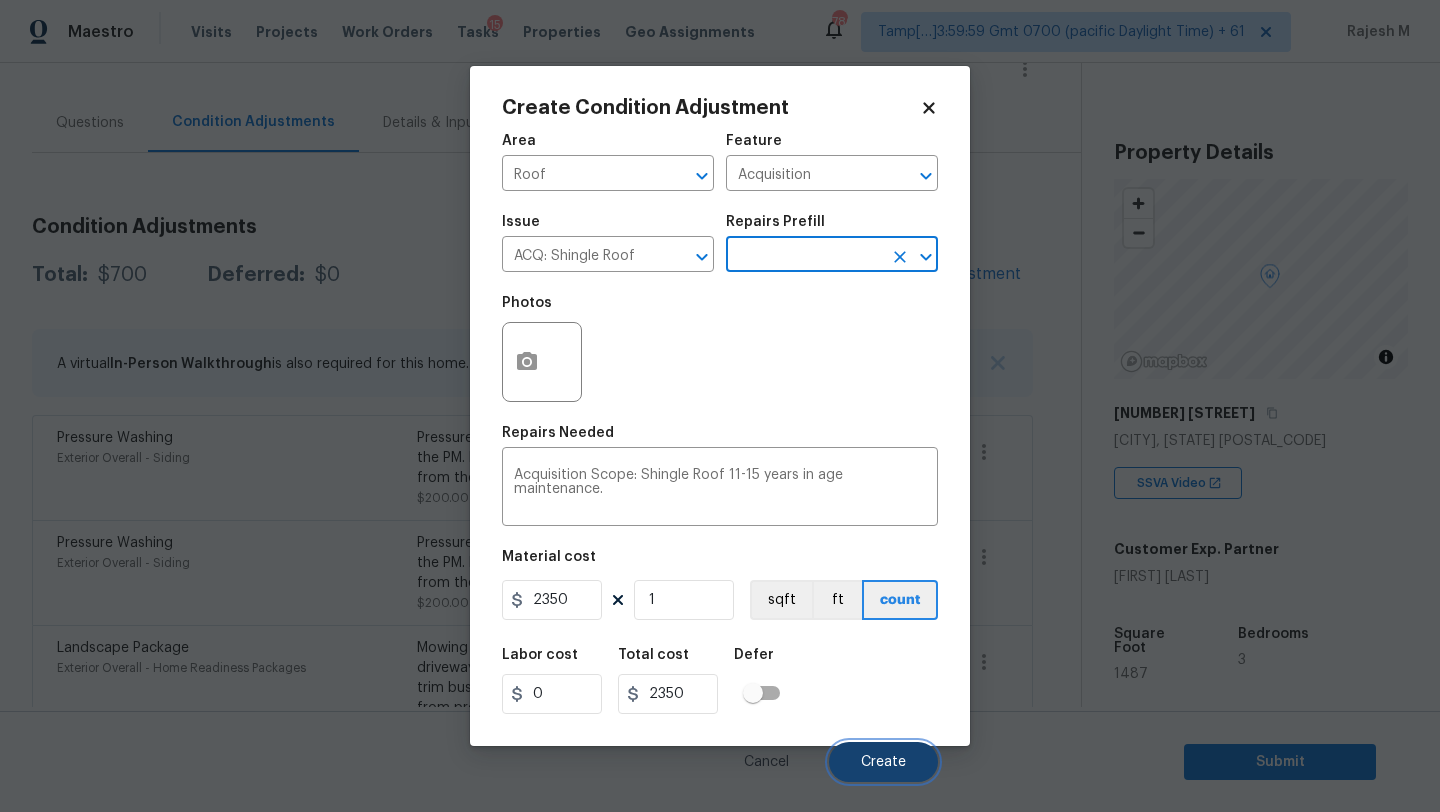 click on "Create" at bounding box center [883, 762] 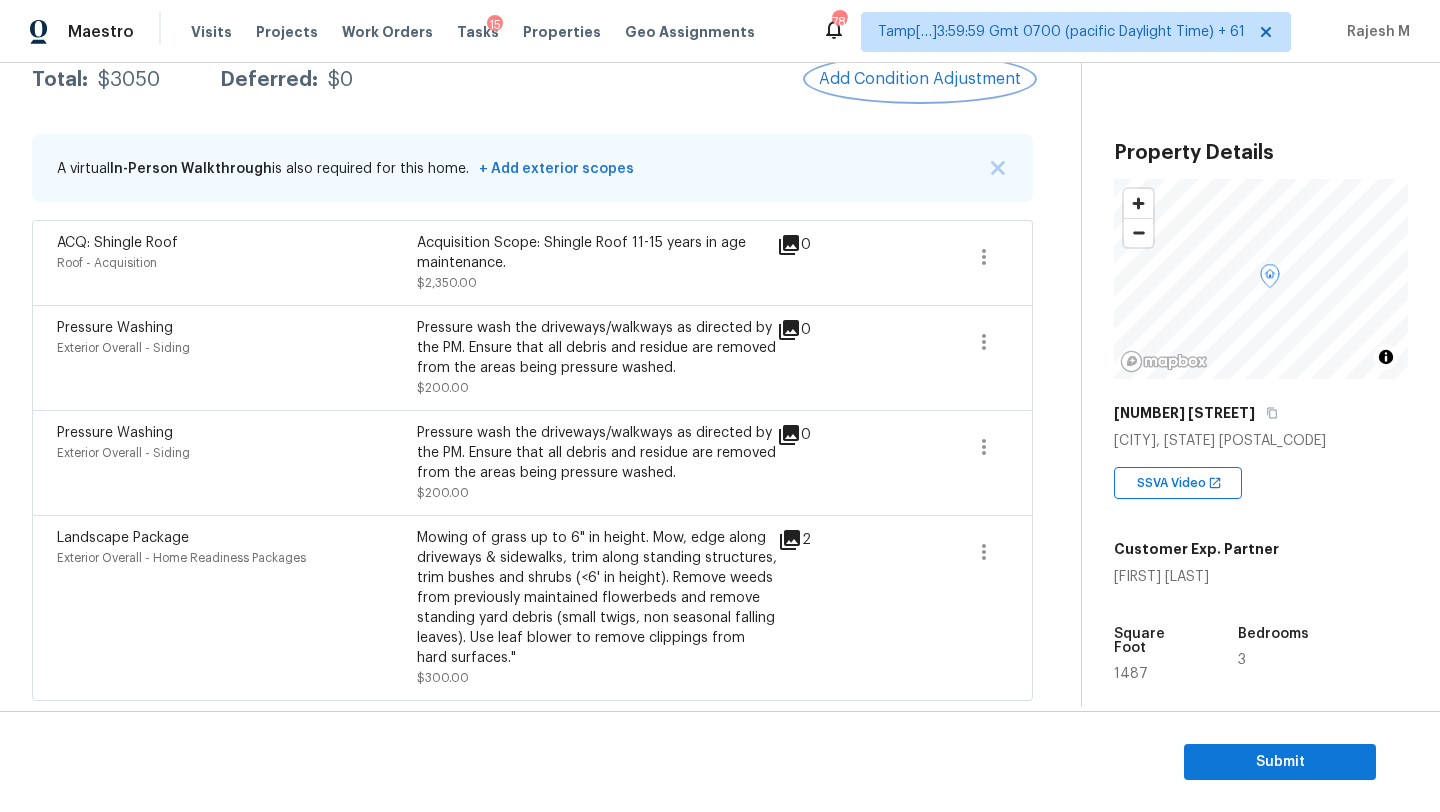 scroll, scrollTop: 36, scrollLeft: 0, axis: vertical 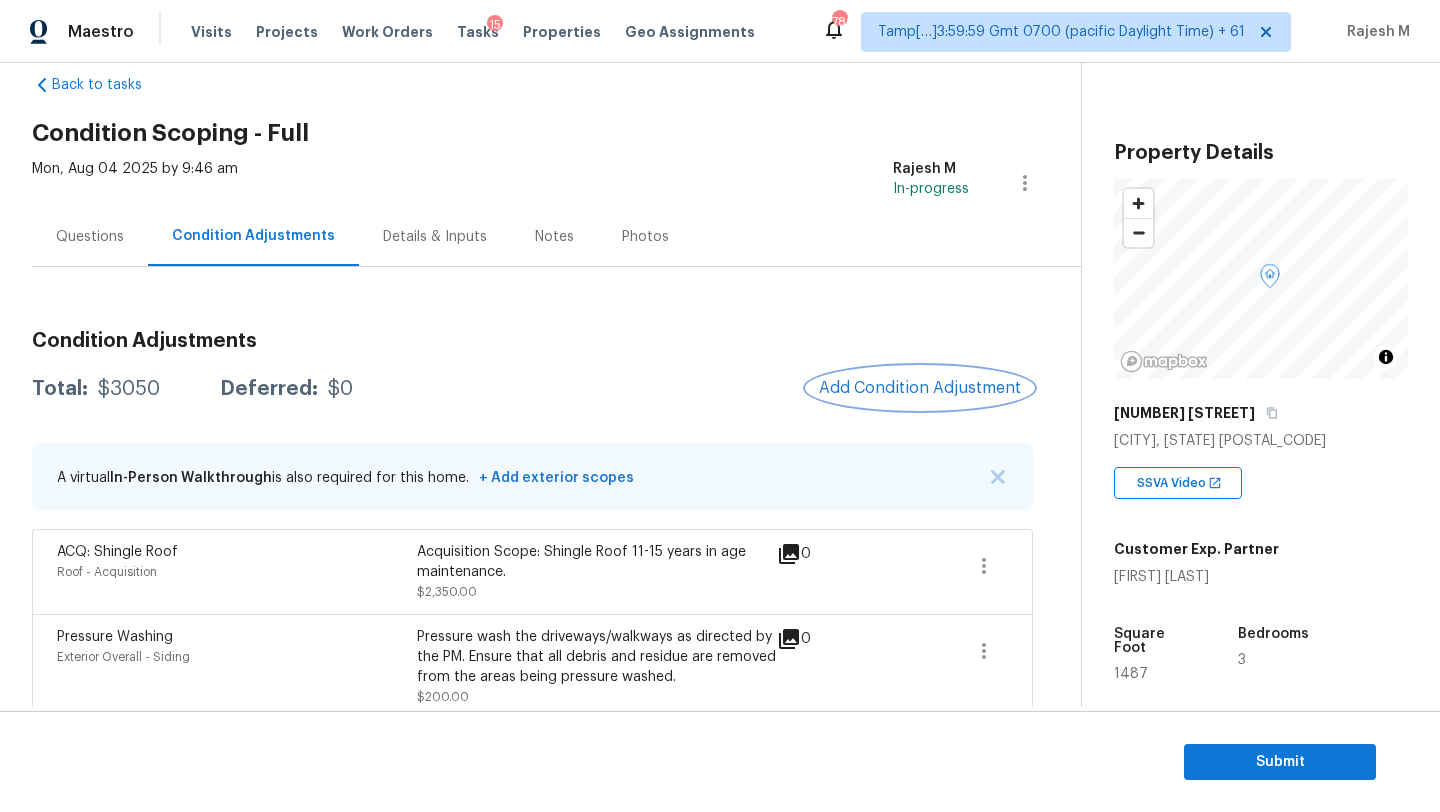 click on "Add Condition Adjustment" at bounding box center (920, 388) 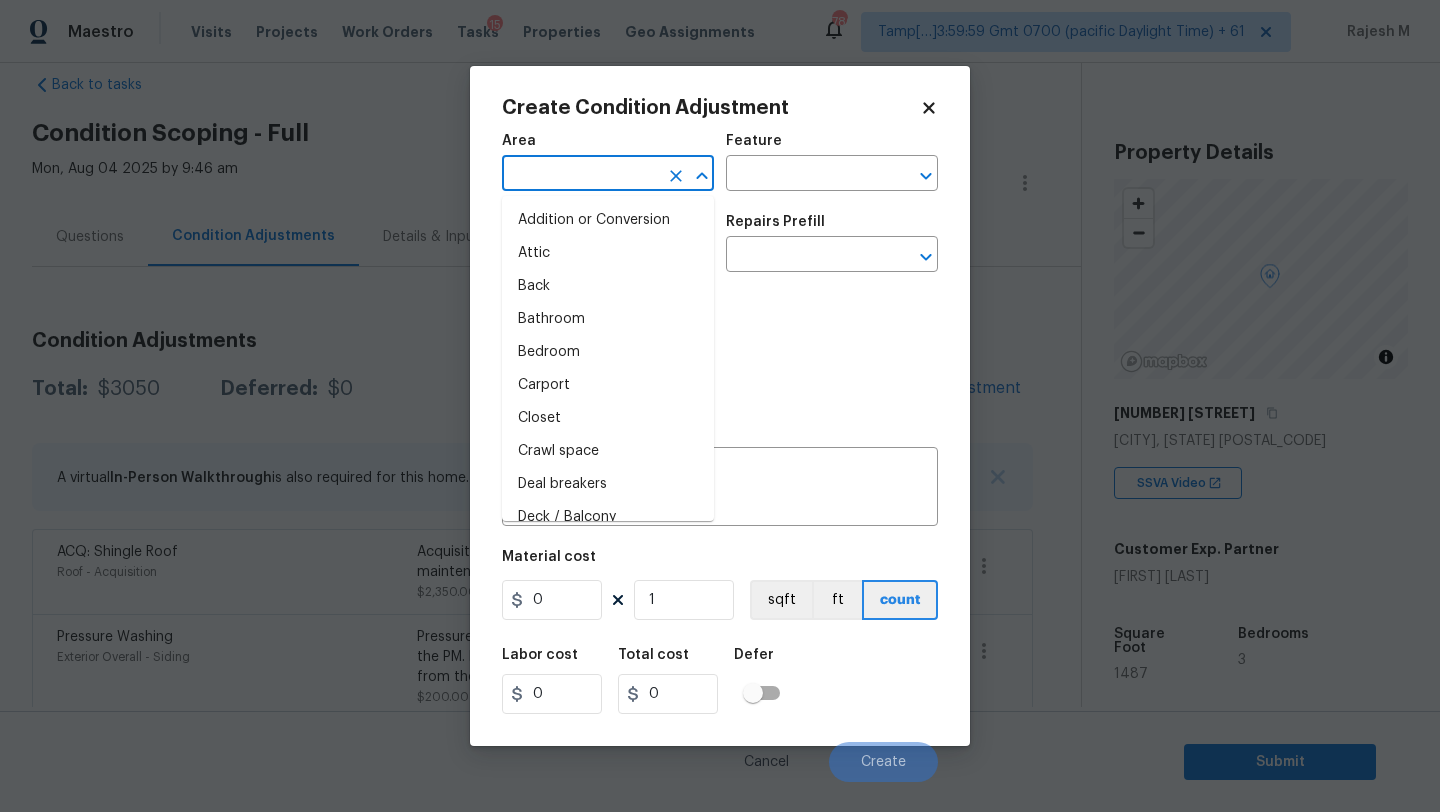 click at bounding box center [580, 175] 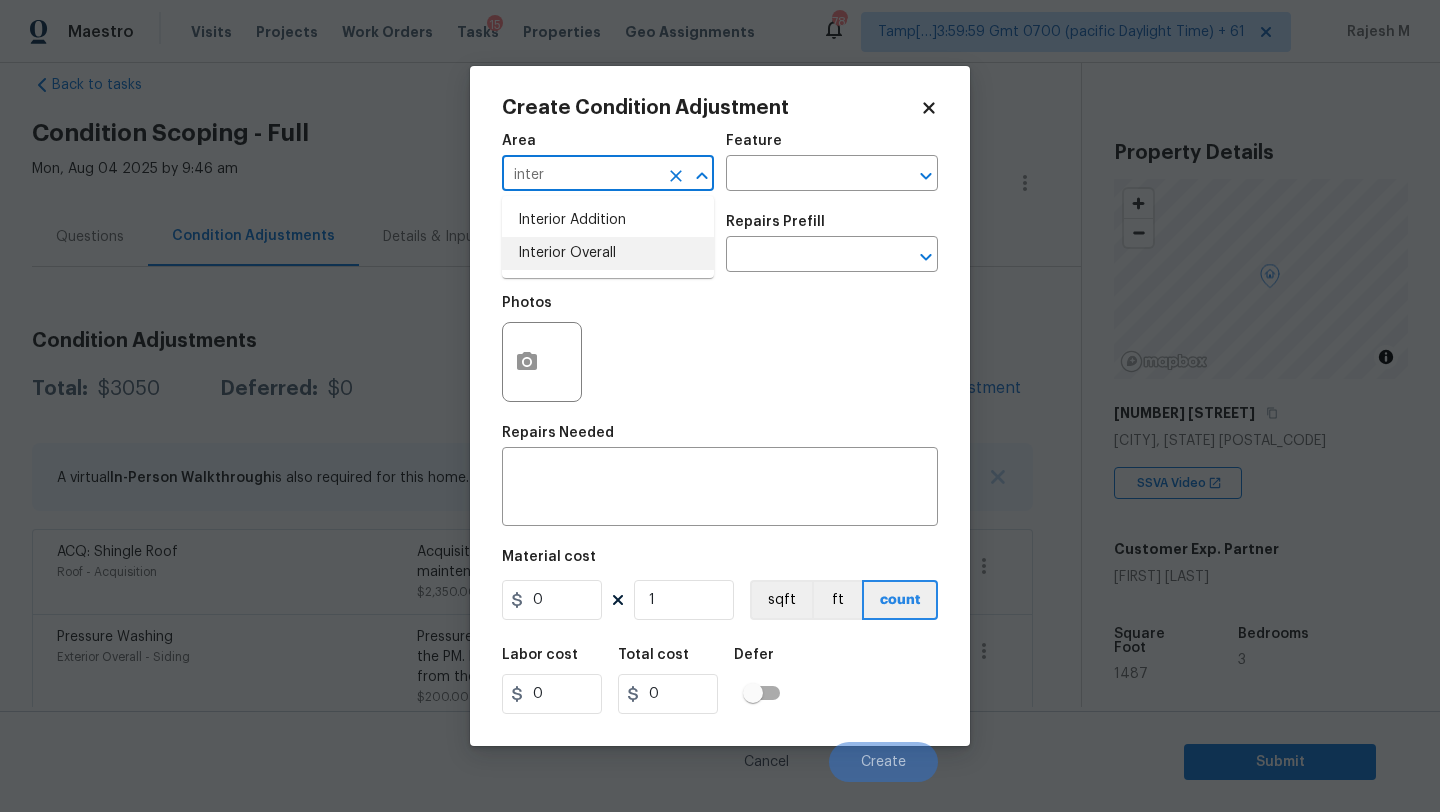 click on "Interior Overall" at bounding box center (608, 253) 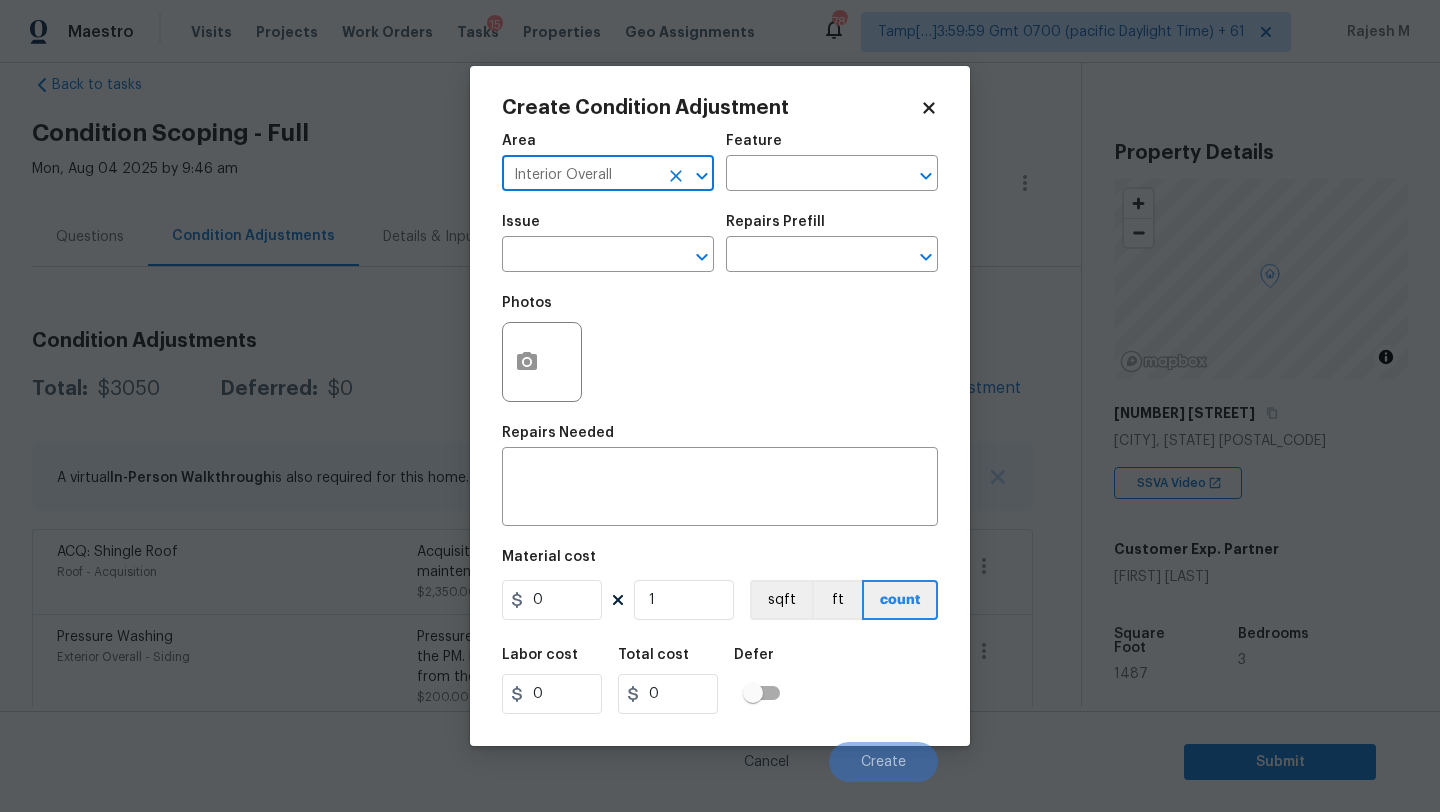 type on "Interior Overall" 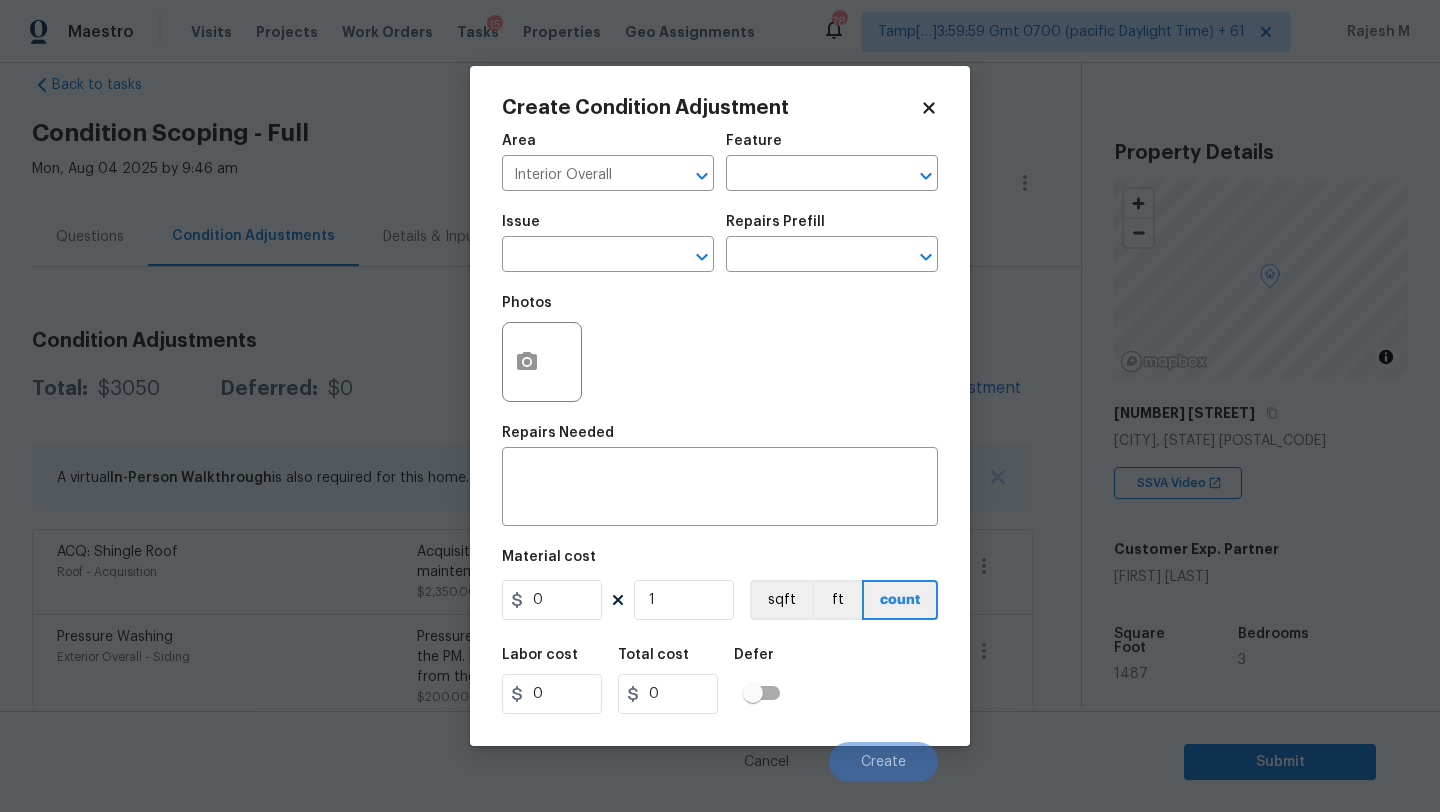click on "Area Interior Overall ​ Feature ​" at bounding box center (720, 162) 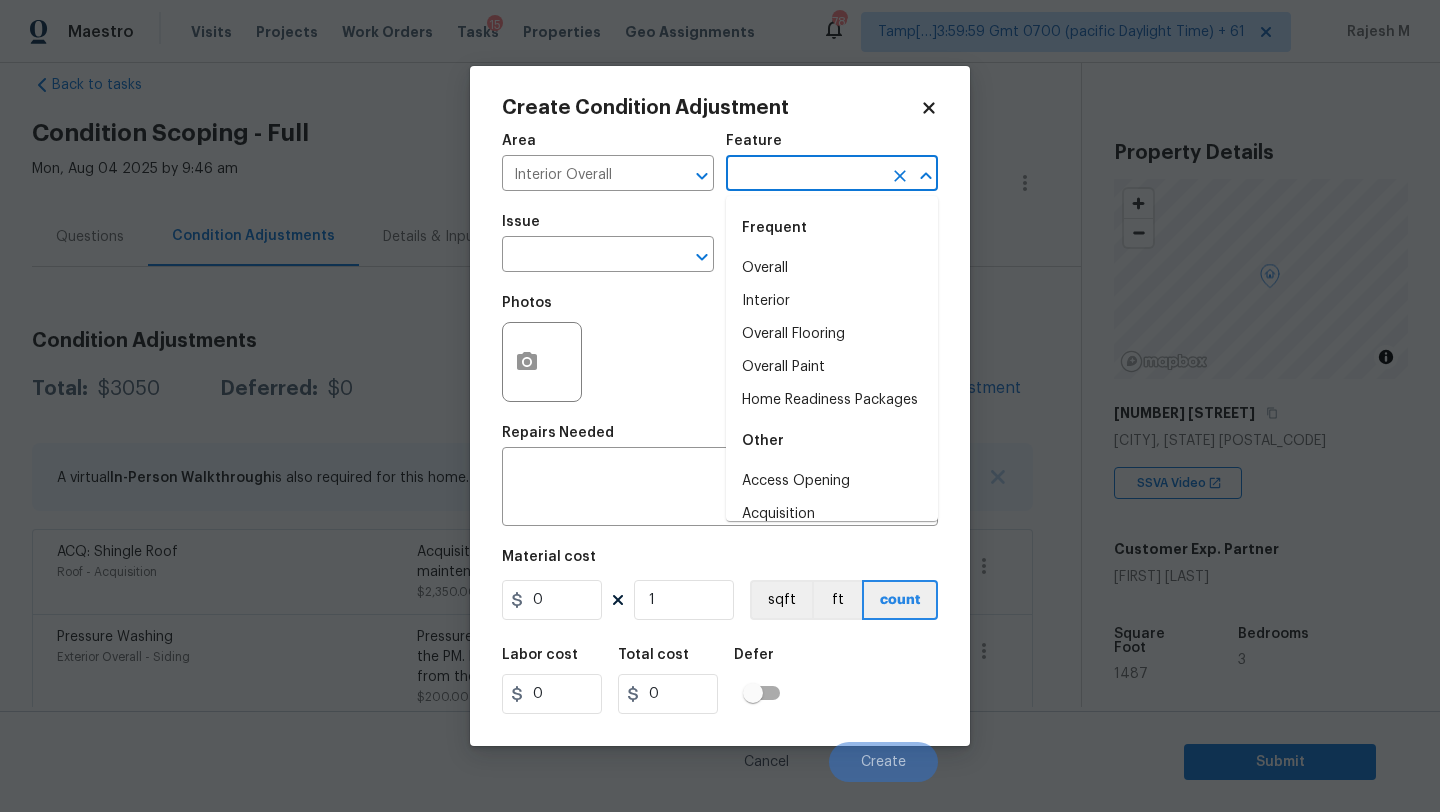 click at bounding box center [804, 175] 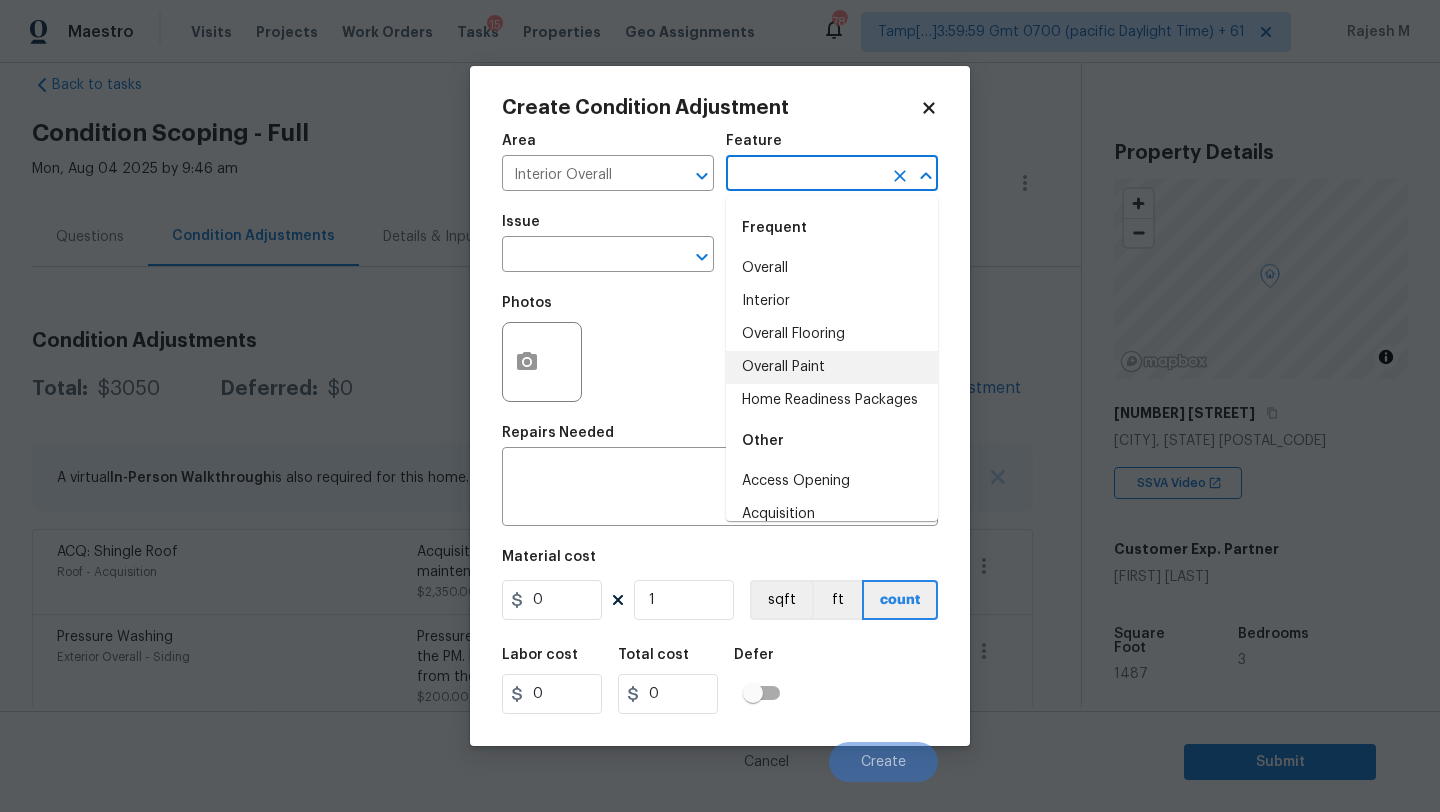 click on "Overall Paint" at bounding box center (832, 367) 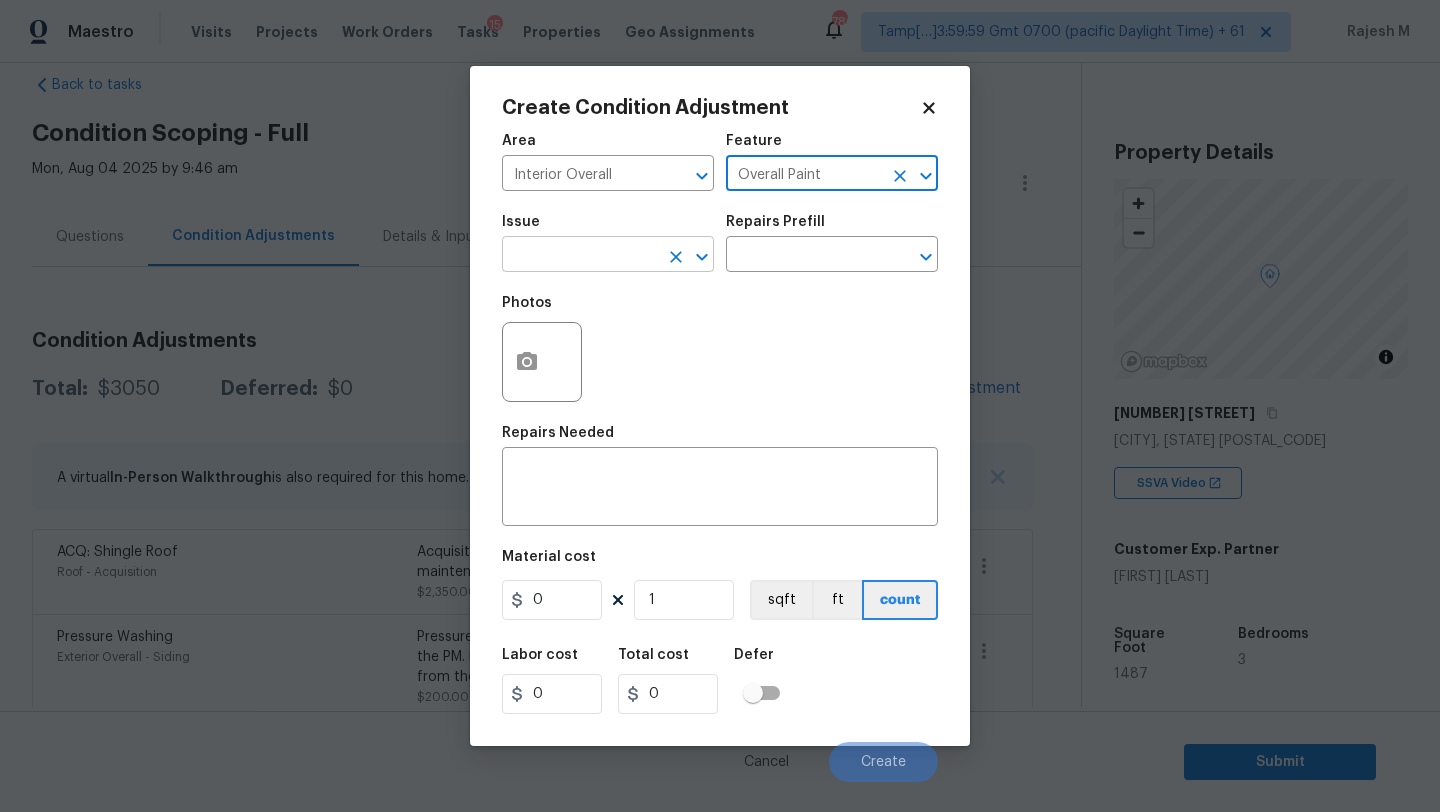 click on "​" at bounding box center [608, 256] 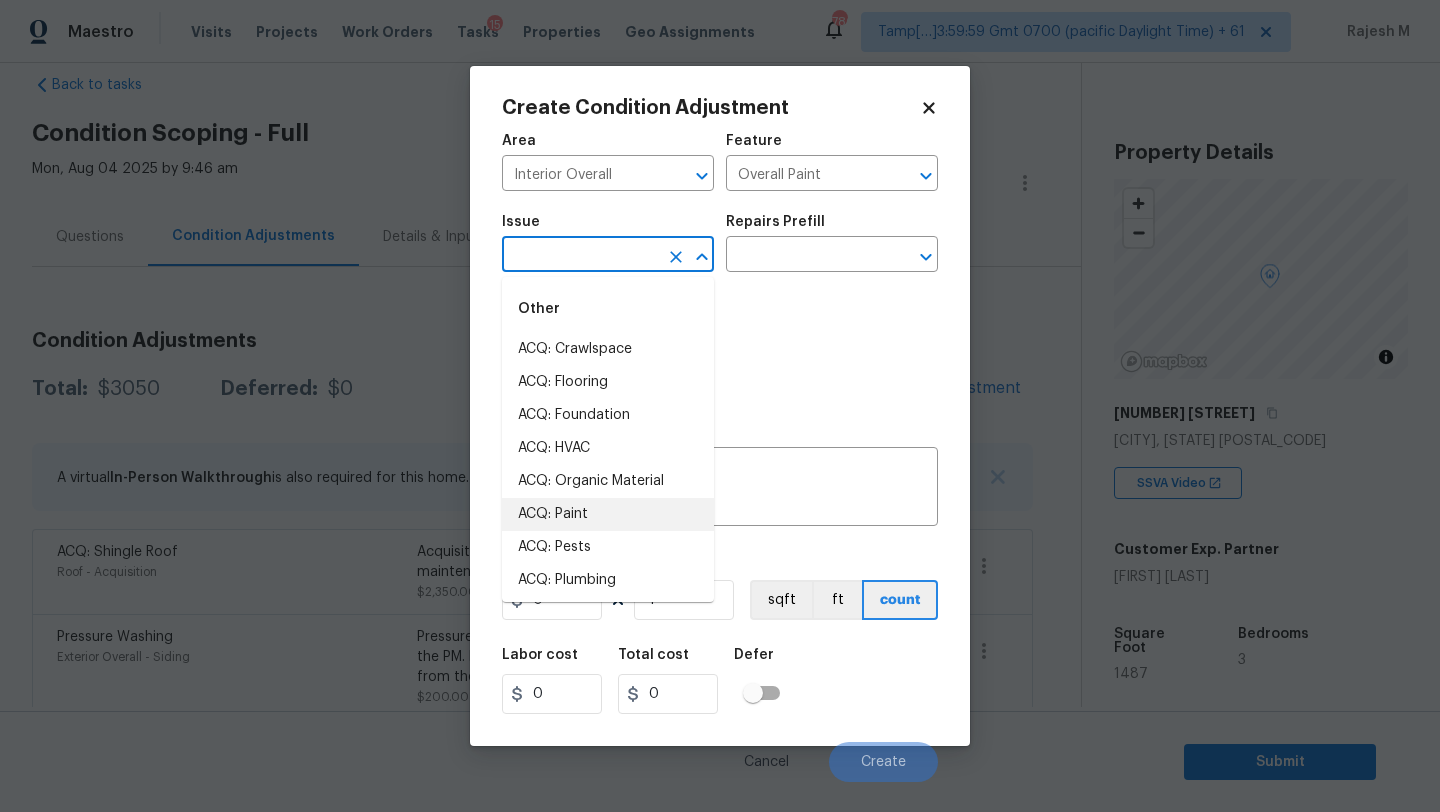 click on "ACQ: Paint" at bounding box center (608, 514) 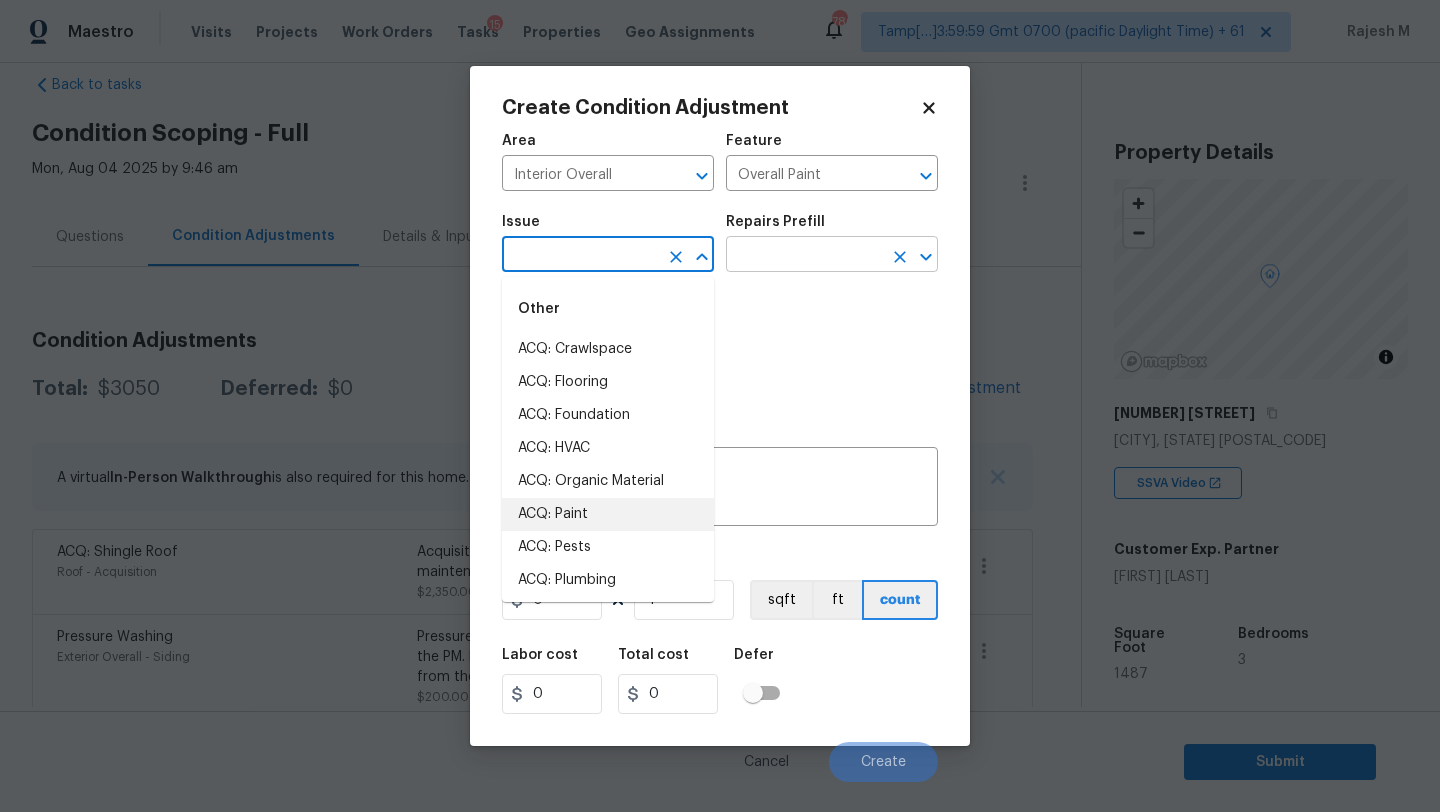 type on "ACQ: Paint" 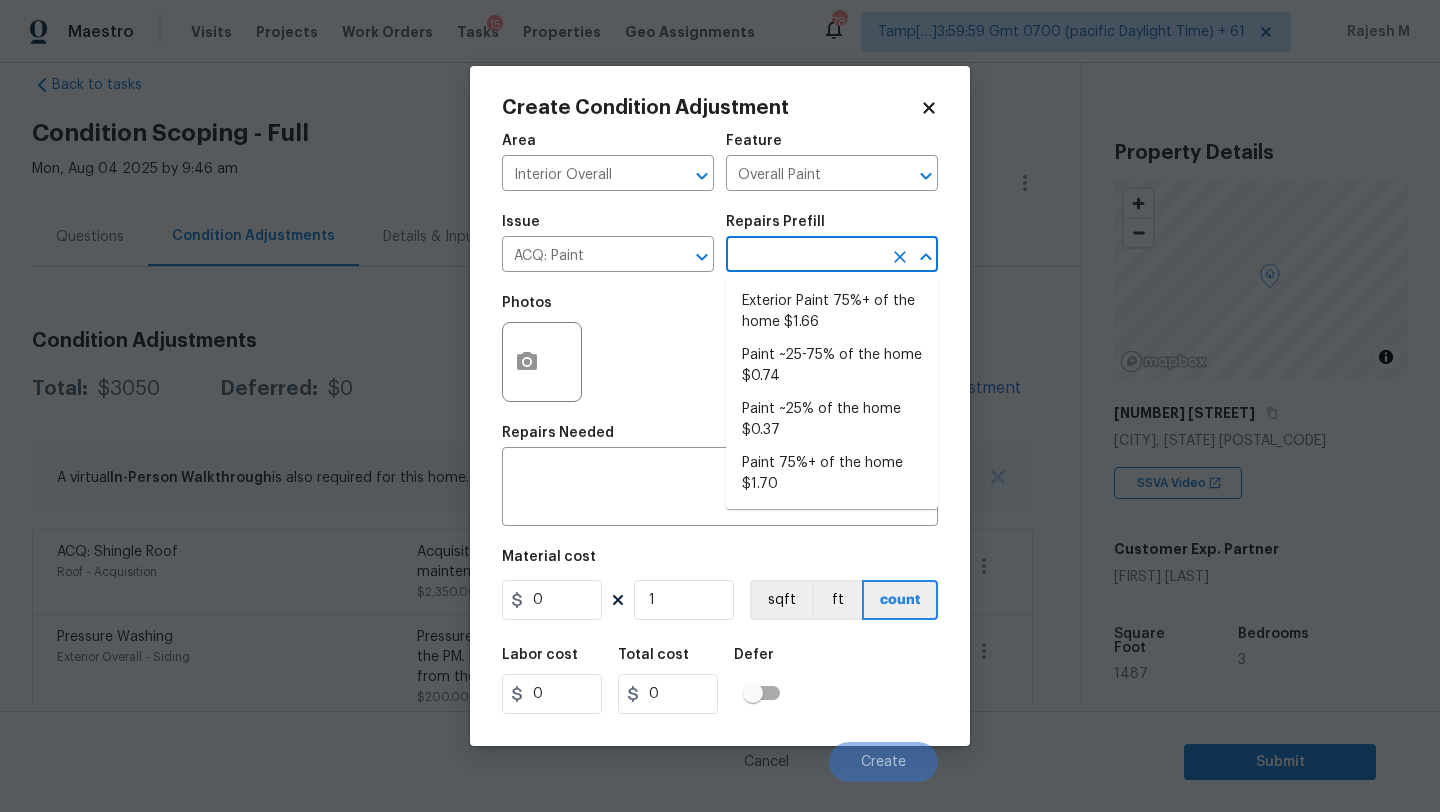 click at bounding box center (804, 256) 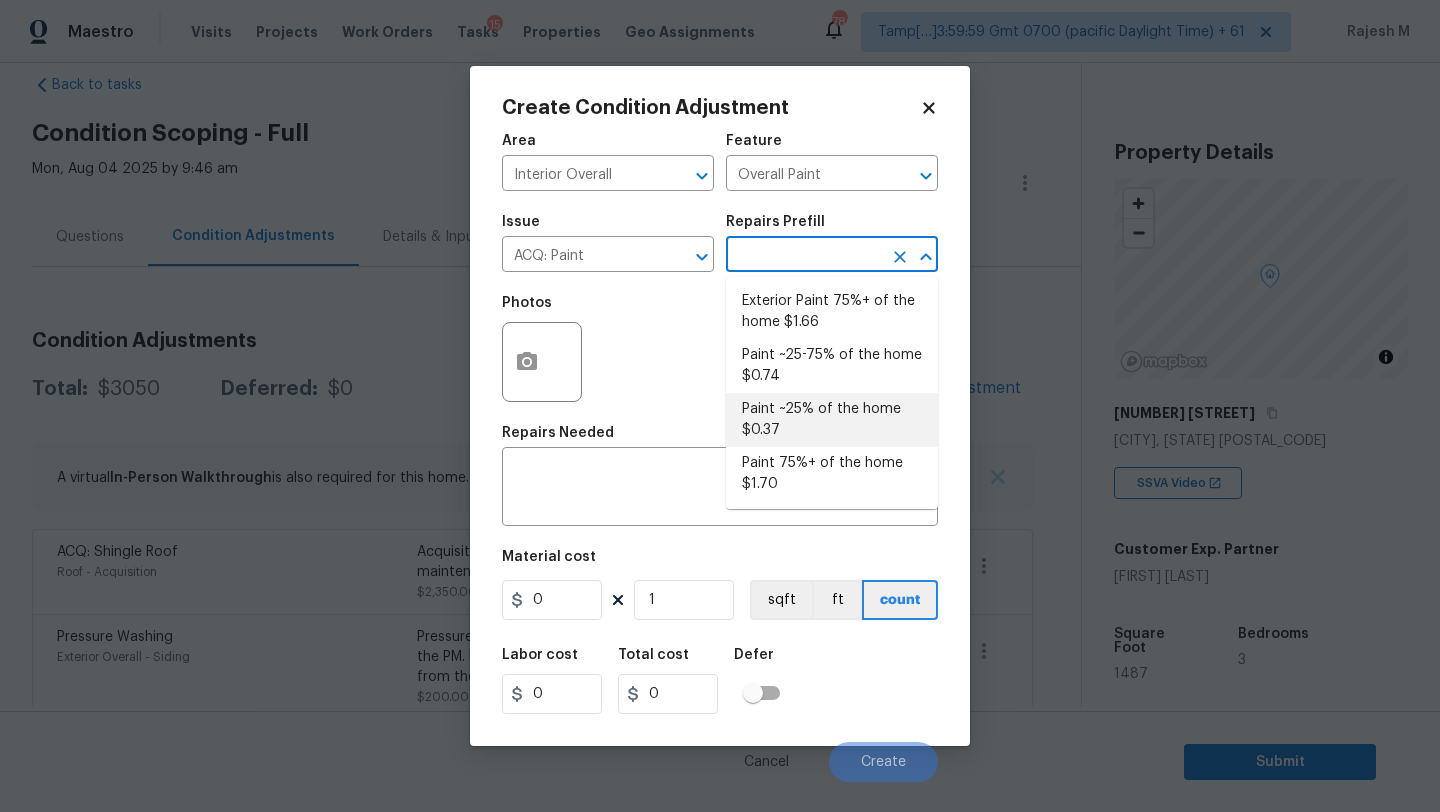 click on "Paint ~25% of the home $0.37" at bounding box center (832, 420) 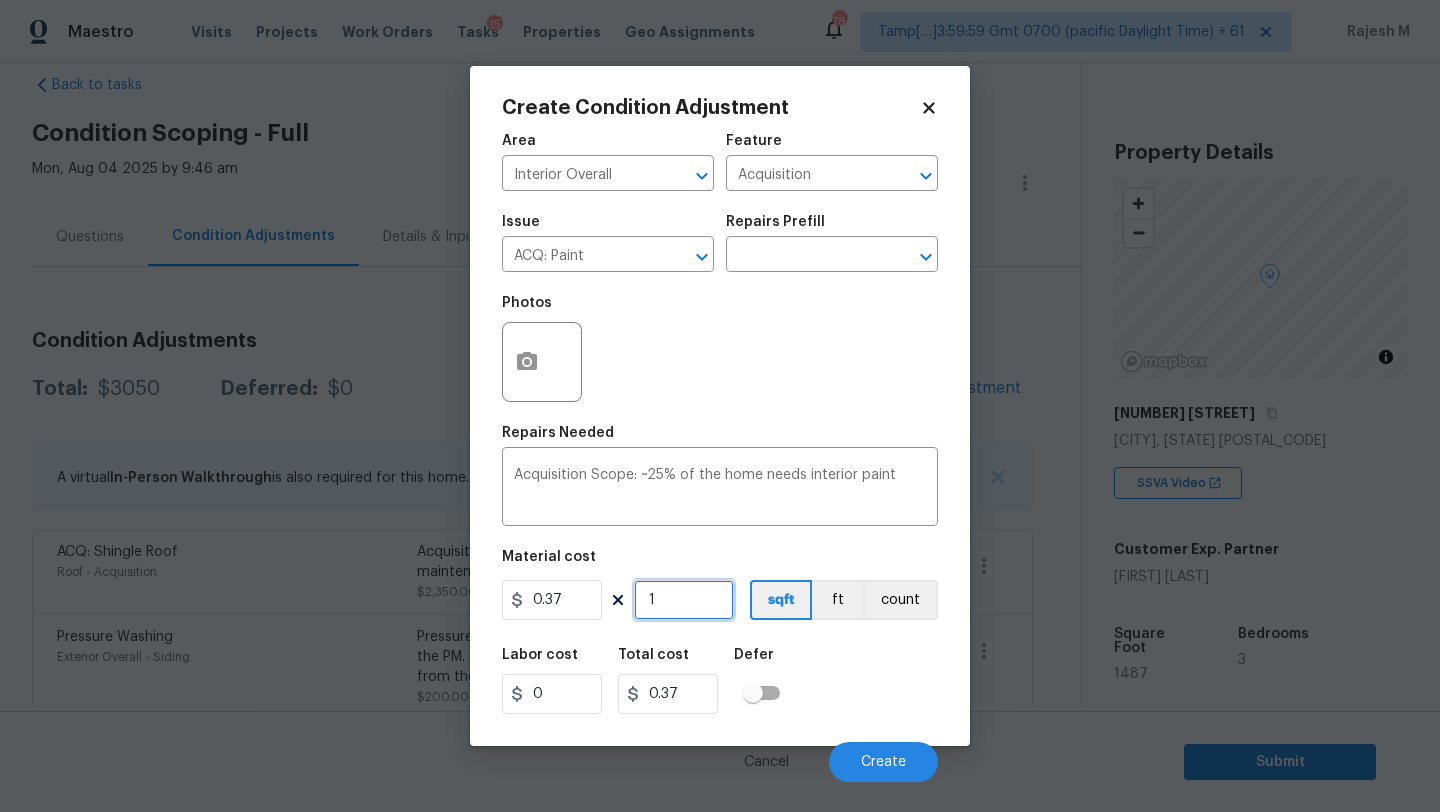 click on "1" at bounding box center [684, 600] 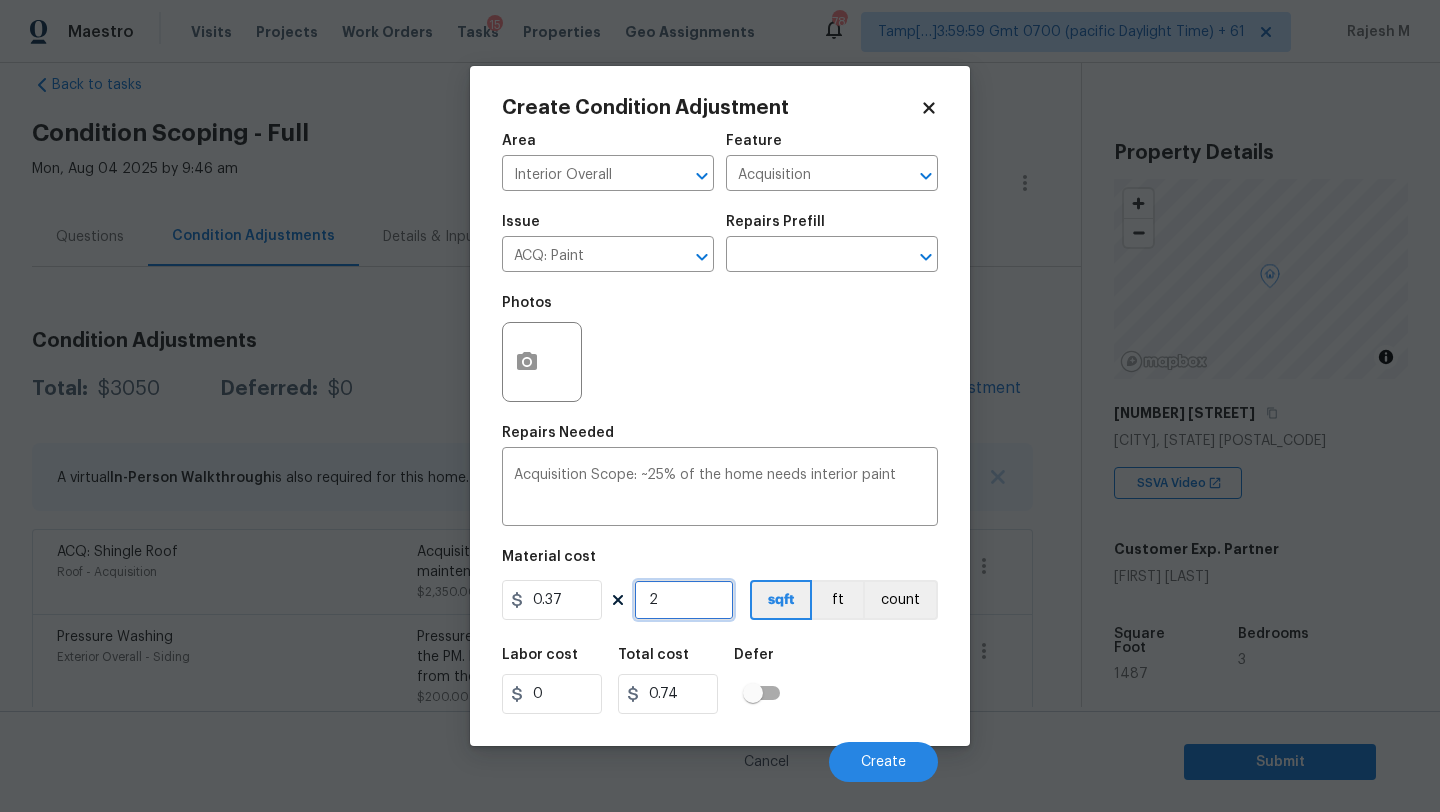 type on "22" 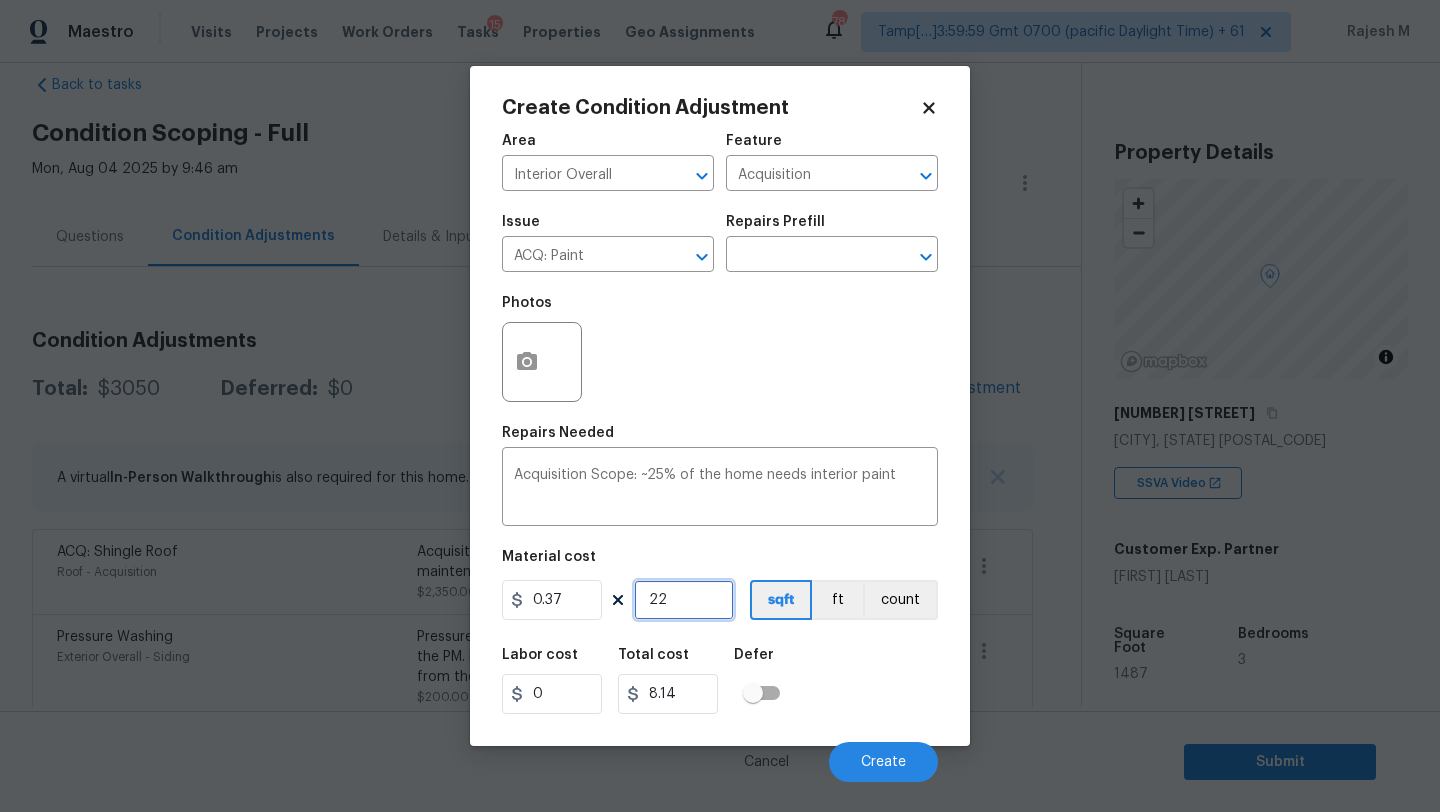type on "222" 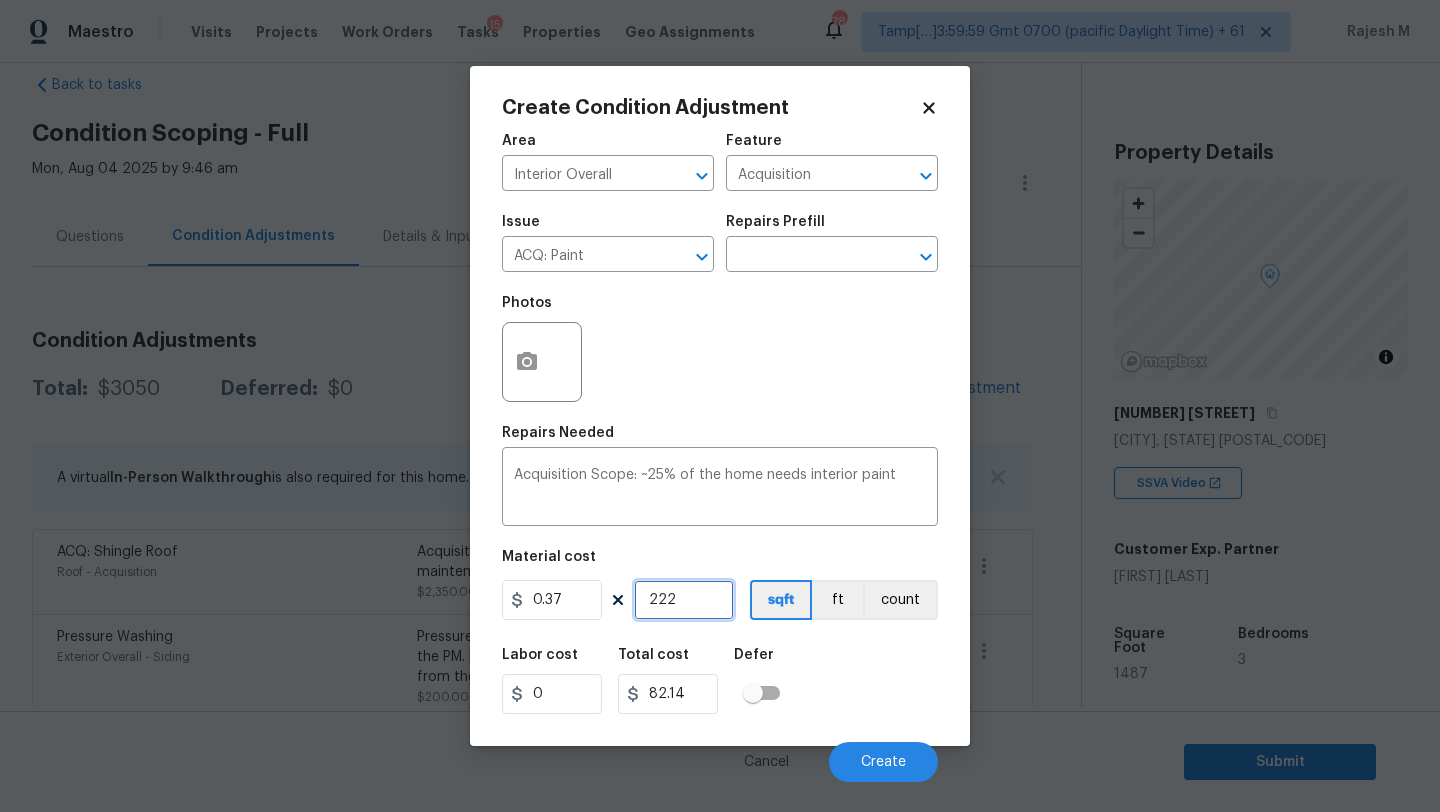 type on "2227" 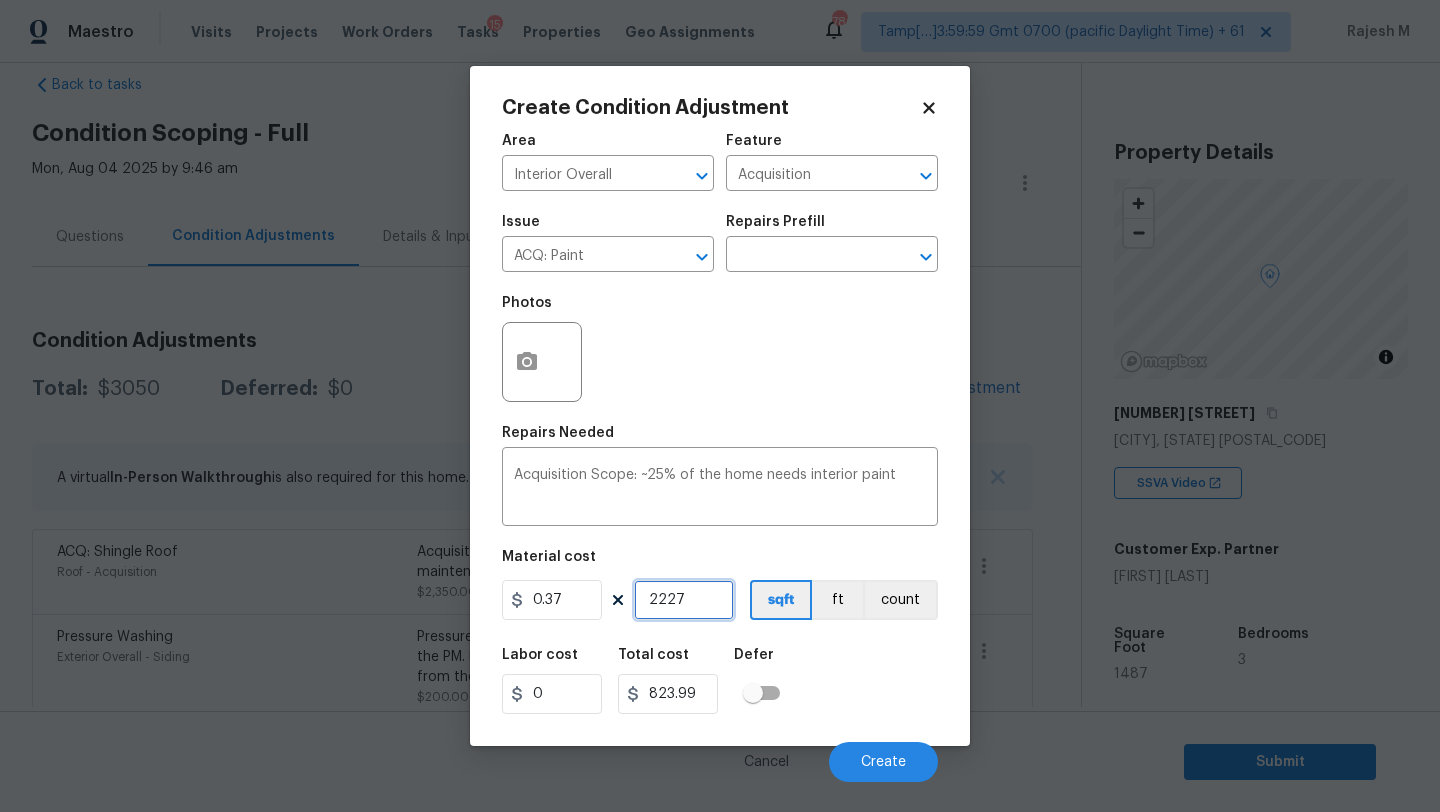 type on "2227" 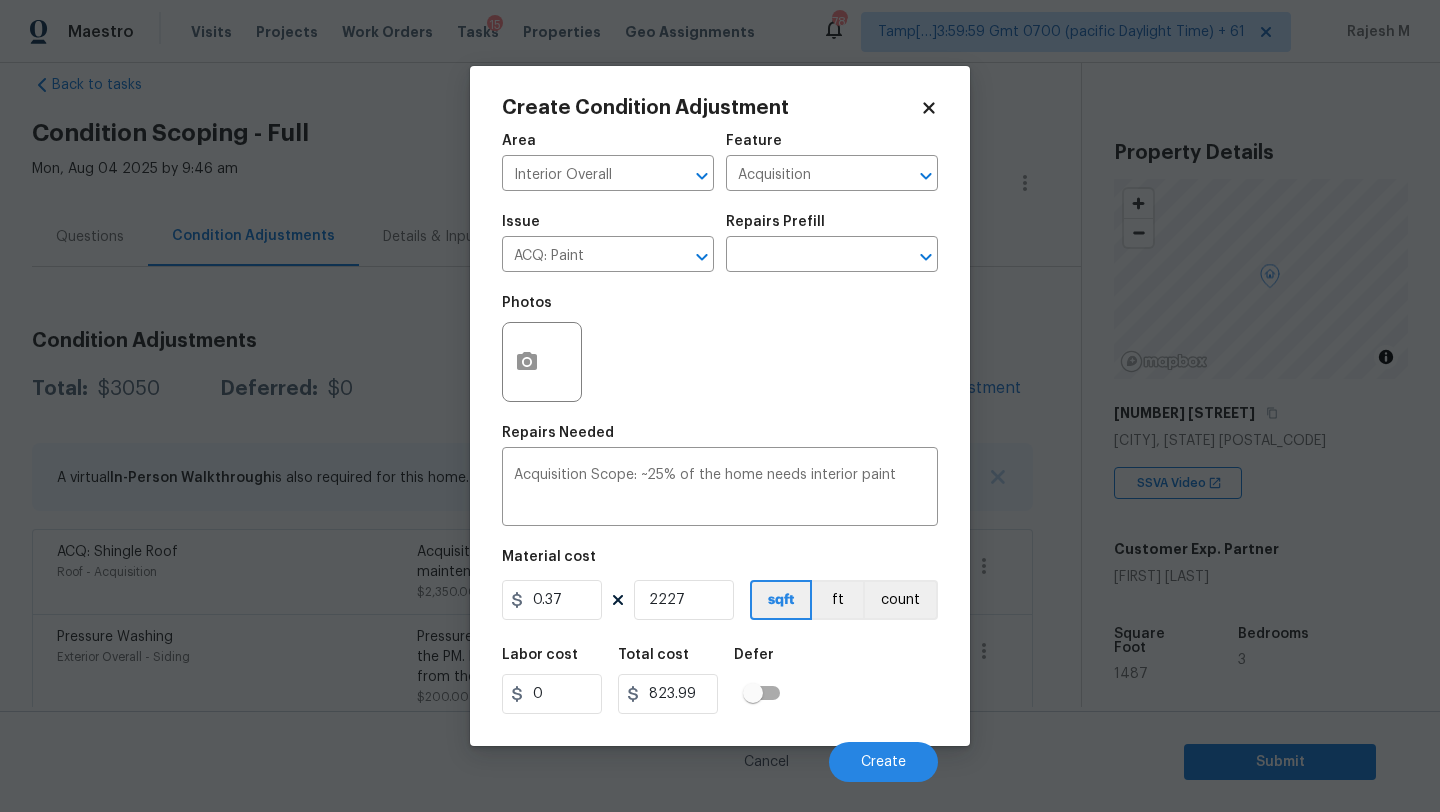 click on "Labor cost 0 Total cost 823.99 Defer" at bounding box center (720, 681) 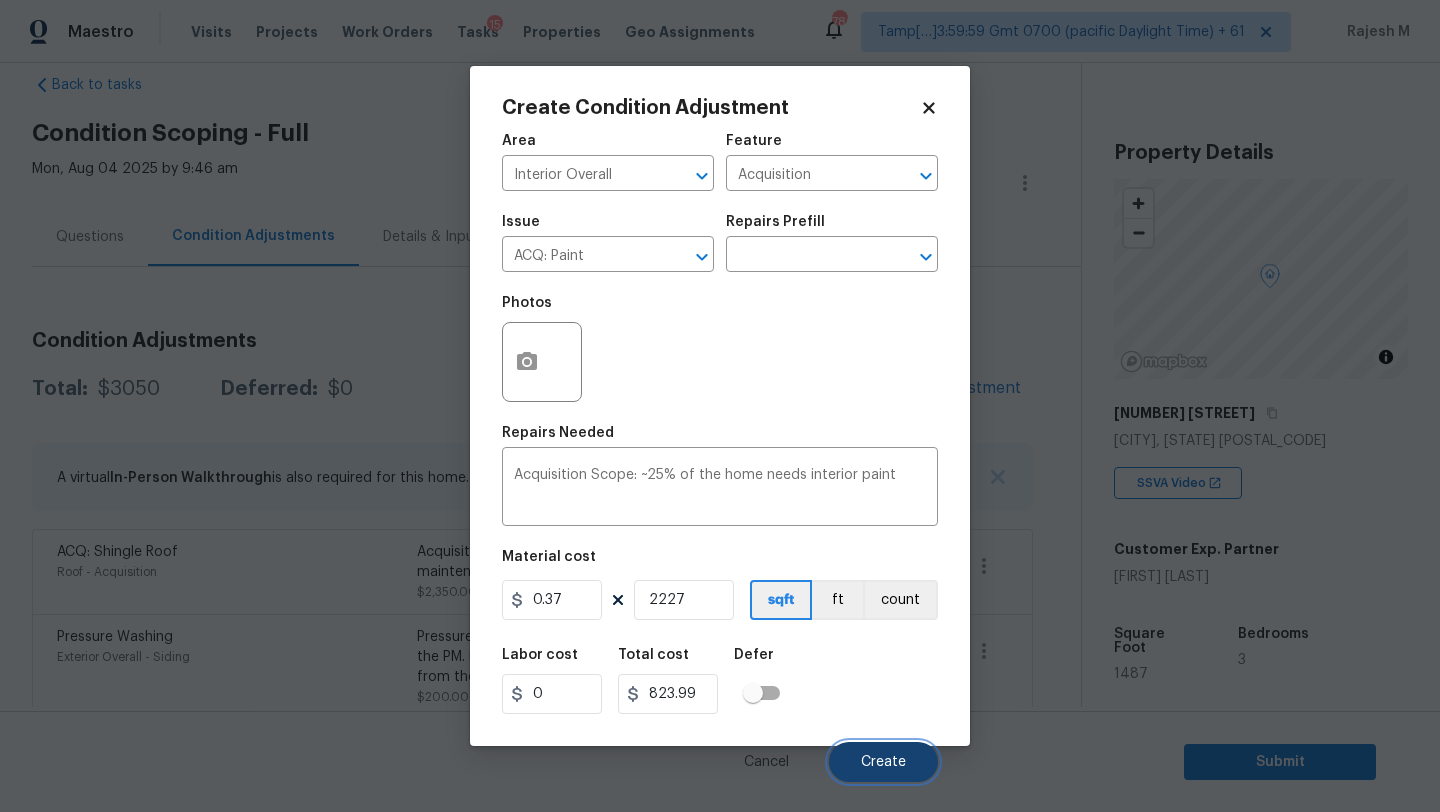 click on "Create" at bounding box center (883, 762) 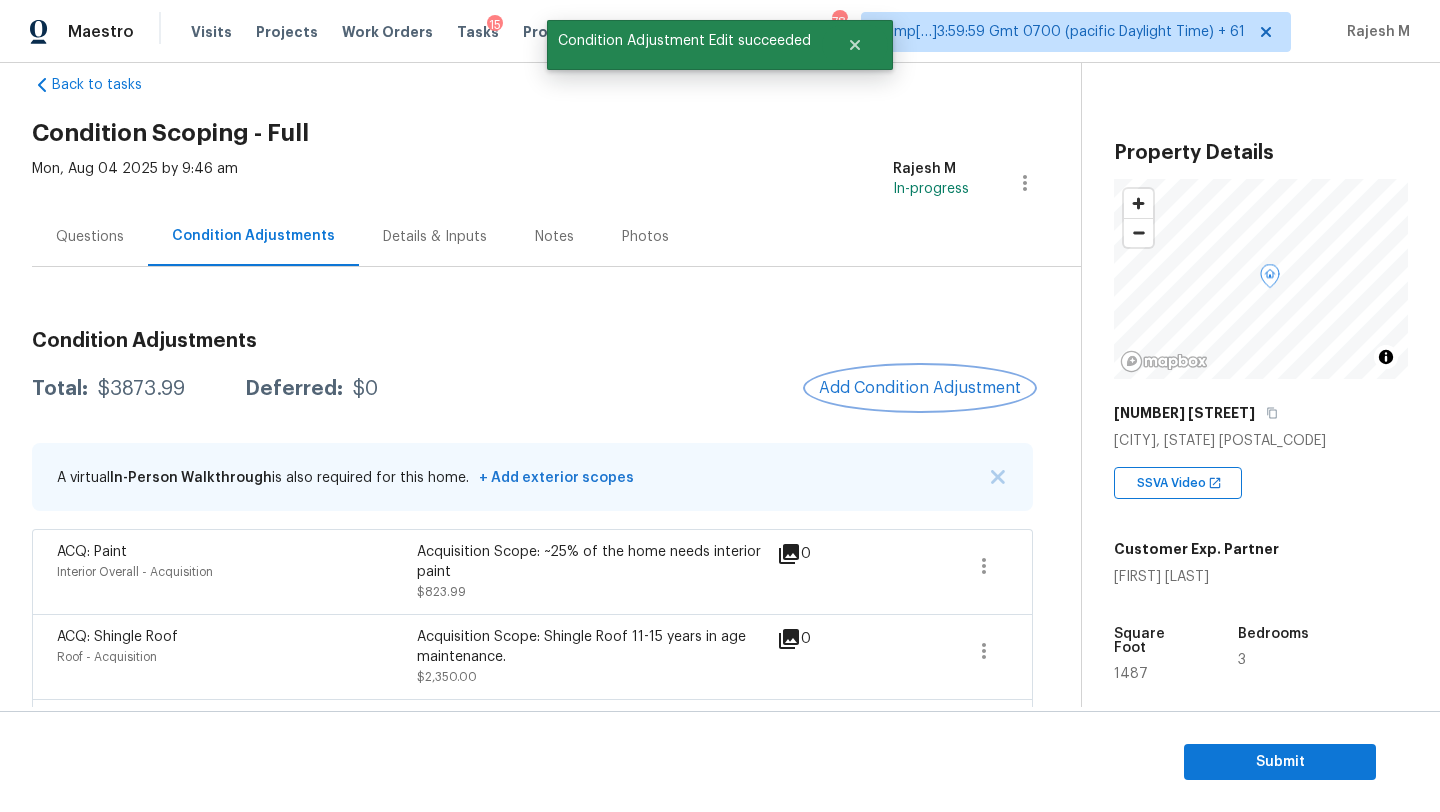 click on "Add Condition Adjustment" at bounding box center [920, 388] 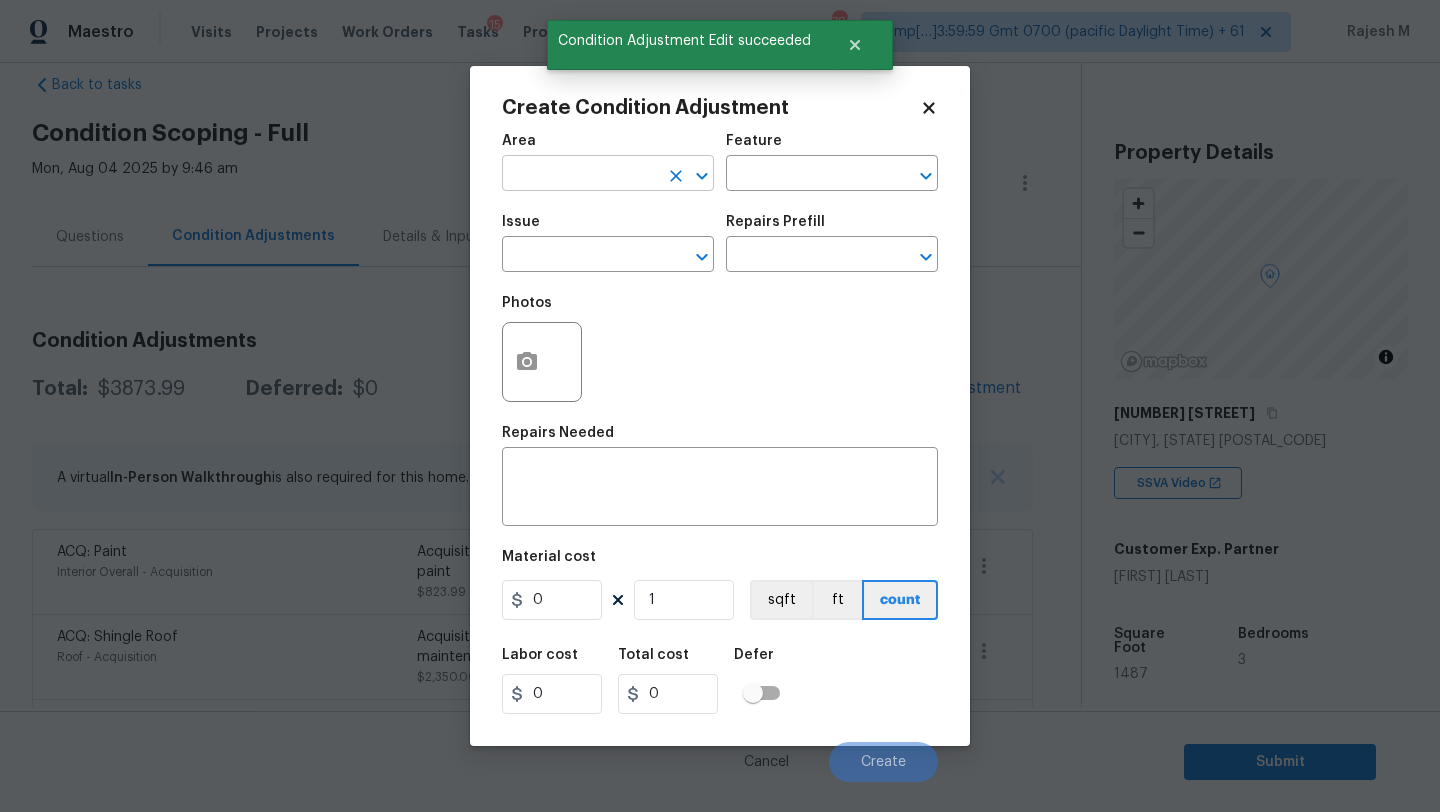 click at bounding box center (580, 175) 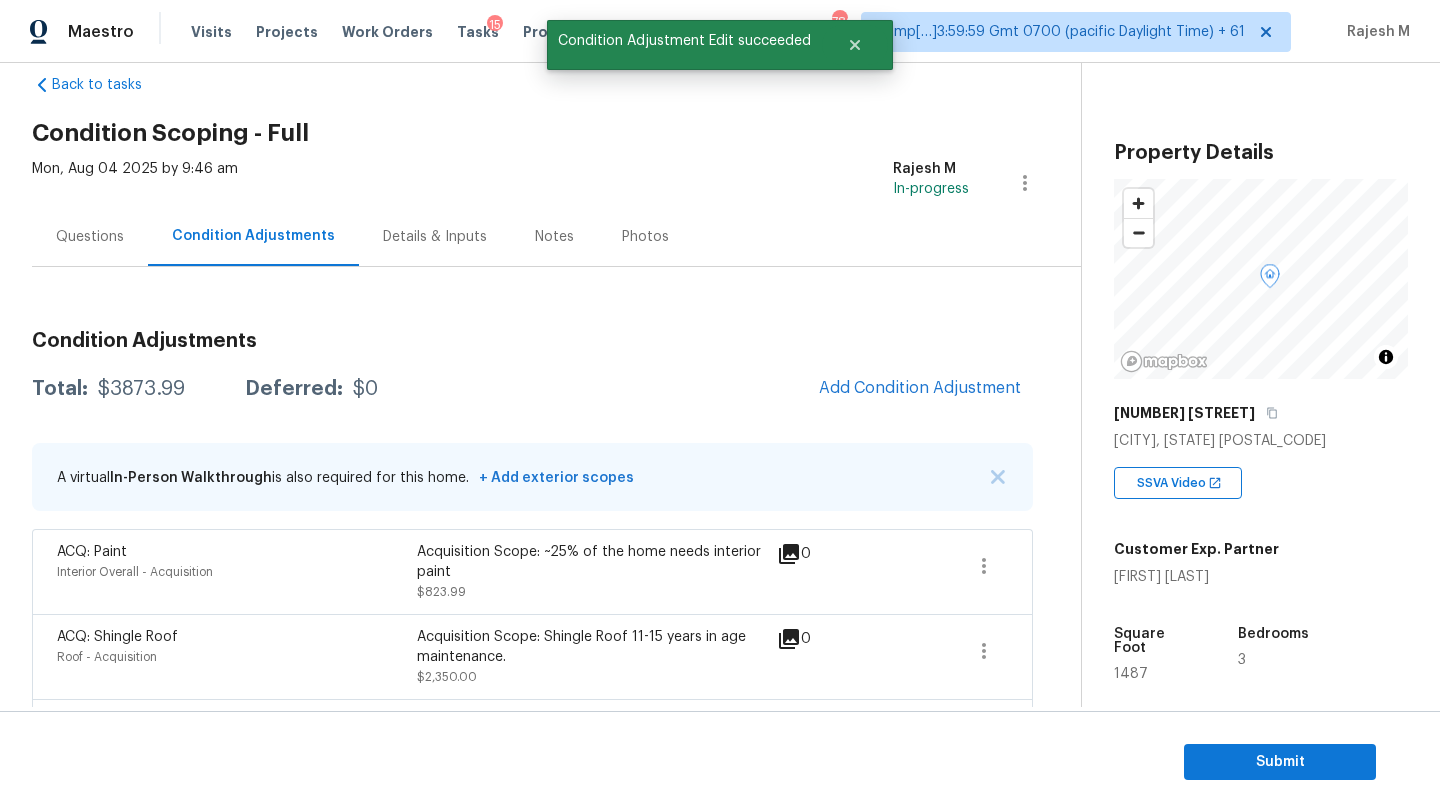 click on "Maestro Visits Projects Work Orders Tasks 15 Properties Geo Assignments 786 Tamp[…]3:59:59 Gmt 0700 (pacific Daylight Time) + 61 Rajesh M Back to tasks Condition Scoping - Full Mon, Aug 04 2025 by 9:46 am   Rajesh M In-progress Questions Condition Adjustments Details & Inputs Notes Photos Condition Adjustments Total:  $3873.99 Deferred:  $0 Add Condition Adjustment A virtual  In-Person Walkthrough  is also required for this home.   + Add exterior scopes ACQ: Paint Interior Overall - Acquisition Acquisition Scope: ~25% of the home needs interior paint $823.99   0 ACQ: Shingle Roof Roof - Acquisition Acquisition Scope: Shingle Roof 11-15 years in age maintenance. $2,350.00   0 Pressure Washing Exterior Overall - Siding Pressure wash the driveways/walkways as directed by the PM. Ensure that all debris and residue are removed from the areas being pressure washed. $200.00   0 Pressure Washing Exterior Overall - Siding $200.00   0 Landscape Package Exterior Overall - Home Readiness Packages $300.00   2 © Mapbox" at bounding box center (720, 406) 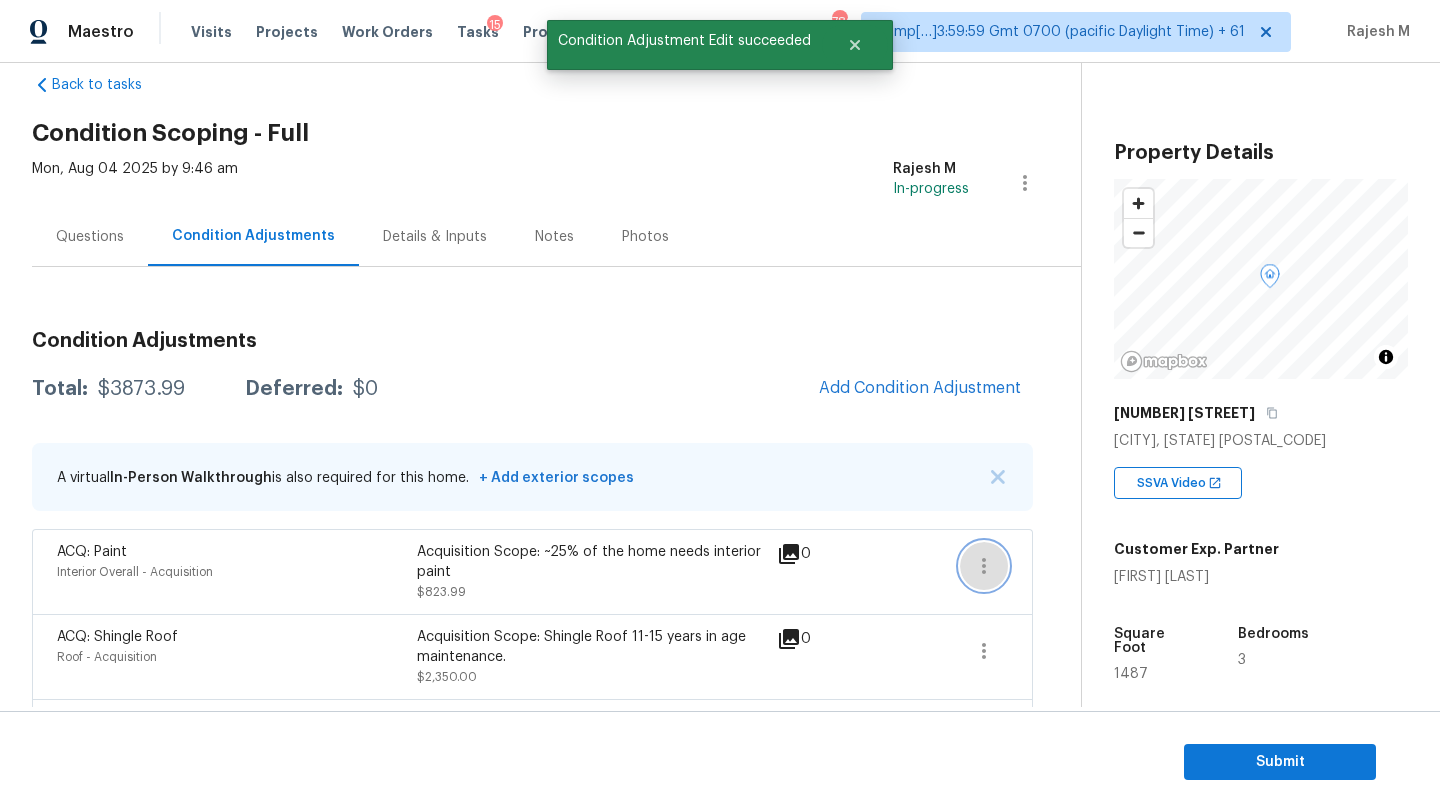 click 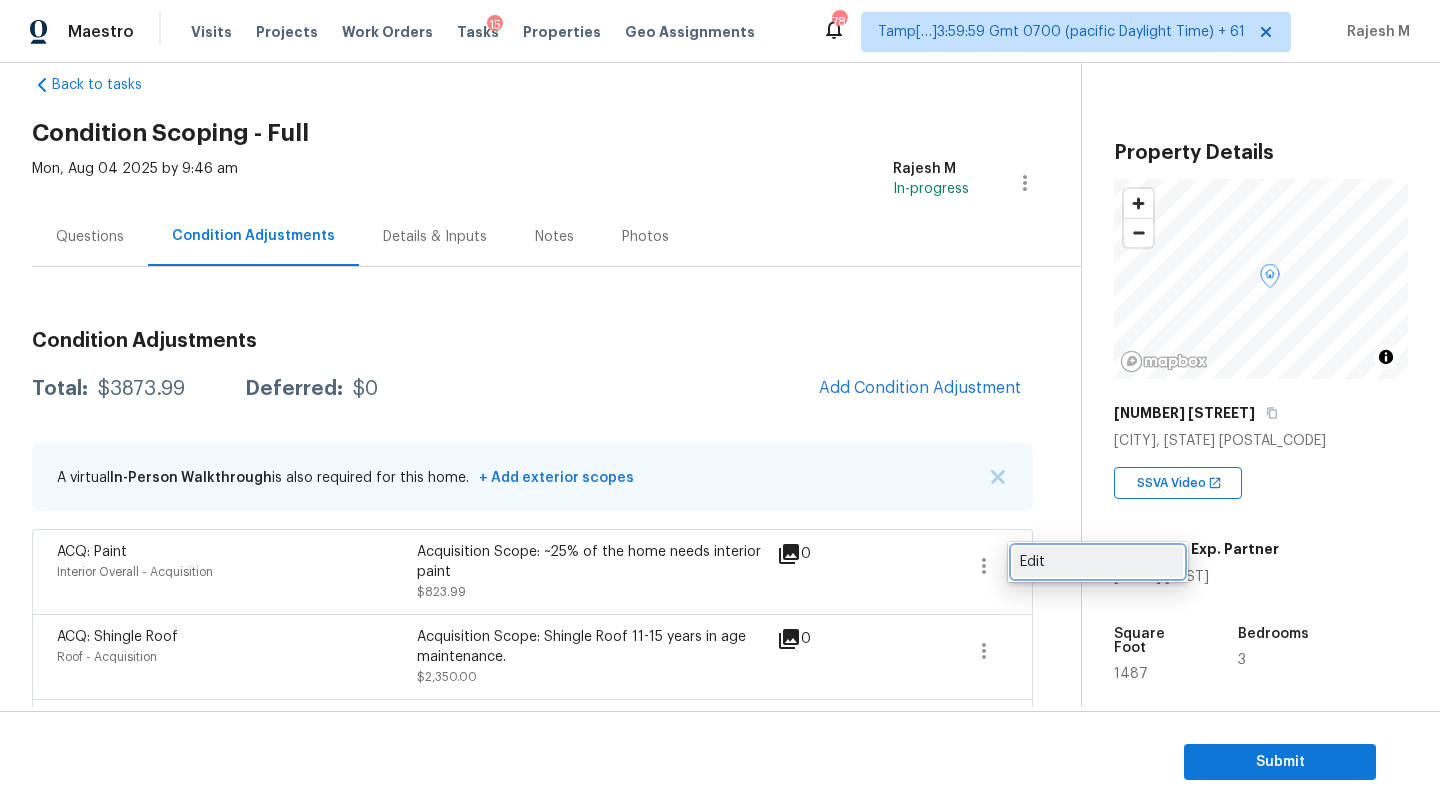 click on "Edit" at bounding box center [1098, 562] 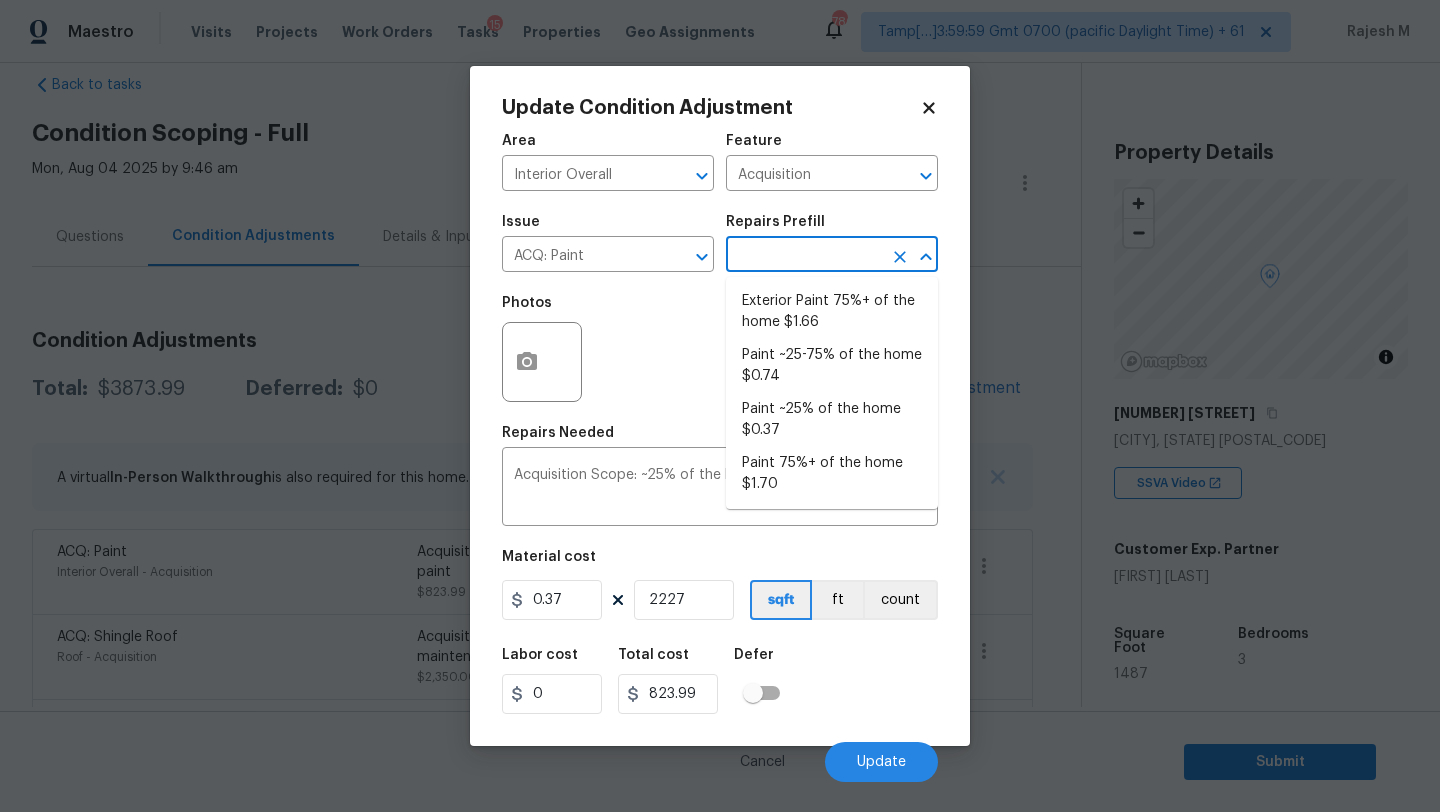 click at bounding box center (804, 256) 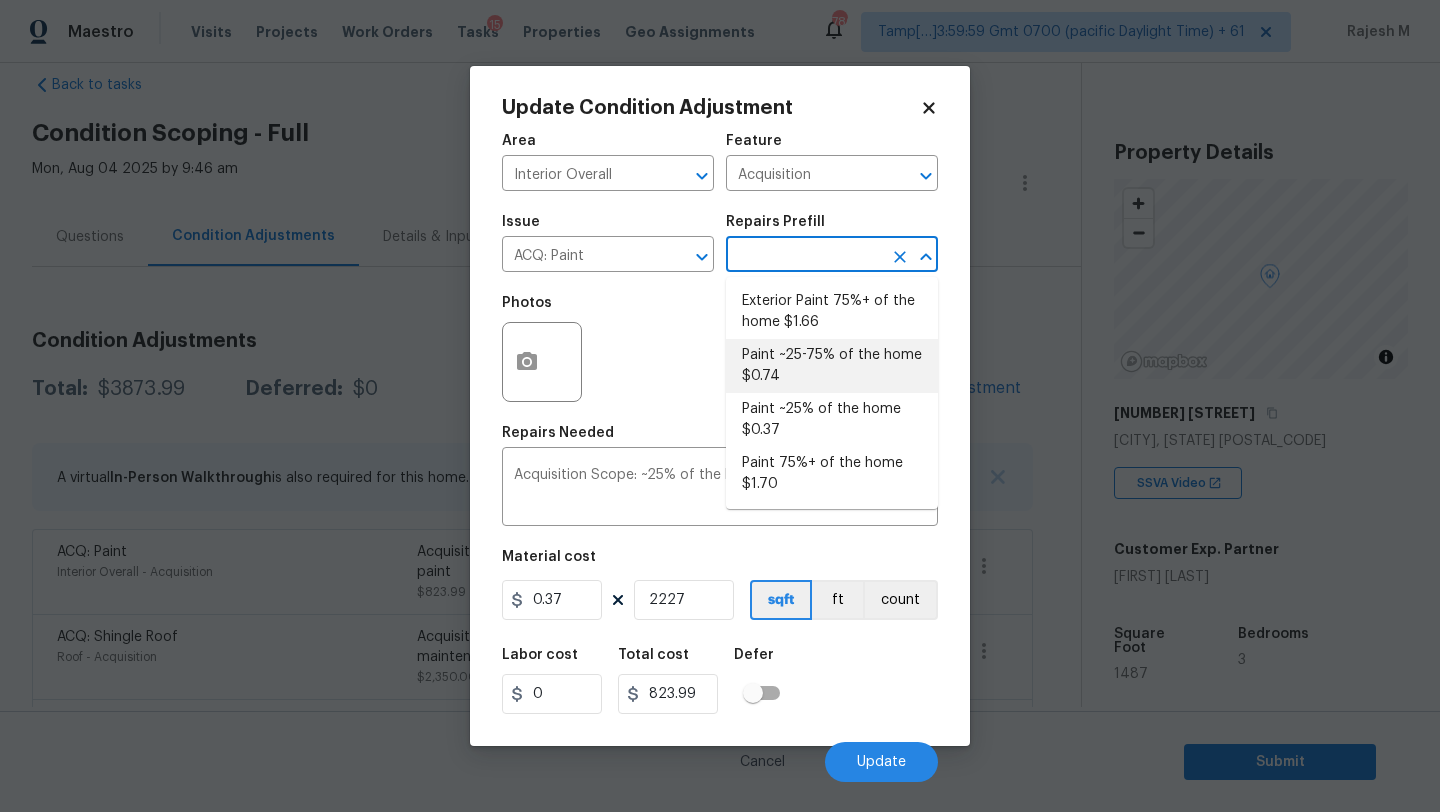 click on "Paint ~25-75% of the home $0.74" at bounding box center (832, 366) 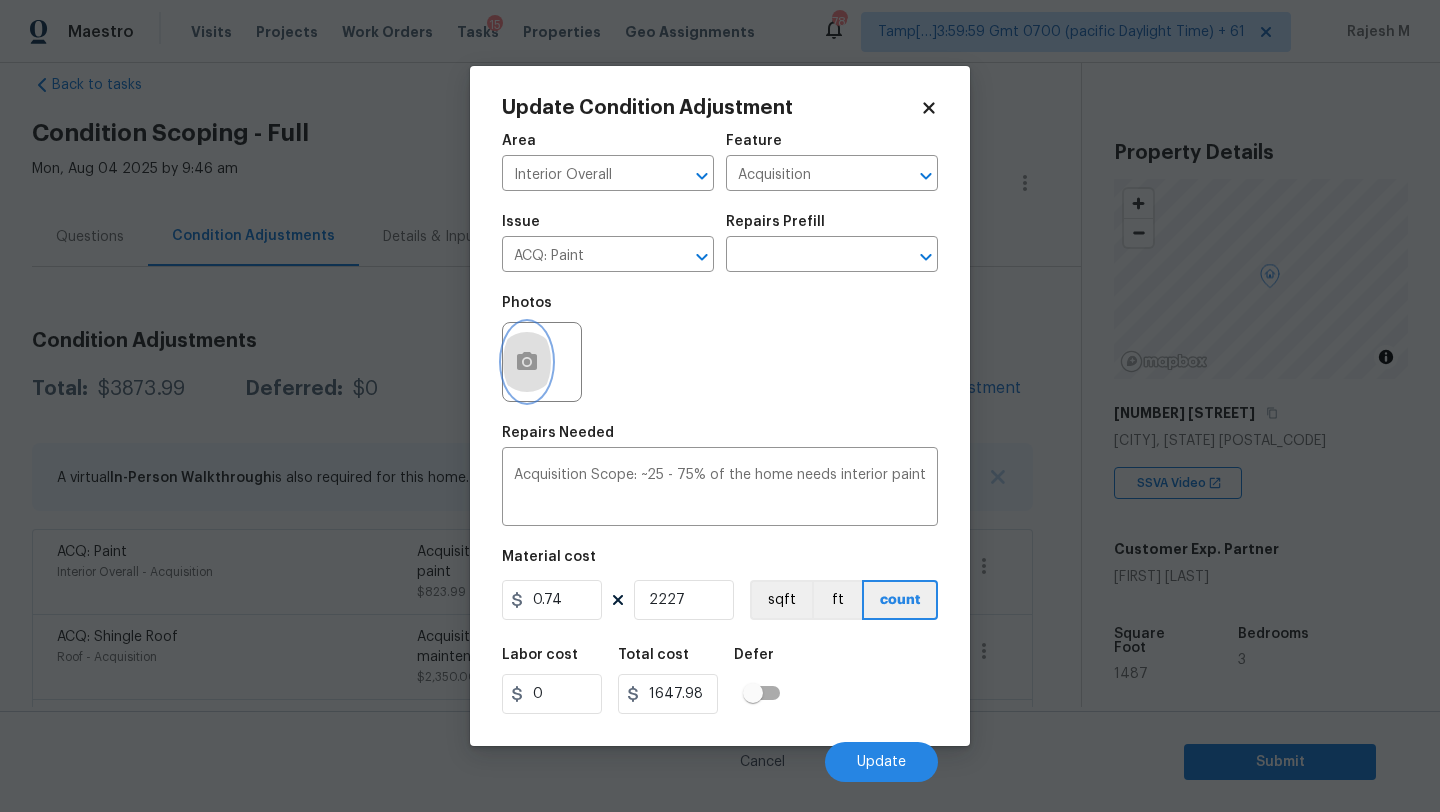 click 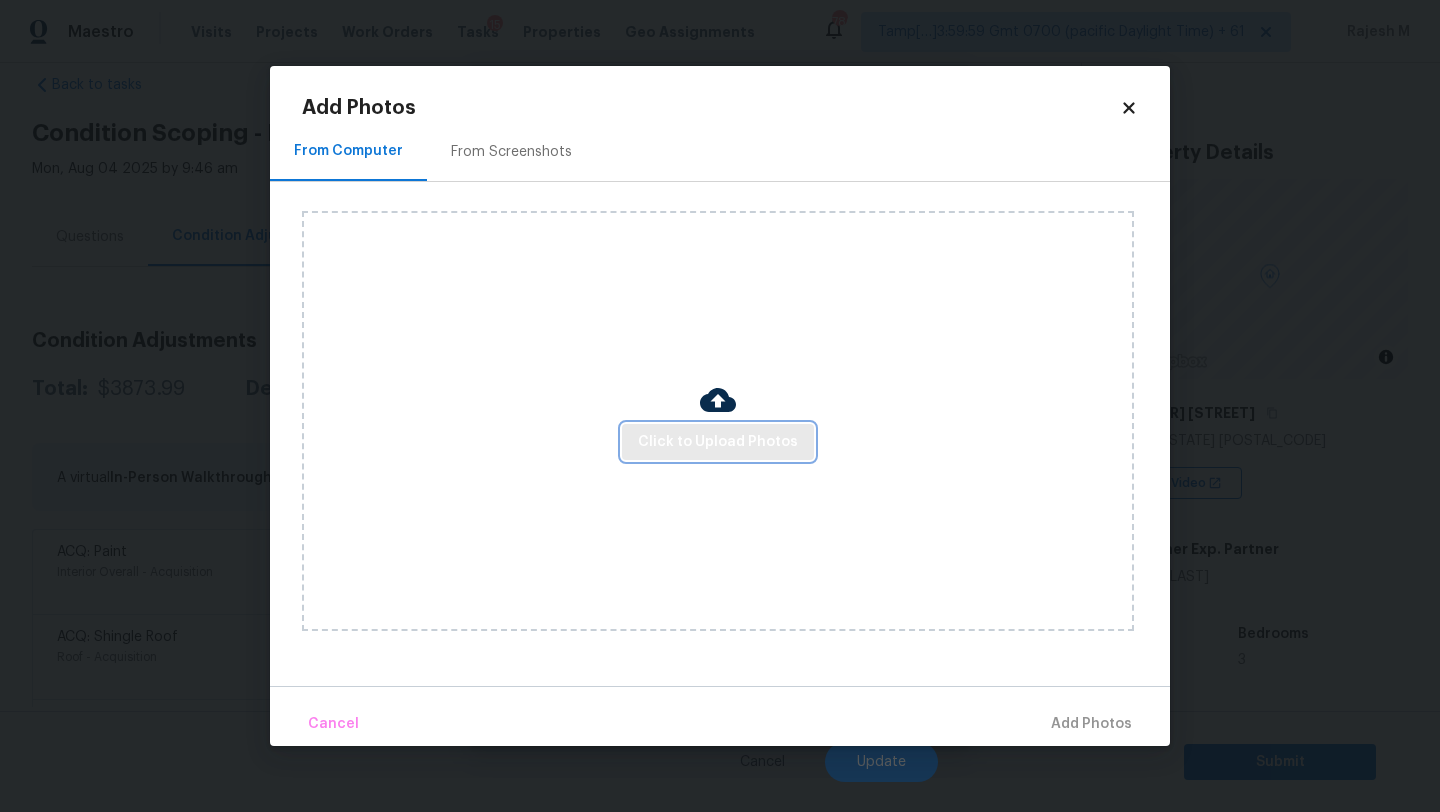 click on "Click to Upload Photos" at bounding box center (718, 442) 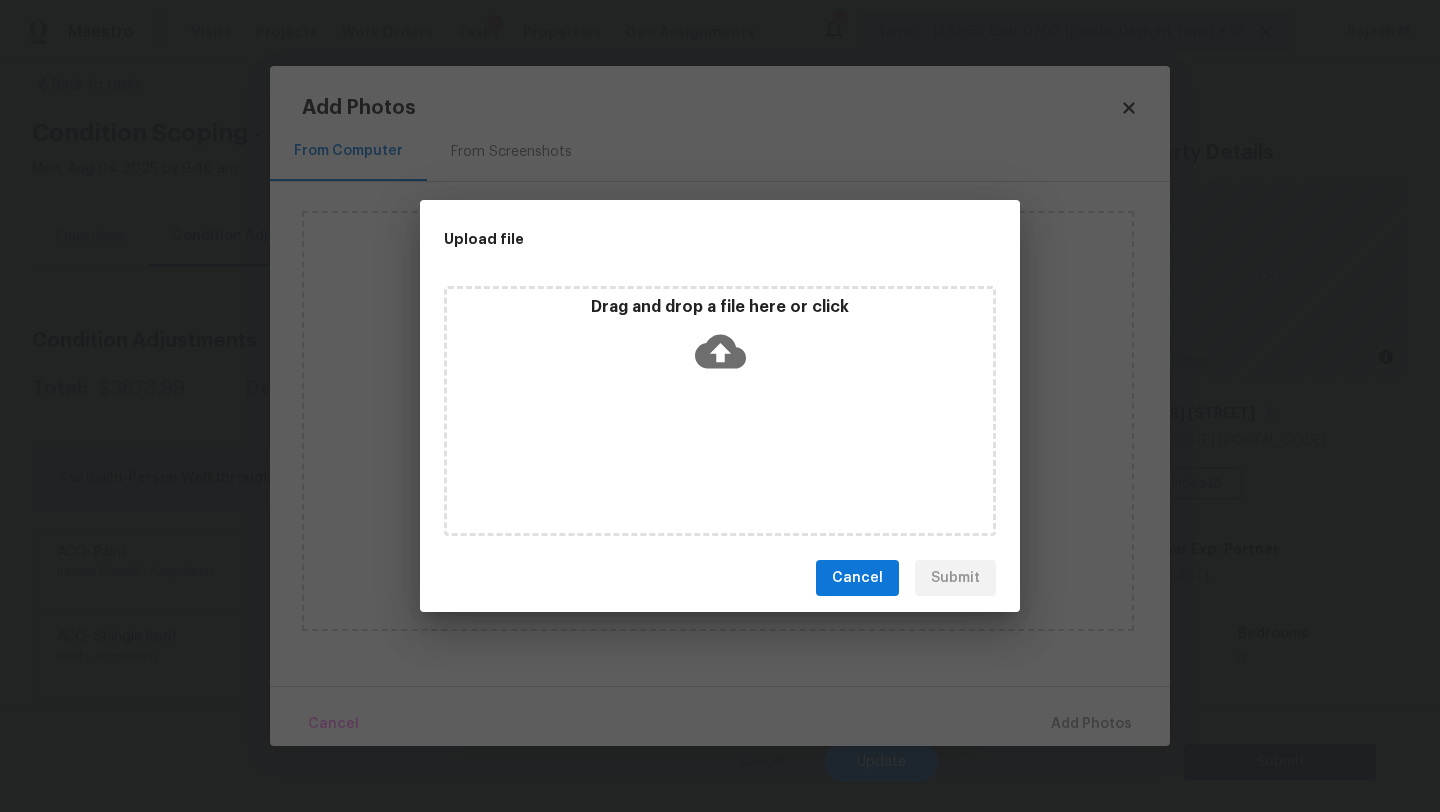 click on "Drag and drop a file here or click" at bounding box center (720, 340) 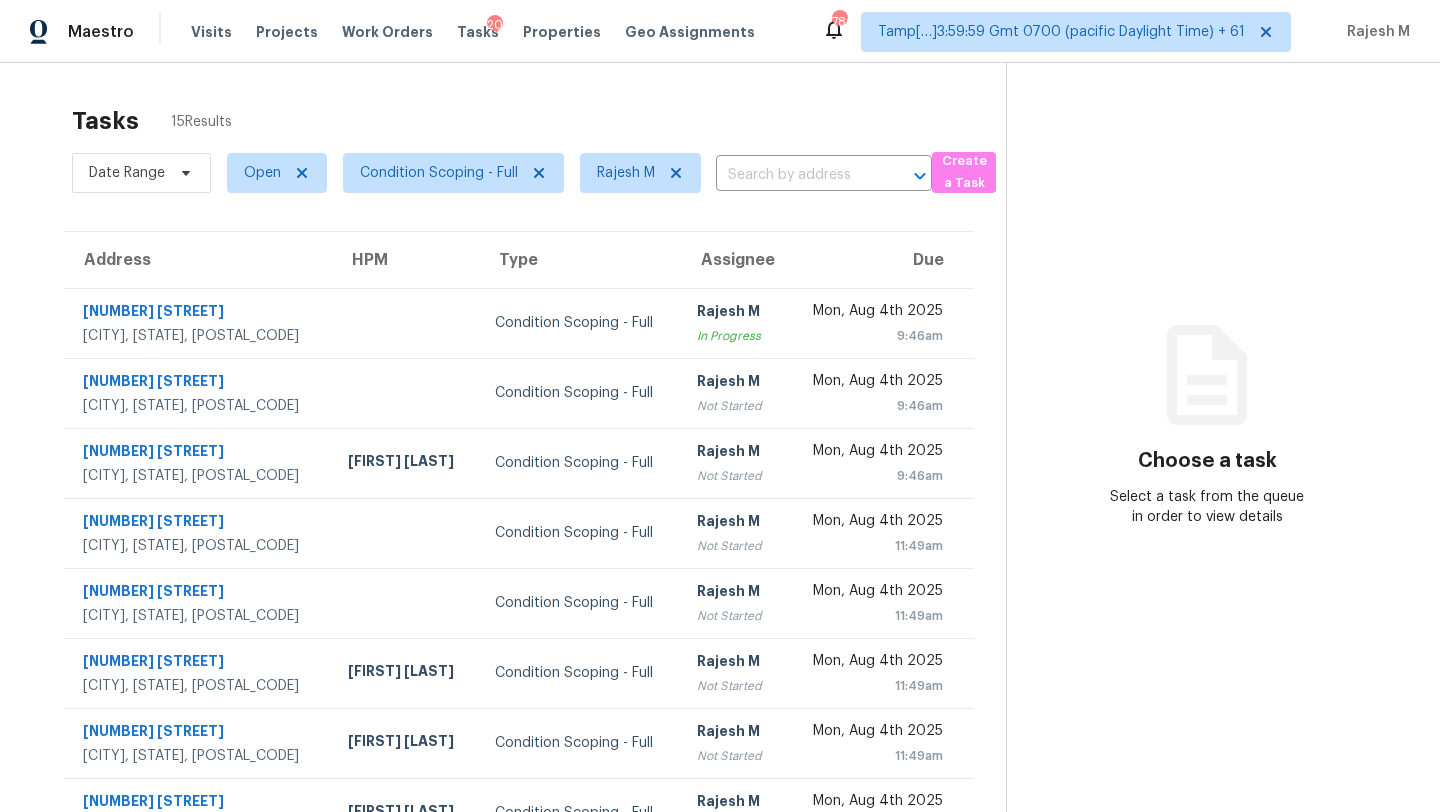 scroll, scrollTop: 0, scrollLeft: 0, axis: both 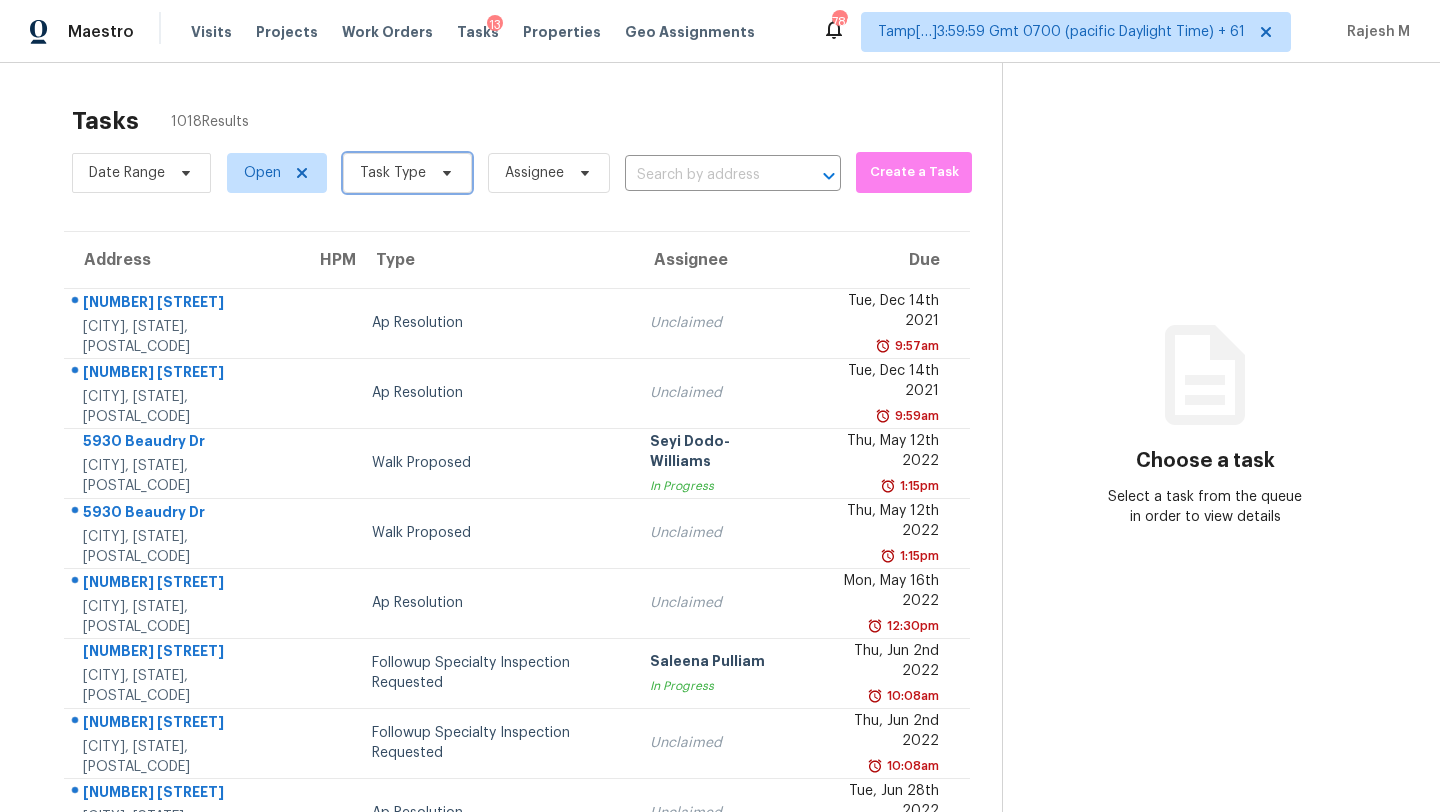 click on "Task Type" at bounding box center (407, 173) 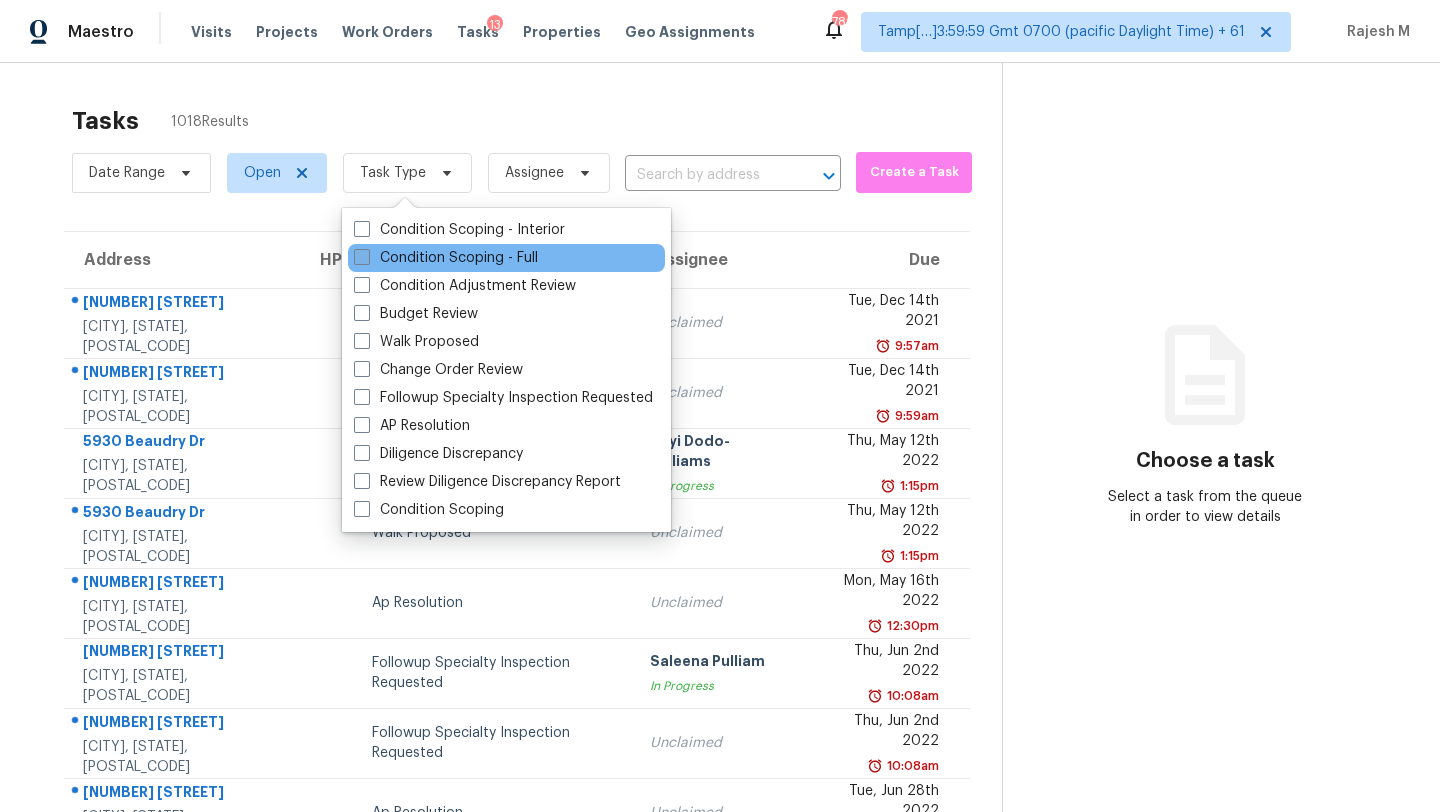 click on "Condition Scoping - Full" at bounding box center [446, 258] 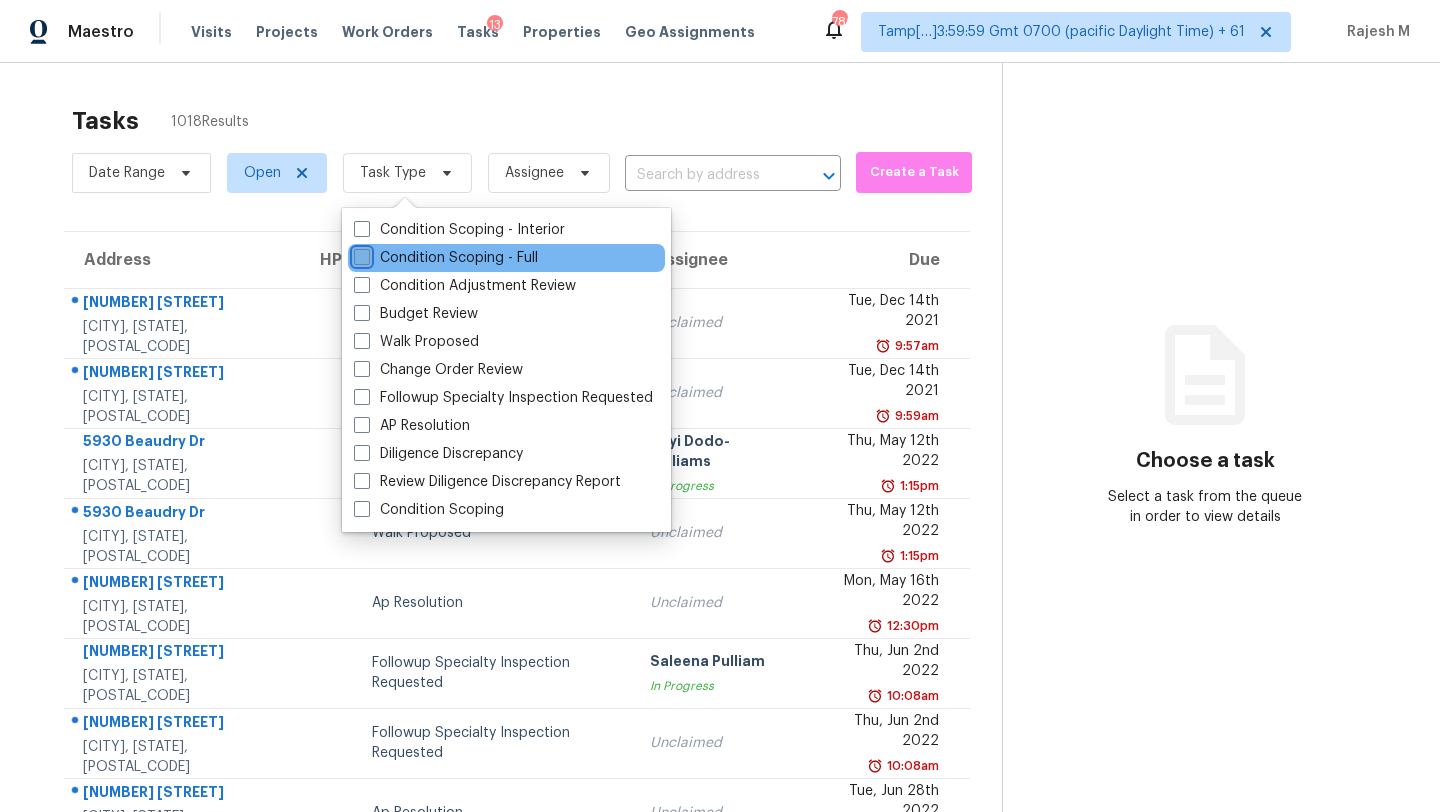 click on "Condition Scoping - Full" at bounding box center [360, 254] 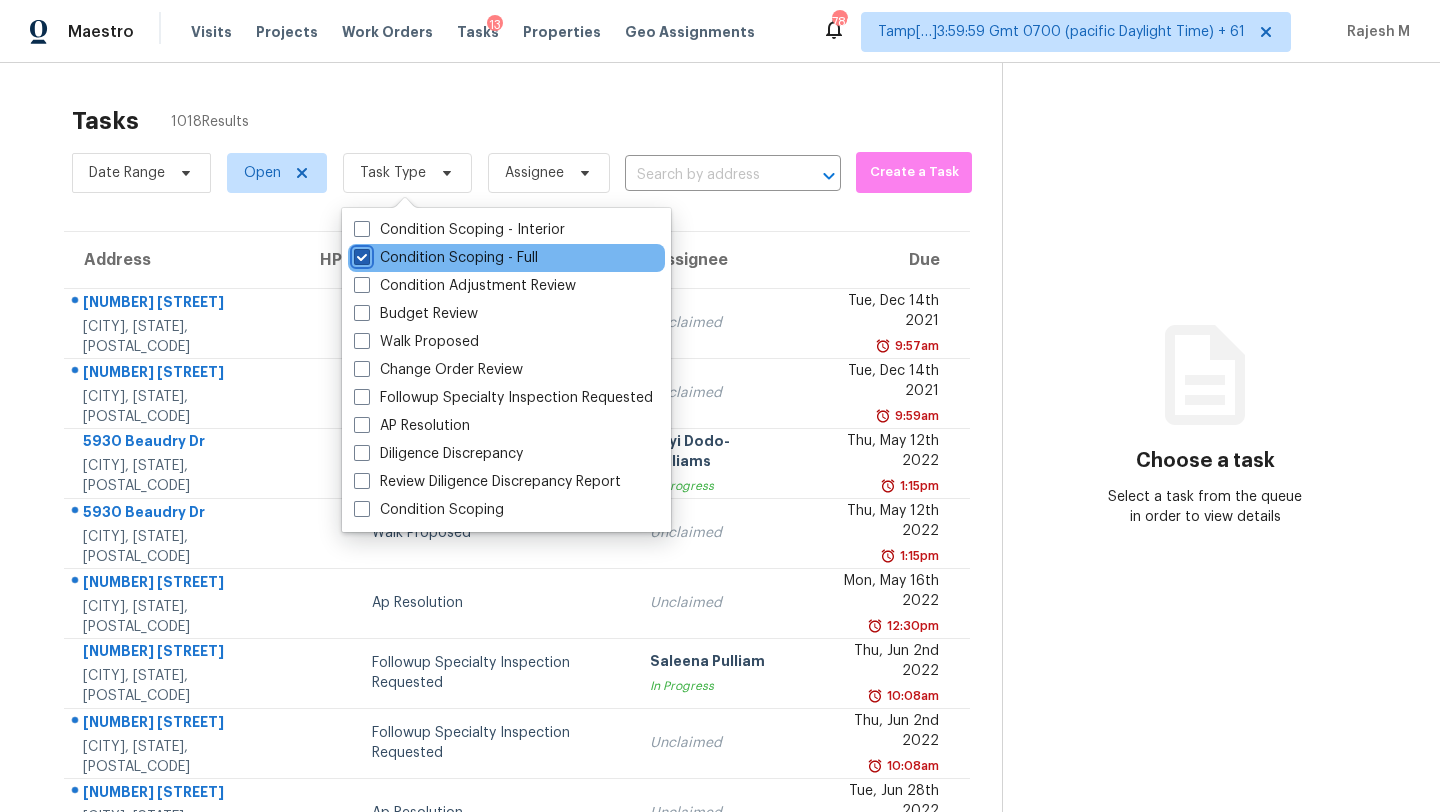 checkbox on "true" 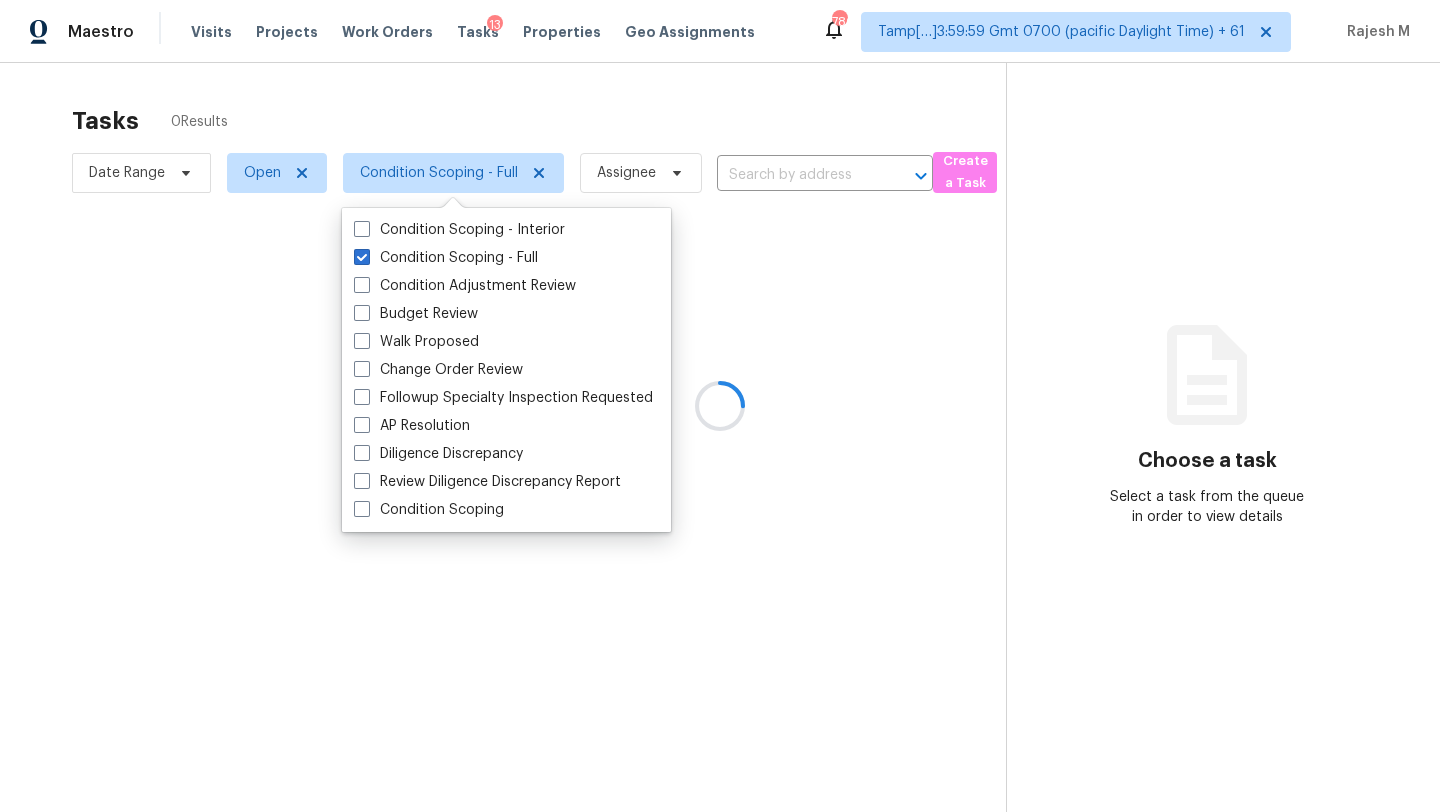 click at bounding box center [720, 406] 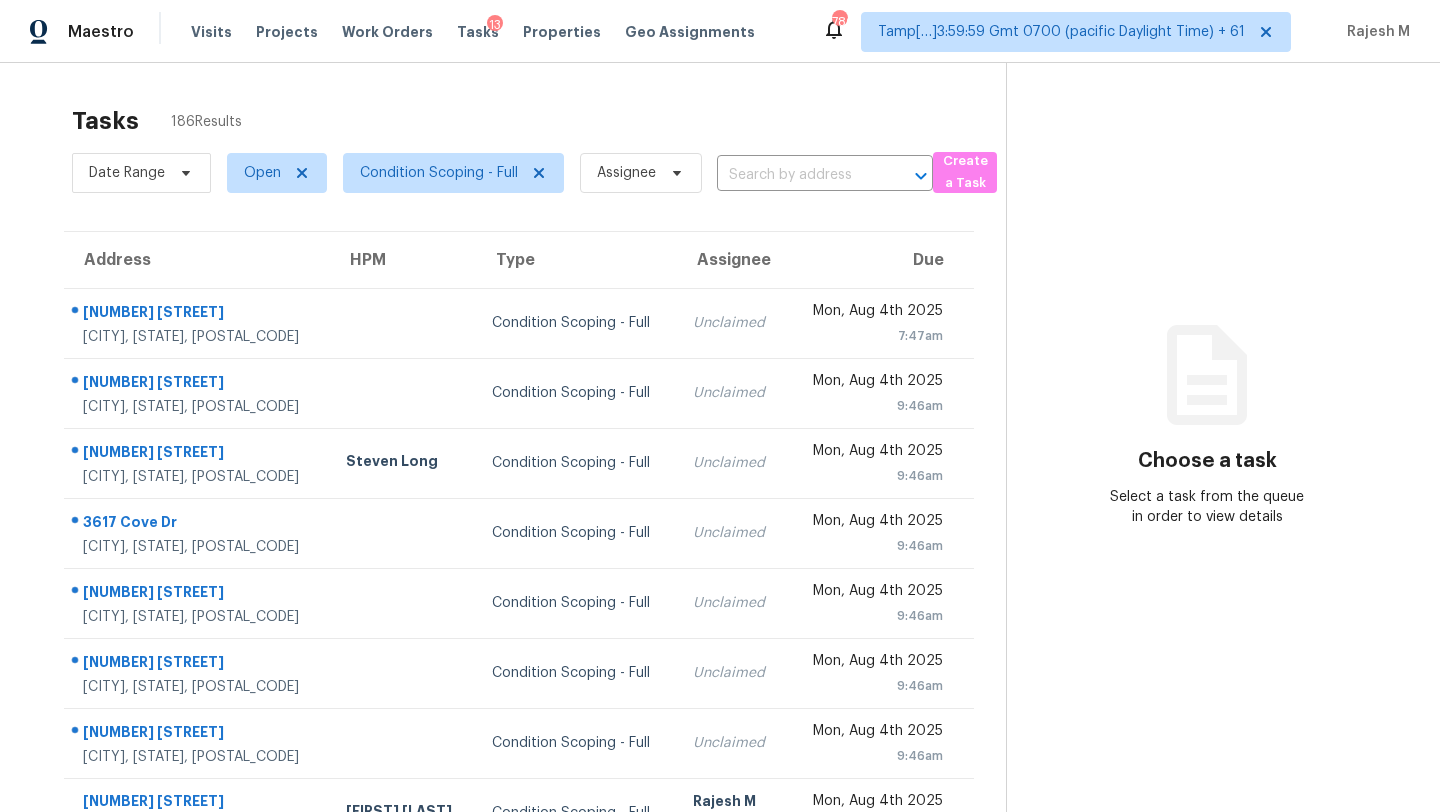 scroll, scrollTop: 229, scrollLeft: 0, axis: vertical 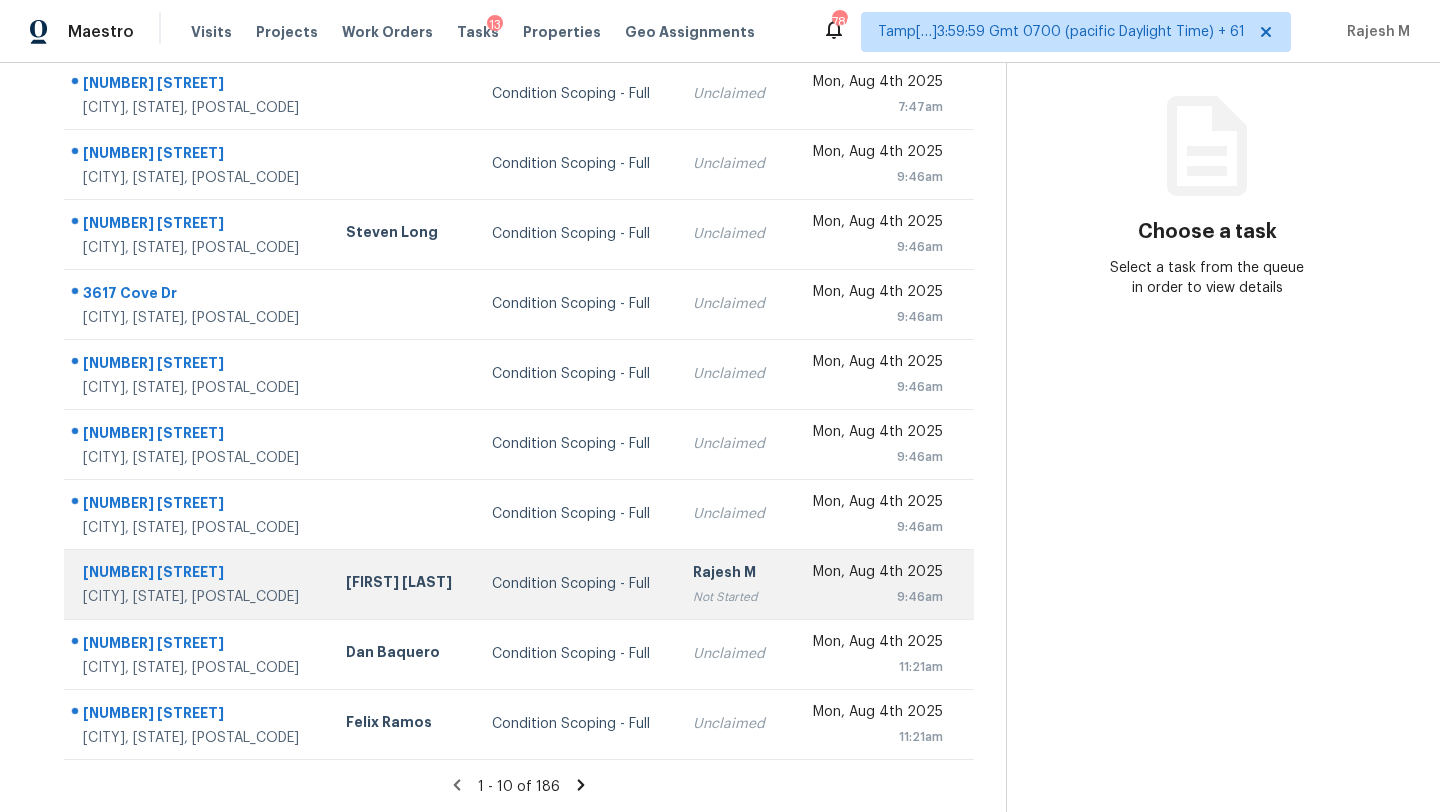 click on "Condition Scoping - Full" at bounding box center (576, 584) 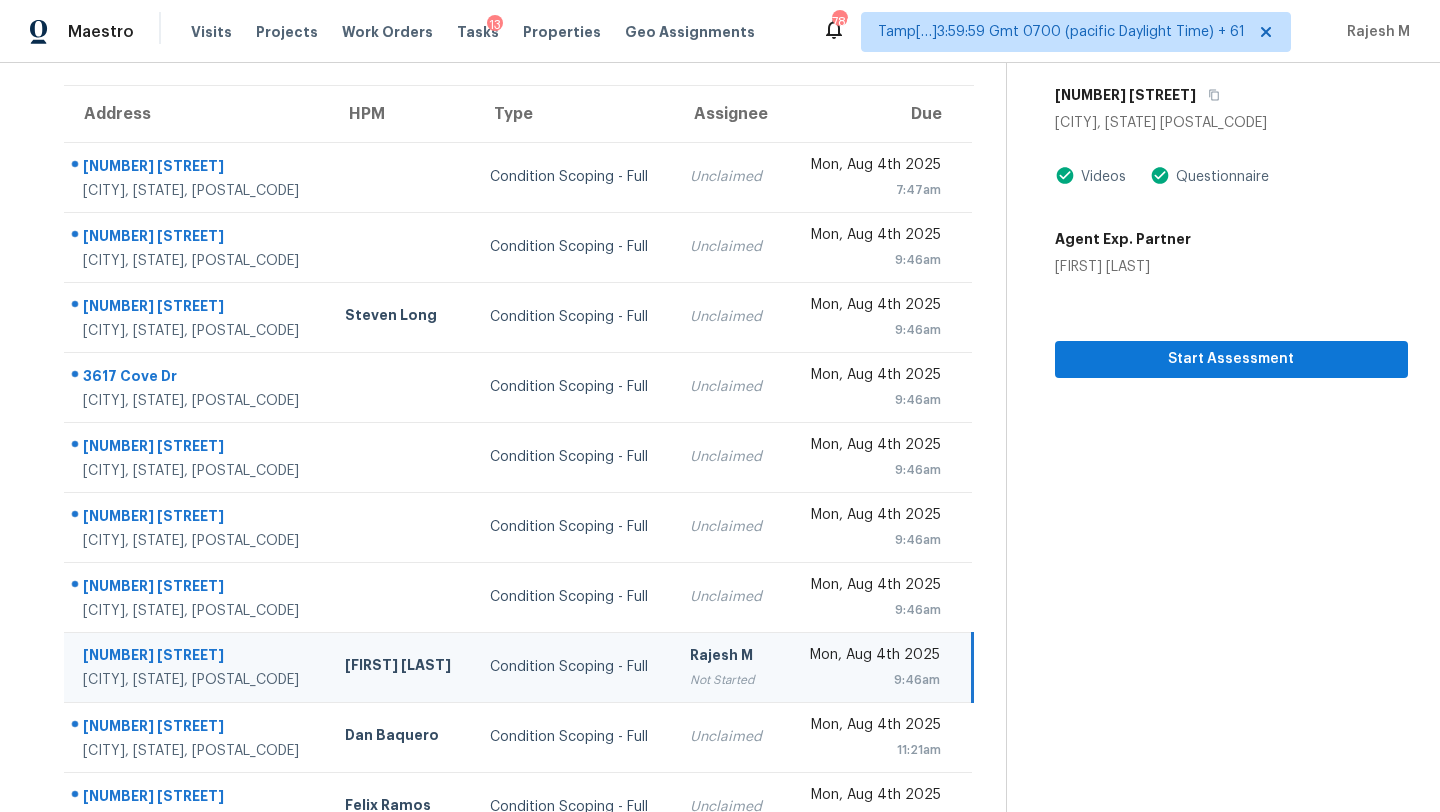 scroll, scrollTop: 96, scrollLeft: 0, axis: vertical 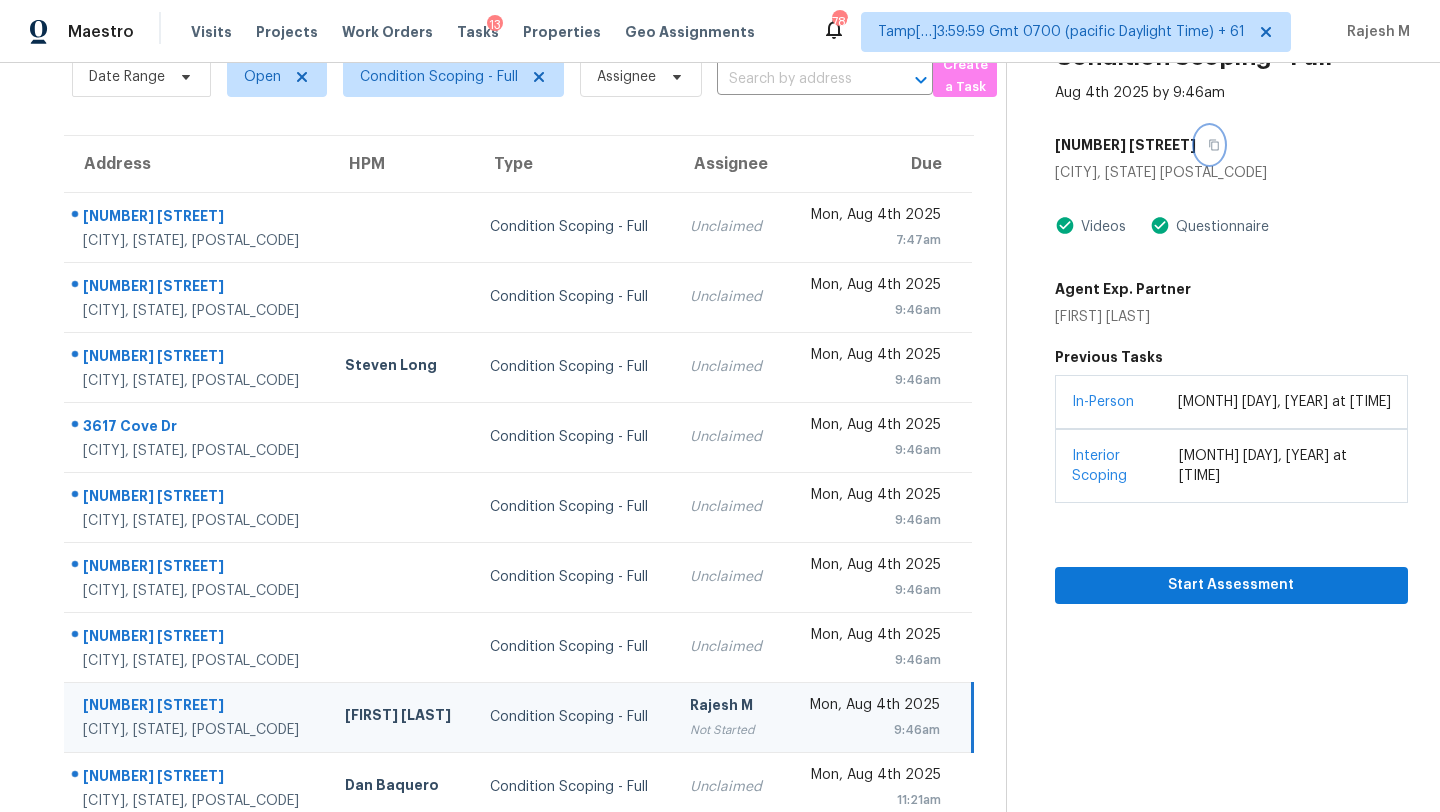 click 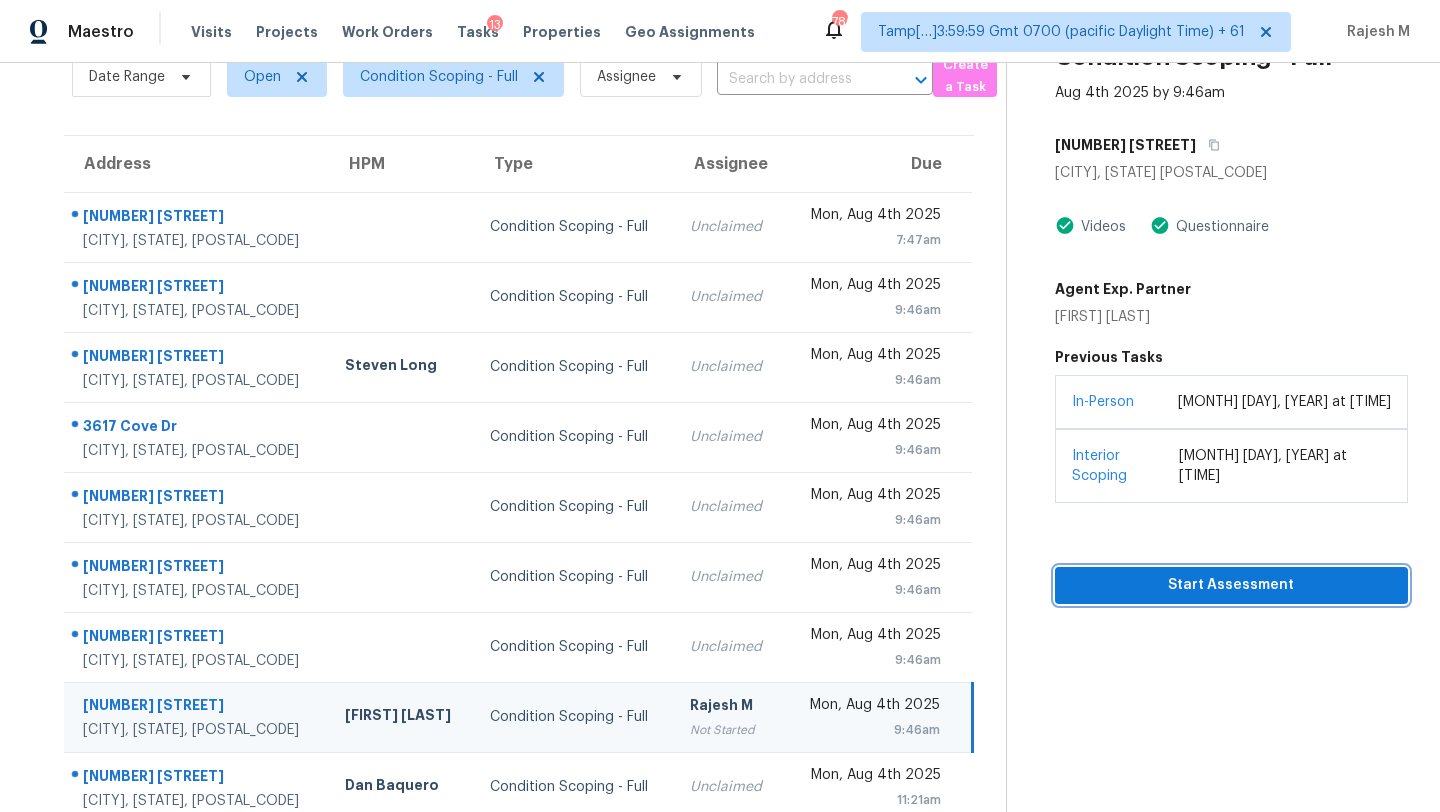 click on "Start Assessment" at bounding box center (1231, 585) 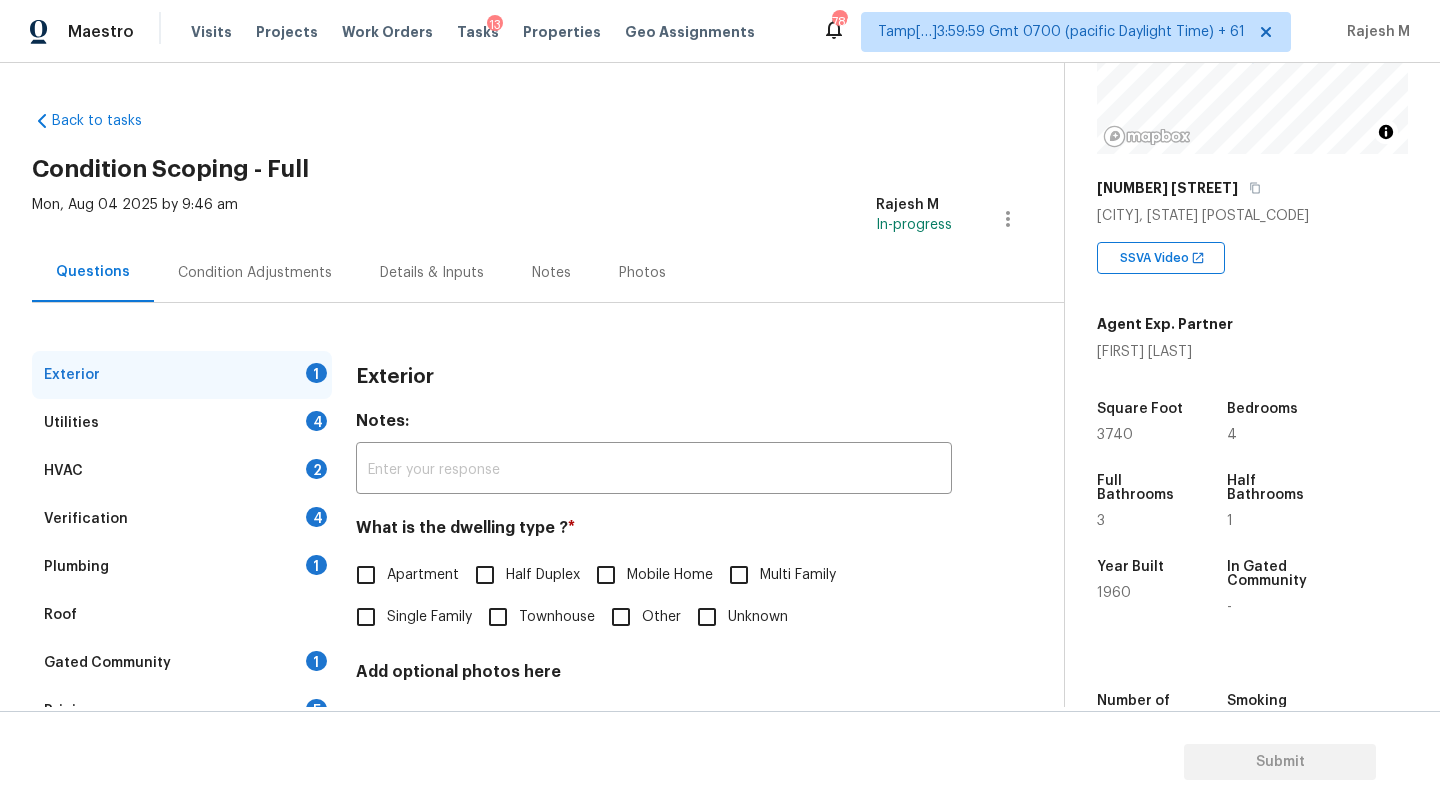 scroll, scrollTop: 346, scrollLeft: 0, axis: vertical 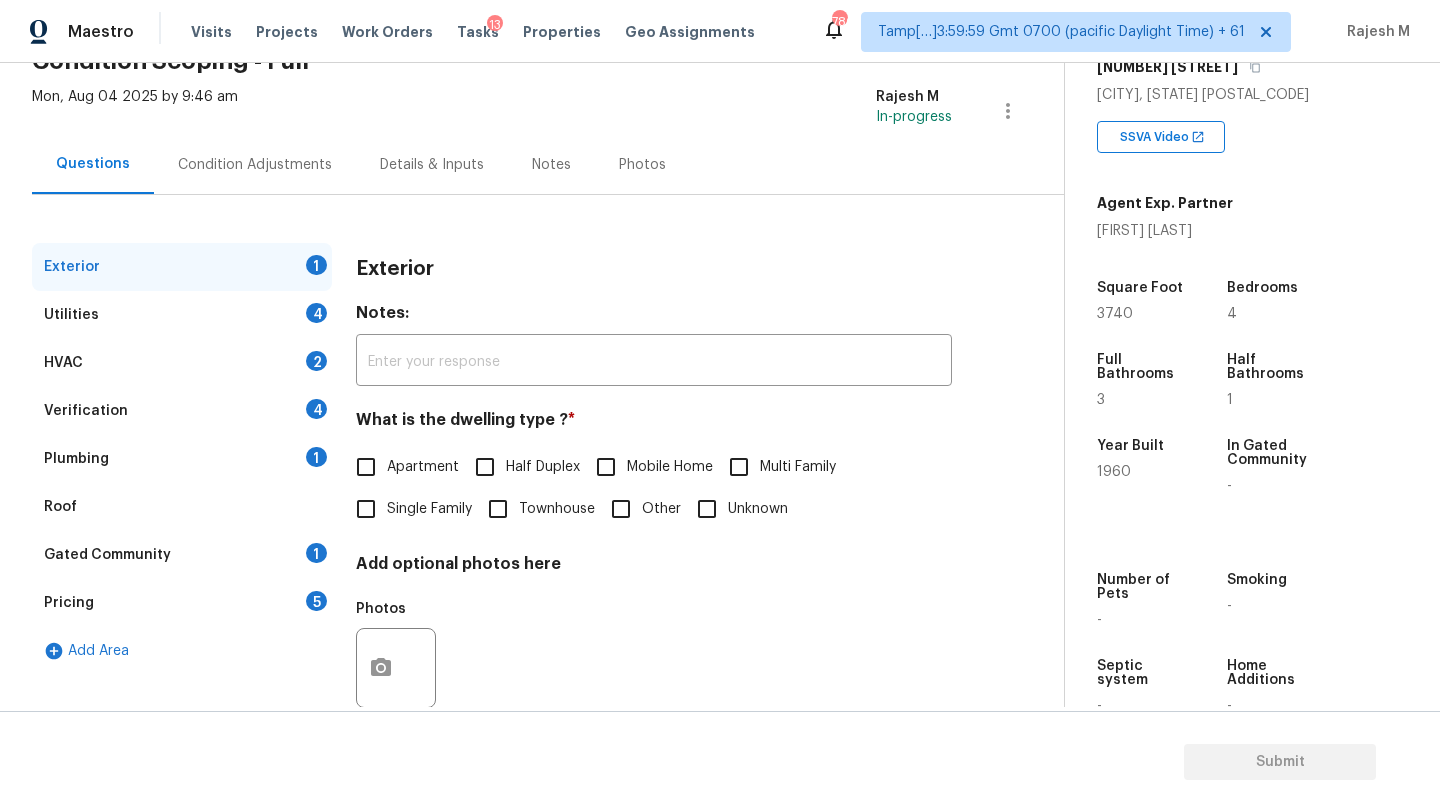 click on "Gated Community 1" at bounding box center (182, 555) 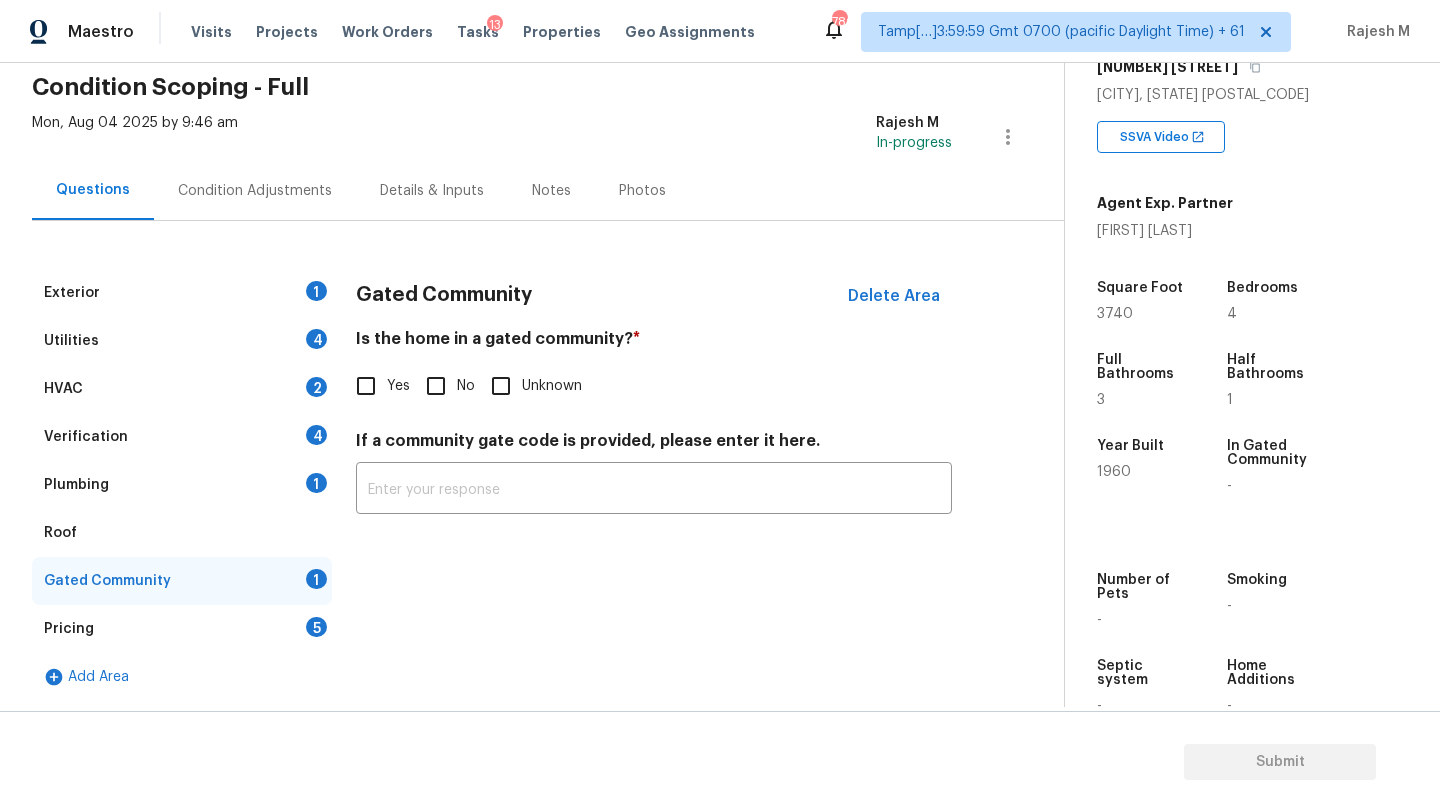 scroll, scrollTop: 82, scrollLeft: 0, axis: vertical 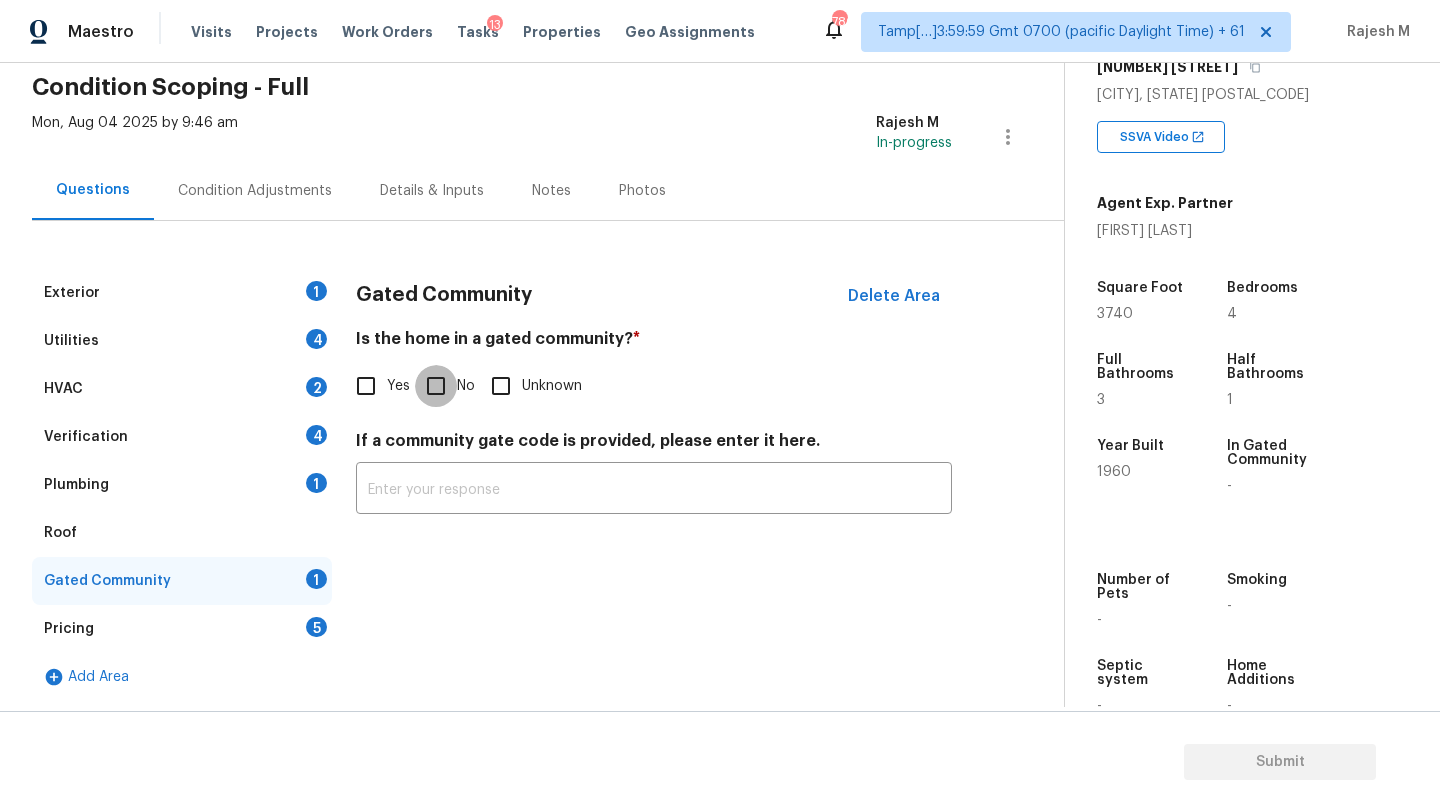 click on "No" at bounding box center [436, 386] 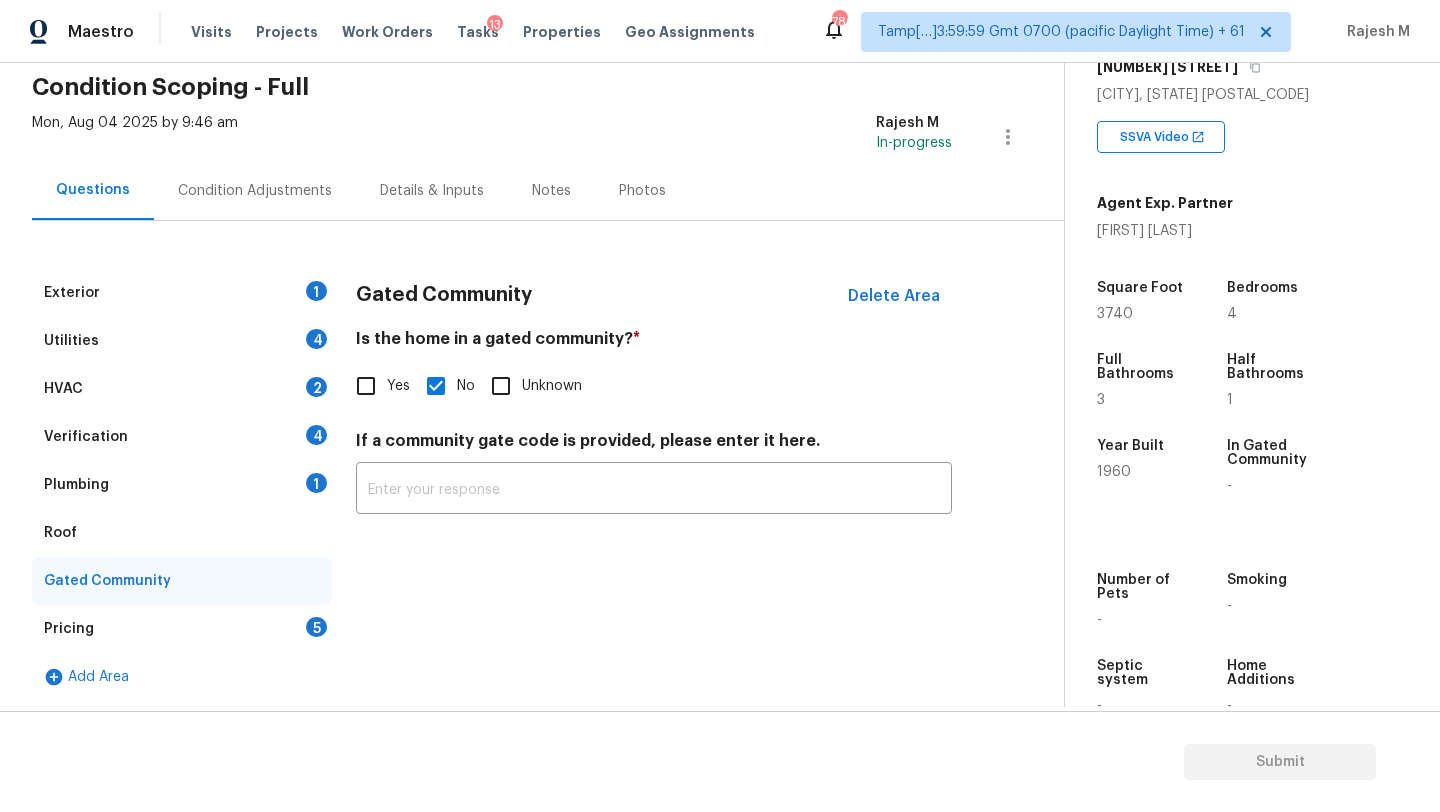 click on "Roof" at bounding box center (182, 533) 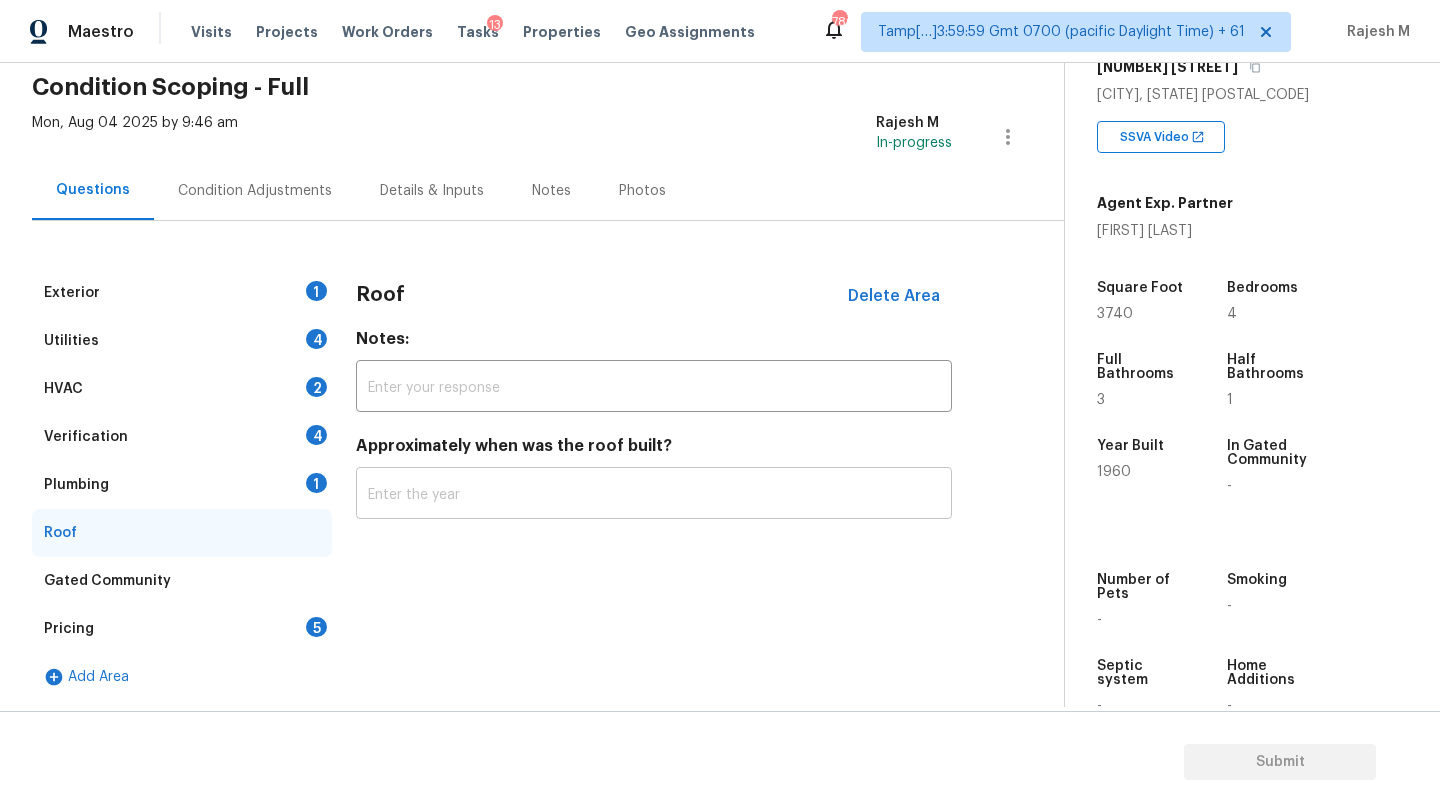 click at bounding box center [654, 495] 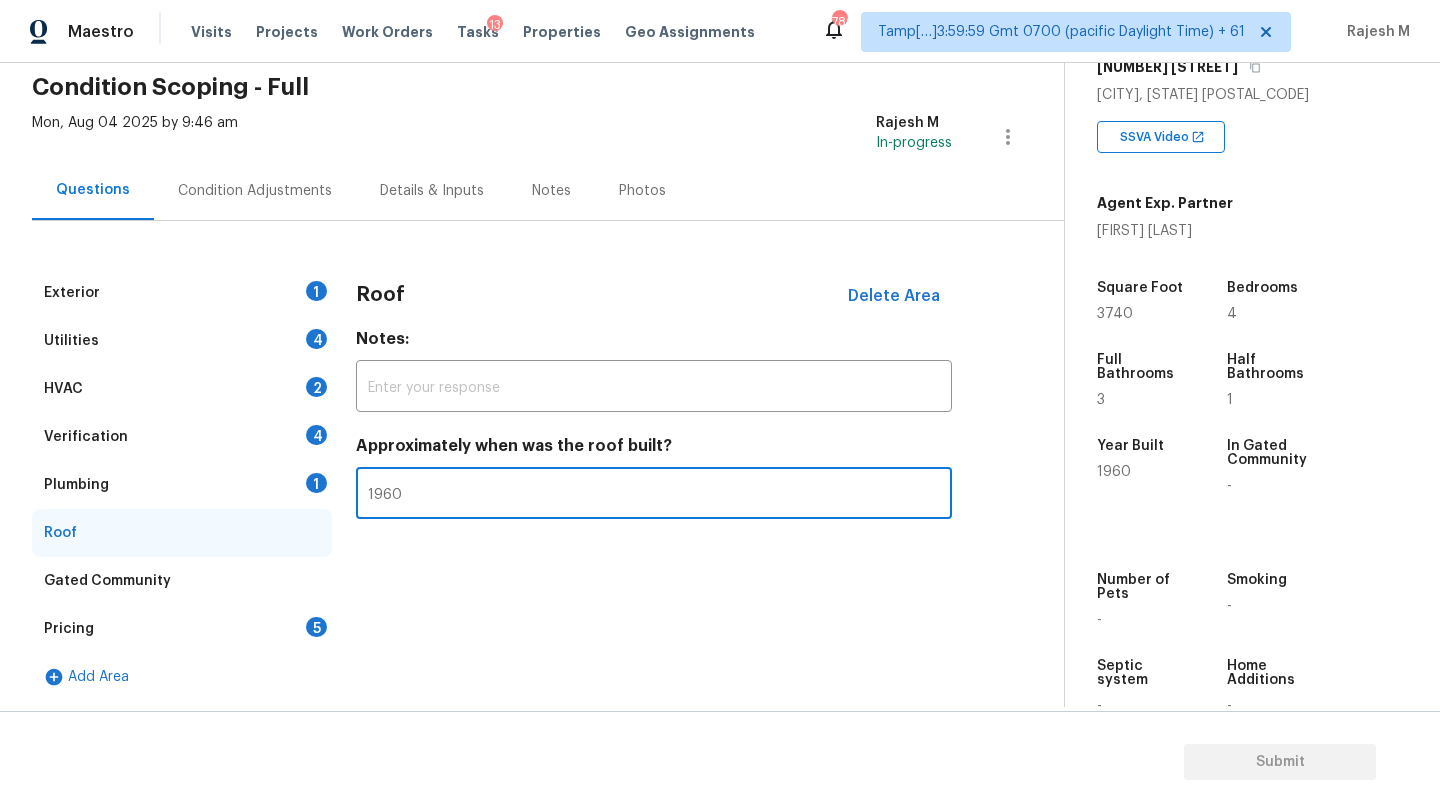 type on "1960" 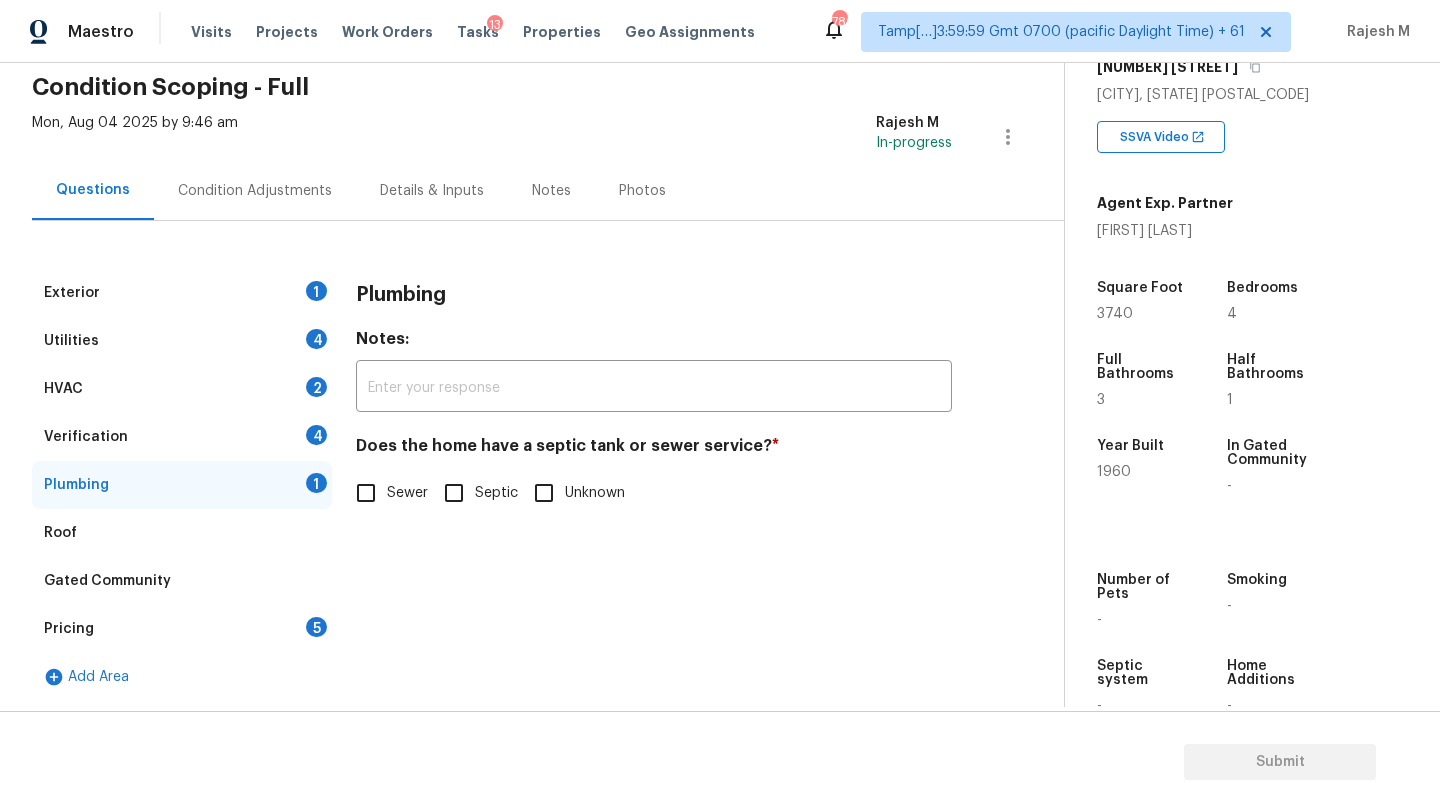 click on "Sewer" at bounding box center (407, 493) 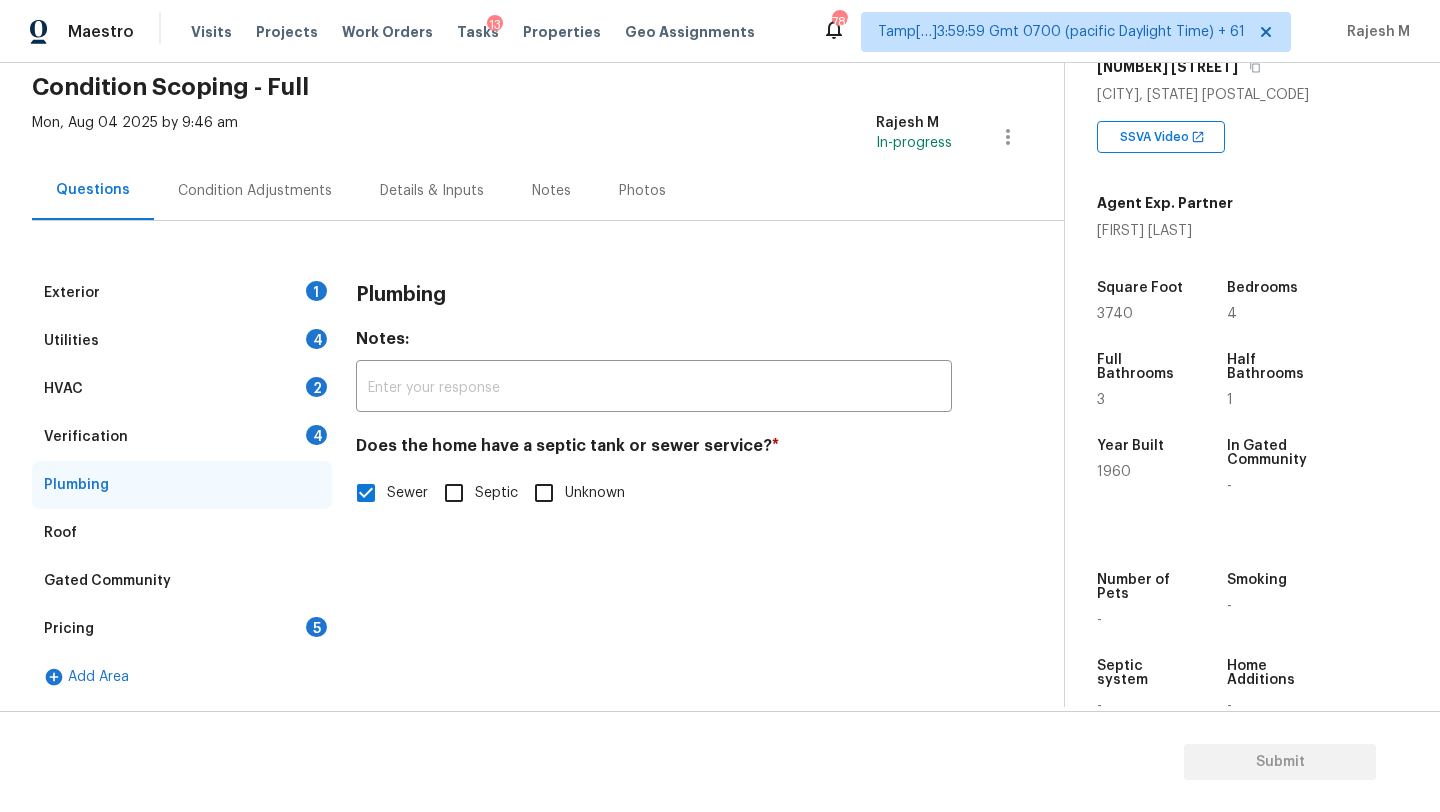 click on "Verification 4" at bounding box center [182, 437] 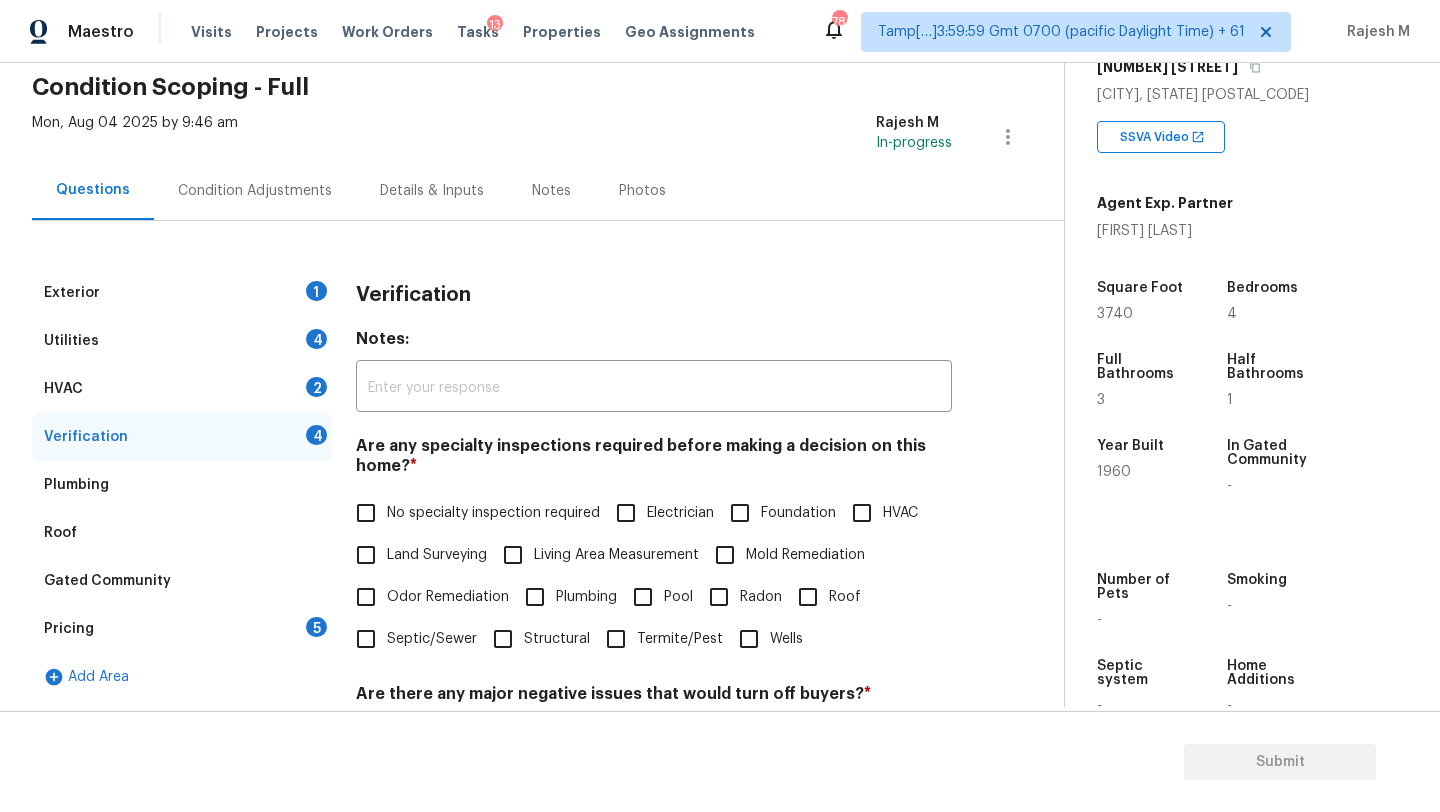 click on "No specialty inspection required" at bounding box center [493, 513] 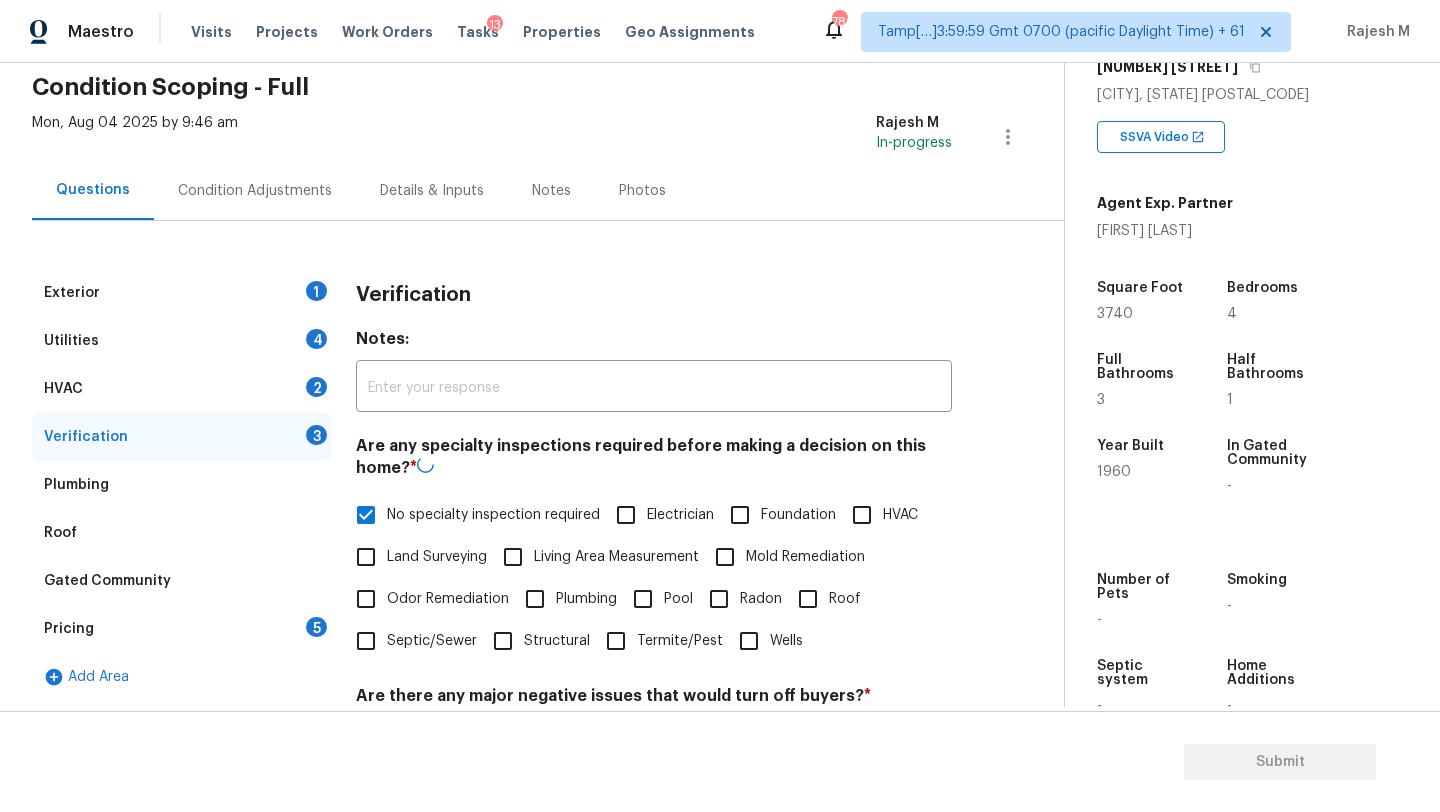 scroll, scrollTop: 391, scrollLeft: 0, axis: vertical 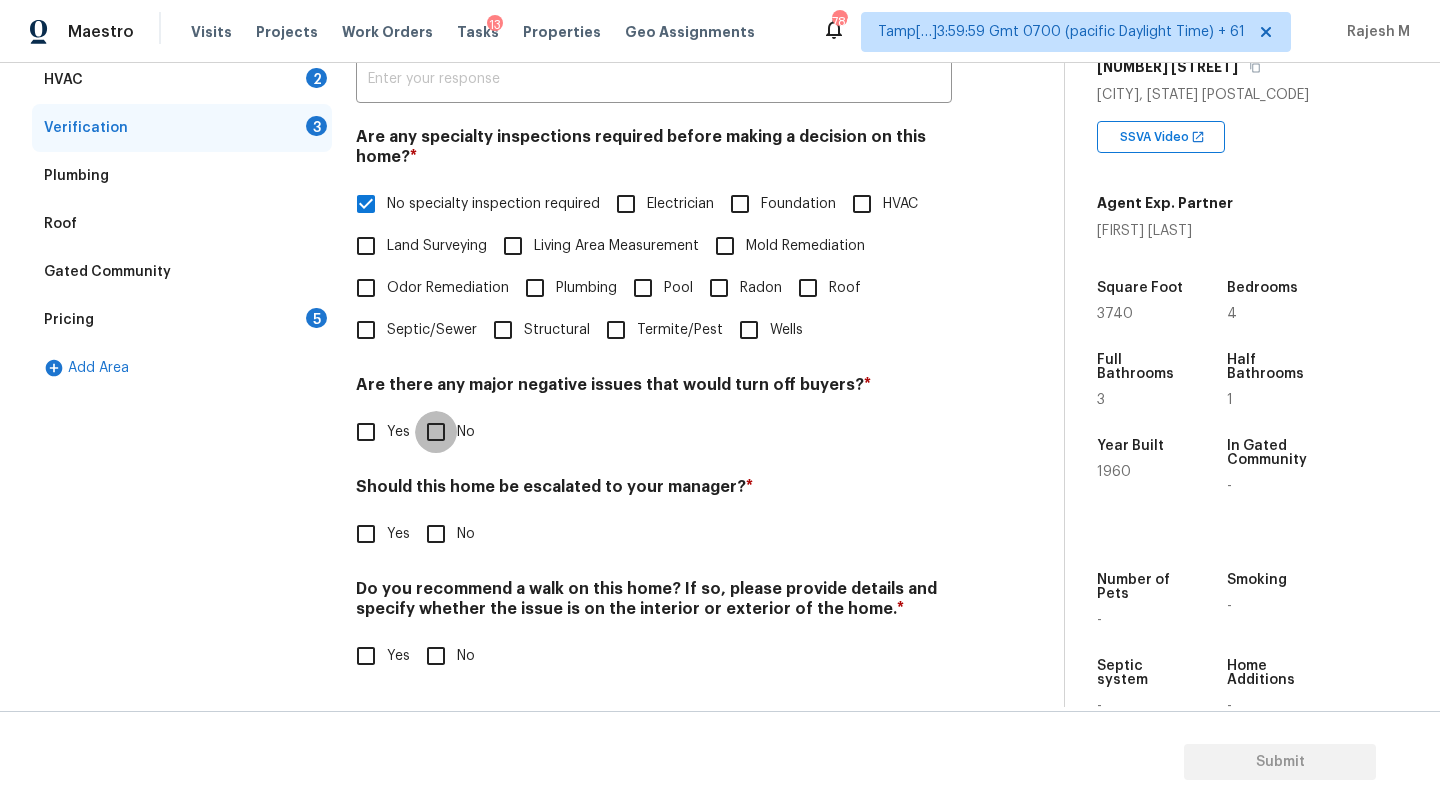 click on "No" at bounding box center (436, 432) 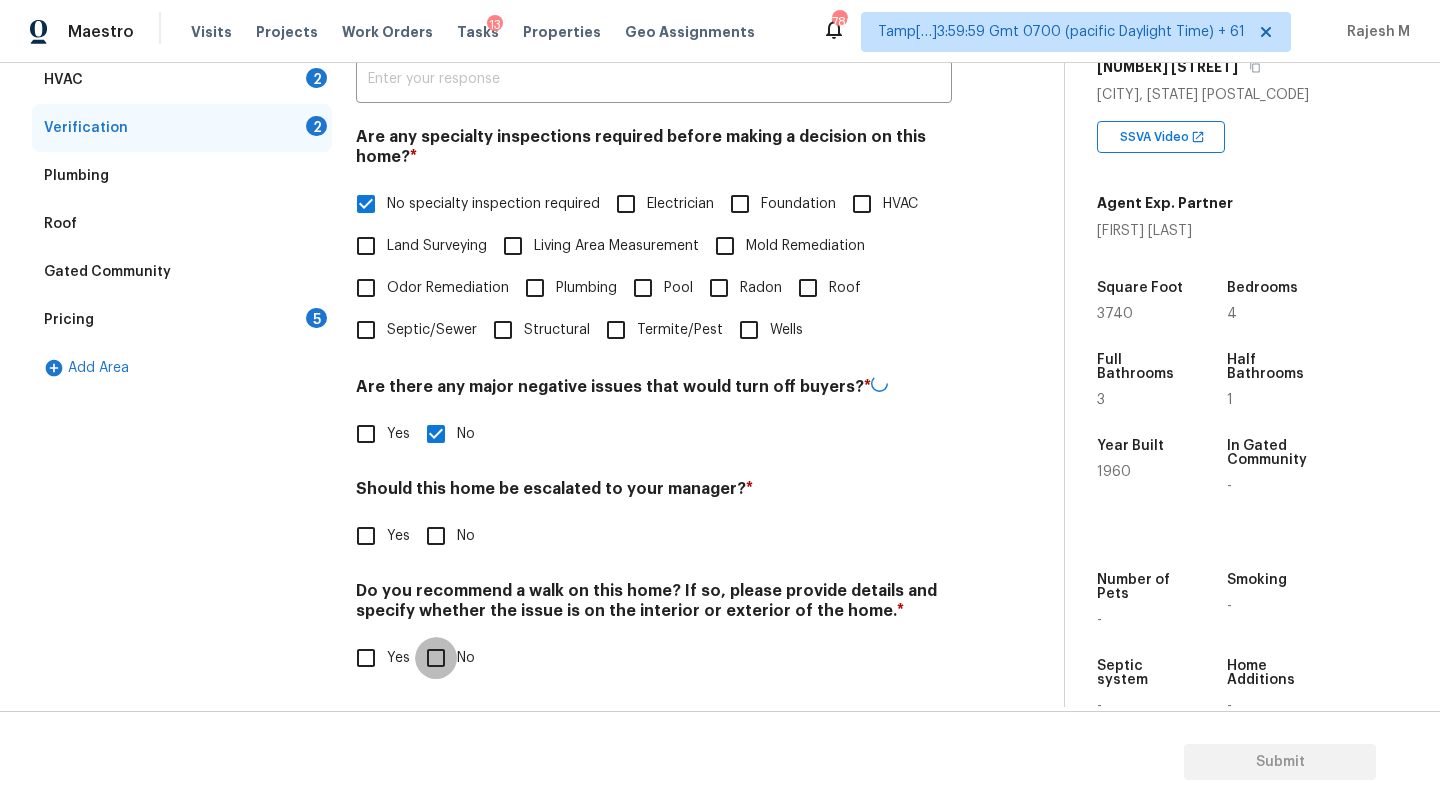 click on "No" at bounding box center [436, 658] 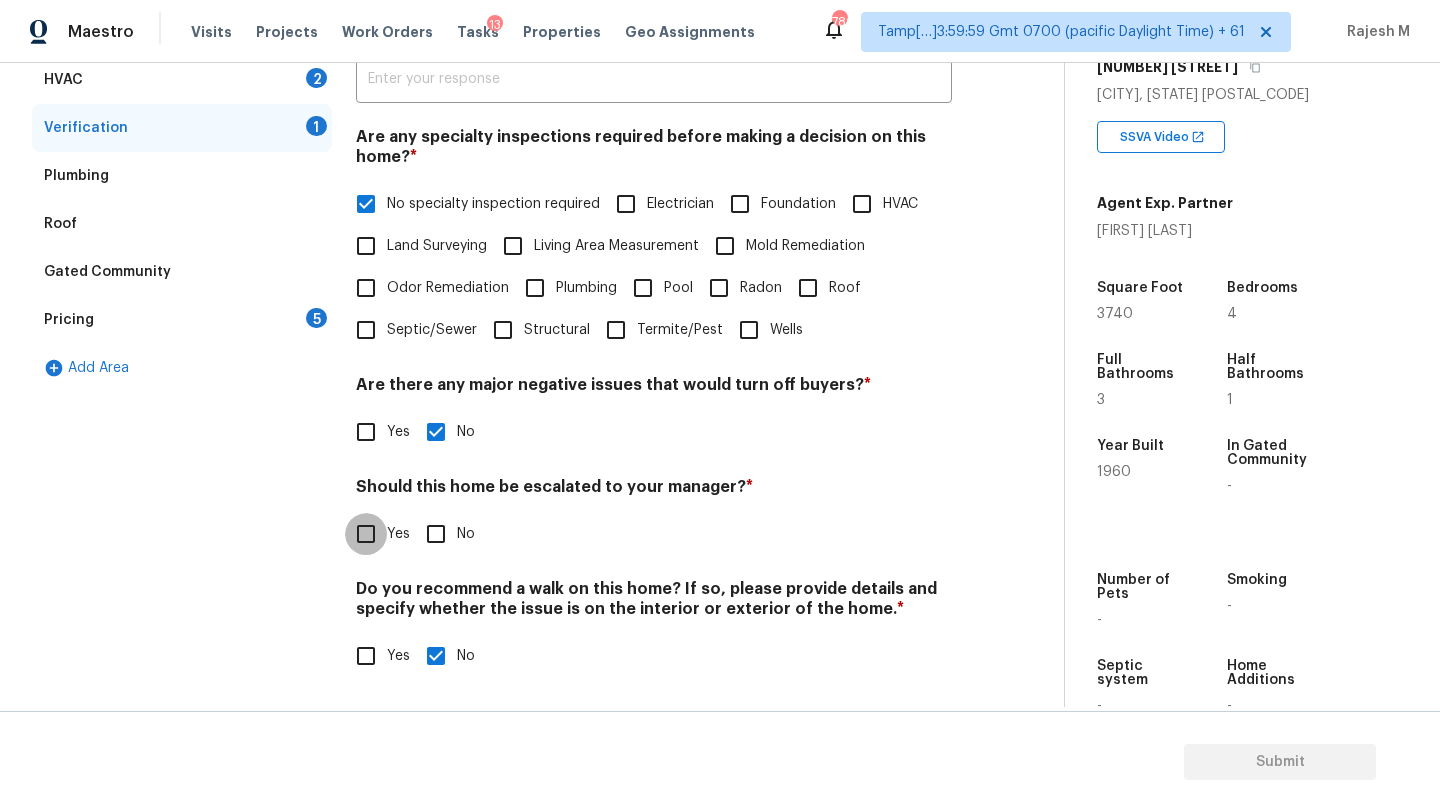 click on "Yes" at bounding box center [366, 534] 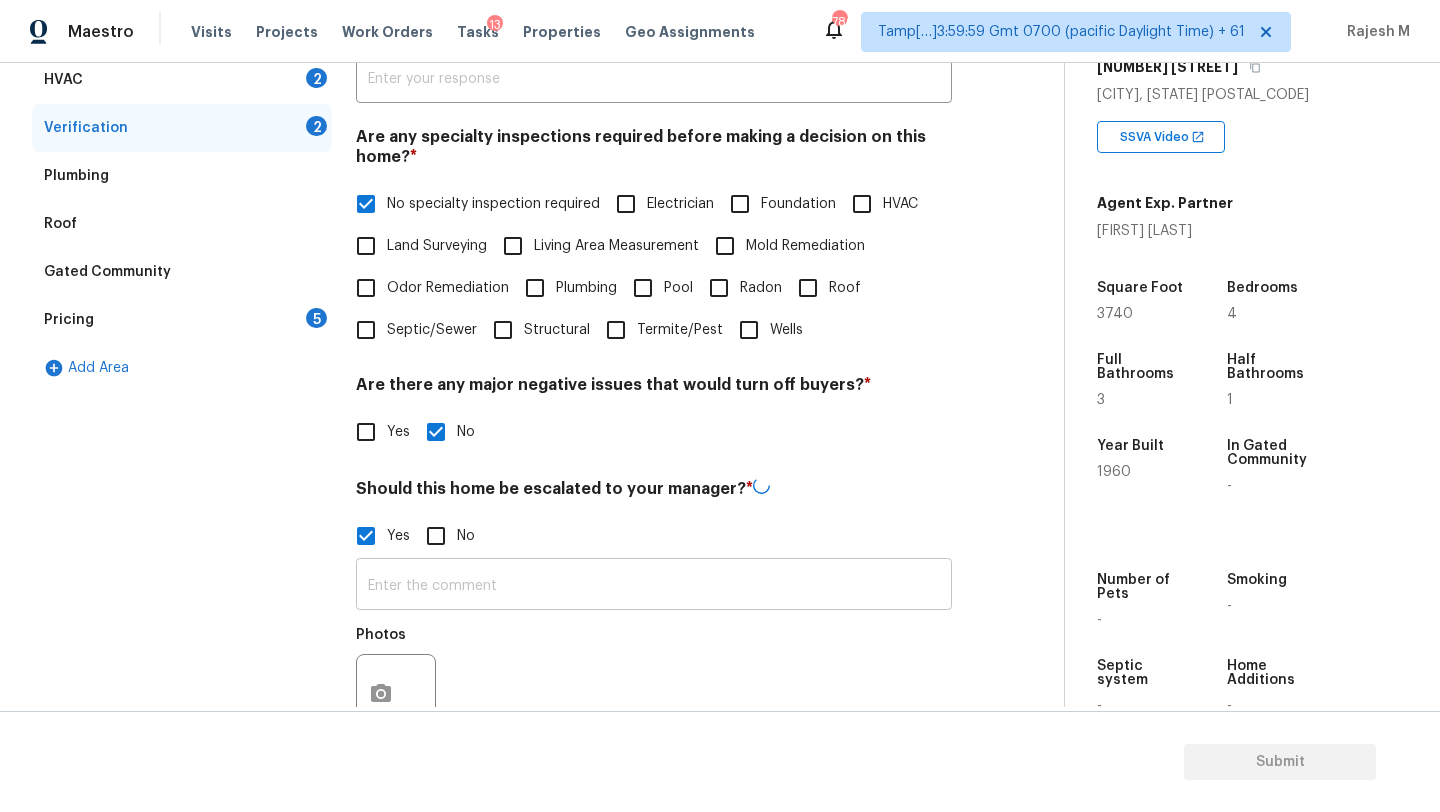click at bounding box center (654, 586) 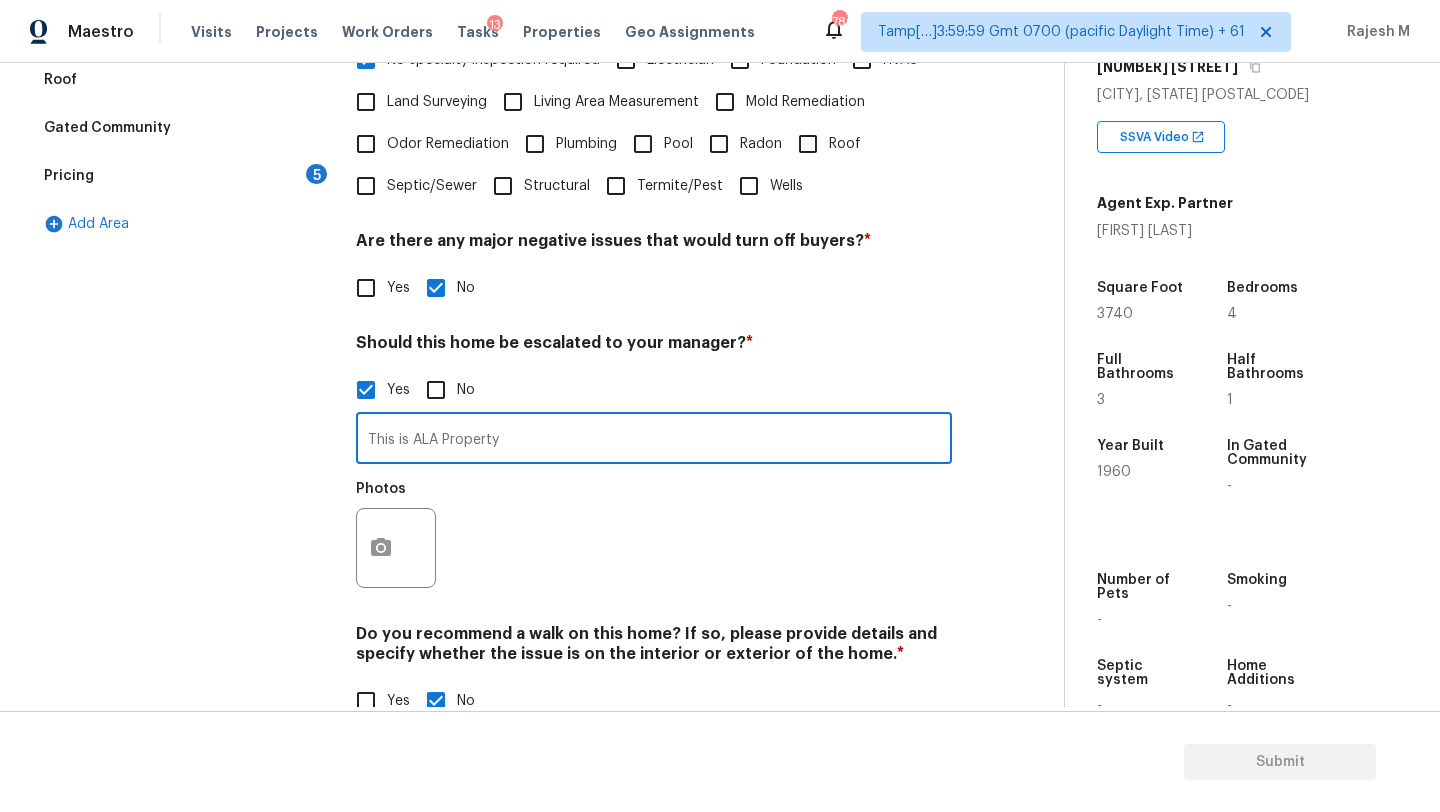 scroll, scrollTop: 581, scrollLeft: 0, axis: vertical 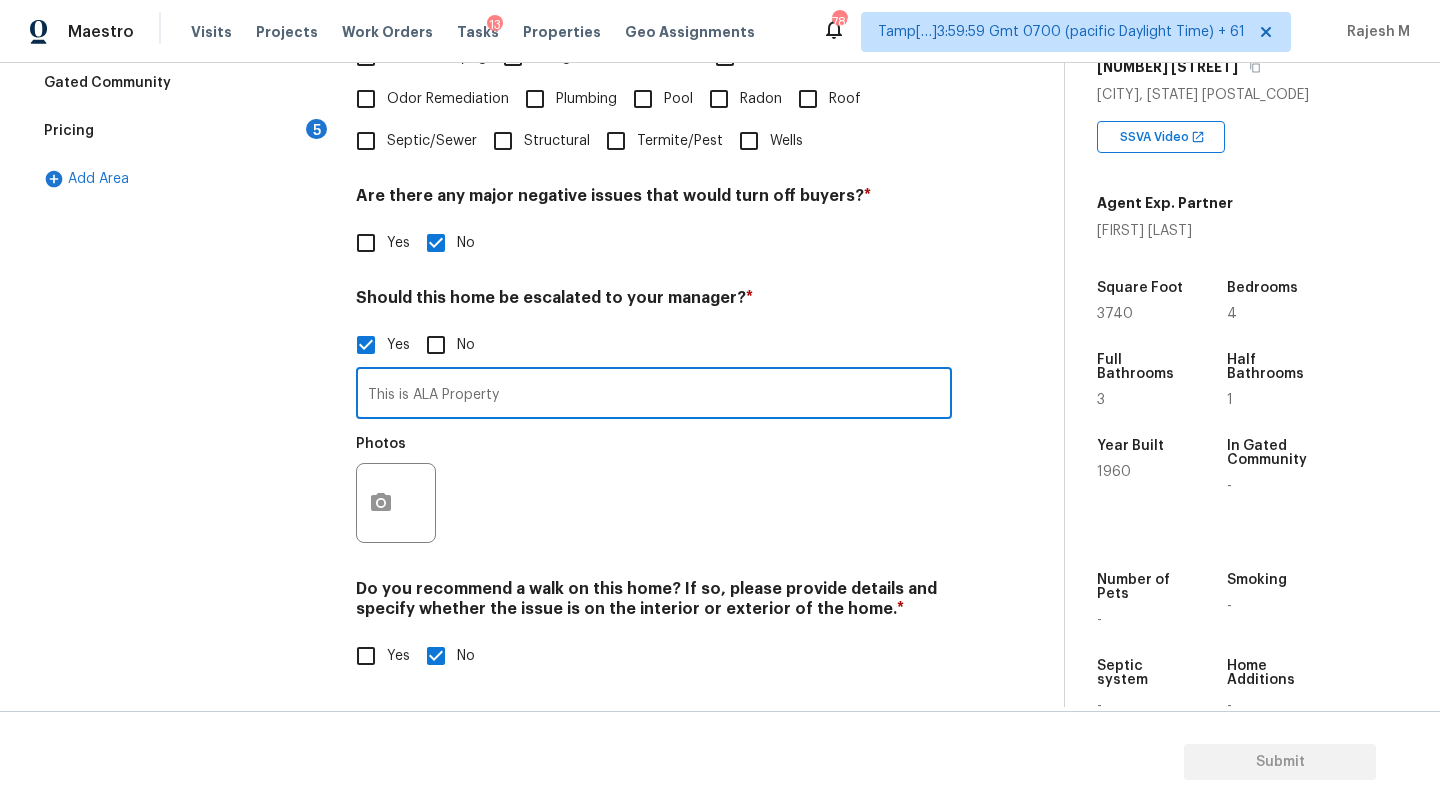 type on "This is ALA Property" 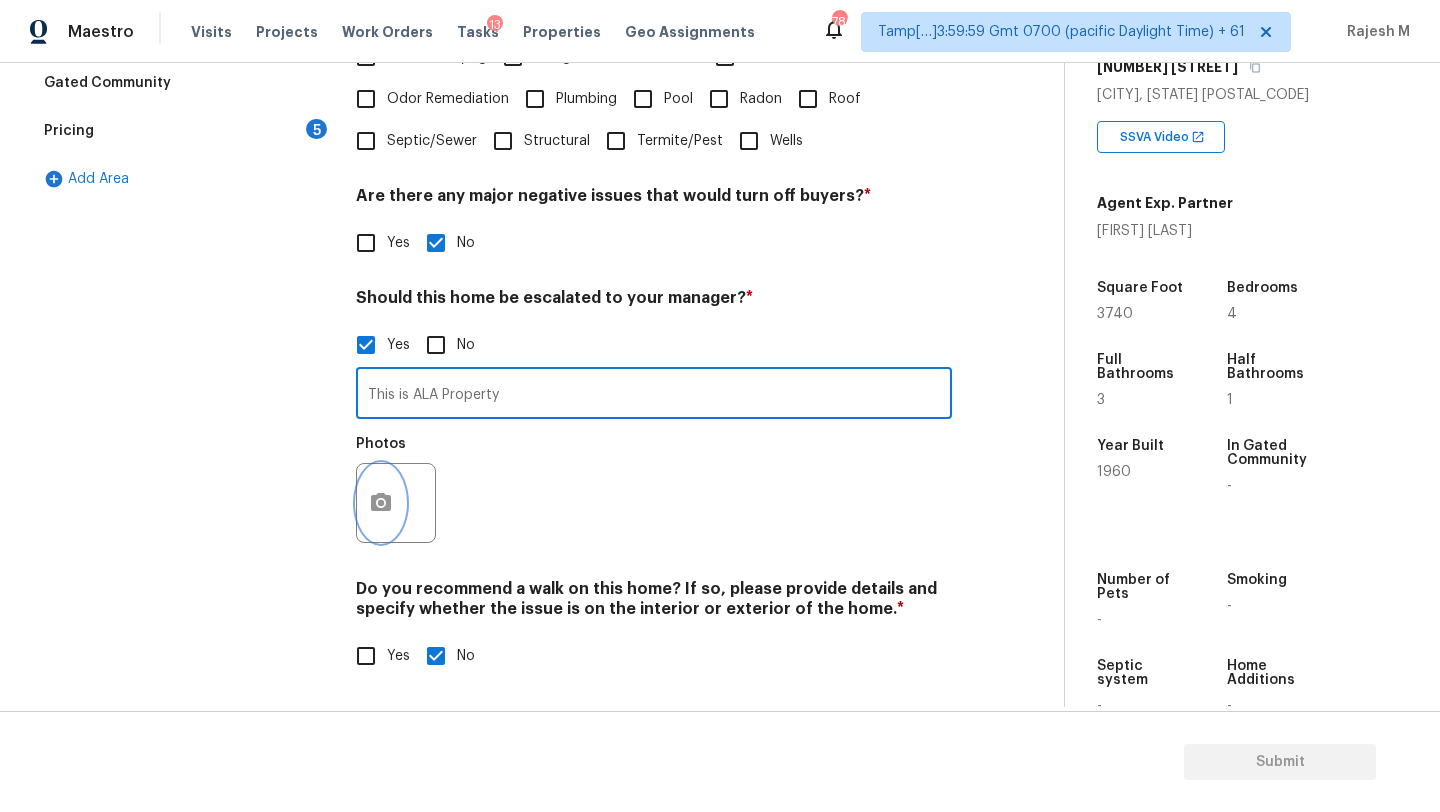 click at bounding box center (381, 503) 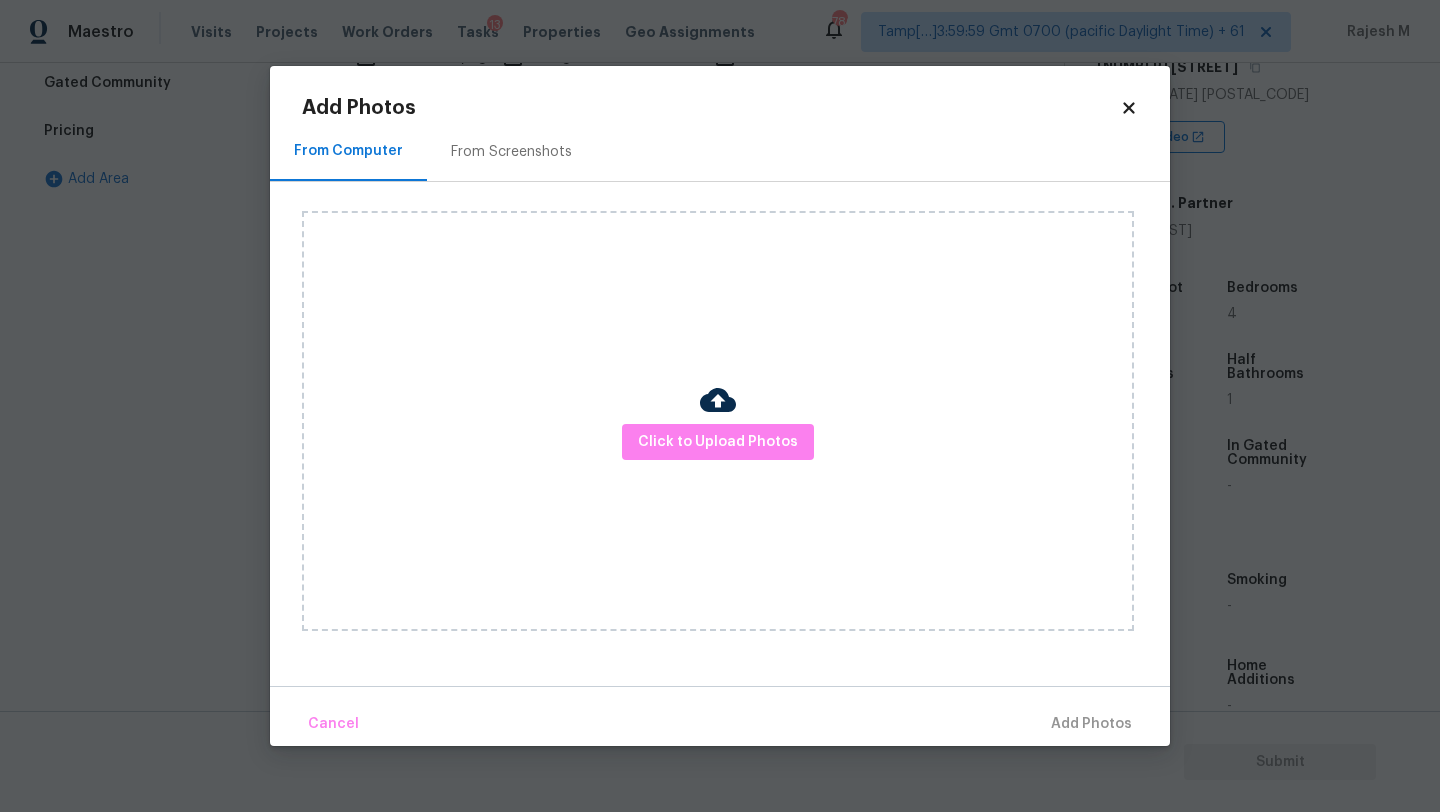 click on "From Screenshots" at bounding box center [511, 151] 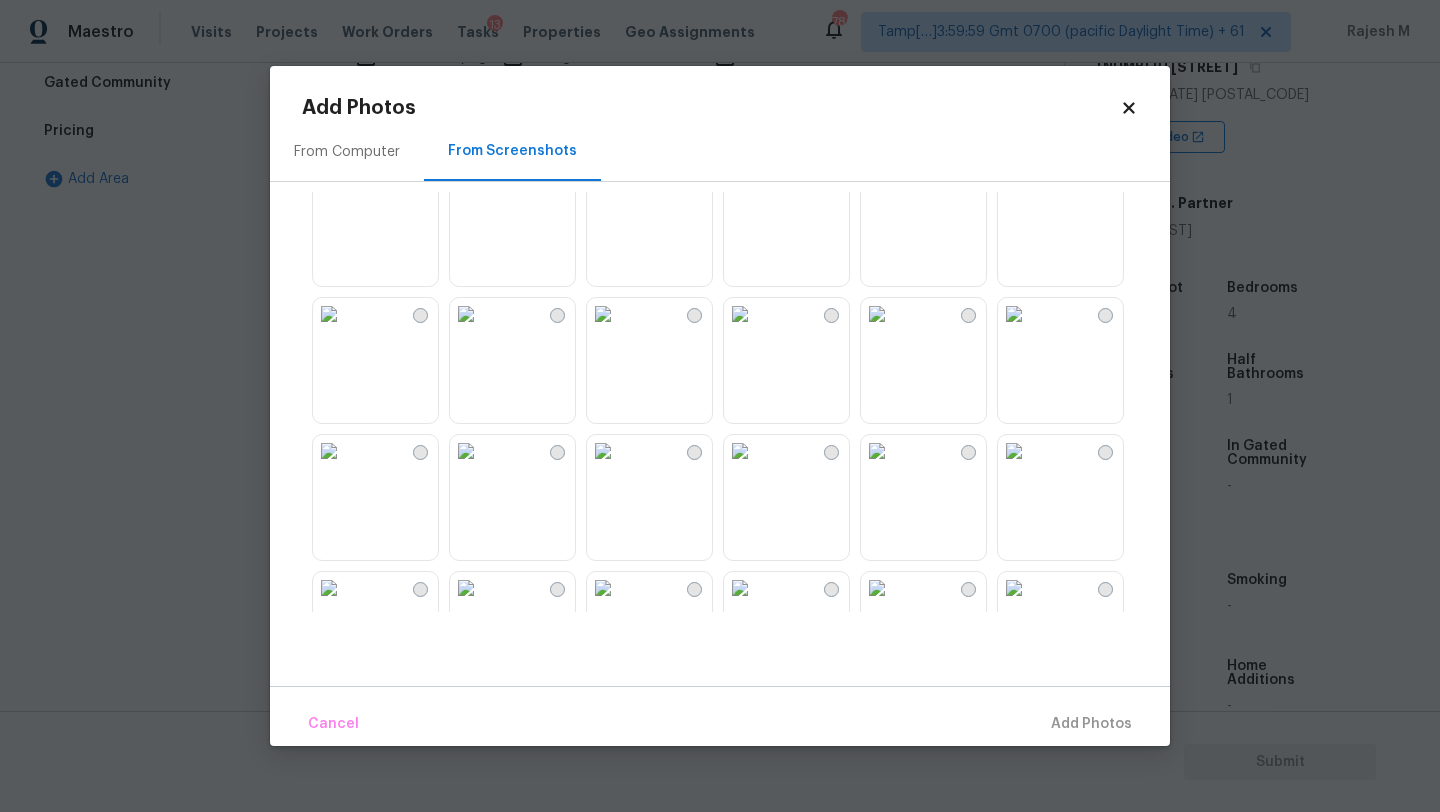scroll, scrollTop: 1910, scrollLeft: 0, axis: vertical 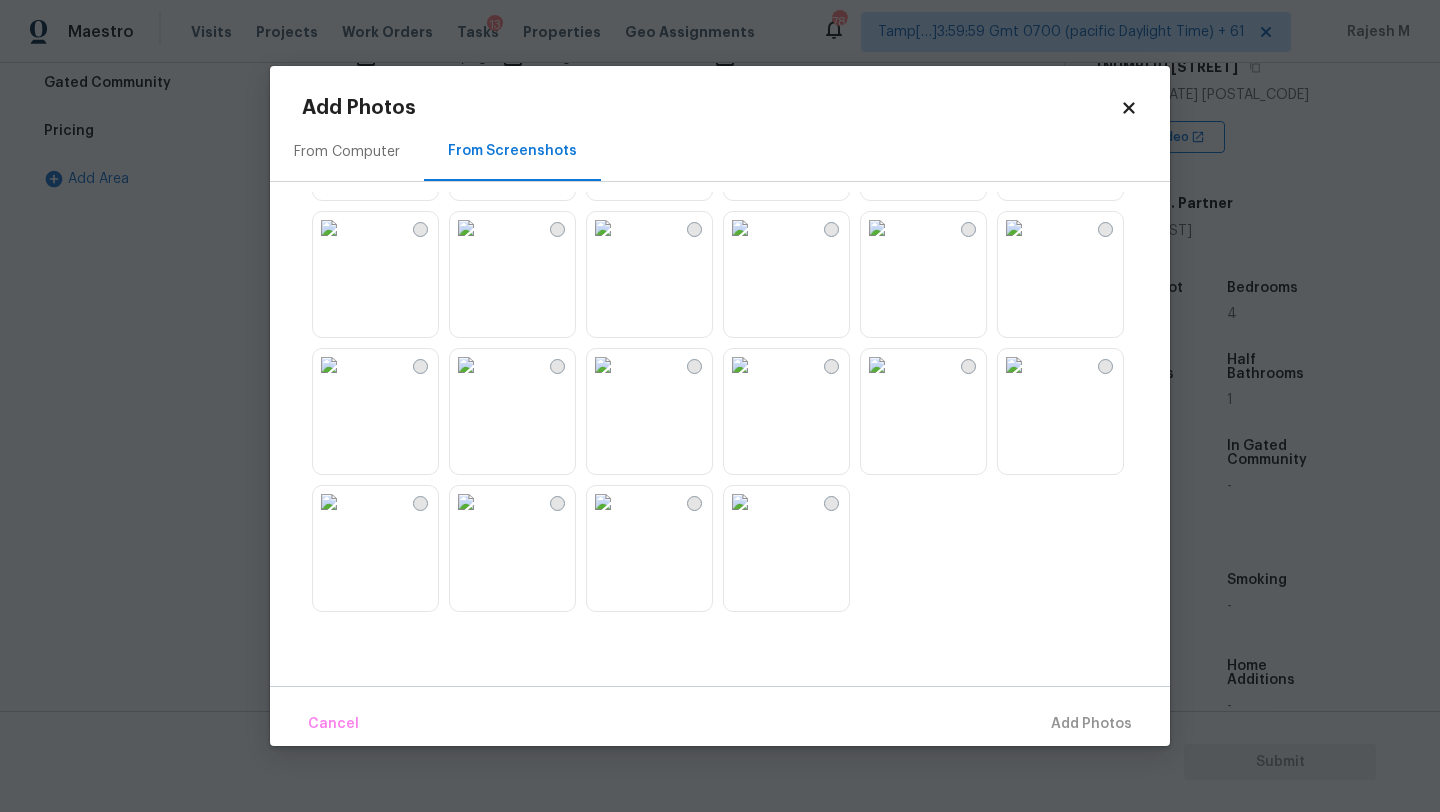 click at bounding box center [1014, 365] 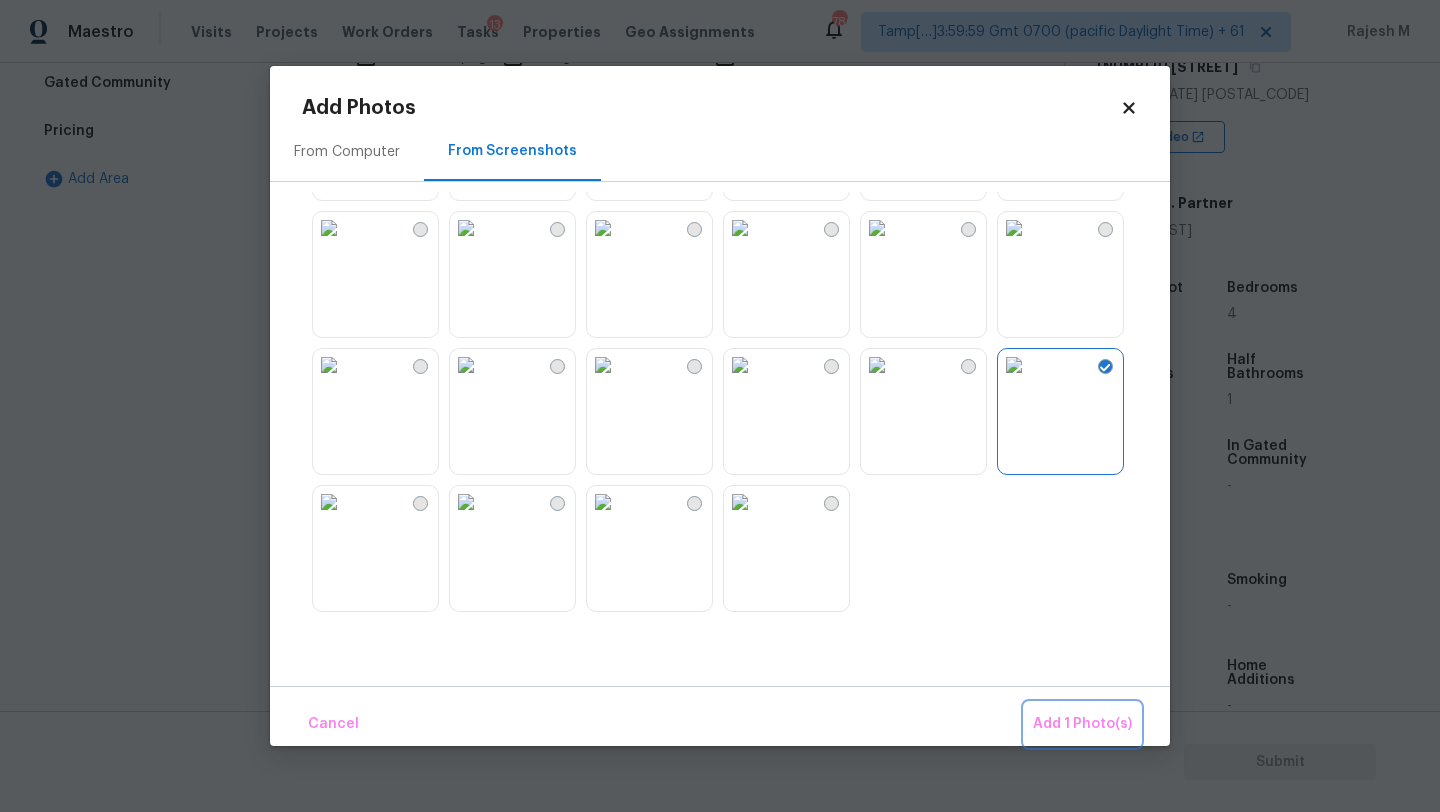 click on "Add 1 Photo(s)" at bounding box center [1082, 724] 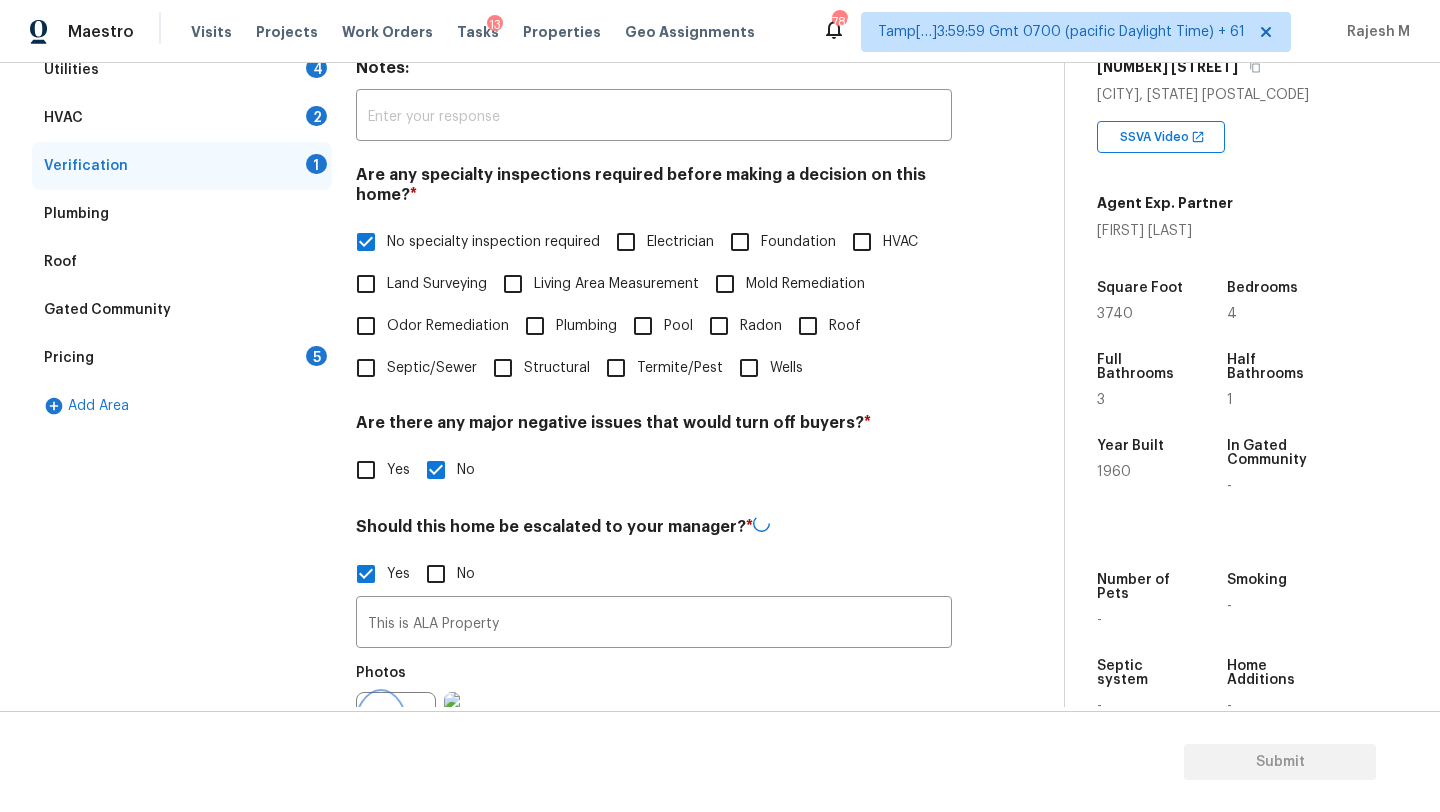 scroll, scrollTop: 274, scrollLeft: 0, axis: vertical 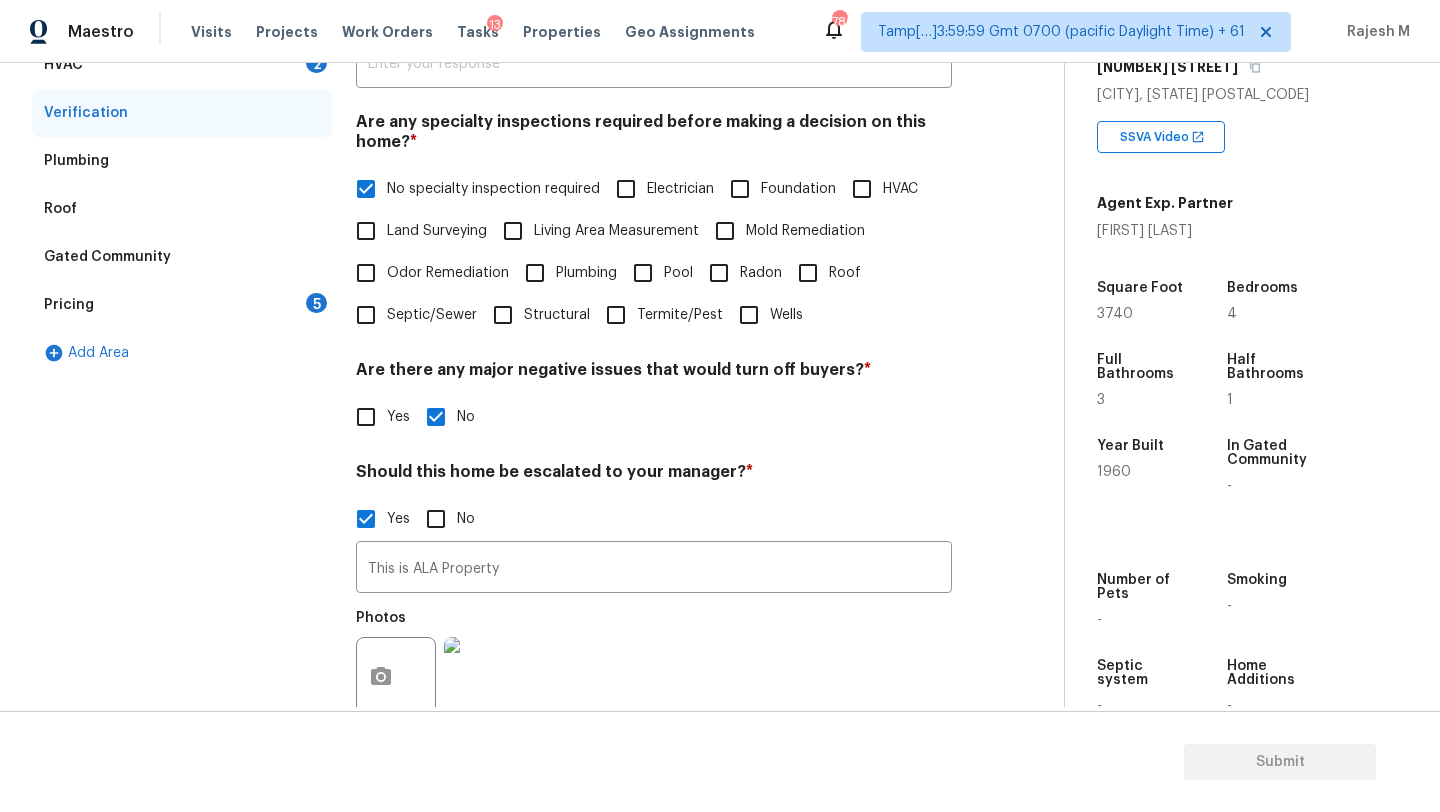 click on "Pricing 5" at bounding box center (182, 305) 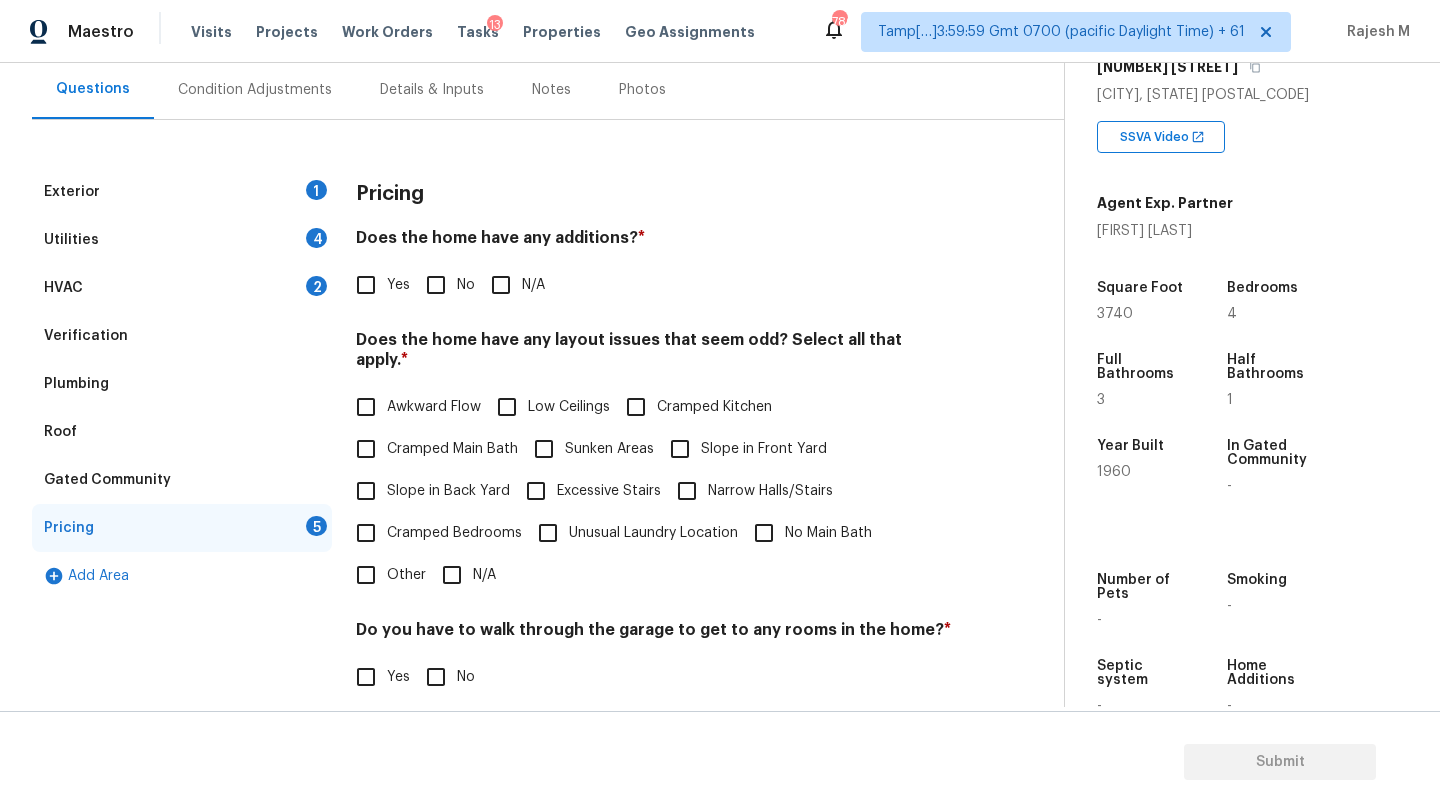 click on "No" at bounding box center (436, 285) 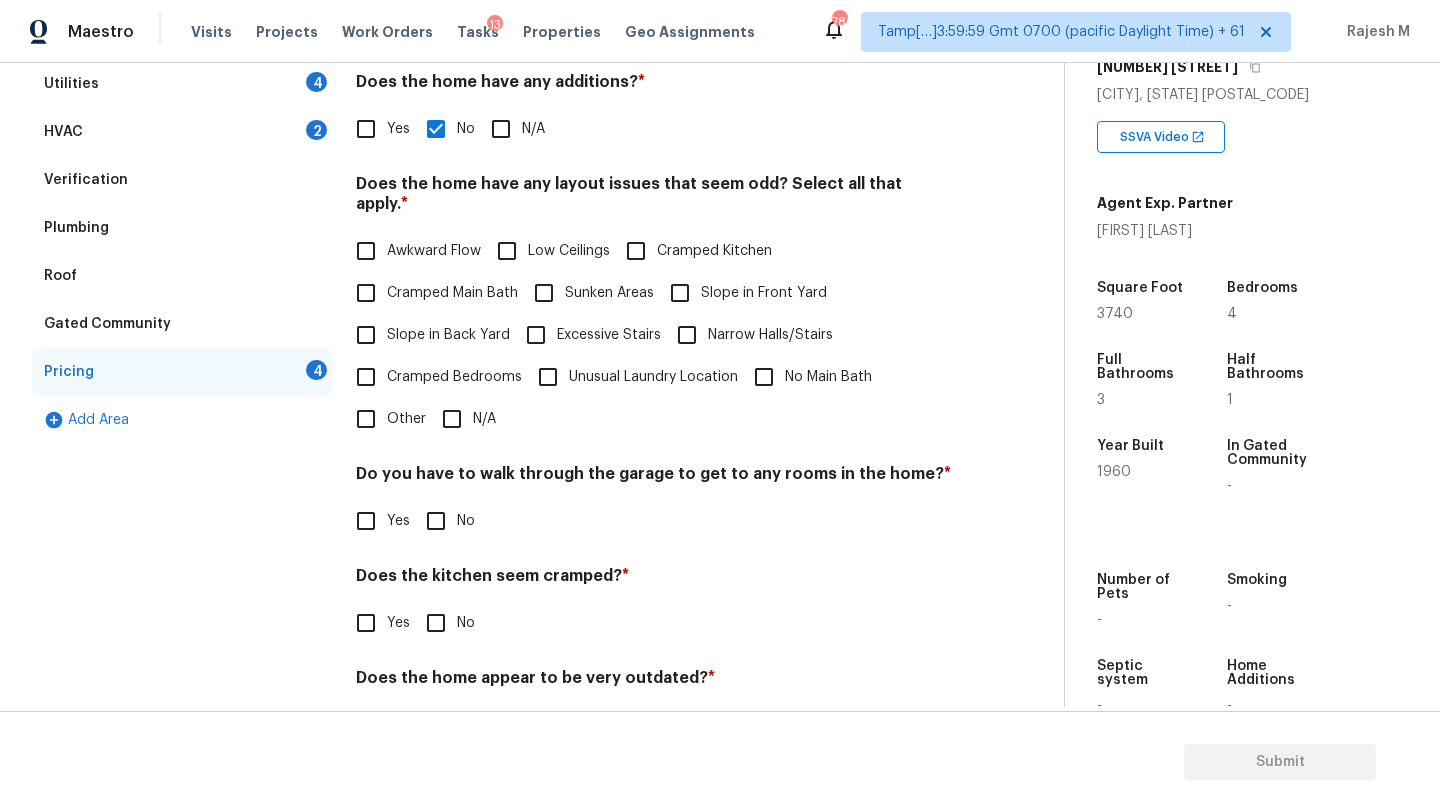 scroll, scrollTop: 388, scrollLeft: 0, axis: vertical 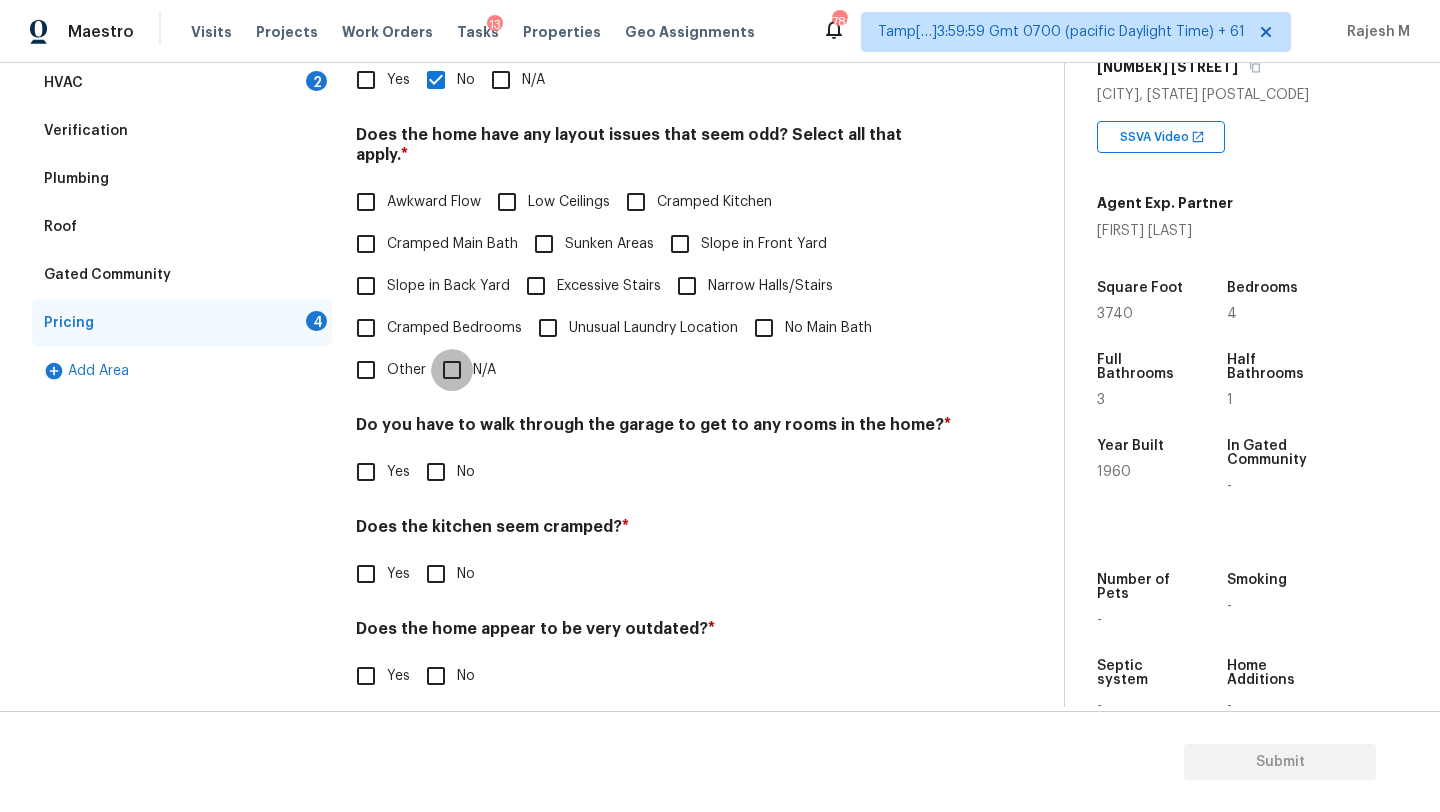 click on "N/A" at bounding box center [452, 370] 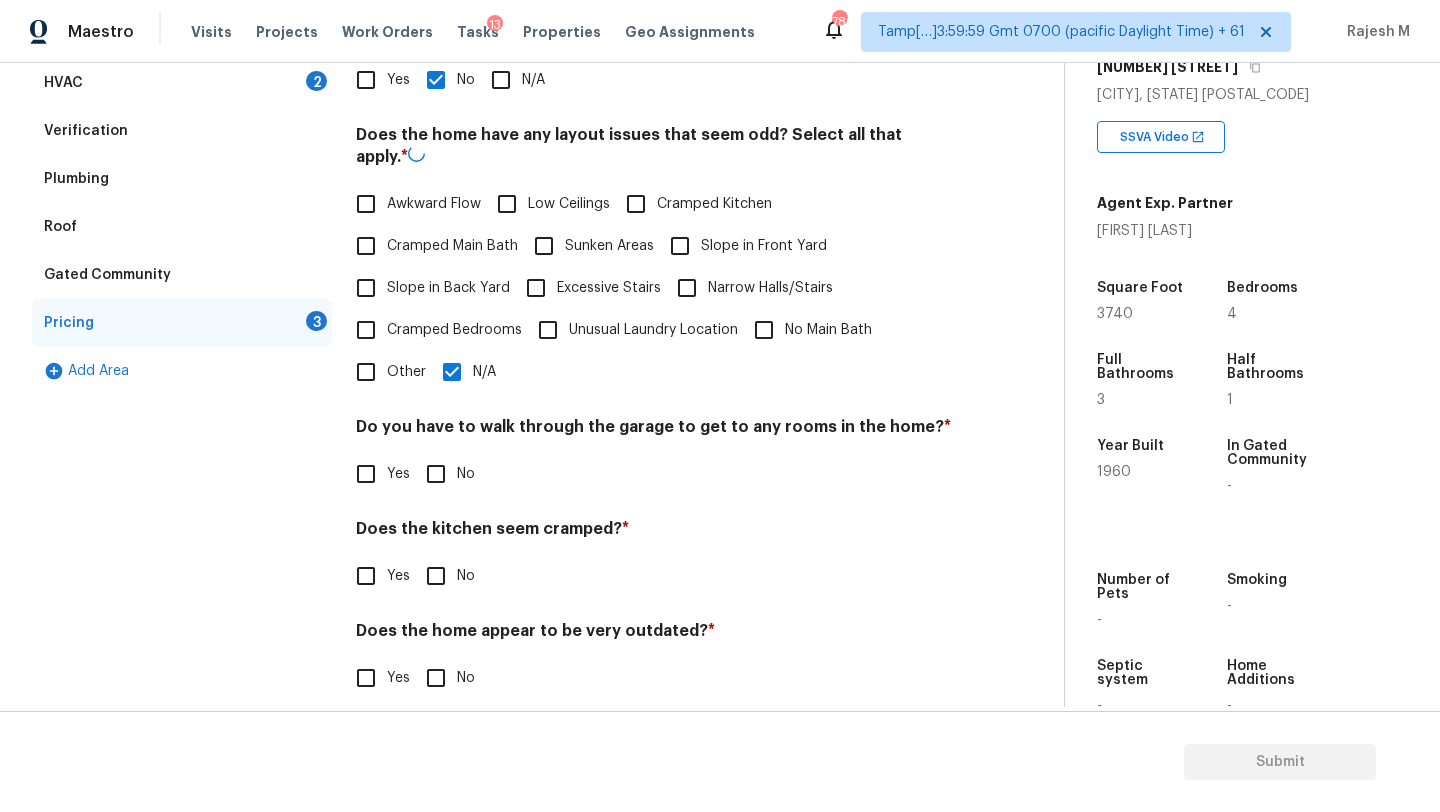 click on "No" at bounding box center (436, 474) 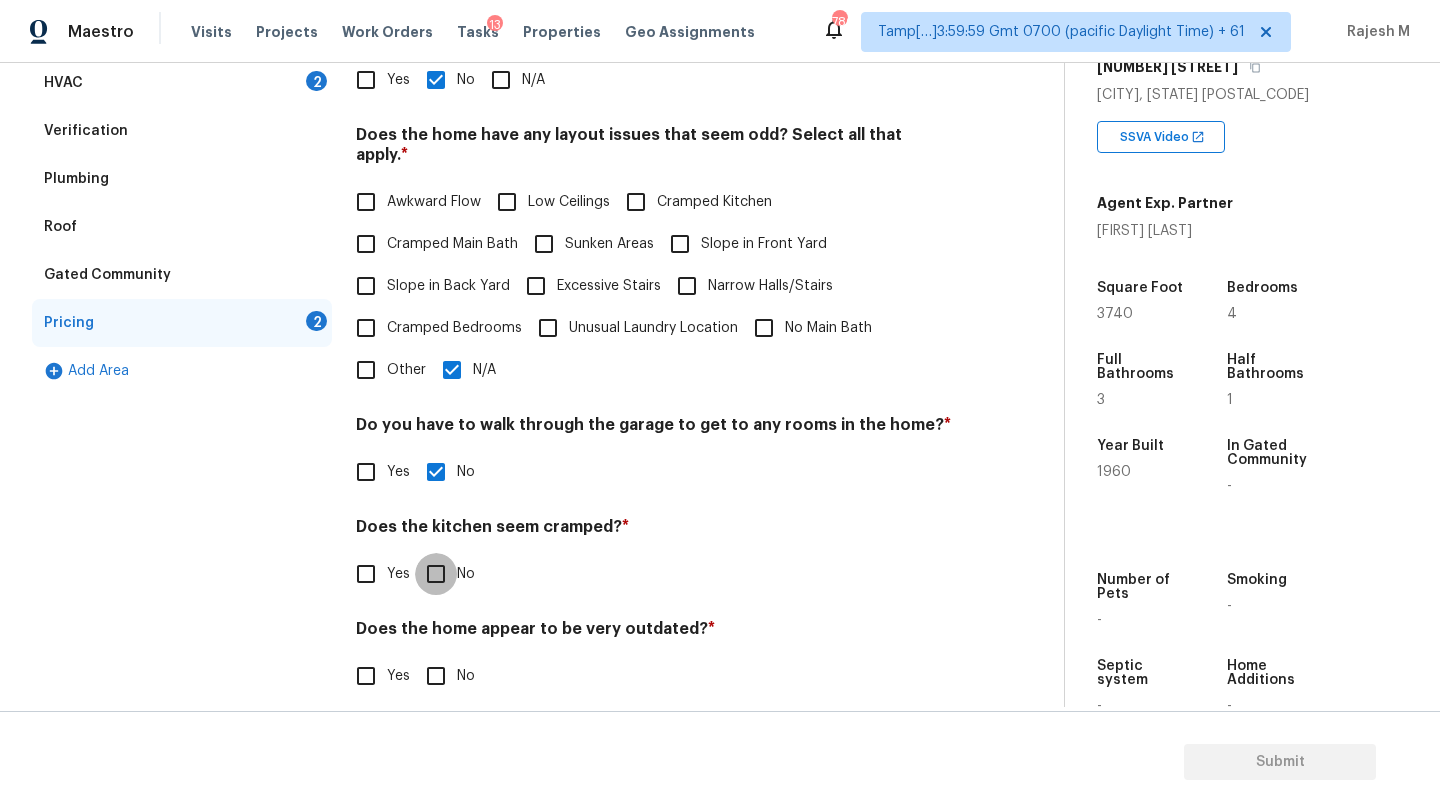 click on "No" at bounding box center [436, 574] 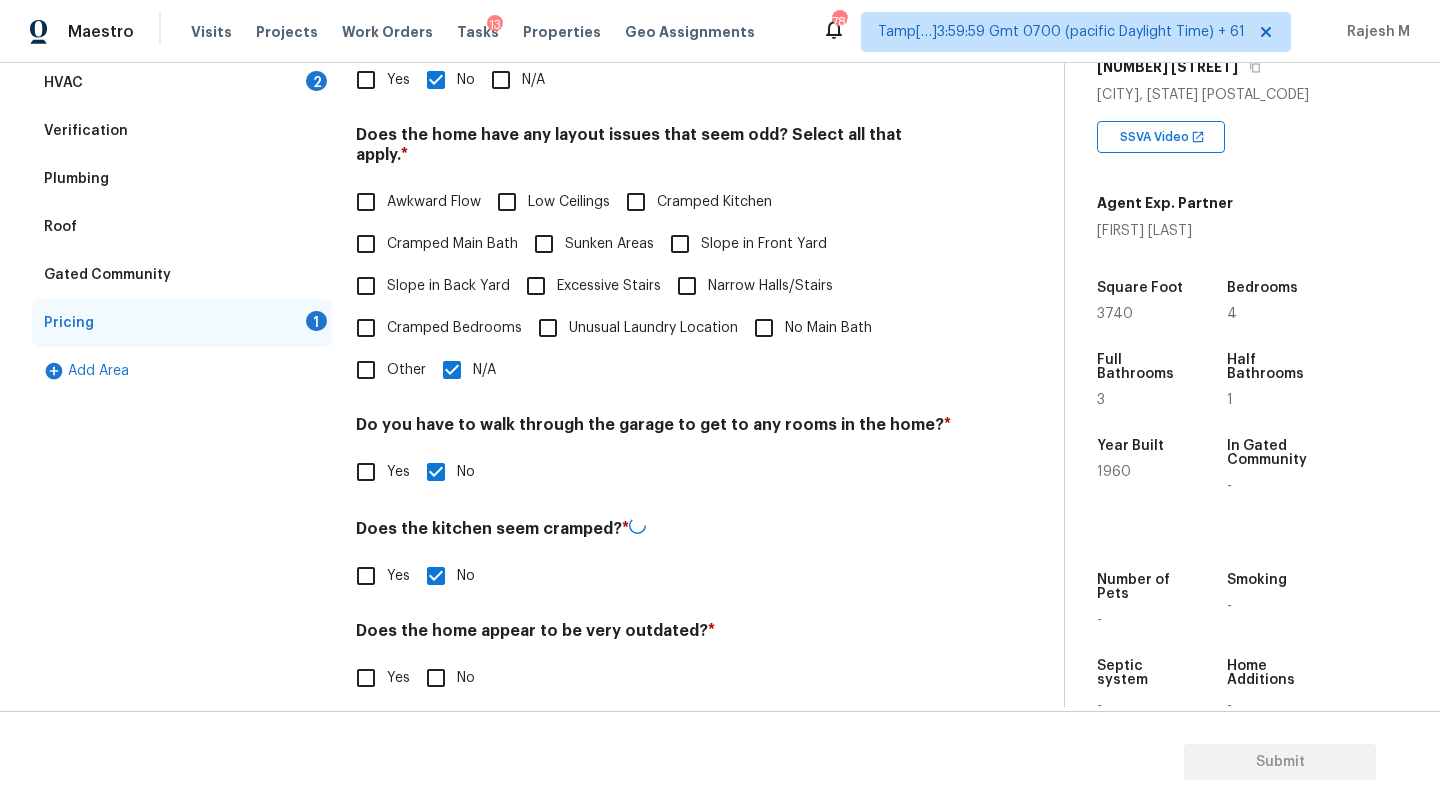 click on "Pricing Does the home have any additions?  * Yes No N/A Does the home have any layout issues that seem odd? Select all that apply.  * Awkward Flow Low Ceilings Cramped Kitchen Cramped Main Bath Sunken Areas Slope in Front Yard Slope in Back Yard Excessive Stairs Narrow Halls/Stairs Cramped Bedrooms Unusual Laundry Location No Main Bath Other N/A Do you have to walk through the garage to get to any rooms in the home?  * Yes No Does the kitchen seem cramped?  * Yes No Does the home appear to be very outdated?  * Yes No" at bounding box center (654, 343) 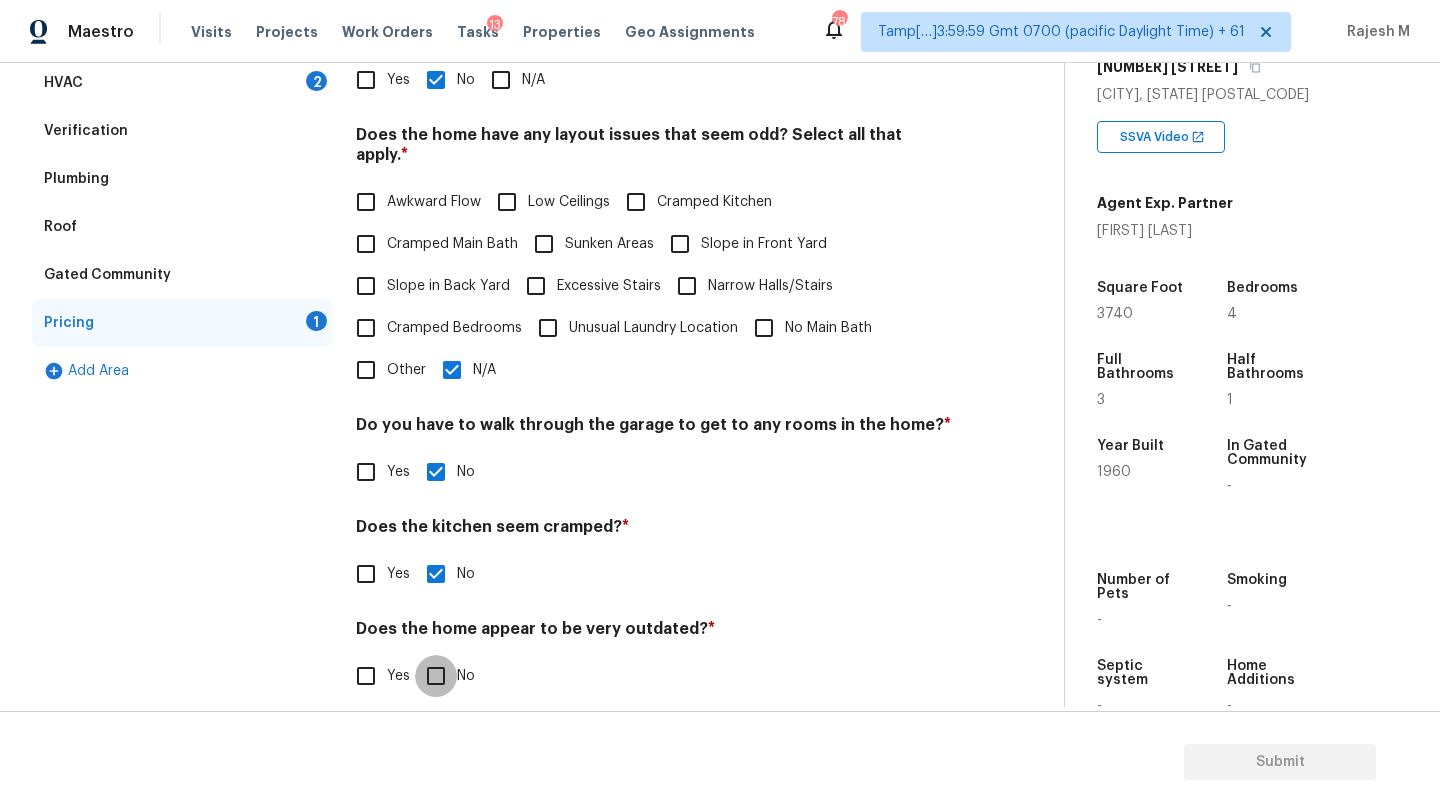 click on "No" at bounding box center [436, 676] 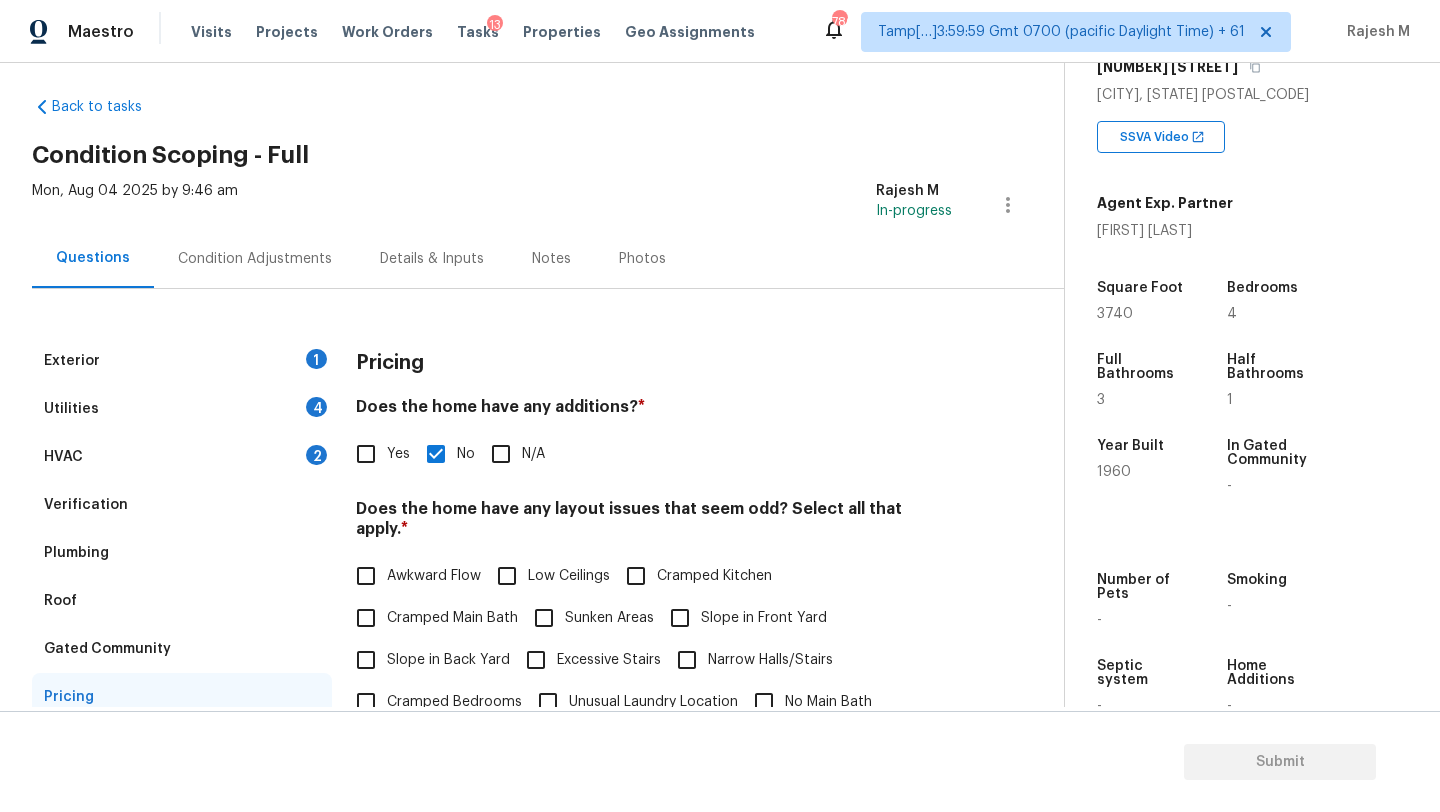 scroll, scrollTop: 0, scrollLeft: 0, axis: both 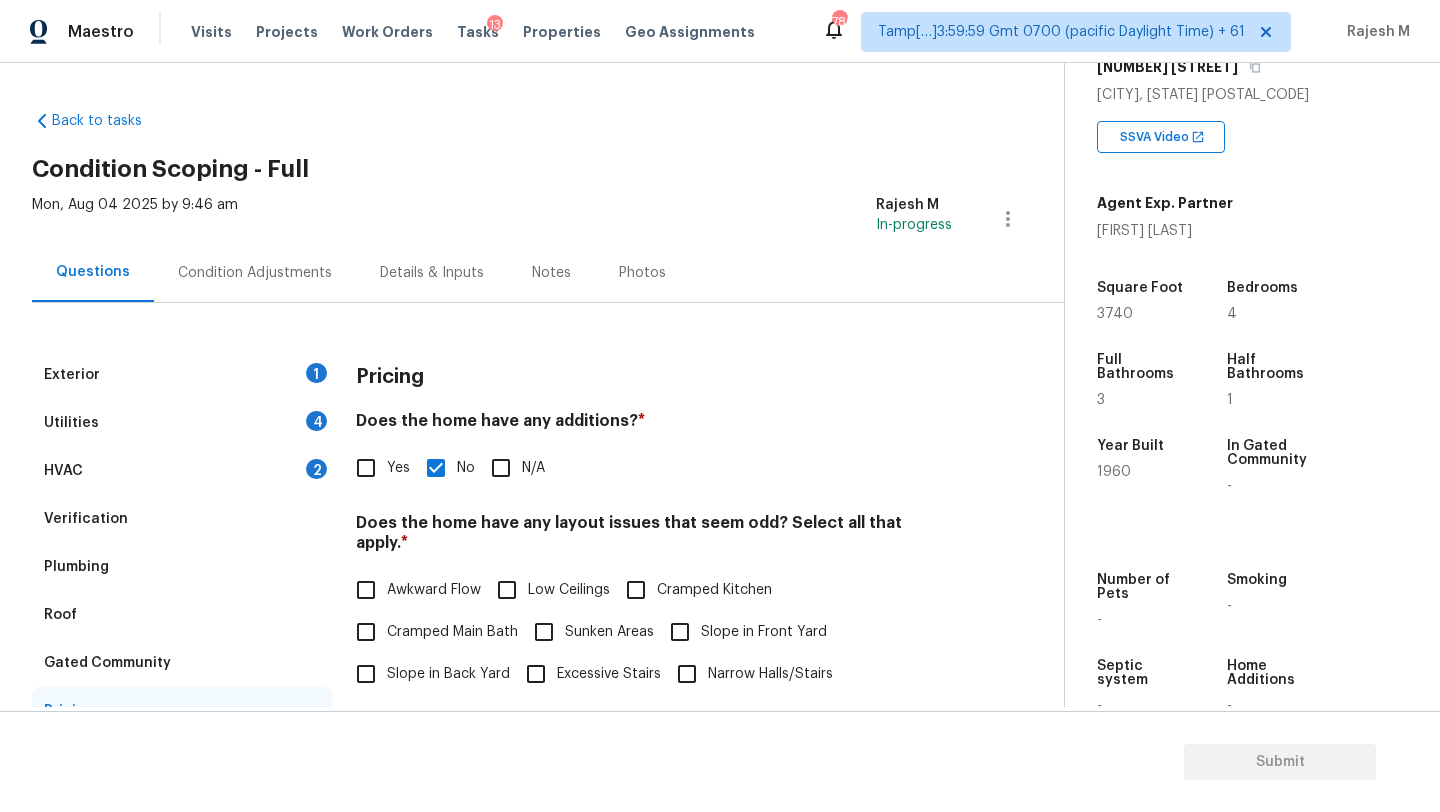 click on "HVAC 2" at bounding box center (182, 471) 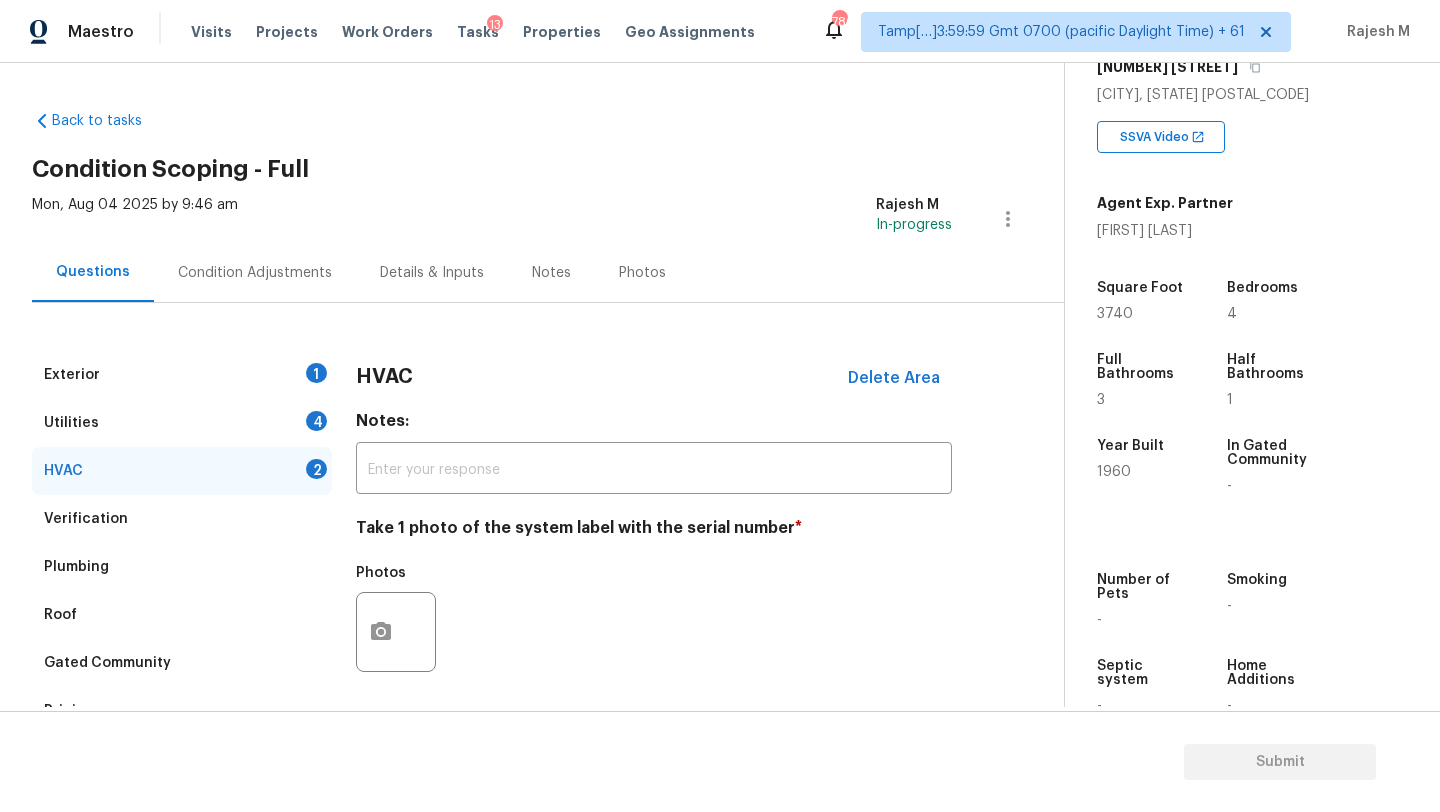 scroll, scrollTop: 217, scrollLeft: 0, axis: vertical 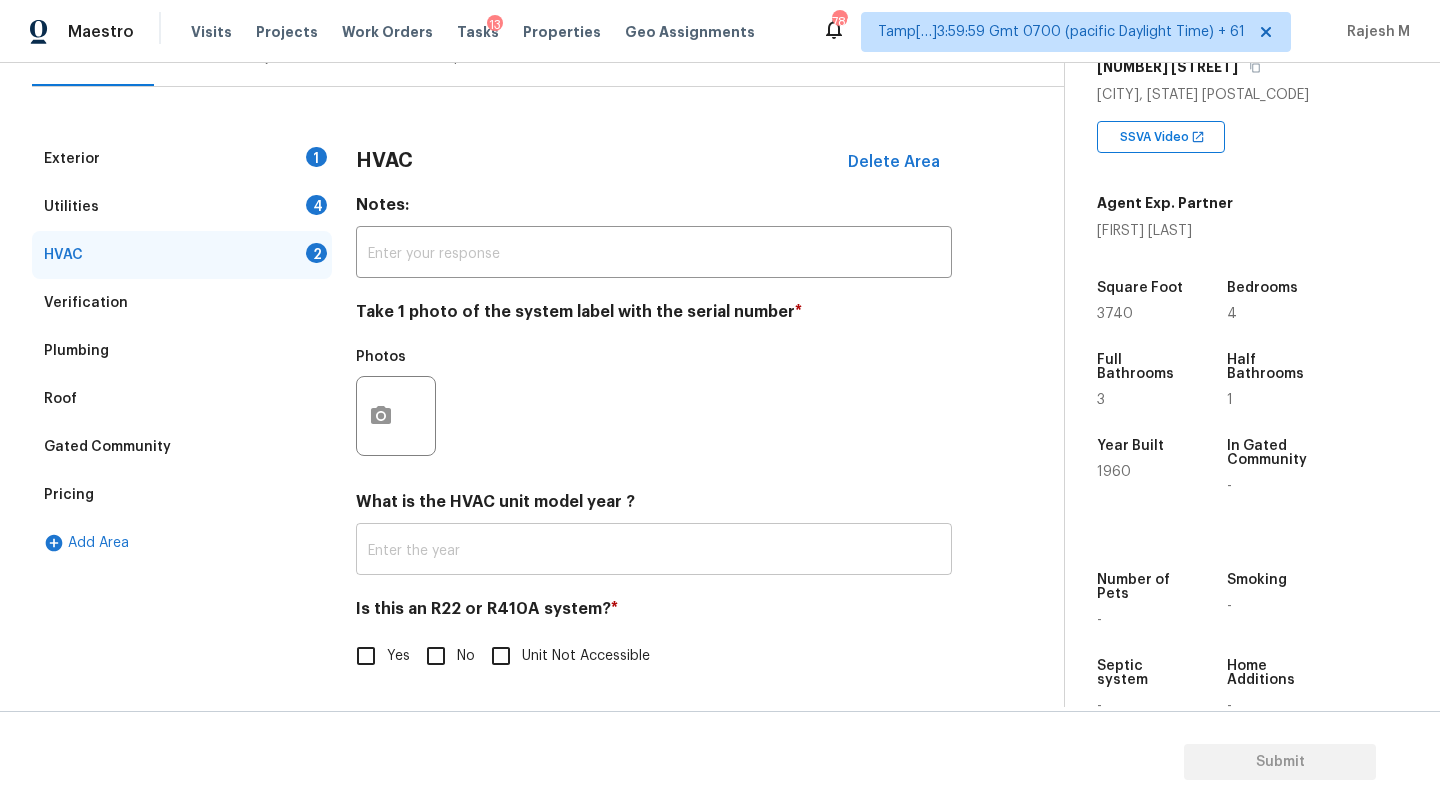 click at bounding box center [654, 551] 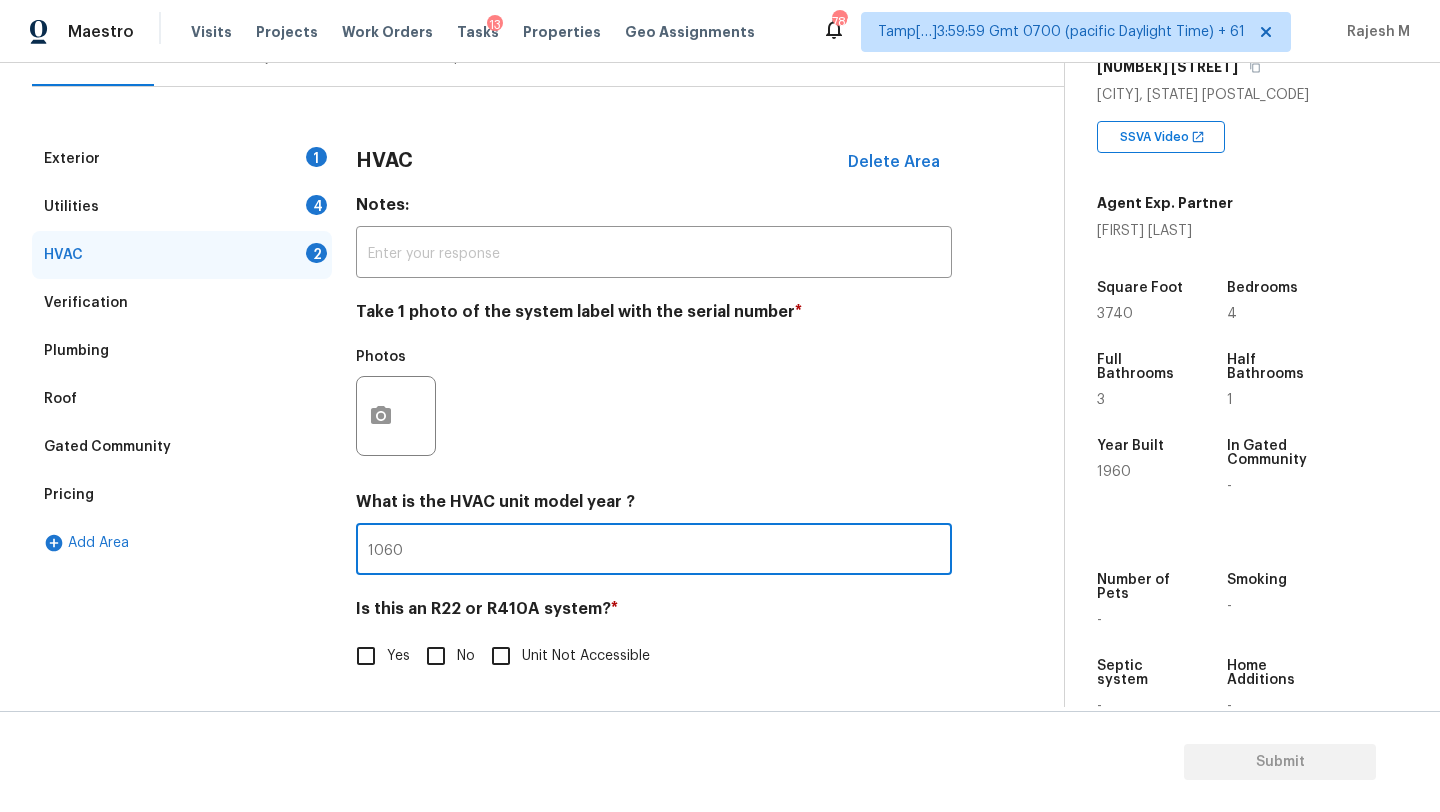 type on "1060" 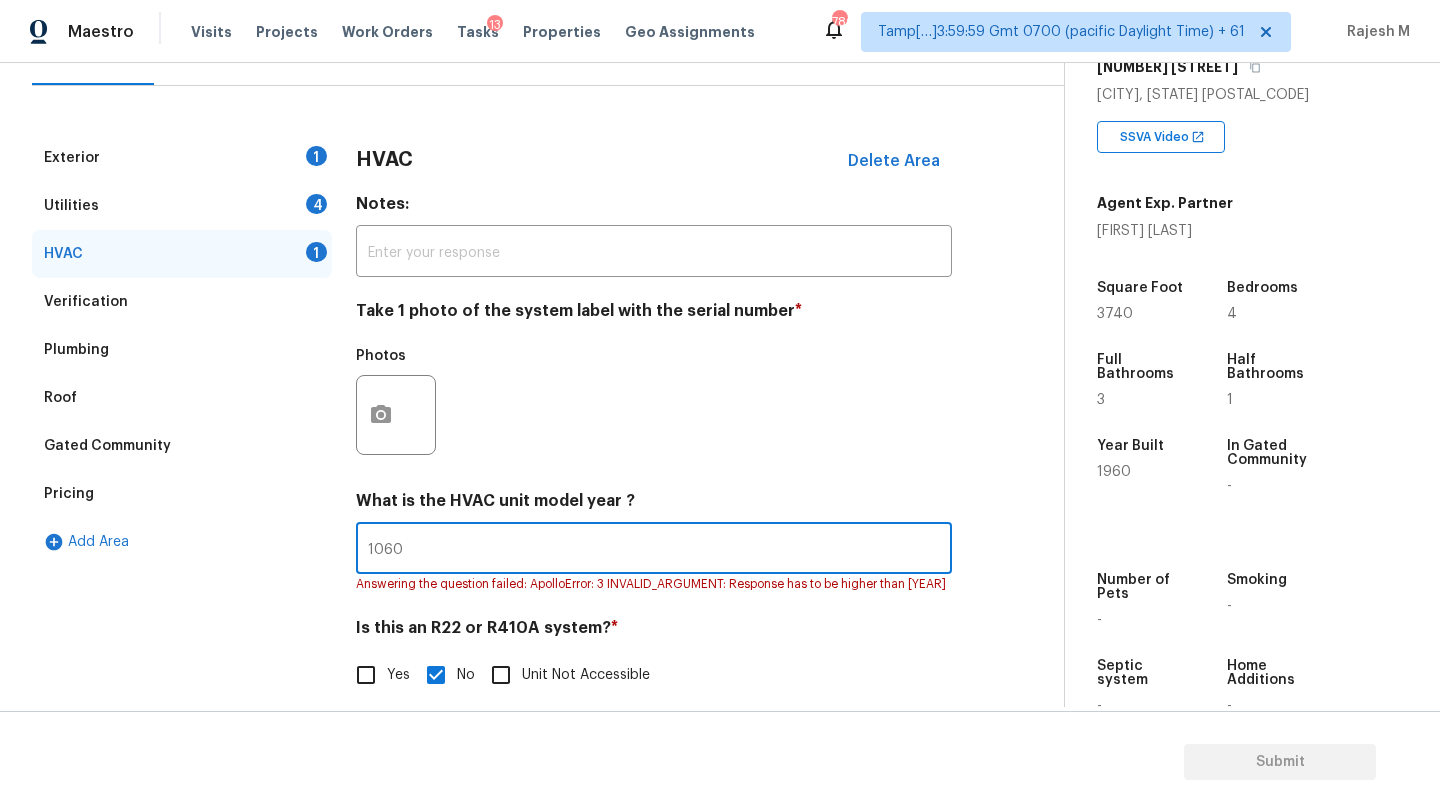 click on "1060" at bounding box center [654, 550] 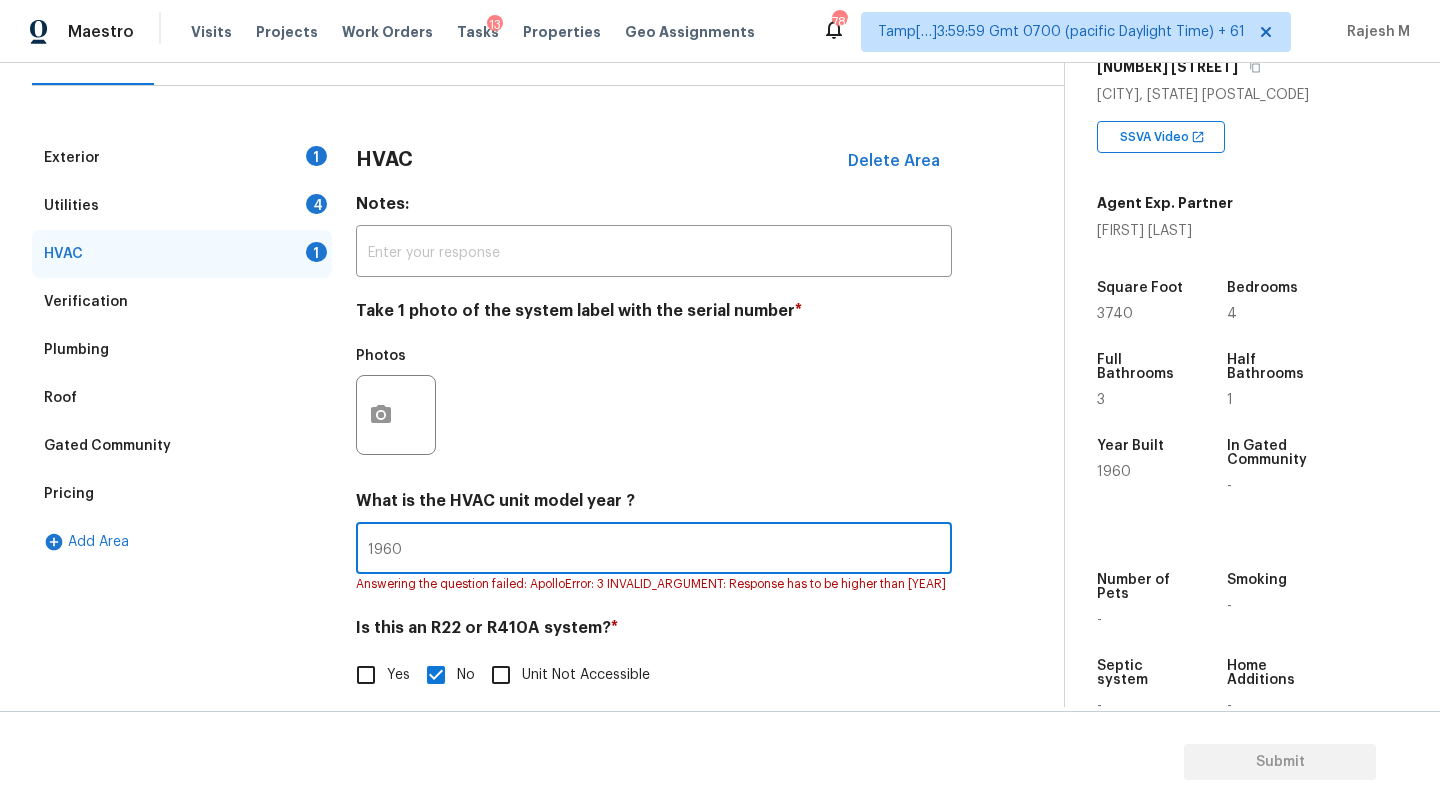 type on "1960" 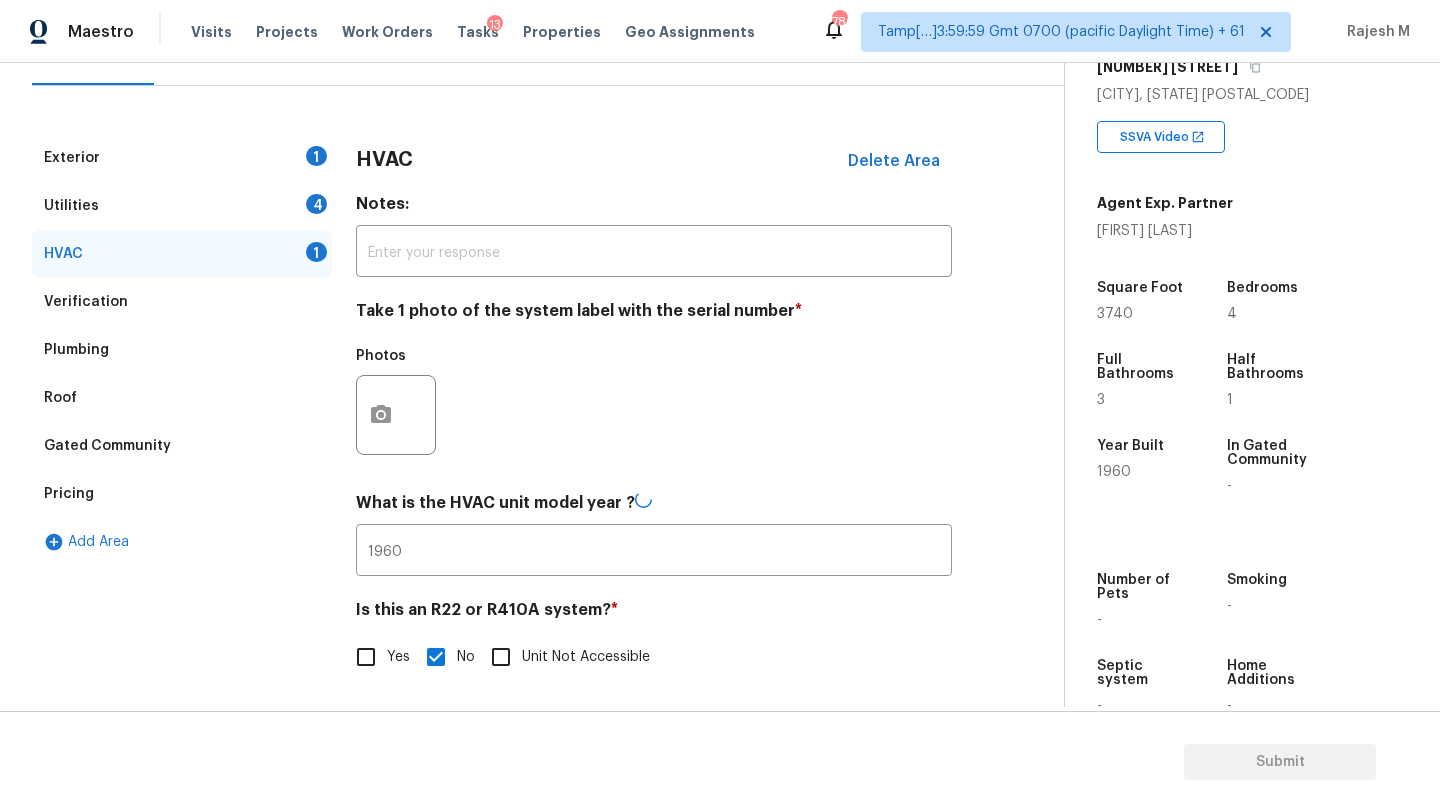 click on "Utilities 4" at bounding box center [182, 206] 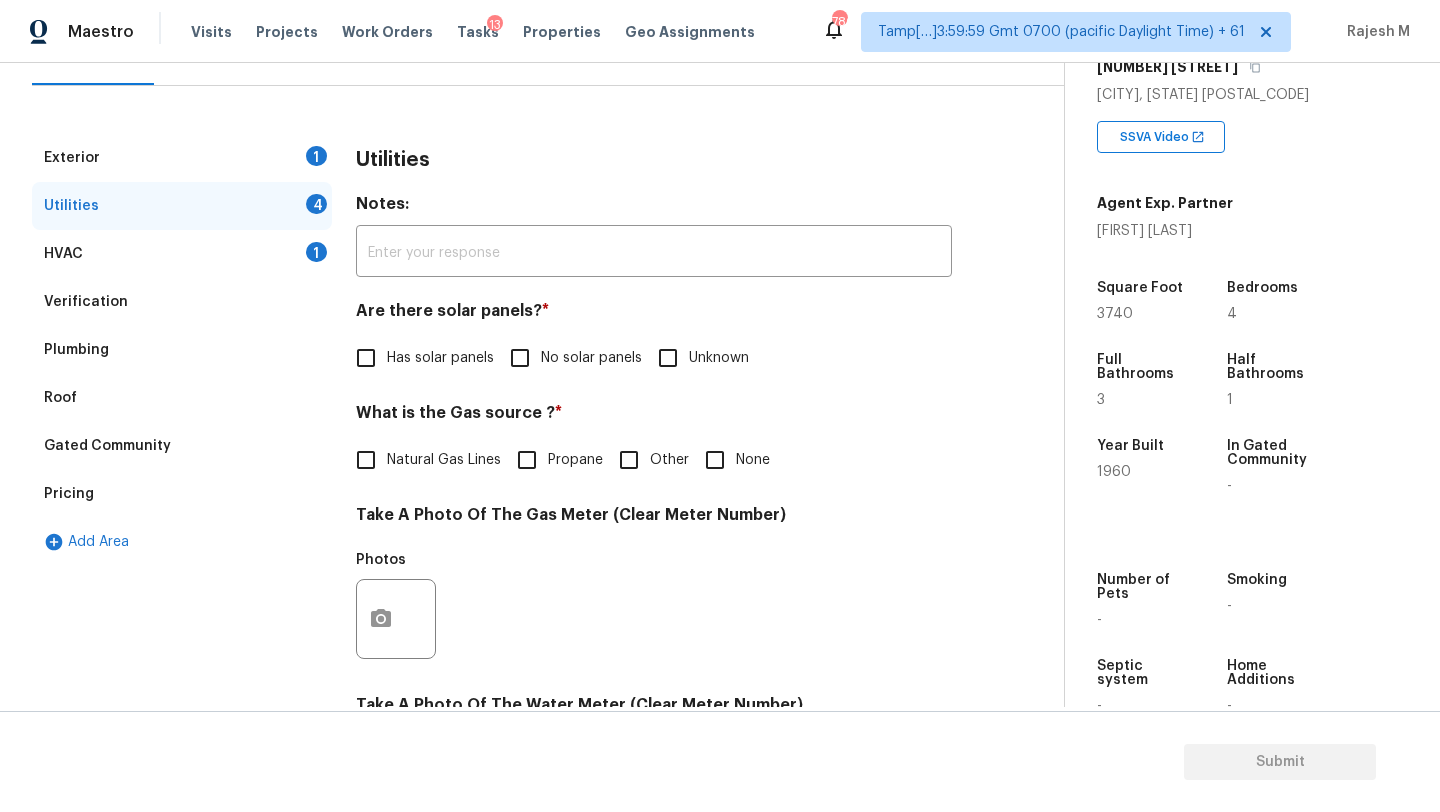 click on "No solar panels" at bounding box center [520, 358] 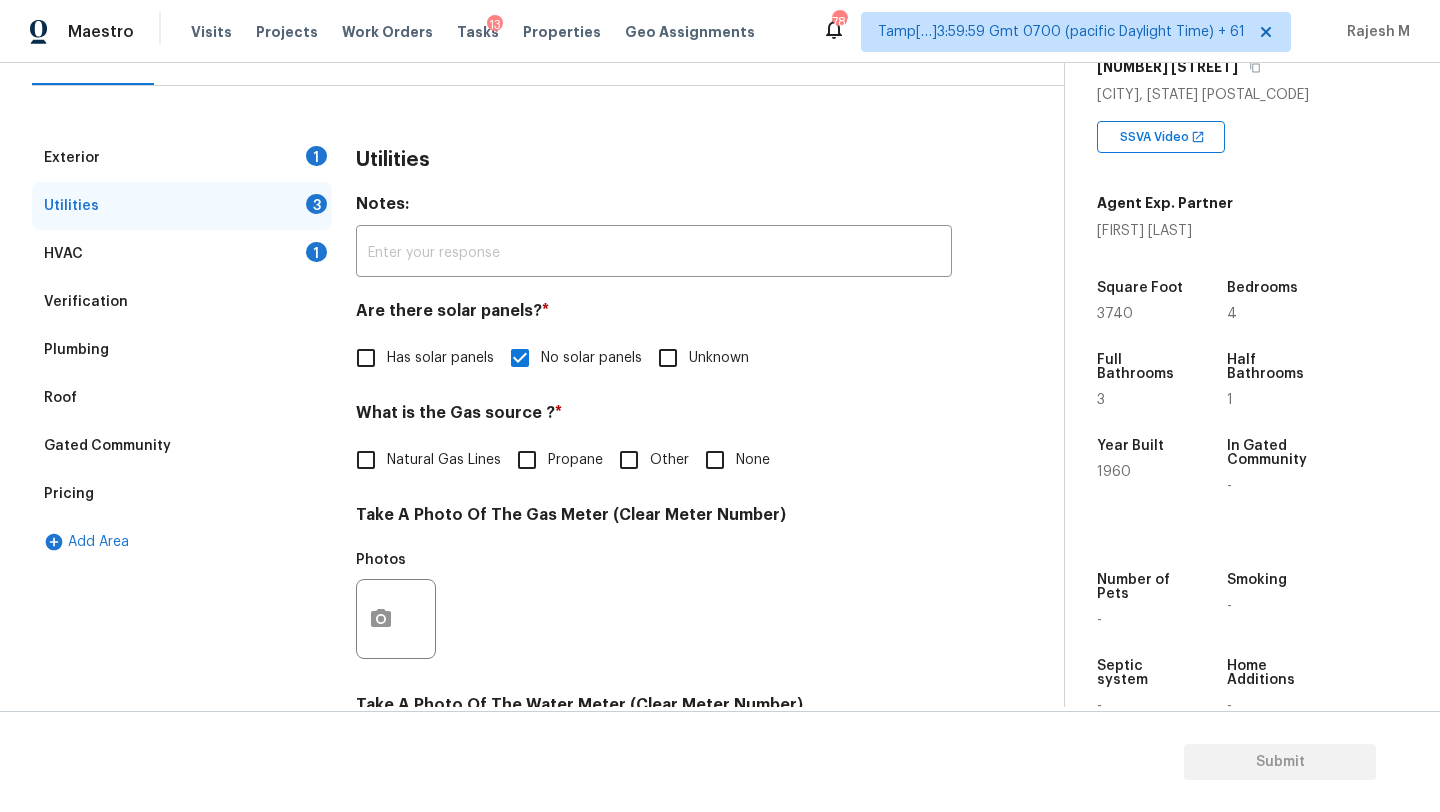 click on "None" at bounding box center [753, 460] 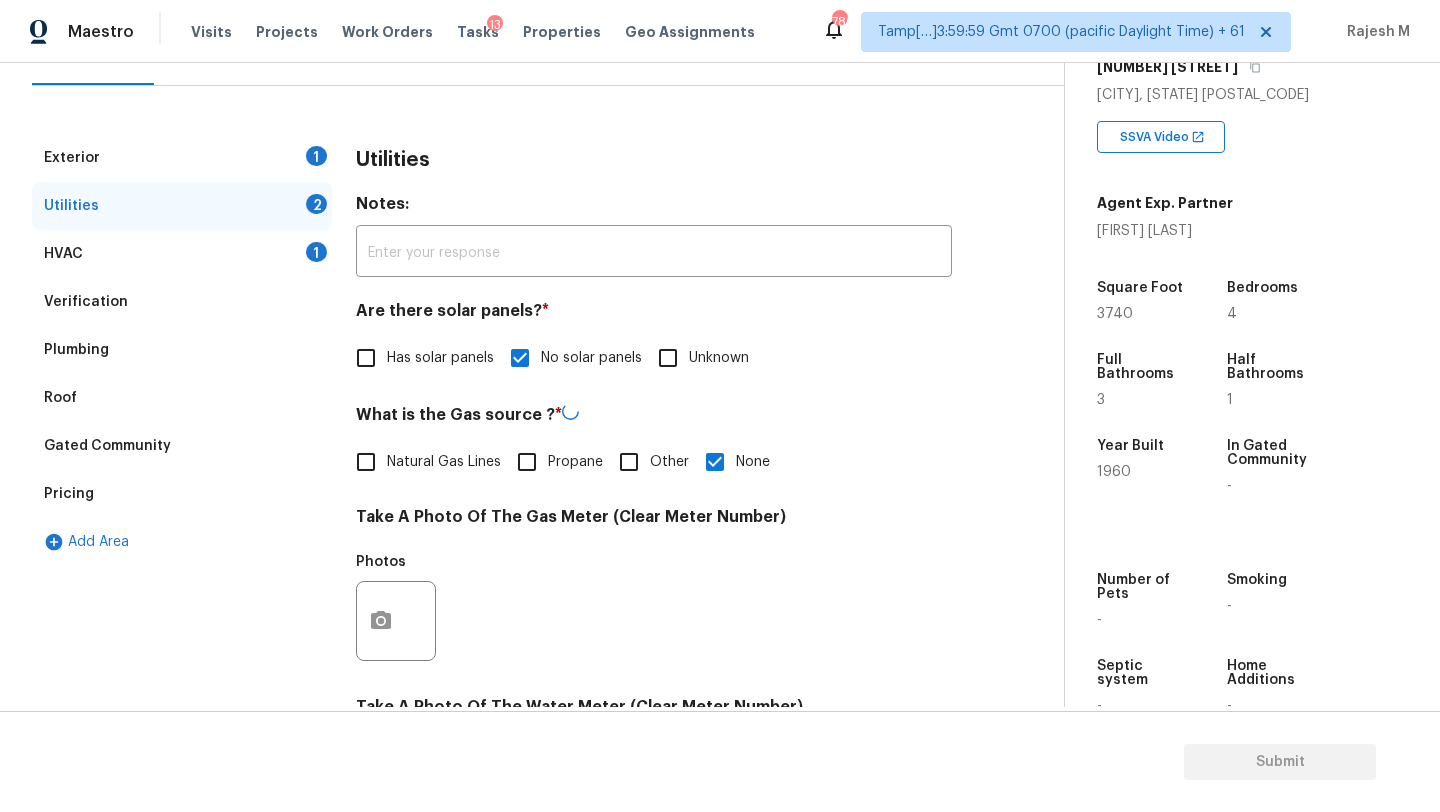 scroll, scrollTop: 693, scrollLeft: 0, axis: vertical 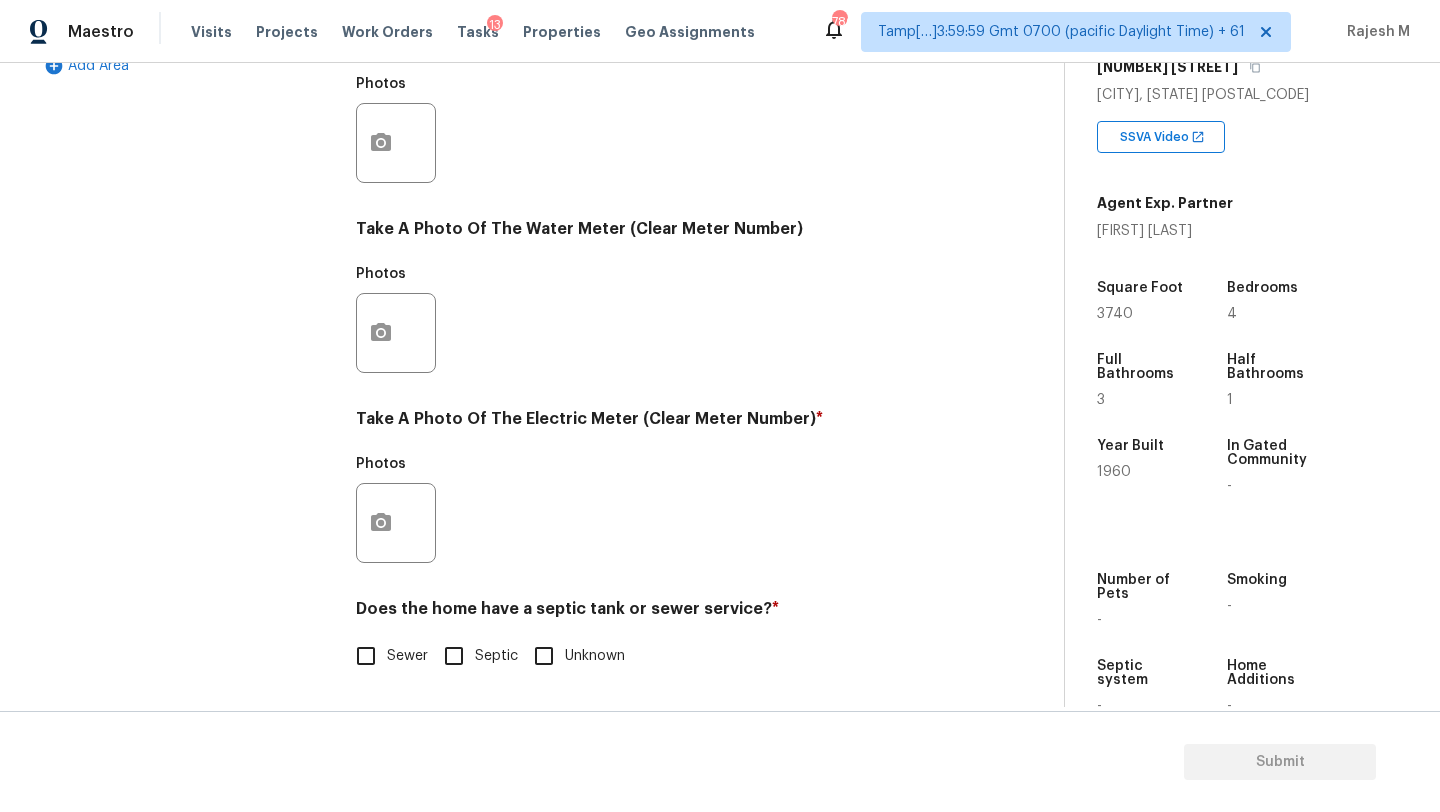 click on "Sewer" at bounding box center (407, 656) 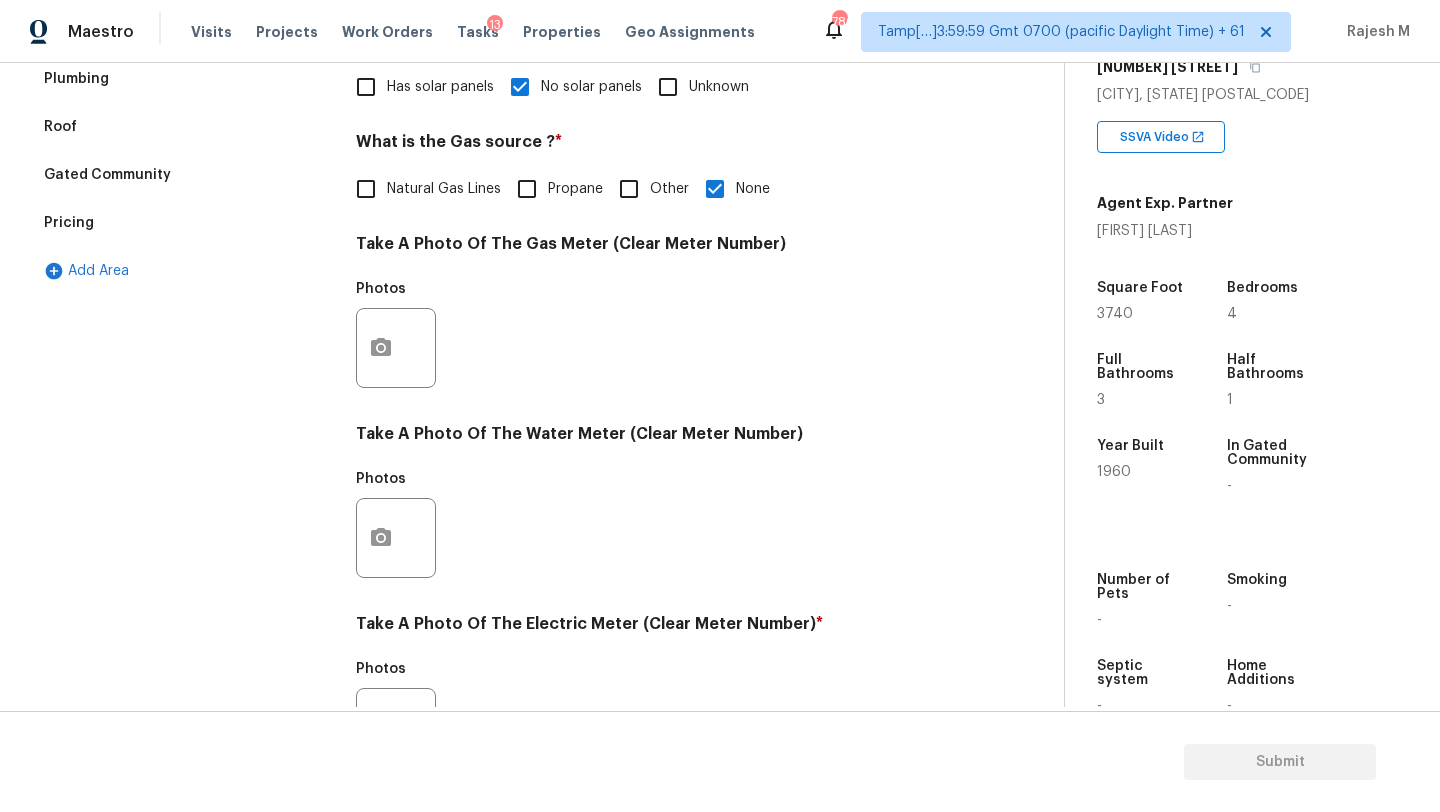 scroll, scrollTop: 0, scrollLeft: 0, axis: both 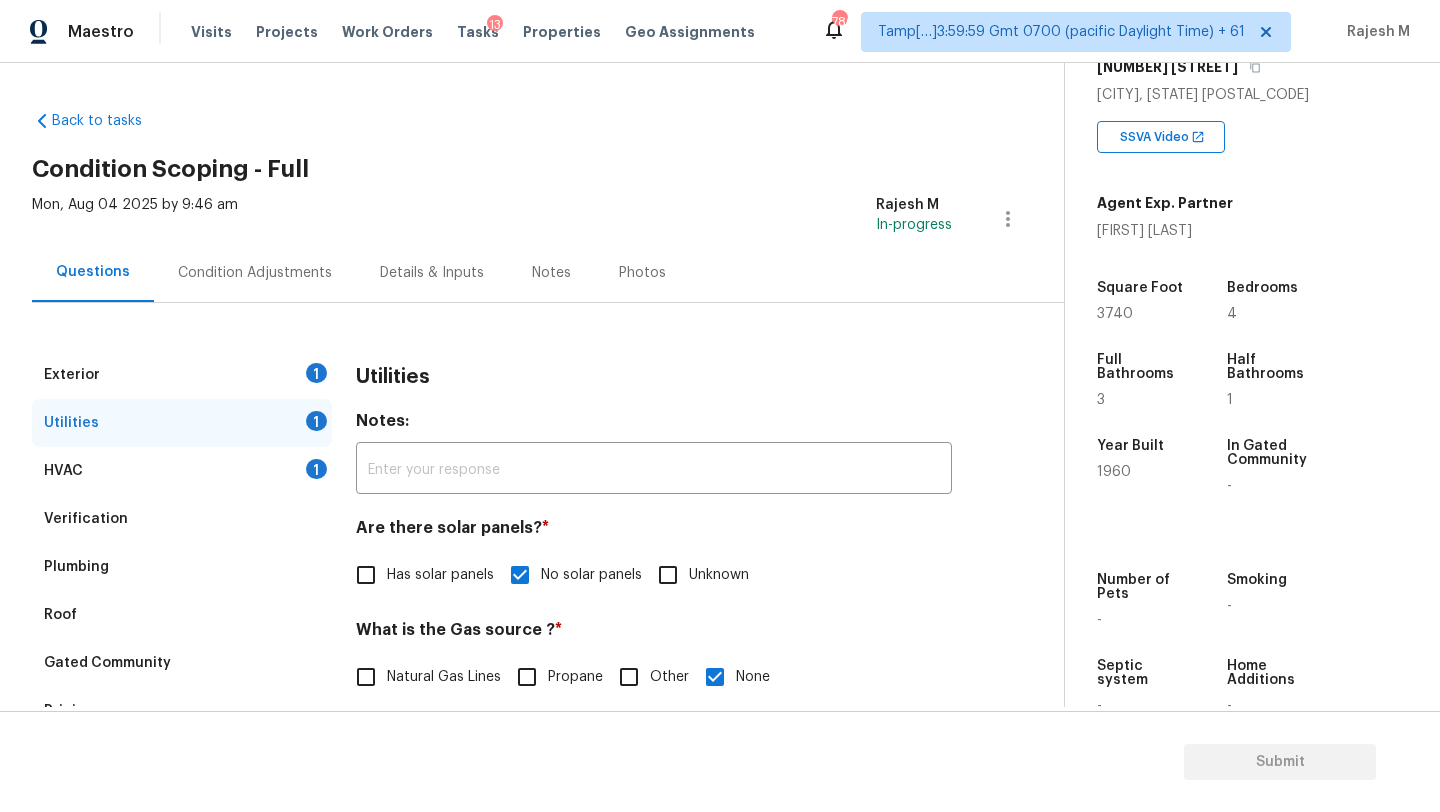 click on "Exterior 1" at bounding box center (182, 375) 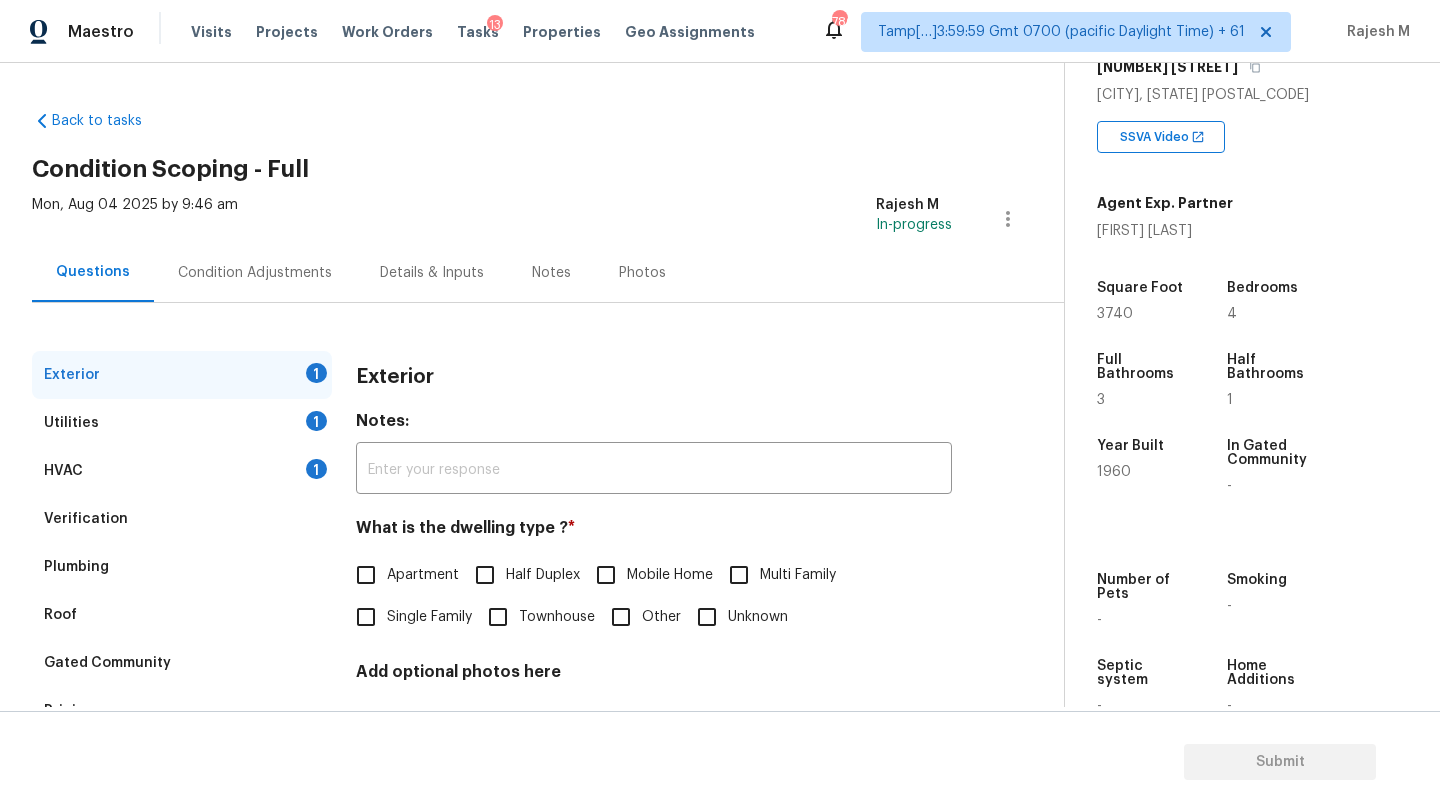 click on "Single Family" at bounding box center (366, 617) 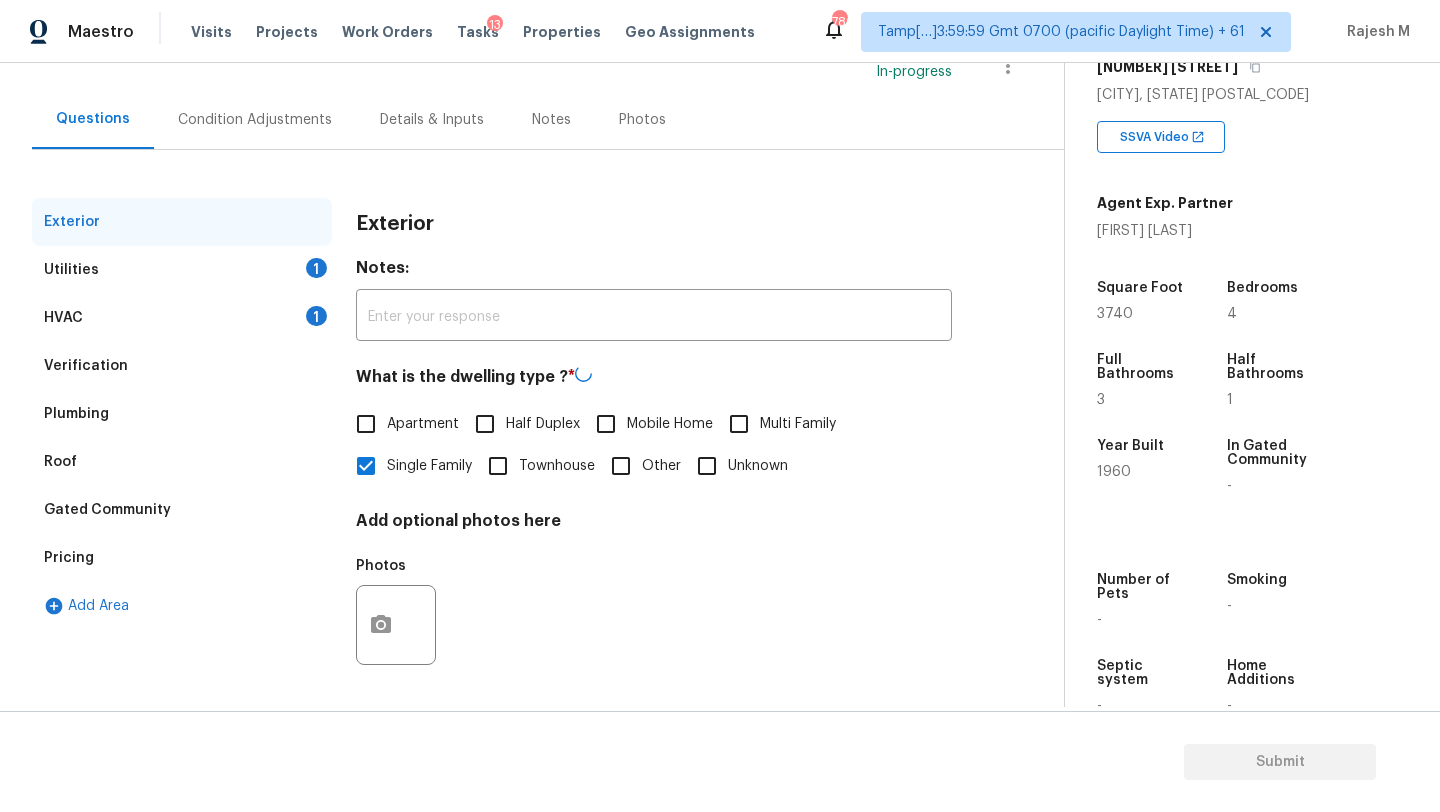 scroll, scrollTop: 151, scrollLeft: 0, axis: vertical 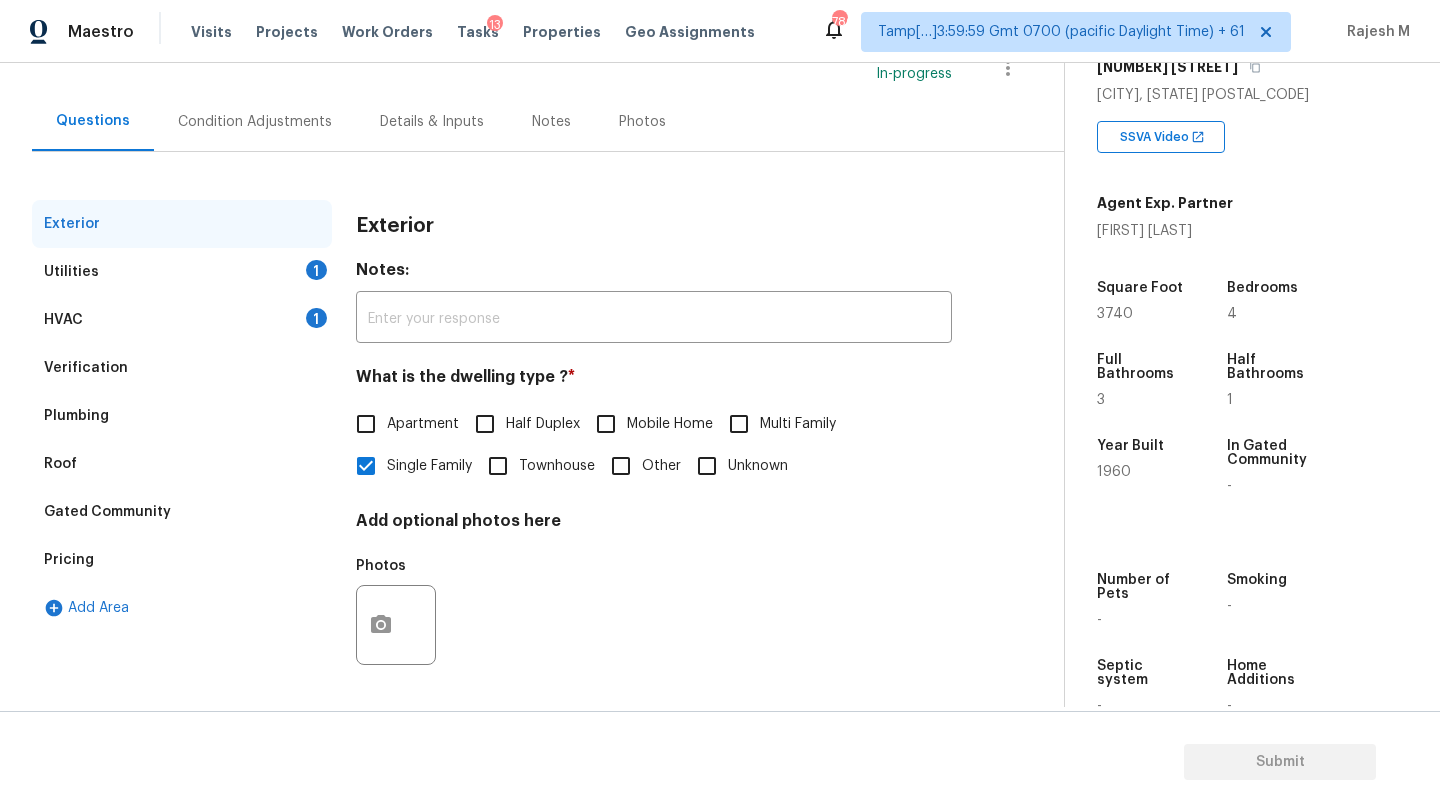 click on "Pricing" at bounding box center [182, 560] 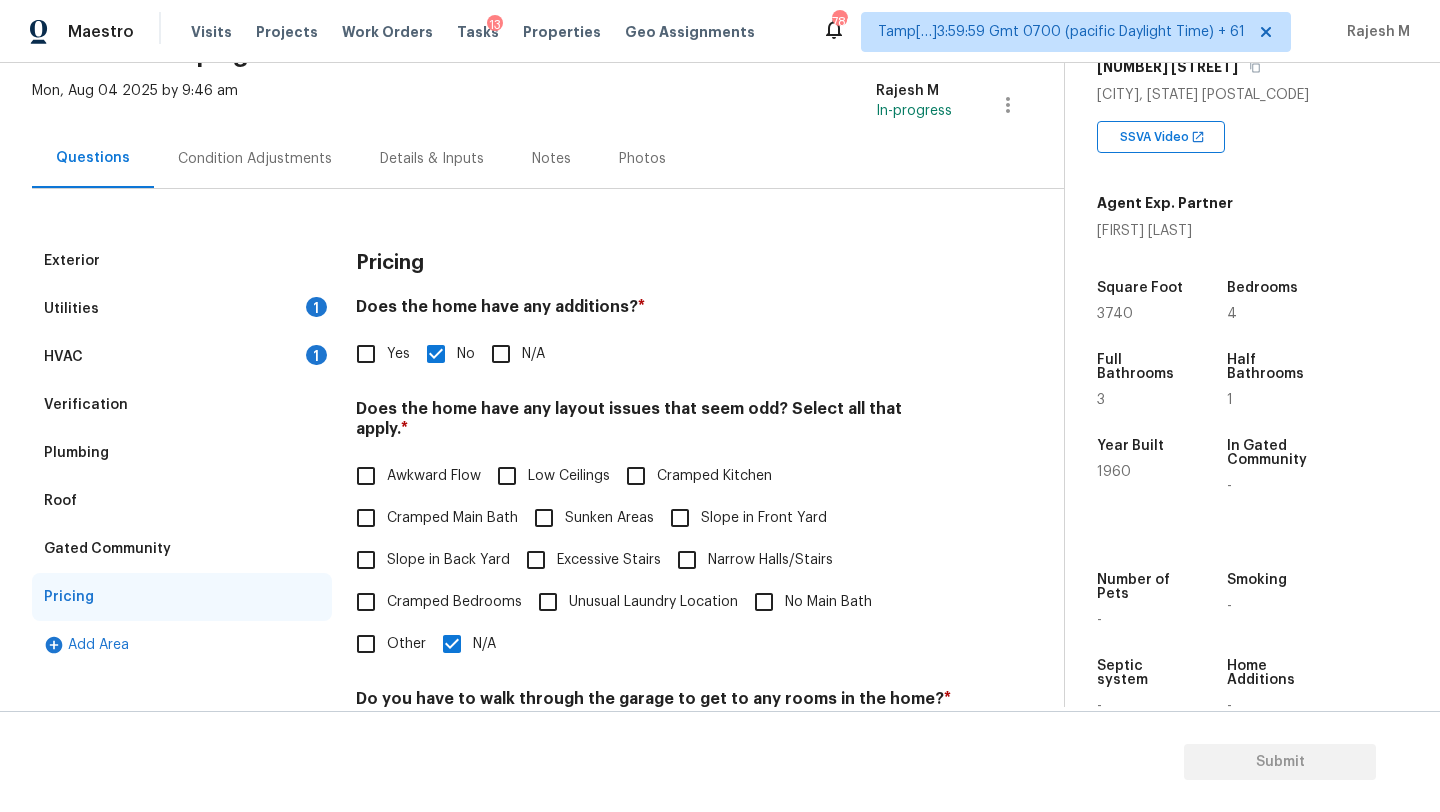 scroll, scrollTop: 0, scrollLeft: 0, axis: both 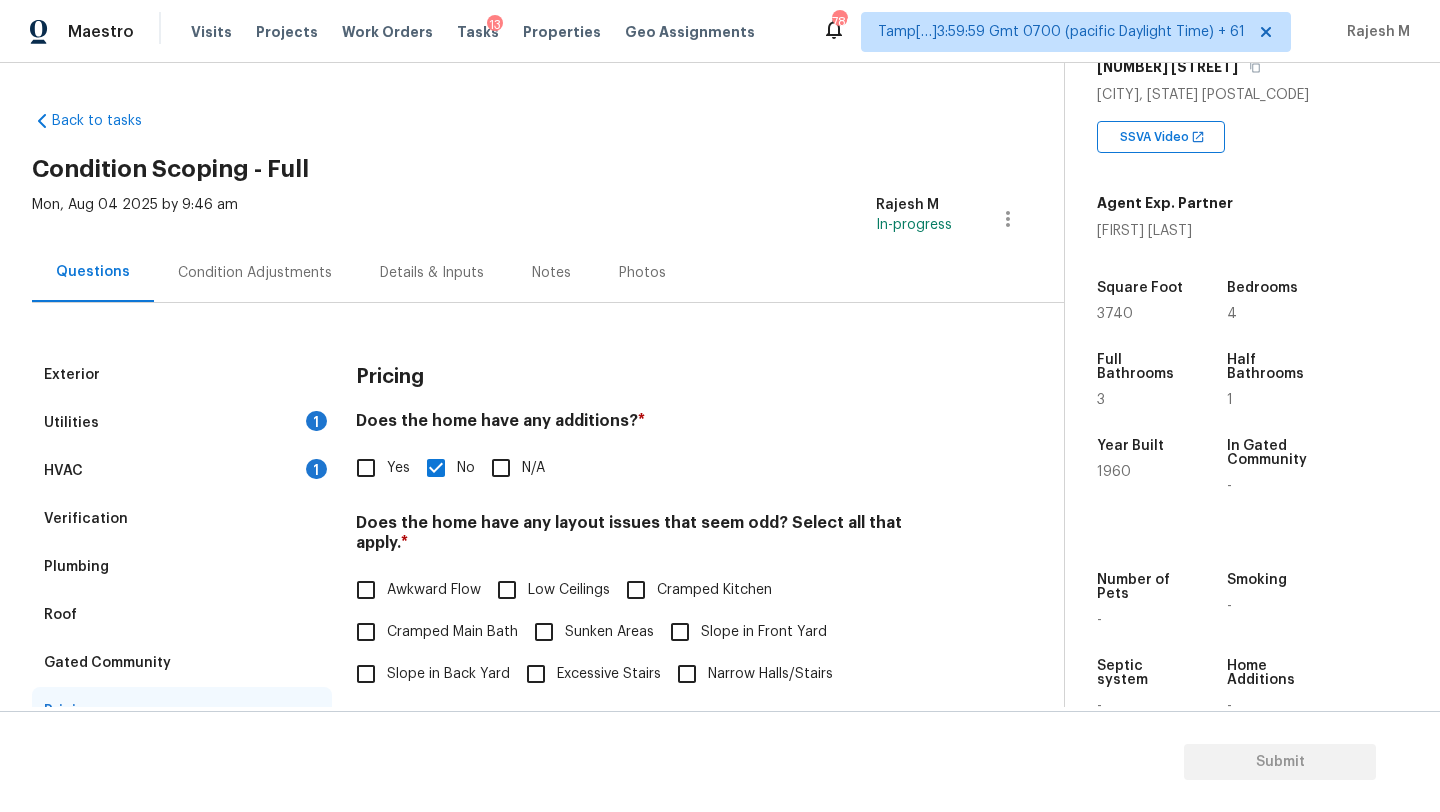 click on "Condition Adjustments" at bounding box center (255, 273) 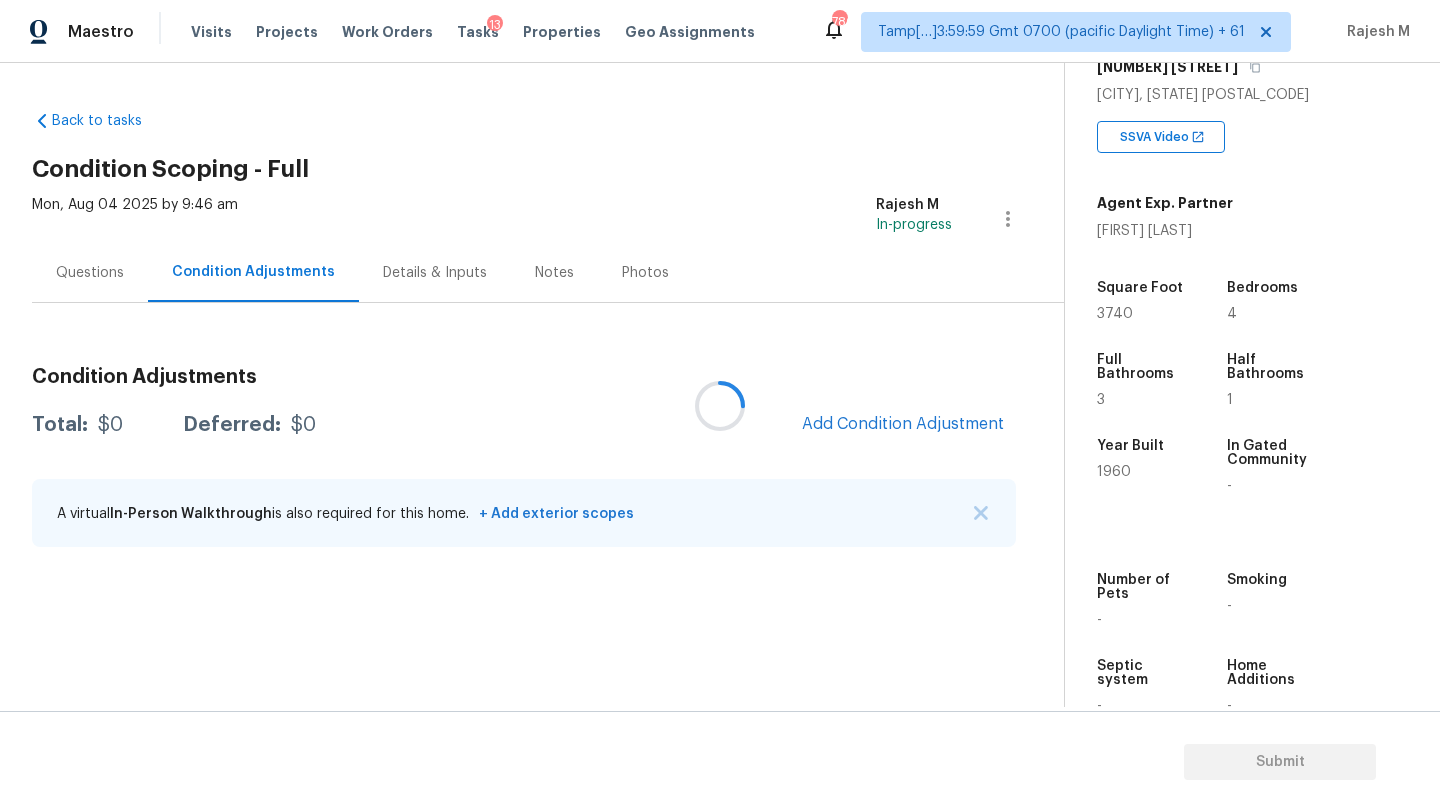 click at bounding box center (720, 406) 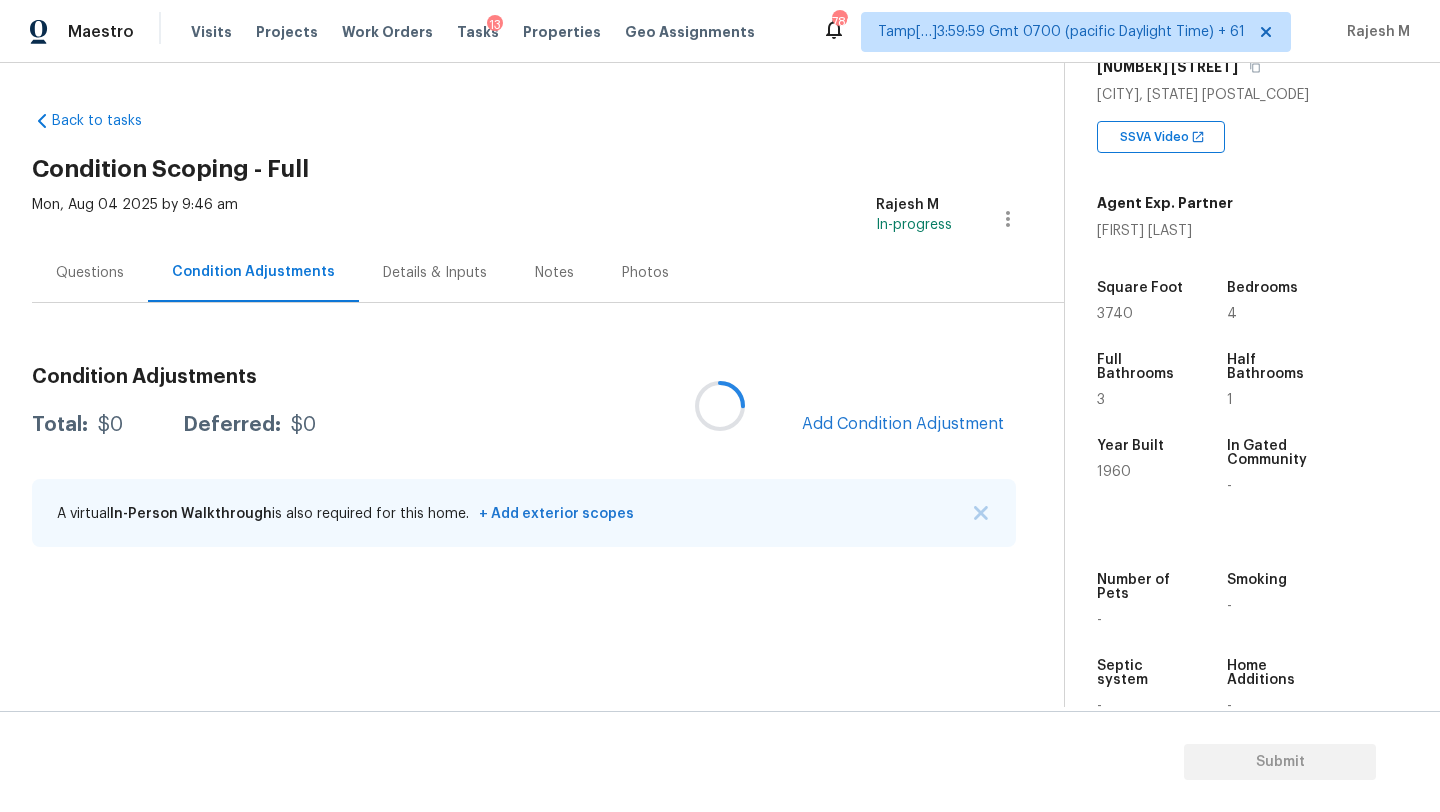 click at bounding box center [720, 406] 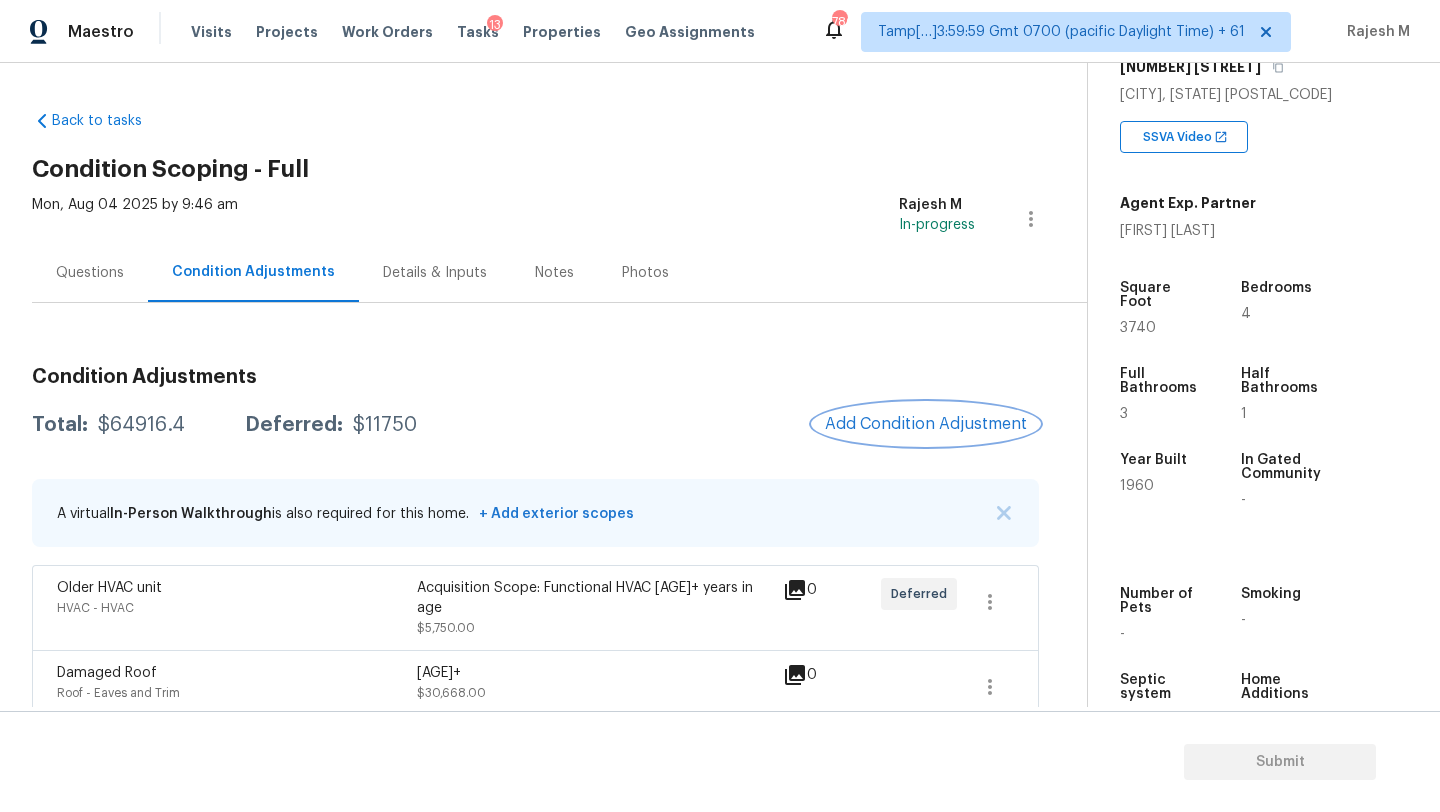 click on "Add Condition Adjustment" at bounding box center (926, 424) 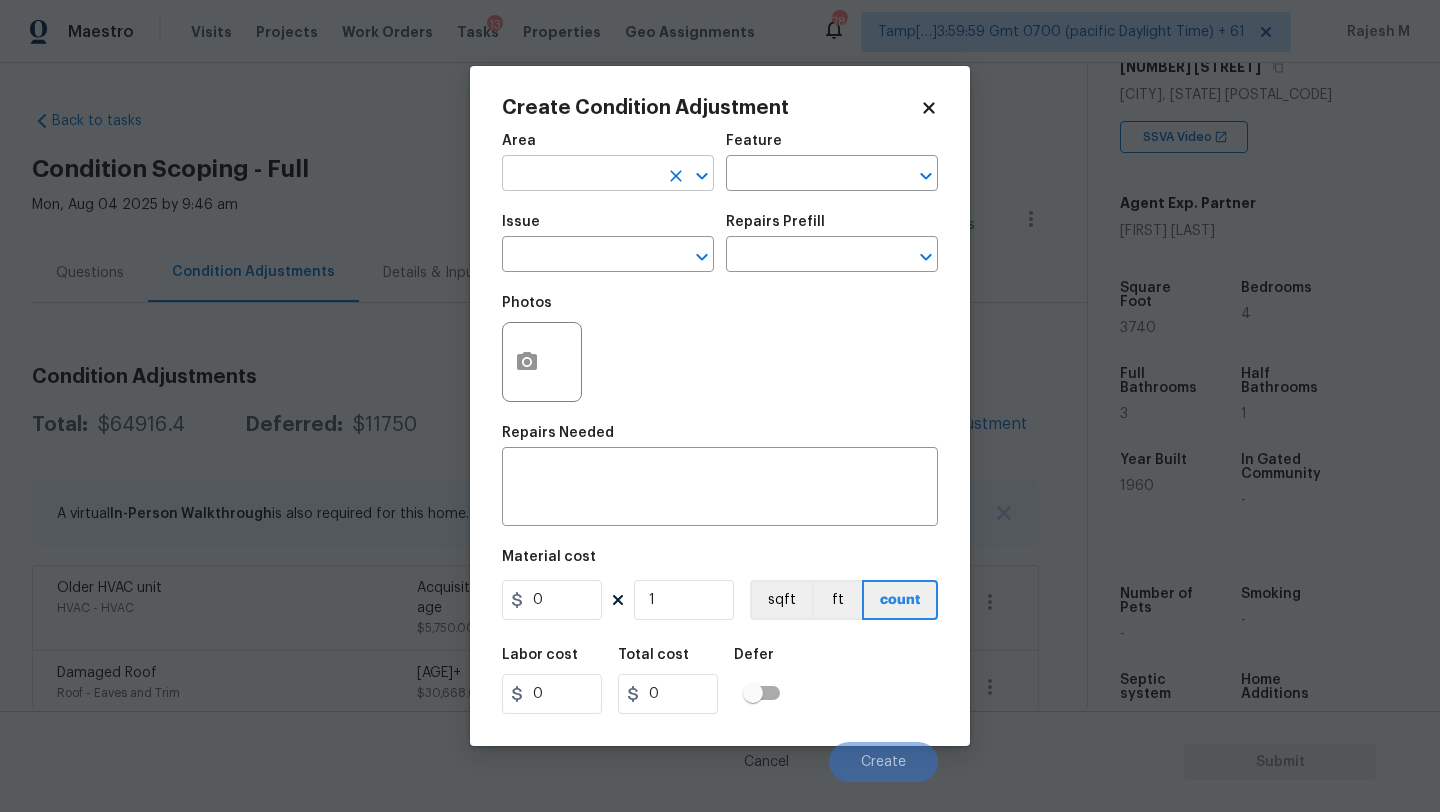 click at bounding box center [580, 175] 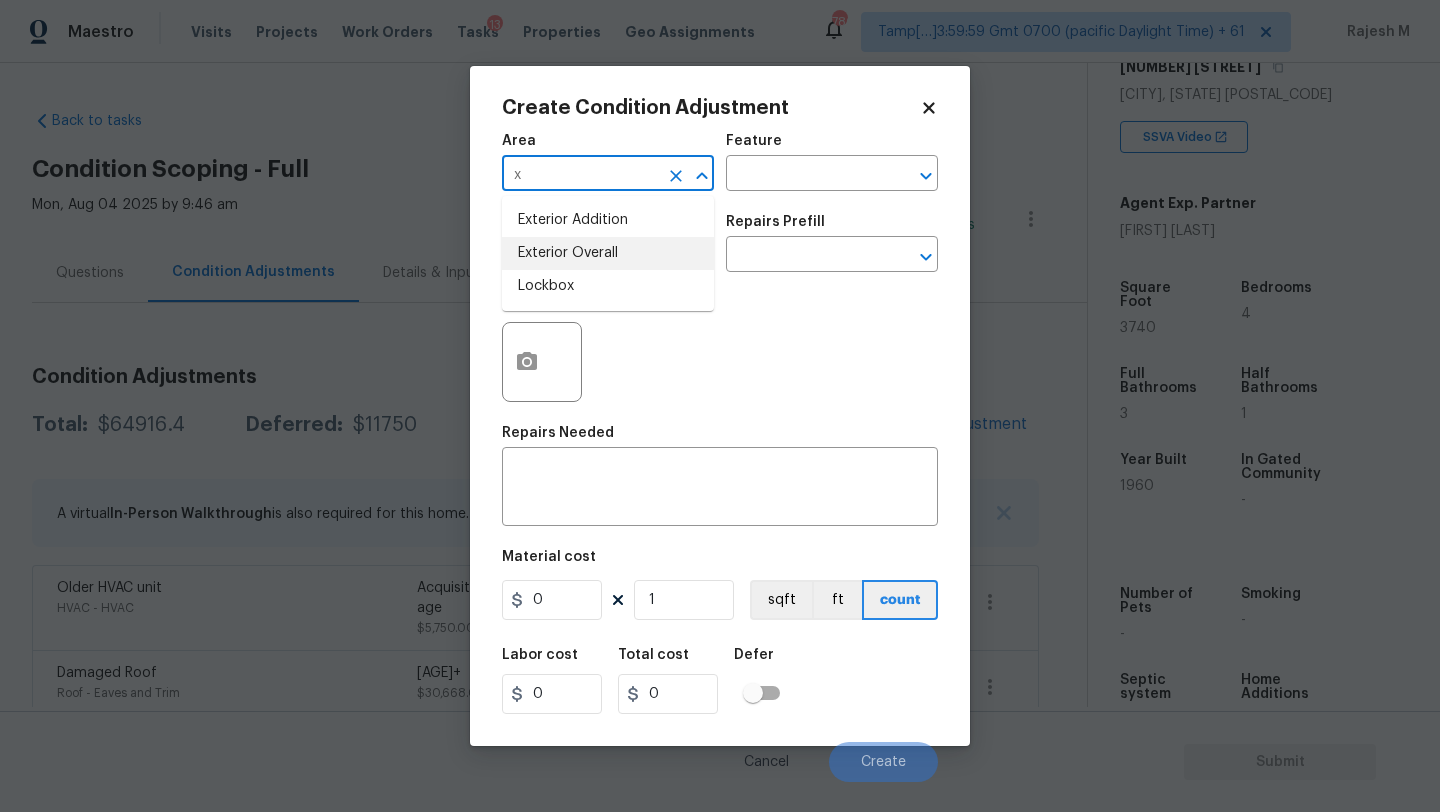 click on "Exterior Overall" at bounding box center (608, 253) 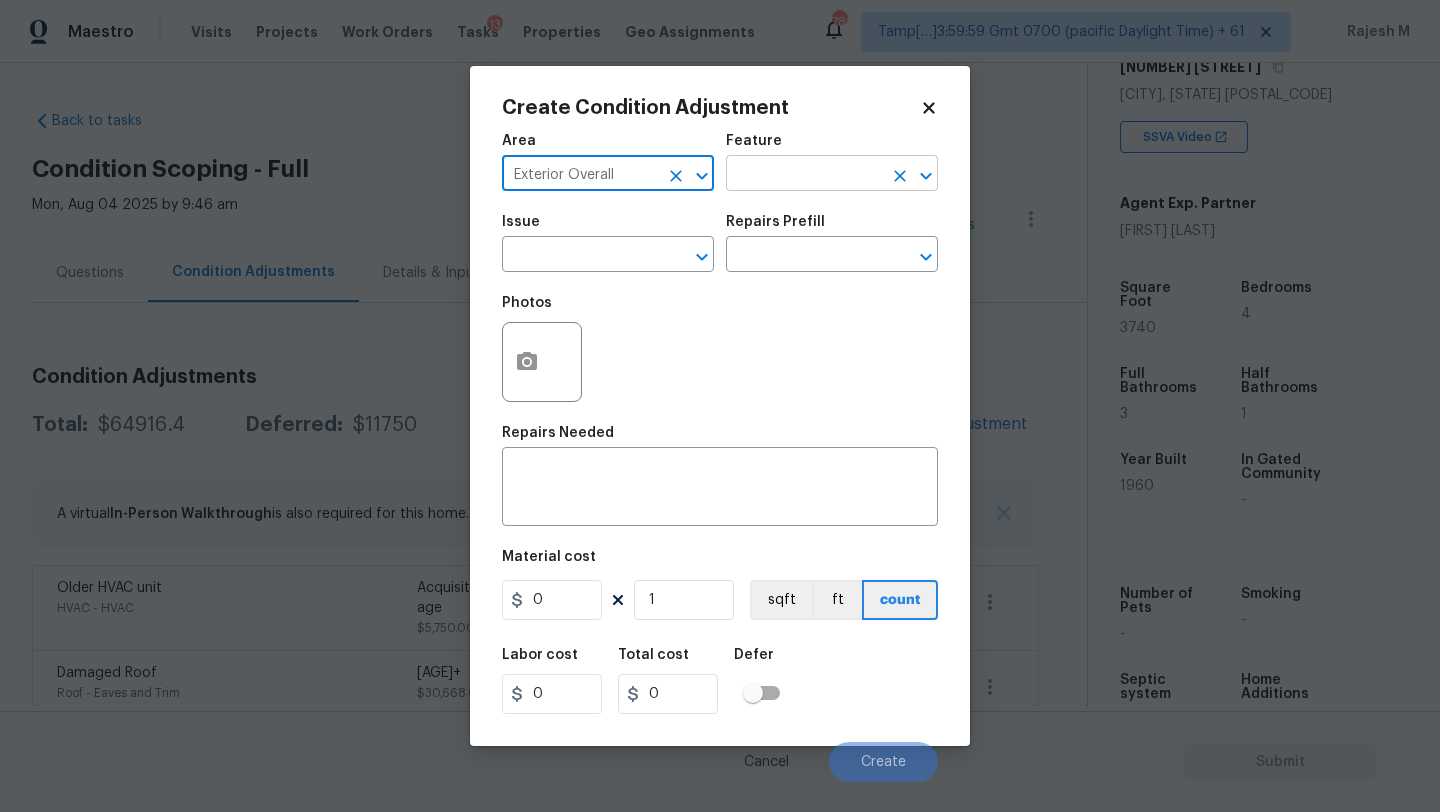 type on "Exterior Overall" 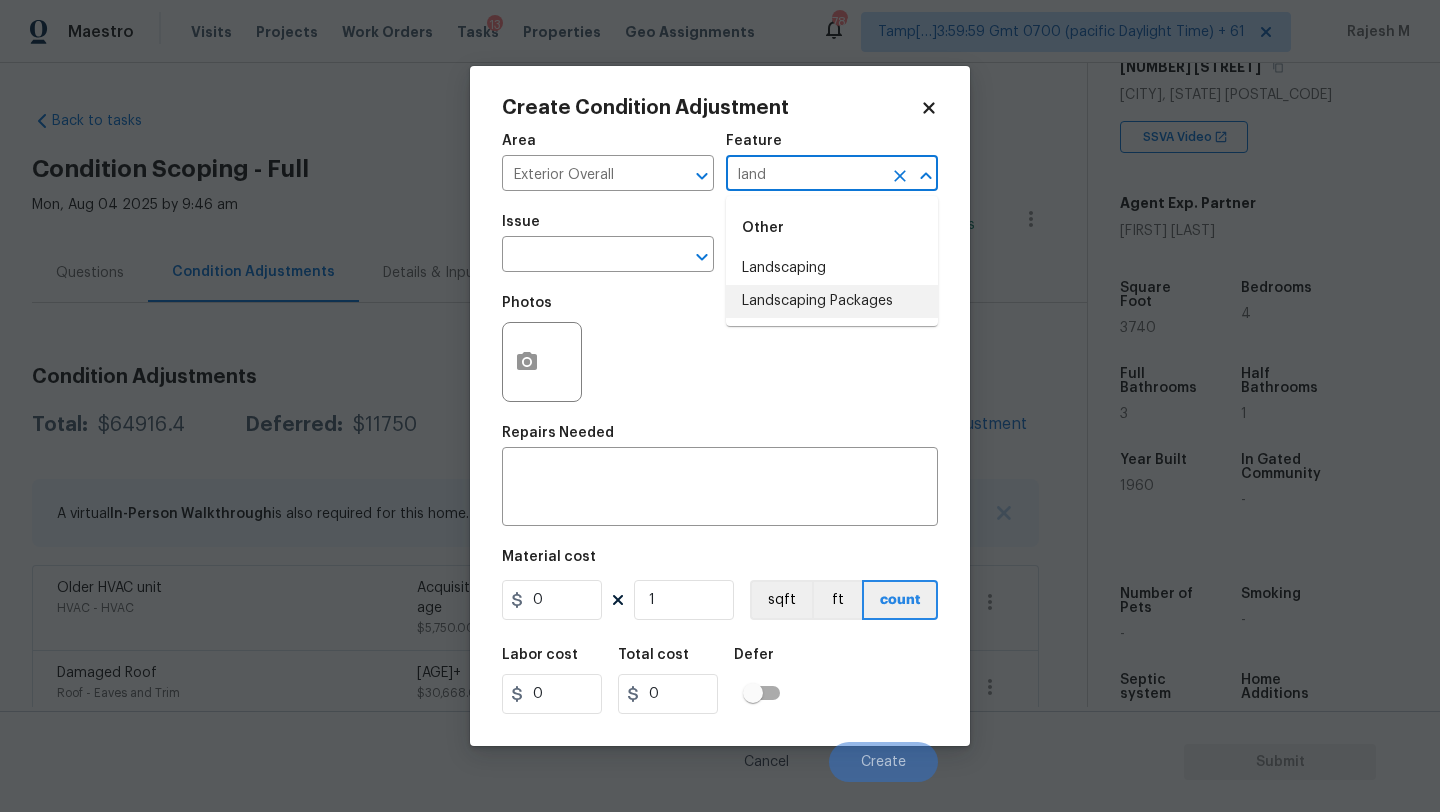 click on "Landscaping Landscaping Packages" at bounding box center [832, 285] 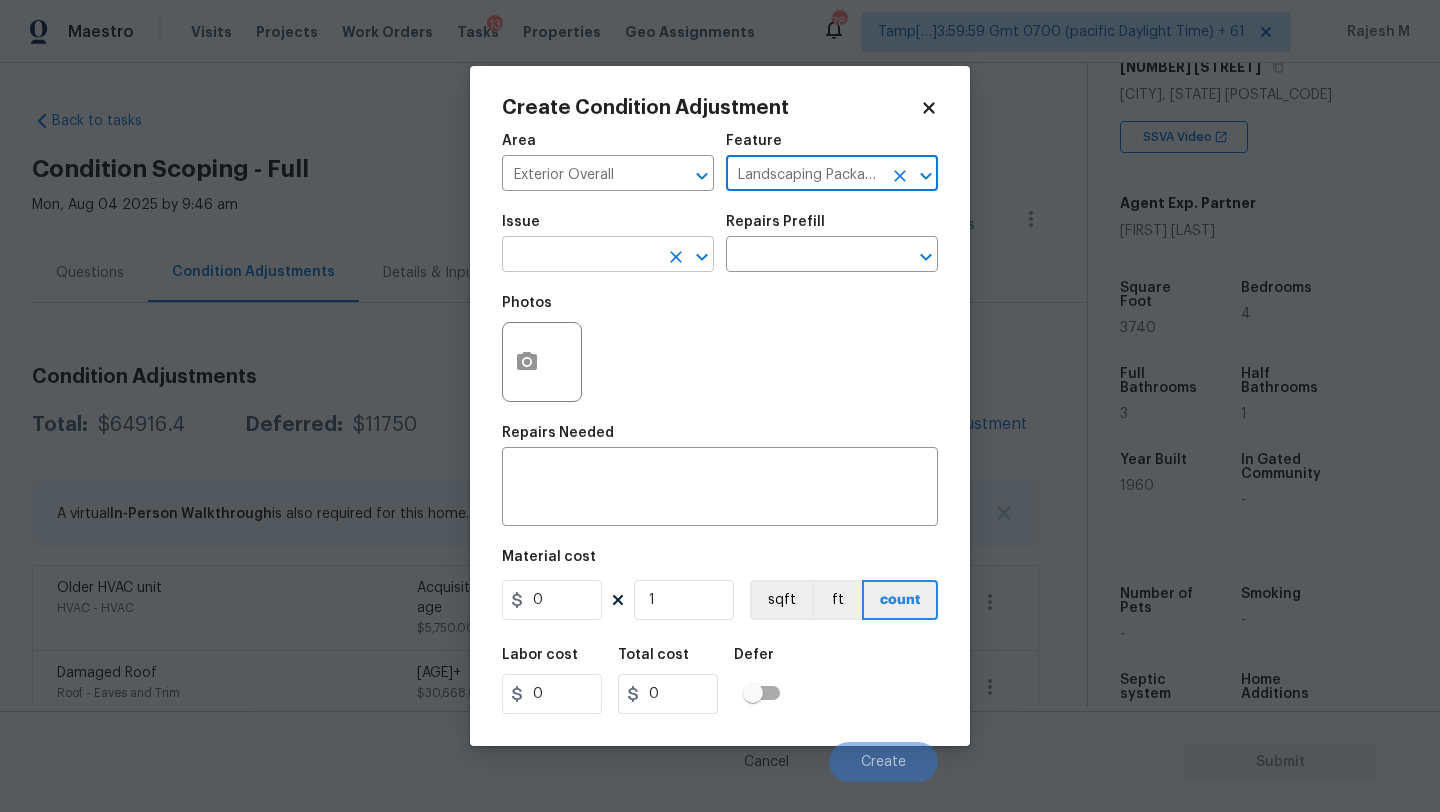 type on "Landscaping Packages" 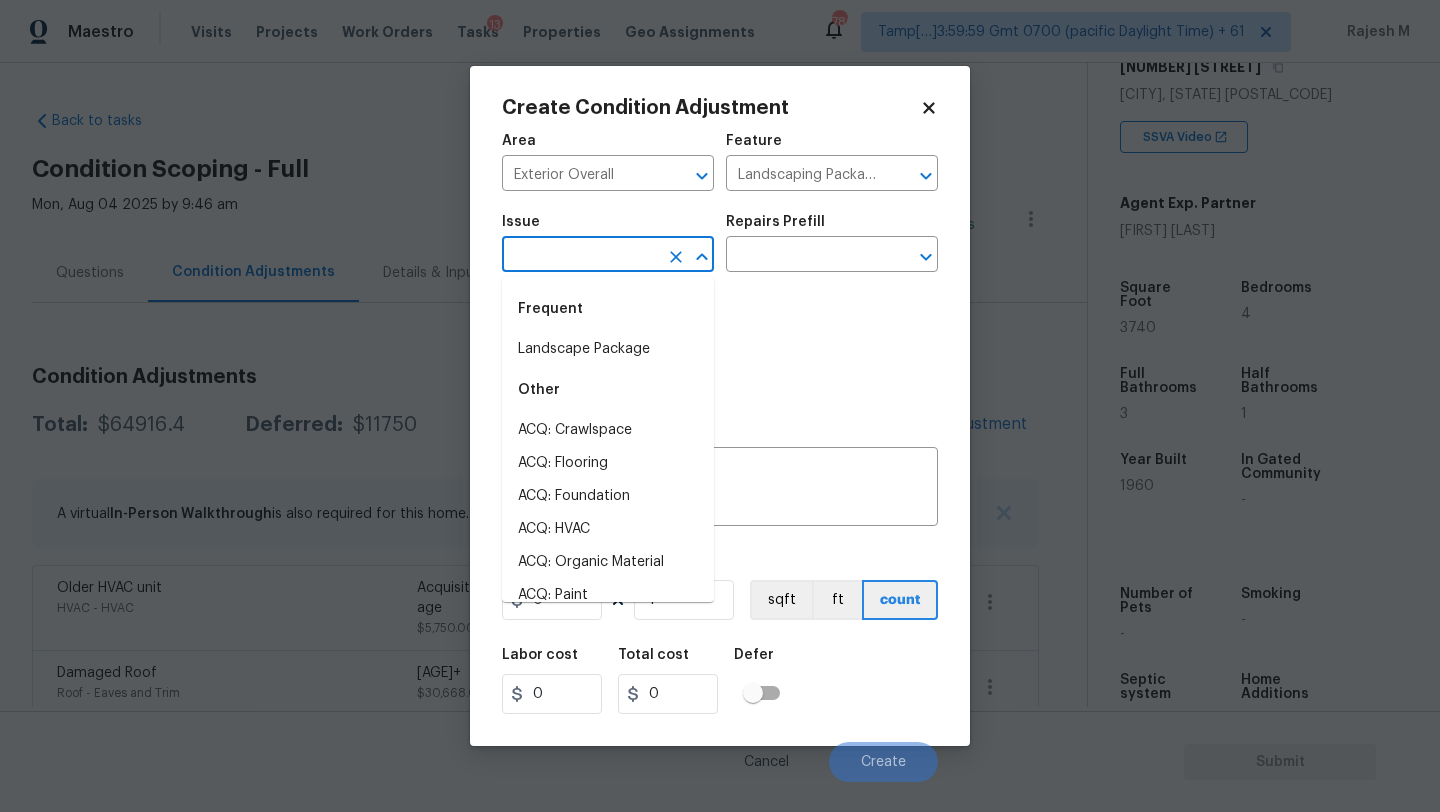 click at bounding box center (580, 256) 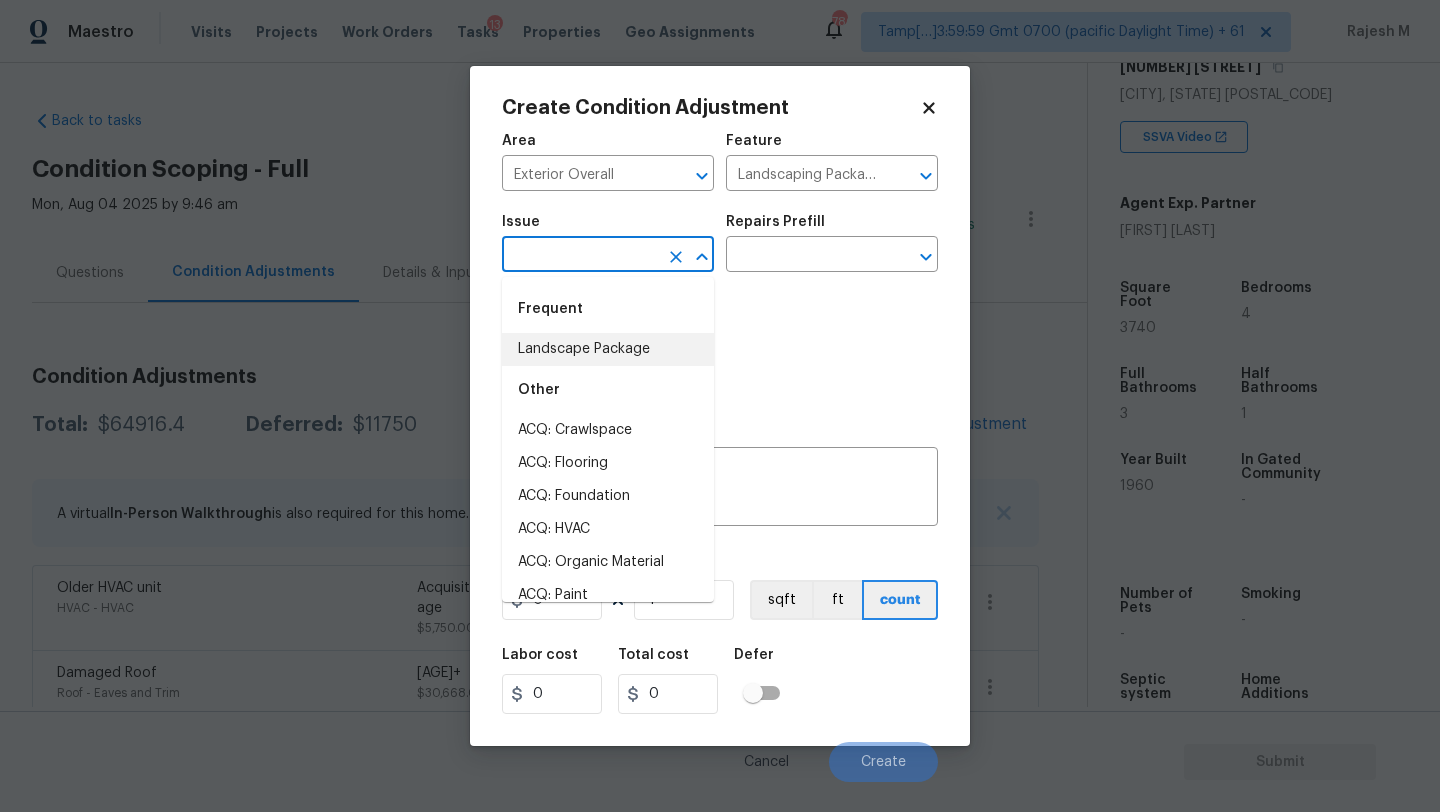 click on "Landscape Package" at bounding box center [608, 349] 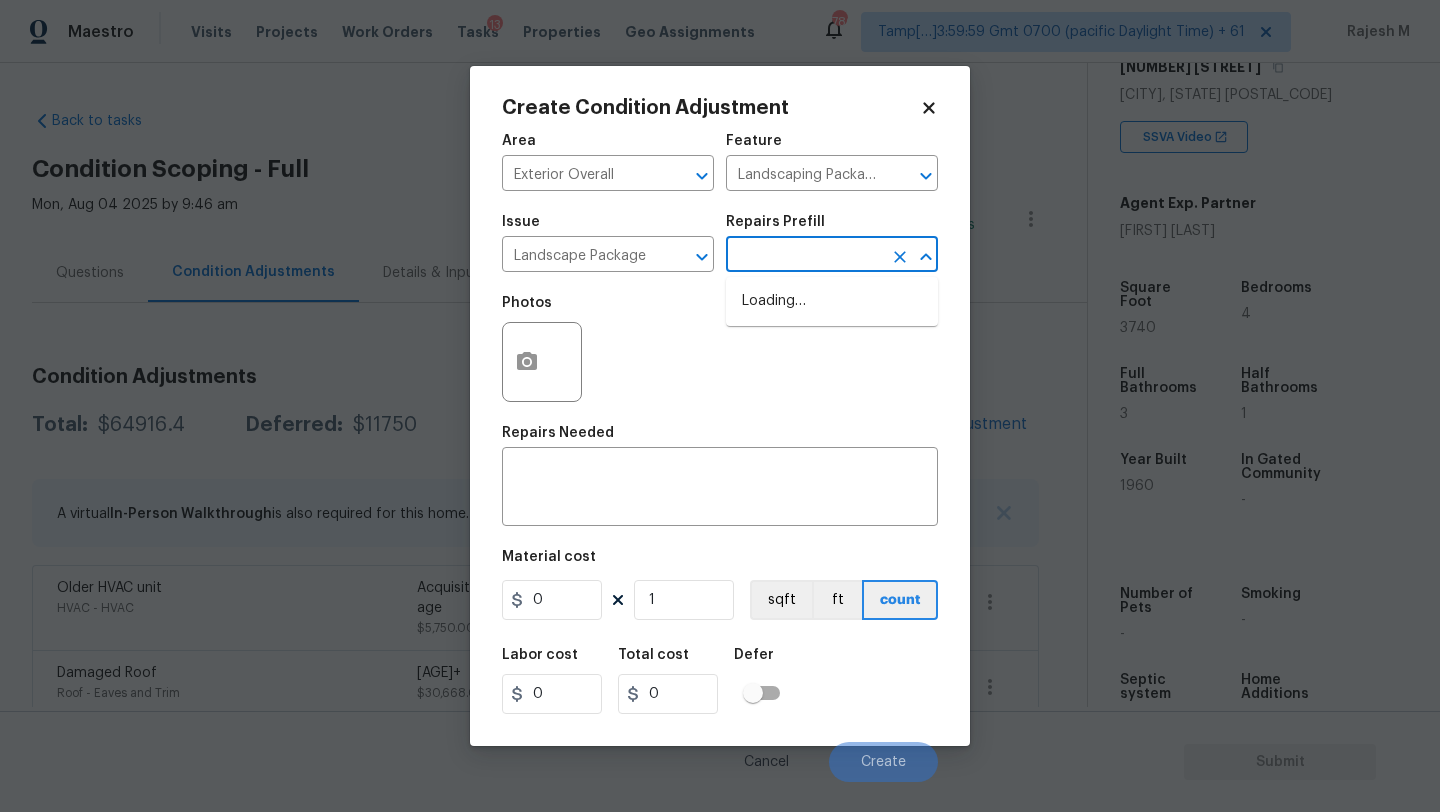 click at bounding box center (804, 256) 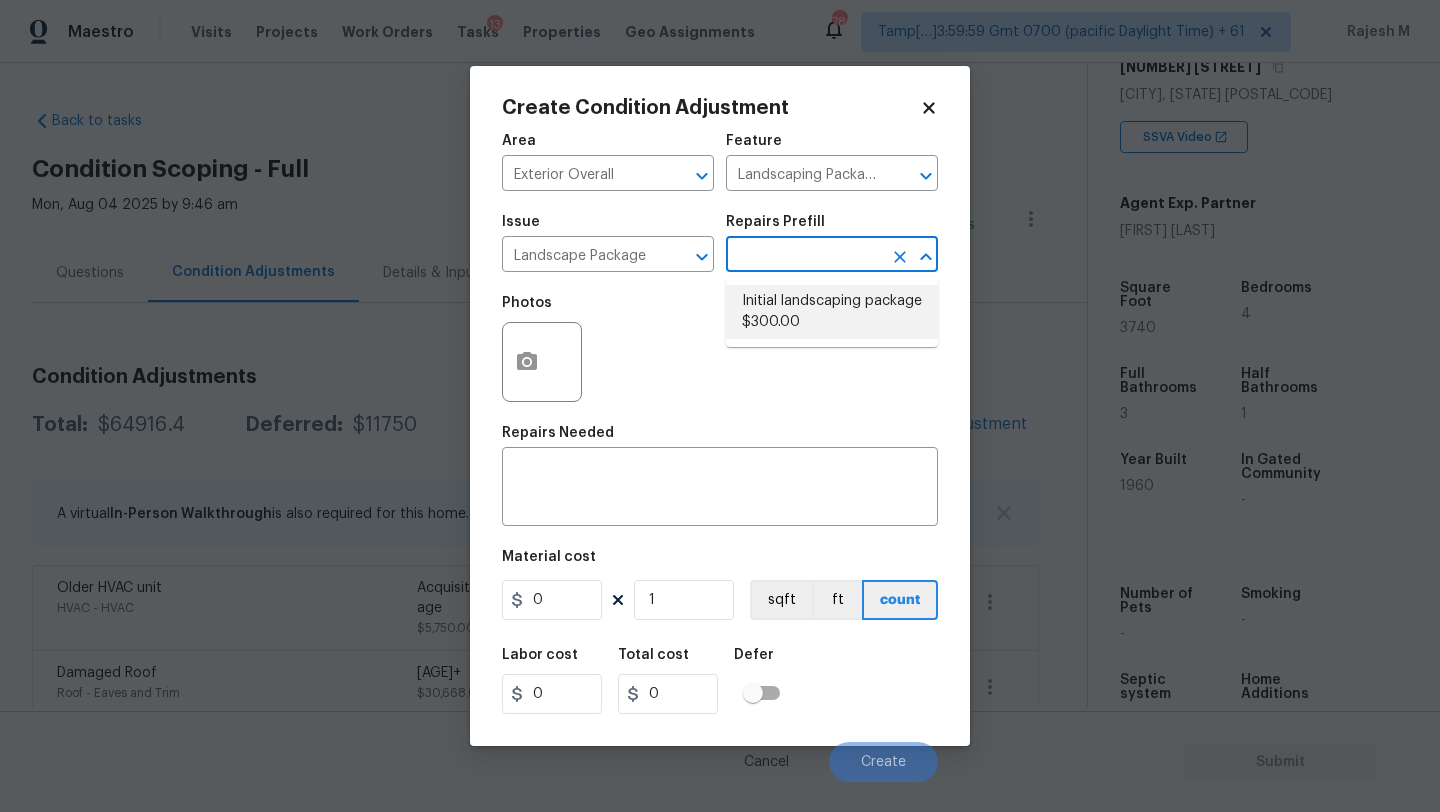 click on "Initial landscaping package $300.00" at bounding box center [832, 312] 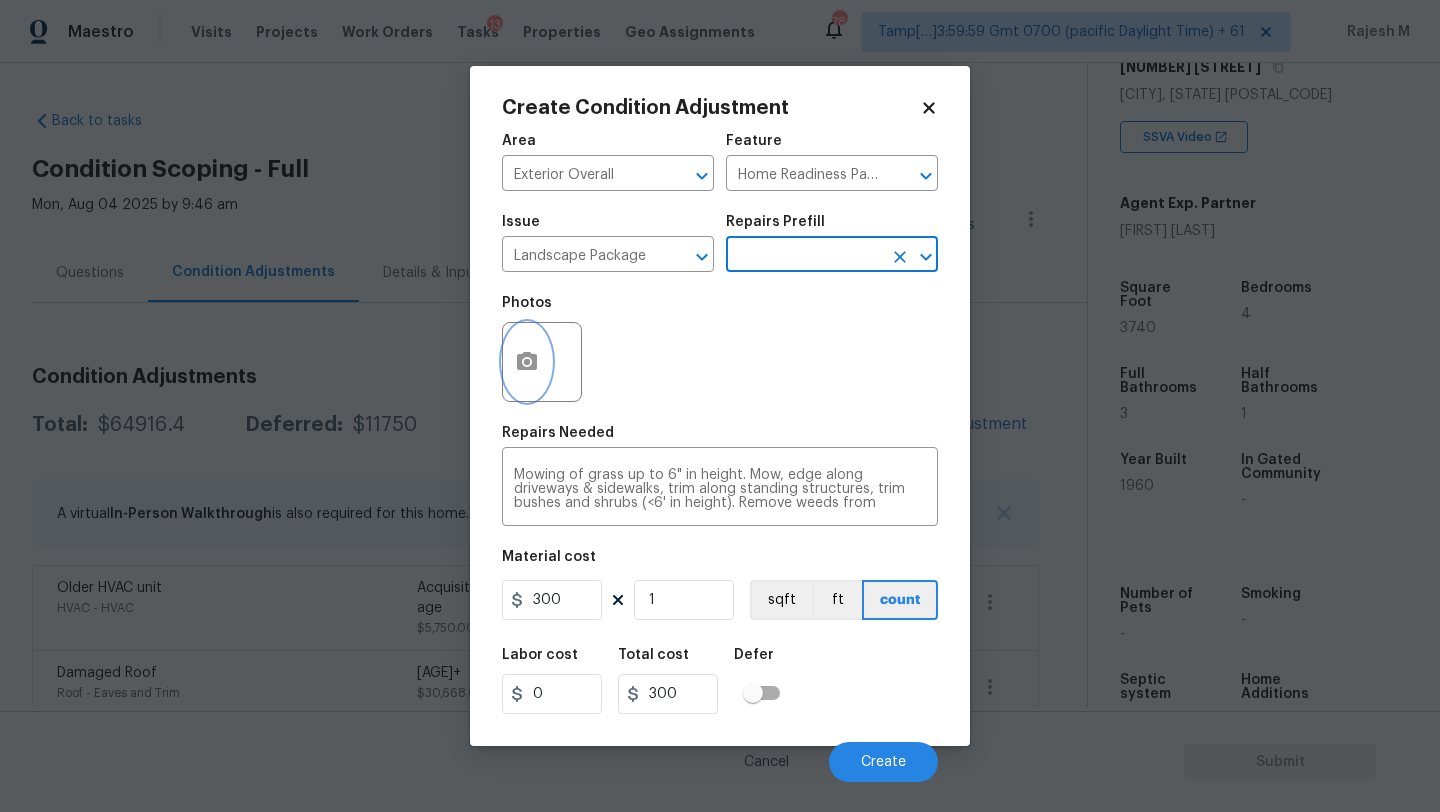 click at bounding box center [527, 362] 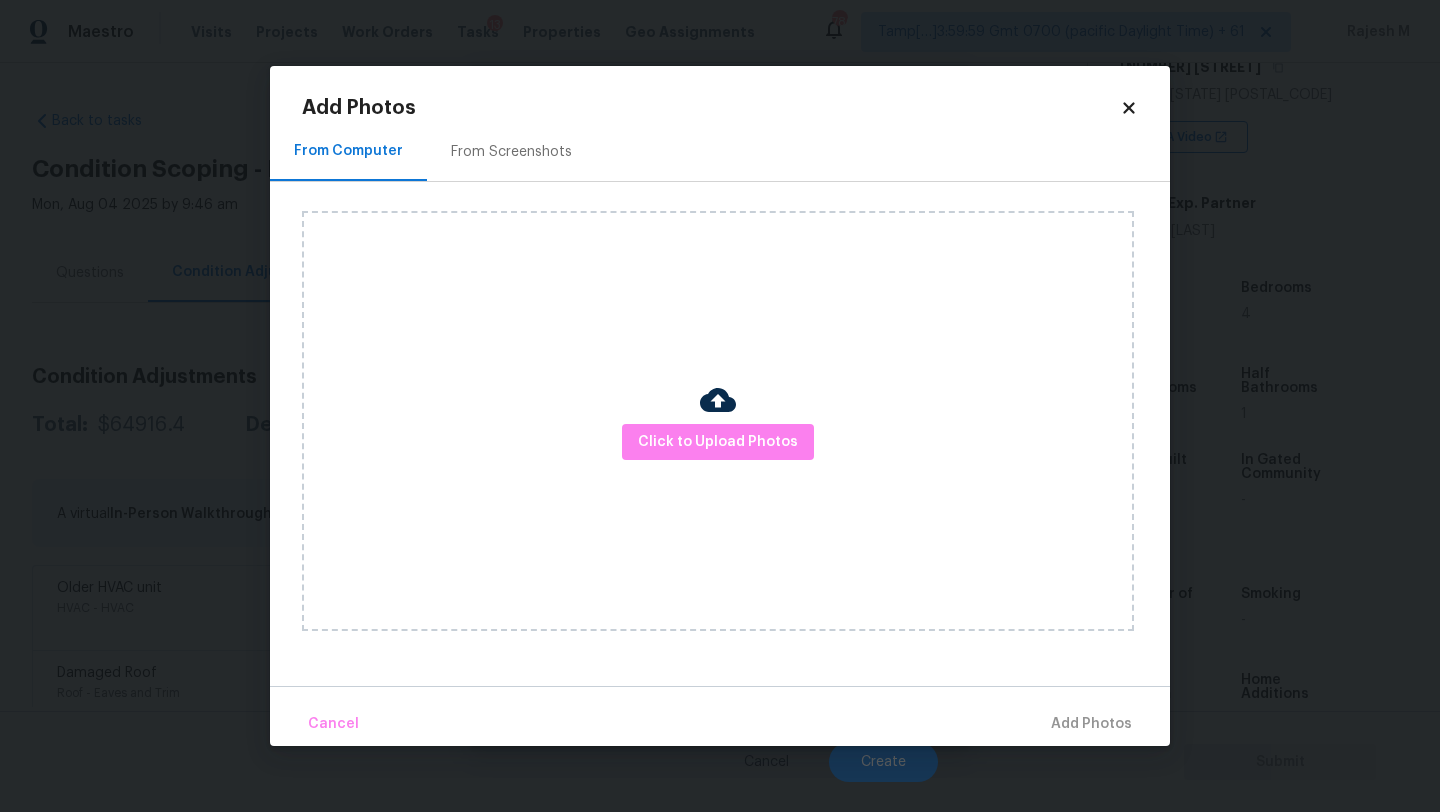 click on "From Screenshots" at bounding box center (511, 152) 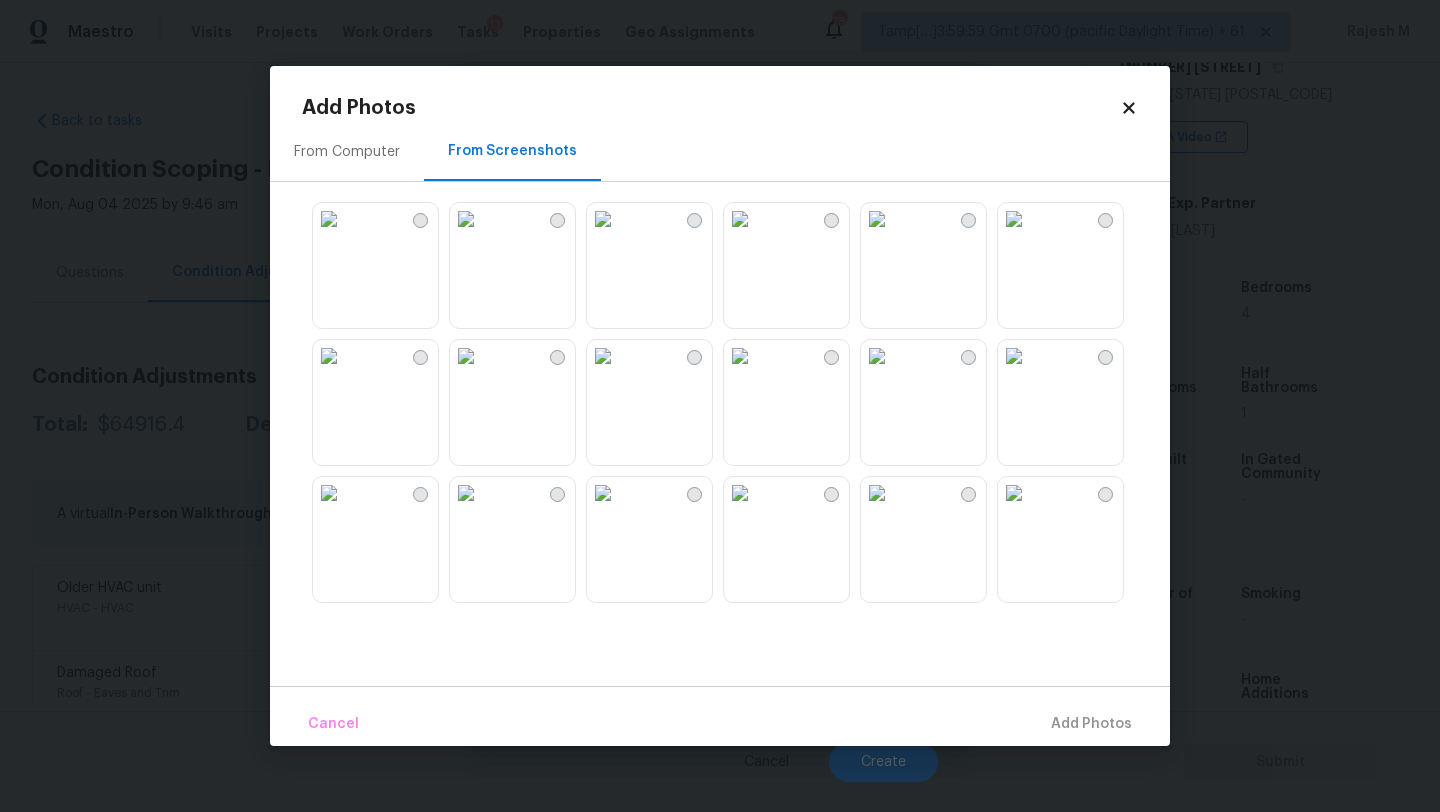 click at bounding box center [740, 219] 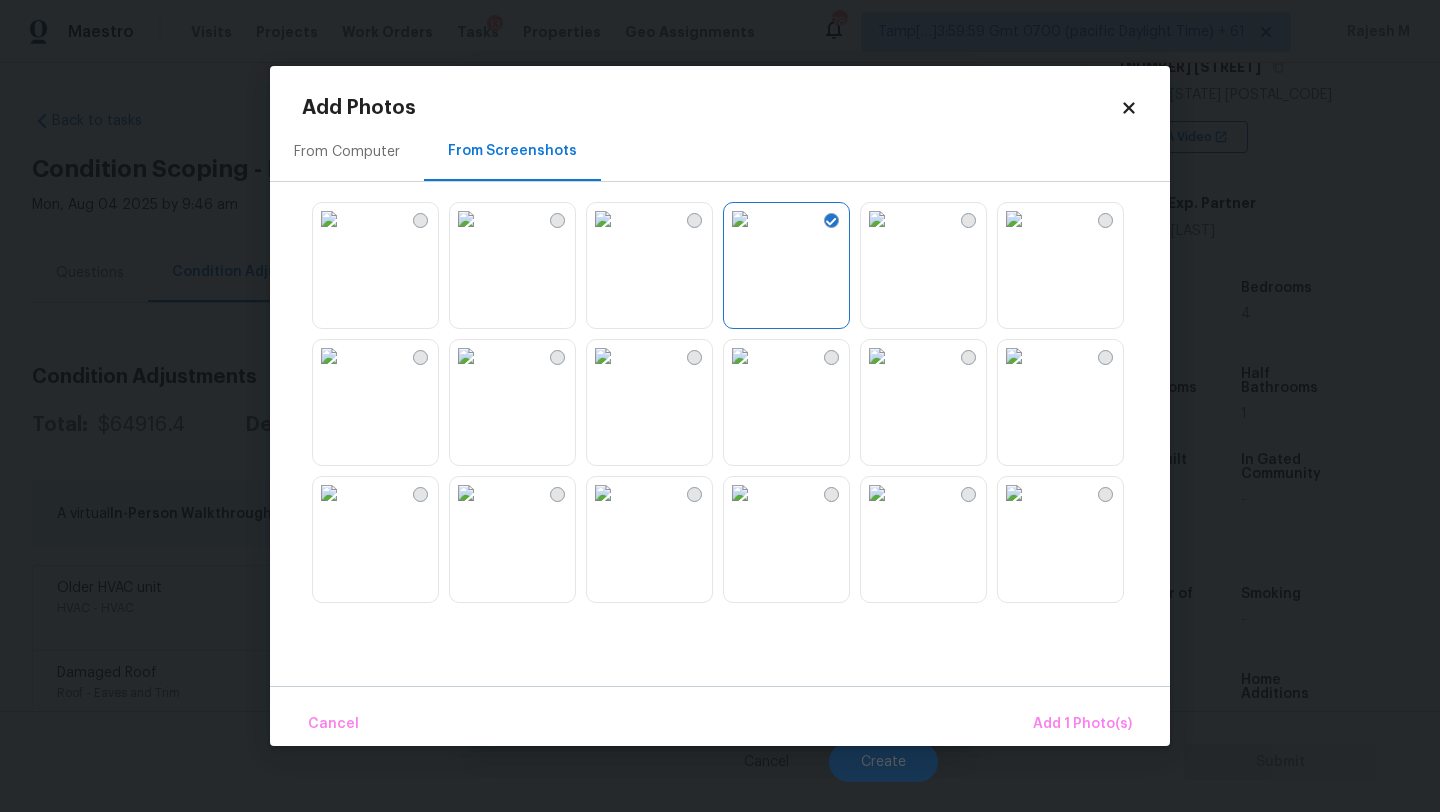 click at bounding box center (466, 356) 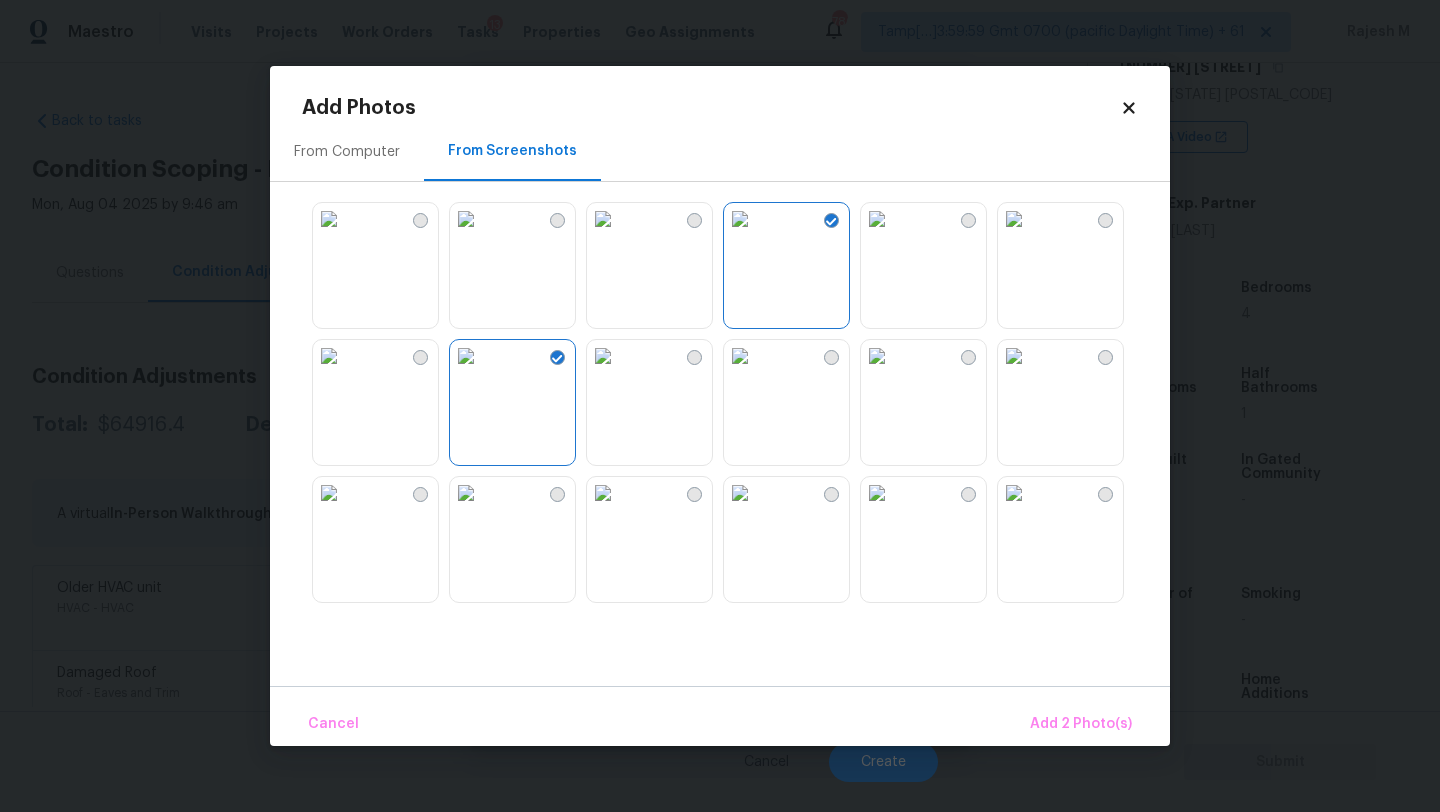 click at bounding box center (603, 493) 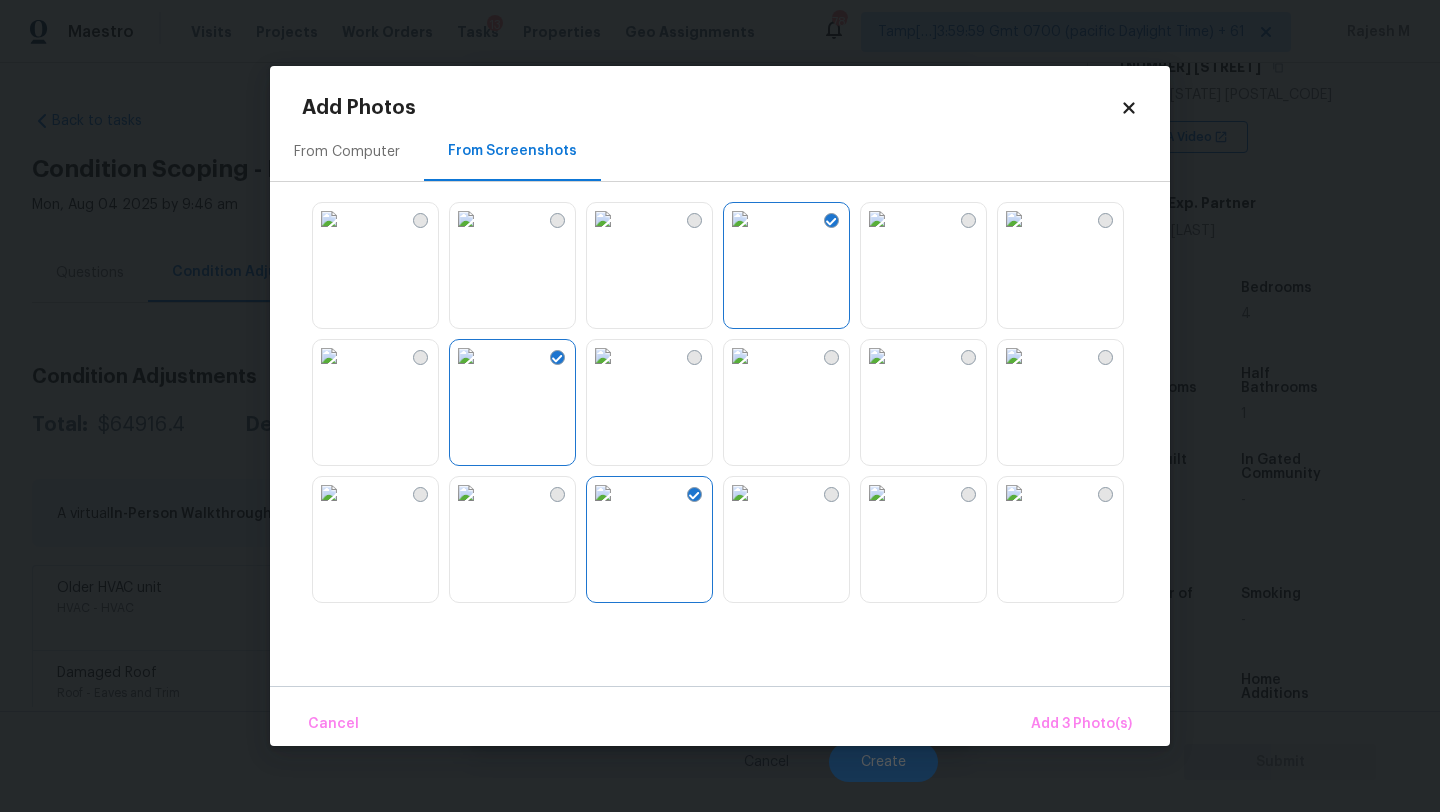 click at bounding box center (1014, 356) 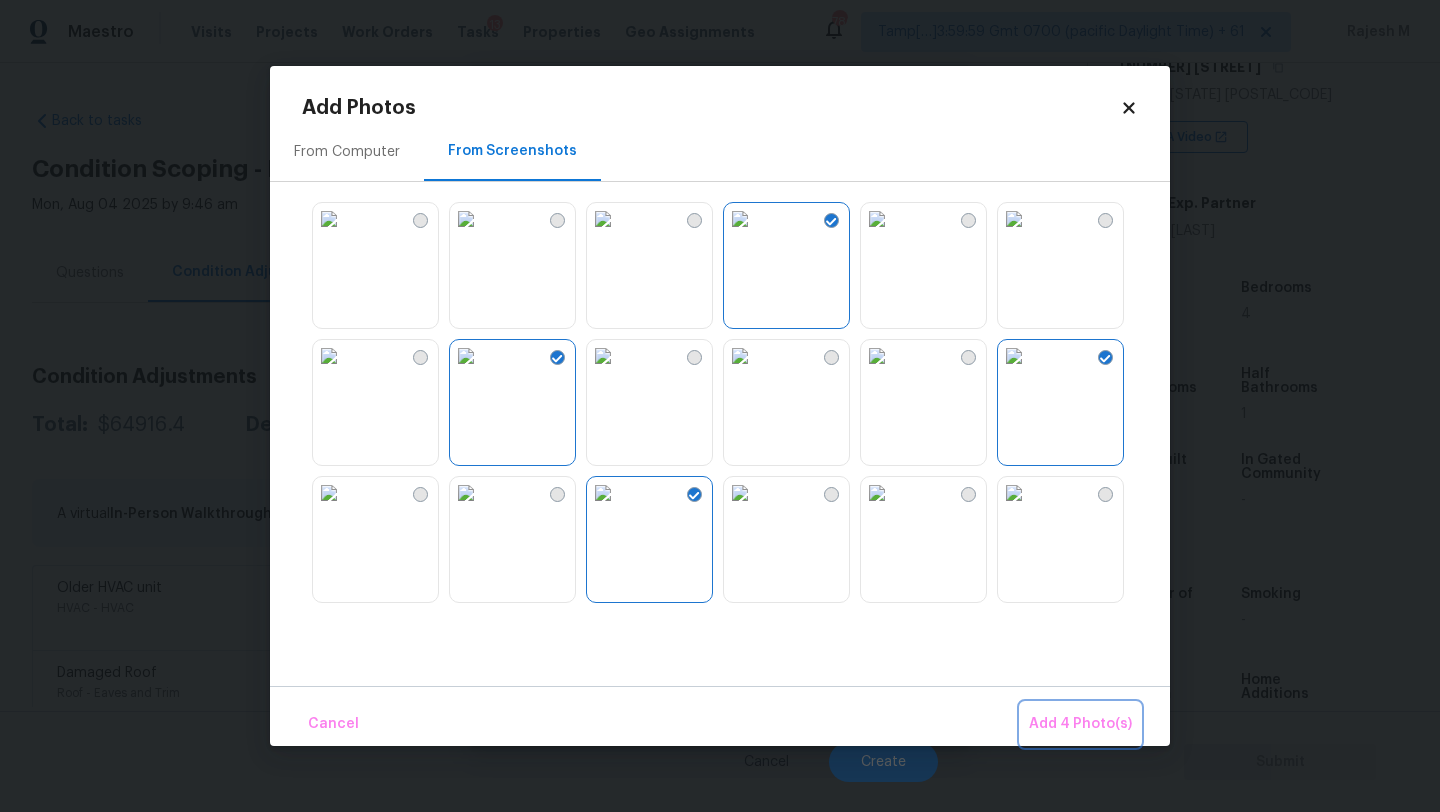 click on "Add 4 Photo(s)" at bounding box center (1080, 724) 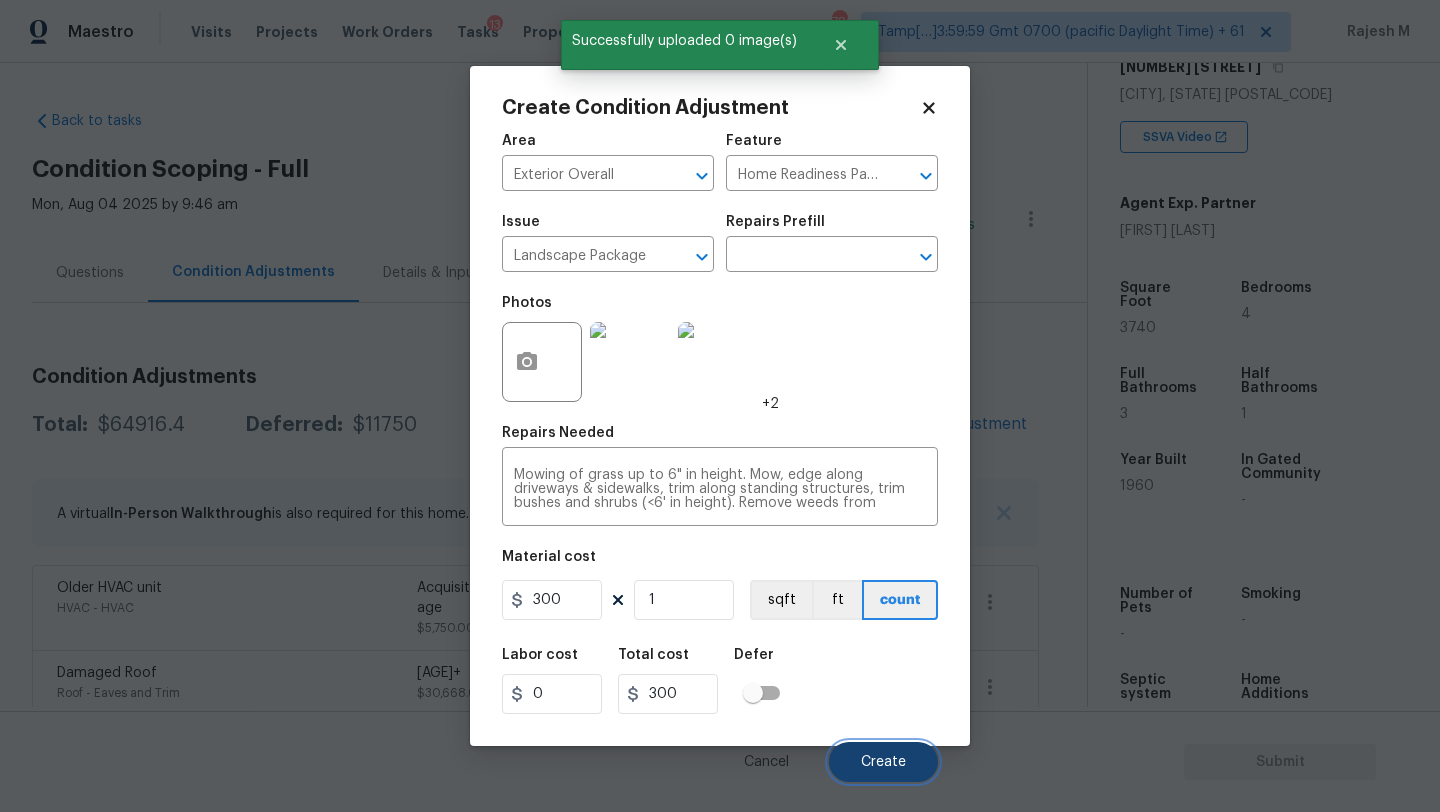 click on "Create" at bounding box center (883, 762) 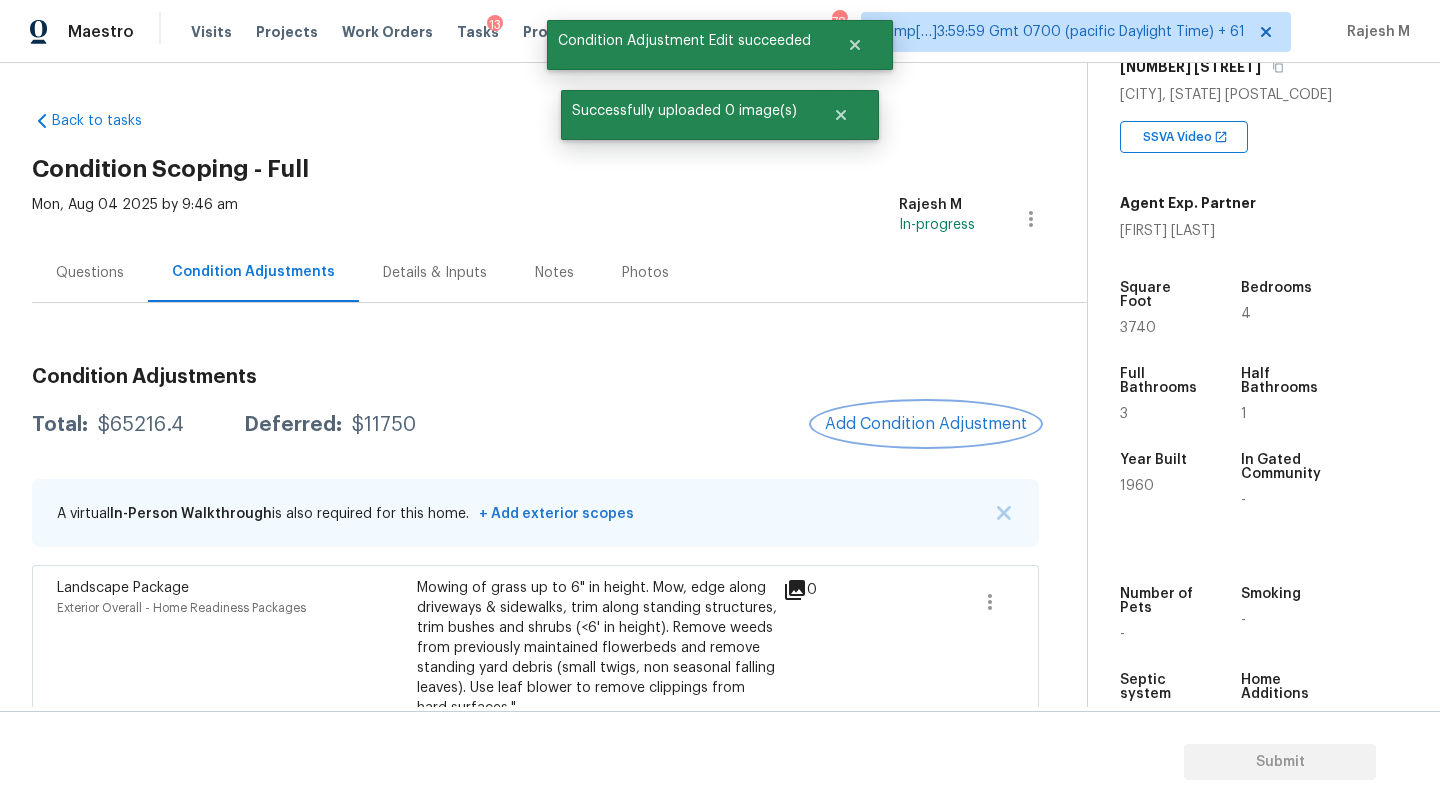 click on "Add Condition Adjustment" at bounding box center [926, 424] 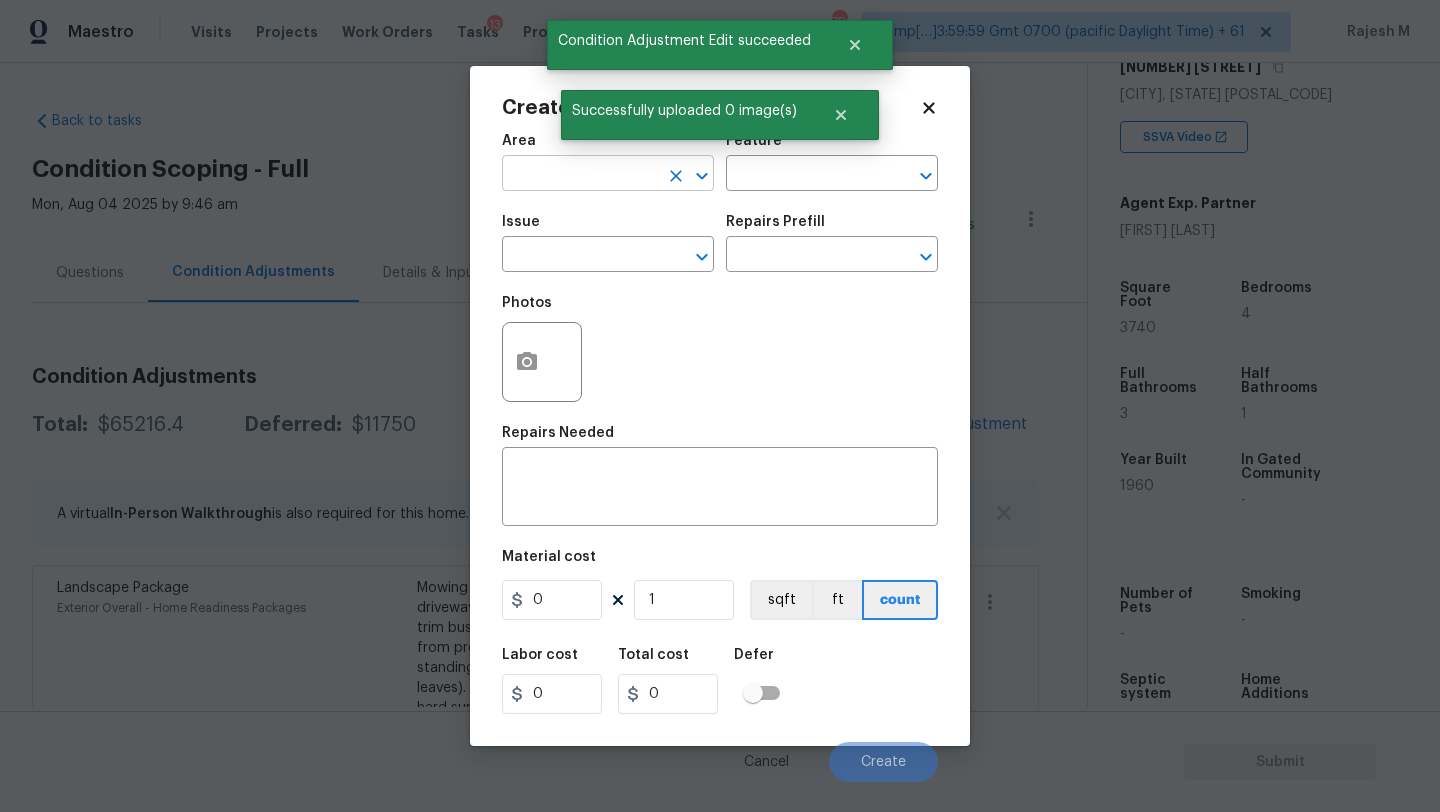 click at bounding box center (580, 175) 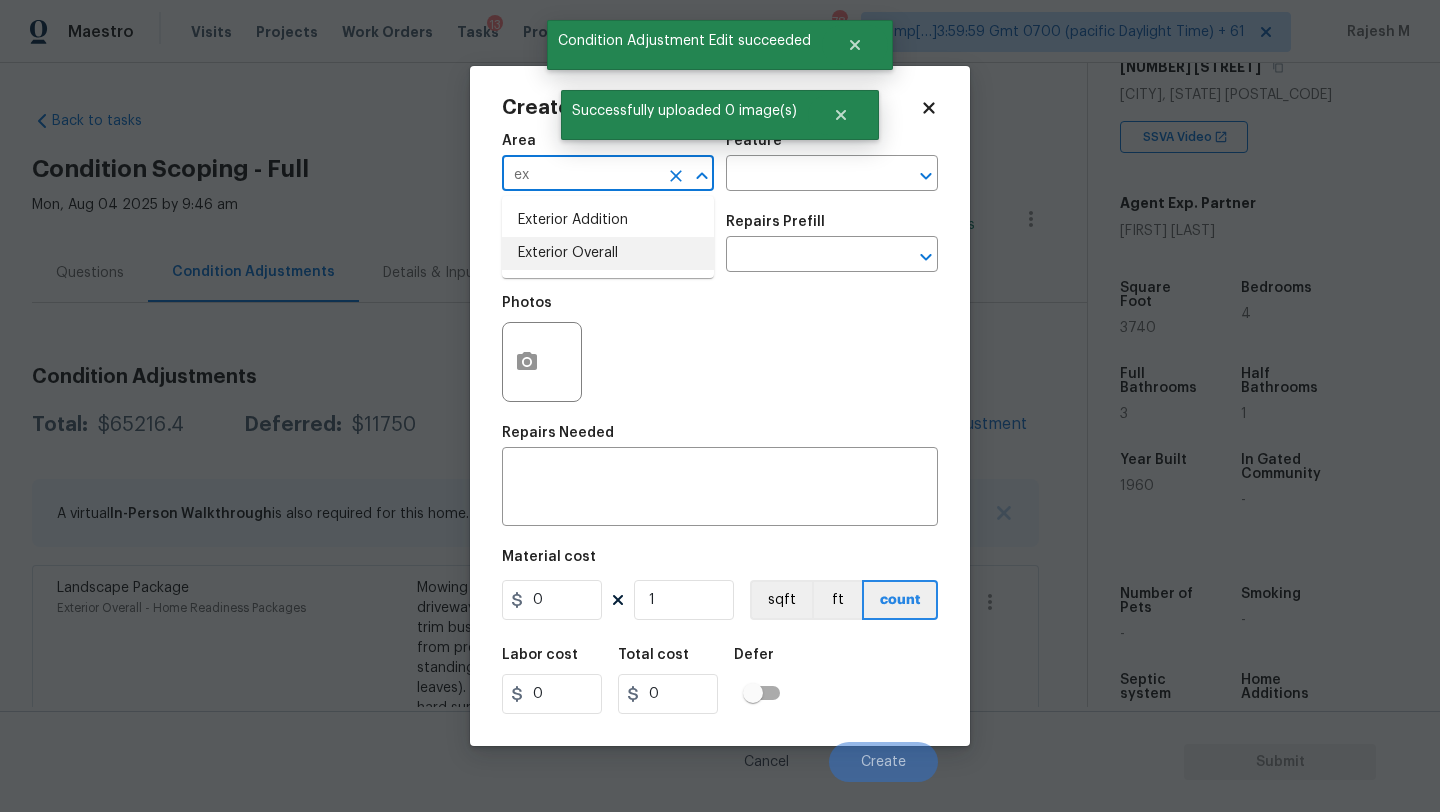 click on "Exterior Overall" at bounding box center (608, 253) 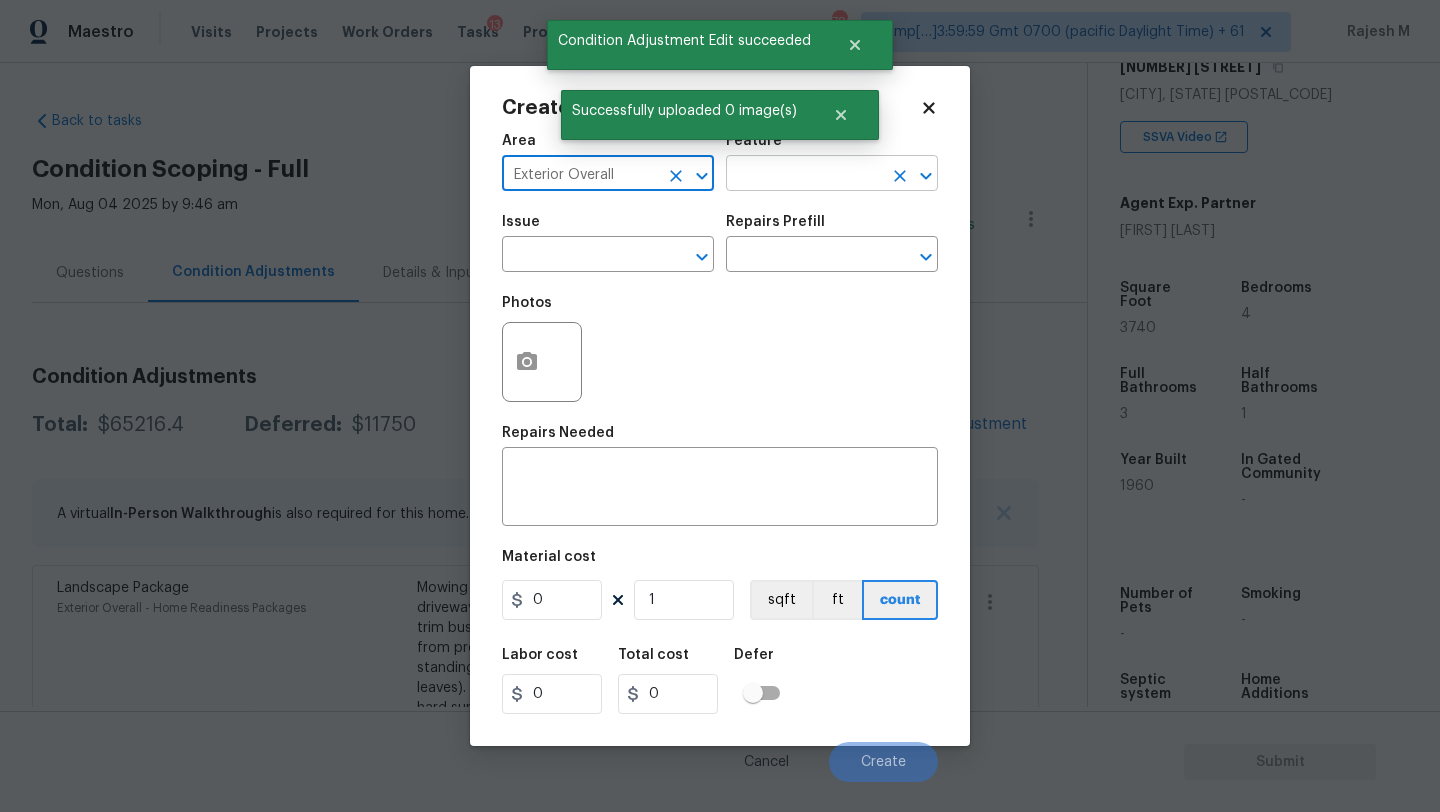 type on "Exterior Overall" 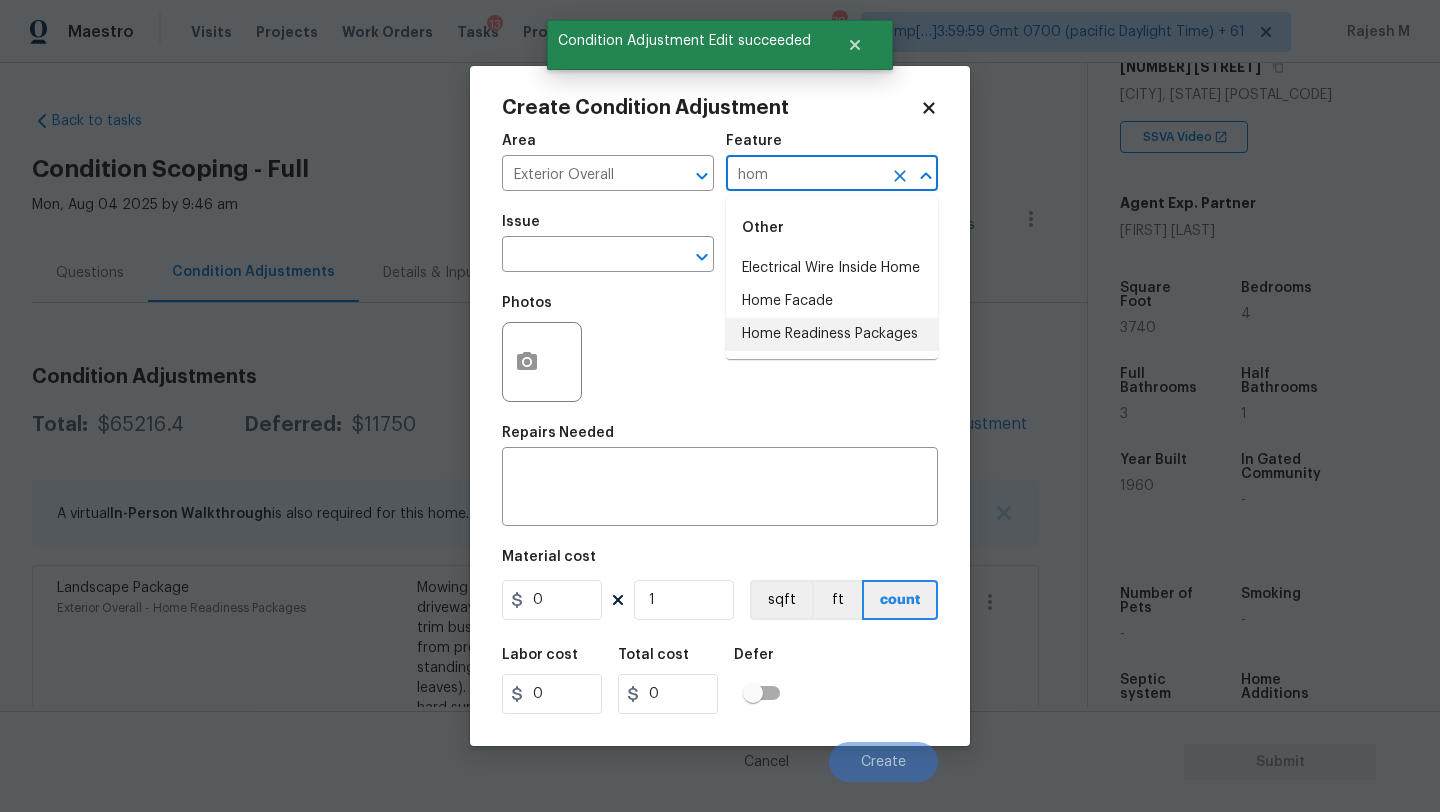click on "Home Readiness Packages" at bounding box center (832, 334) 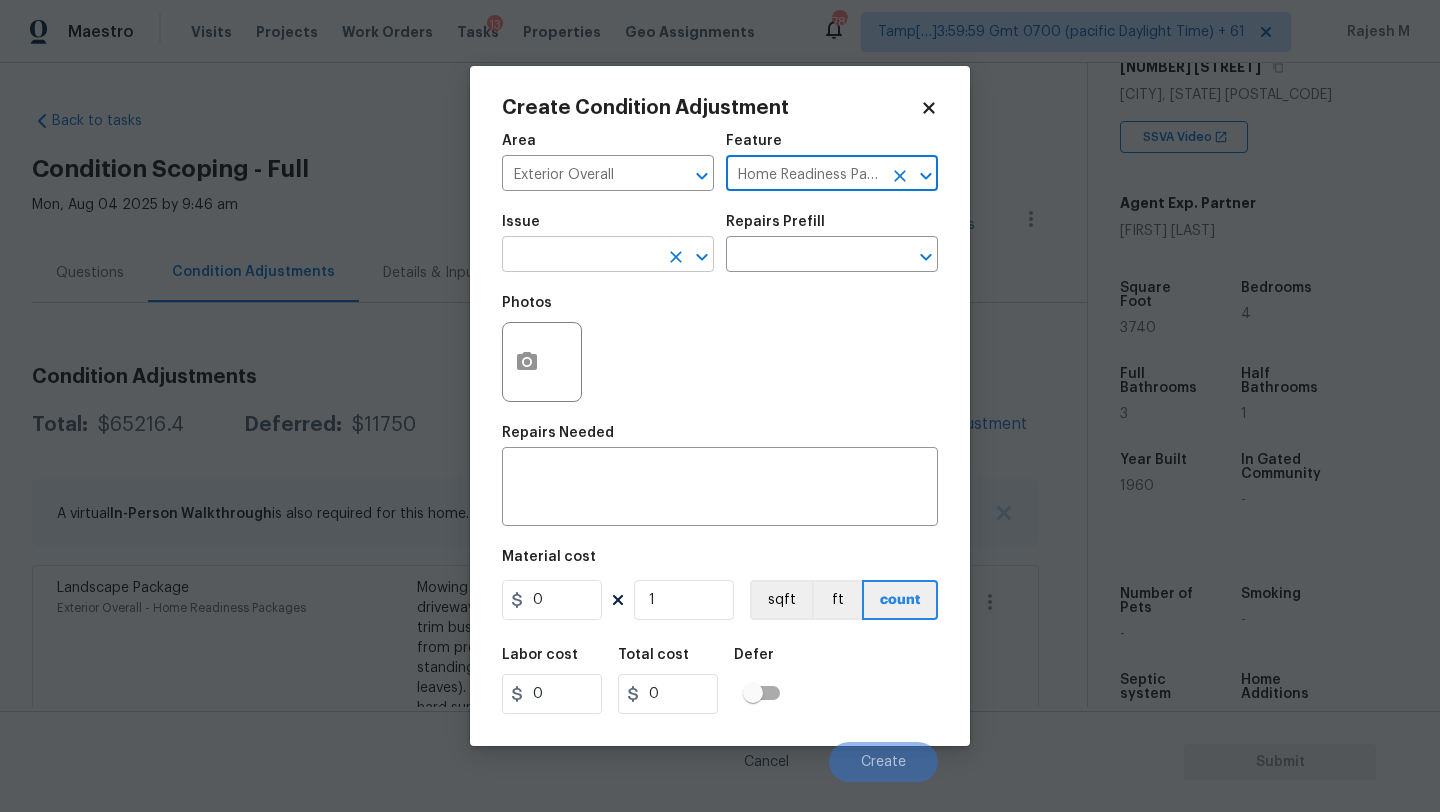 type on "Home Readiness Packages" 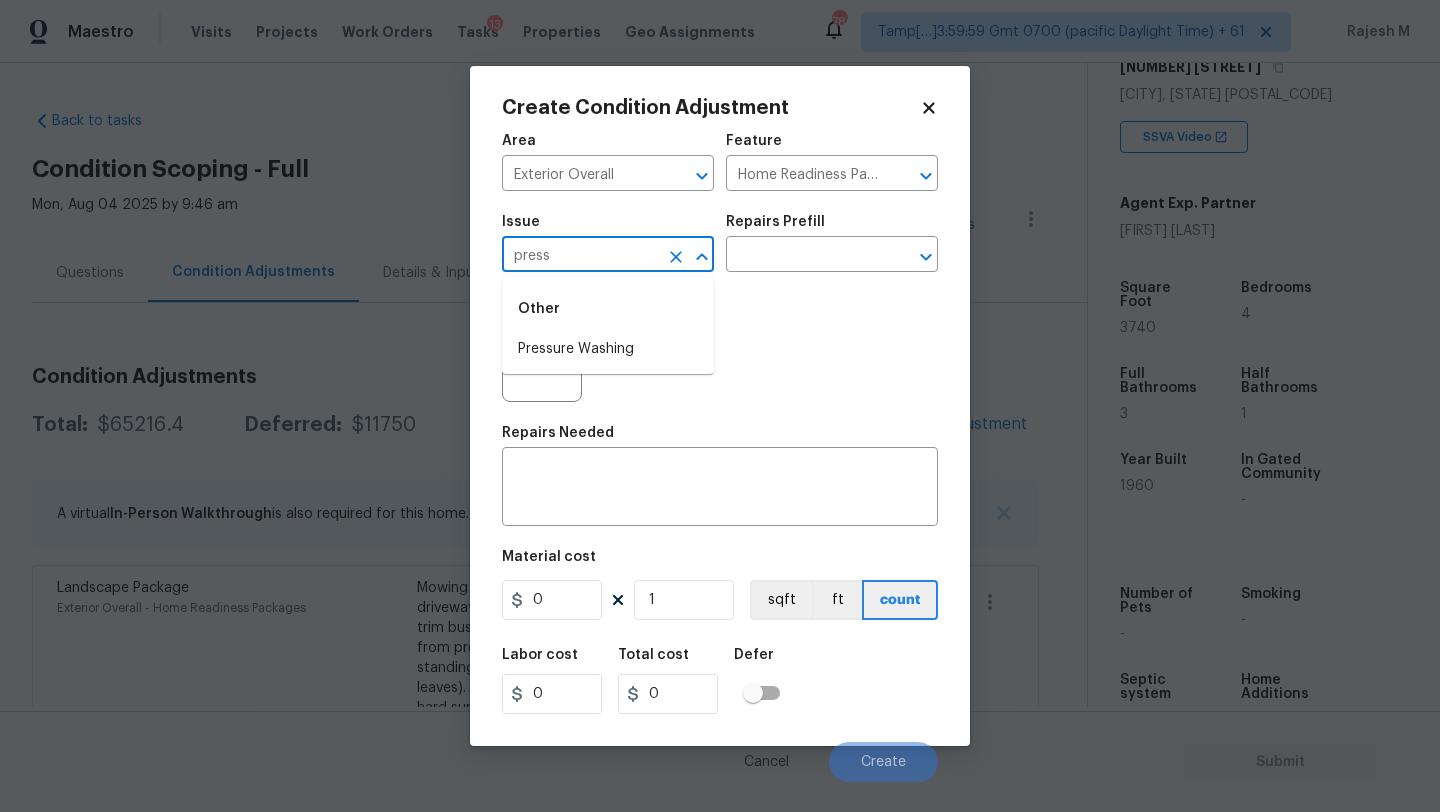 click on "Pressure Washing" at bounding box center (608, 349) 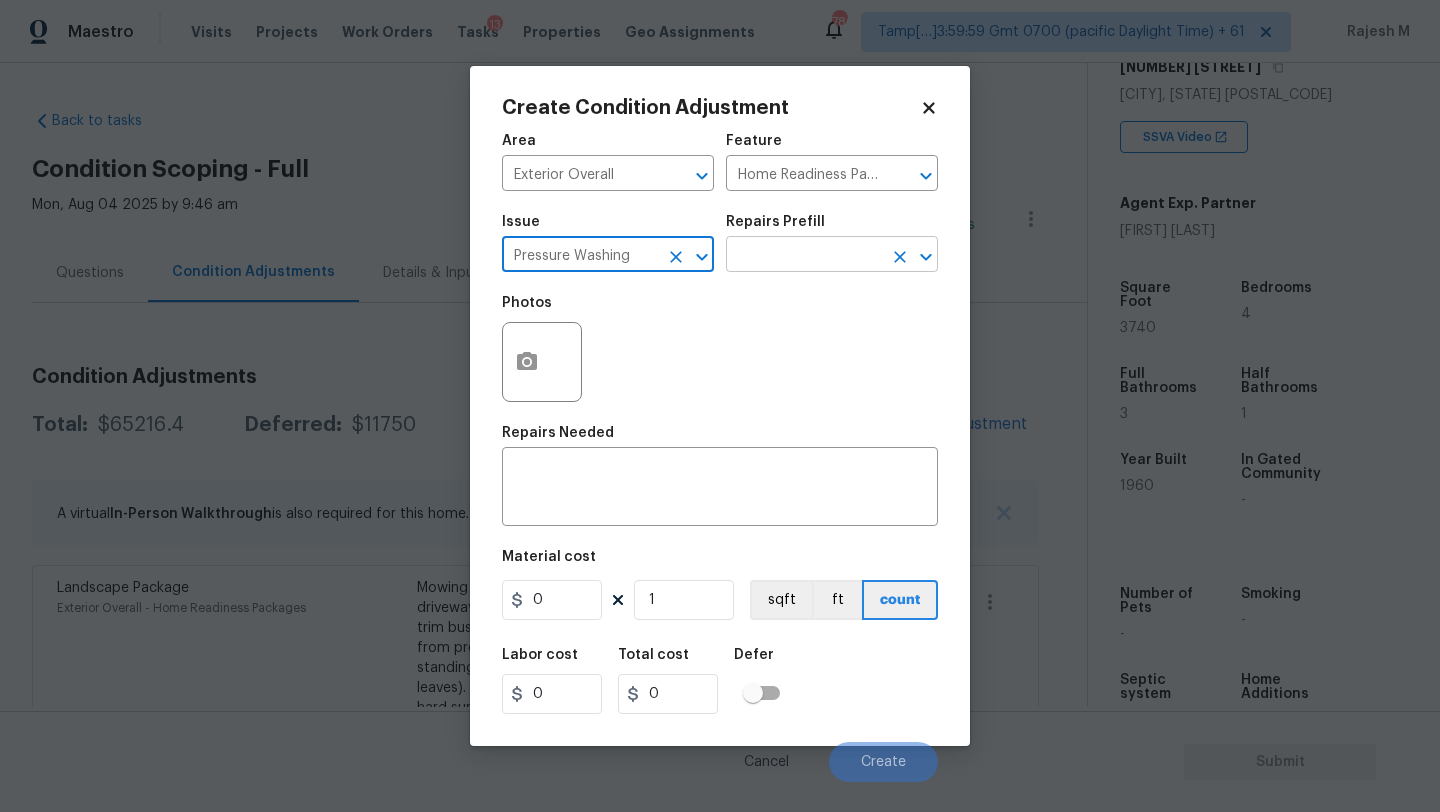 type on "Pressure Washing" 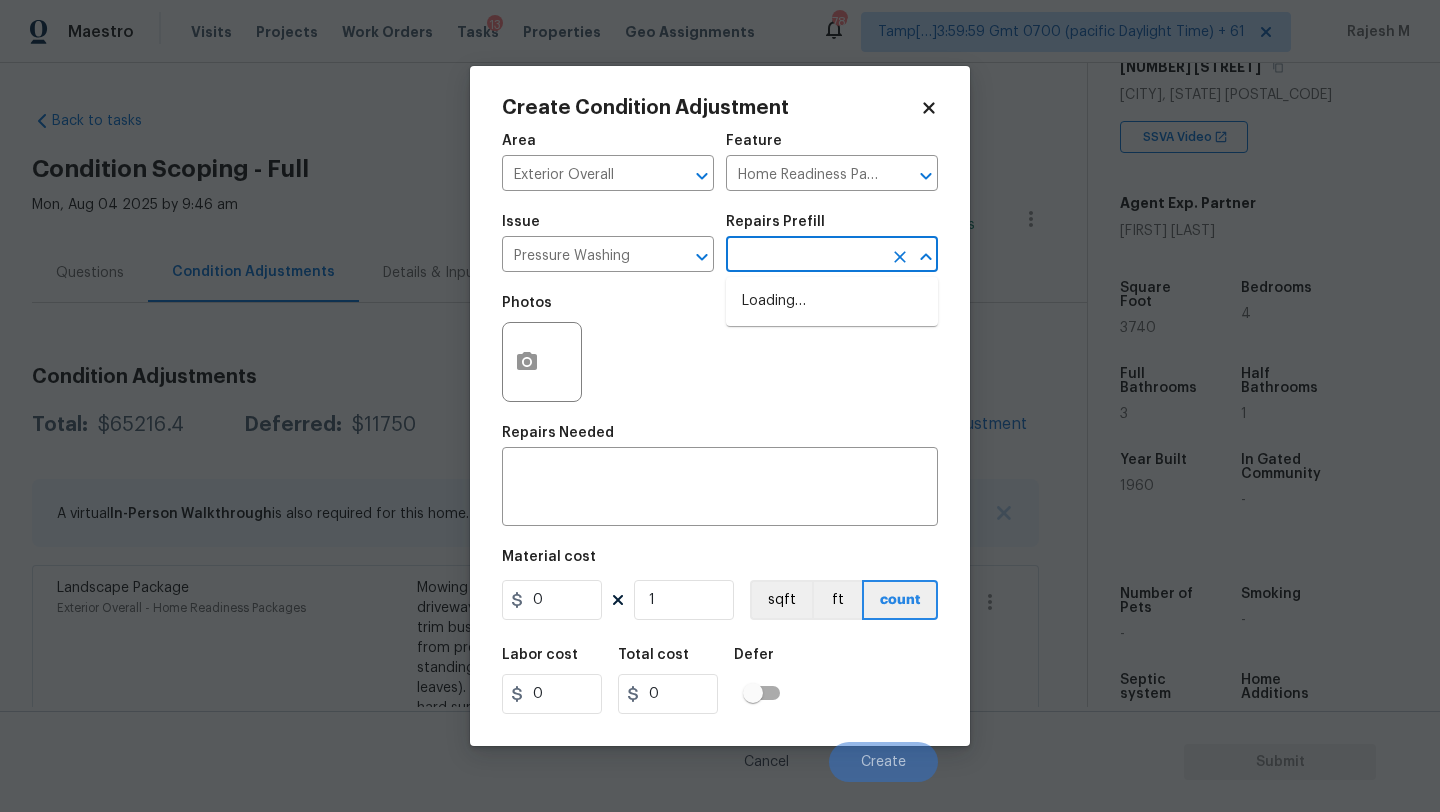 click at bounding box center (804, 256) 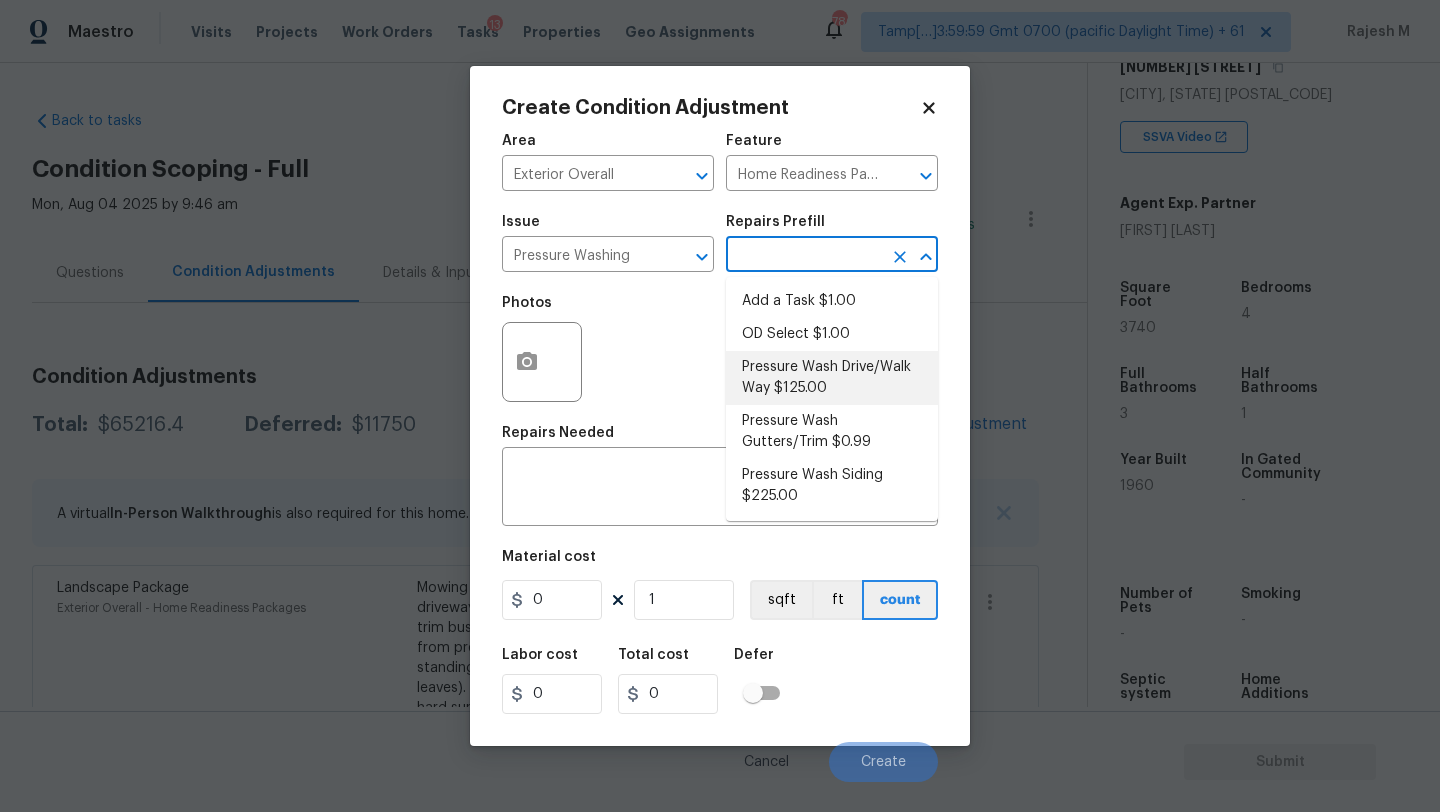 click on "Pressure Wash Drive/Walk Way $125.00" at bounding box center (832, 378) 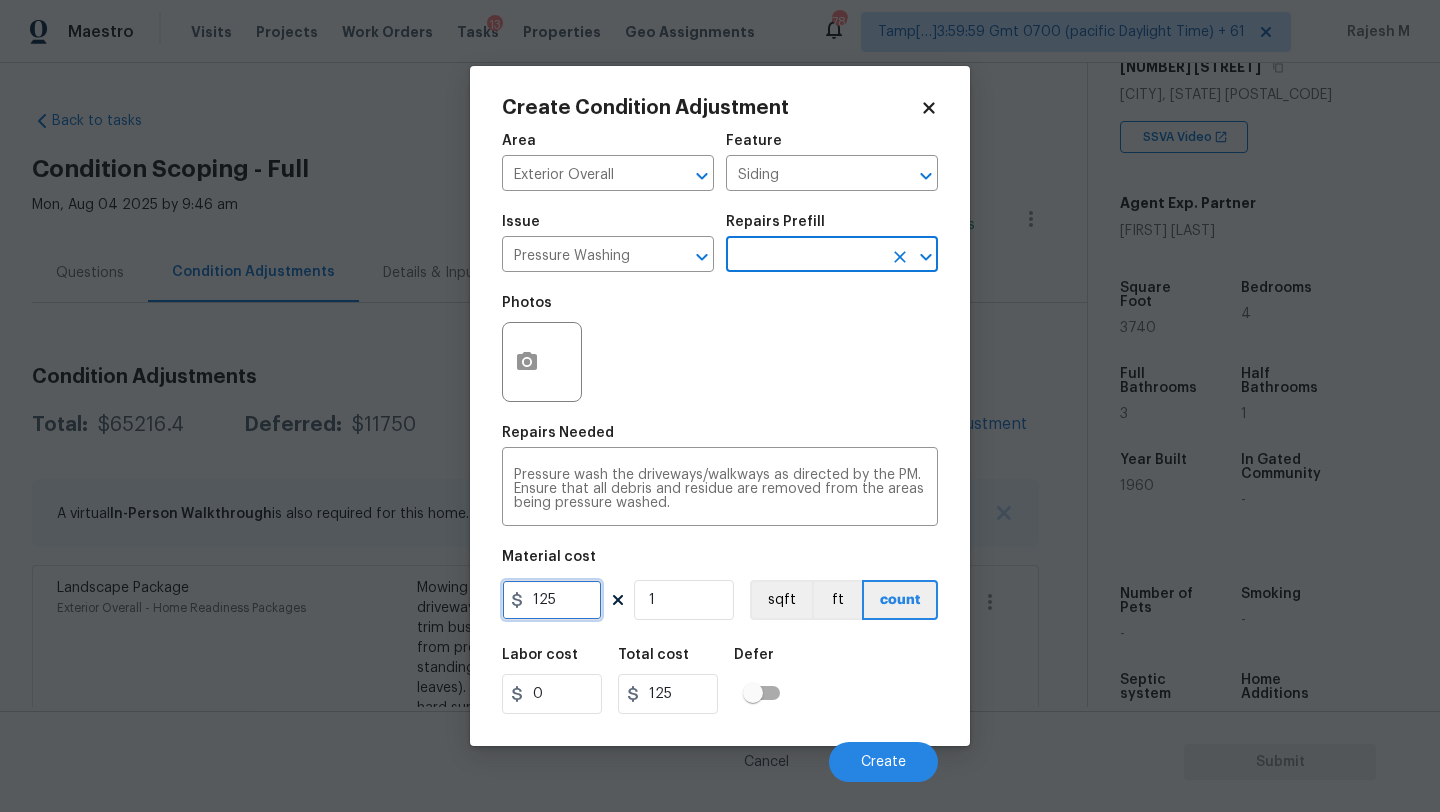 click on "125" at bounding box center (552, 600) 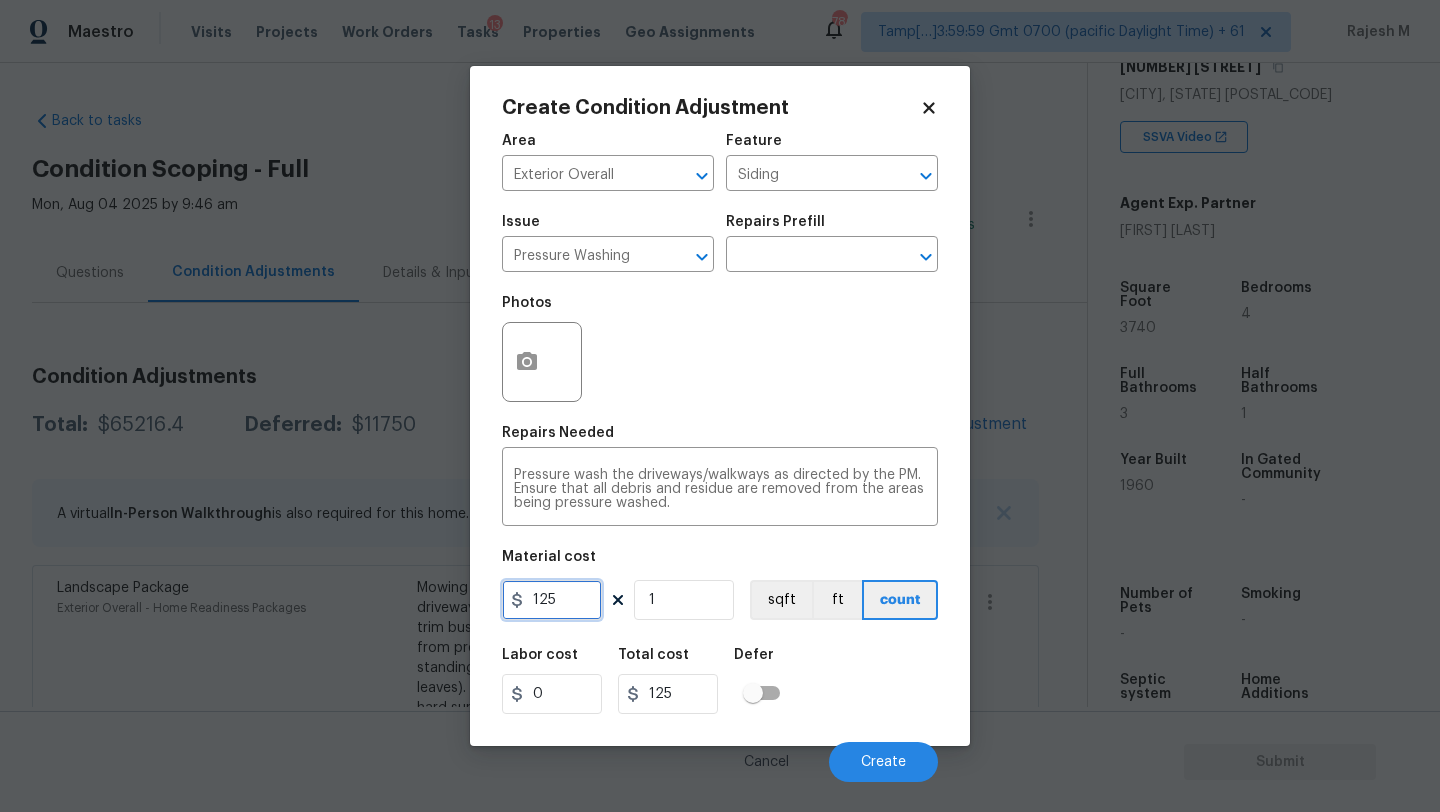 click on "125" at bounding box center [552, 600] 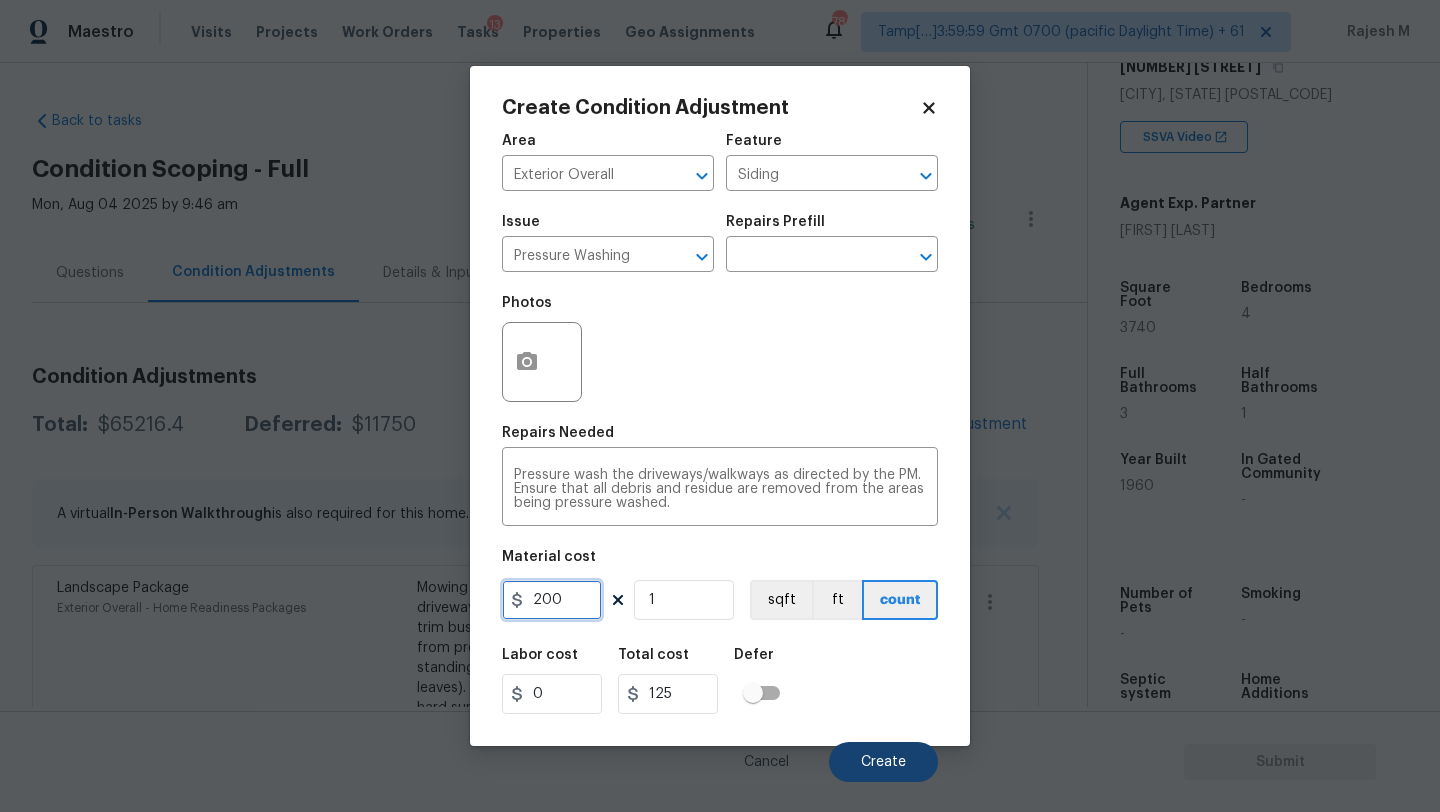 type on "200" 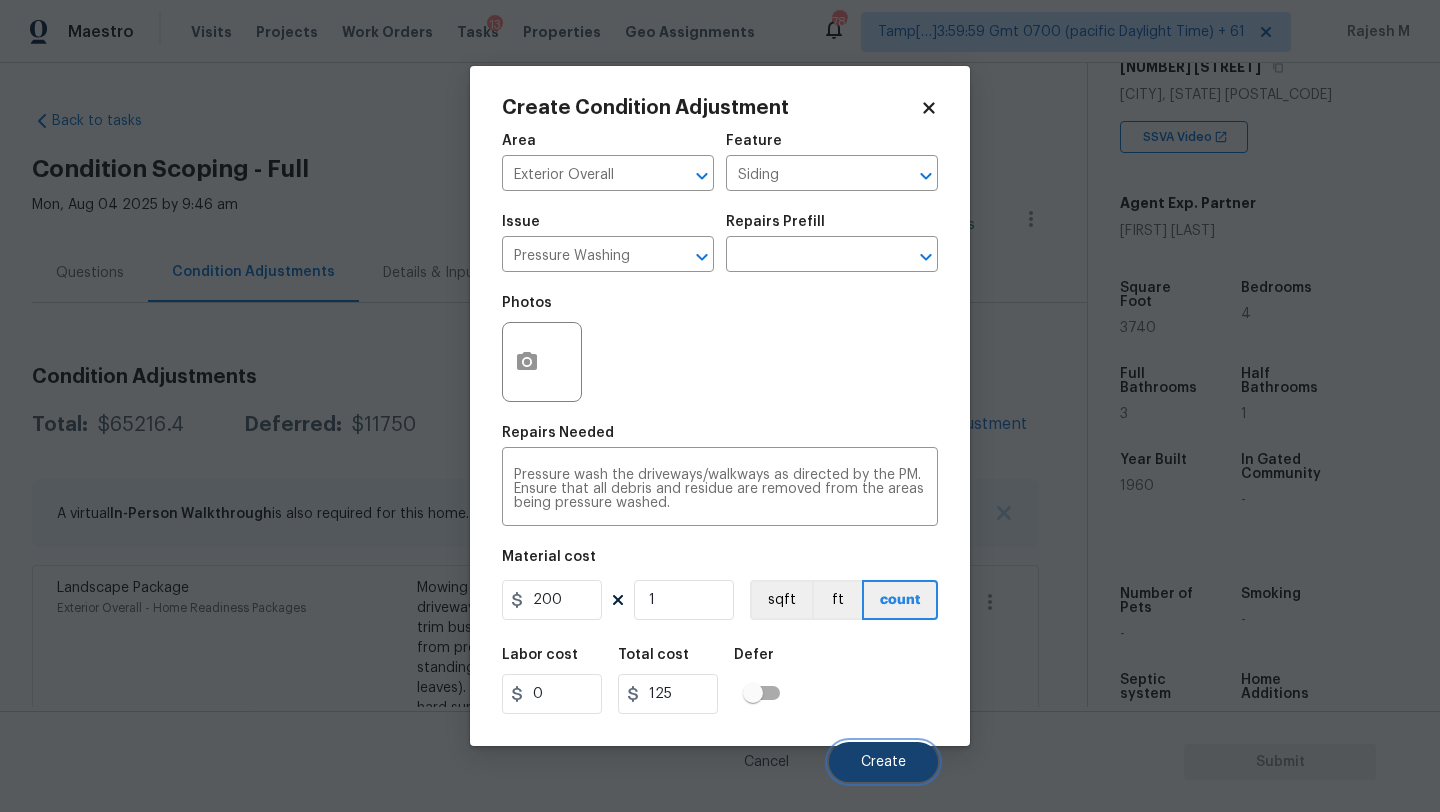 type on "200" 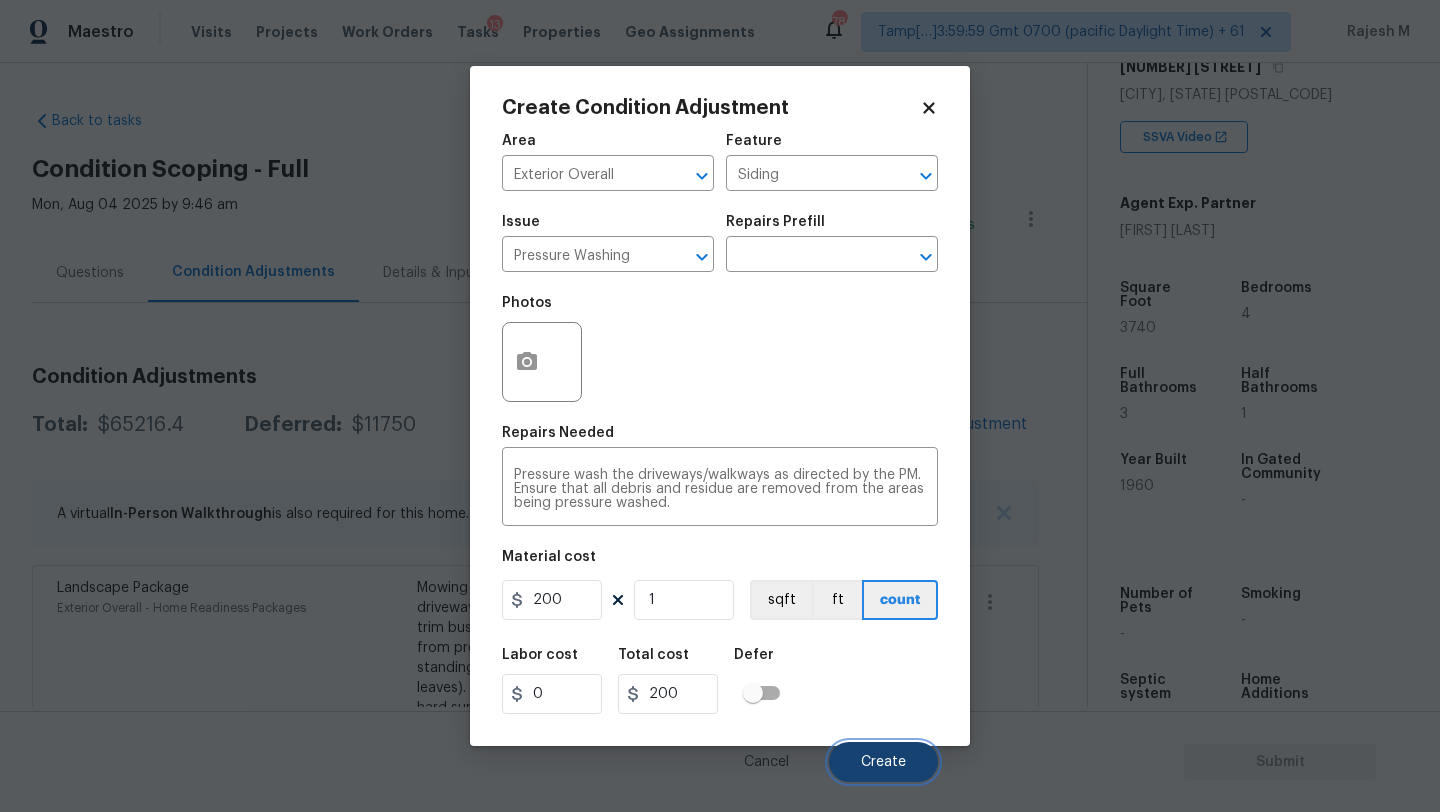 click on "Create" at bounding box center [883, 762] 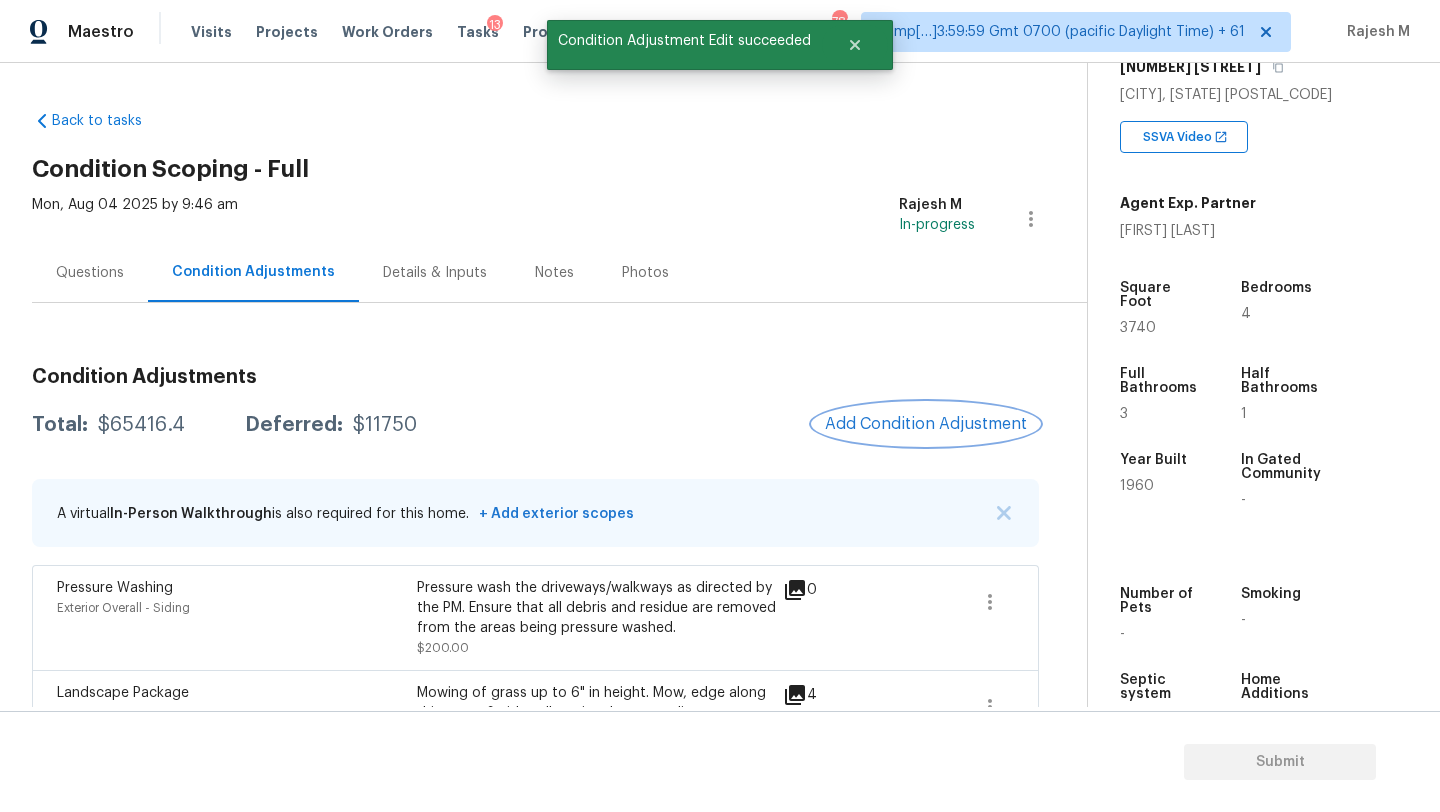 click on "Add Condition Adjustment" at bounding box center [926, 424] 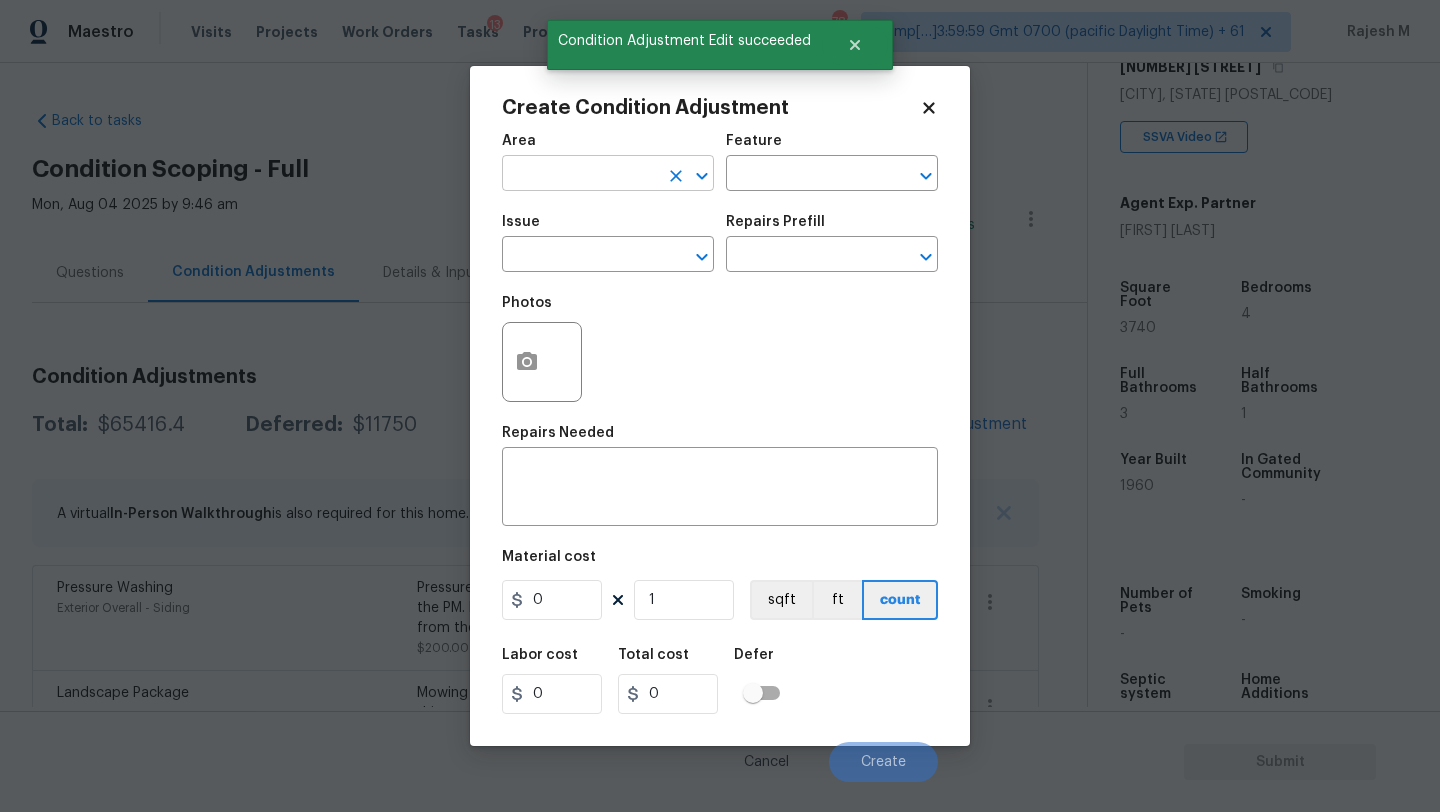 click at bounding box center (580, 175) 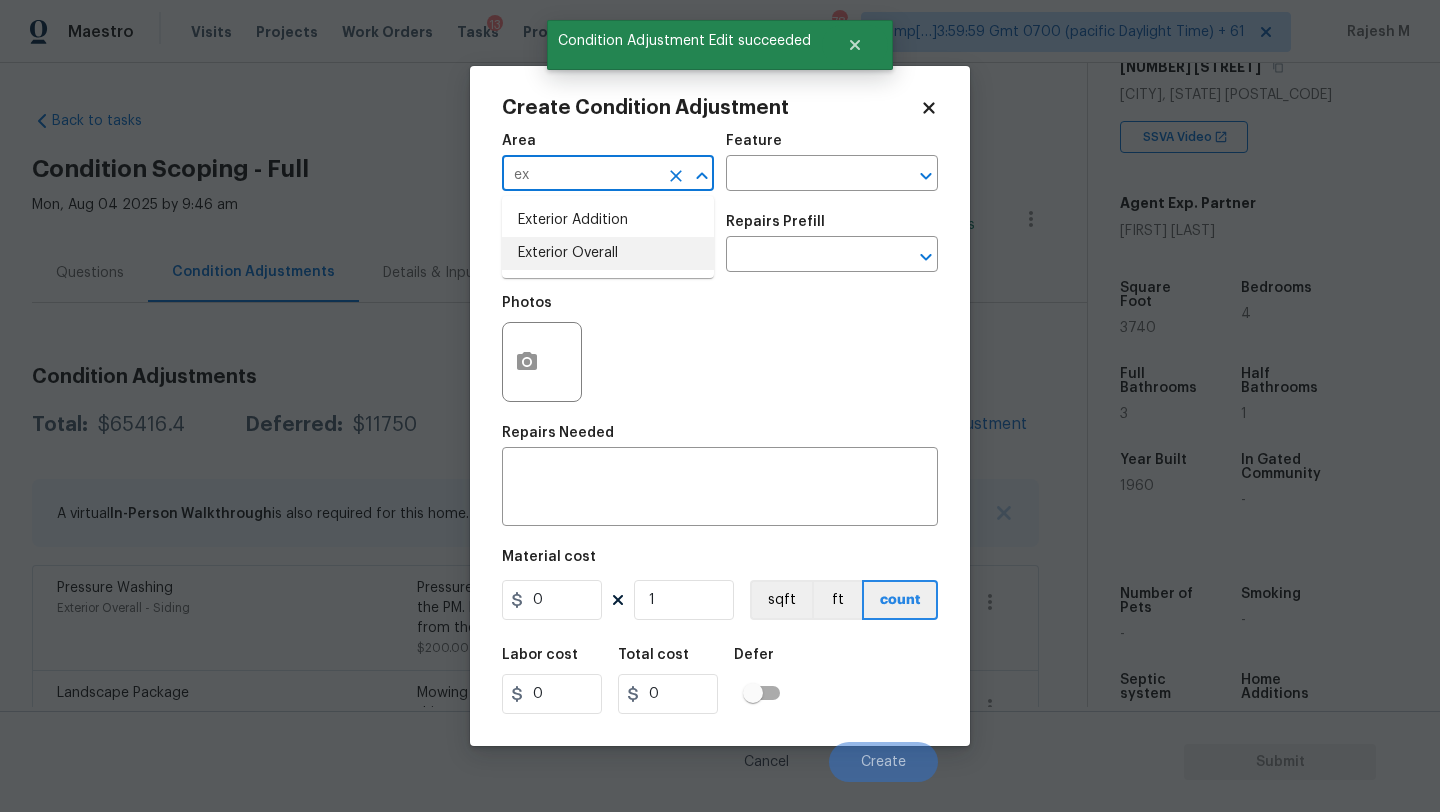 drag, startPoint x: 585, startPoint y: 232, endPoint x: 587, endPoint y: 246, distance: 14.142136 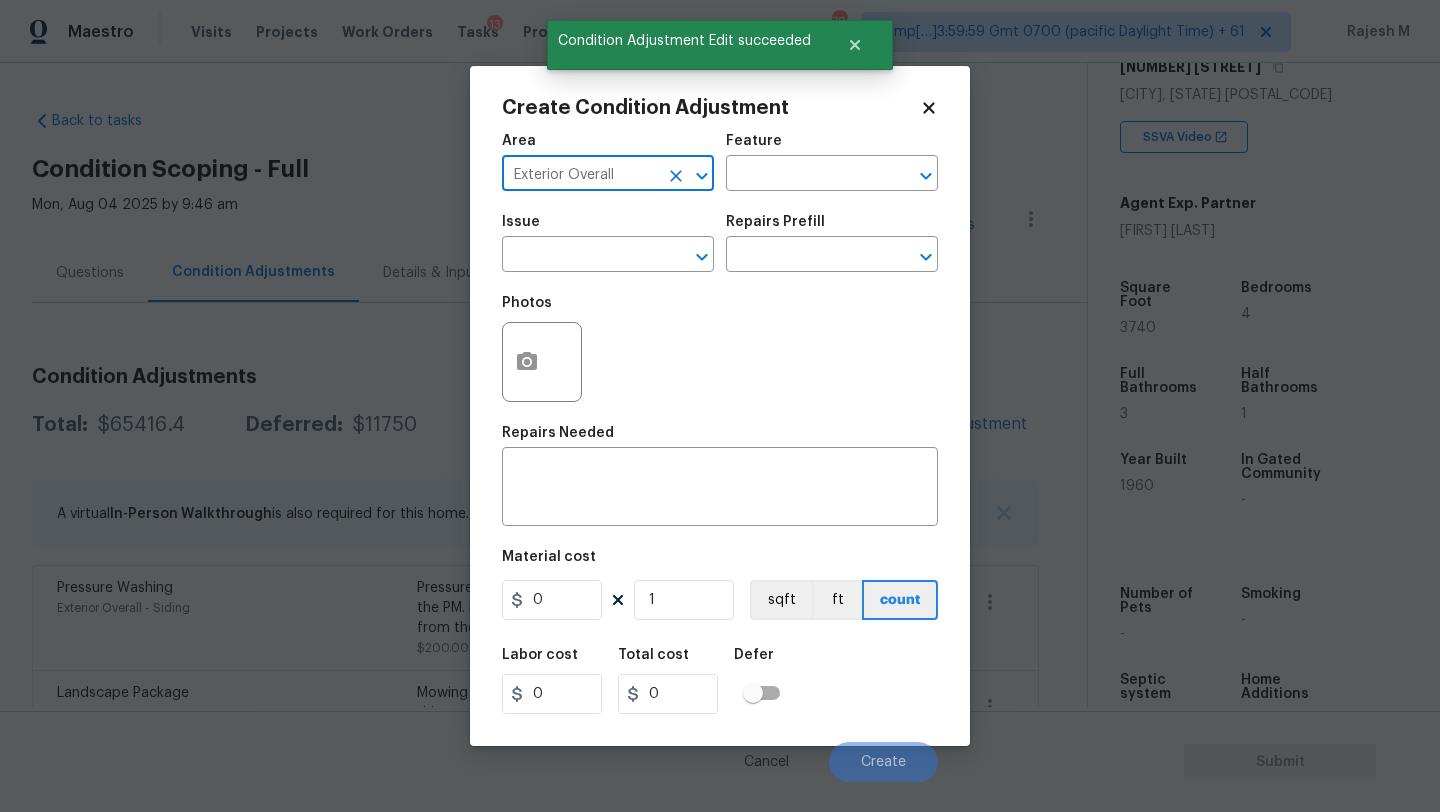 type on "Exterior Overall" 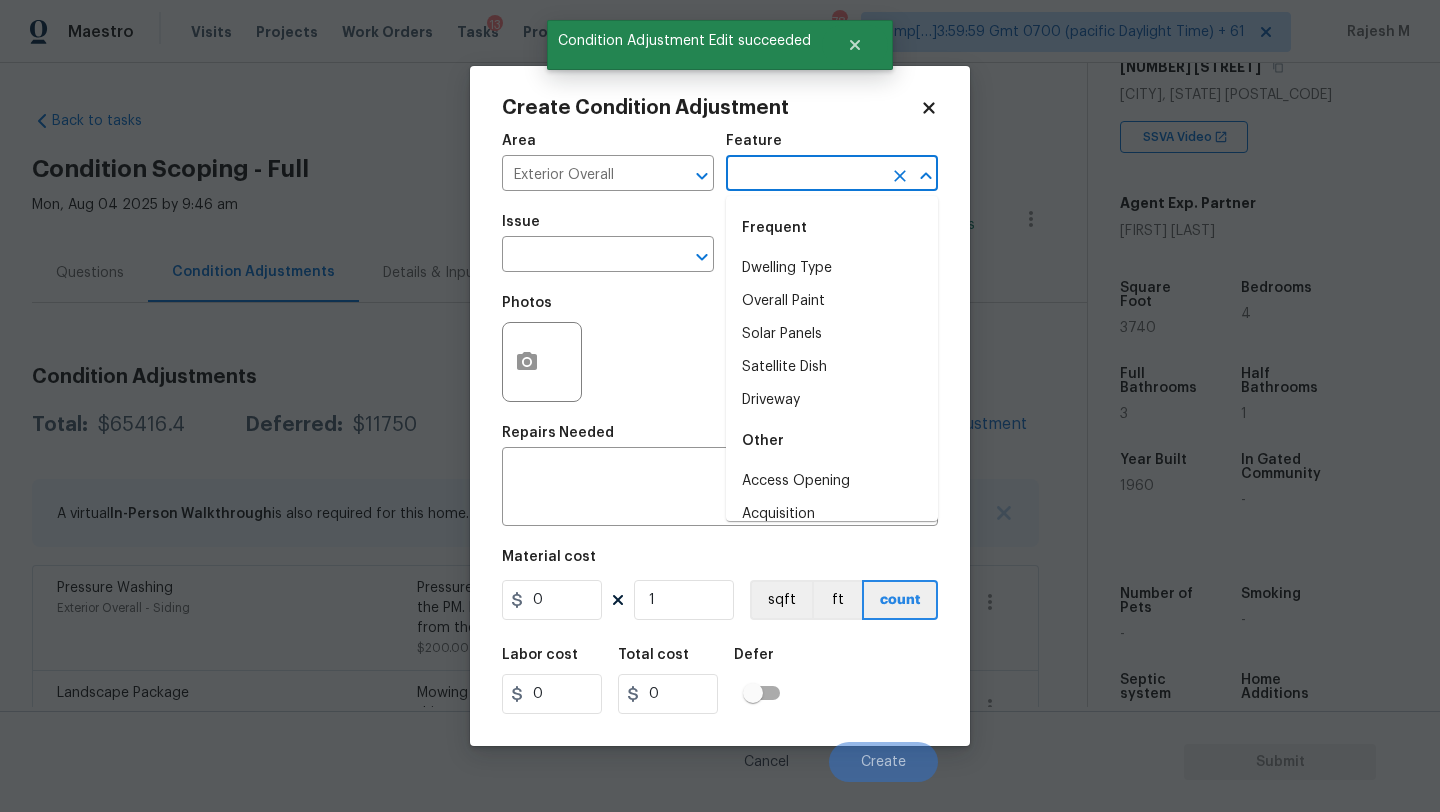 click at bounding box center (804, 175) 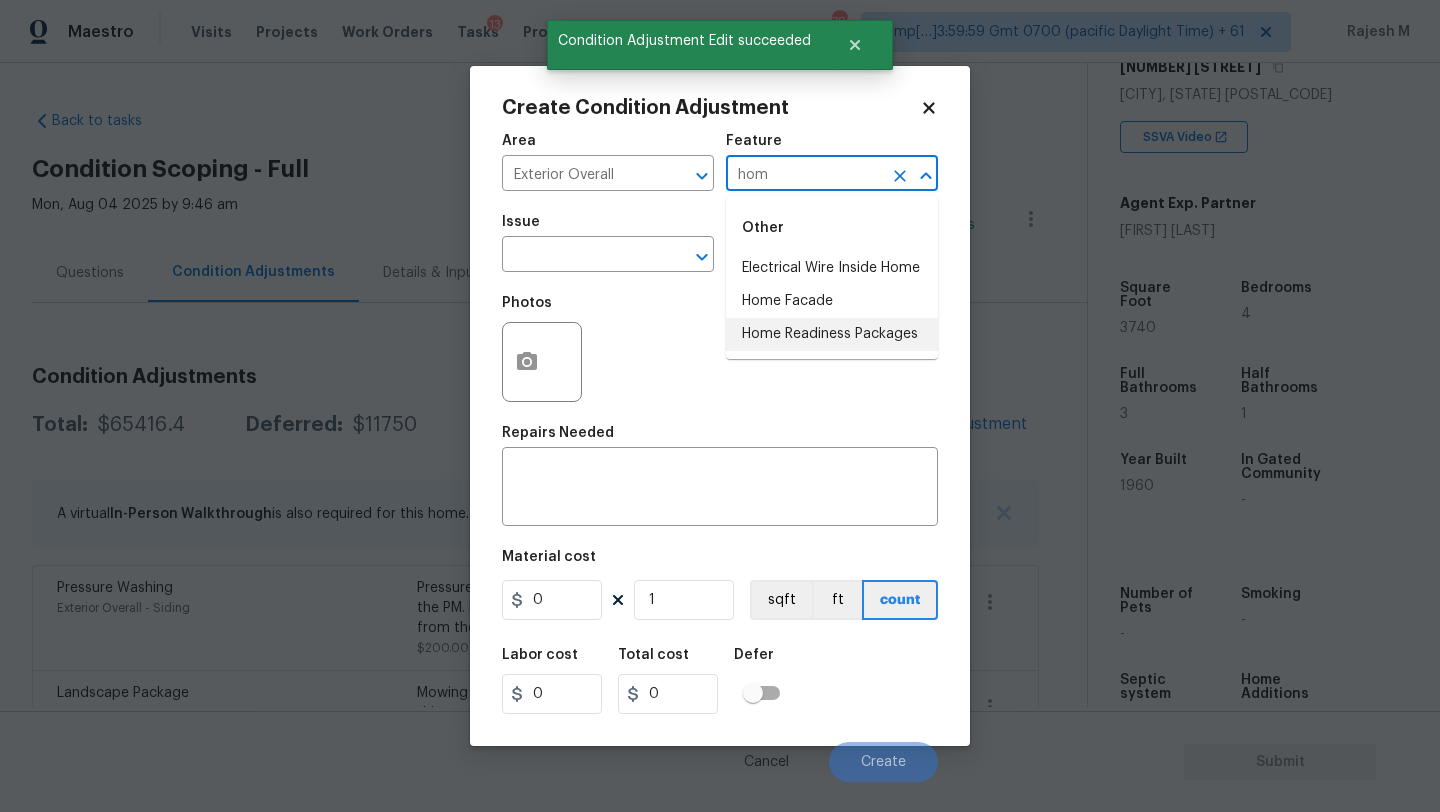 click on "Home Readiness Packages" at bounding box center (832, 334) 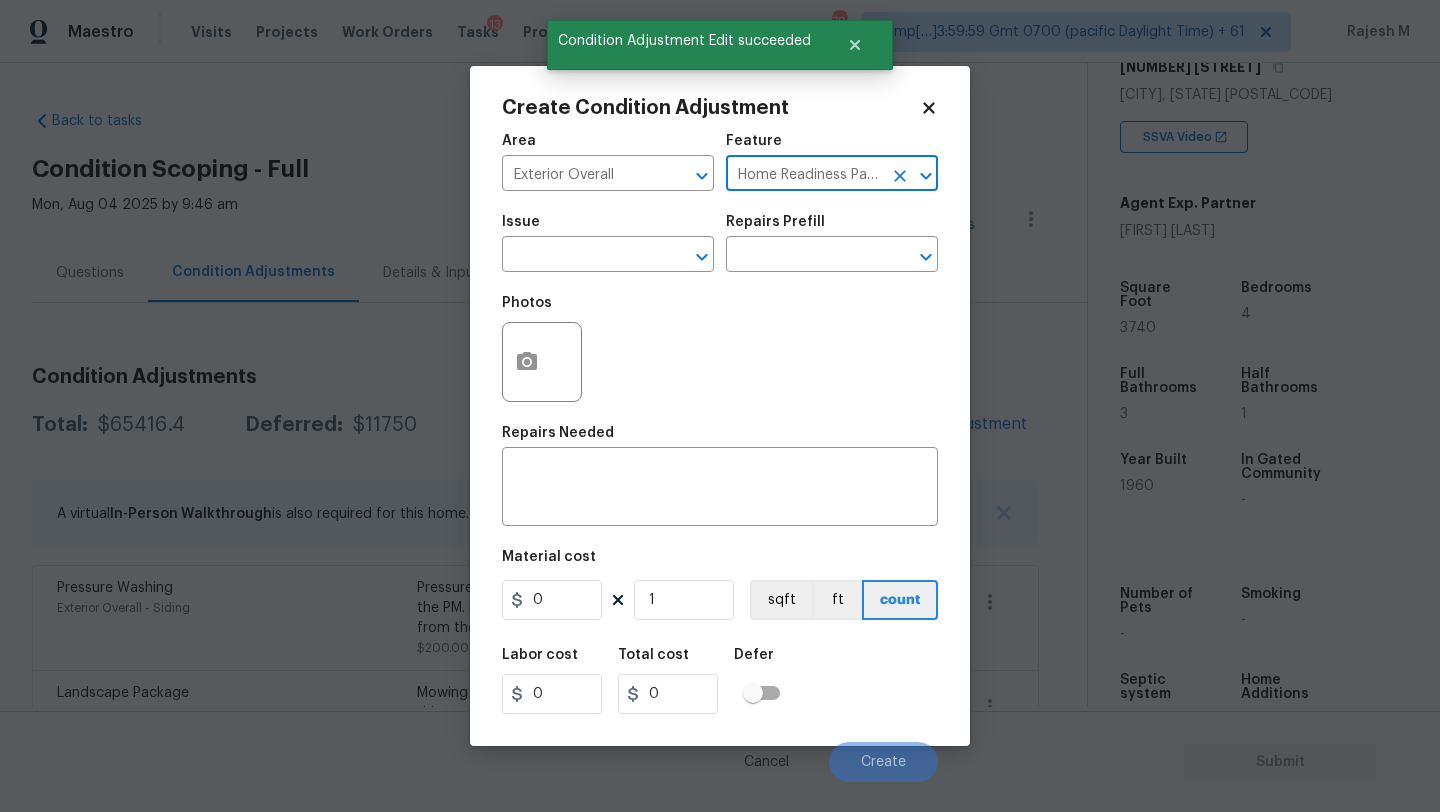 type on "Home Readiness Packages" 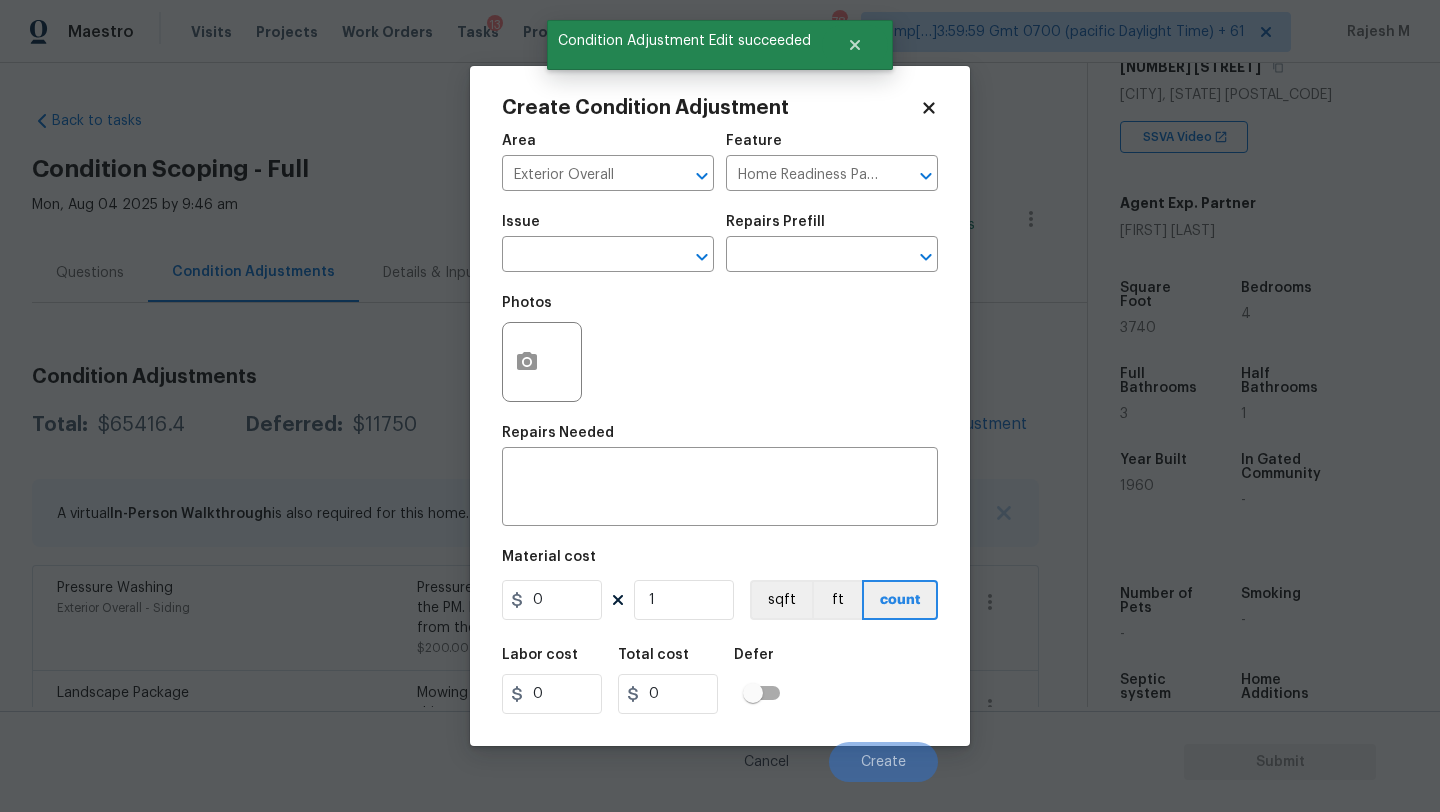 click on "Issue" at bounding box center (608, 228) 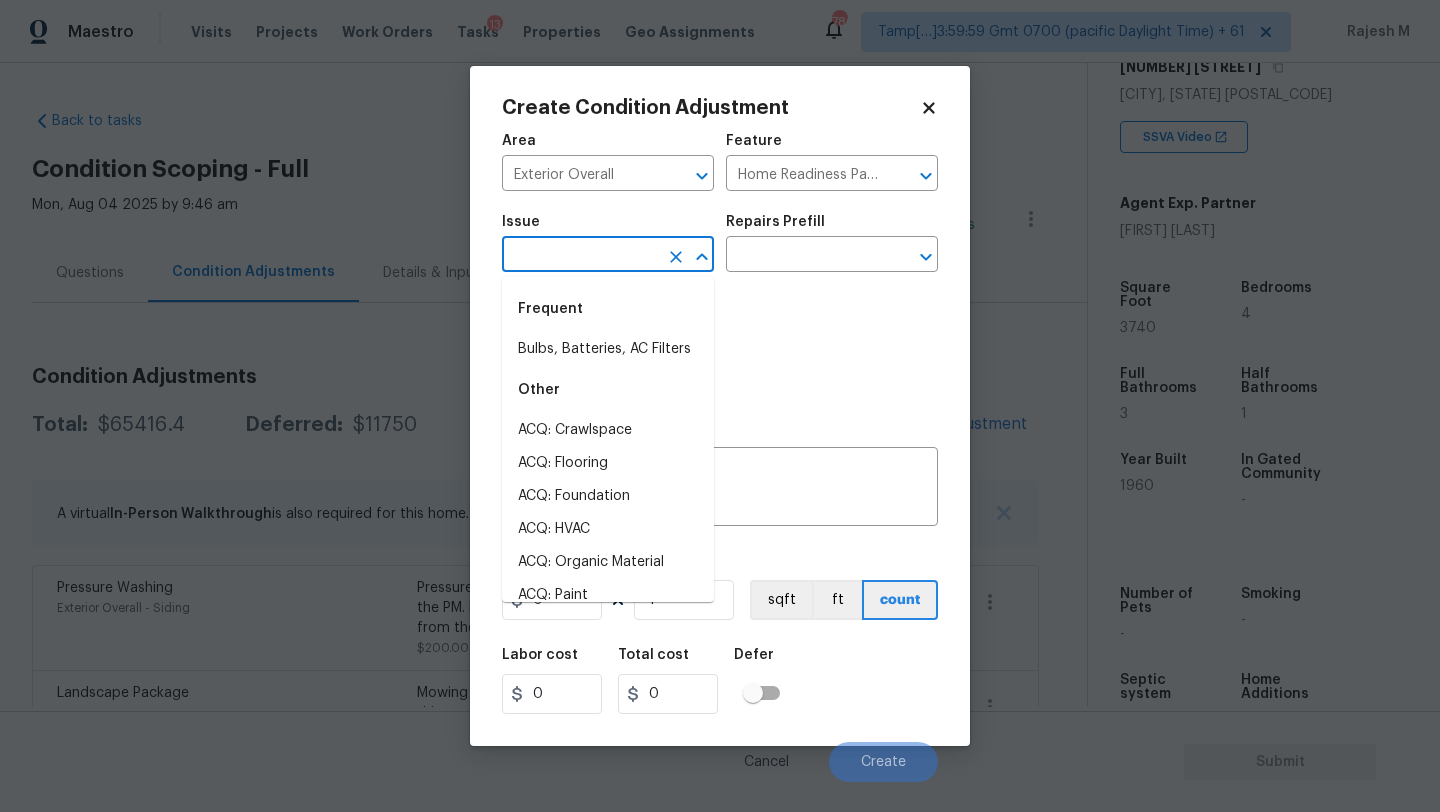 click at bounding box center [580, 256] 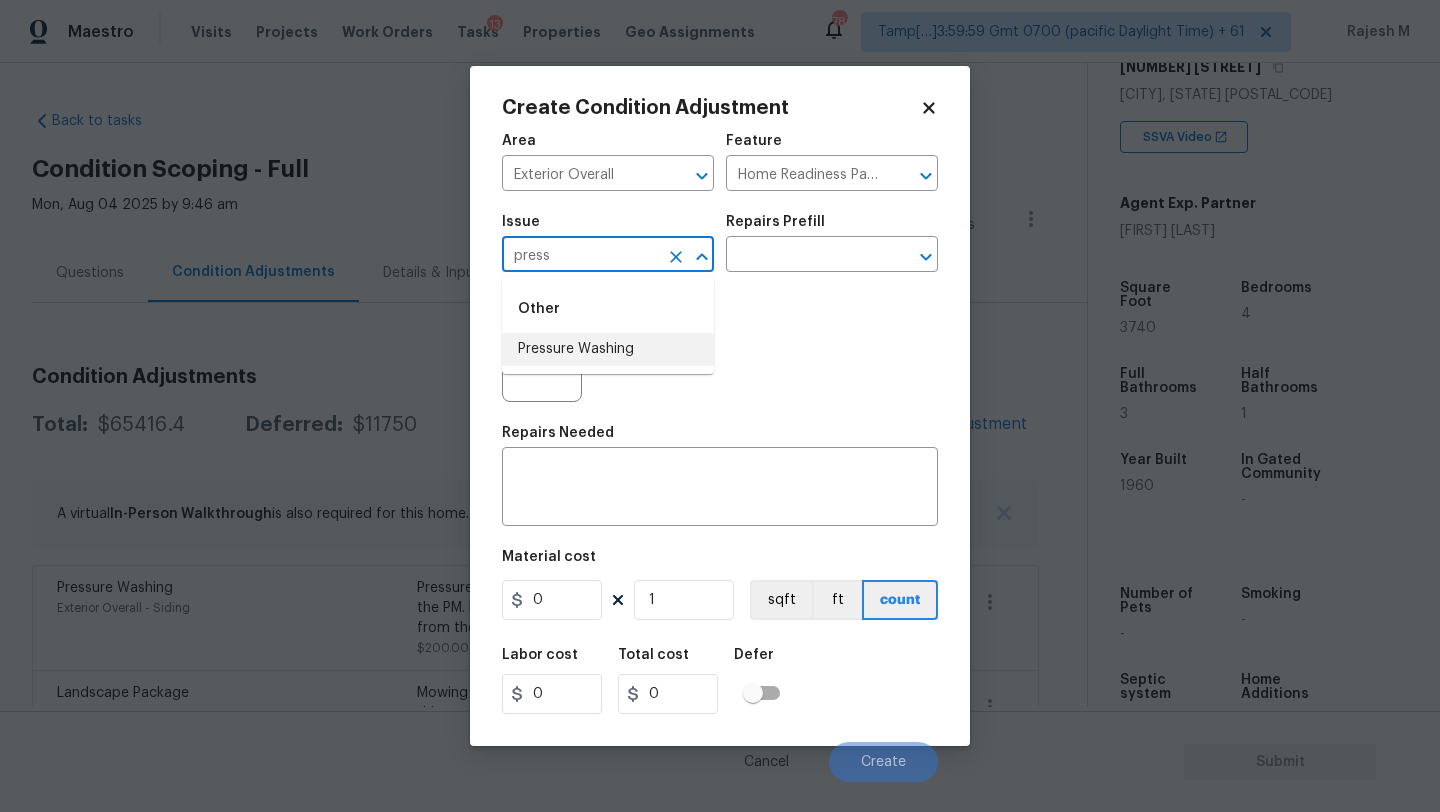 click on "Pressure Washing" at bounding box center (608, 349) 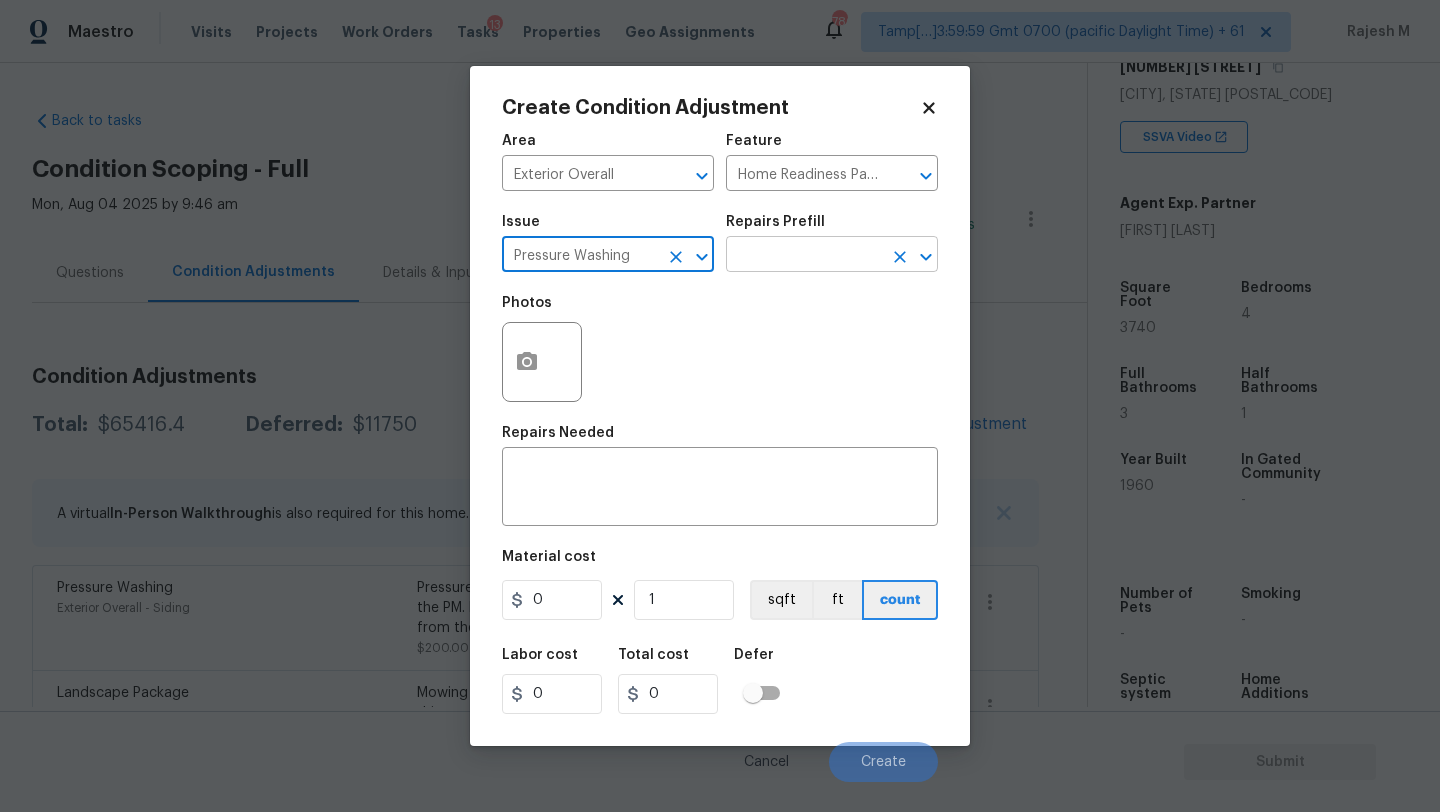 type on "Pressure Washing" 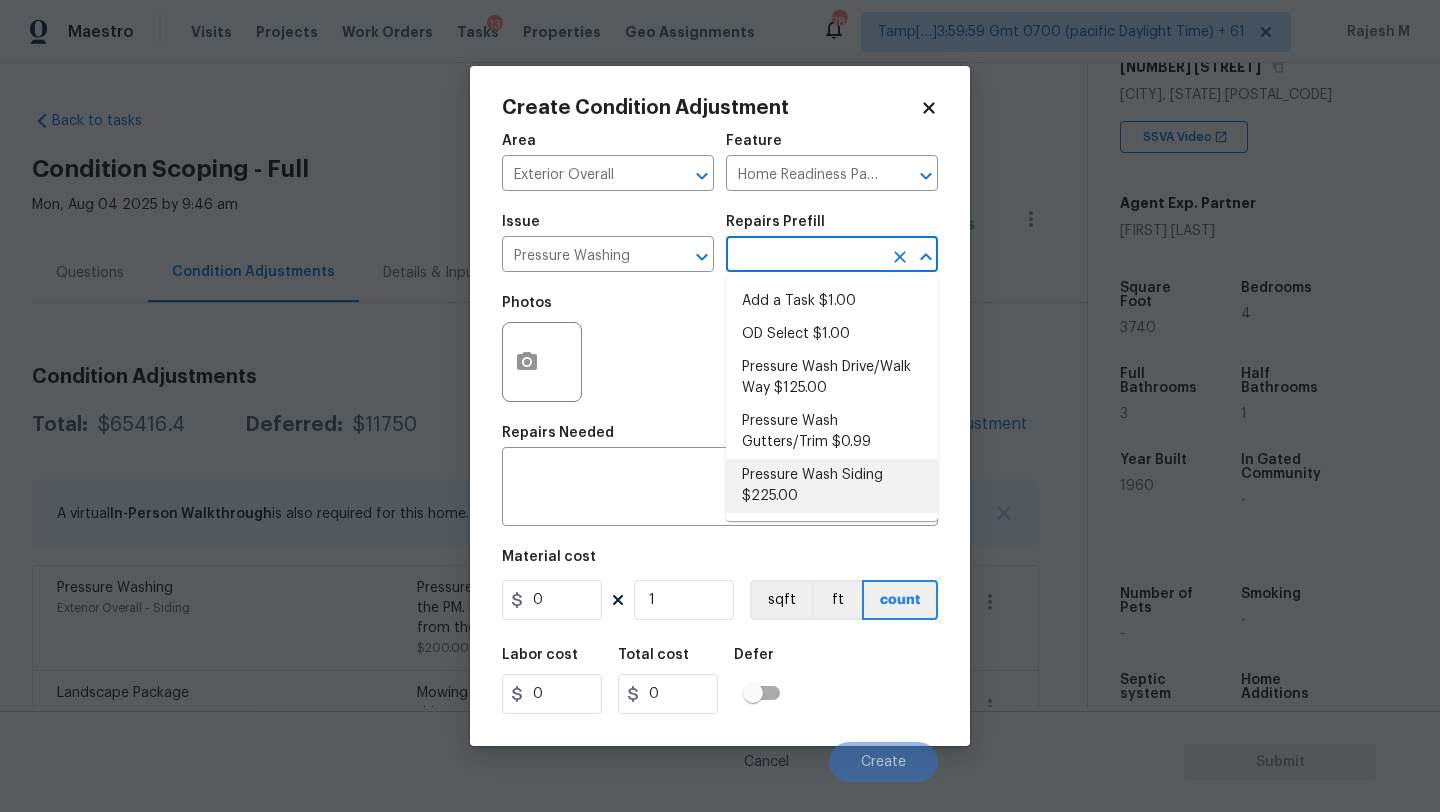 click on "Pressure Wash Siding $225.00" at bounding box center (832, 486) 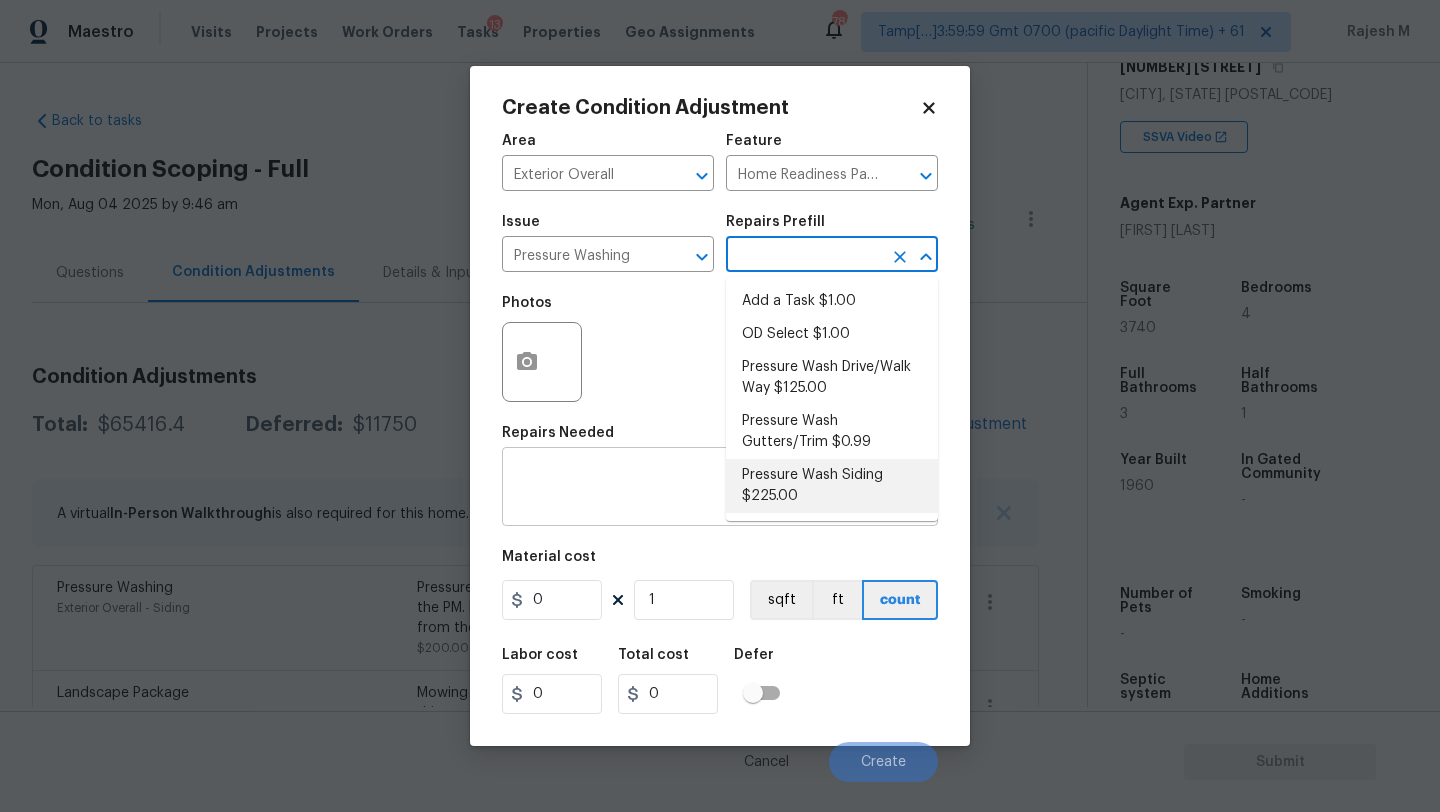 type on "Siding" 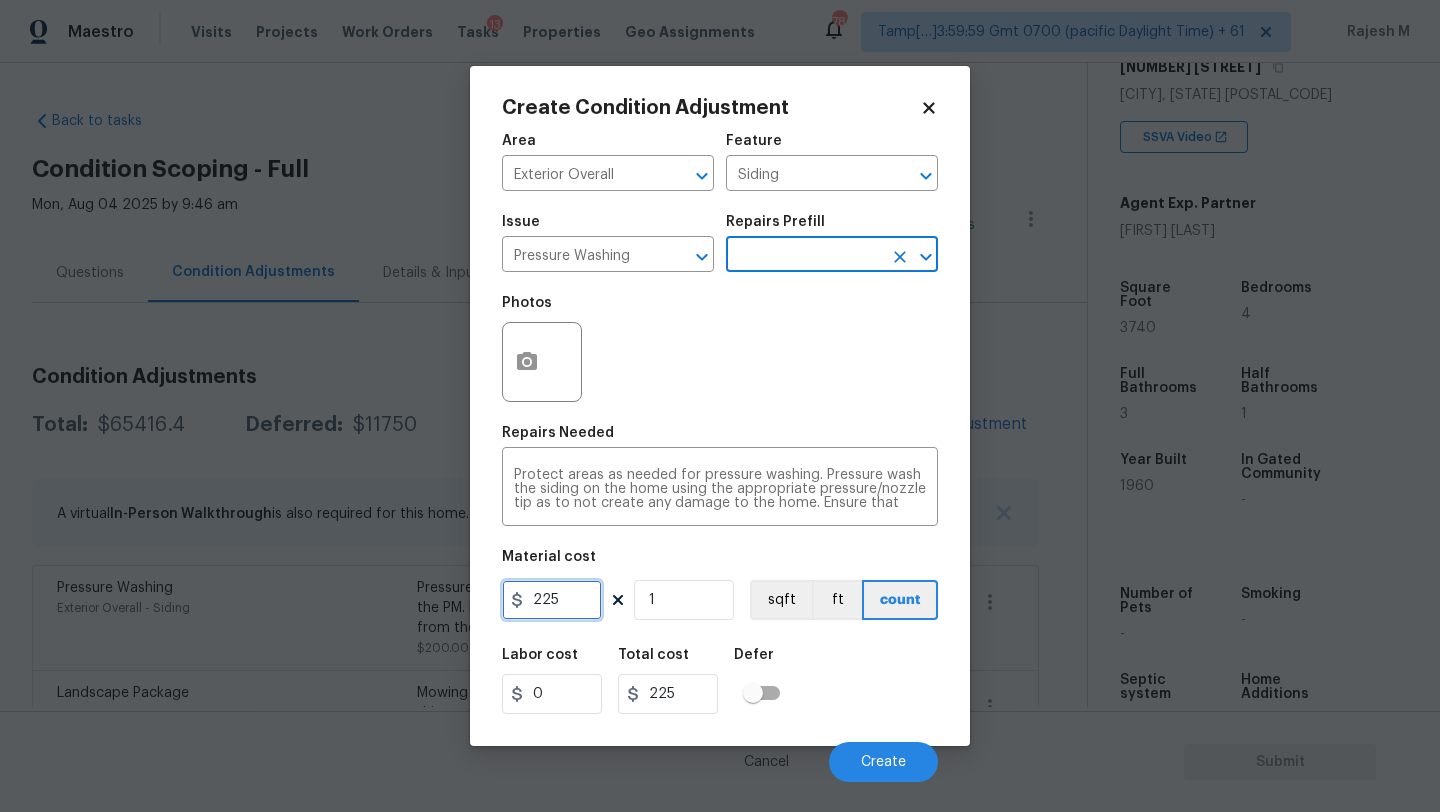 click on "225" at bounding box center (552, 600) 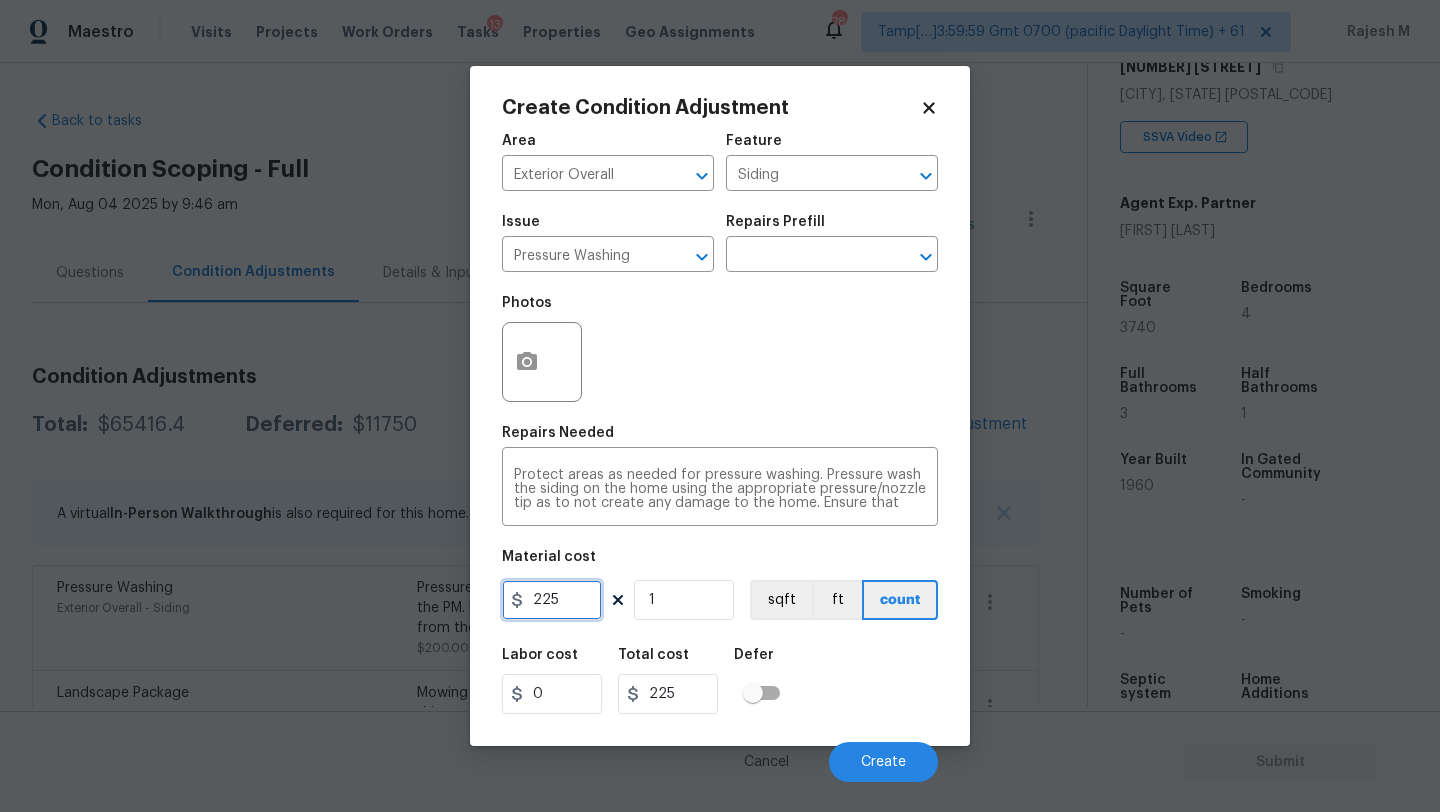 click on "225" at bounding box center [552, 600] 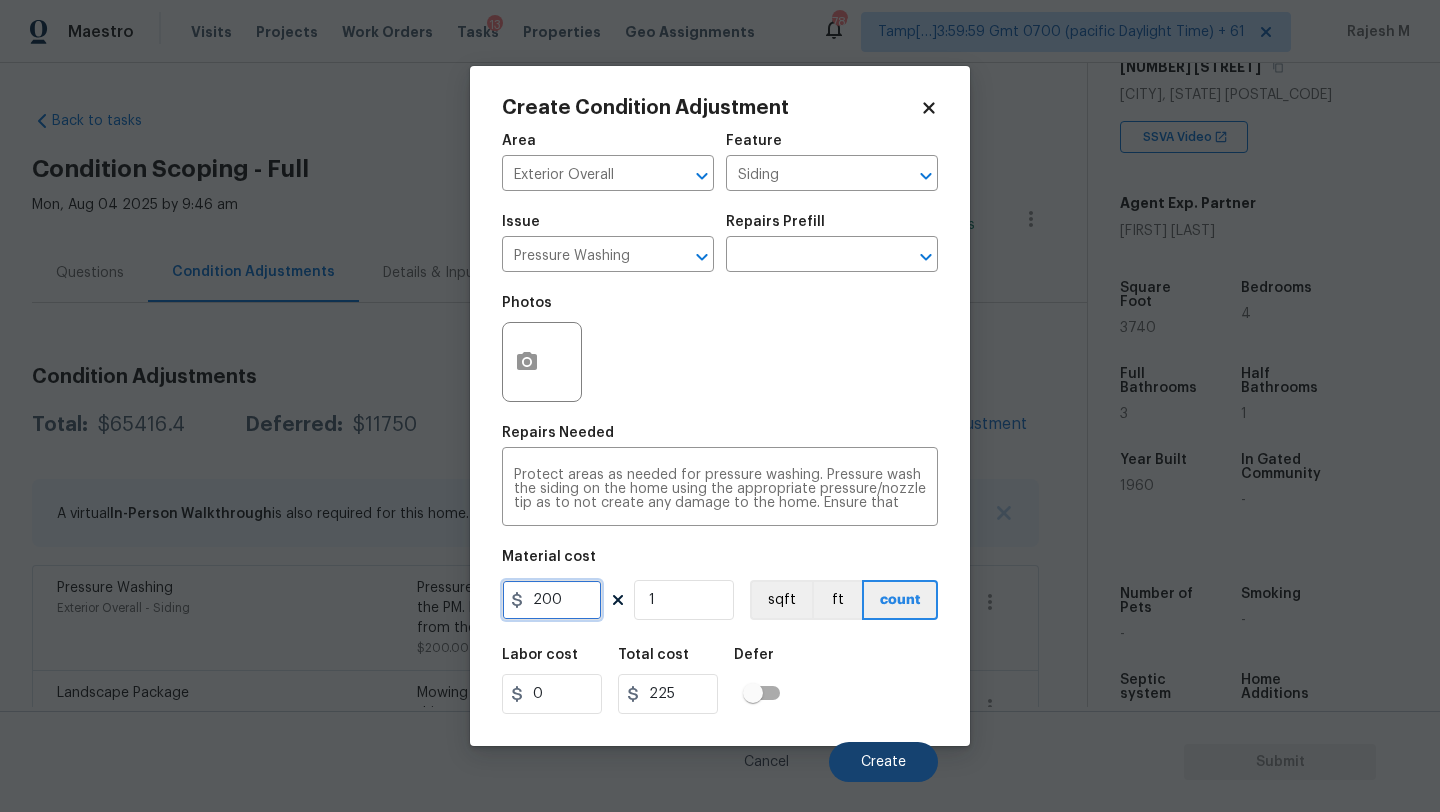 type on "200" 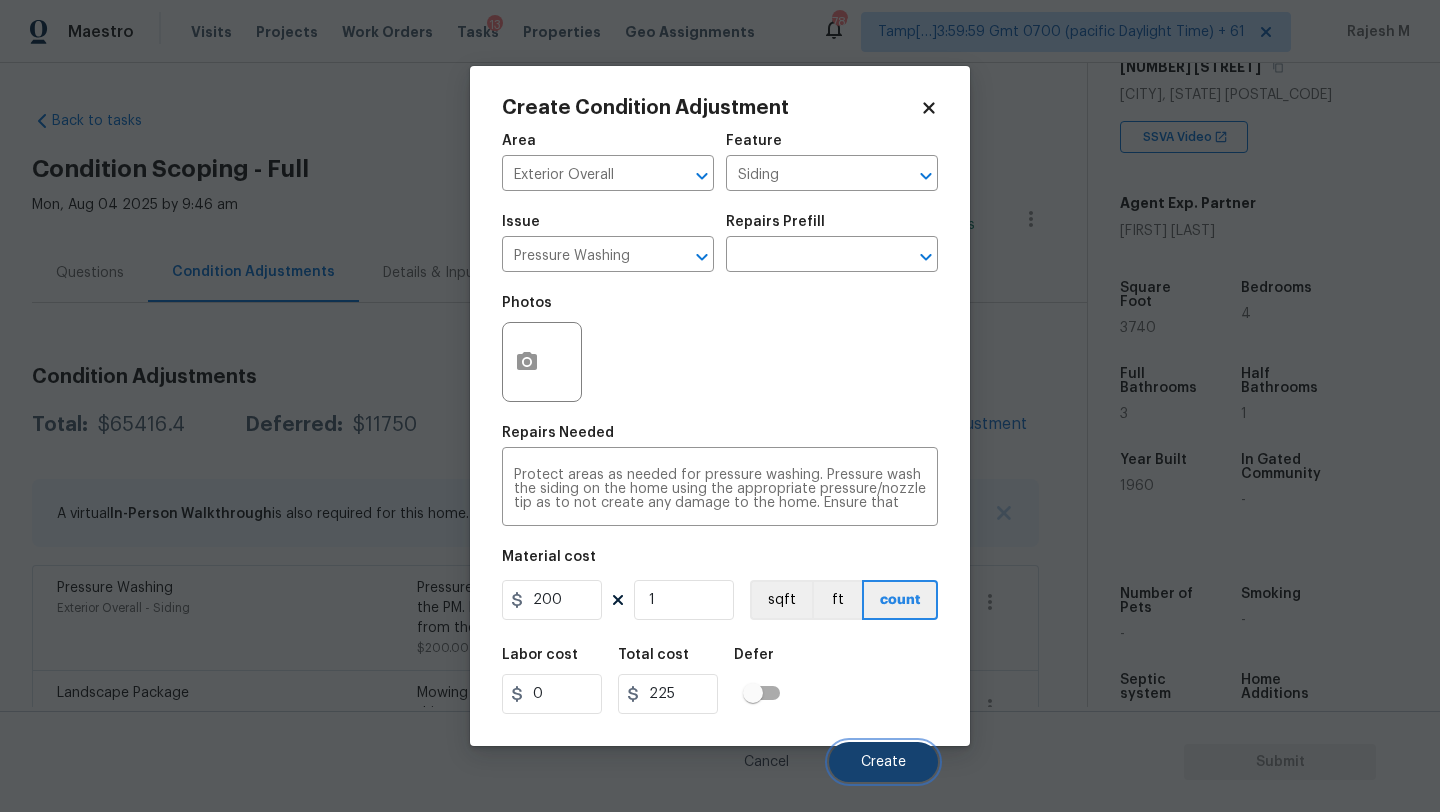 type on "200" 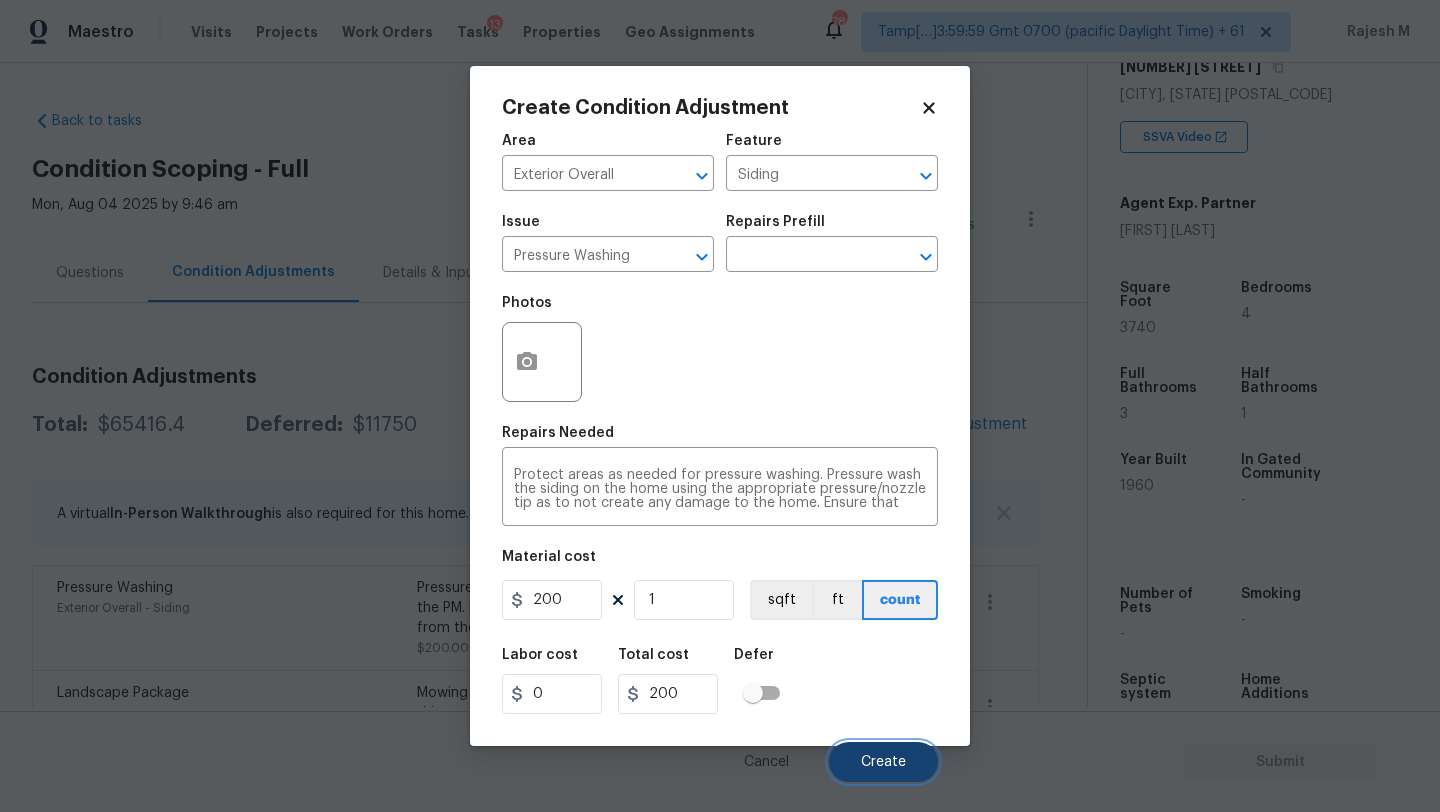 click on "Create" at bounding box center [883, 762] 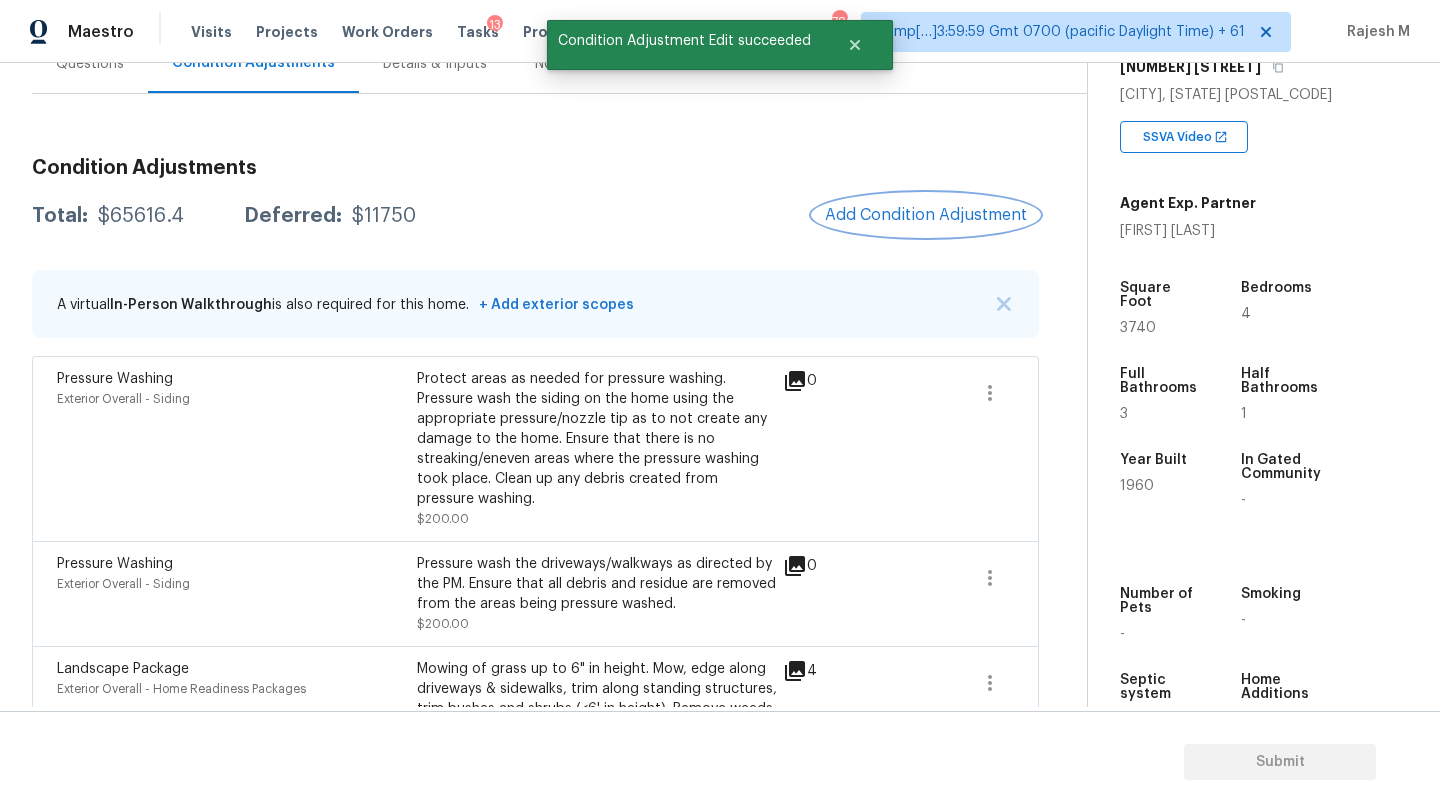 scroll, scrollTop: 145, scrollLeft: 0, axis: vertical 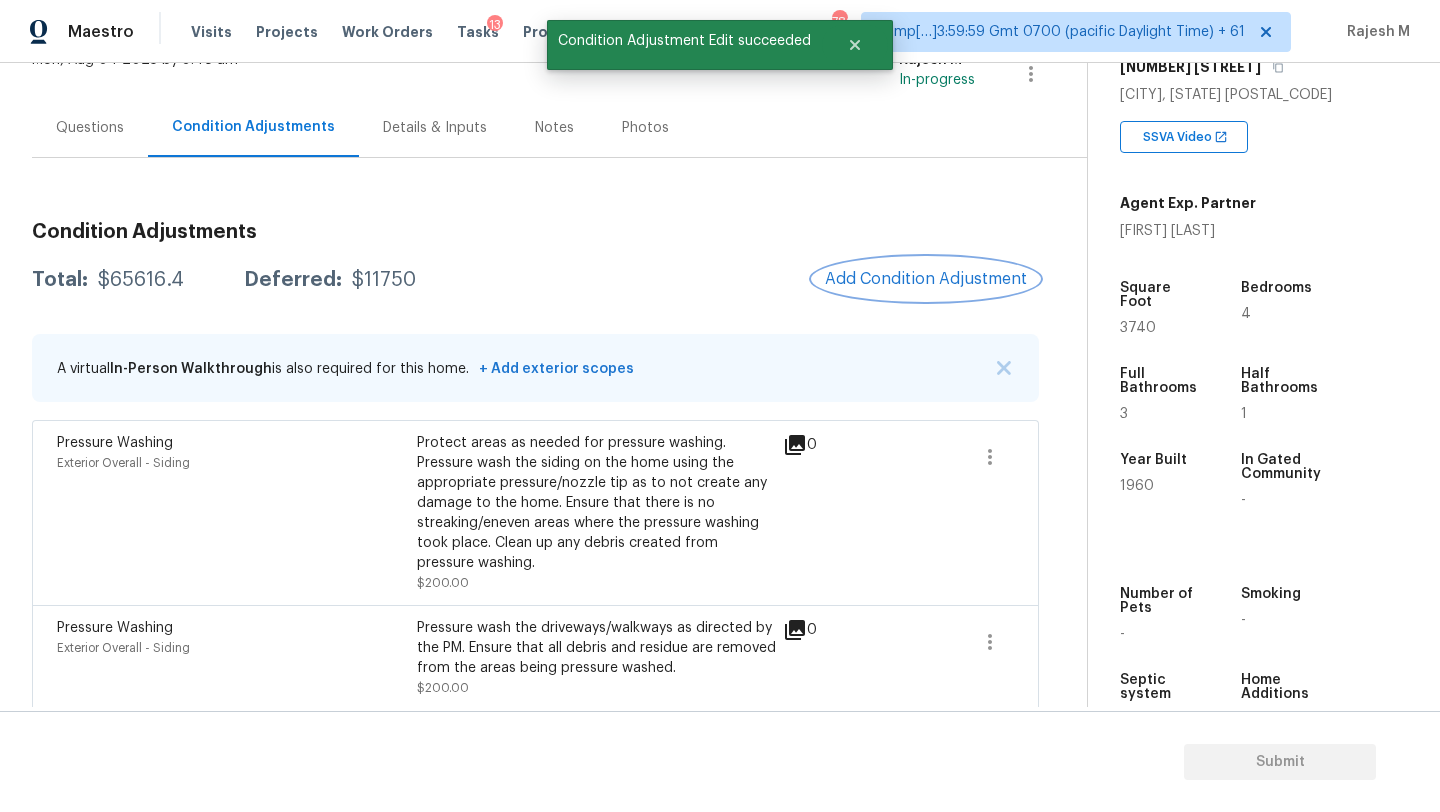 click on "Add Condition Adjustment" at bounding box center [926, 279] 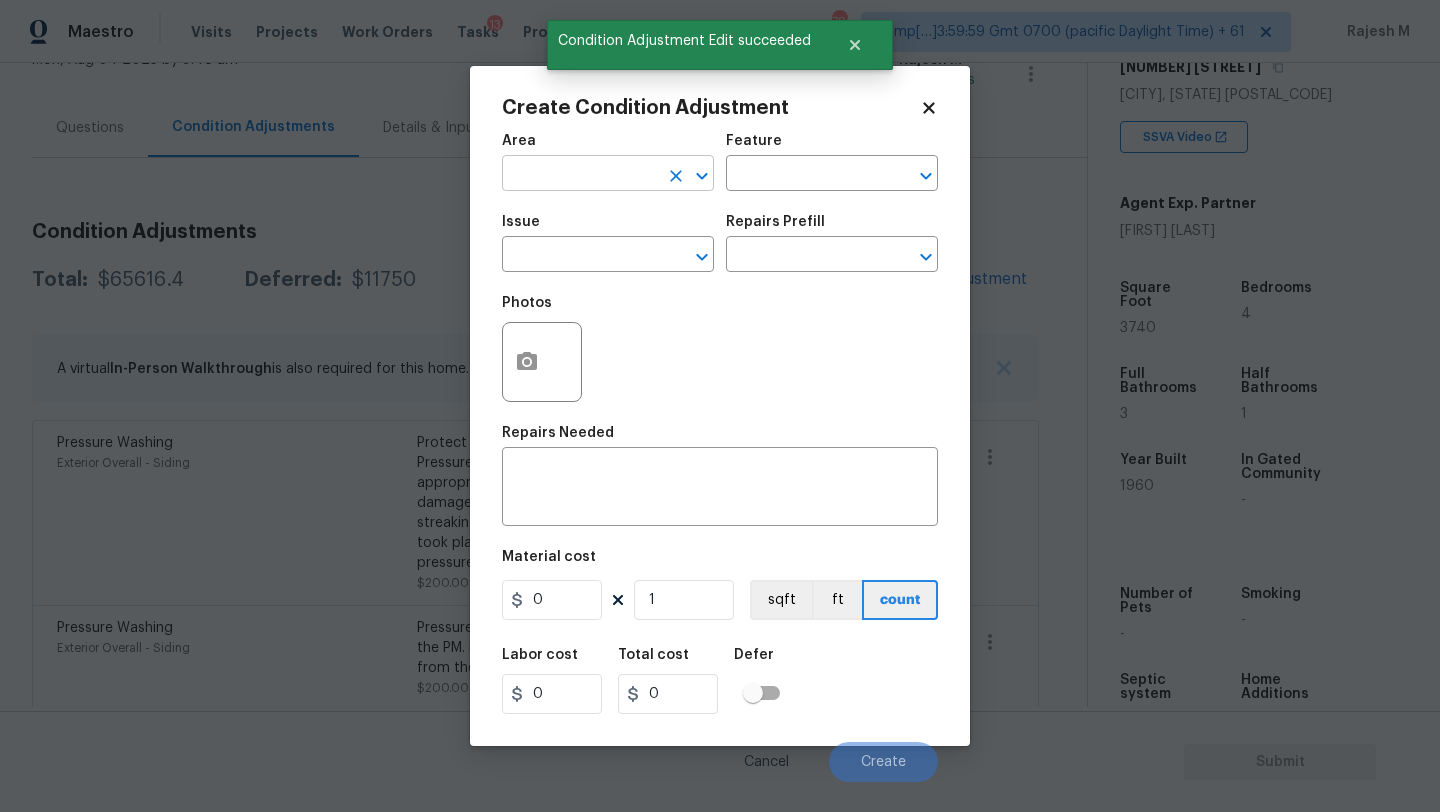 click at bounding box center (580, 175) 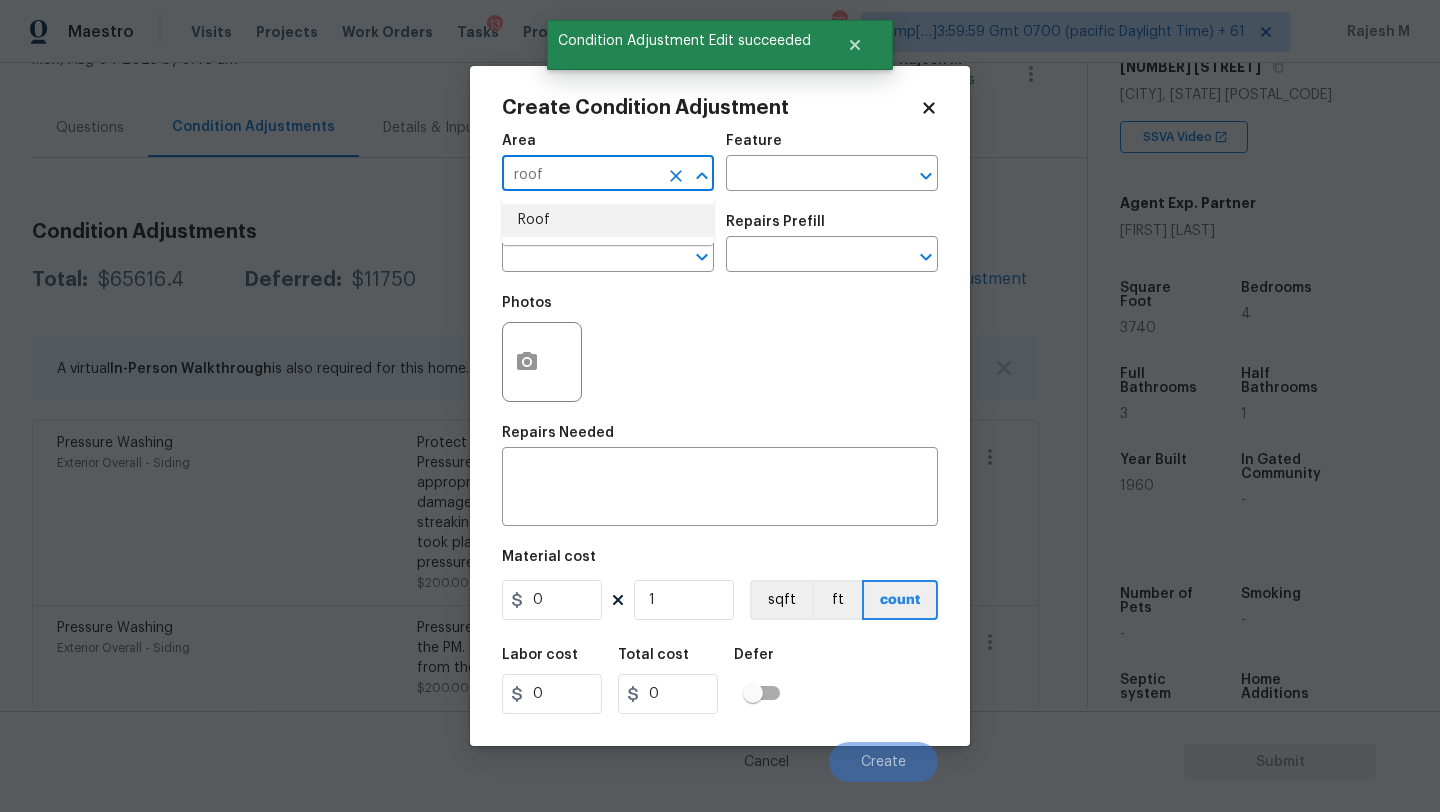 click on "Roof" at bounding box center [608, 220] 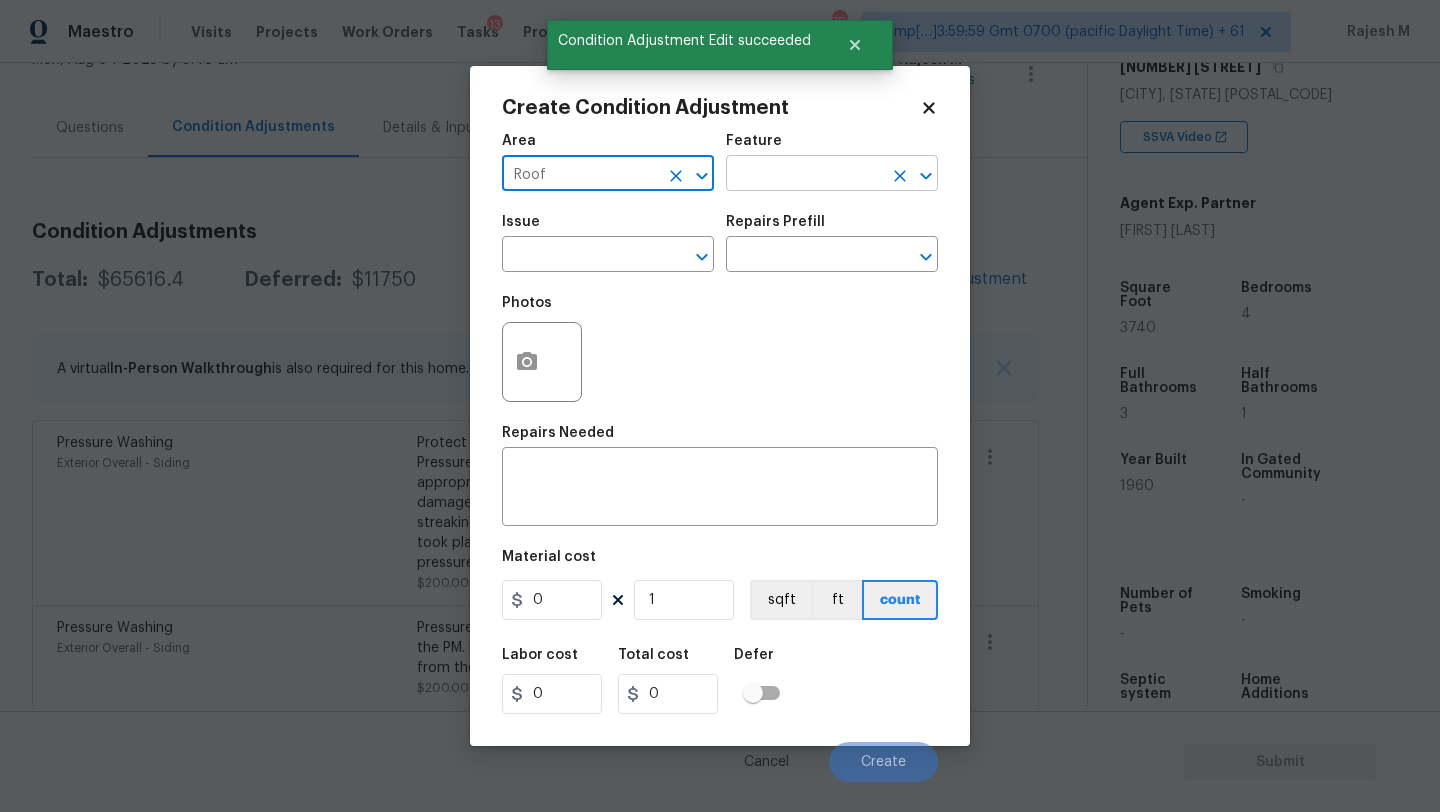type on "Roof" 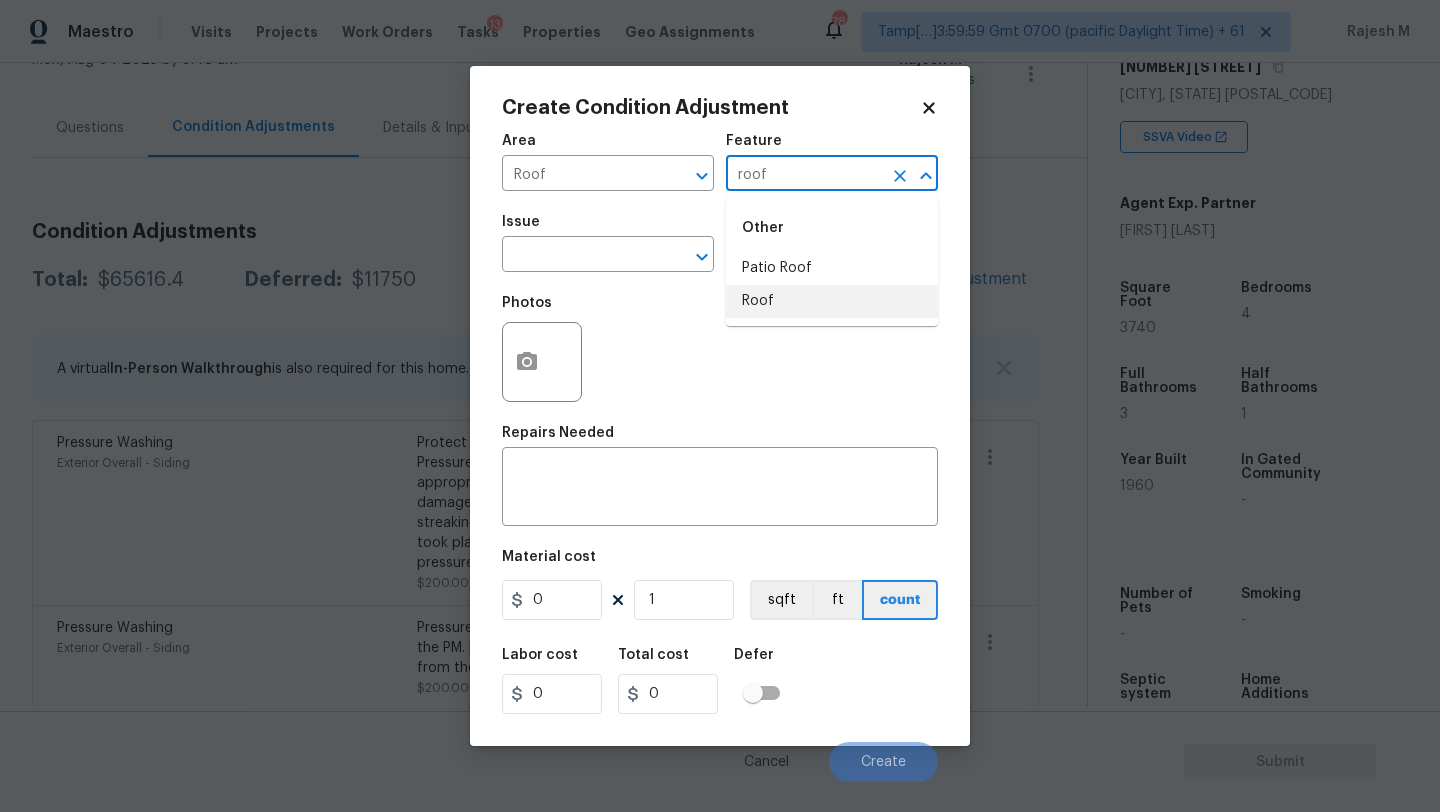 drag, startPoint x: 757, startPoint y: 304, endPoint x: 708, endPoint y: 292, distance: 50.447994 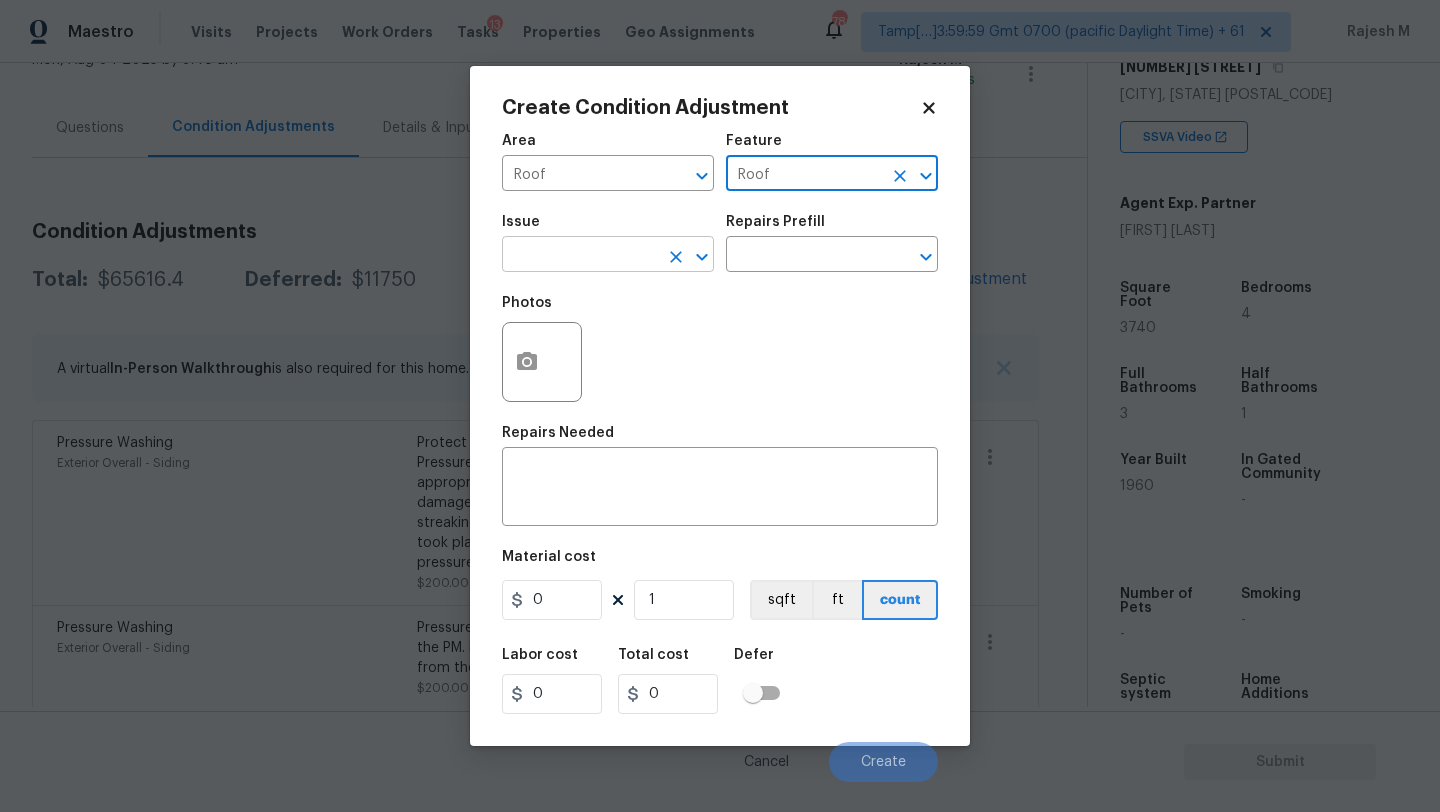 type on "Roof" 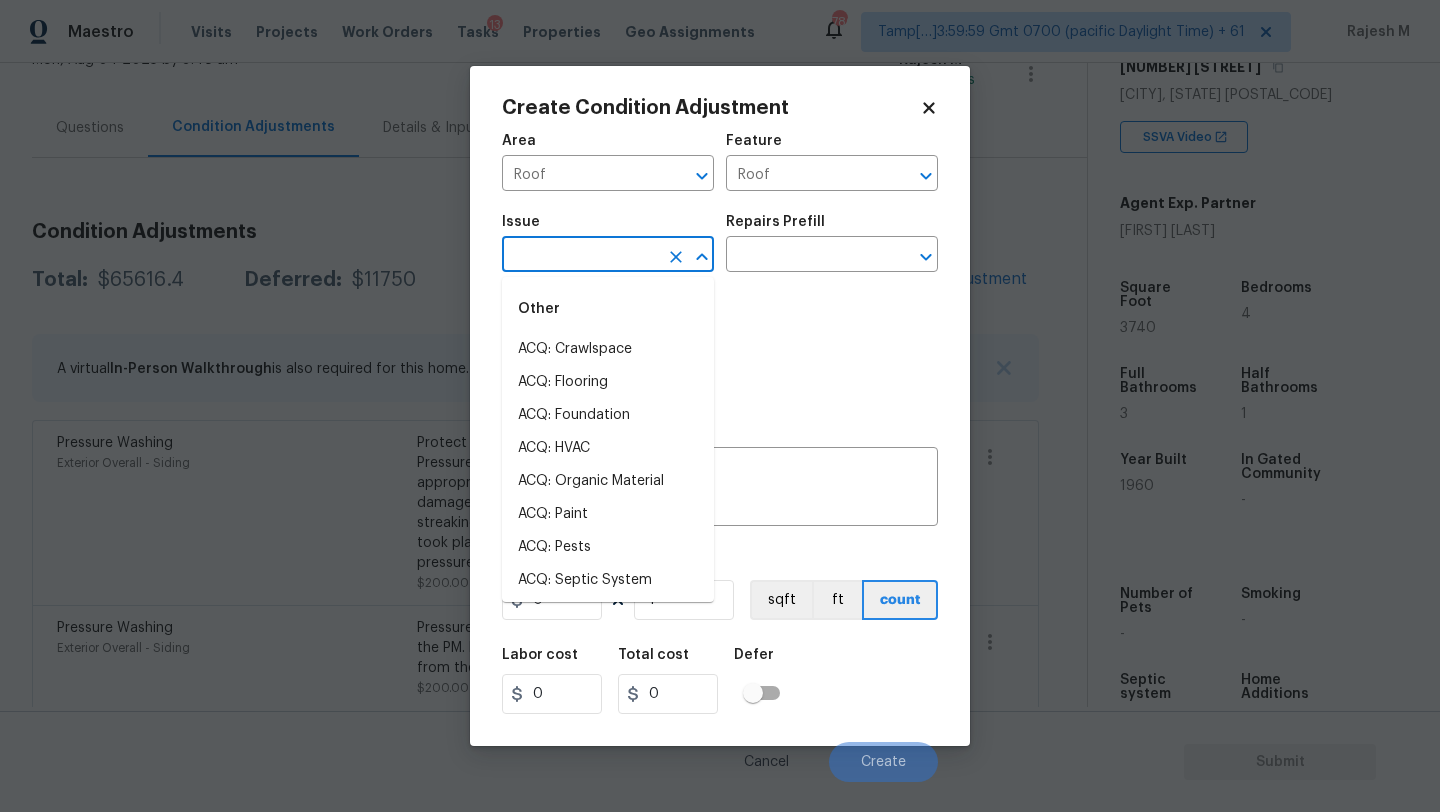 click at bounding box center [580, 256] 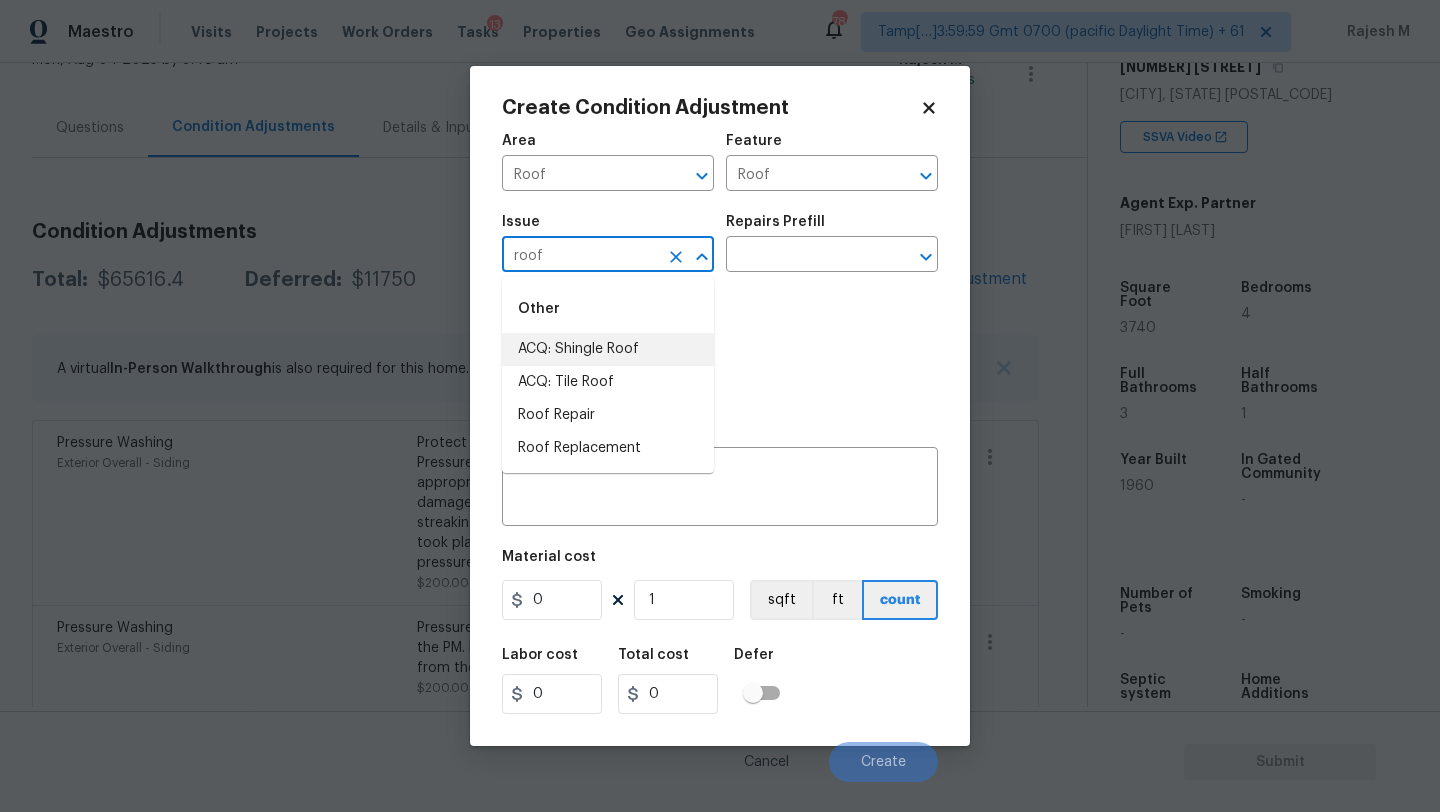 click on "ACQ: Shingle Roof" at bounding box center [608, 349] 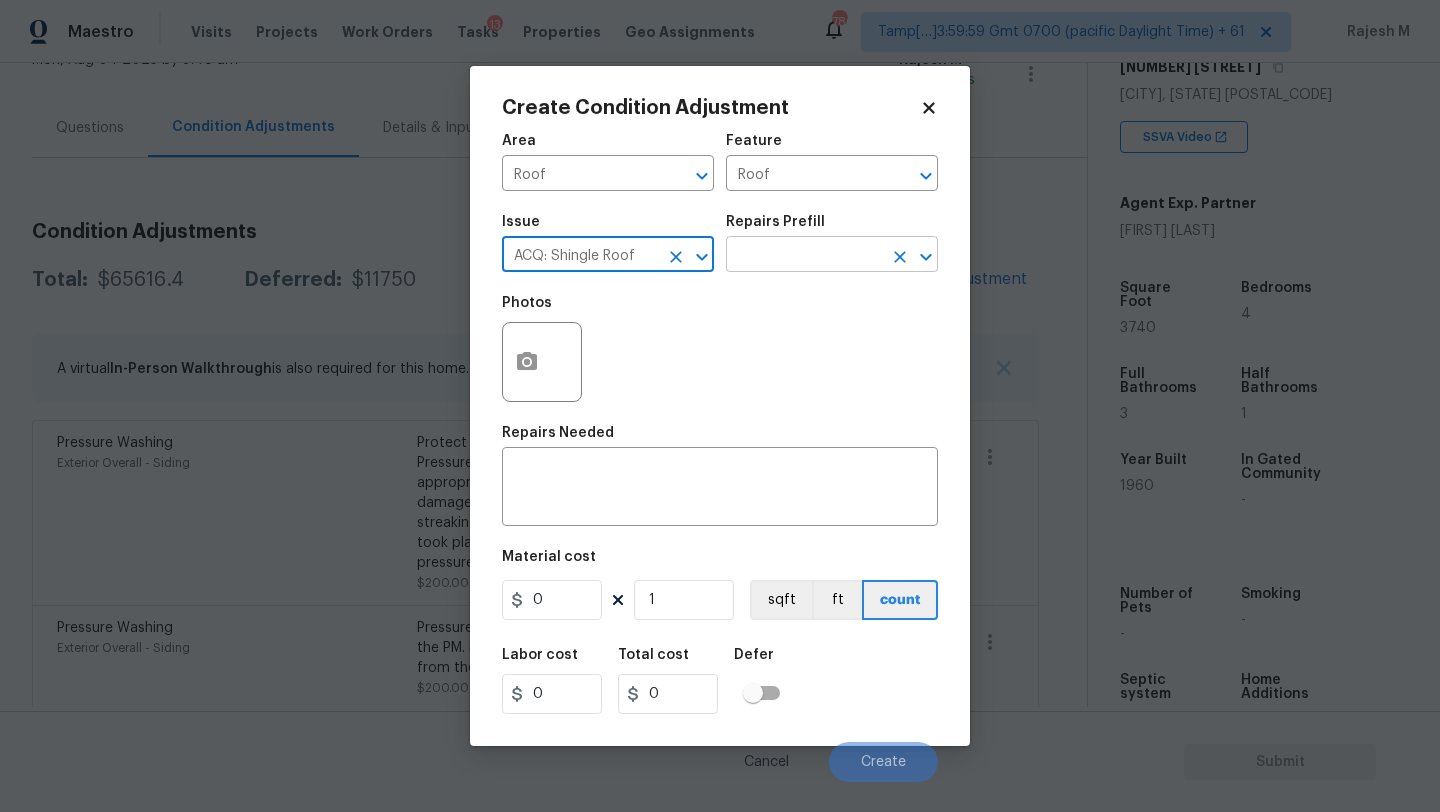 type on "ACQ: Shingle Roof" 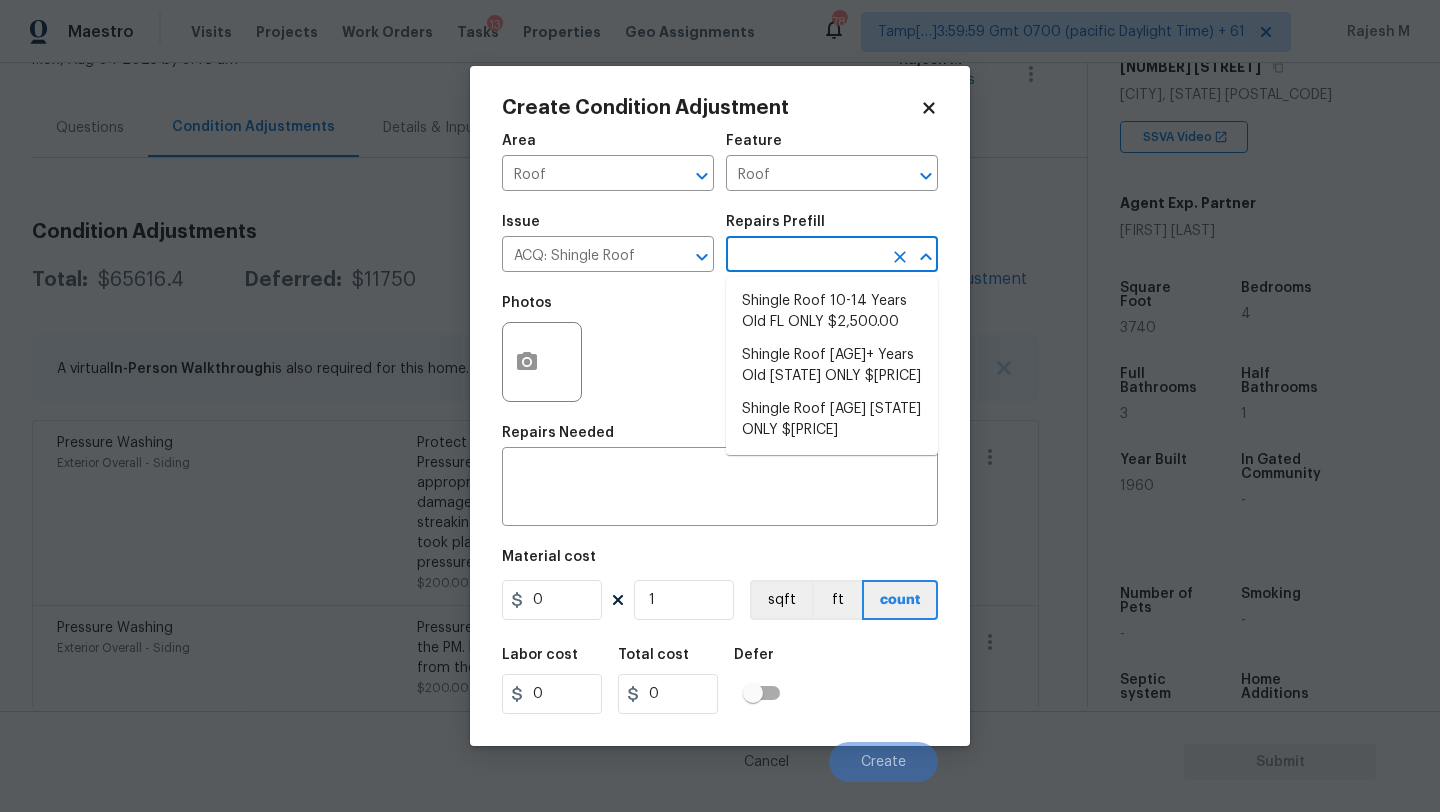 click at bounding box center [804, 256] 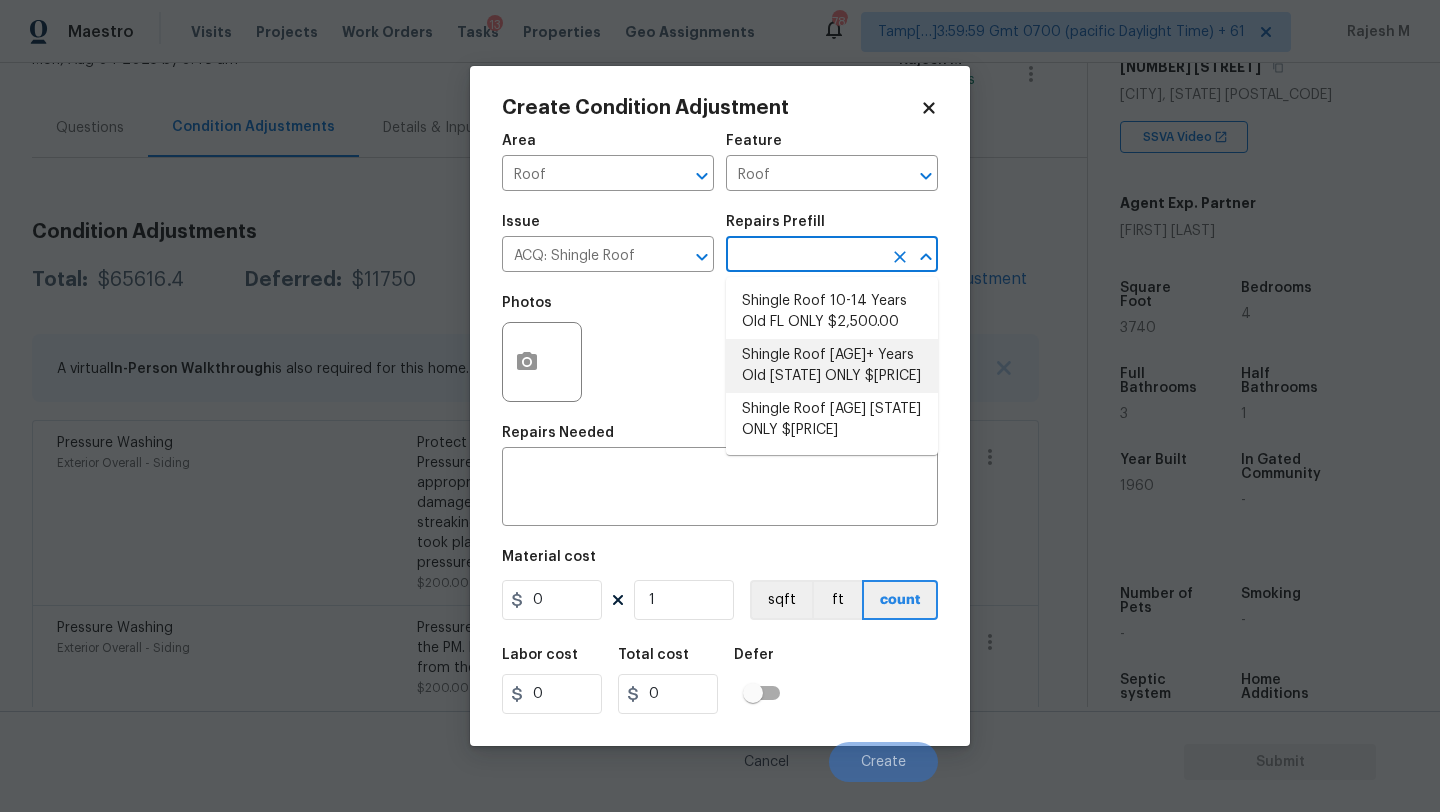 click on "Shingle Roof 15+ Years Old FL ONLY $10.00" at bounding box center (832, 366) 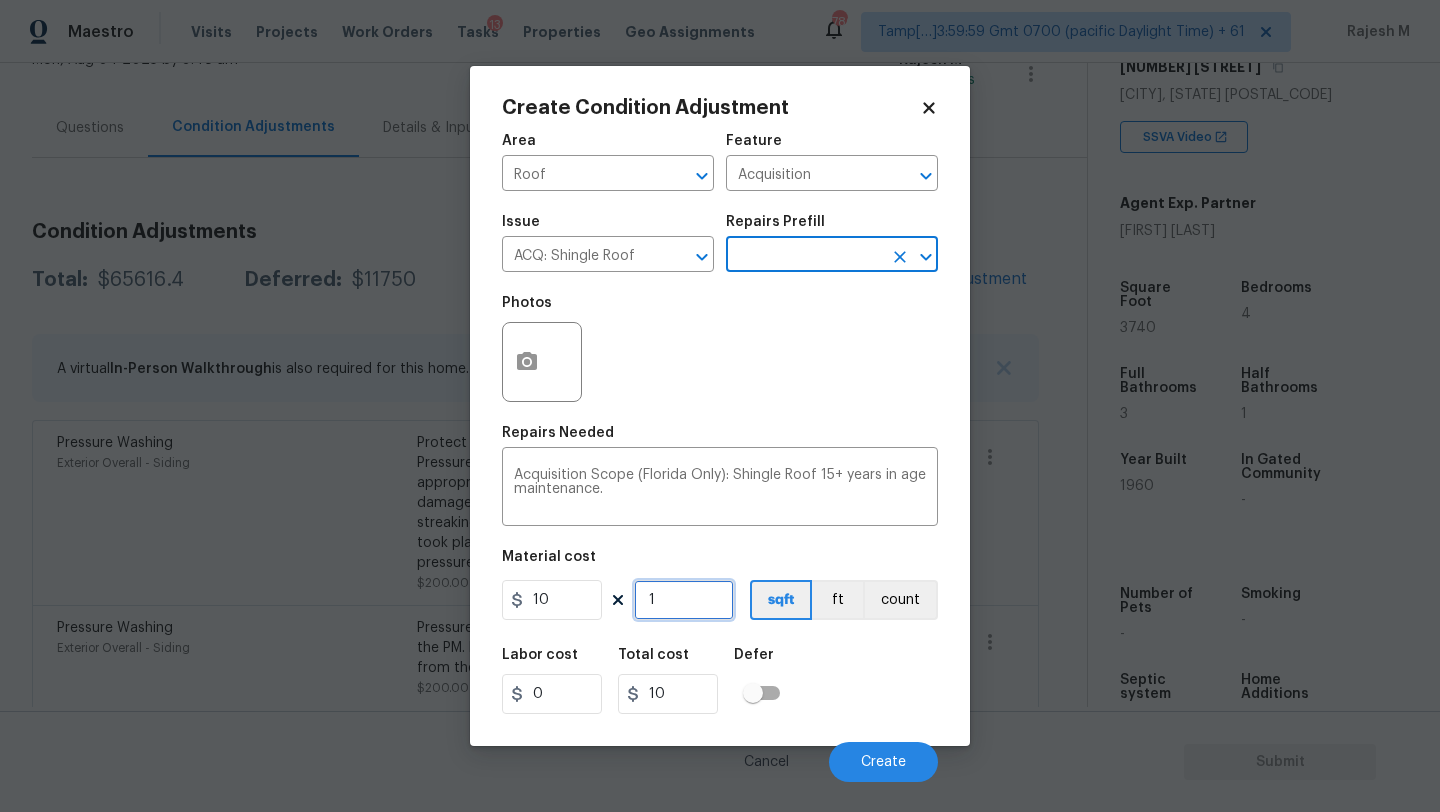 click on "1" at bounding box center (684, 600) 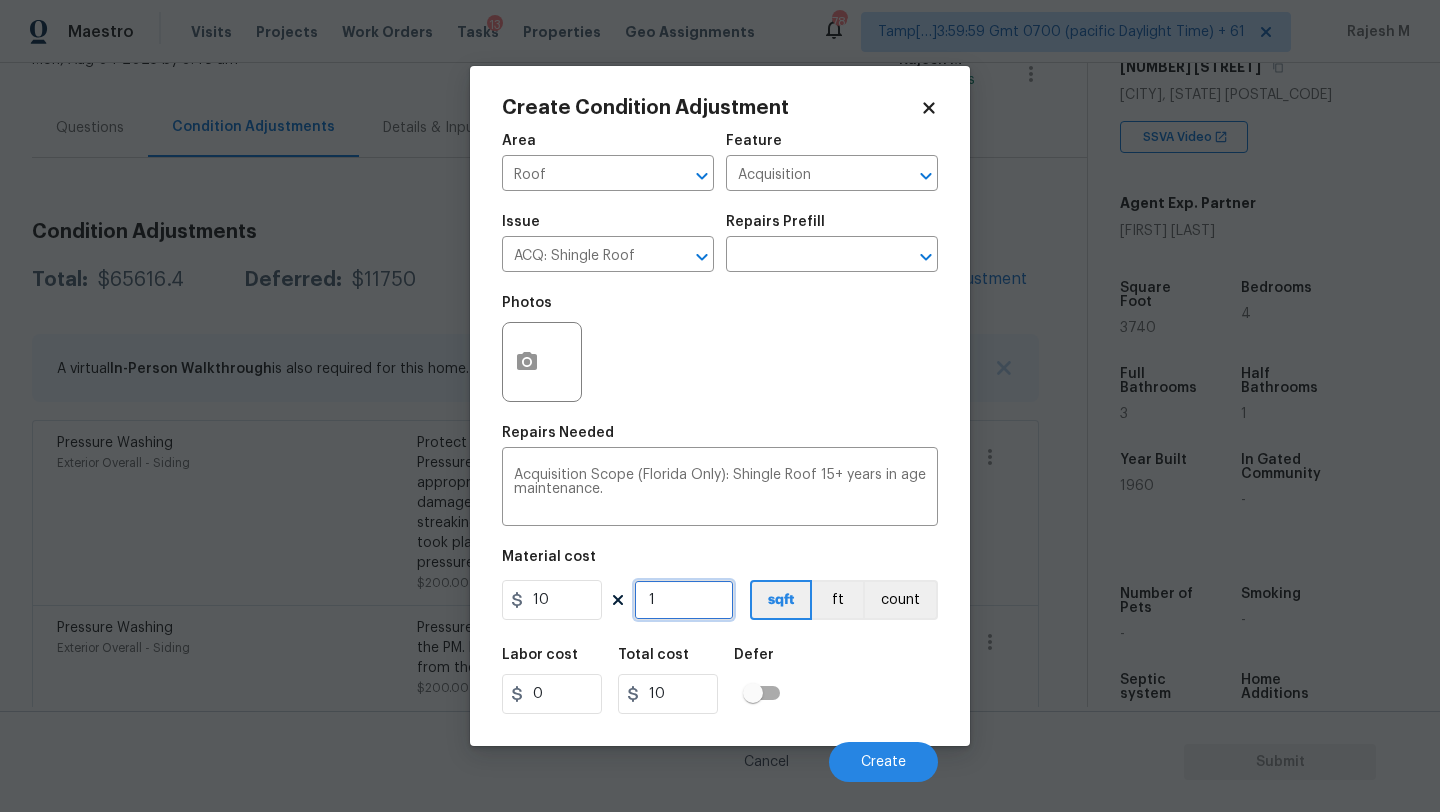 click on "1" at bounding box center [684, 600] 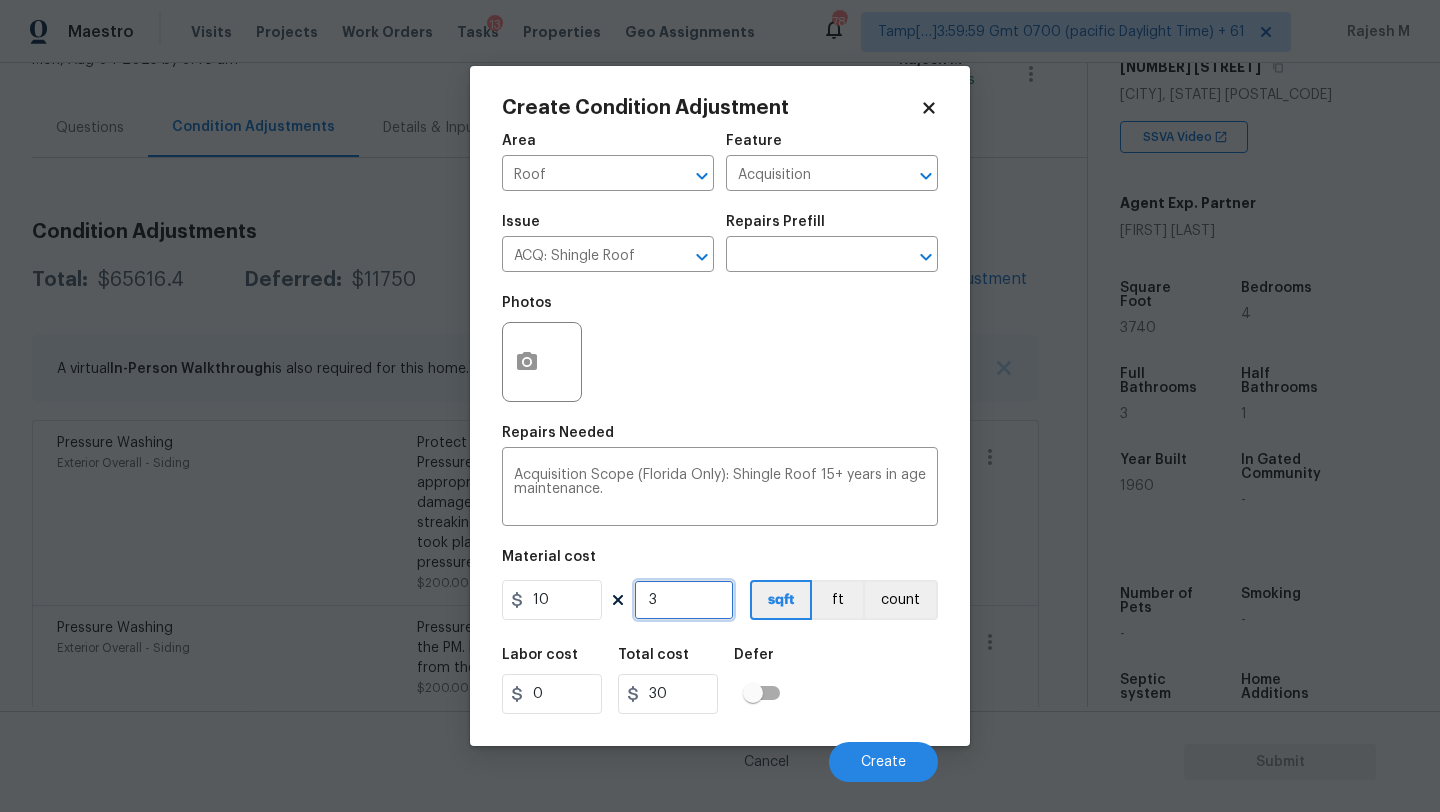 type on "37" 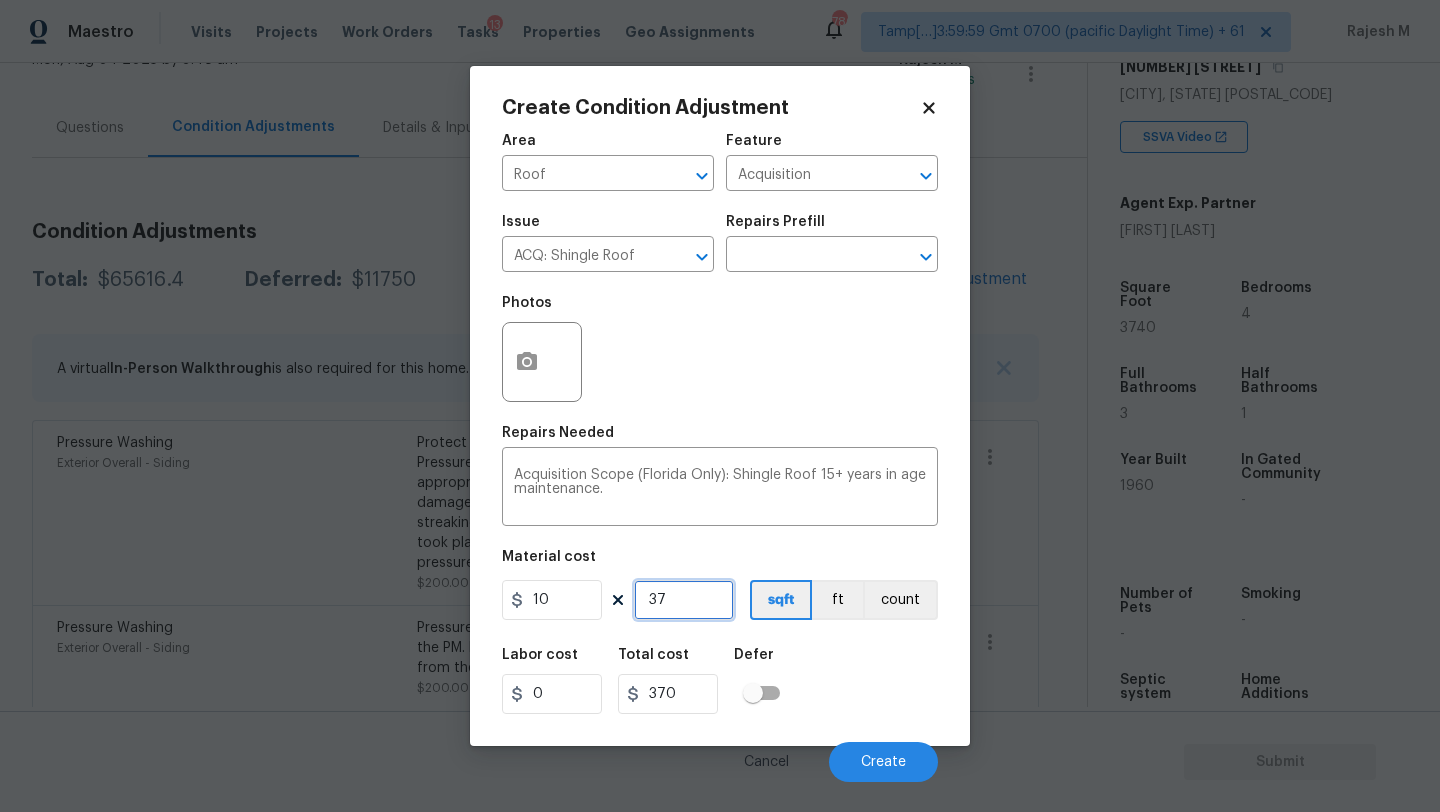 type on "374" 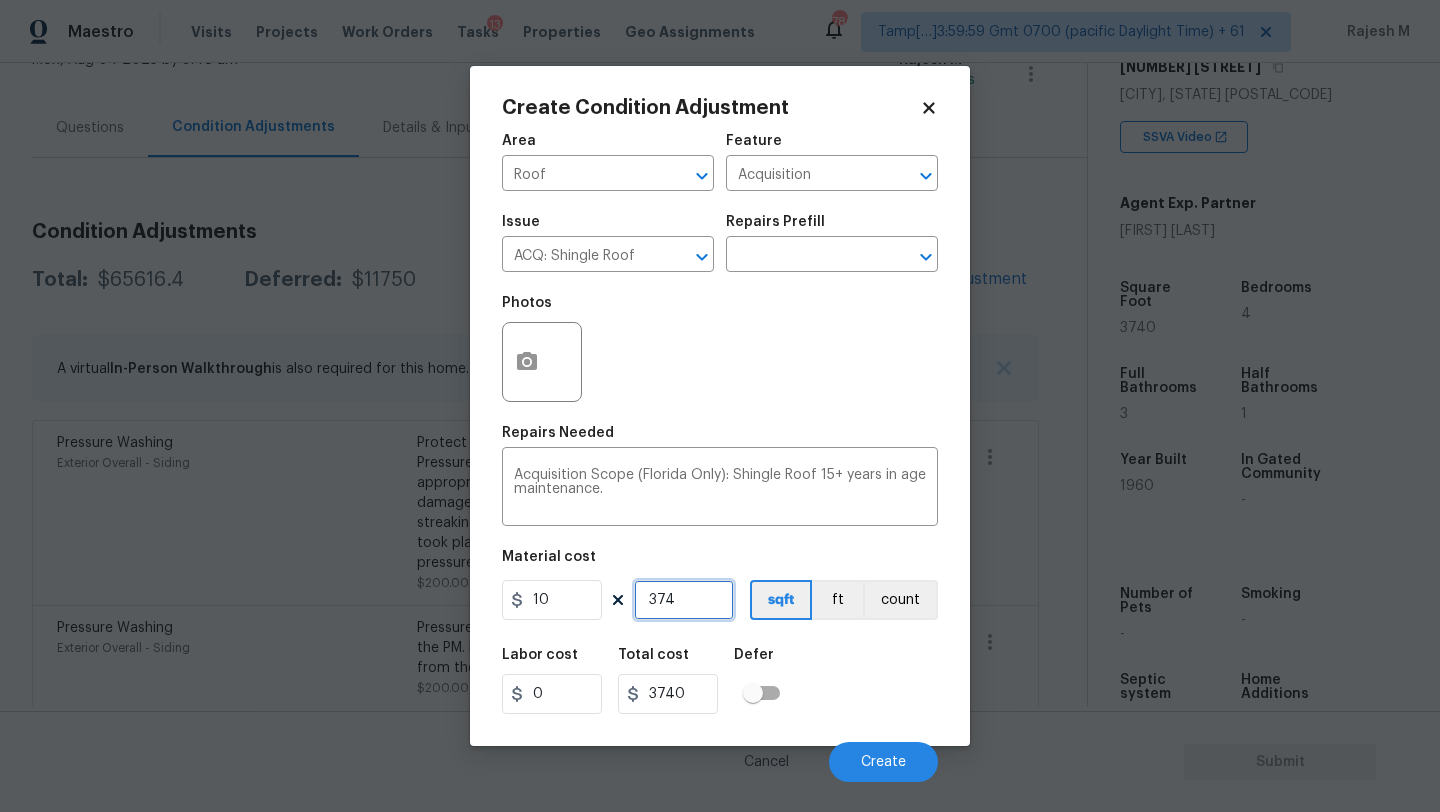 type on "3740" 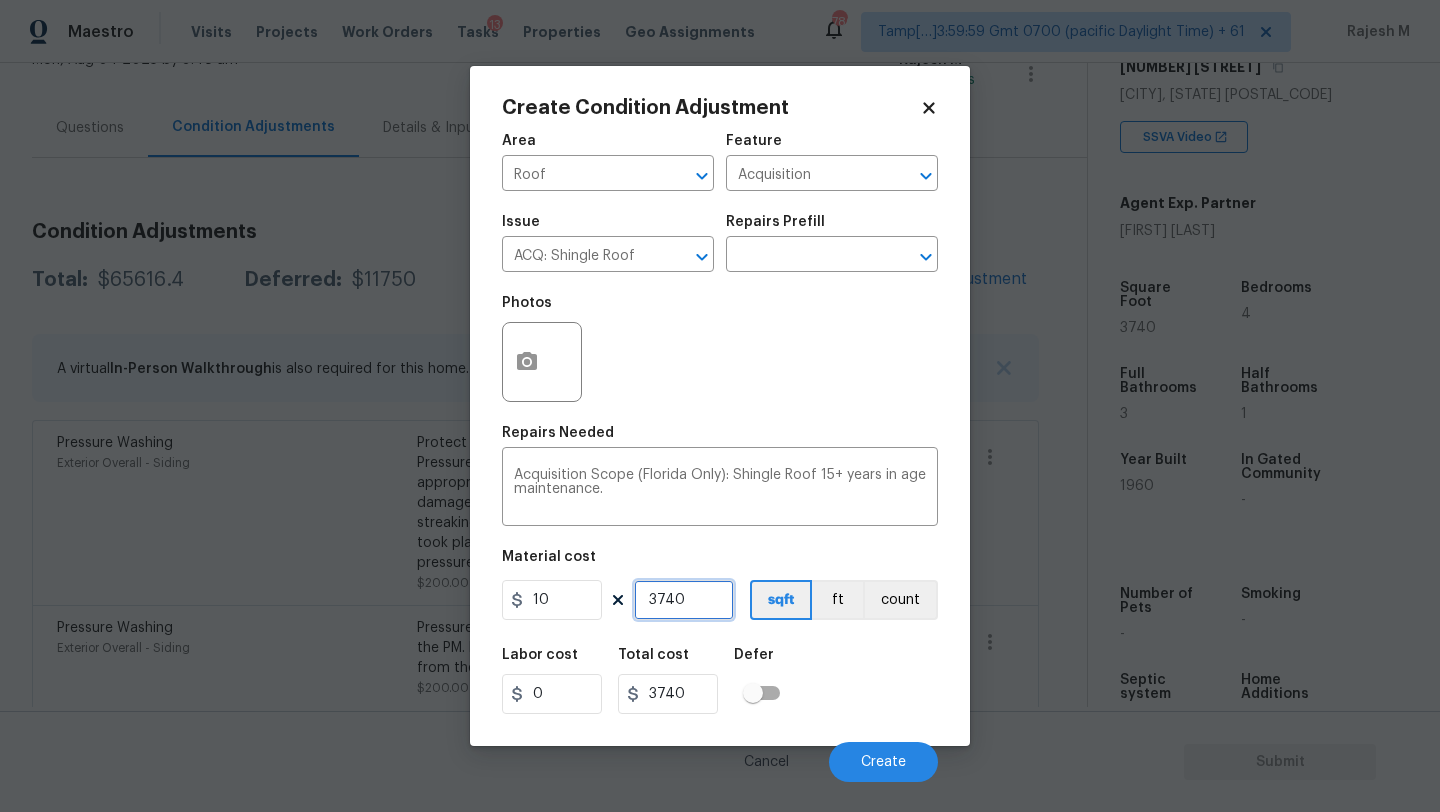 type on "37400" 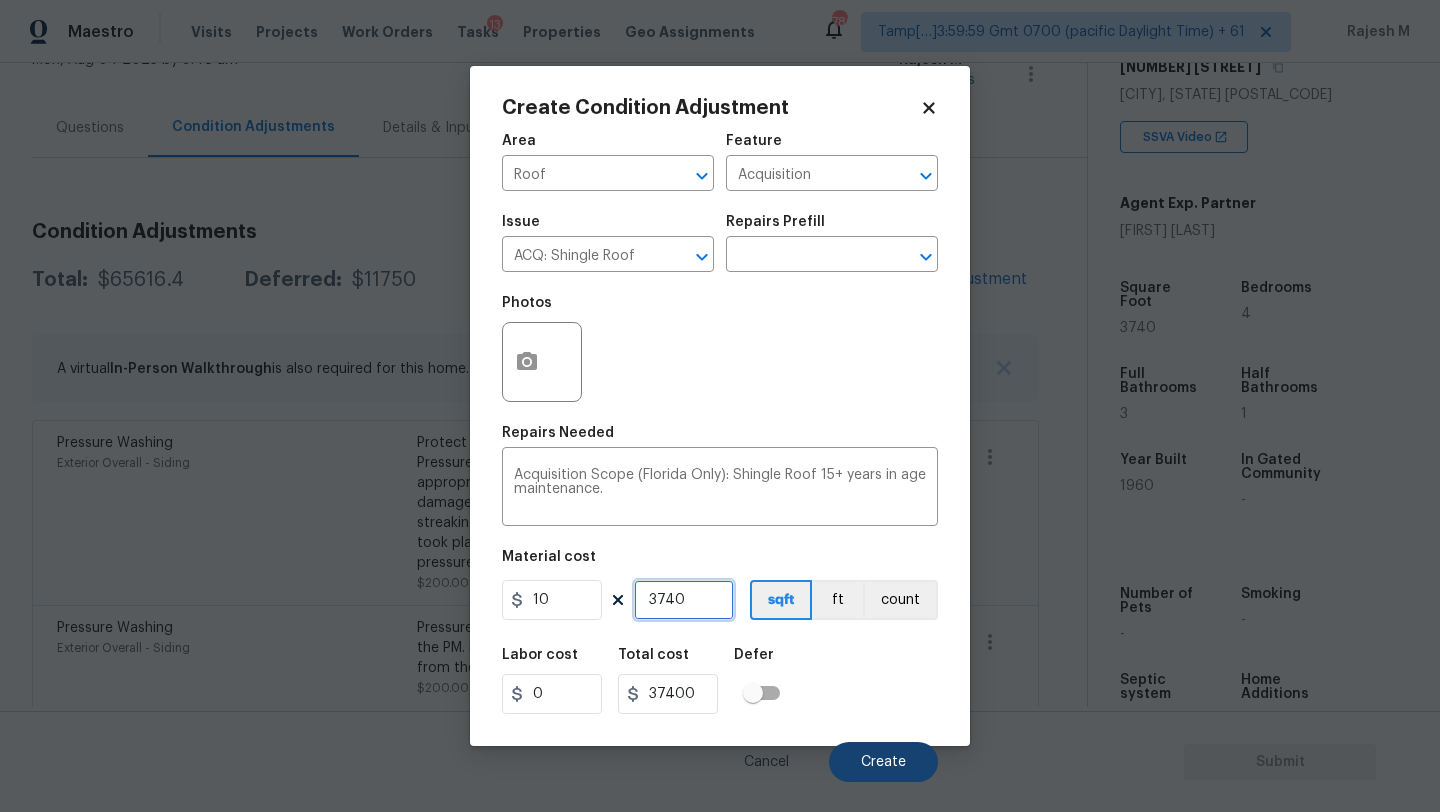 type on "3740" 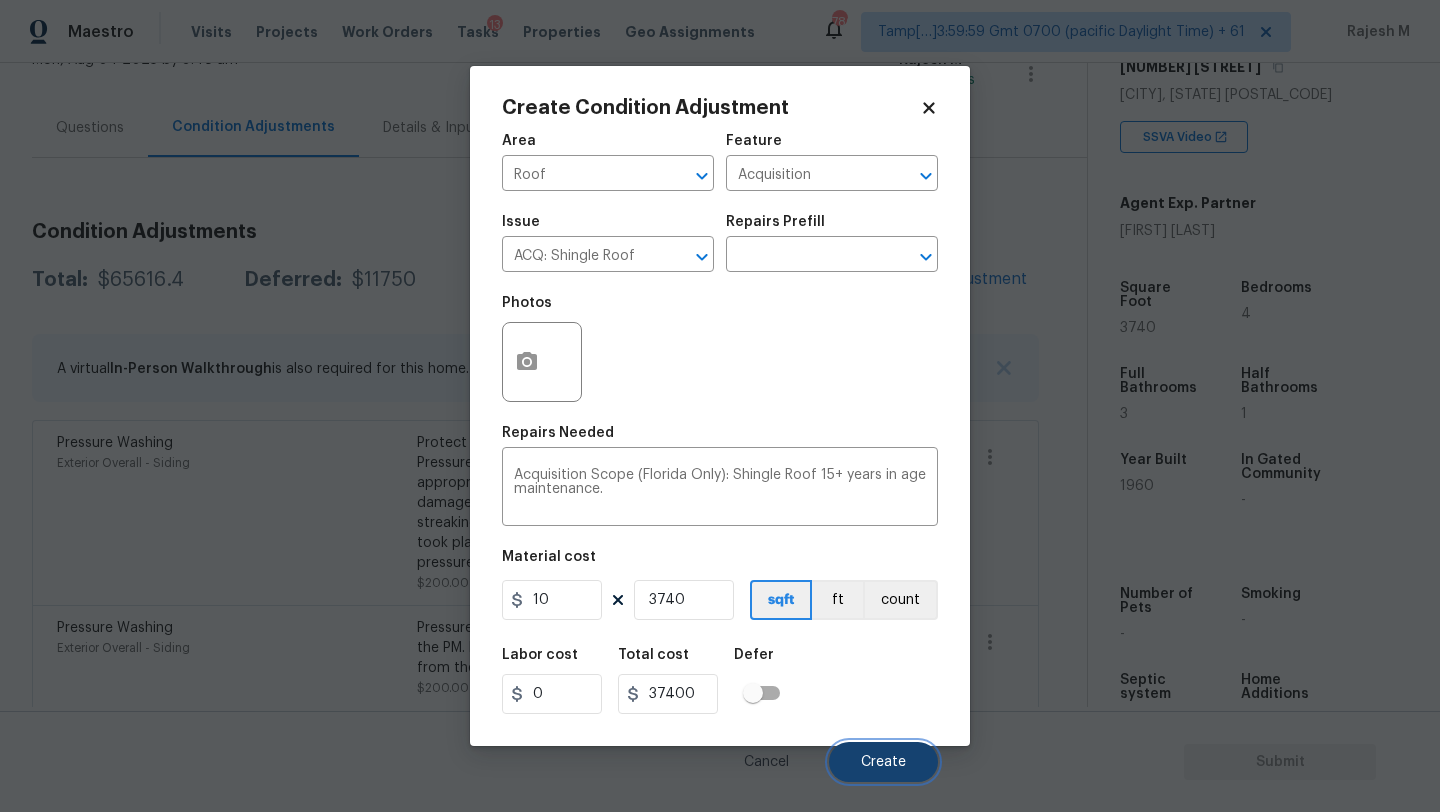 click on "Create" at bounding box center (883, 762) 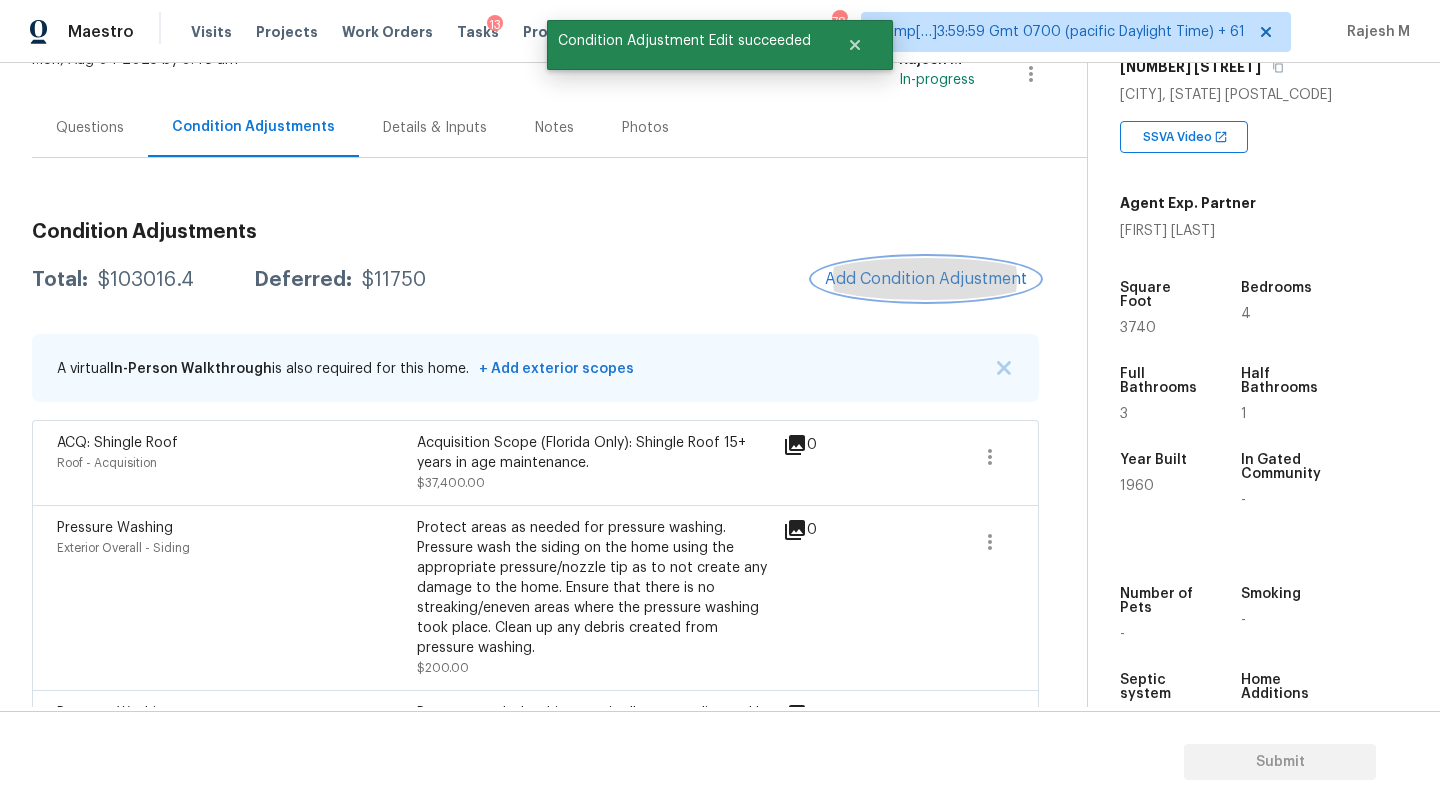click on "Add Condition Adjustment" at bounding box center (926, 279) 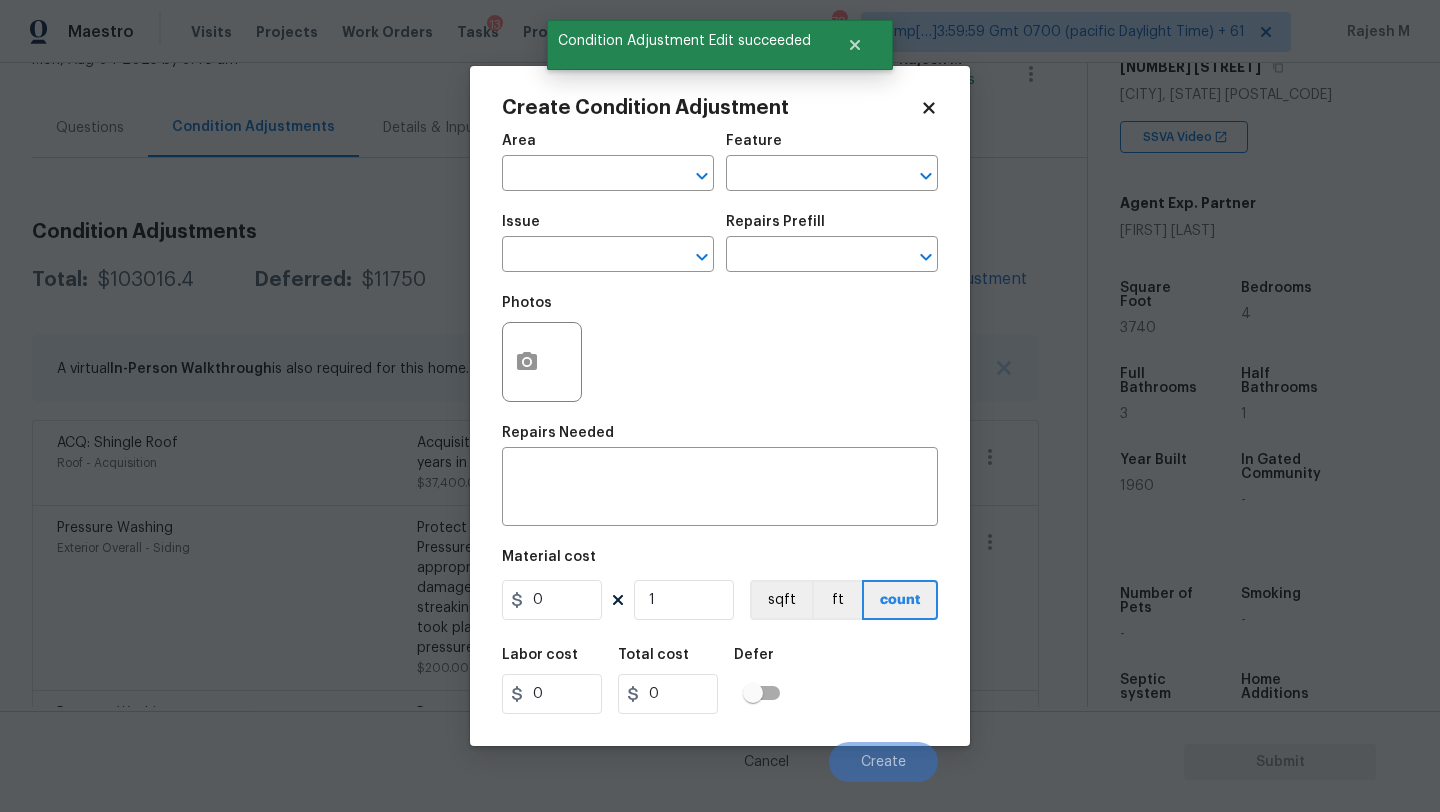 click on "Area" at bounding box center [608, 147] 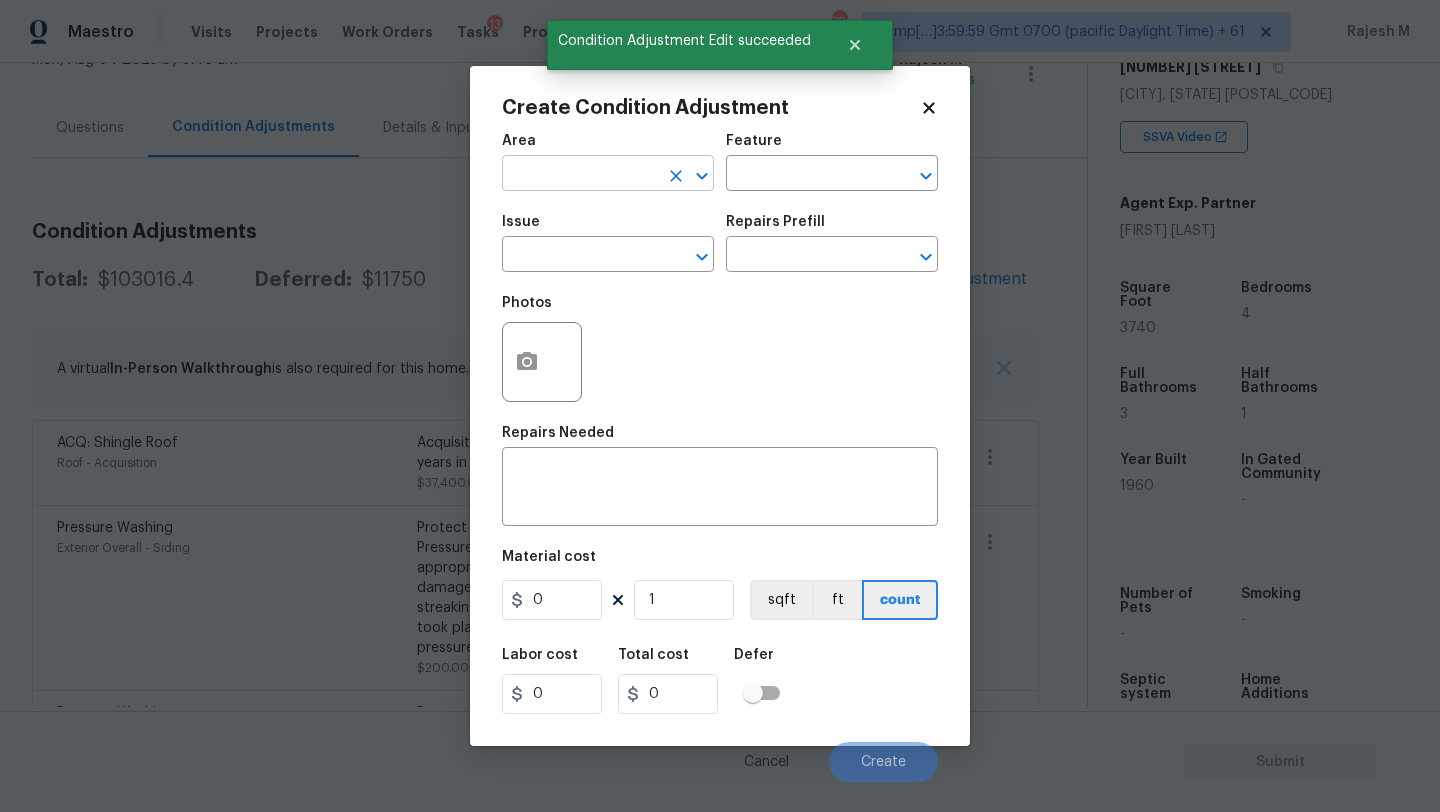 click at bounding box center (580, 175) 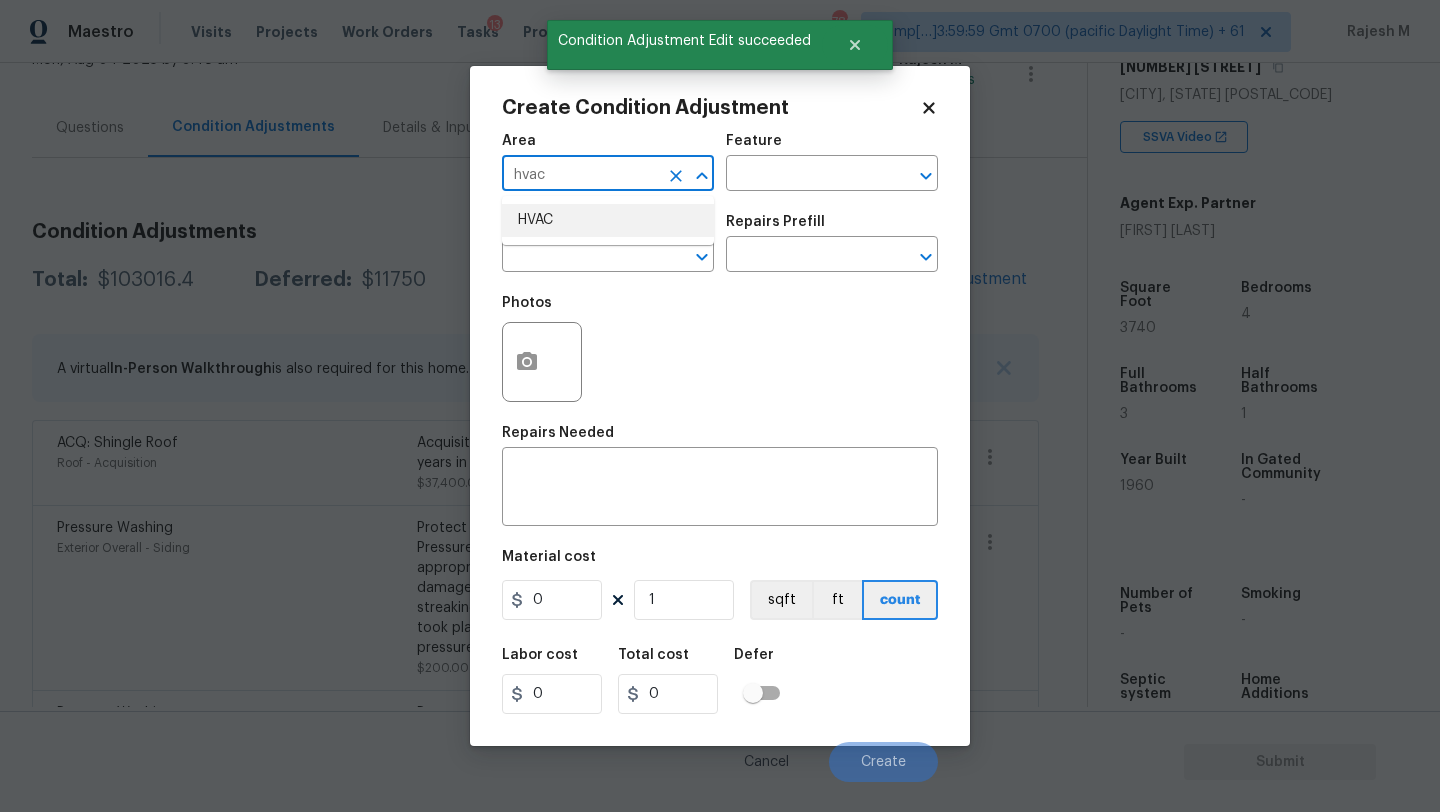 click on "HVAC" at bounding box center [608, 220] 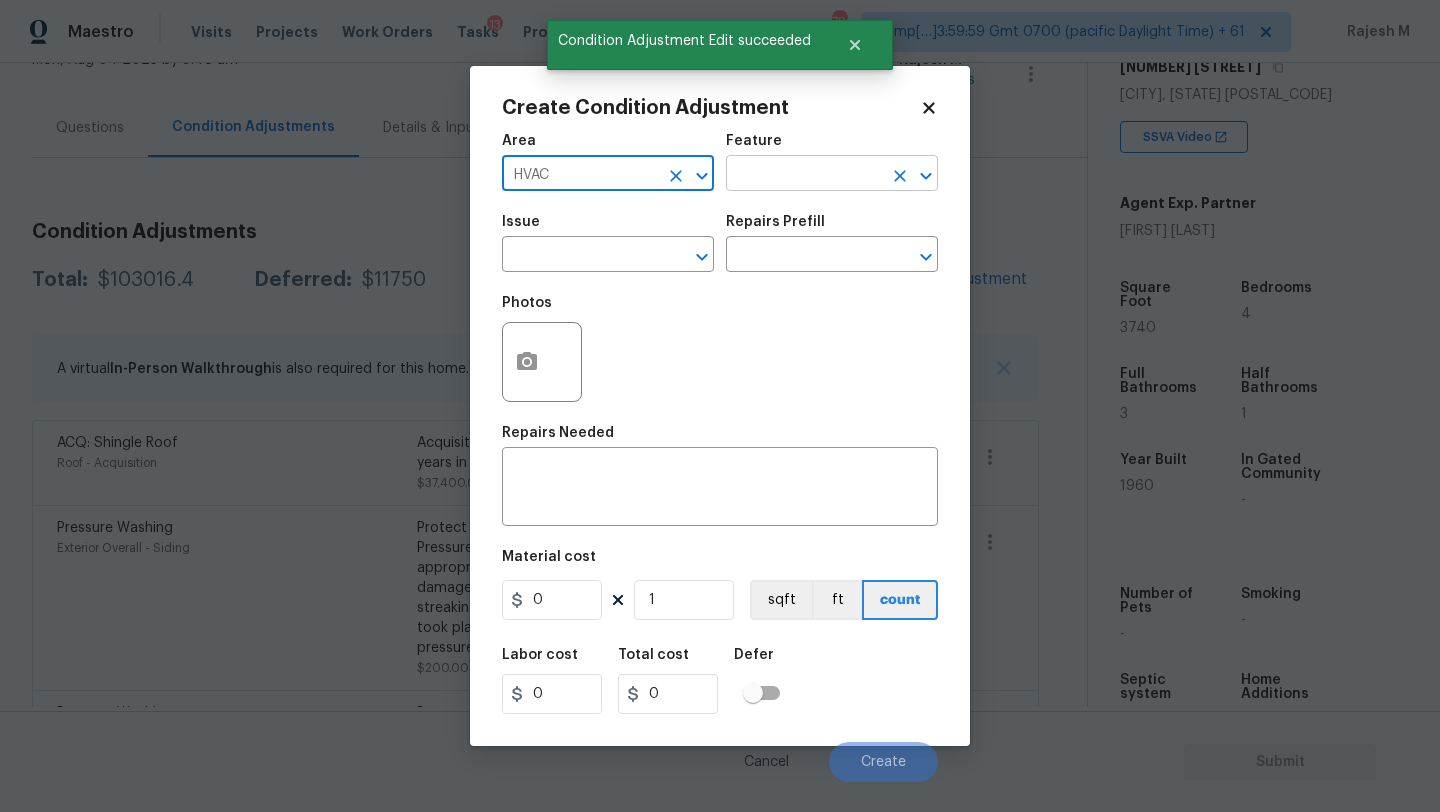 type on "HVAC" 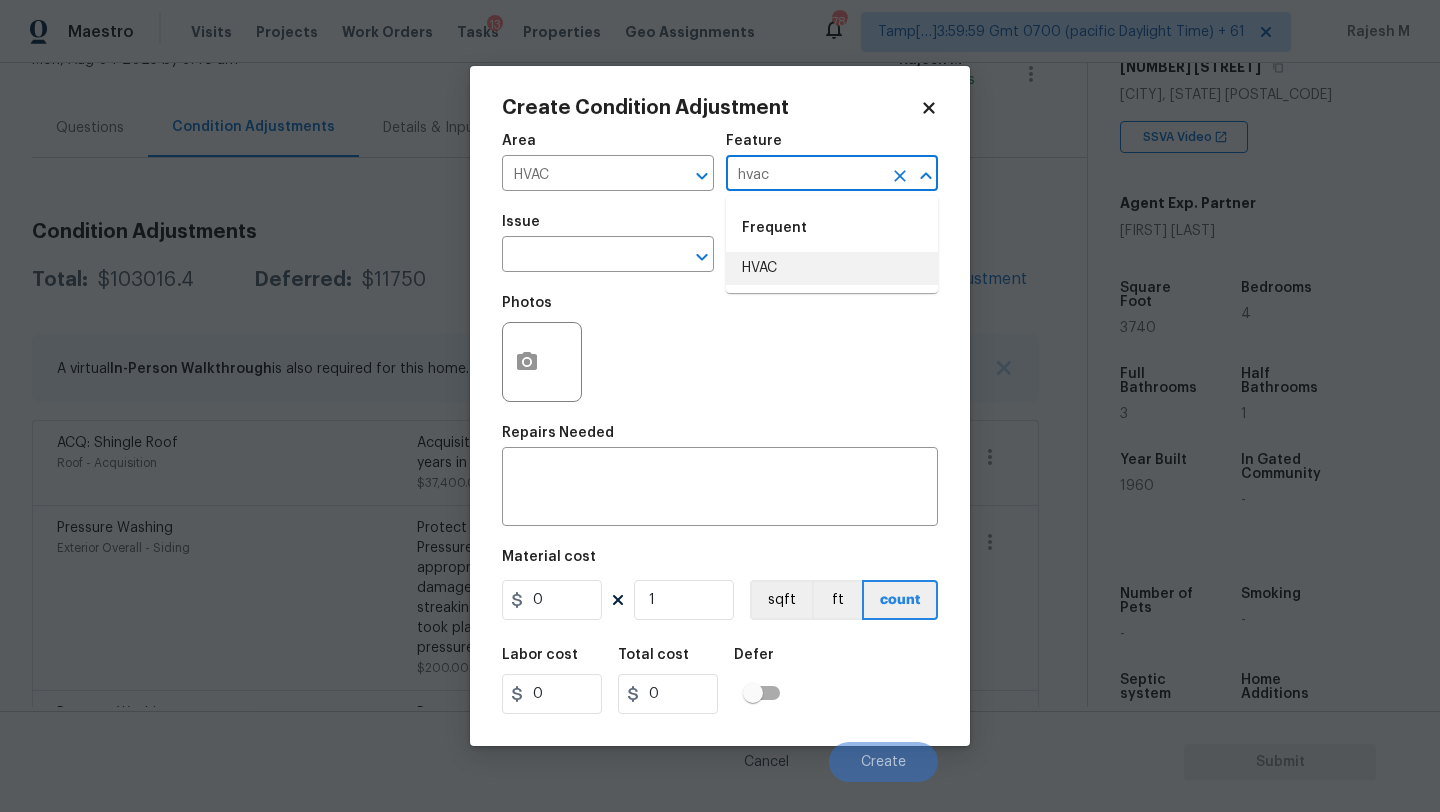 click on "HVAC" at bounding box center [832, 268] 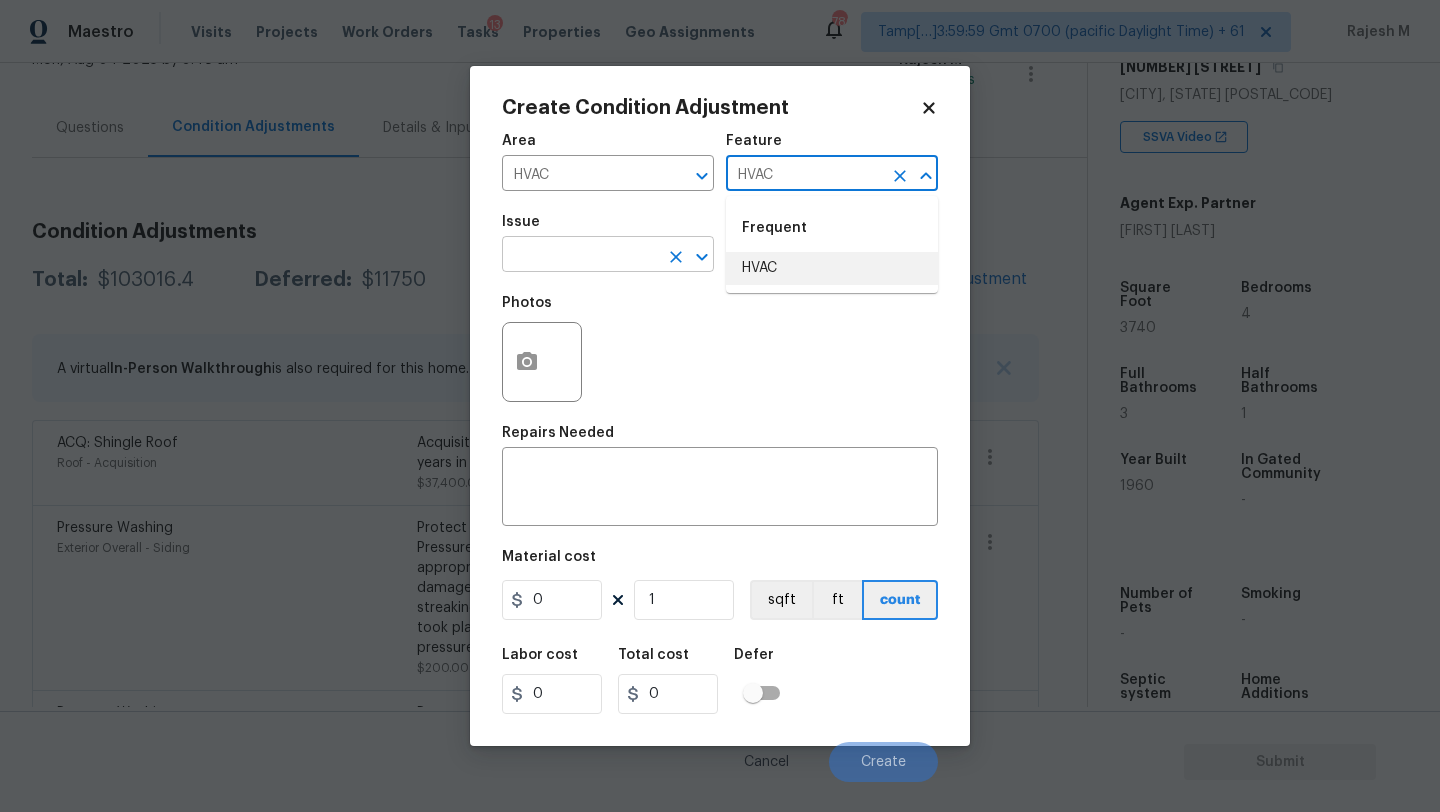 type on "HVAC" 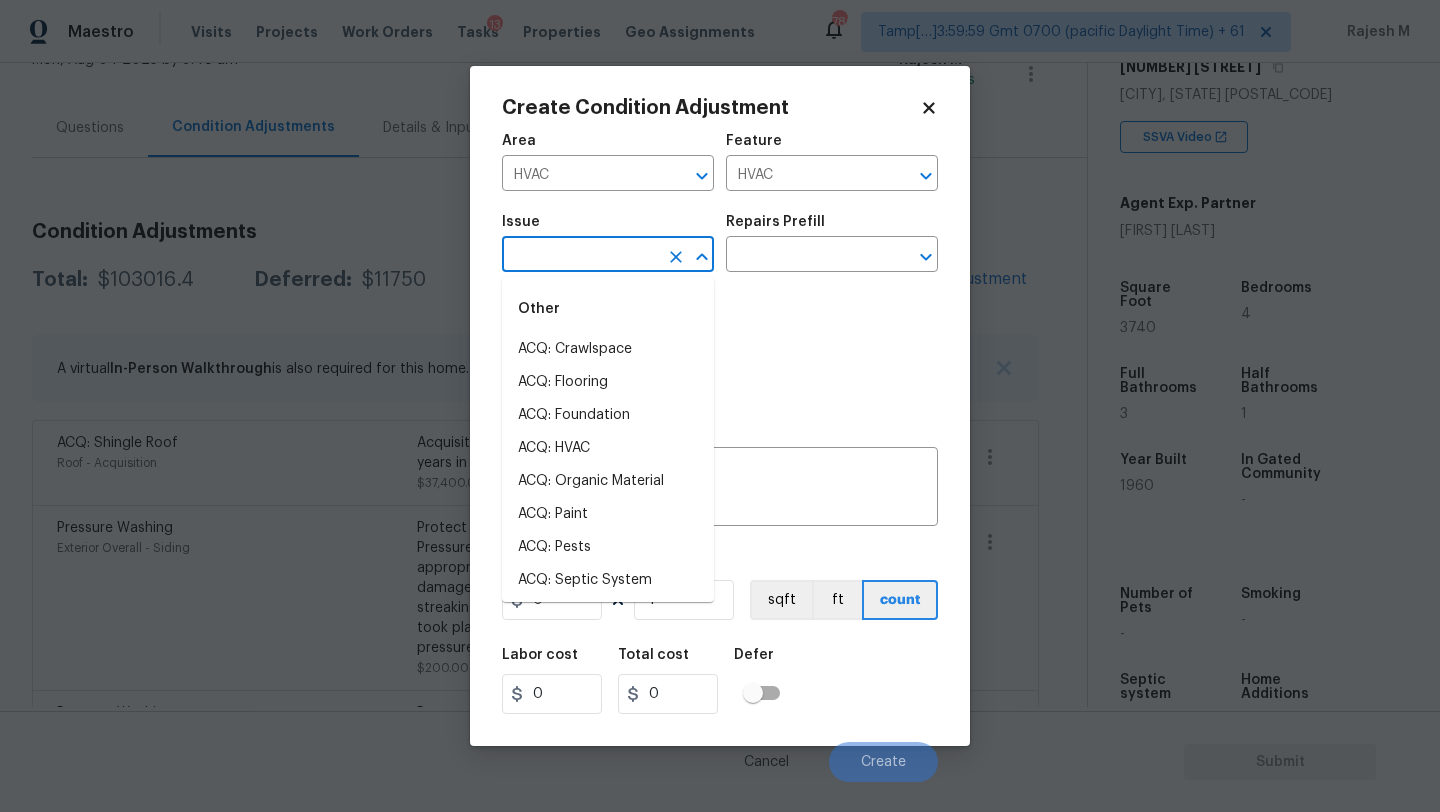 click at bounding box center (580, 256) 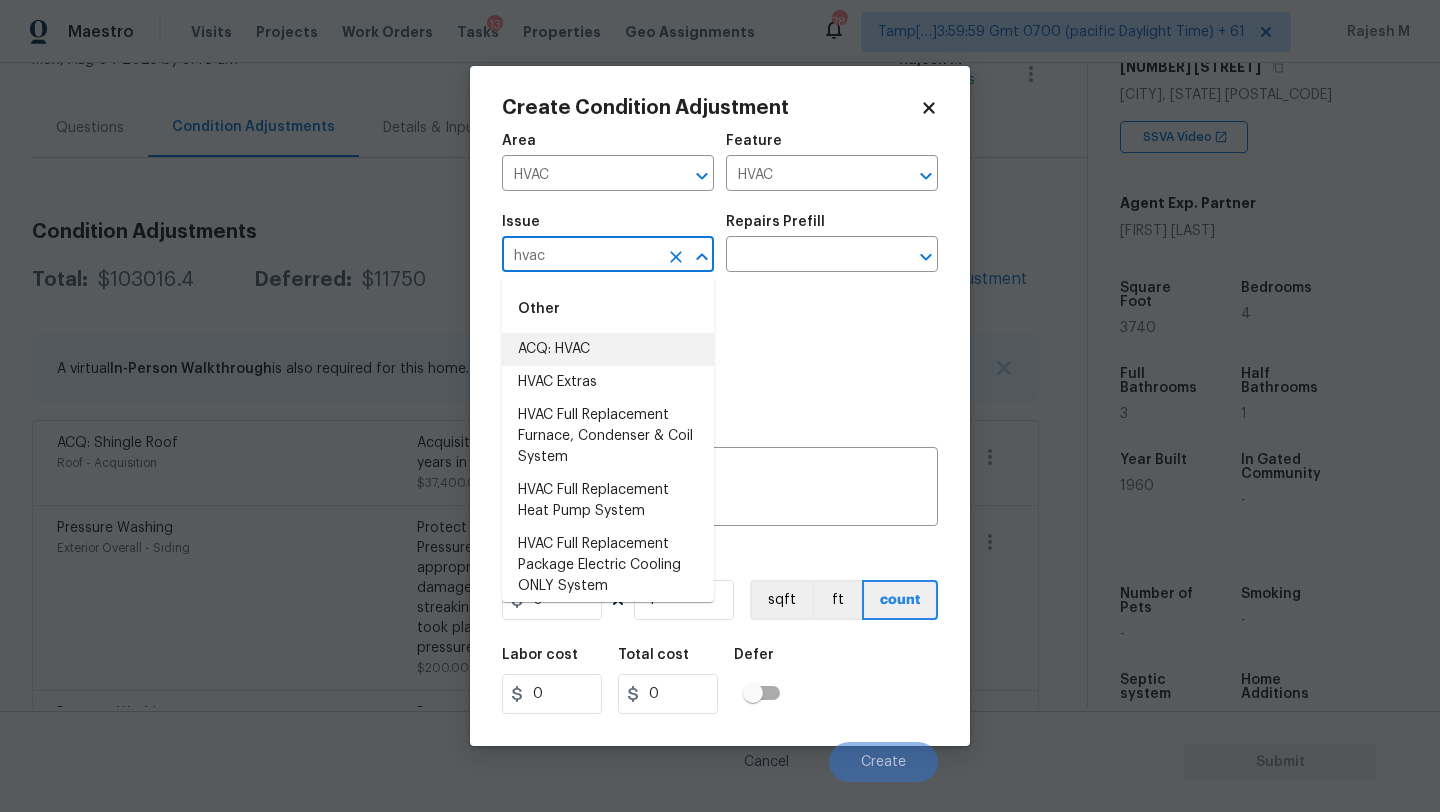 click on "ACQ: HVAC" at bounding box center (608, 349) 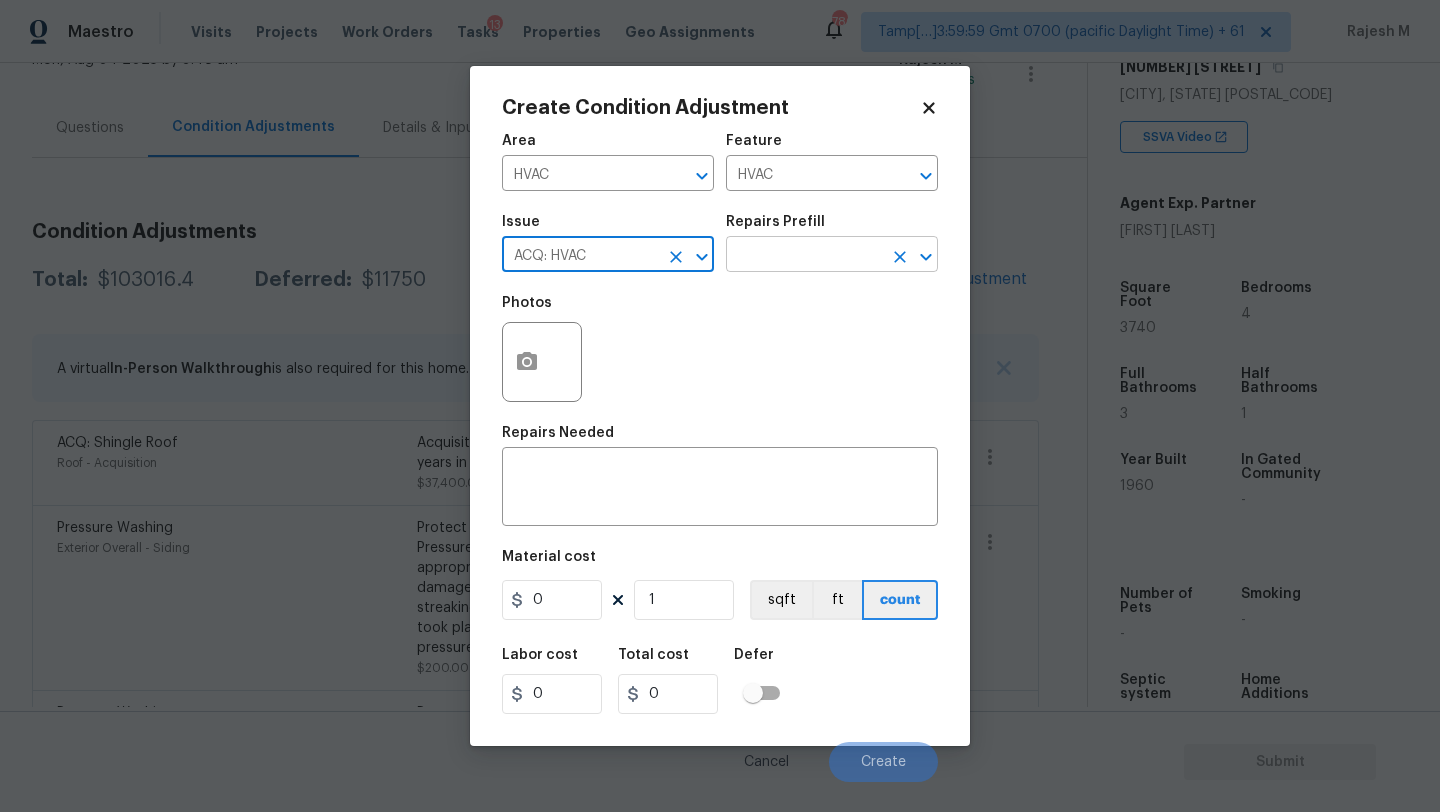 type on "ACQ: HVAC" 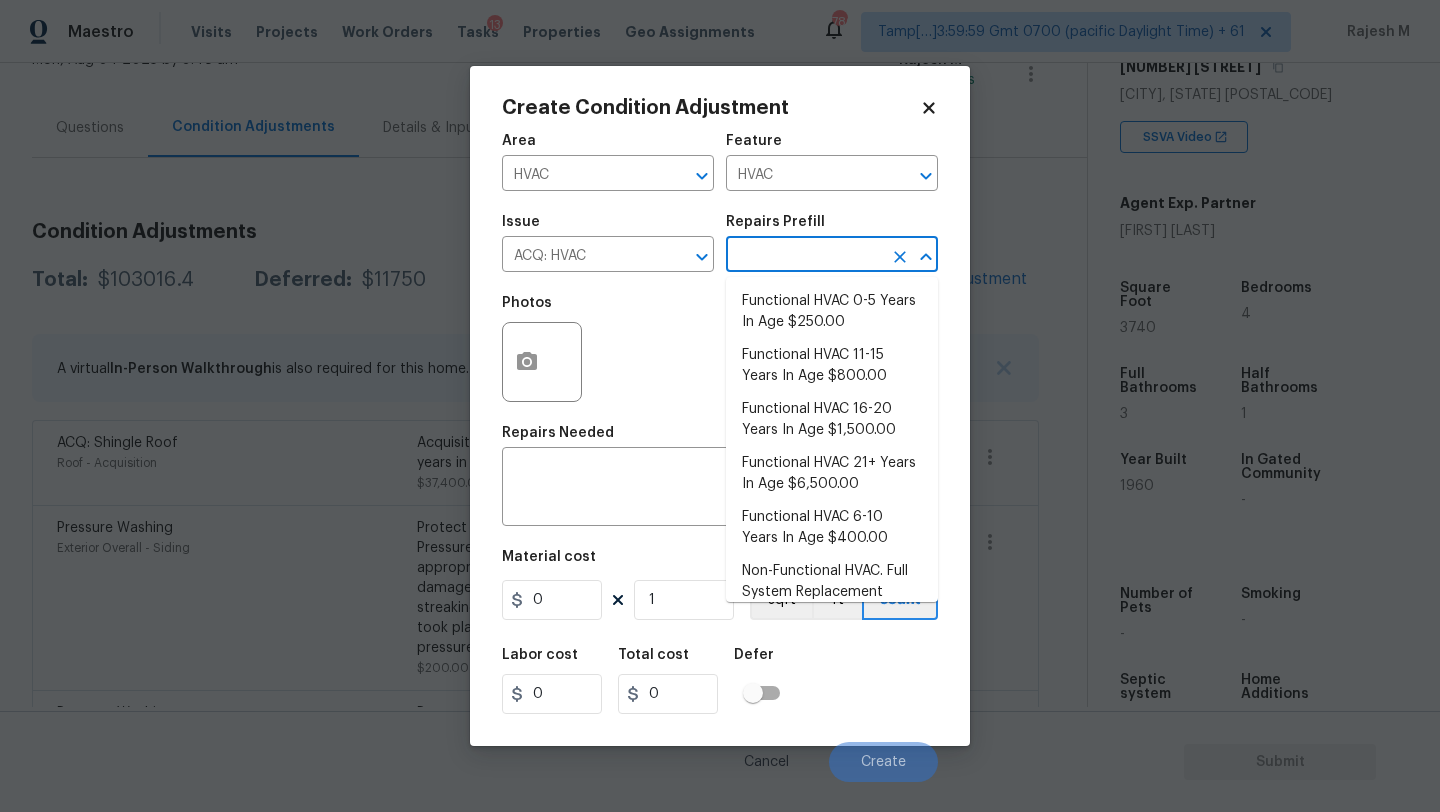click at bounding box center [804, 256] 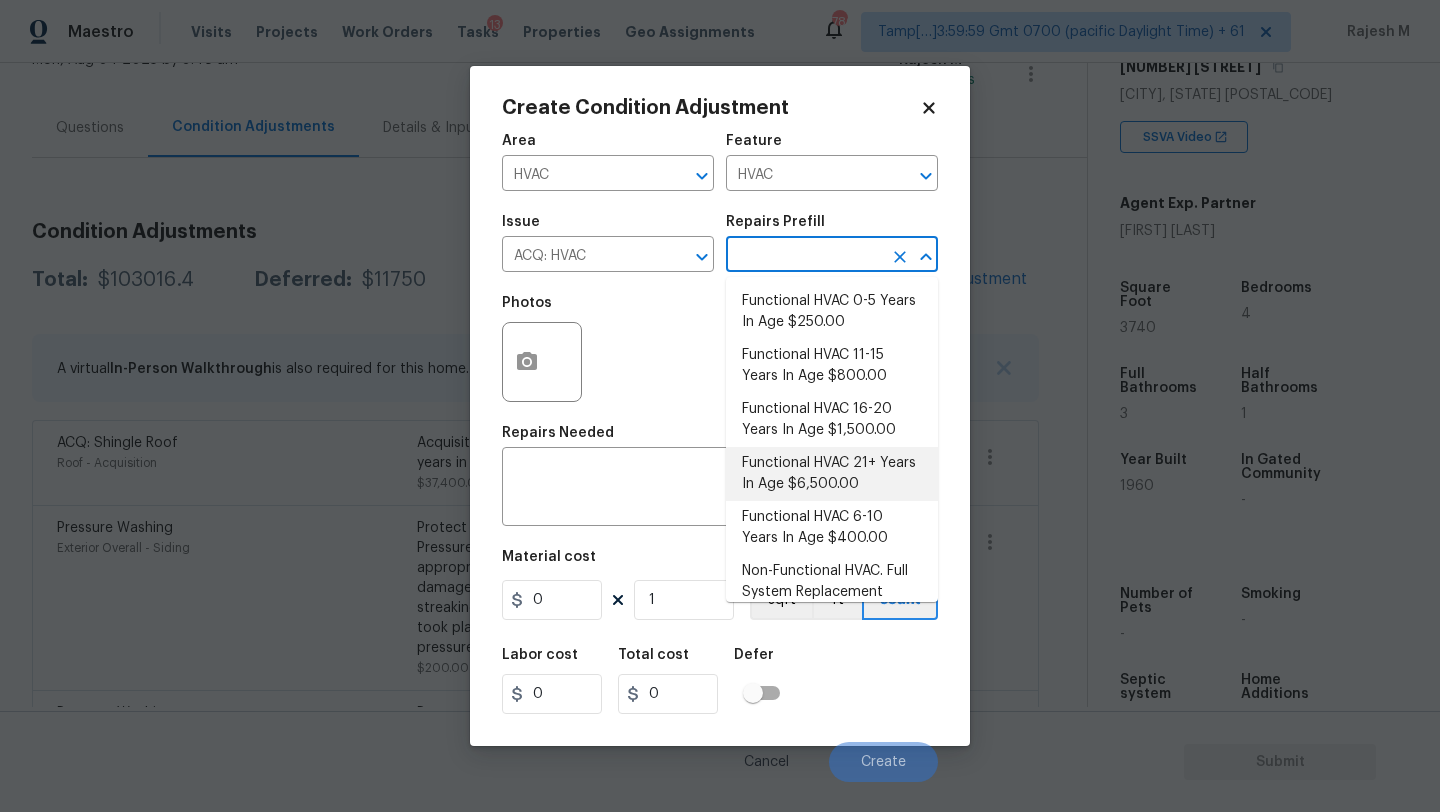 click on "Functional HVAC 21+ Years In Age $6,500.00" at bounding box center [832, 474] 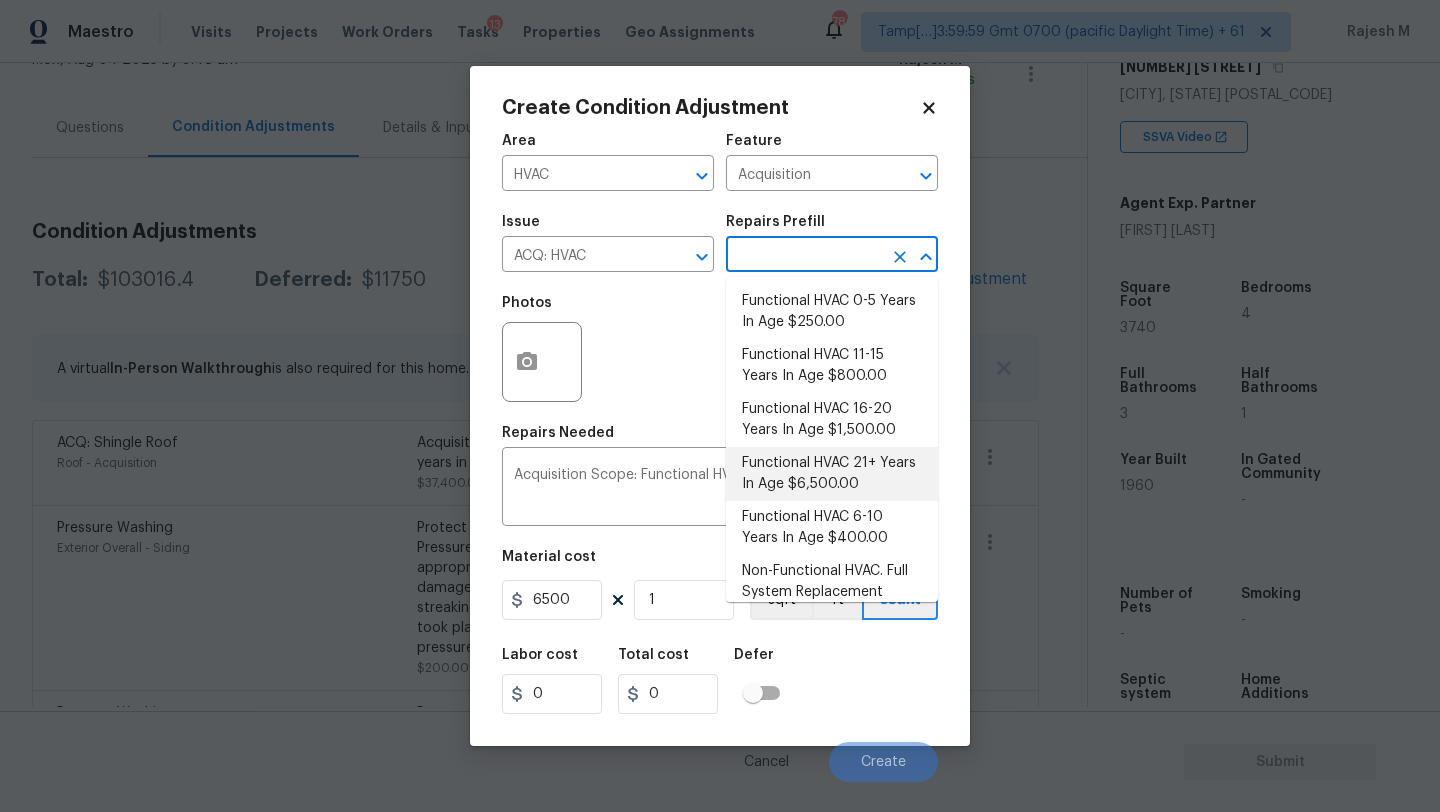 type on "6500" 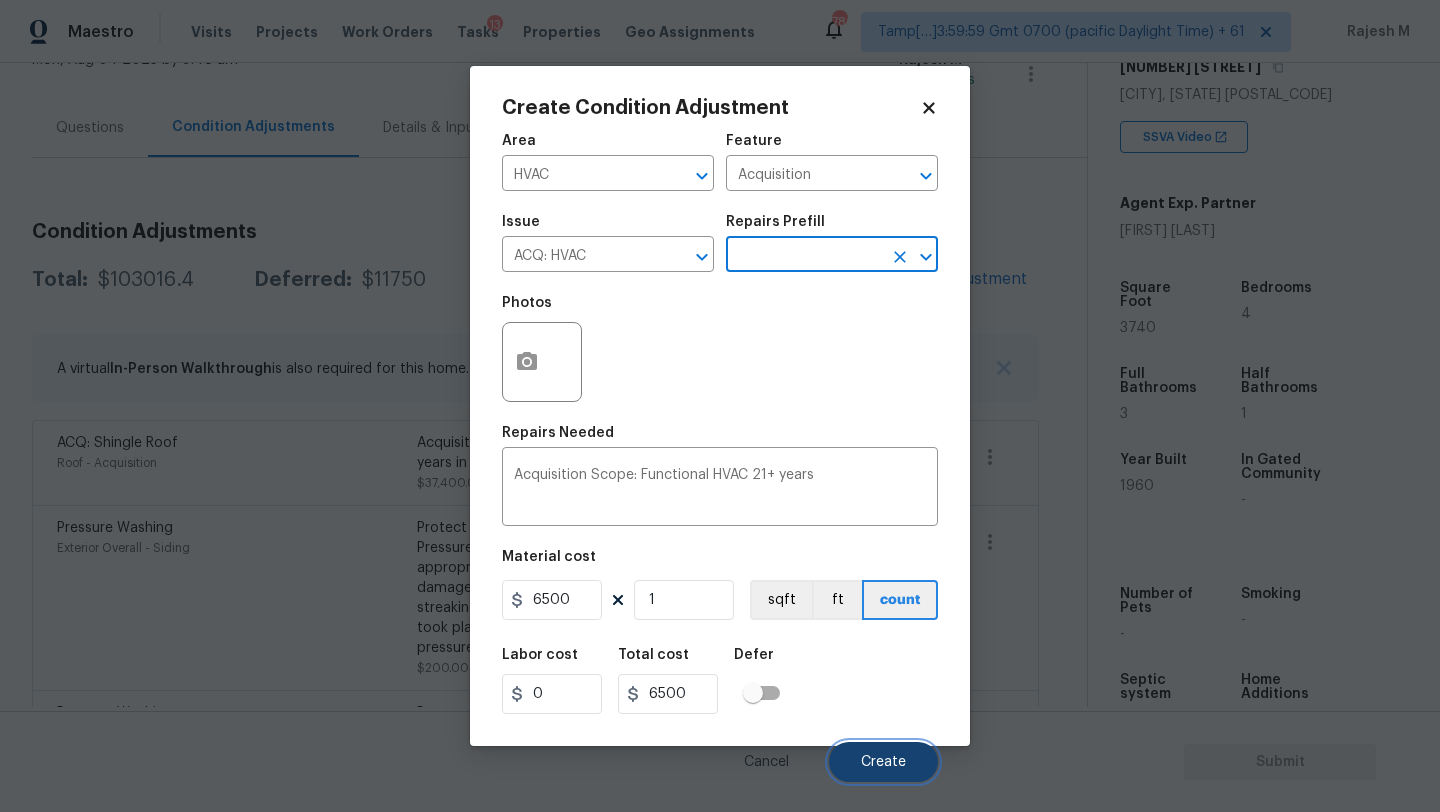 click on "Create" at bounding box center [883, 762] 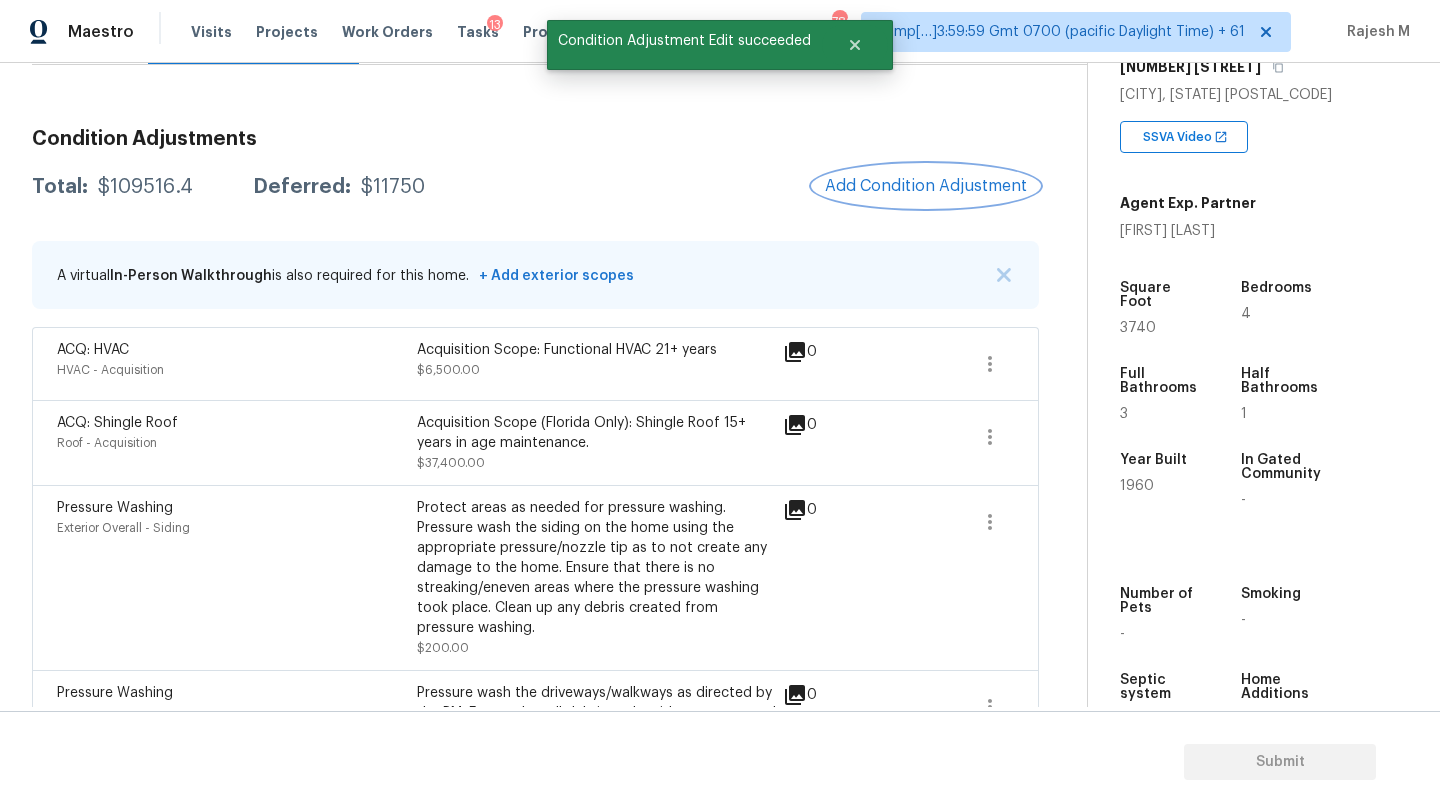 scroll, scrollTop: 97, scrollLeft: 0, axis: vertical 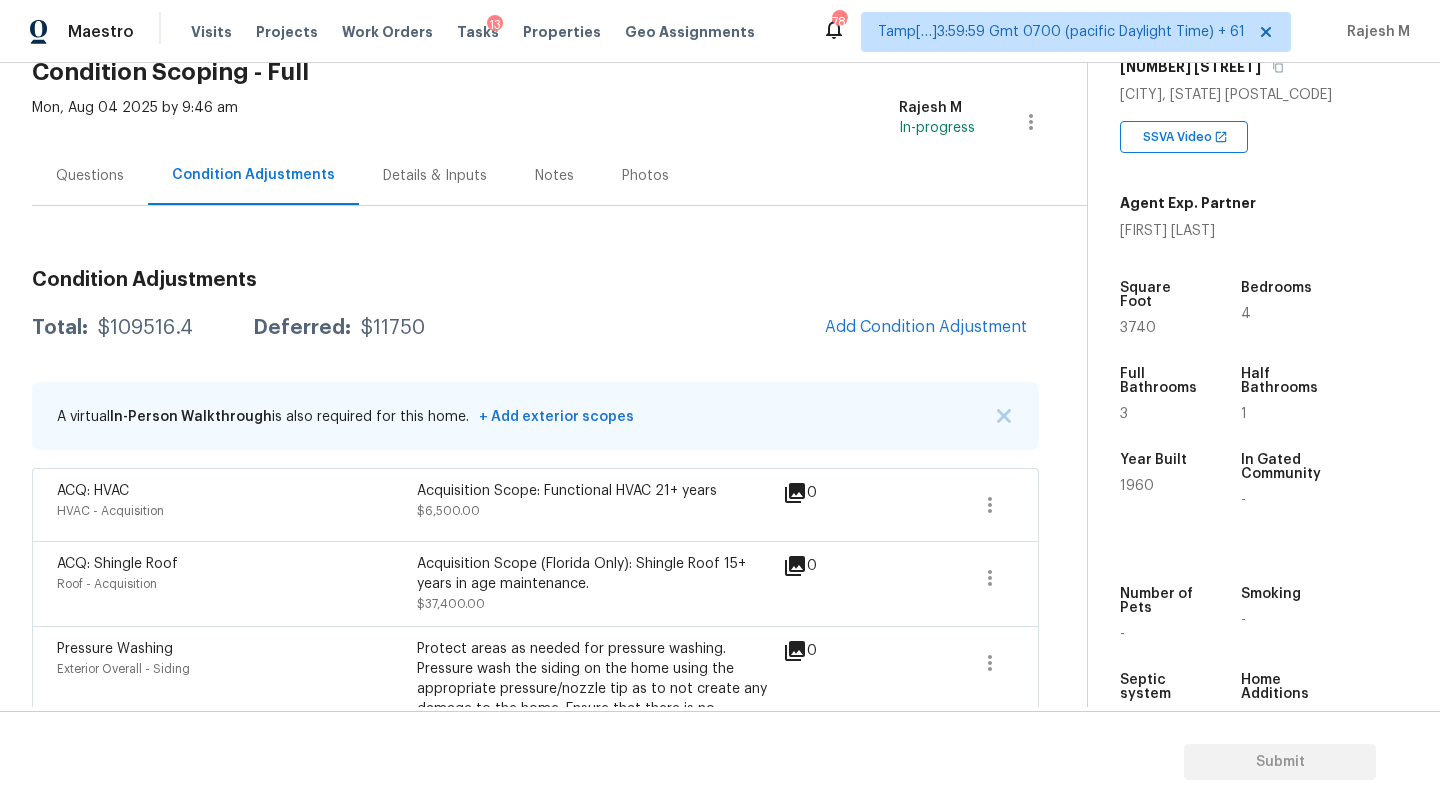 click on "Condition Adjustments Total:  $109516.4 Deferred:  $11750 Add Condition Adjustment A virtual  In-Person Walkthrough  is also required for this home.   + Add exterior scopes ACQ: HVAC HVAC - Acquisition Acquisition Scope: Functional HVAC 21+ years $6,500.00   0 ACQ: Shingle Roof Roof - Acquisition Acquisition Scope (Florida Only): Shingle Roof 15+ years in age maintenance. $37,400.00   0 Pressure Washing Exterior Overall - Siding Protect areas as needed for pressure washing. Pressure wash the siding on the home using the appropriate pressure/nozzle tip as to not create any damage to the home. Ensure that there is no streaking/eneven areas where the pressure washing took place. Clean up any debris created from pressure washing. $200.00   0 Pressure Washing Exterior Overall - Siding Pressure wash the driveways/walkways as directed by the PM. Ensure that all debris and residue are removed from the areas being pressure washed. $200.00   0 Landscape Package Exterior Overall - Home Readiness Packages $300.00   4   0" at bounding box center [535, 1176] 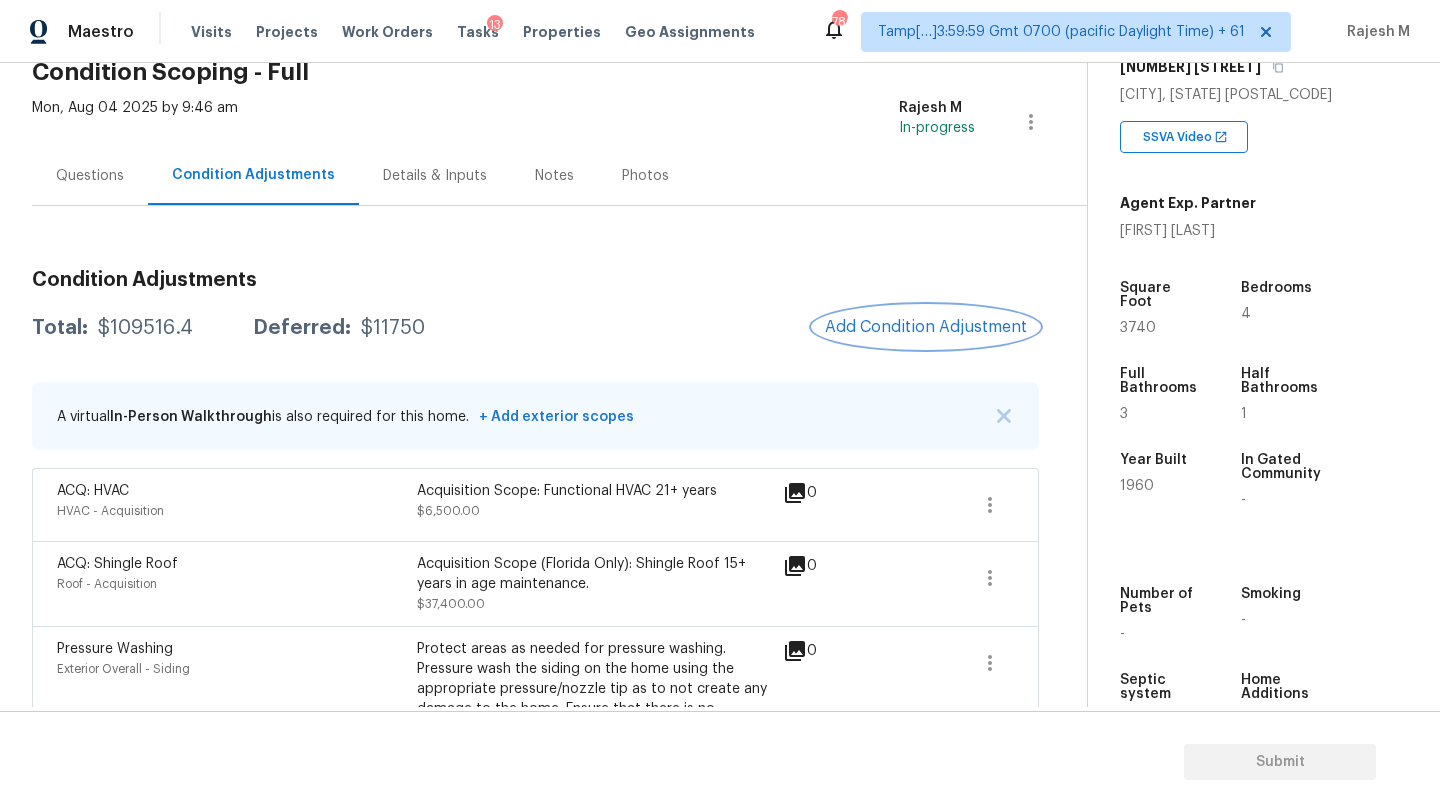 click on "Add Condition Adjustment" at bounding box center [926, 327] 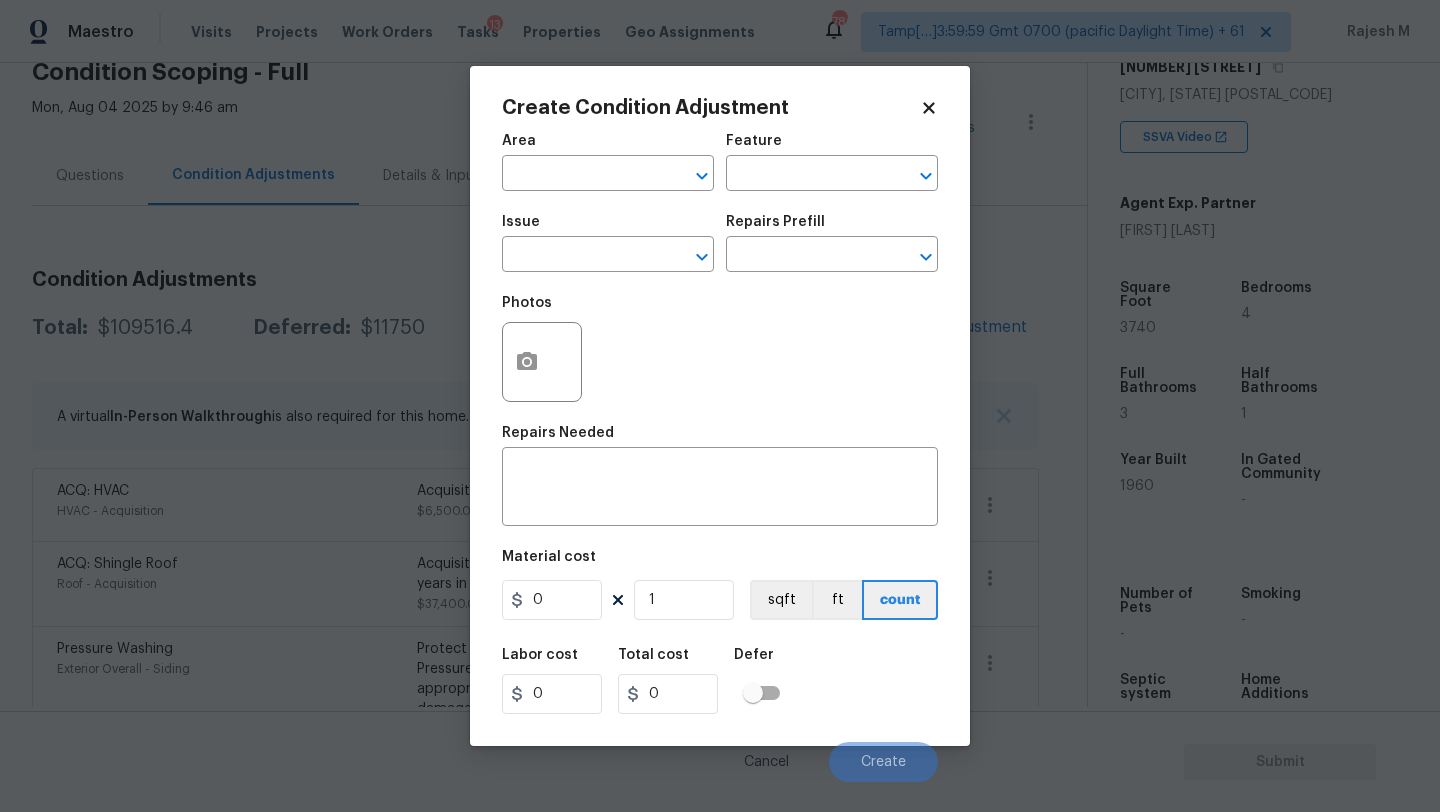 click on "Area" at bounding box center [608, 147] 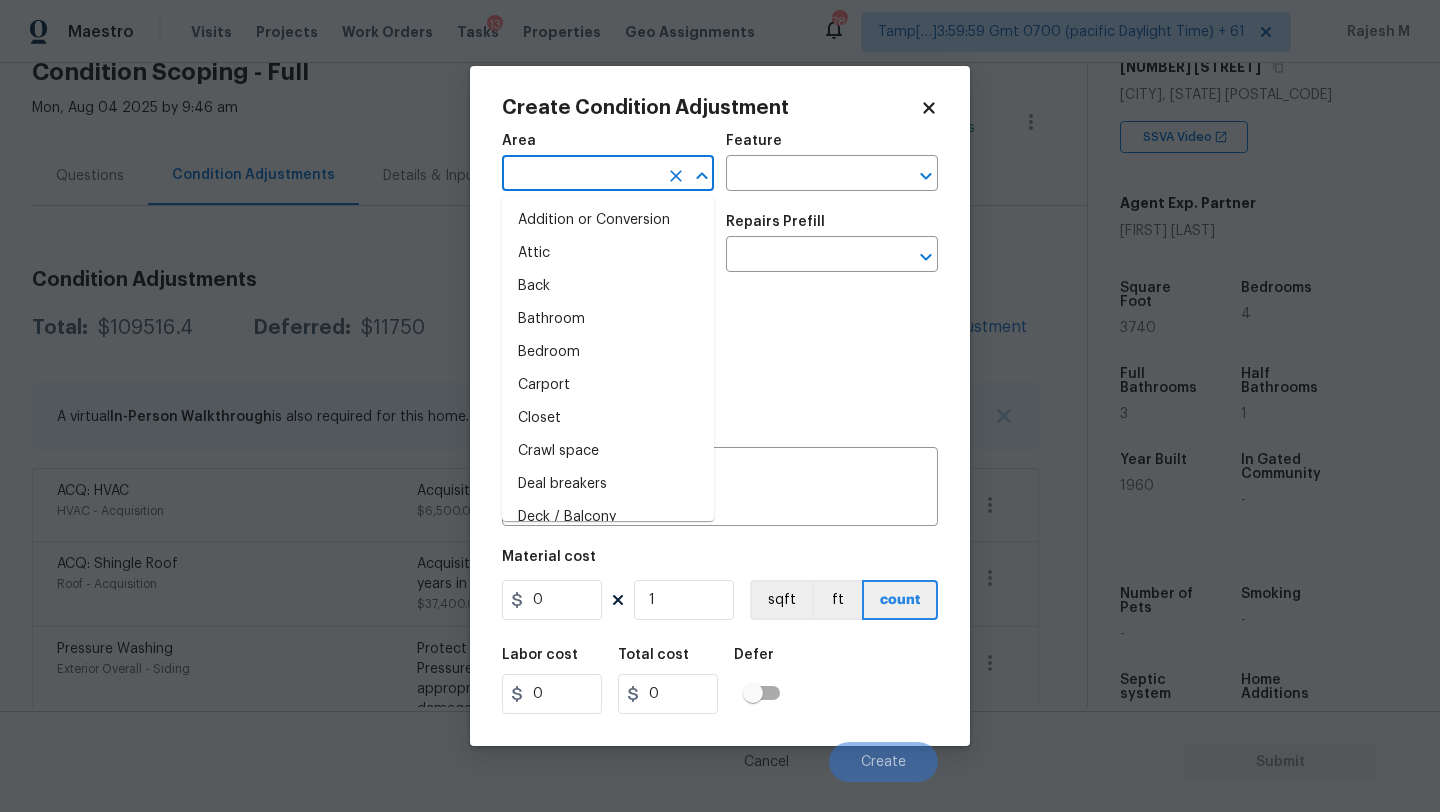 click at bounding box center (580, 175) 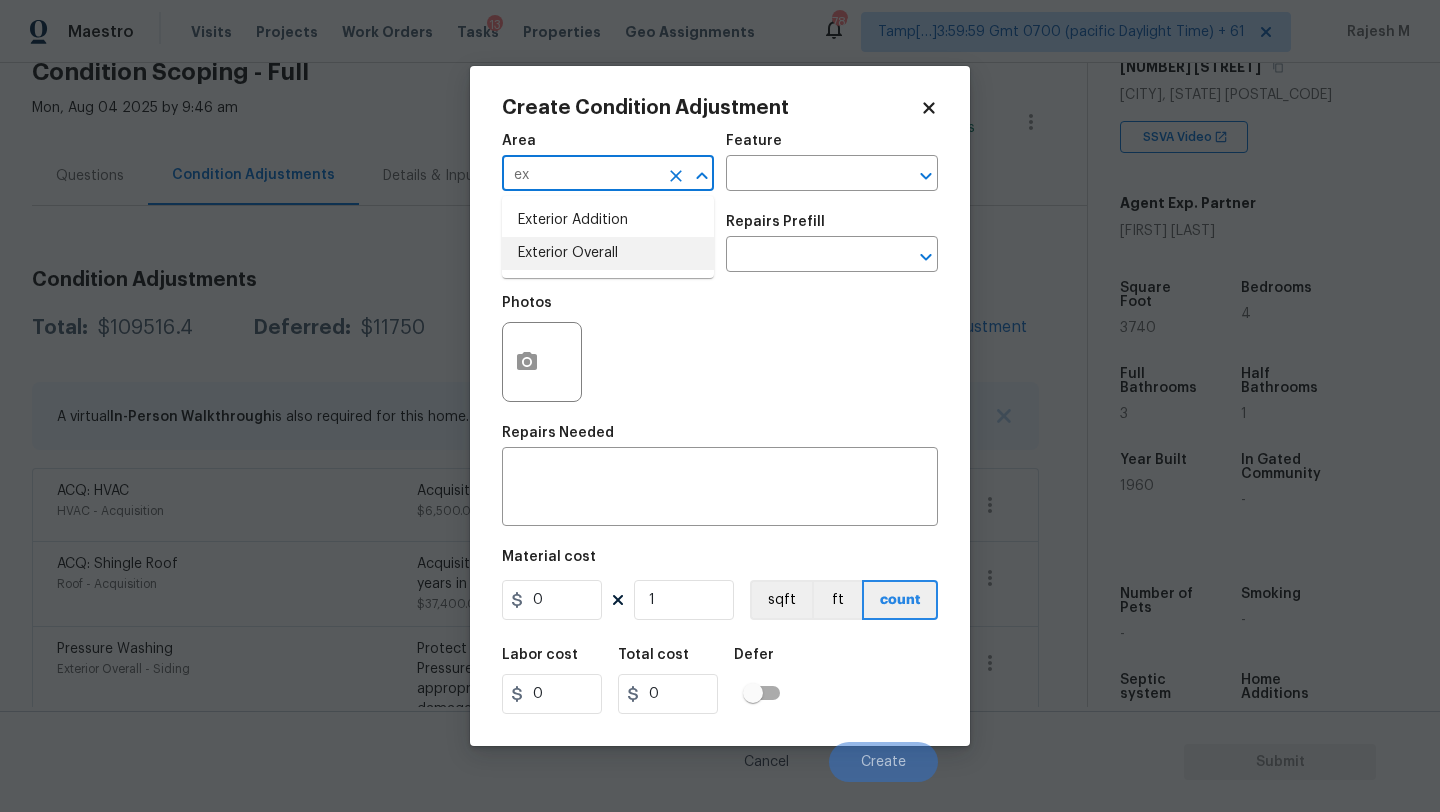 click on "Exterior Overall" at bounding box center (608, 253) 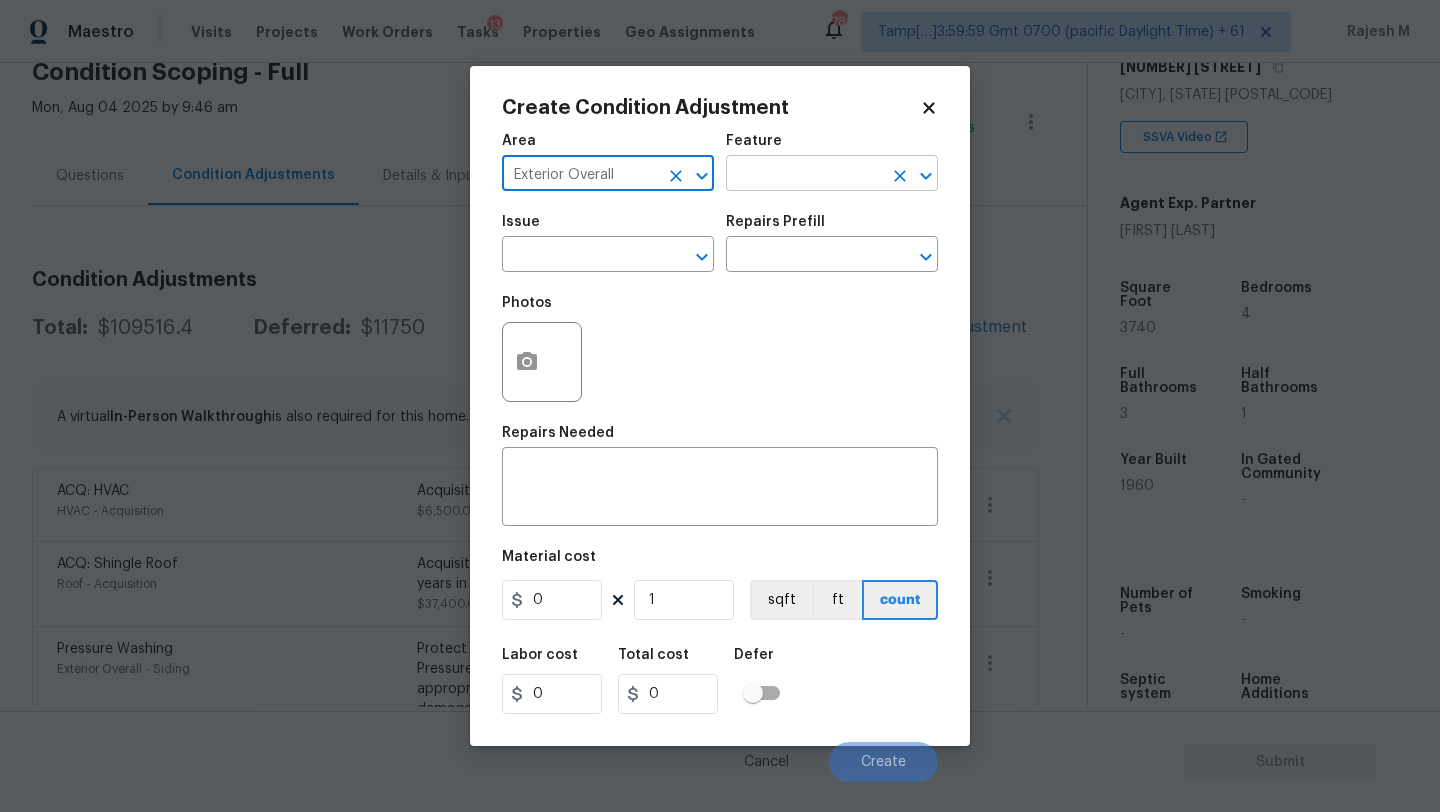 type on "Exterior Overall" 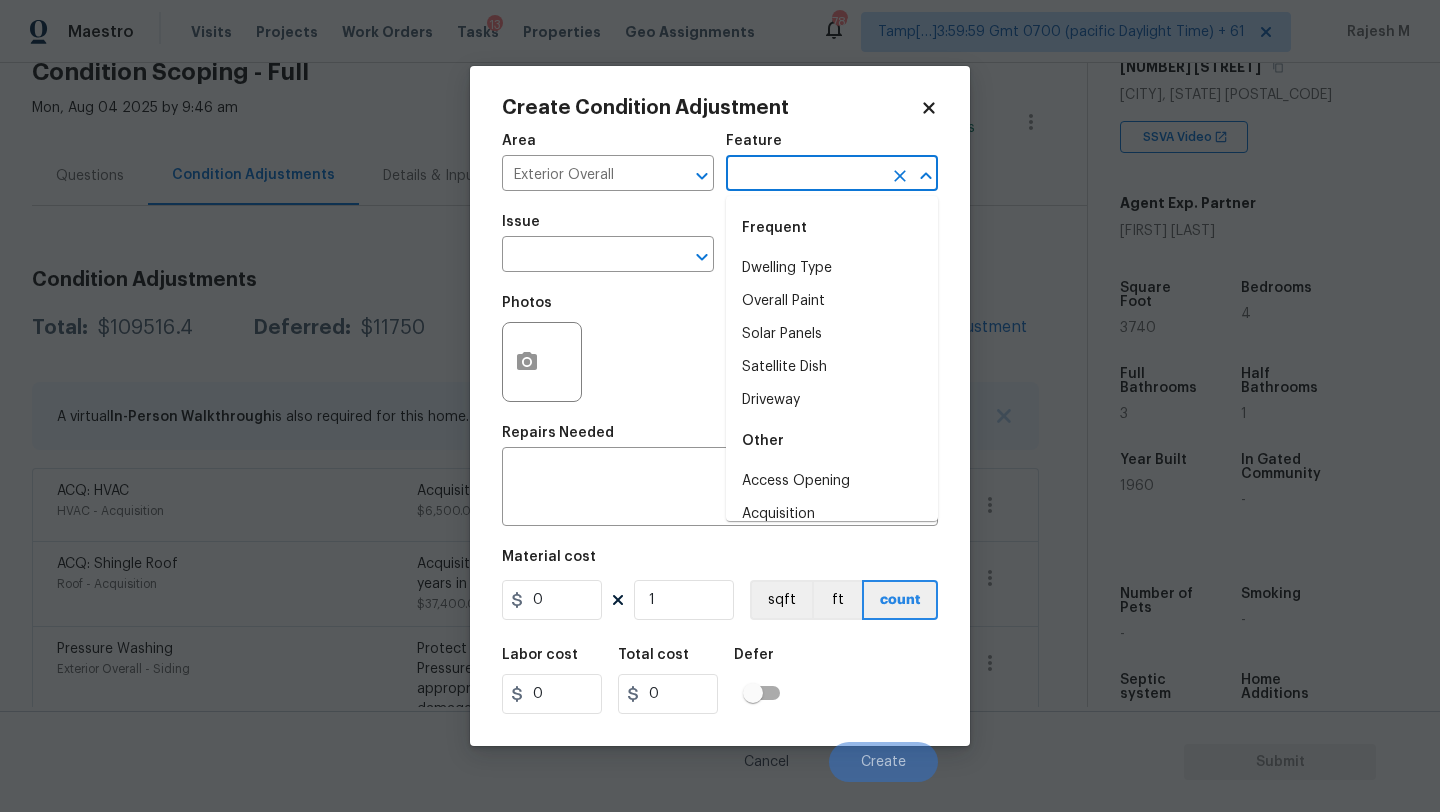 click at bounding box center (804, 175) 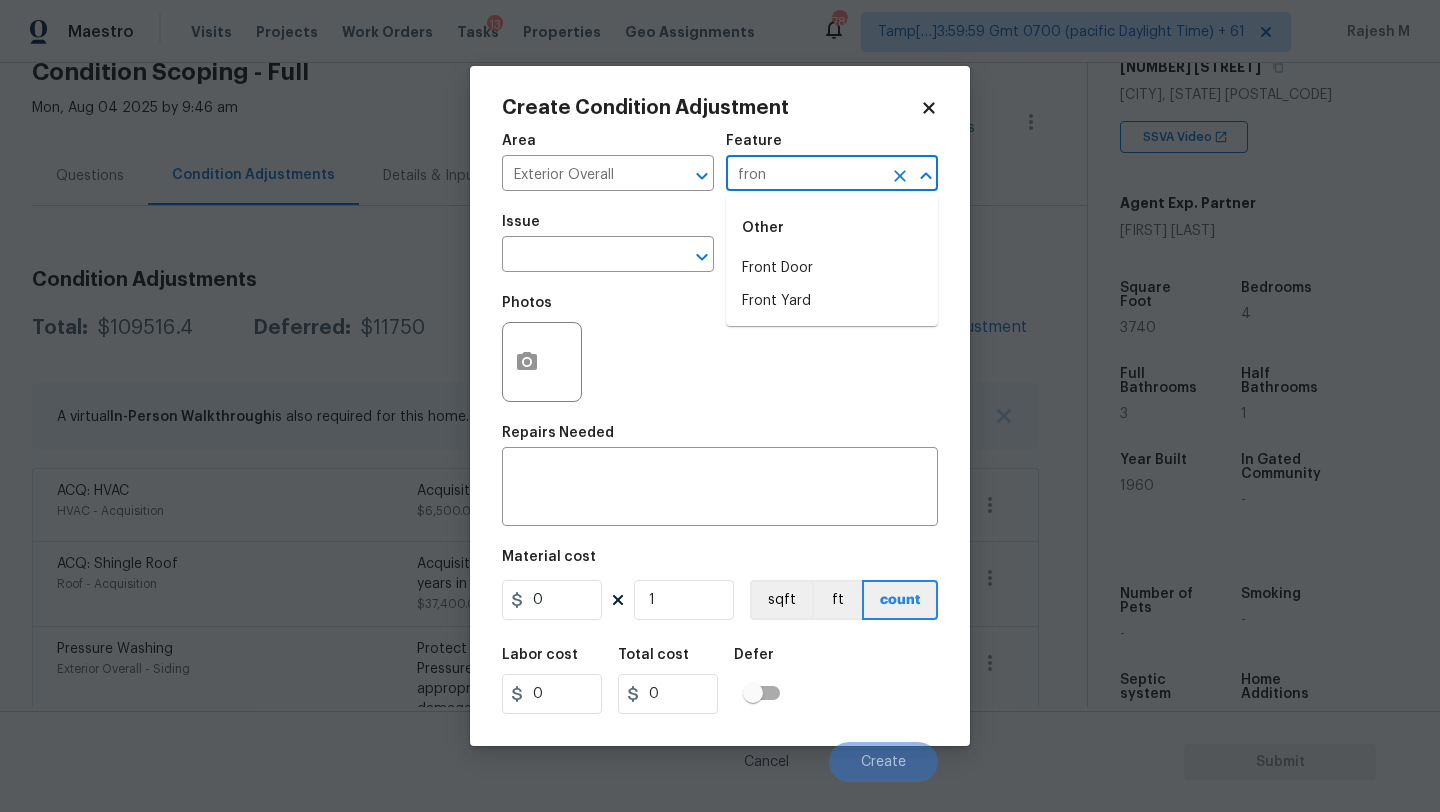 click on "Other" at bounding box center (832, 228) 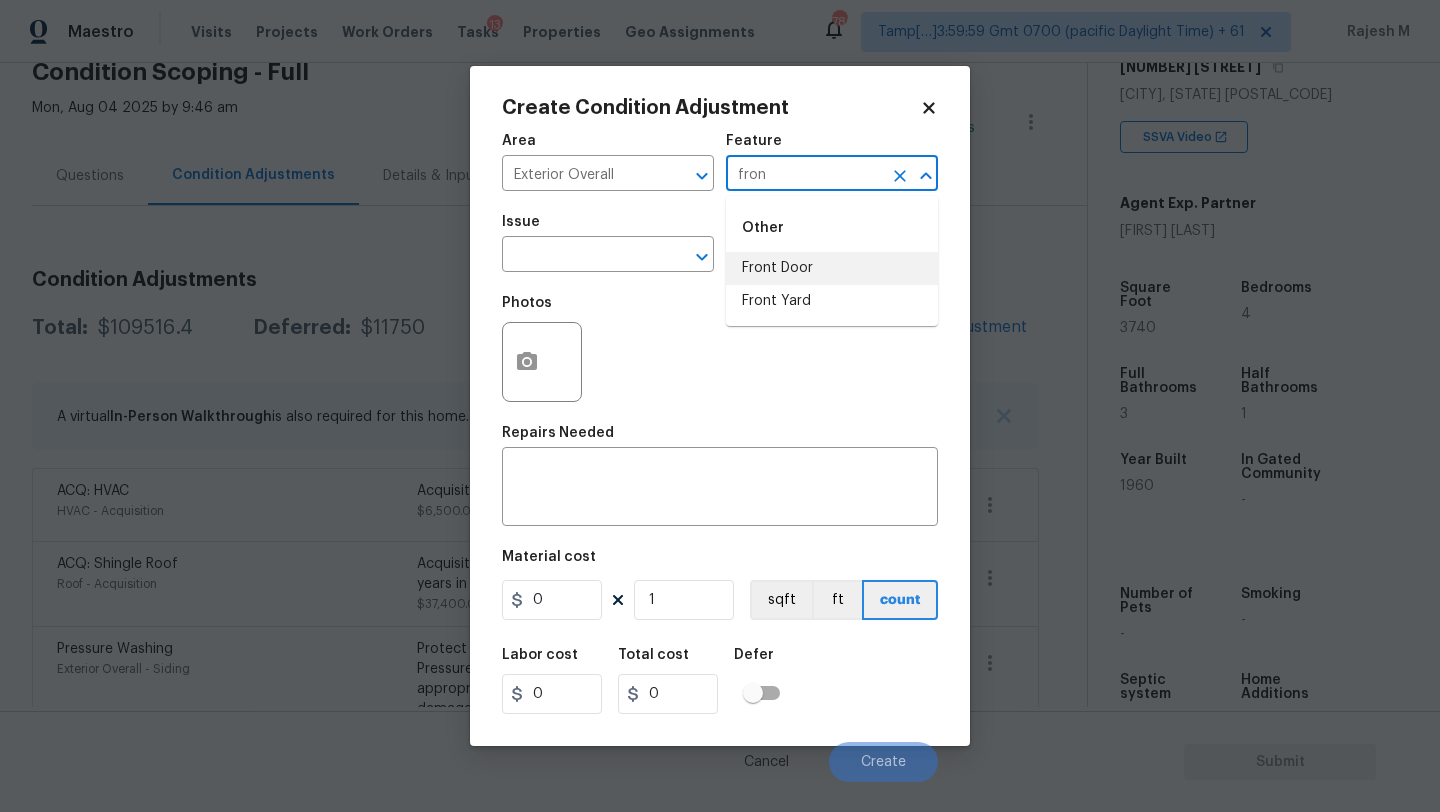click on "Front Door" at bounding box center (832, 268) 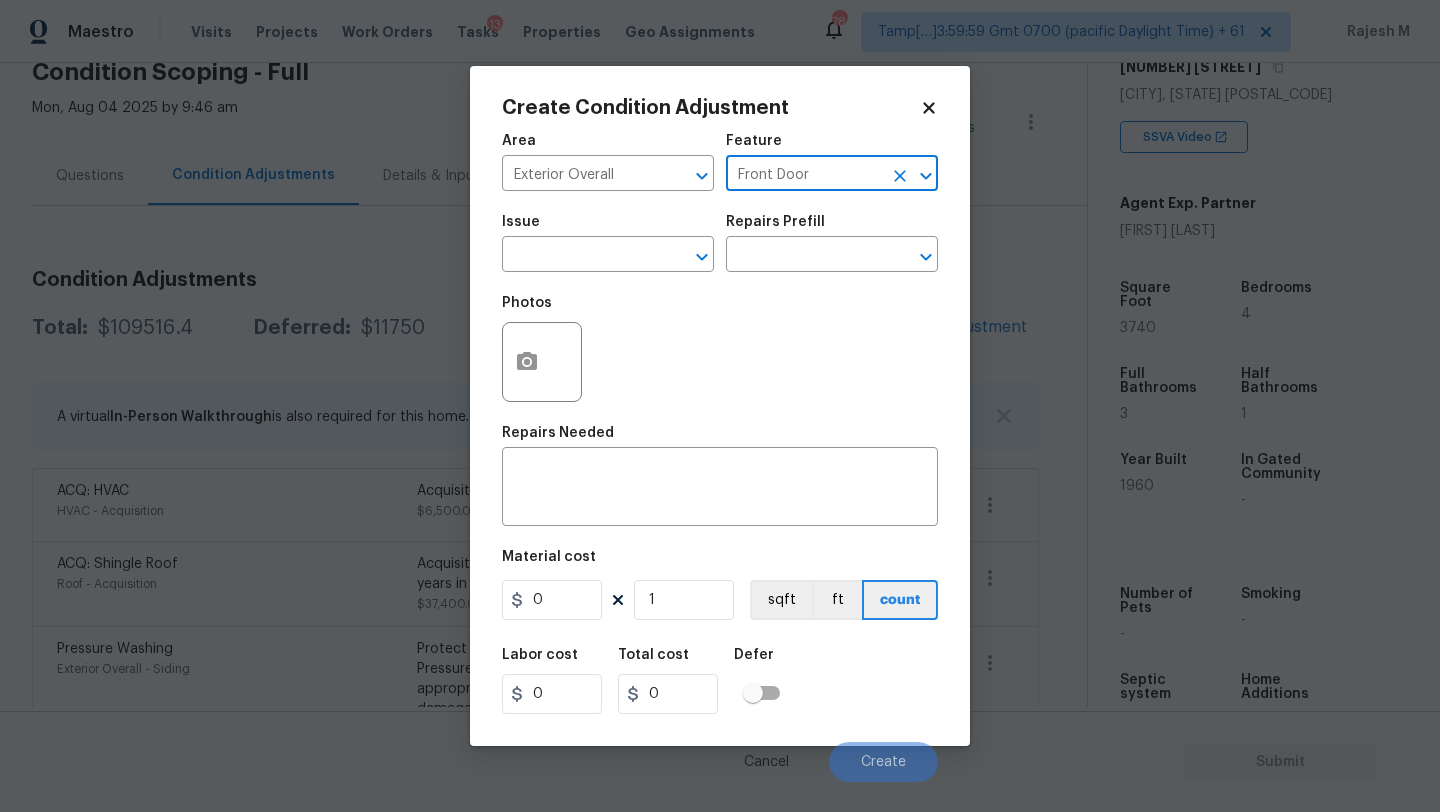 type on "Front Door" 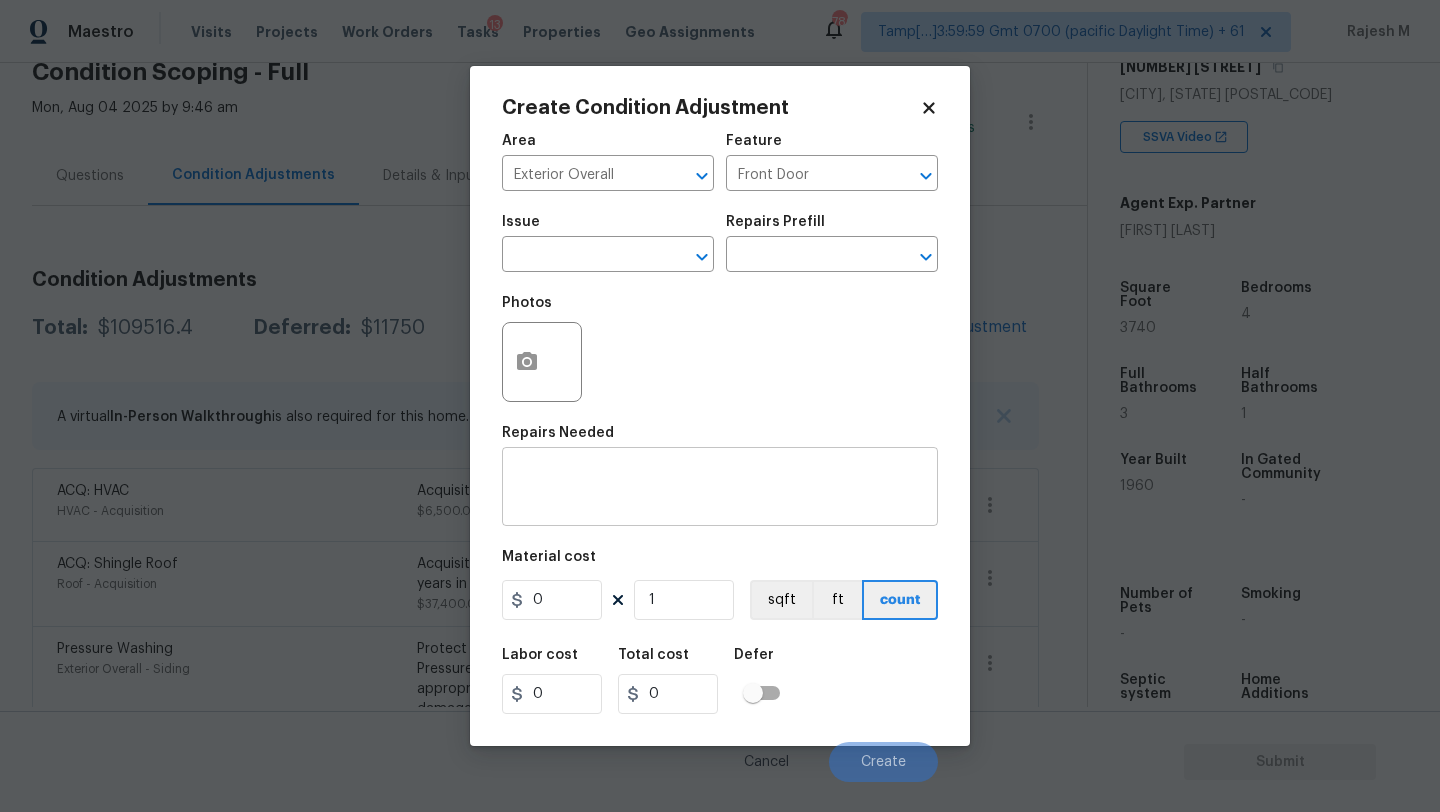 click on "x ​" at bounding box center [720, 489] 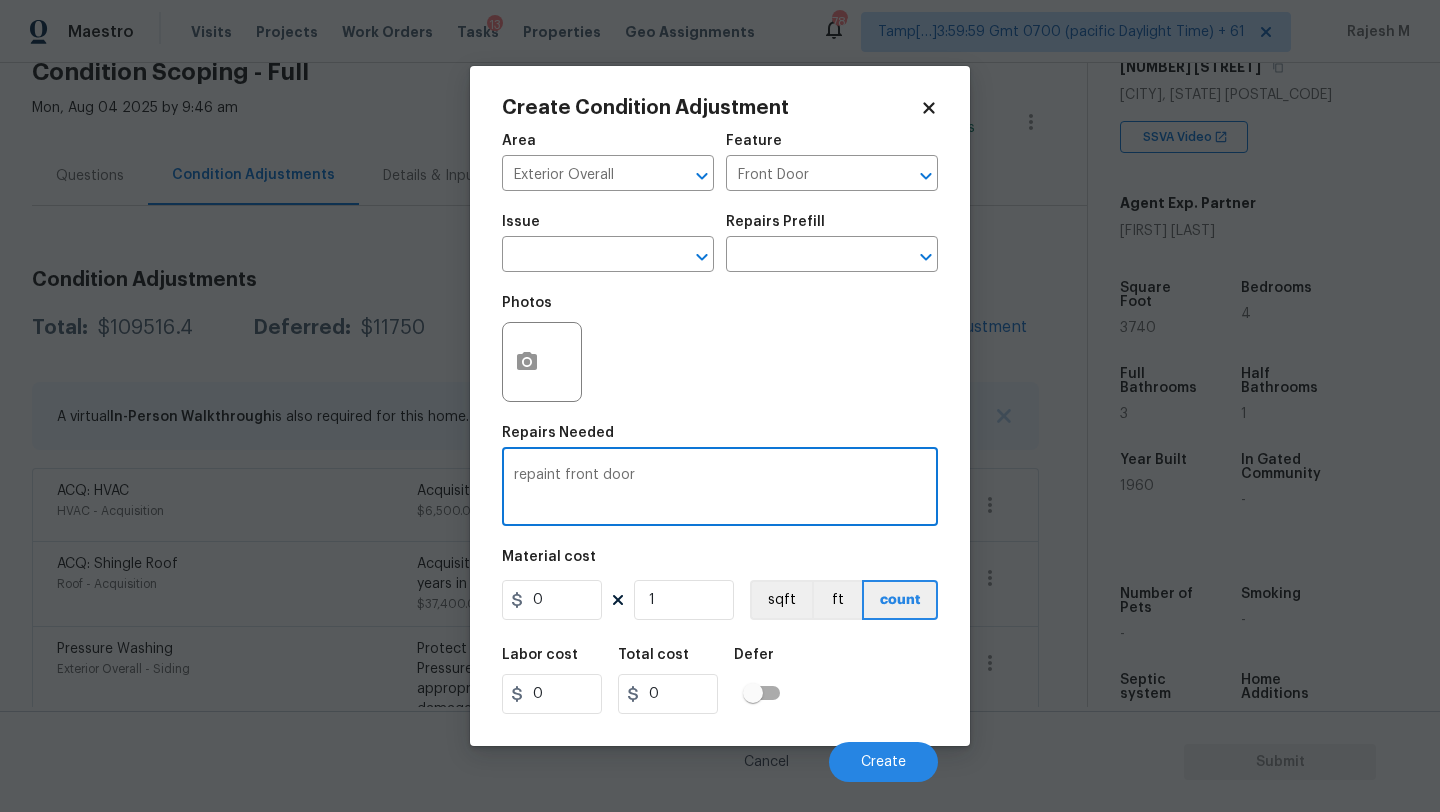 type on "repaint front door" 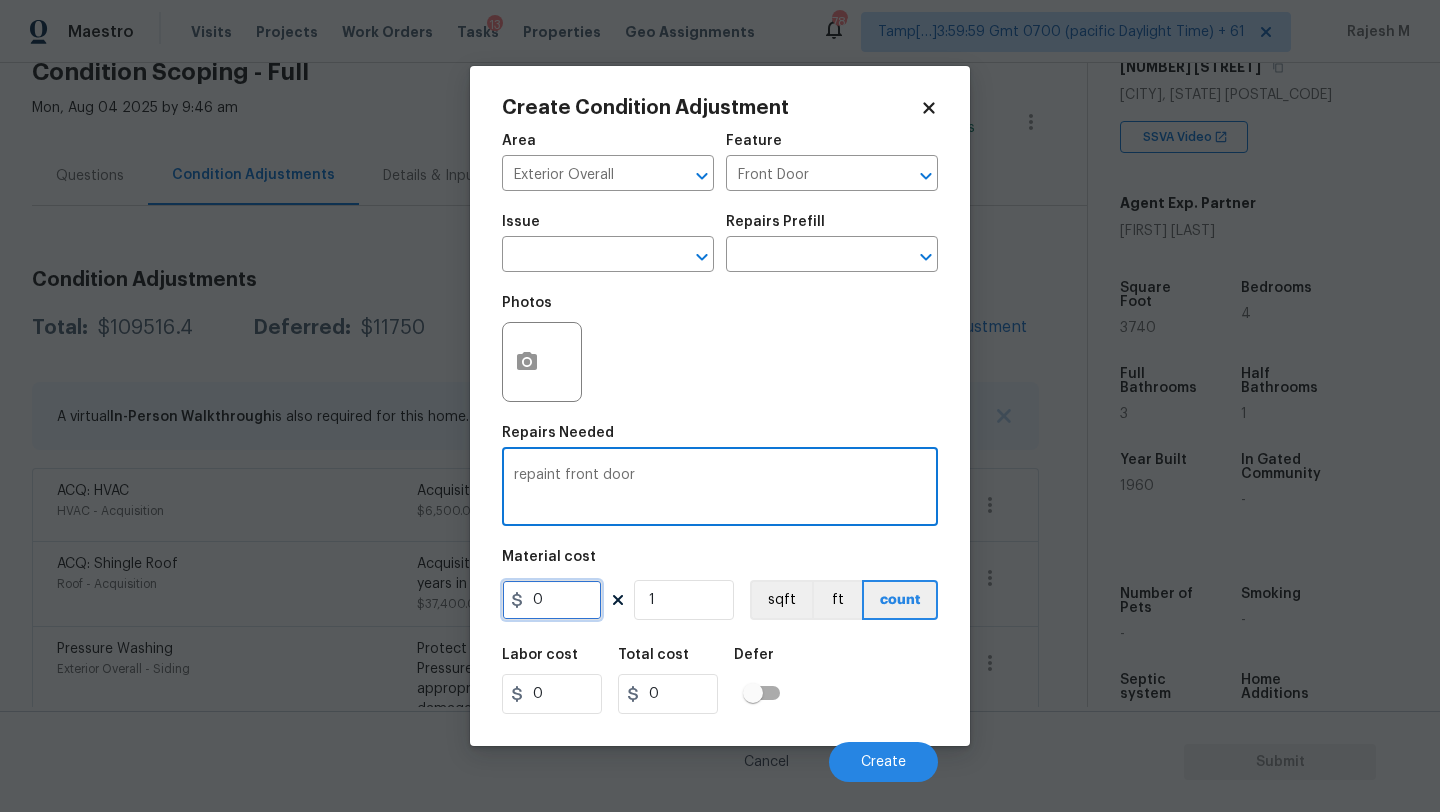 click on "0" at bounding box center (552, 600) 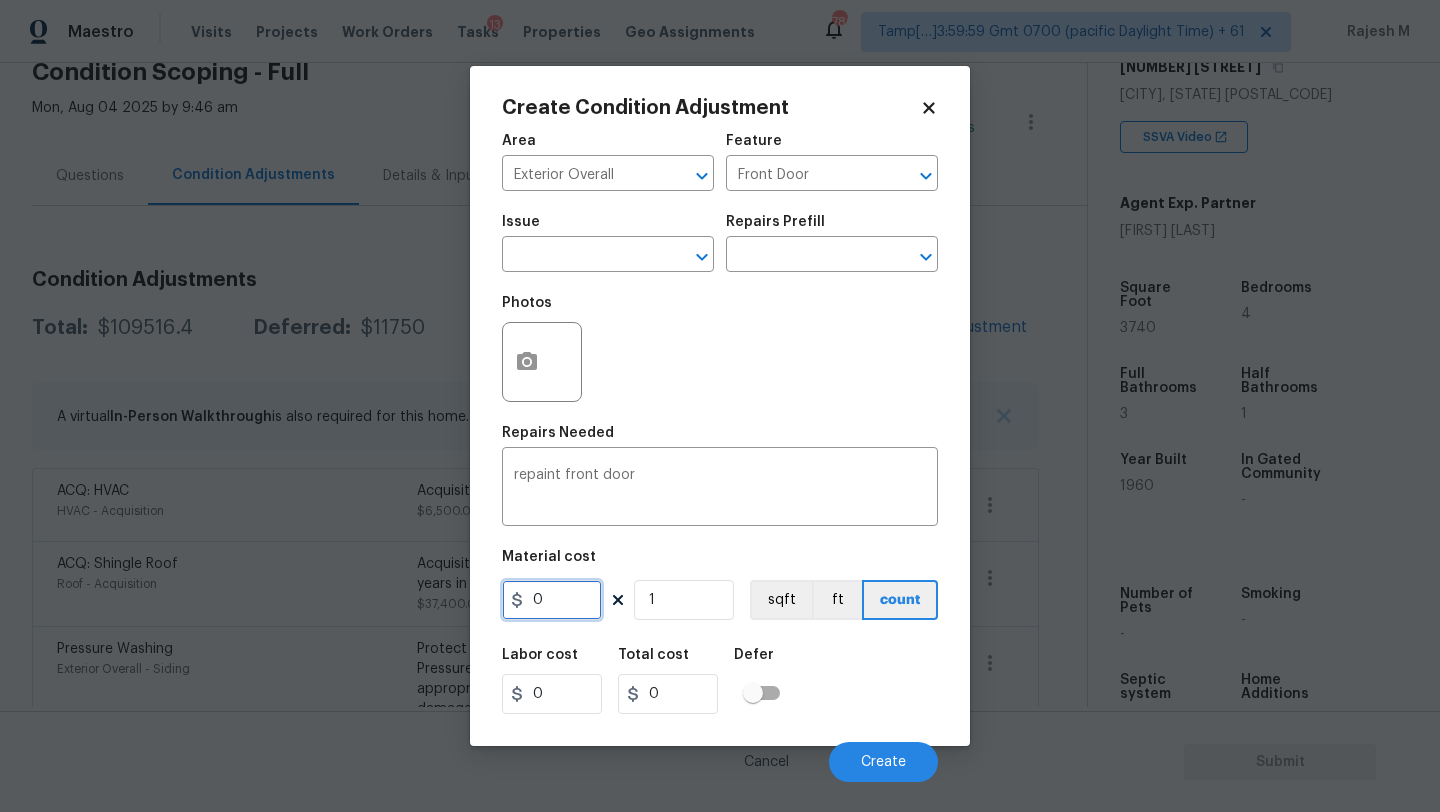 click on "0" at bounding box center [552, 600] 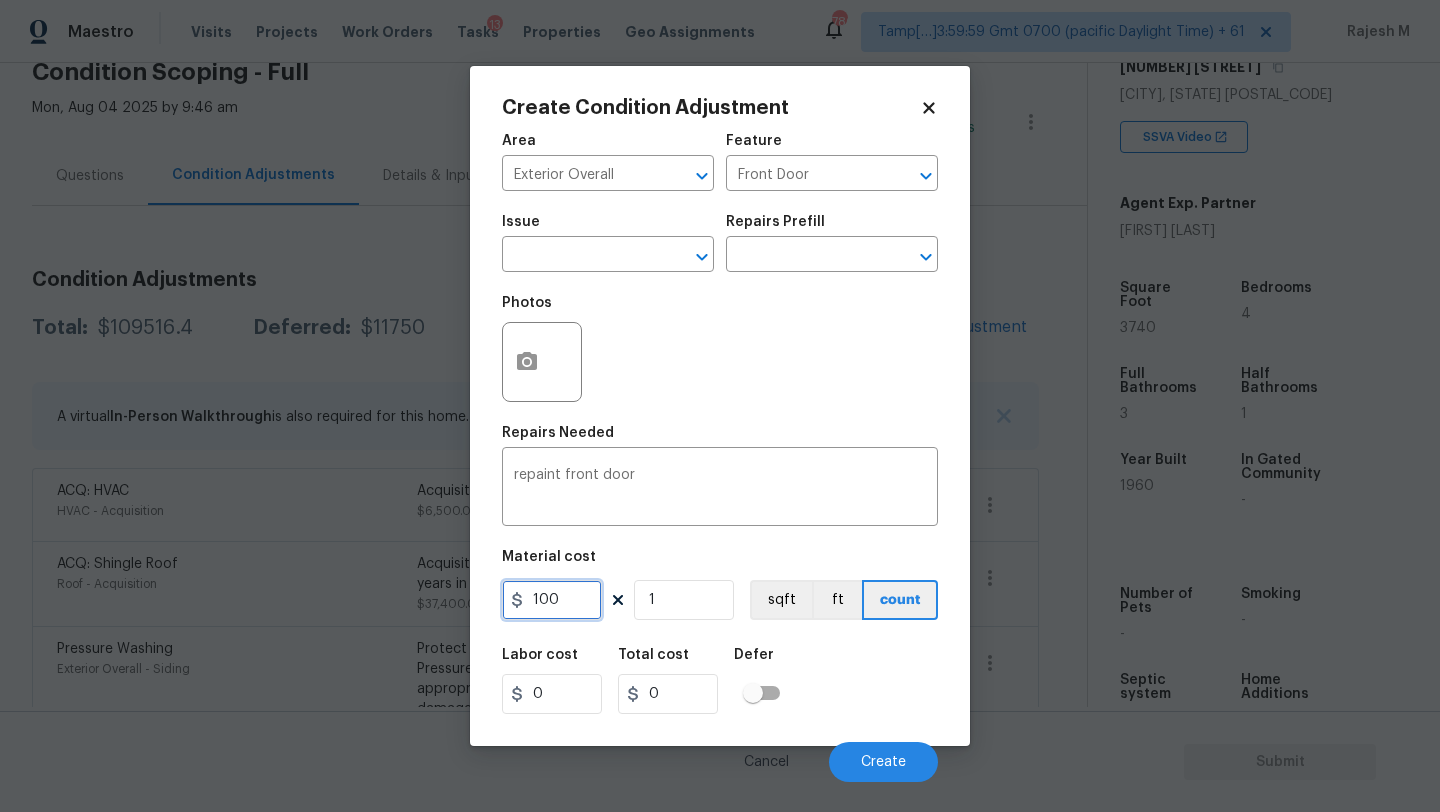 click on "100" at bounding box center [552, 600] 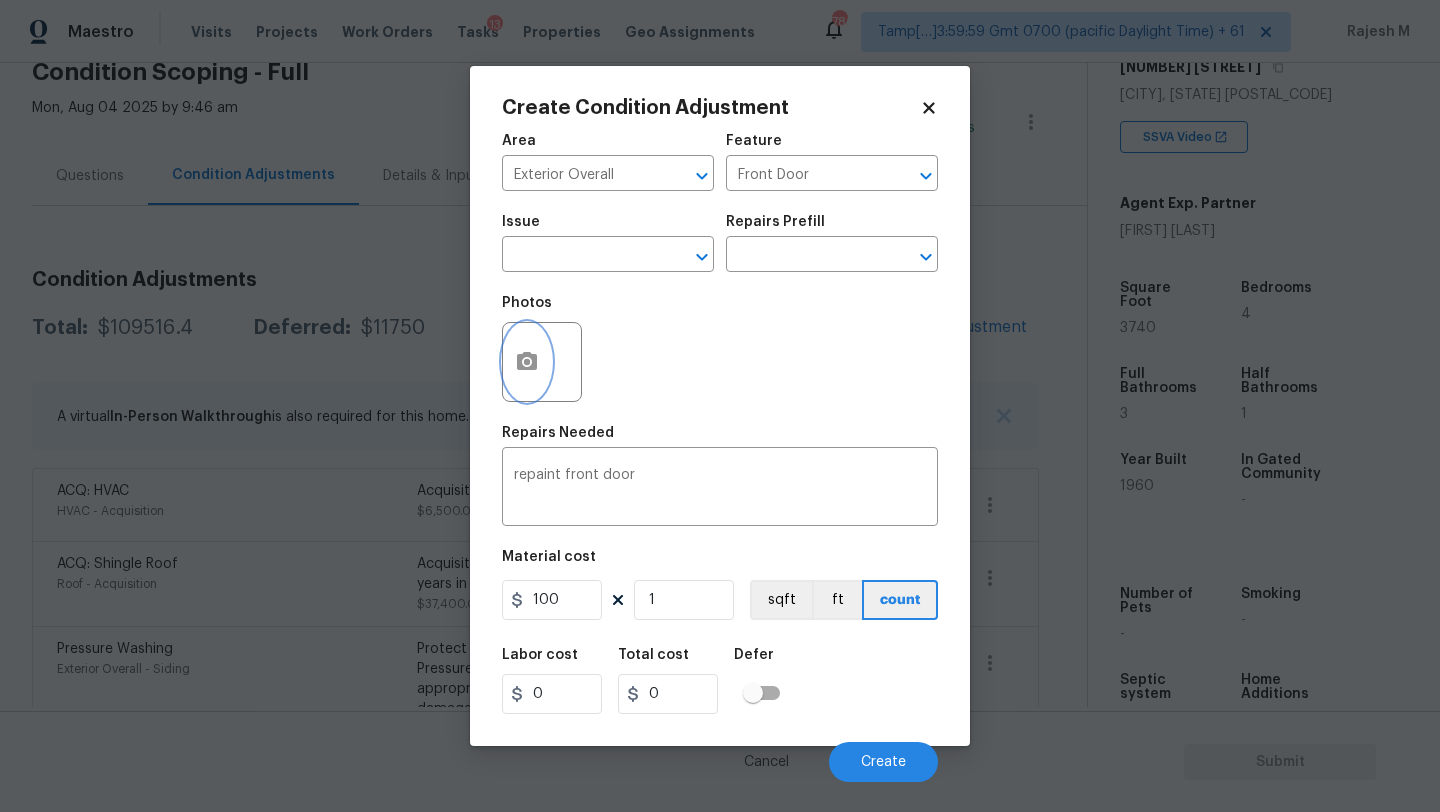 type on "100" 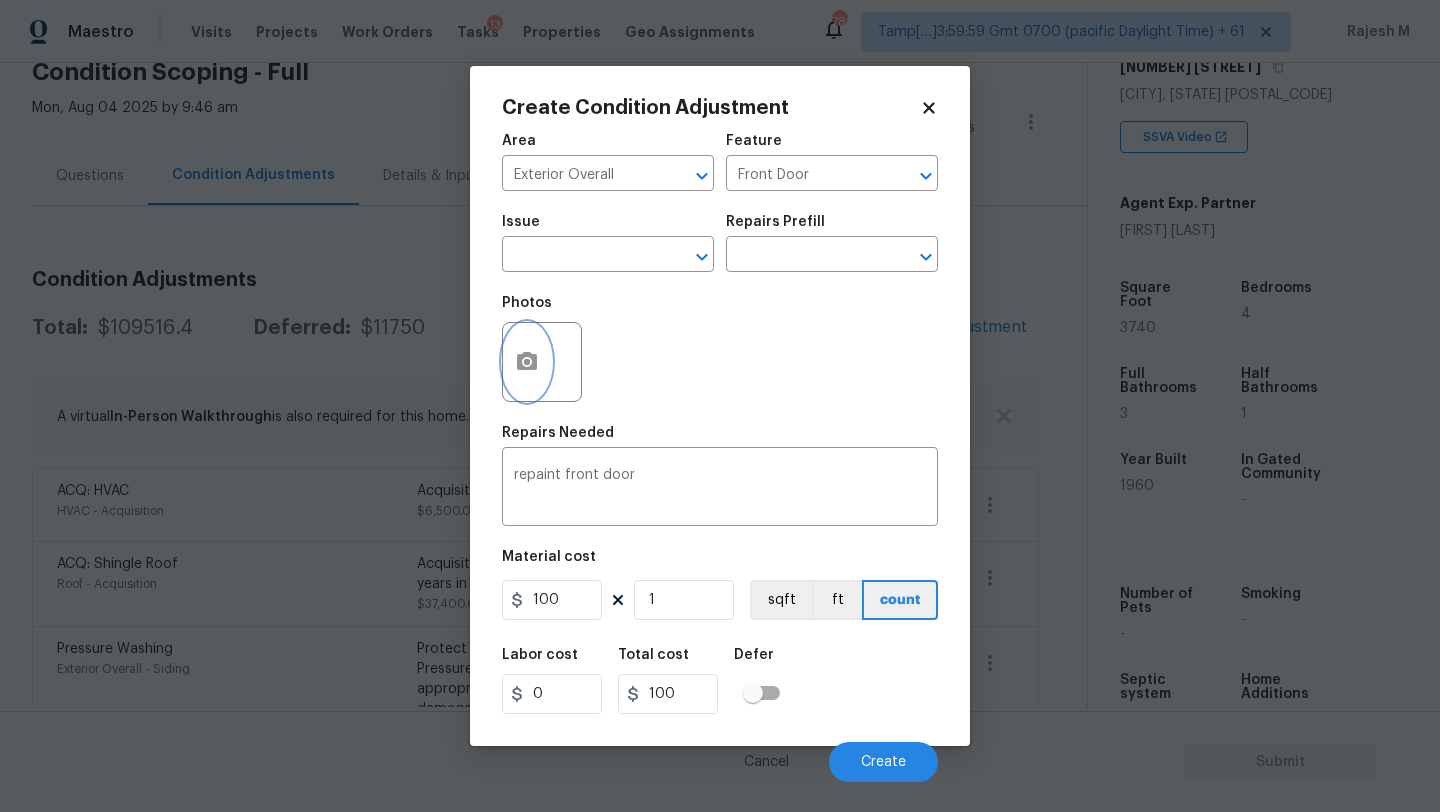 click at bounding box center (527, 362) 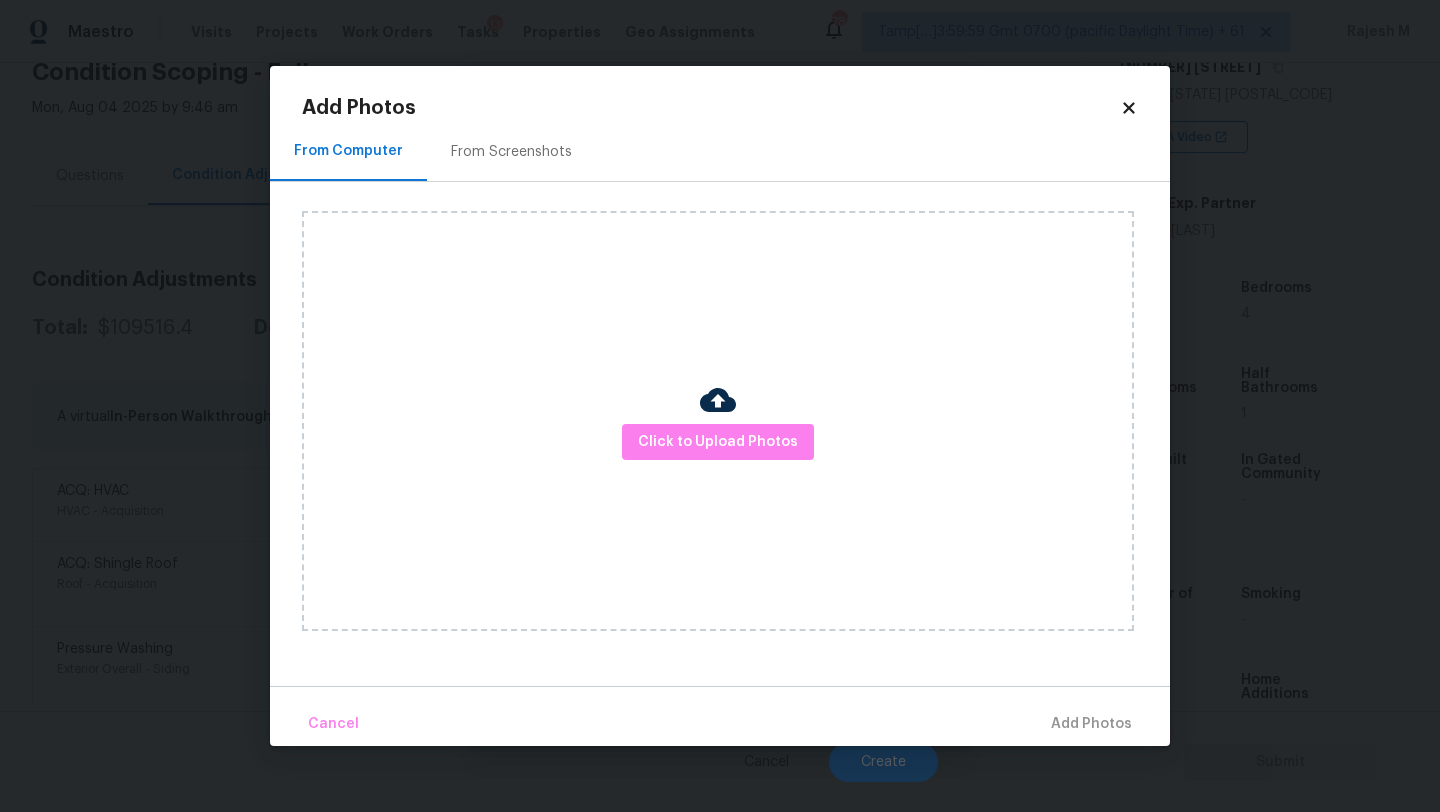 click on "Click to Upload Photos" at bounding box center (718, 421) 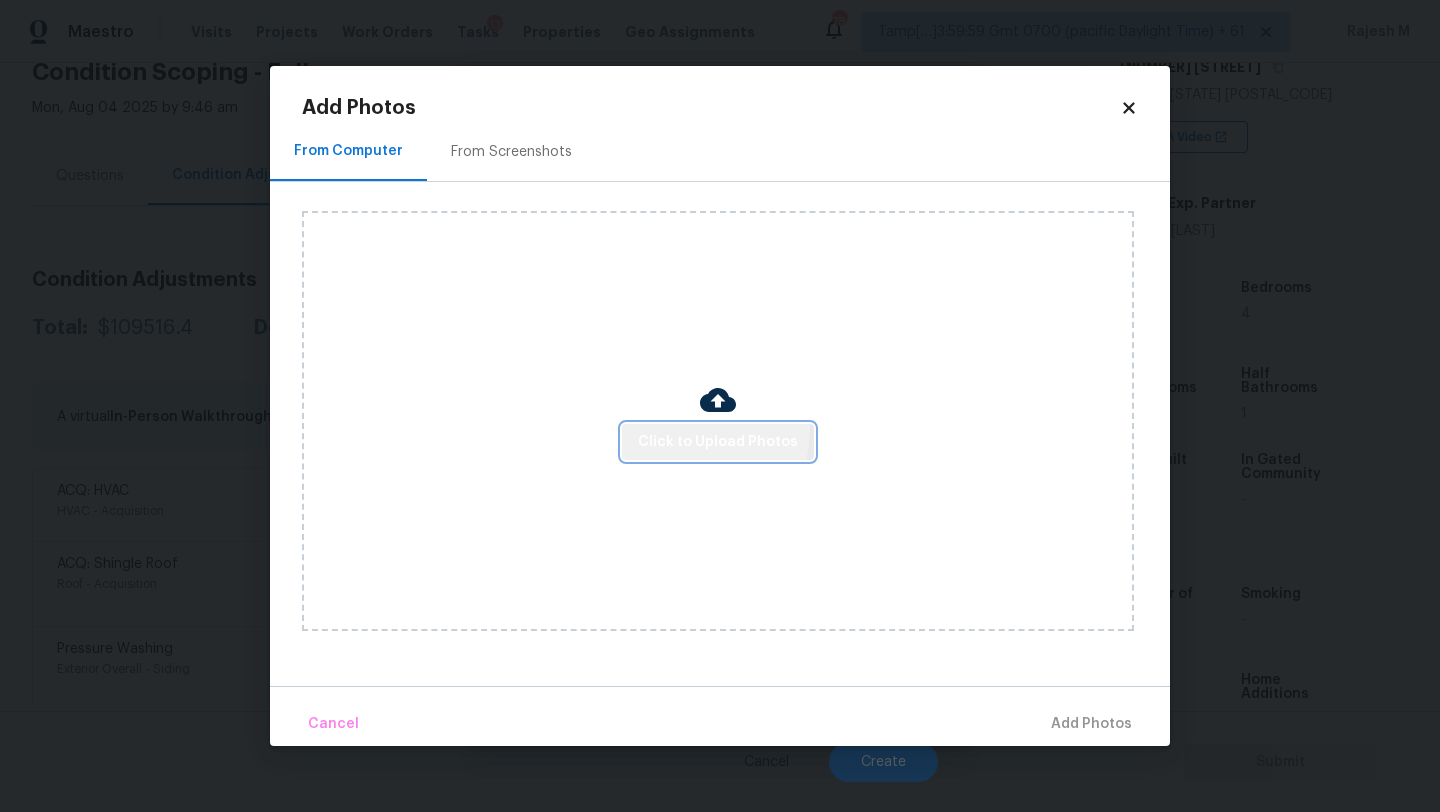 click on "Click to Upload Photos" at bounding box center (718, 442) 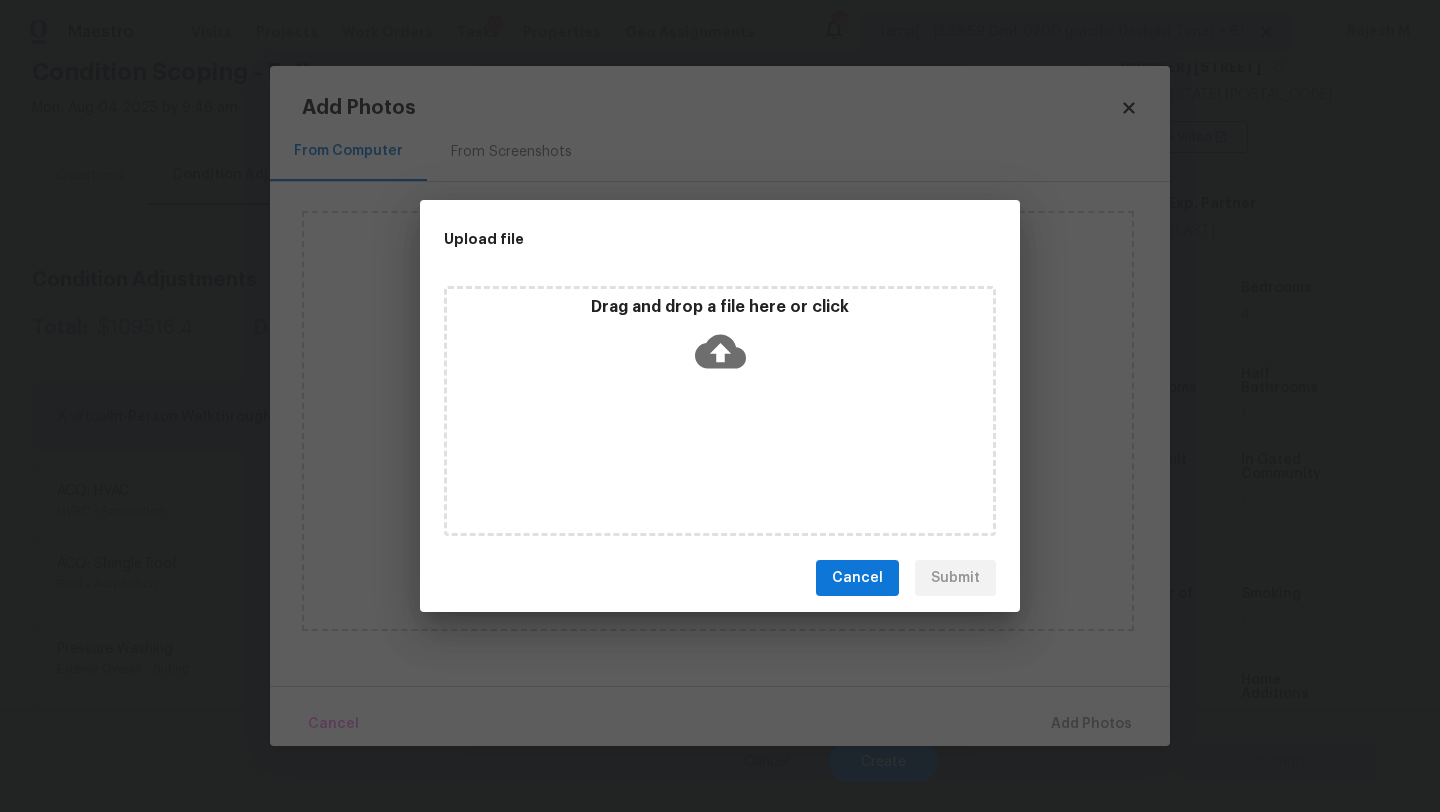 click on "Drag and drop a file here or click" at bounding box center [720, 307] 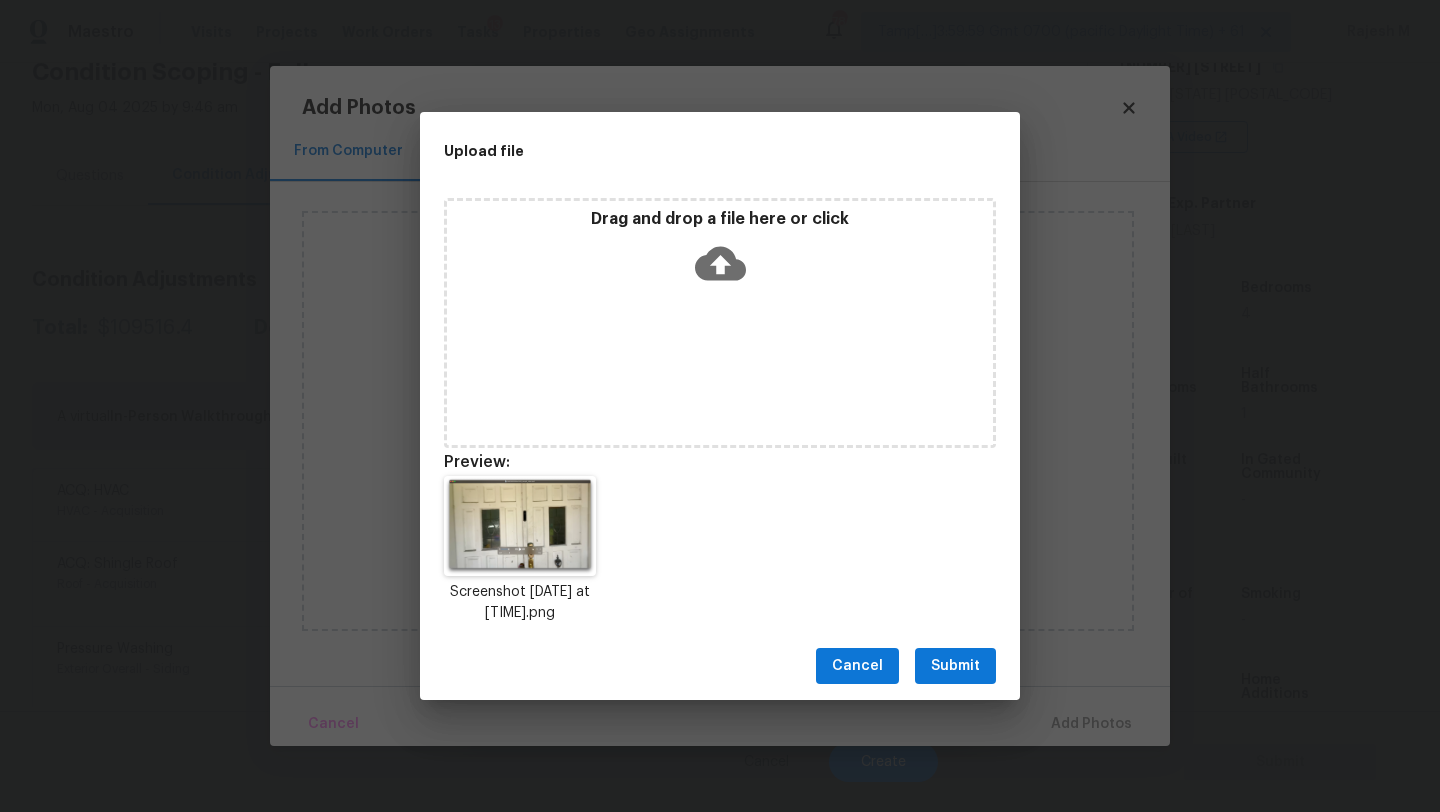 click on "Submit" at bounding box center [955, 666] 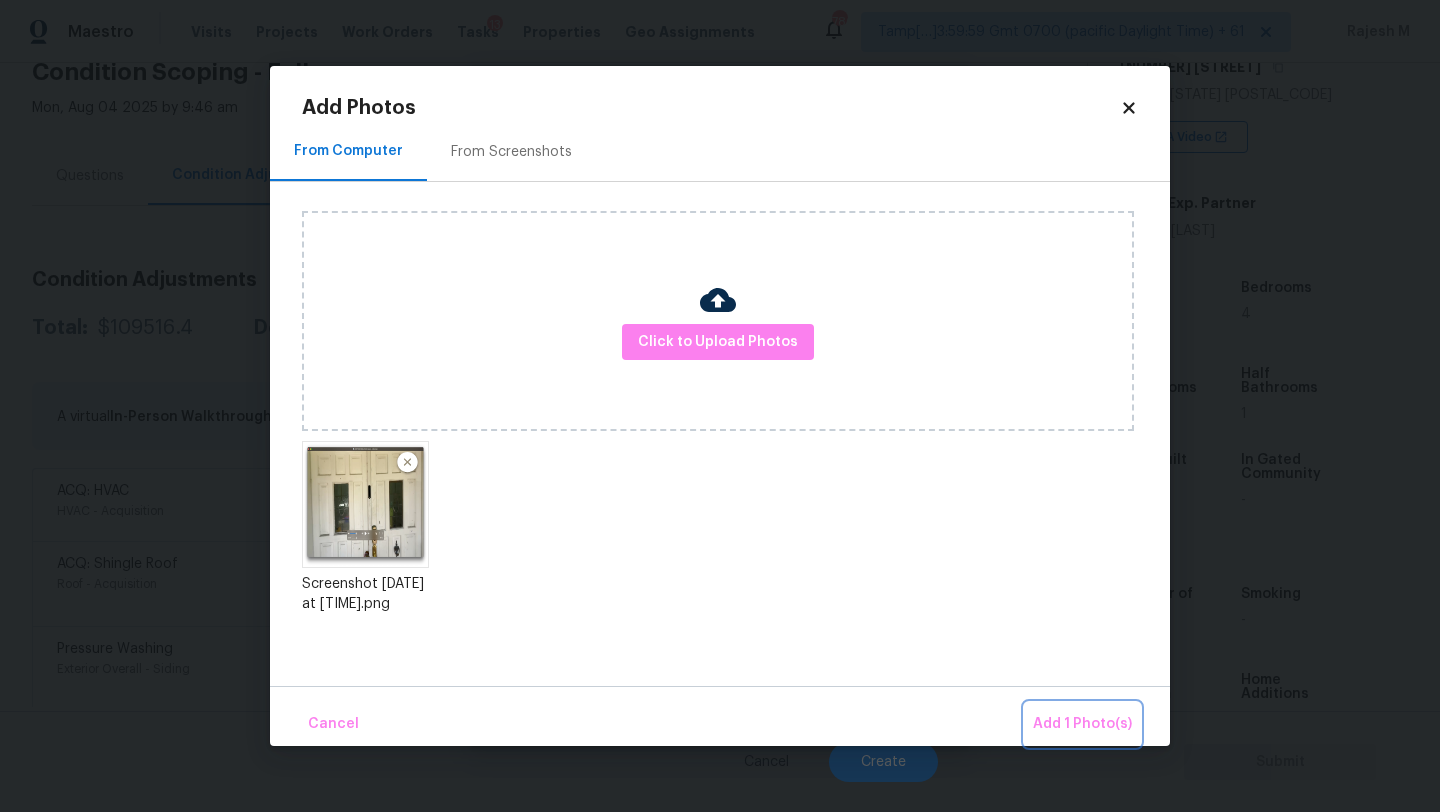 click on "Add 1 Photo(s)" at bounding box center (1082, 724) 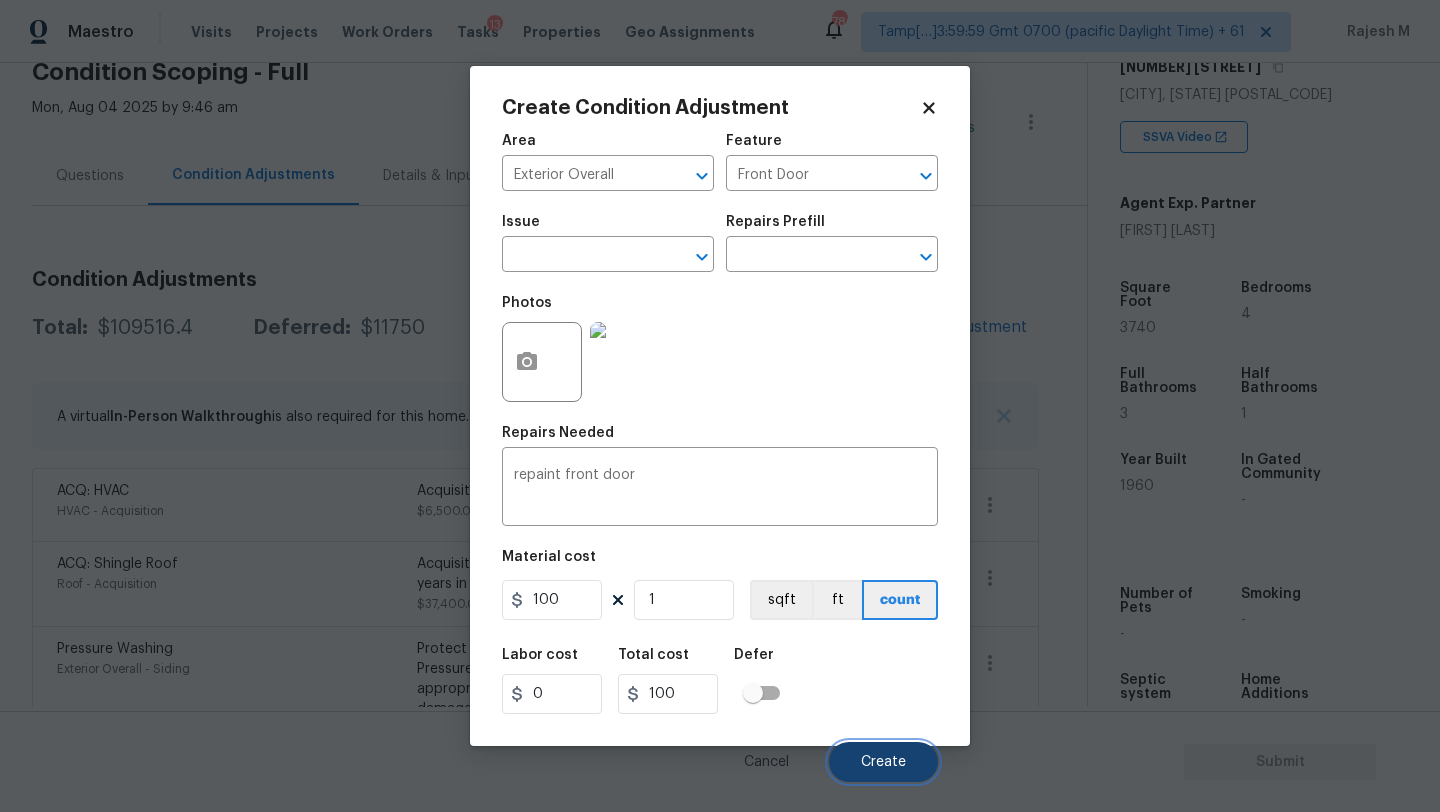 click on "Create" at bounding box center (883, 762) 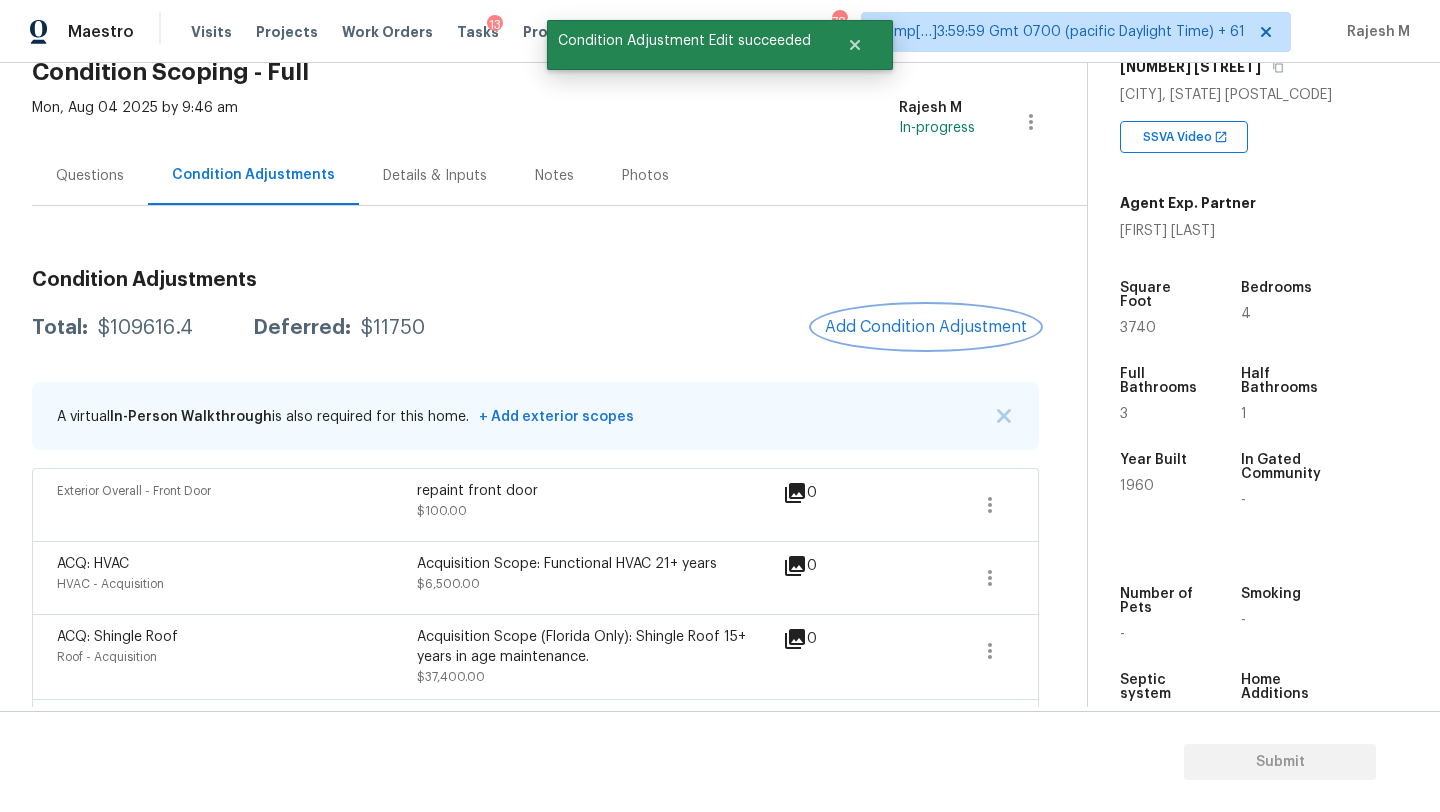 scroll, scrollTop: 0, scrollLeft: 0, axis: both 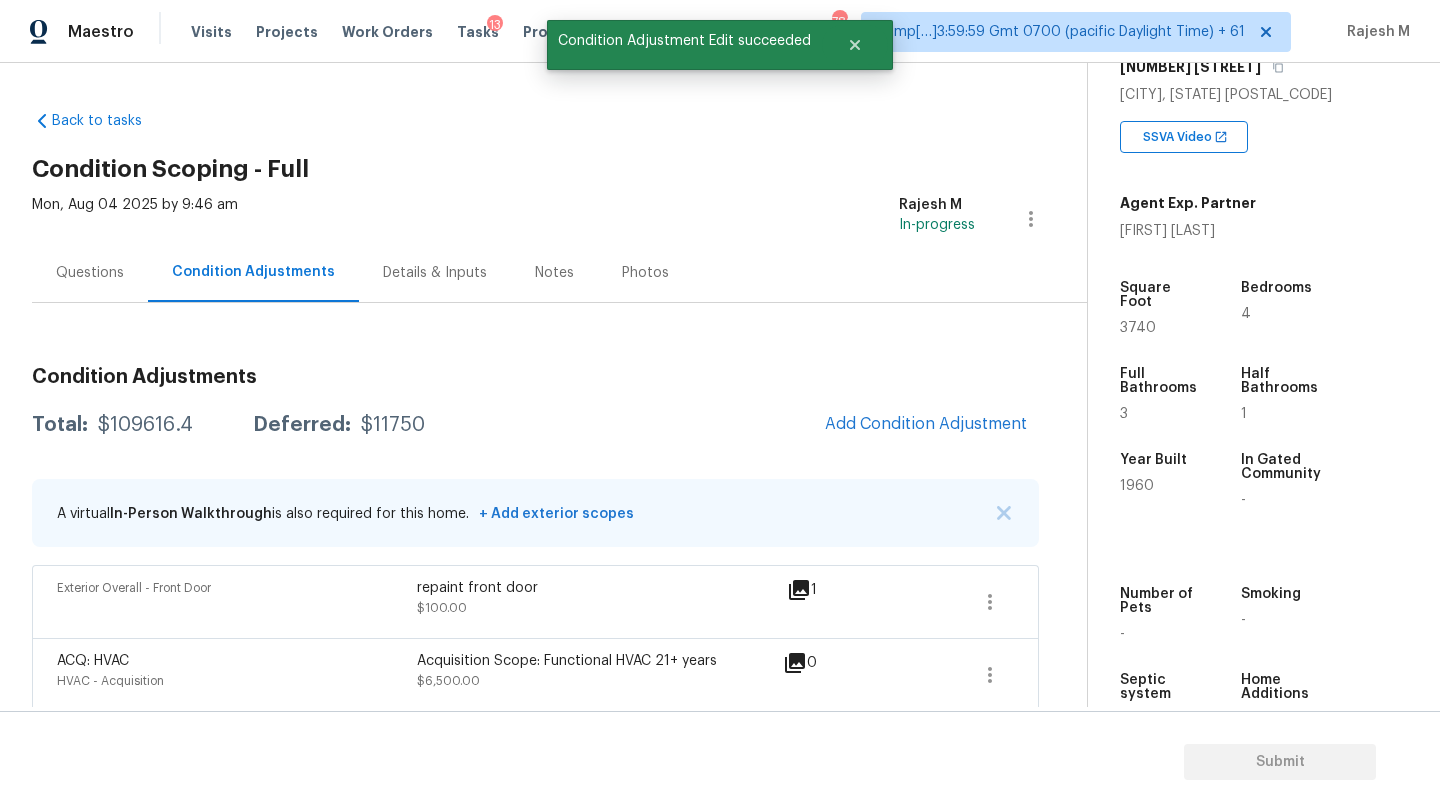 click on "Questions" at bounding box center (90, 273) 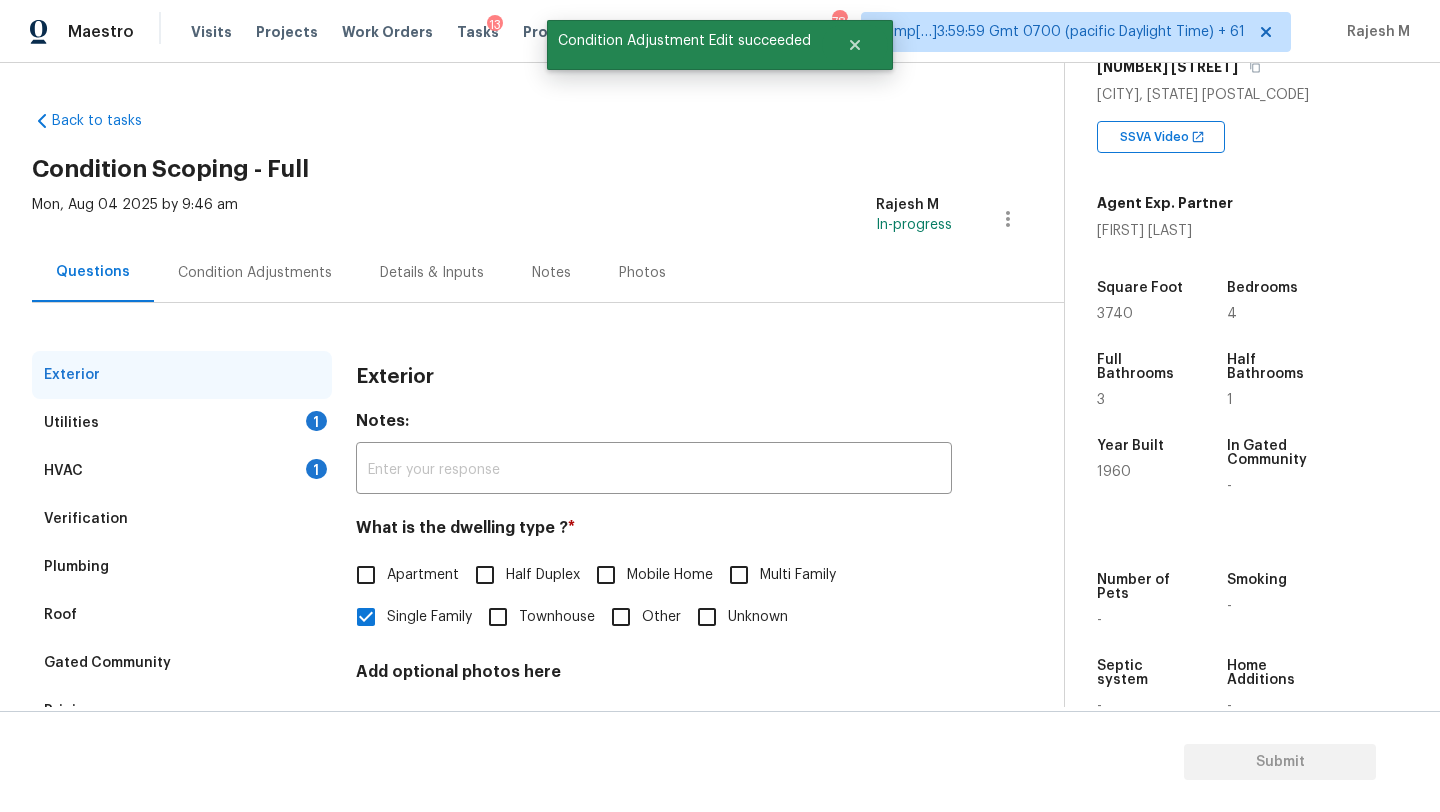 scroll, scrollTop: 40, scrollLeft: 0, axis: vertical 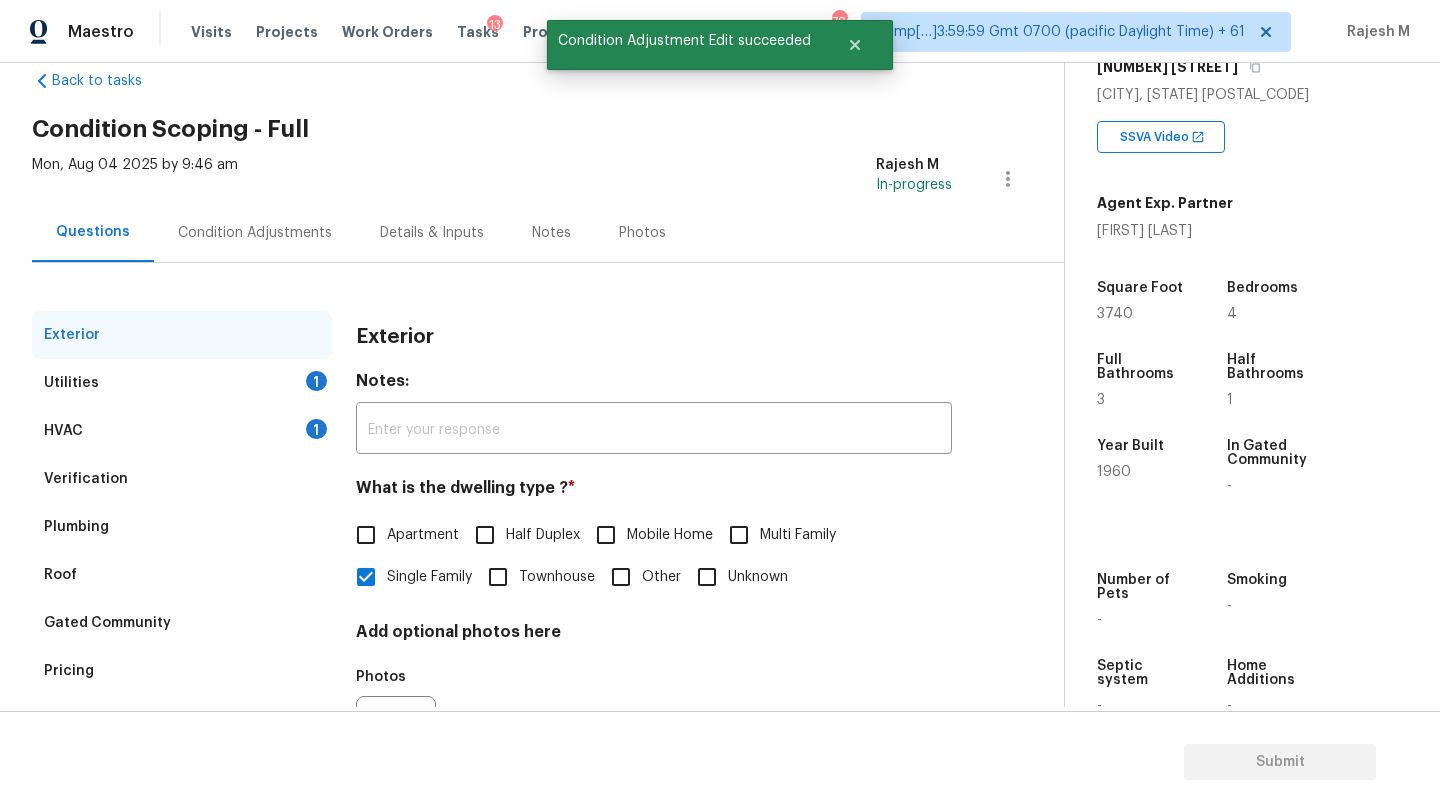 click on "Pricing" at bounding box center (69, 671) 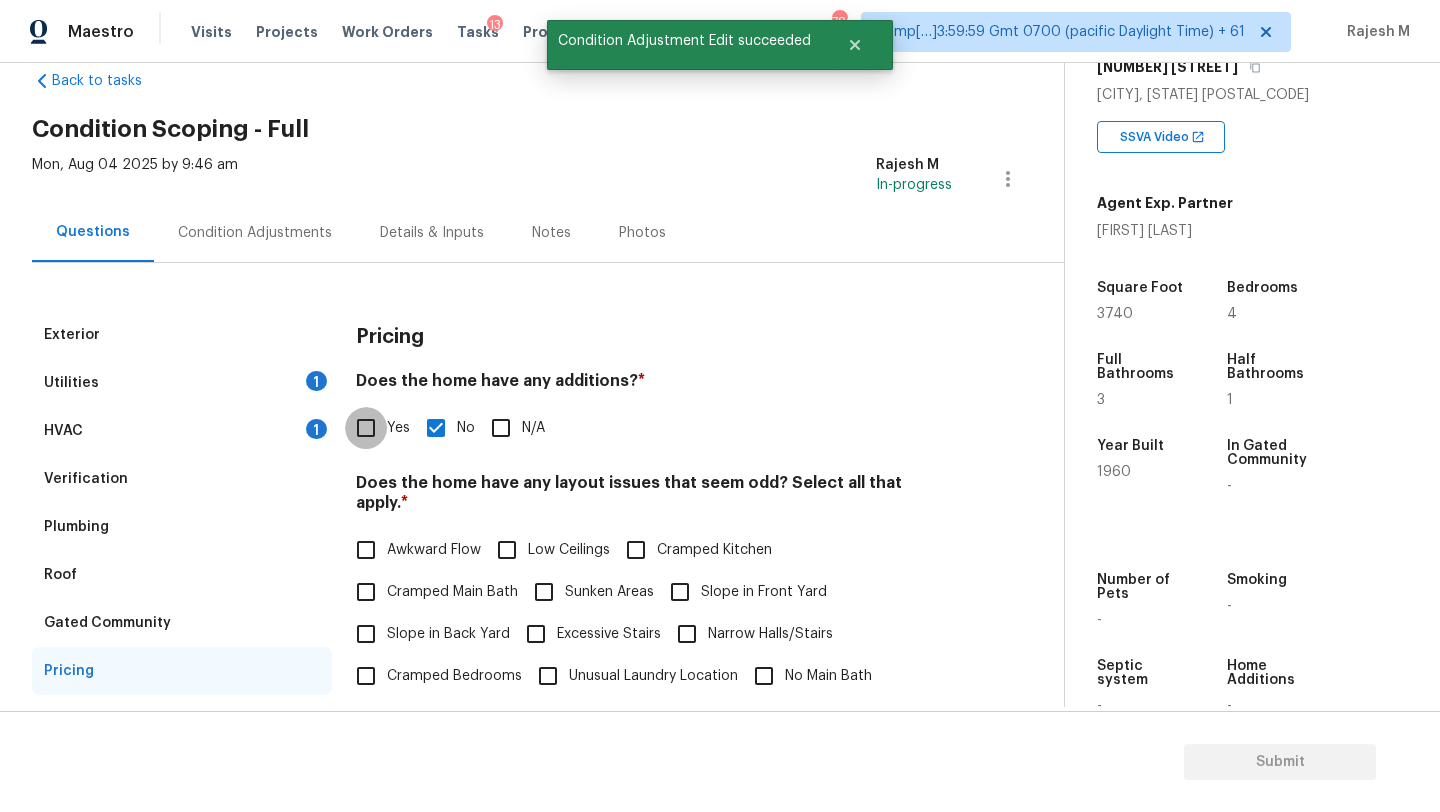 click on "Yes" at bounding box center (366, 428) 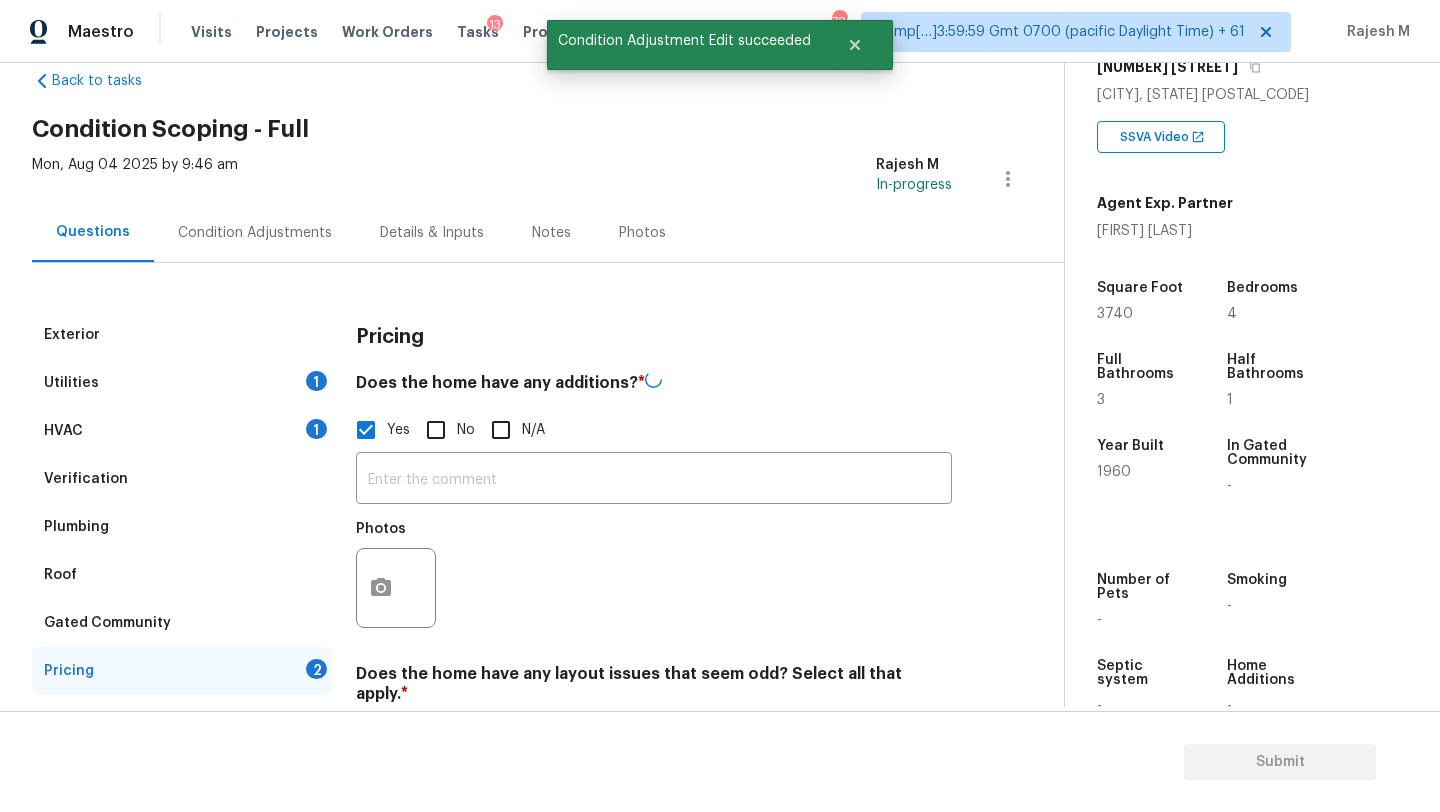 click at bounding box center (654, 480) 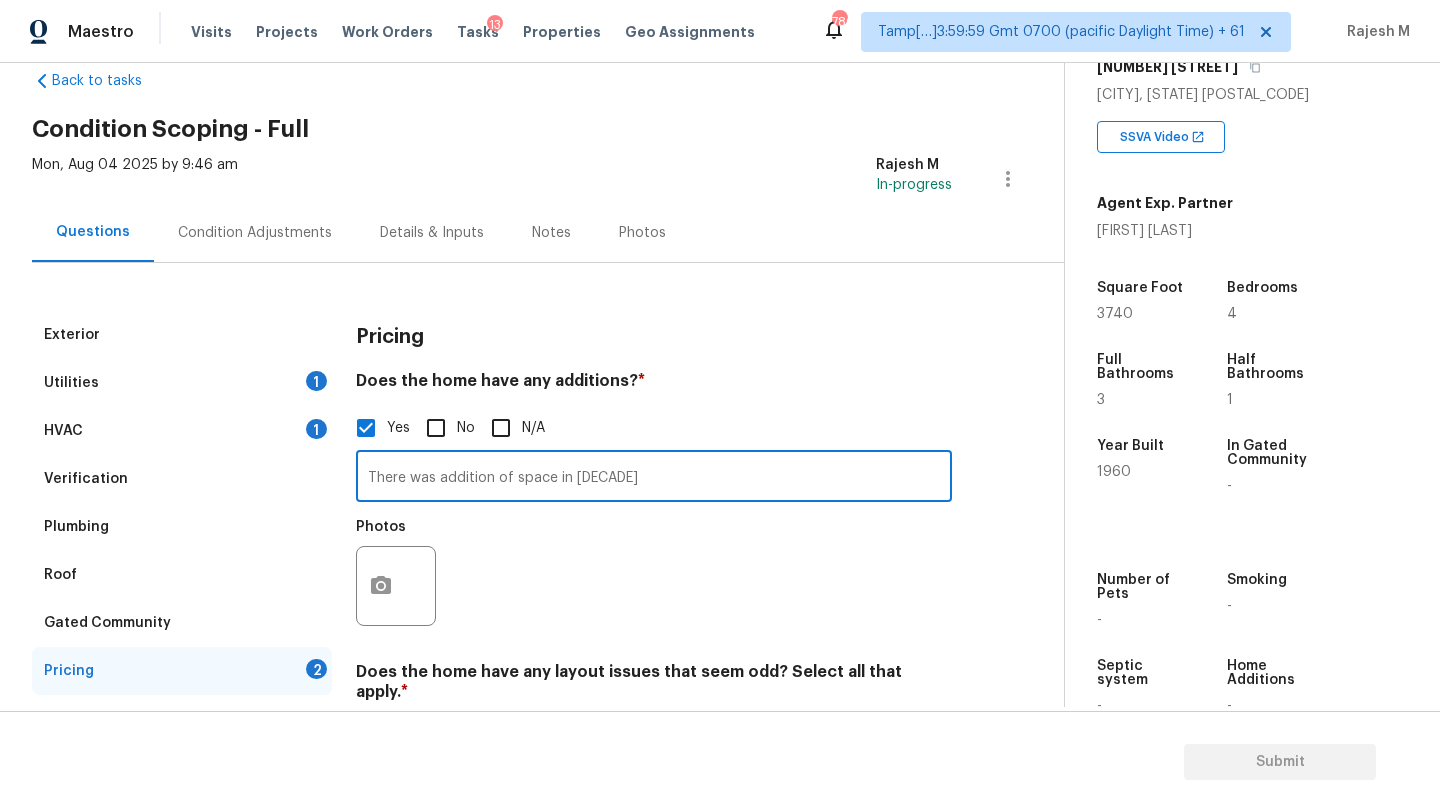 scroll, scrollTop: 214, scrollLeft: 0, axis: vertical 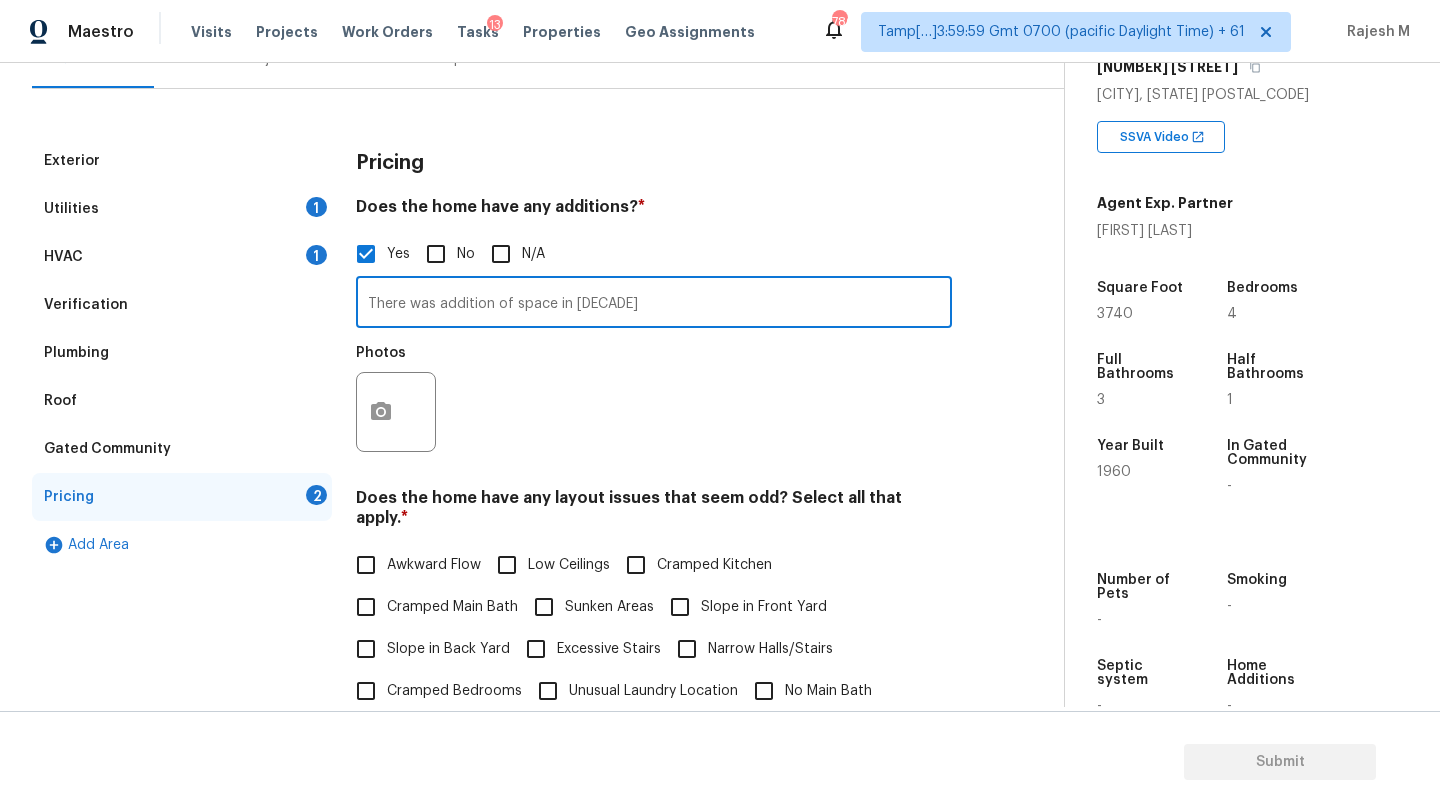 type on "There was addition of space in 90's" 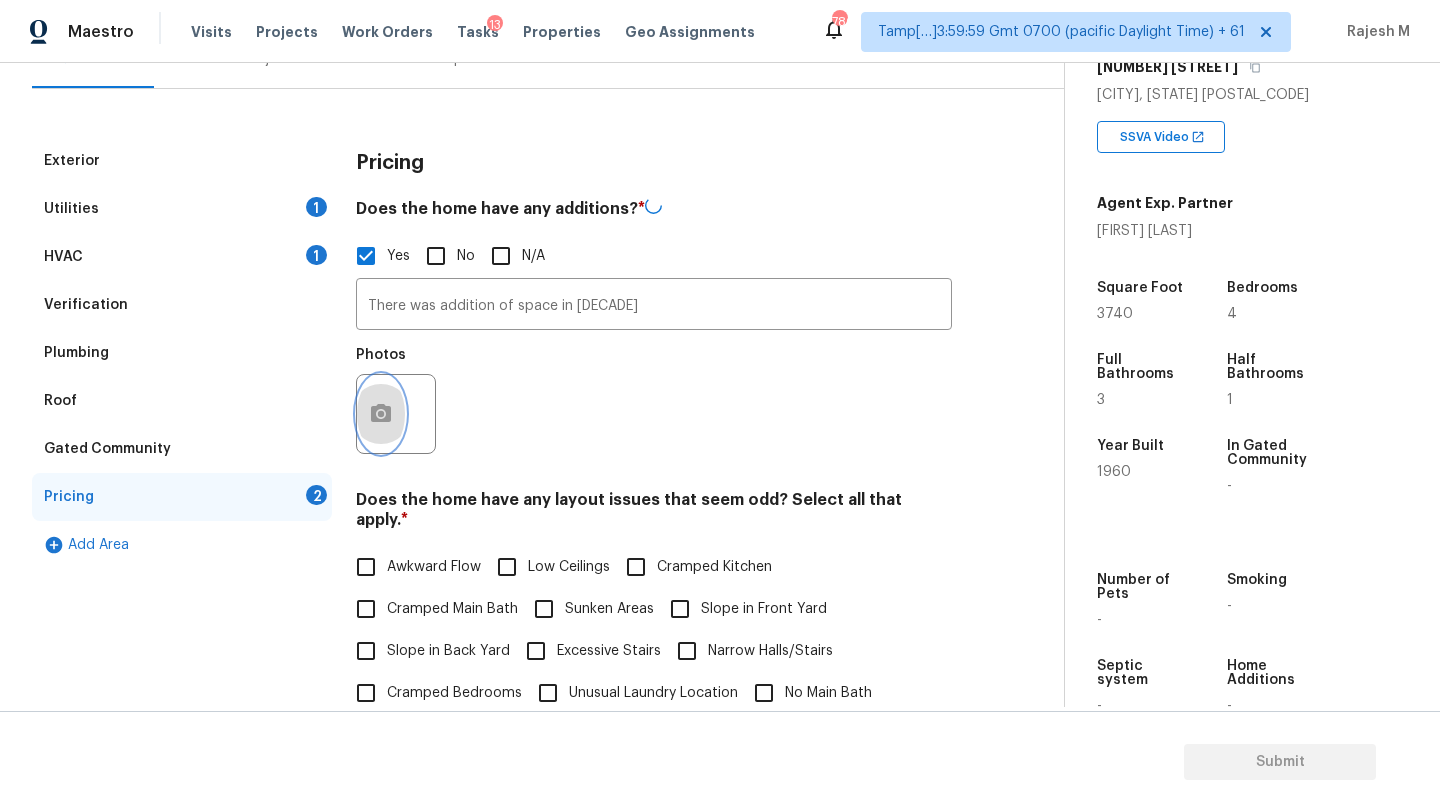 click at bounding box center (381, 414) 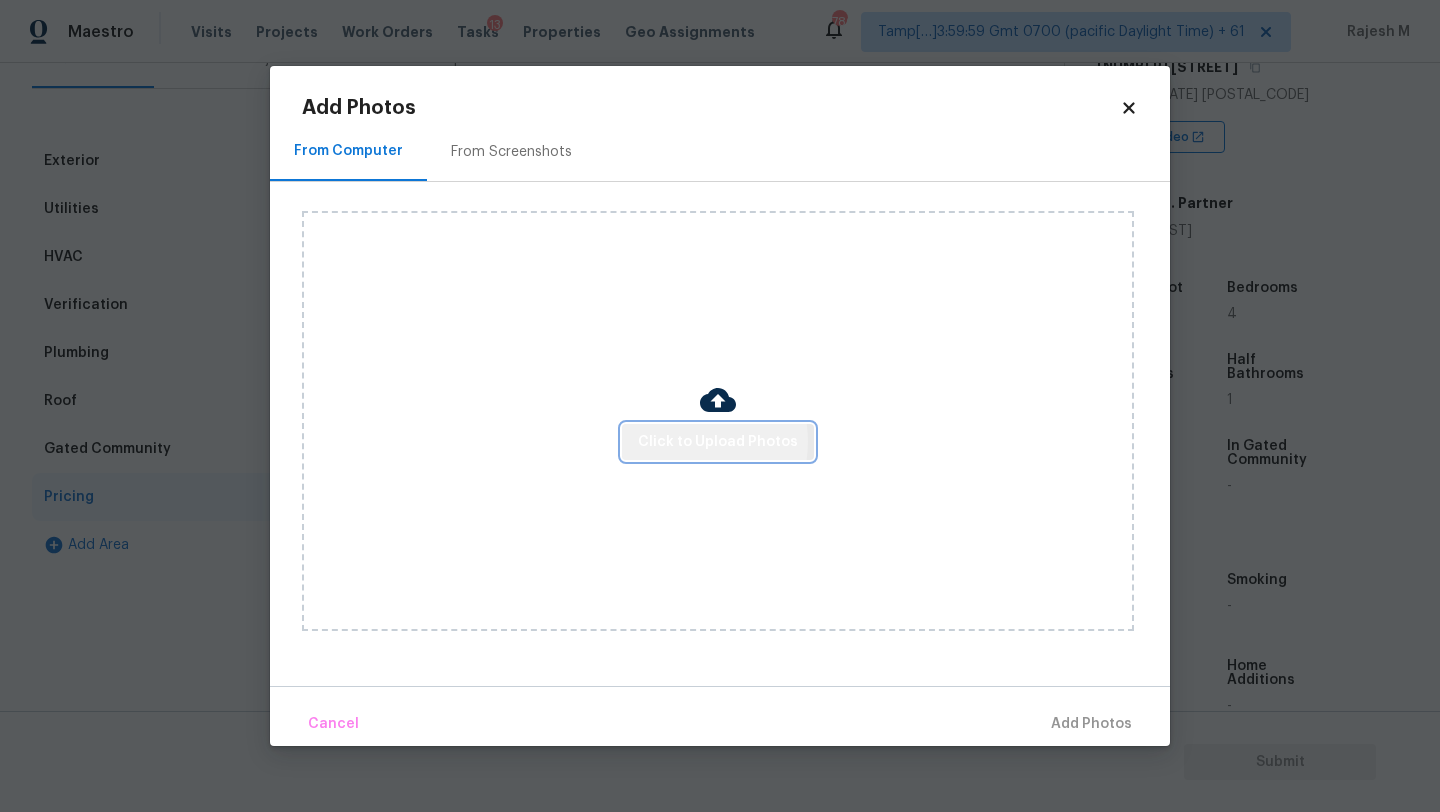 click on "Click to Upload Photos" at bounding box center [718, 442] 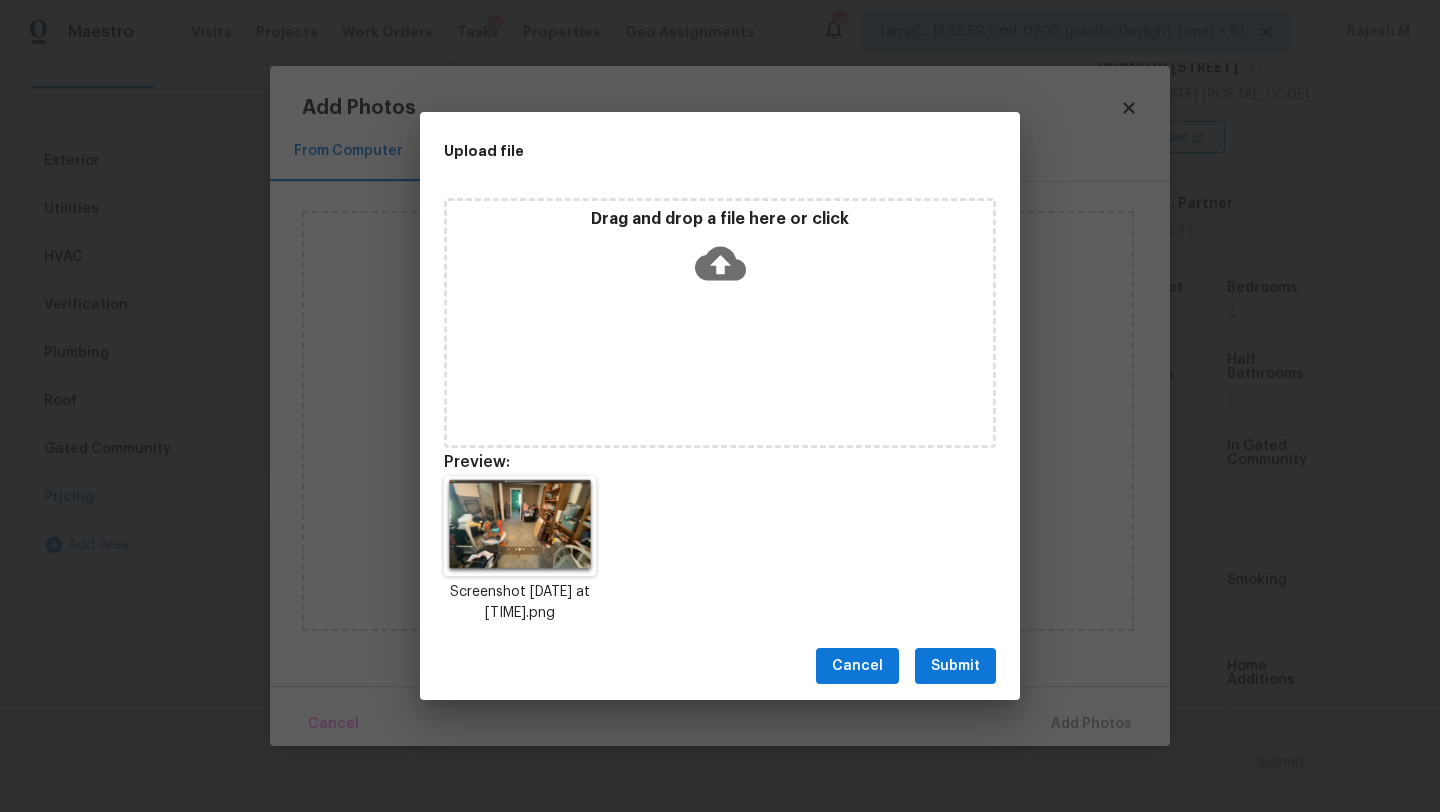 click on "Submit" at bounding box center [955, 666] 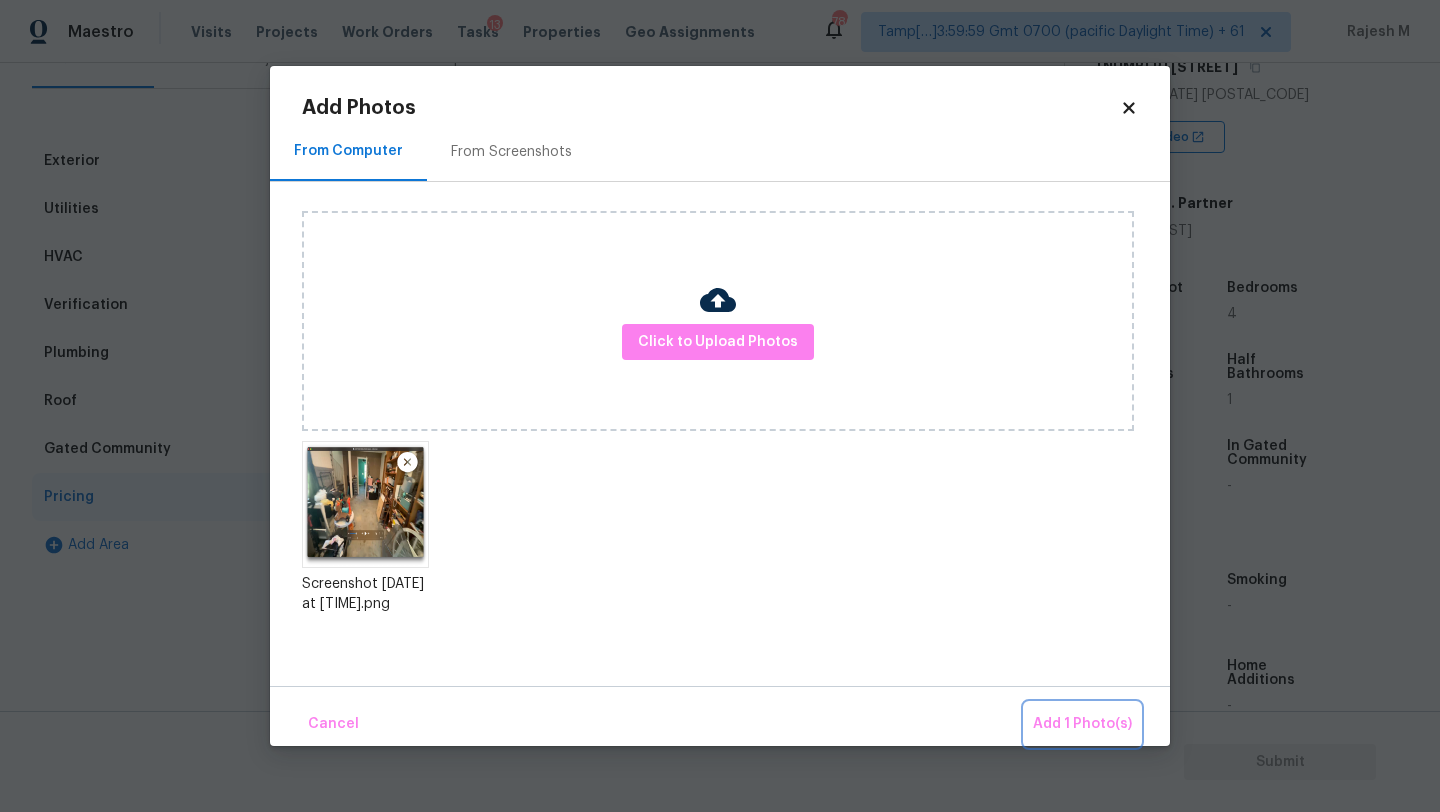 click on "Add 1 Photo(s)" at bounding box center (1082, 724) 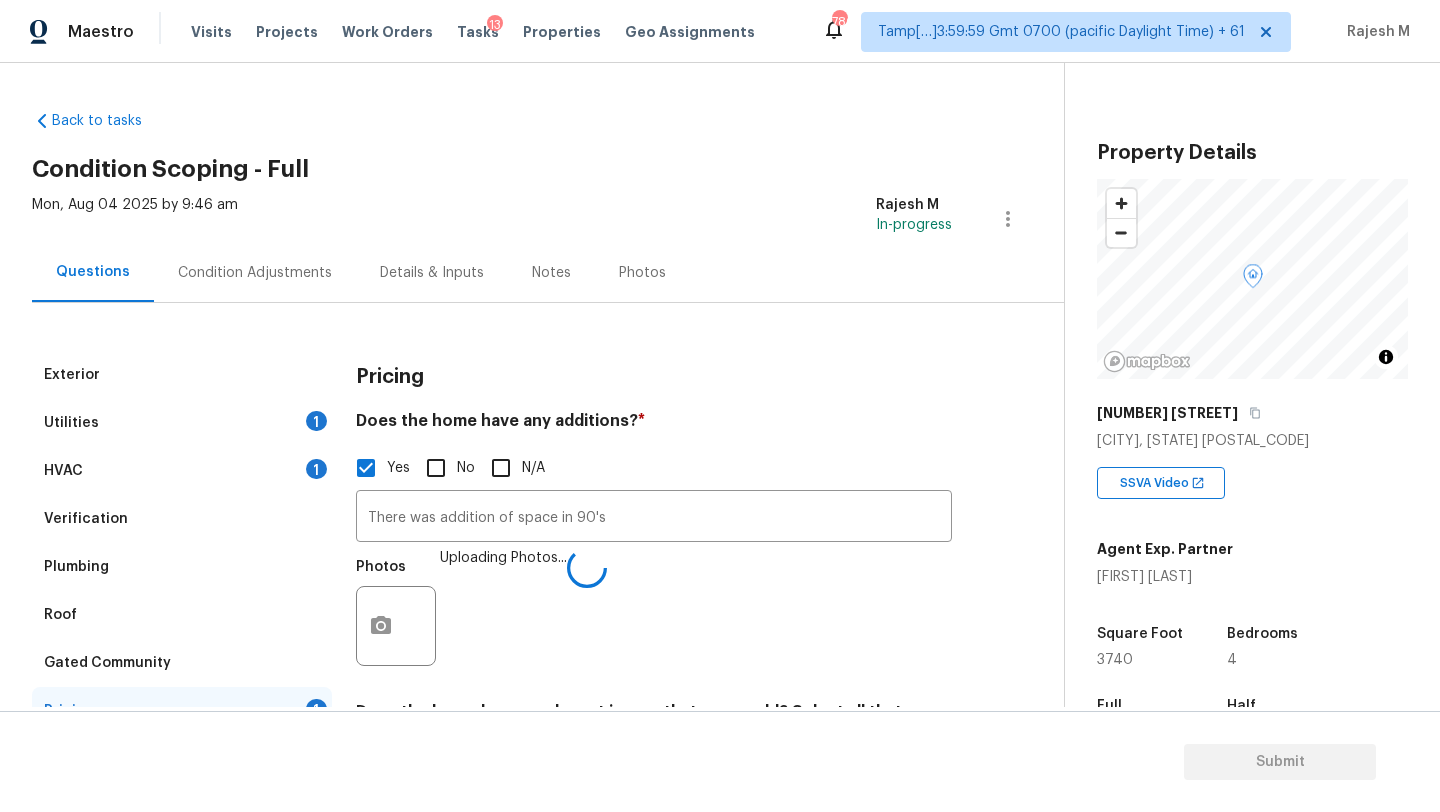scroll, scrollTop: 0, scrollLeft: 0, axis: both 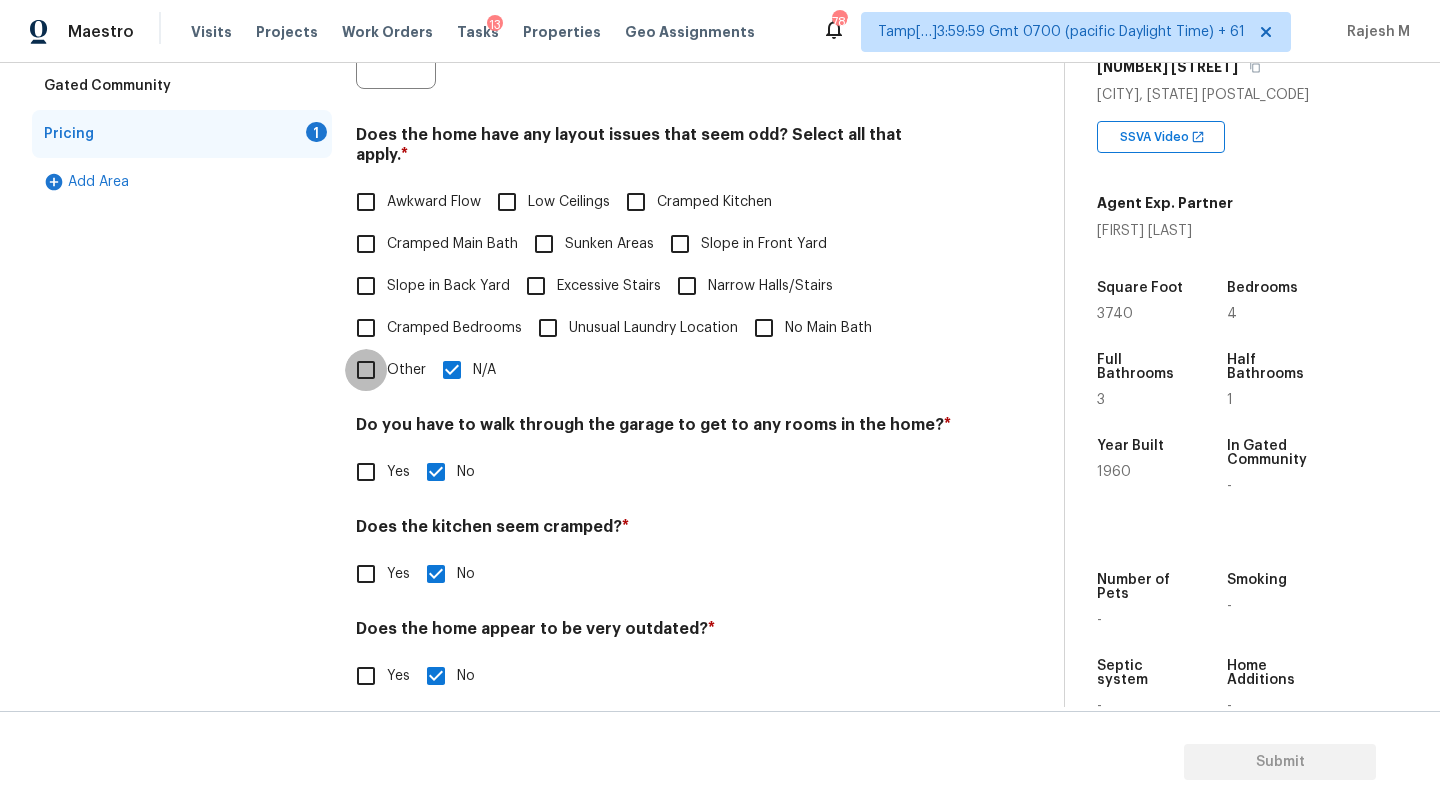 click on "Other" at bounding box center [366, 370] 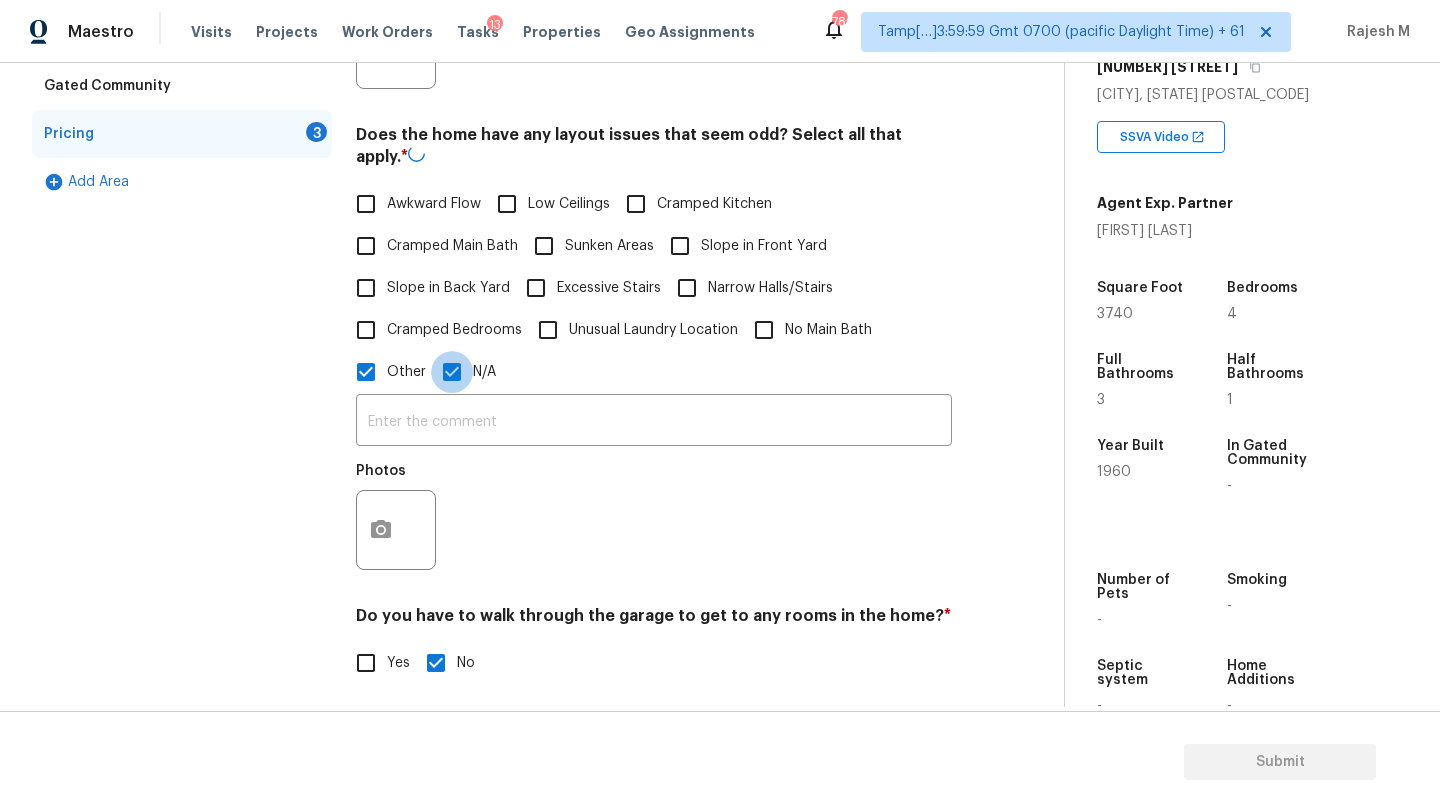 click on "N/A" at bounding box center [452, 372] 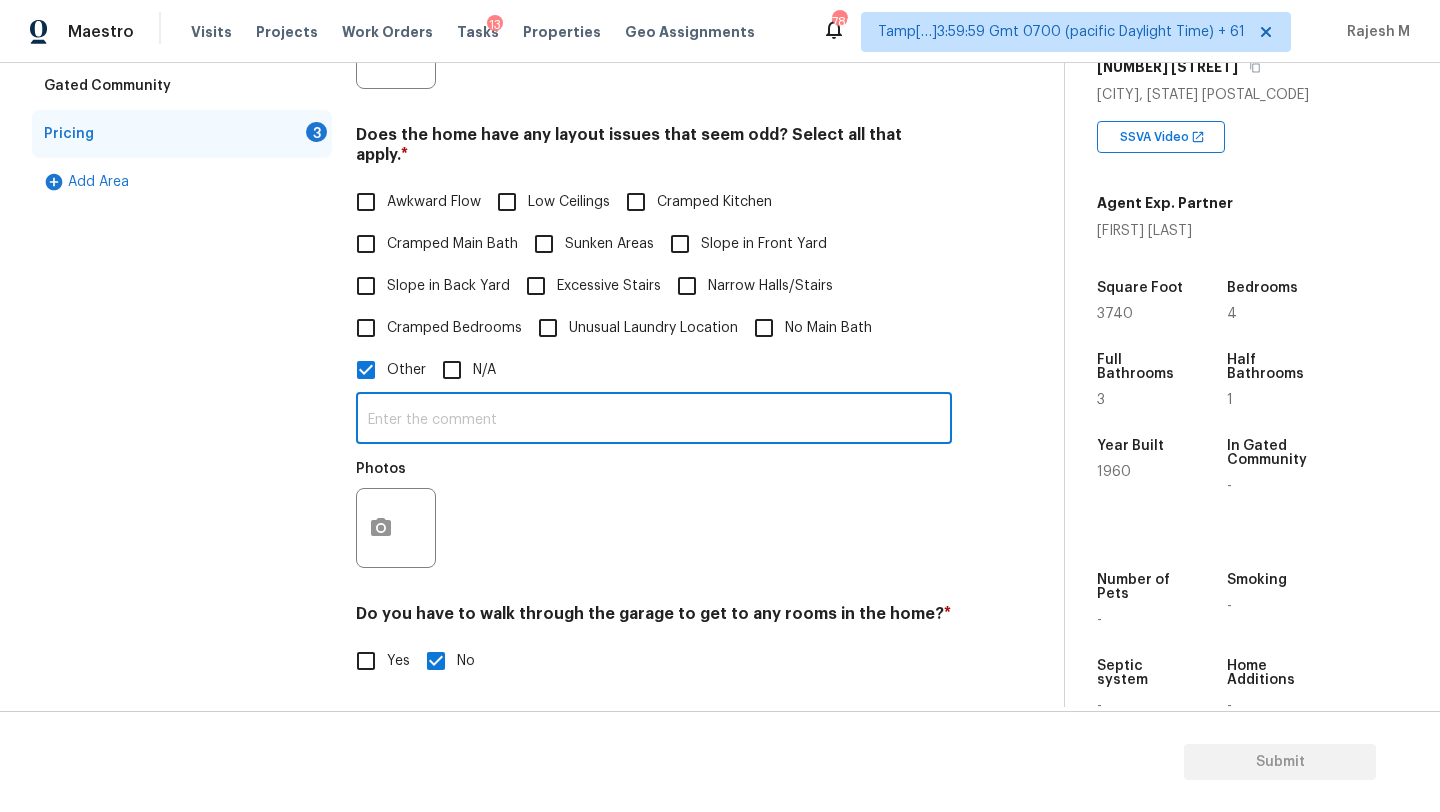 click on "​ Photos" at bounding box center [654, 485] 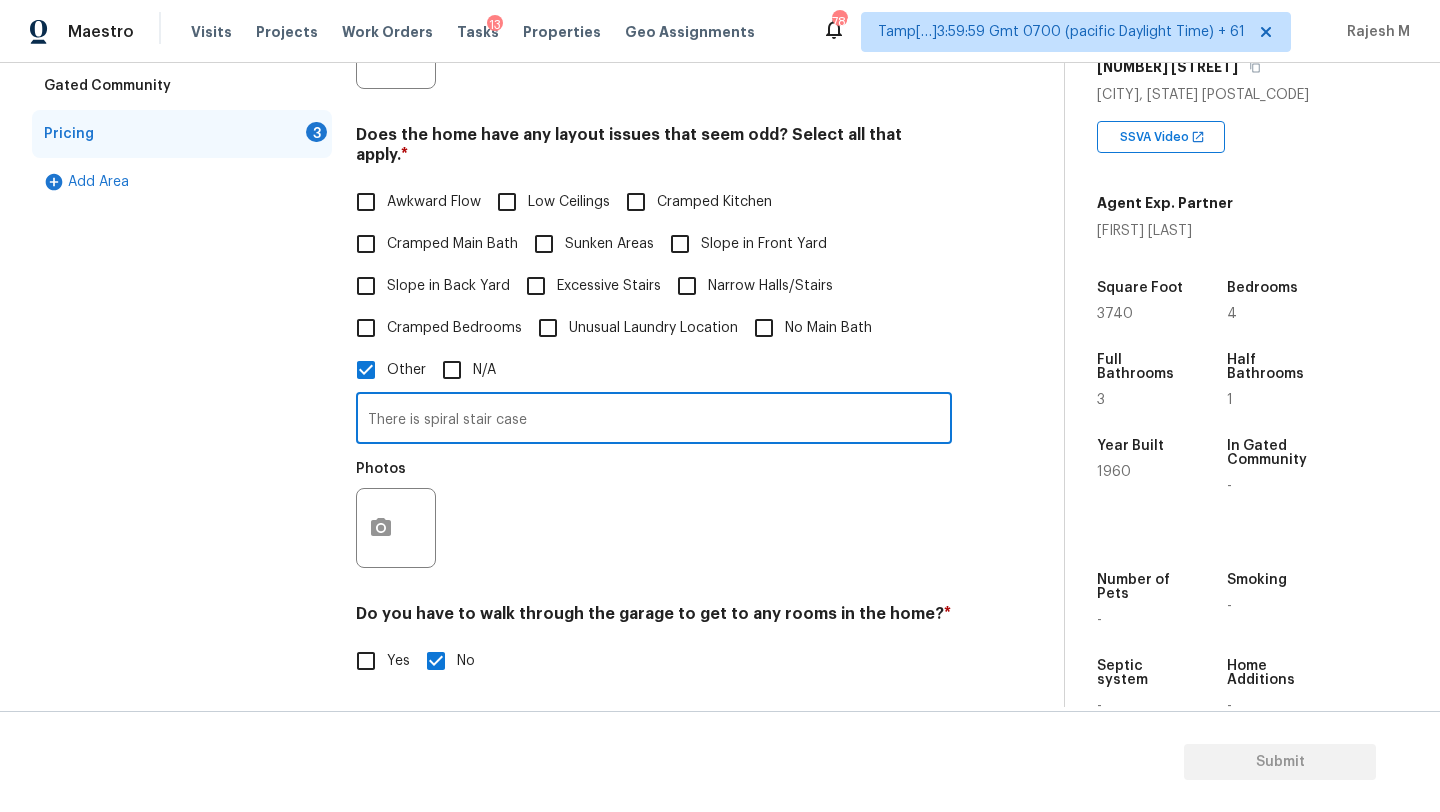 type on "There is spiral stair case" 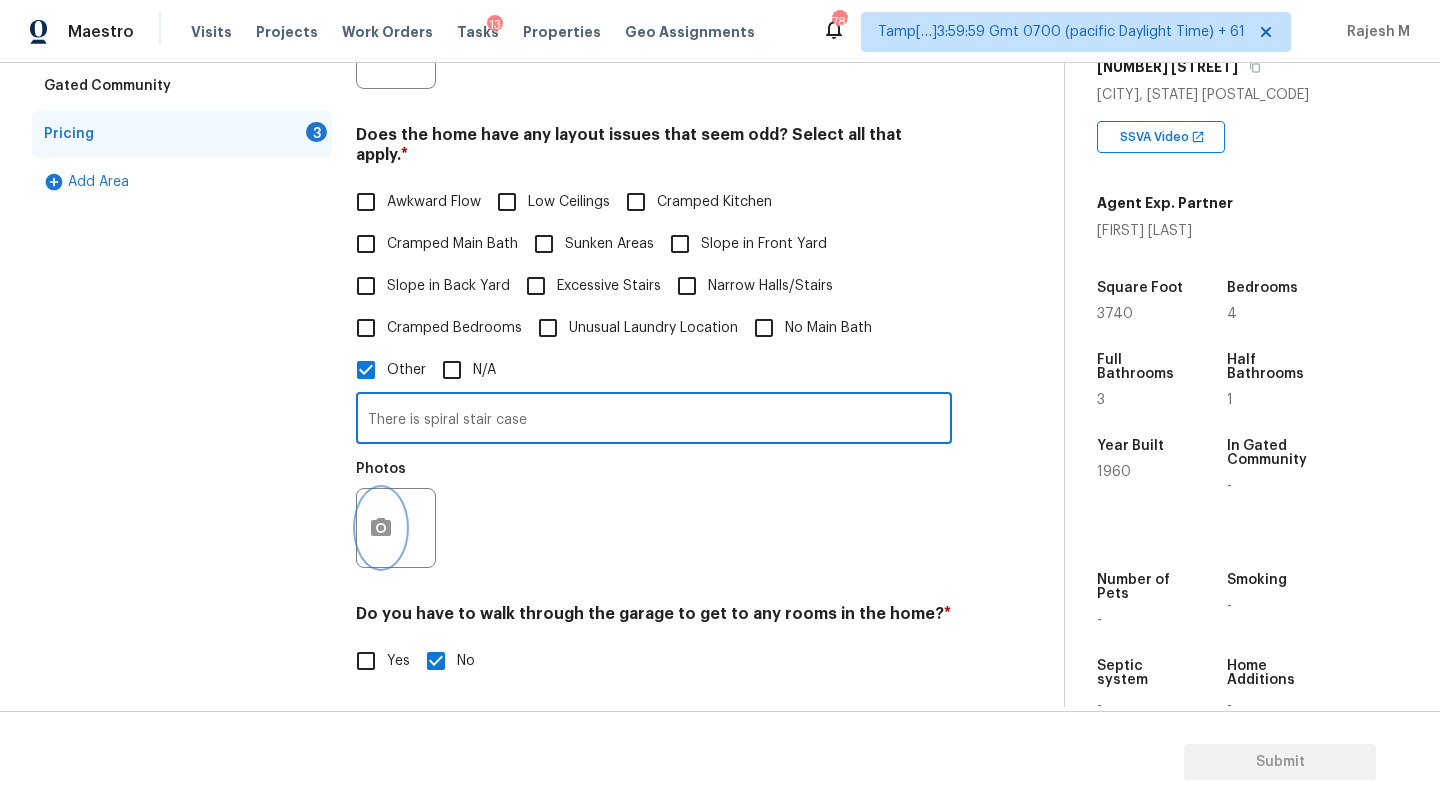 click at bounding box center [381, 528] 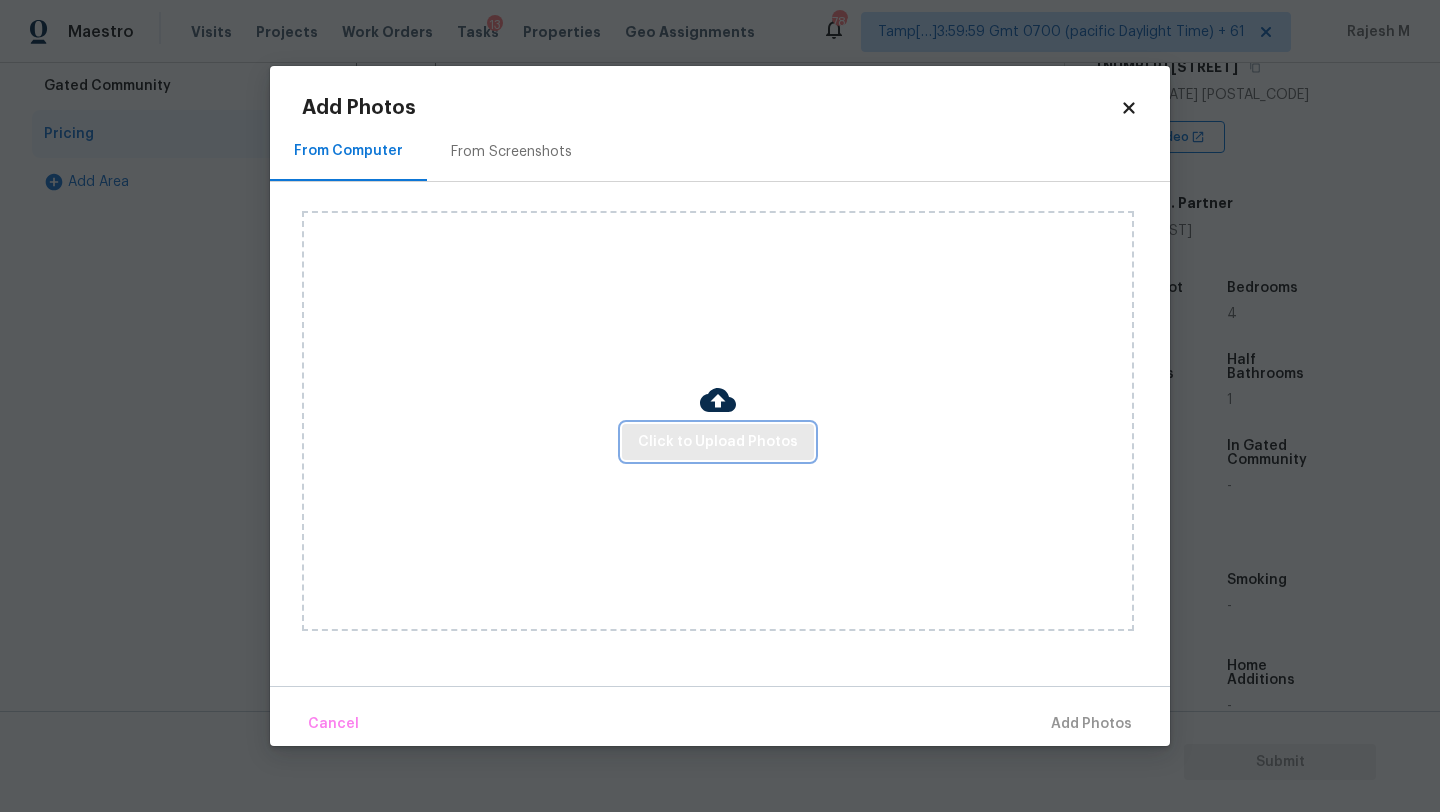 click on "Click to Upload Photos" at bounding box center [718, 442] 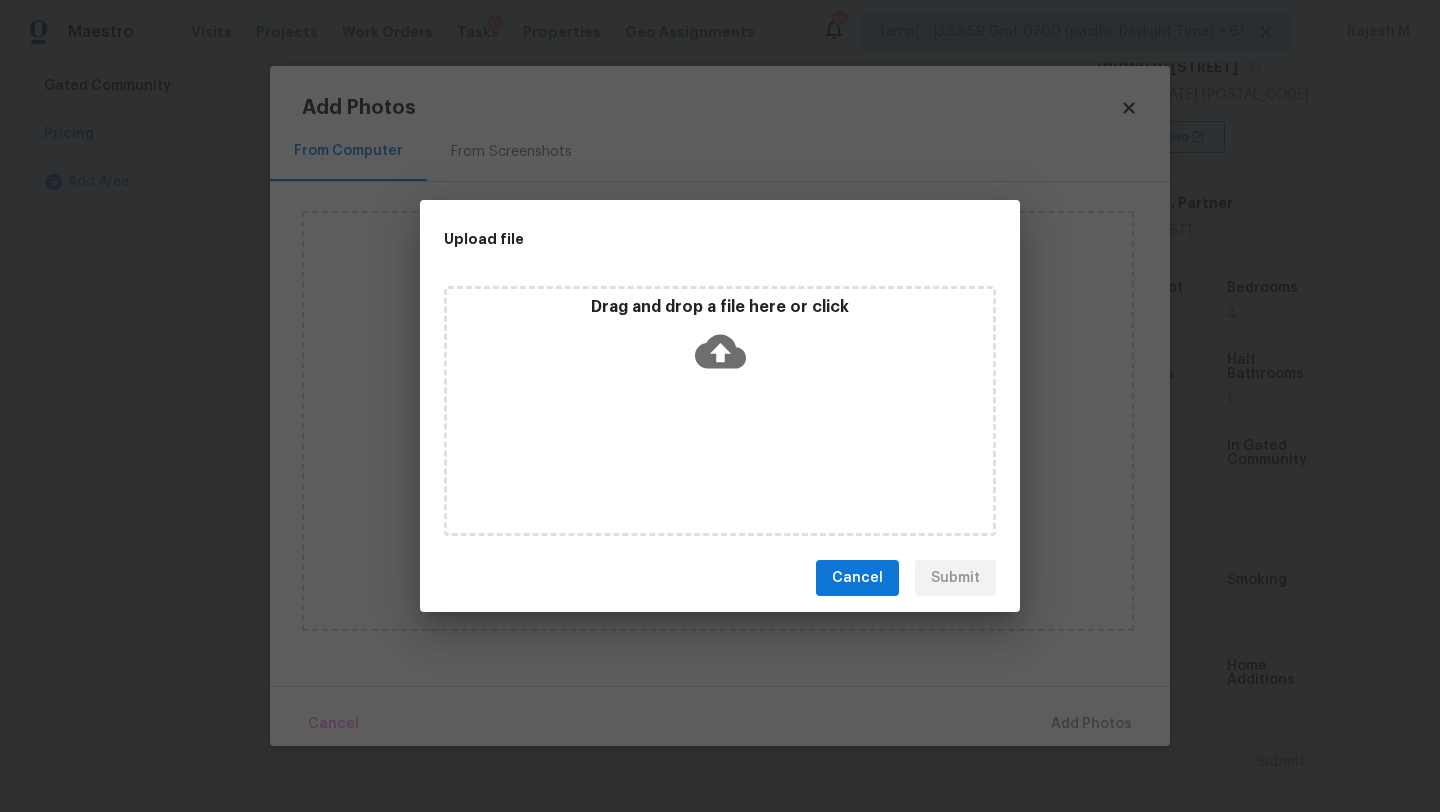 click on "Drag and drop a file here or click" at bounding box center (720, 411) 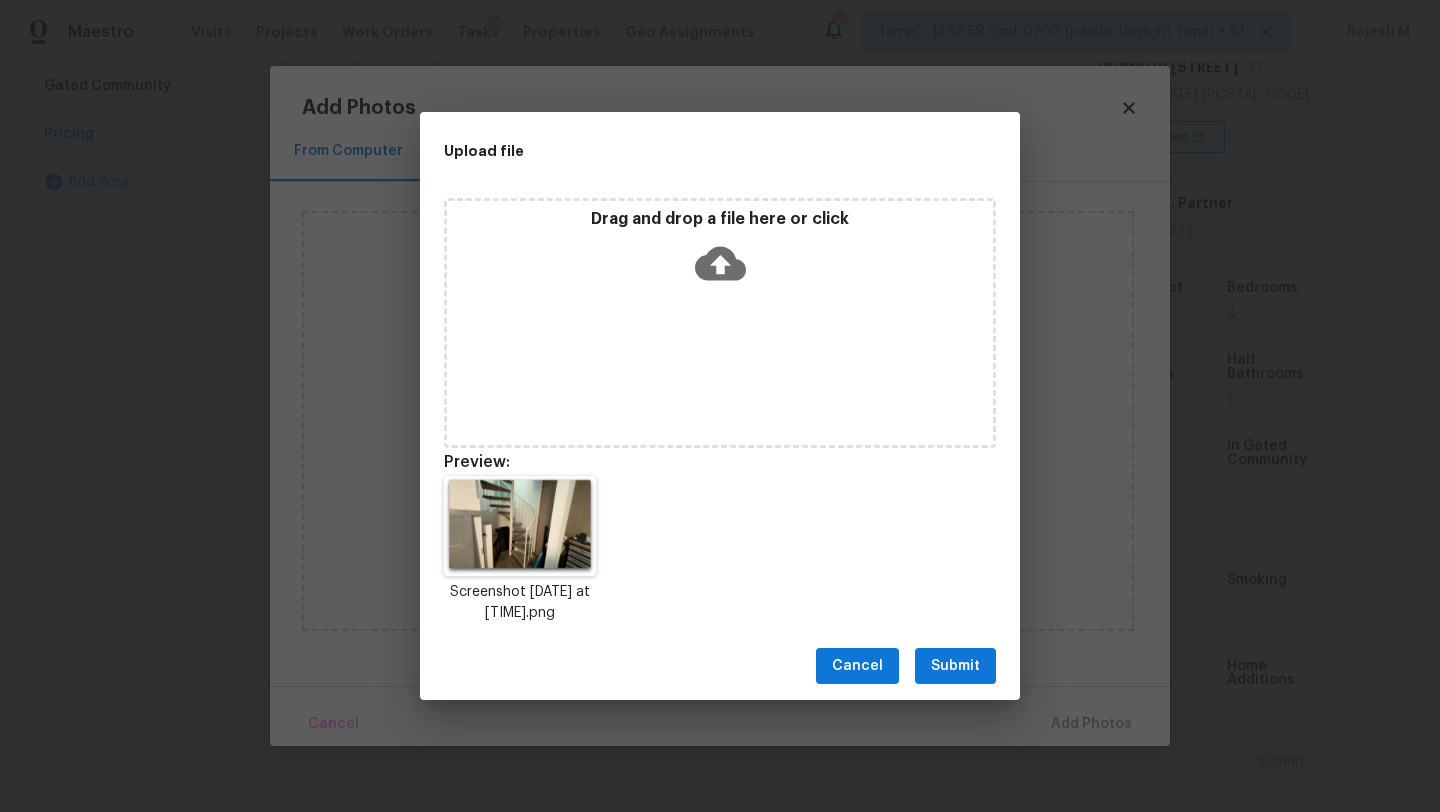 click on "Submit" at bounding box center (955, 666) 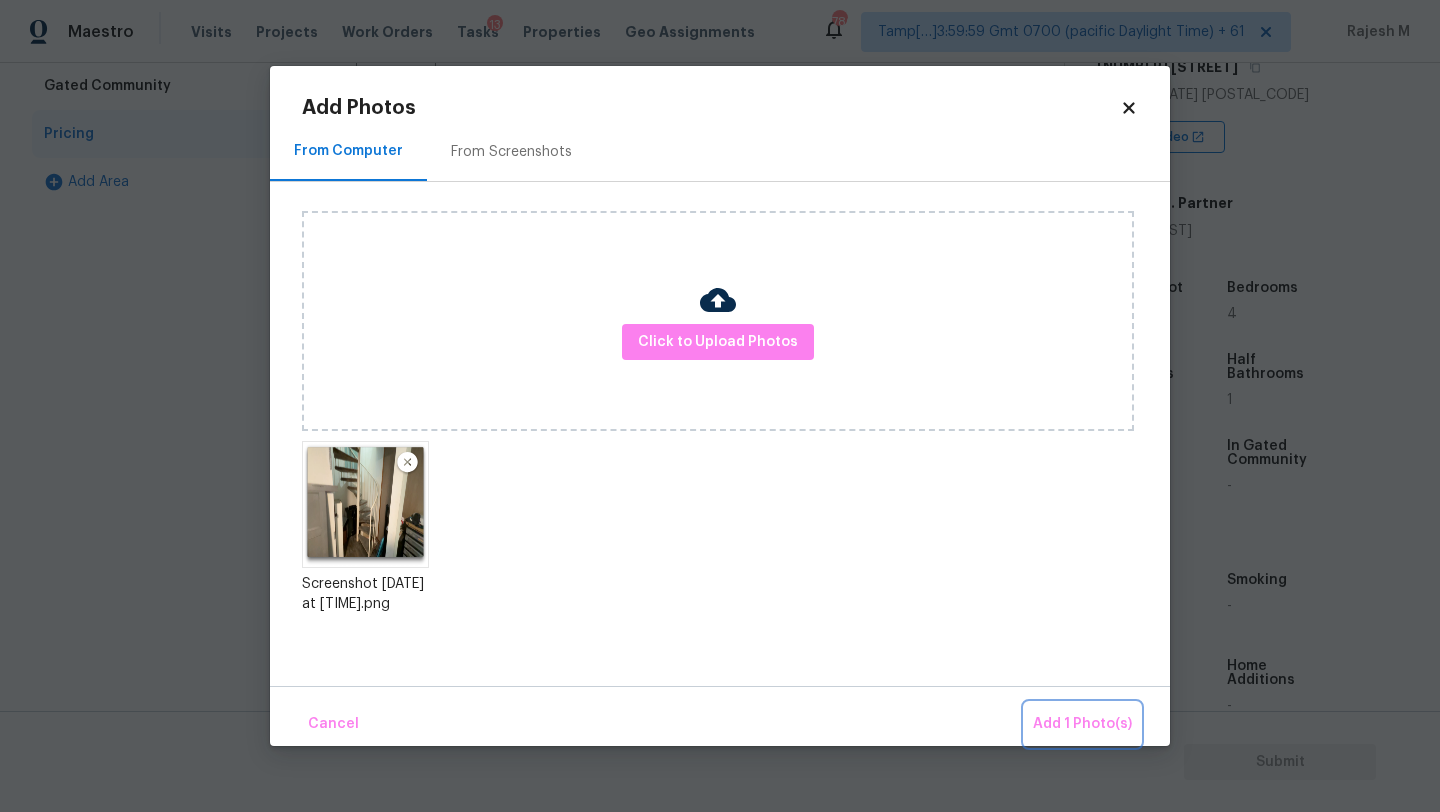 click on "Add 1 Photo(s)" at bounding box center (1082, 724) 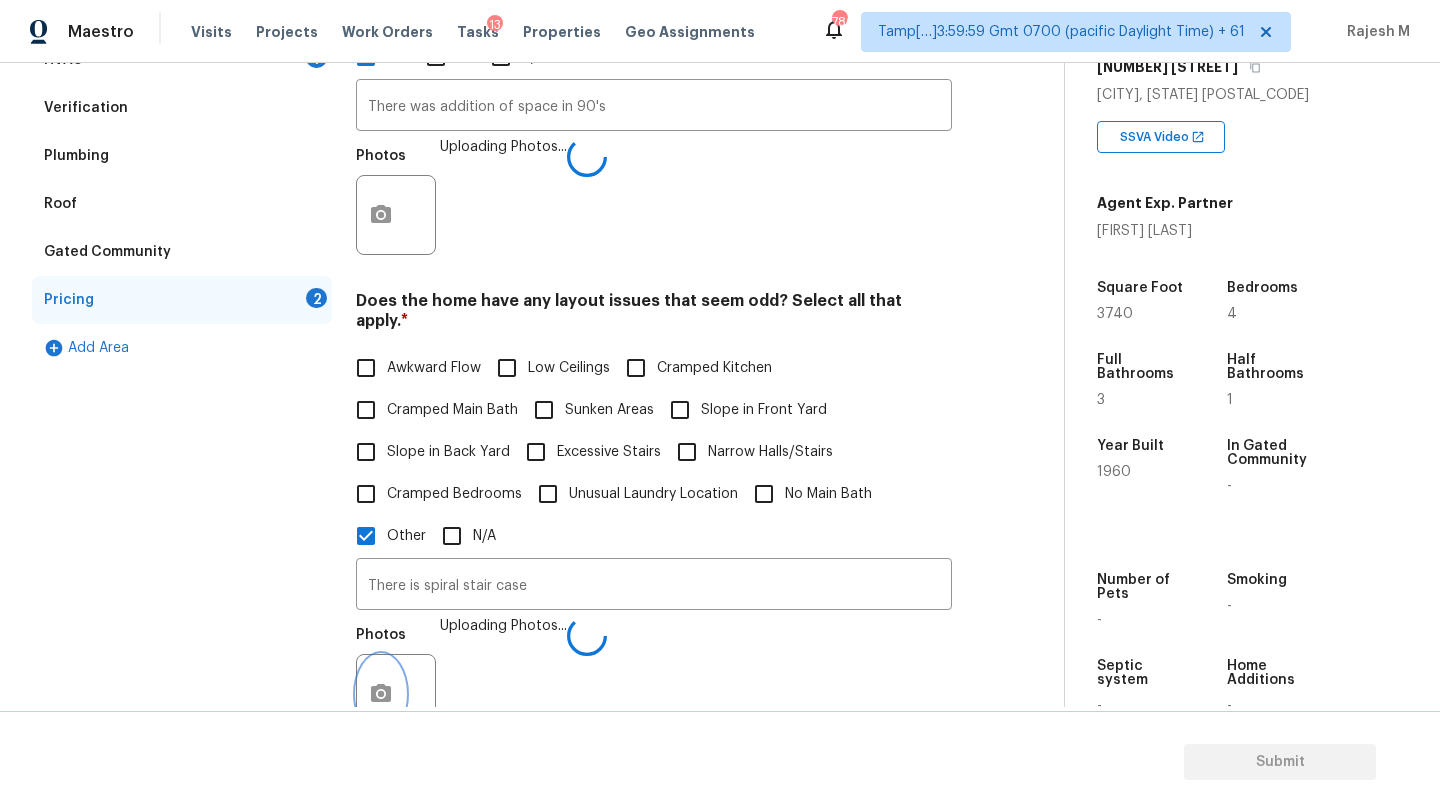 scroll, scrollTop: 377, scrollLeft: 0, axis: vertical 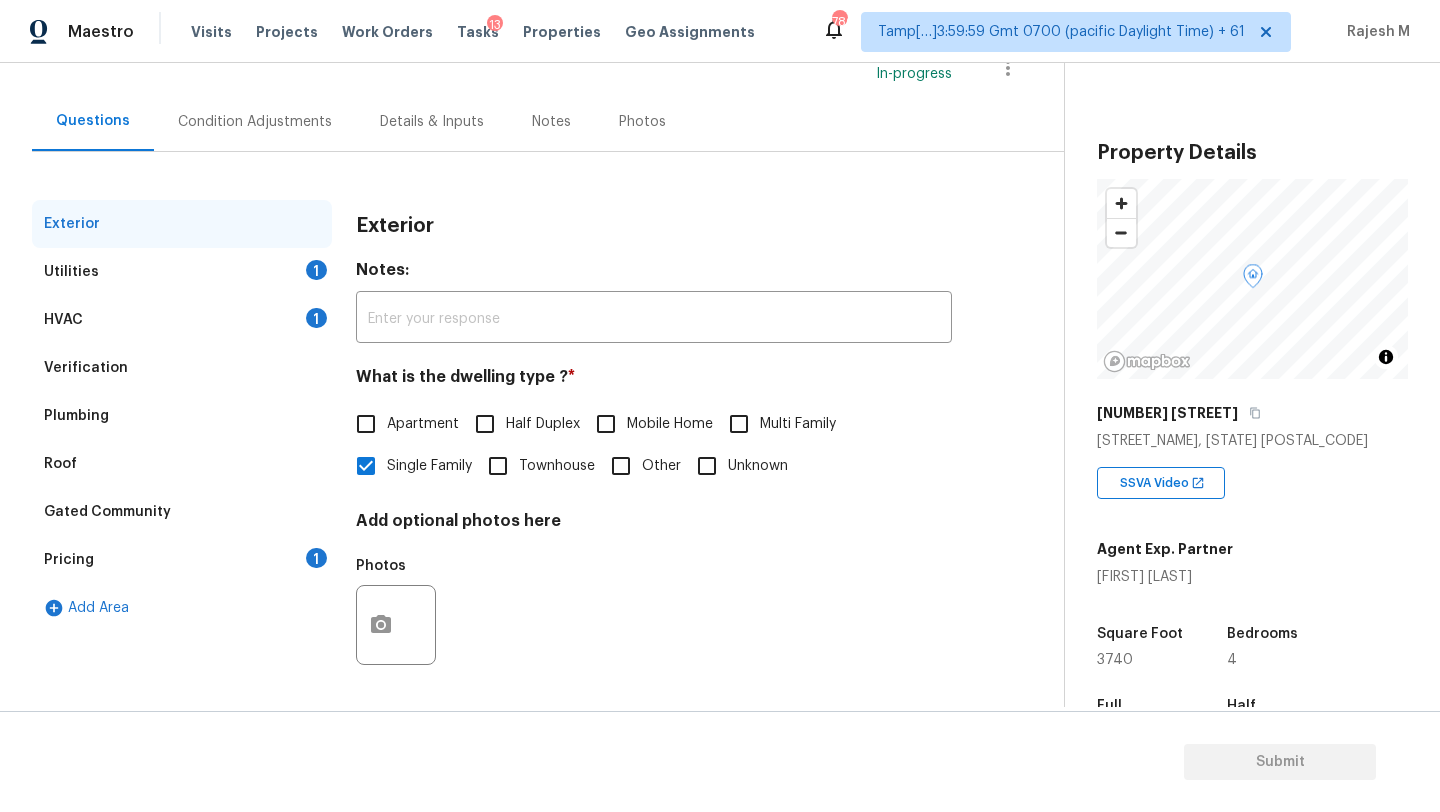 click on "Pricing 1" at bounding box center [182, 560] 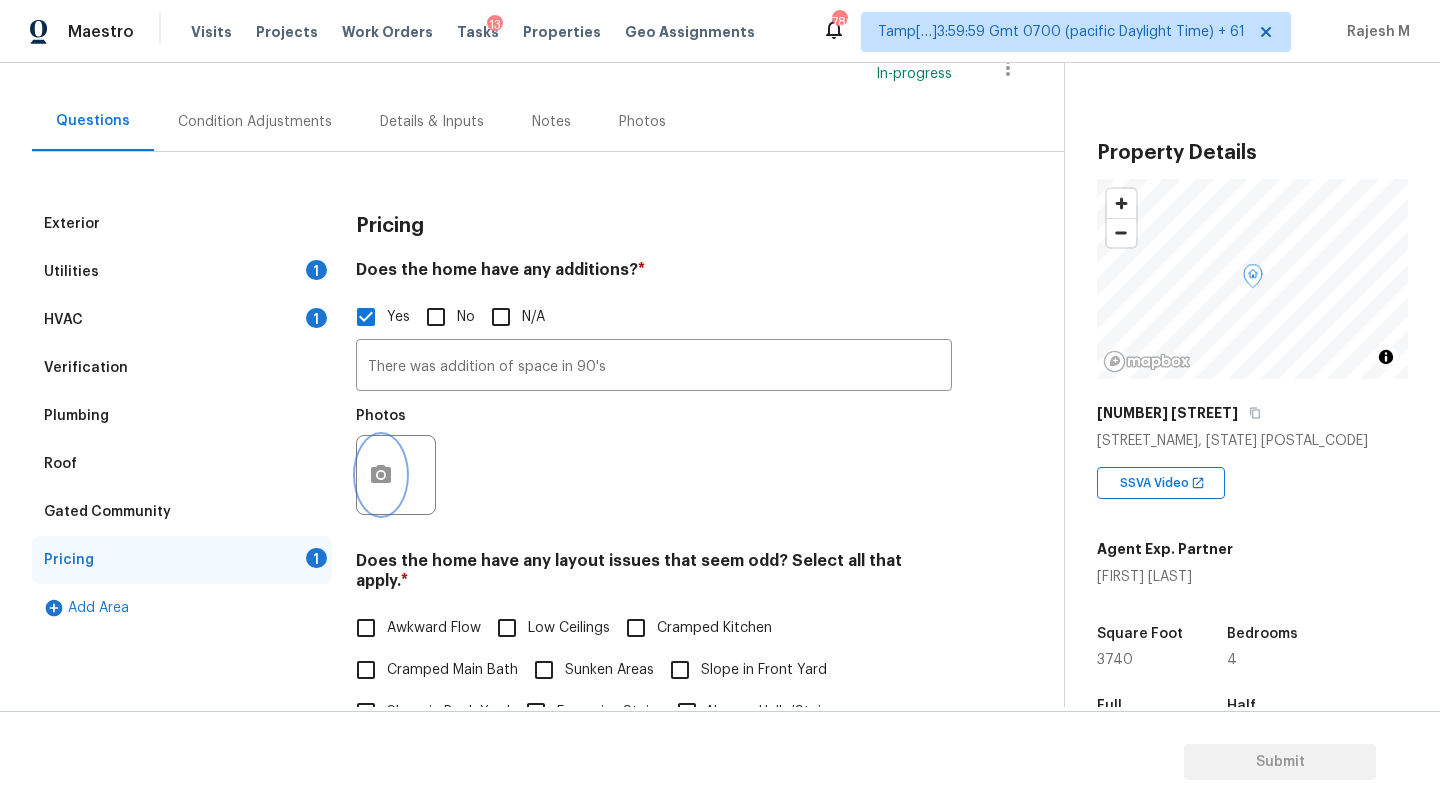 click at bounding box center [381, 475] 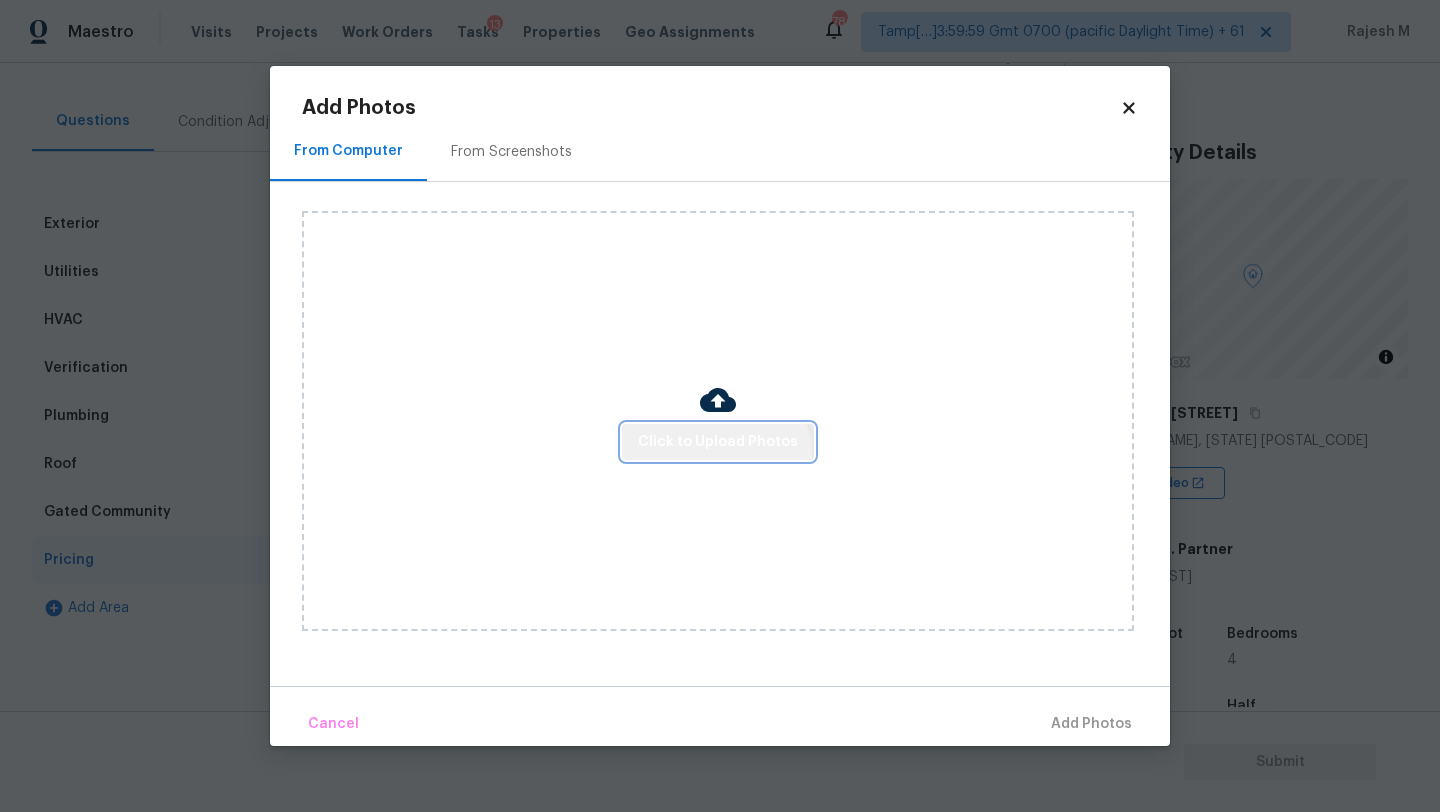 click on "Click to Upload Photos" at bounding box center [718, 442] 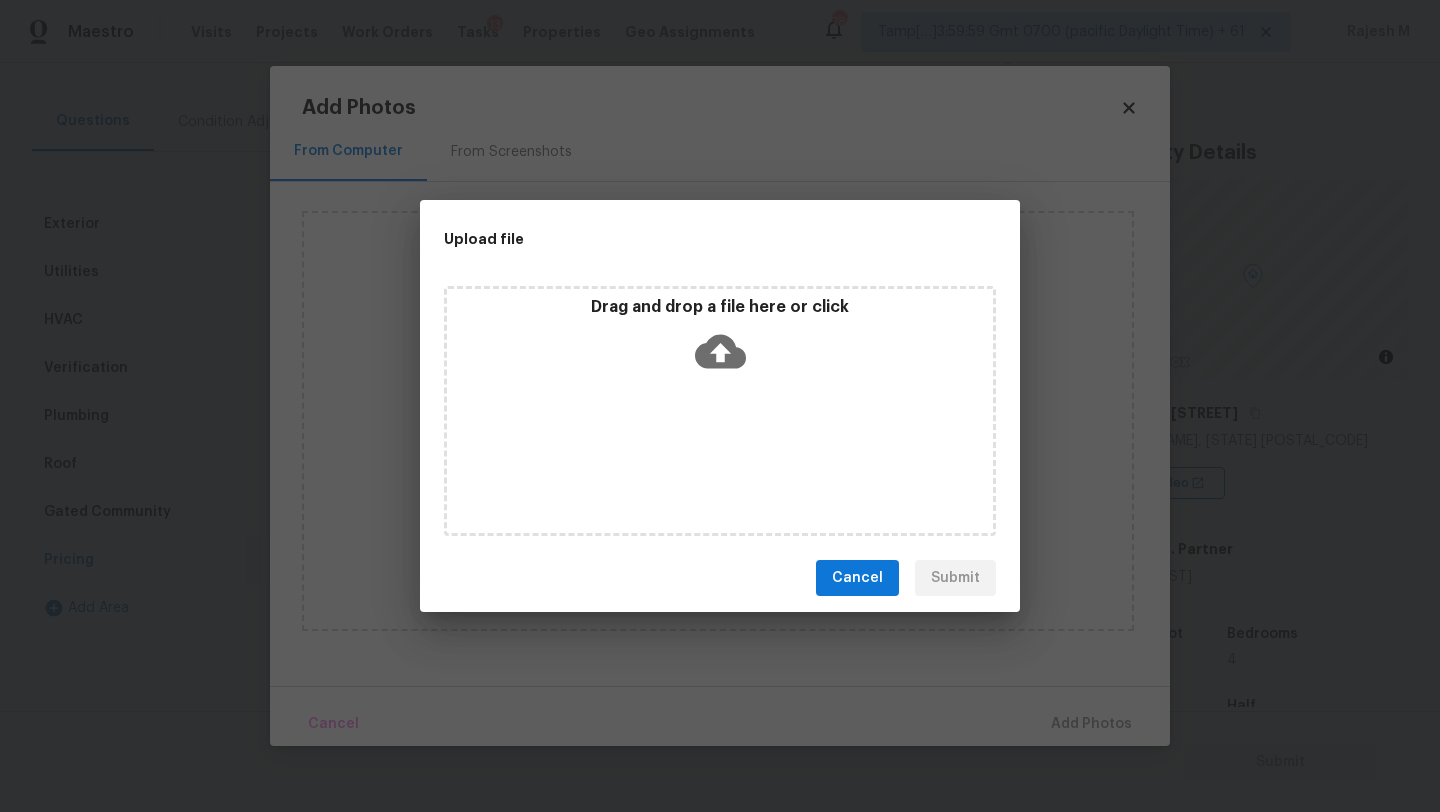 click on "Drag and drop a file here or click" at bounding box center (720, 411) 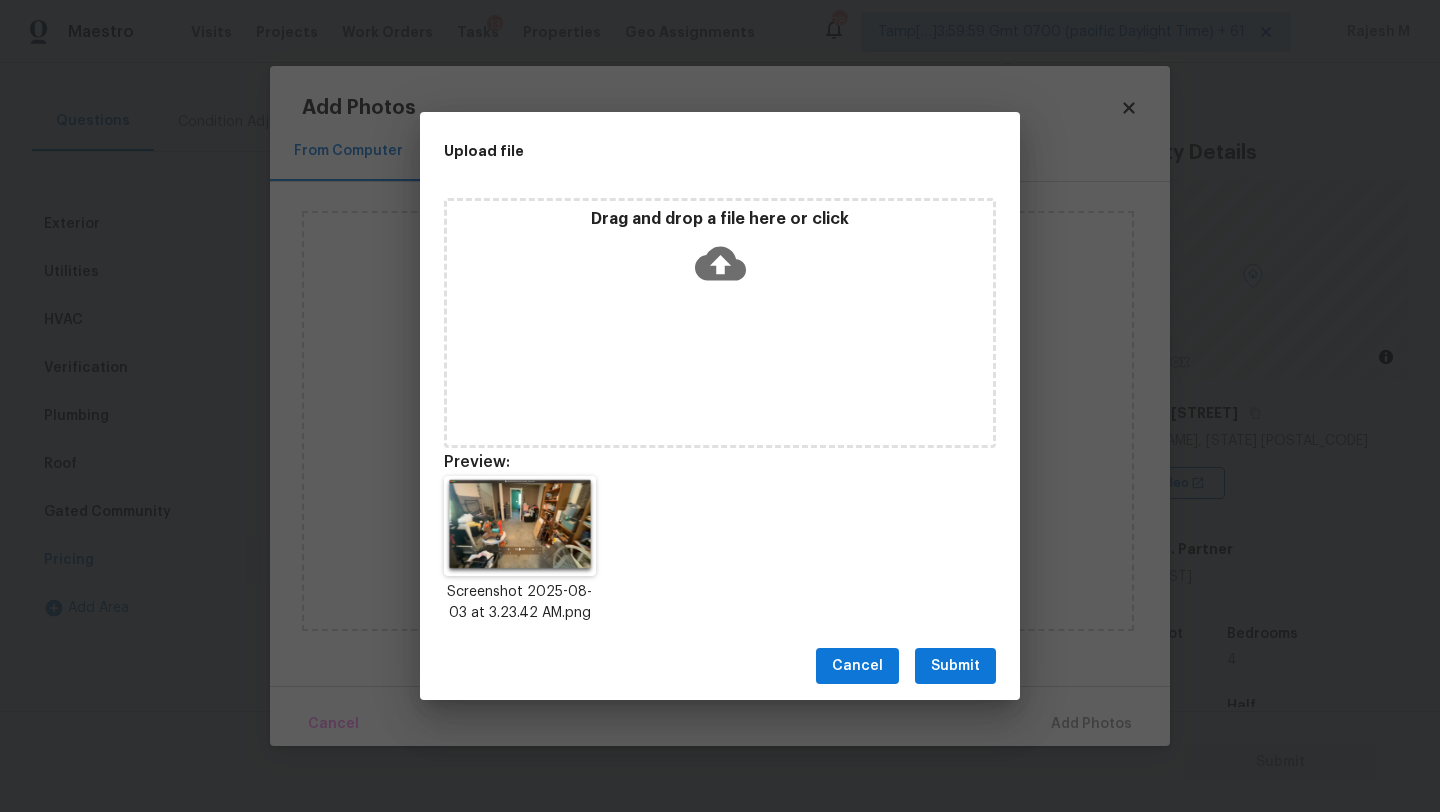 drag, startPoint x: 968, startPoint y: 671, endPoint x: 1079, endPoint y: 726, distance: 123.878975 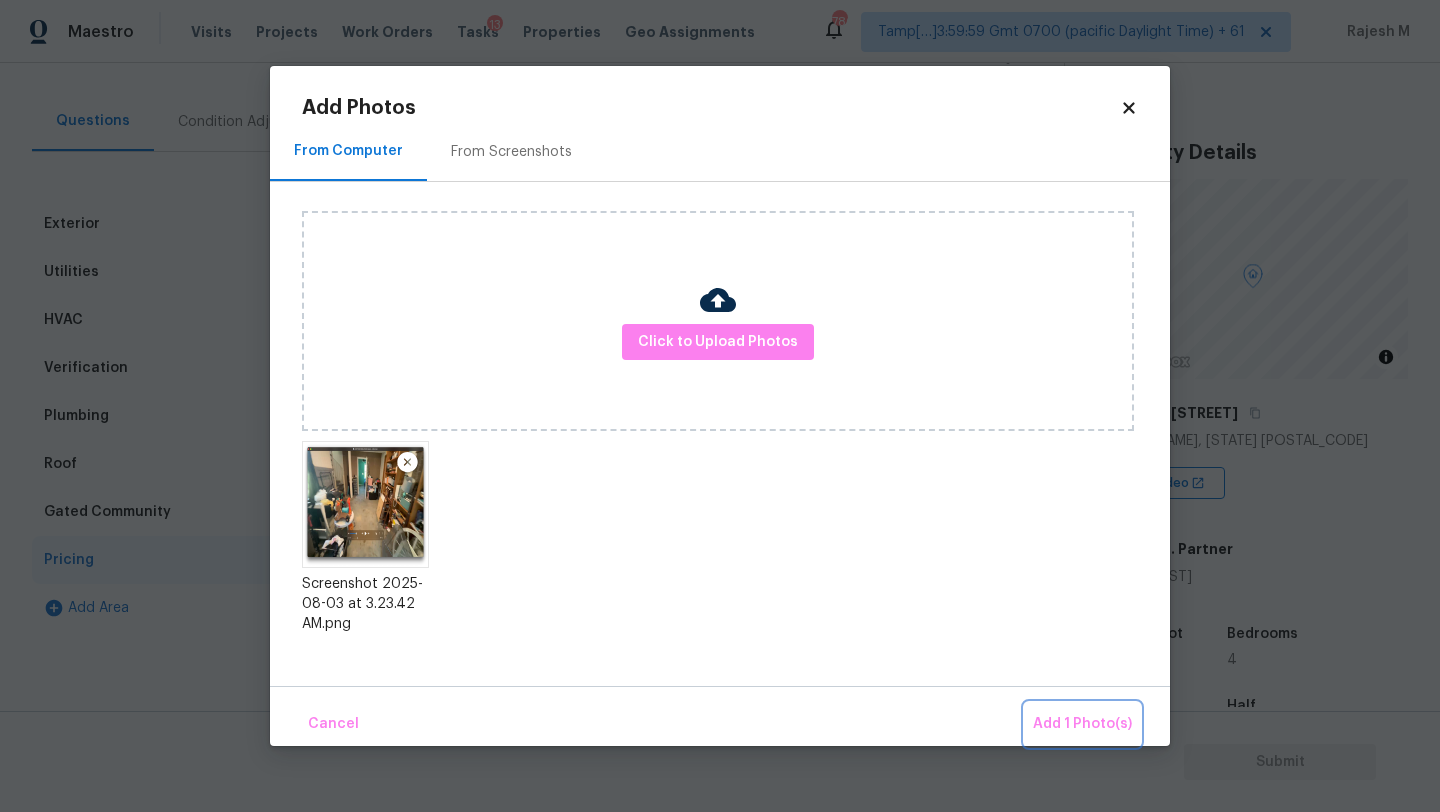 click on "Add 1 Photo(s)" at bounding box center (1082, 724) 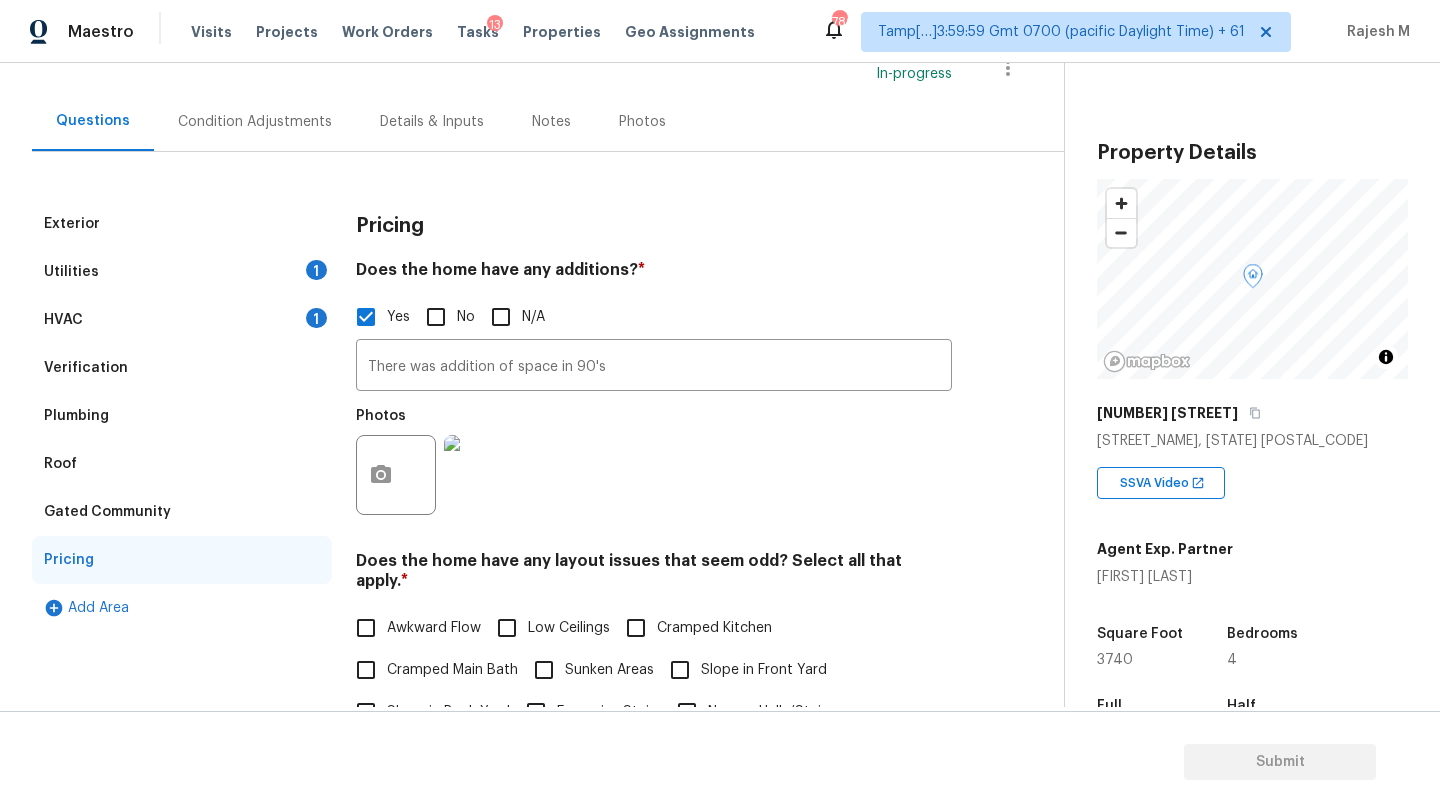 click on "Utilities 1" at bounding box center [182, 272] 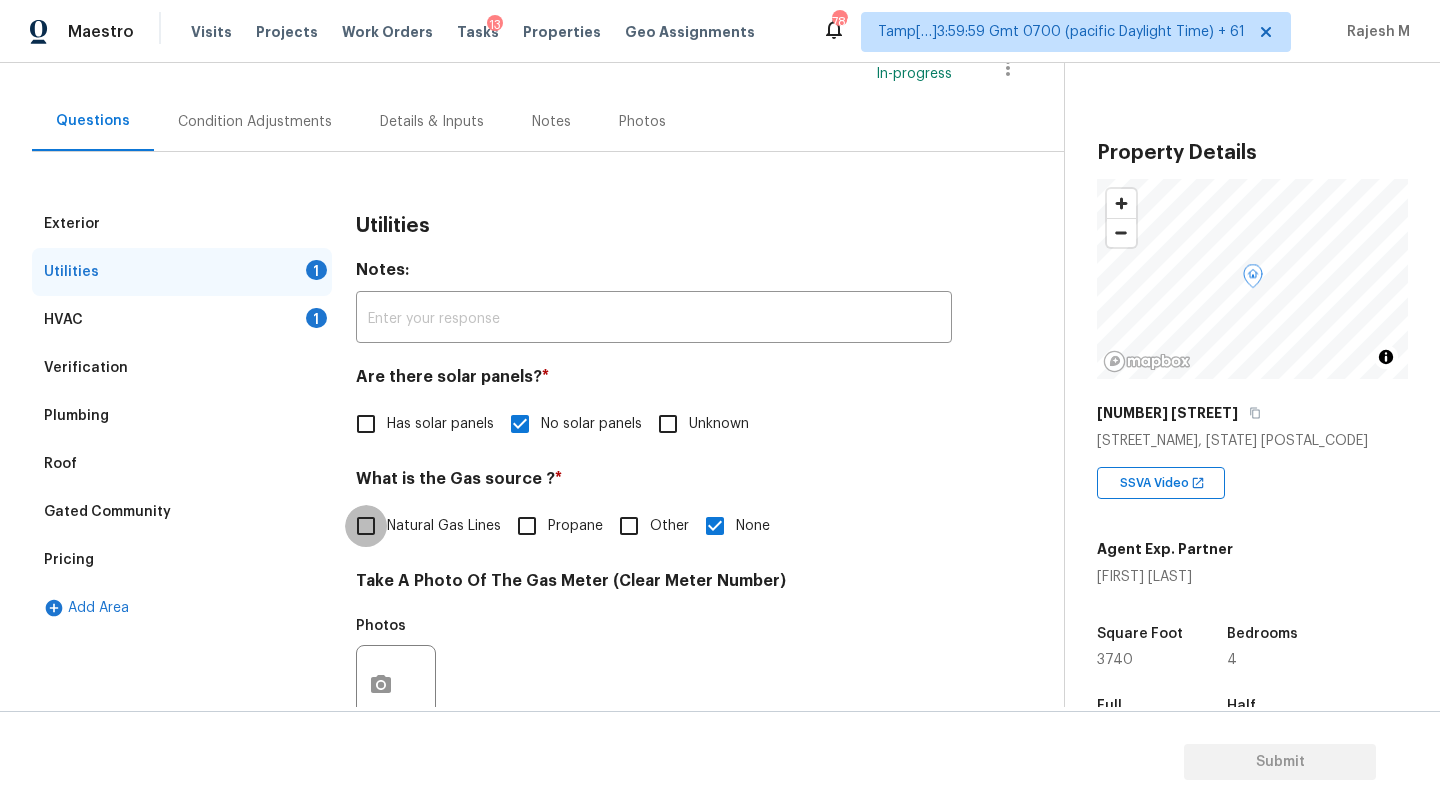 click on "Natural Gas Lines" at bounding box center [366, 526] 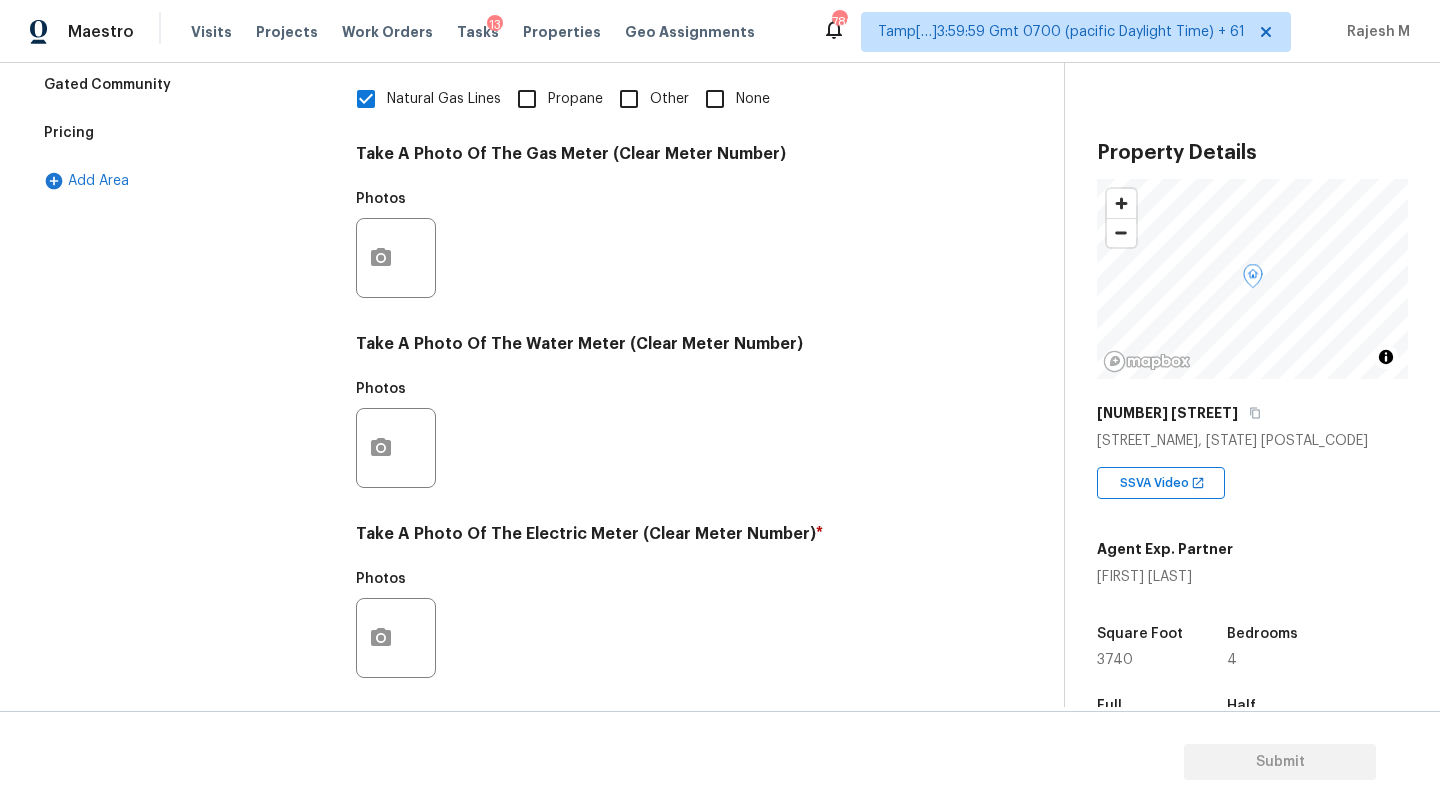 scroll, scrollTop: 610, scrollLeft: 0, axis: vertical 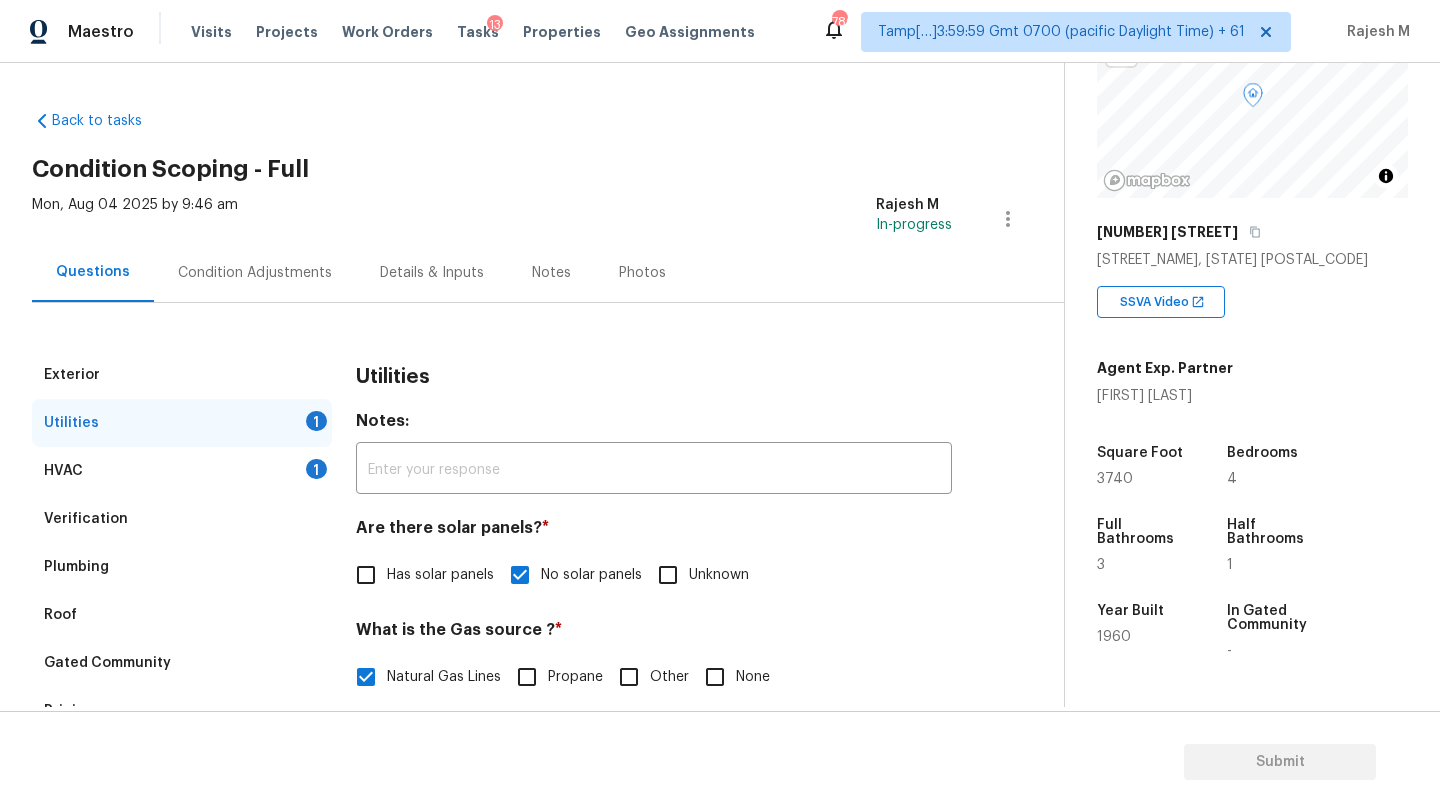 click on "Condition Adjustments" at bounding box center [255, 273] 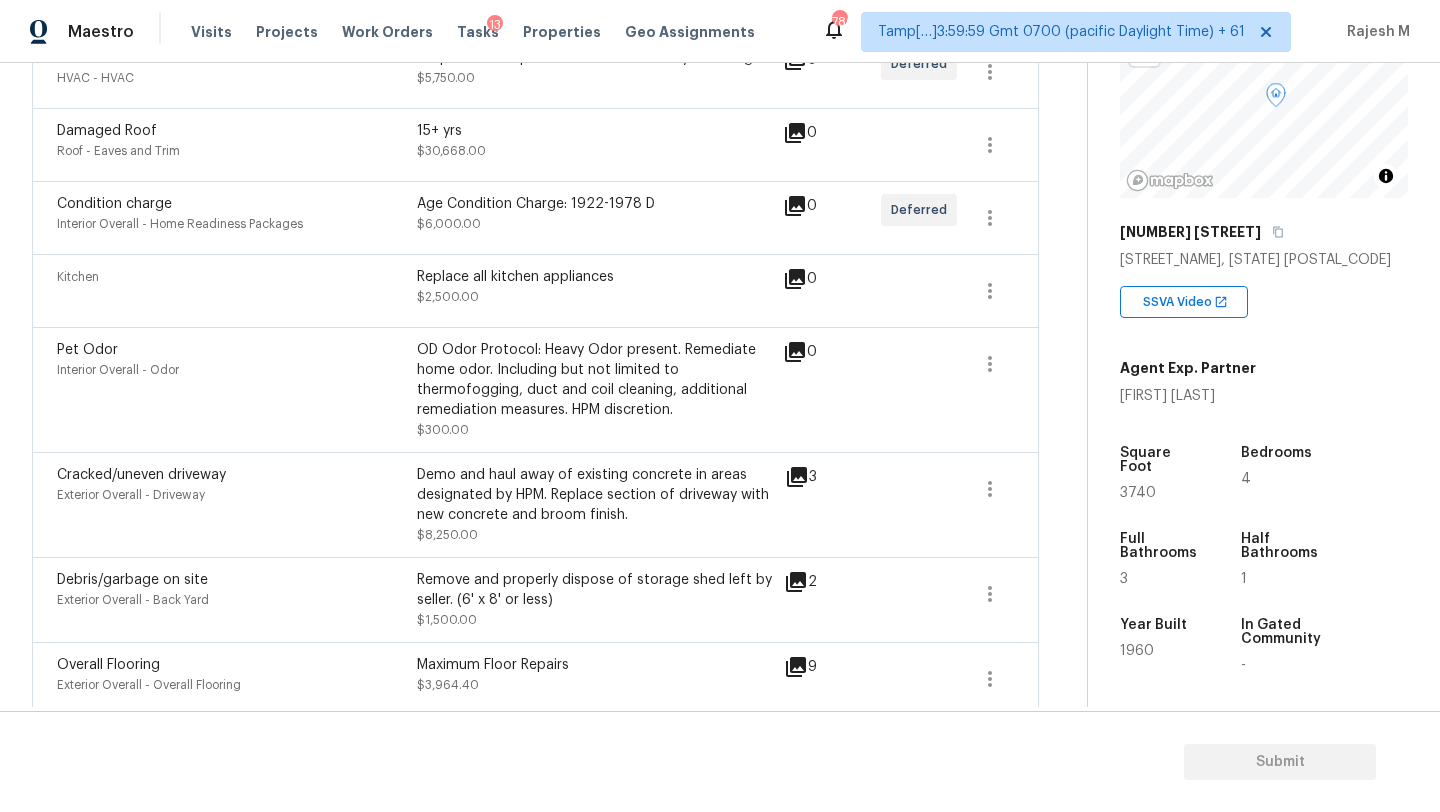 scroll, scrollTop: 1219, scrollLeft: 0, axis: vertical 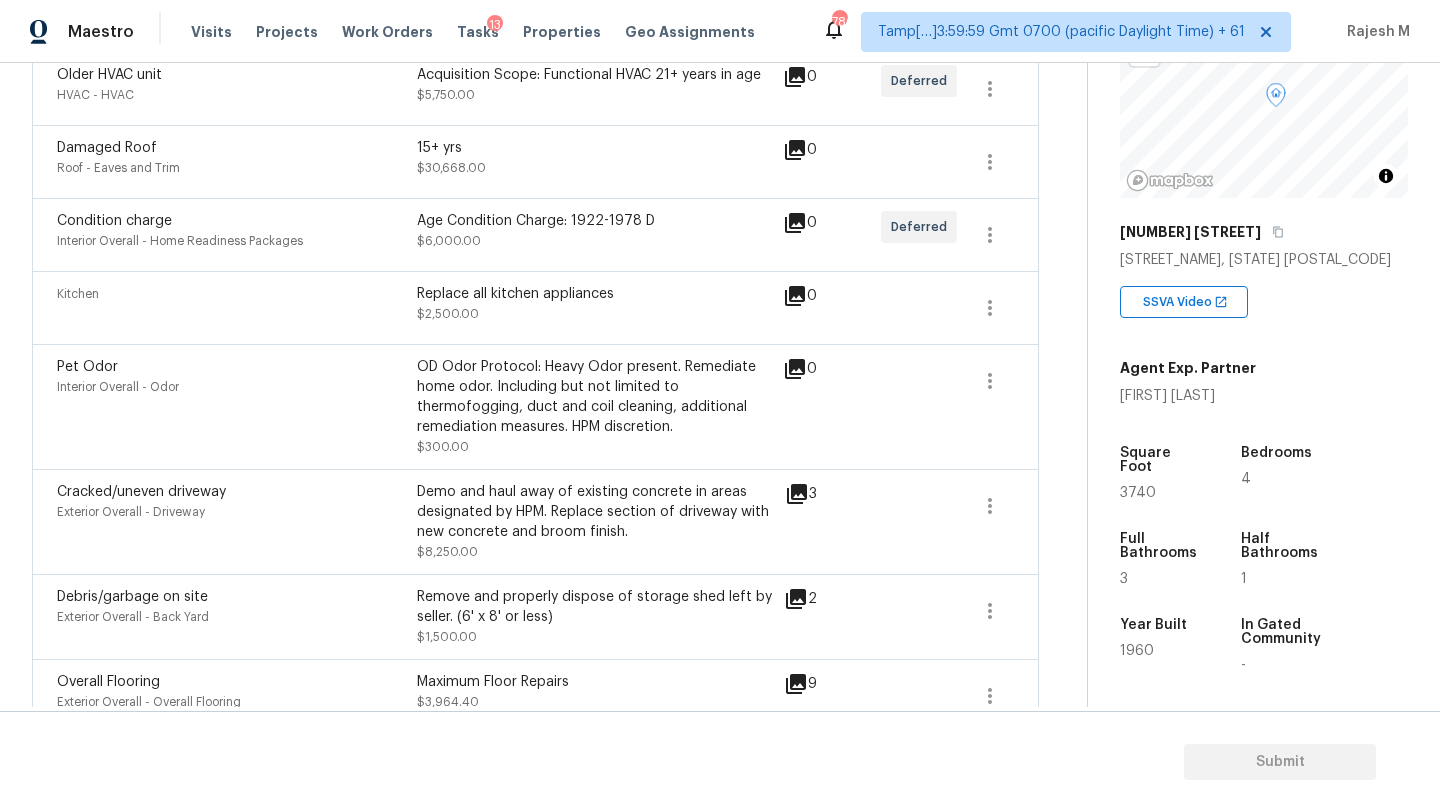 click on "Debris/garbage on site Exterior Overall - Back Yard Remove and properly dispose of storage shed left by seller. (6' x 8' or less) $1,500.00" at bounding box center [420, 617] 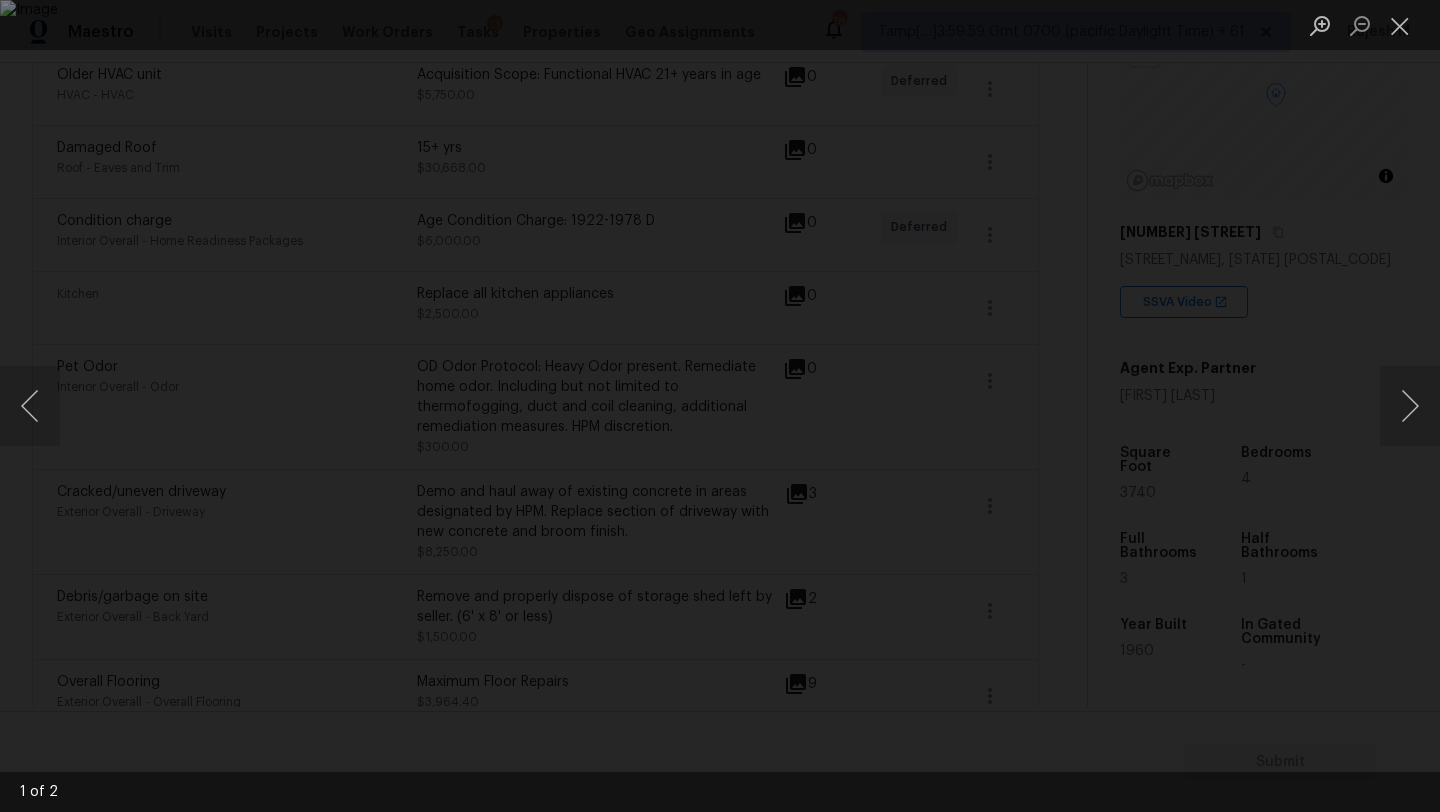 click at bounding box center (720, 406) 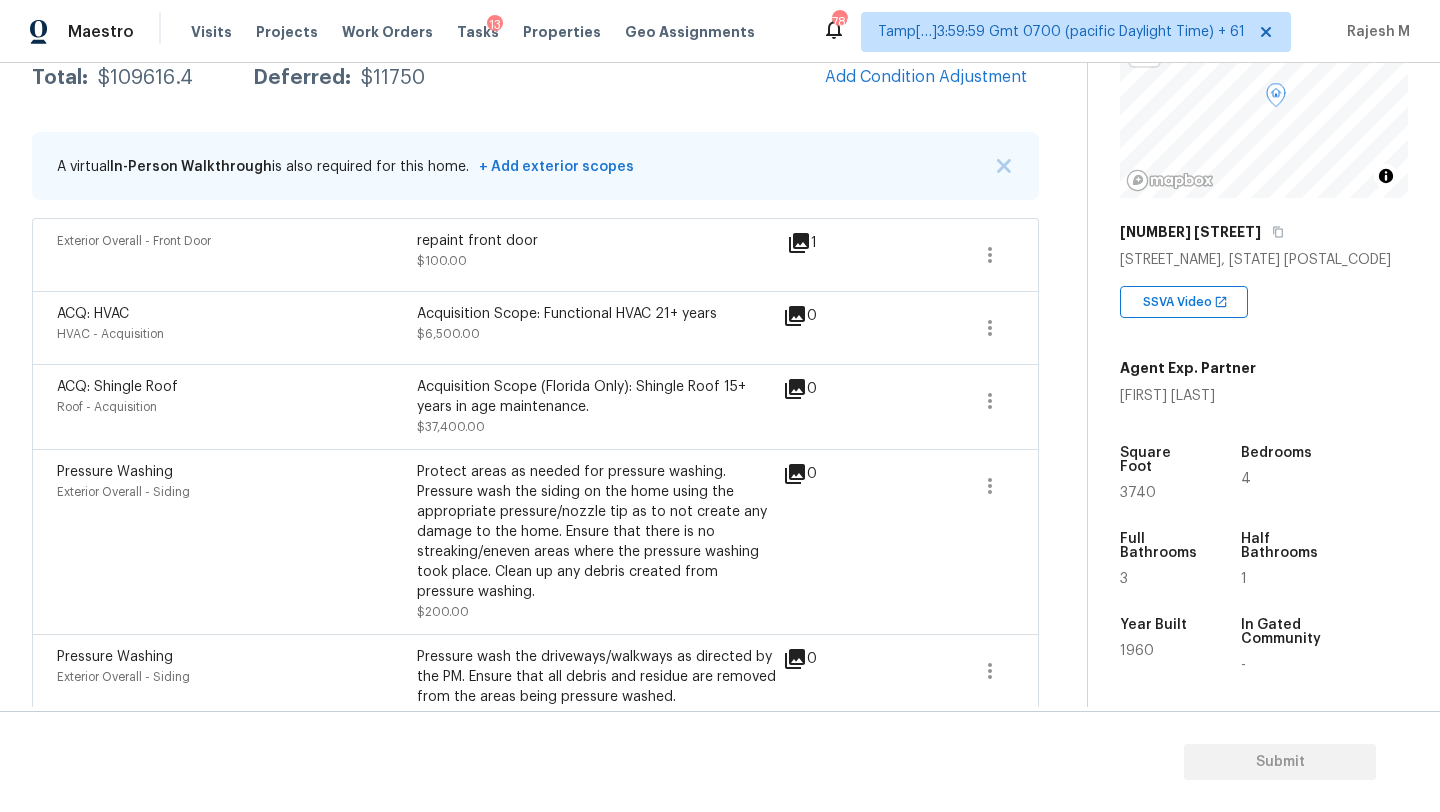 scroll, scrollTop: 172, scrollLeft: 0, axis: vertical 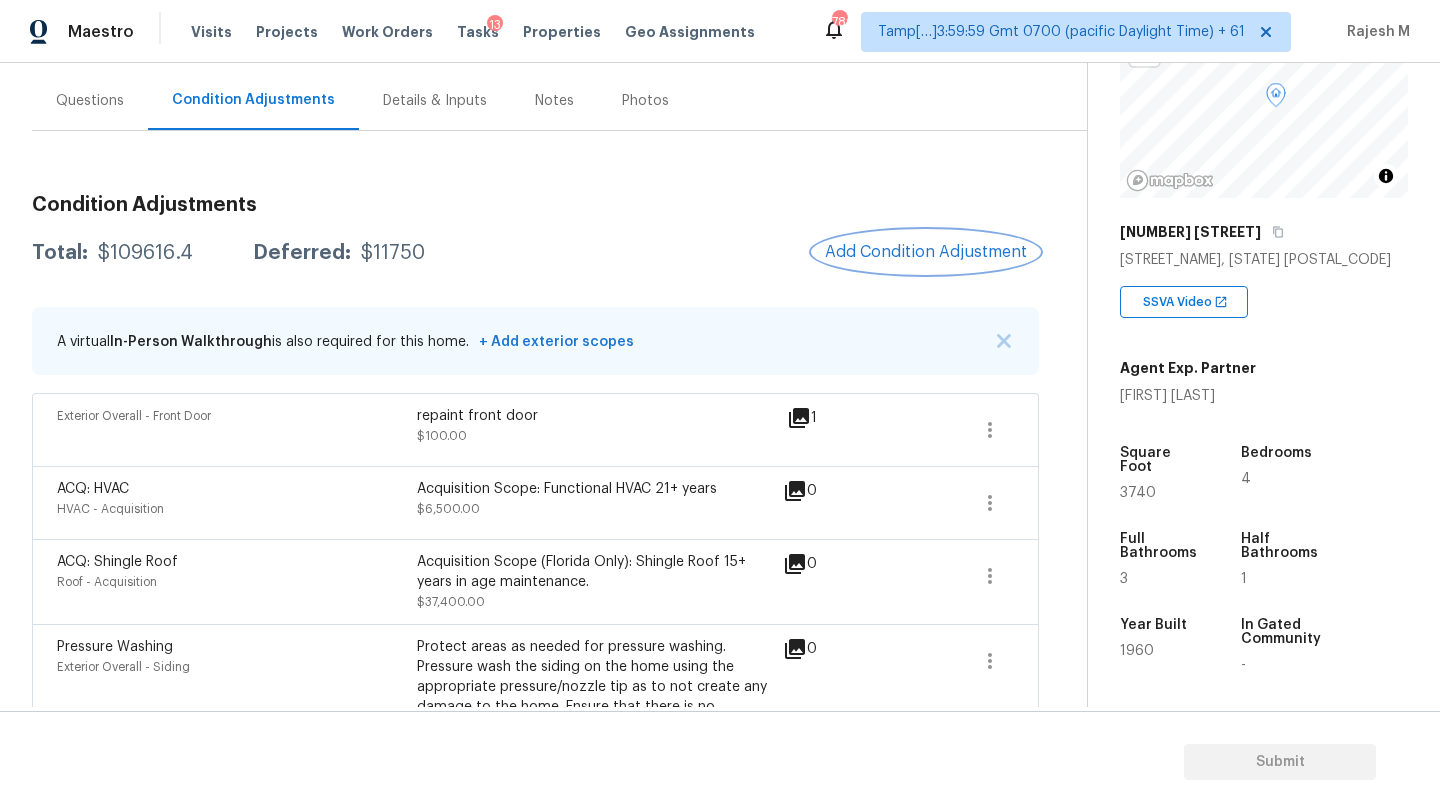 click on "Add Condition Adjustment" at bounding box center [926, 252] 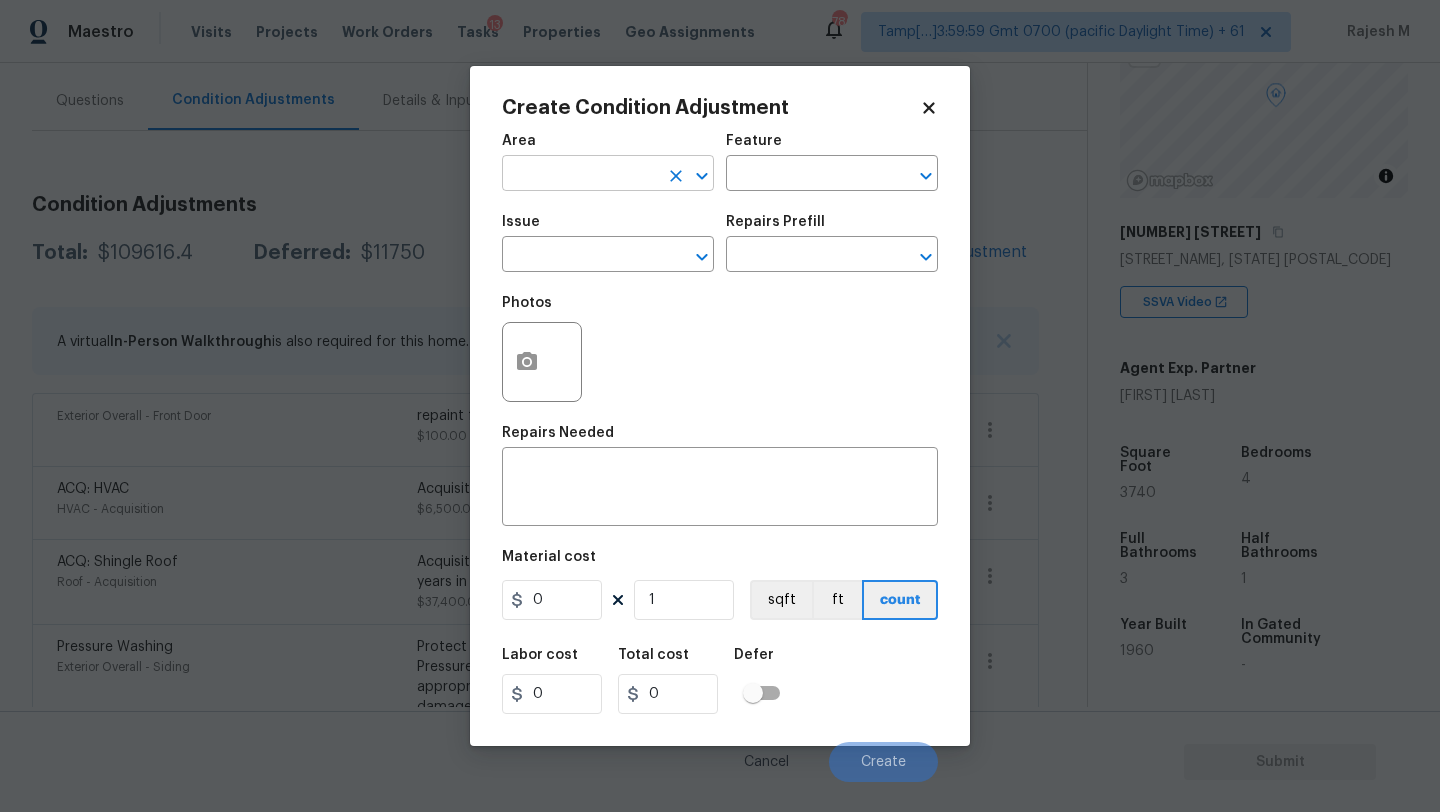 click at bounding box center [580, 175] 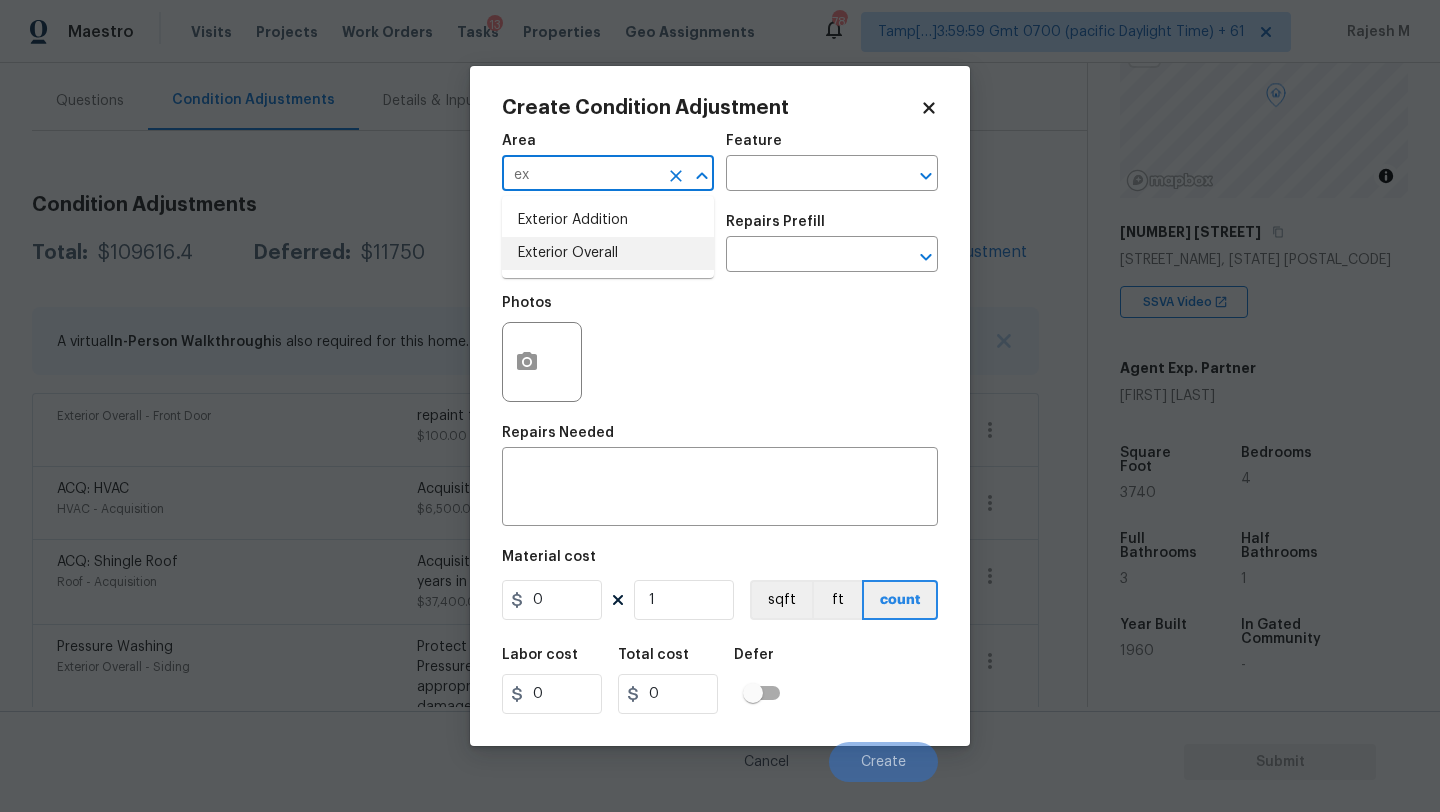click on "Exterior Overall" at bounding box center (608, 253) 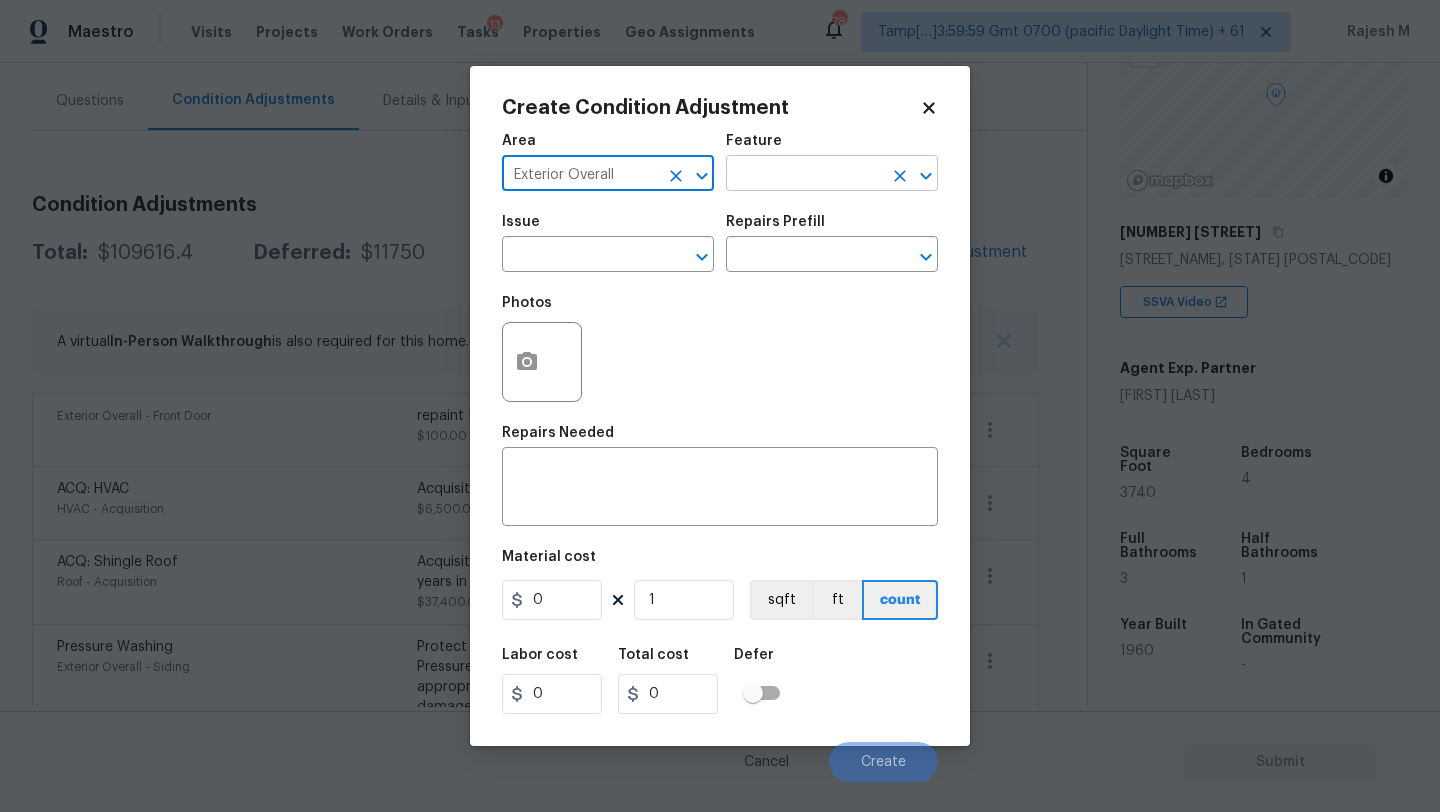 type on "Exterior Overall" 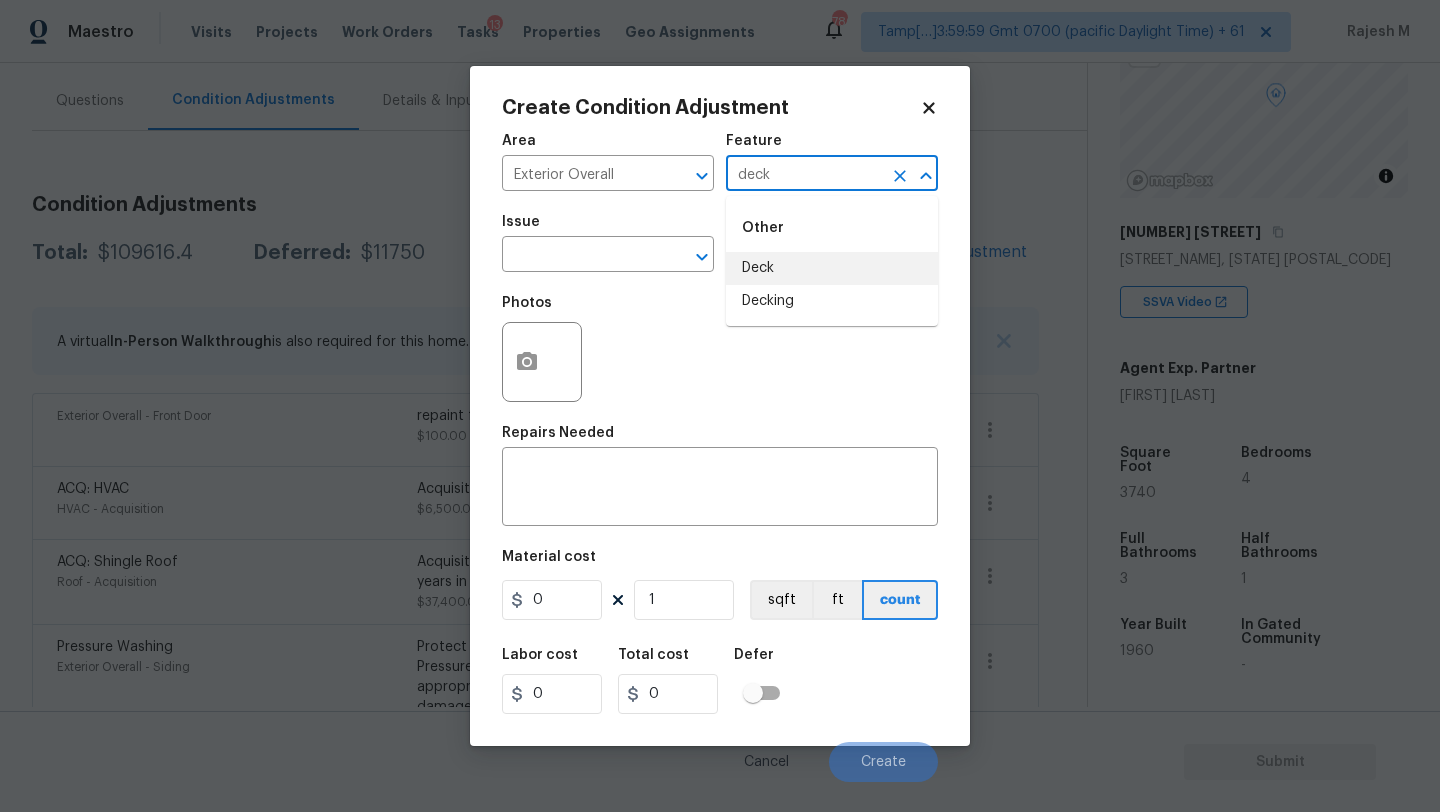 click on "Deck" at bounding box center (832, 268) 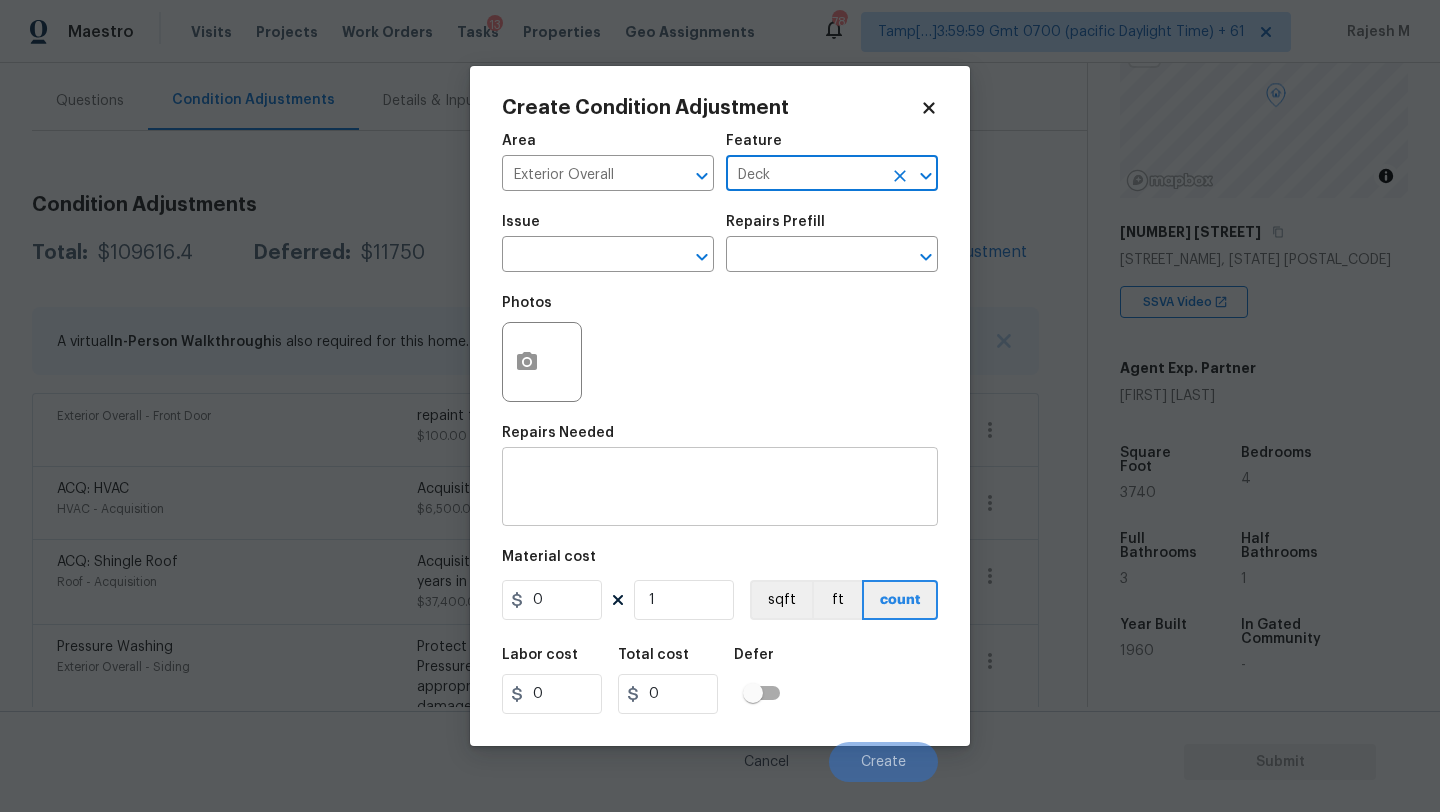 type on "Deck" 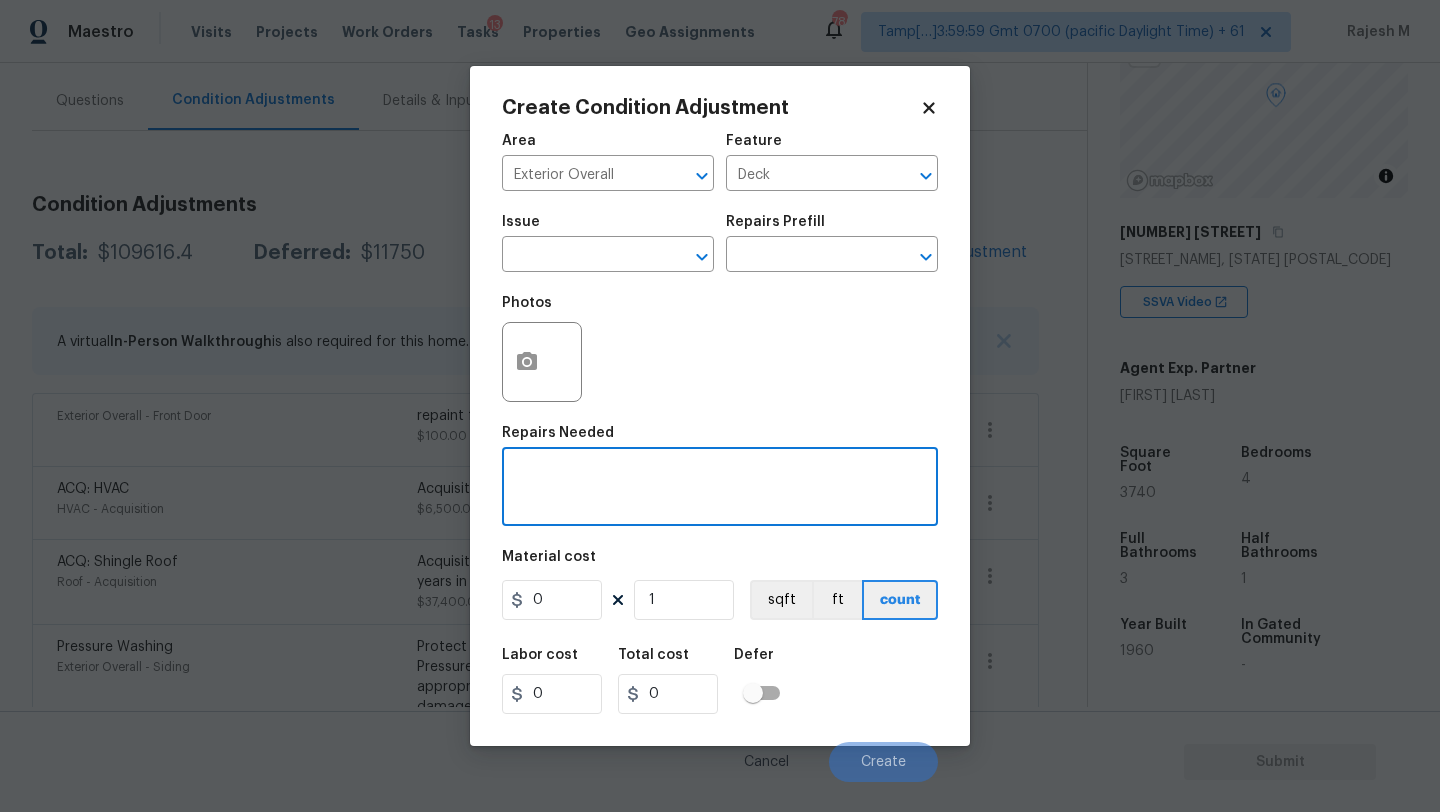 click at bounding box center [720, 489] 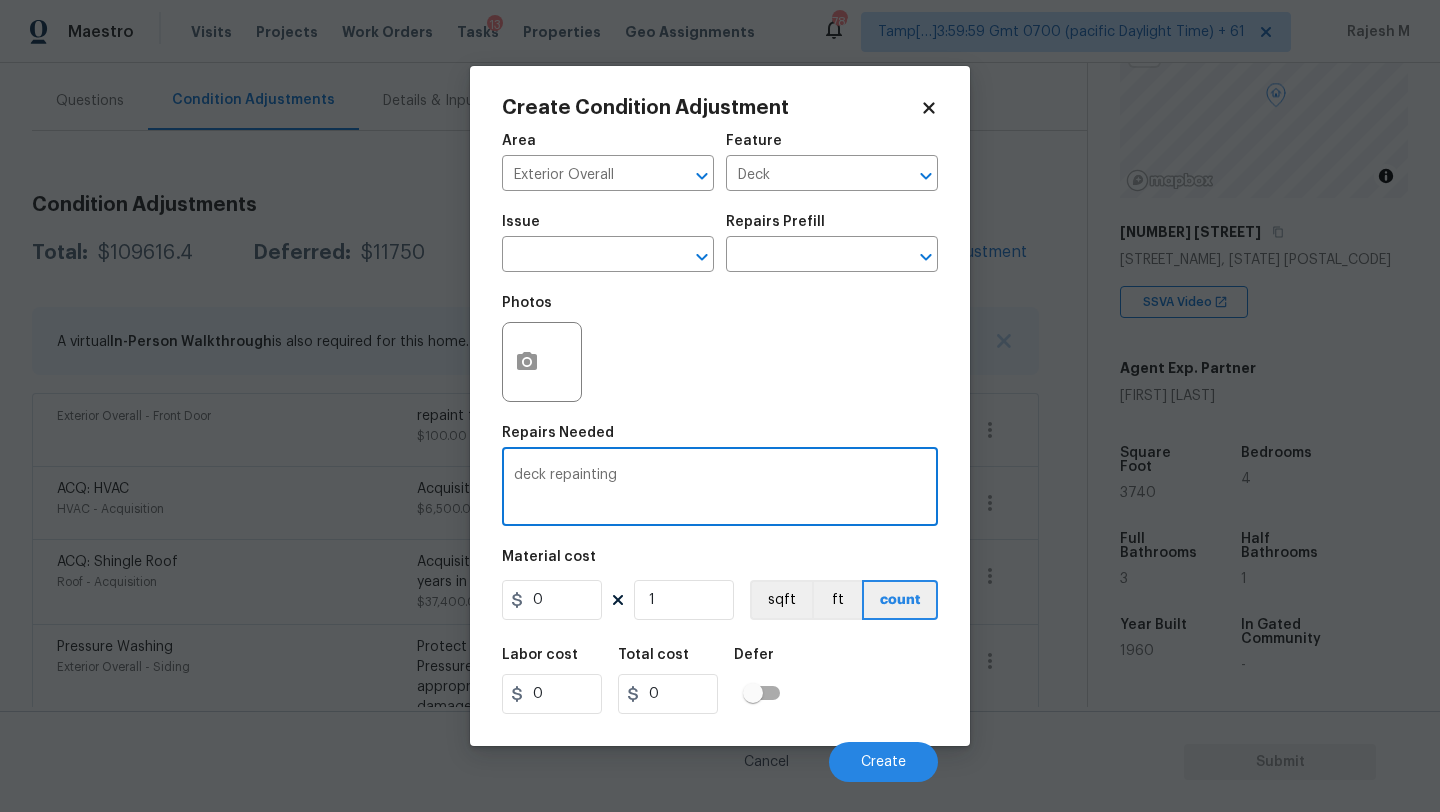 type on "deck repainting" 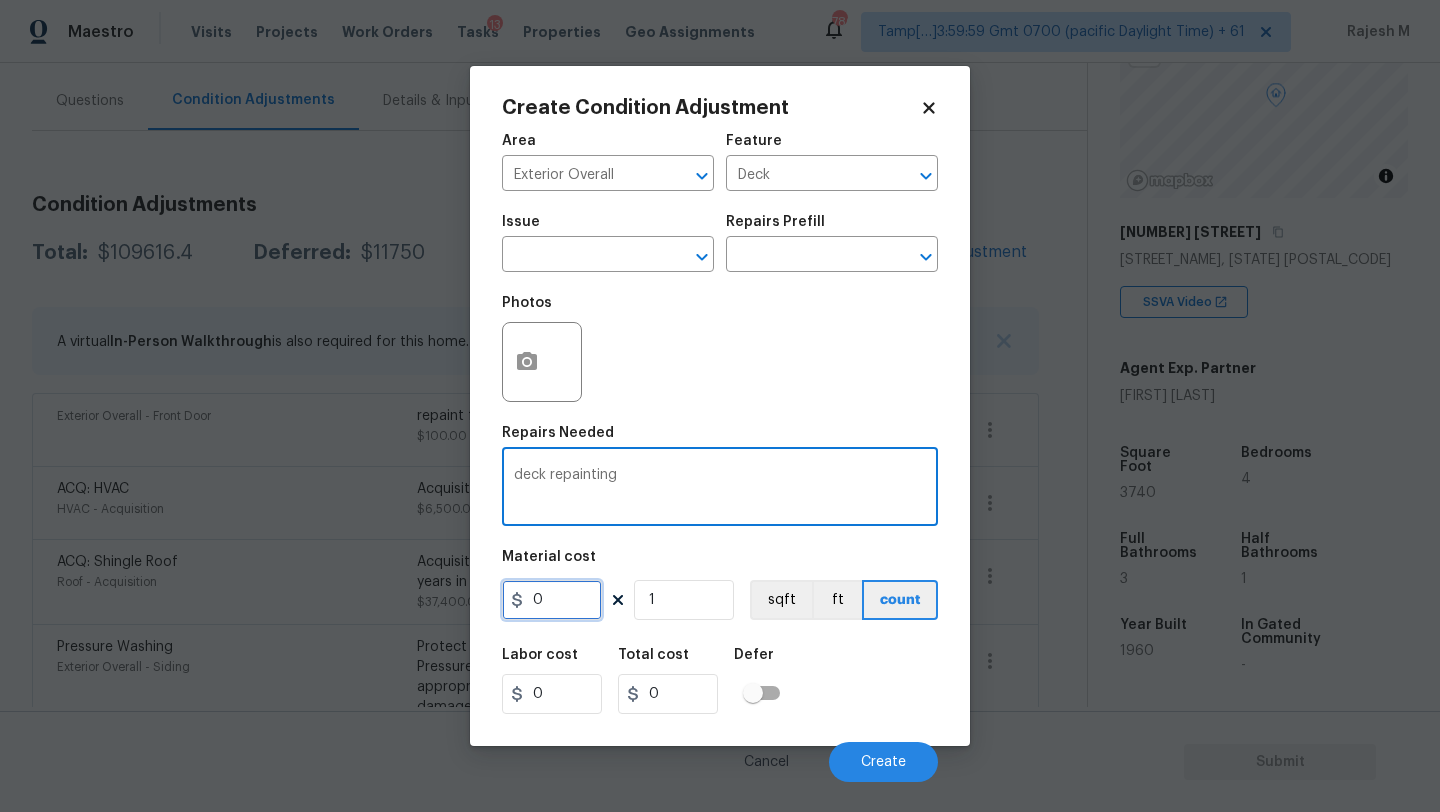 click on "0" at bounding box center [552, 600] 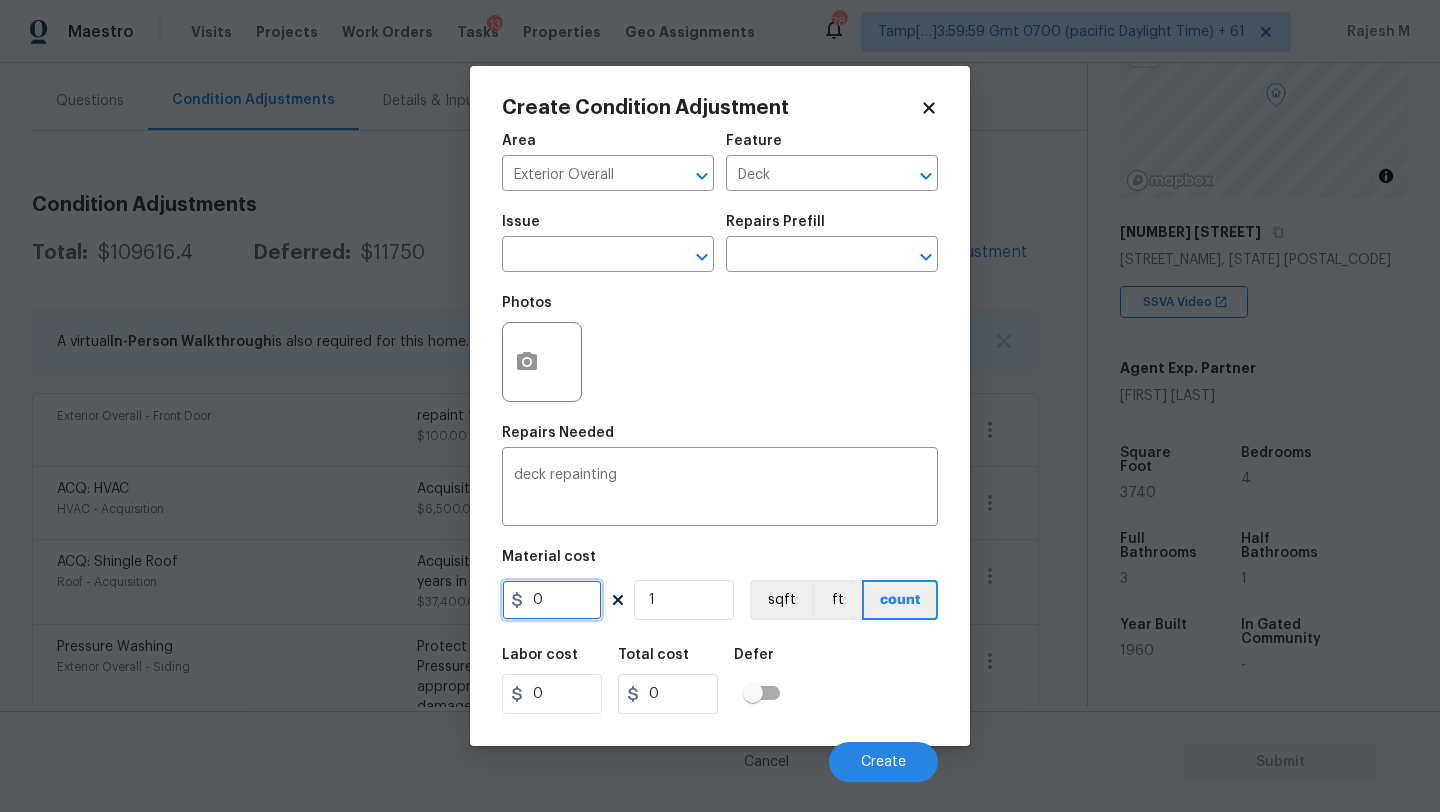 click on "0" at bounding box center [552, 600] 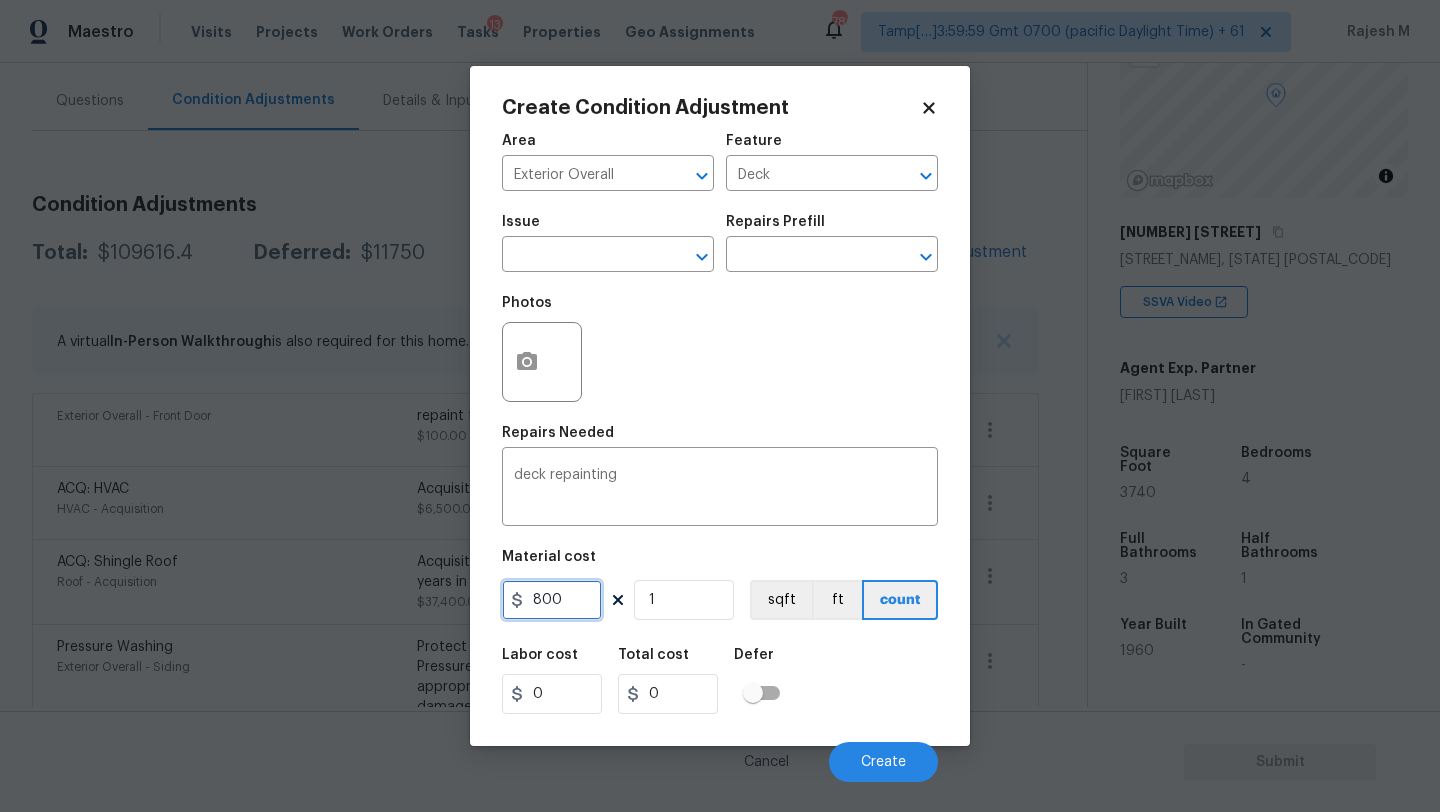 type on "800" 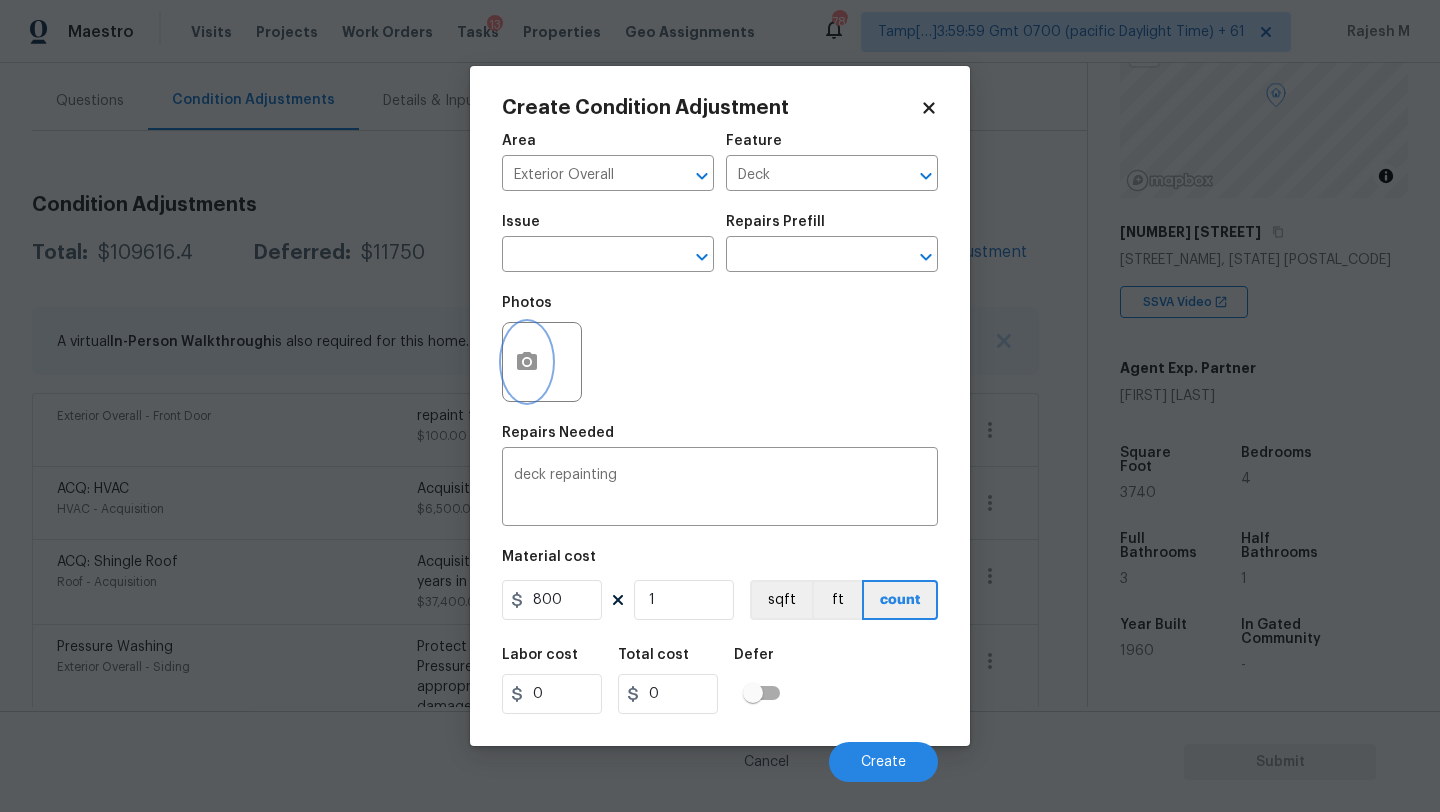 type on "800" 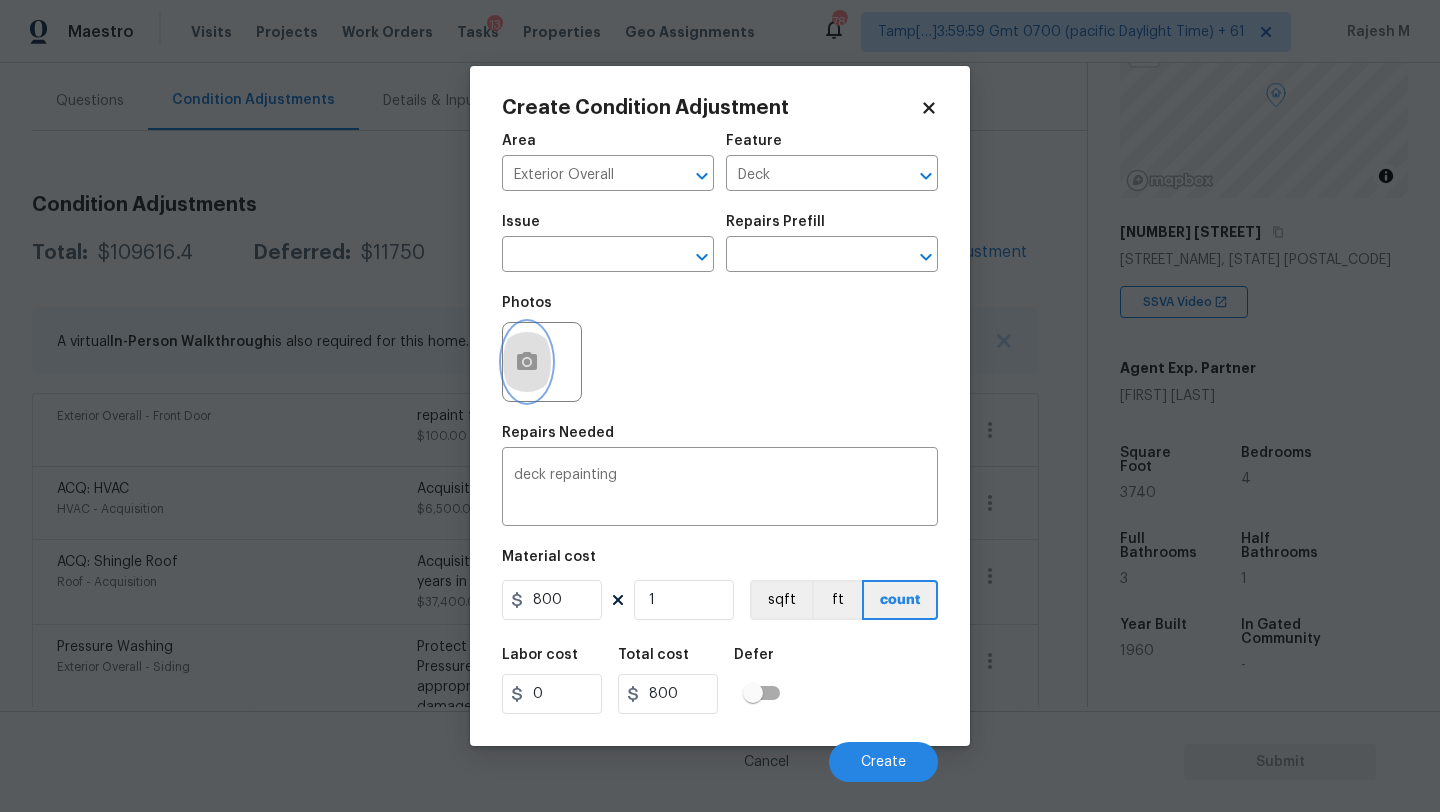 click at bounding box center (527, 362) 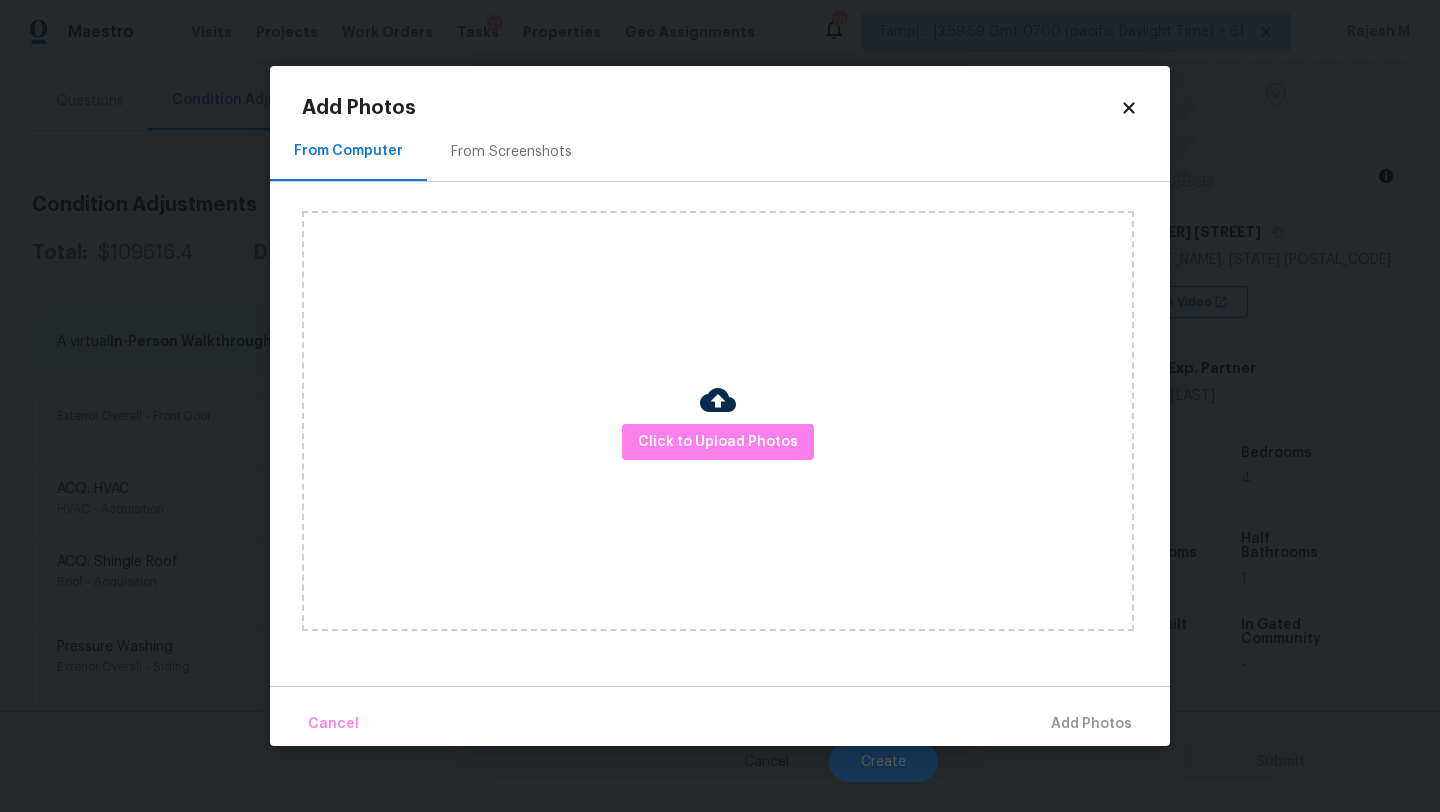 click on "Click to Upload Photos" at bounding box center [718, 421] 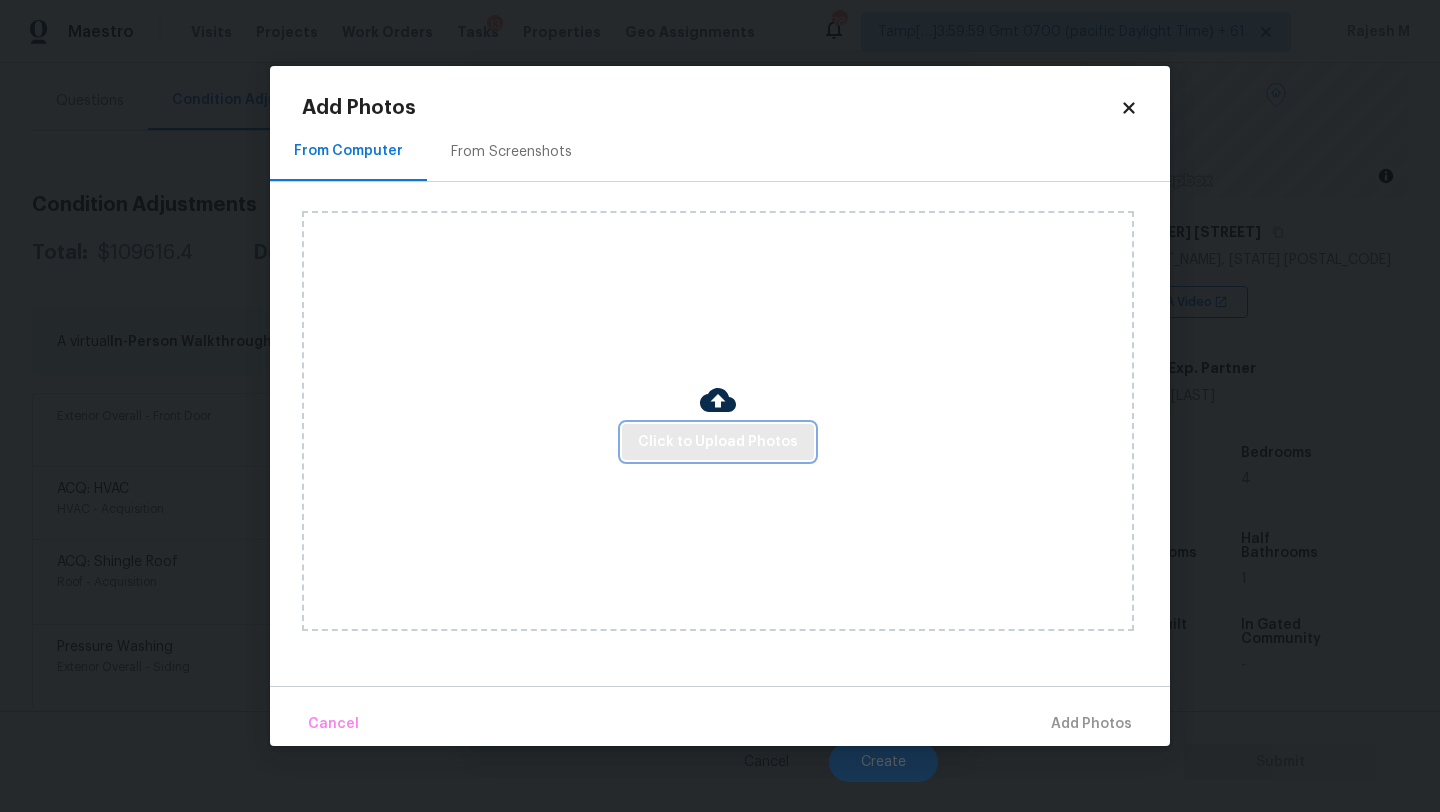 click on "Click to Upload Photos" at bounding box center (718, 442) 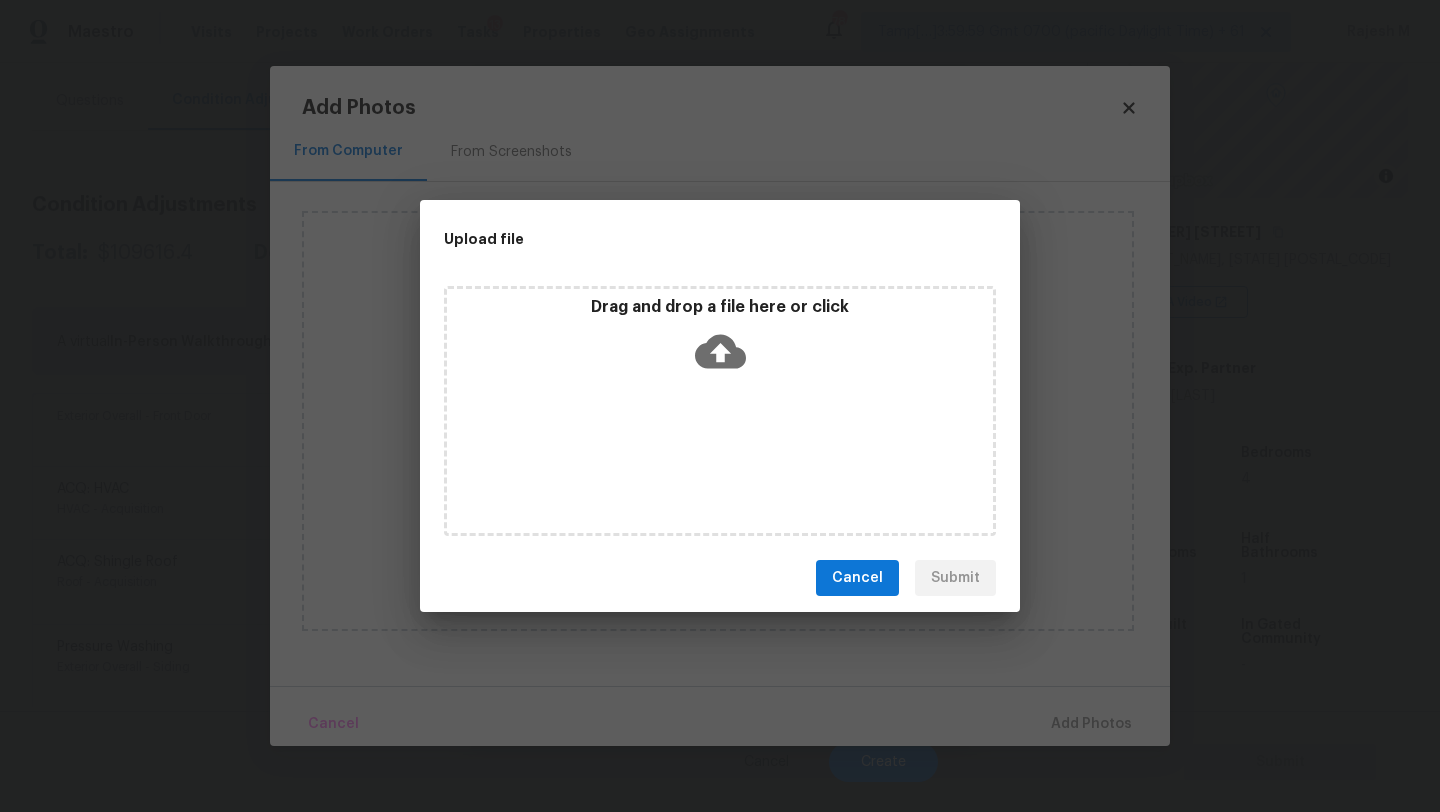 click on "Drag and drop a file here or click" at bounding box center [720, 411] 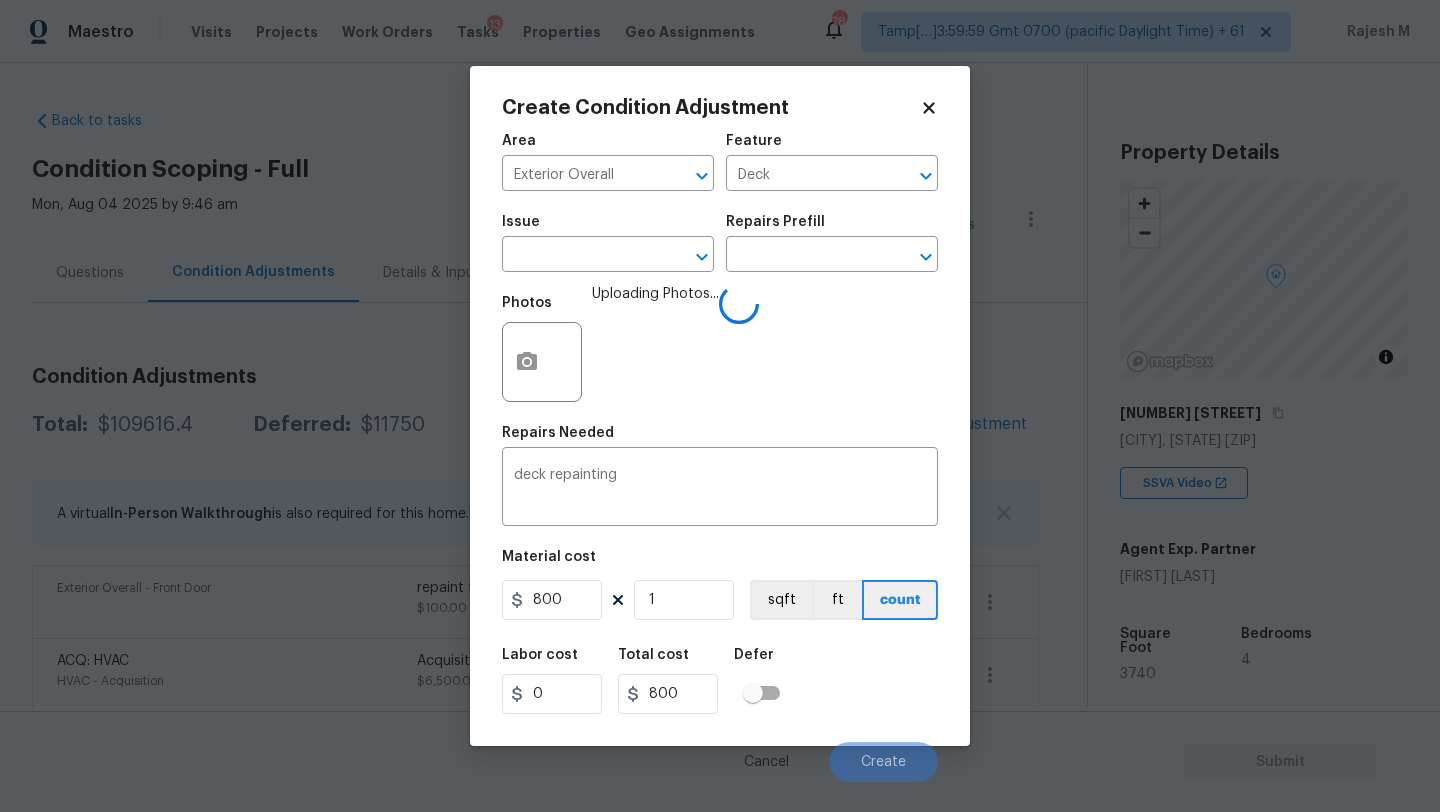scroll, scrollTop: 0, scrollLeft: 0, axis: both 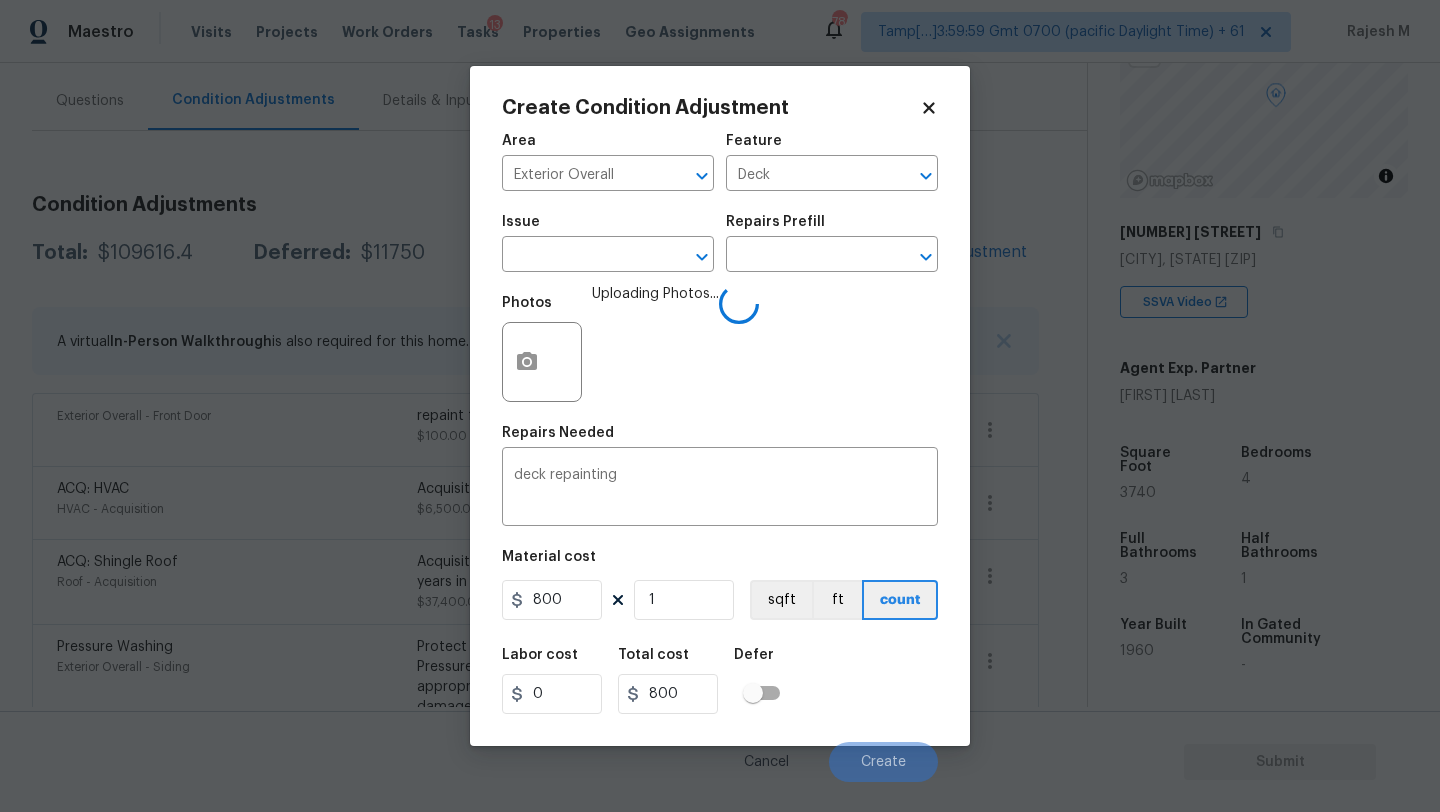 click on "Labor cost 0 Total cost 800 Defer" at bounding box center [720, 681] 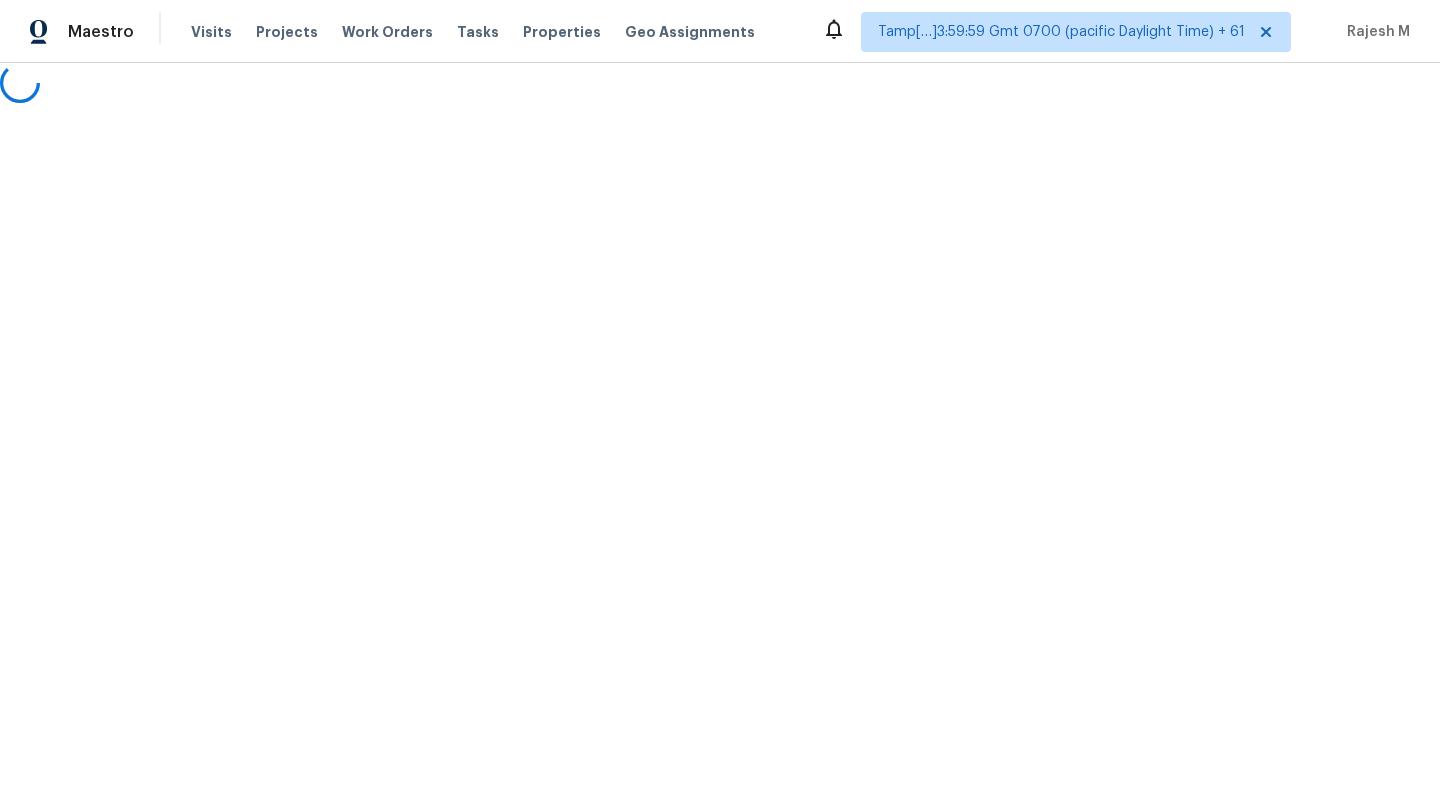 scroll, scrollTop: 0, scrollLeft: 0, axis: both 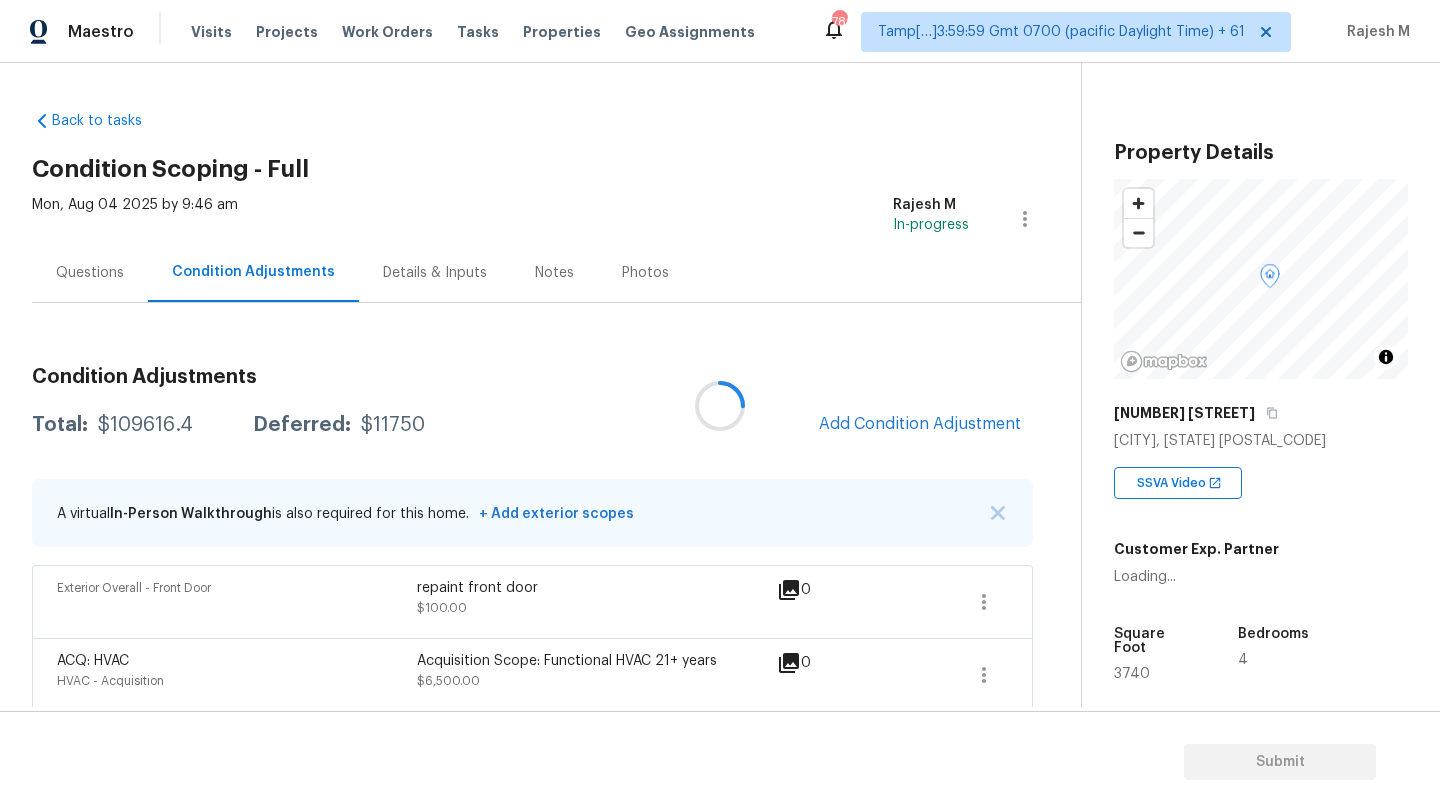 click at bounding box center [720, 406] 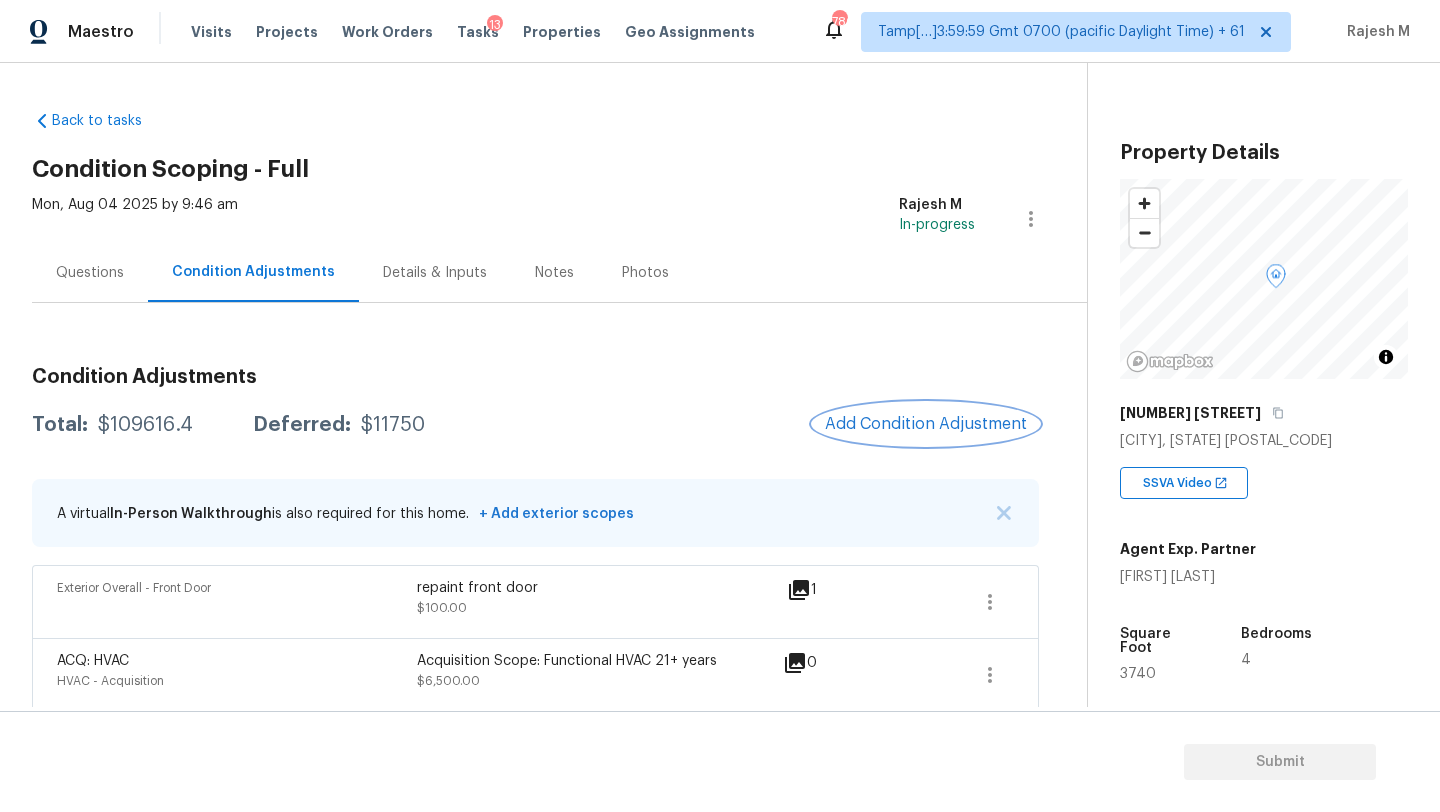 click on "Add Condition Adjustment" at bounding box center [926, 424] 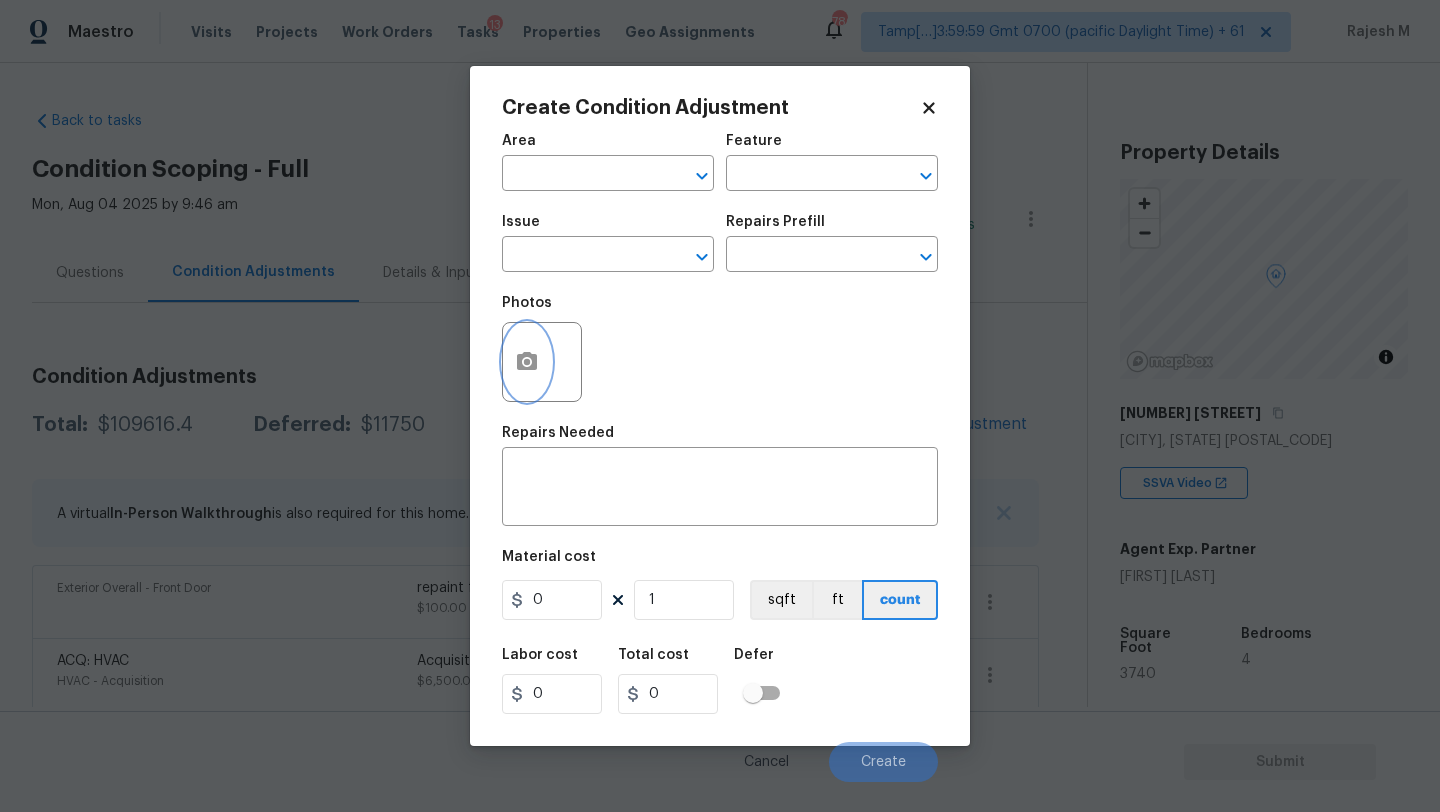click at bounding box center (527, 362) 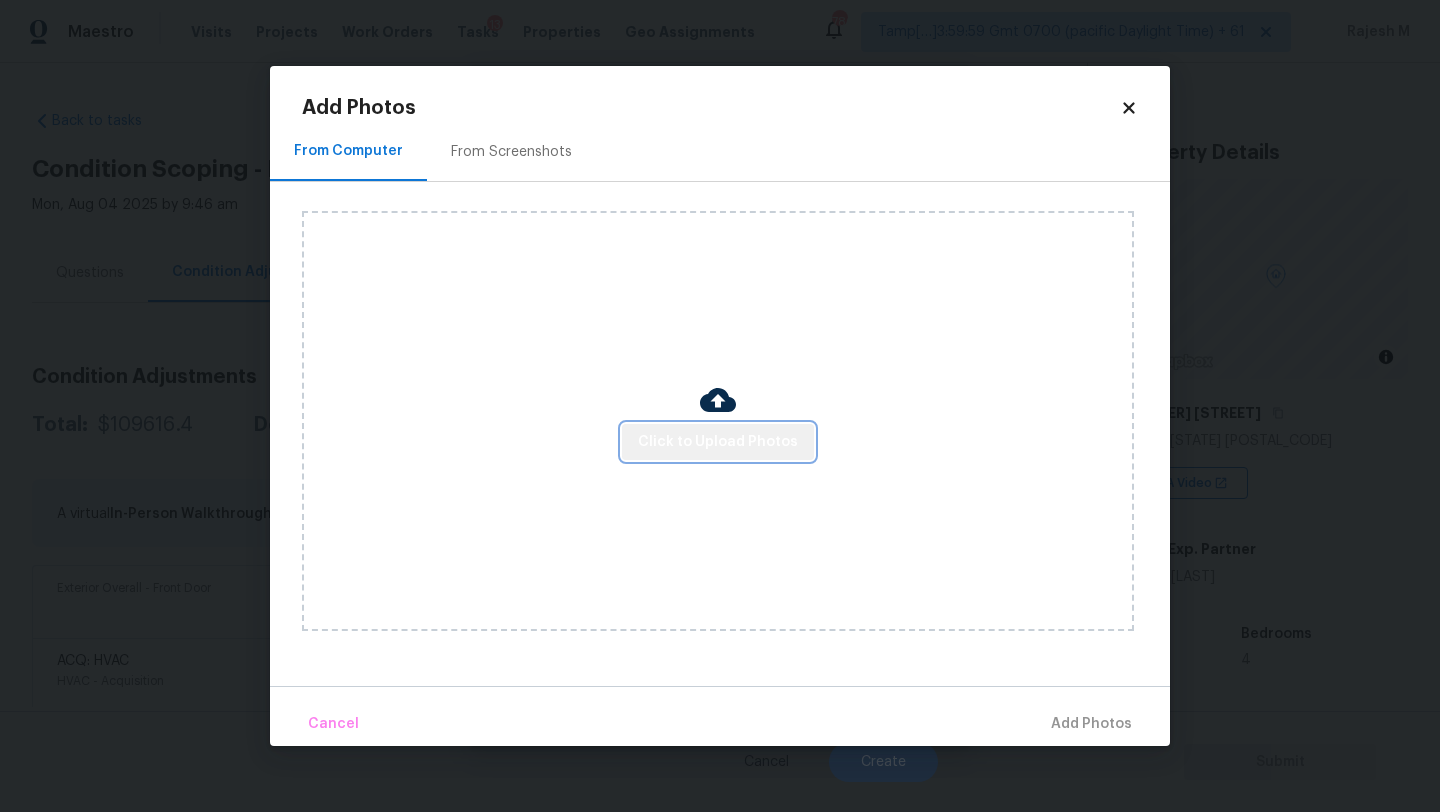click on "Click to Upload Photos" at bounding box center [718, 442] 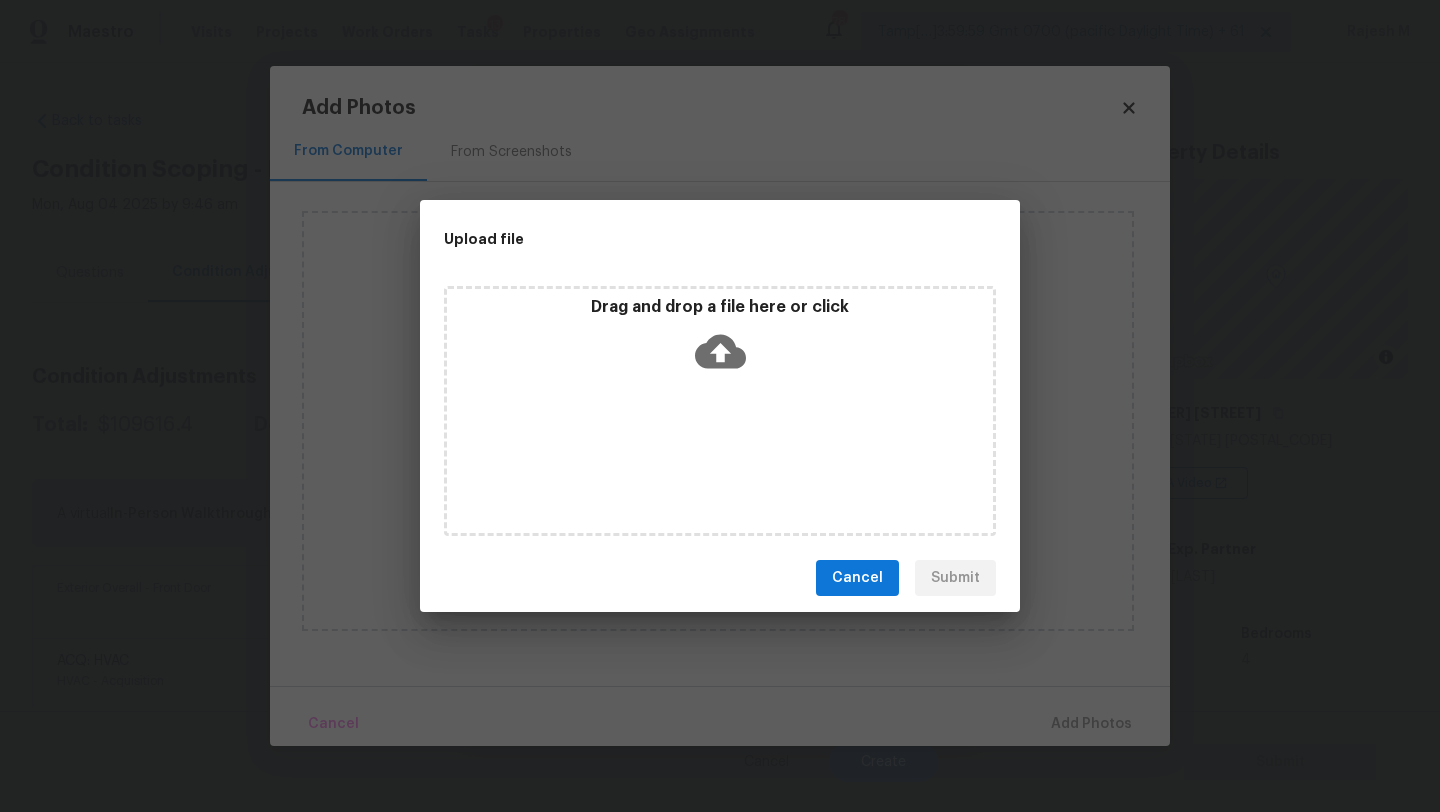 click 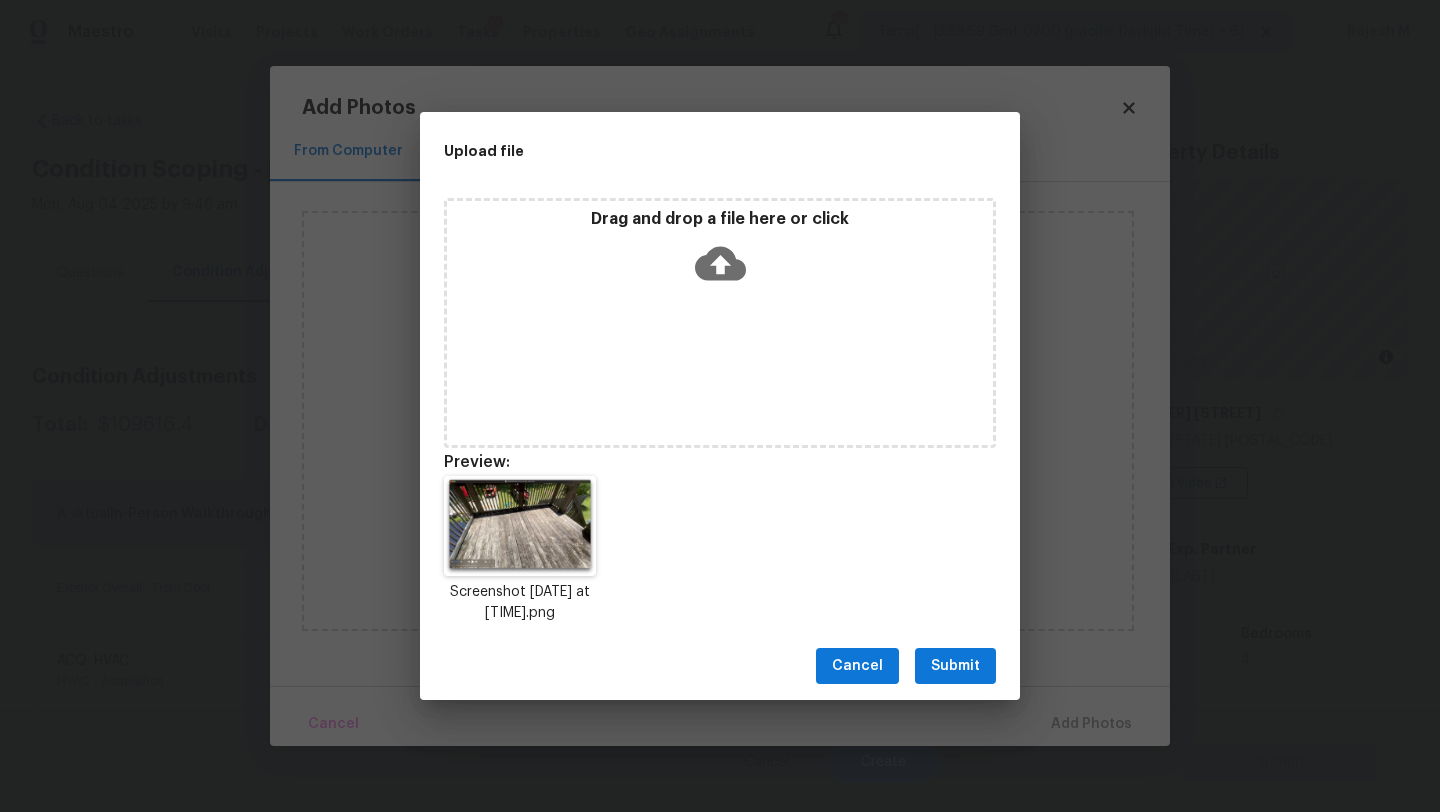 drag, startPoint x: 972, startPoint y: 655, endPoint x: 1113, endPoint y: 751, distance: 170.57843 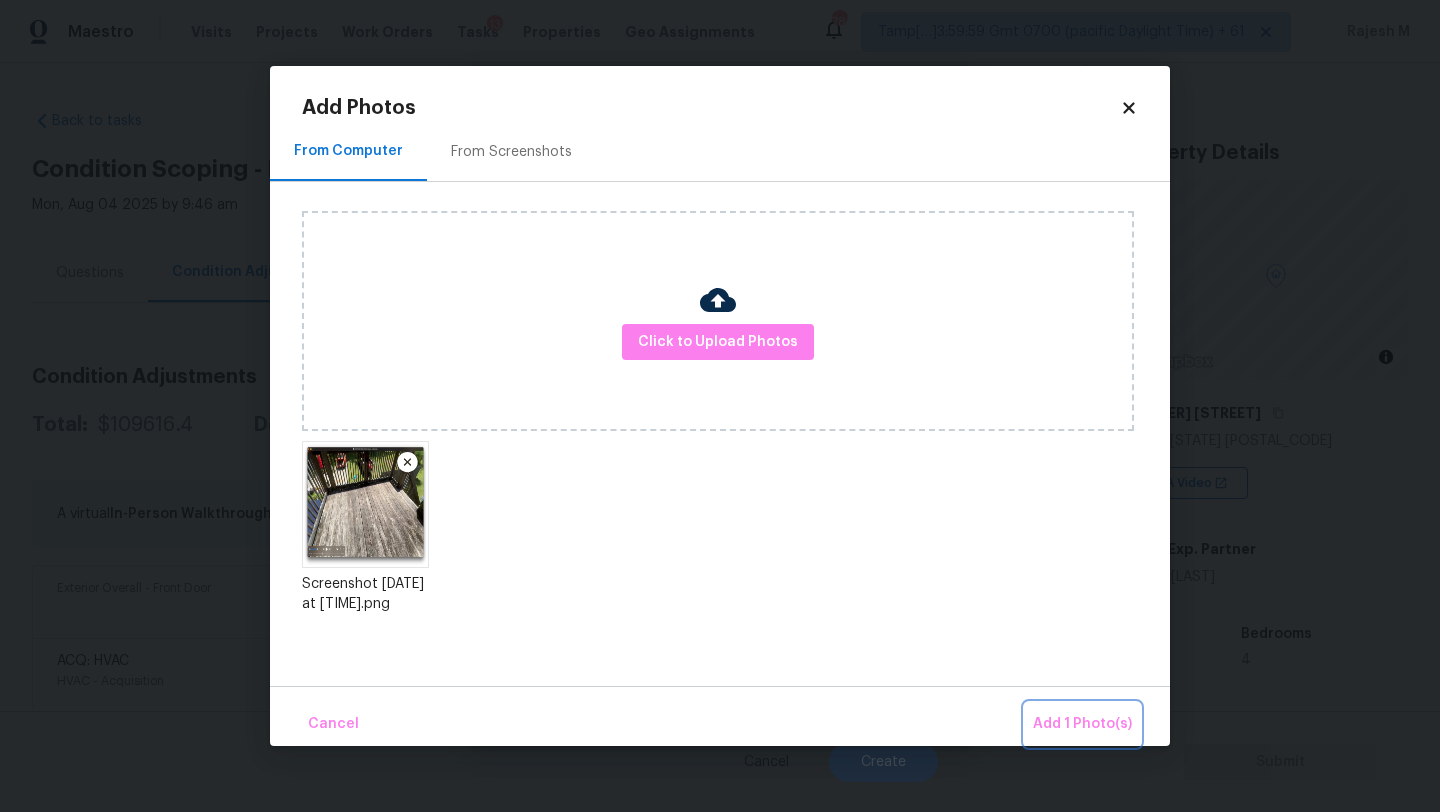 click on "Add 1 Photo(s)" at bounding box center (1082, 724) 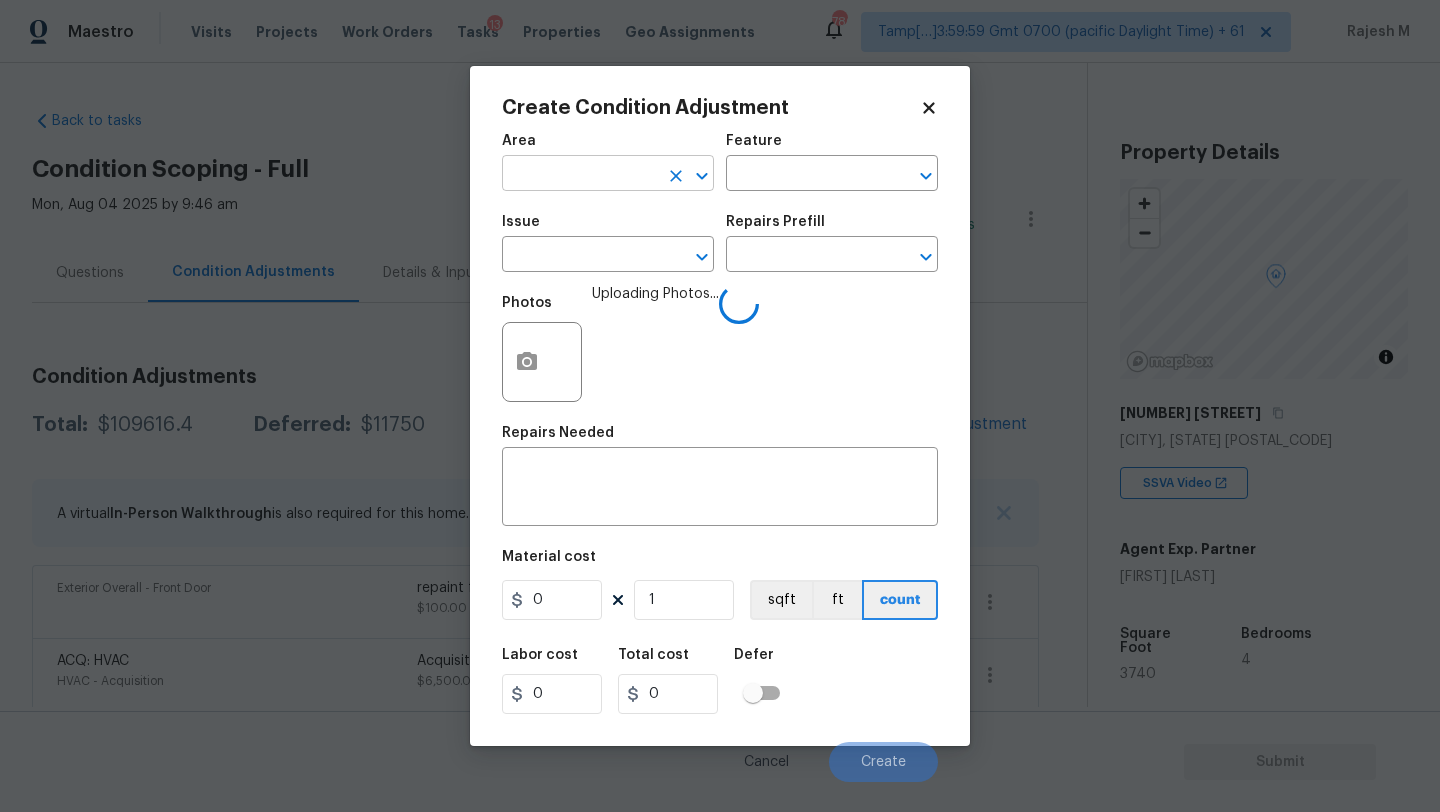 click at bounding box center (580, 175) 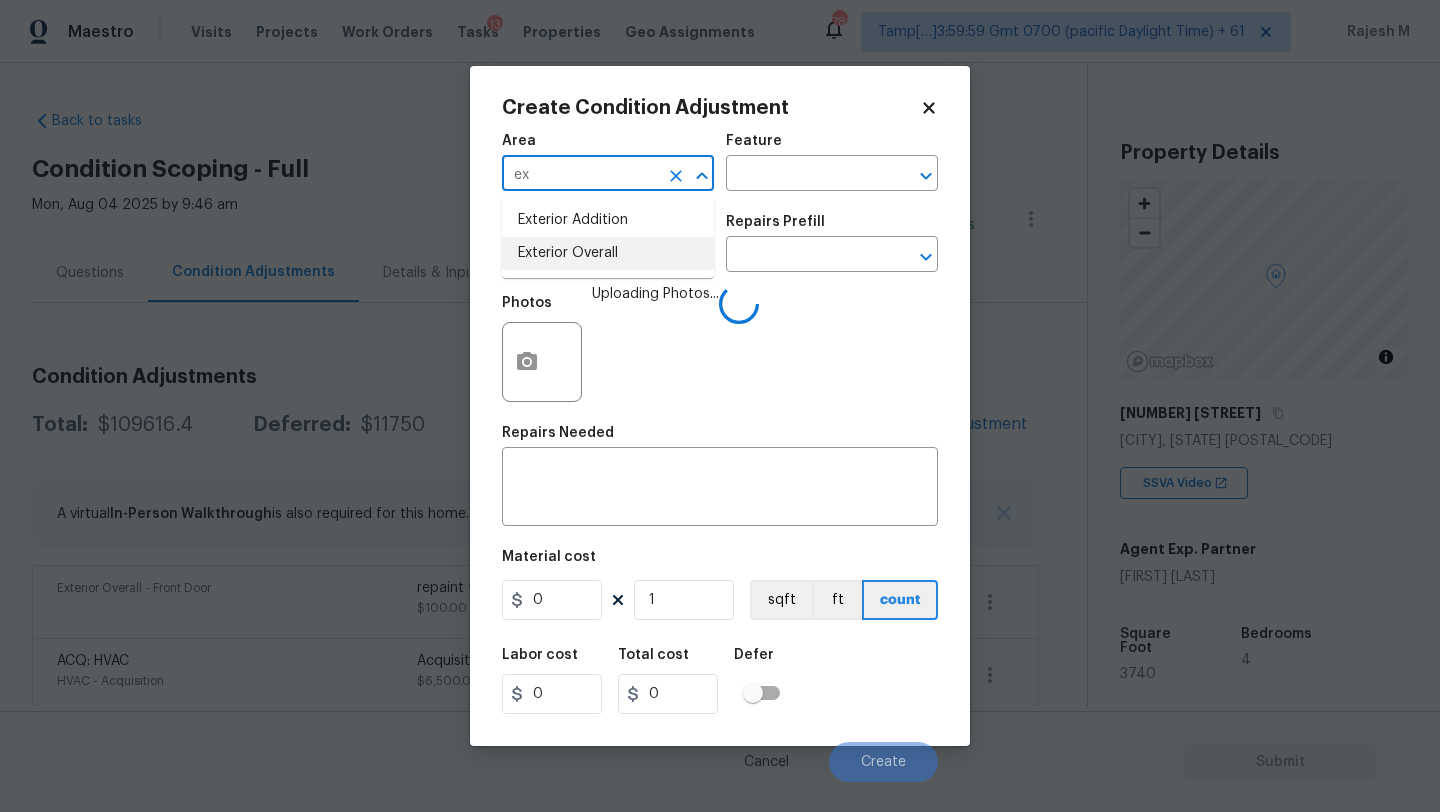 click on "Exterior Overall" at bounding box center (608, 253) 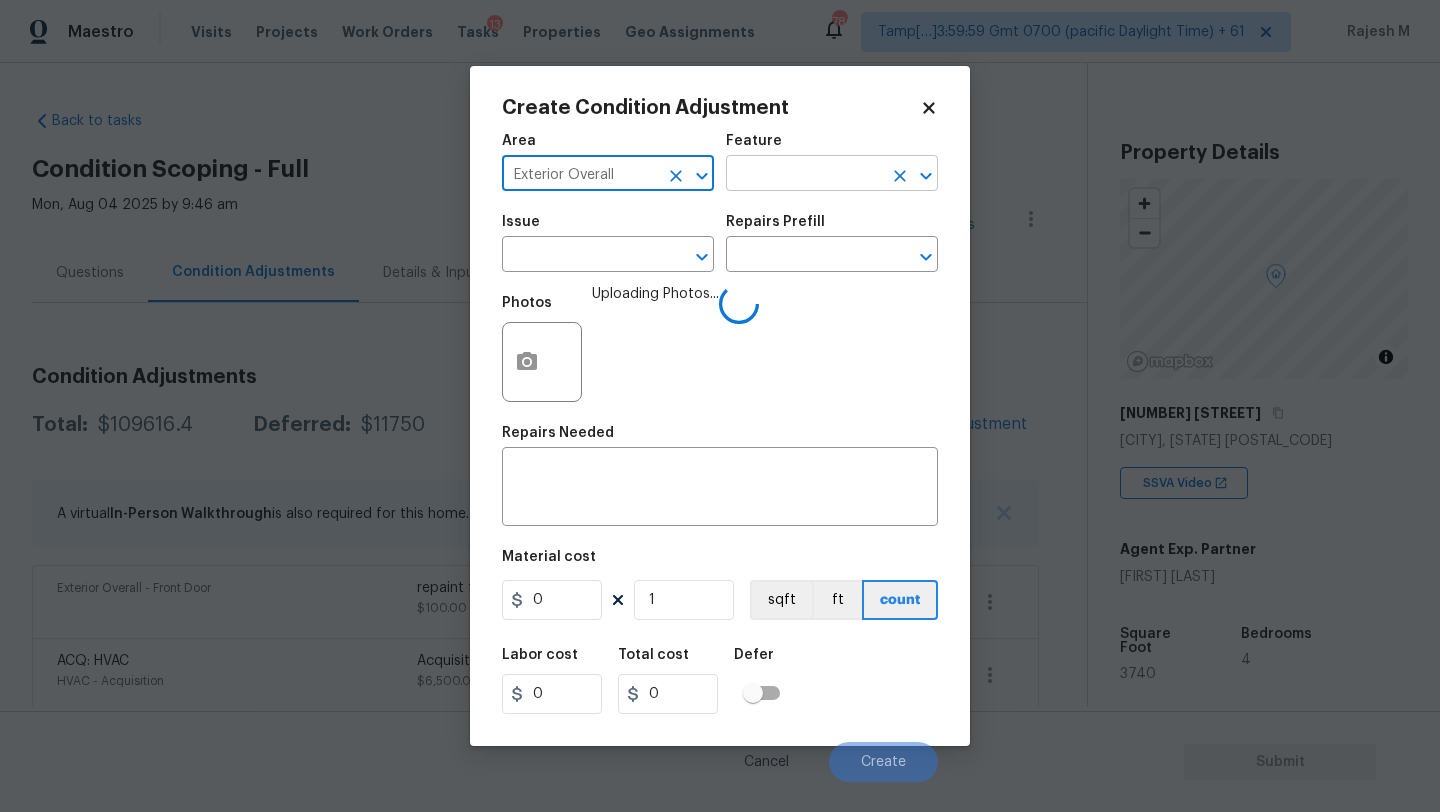 type on "Exterior Overall" 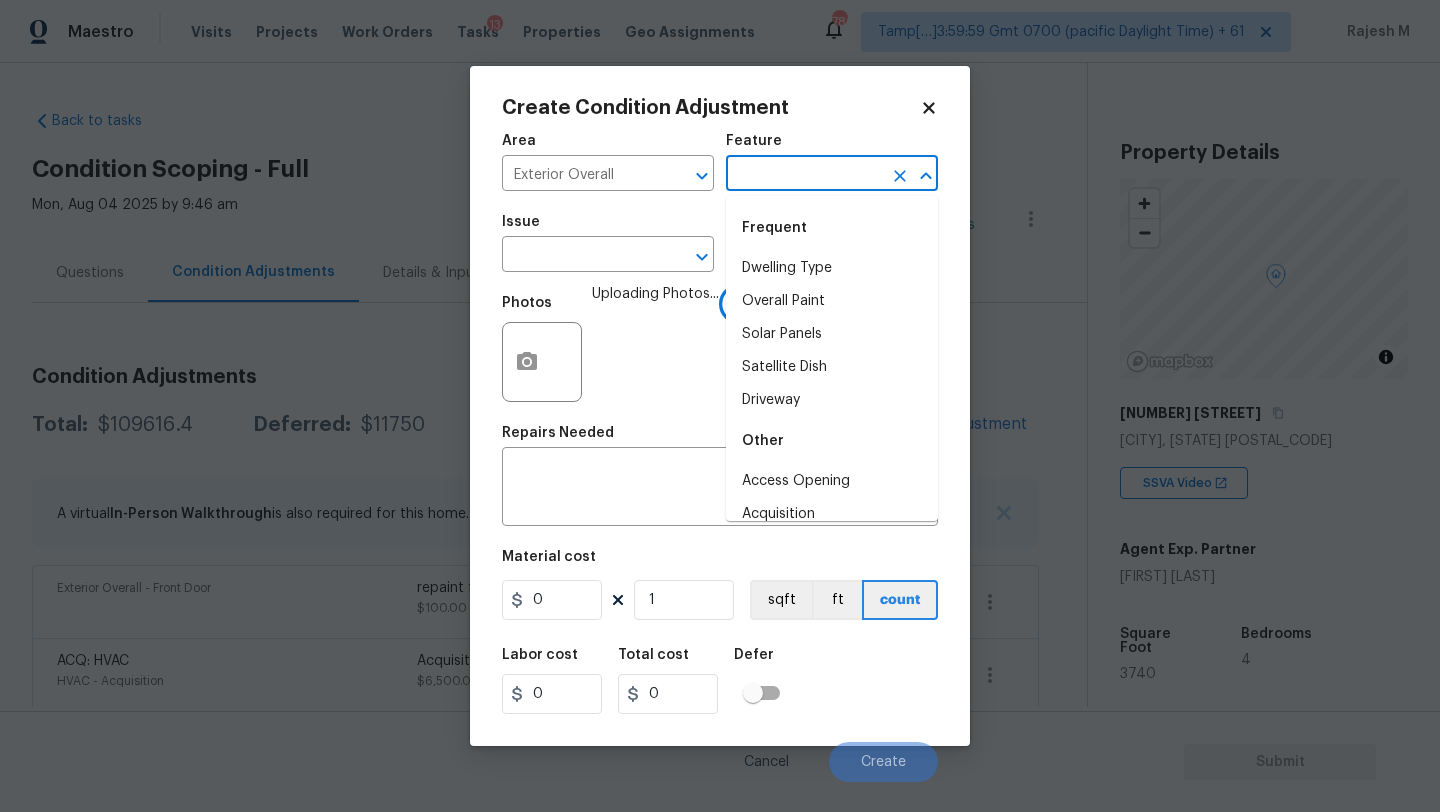 click at bounding box center [804, 175] 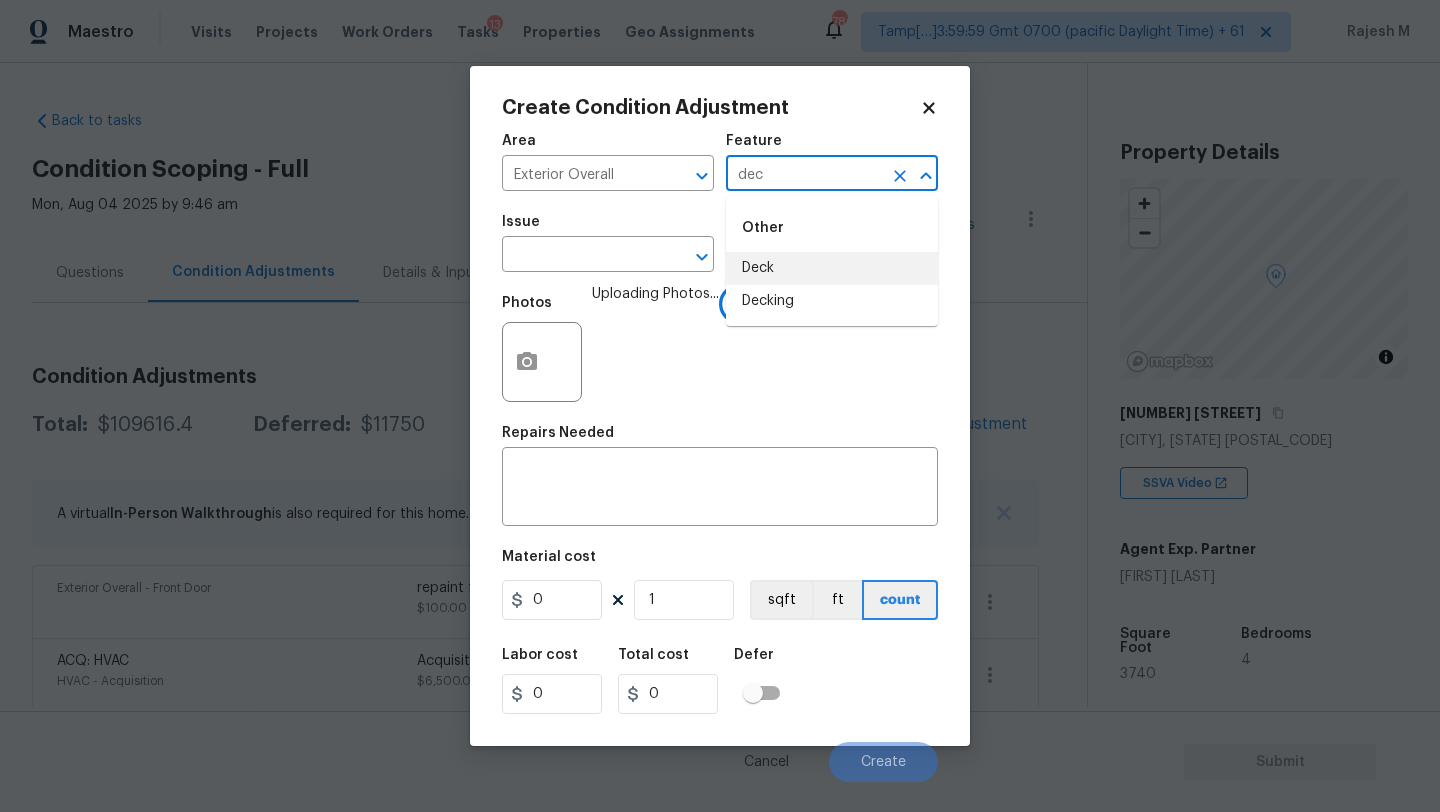 click on "Deck" at bounding box center (832, 268) 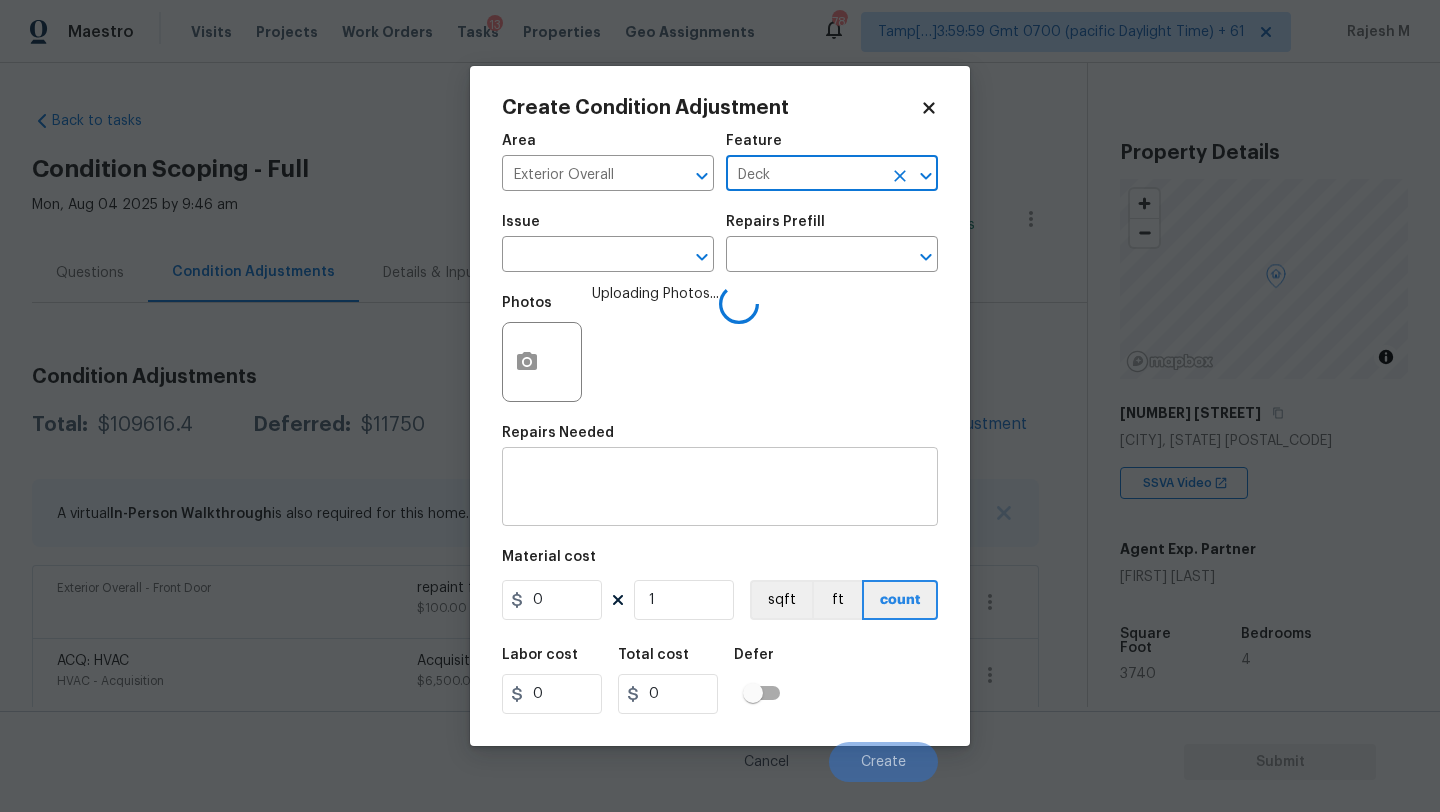 type on "Deck" 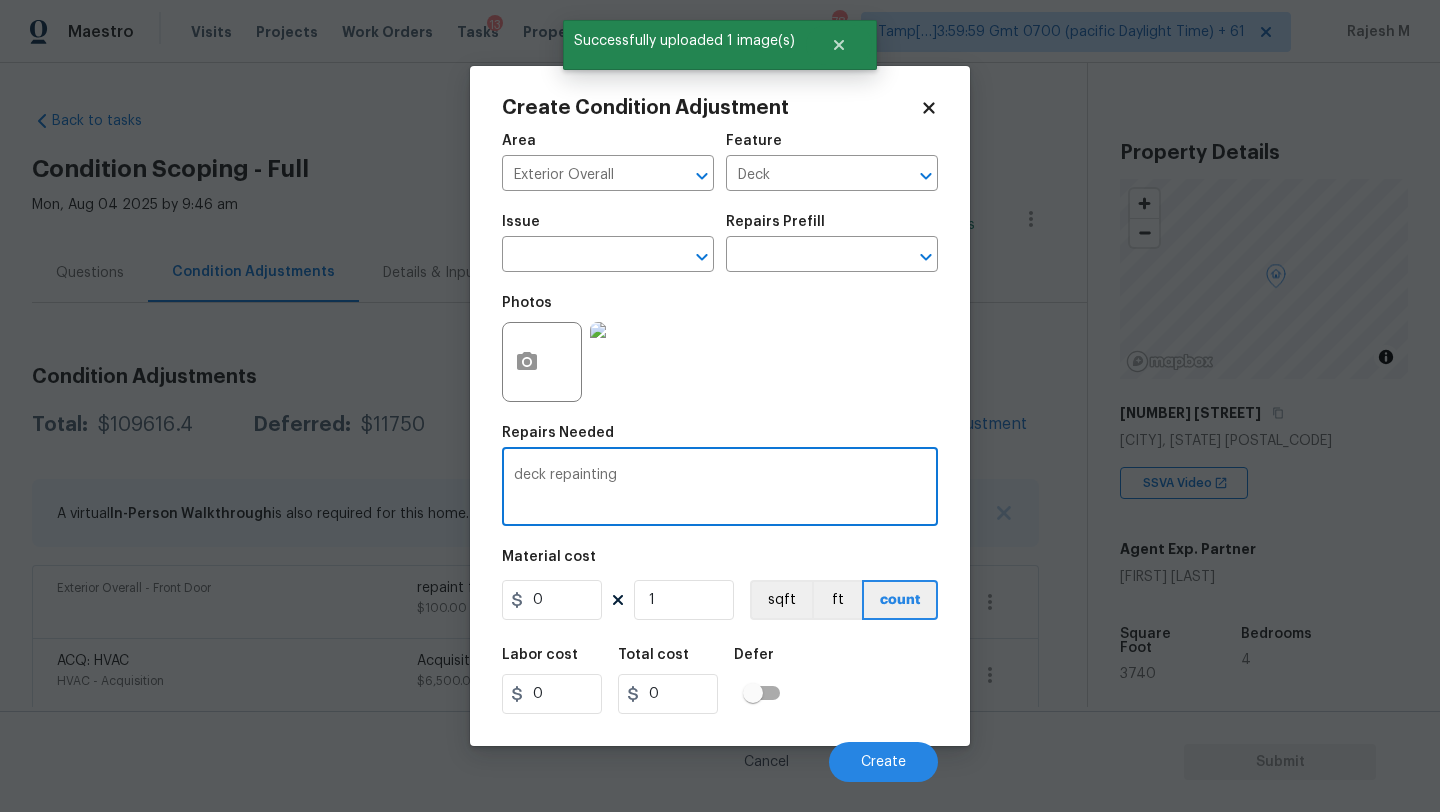 type on "deck repainting" 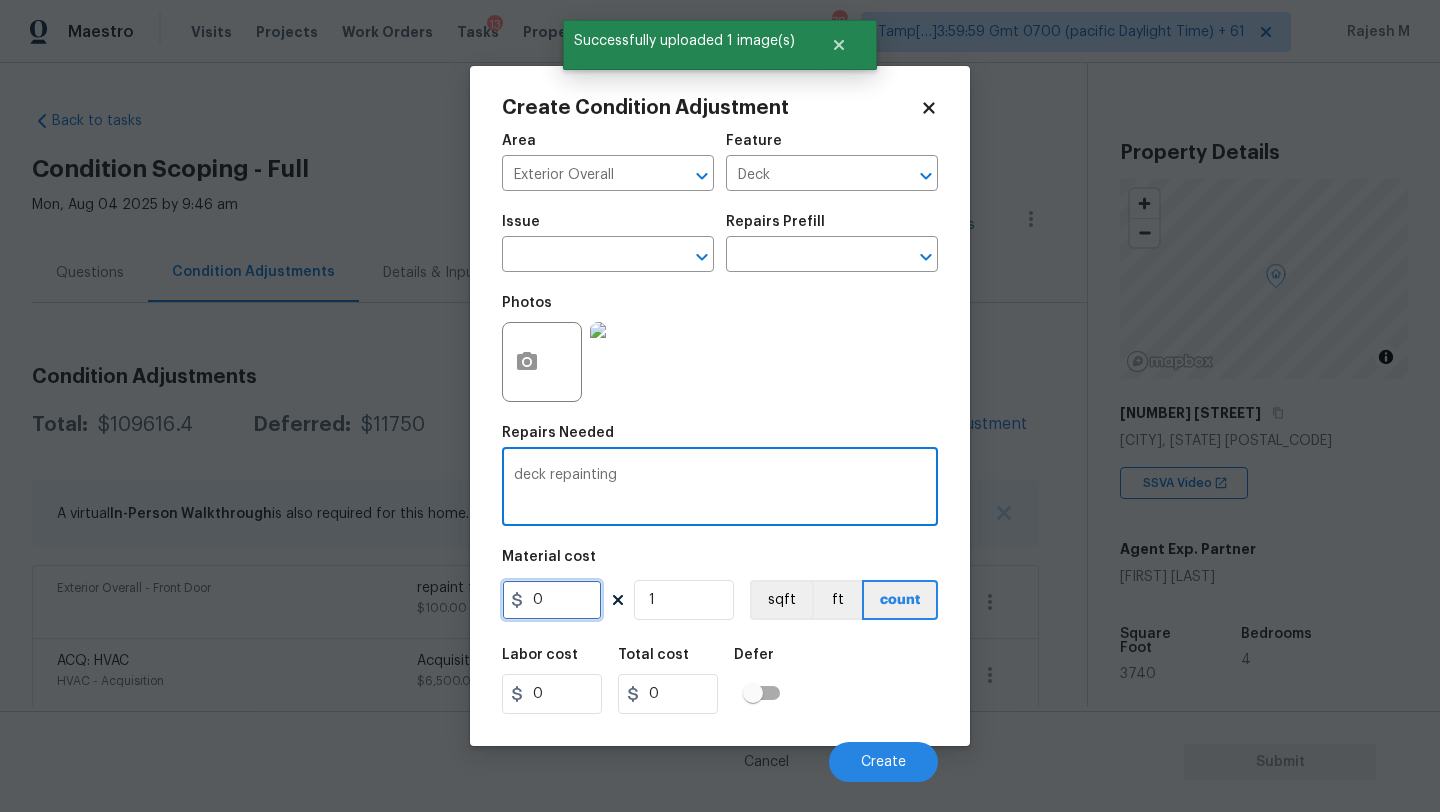 click on "0" at bounding box center (552, 600) 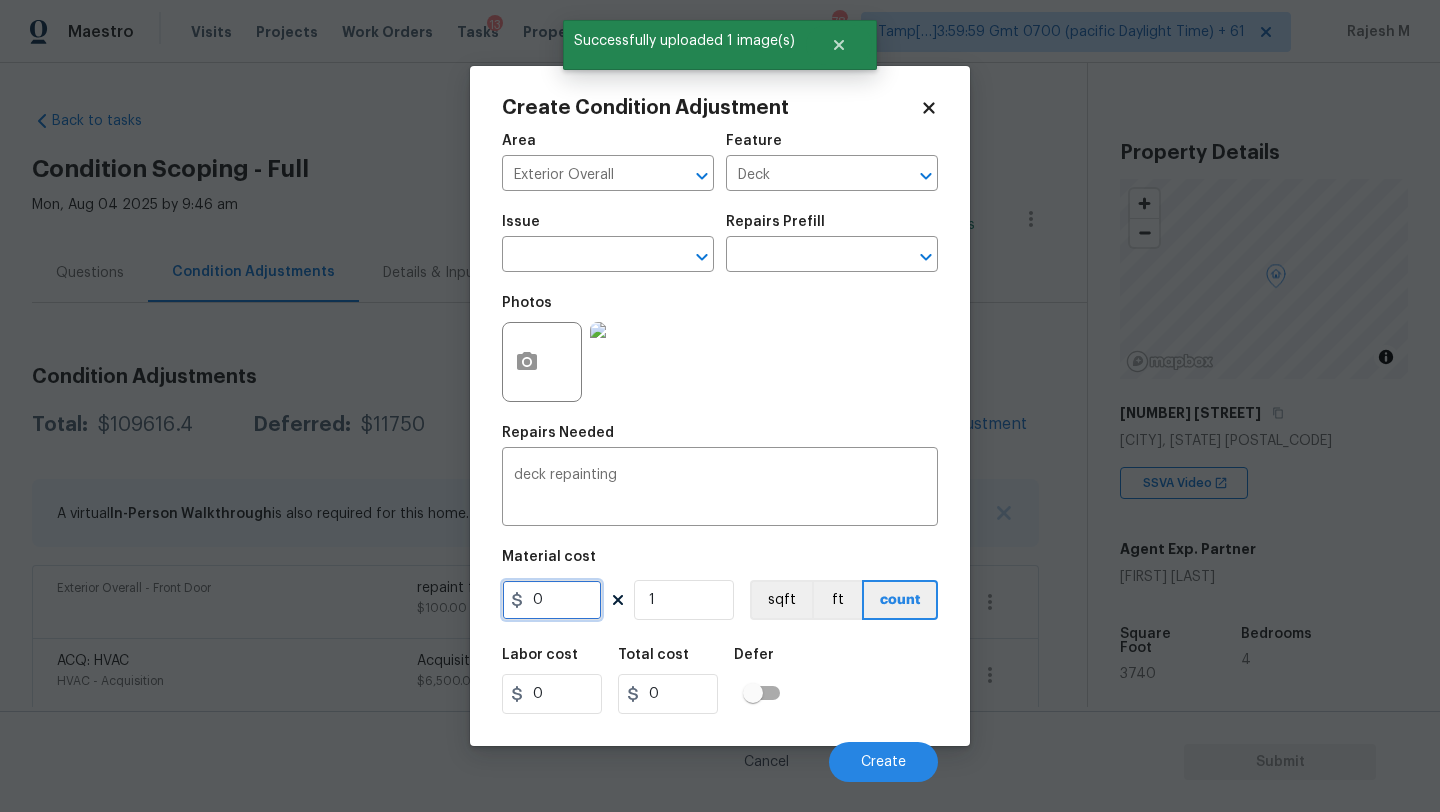 click on "0" at bounding box center [552, 600] 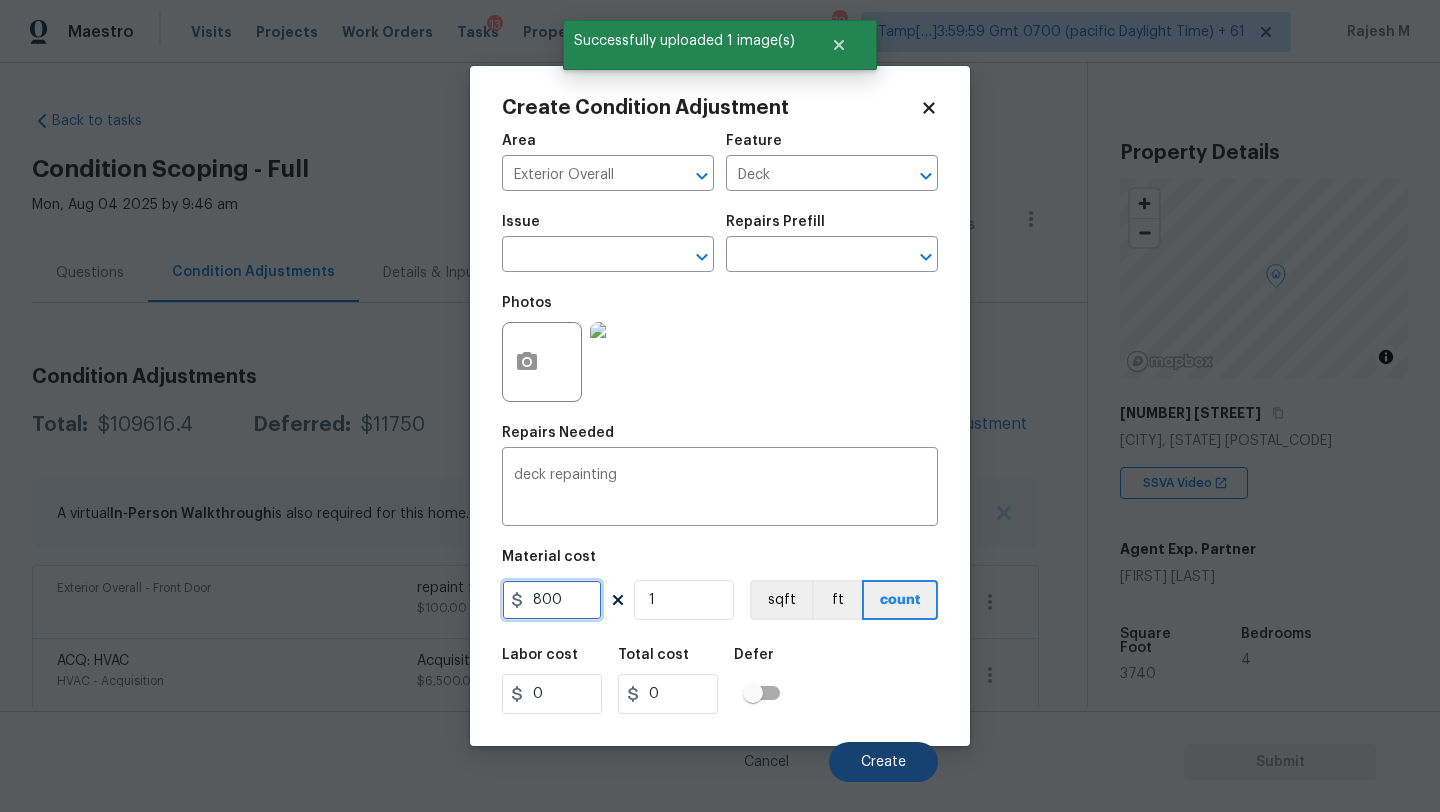 type on "800" 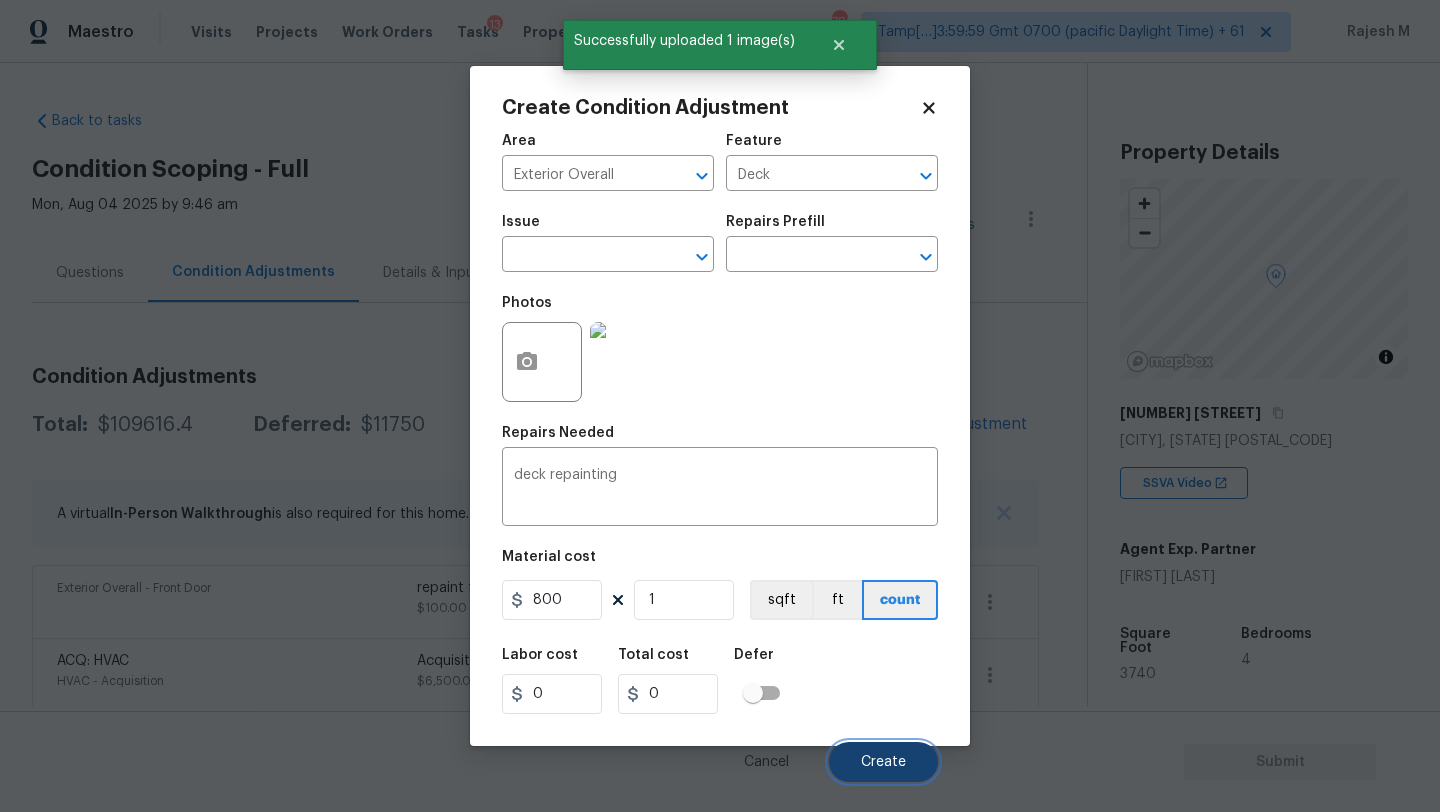type on "800" 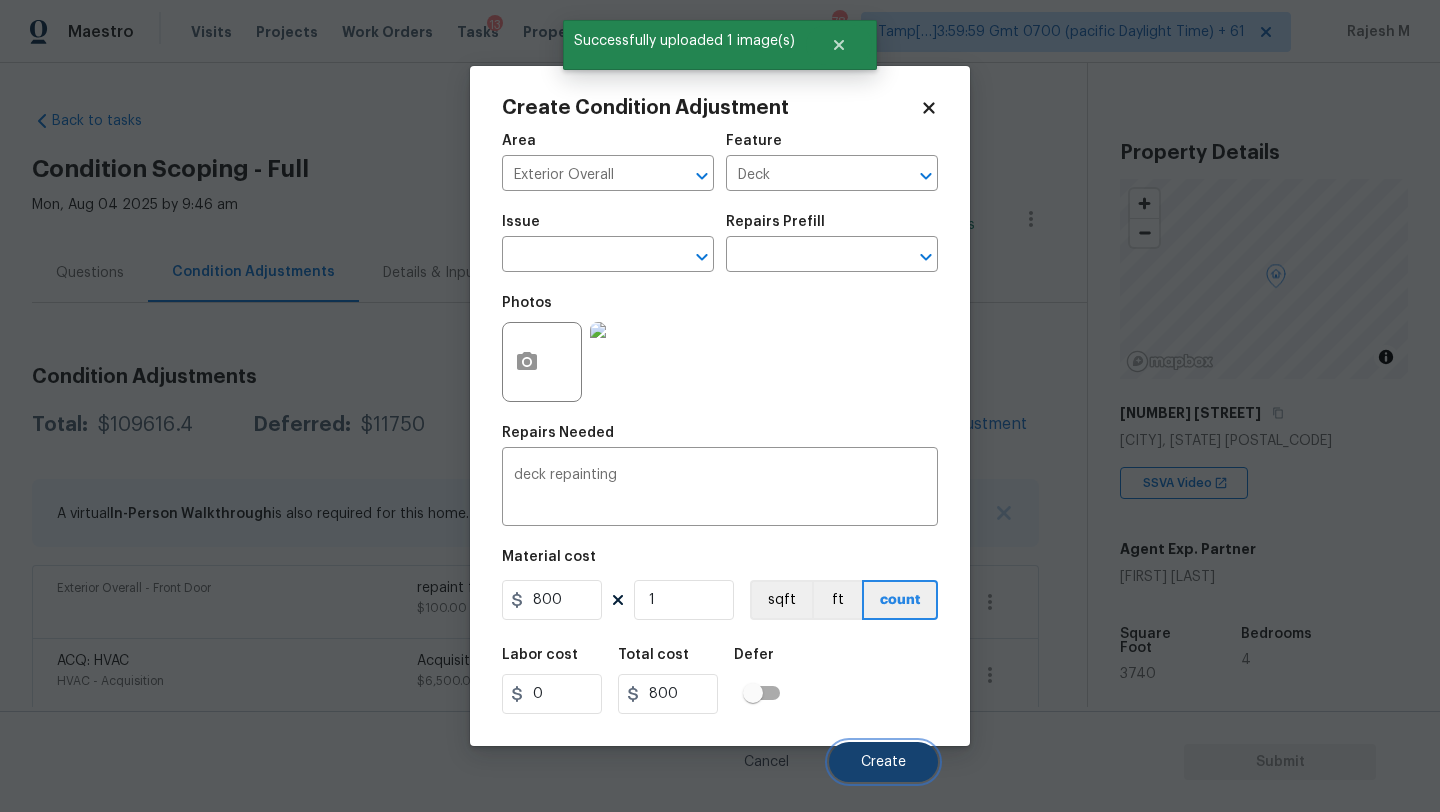 click on "Create" at bounding box center [883, 762] 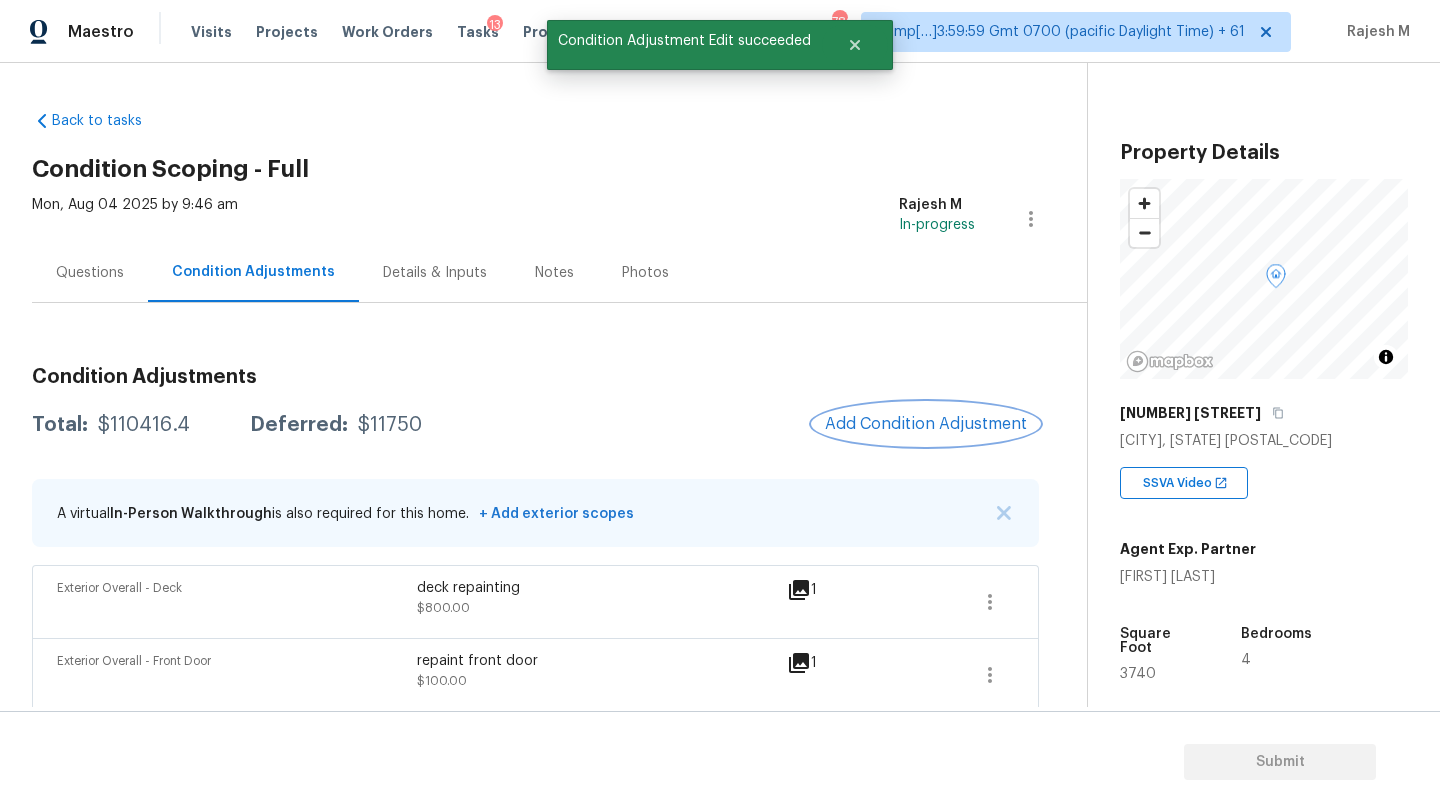 click on "Add Condition Adjustment" at bounding box center [926, 424] 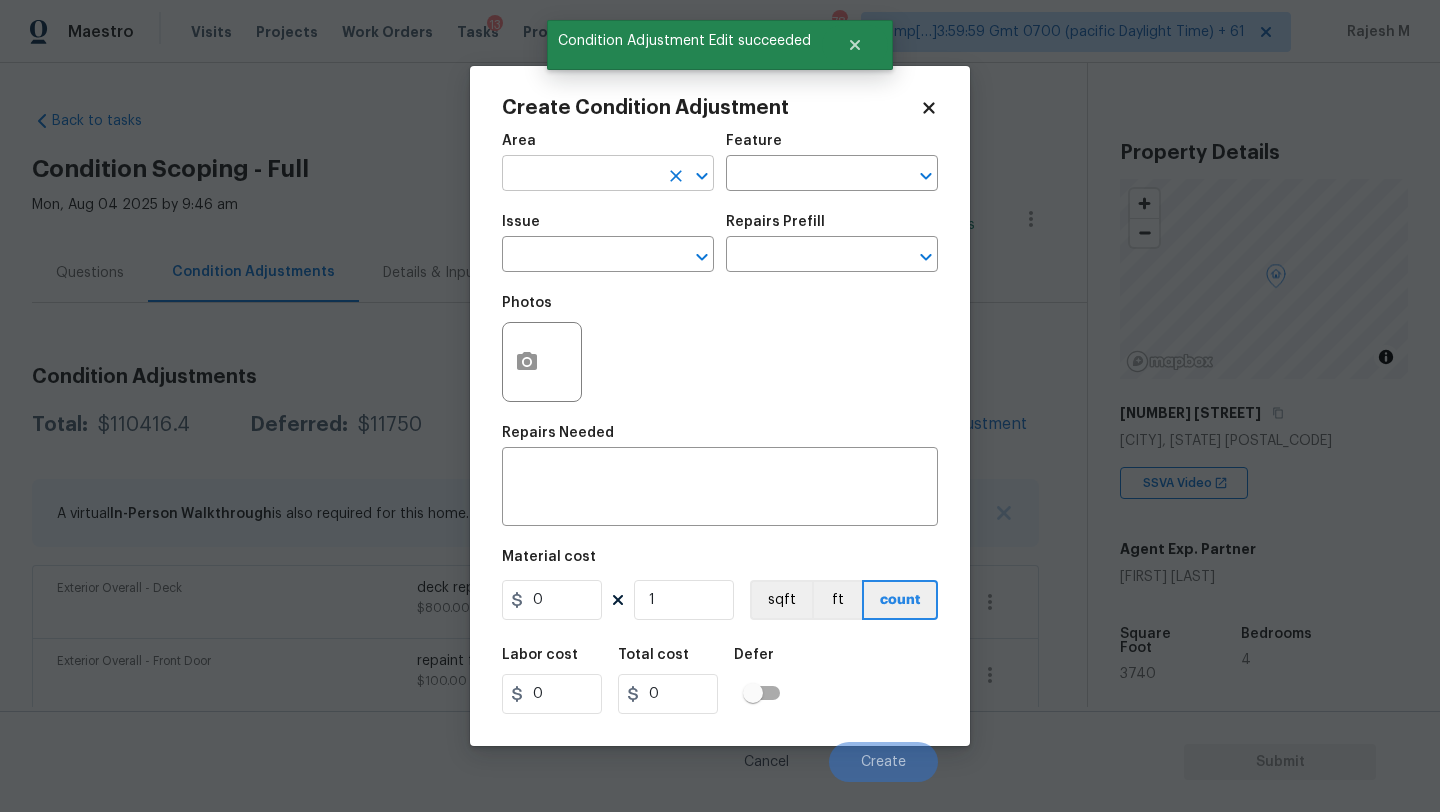 click at bounding box center (580, 175) 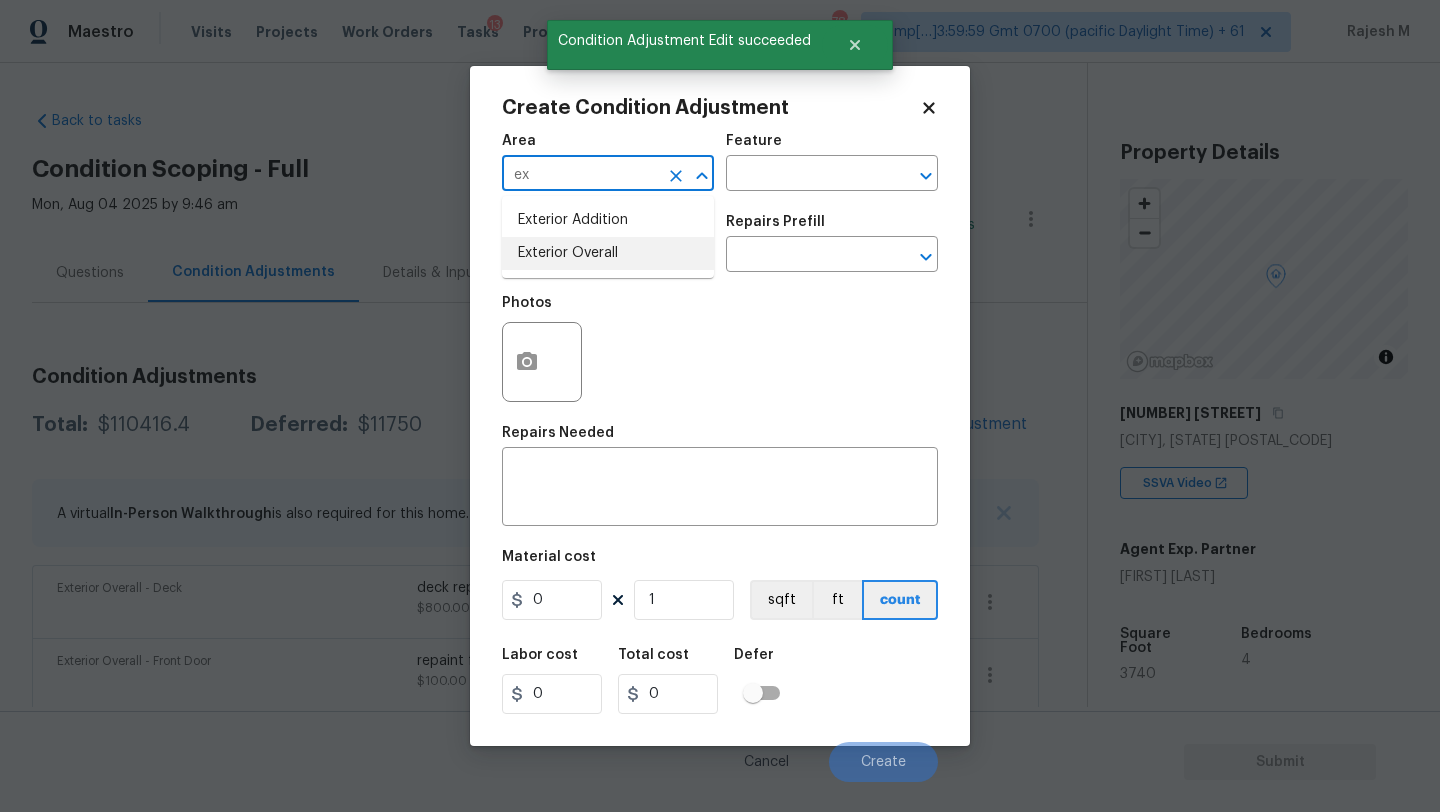 click on "Exterior Overall" at bounding box center [608, 253] 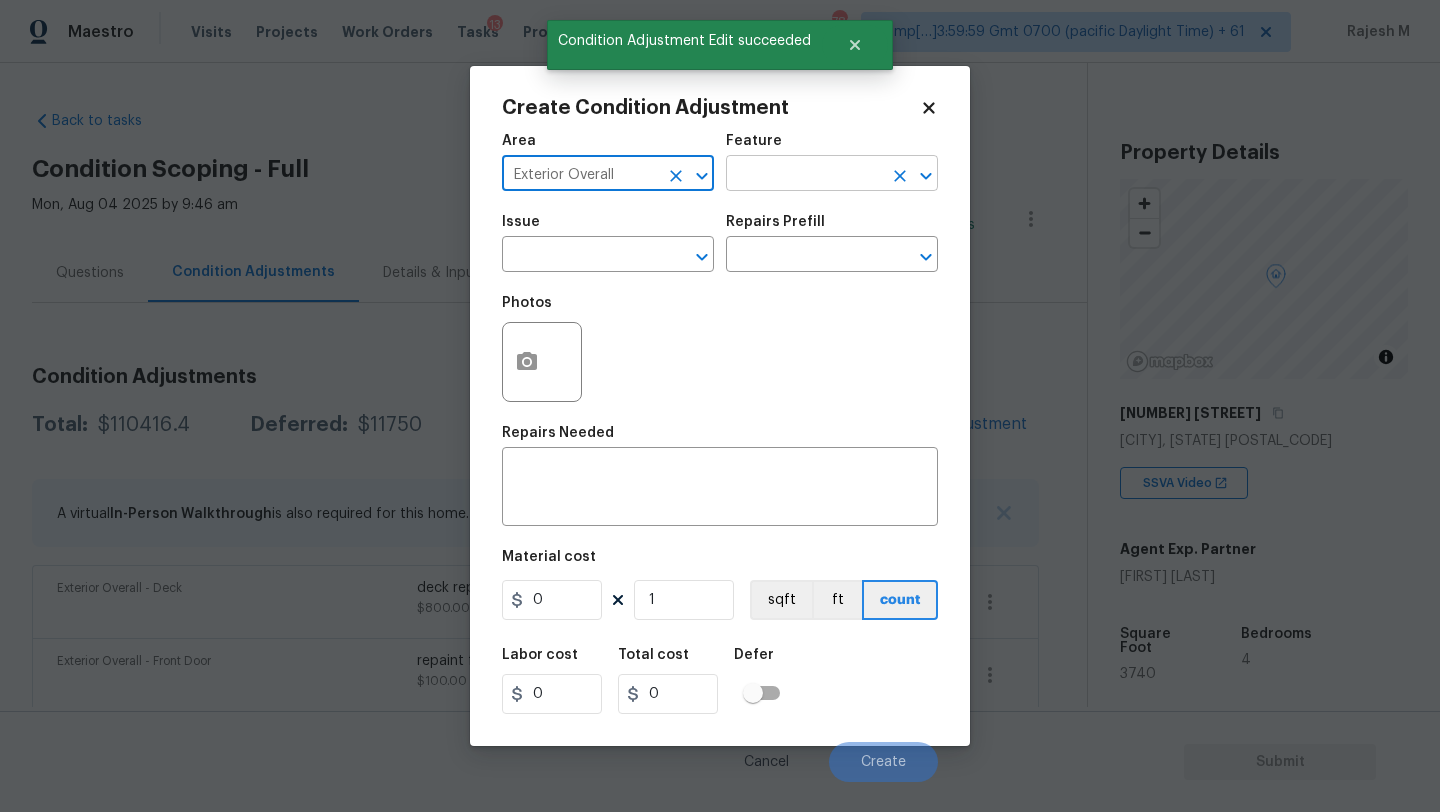 type on "Exterior Overall" 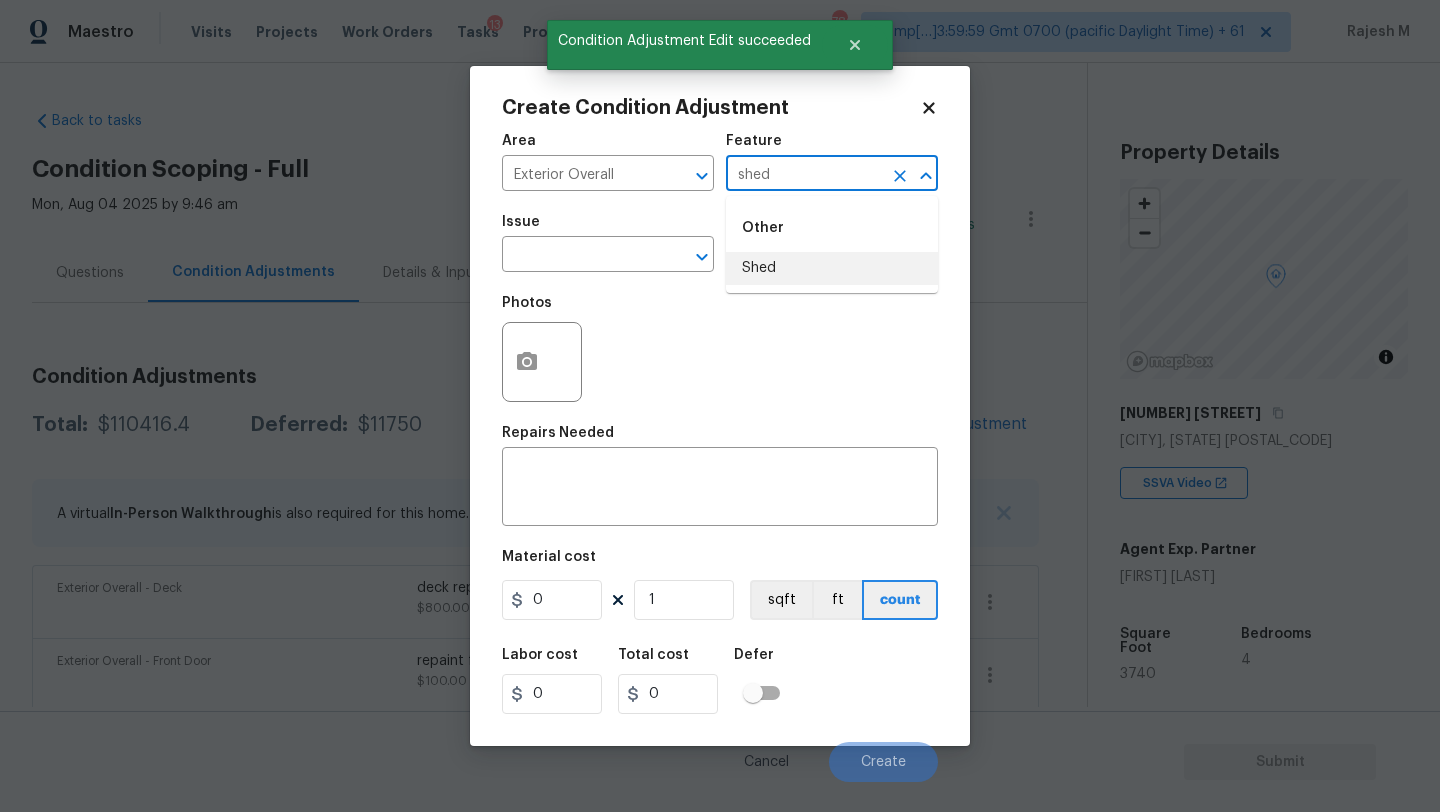 click on "Shed" at bounding box center (832, 268) 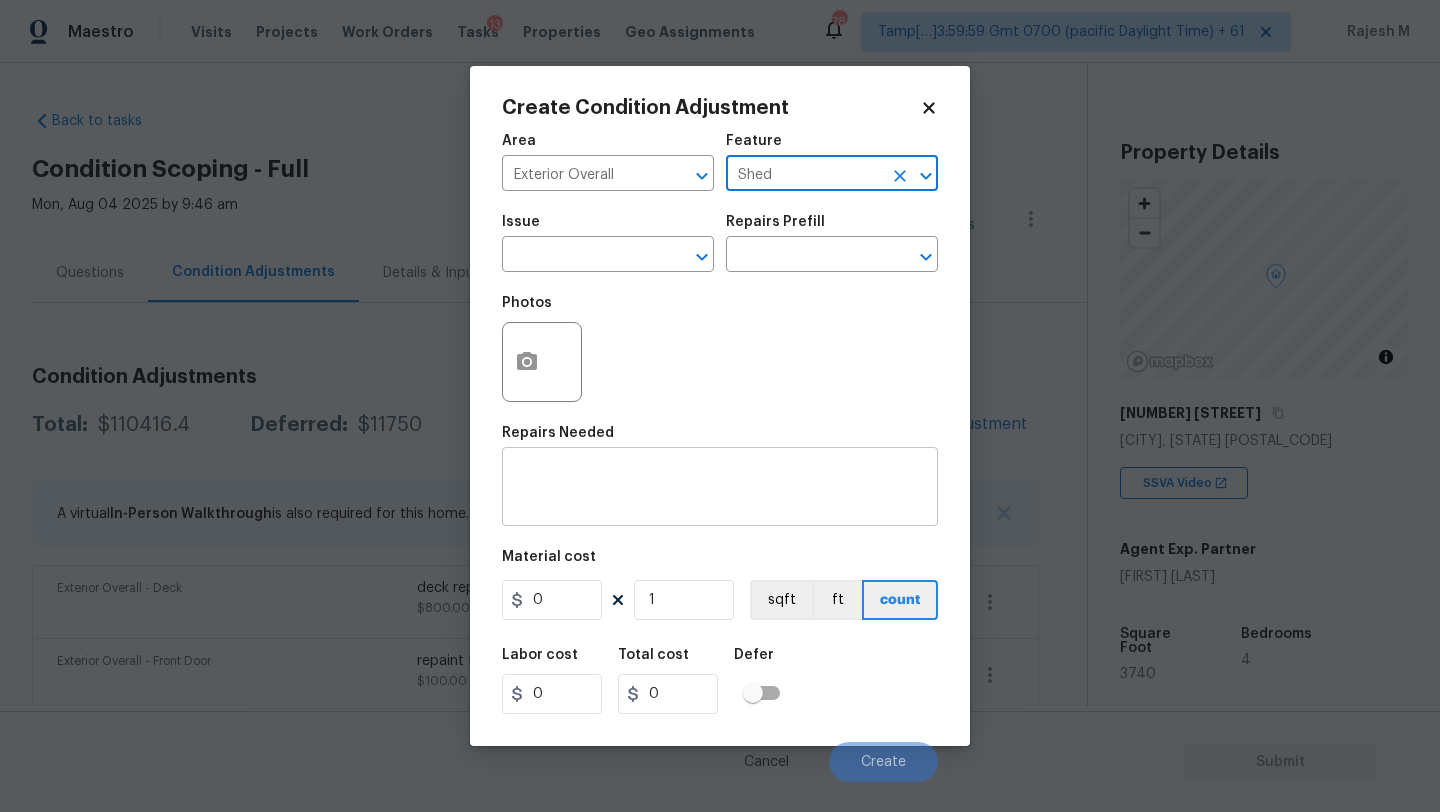 type on "Shed" 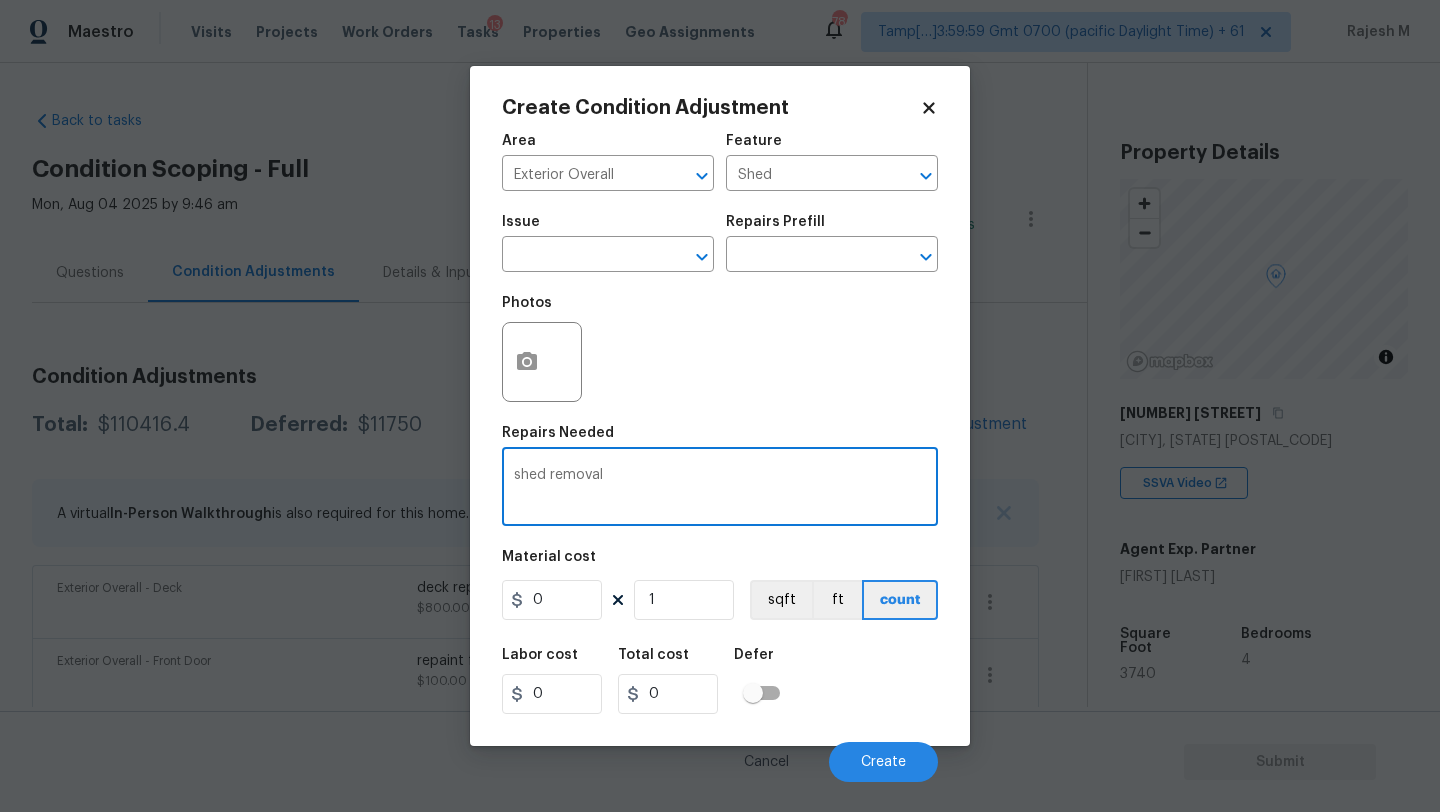 type on "shed removal" 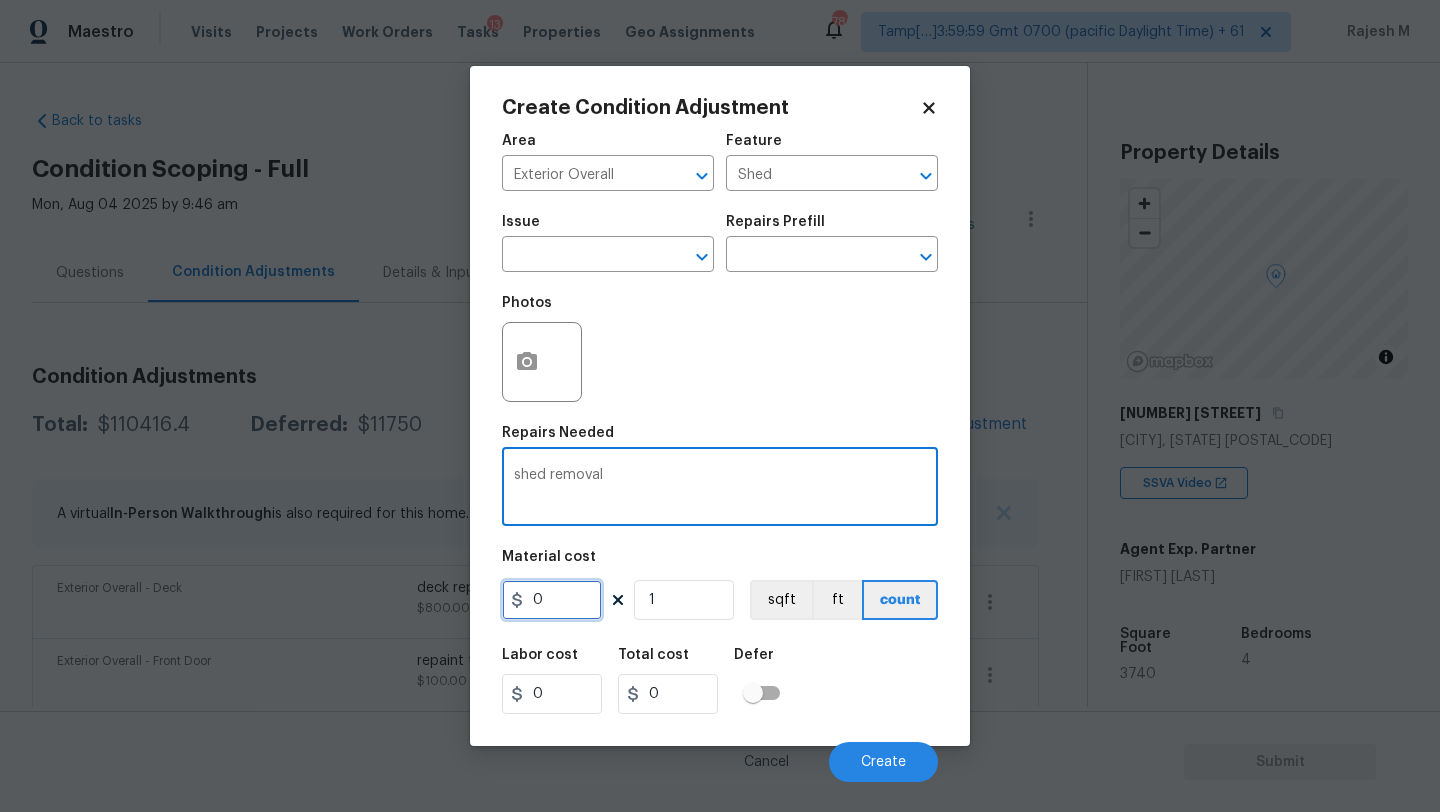 click on "0" at bounding box center [552, 600] 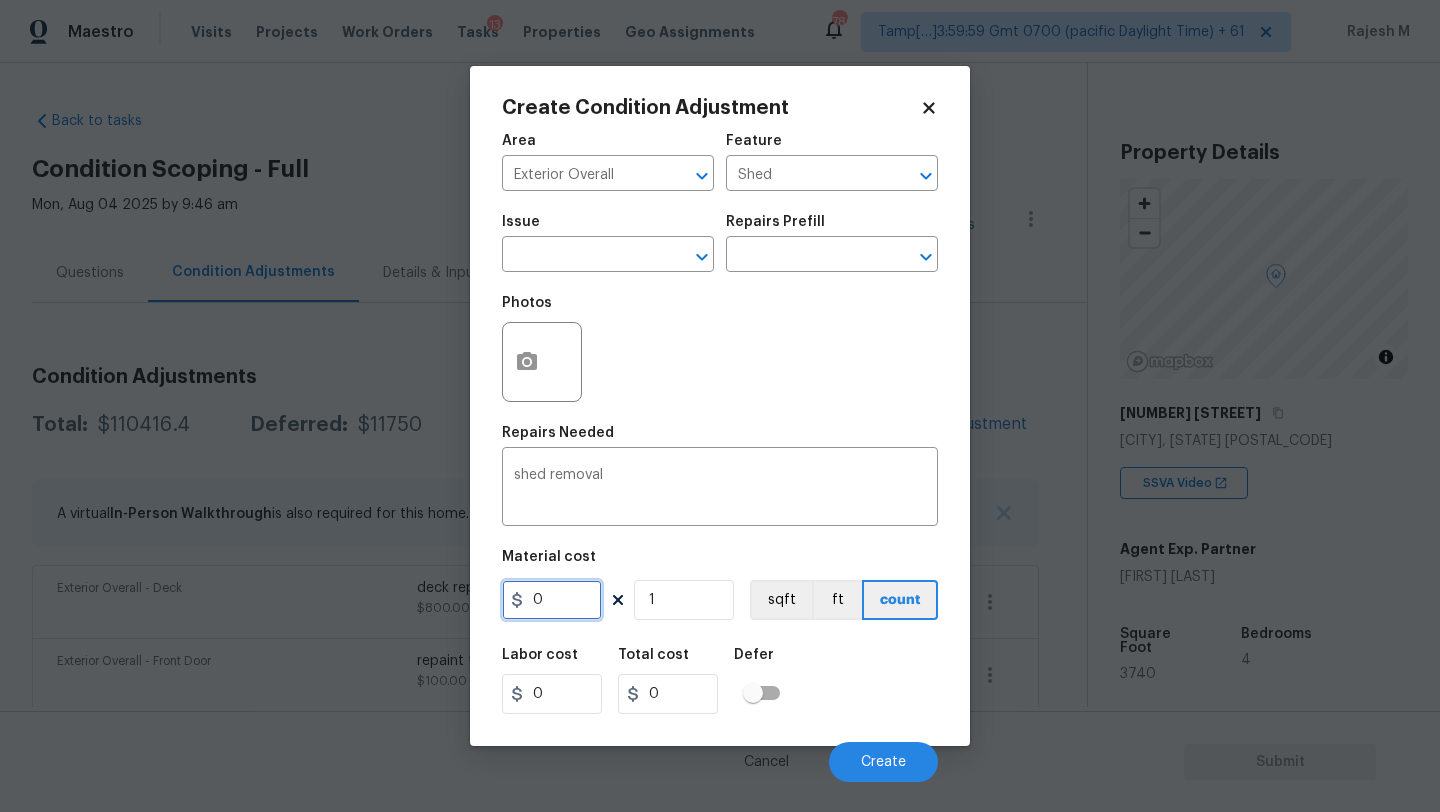 click on "0" at bounding box center [552, 600] 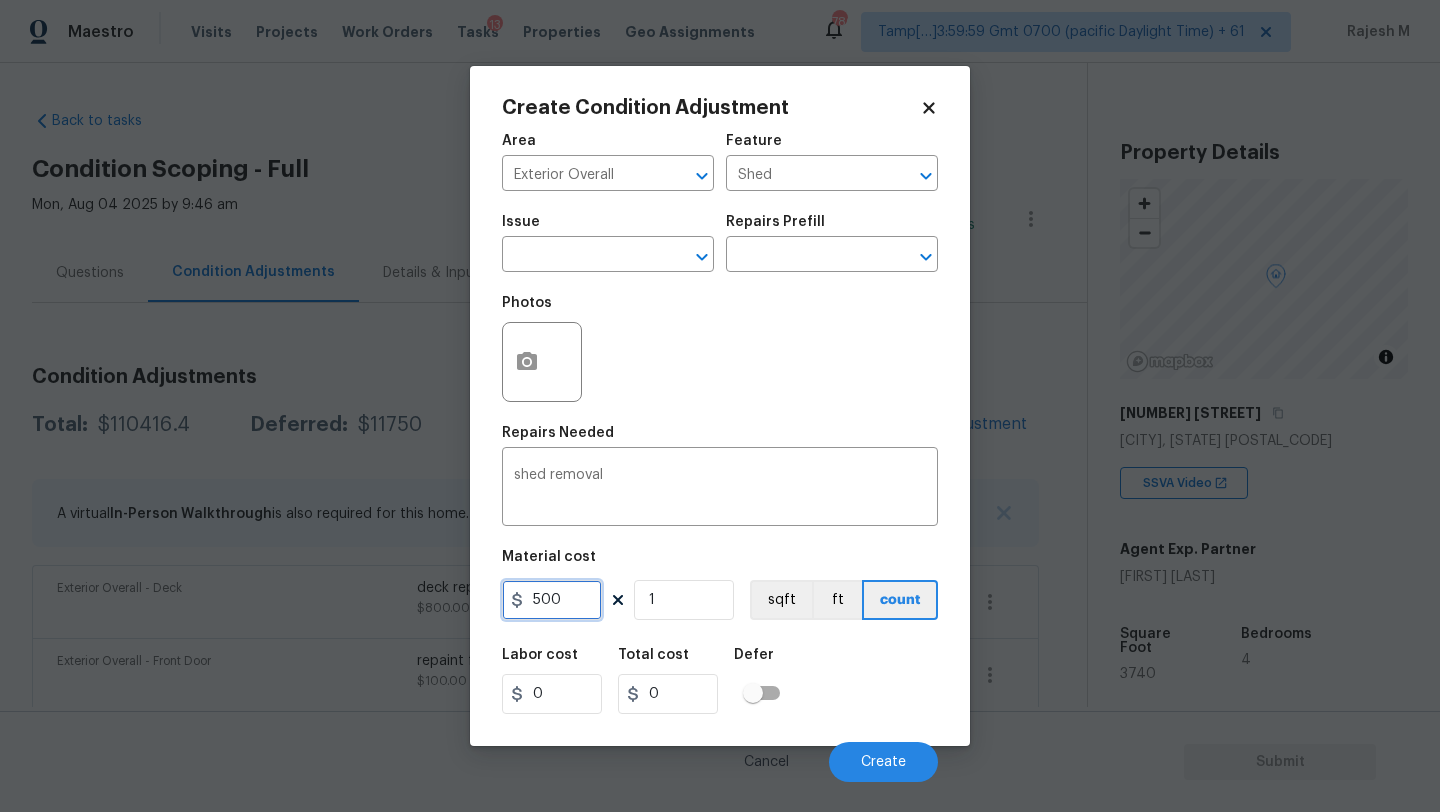 type on "500" 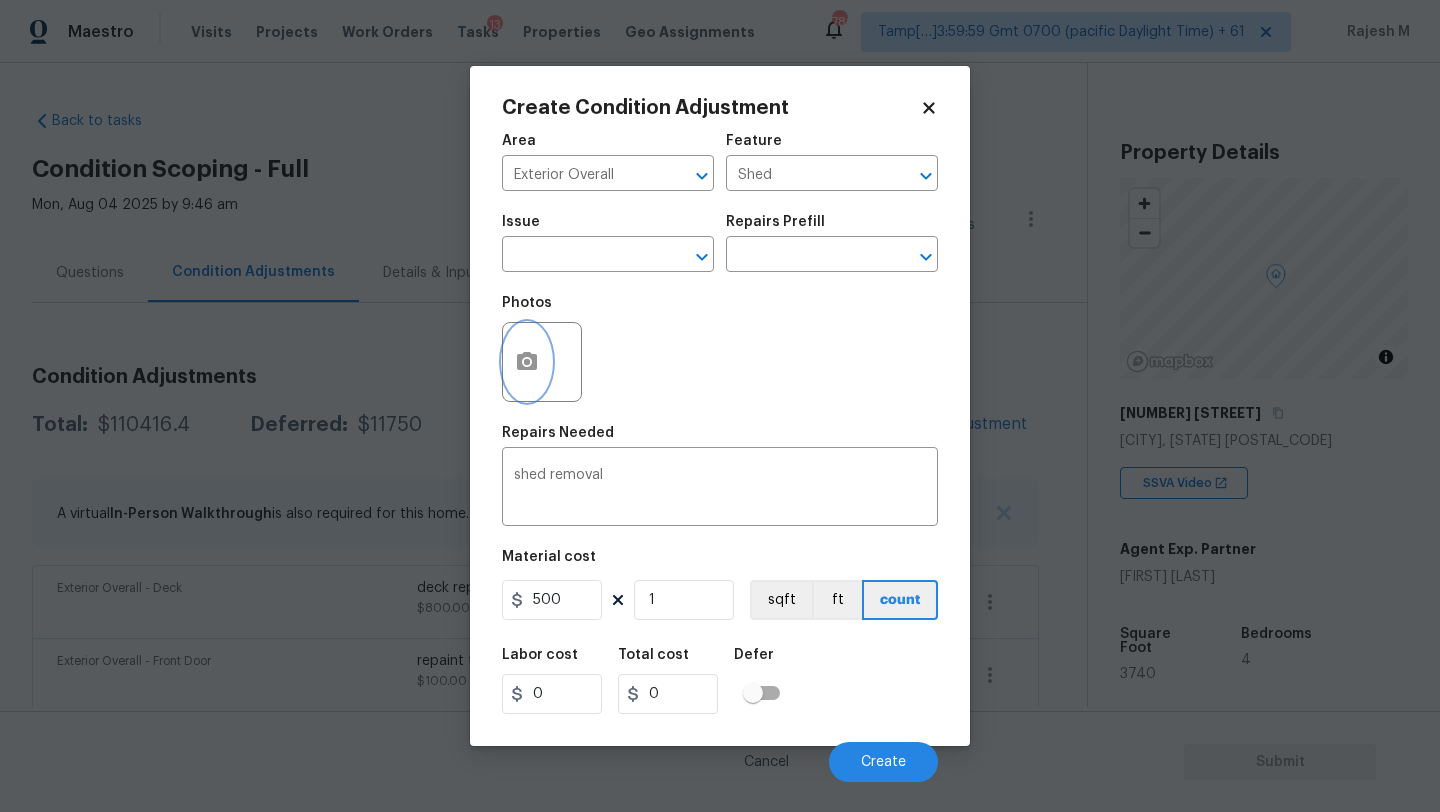 type on "500" 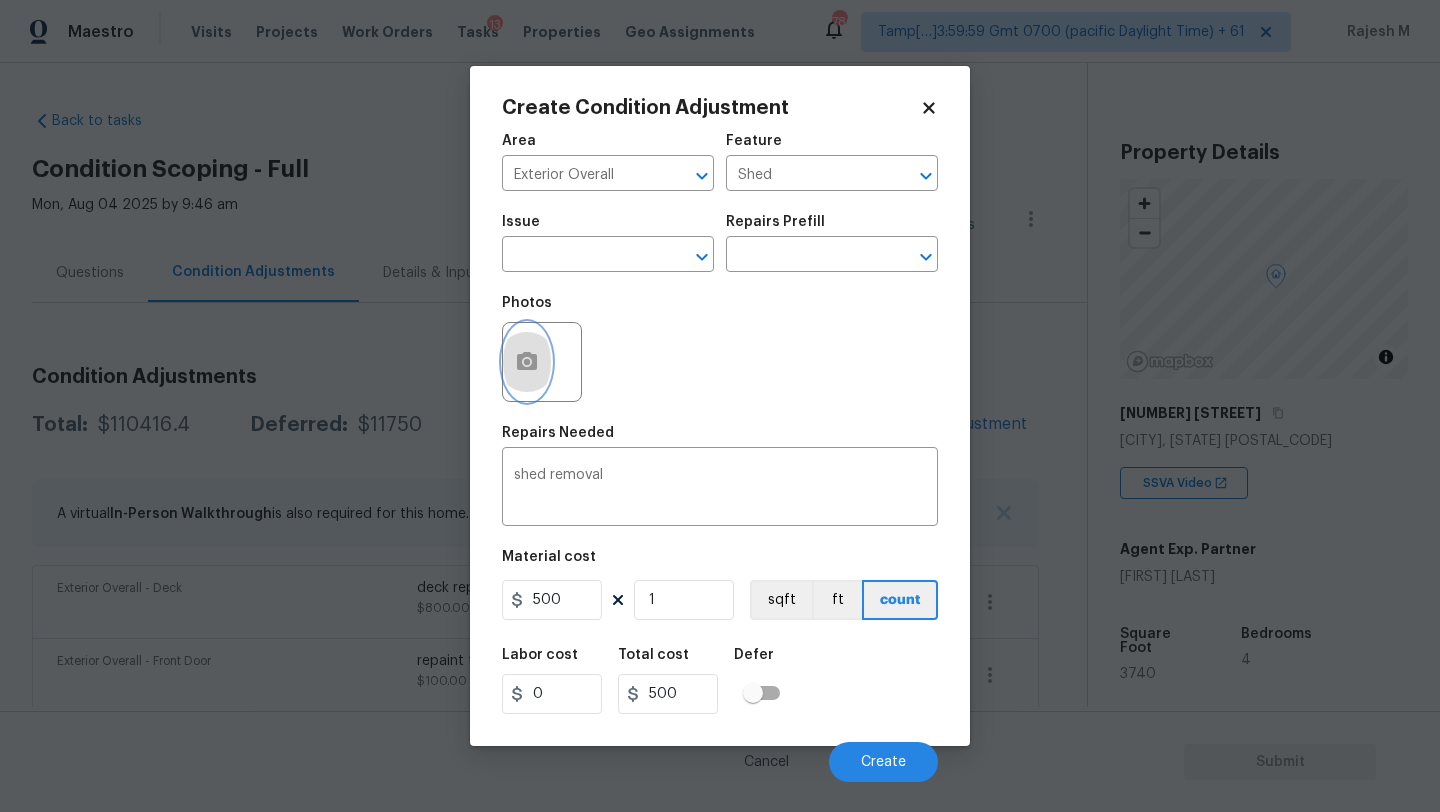 click at bounding box center [527, 362] 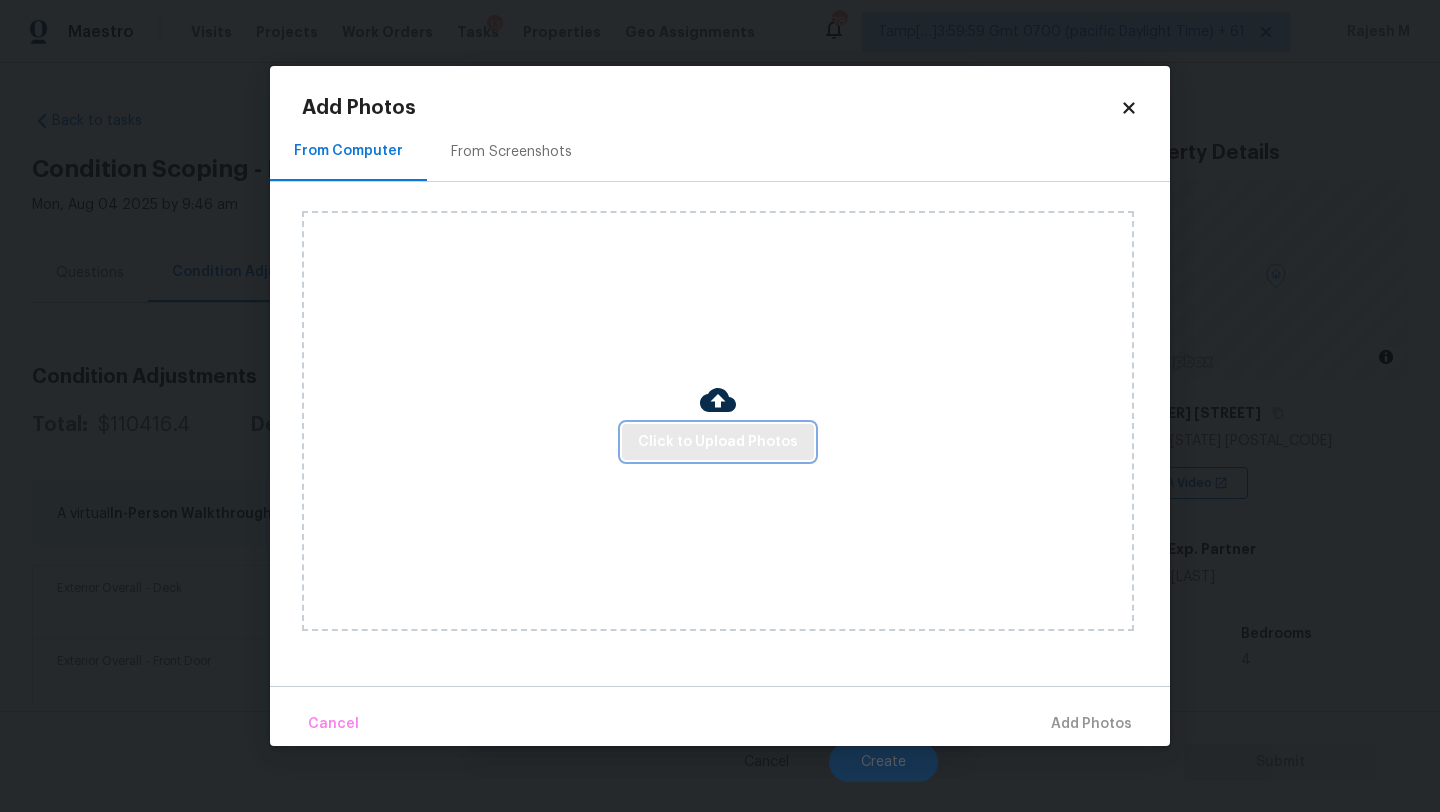 click on "Click to Upload Photos" at bounding box center [718, 442] 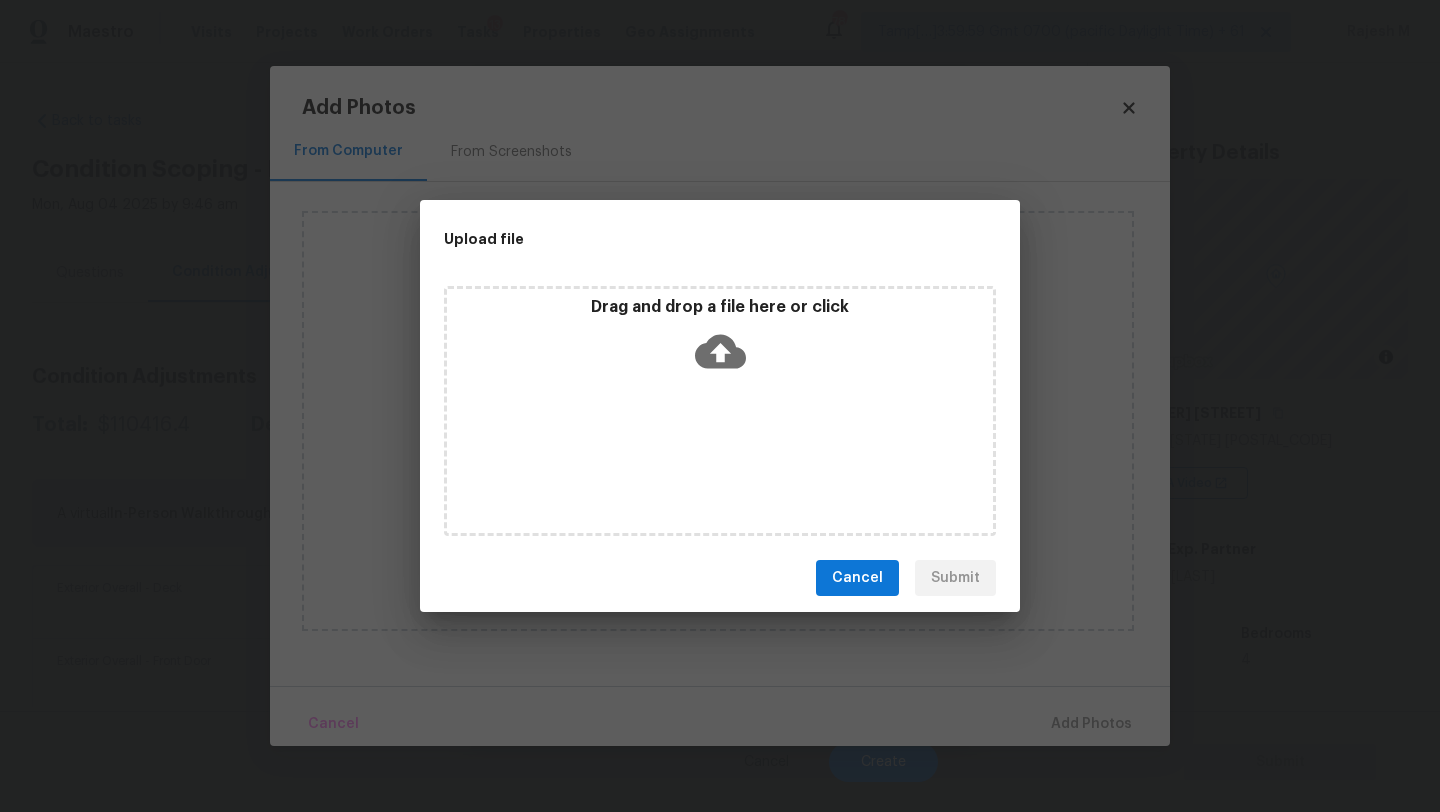 click on "Drag and drop a file here or click" at bounding box center [720, 411] 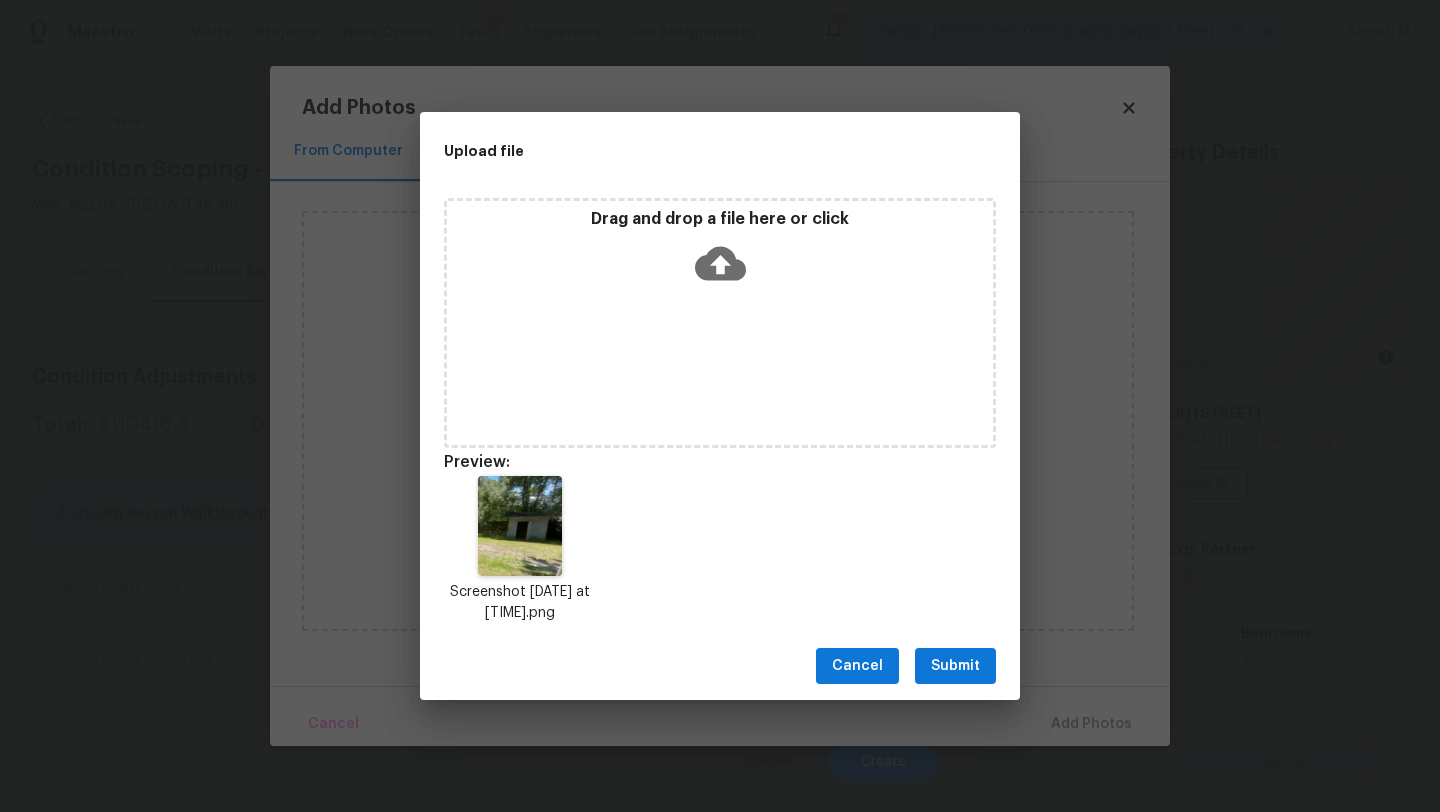 click on "Submit" at bounding box center (955, 666) 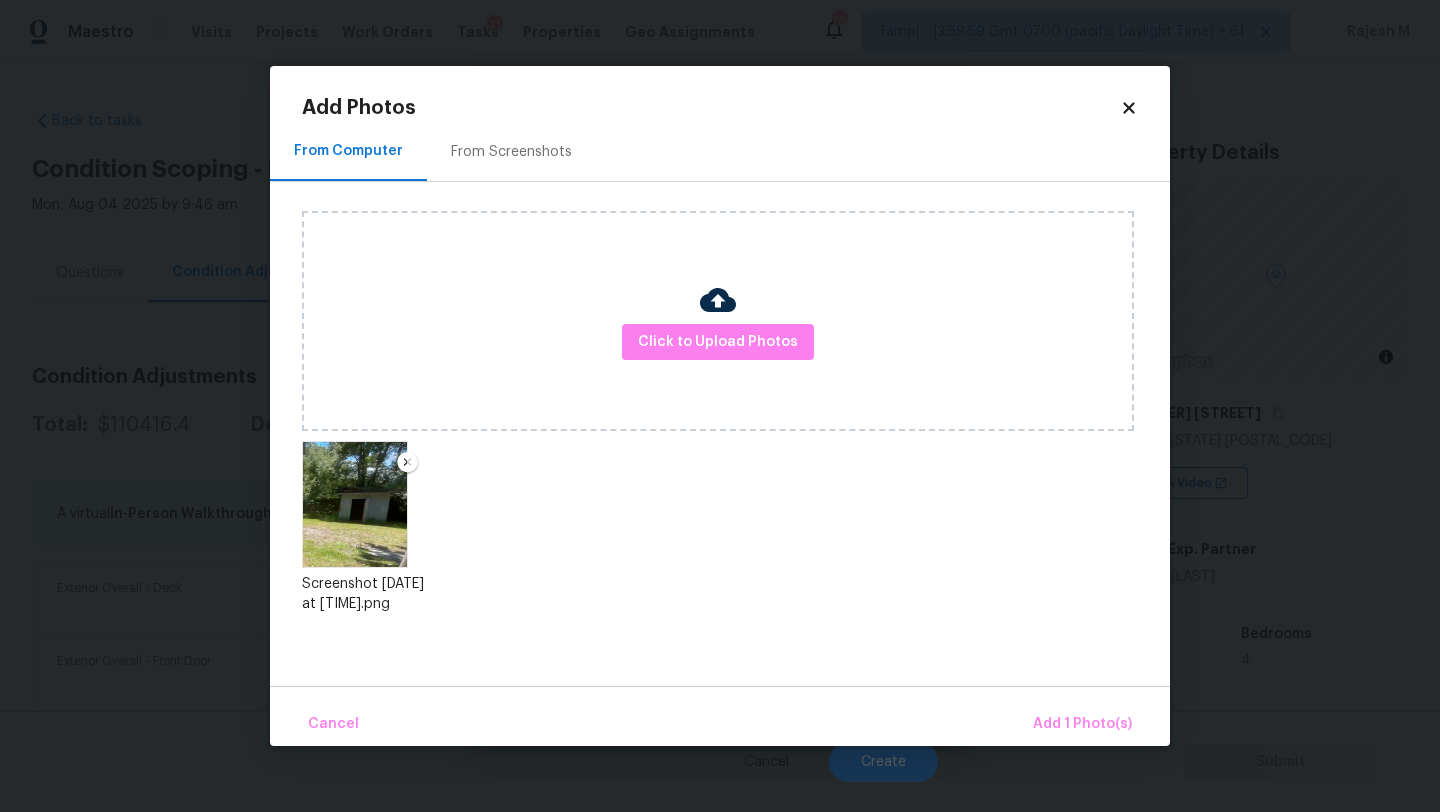 click on "Cancel Add 1 Photo(s)" at bounding box center (720, 716) 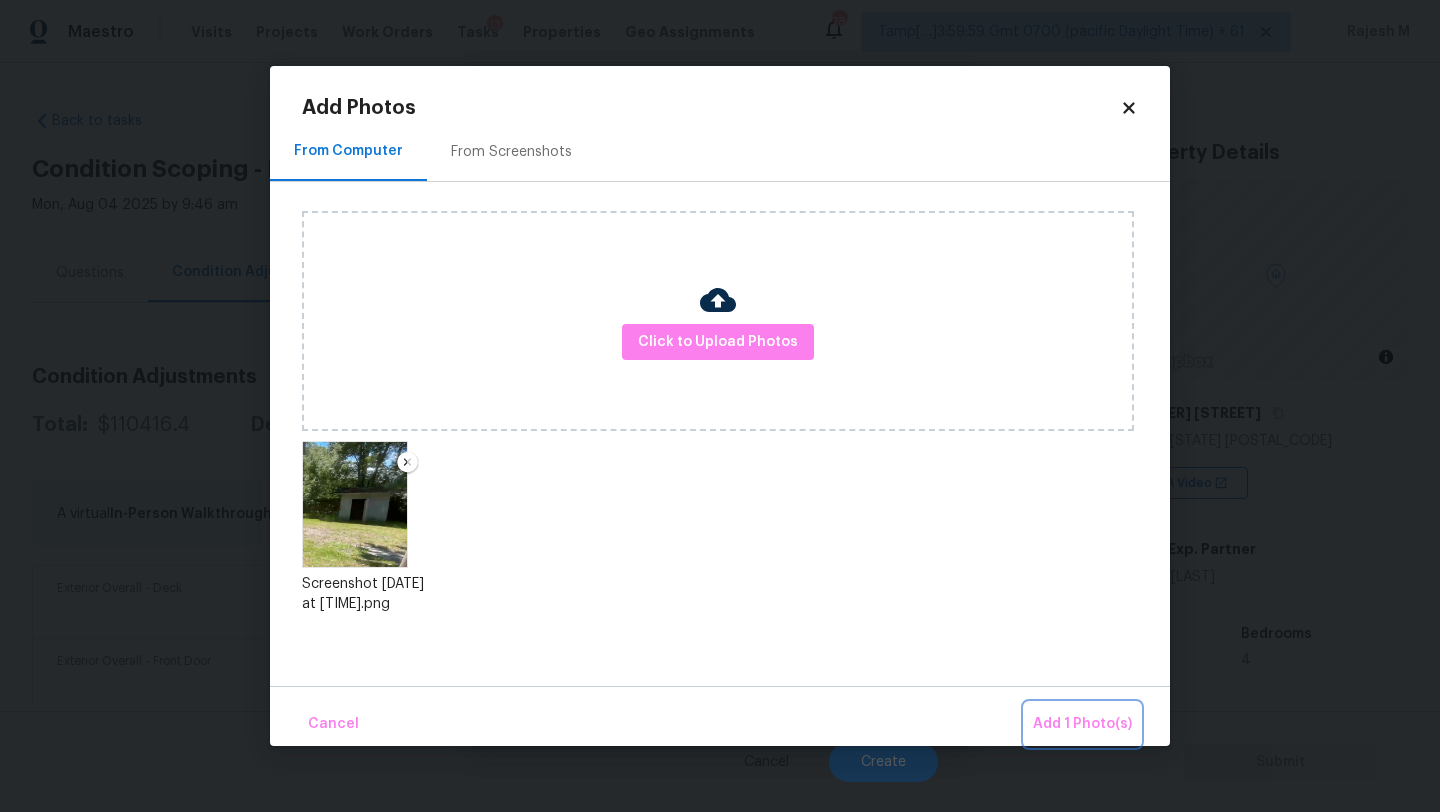 click on "Add 1 Photo(s)" at bounding box center [1082, 724] 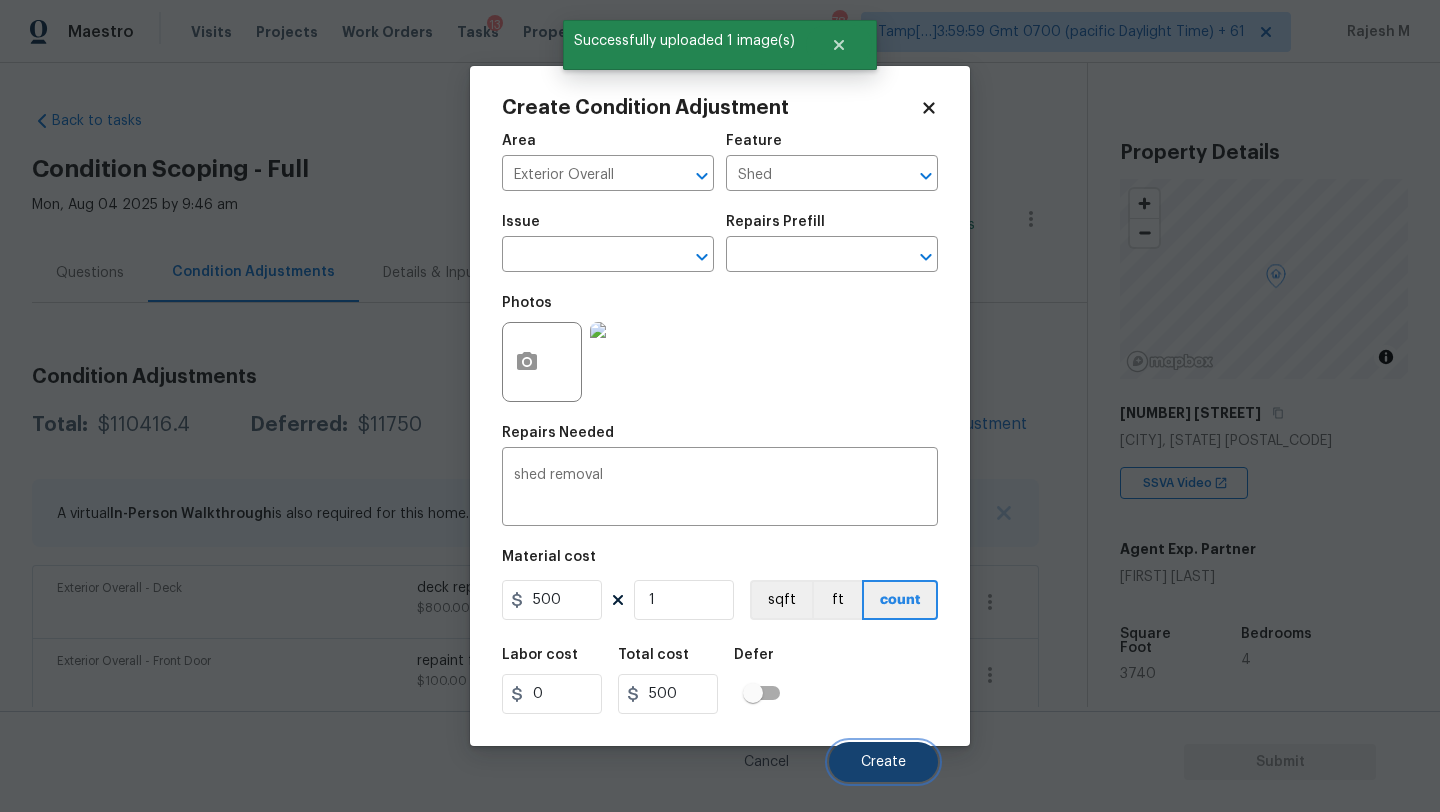 click on "Create" at bounding box center (883, 762) 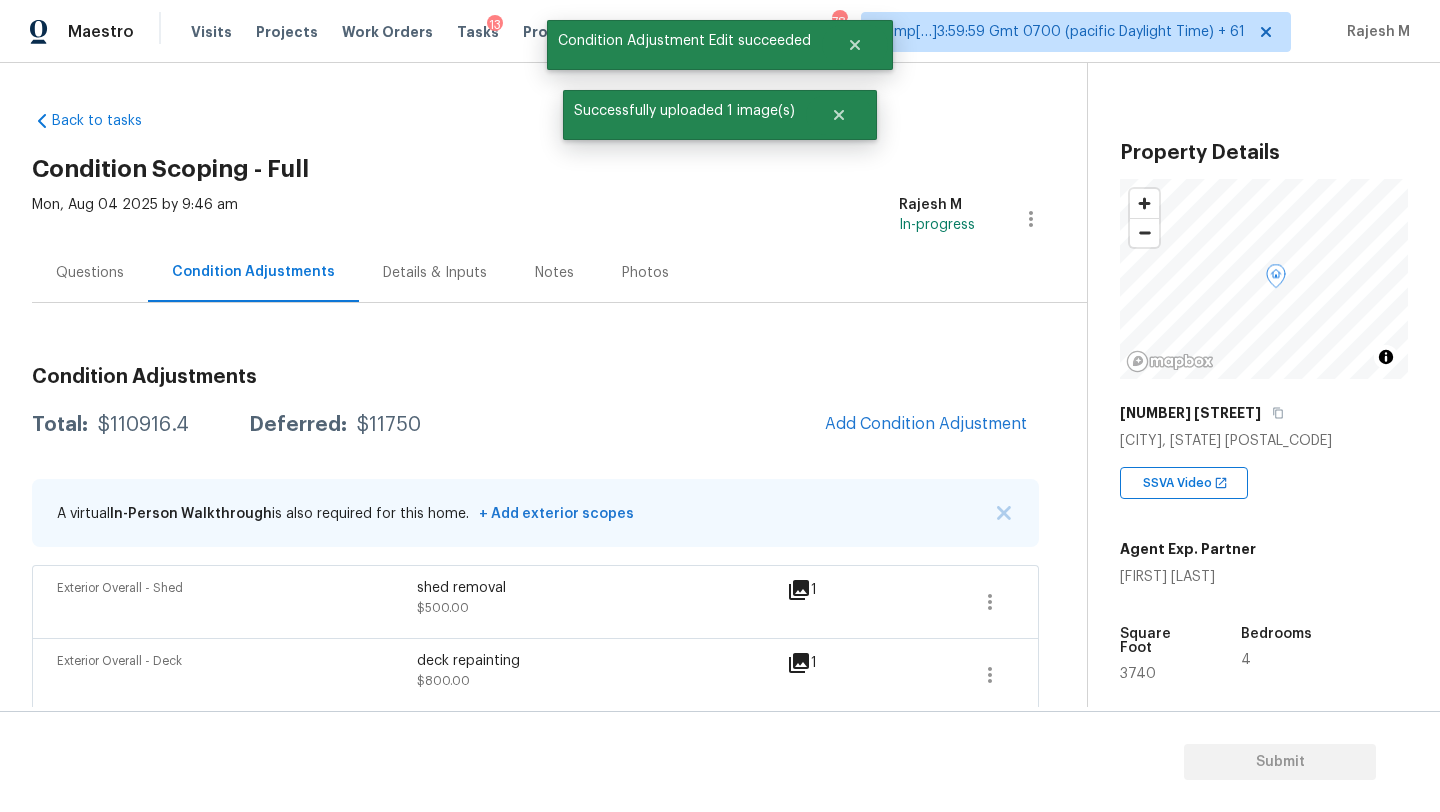 click on "Questions" at bounding box center (90, 273) 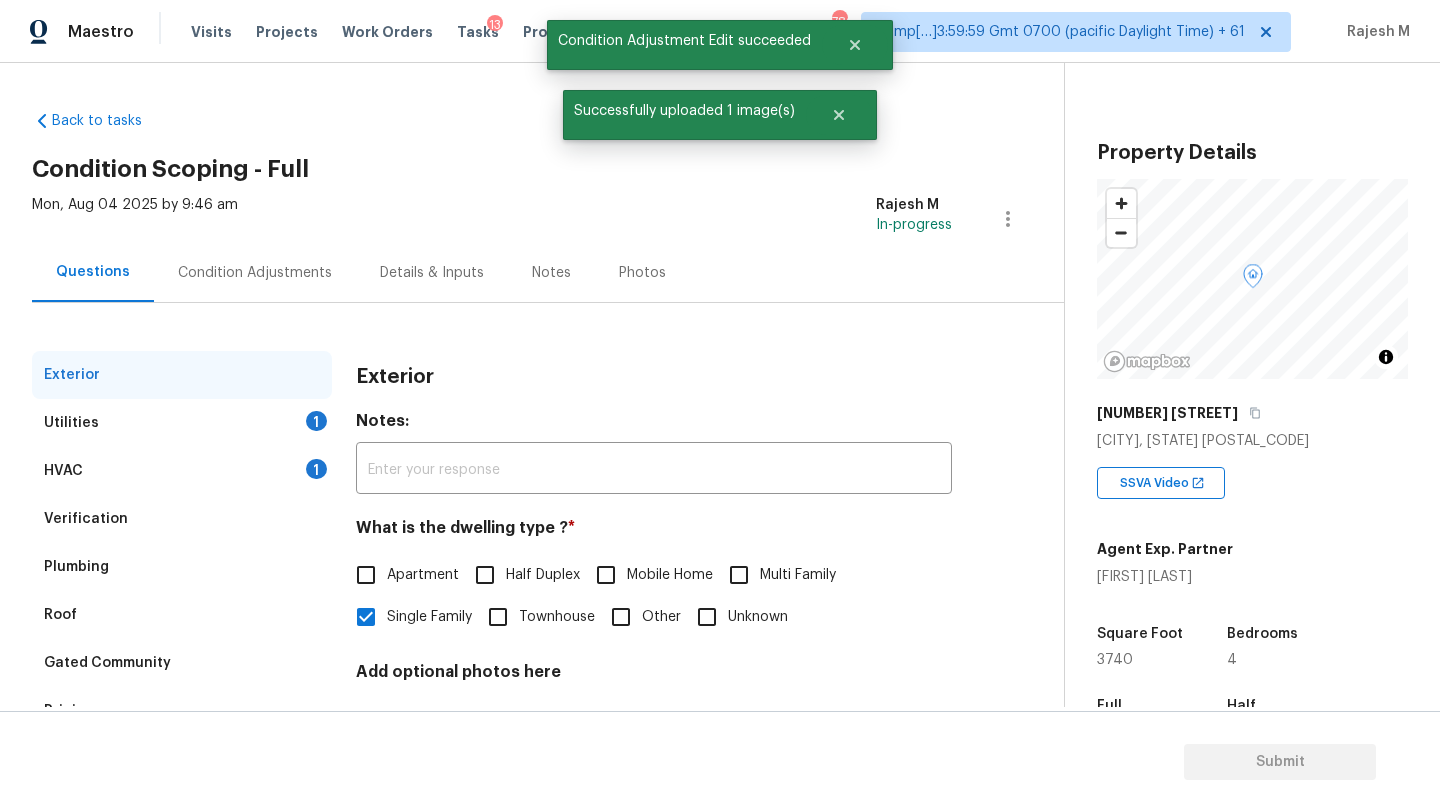 scroll, scrollTop: 151, scrollLeft: 0, axis: vertical 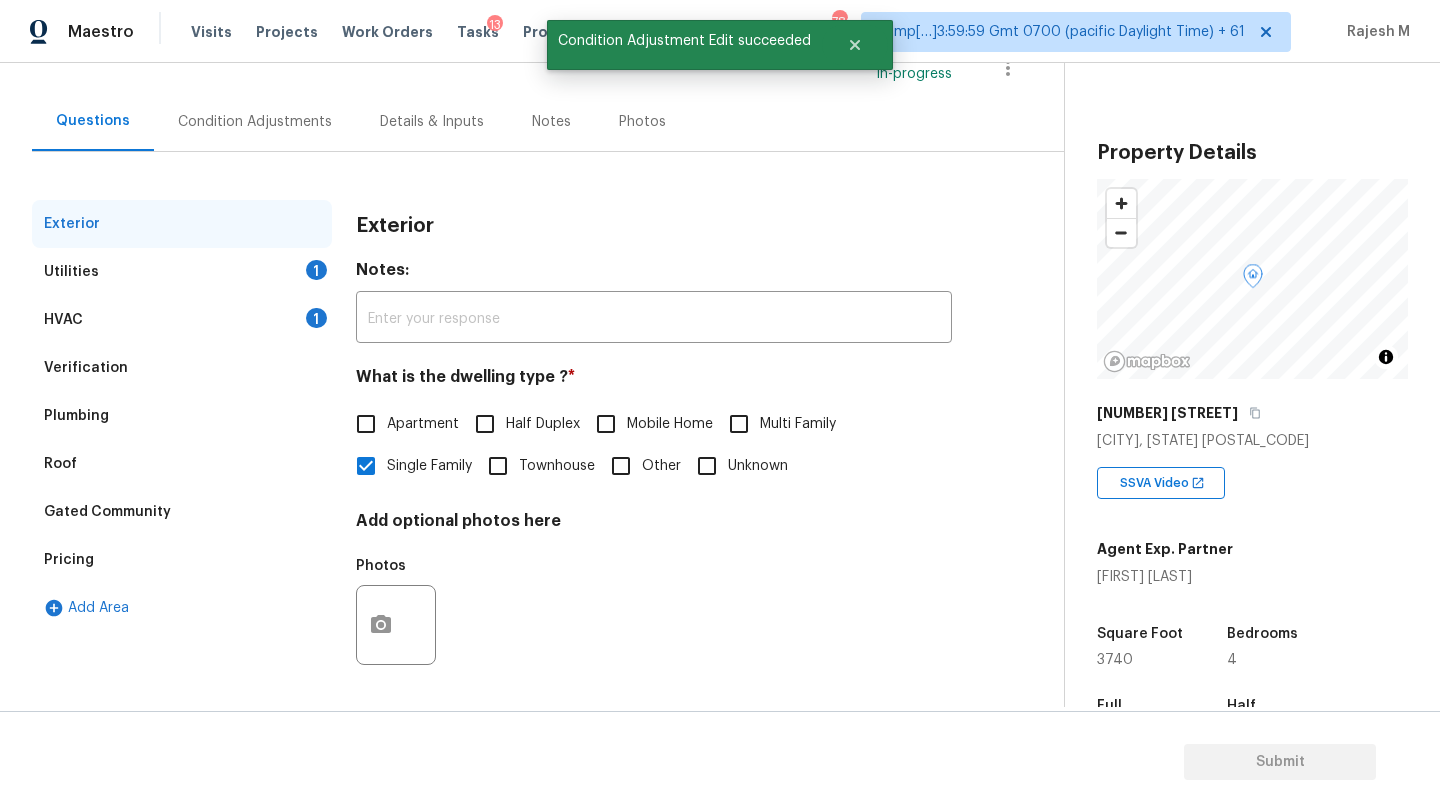 click on "Pricing" at bounding box center [182, 560] 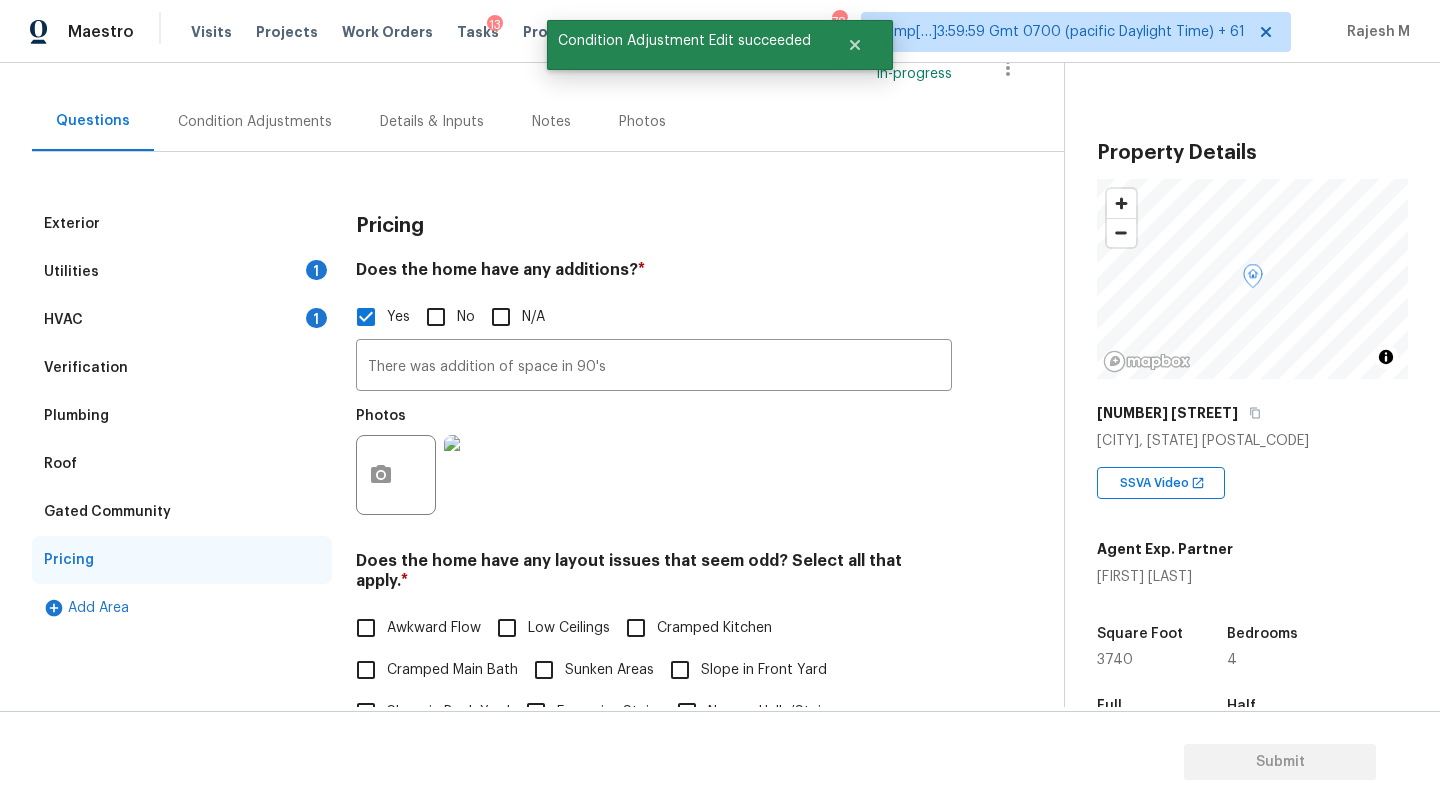 scroll, scrollTop: 550, scrollLeft: 0, axis: vertical 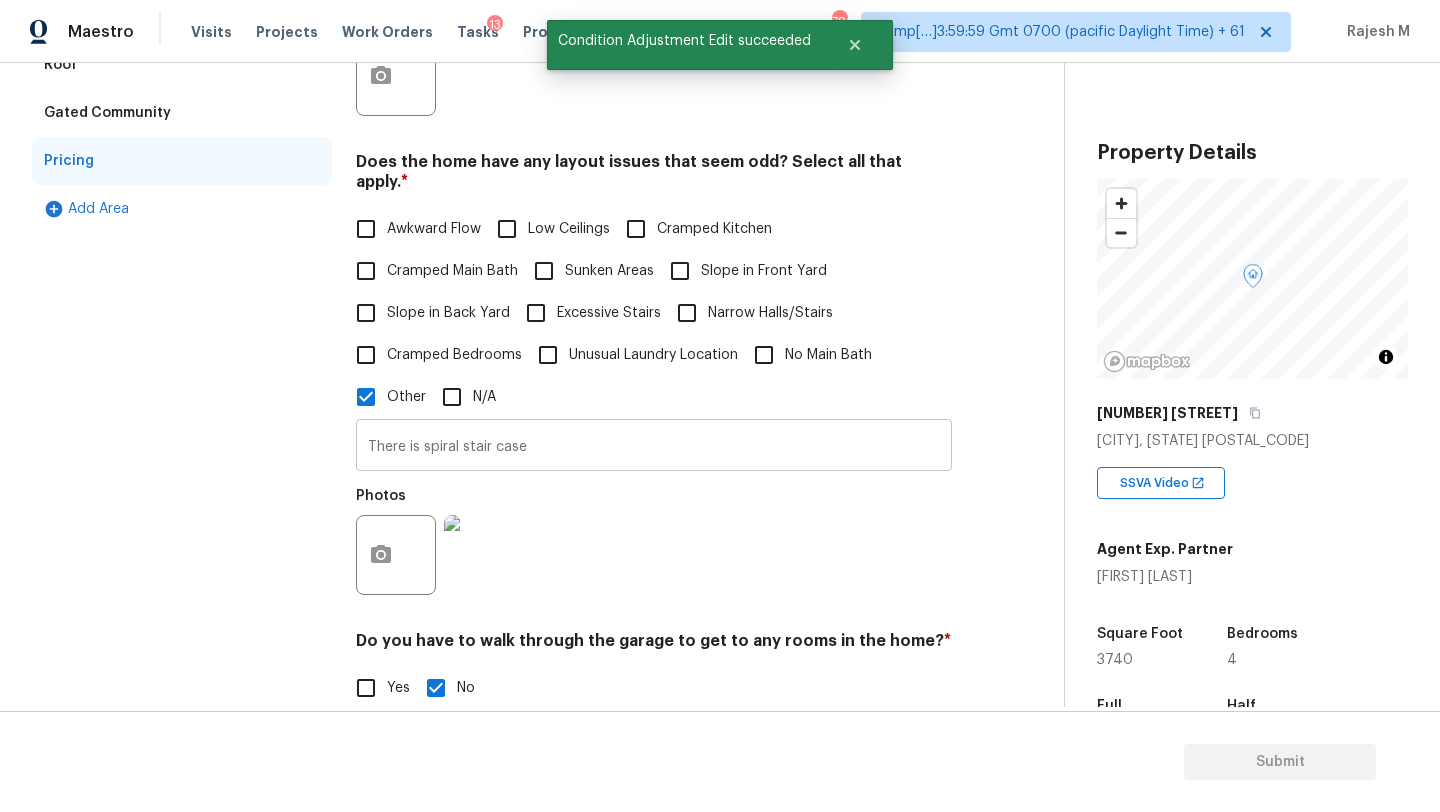 click on "There is spiral stair case" at bounding box center (654, 447) 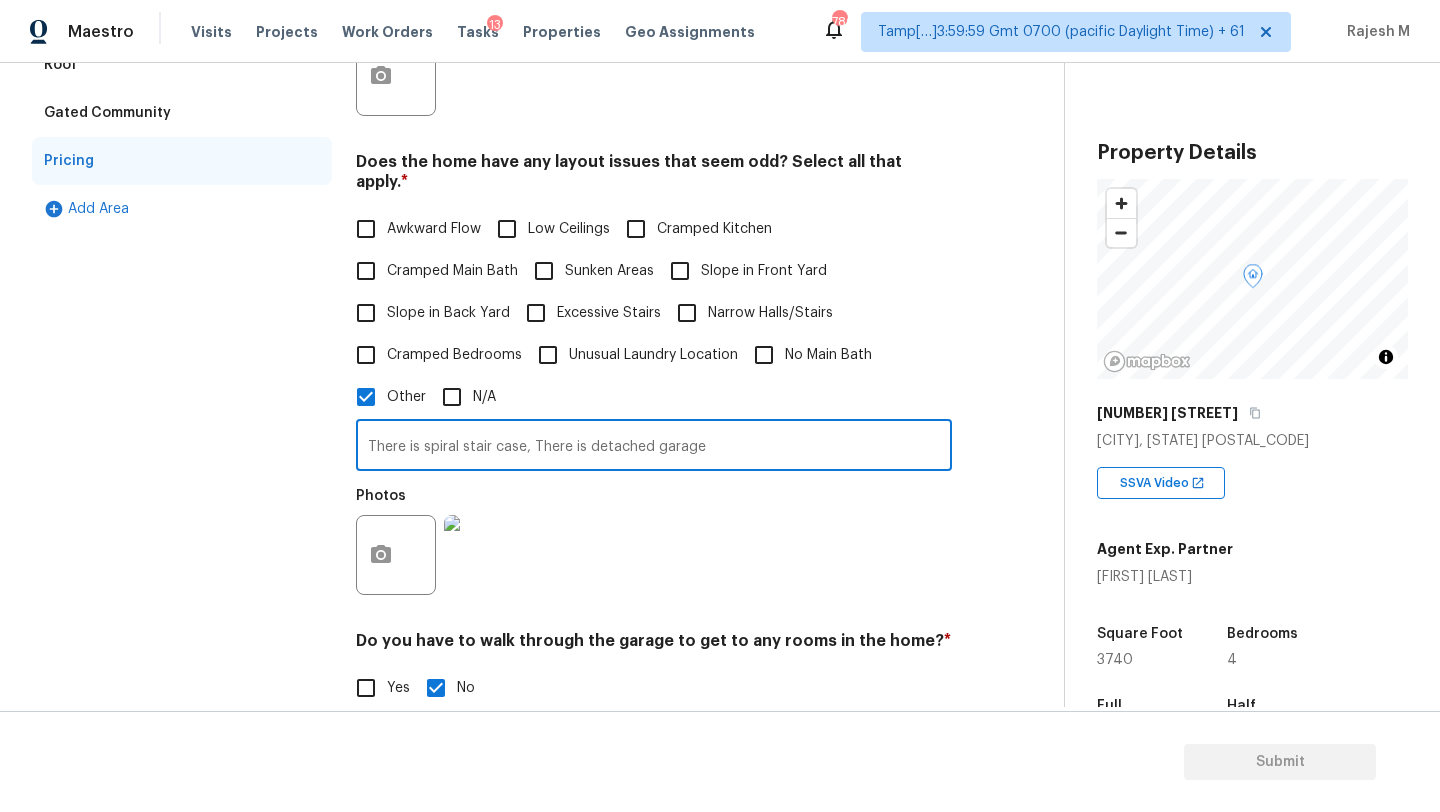 type on "There is spiral stair case, There is detached garage" 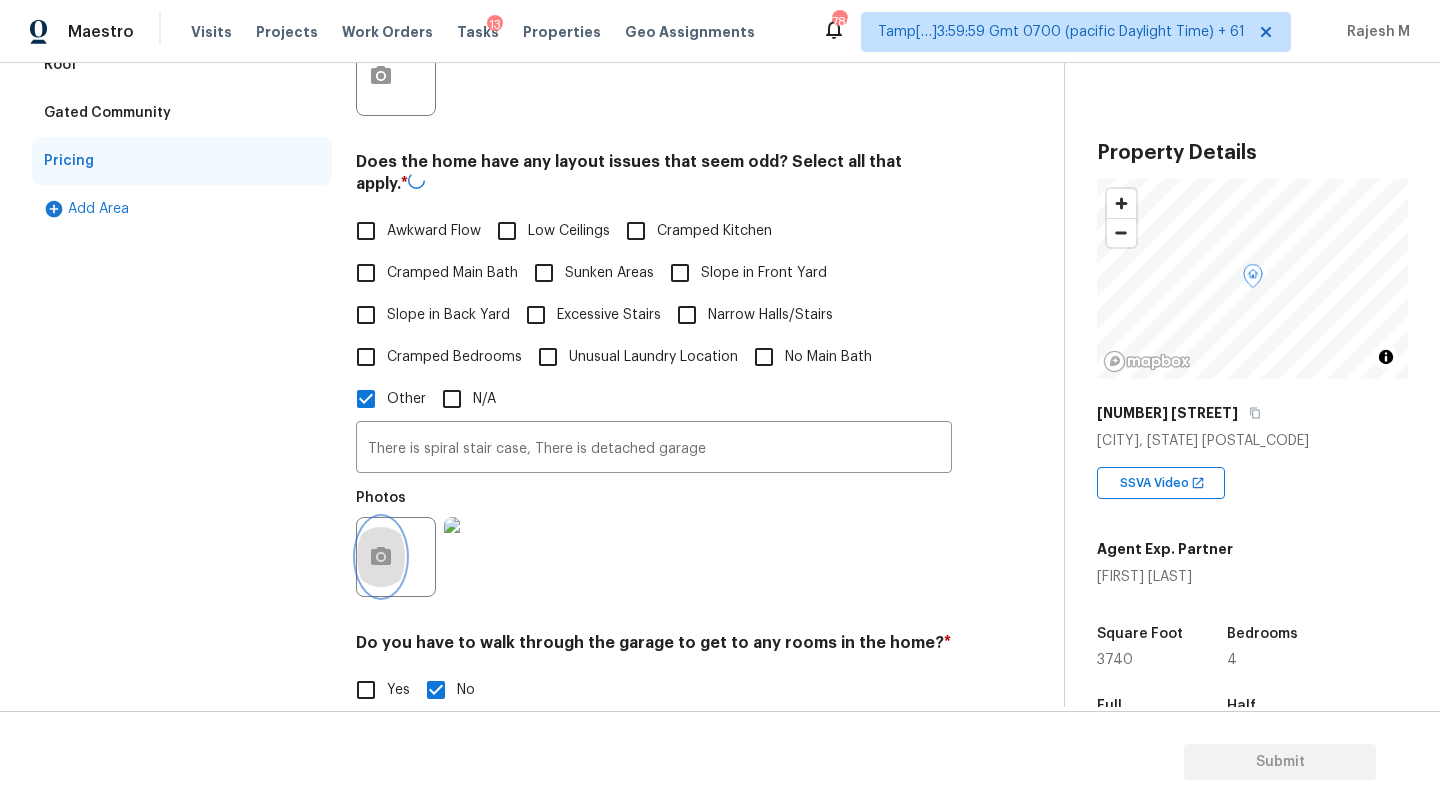 click at bounding box center [381, 557] 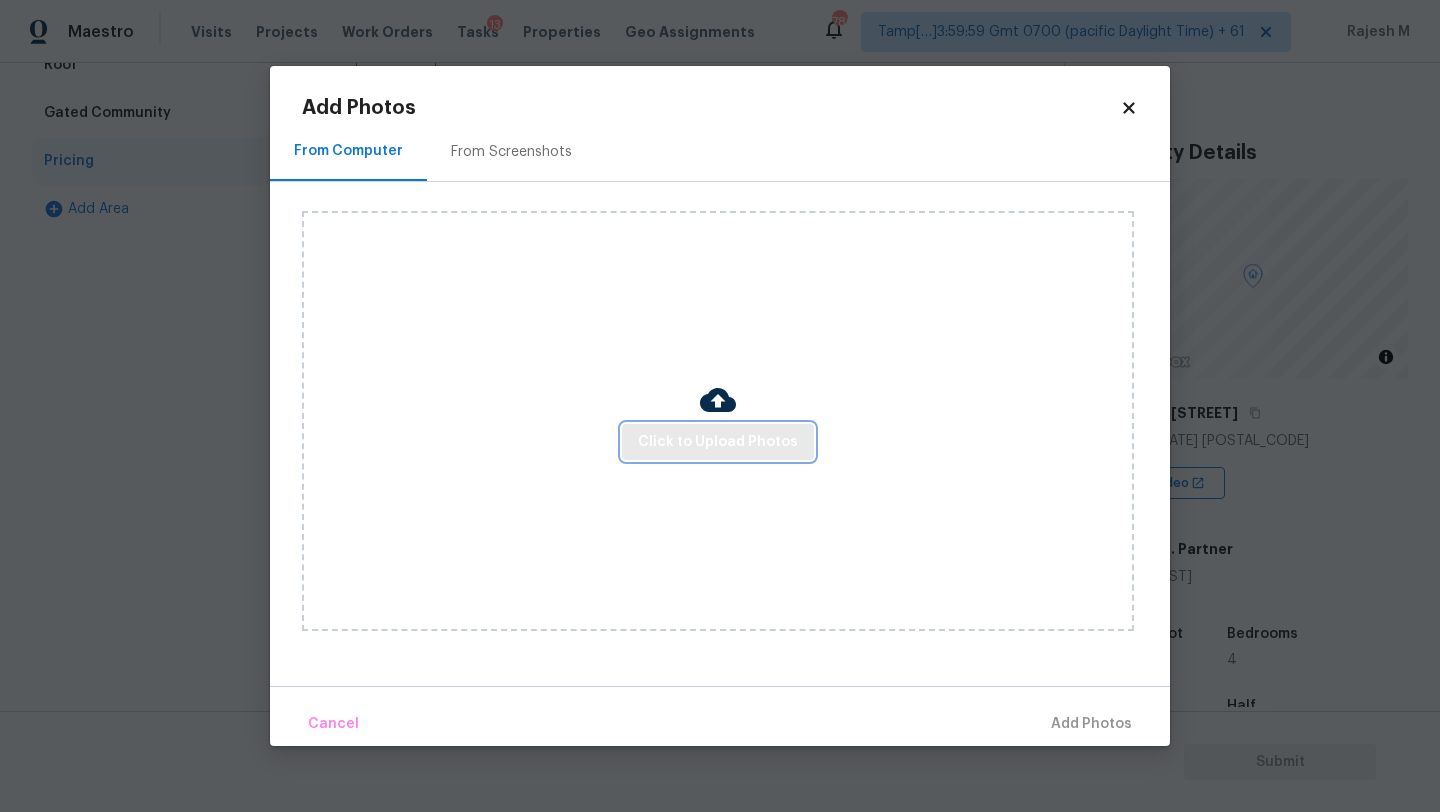 click on "Click to Upload Photos" at bounding box center [718, 442] 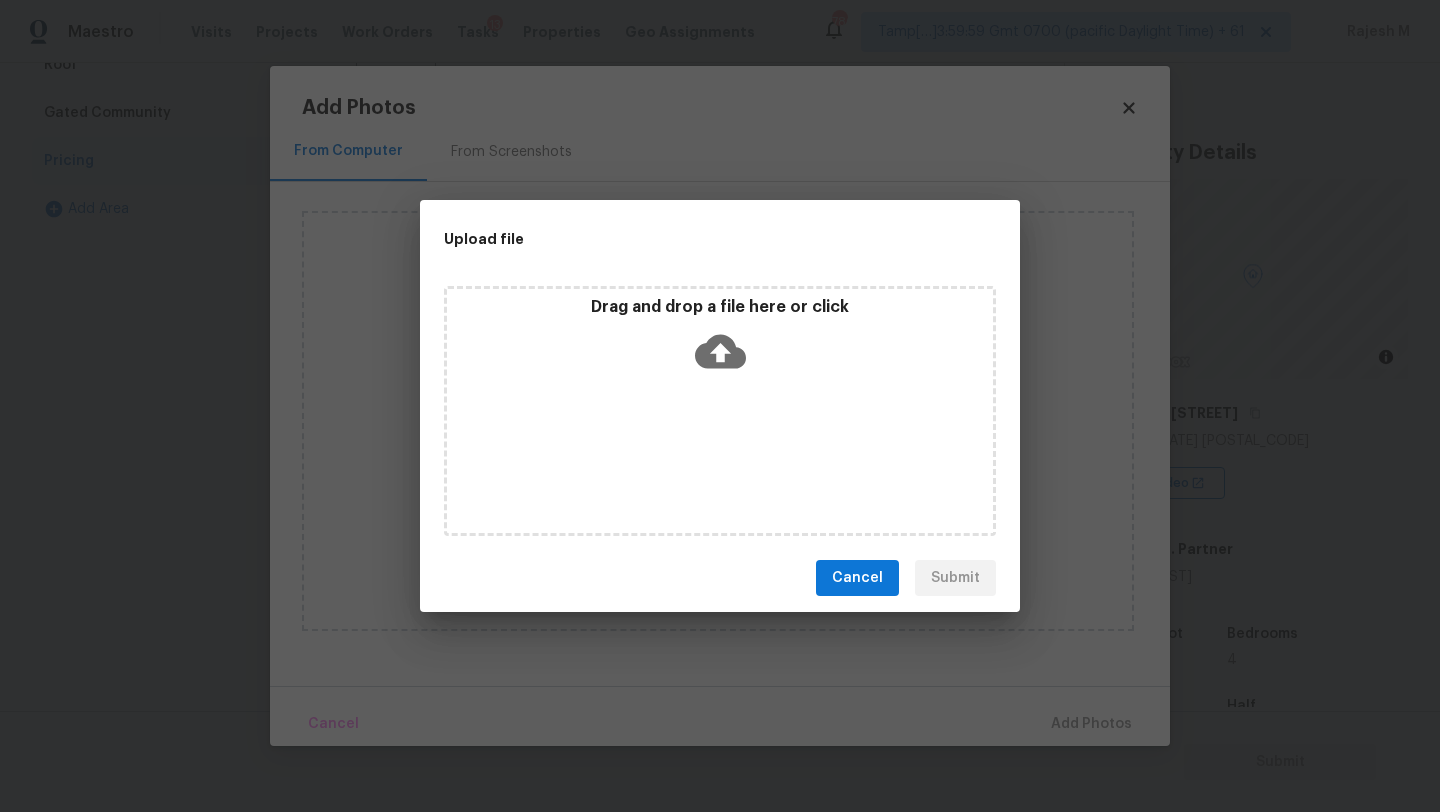 click on "Drag and drop a file here or click" at bounding box center [720, 411] 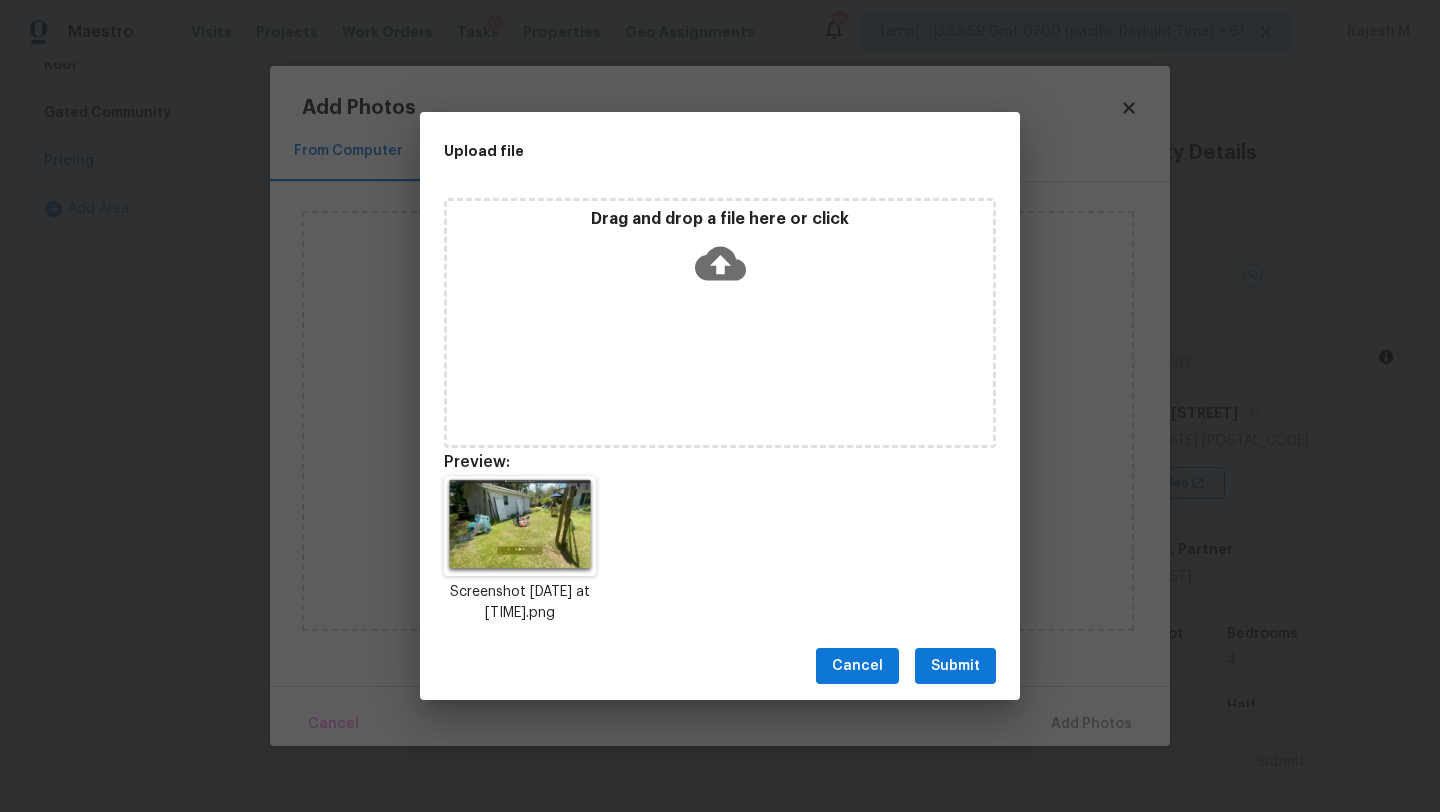 click on "Submit" at bounding box center [955, 666] 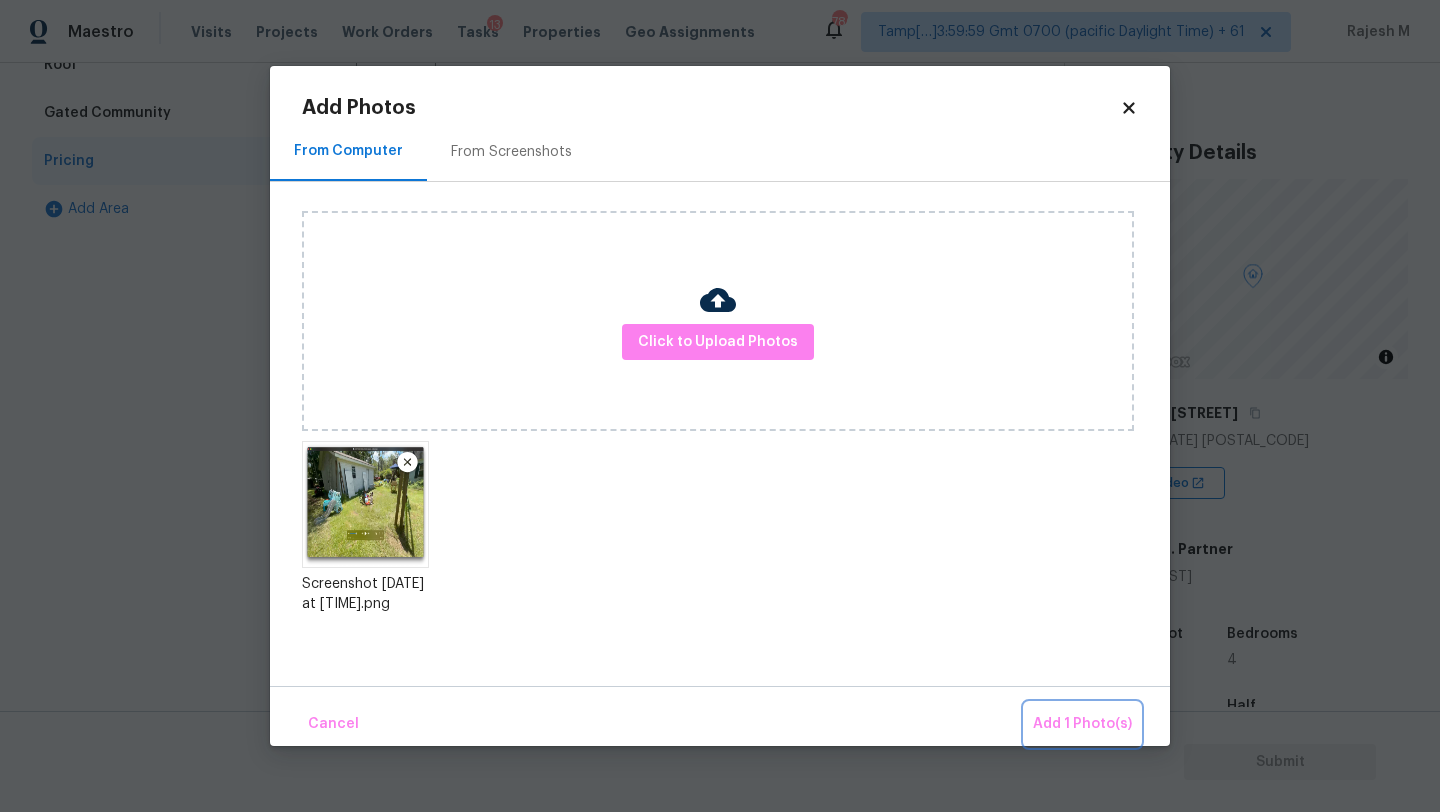 click on "Add 1 Photo(s)" at bounding box center [1082, 724] 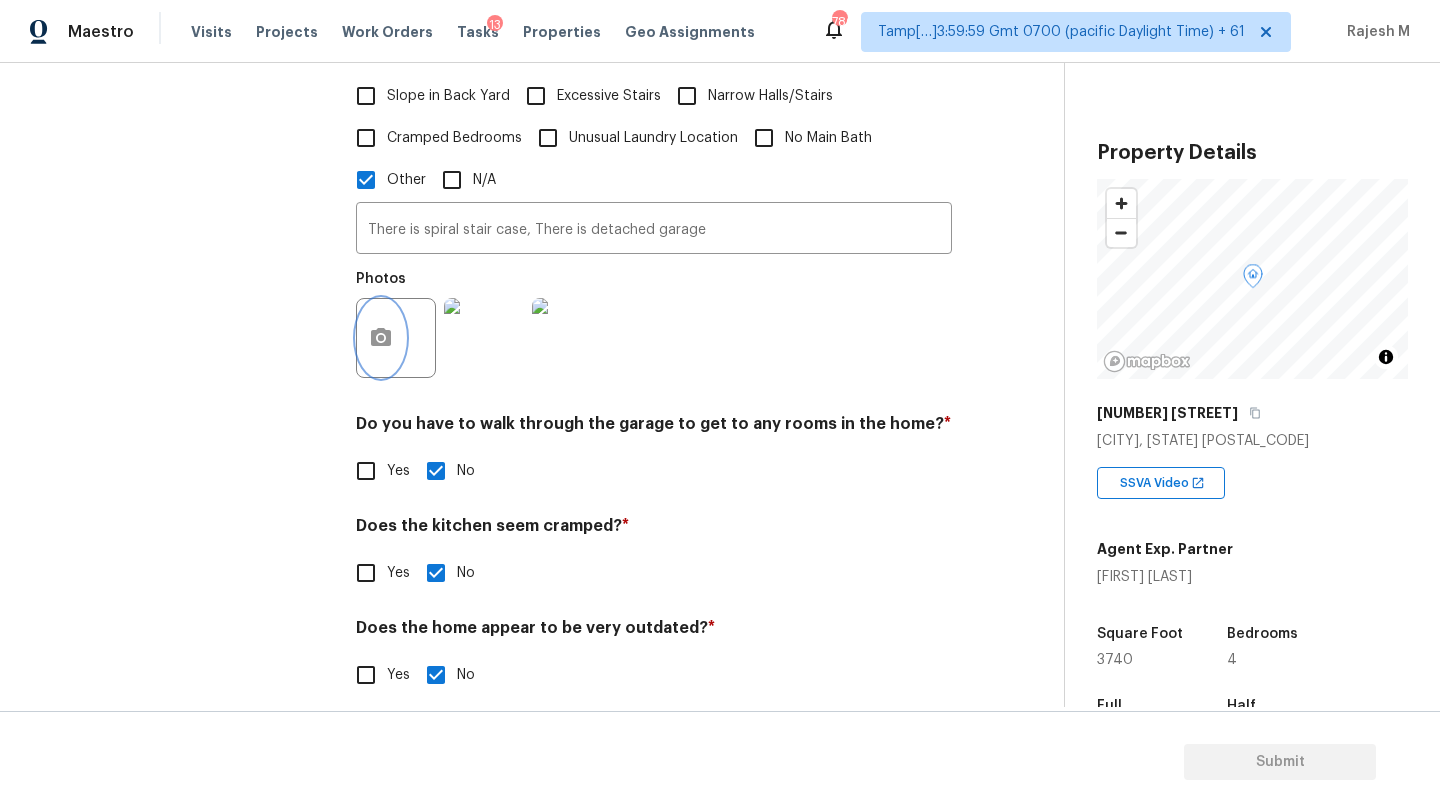 scroll, scrollTop: 0, scrollLeft: 0, axis: both 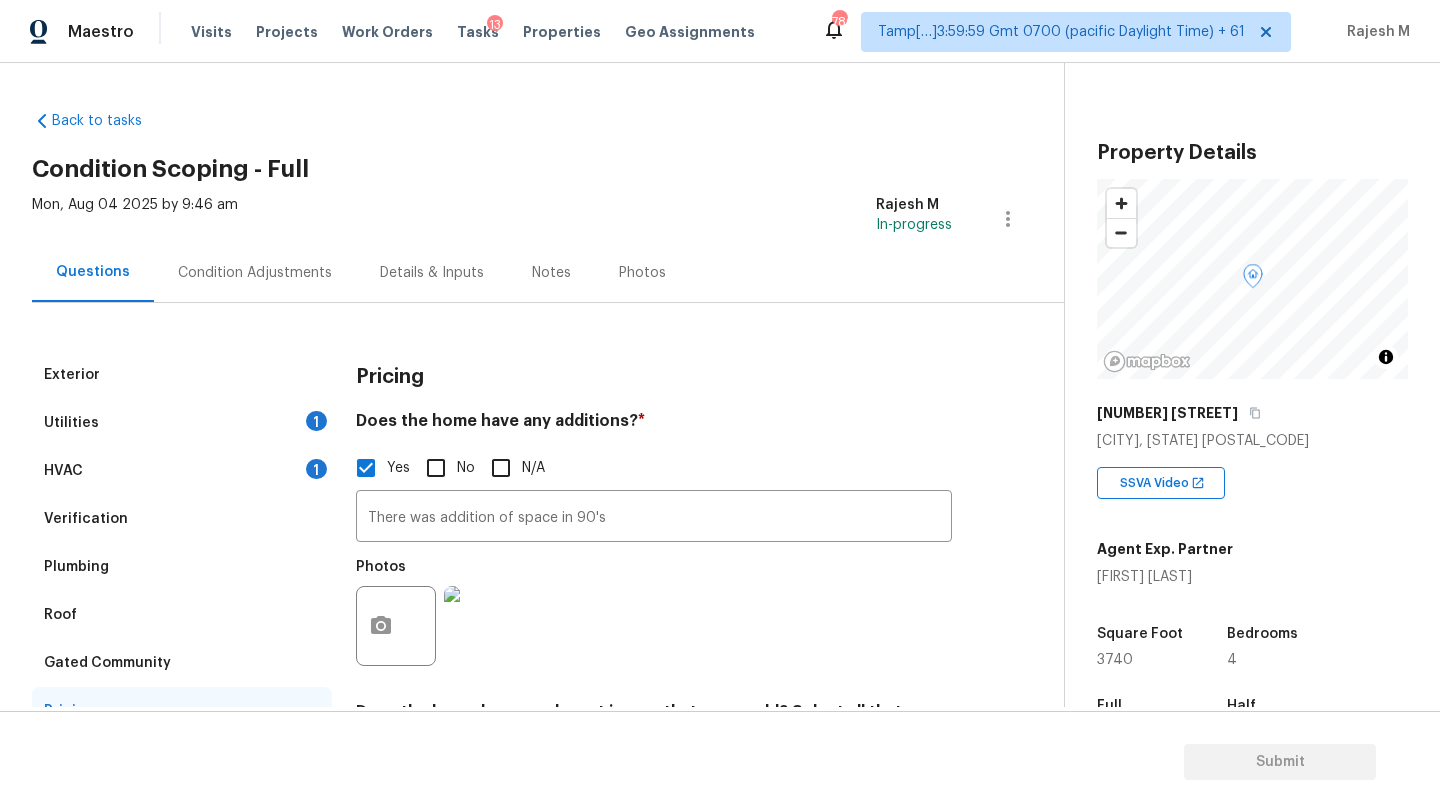 click on "Condition Adjustments" at bounding box center (255, 273) 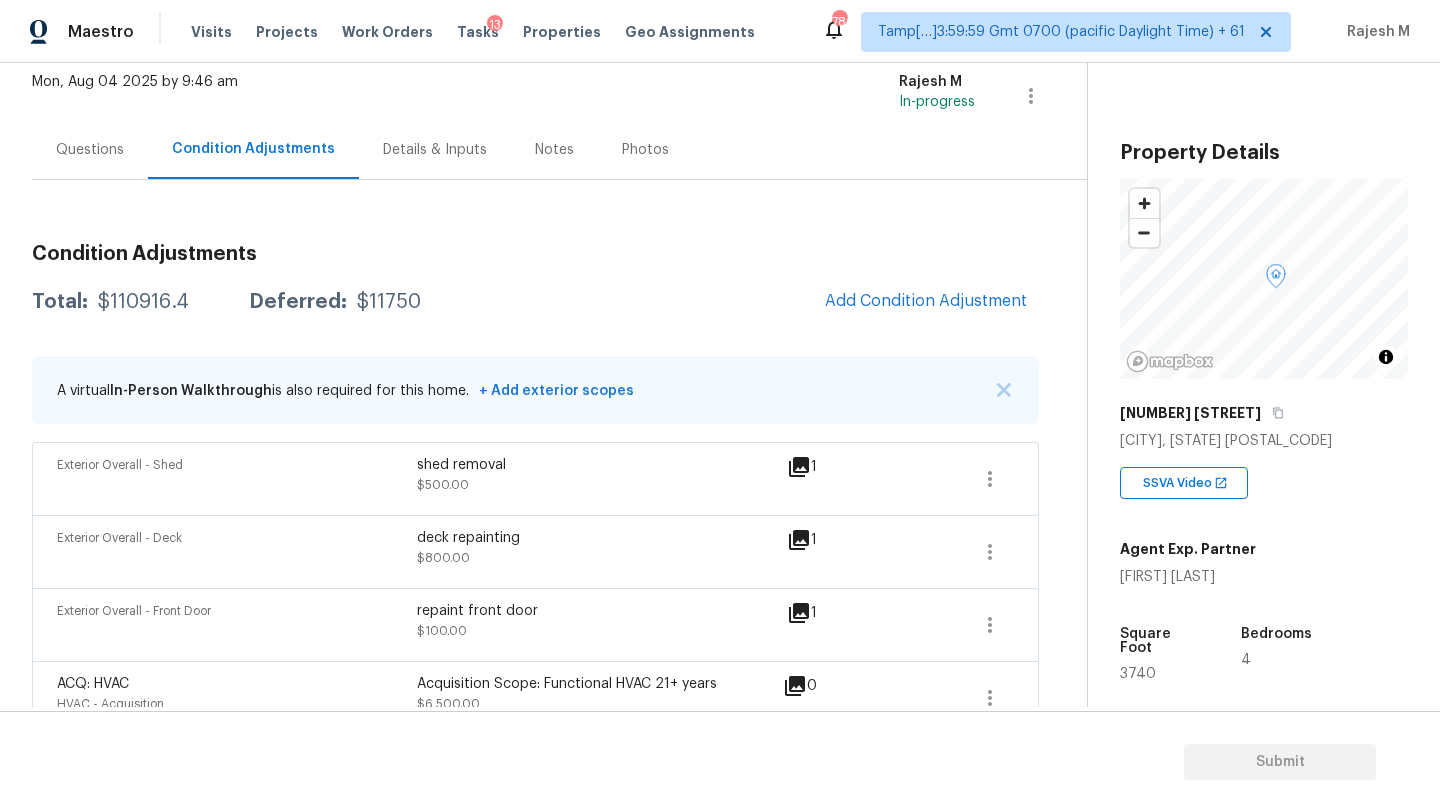 scroll, scrollTop: 138, scrollLeft: 0, axis: vertical 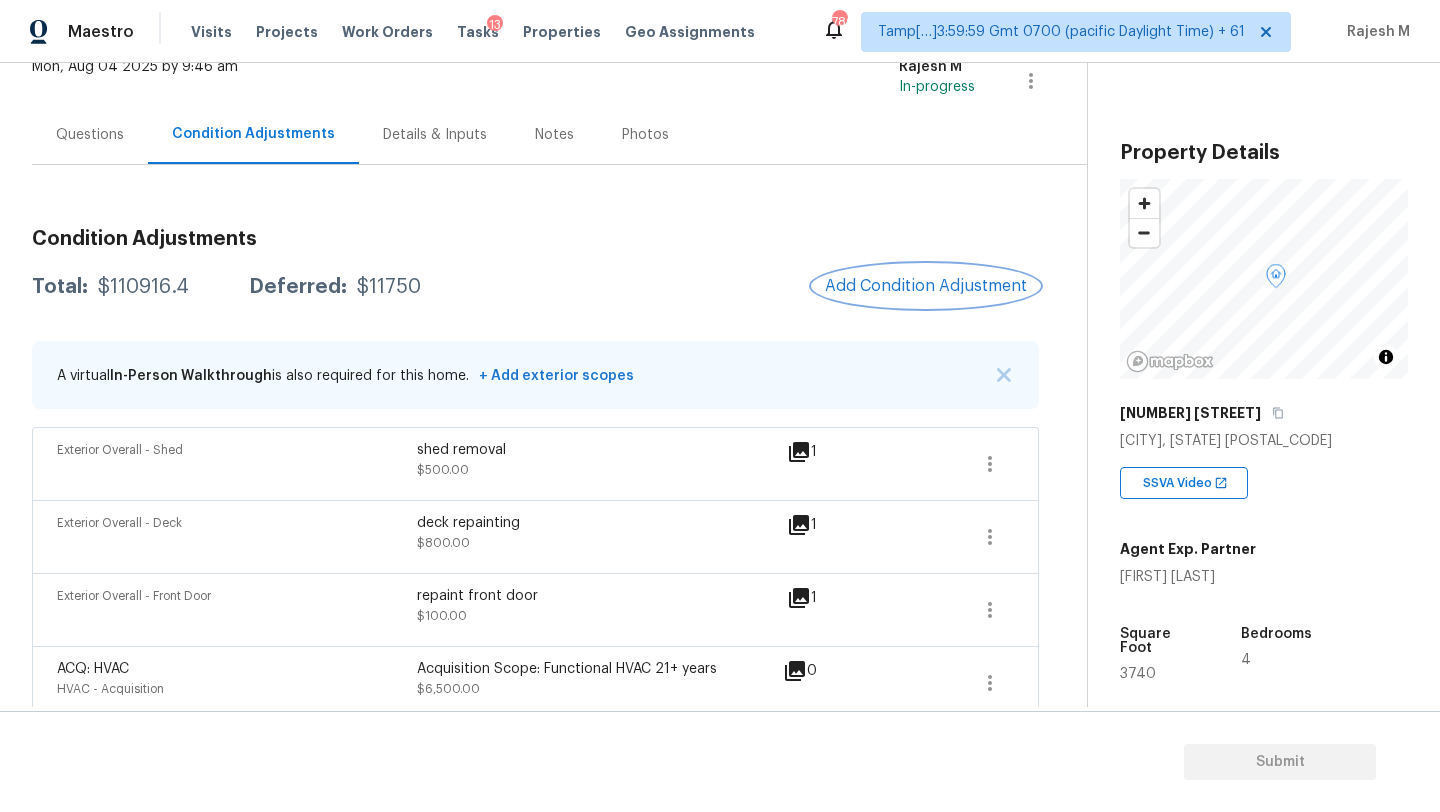 click on "Add Condition Adjustment" at bounding box center [926, 286] 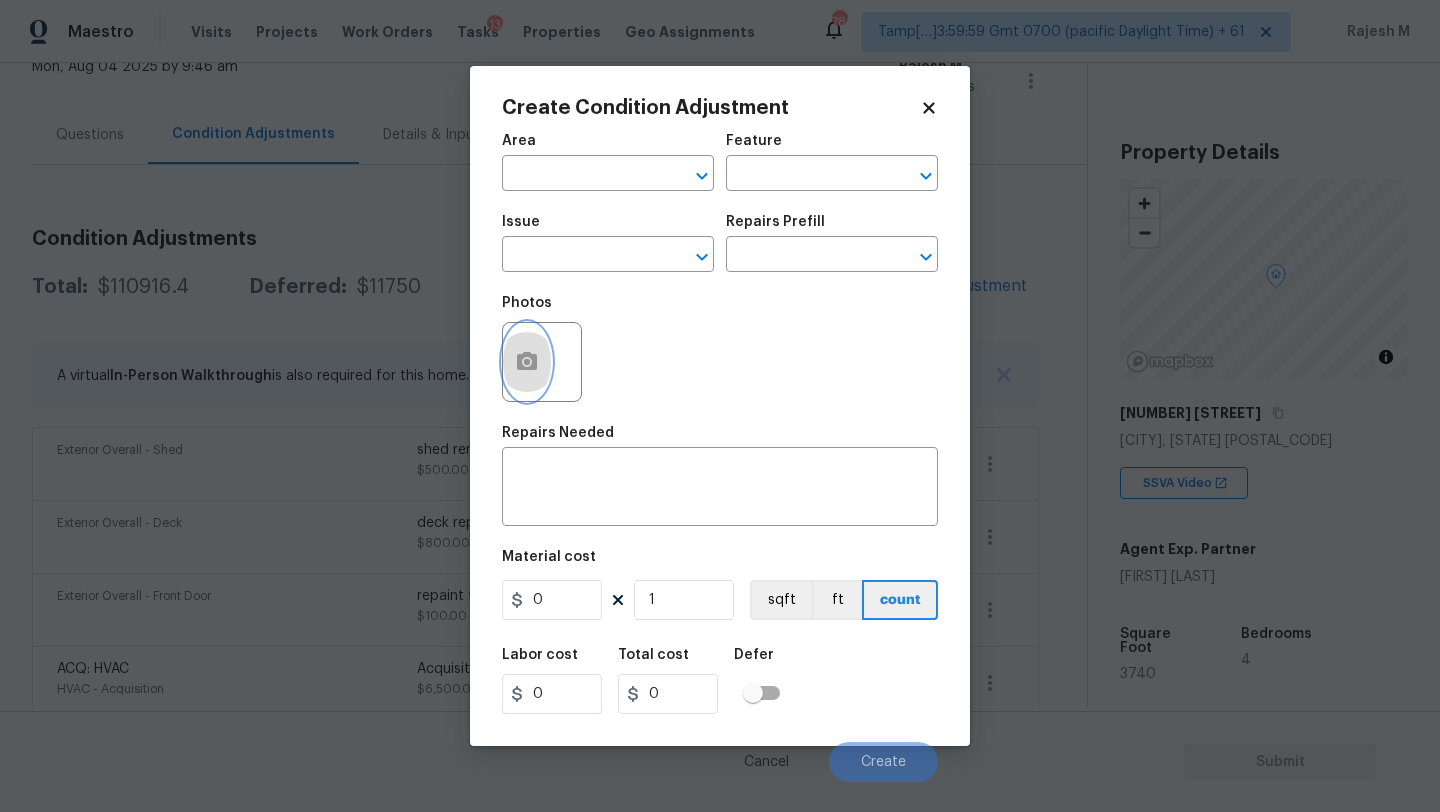 click 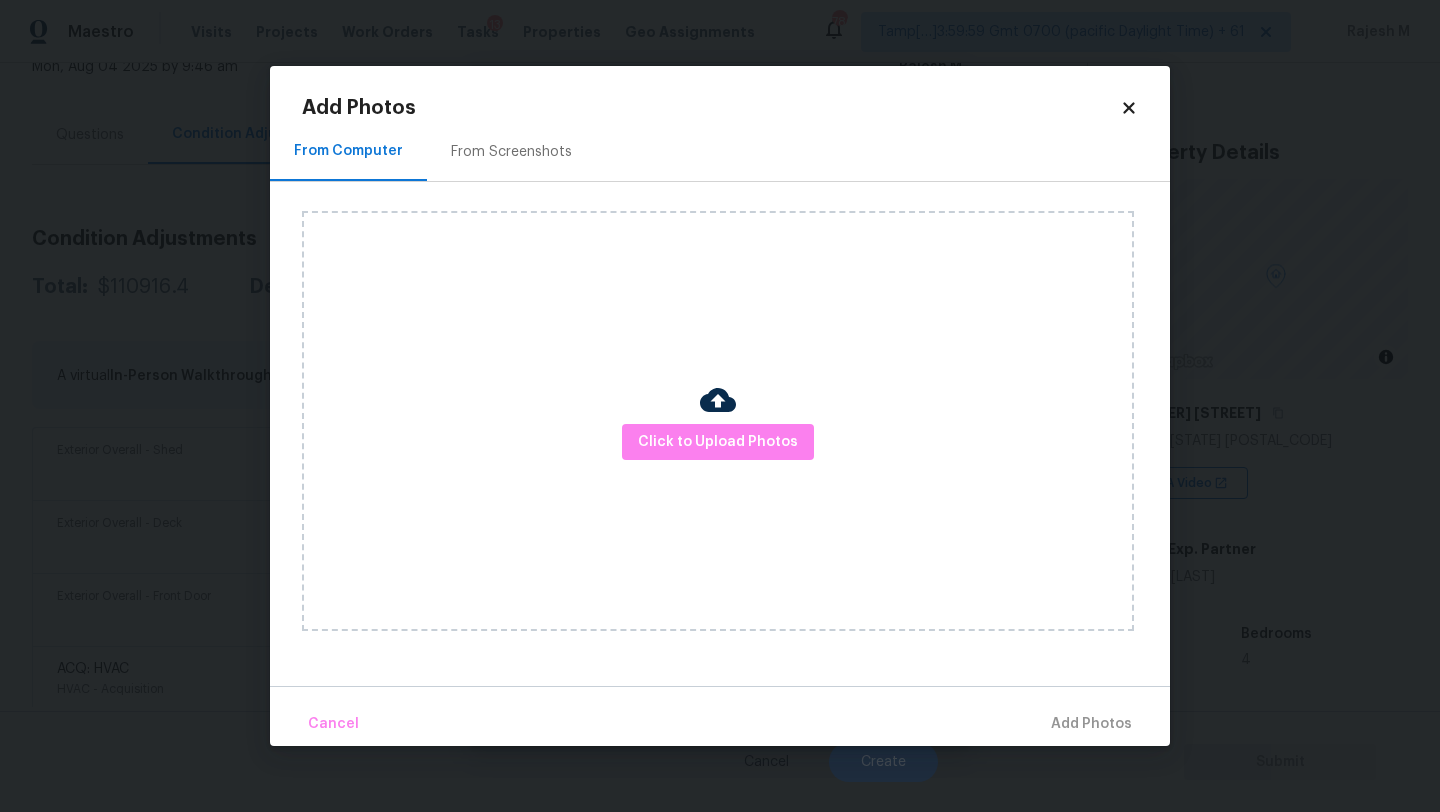 click on "Add Photos" at bounding box center (711, 108) 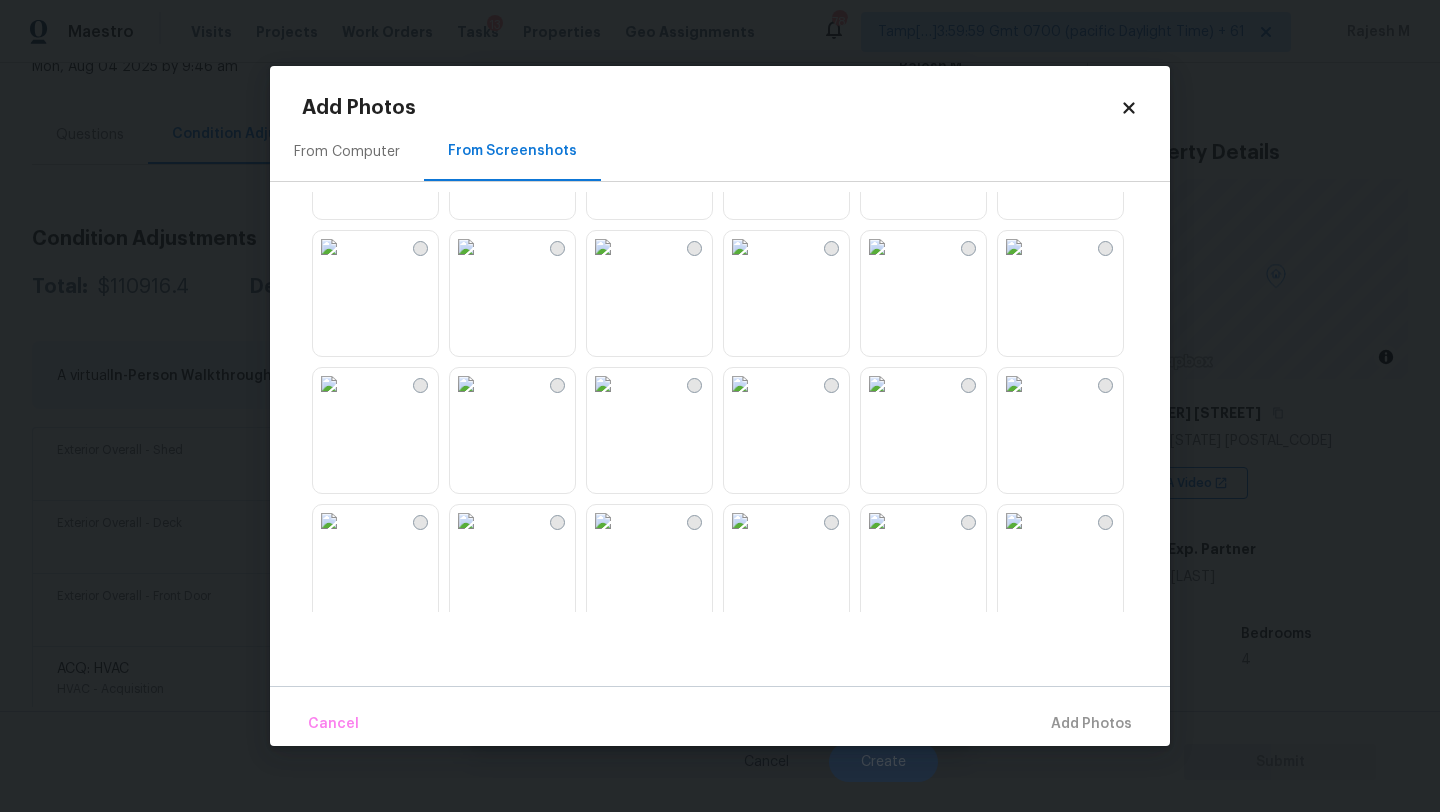 scroll, scrollTop: 110, scrollLeft: 0, axis: vertical 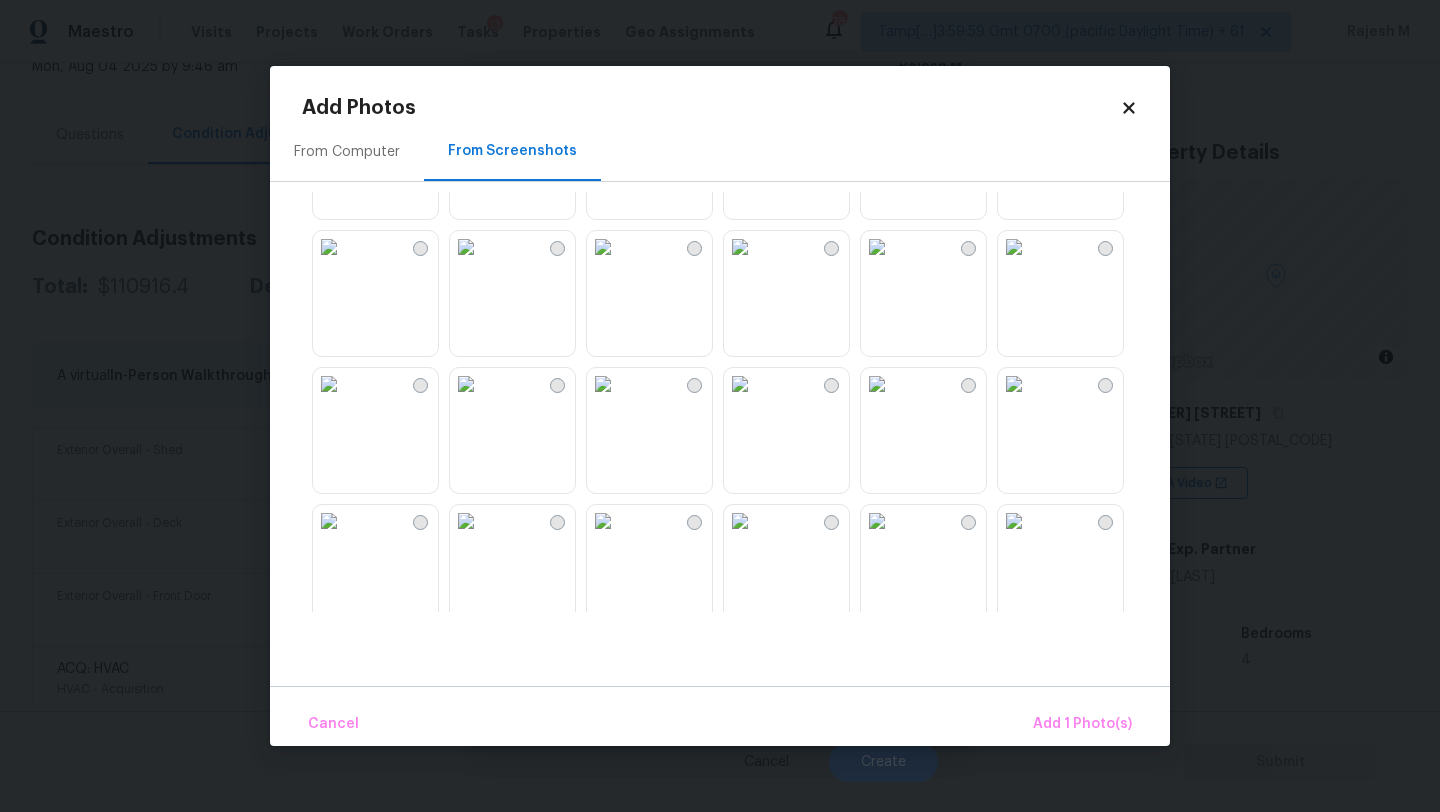 click at bounding box center (329, 247) 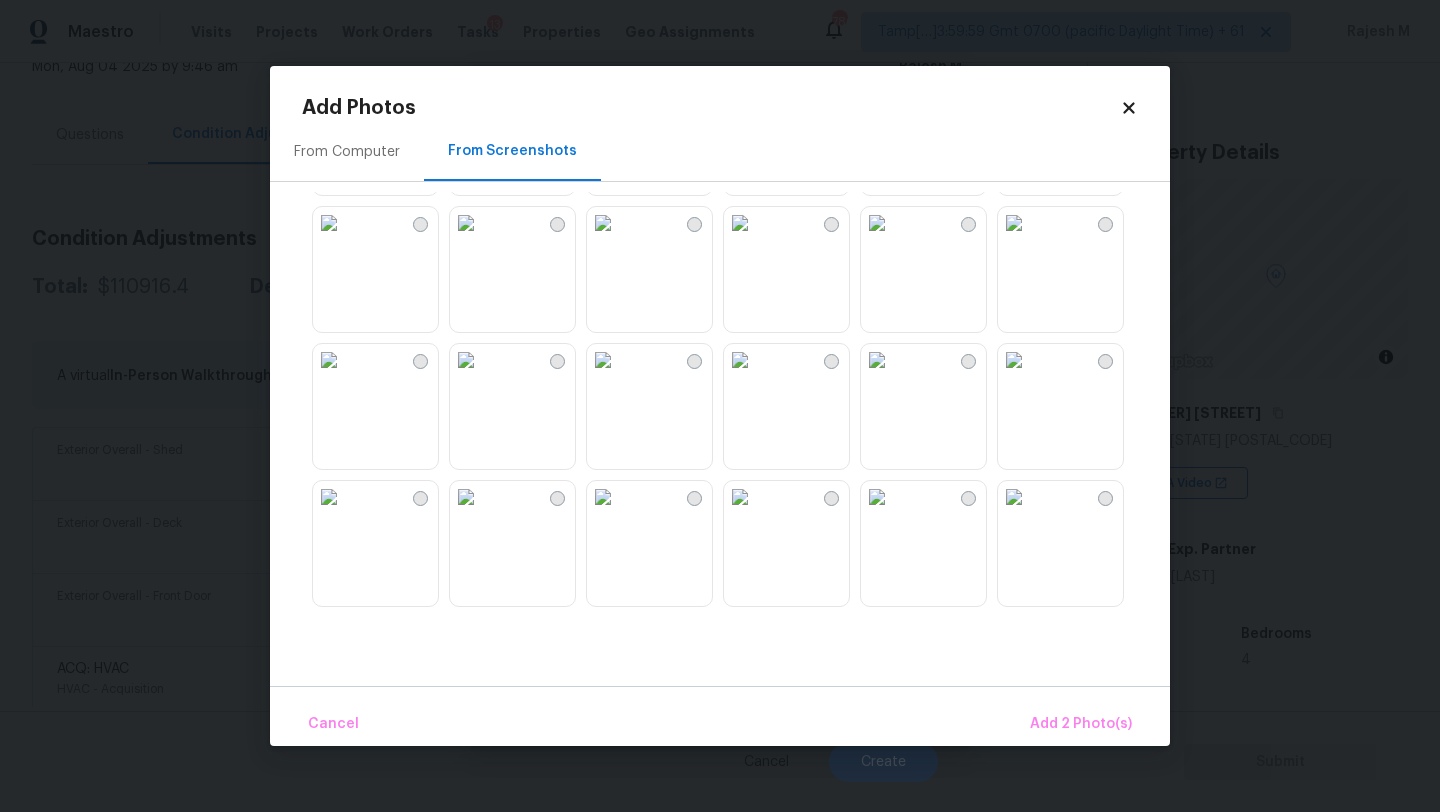 click at bounding box center [1014, 223] 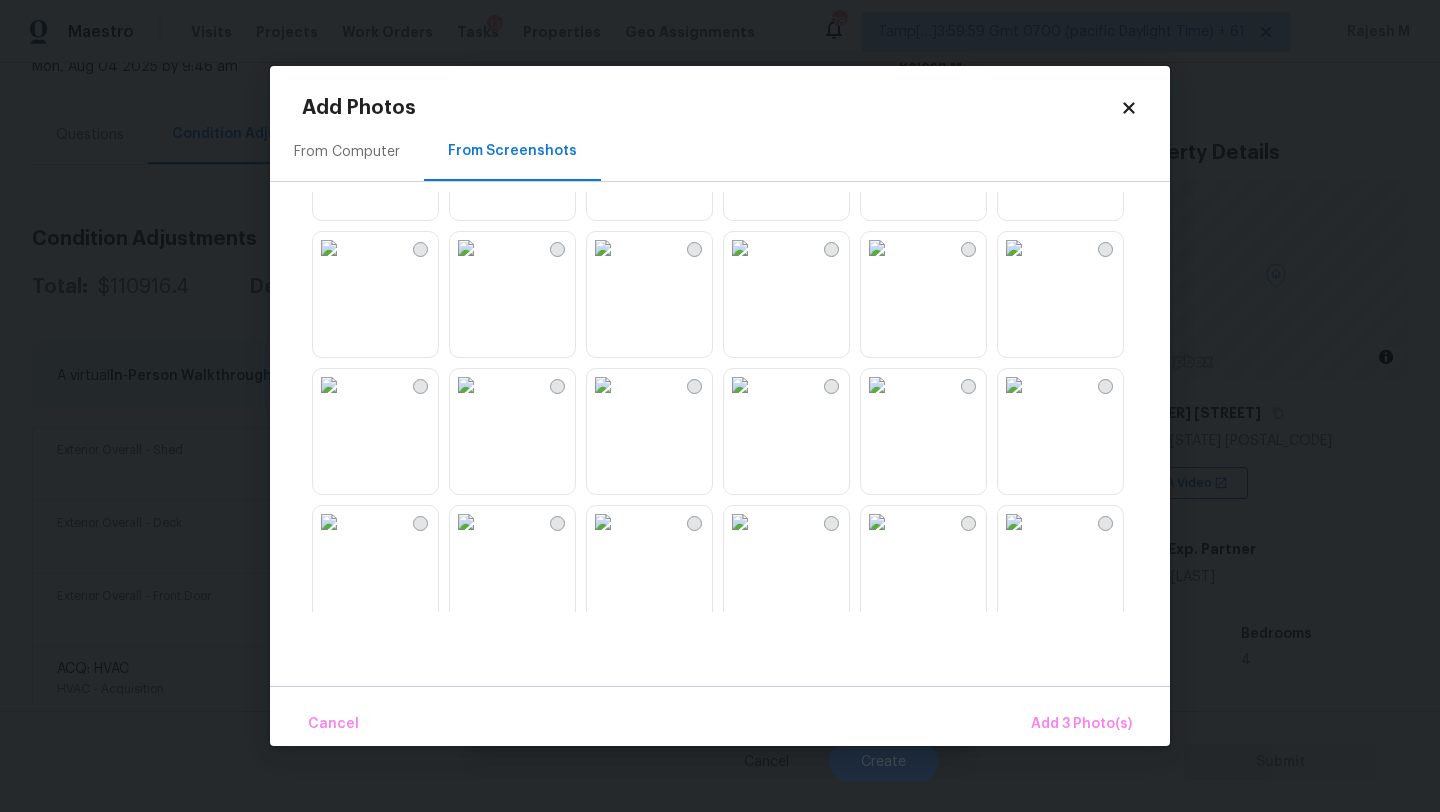 scroll, scrollTop: 1479, scrollLeft: 0, axis: vertical 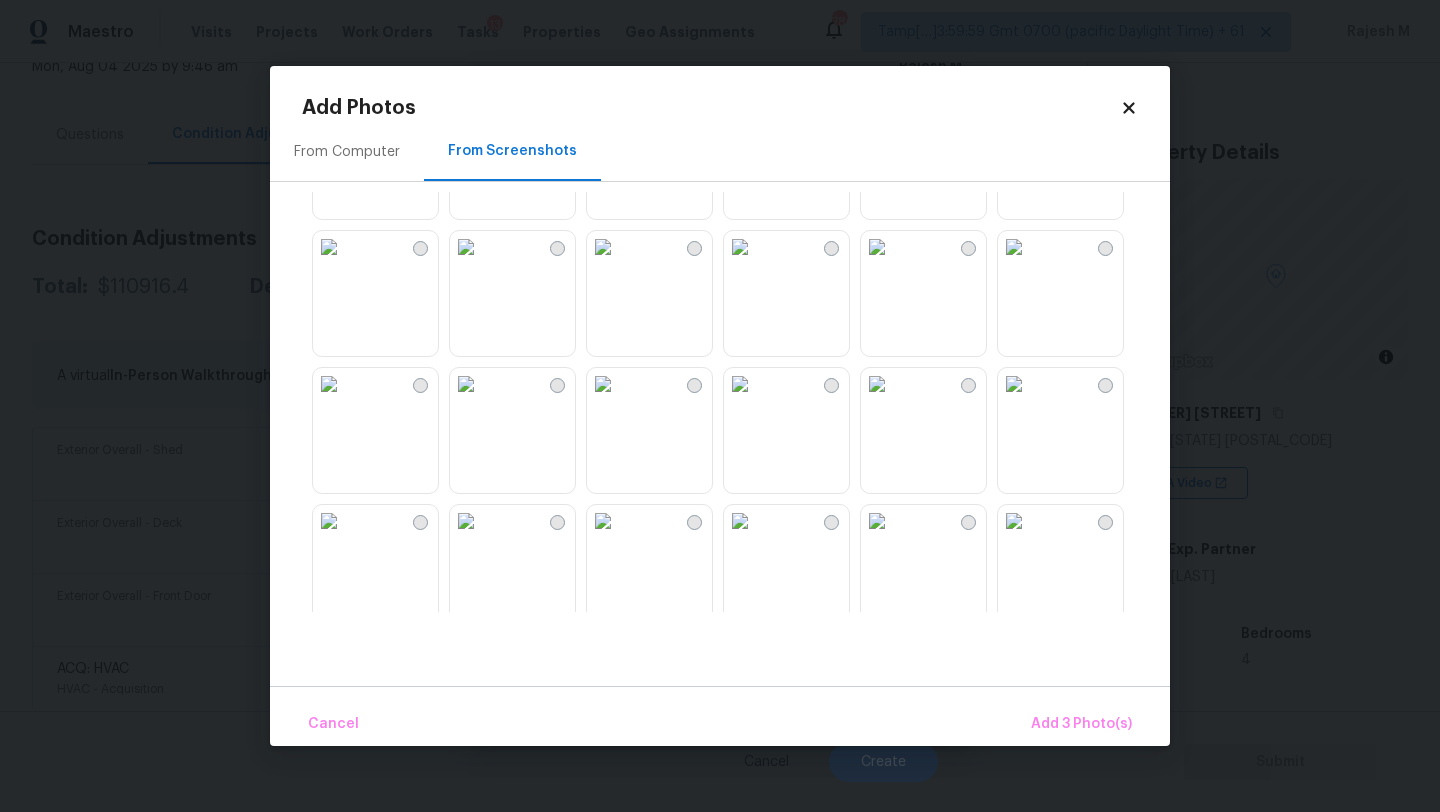 click at bounding box center (1014, 384) 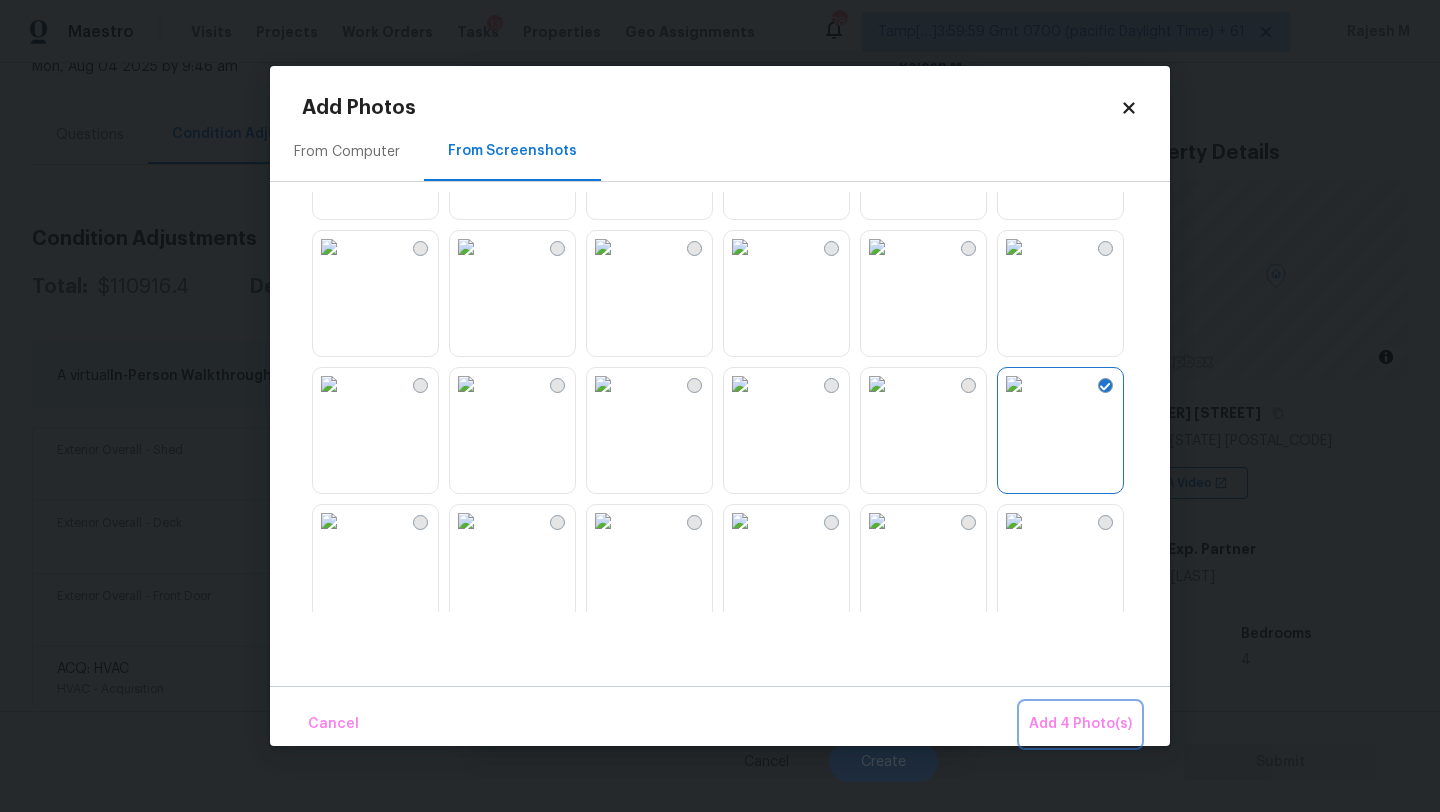 click on "Add 4 Photo(s)" at bounding box center [1080, 724] 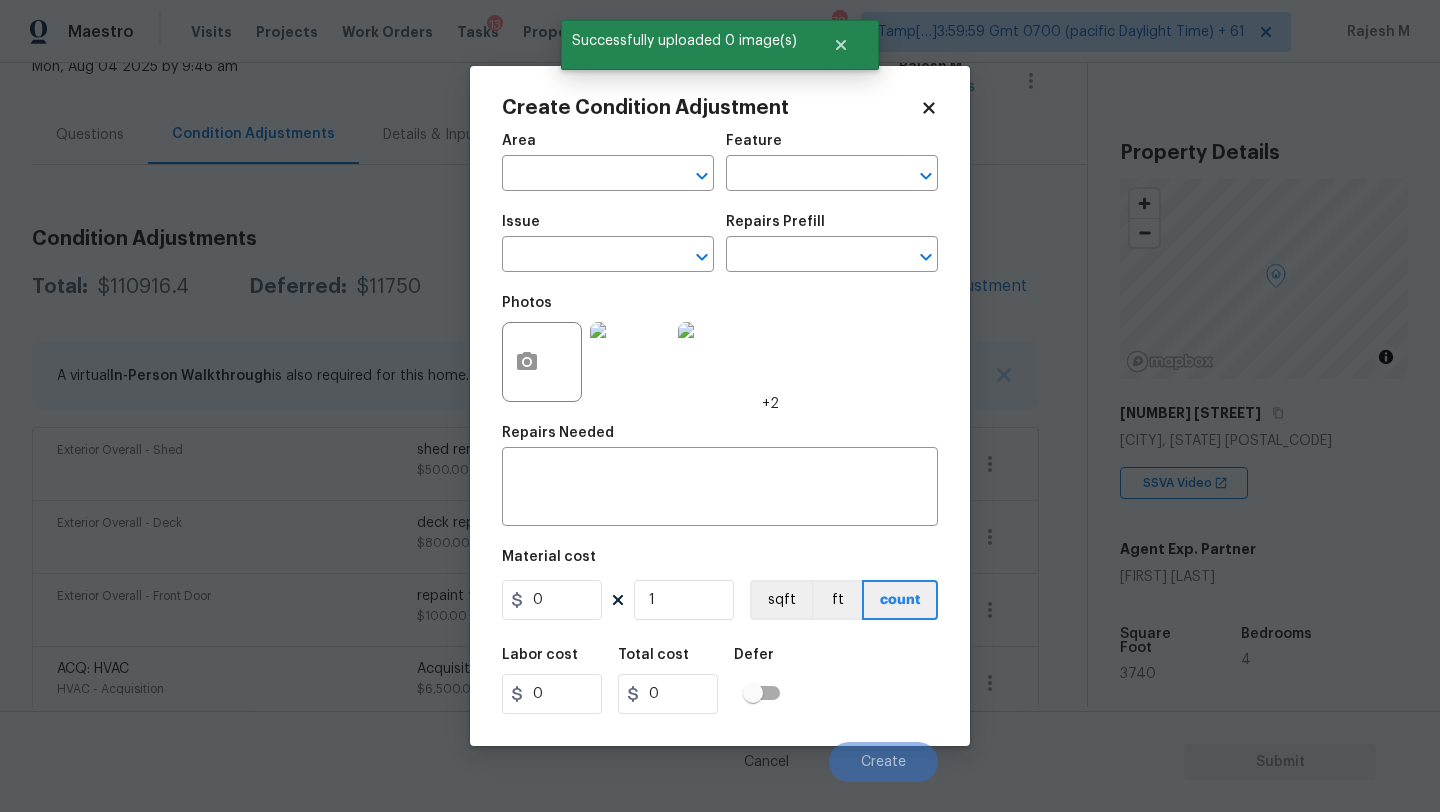 click on "Issue ​" at bounding box center (608, 243) 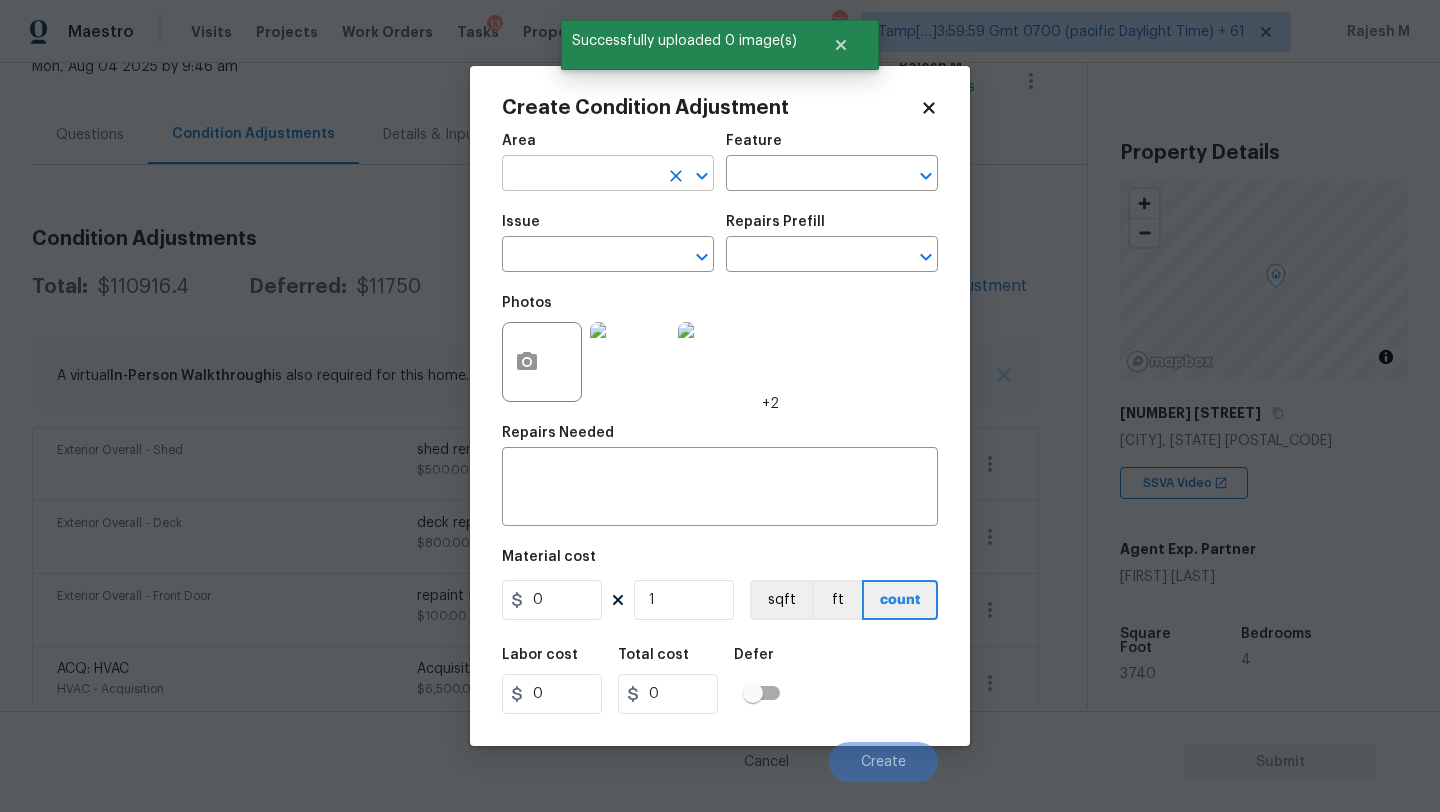 click at bounding box center [580, 175] 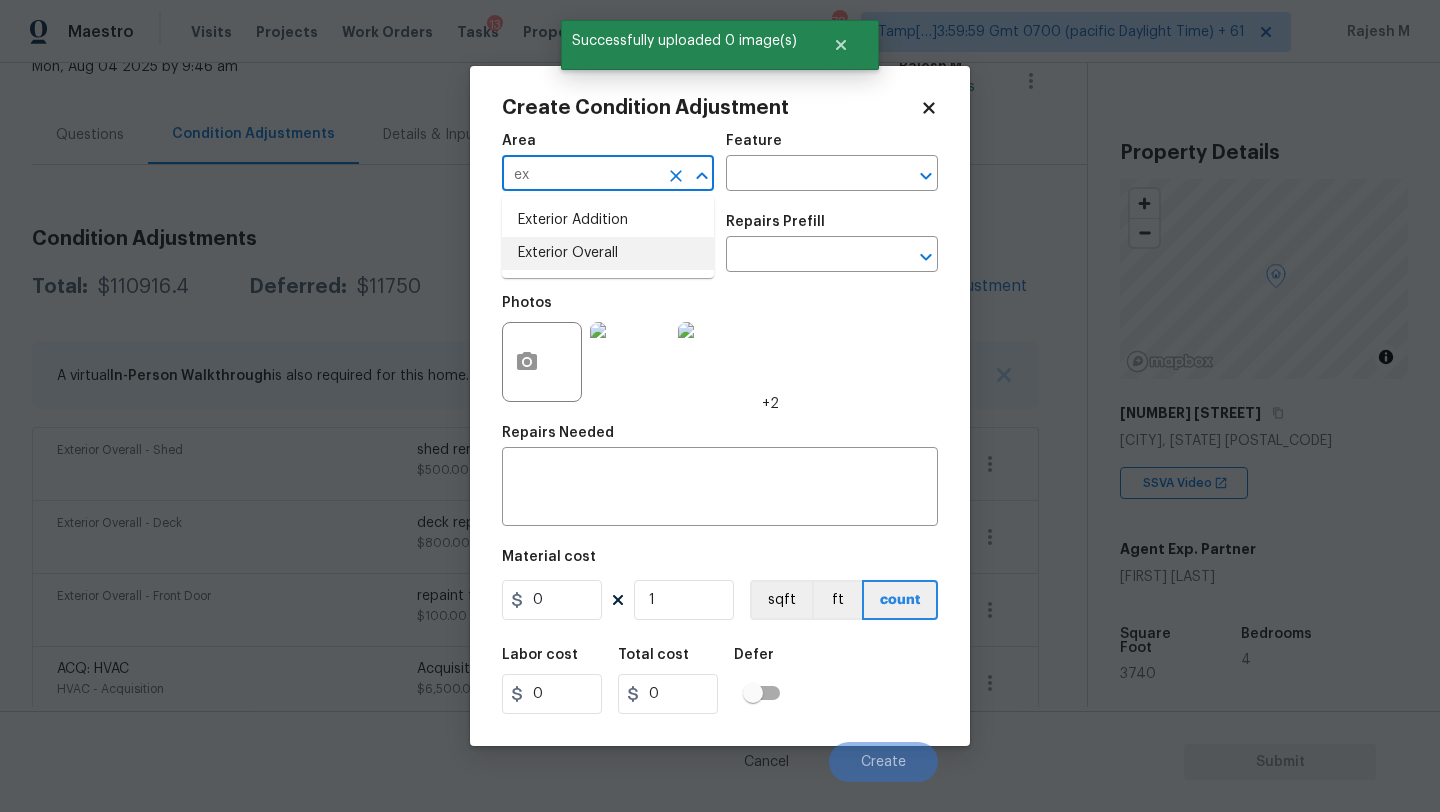 click on "Exterior Overall" at bounding box center [608, 253] 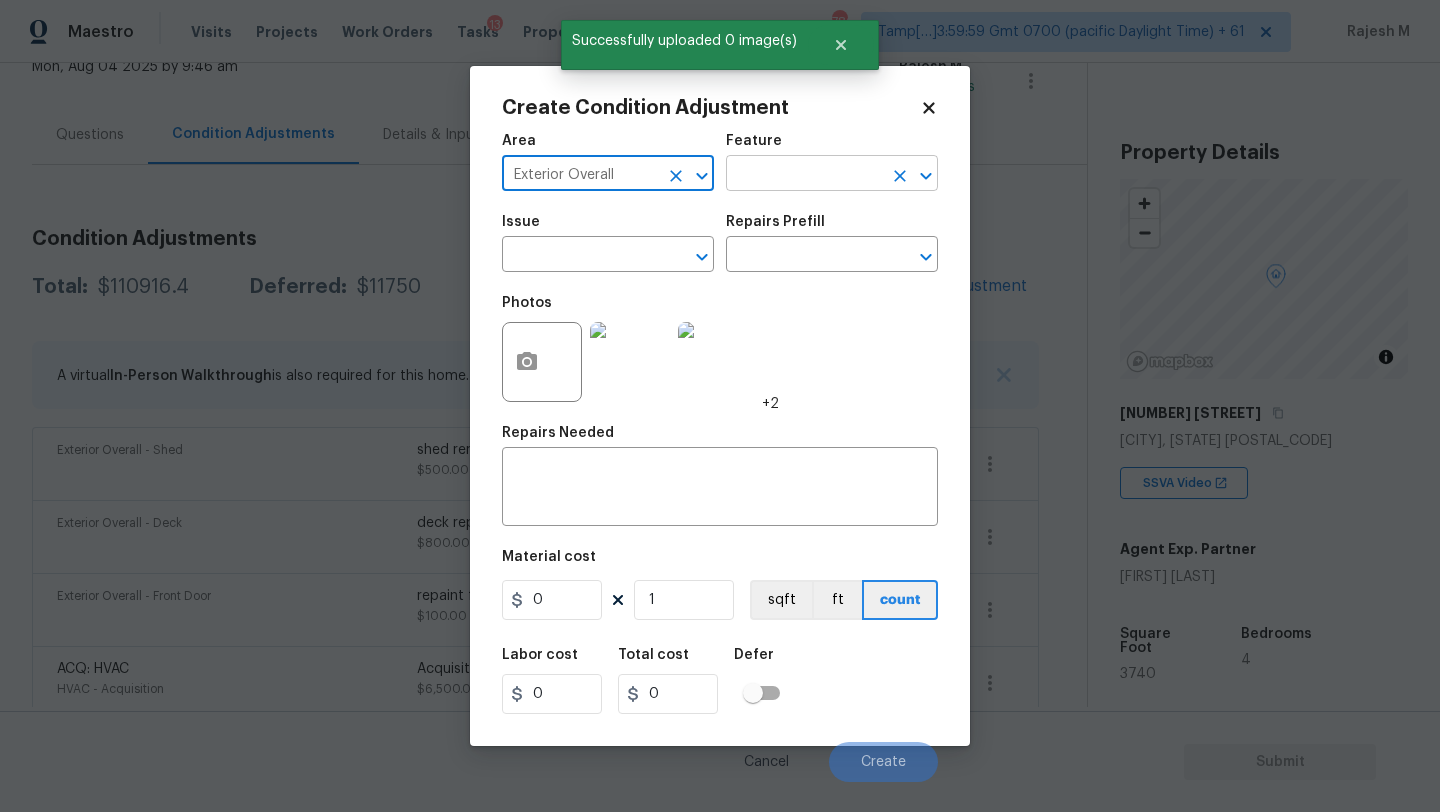 type on "Exterior Overall" 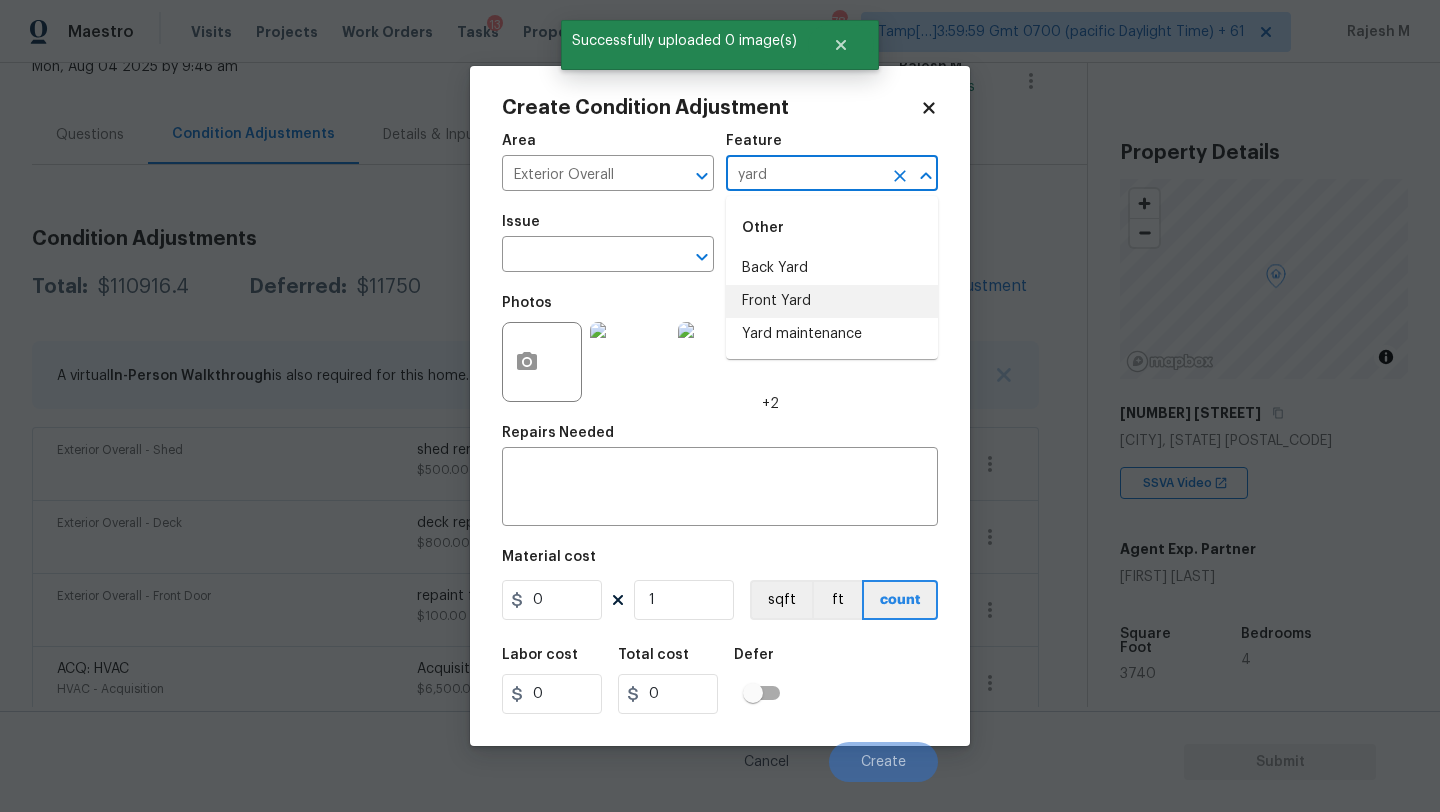 click on "Back Yard" at bounding box center (832, 268) 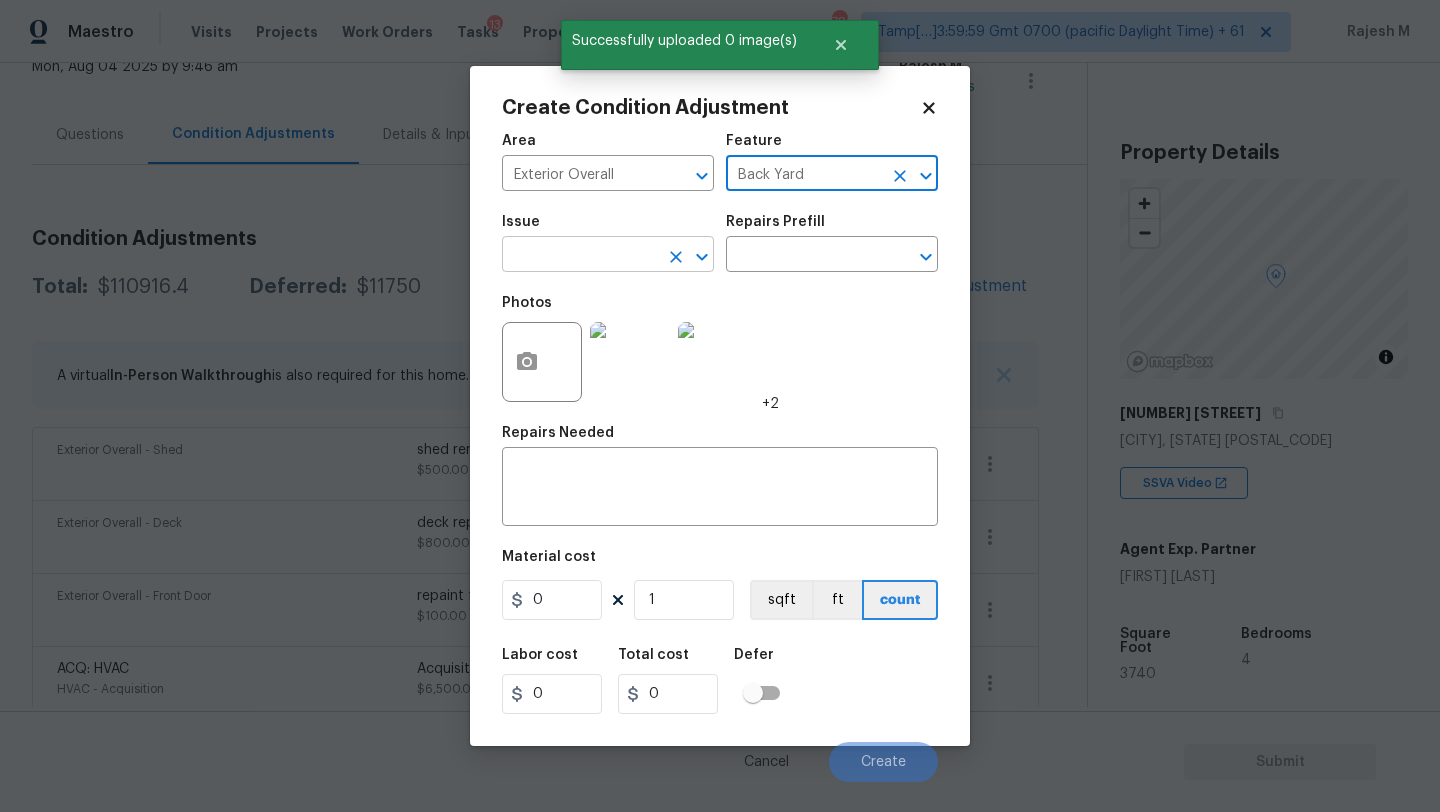 type on "Back Yard" 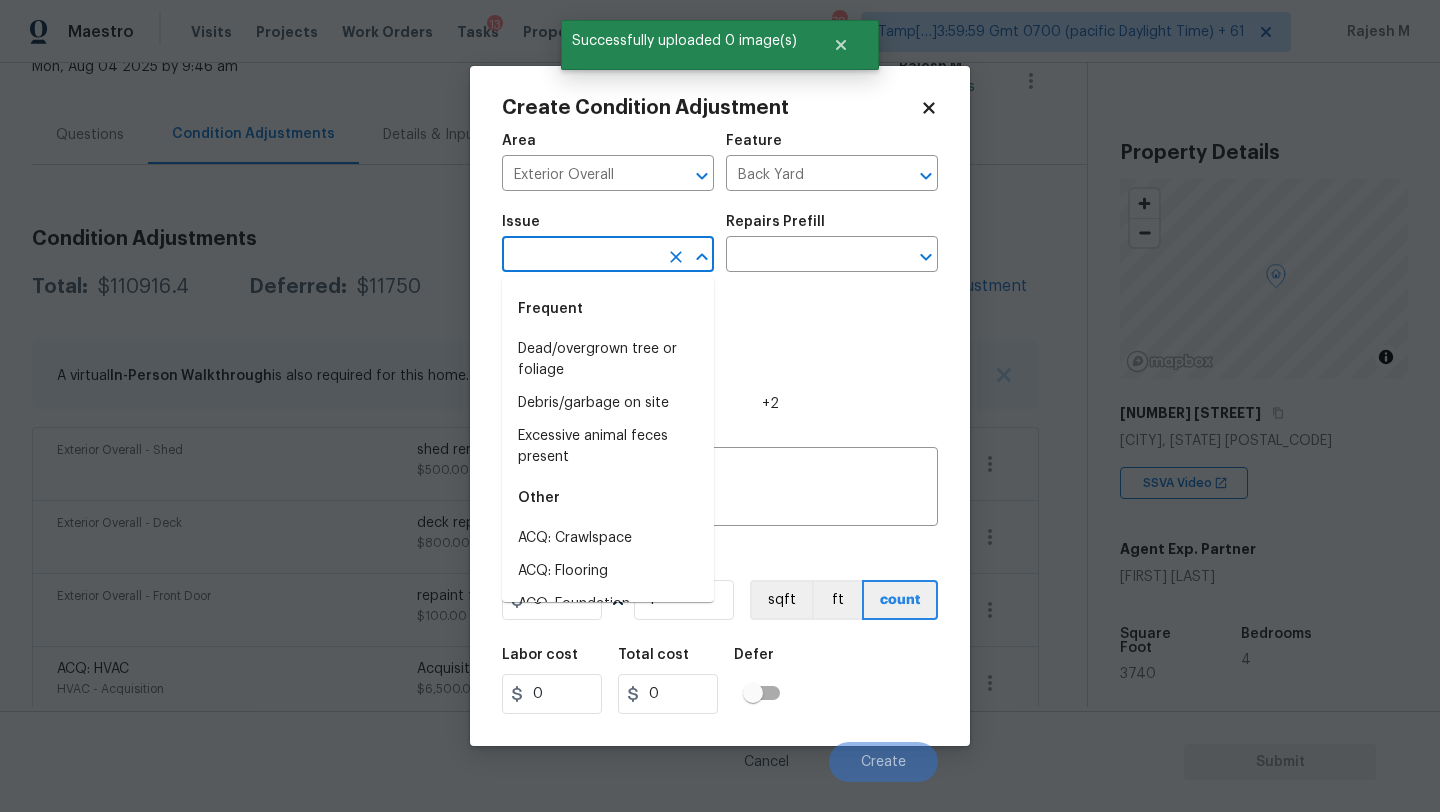 click at bounding box center [580, 256] 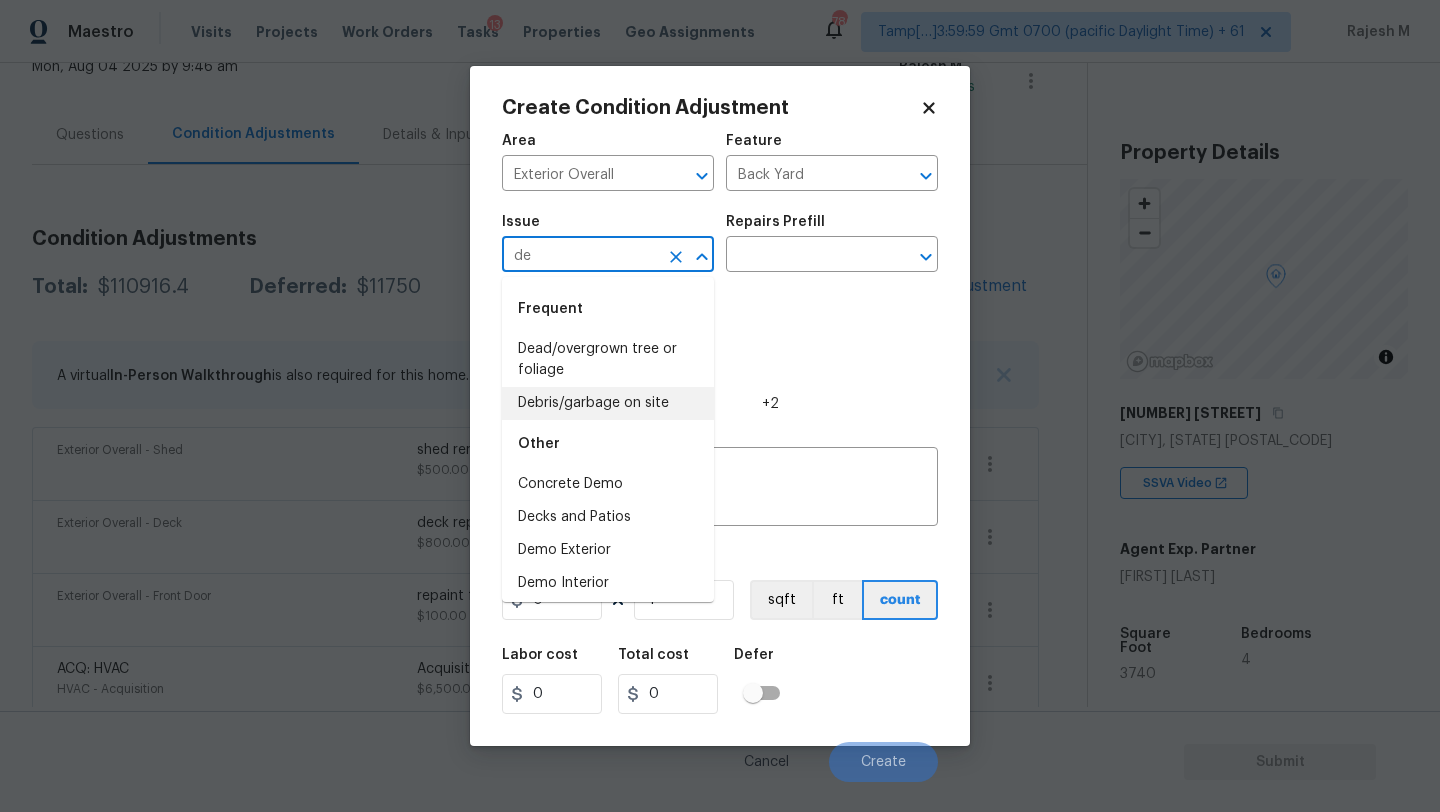 click on "Debris/garbage on site" at bounding box center (608, 403) 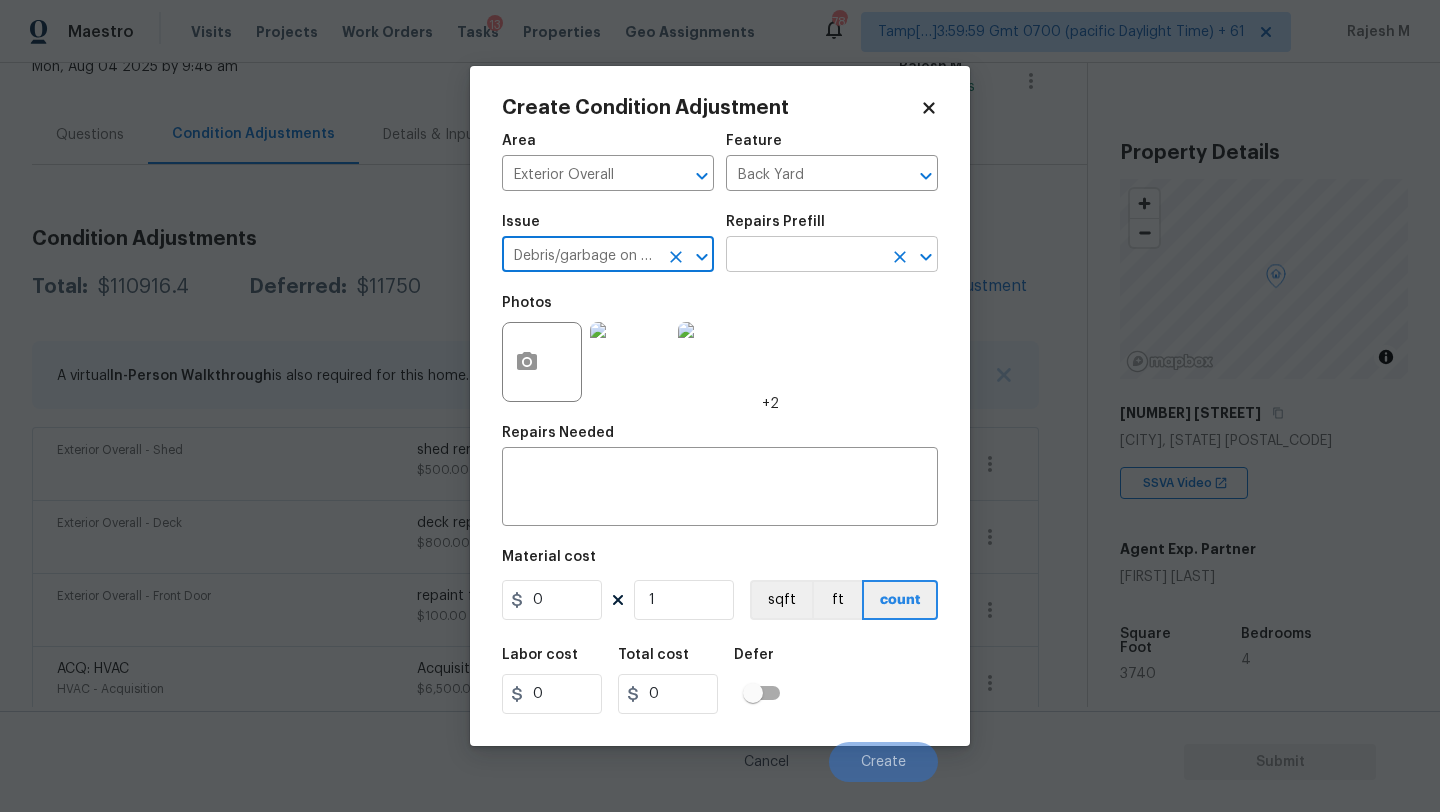 type on "Debris/garbage on site" 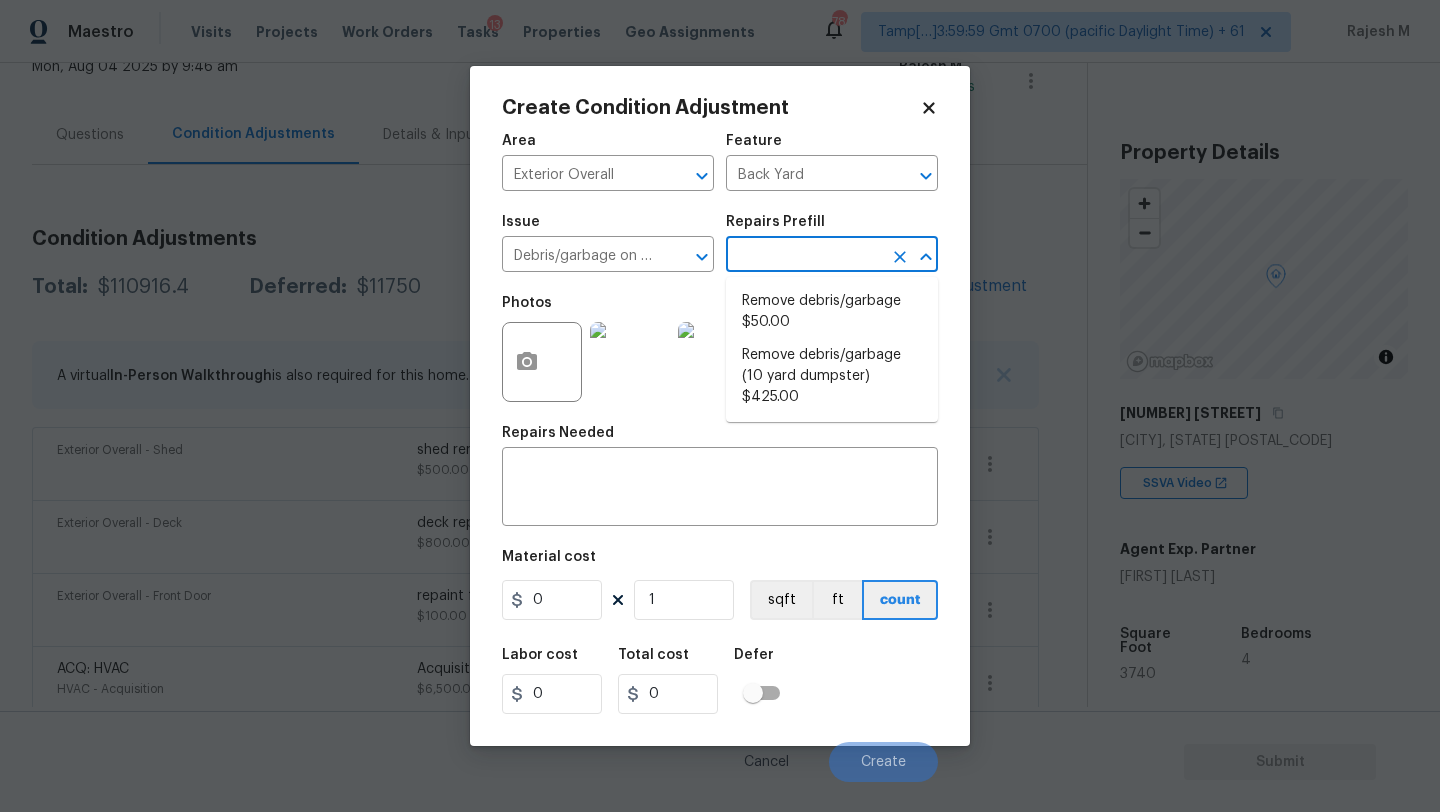 click at bounding box center [804, 256] 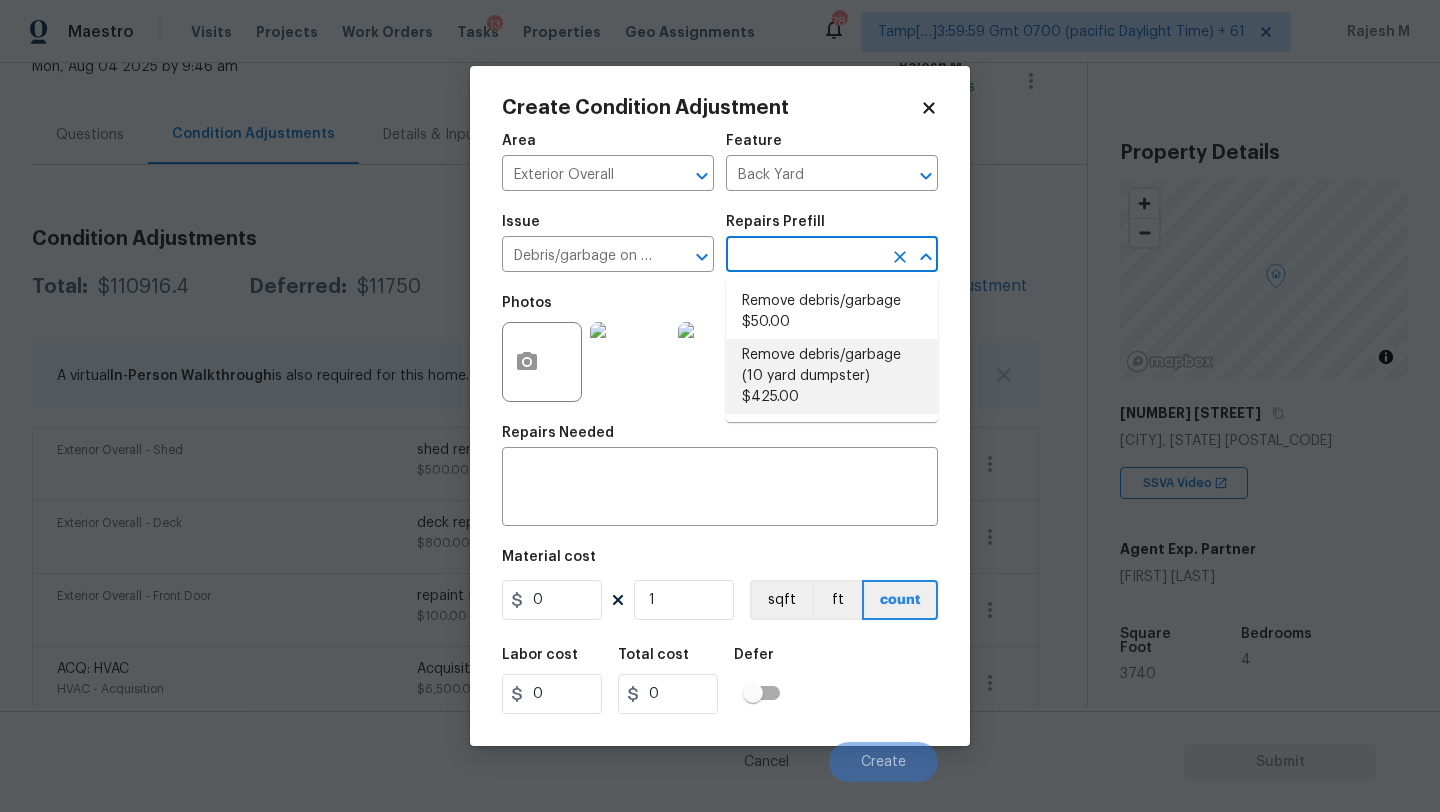 click on "Remove debris/garbage (10 yard dumpster) $425.00" at bounding box center [832, 376] 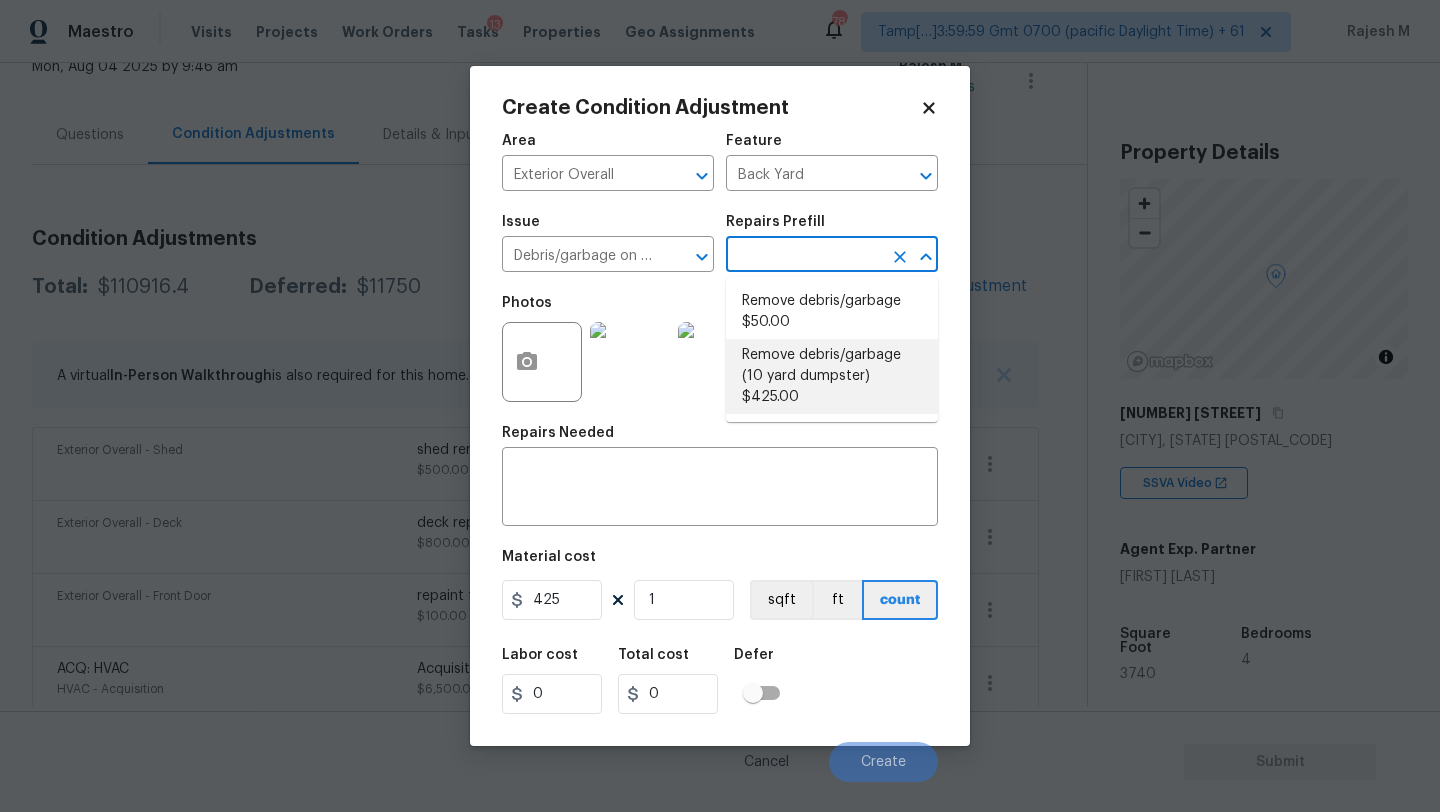 type on "425" 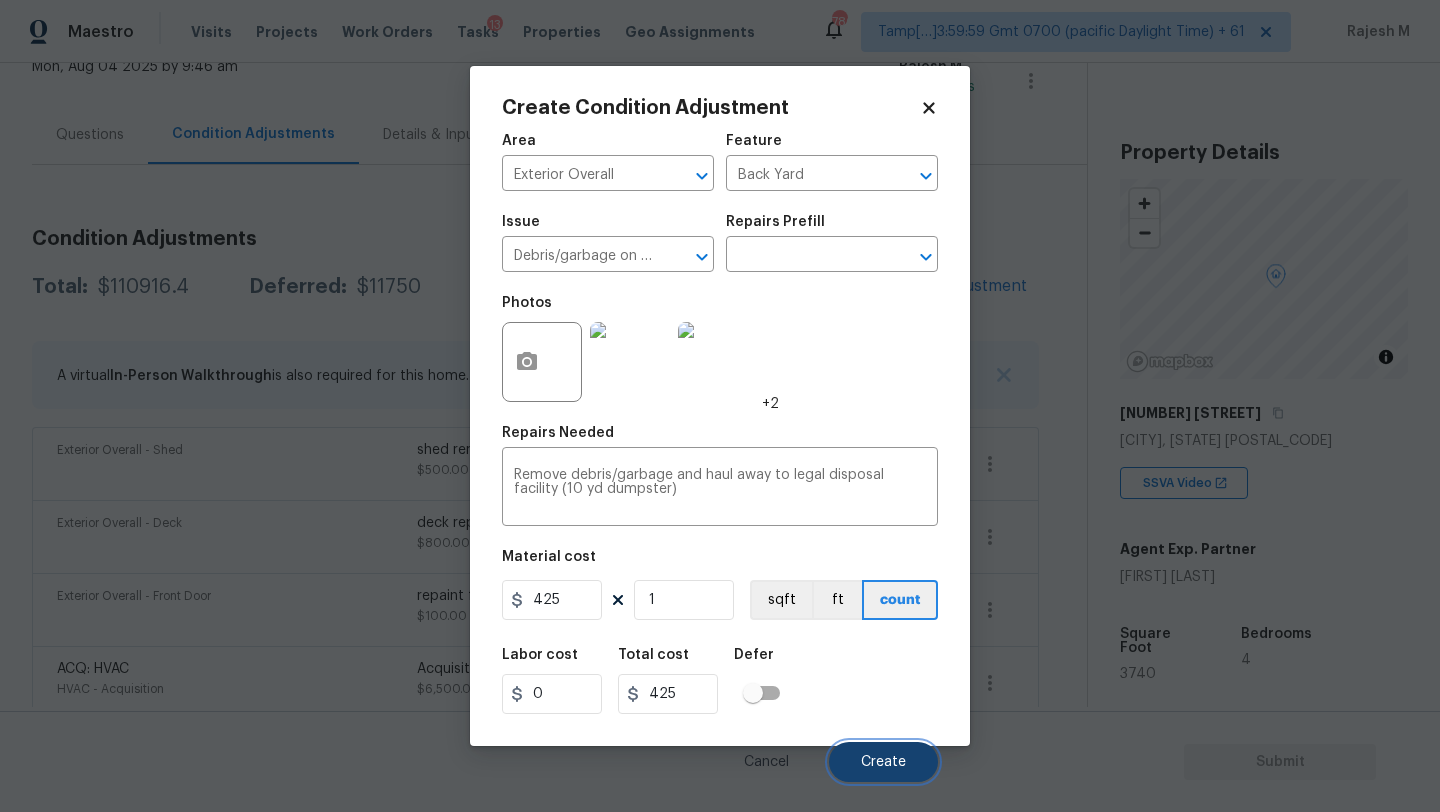 click on "Create" at bounding box center (883, 762) 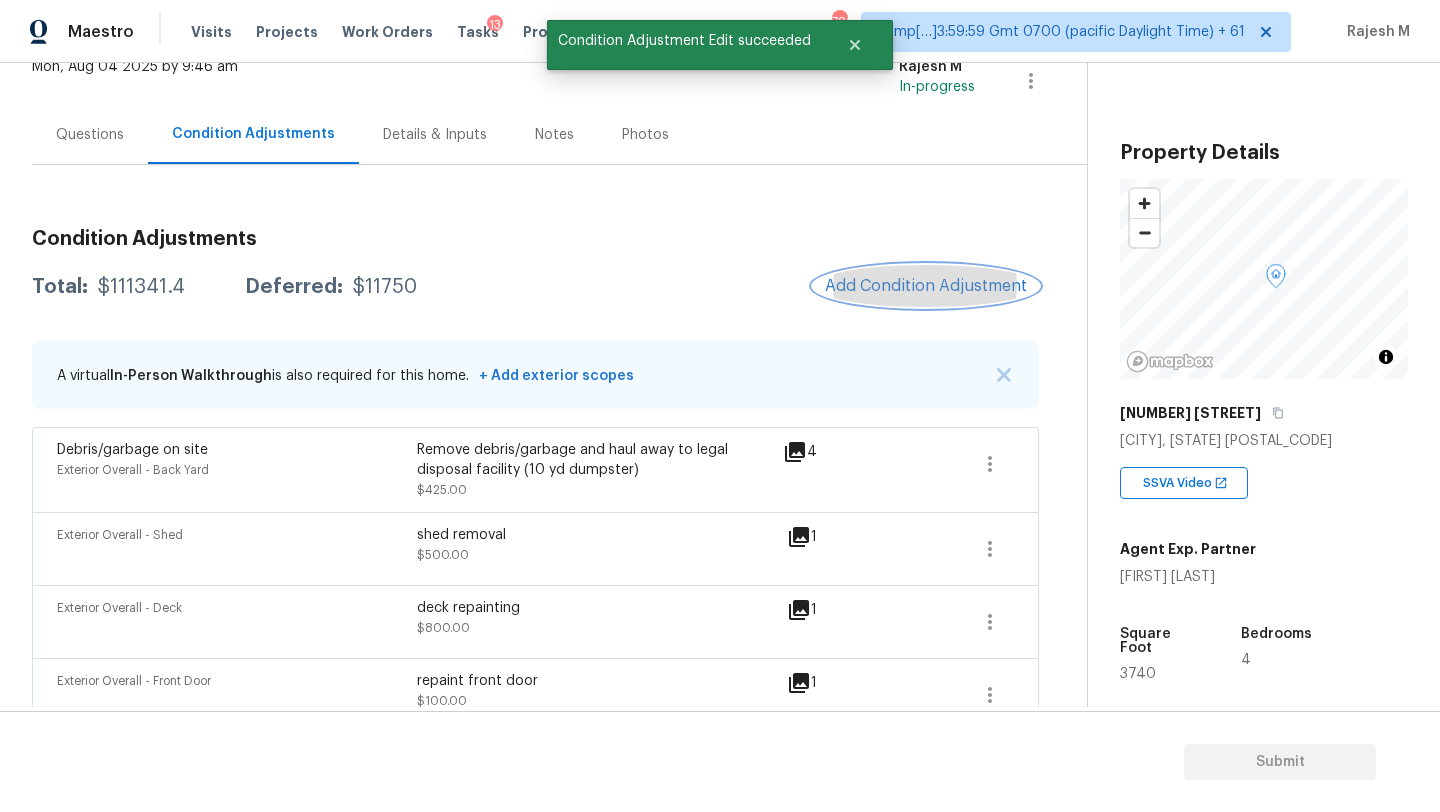 click on "Add Condition Adjustment" at bounding box center [926, 286] 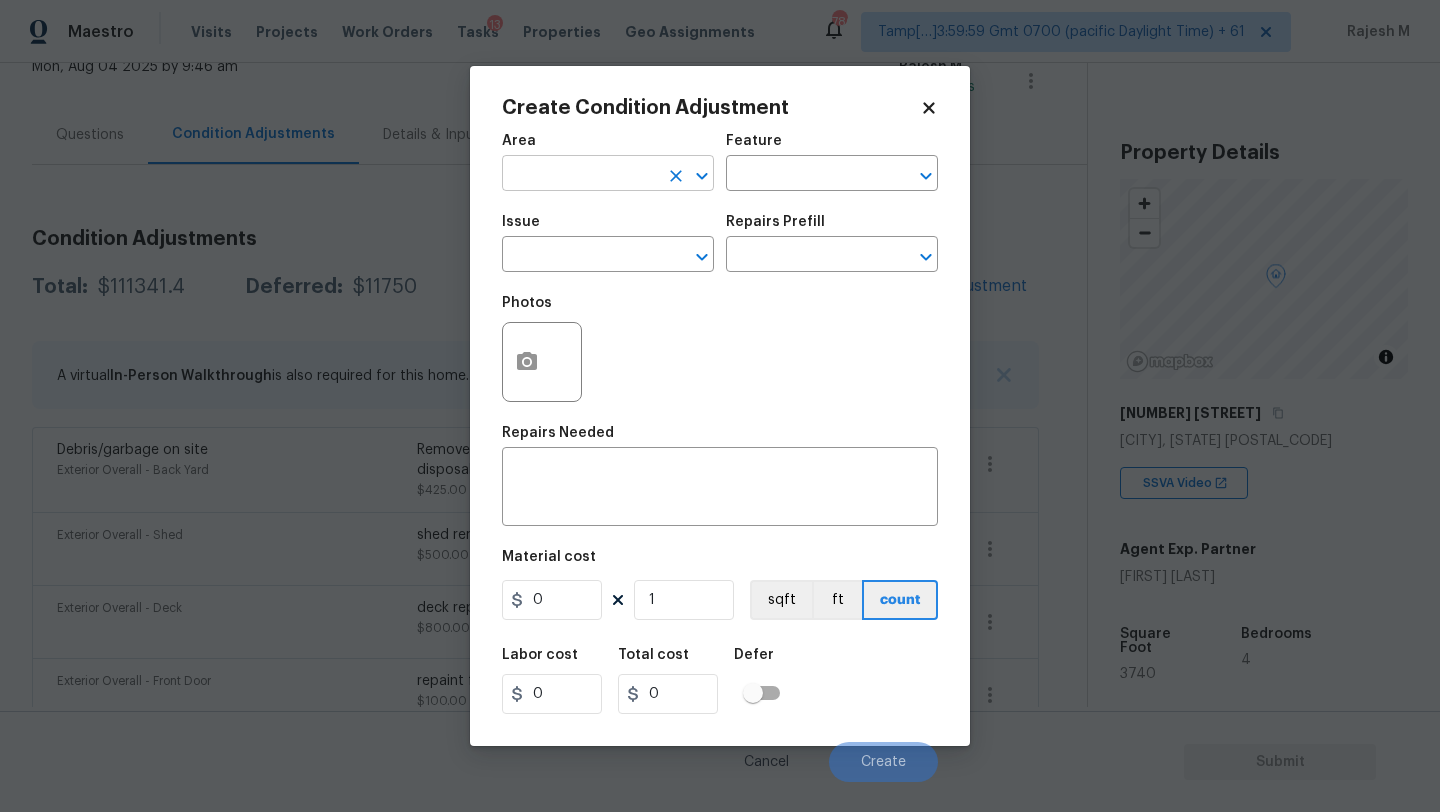 click at bounding box center [580, 175] 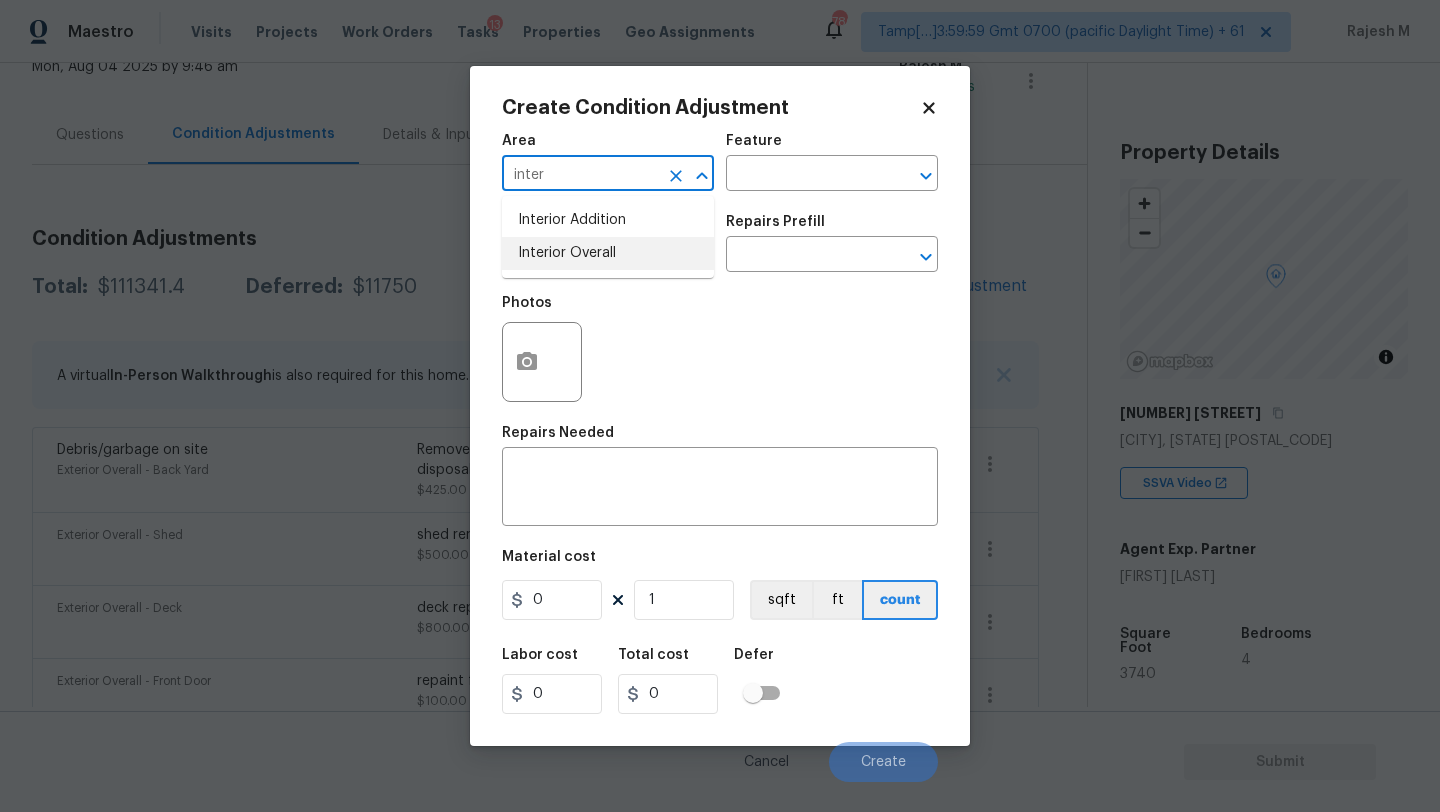 click on "Interior Overall" at bounding box center (608, 253) 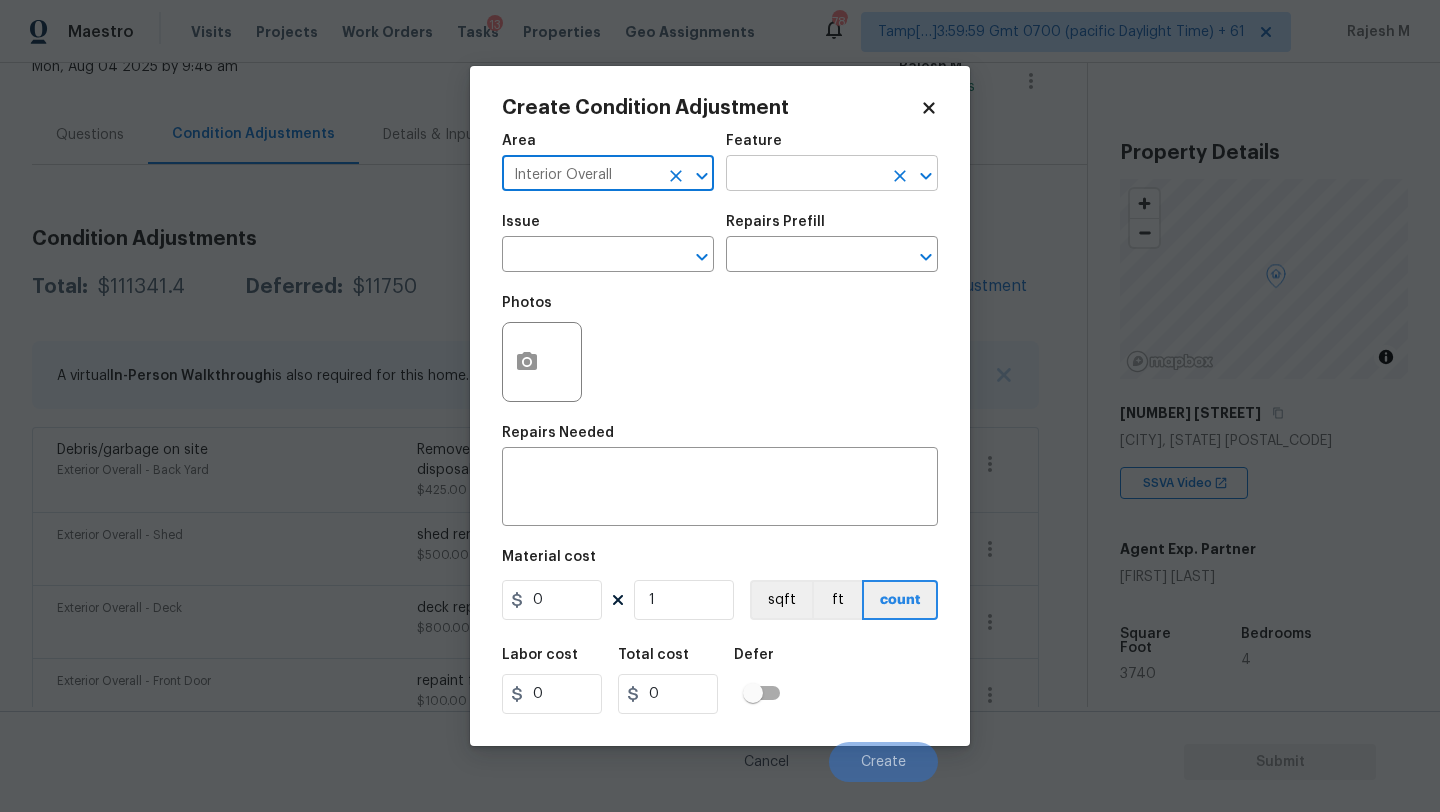 type on "Interior Overall" 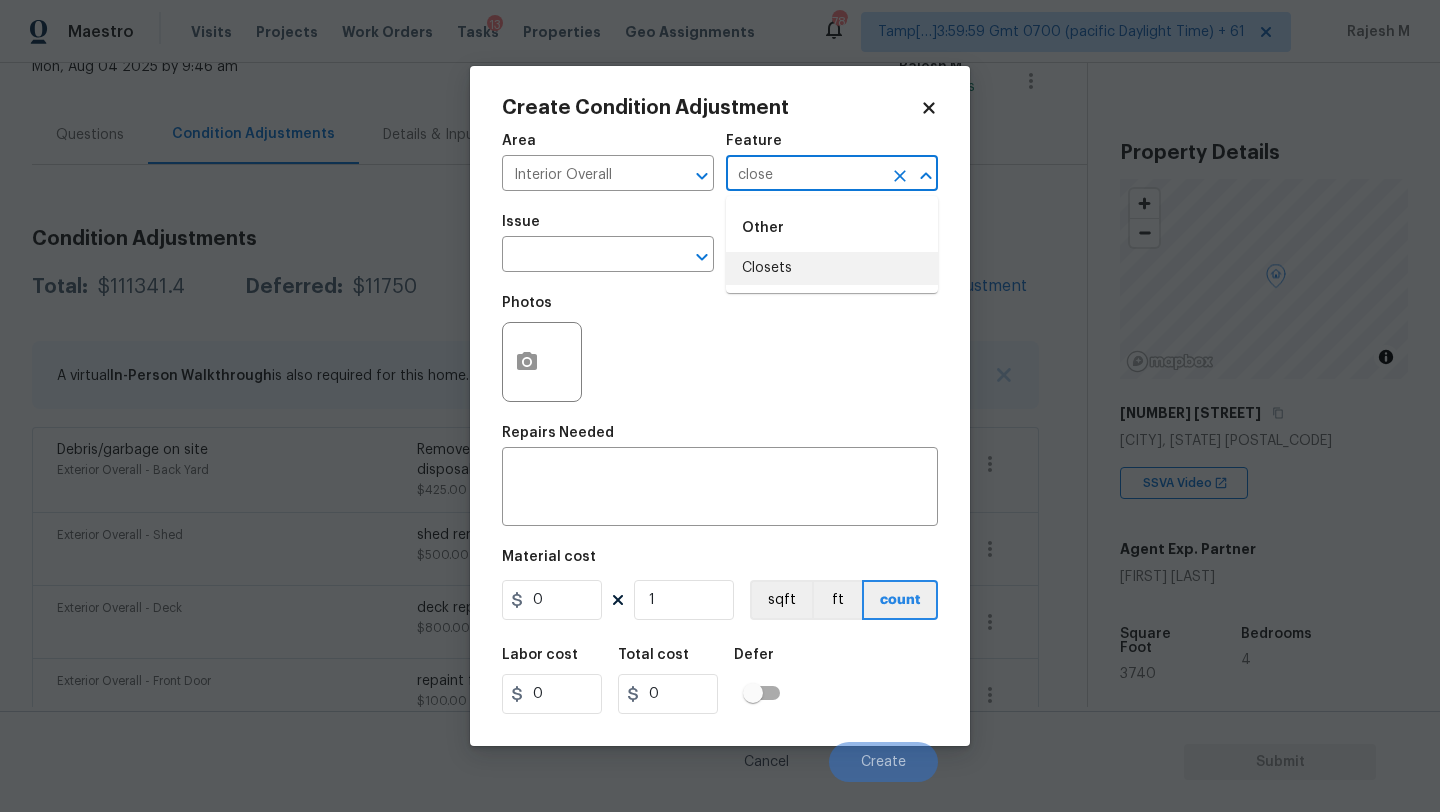 click on "Other Closets" at bounding box center [832, 244] 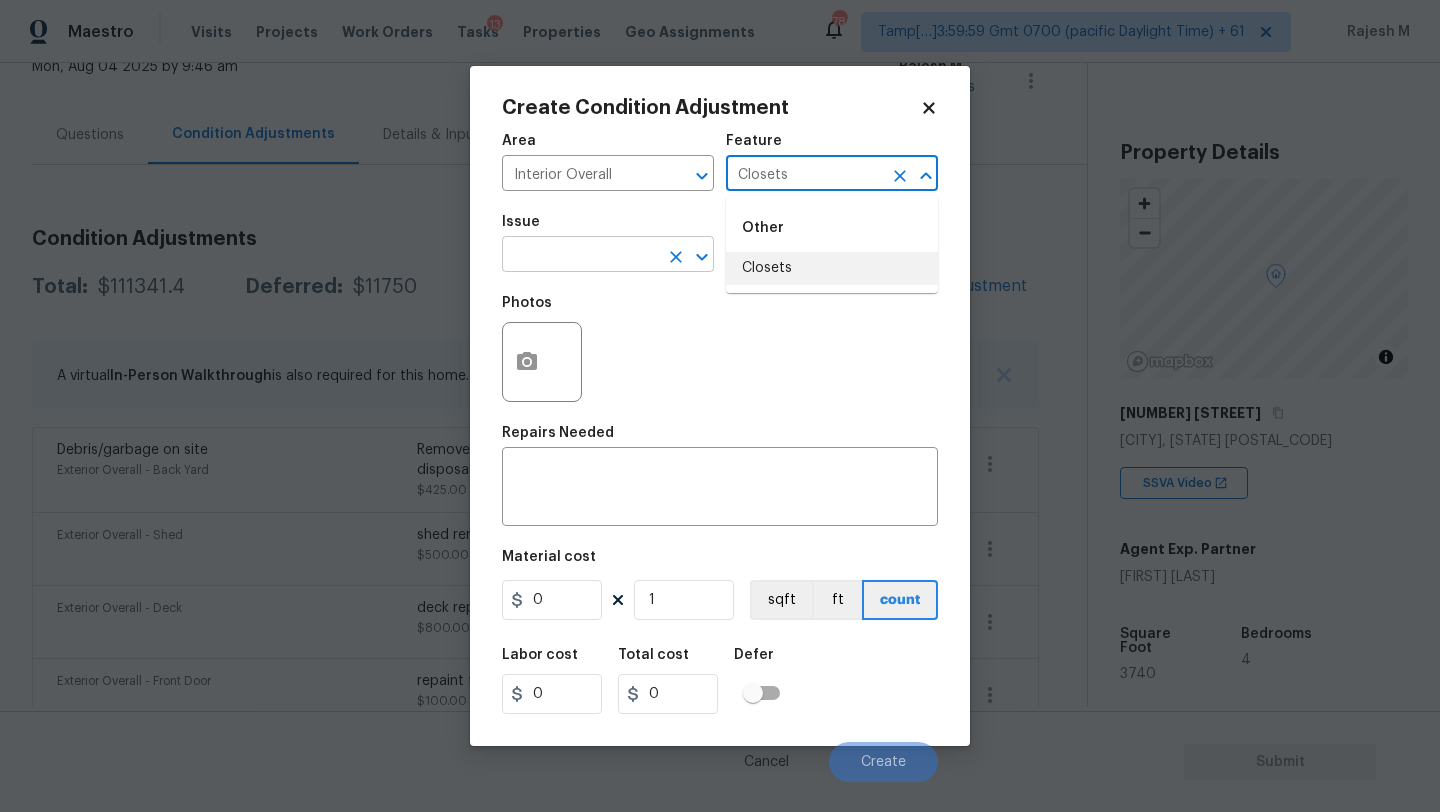 type on "Closets" 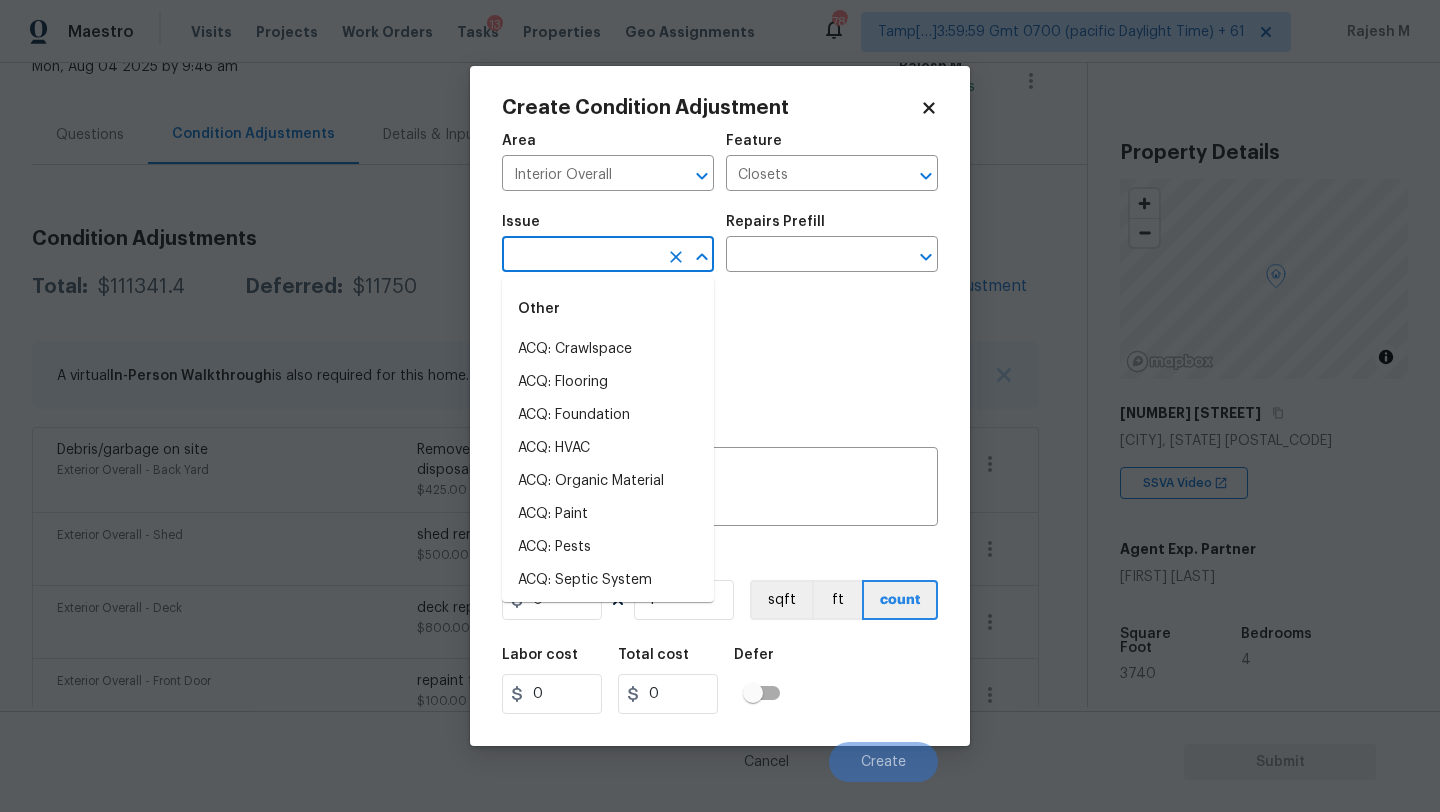 click at bounding box center (580, 256) 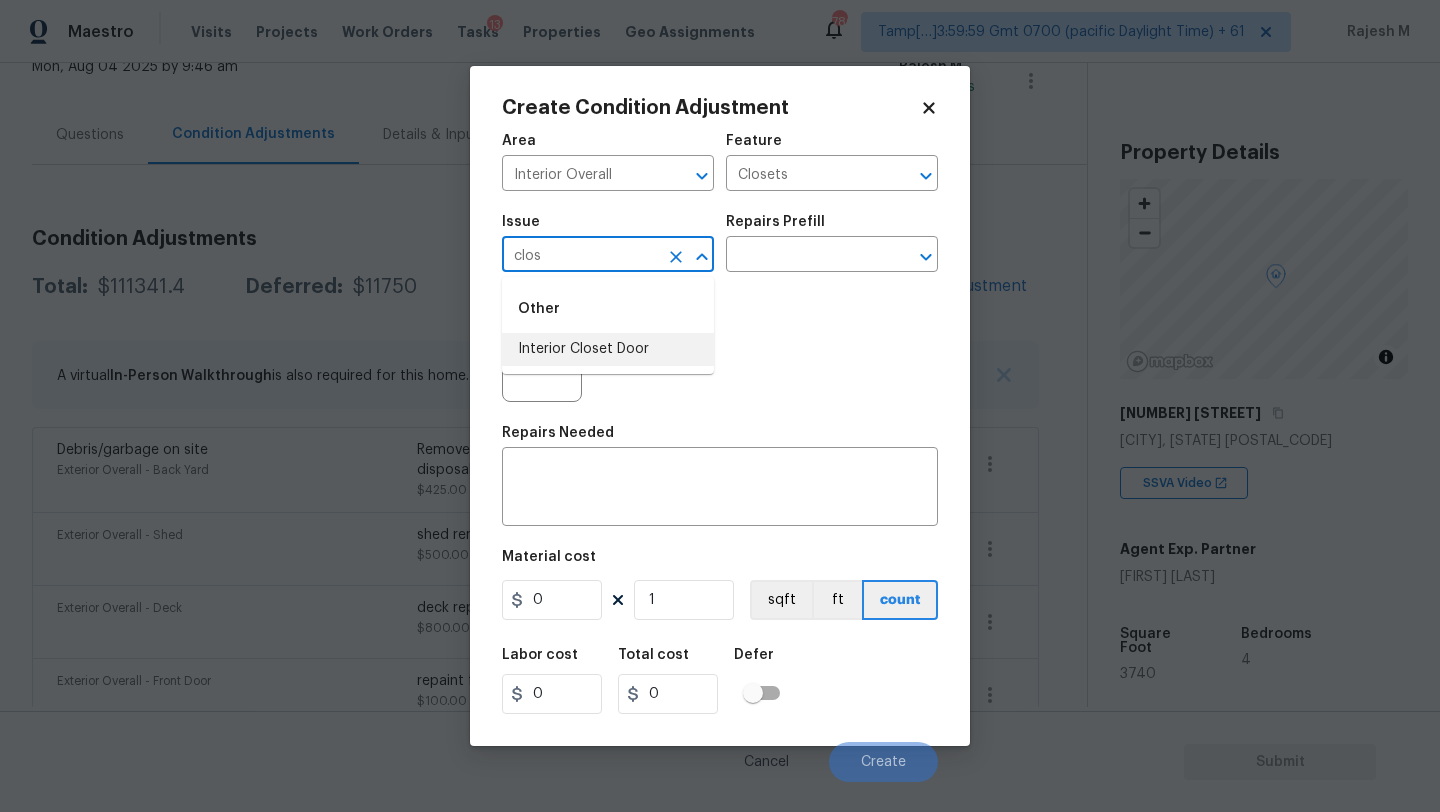 click on "Interior Closet Door" at bounding box center (608, 349) 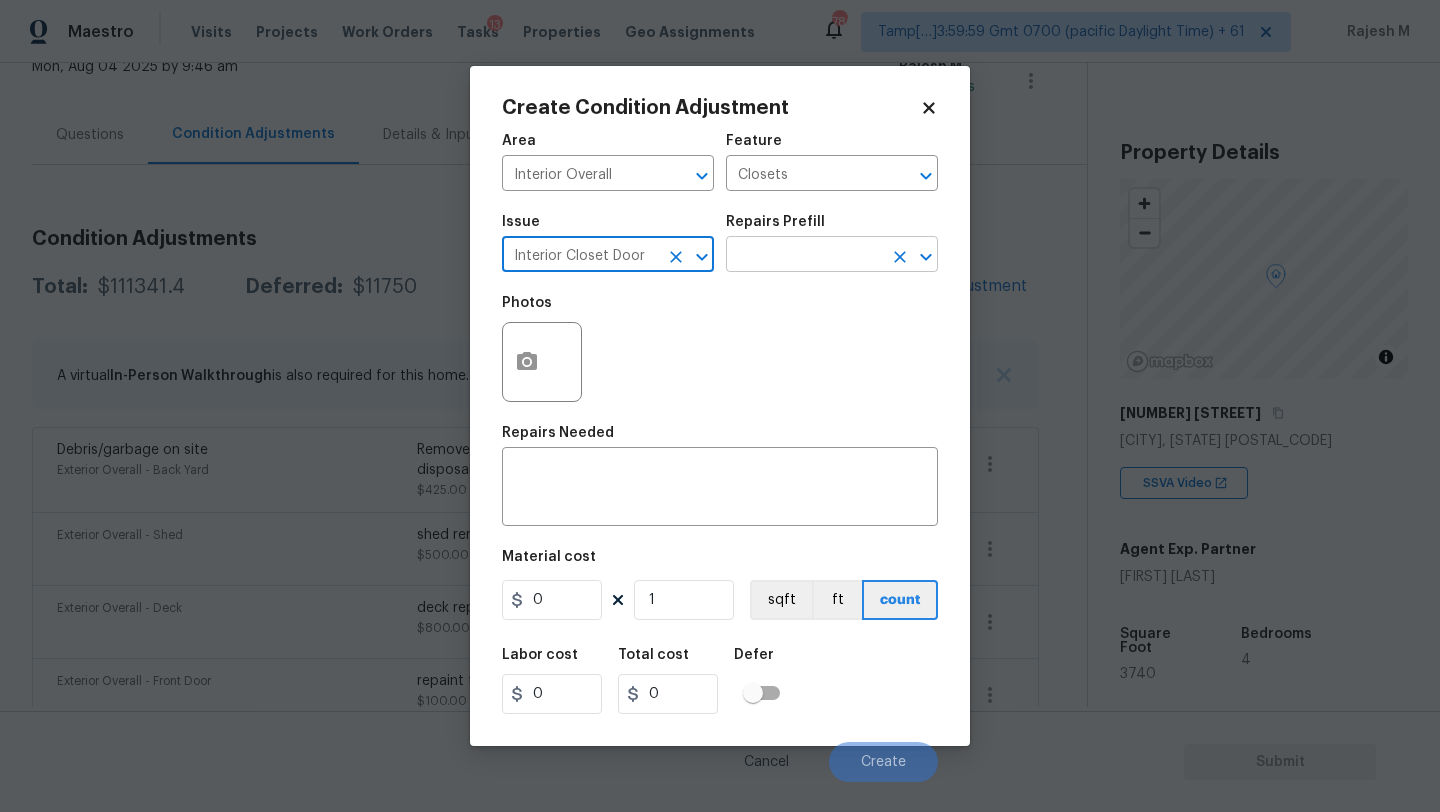 type on "Interior Closet Door" 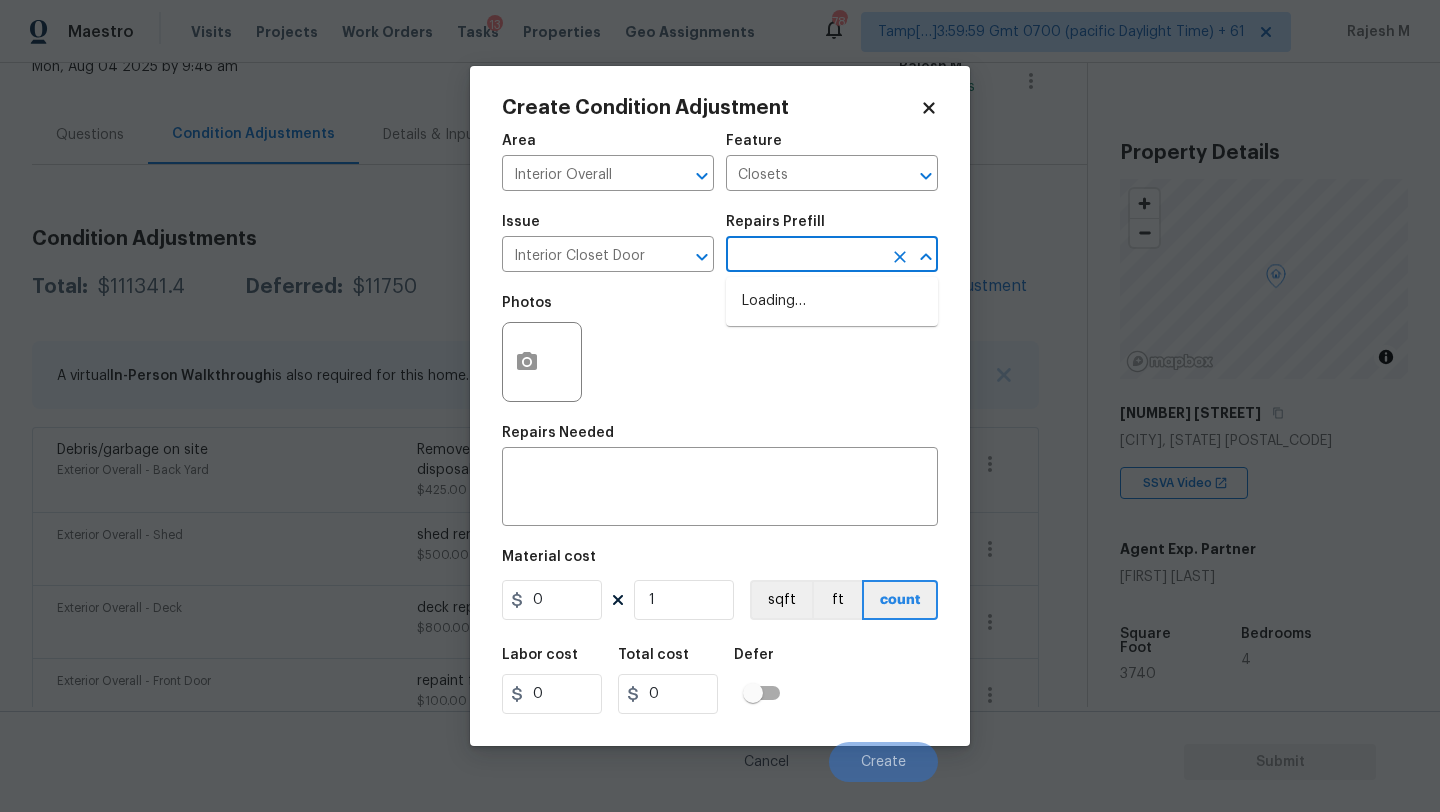 click at bounding box center [804, 256] 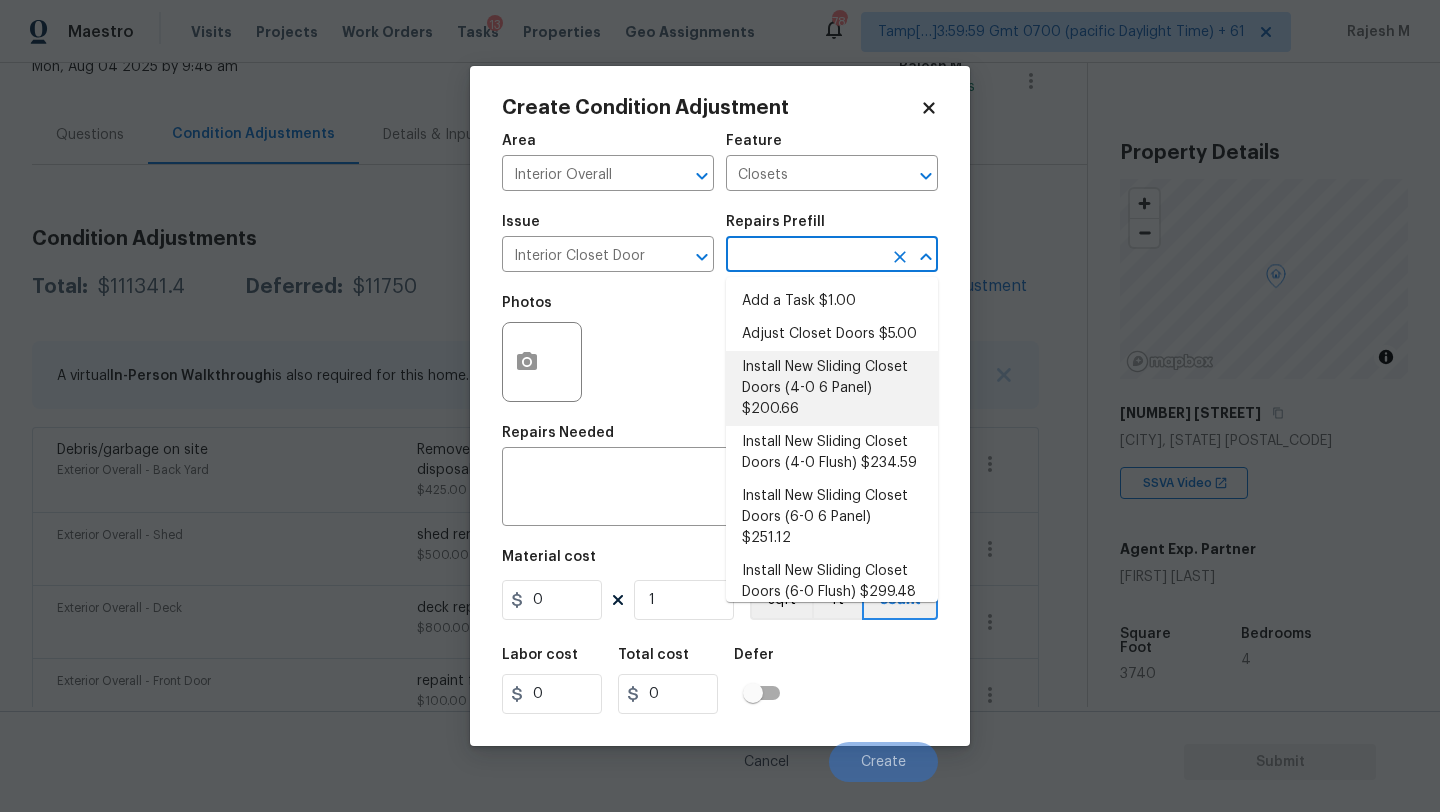 click on "Install New Sliding Closet Doors (4-0 6 Panel) $200.66" at bounding box center (832, 388) 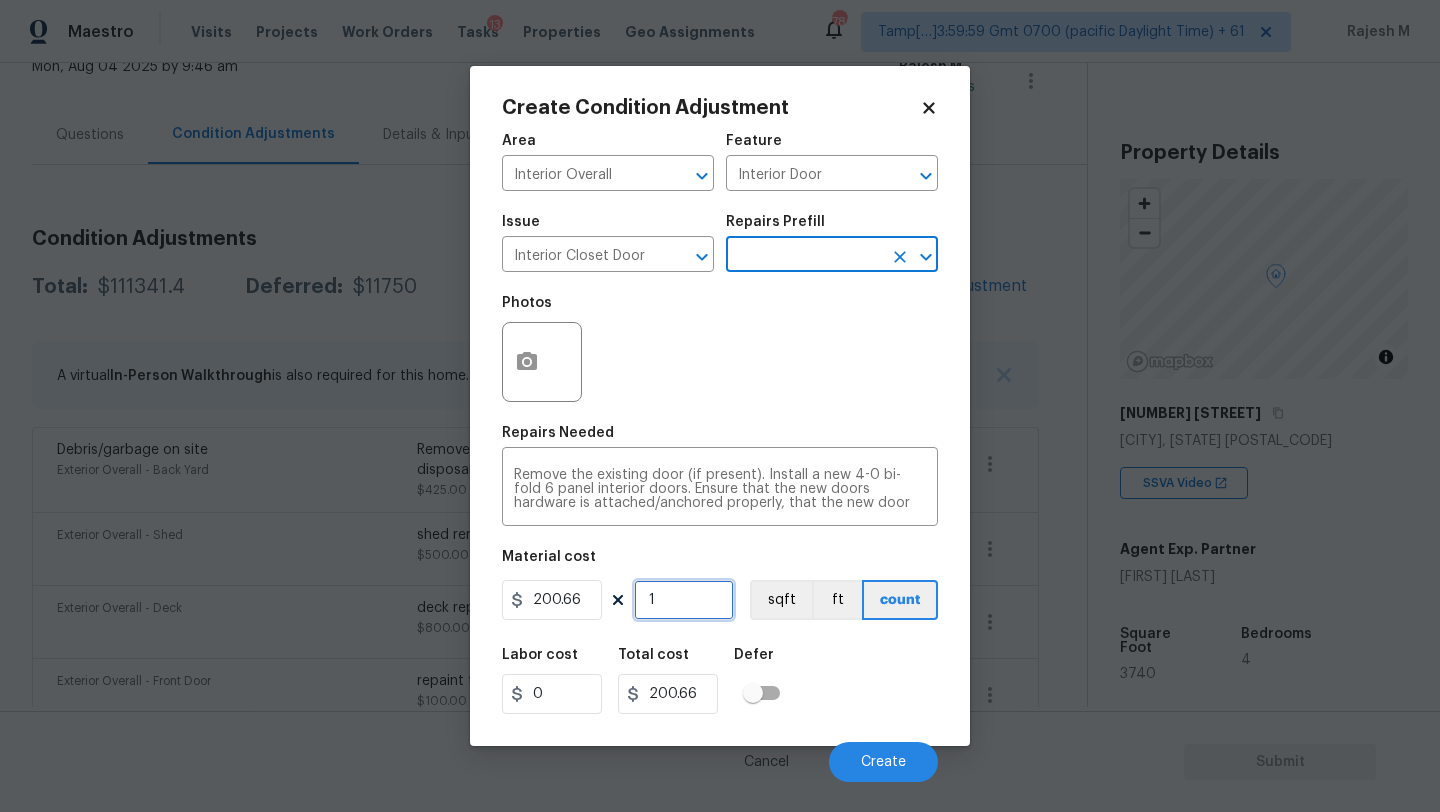 click on "1" at bounding box center [684, 600] 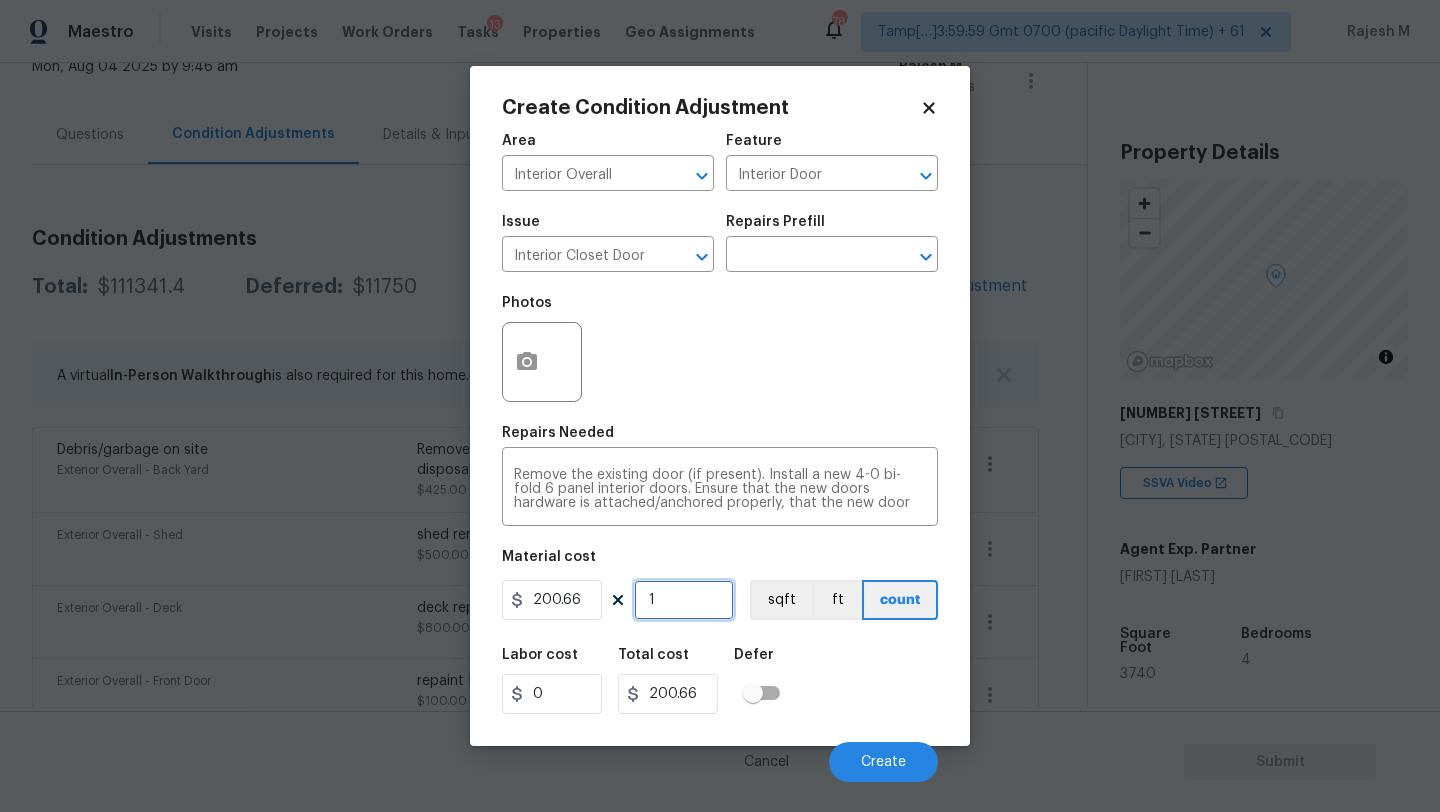 click on "1" at bounding box center (684, 600) 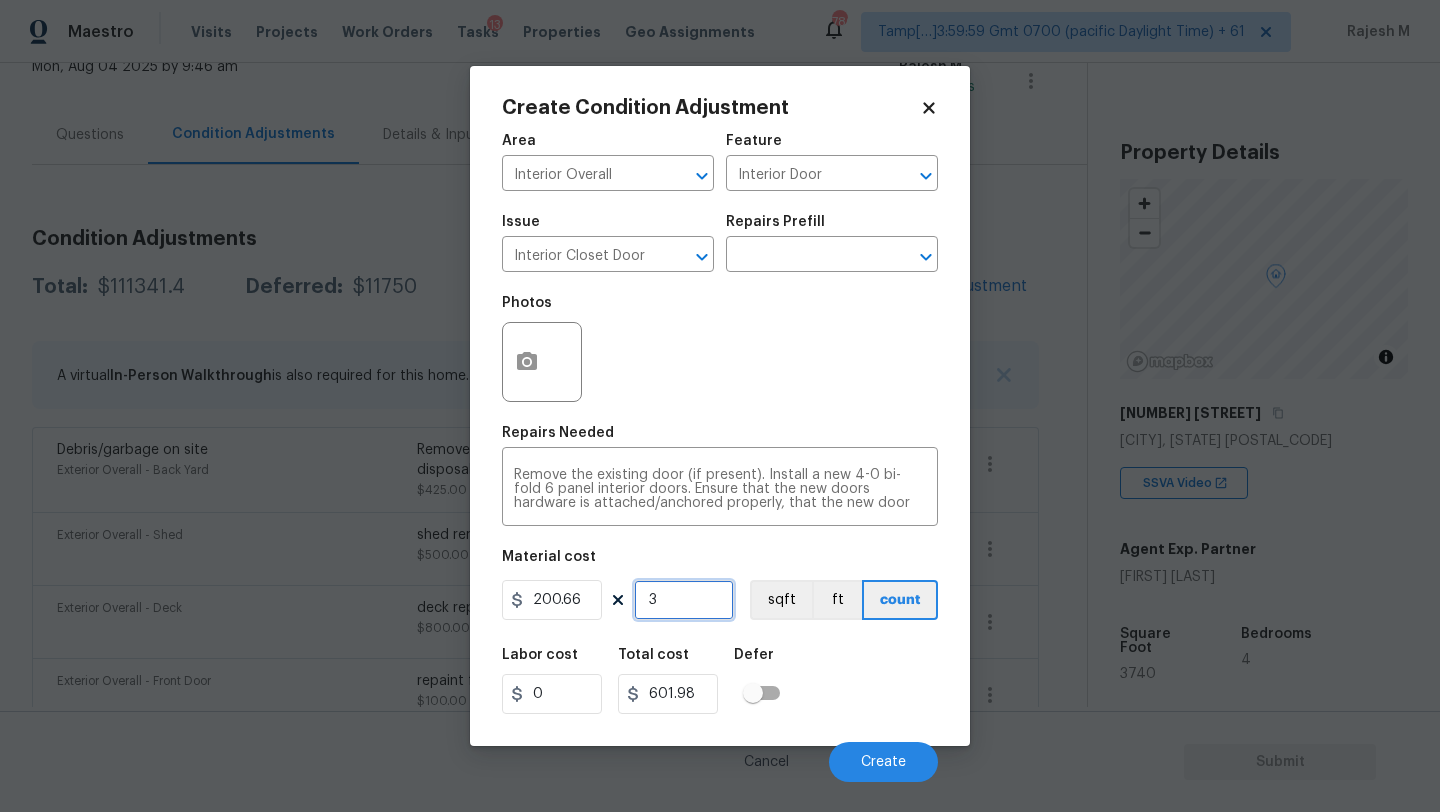 type on "3" 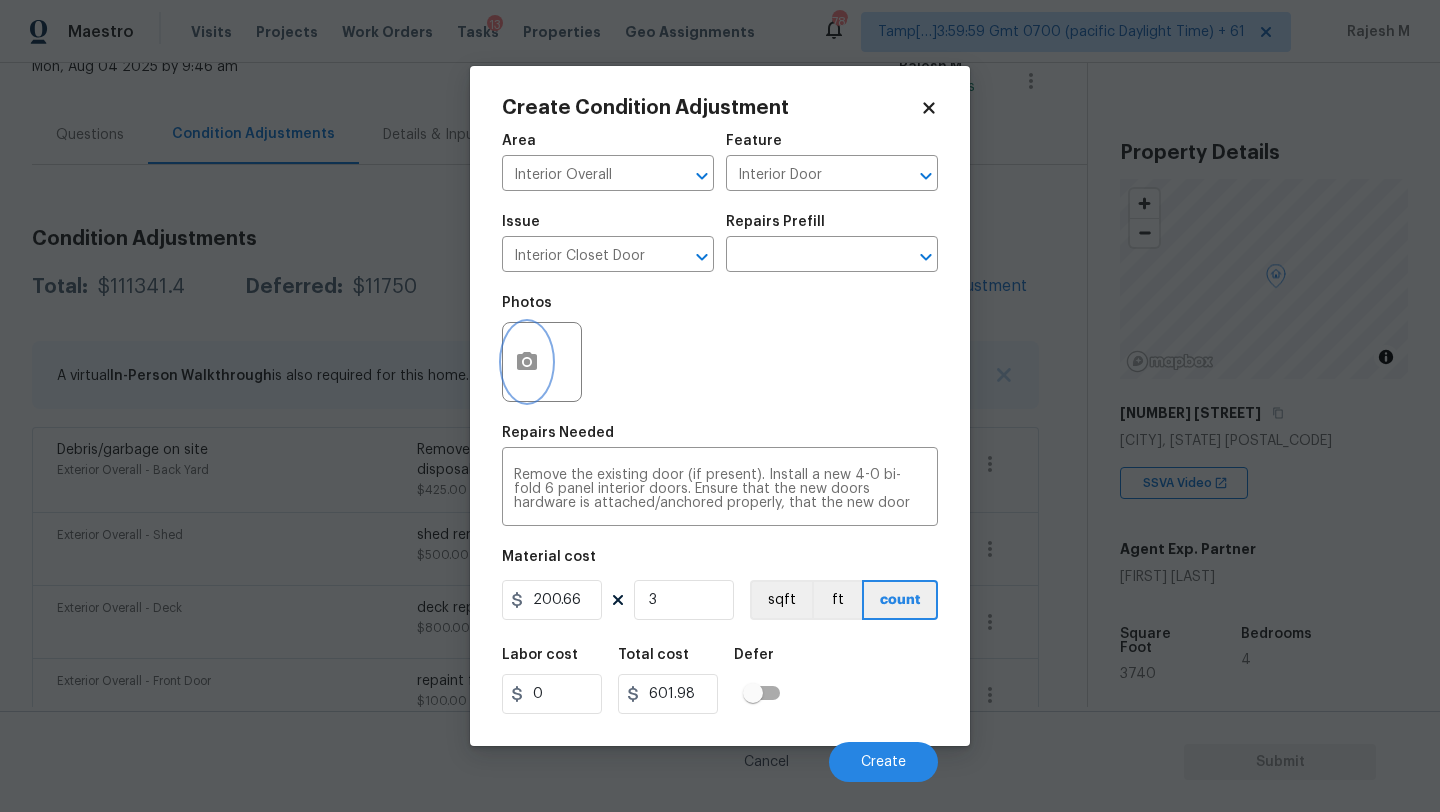 click at bounding box center (527, 362) 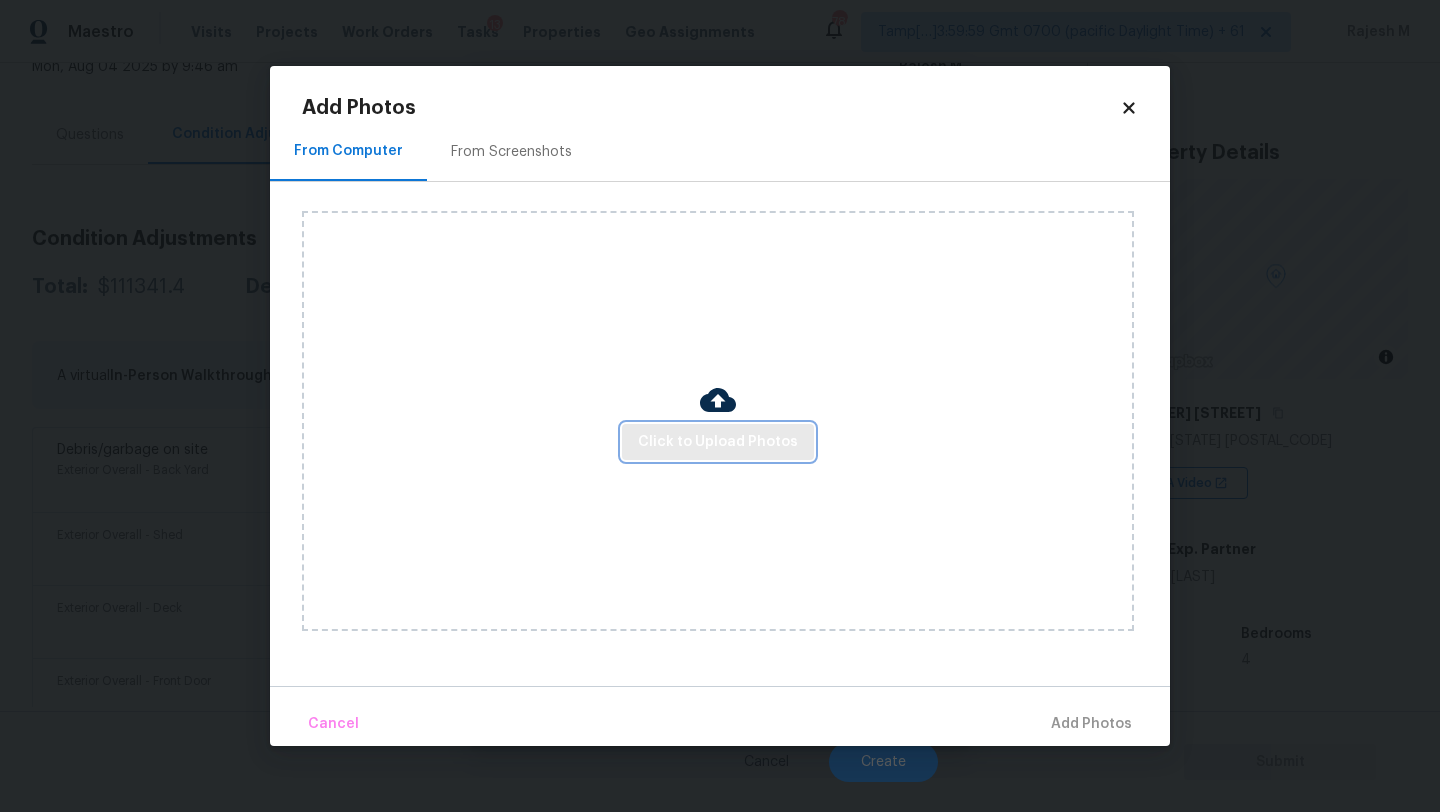 click on "Click to Upload Photos" at bounding box center [718, 442] 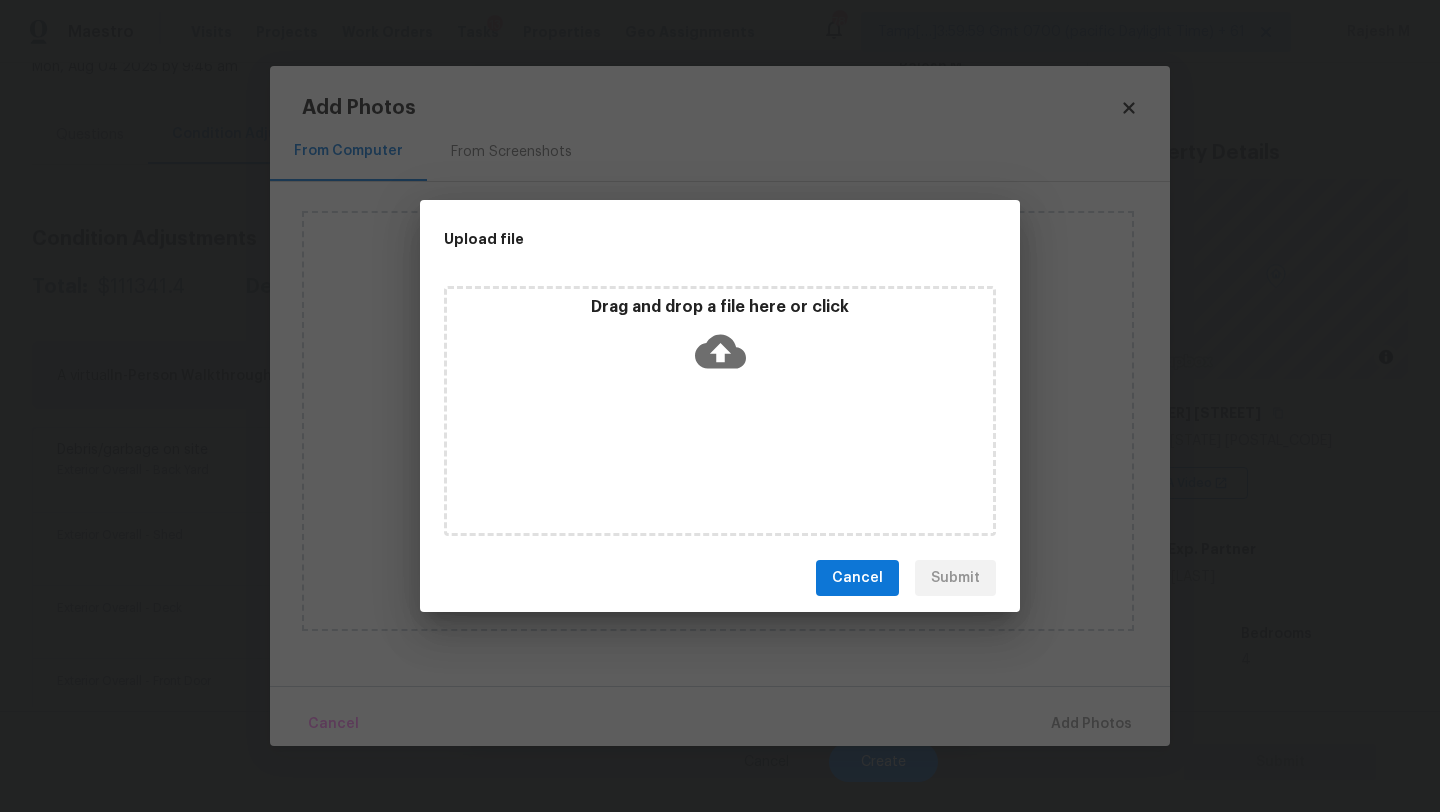 click 